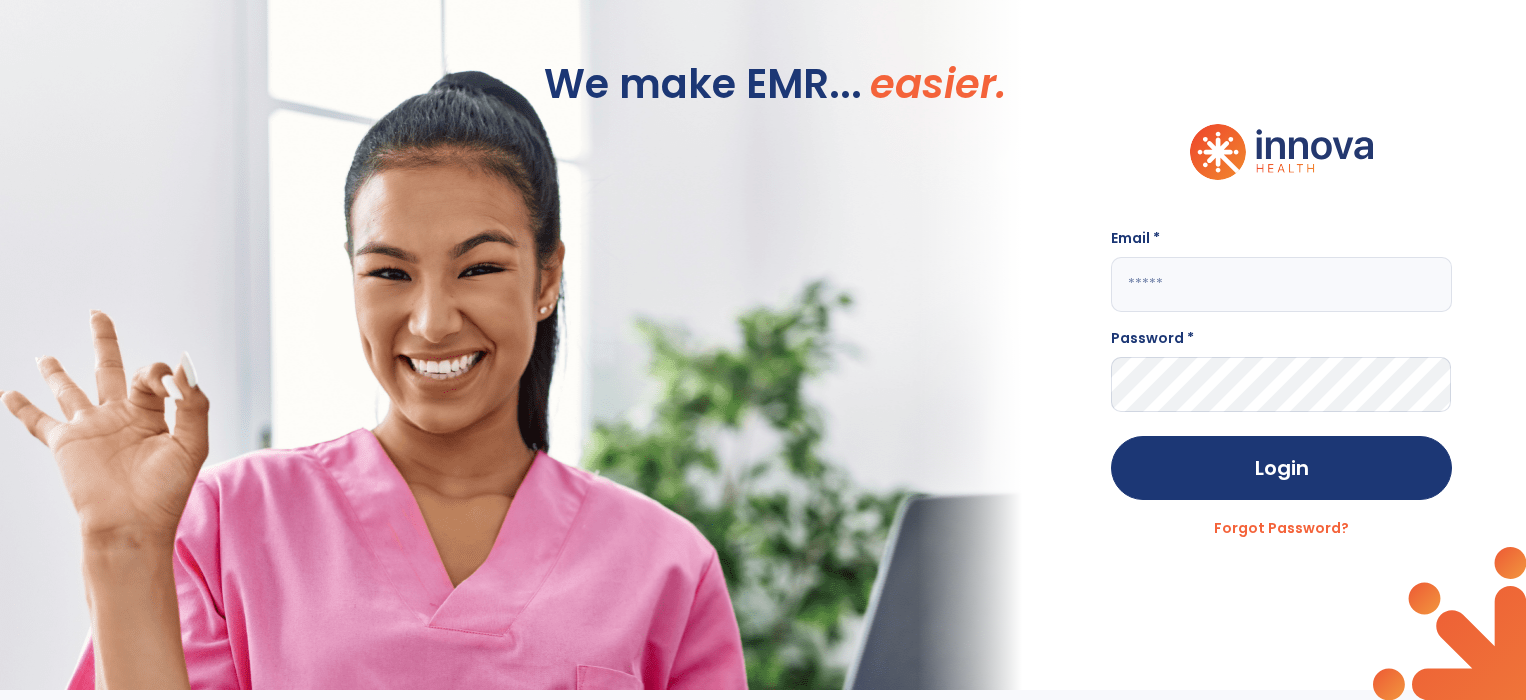 scroll, scrollTop: 0, scrollLeft: 0, axis: both 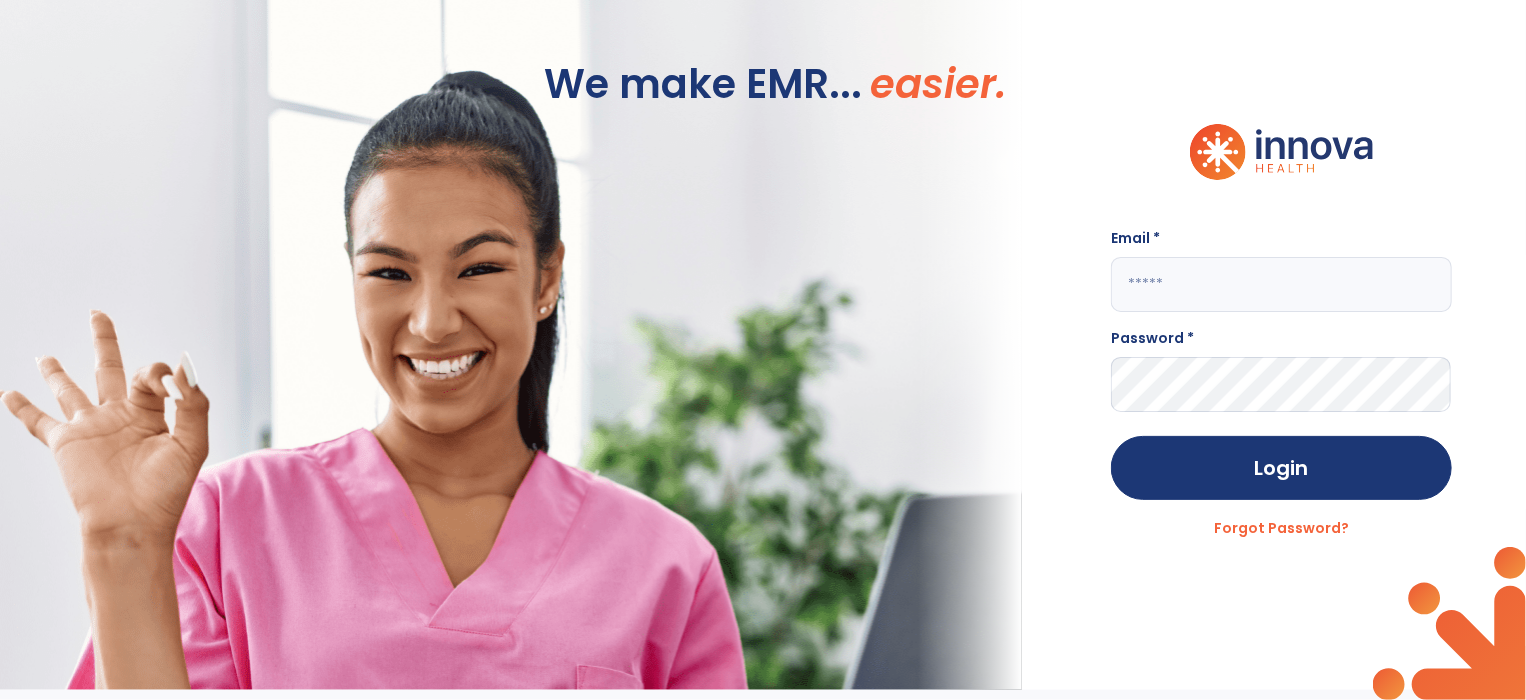 click 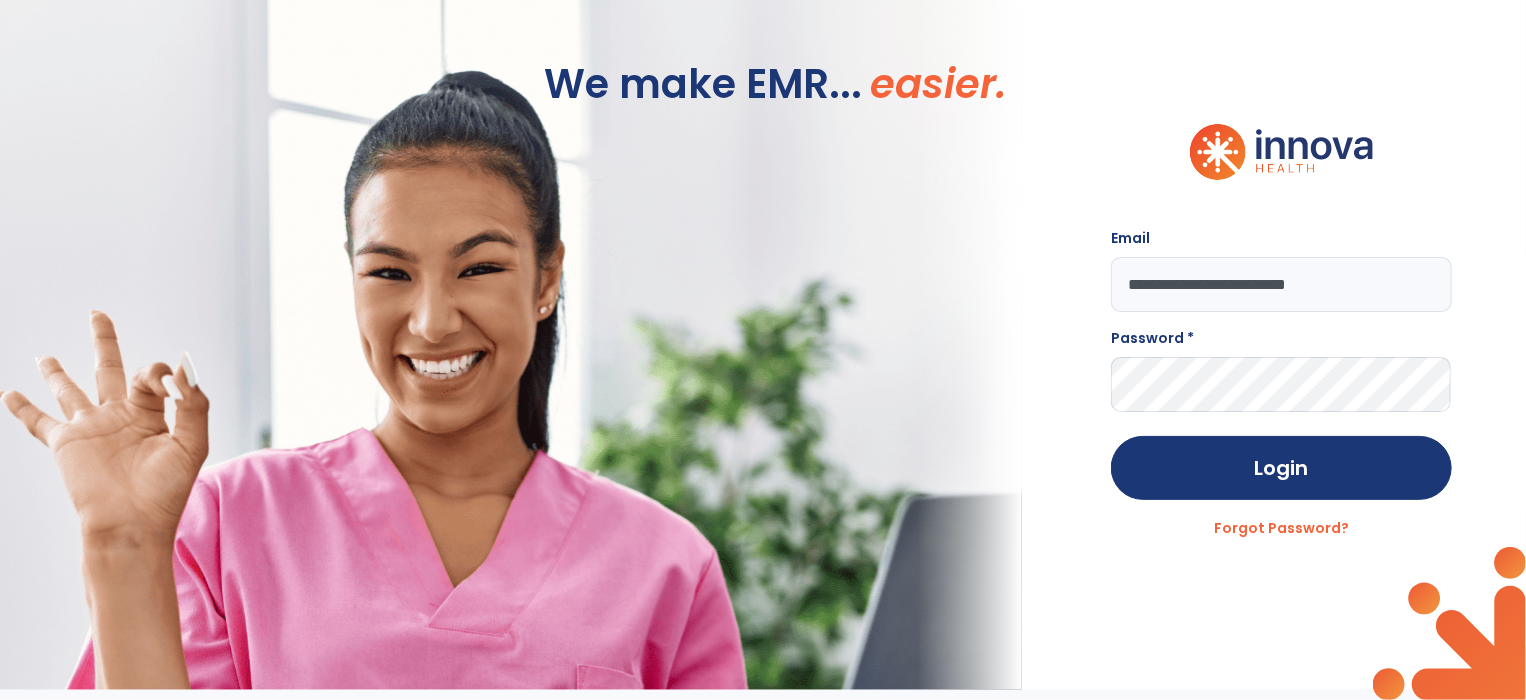 type on "**********" 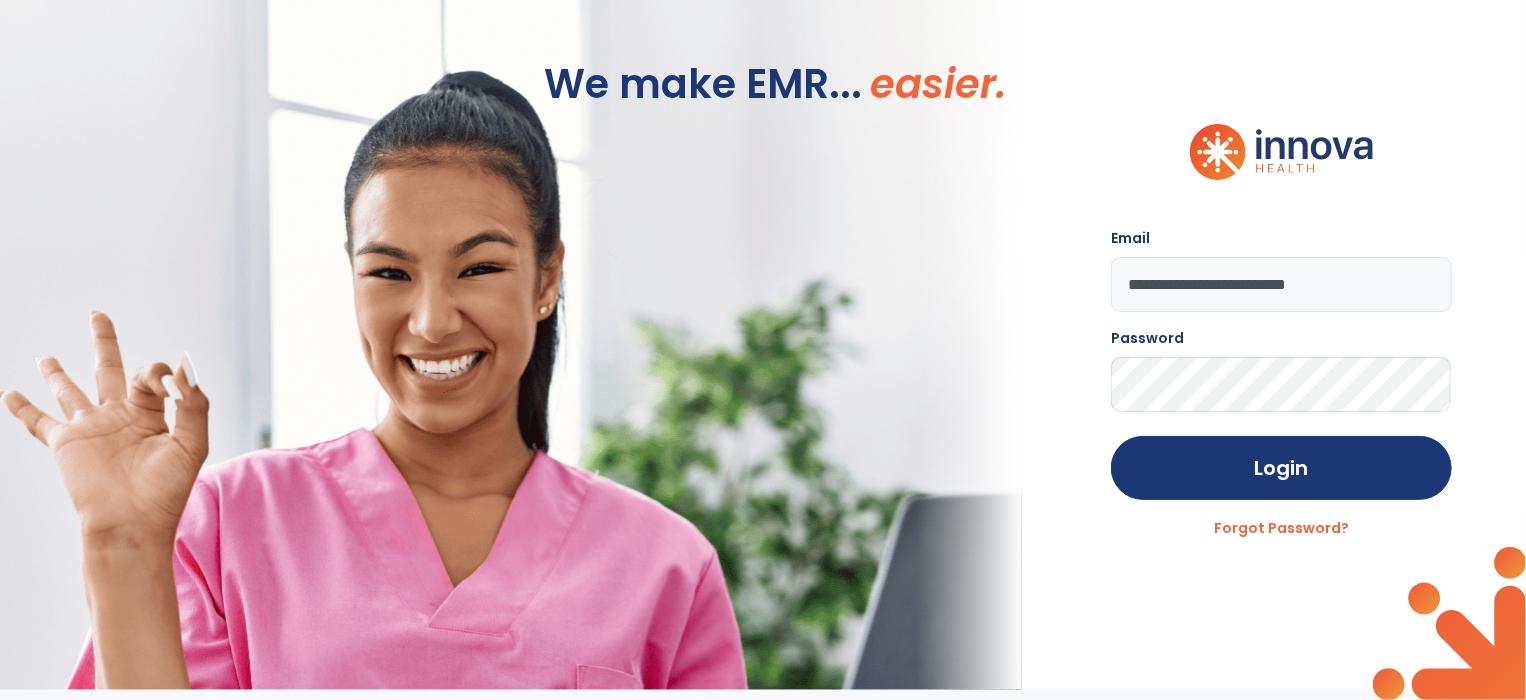 click on "Login" 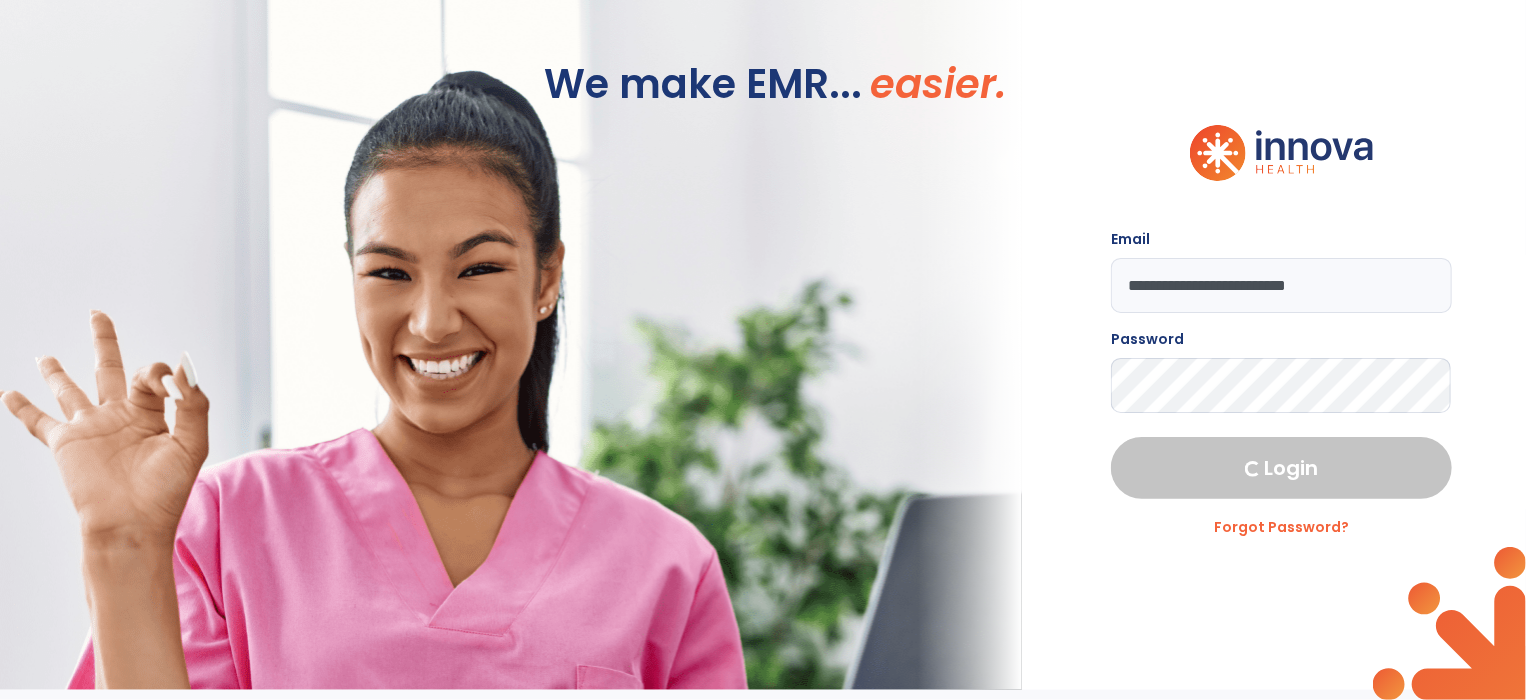 select on "****" 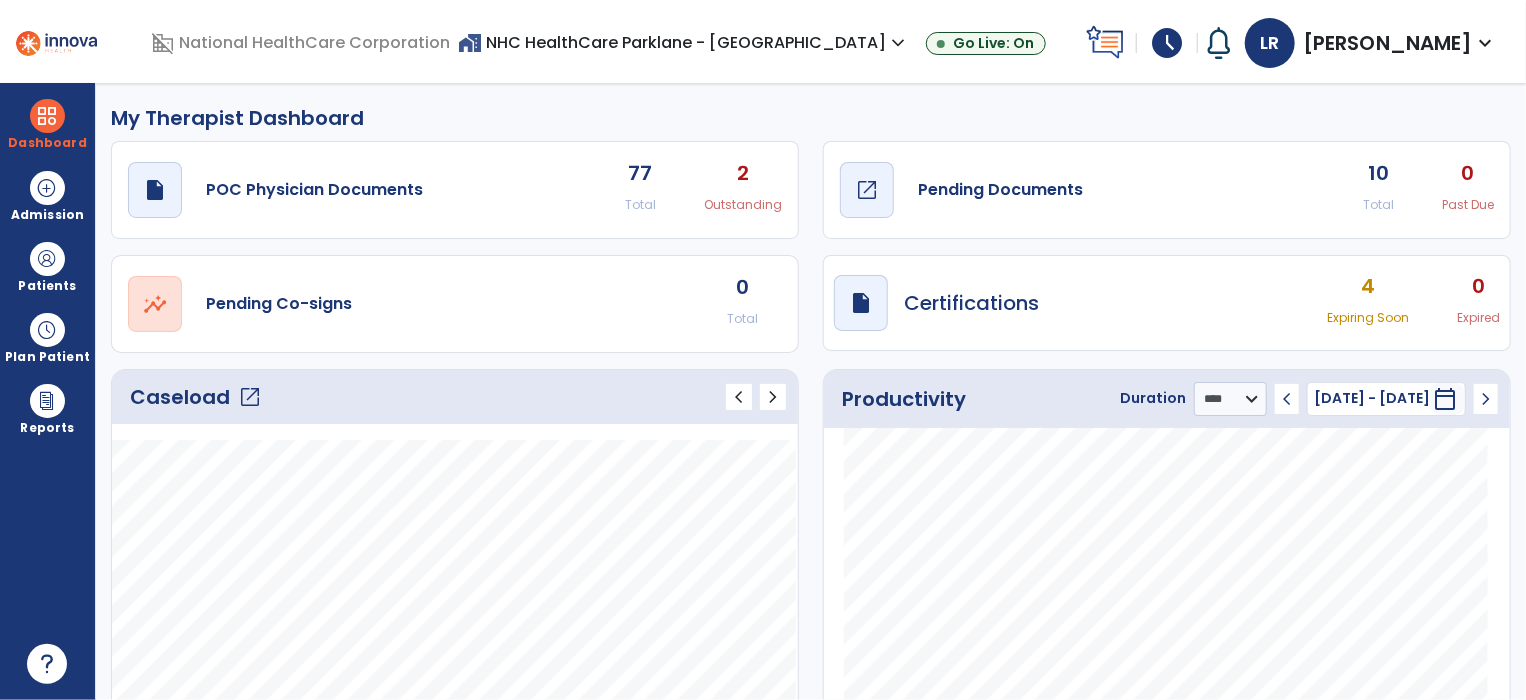 click on "draft   open_in_new  Pending Documents" 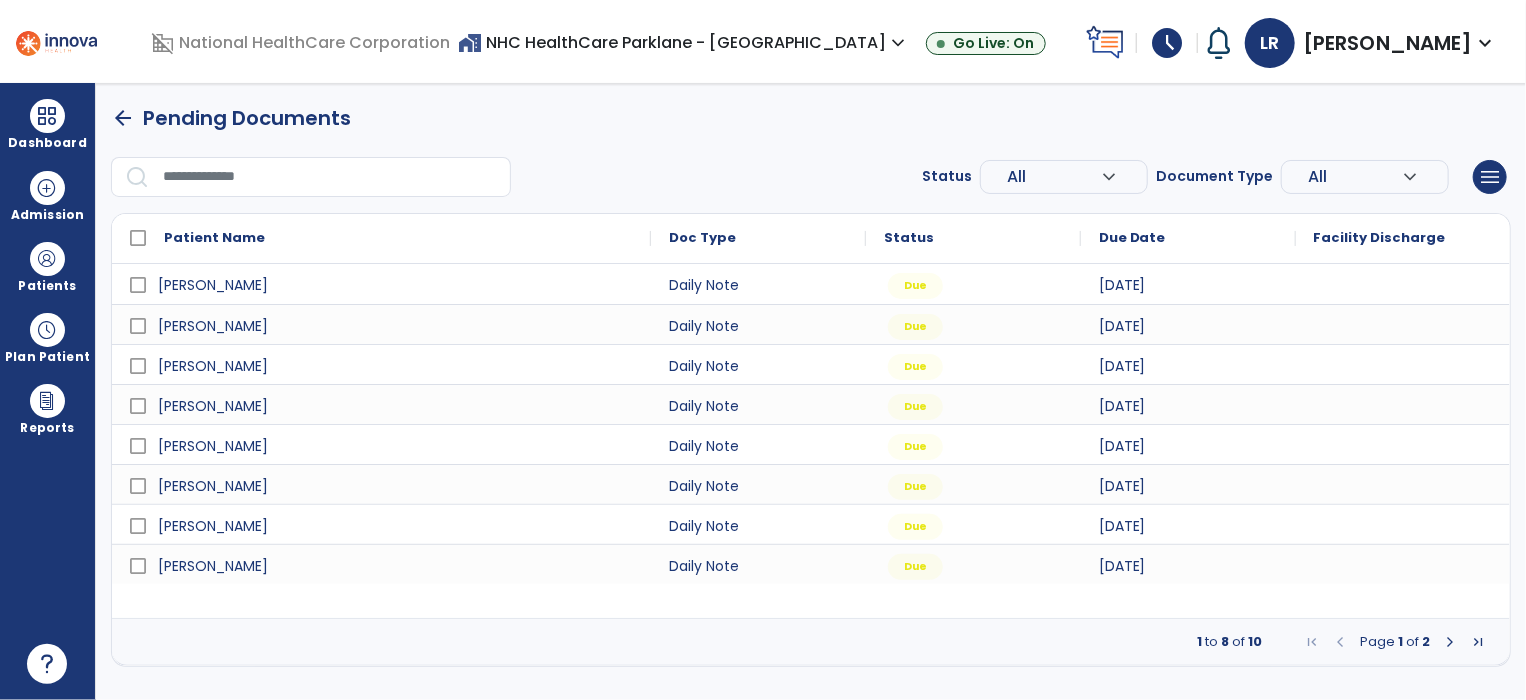 click on "arrow_back" at bounding box center [123, 118] 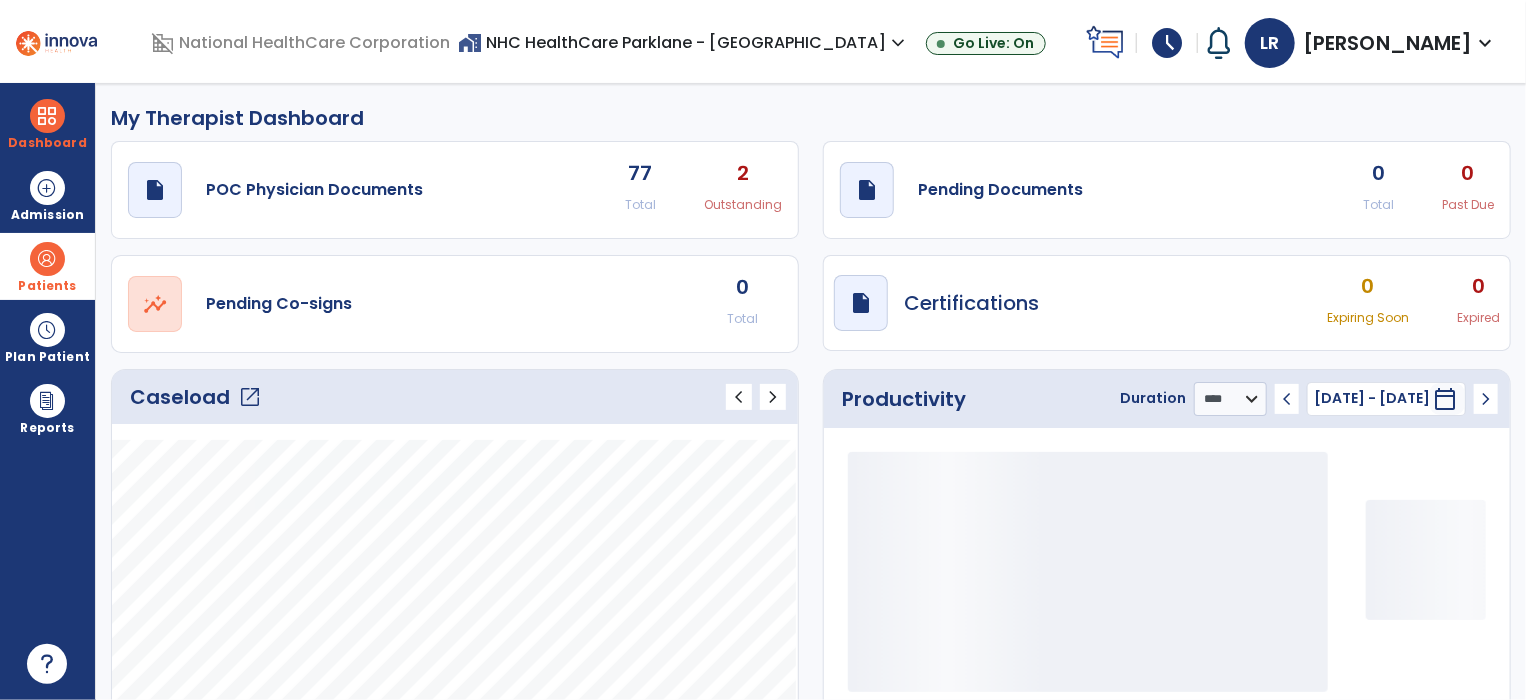click at bounding box center [47, 259] 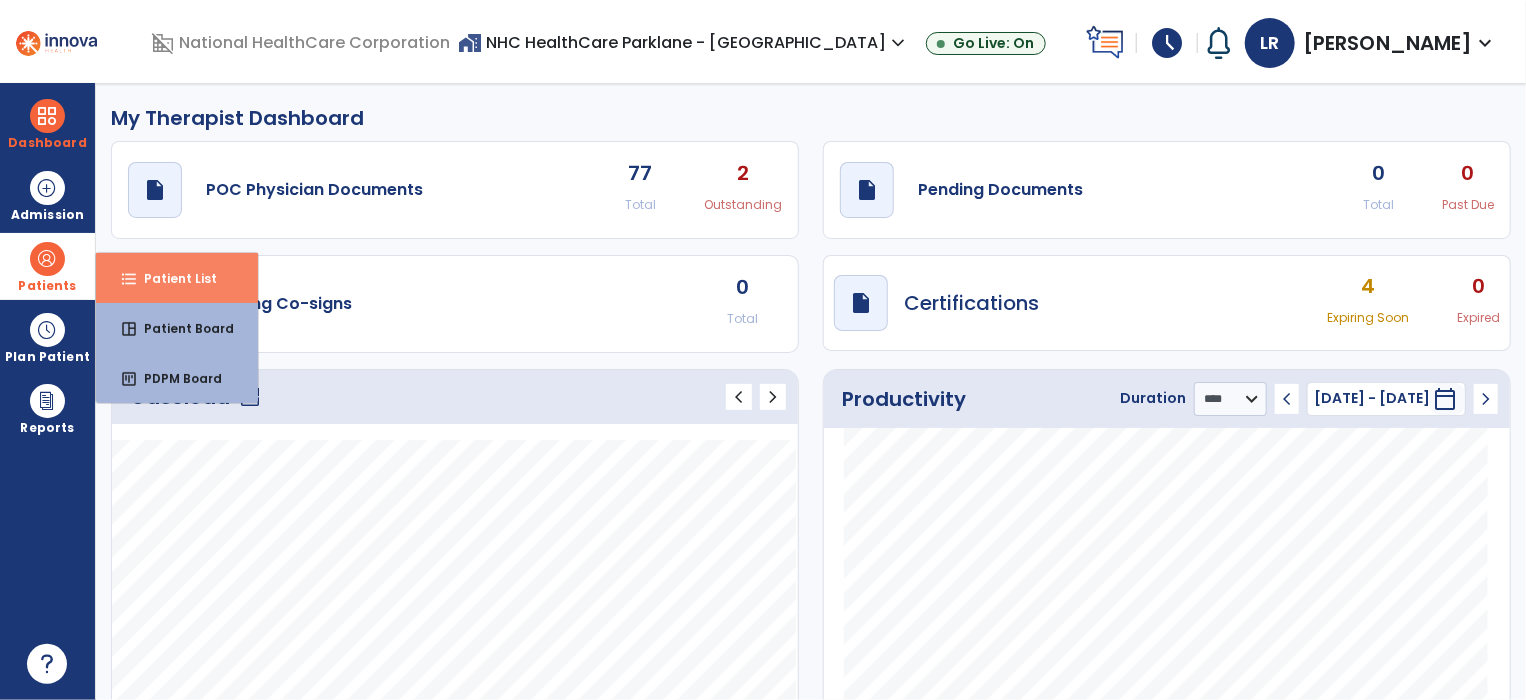 click on "Patient List" at bounding box center (172, 278) 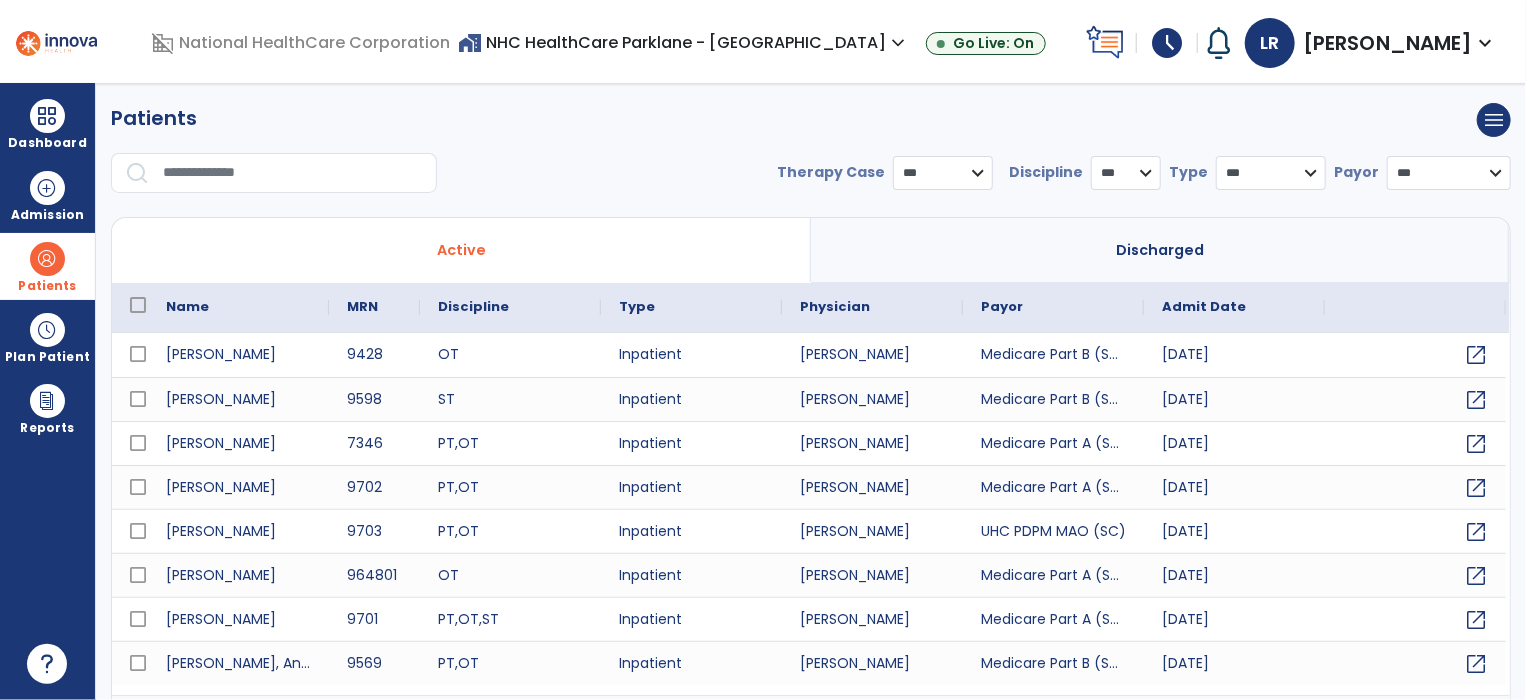 click at bounding box center (293, 173) 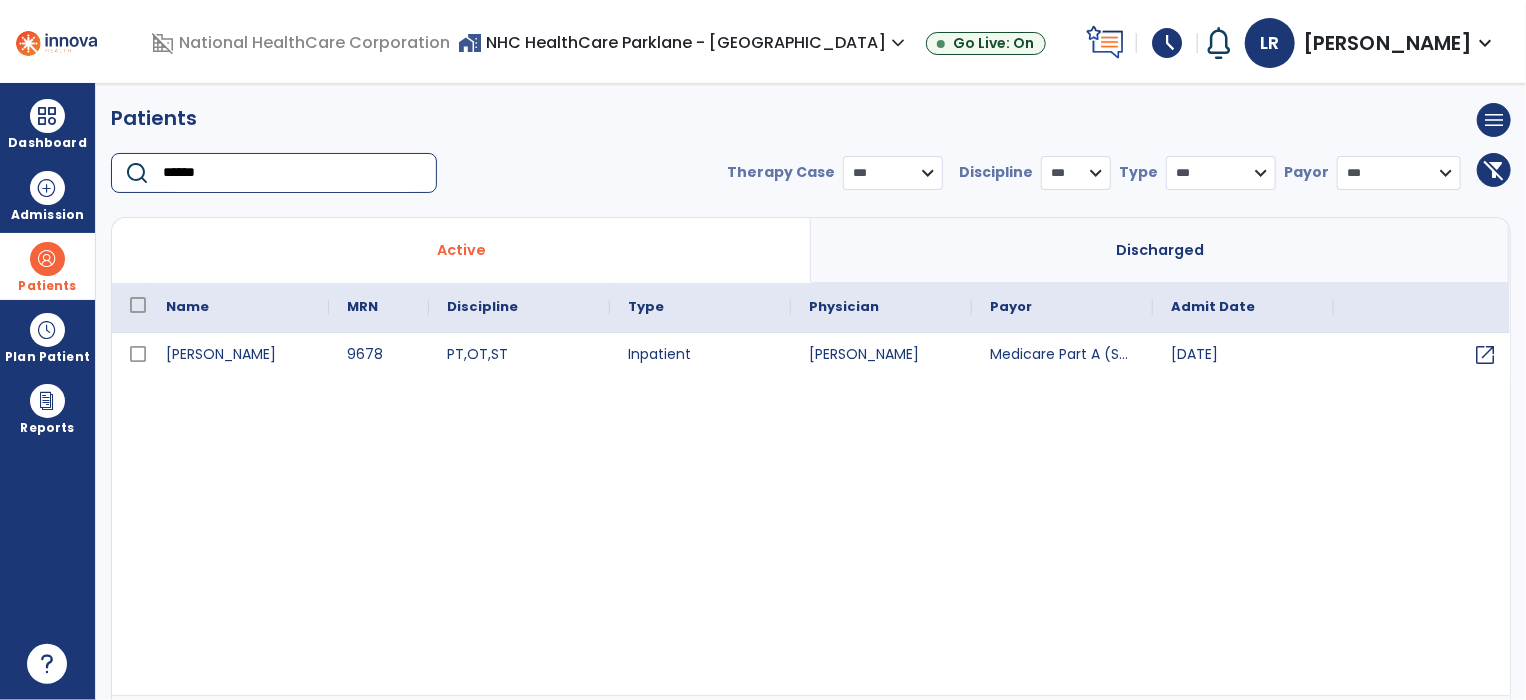 type on "******" 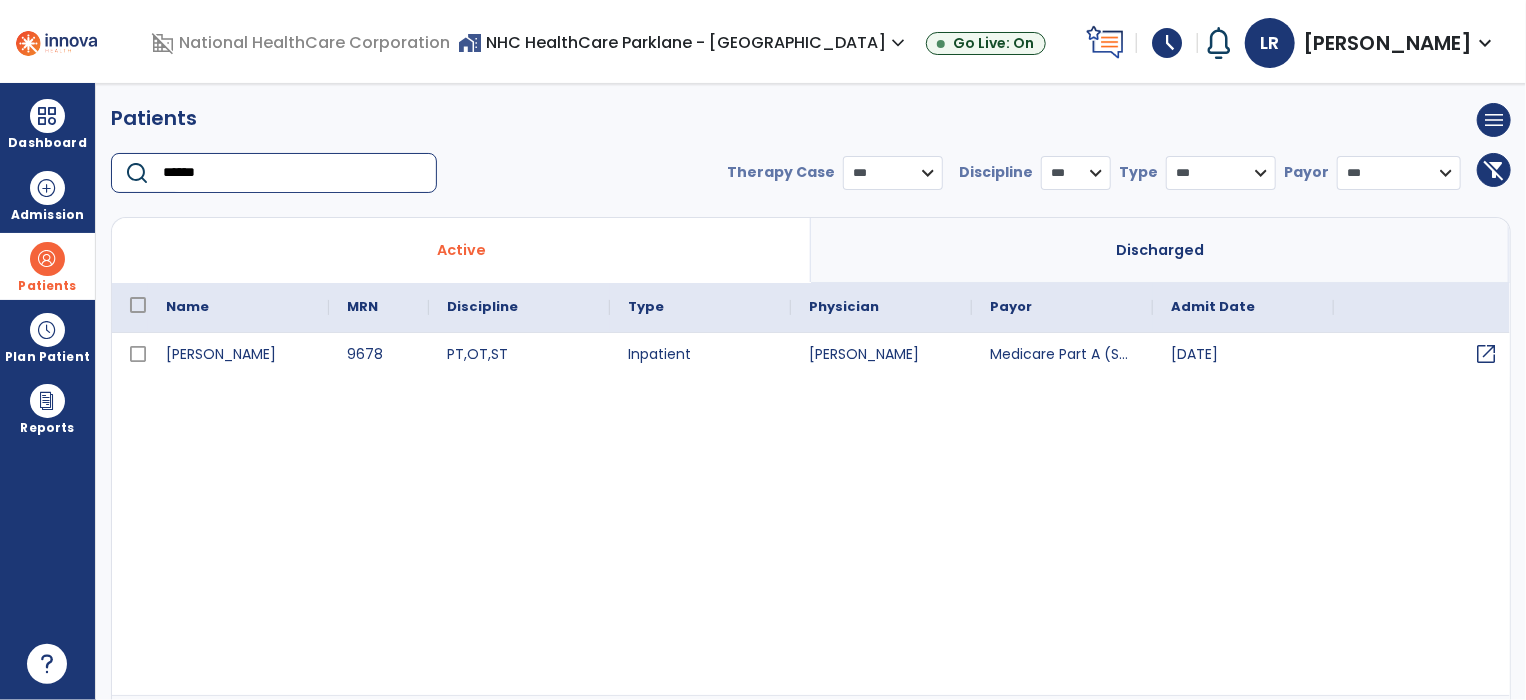 click on "open_in_new" at bounding box center (1486, 354) 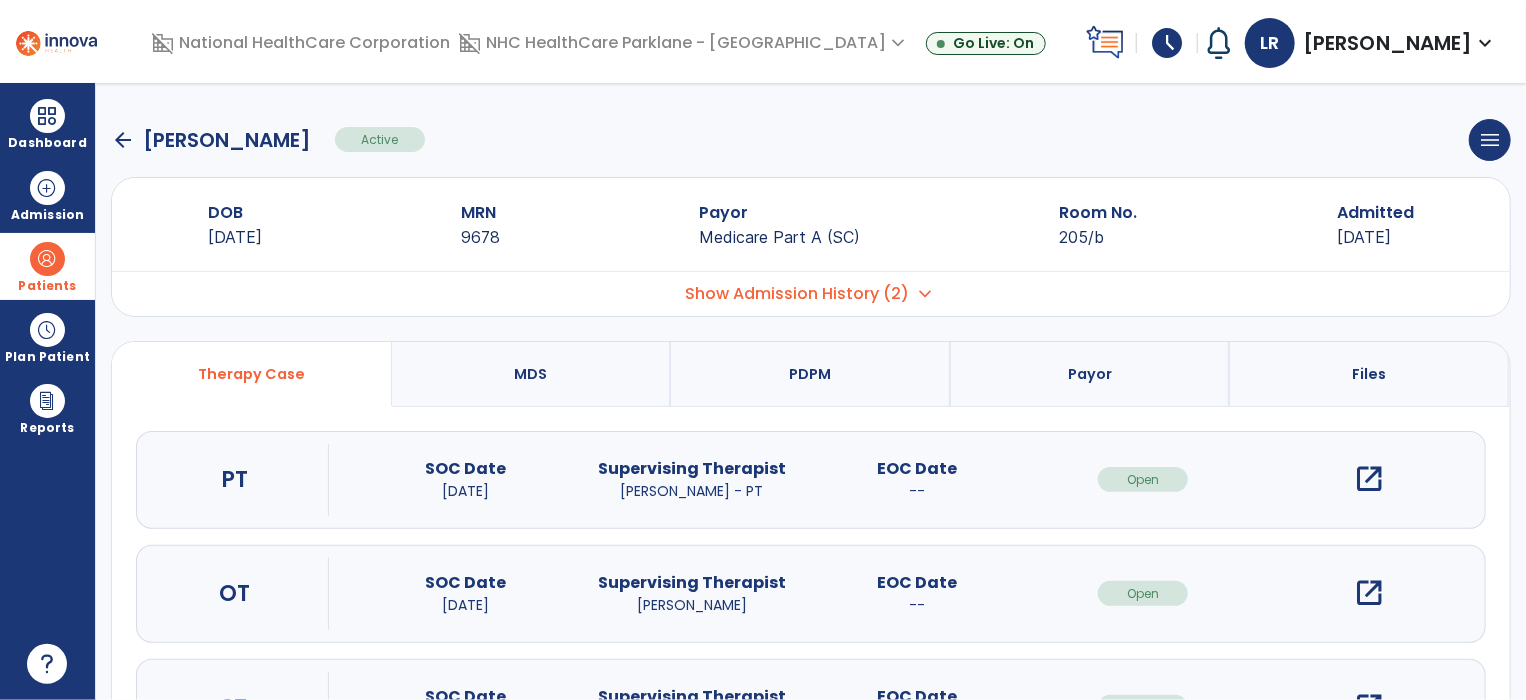 click on "open_in_new" at bounding box center [1369, 479] 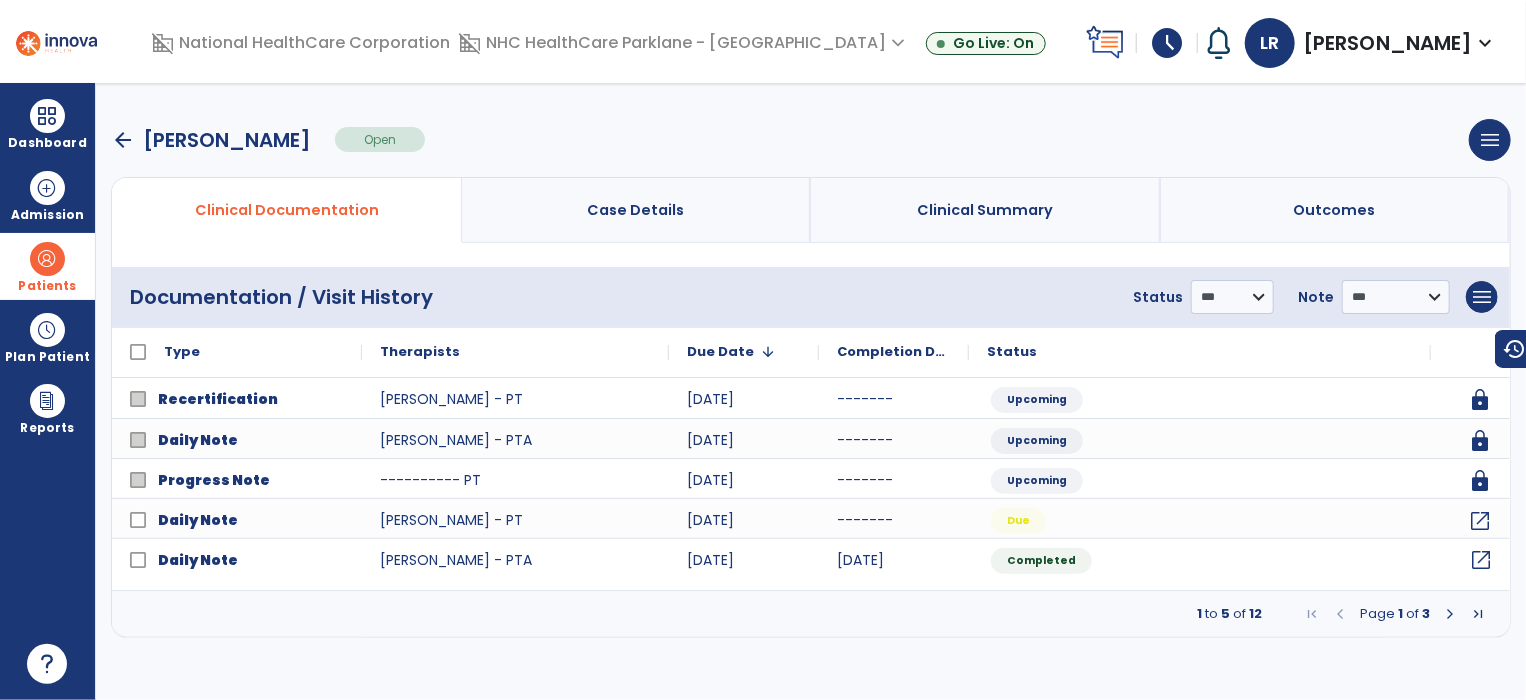 click on "open_in_new" 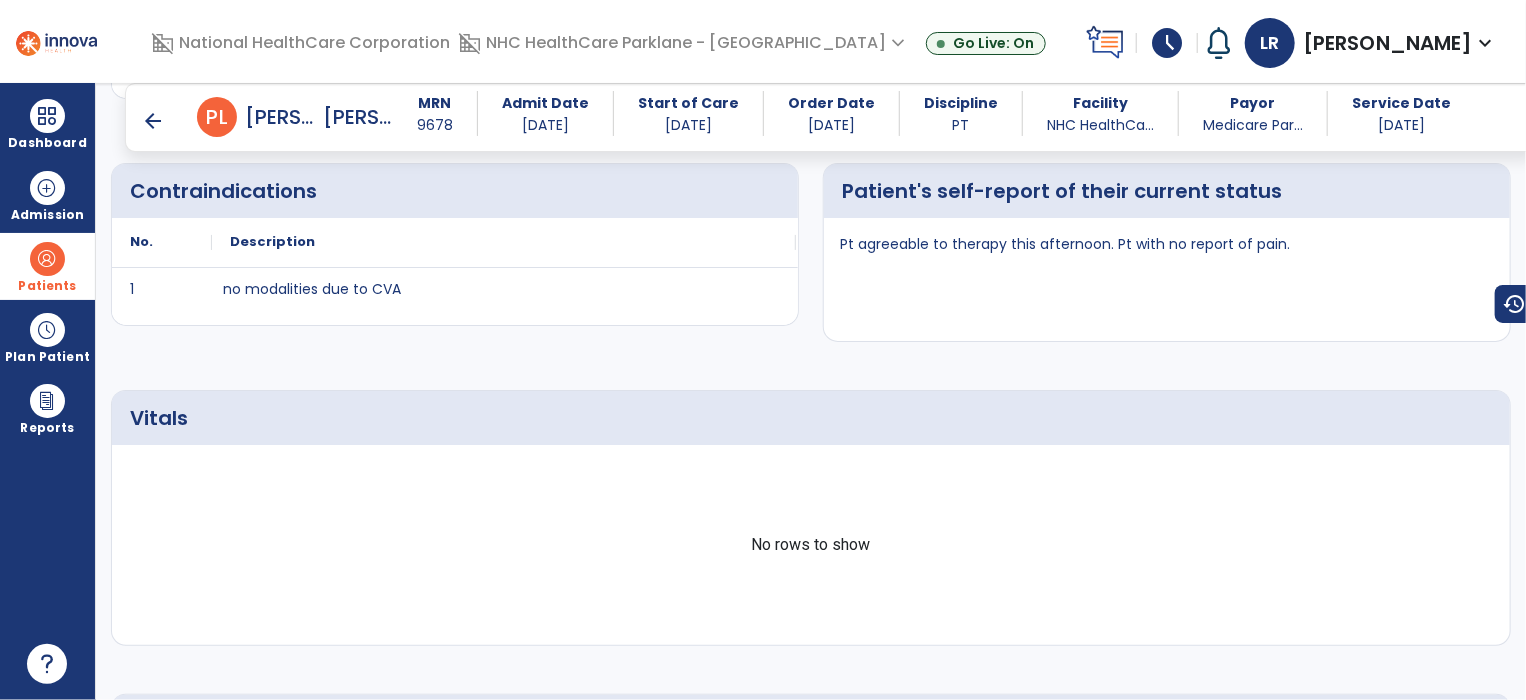 scroll, scrollTop: 530, scrollLeft: 0, axis: vertical 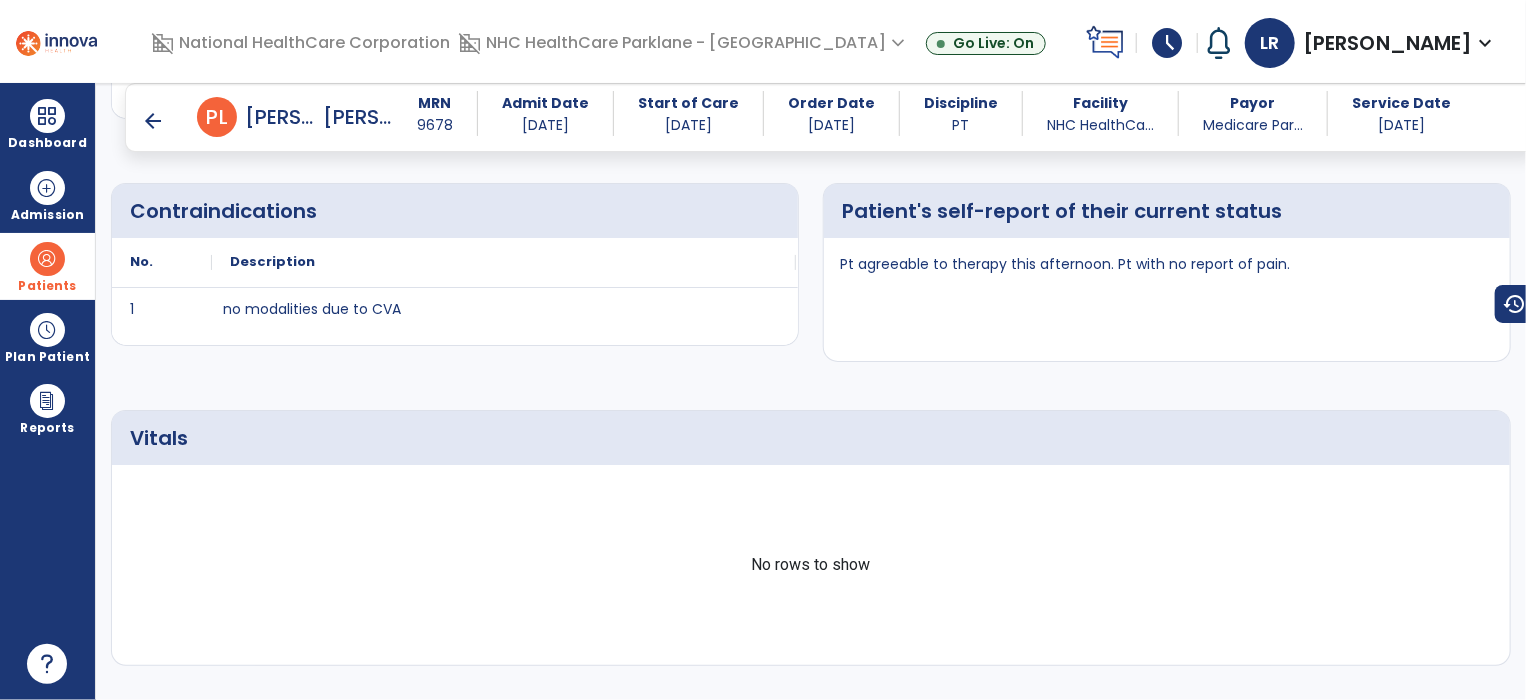 click on "arrow_back" at bounding box center (153, 121) 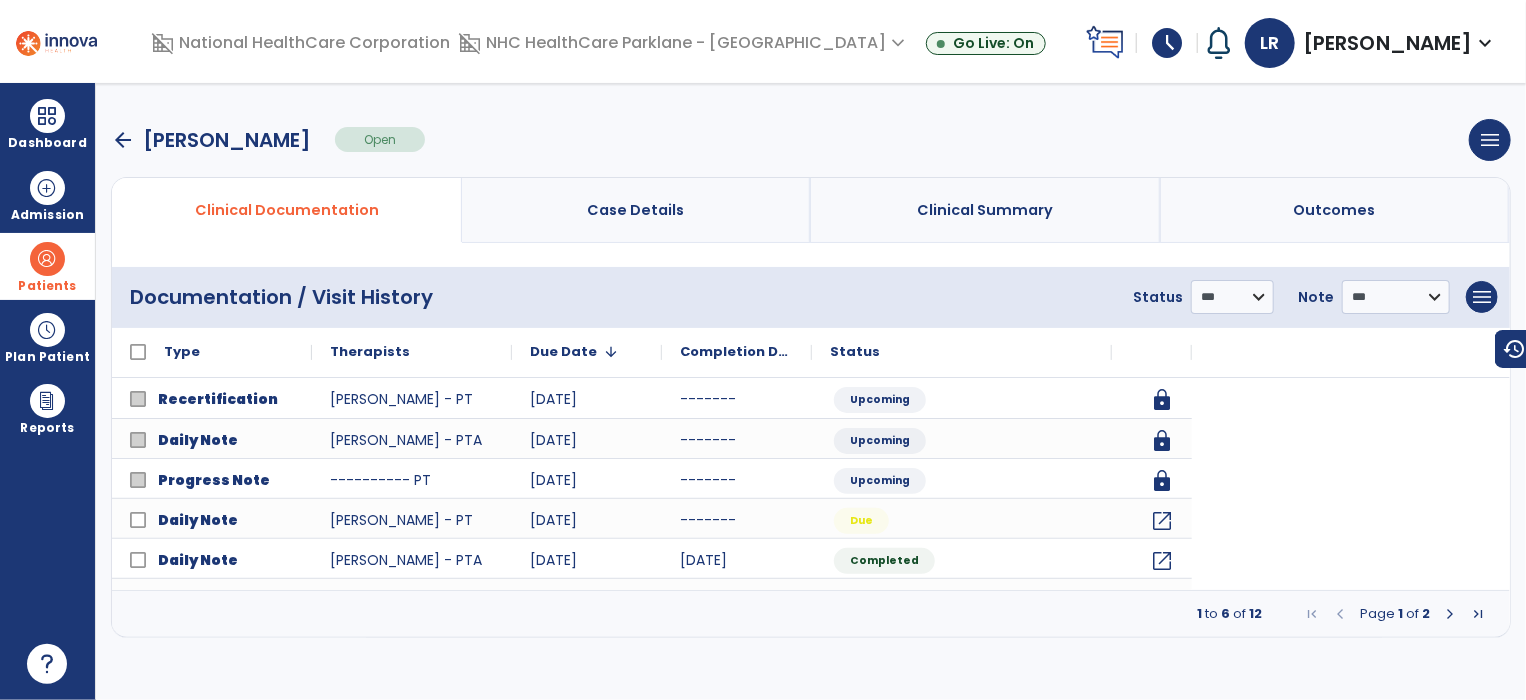 scroll, scrollTop: 0, scrollLeft: 0, axis: both 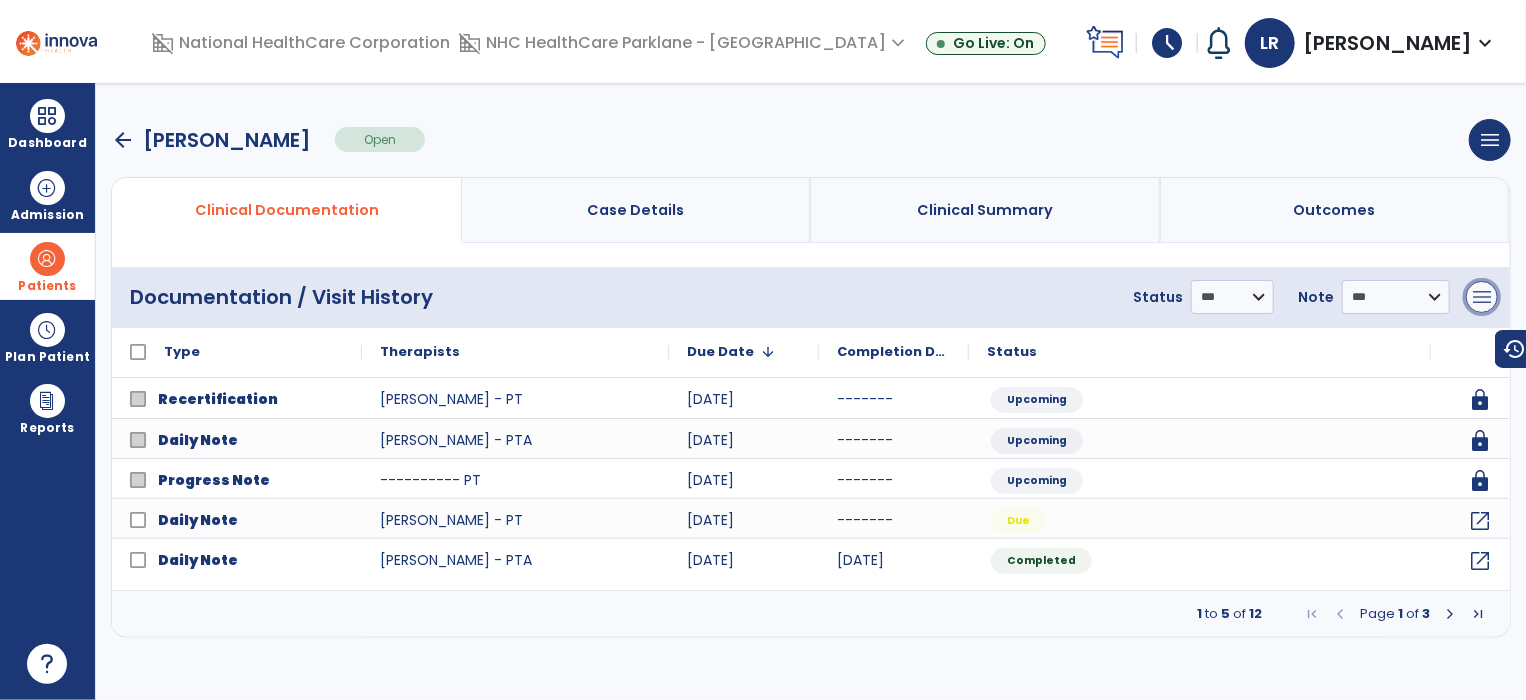 click on "menu" at bounding box center (1482, 297) 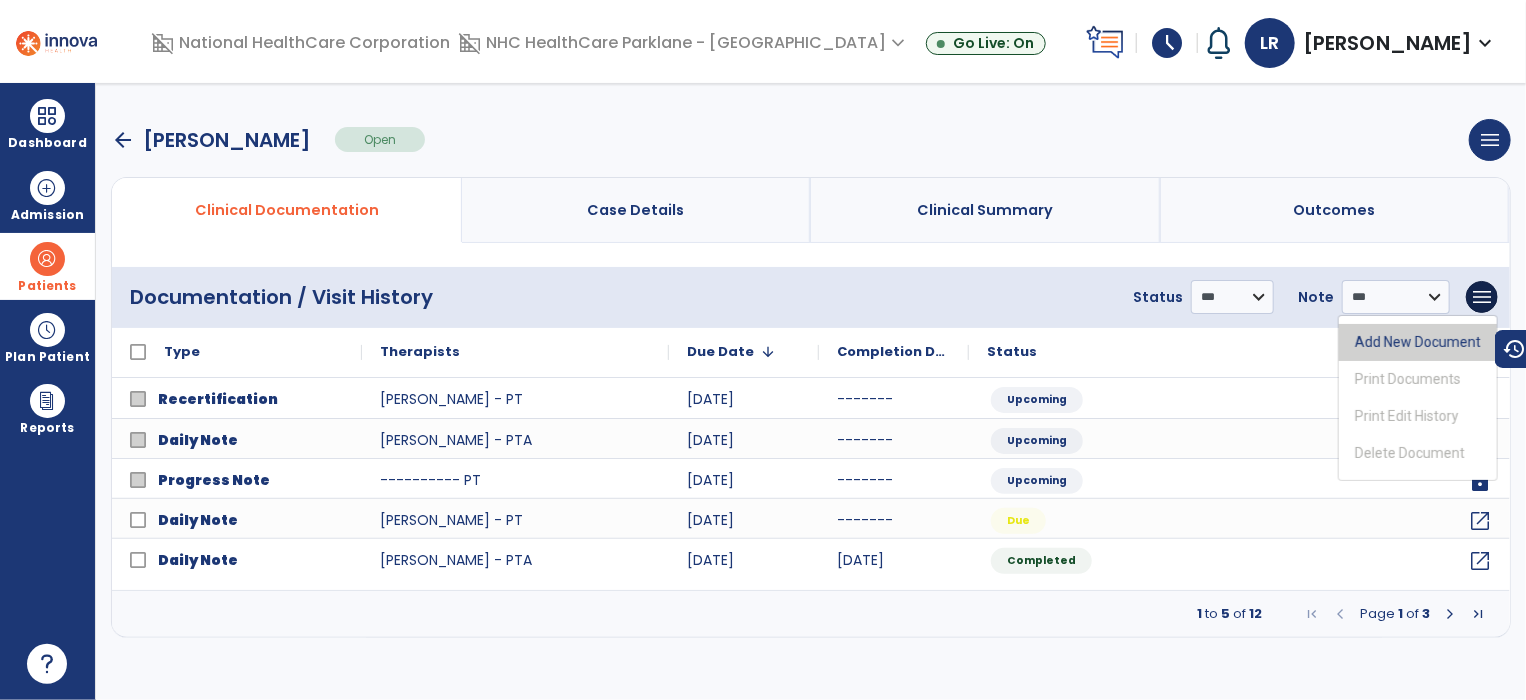click on "Add New Document" at bounding box center [1418, 342] 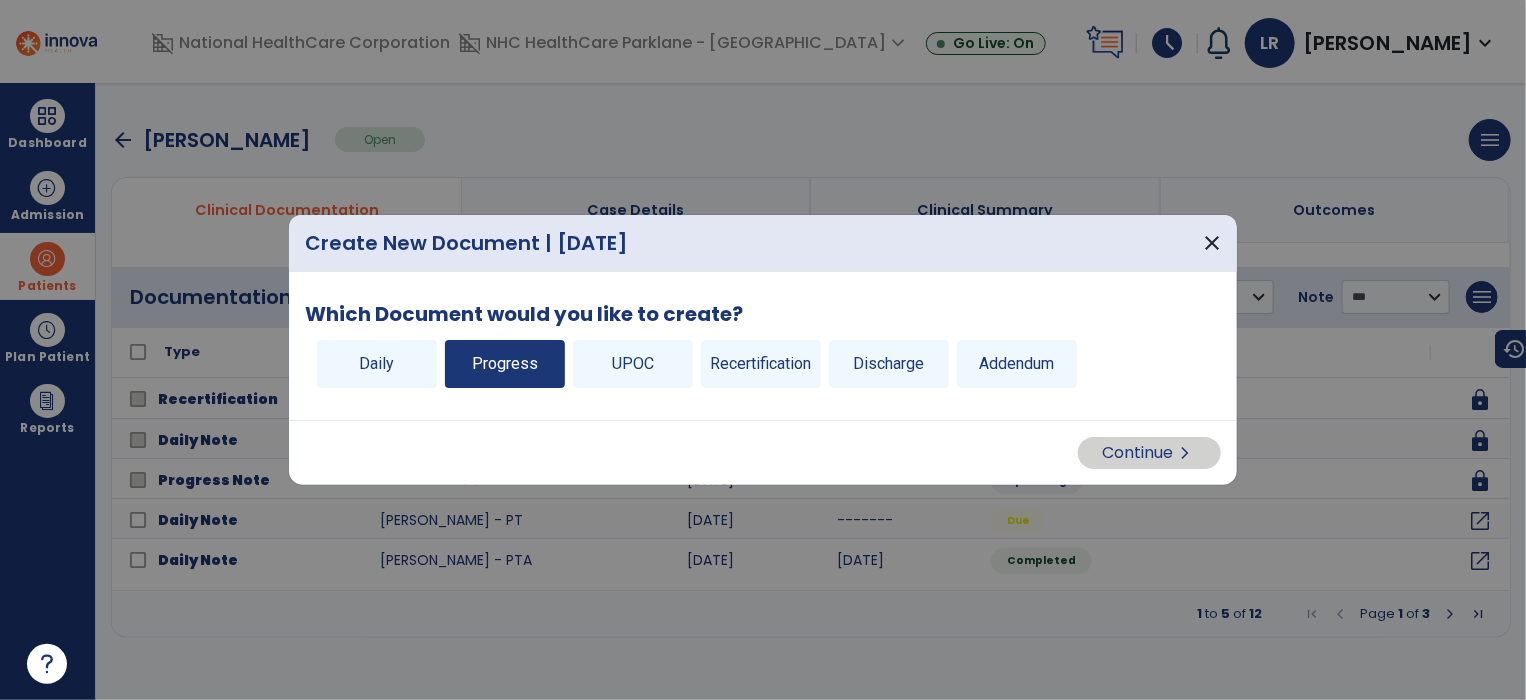 click on "Progress" at bounding box center (505, 364) 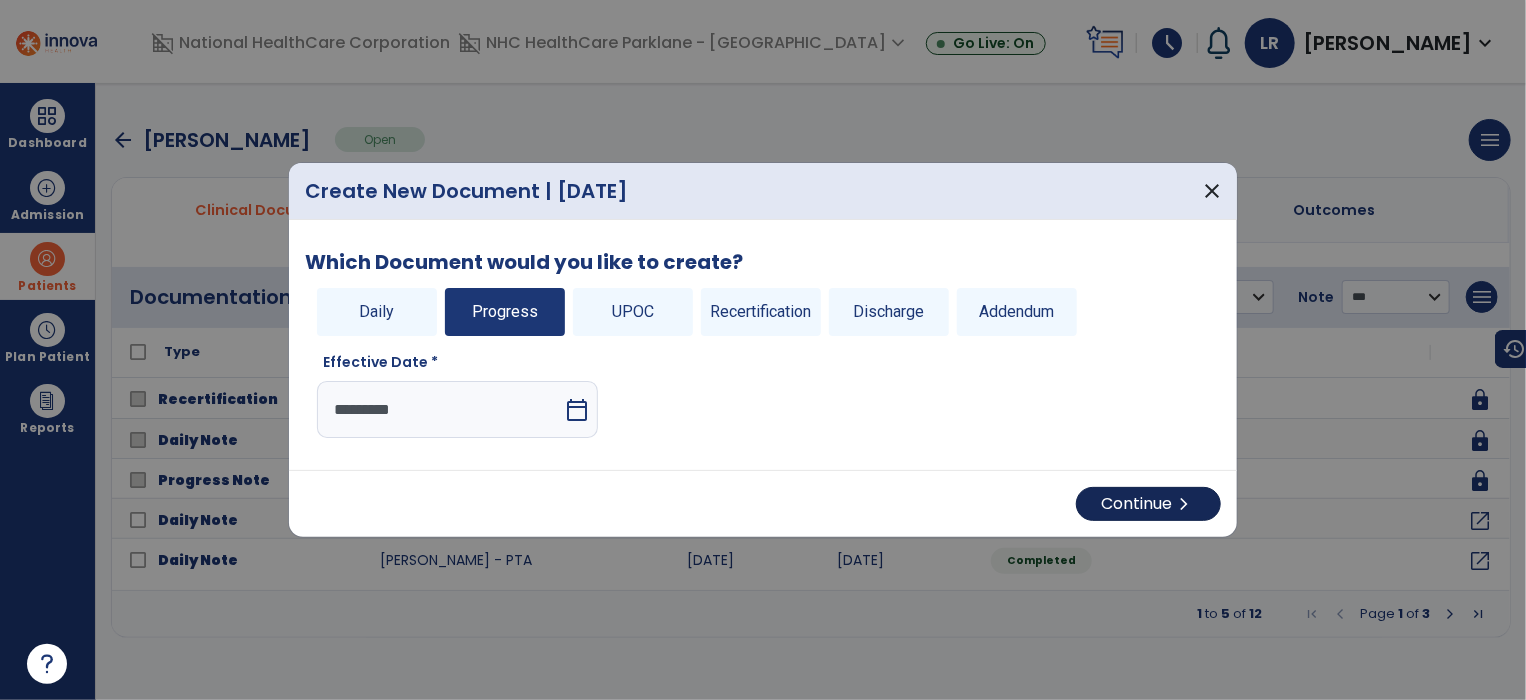 click on "Continue   chevron_right" at bounding box center [1148, 504] 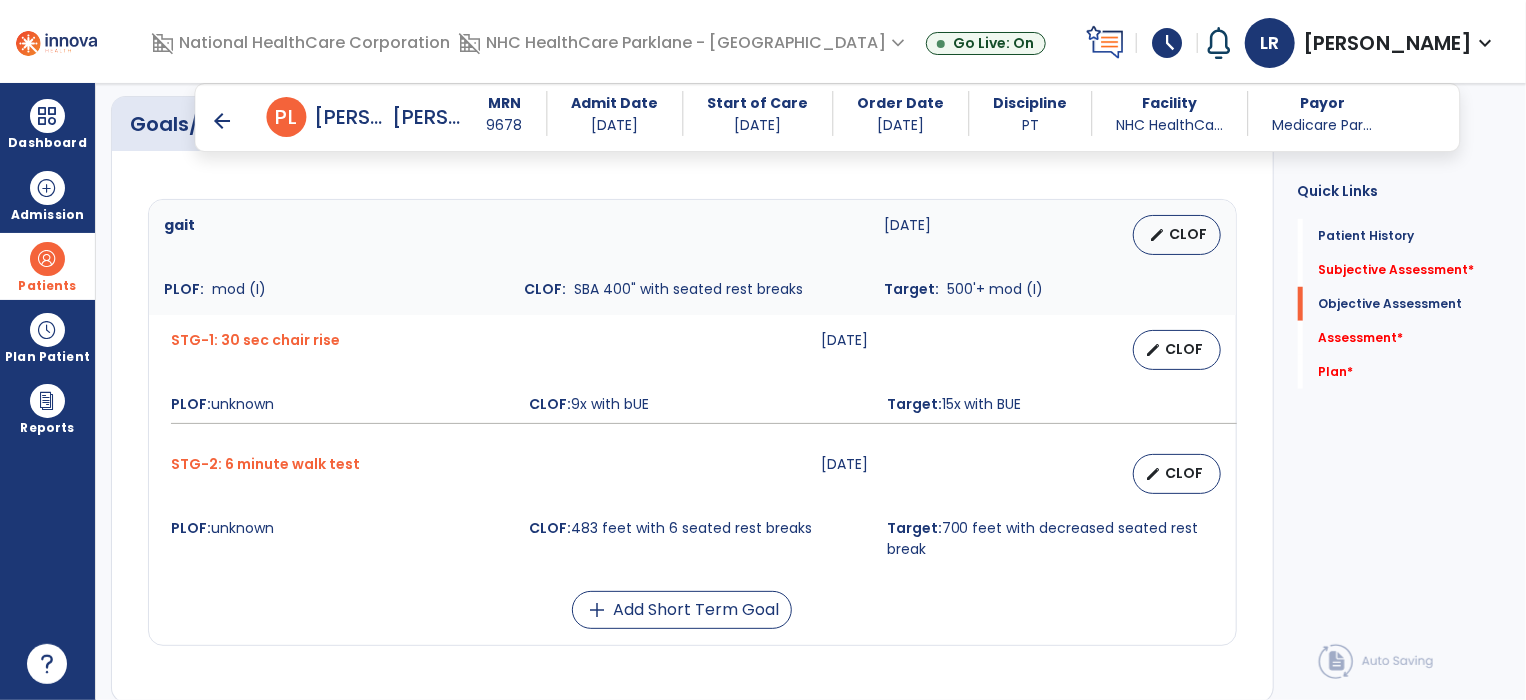 scroll, scrollTop: 732, scrollLeft: 0, axis: vertical 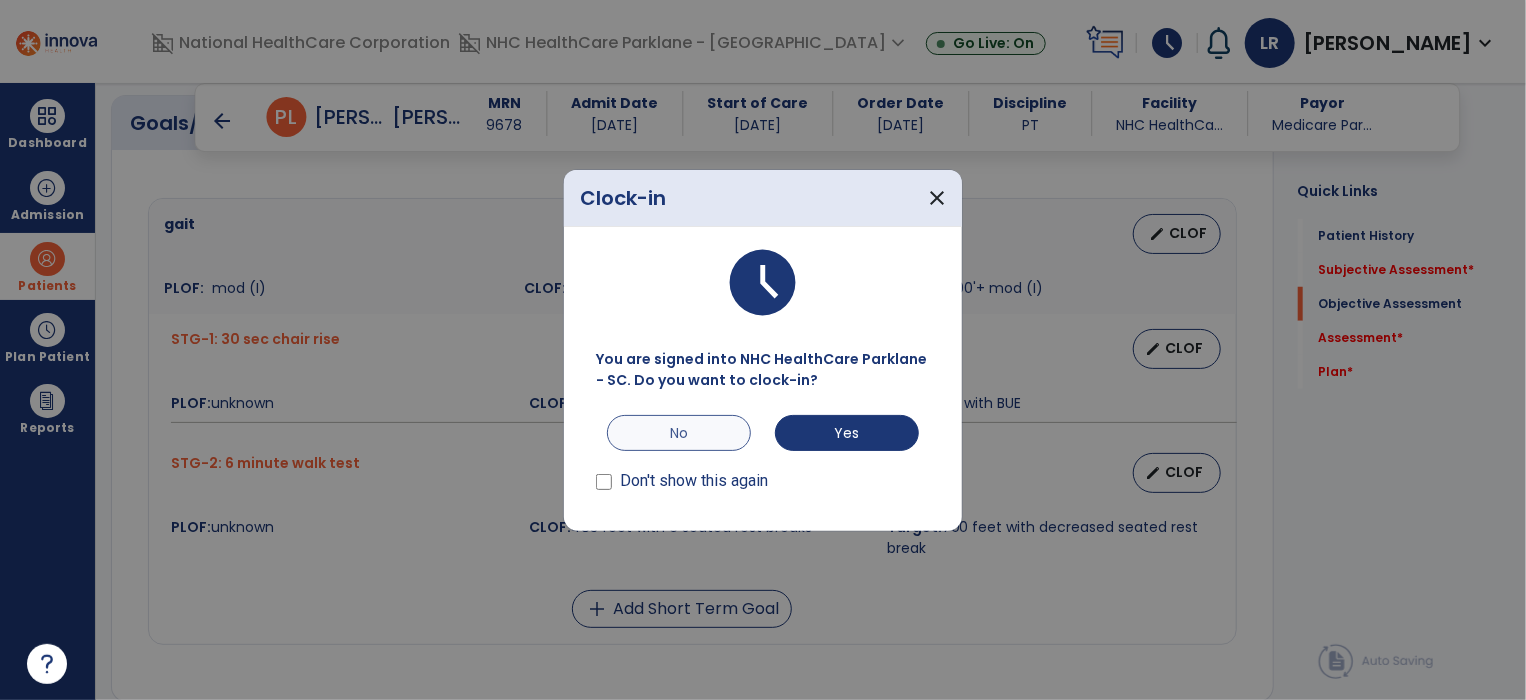 click on "No" at bounding box center [679, 433] 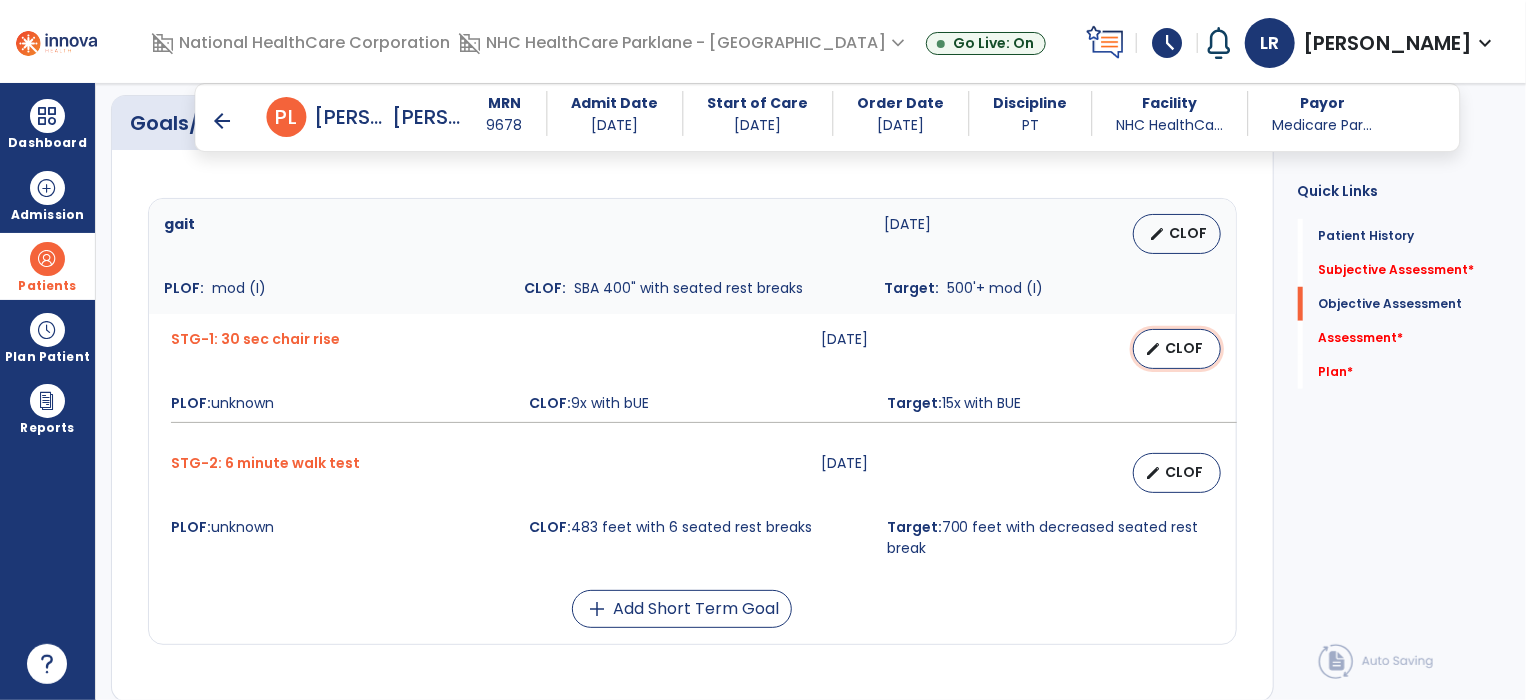 click on "CLOF" at bounding box center (1185, 348) 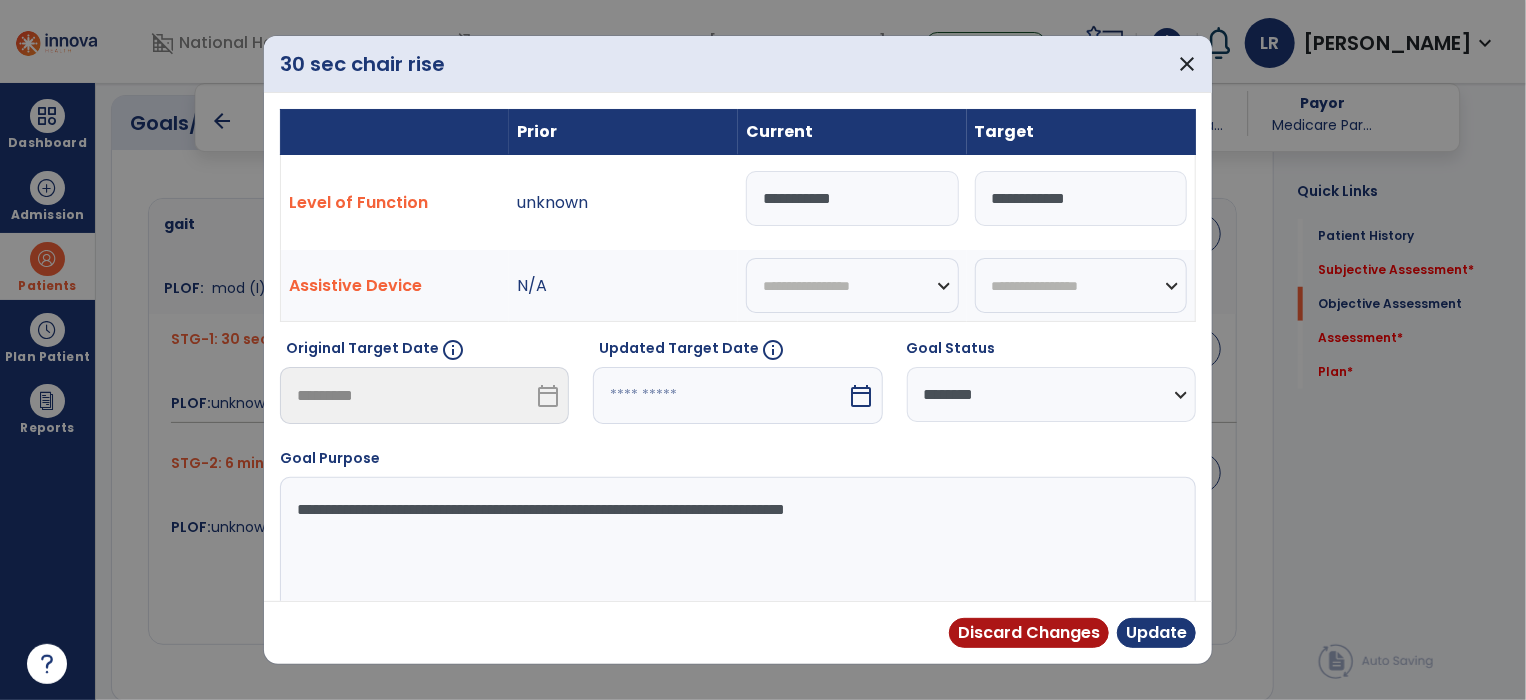 click on "**********" at bounding box center (852, 198) 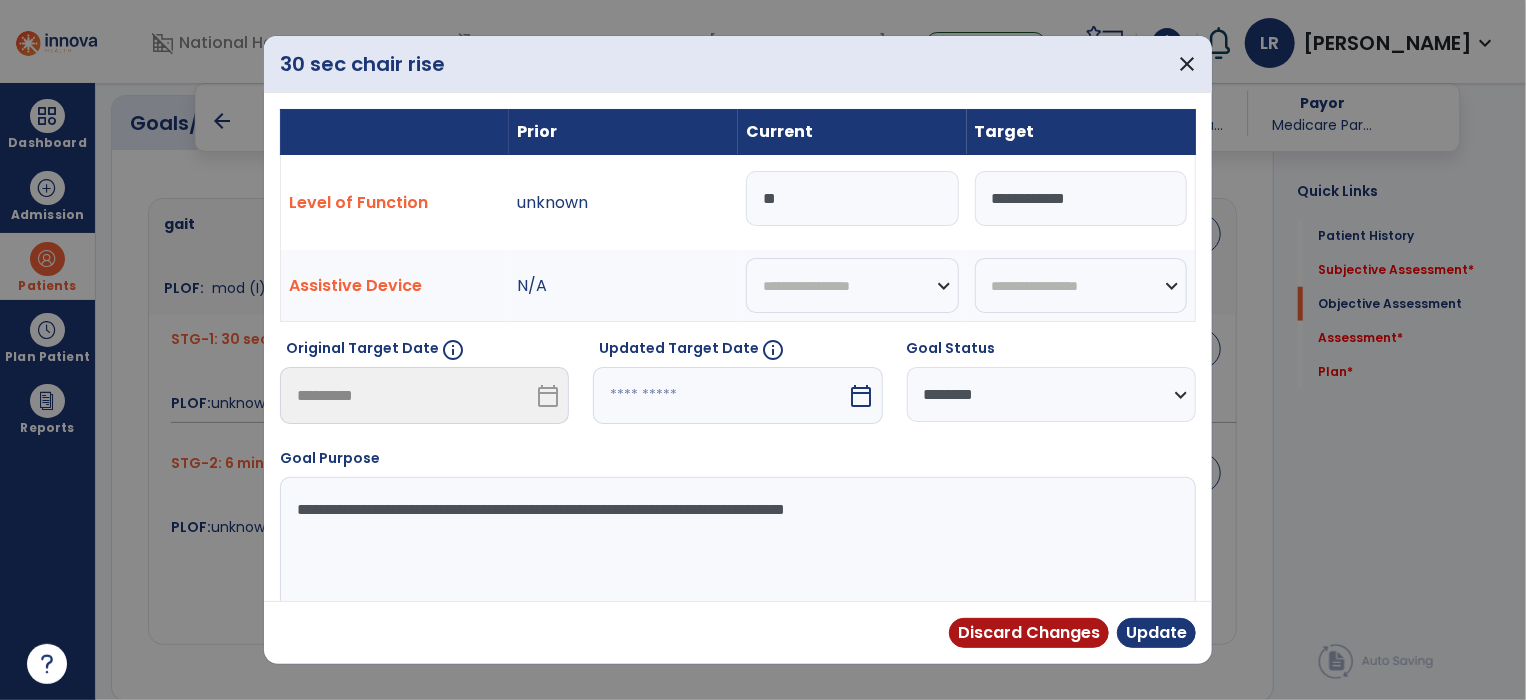 type on "*" 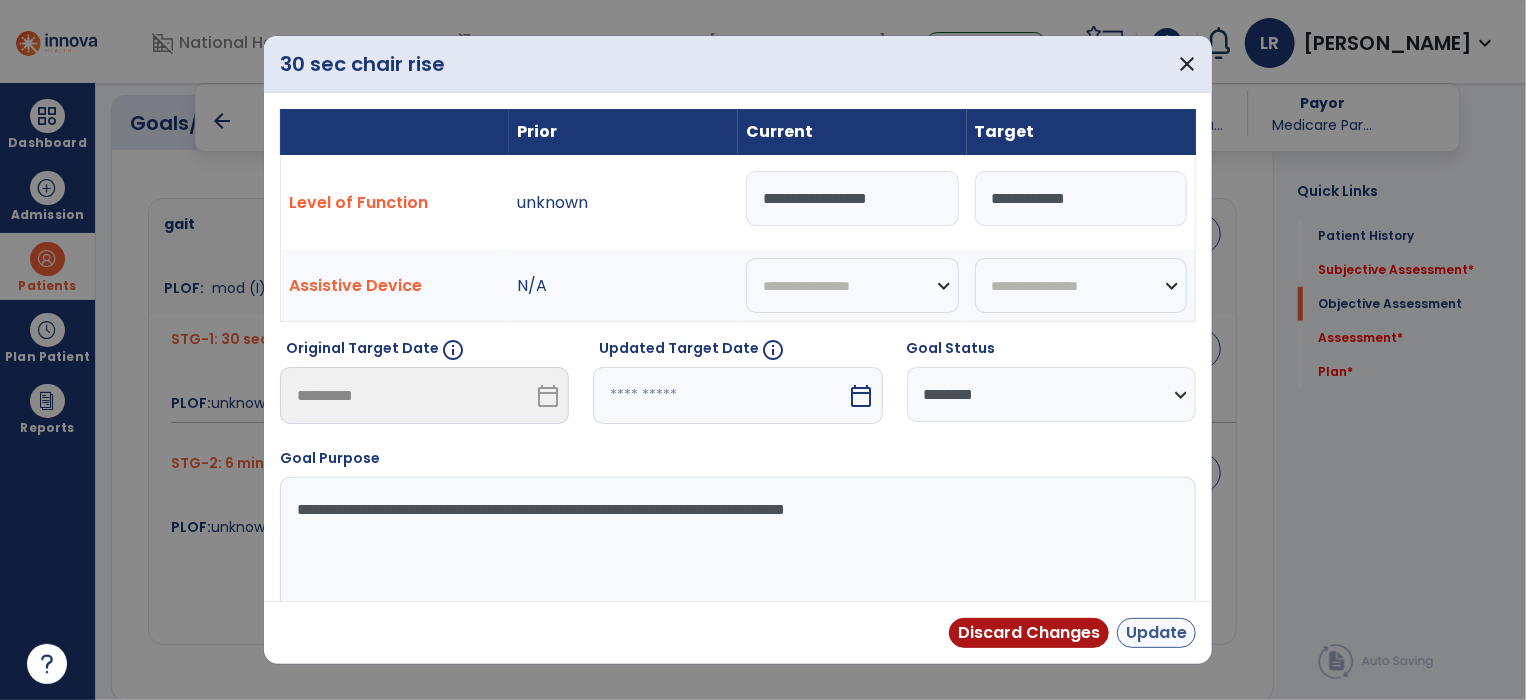 type on "**********" 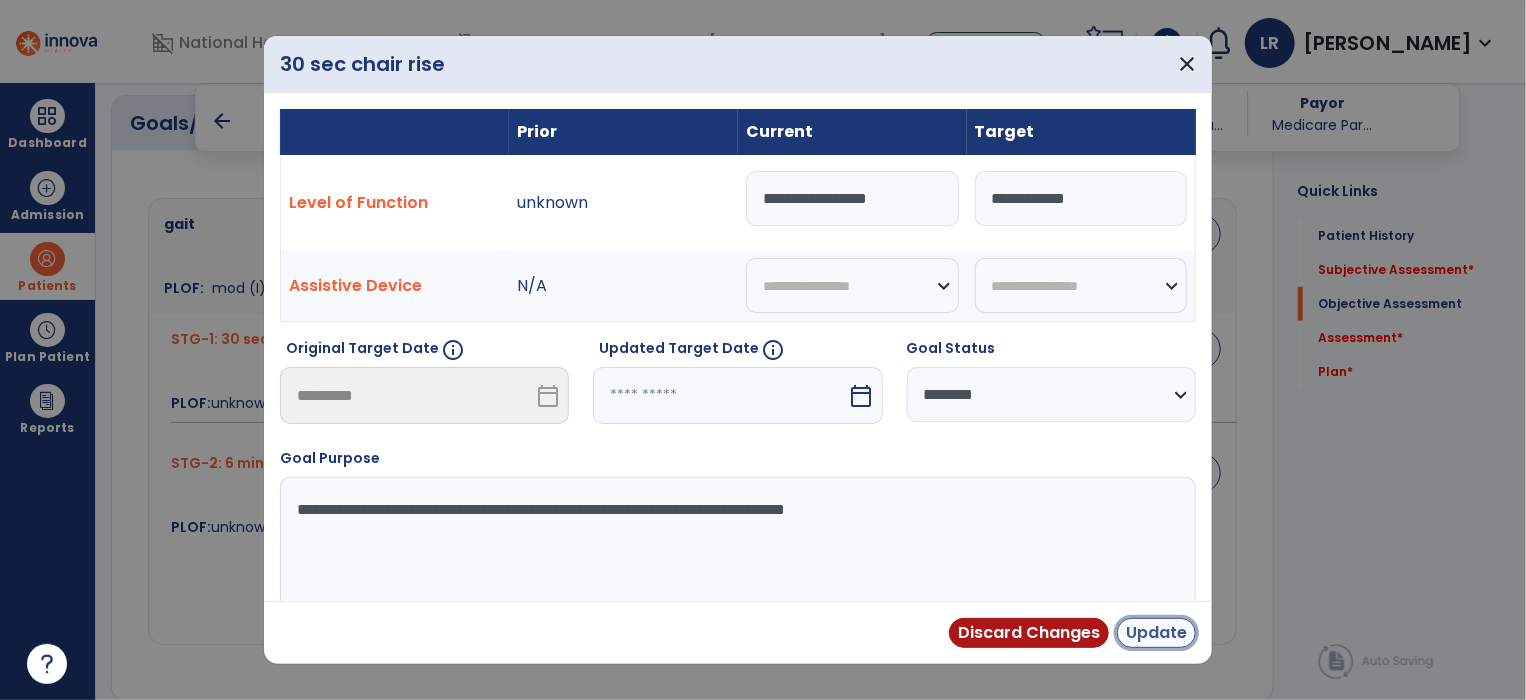 click on "Update" at bounding box center [1156, 633] 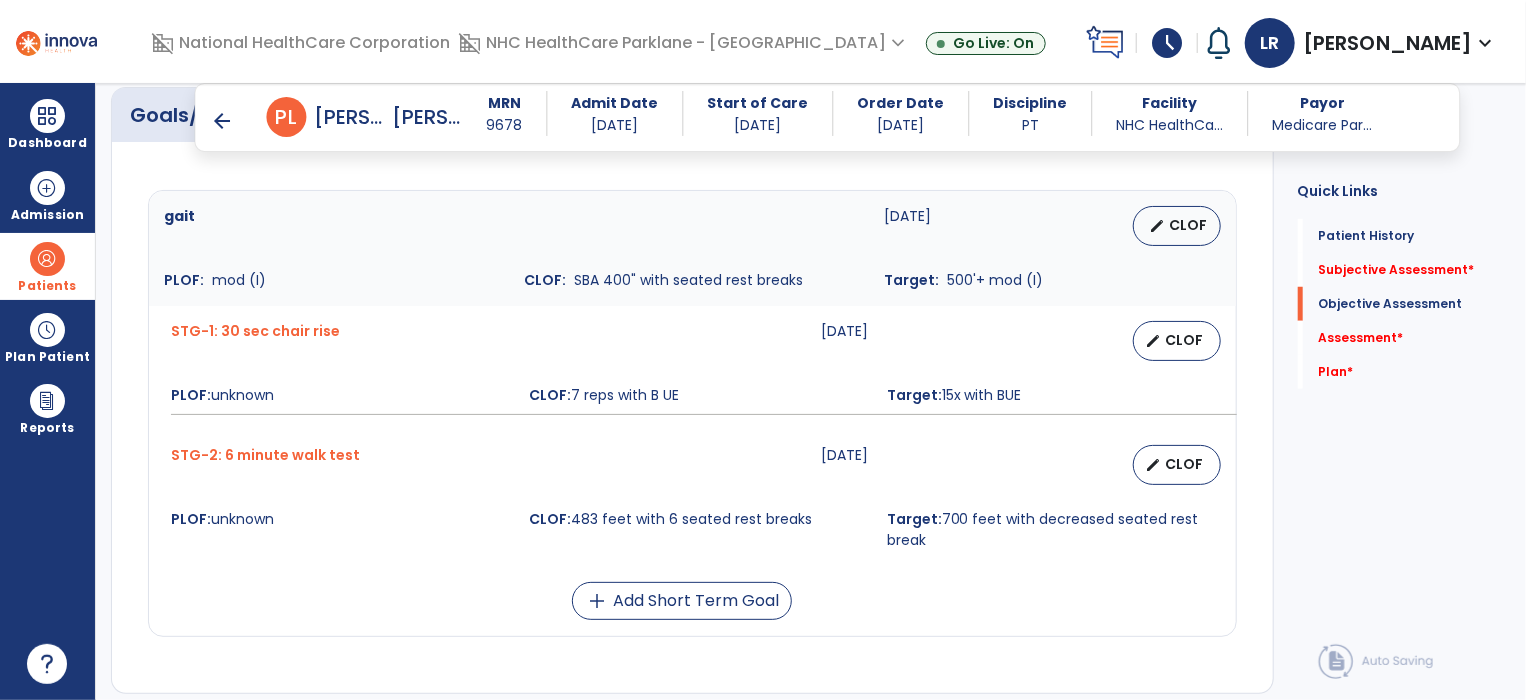 scroll, scrollTop: 740, scrollLeft: 0, axis: vertical 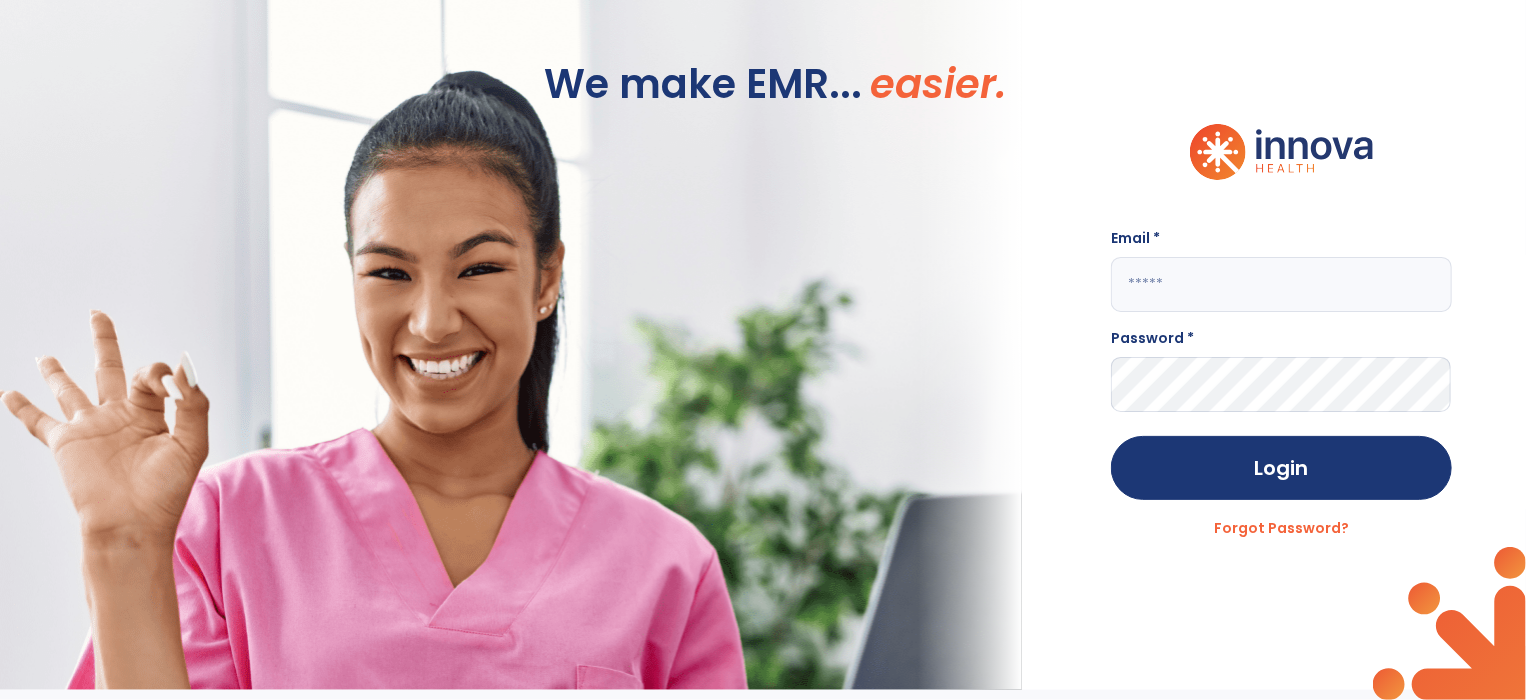 click 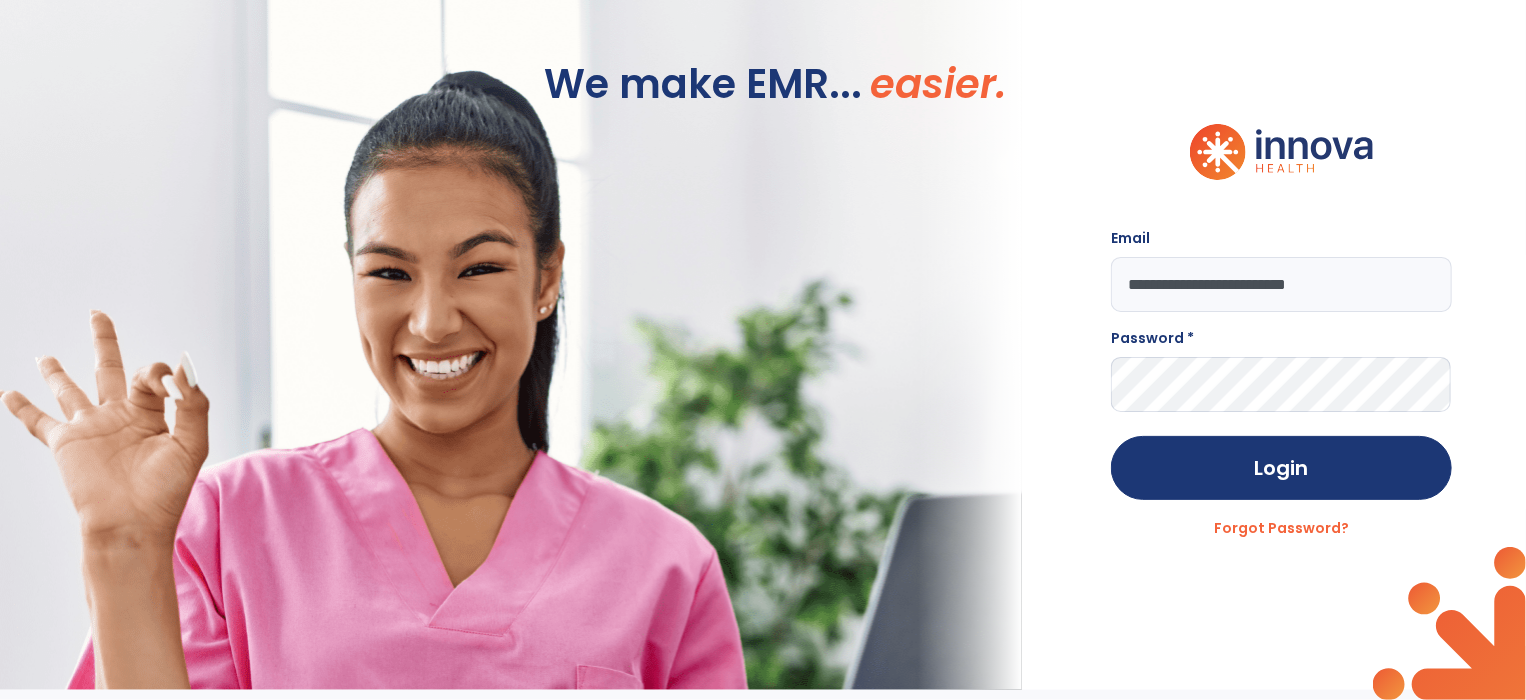 type on "**********" 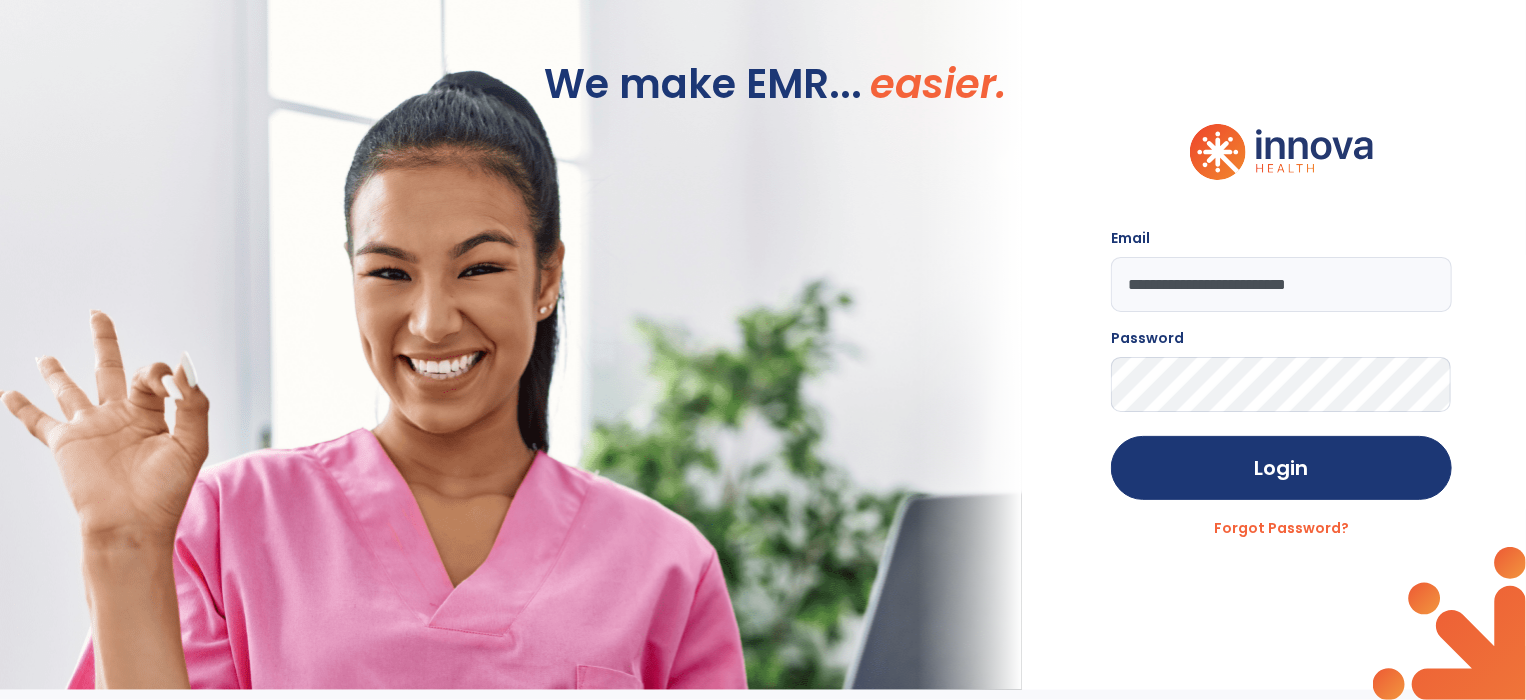 click on "Login" 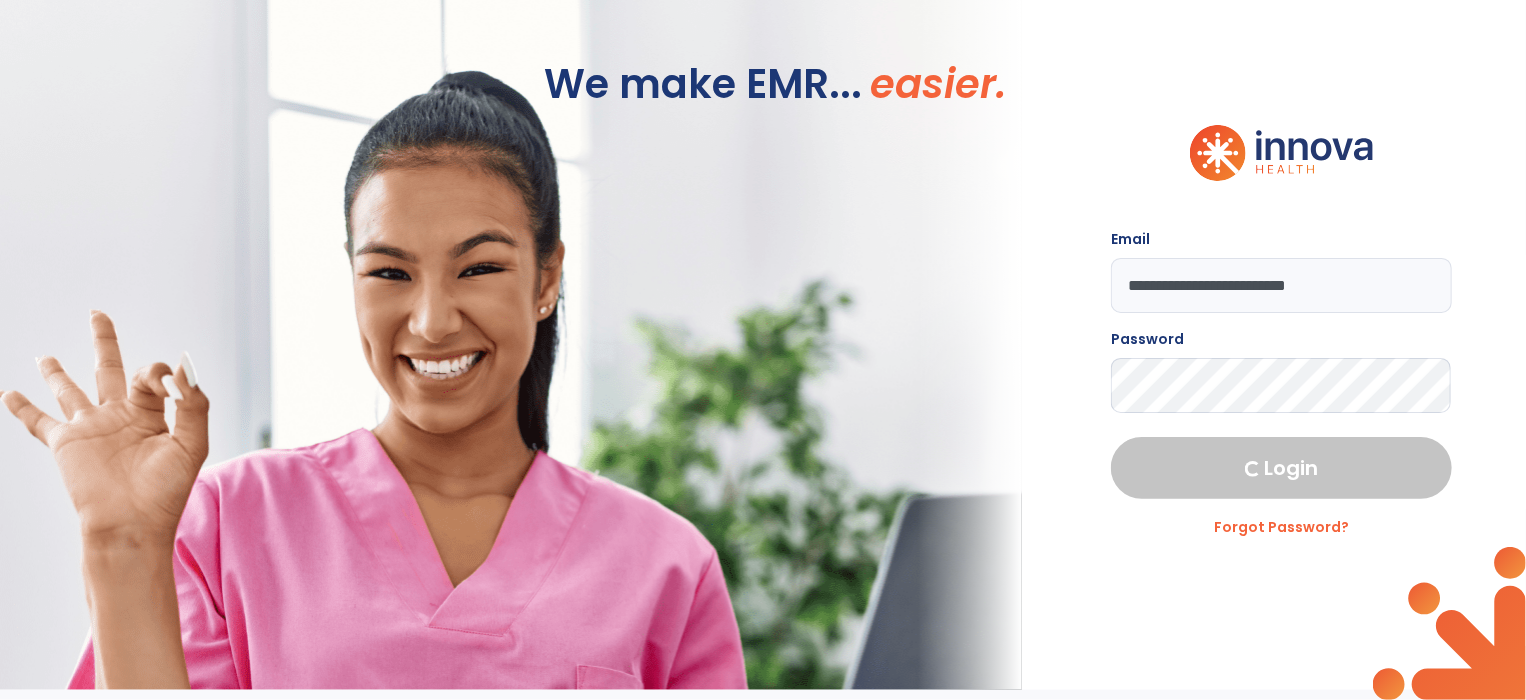 select on "****" 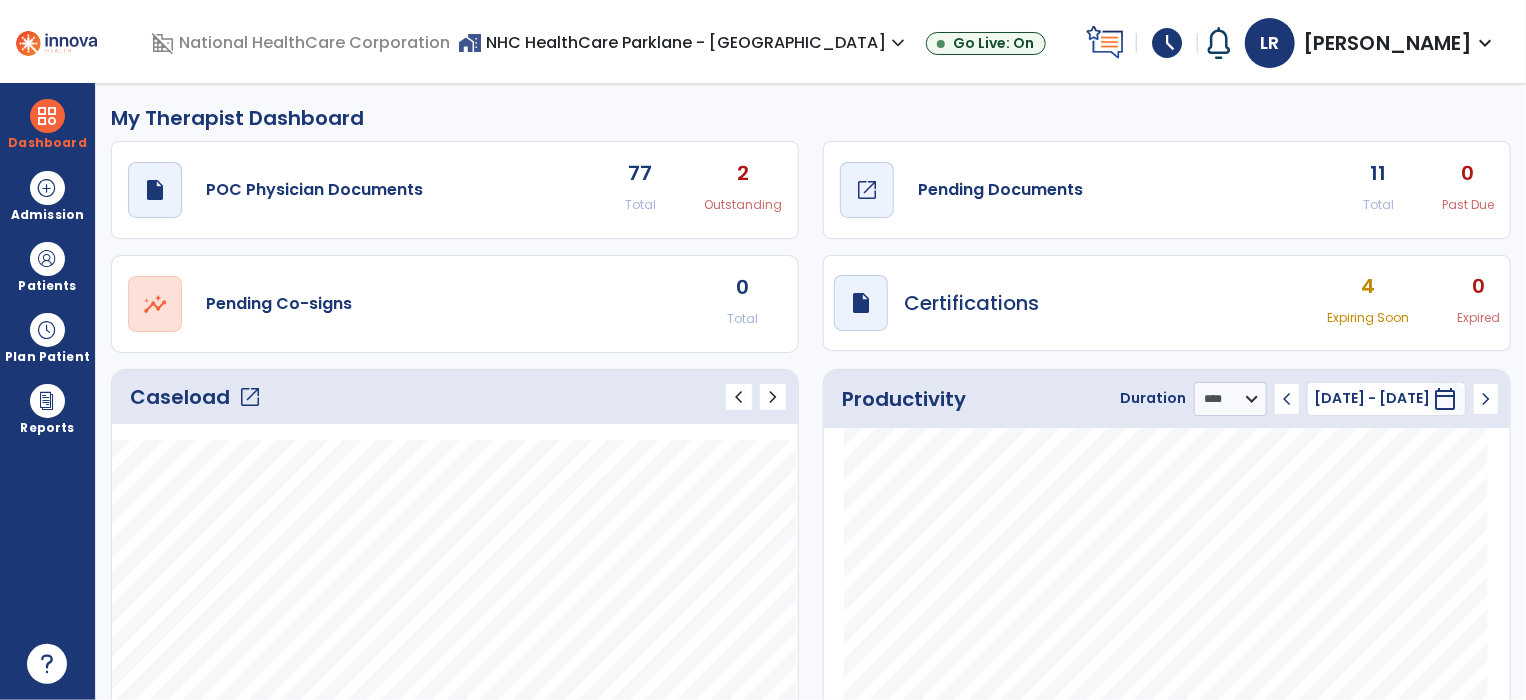 click on "Pending Documents" 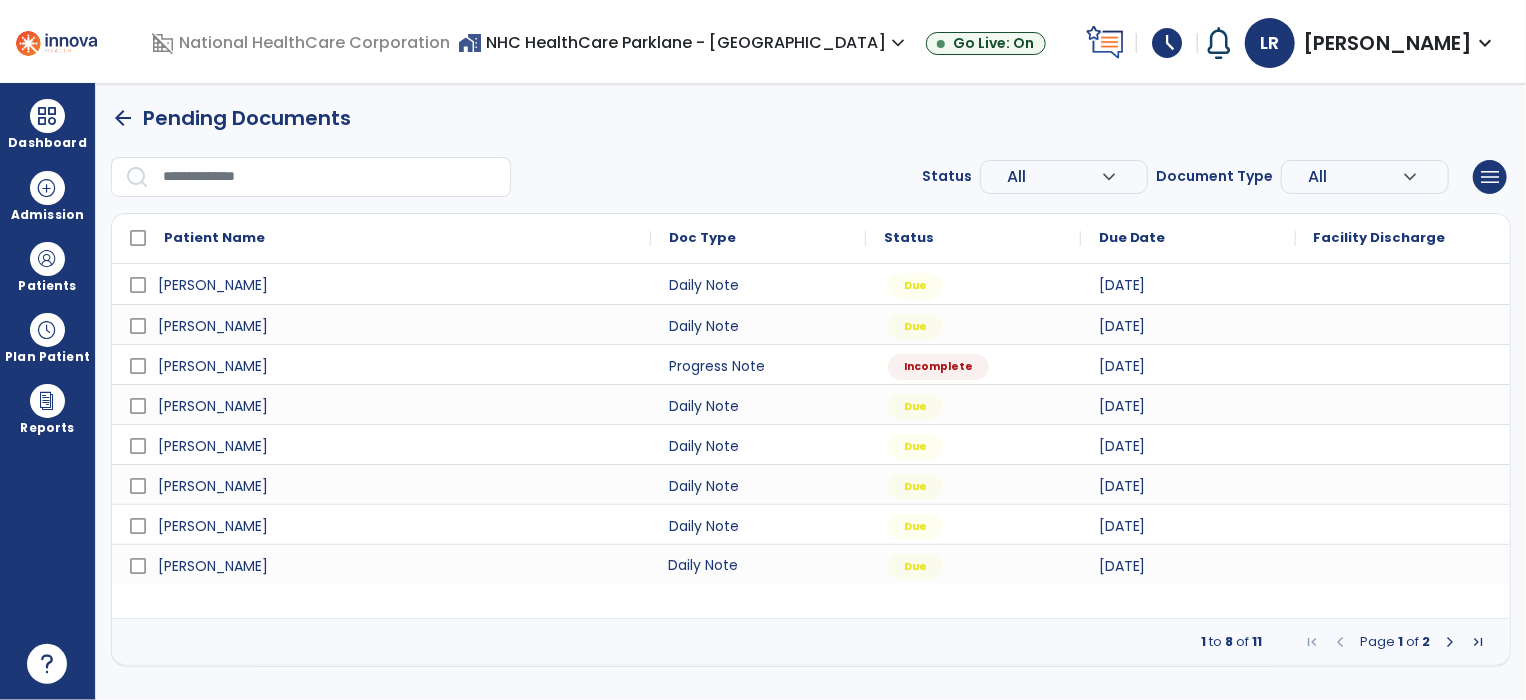 click on "Daily Note" at bounding box center [758, 564] 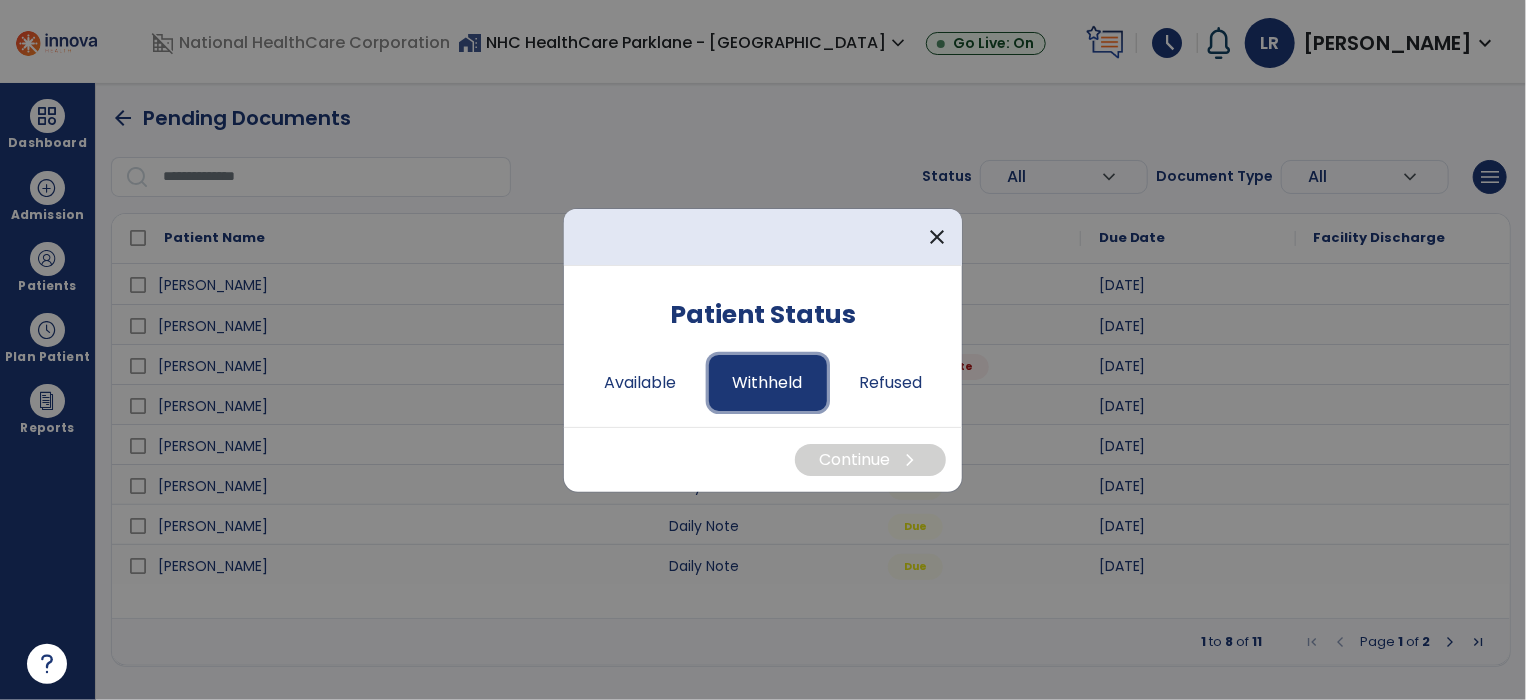 click on "Withheld" at bounding box center [768, 383] 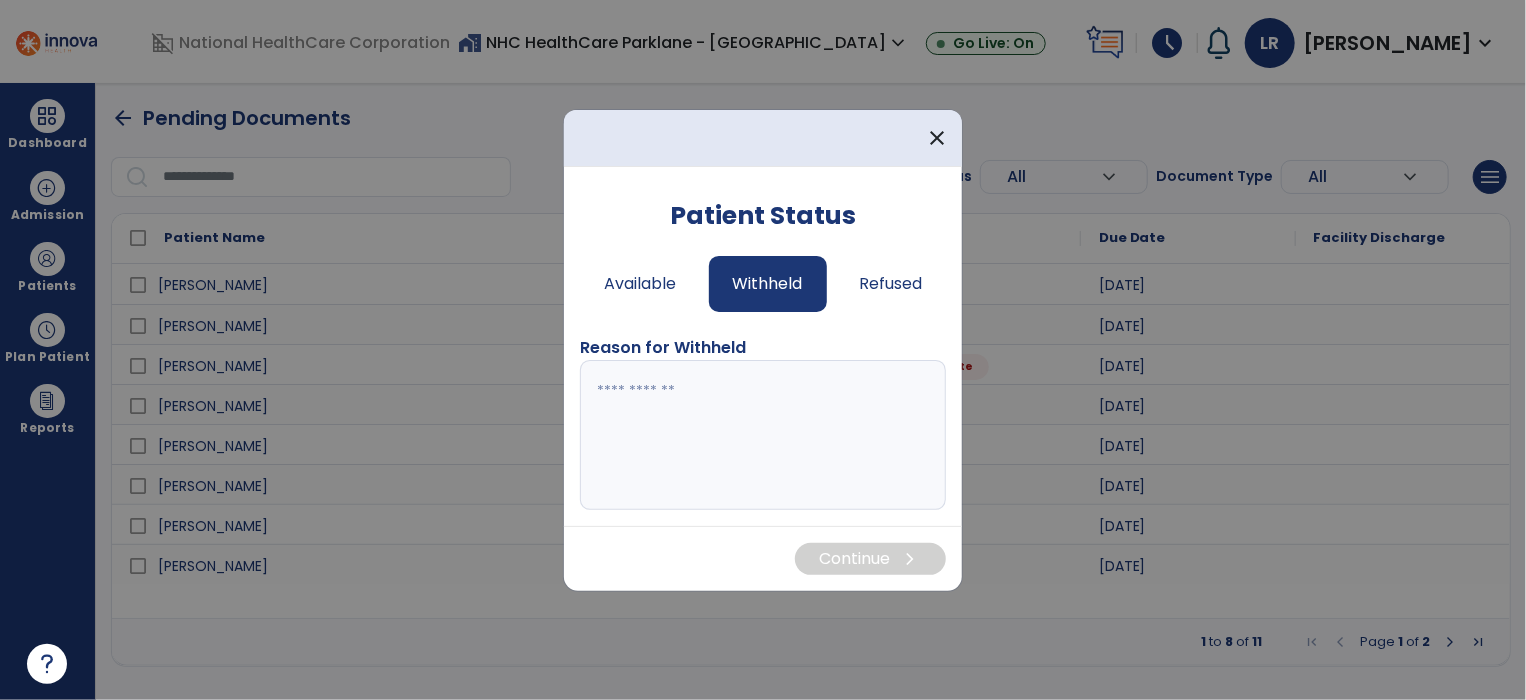 click at bounding box center (763, 435) 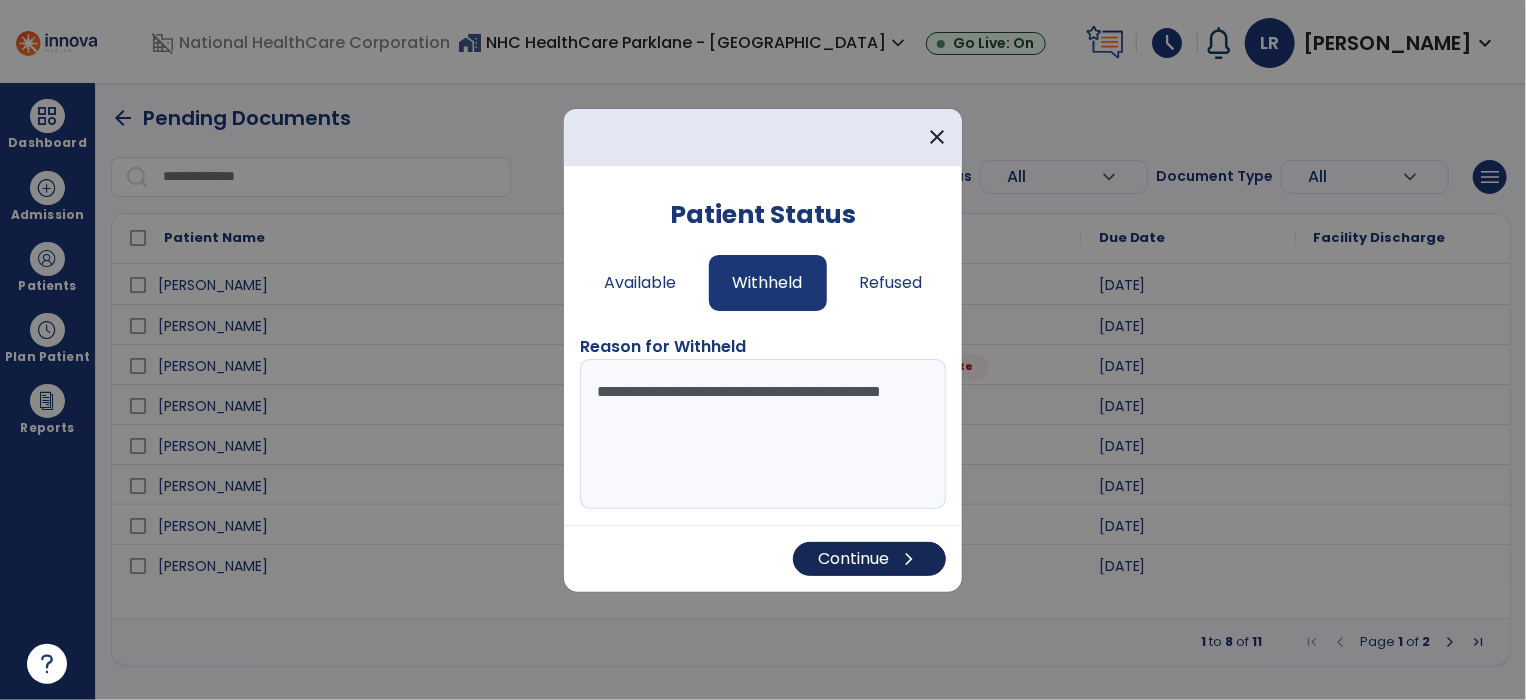 type on "**********" 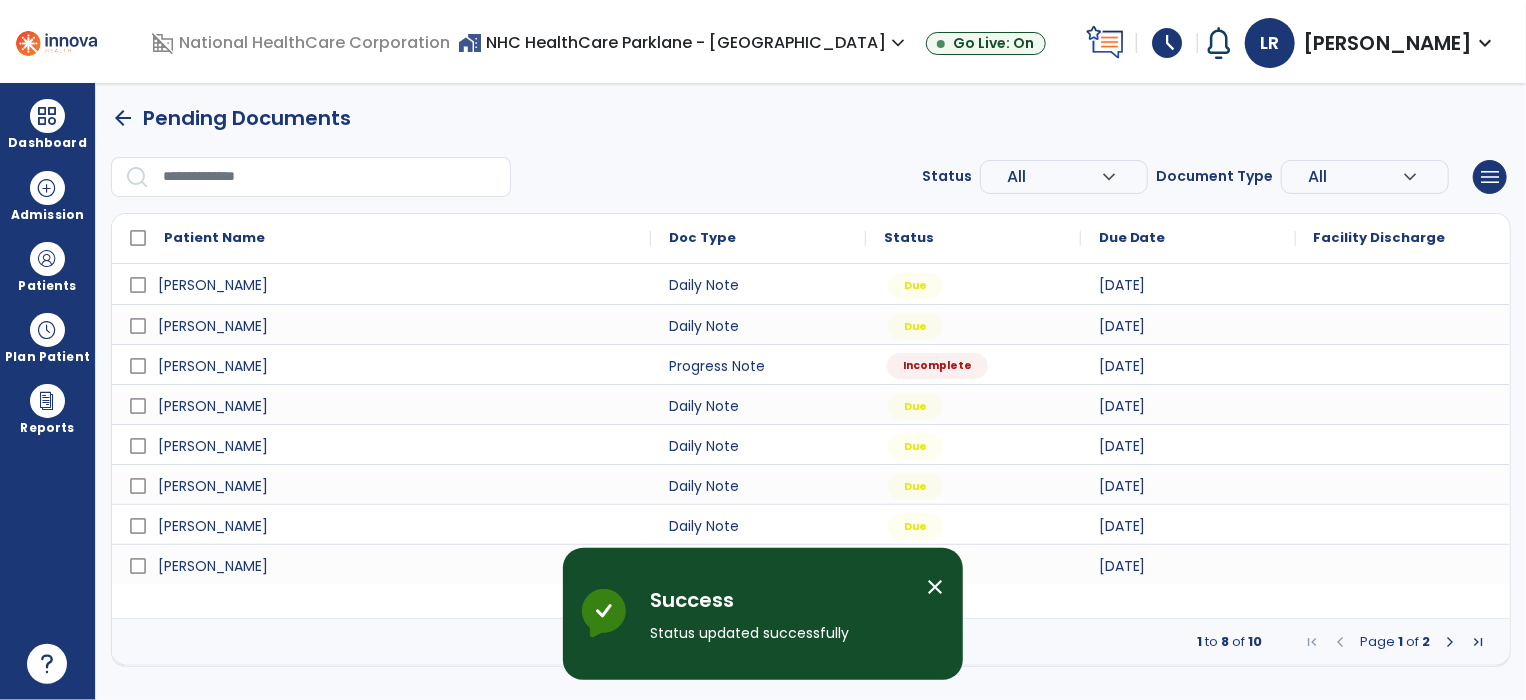 click on "Incomplete" at bounding box center (937, 366) 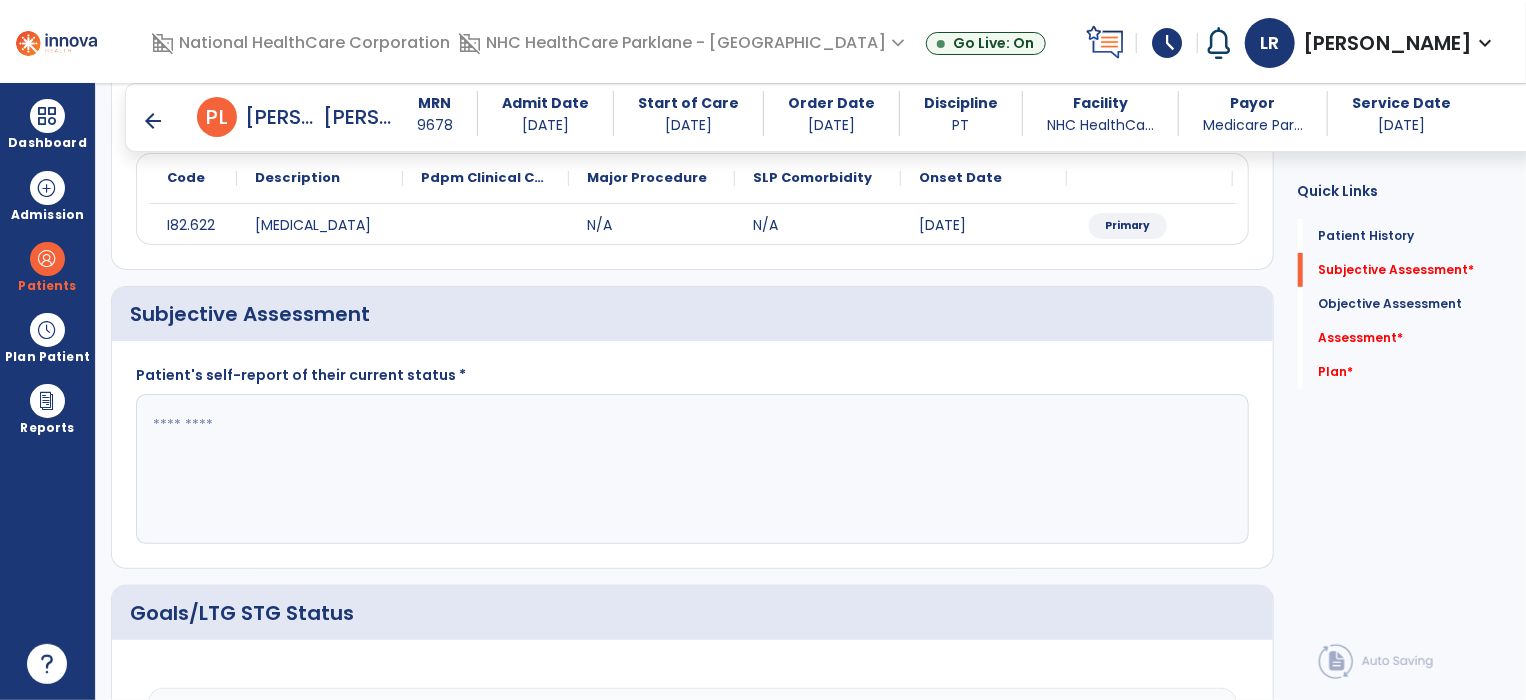 scroll, scrollTop: 244, scrollLeft: 0, axis: vertical 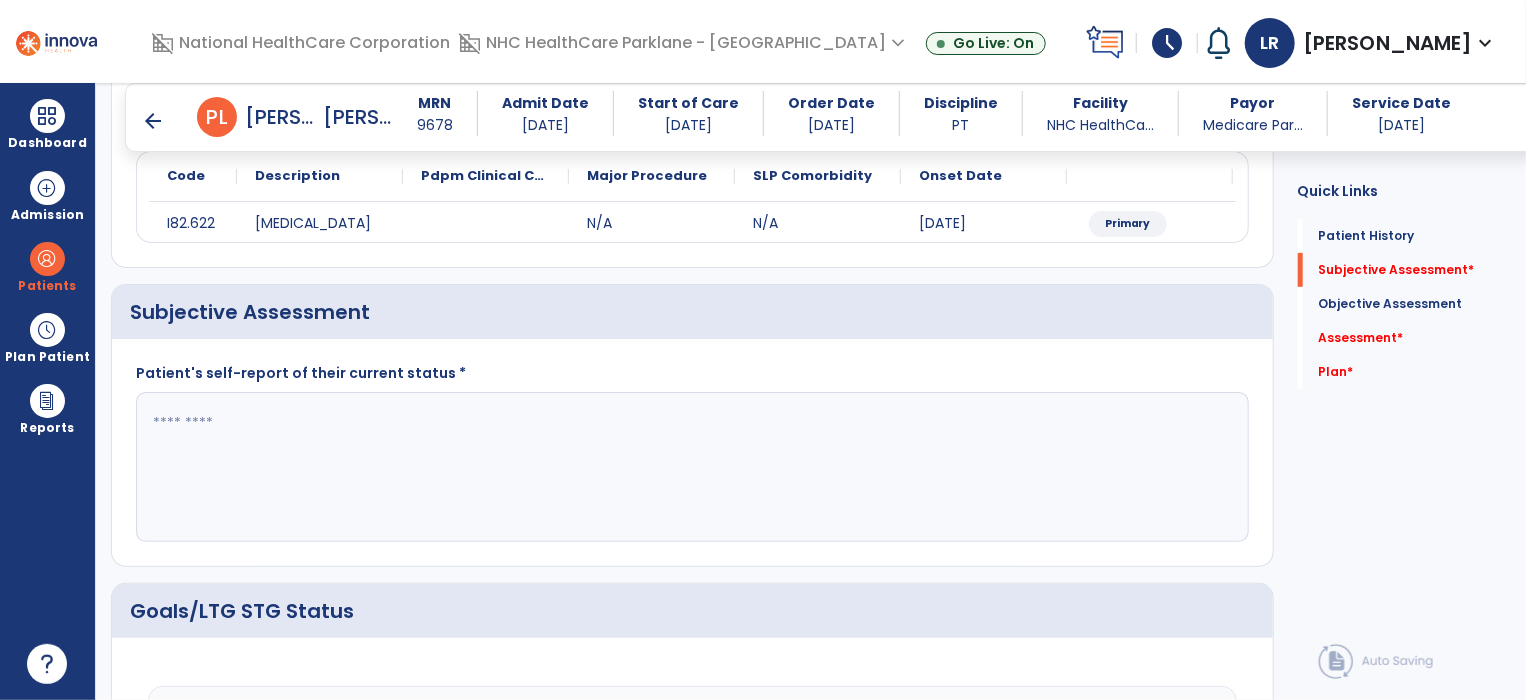 click 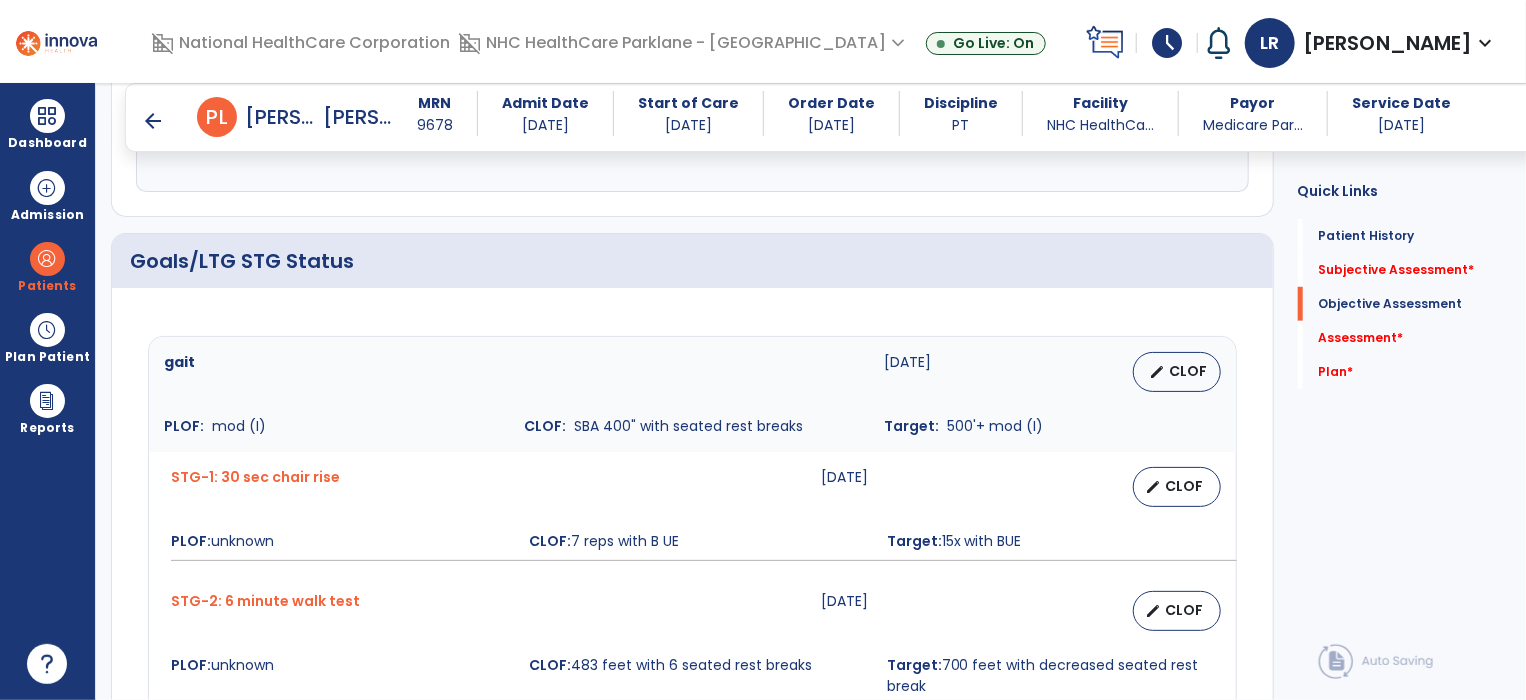 scroll, scrollTop: 655, scrollLeft: 0, axis: vertical 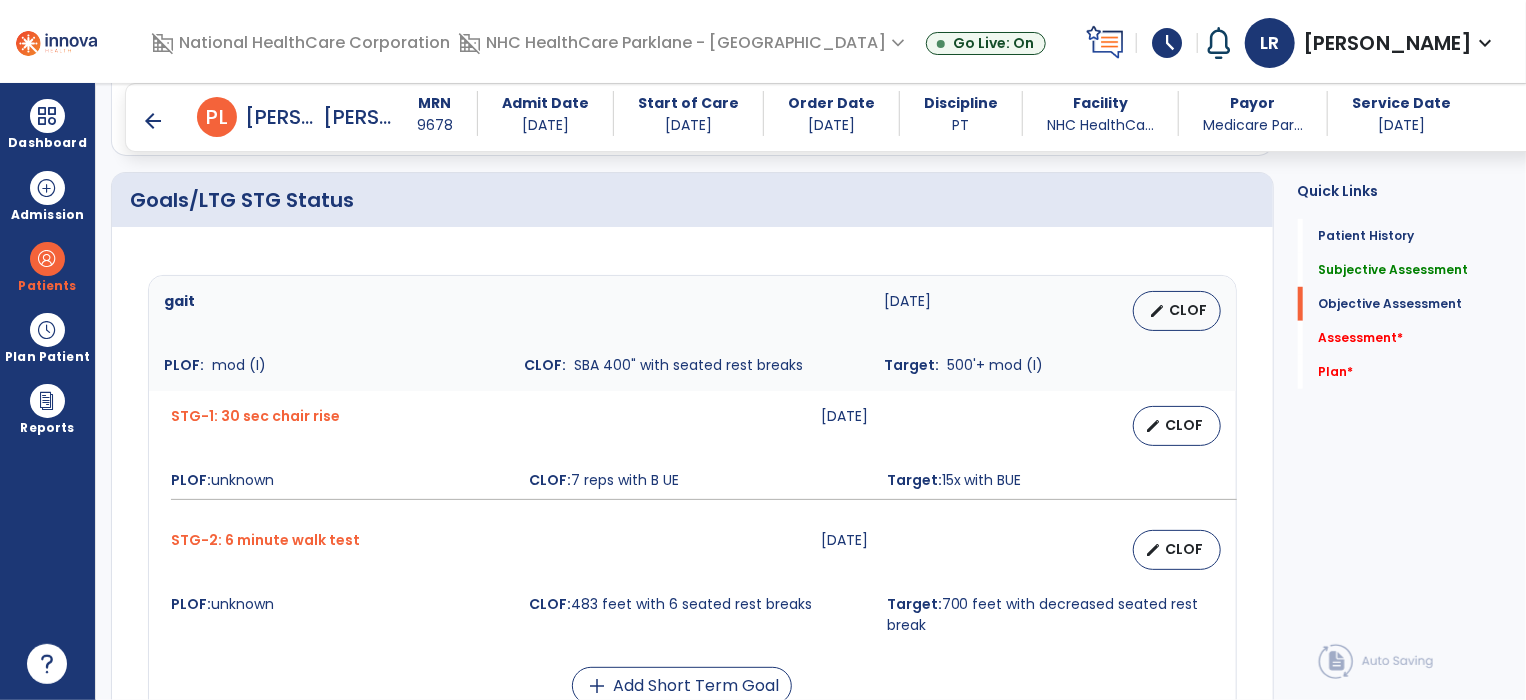 type on "**********" 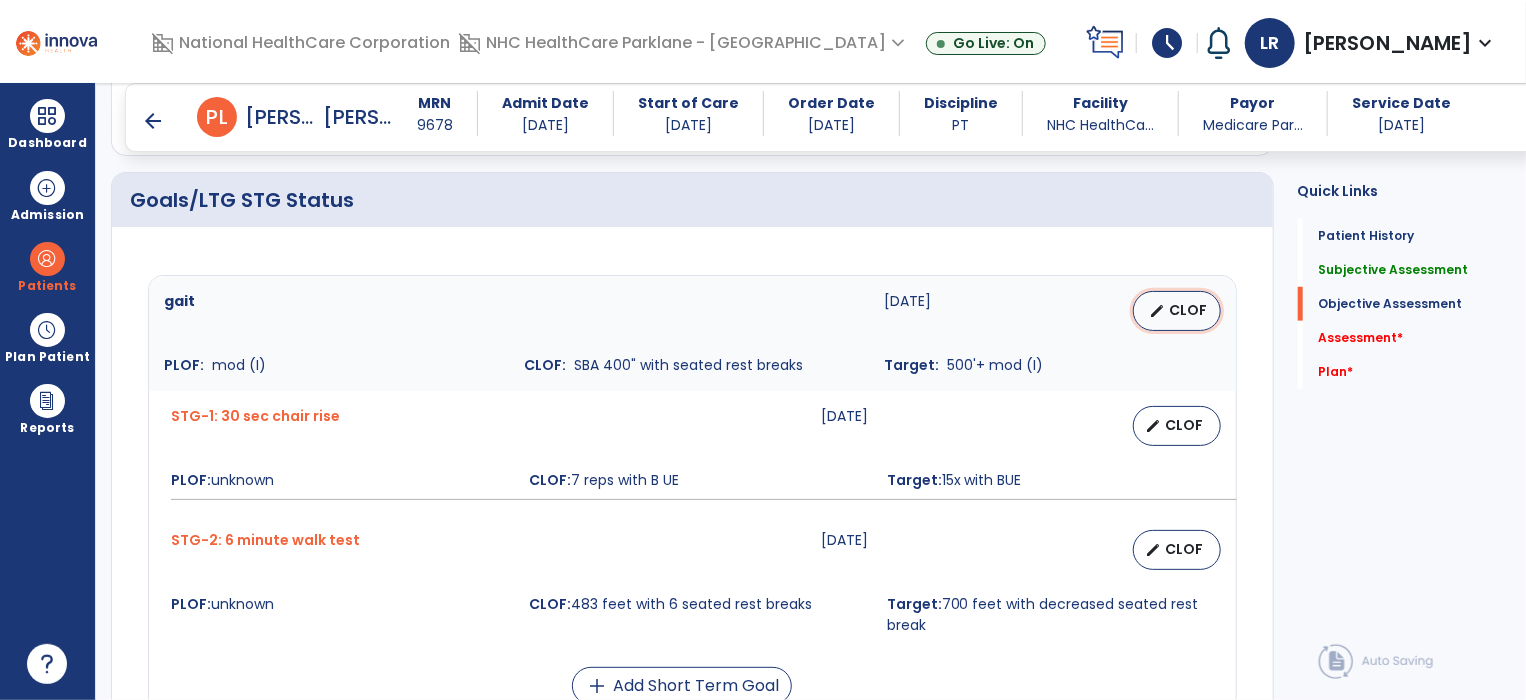 click on "CLOF" at bounding box center [1189, 310] 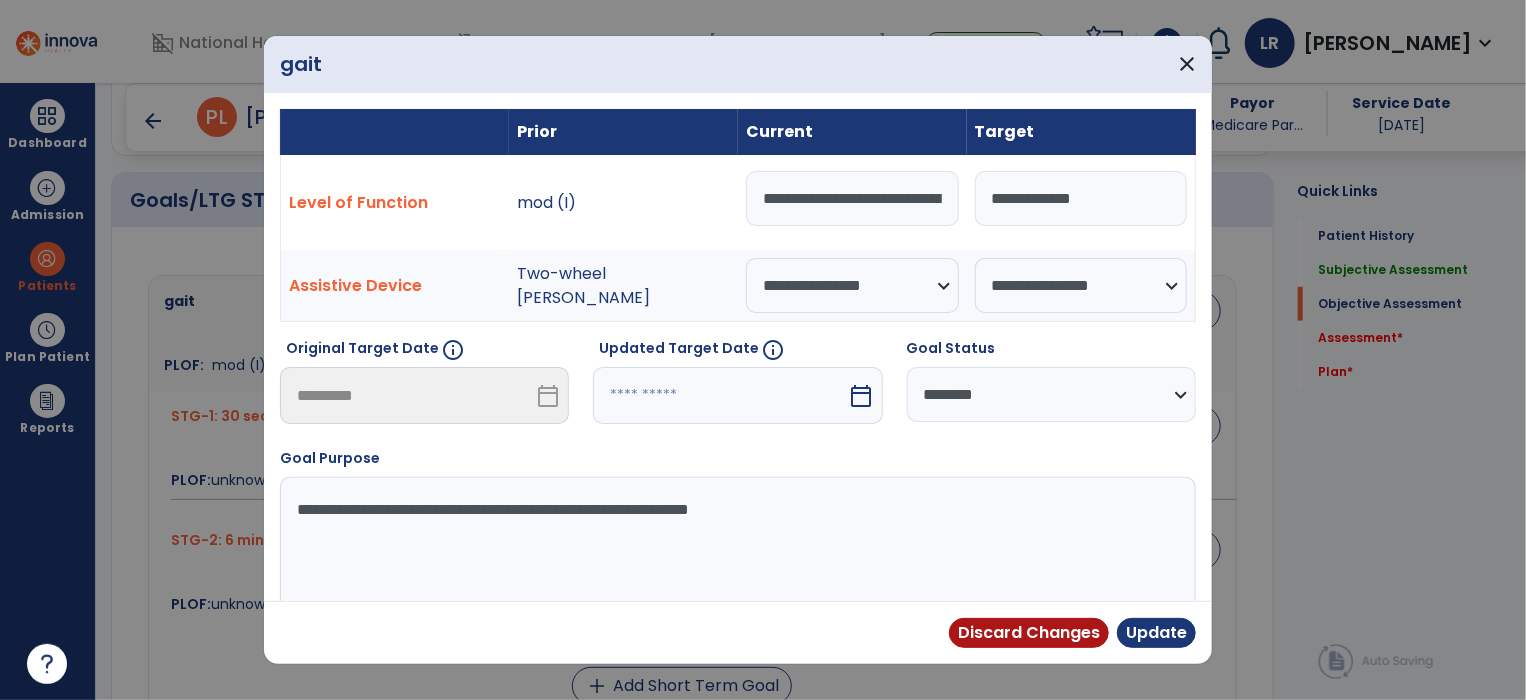 scroll, scrollTop: 0, scrollLeft: 80, axis: horizontal 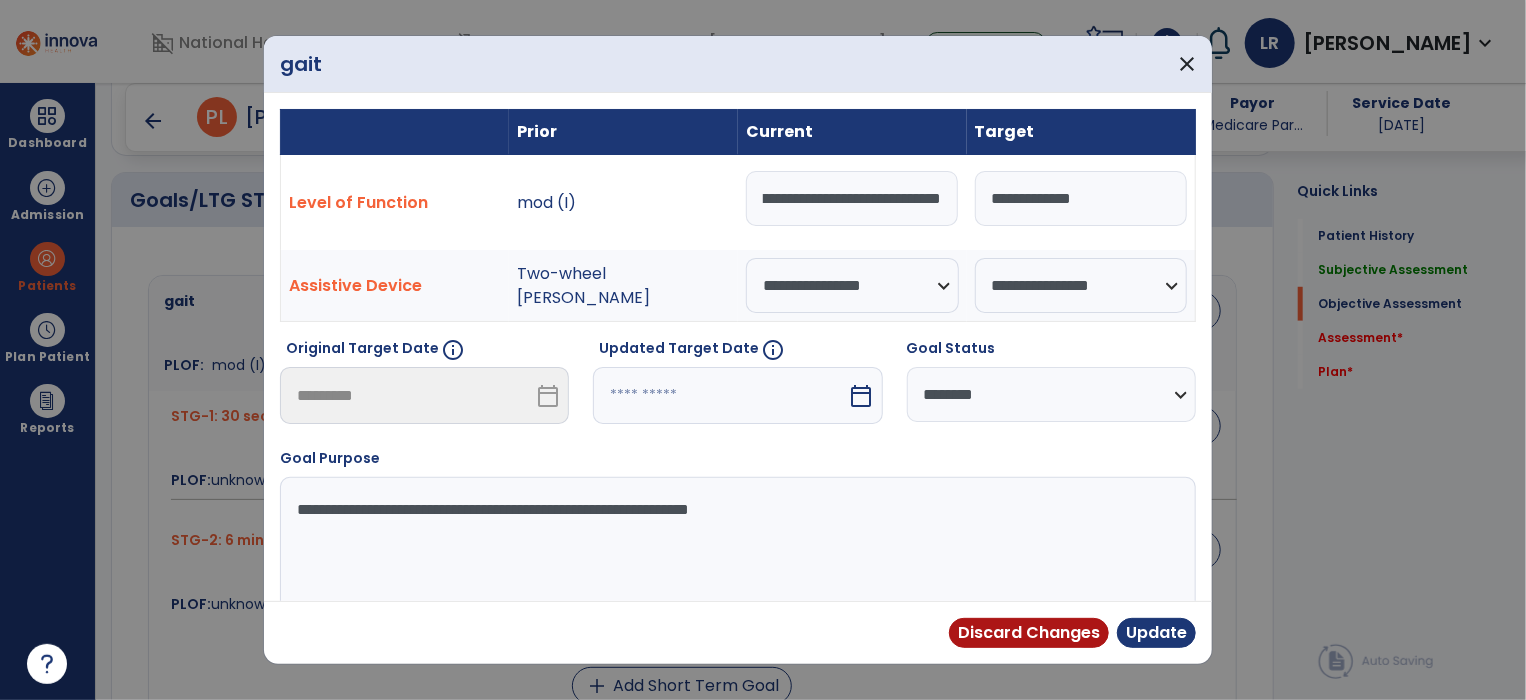 drag, startPoint x: 759, startPoint y: 194, endPoint x: 997, endPoint y: 201, distance: 238.10292 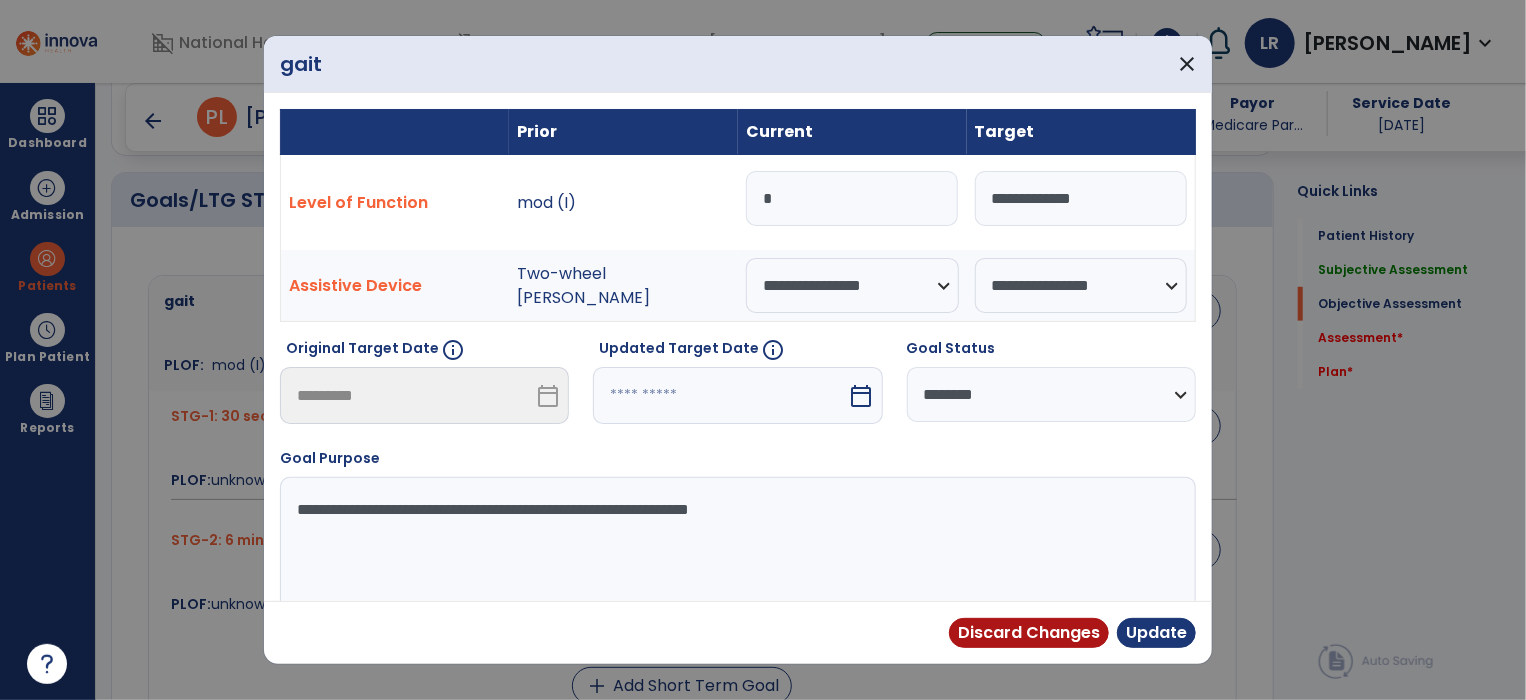 scroll, scrollTop: 0, scrollLeft: 0, axis: both 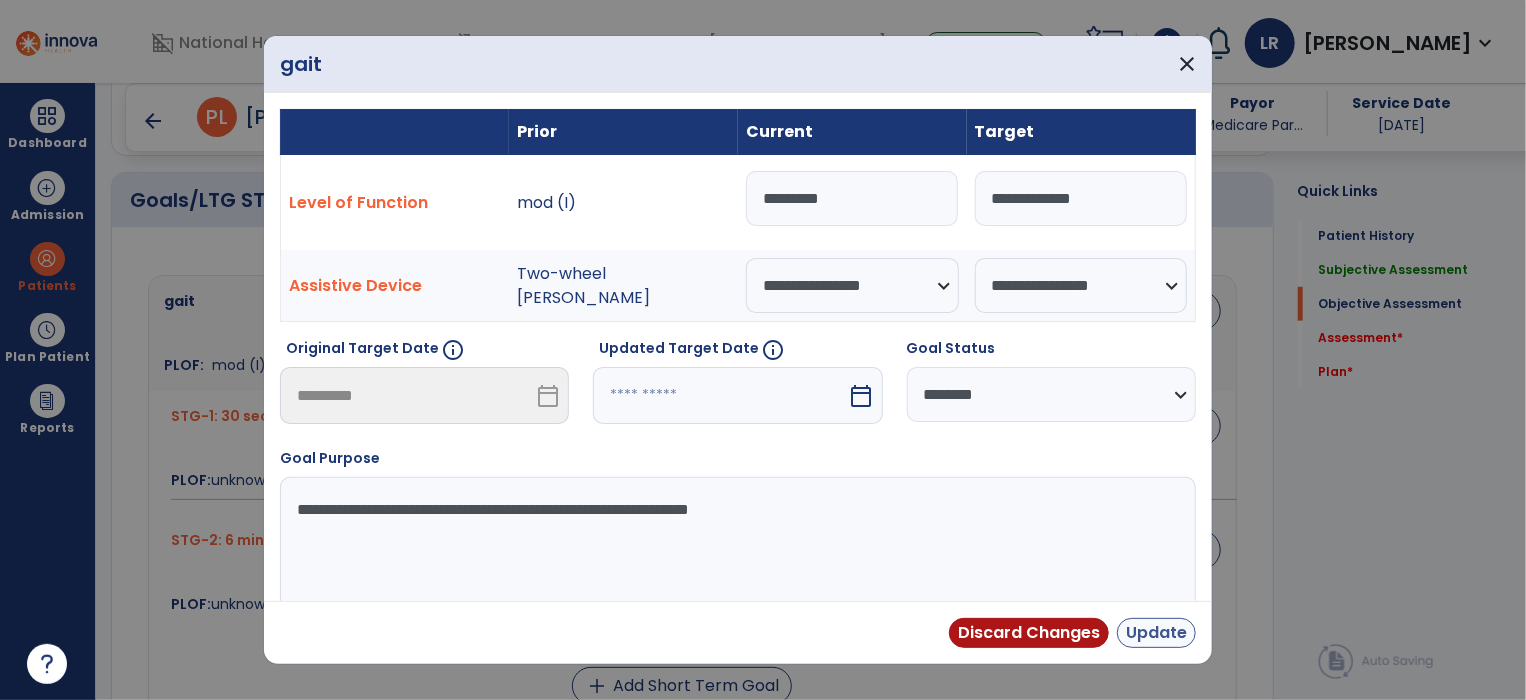 type on "*********" 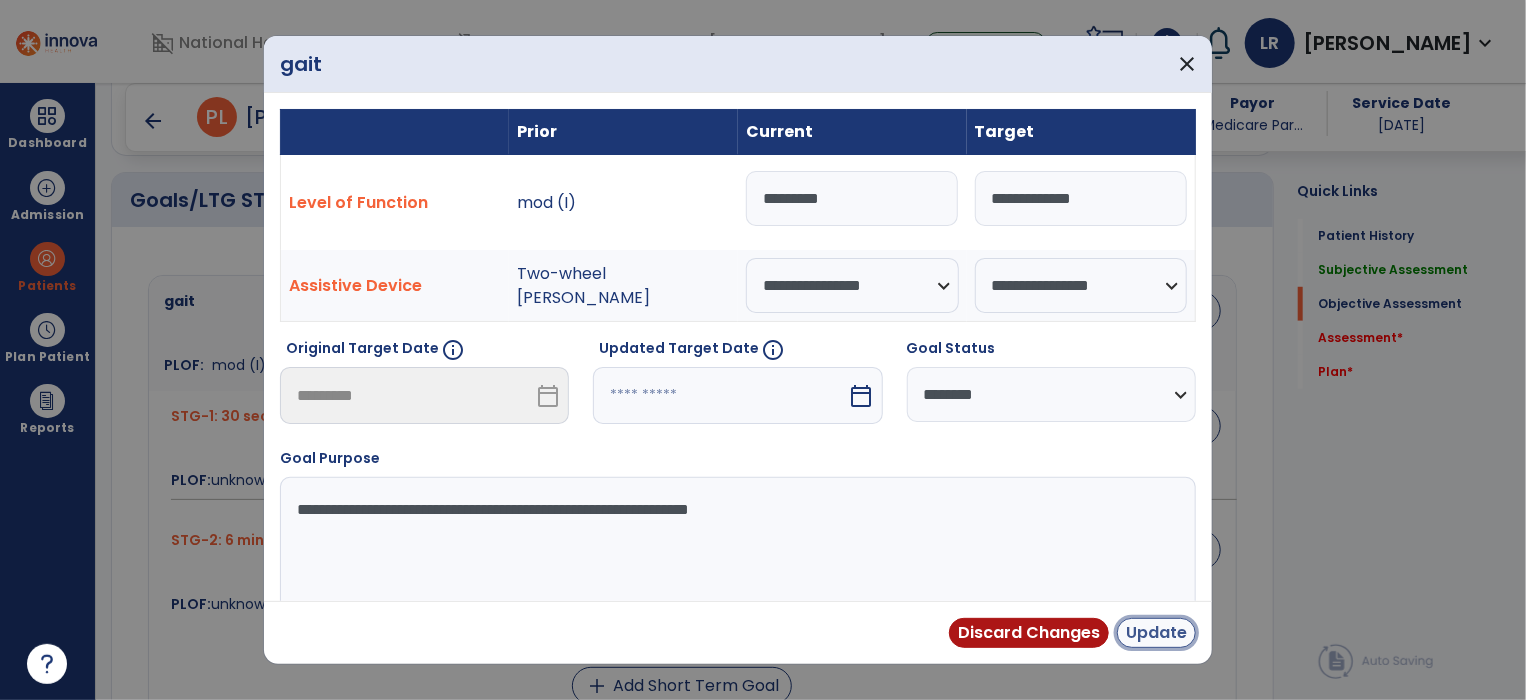 click on "Update" at bounding box center (1156, 633) 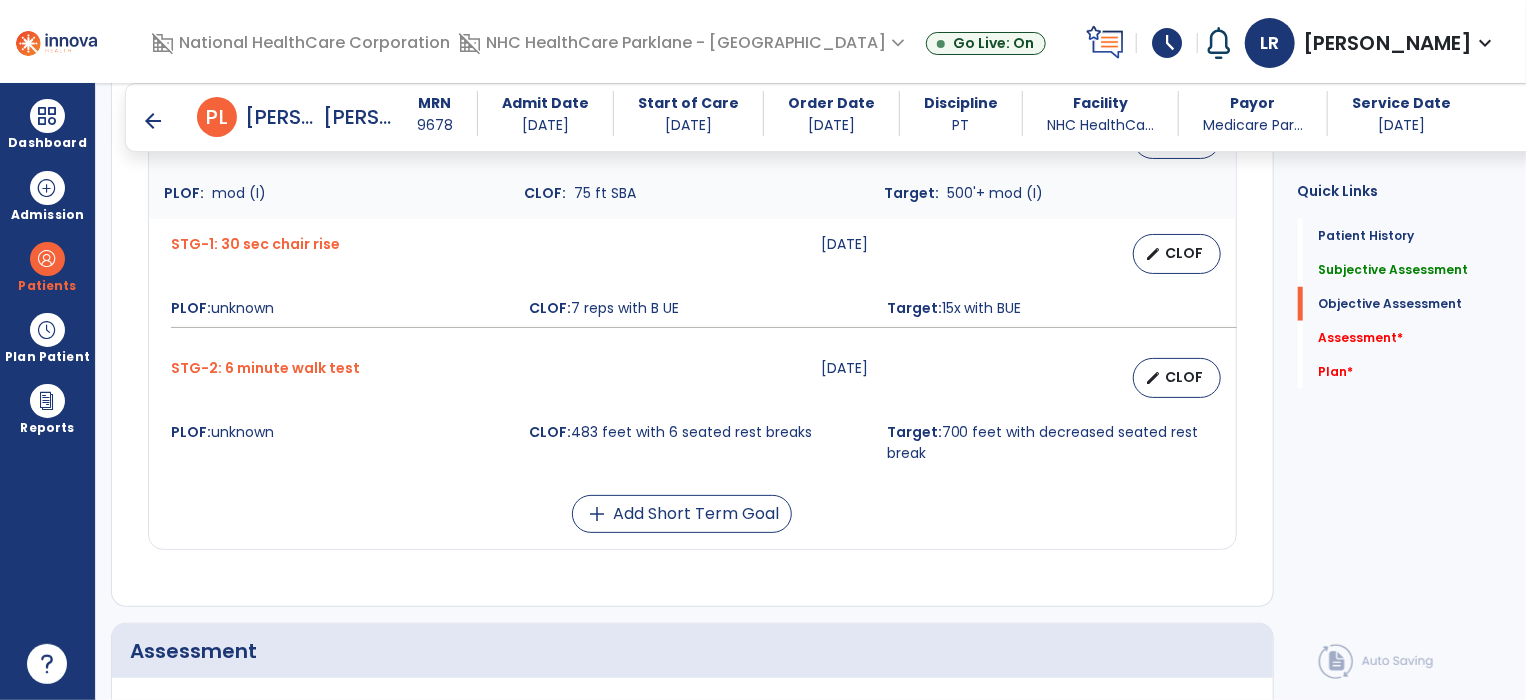 scroll, scrollTop: 826, scrollLeft: 0, axis: vertical 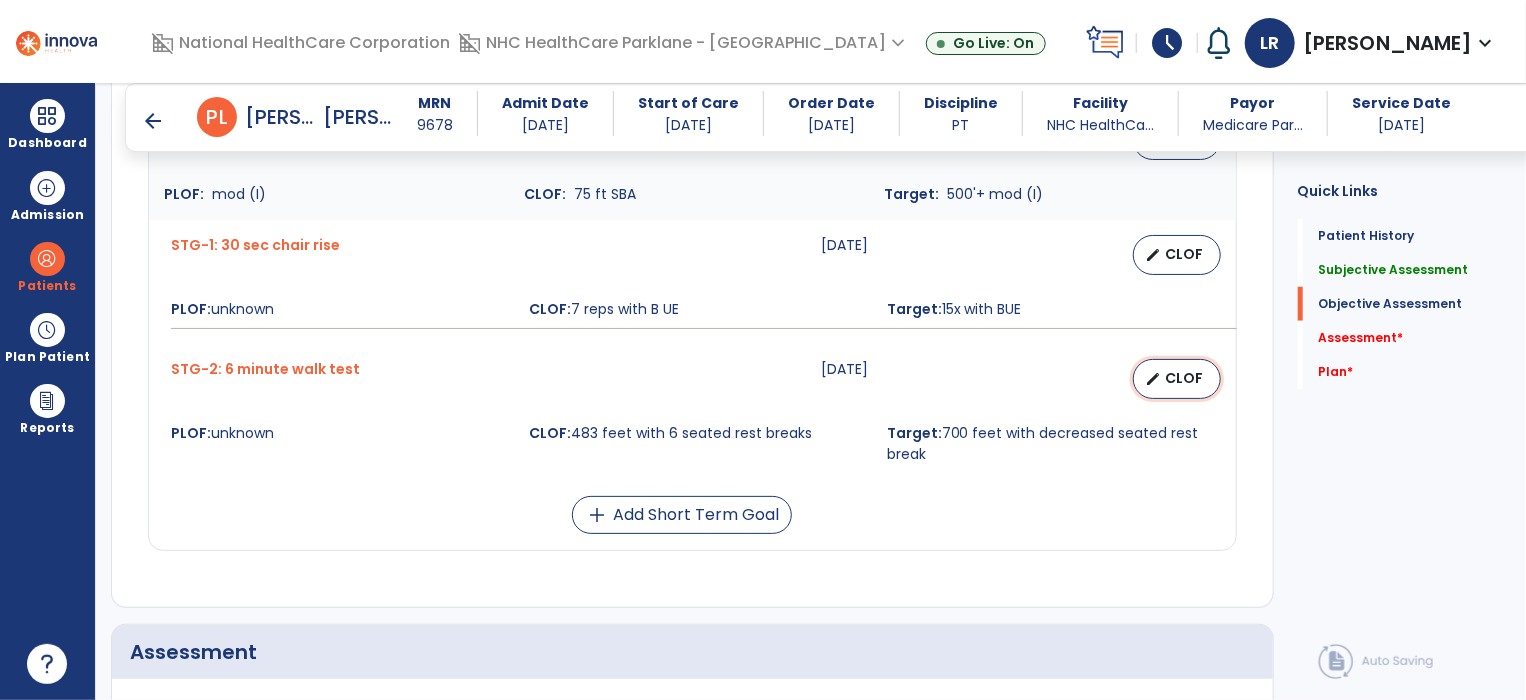 click on "CLOF" at bounding box center [1185, 378] 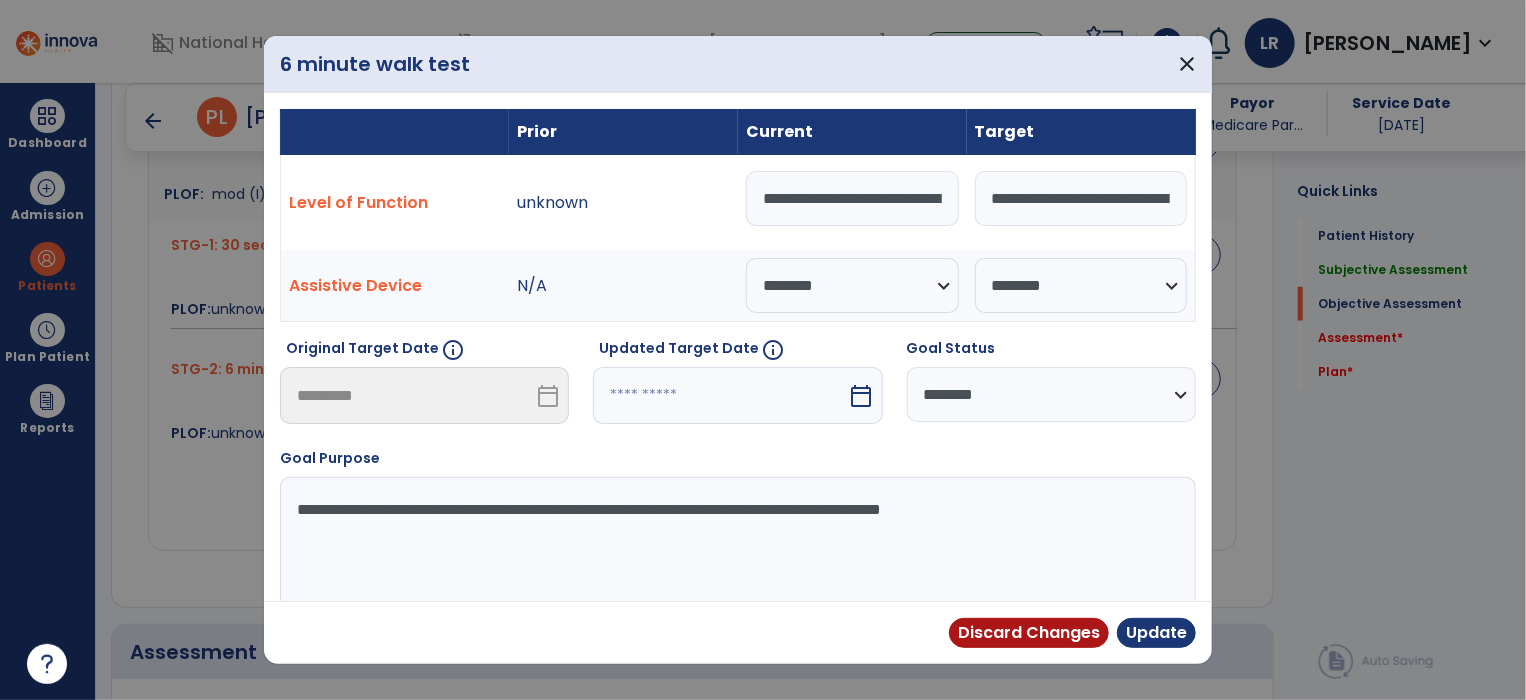 scroll, scrollTop: 0, scrollLeft: 0, axis: both 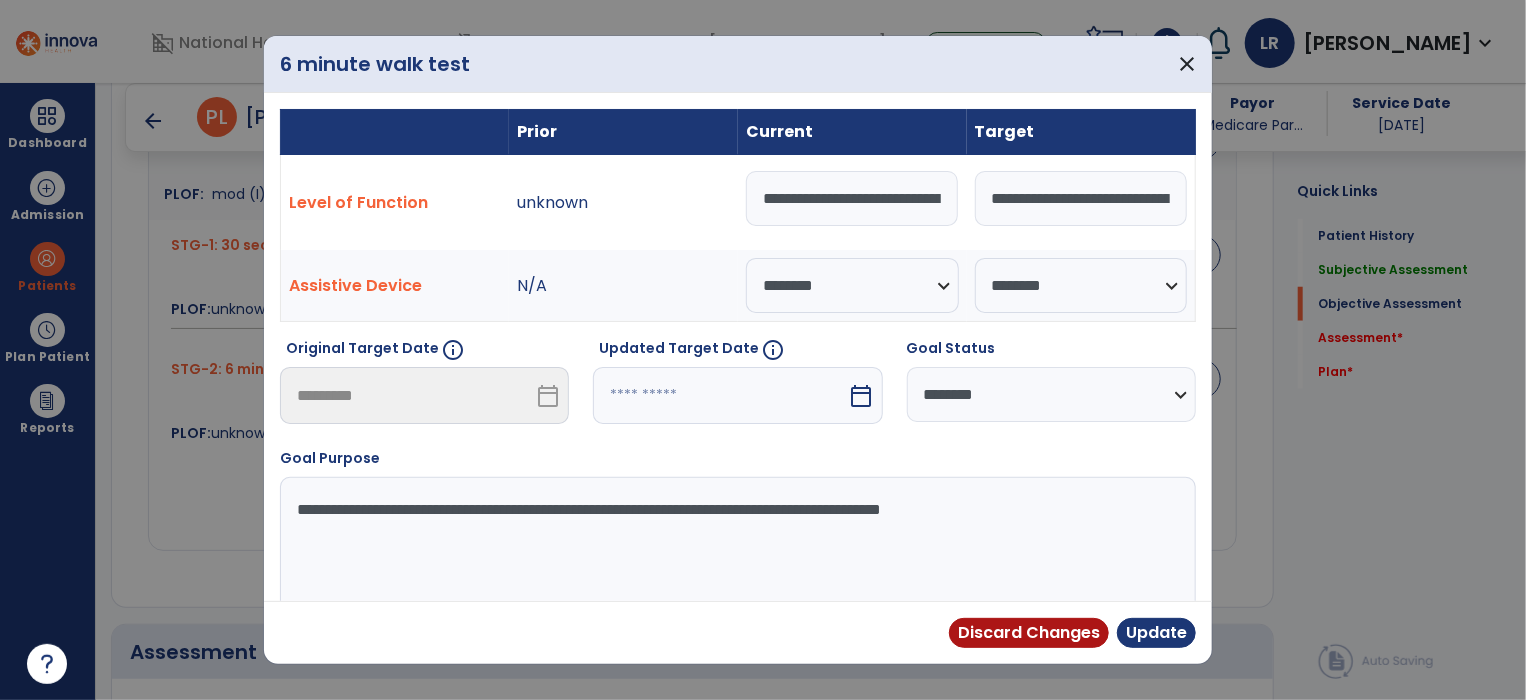 drag, startPoint x: 936, startPoint y: 193, endPoint x: 600, endPoint y: 198, distance: 336.0372 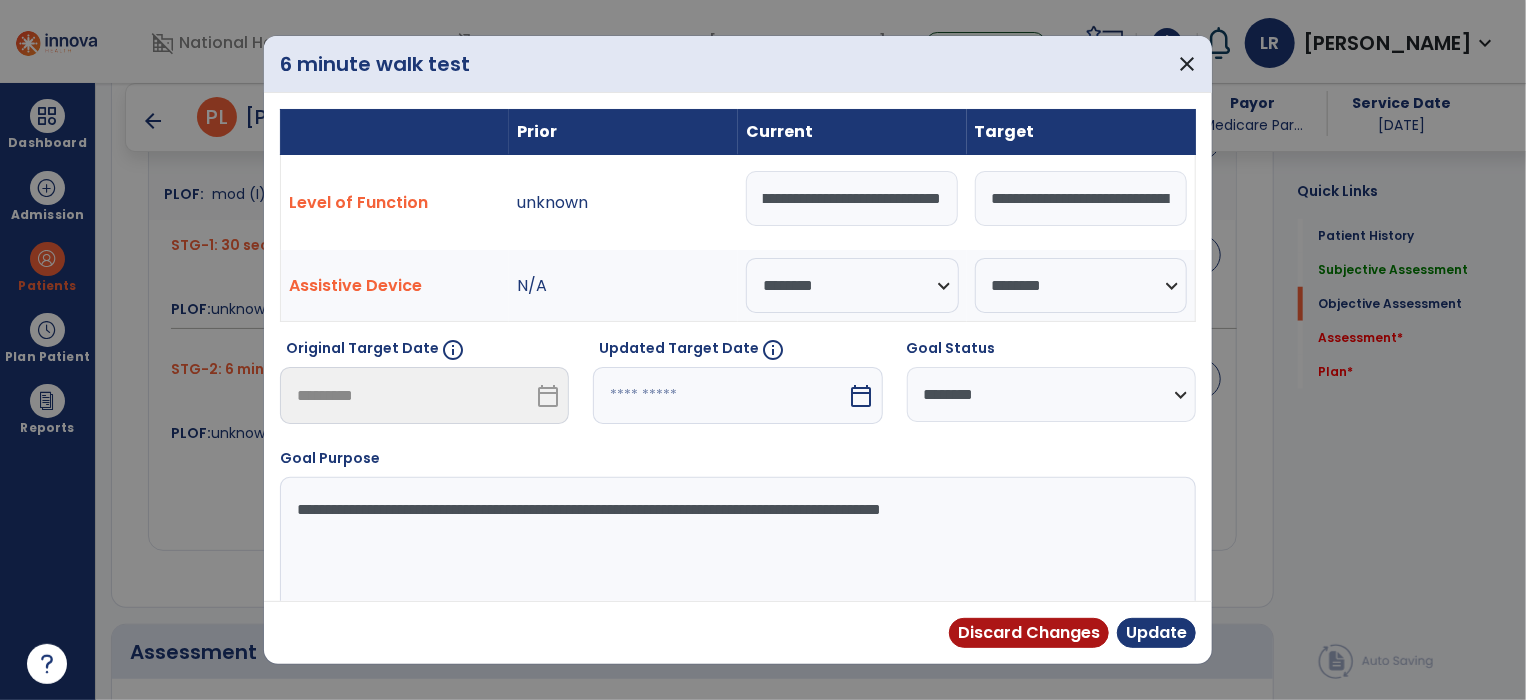 type on "**********" 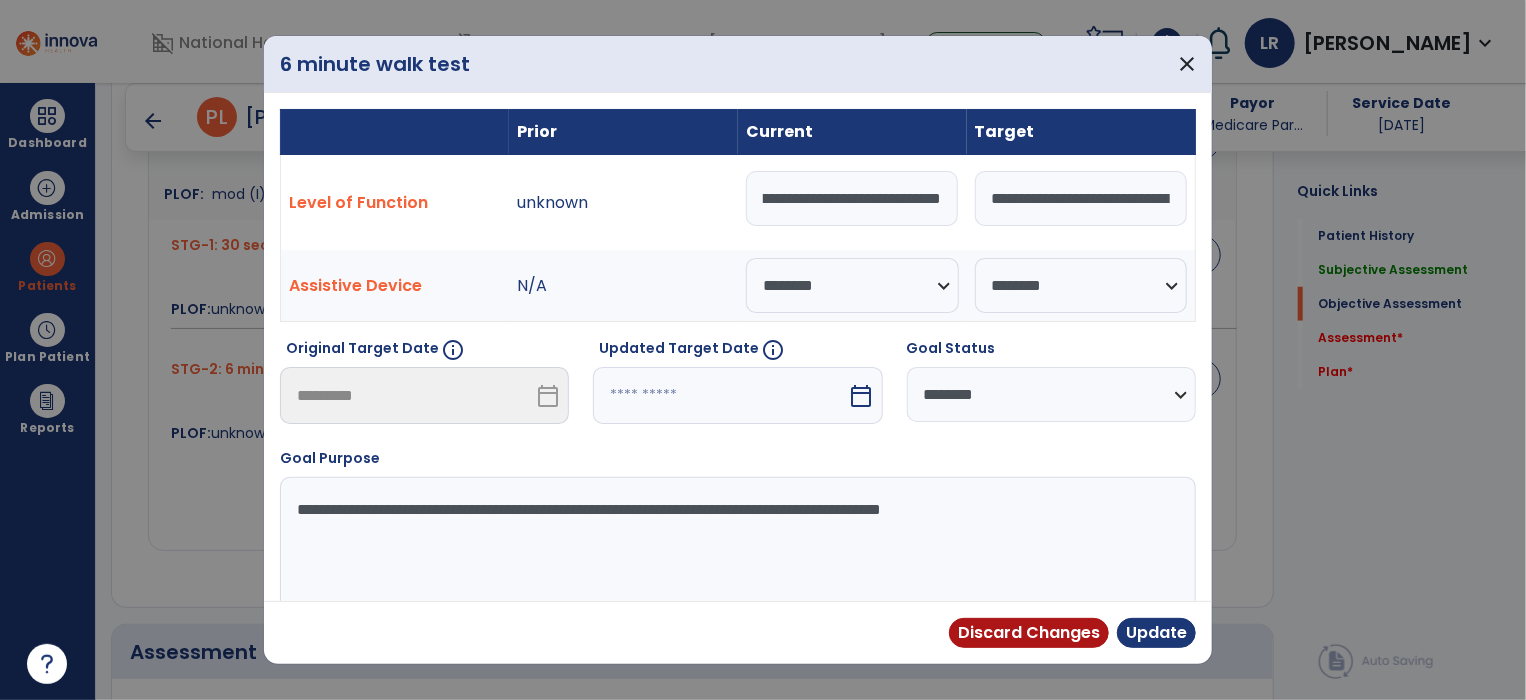 scroll, scrollTop: 0, scrollLeft: 70, axis: horizontal 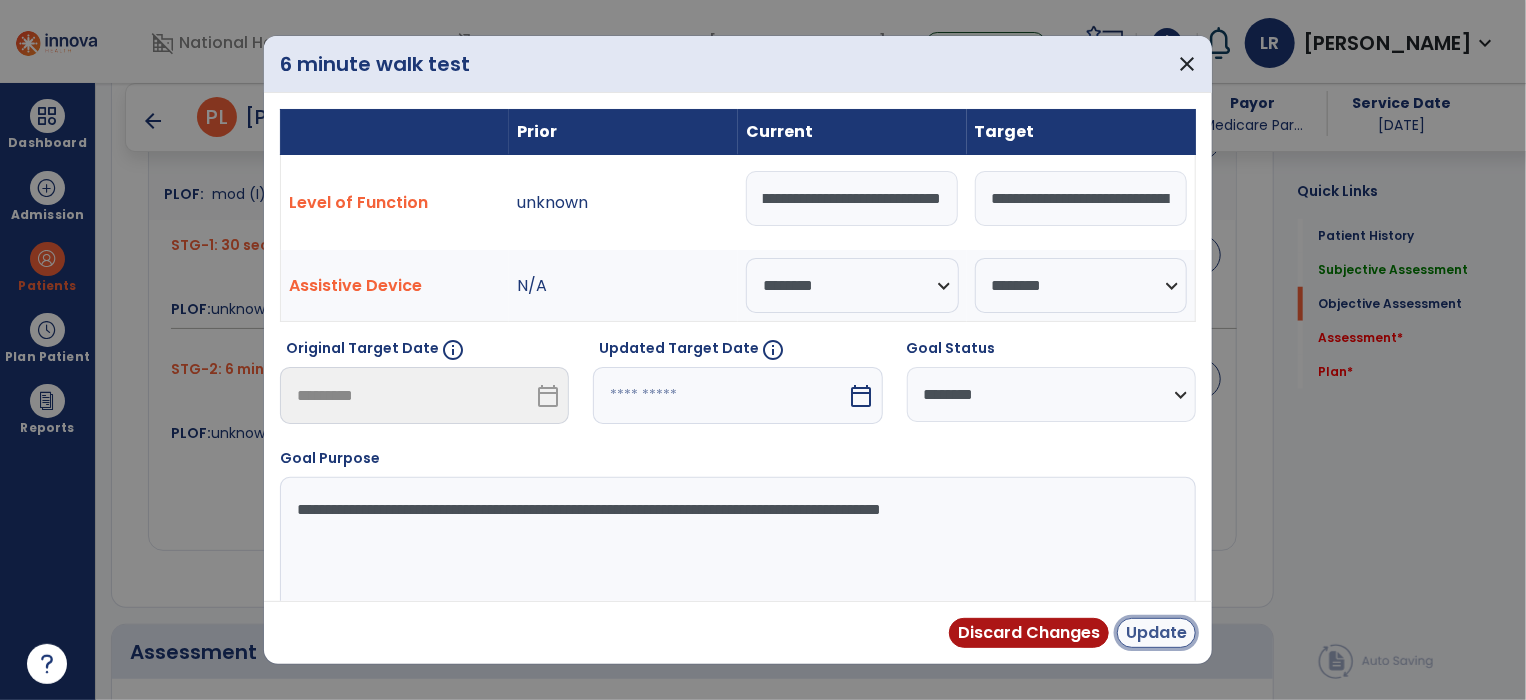 click on "Update" at bounding box center (1156, 633) 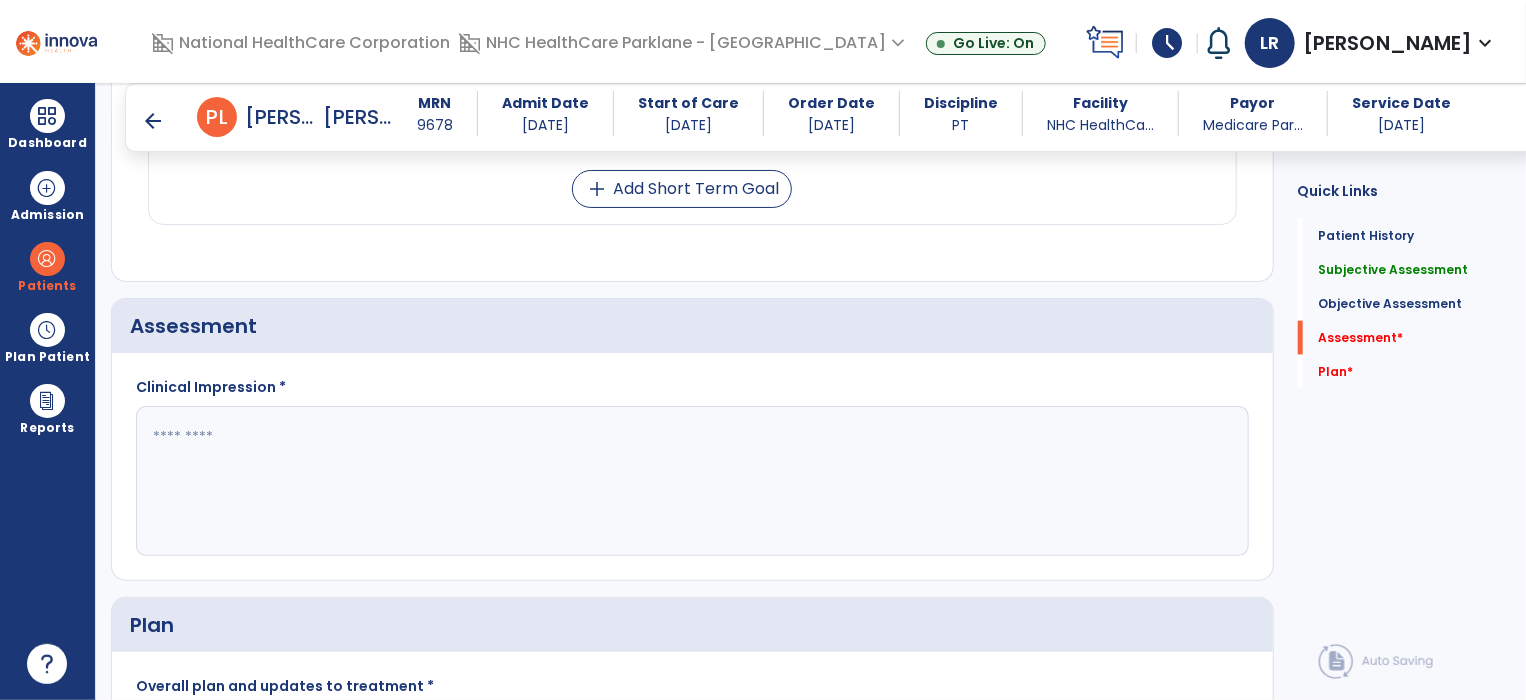 scroll, scrollTop: 1152, scrollLeft: 0, axis: vertical 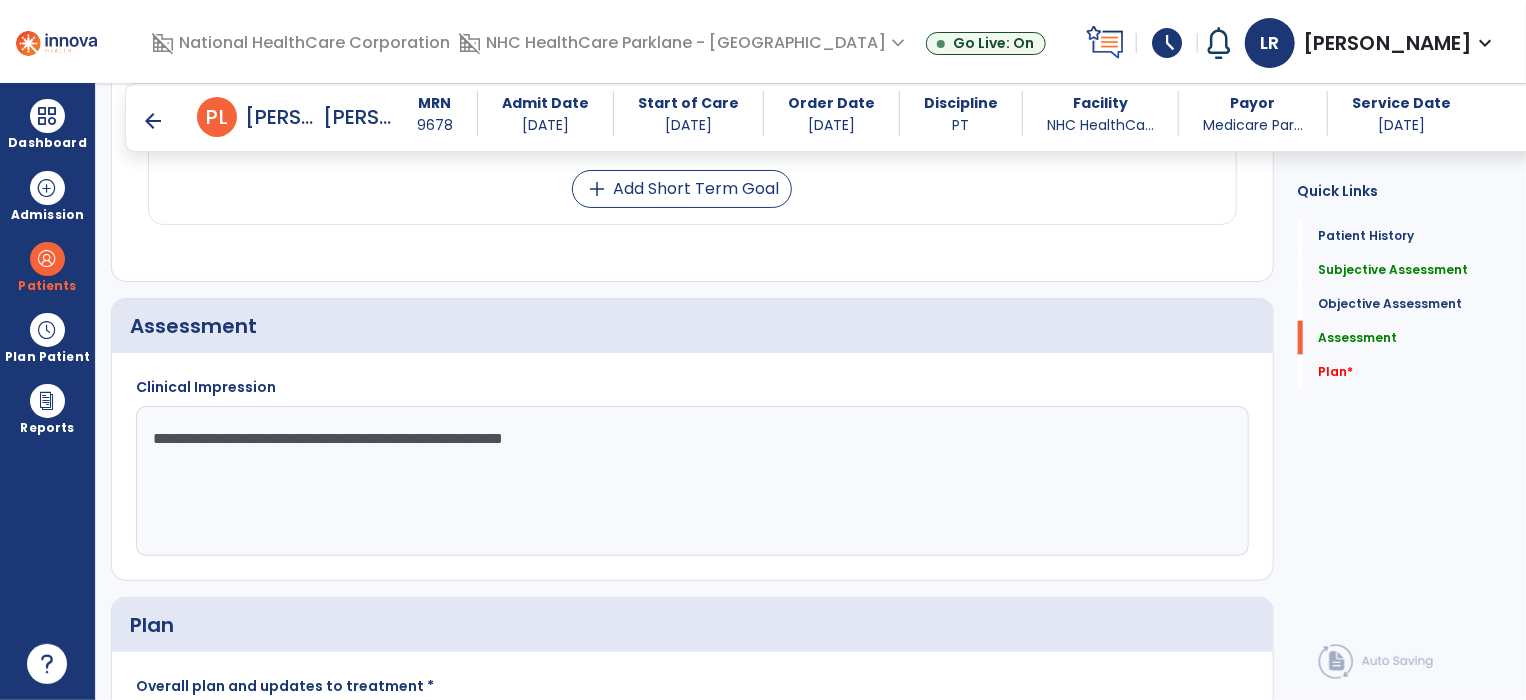 click on "**********" 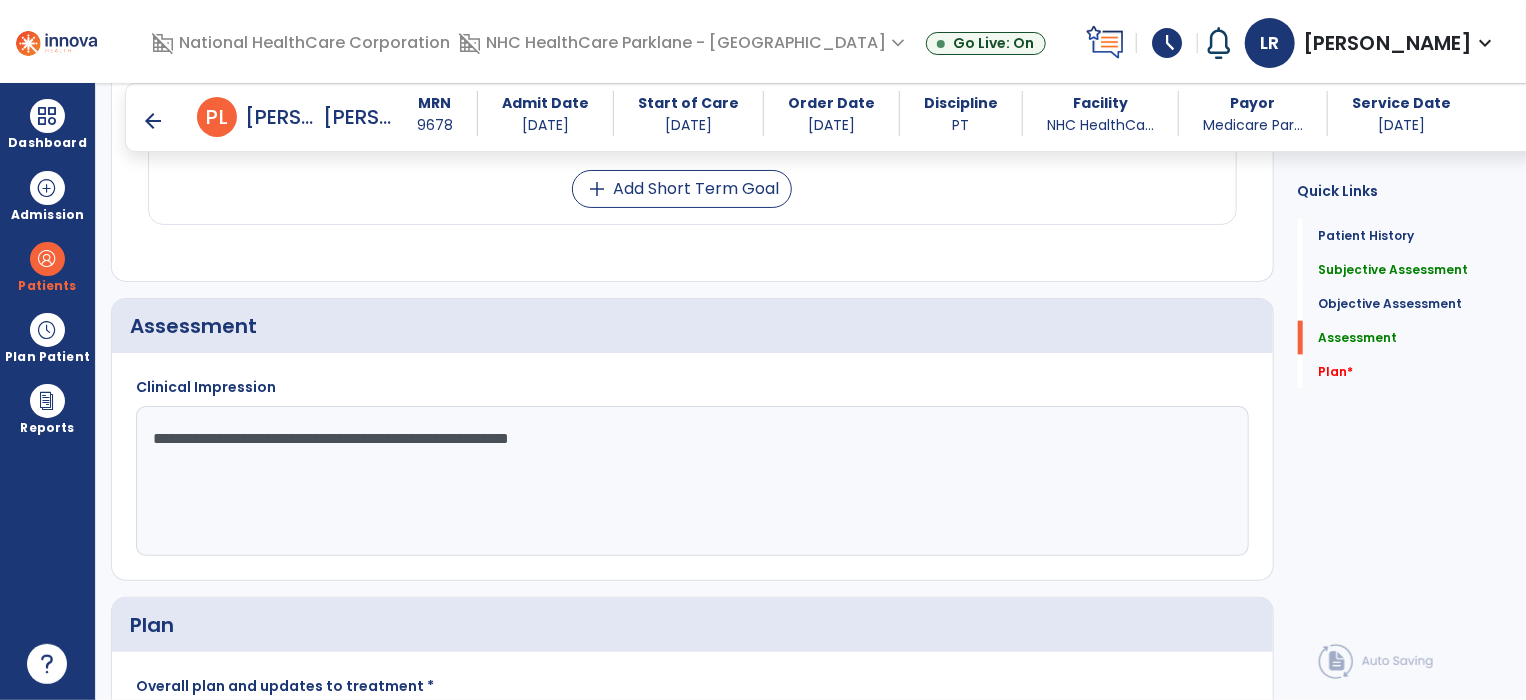 click on "**********" 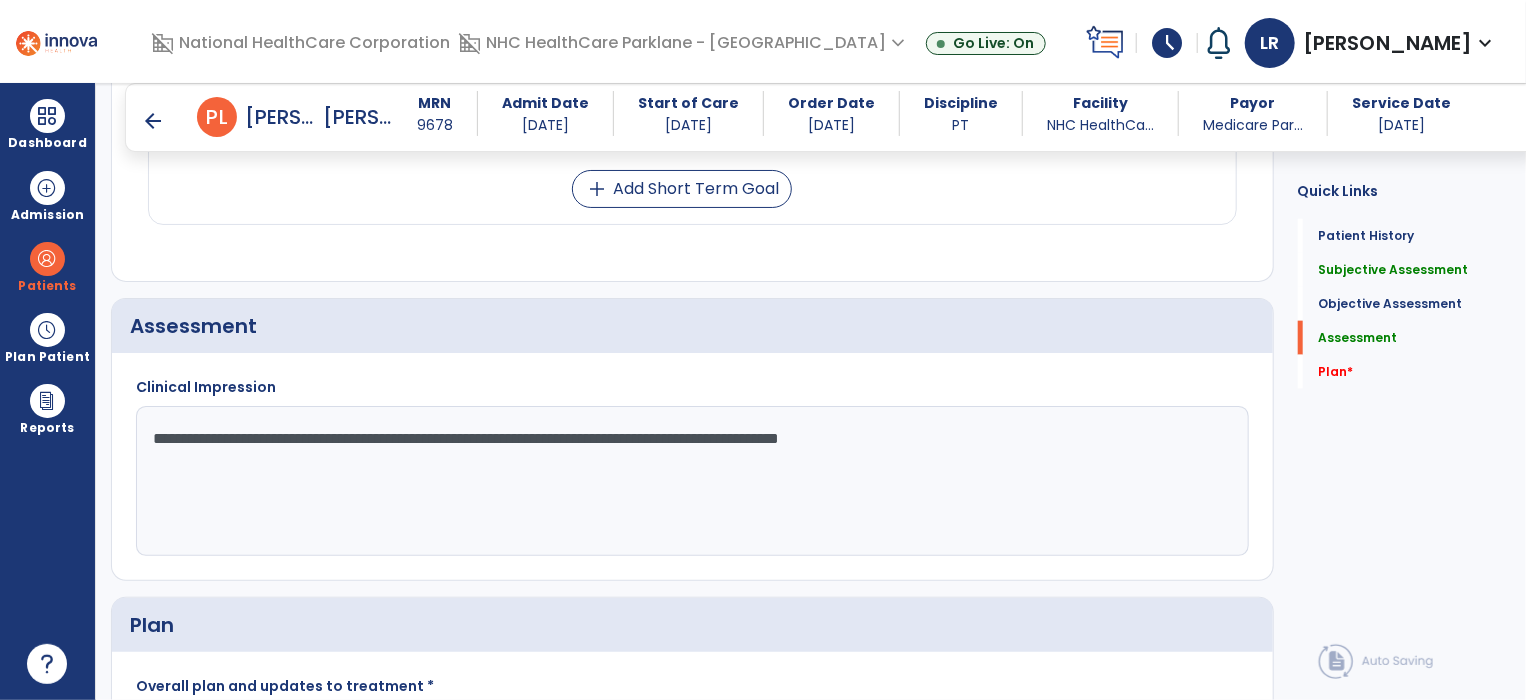 click on "**********" 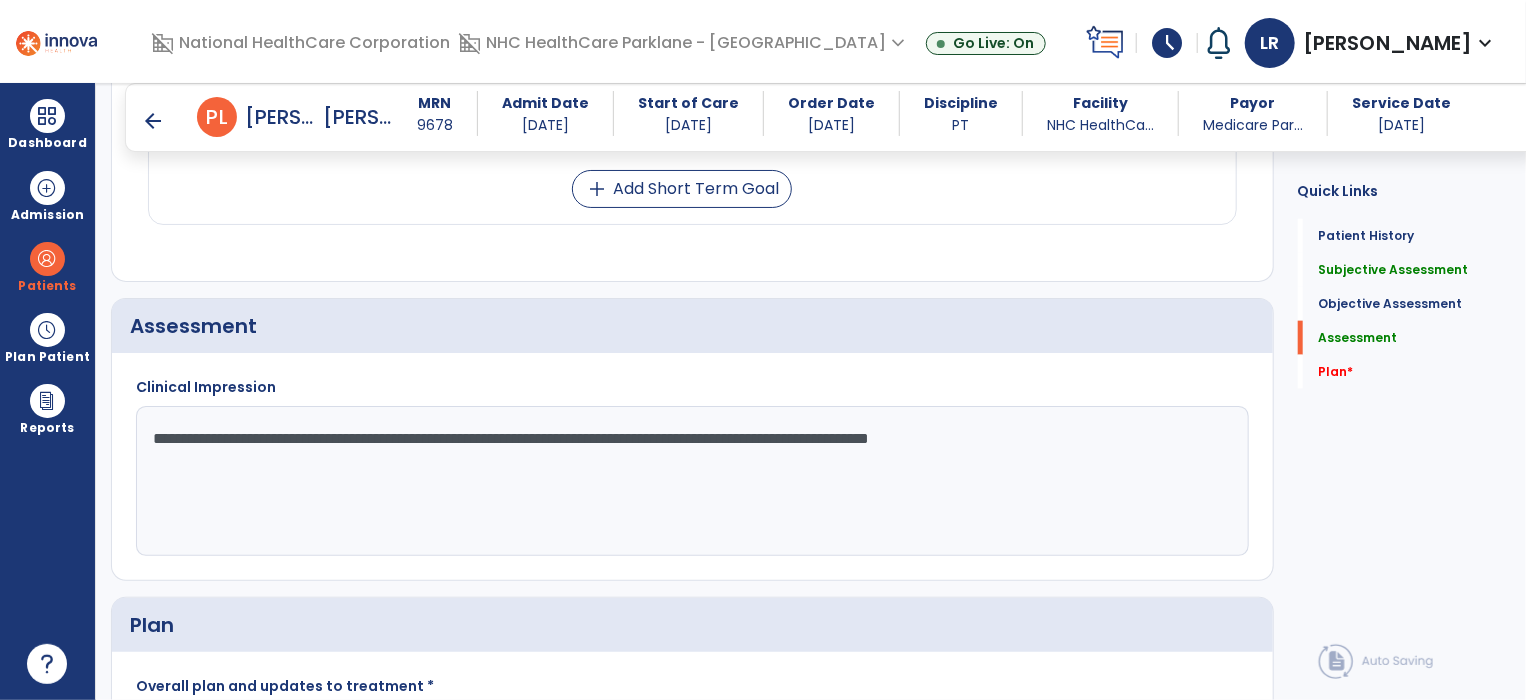 click on "**********" 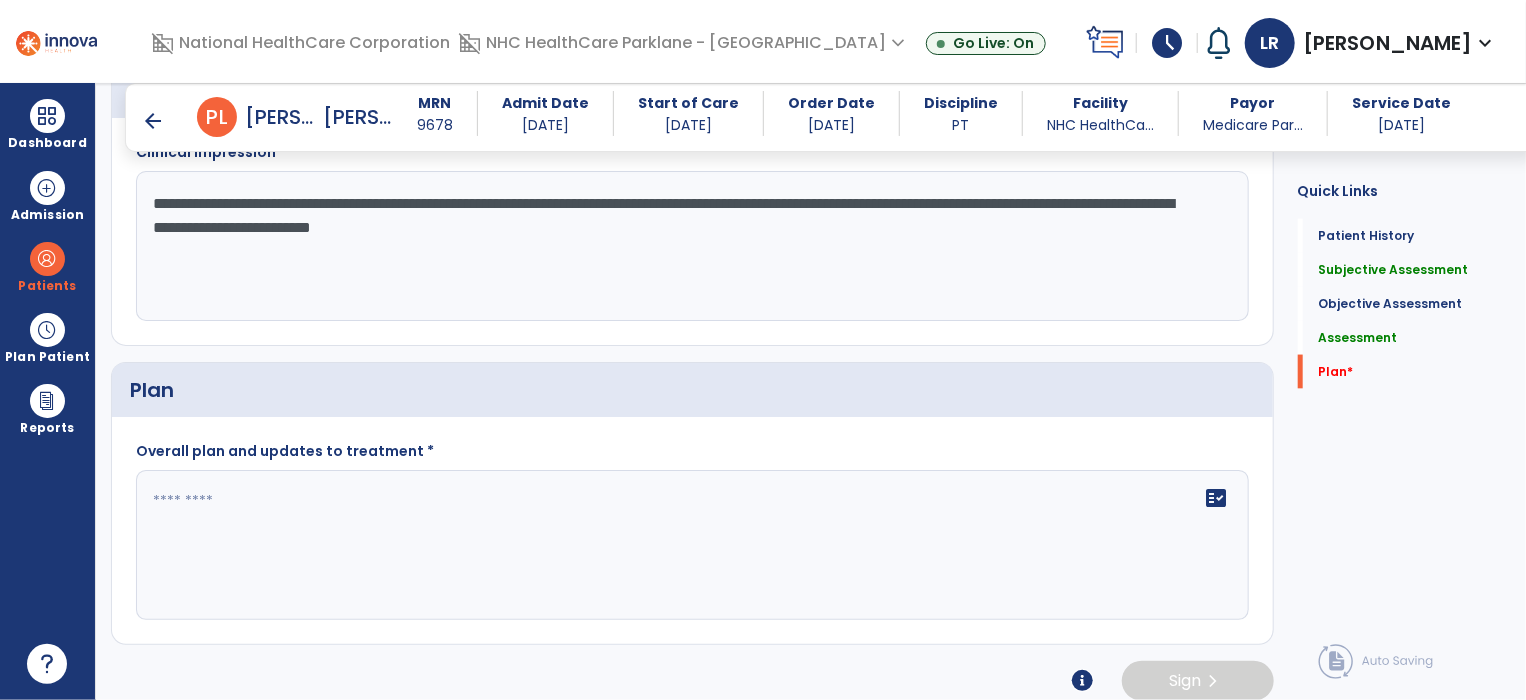 scroll, scrollTop: 1388, scrollLeft: 0, axis: vertical 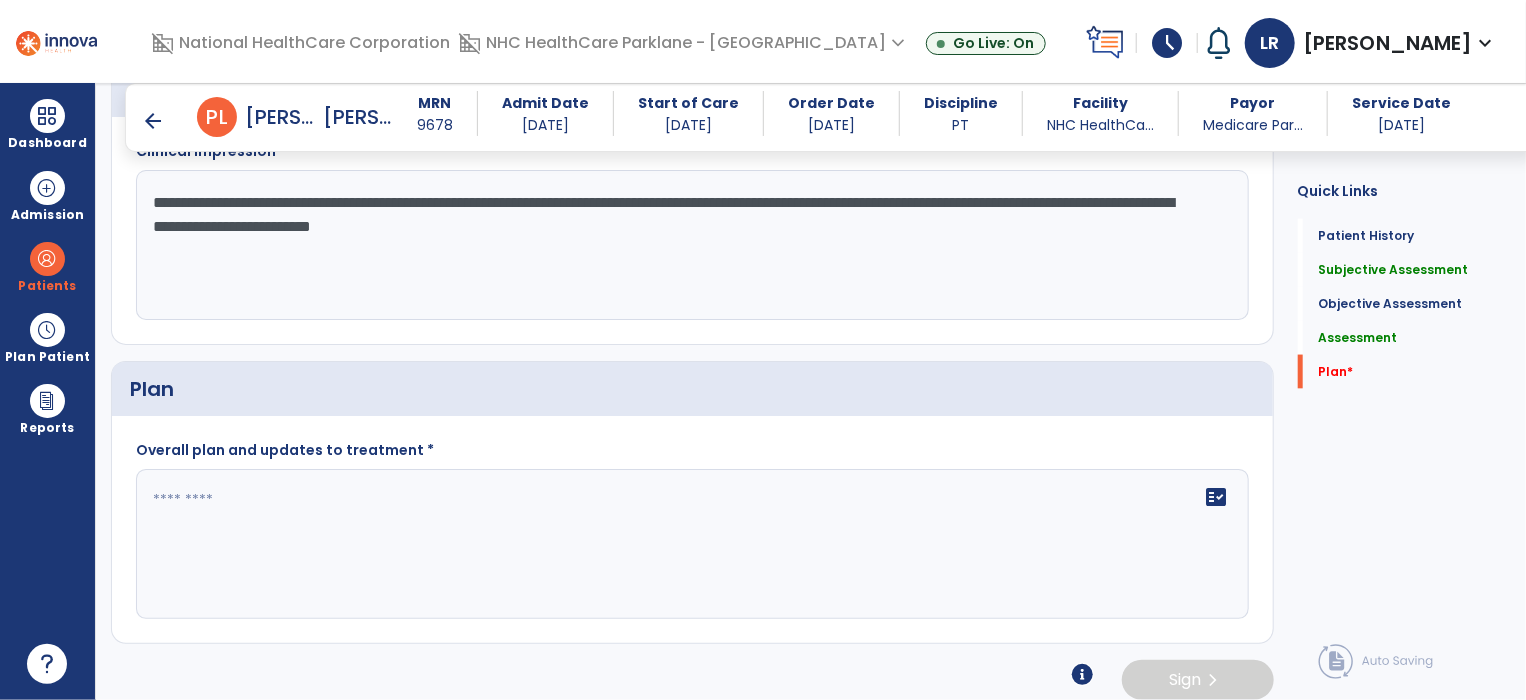 type on "**********" 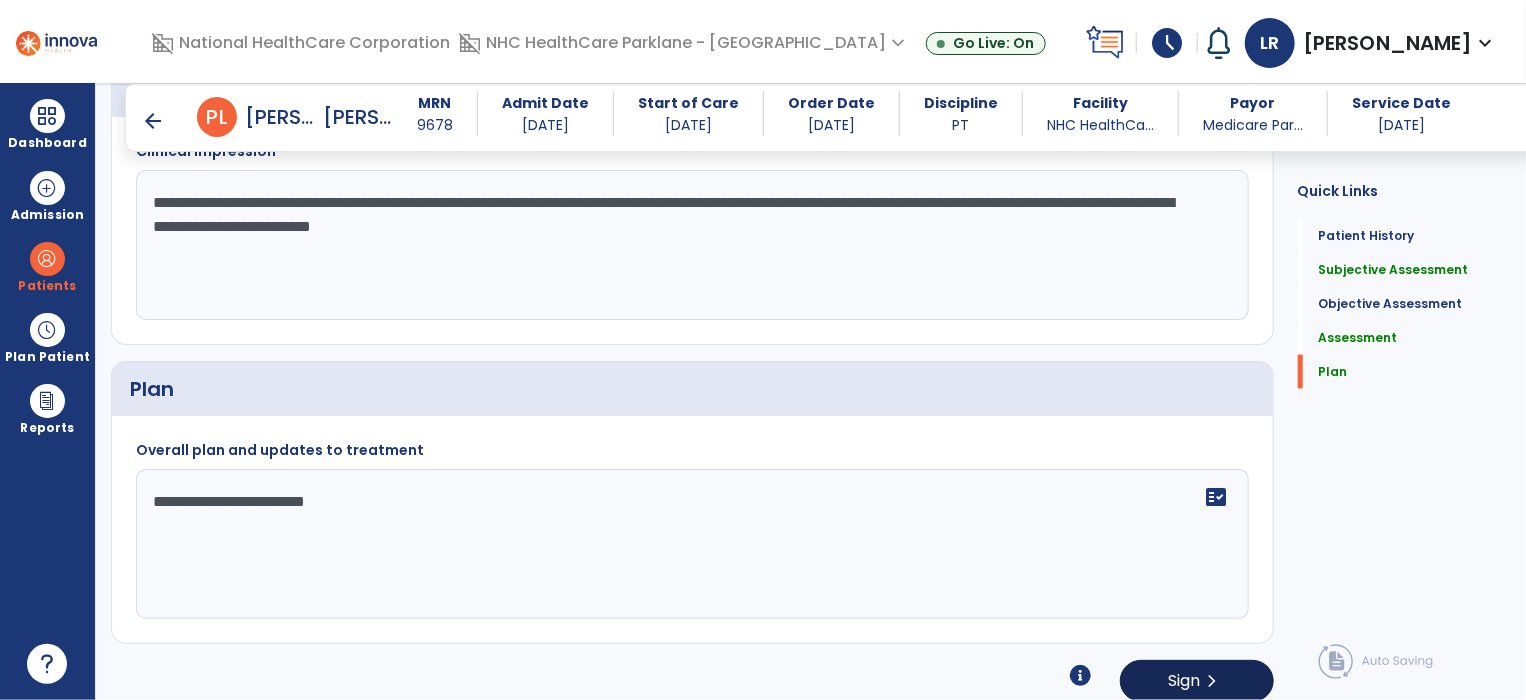 type on "**********" 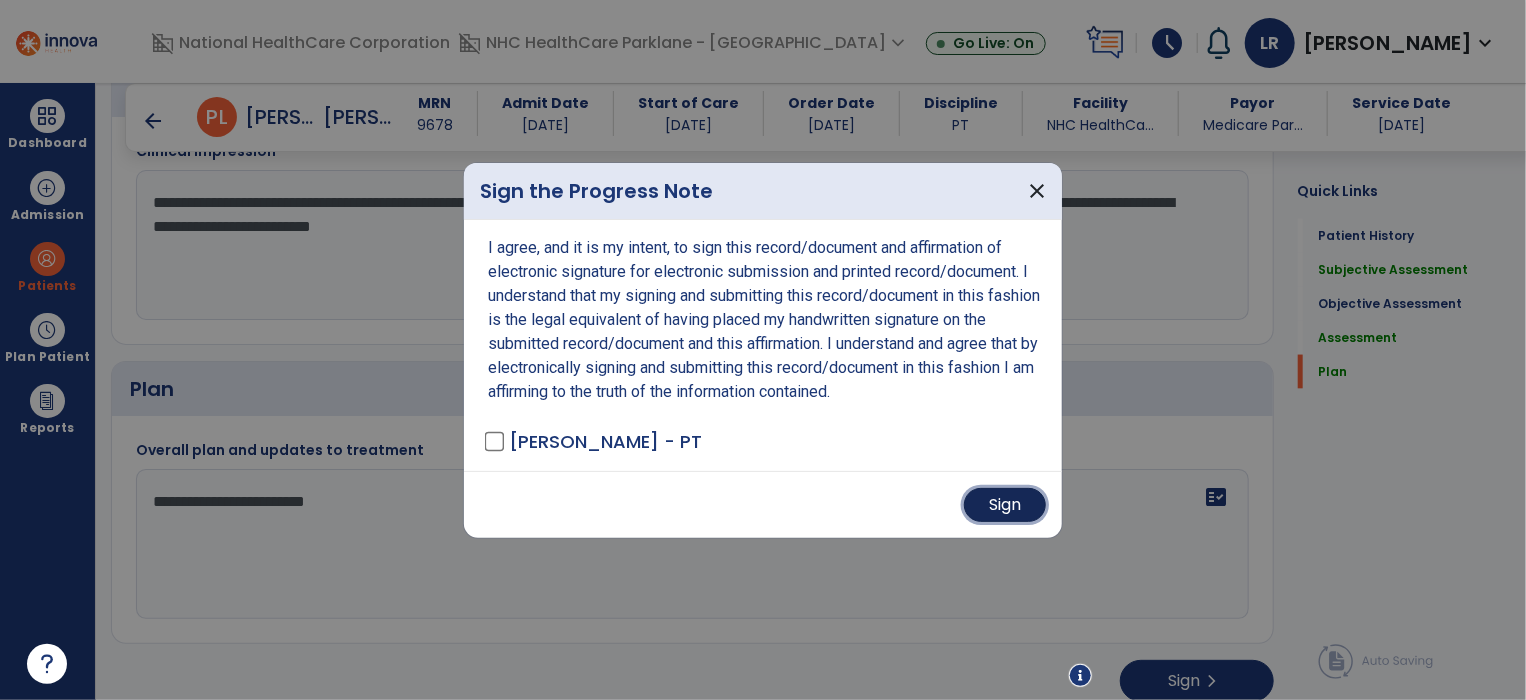 click on "Sign" at bounding box center (1005, 505) 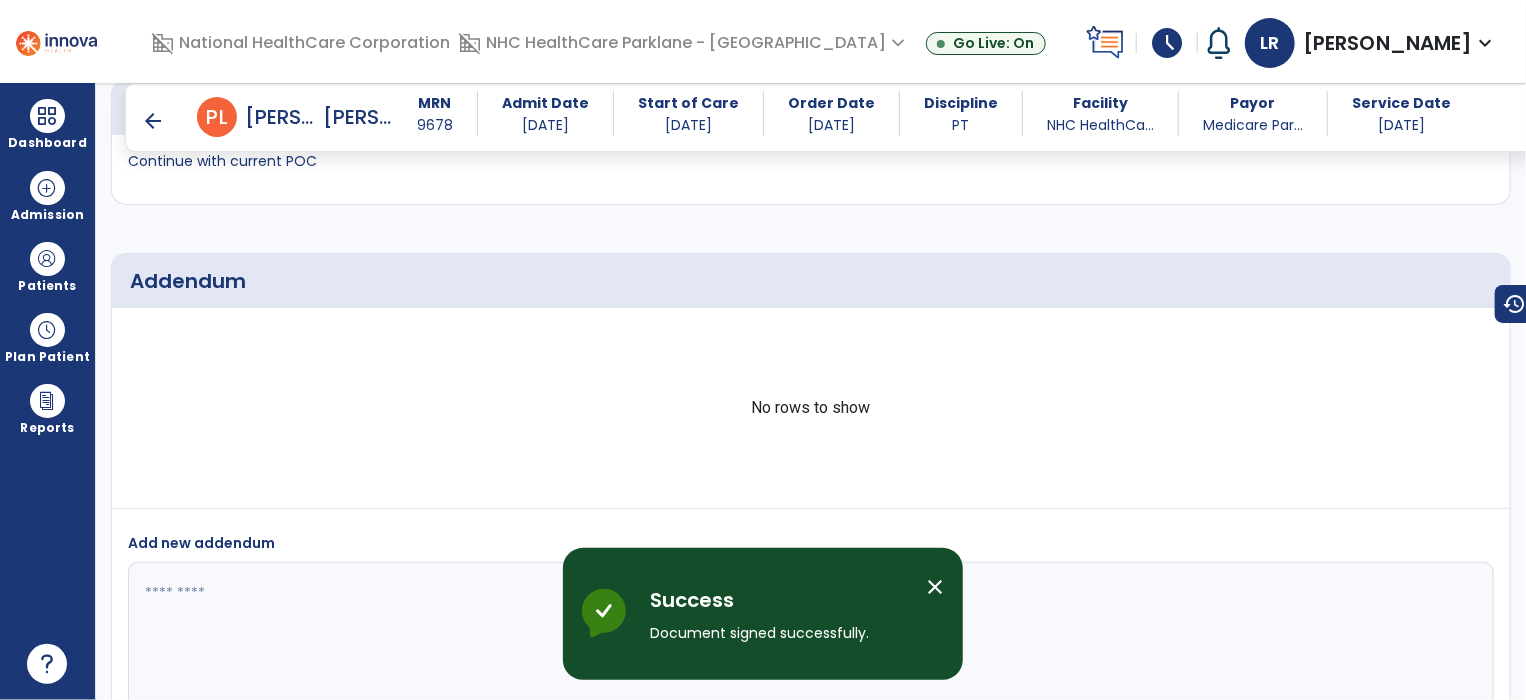 scroll, scrollTop: 1716, scrollLeft: 0, axis: vertical 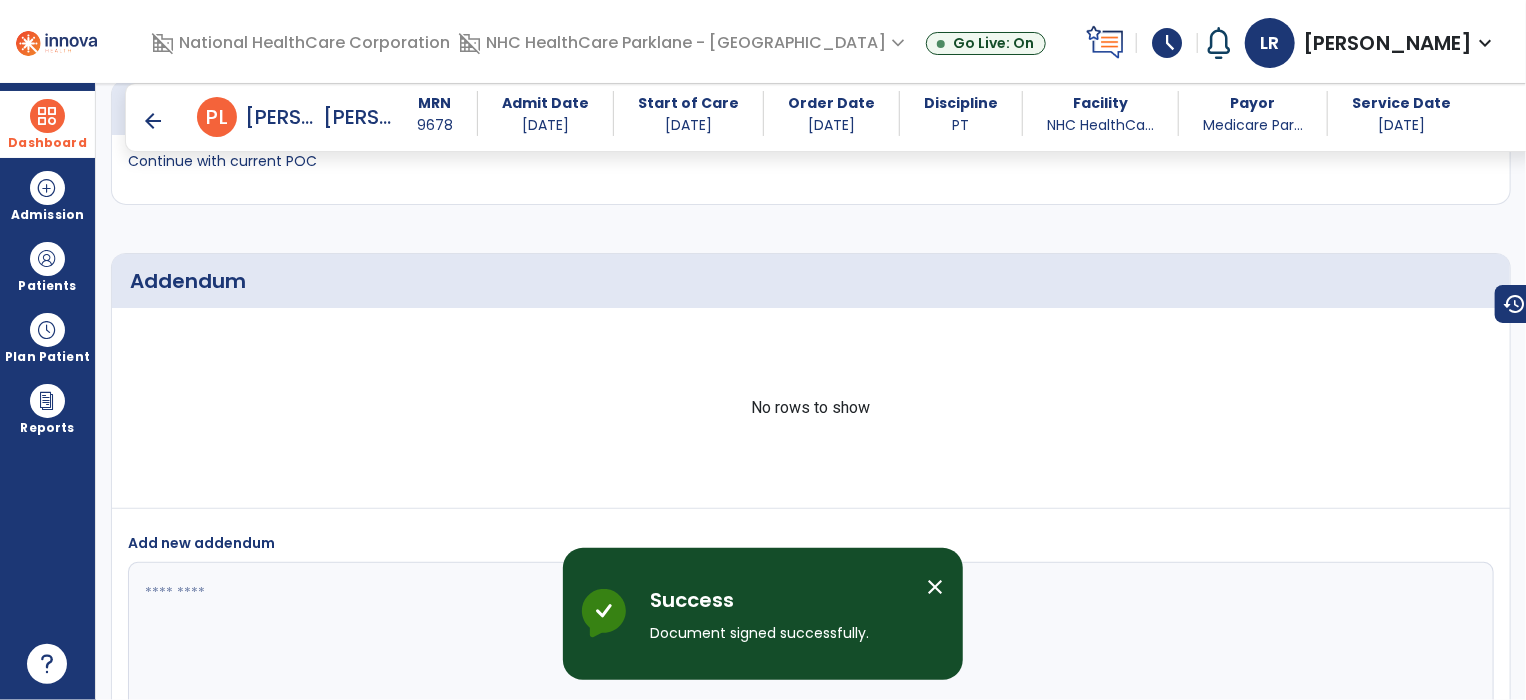 click at bounding box center (47, 116) 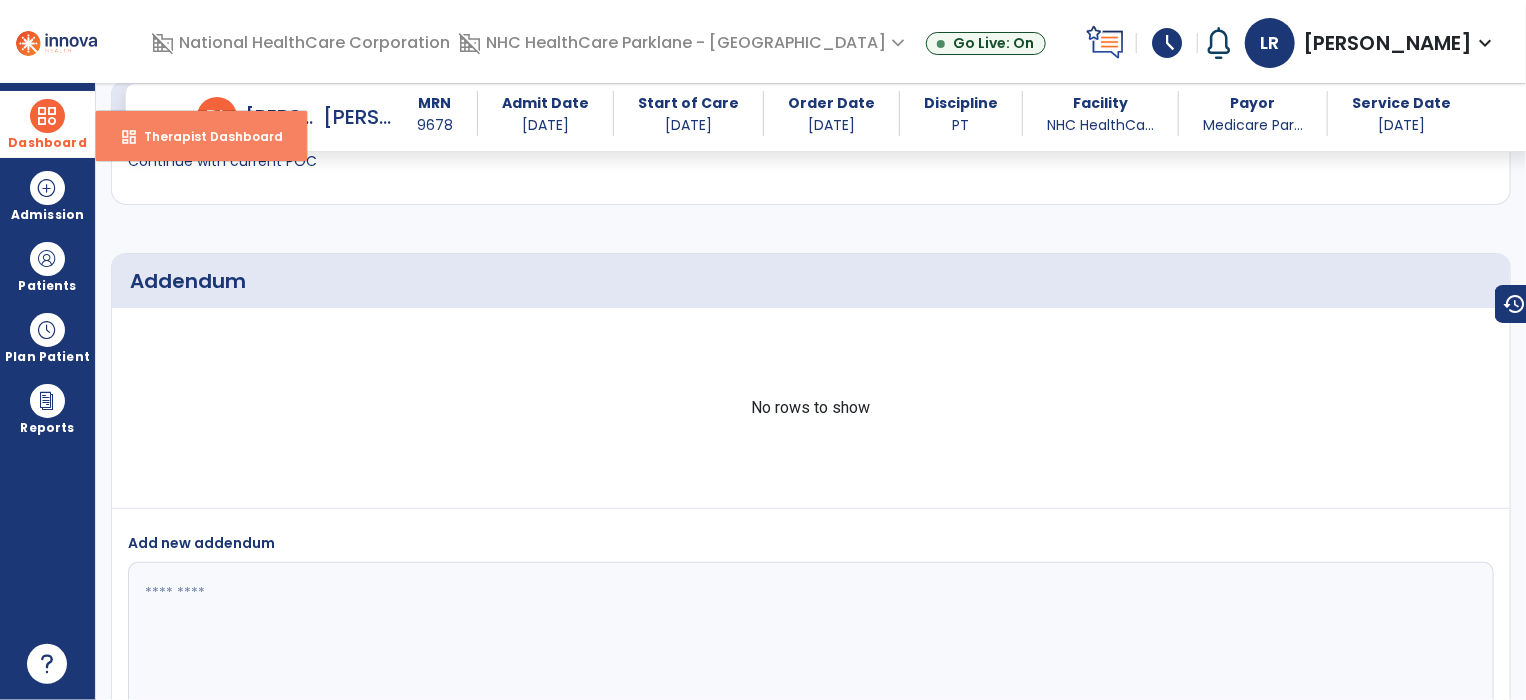 click on "Therapist Dashboard" at bounding box center [205, 136] 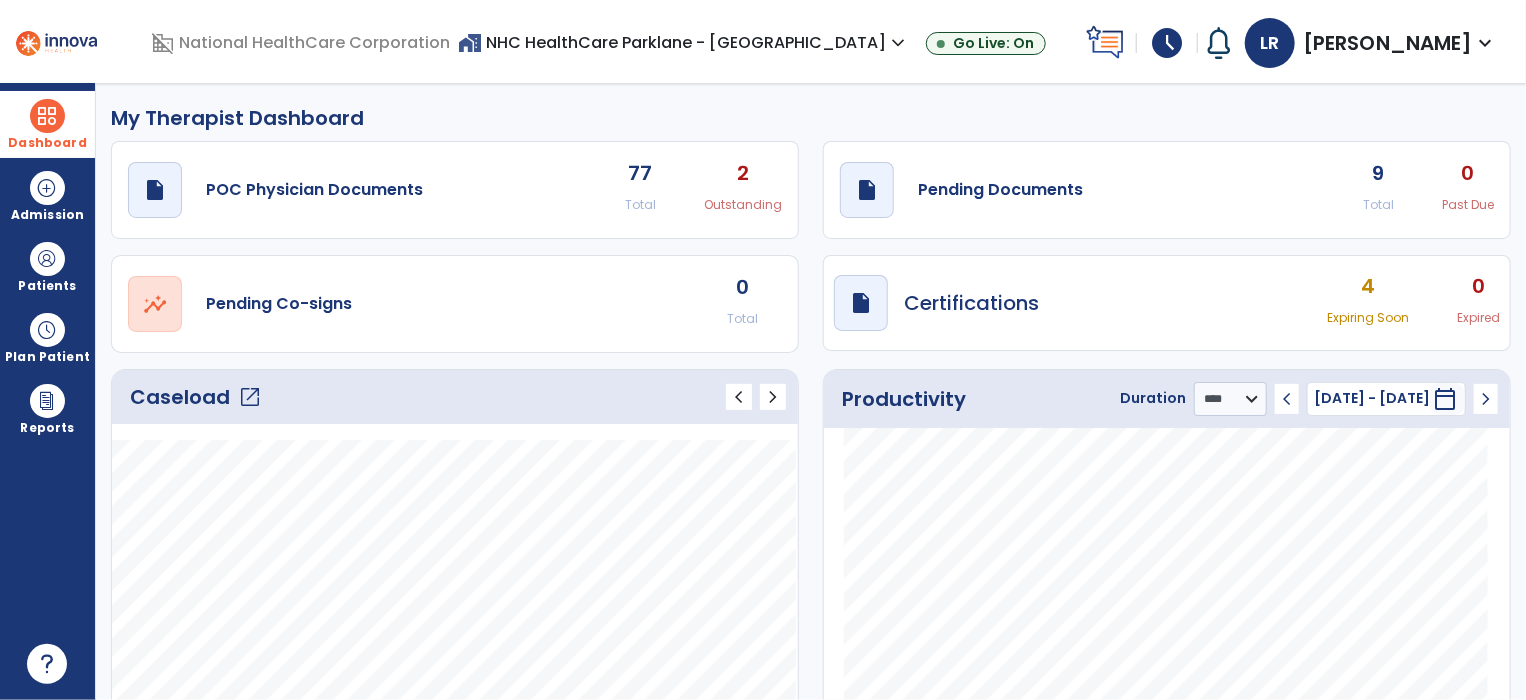 scroll, scrollTop: 0, scrollLeft: 0, axis: both 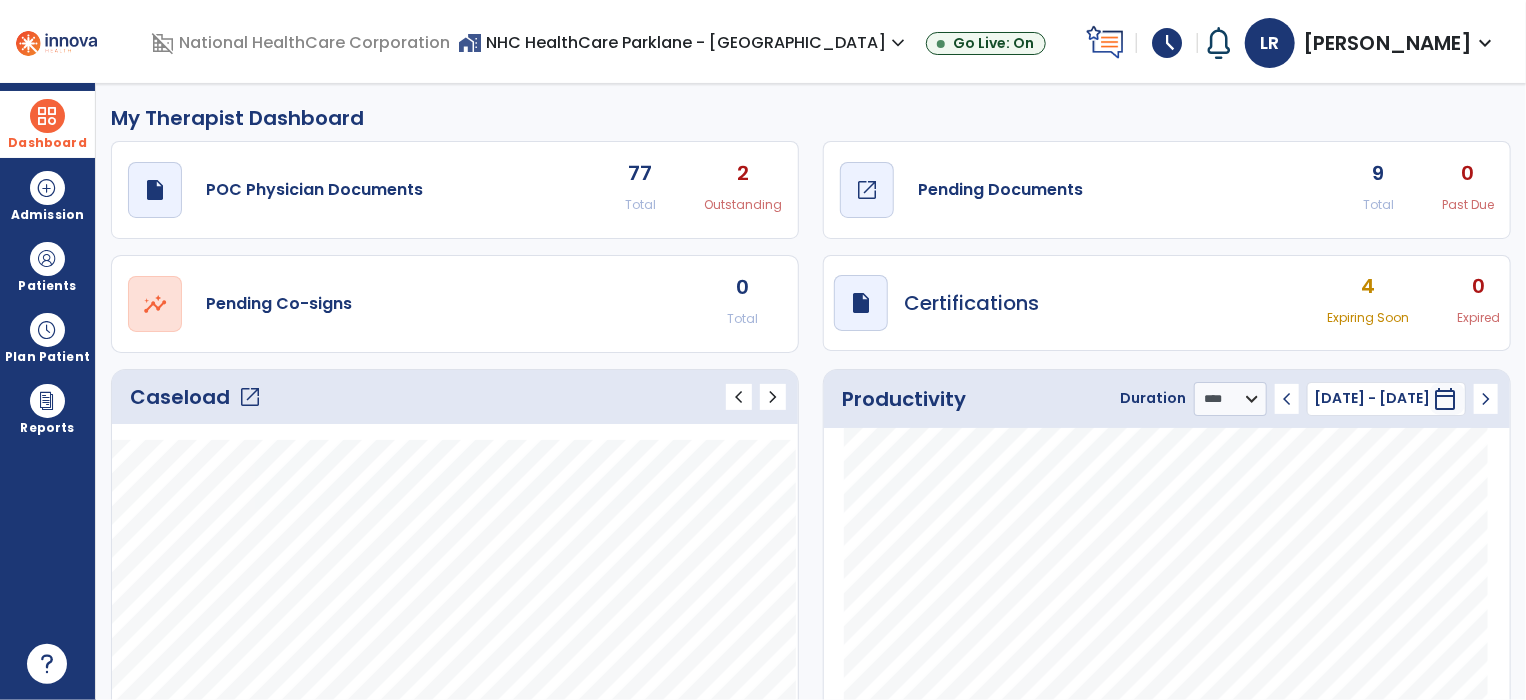 click on "Pending Documents" 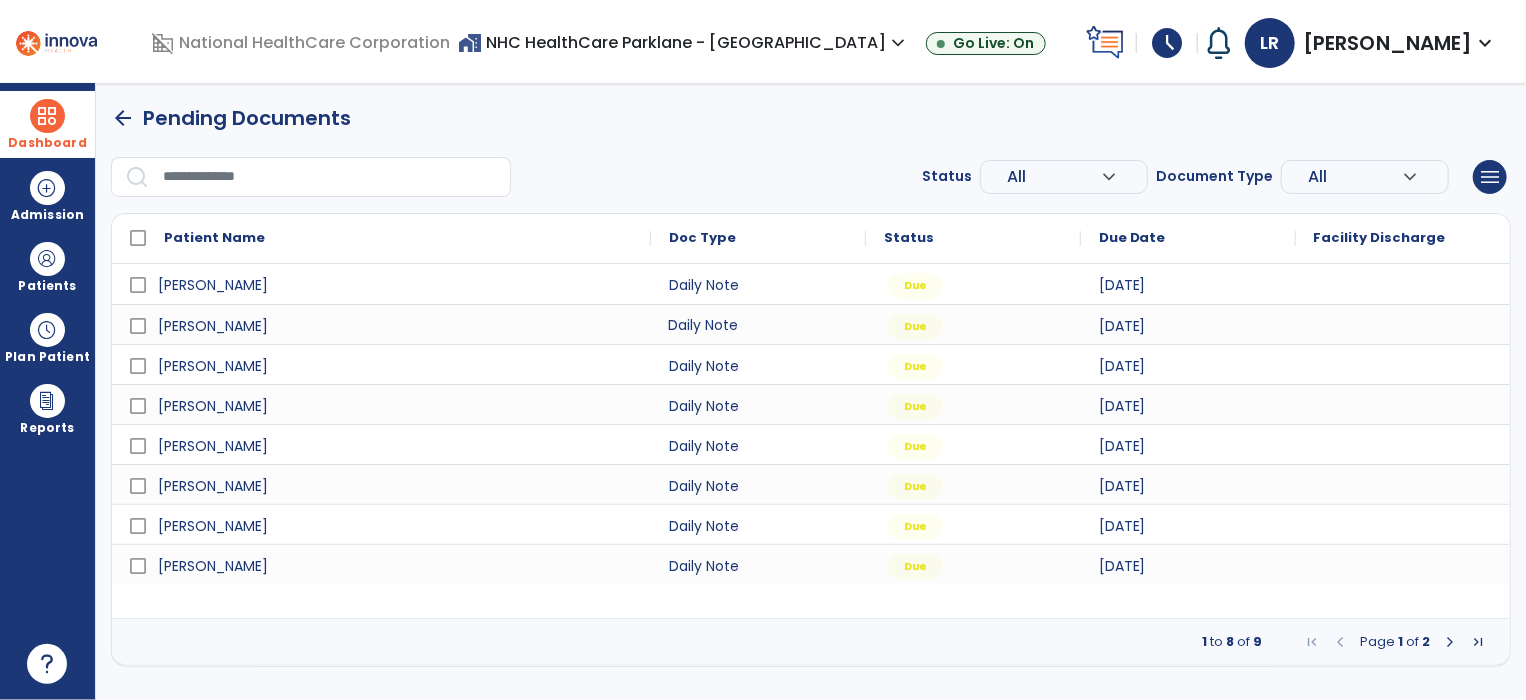 click on "Daily Note" at bounding box center [758, 324] 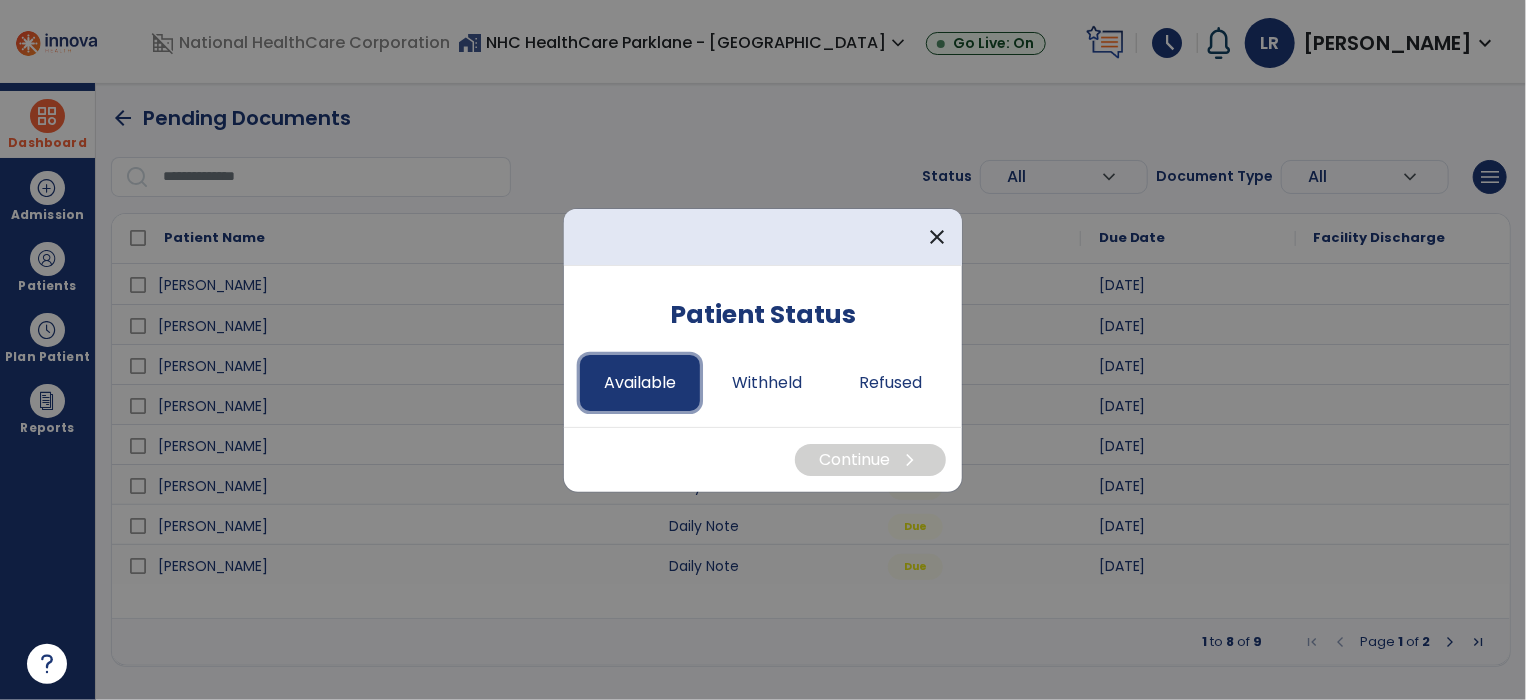 click on "Available" at bounding box center [640, 383] 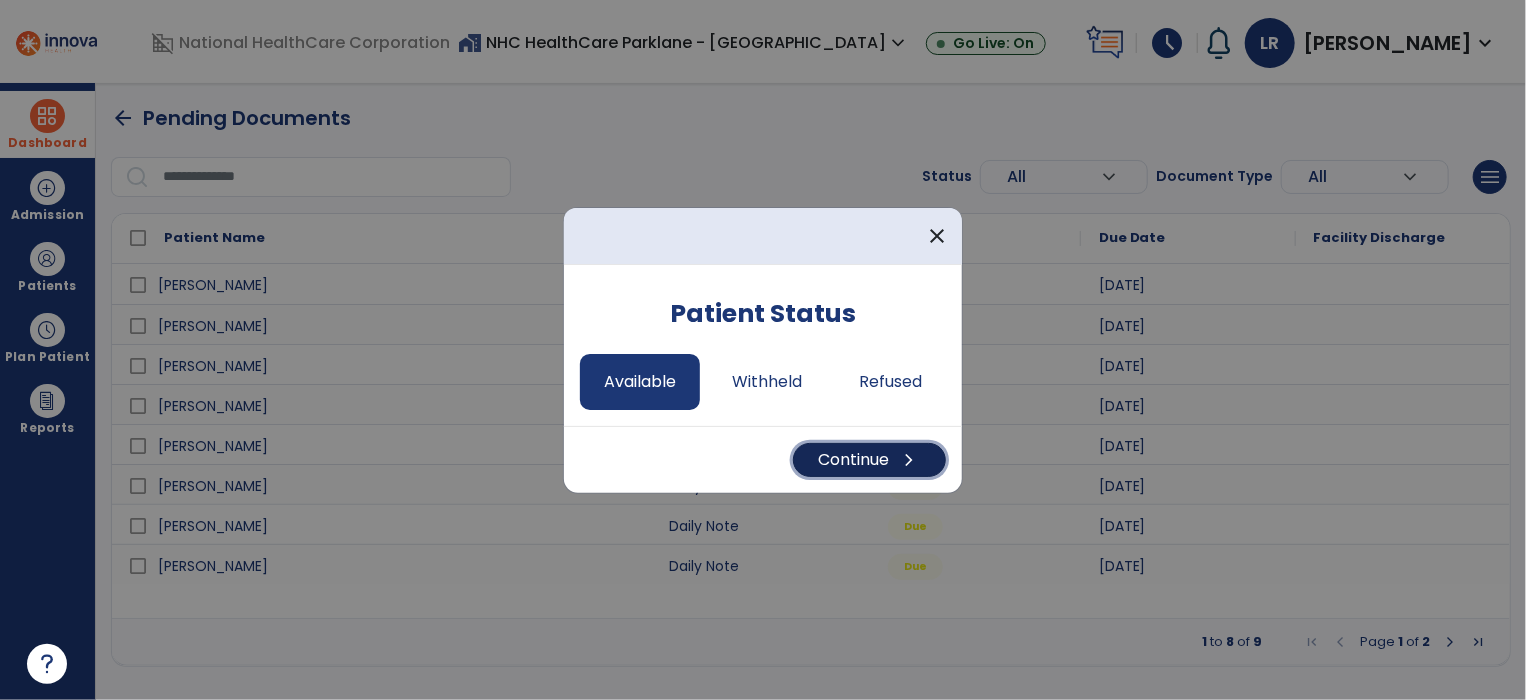 click on "Continue   chevron_right" at bounding box center [869, 460] 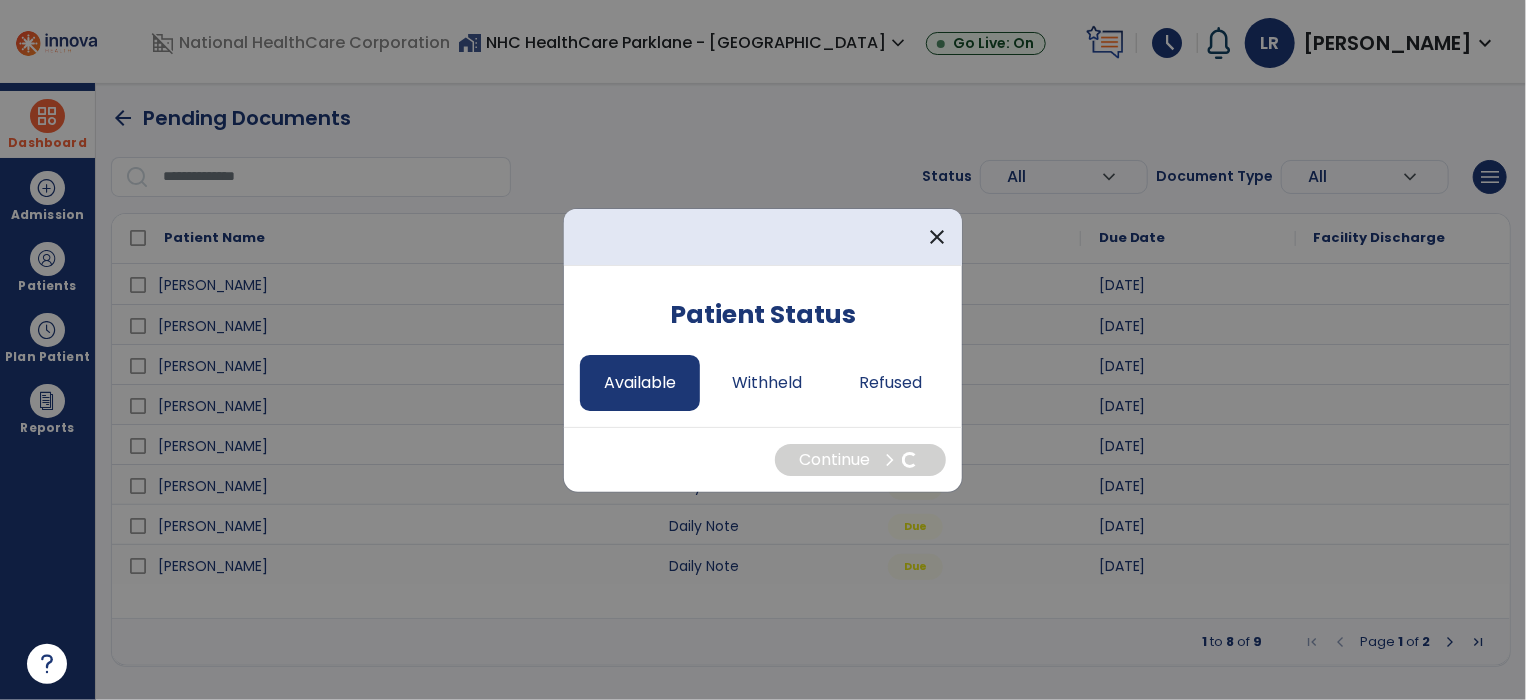 select on "*" 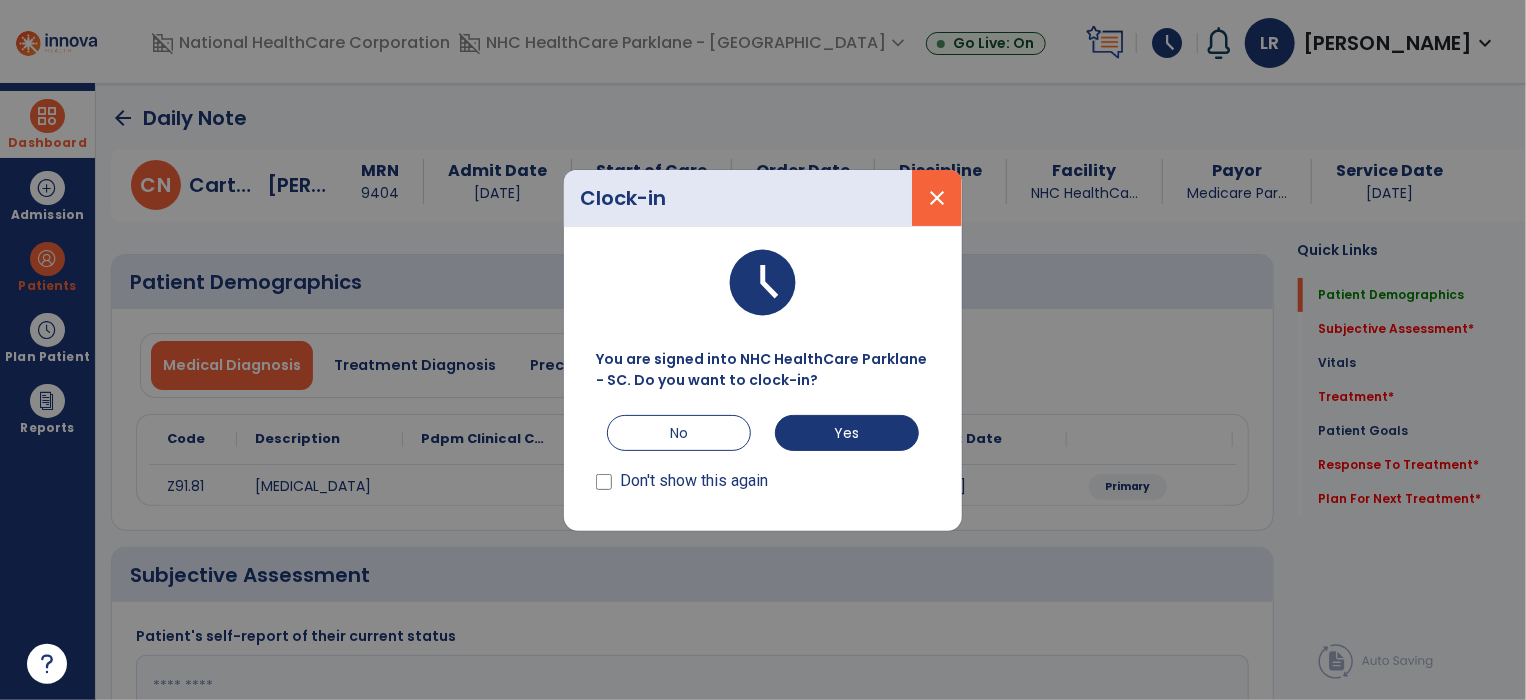 click on "close" at bounding box center [937, 198] 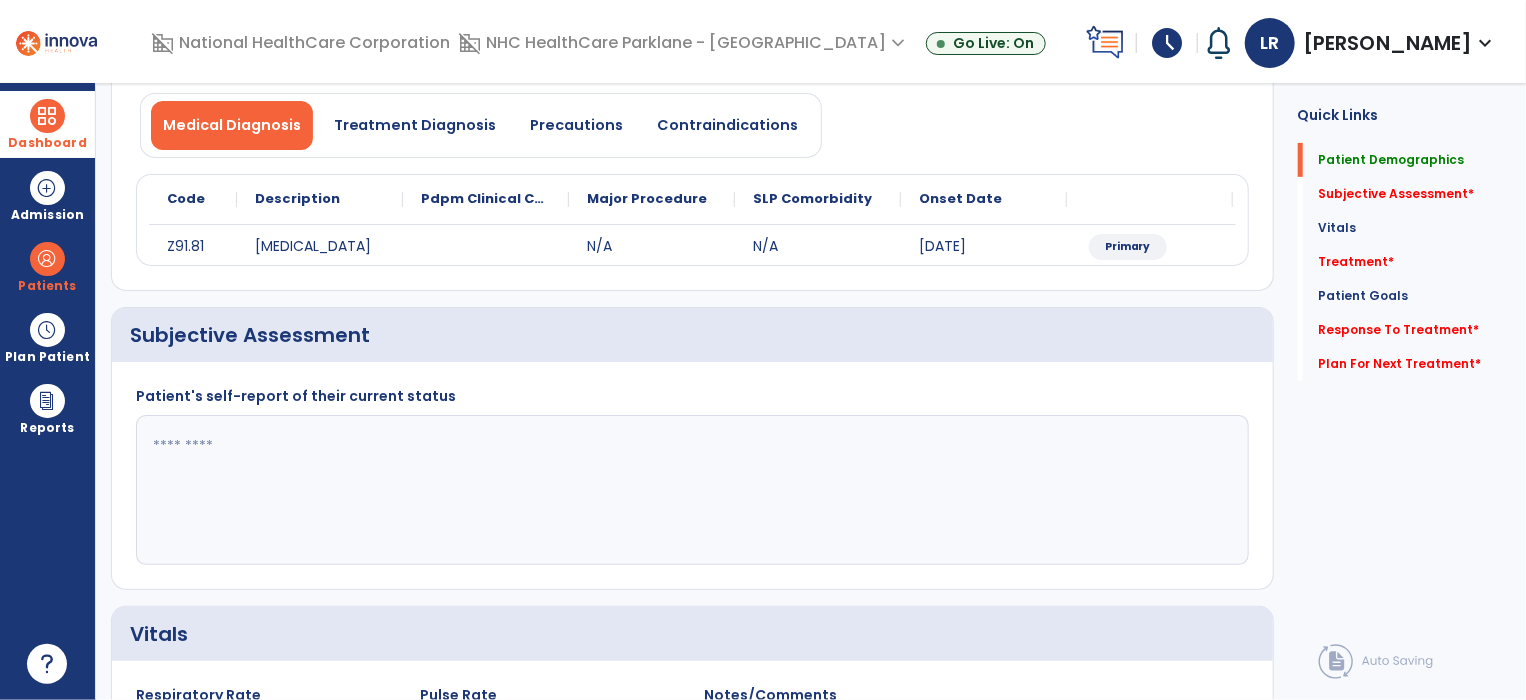 scroll, scrollTop: 0, scrollLeft: 0, axis: both 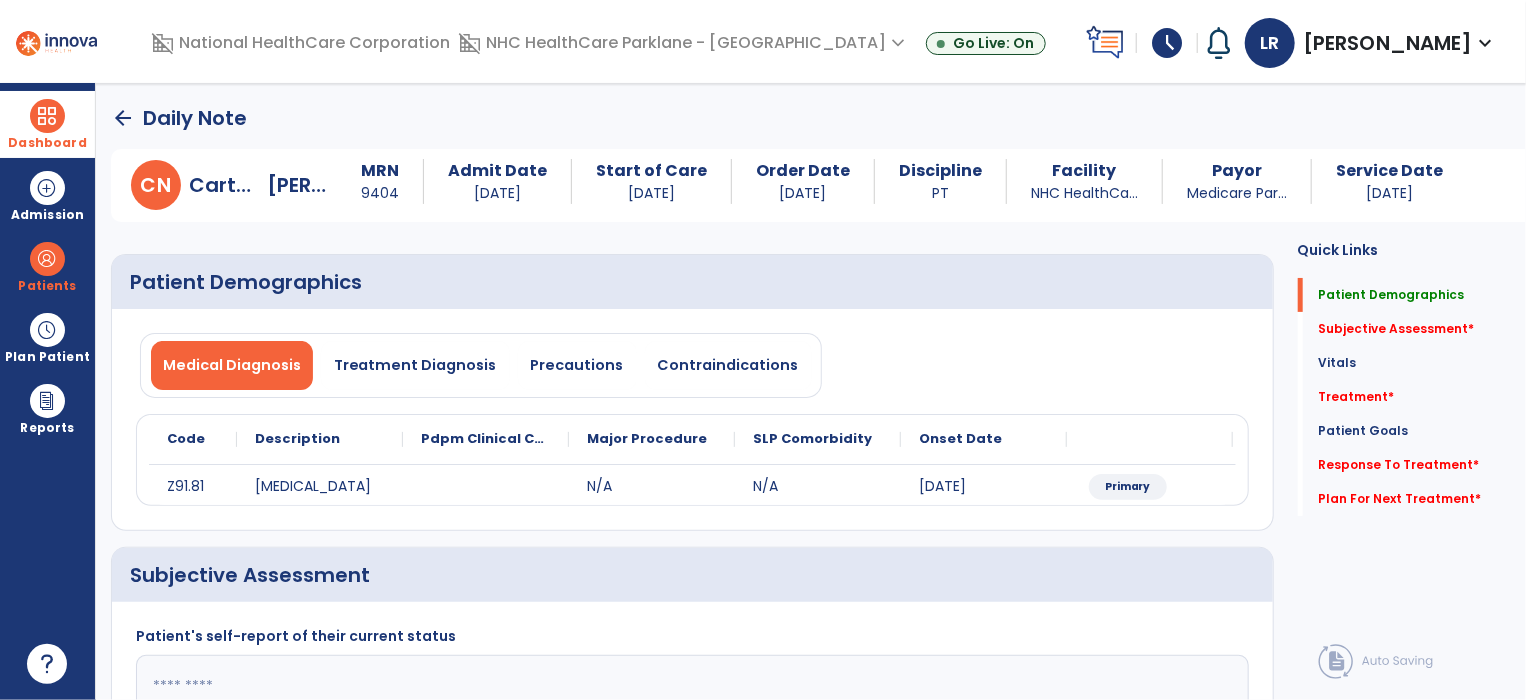 click on "Patient Demographics  Medical Diagnosis   Treatment Diagnosis   Precautions   Contraindications
Code
Description
Pdpm Clinical Category
Z91.81" 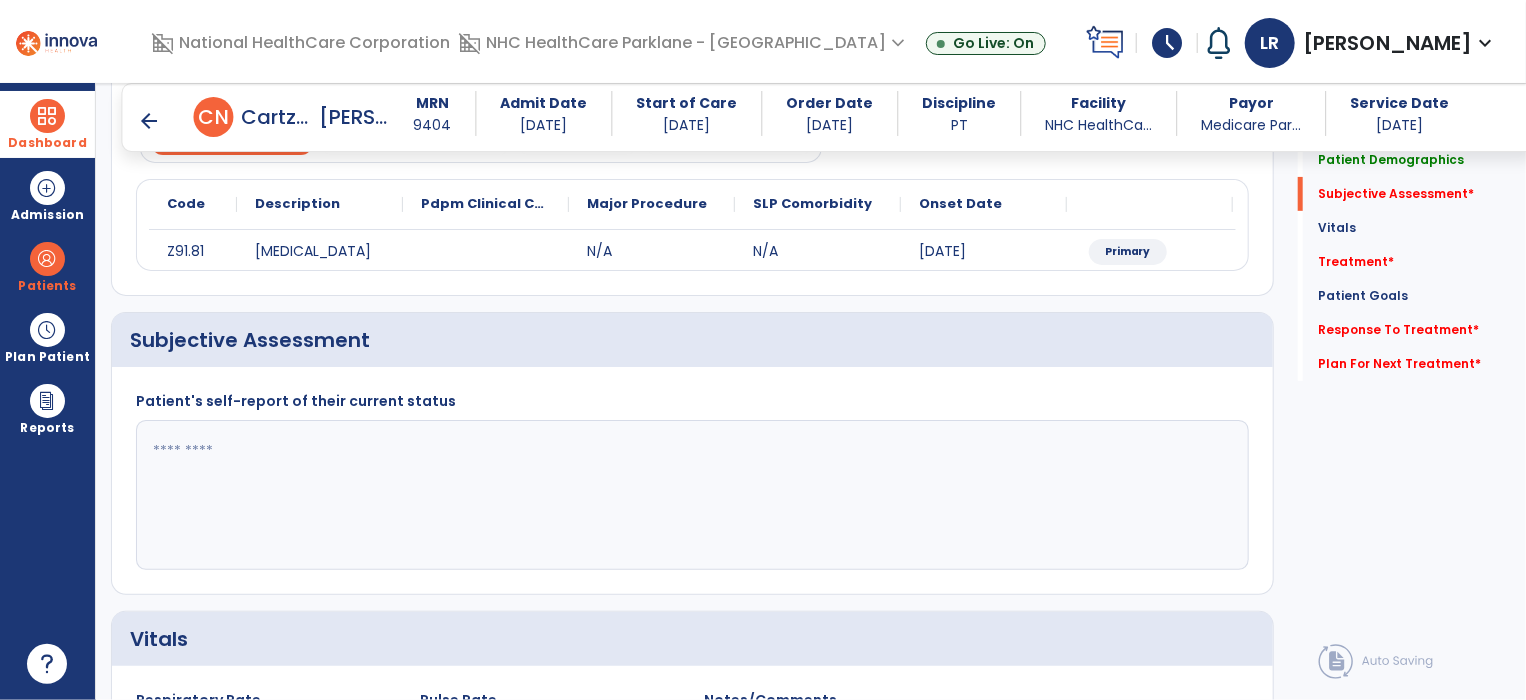 scroll, scrollTop: 238, scrollLeft: 0, axis: vertical 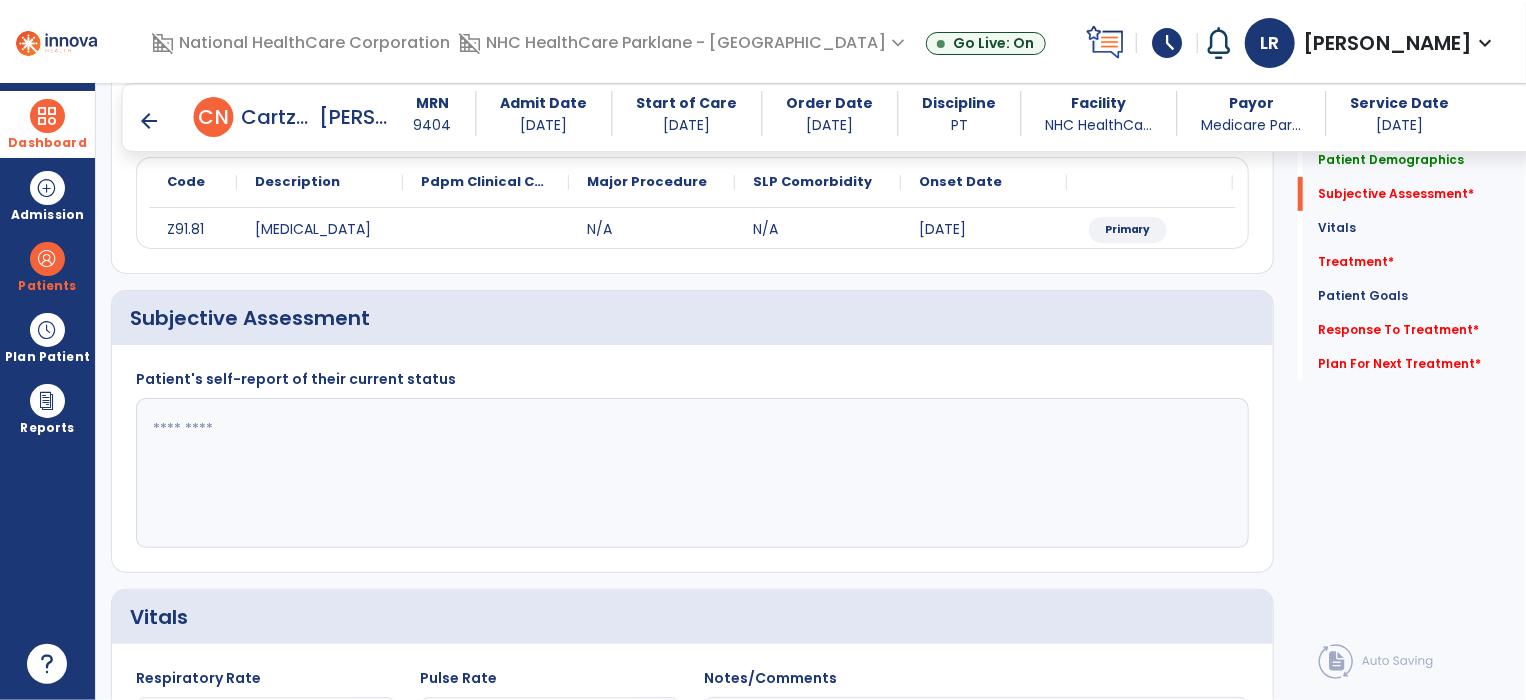 click 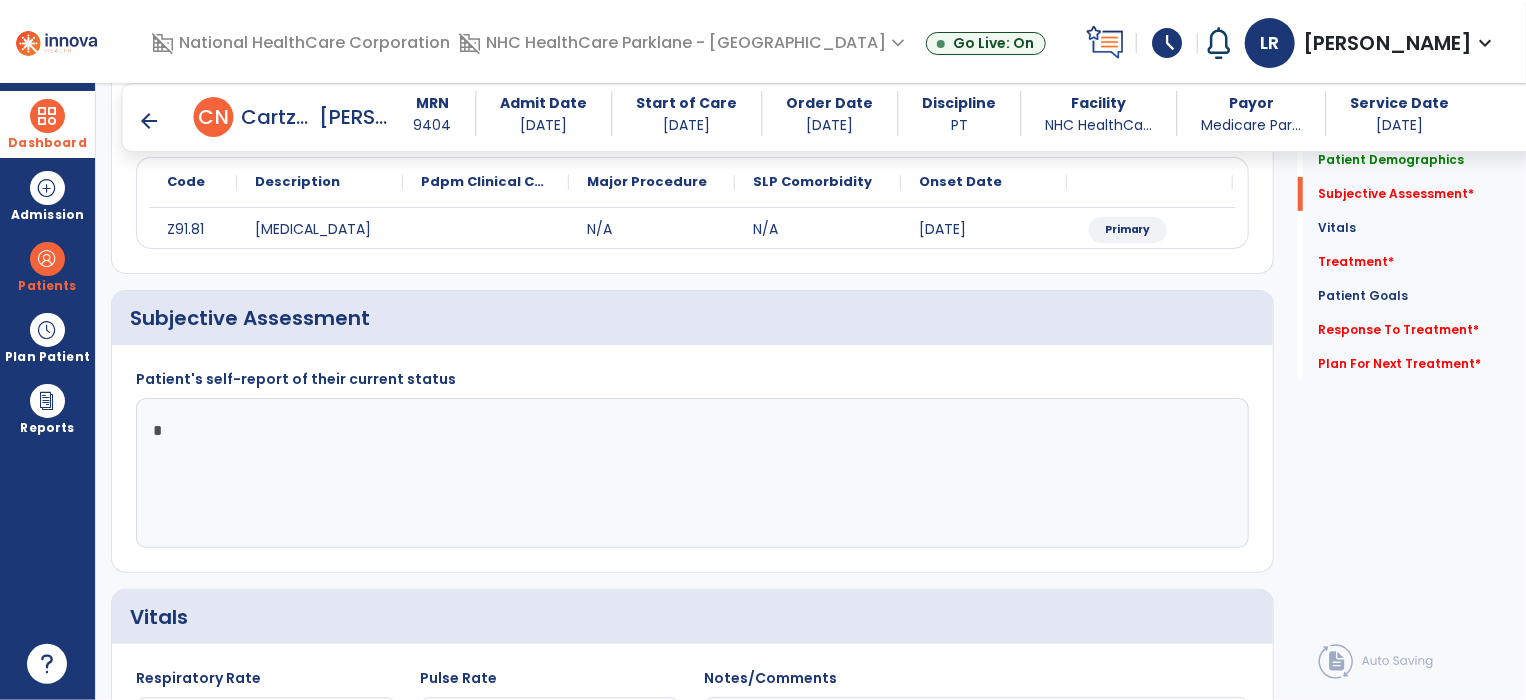 click 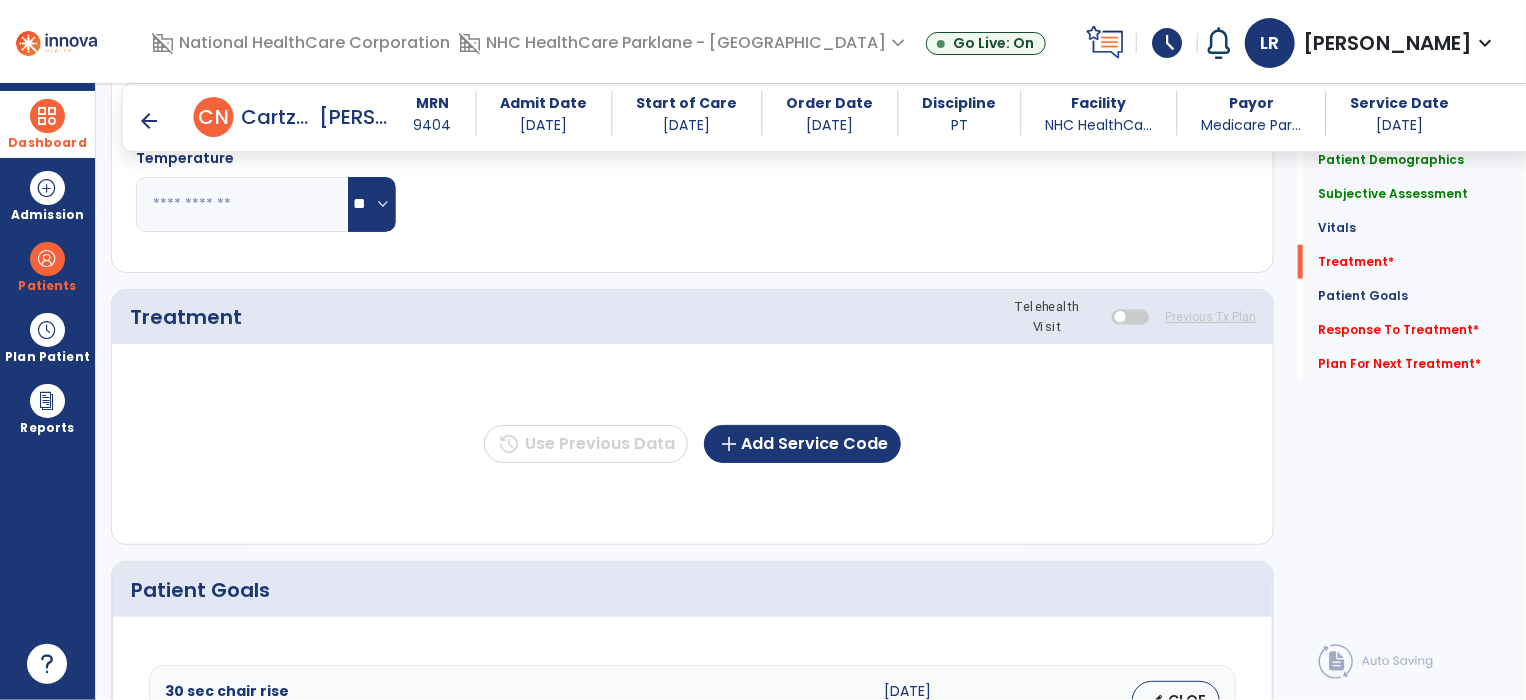 scroll, scrollTop: 1022, scrollLeft: 0, axis: vertical 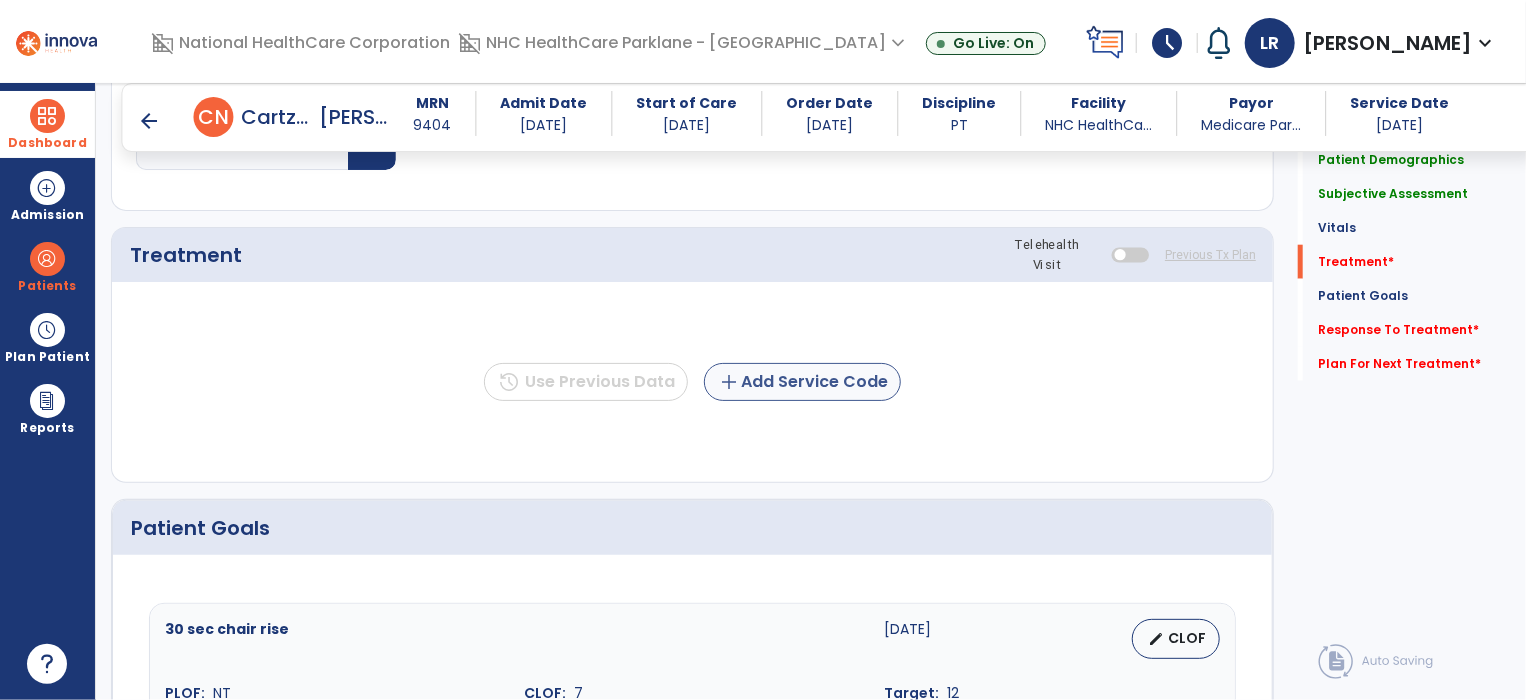 type on "**********" 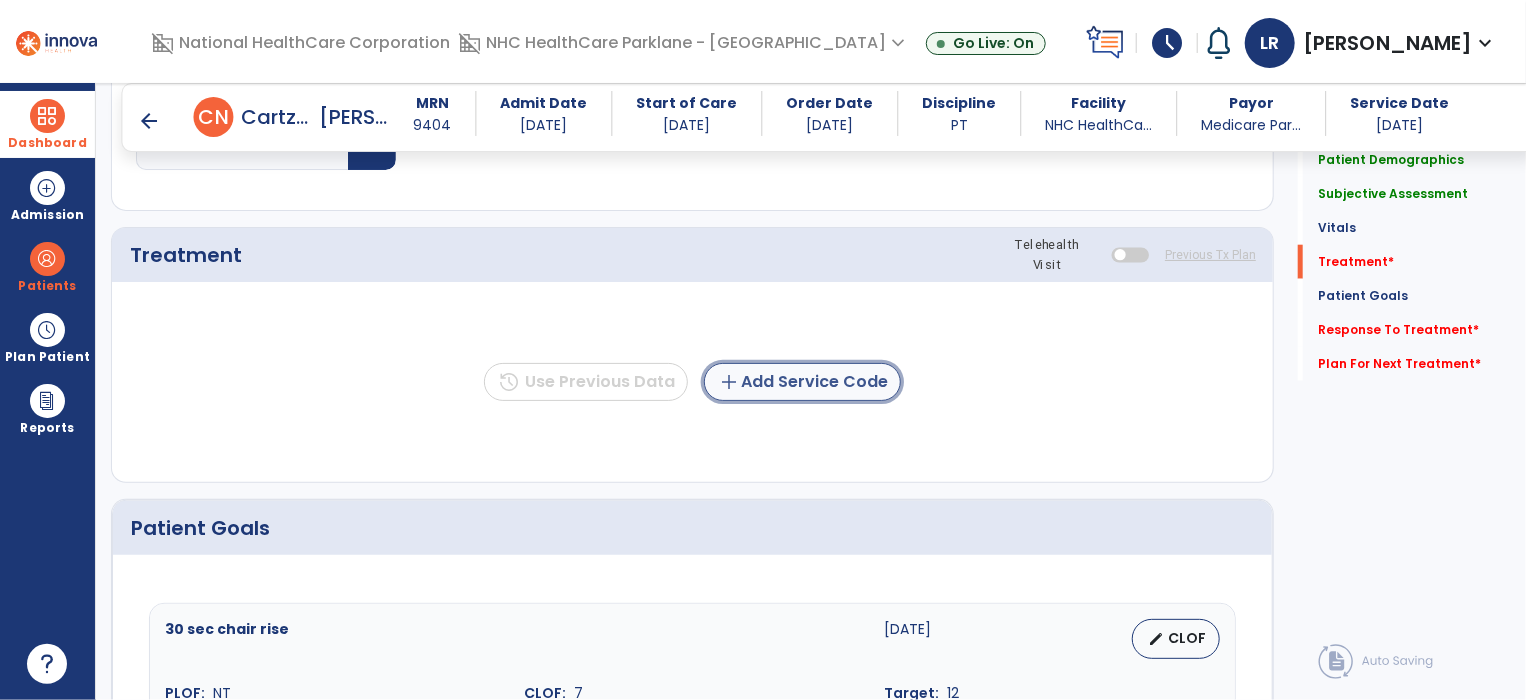click on "add  Add Service Code" 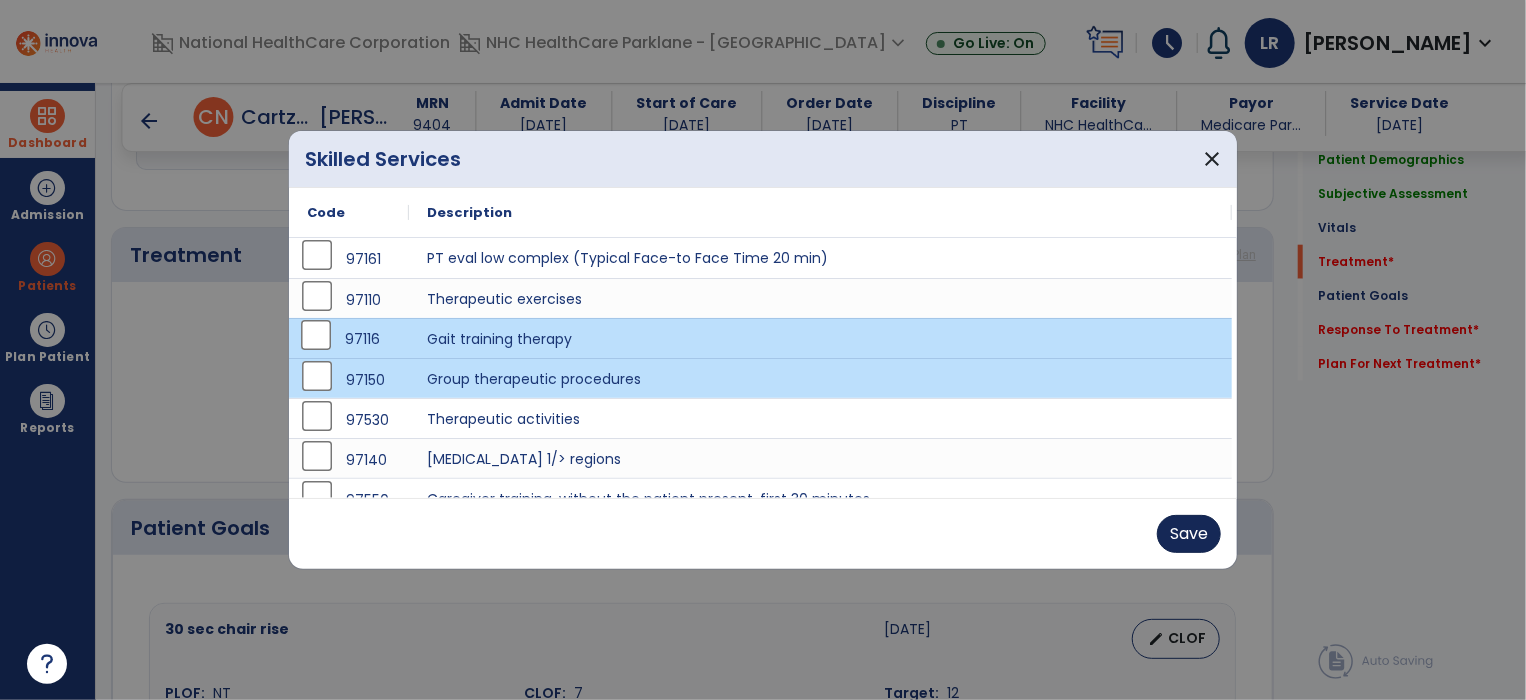 click on "Save" at bounding box center (1189, 534) 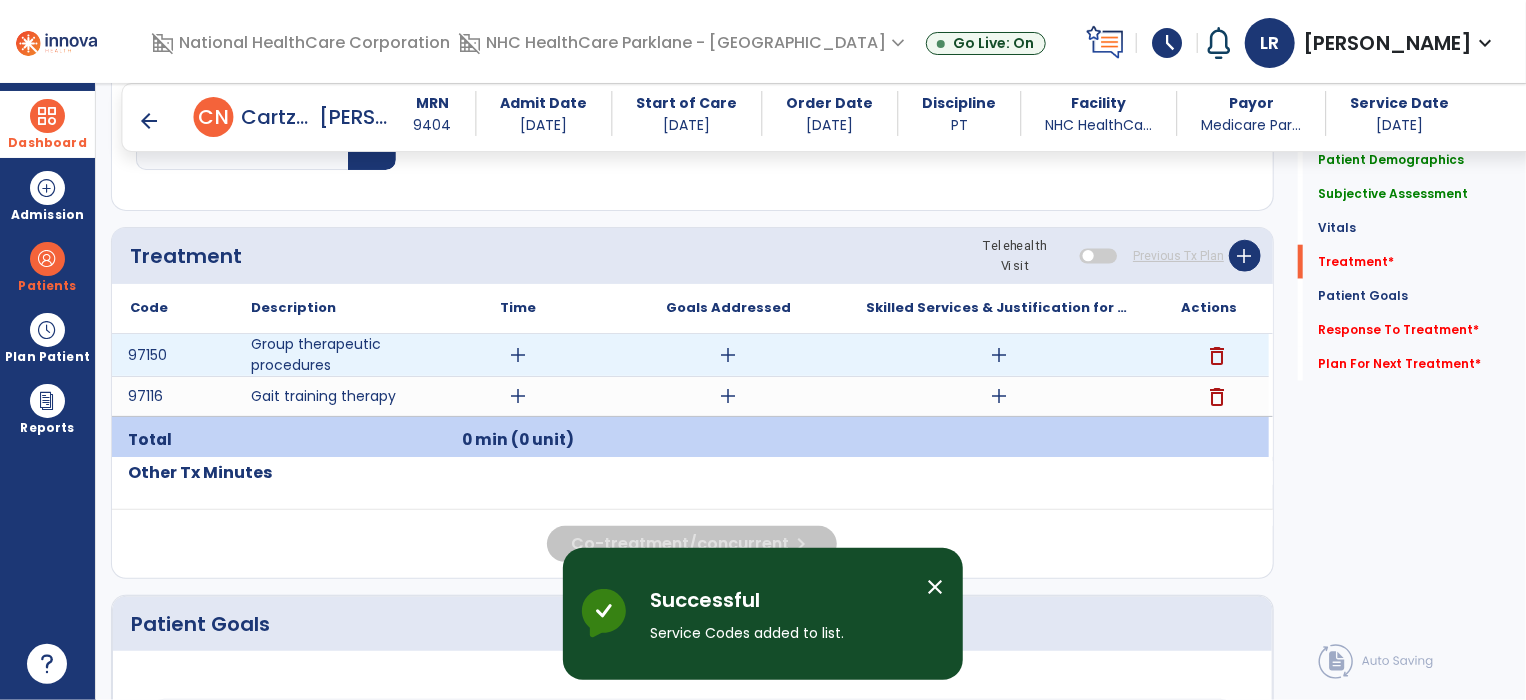 click on "add" at bounding box center (518, 355) 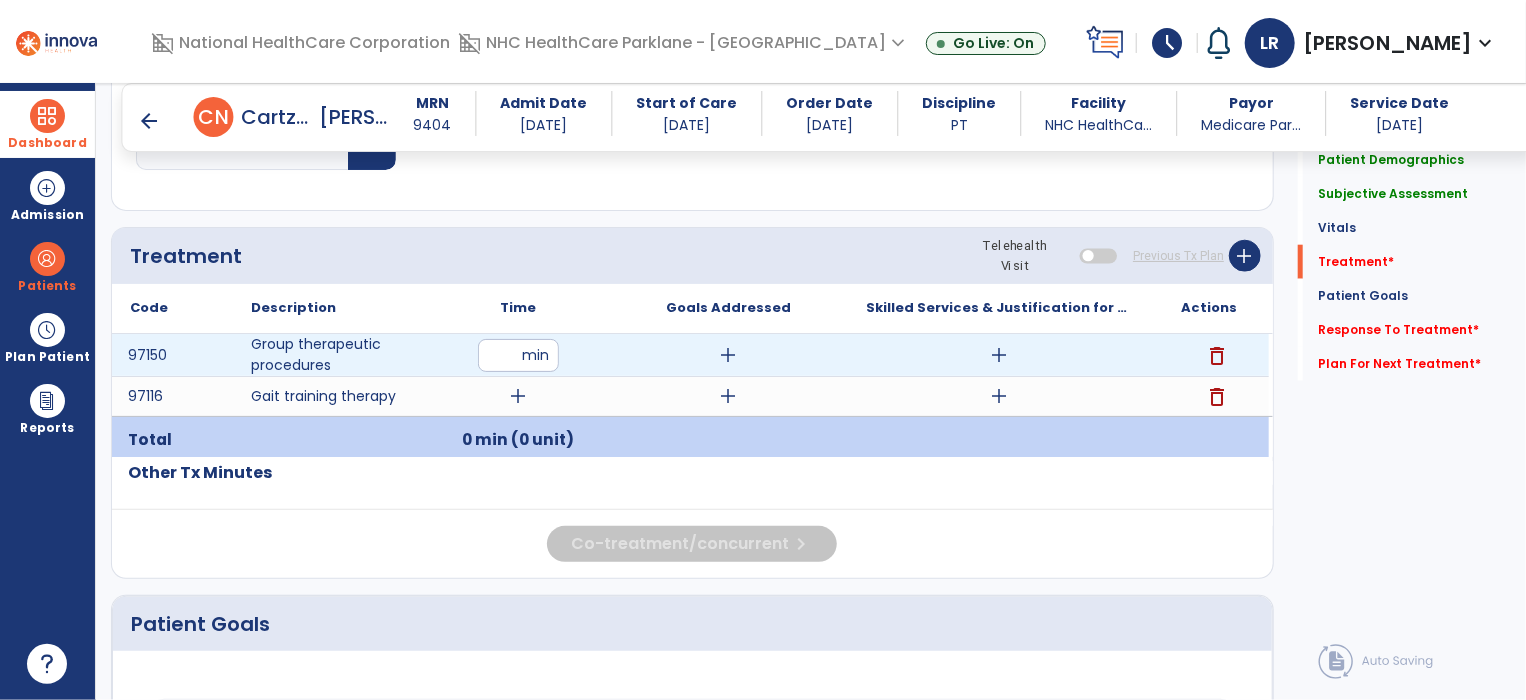 type on "**" 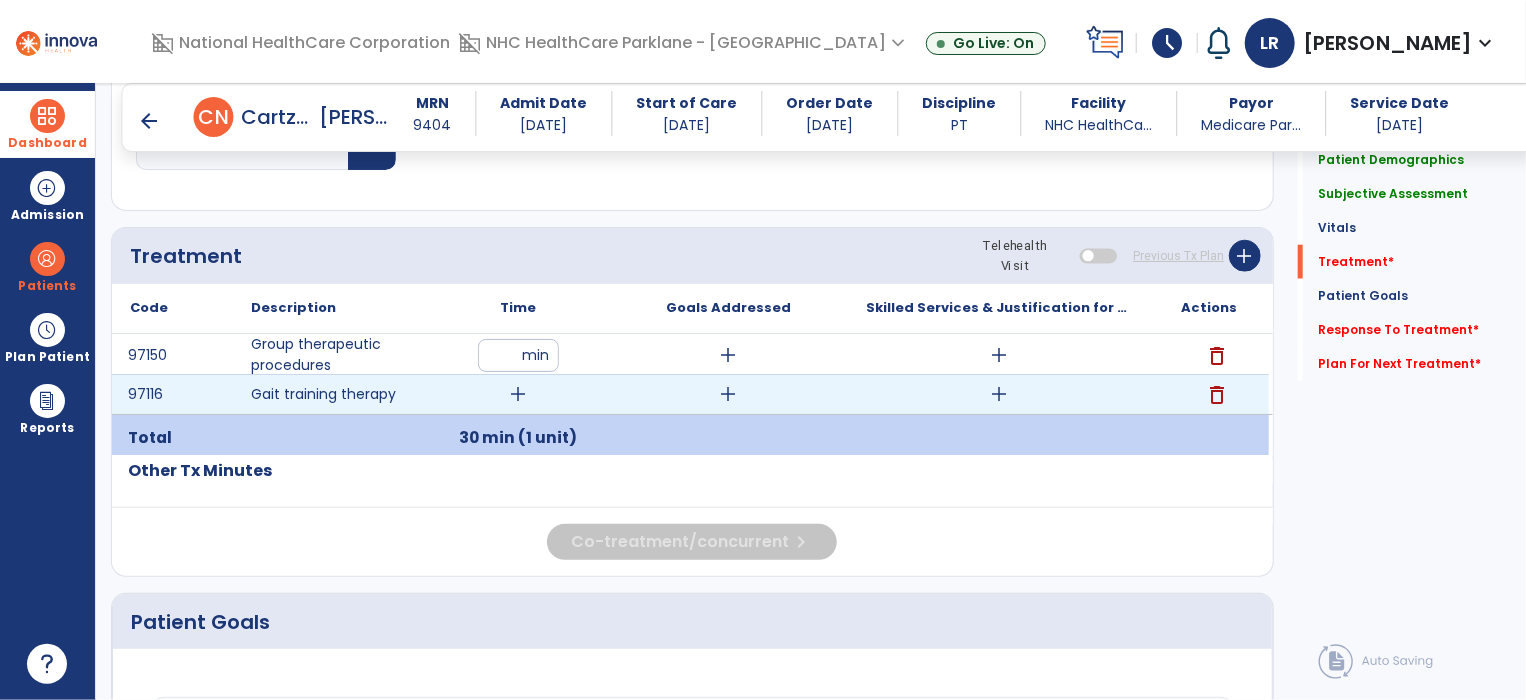 click on "add" at bounding box center (518, 394) 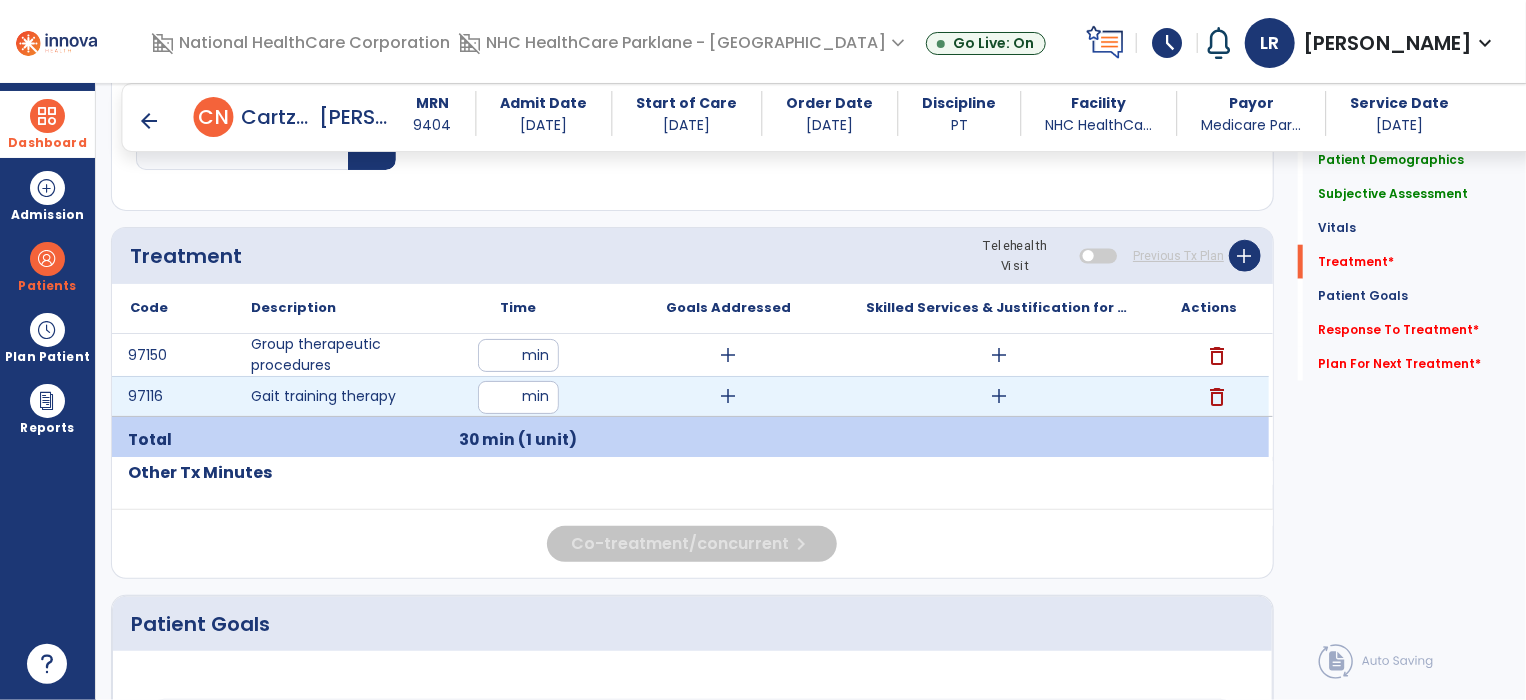 type on "**" 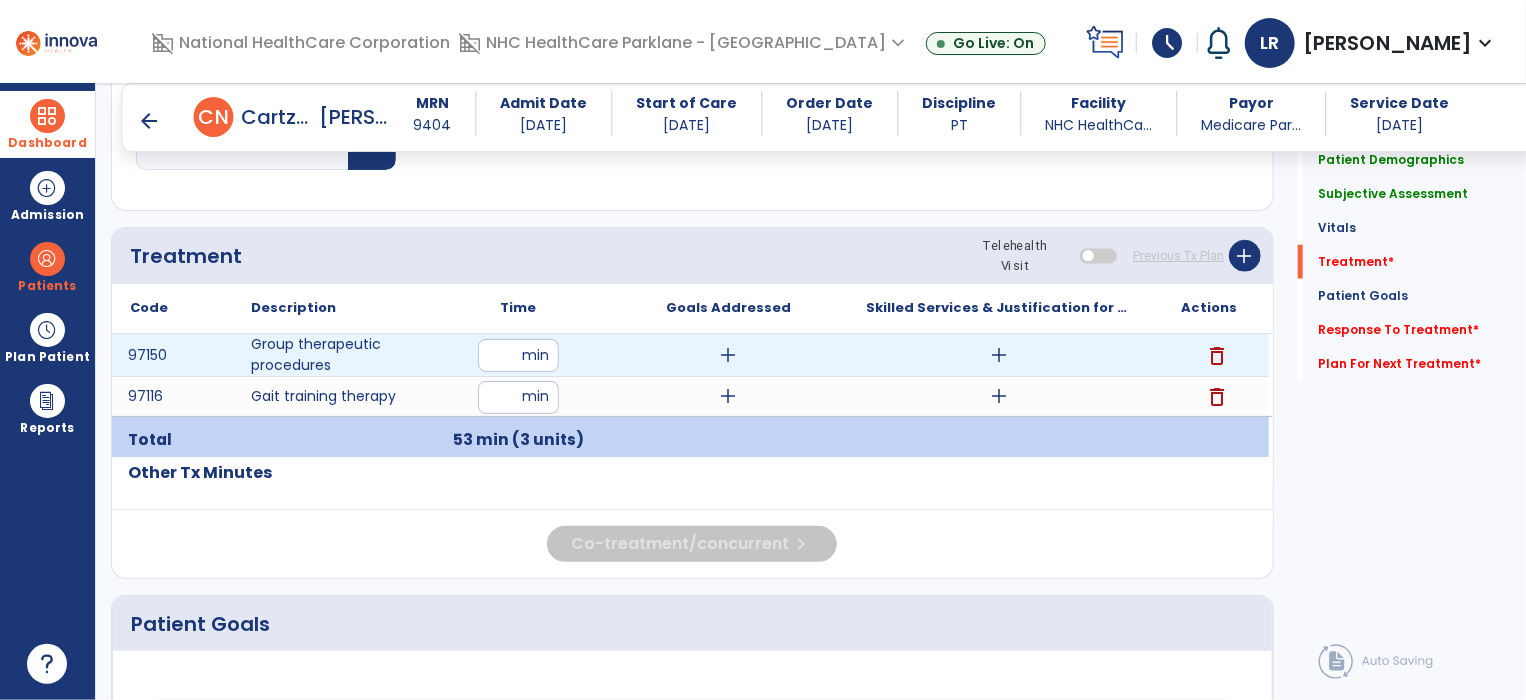 click on "add" at bounding box center [999, 355] 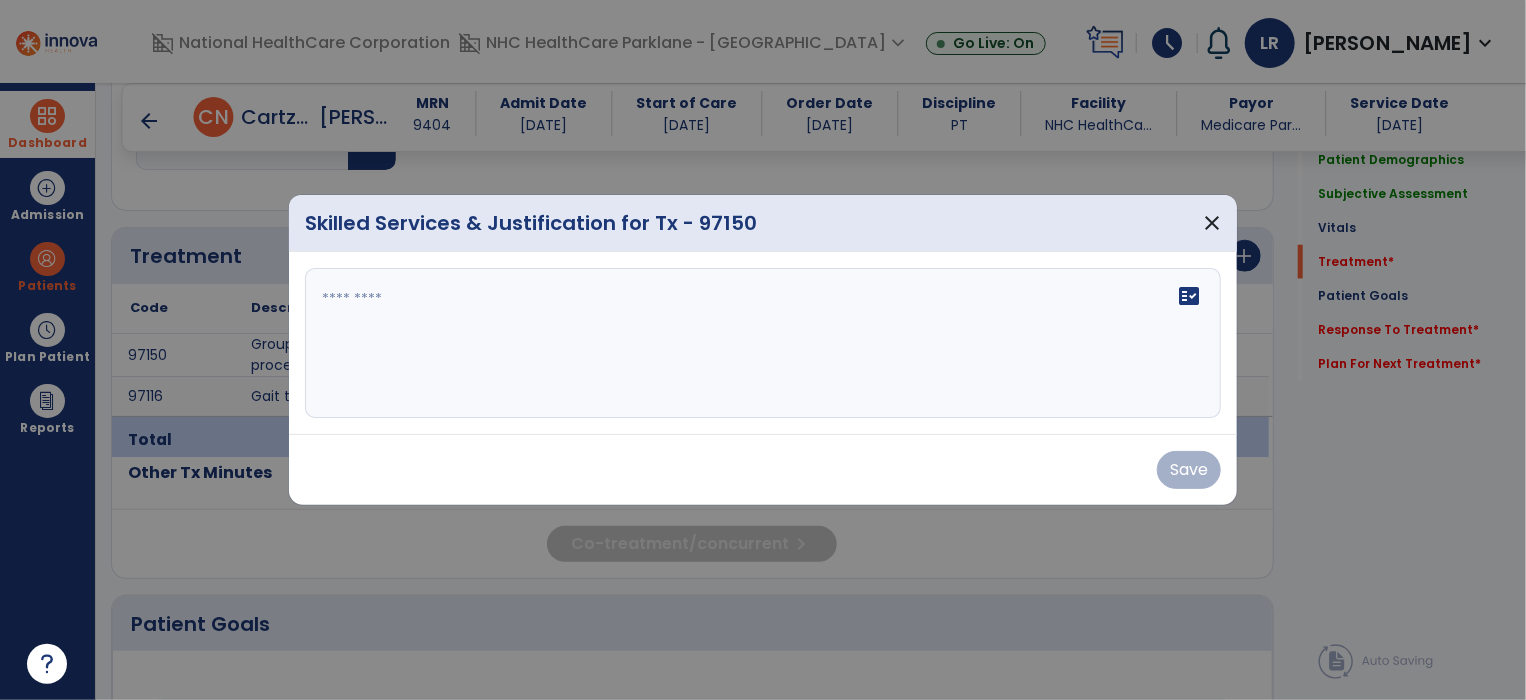 click on "fact_check" at bounding box center (763, 343) 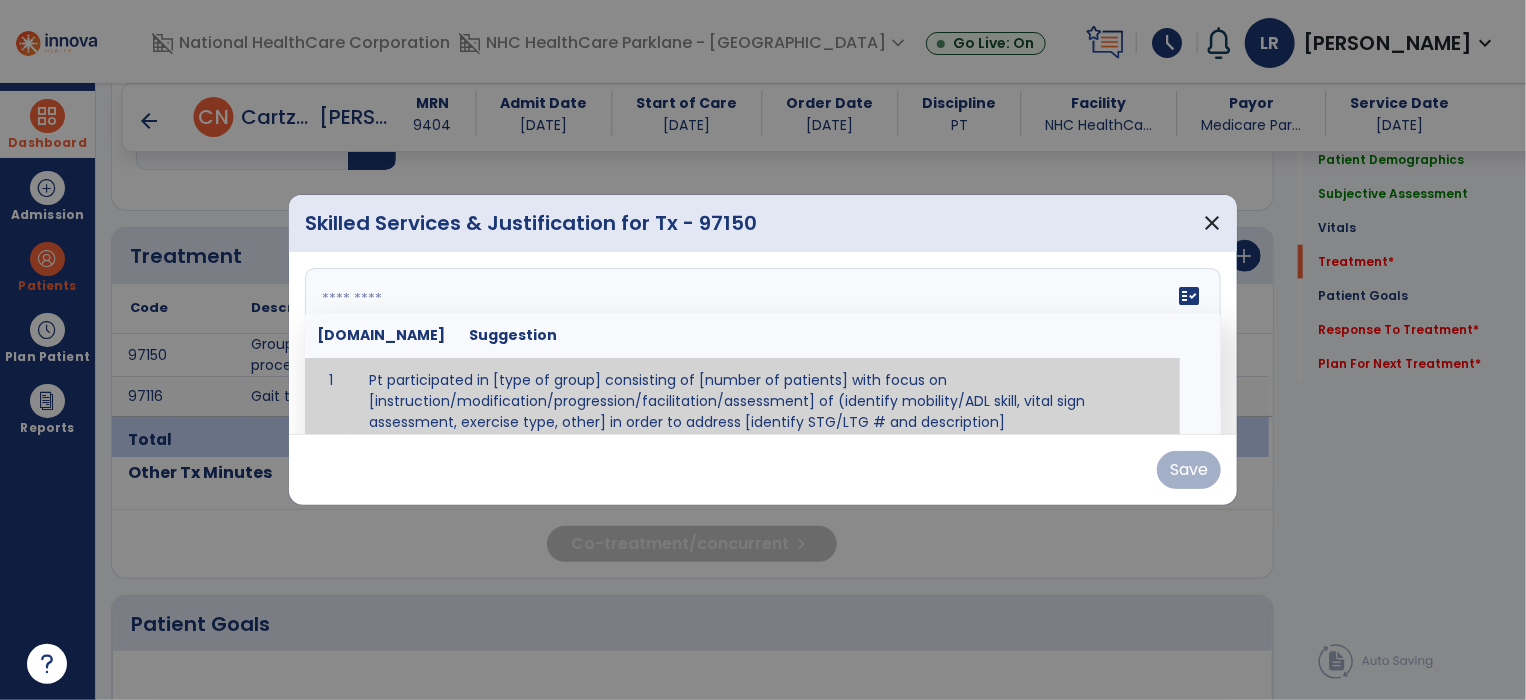 scroll, scrollTop: 12, scrollLeft: 0, axis: vertical 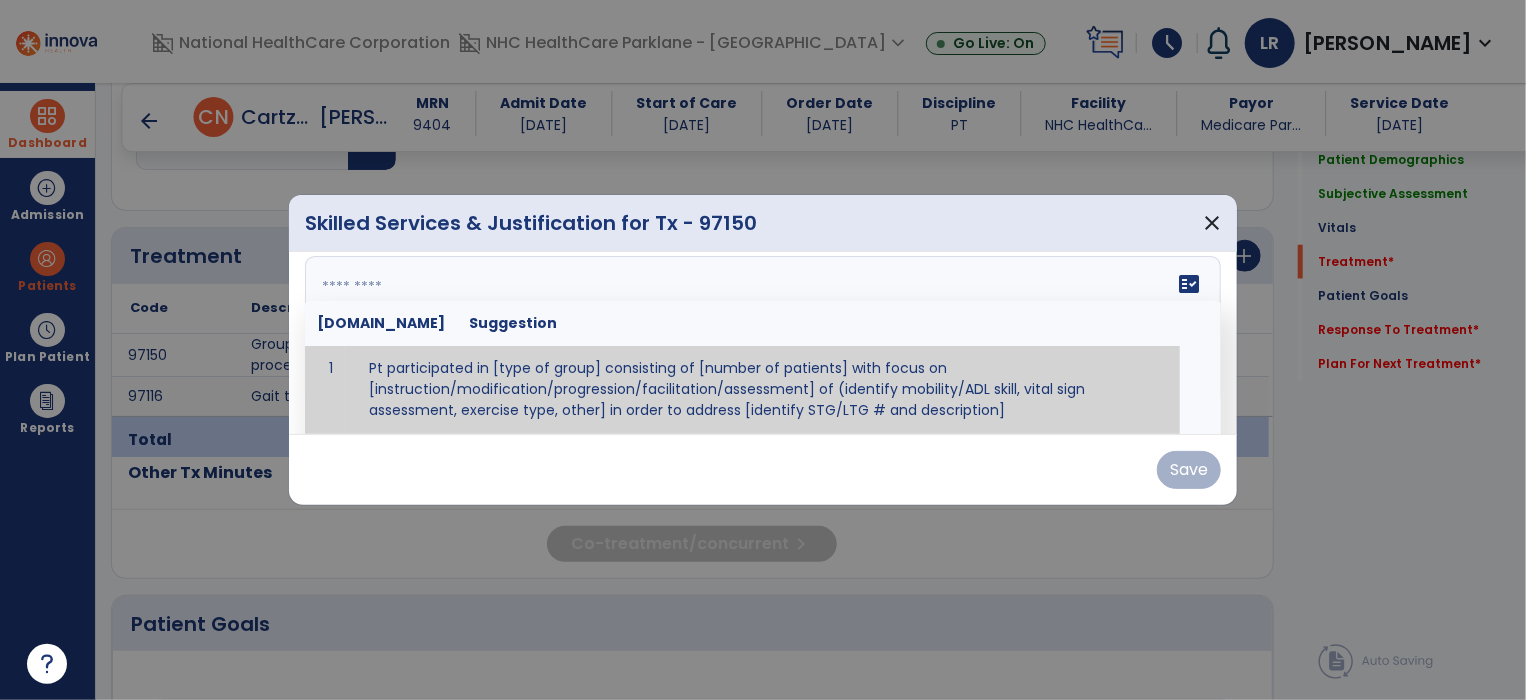 paste on "**********" 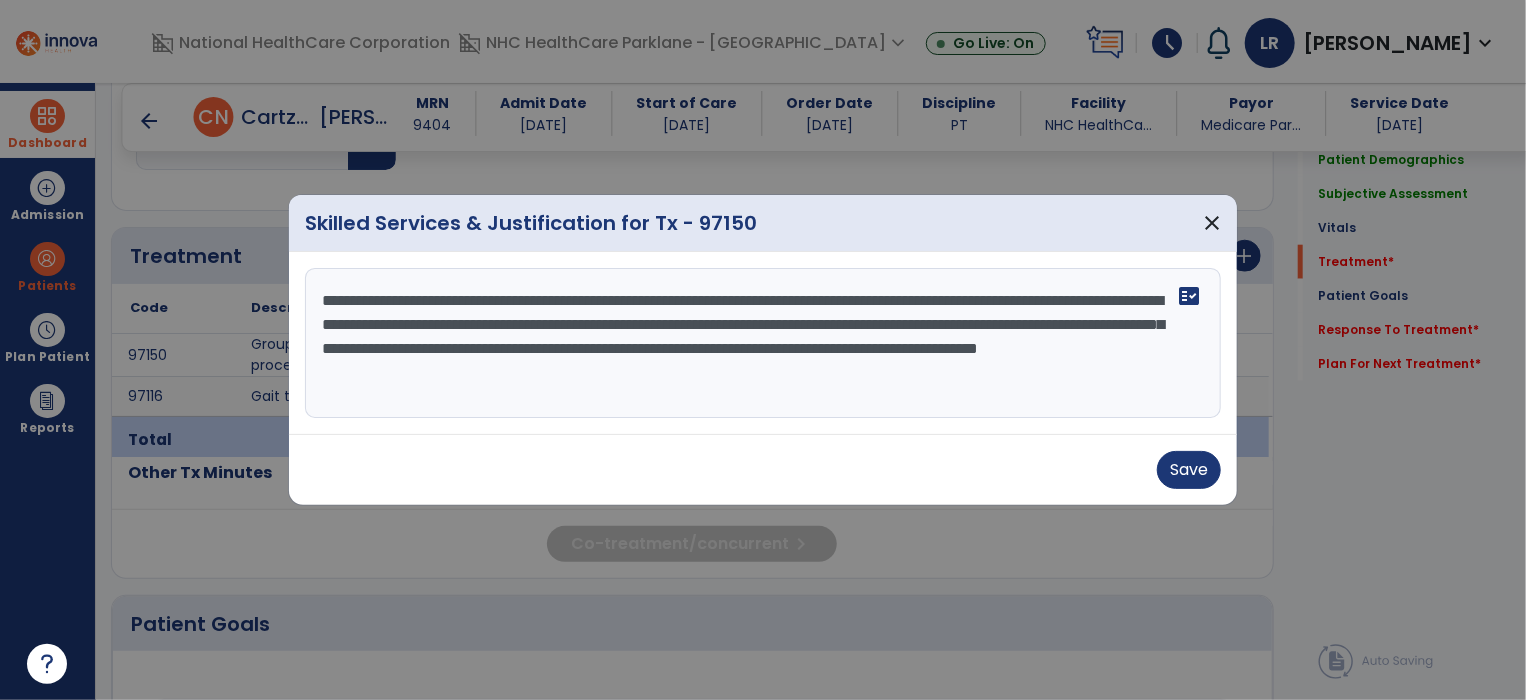 scroll, scrollTop: 0, scrollLeft: 0, axis: both 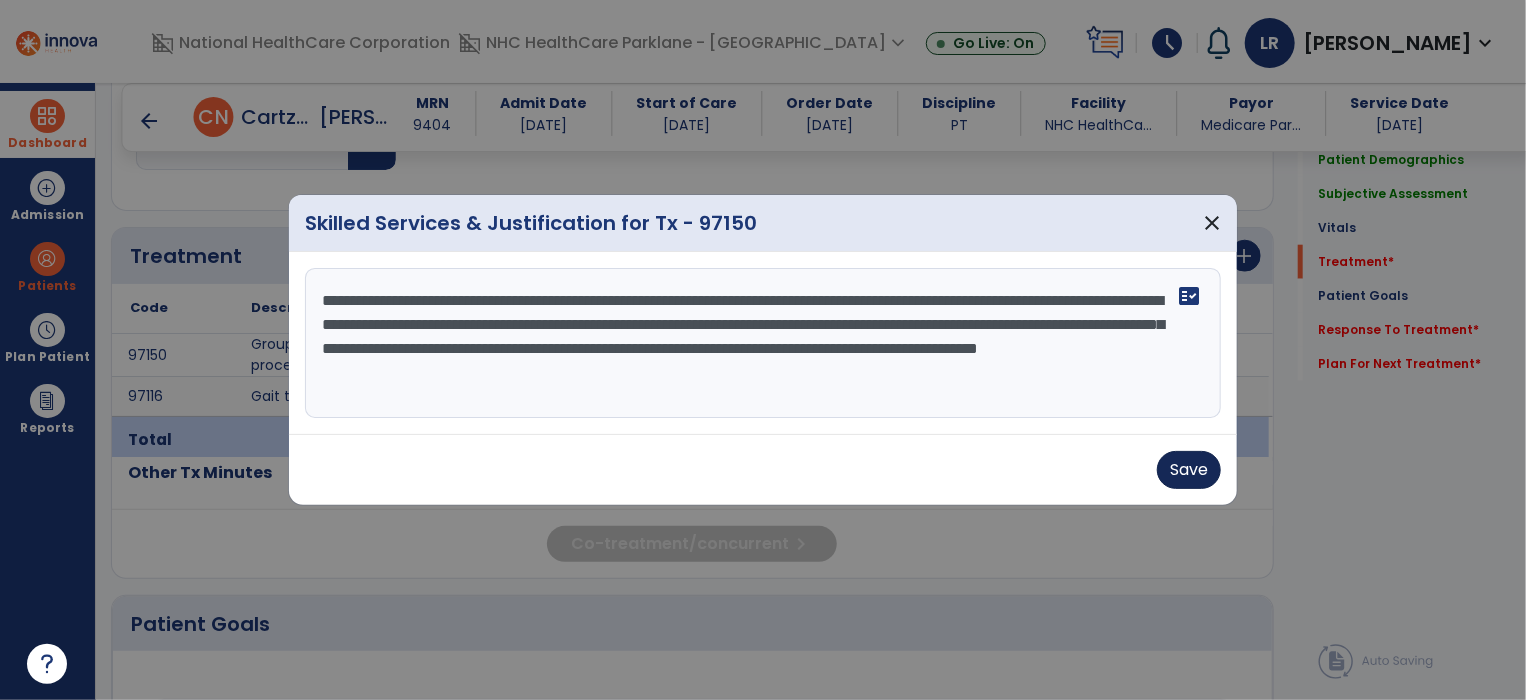 type on "**********" 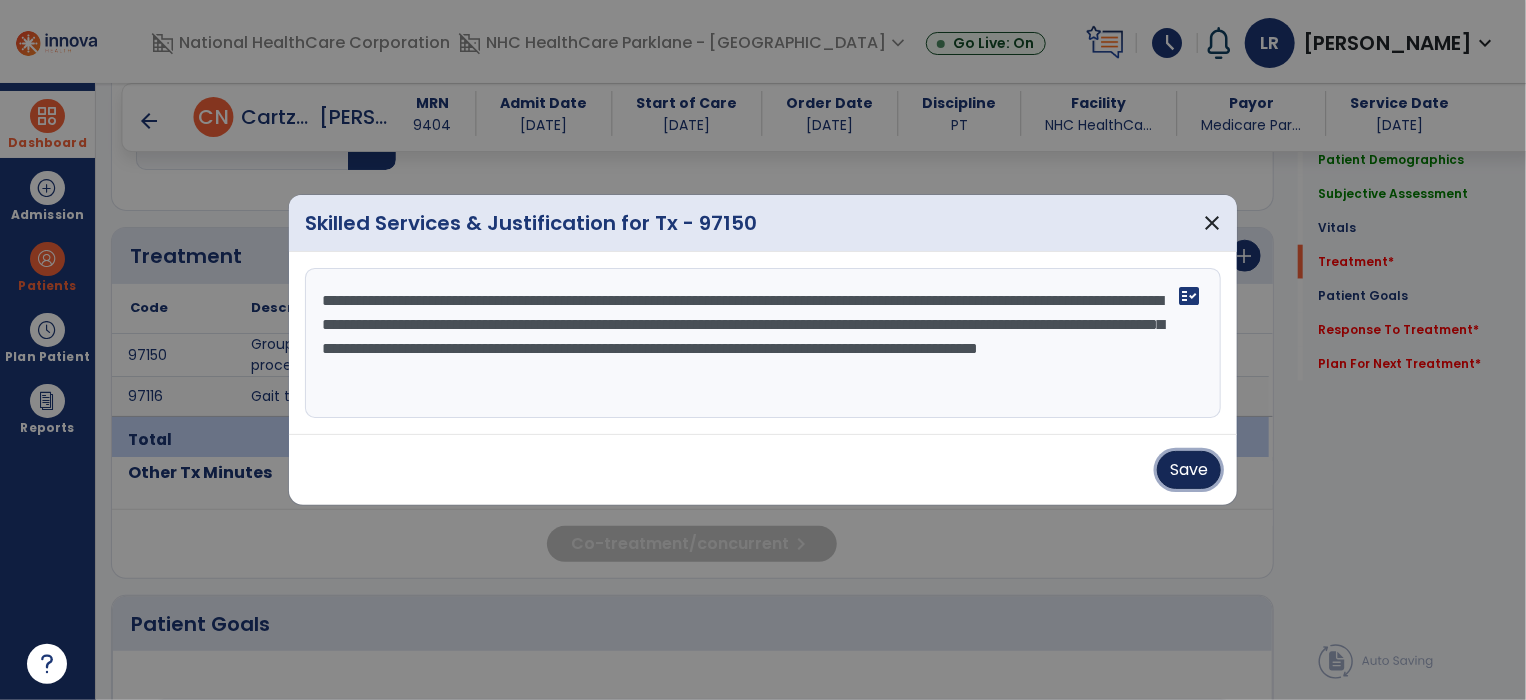click on "Save" at bounding box center [1189, 470] 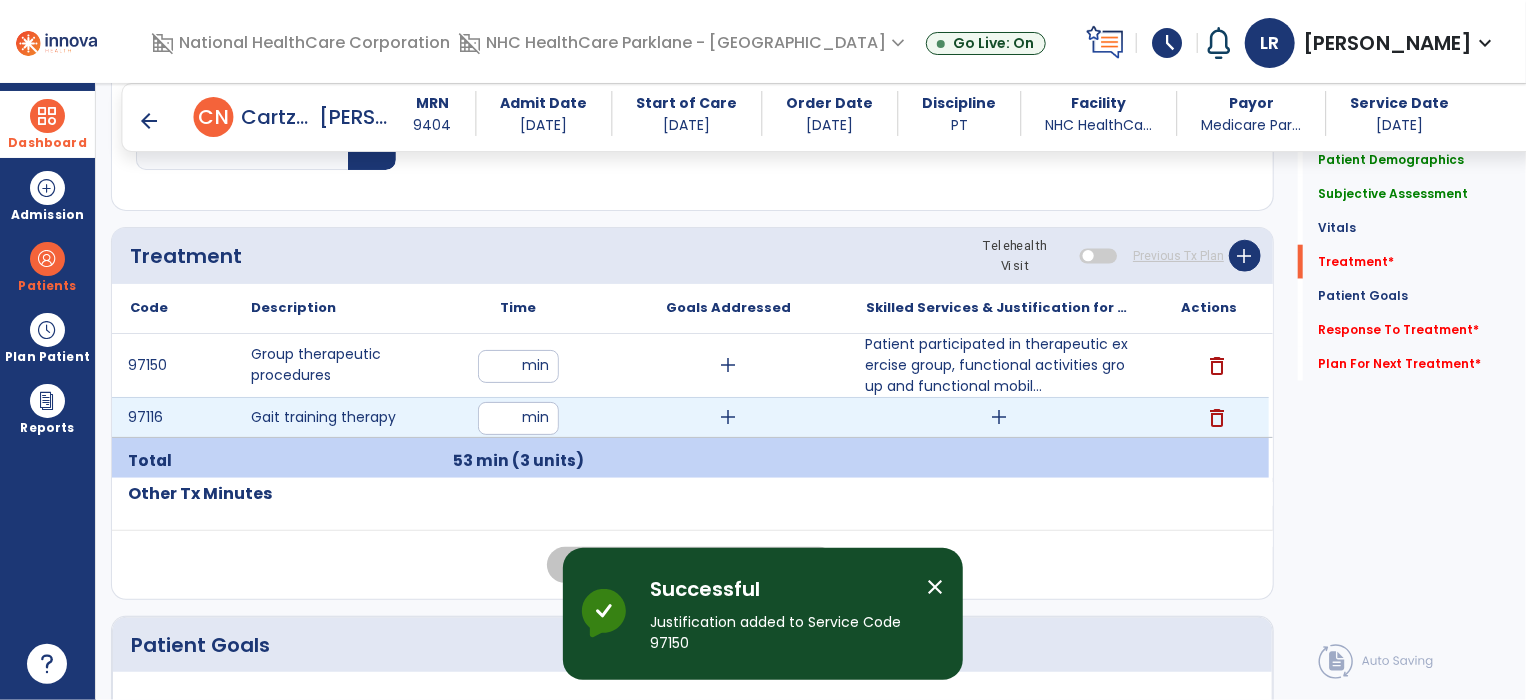 click on "add" at bounding box center [999, 417] 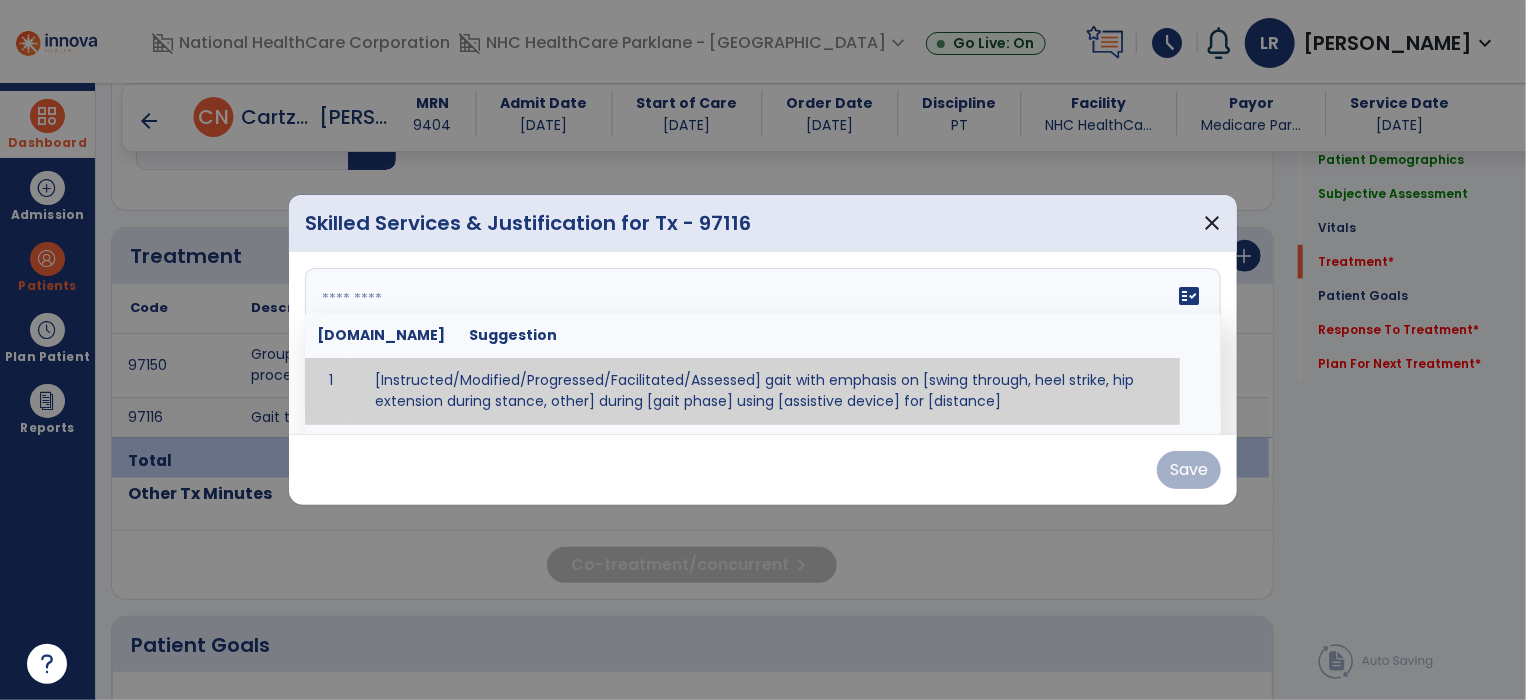 click on "fact_check  [DOMAIN_NAME] Suggestion 1 [Instructed/Modified/Progressed/Facilitated/Assessed] gait with emphasis on [swing through, heel strike, hip extension during stance, other] during [gait phase] using [assistive device] for [distance] 2 [Instructed/Modified/Progressed/Facilitated/Assessed] use of [assistive device] and [NWB, PWB, step-to gait pattern, step through gait pattern] 3 [Instructed/Modified/Progressed/Facilitated/Assessed] patient's ability to [ascend/descend # of steps, perform directional changes, walk on even/uneven surfaces, pick-up objects off floor, velocity changes, other] using [assistive device]. 4 [Instructed/Modified/Progressed/Facilitated/Assessed] pre-gait activities including [identify exercise] in order to prepare for gait training. 5" at bounding box center [763, 343] 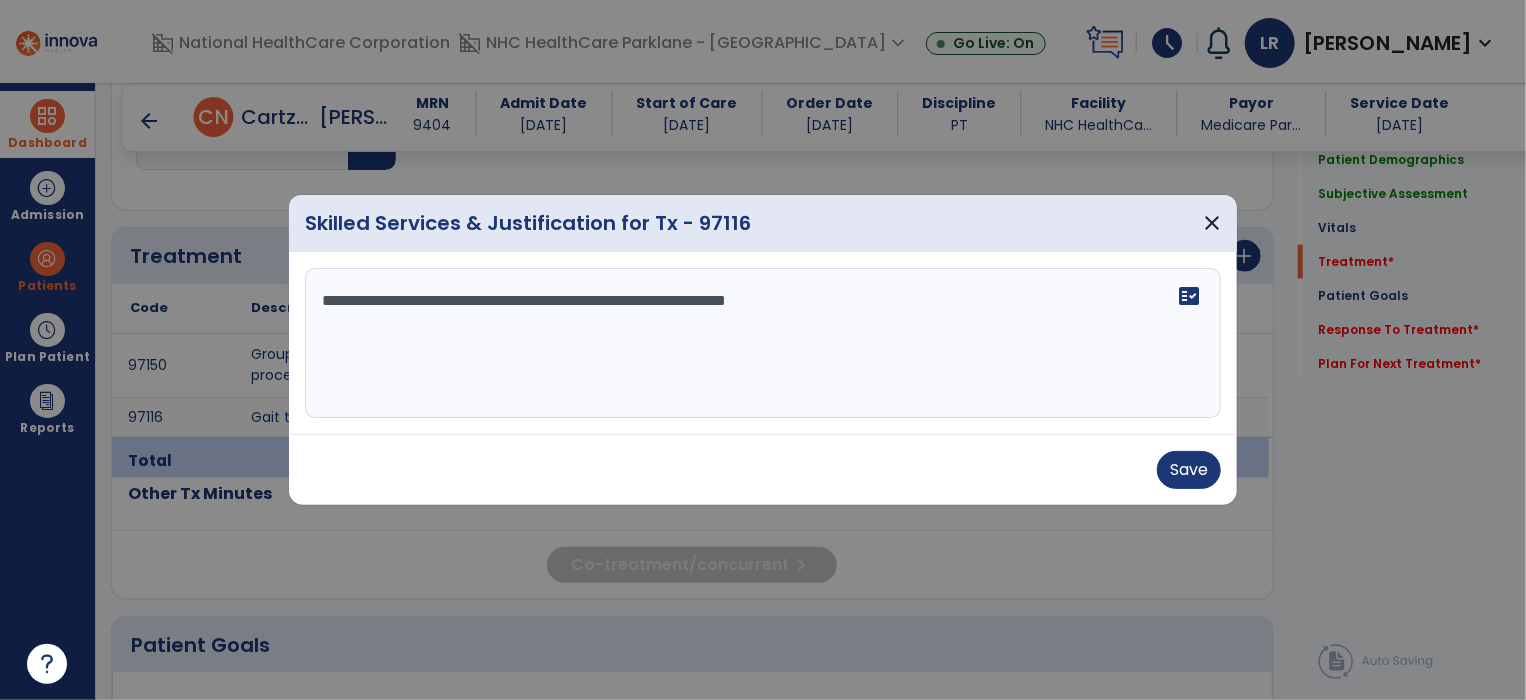 click on "**********" at bounding box center [763, 343] 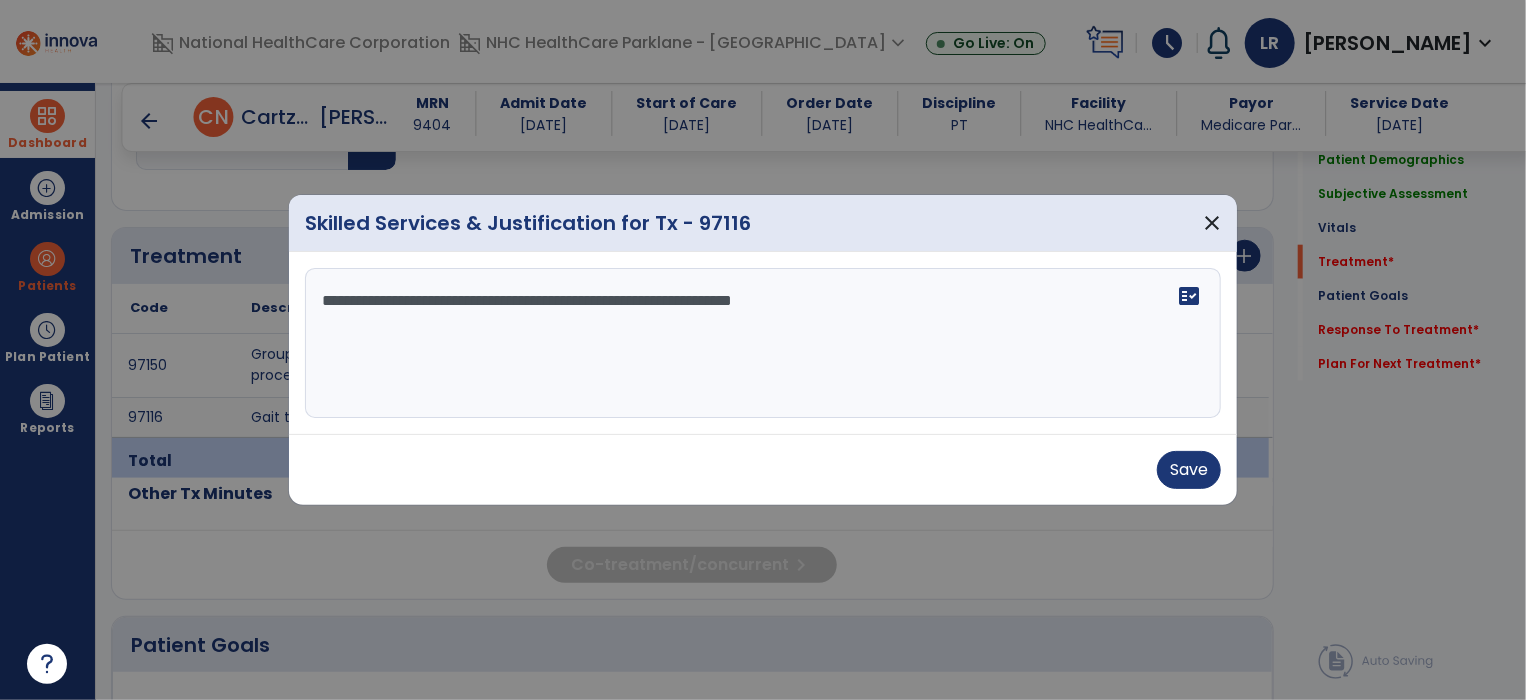 click on "**********" at bounding box center [763, 343] 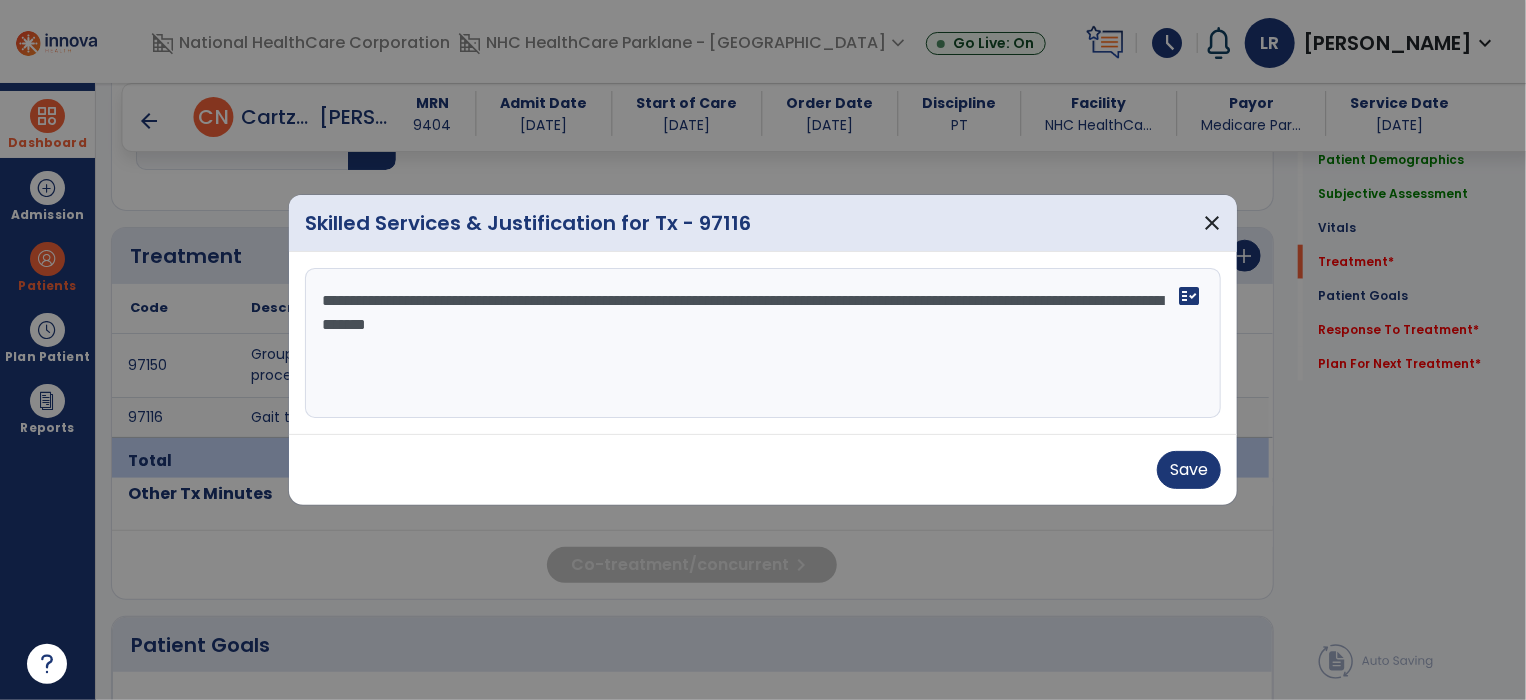 click on "**********" at bounding box center [763, 343] 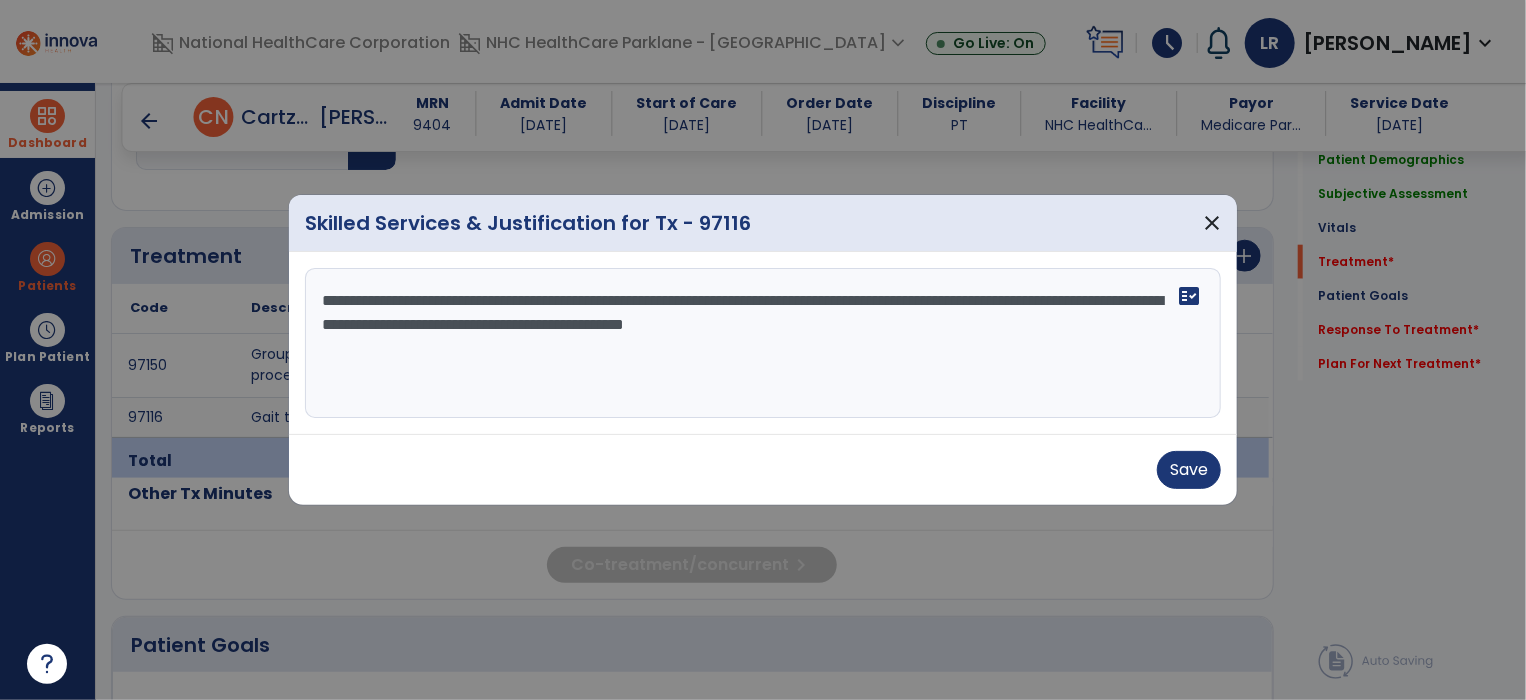 click on "**********" at bounding box center [763, 343] 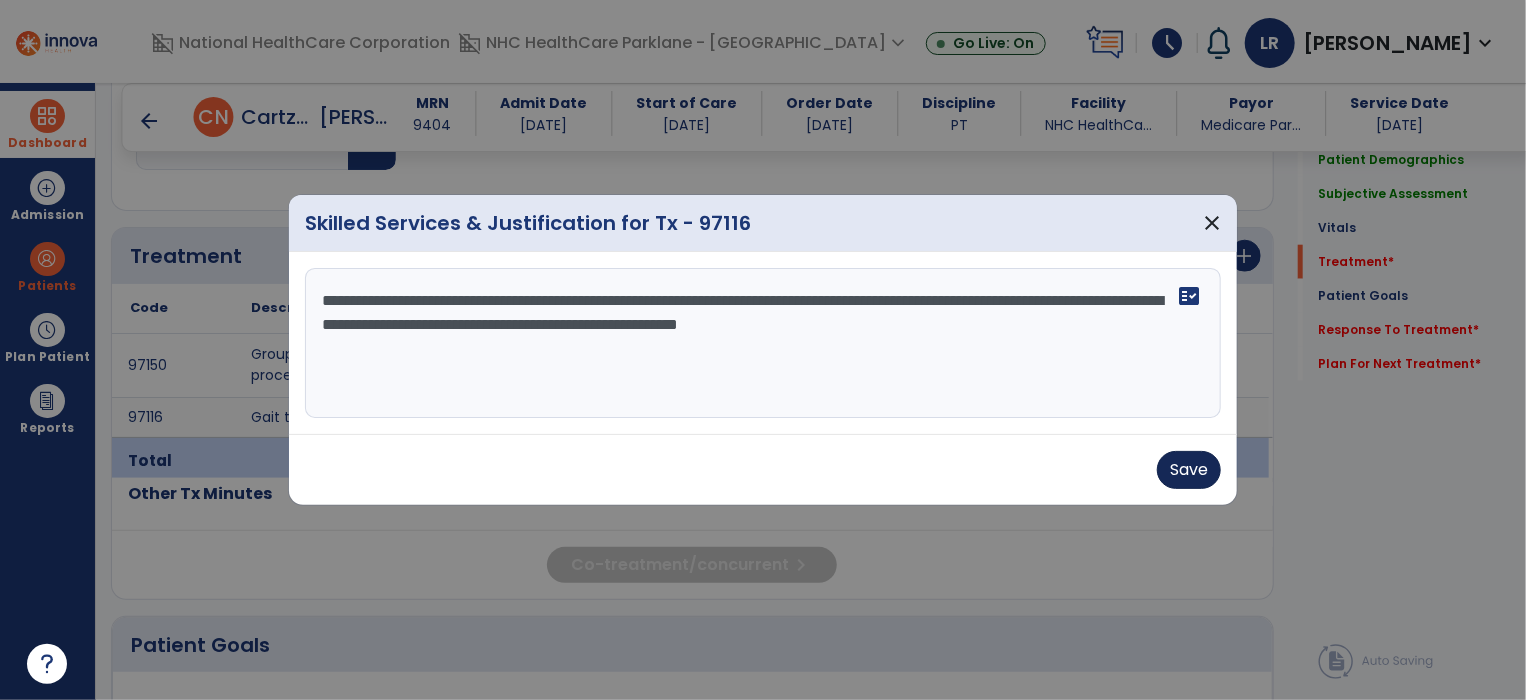type on "**********" 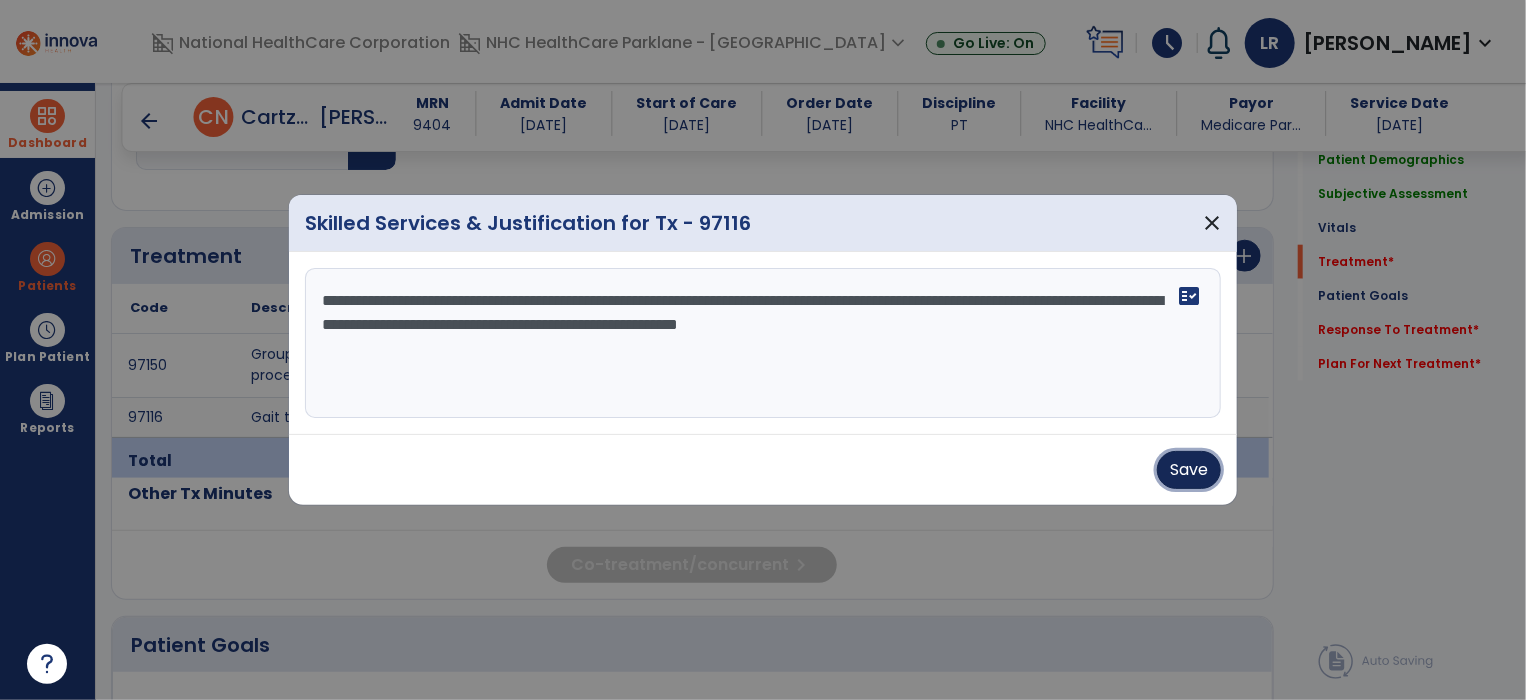 click on "Save" at bounding box center [1189, 470] 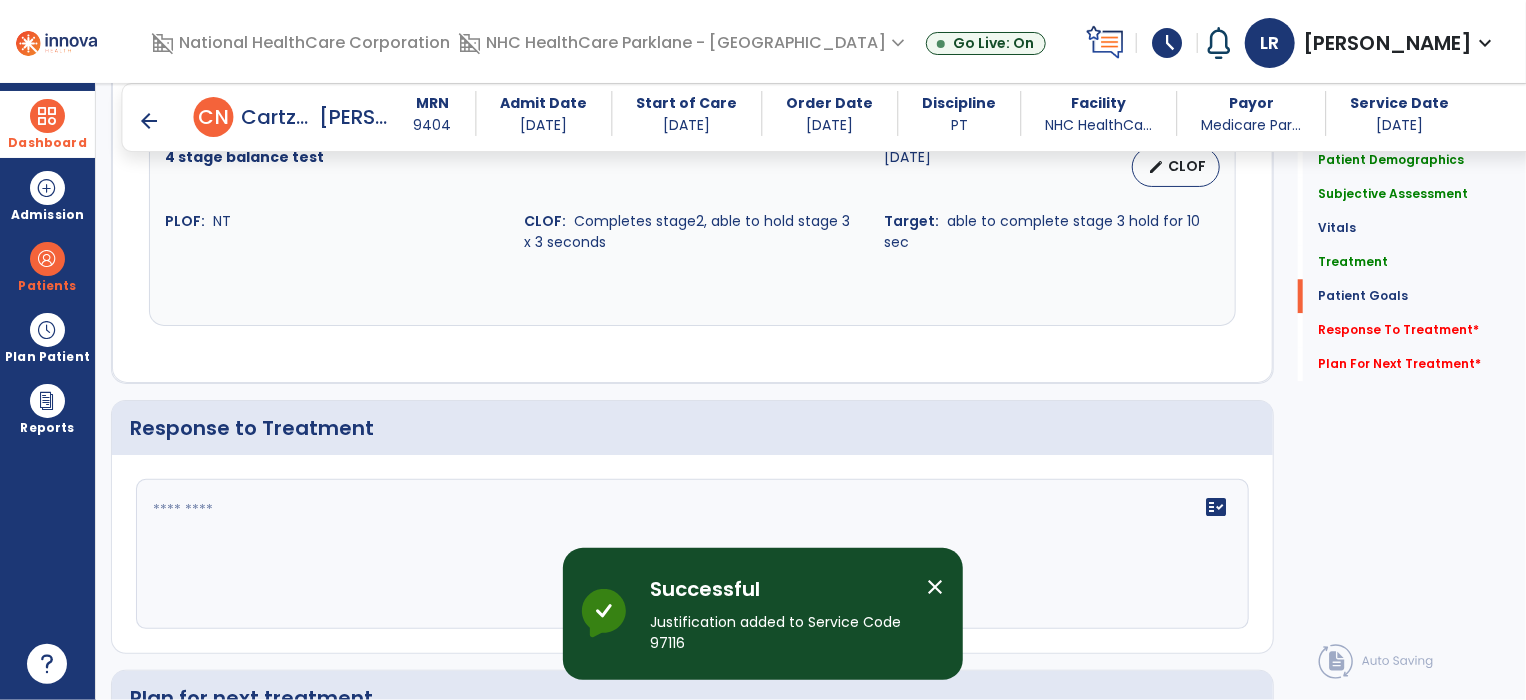 scroll, scrollTop: 2596, scrollLeft: 0, axis: vertical 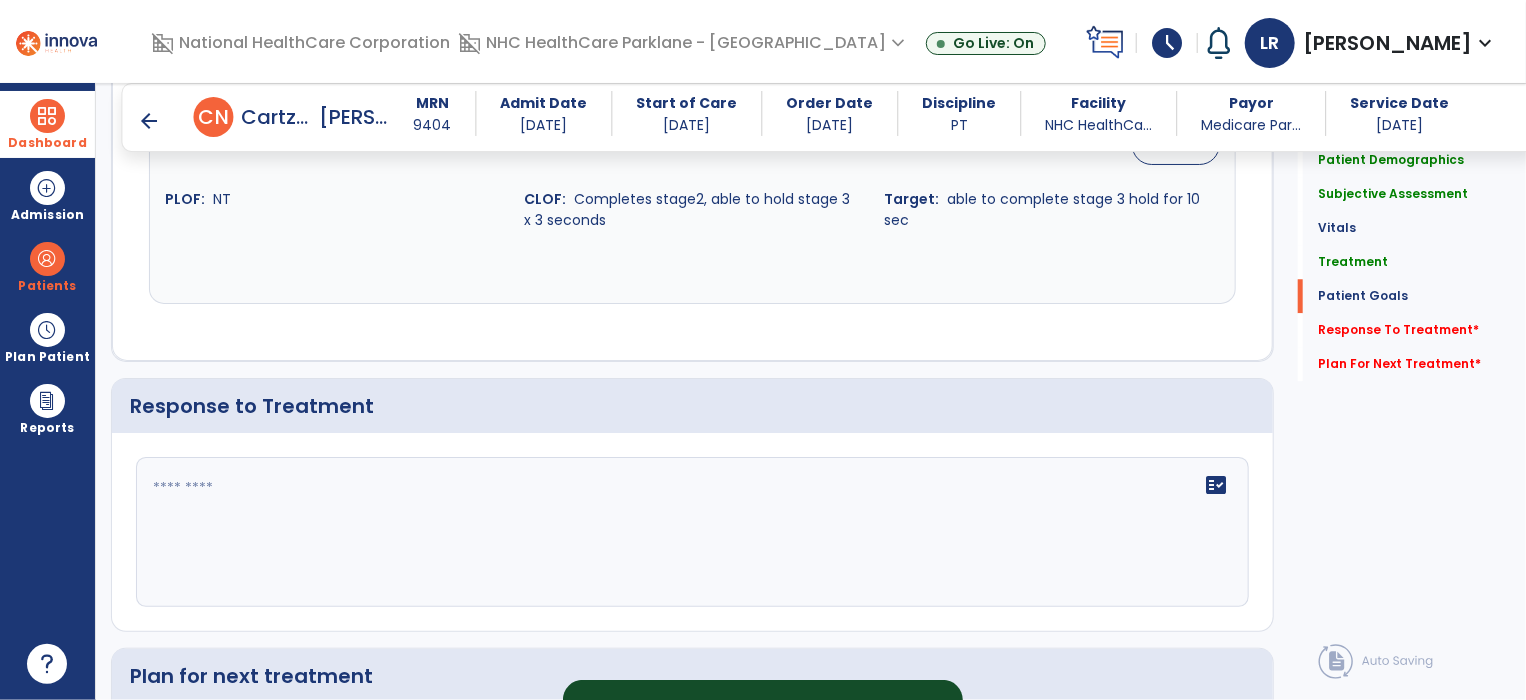 click on "fact_check" 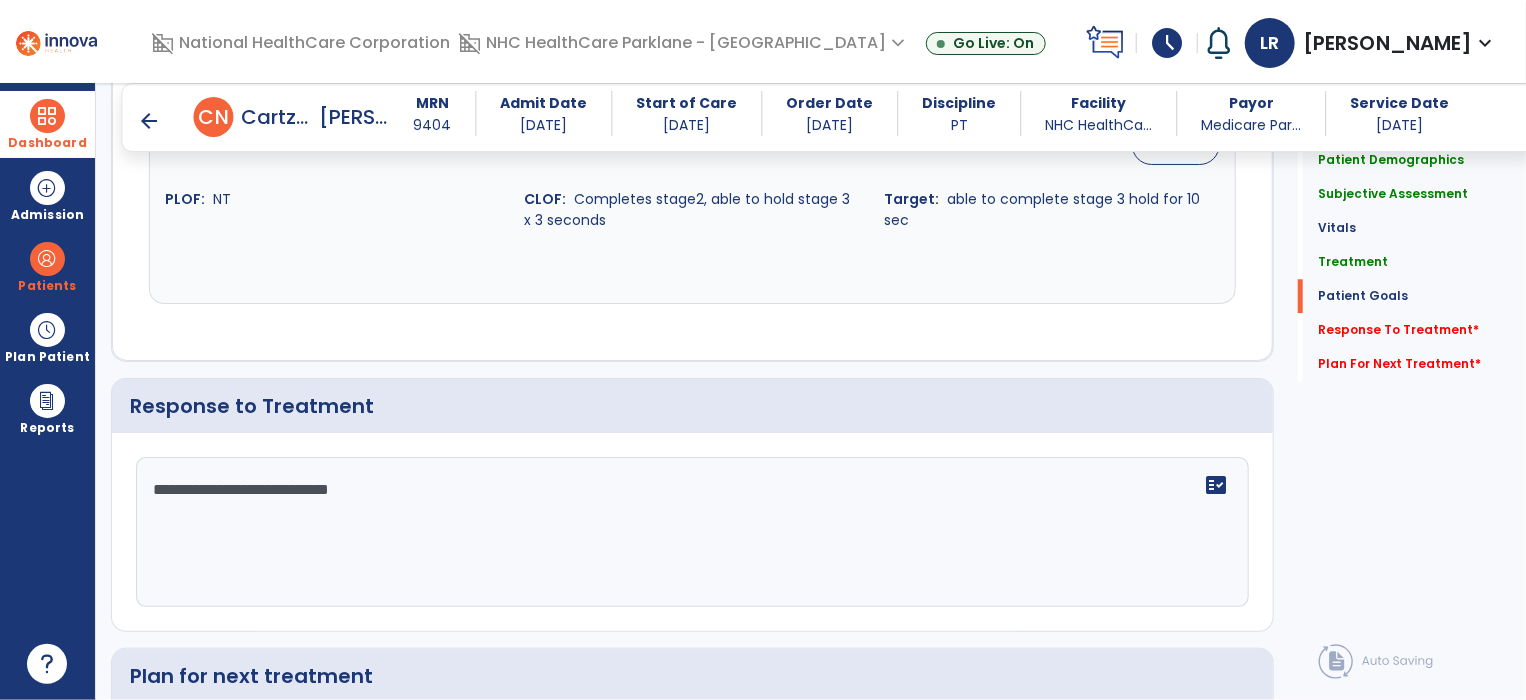 scroll, scrollTop: 2857, scrollLeft: 0, axis: vertical 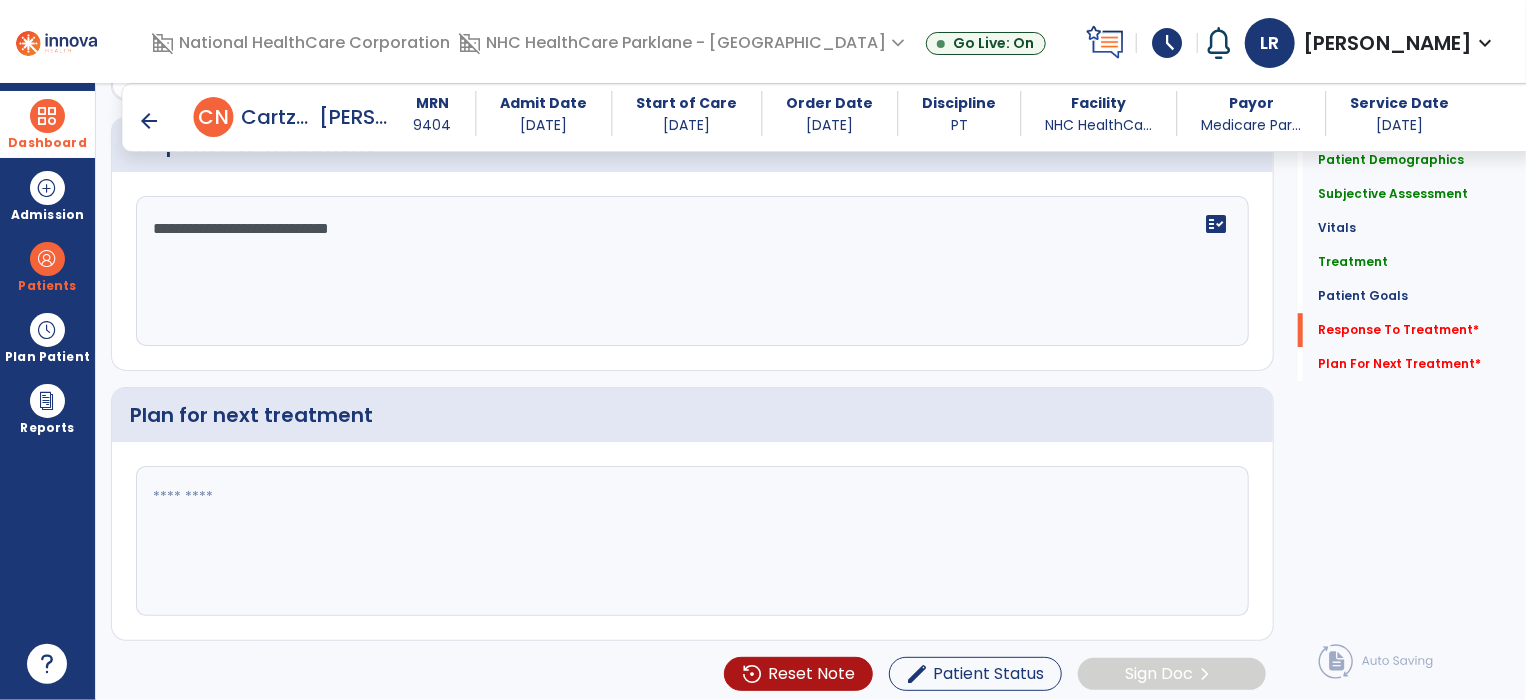 type on "**********" 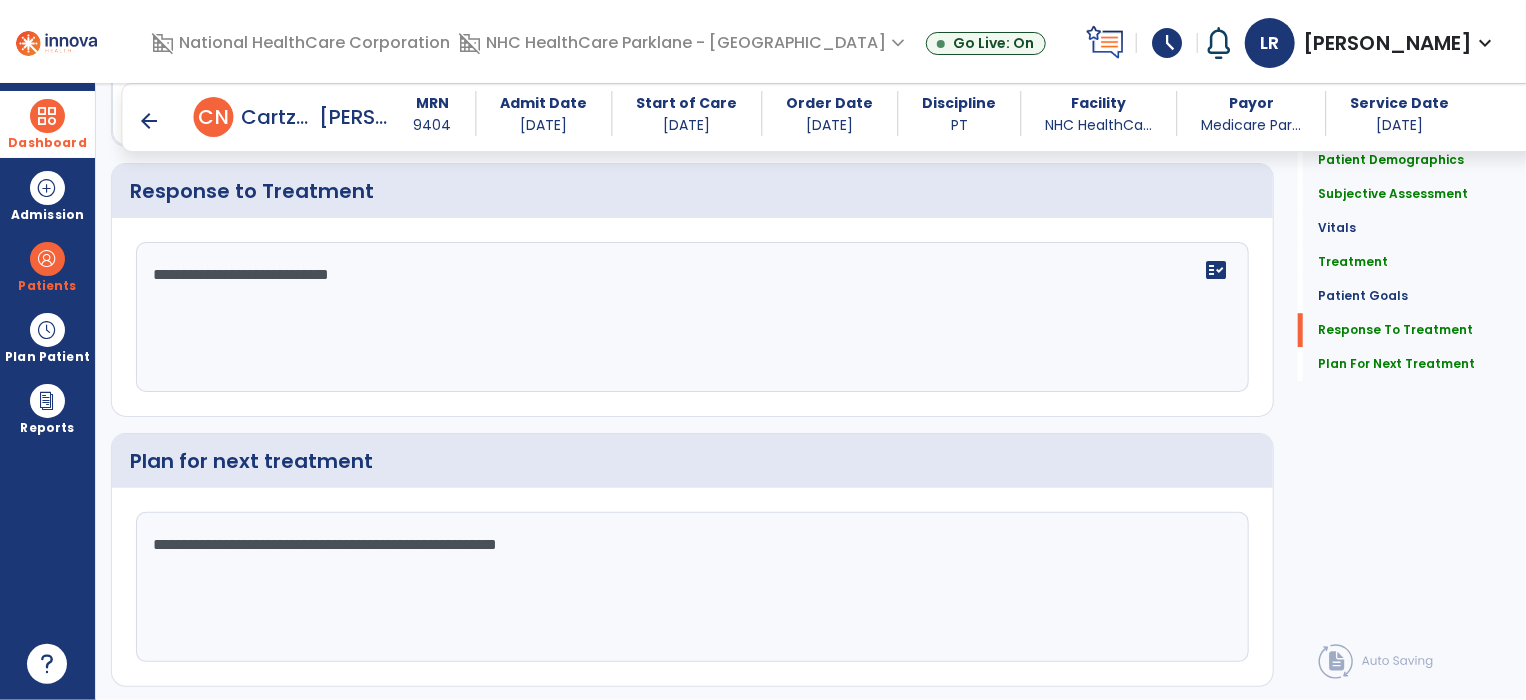 scroll, scrollTop: 2857, scrollLeft: 0, axis: vertical 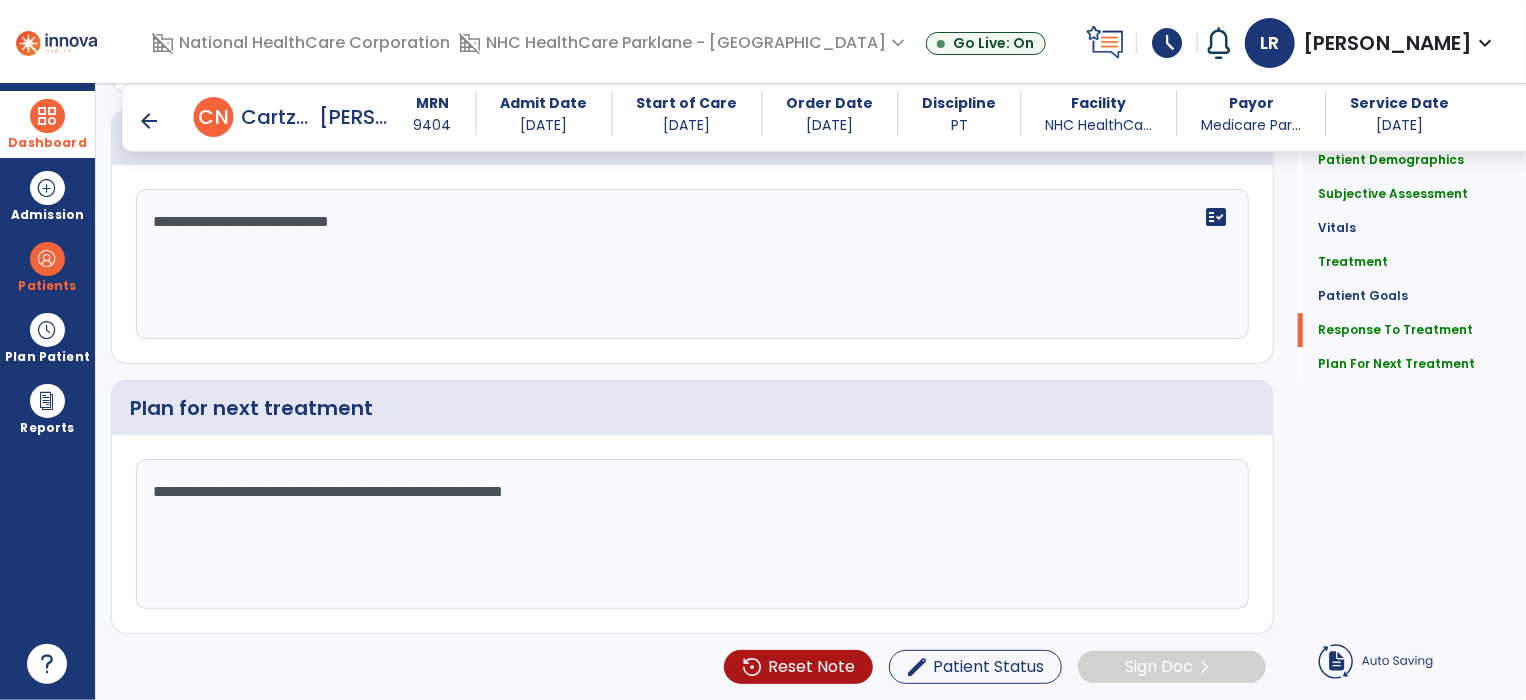 type on "**********" 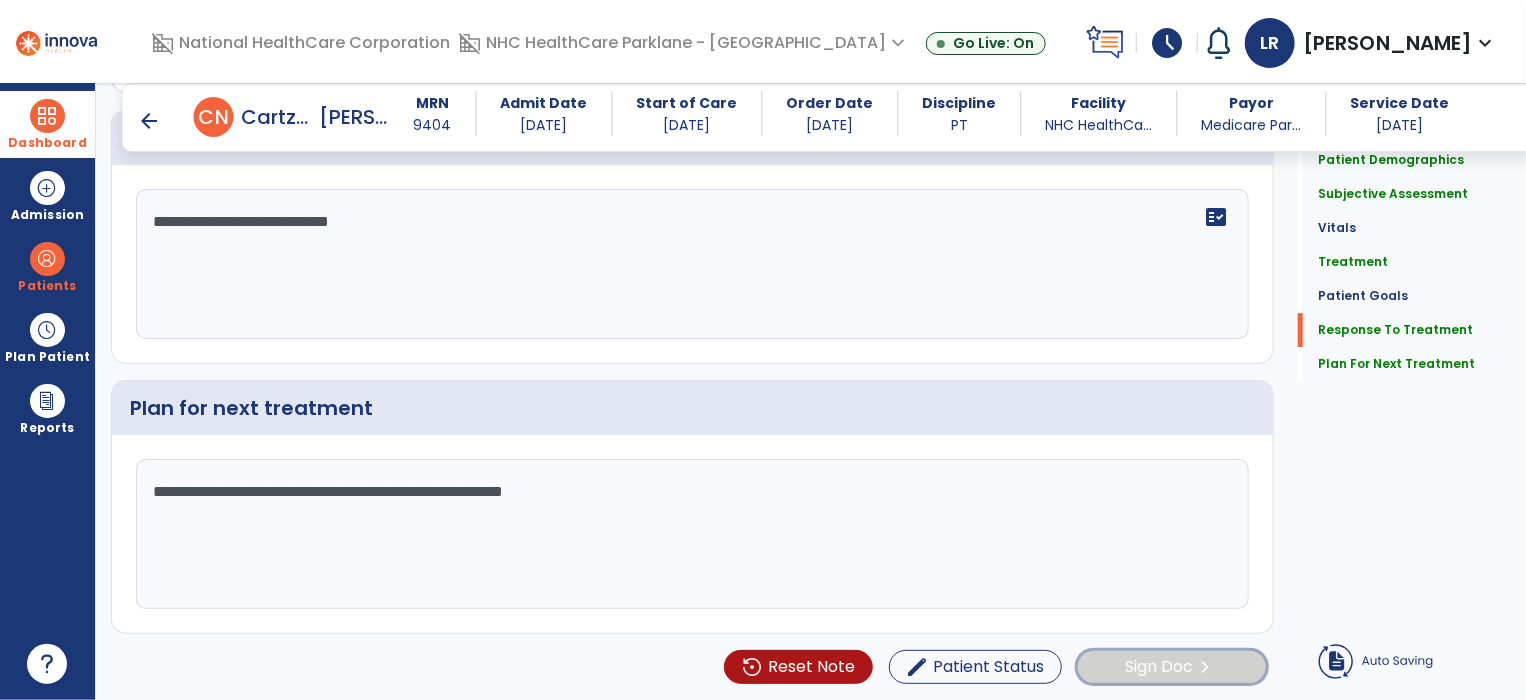 click on "Sign Doc  chevron_right" 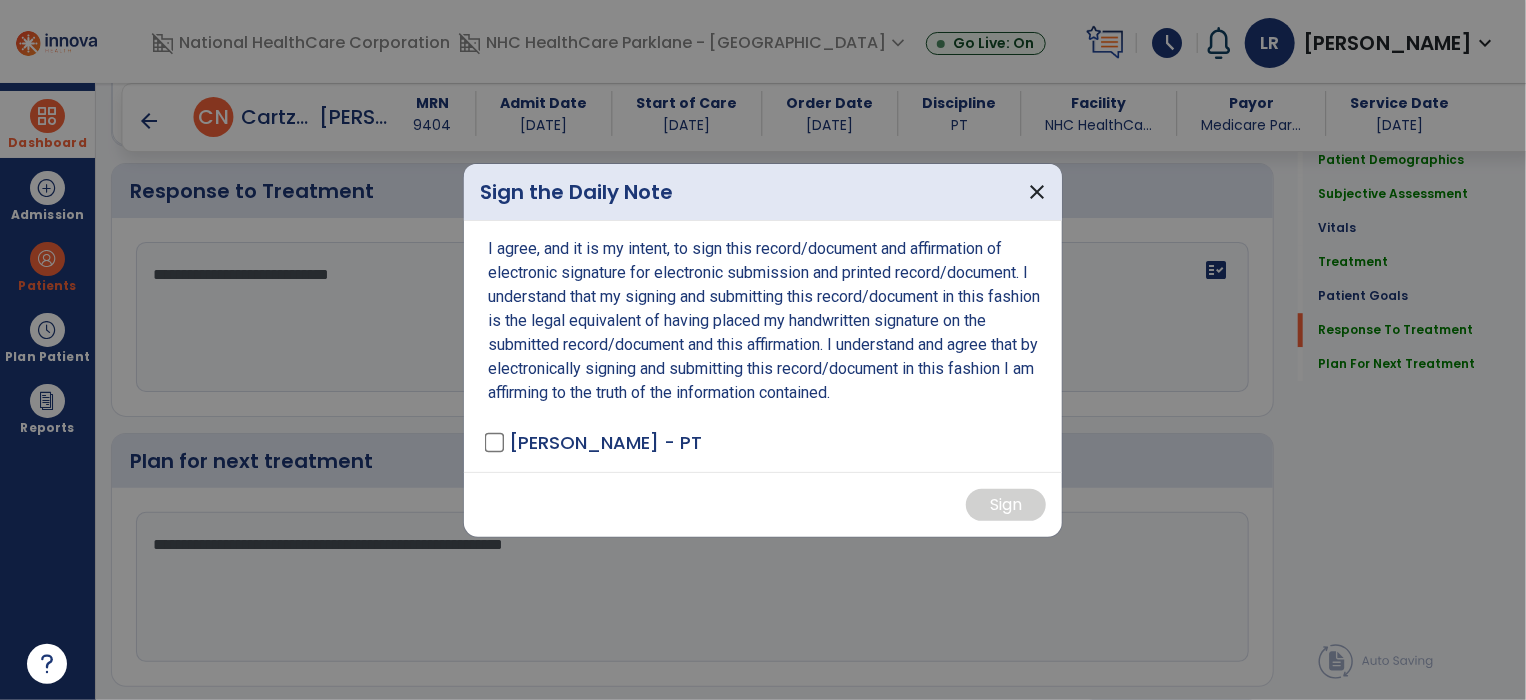 scroll, scrollTop: 2856, scrollLeft: 0, axis: vertical 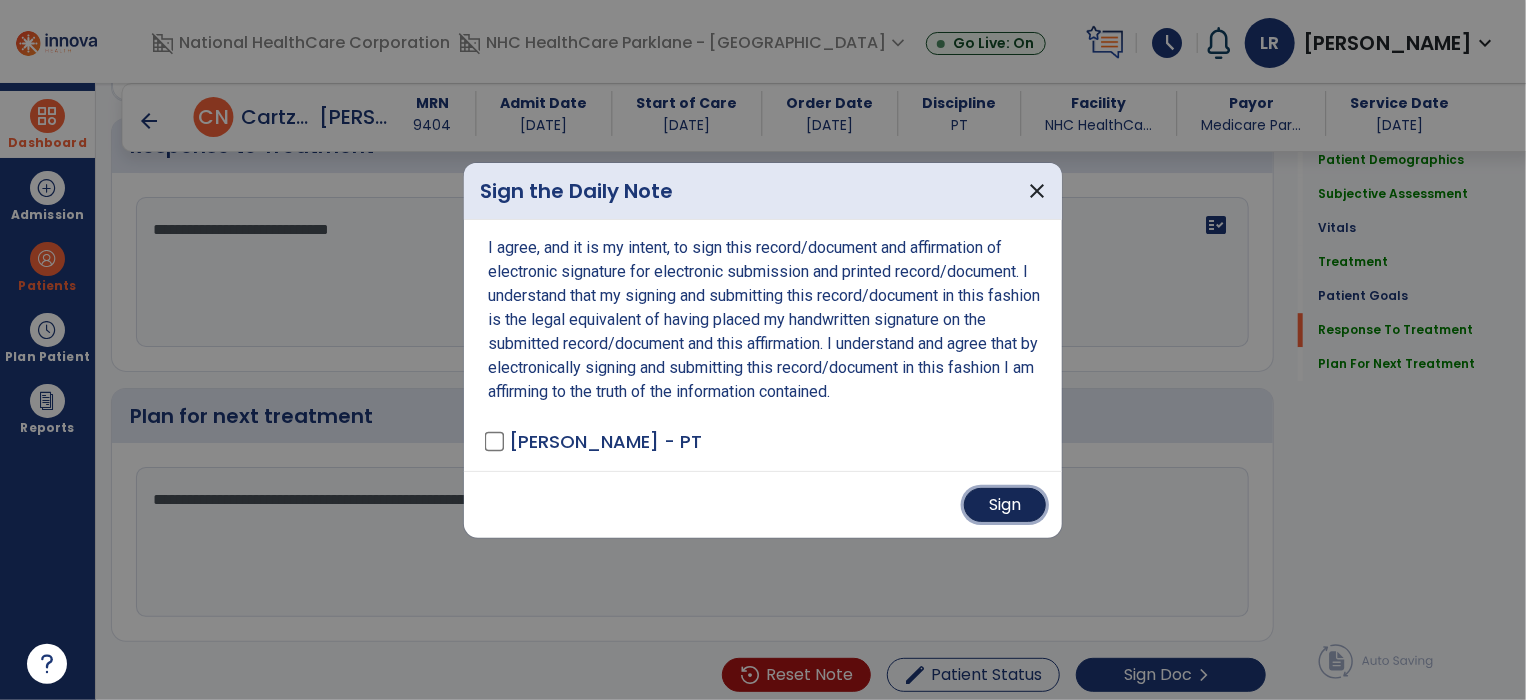 click on "Sign" at bounding box center [1005, 505] 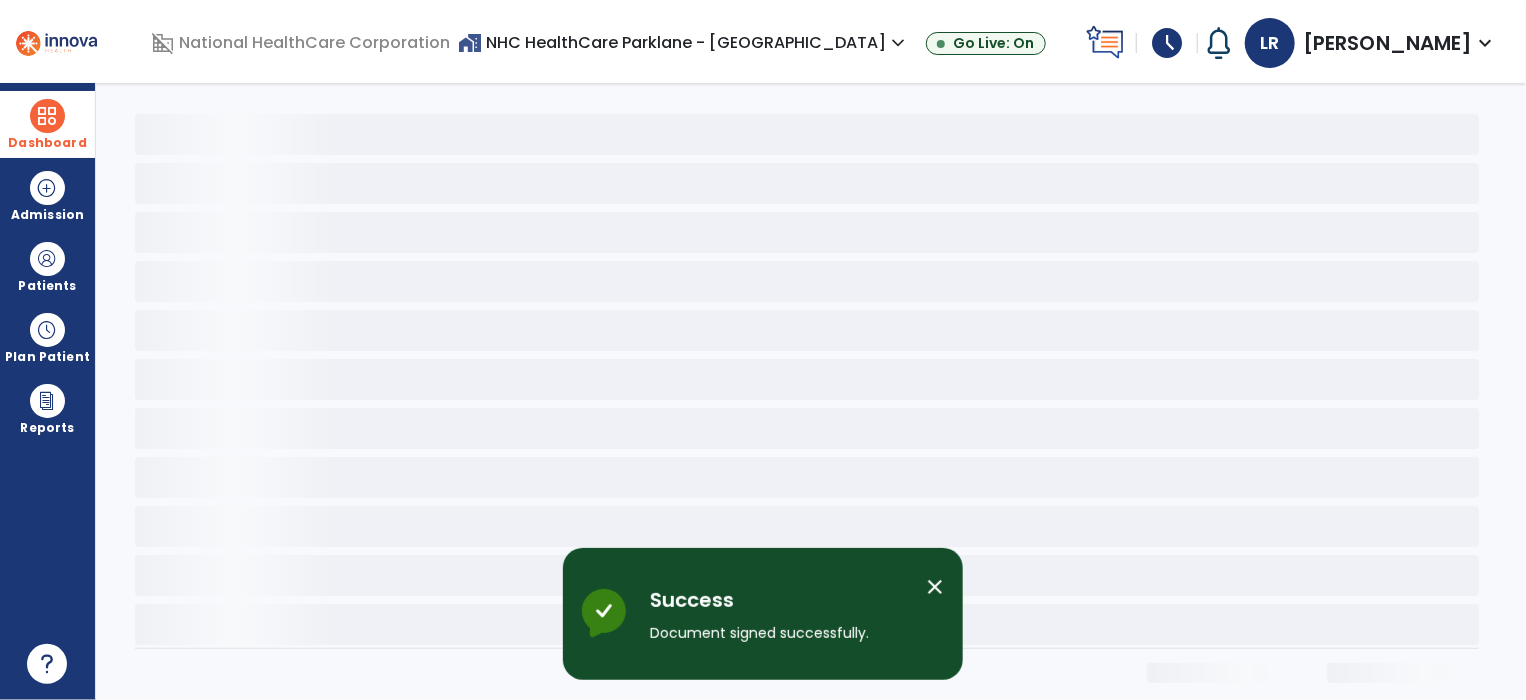 scroll, scrollTop: 0, scrollLeft: 0, axis: both 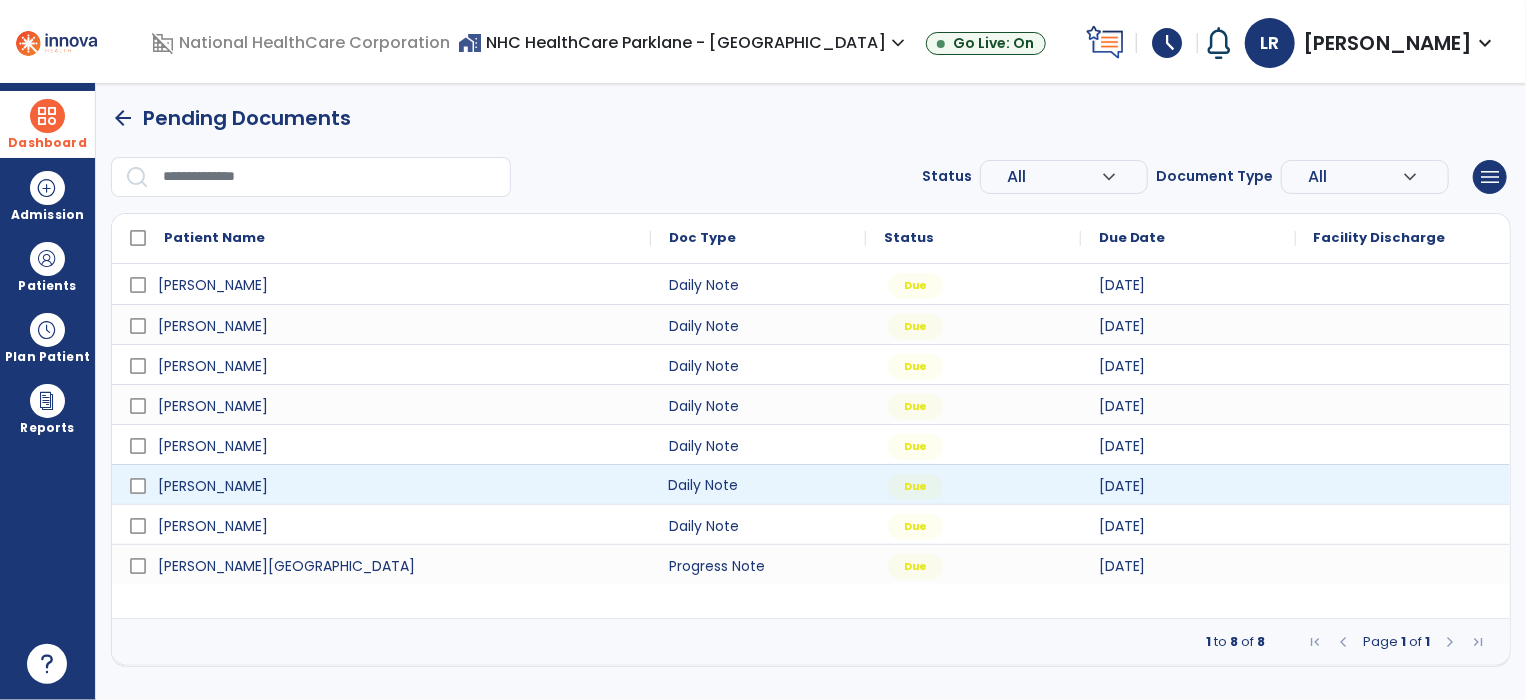 click on "Daily Note" at bounding box center (758, 484) 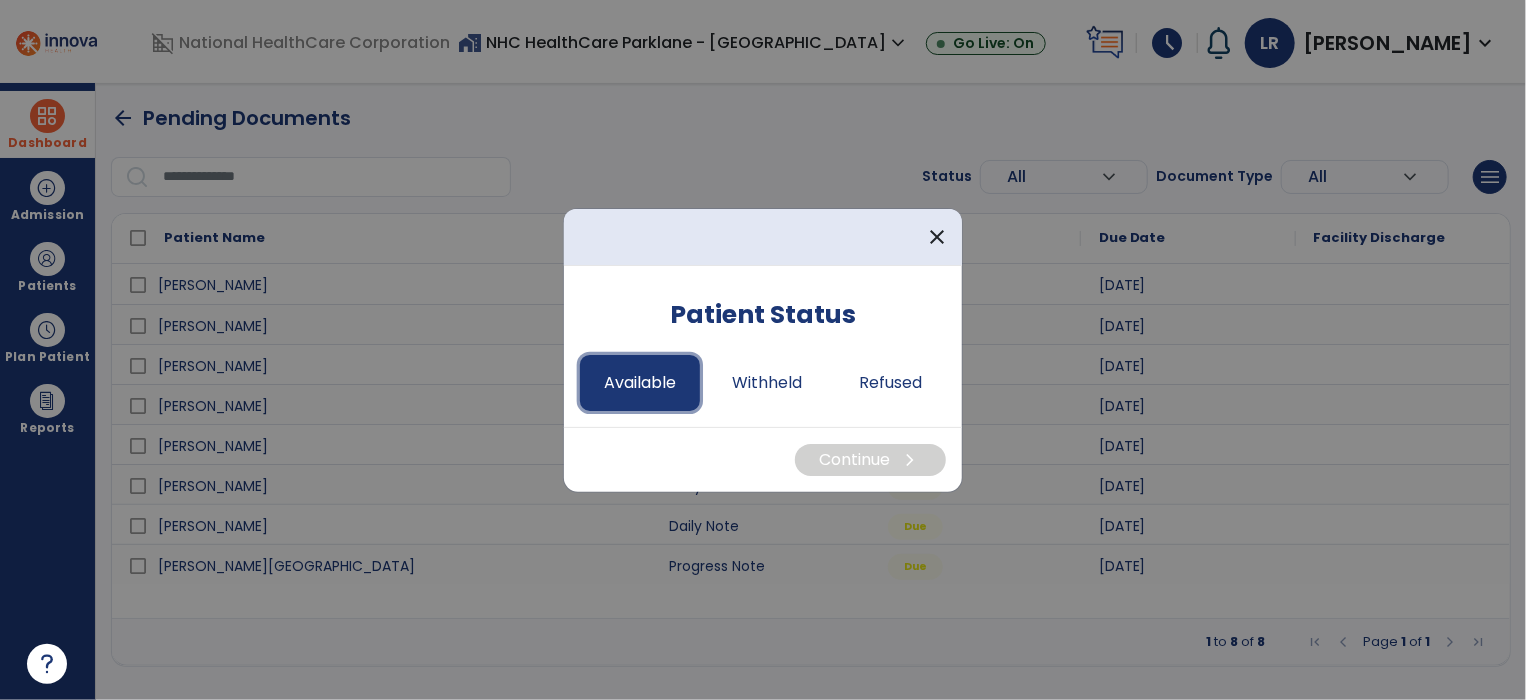 click on "Available" at bounding box center (640, 383) 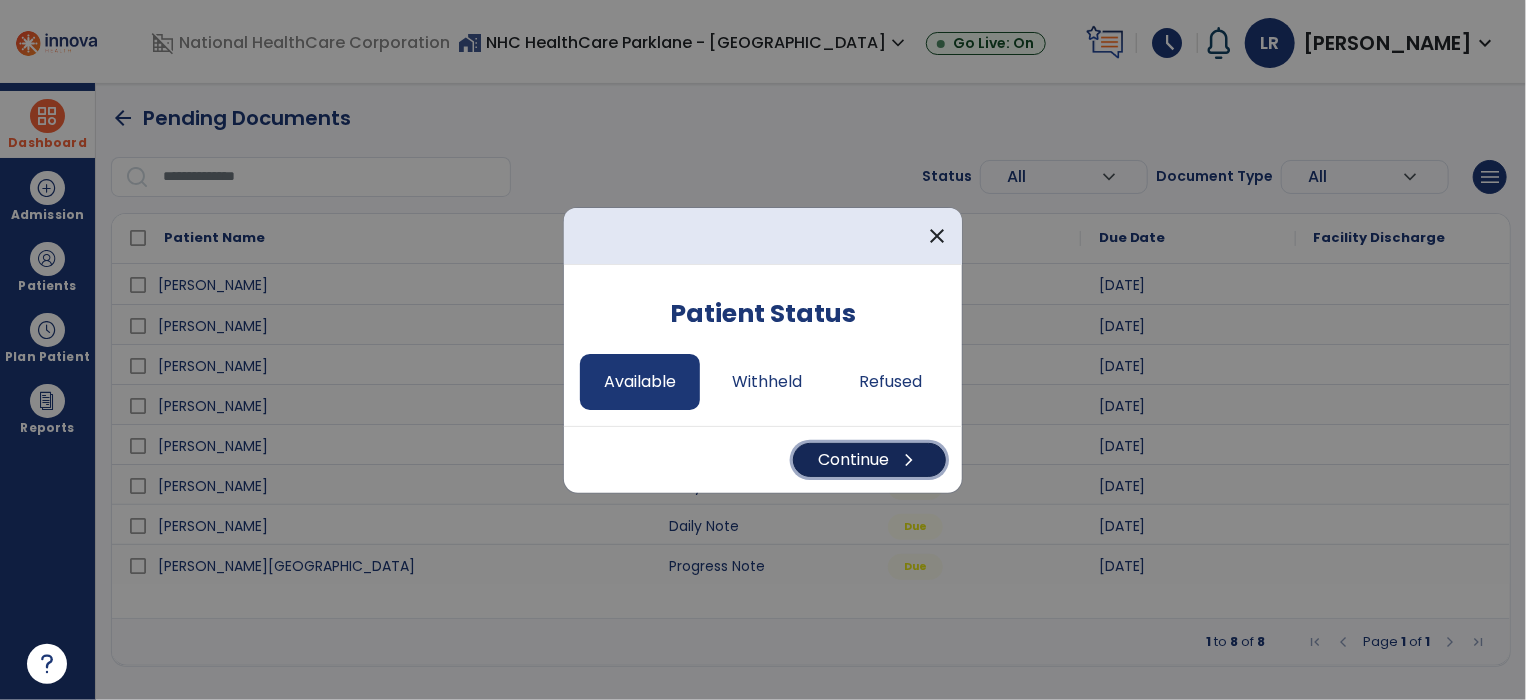 click on "Continue   chevron_right" at bounding box center [869, 460] 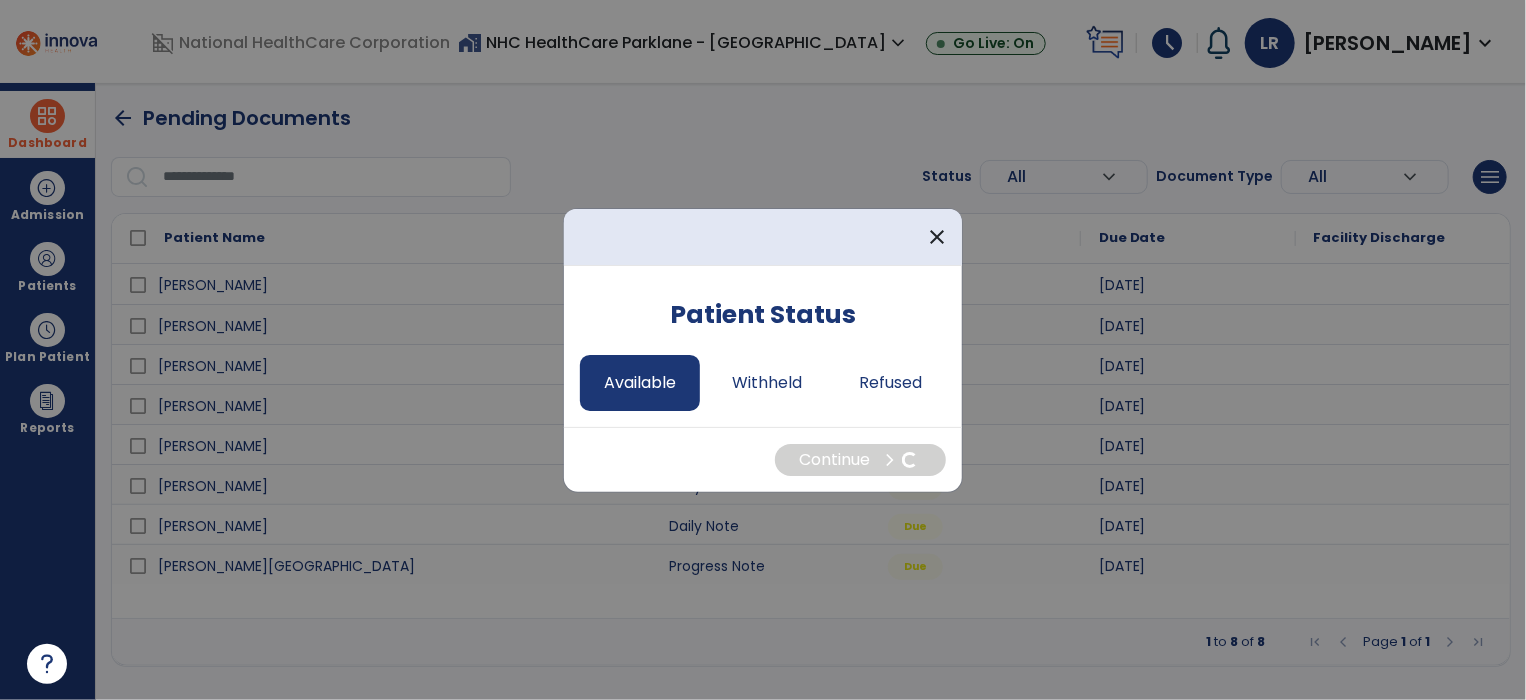 select on "*" 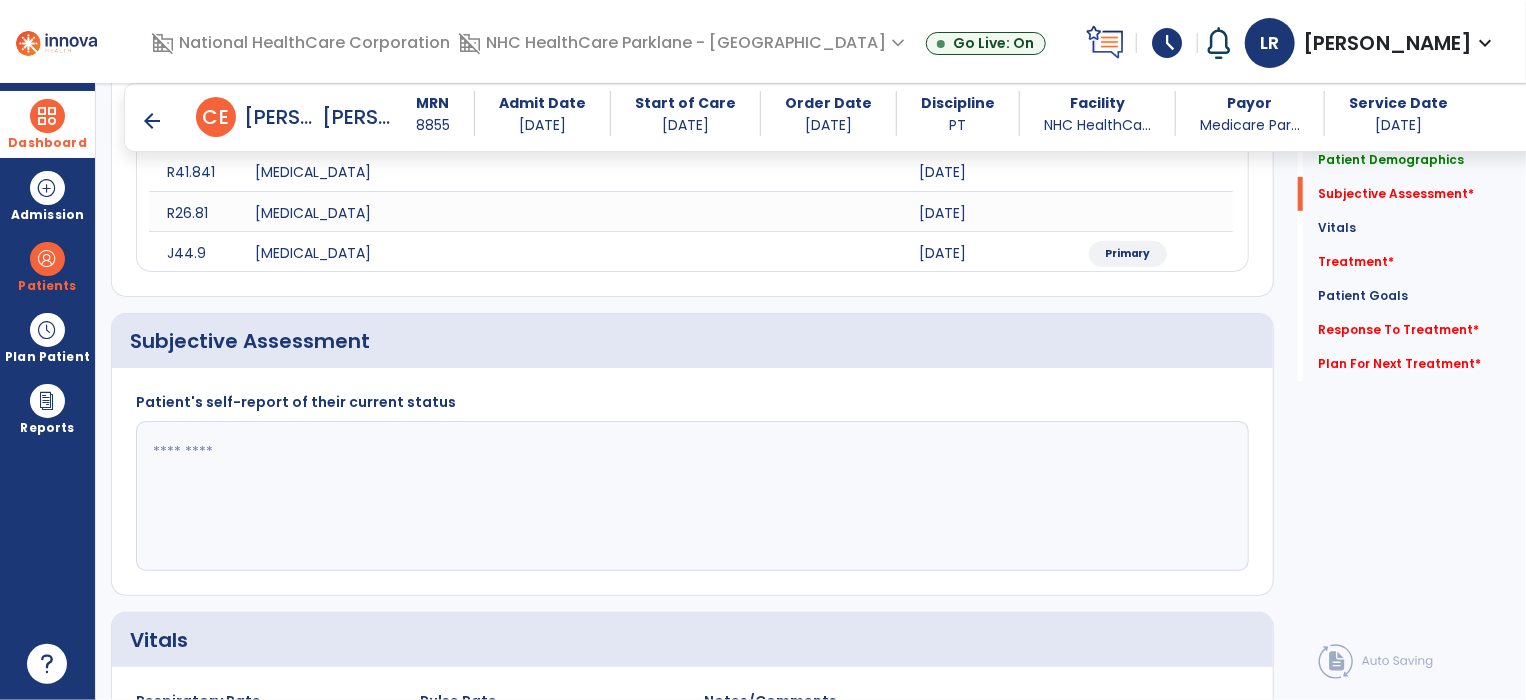 scroll, scrollTop: 298, scrollLeft: 0, axis: vertical 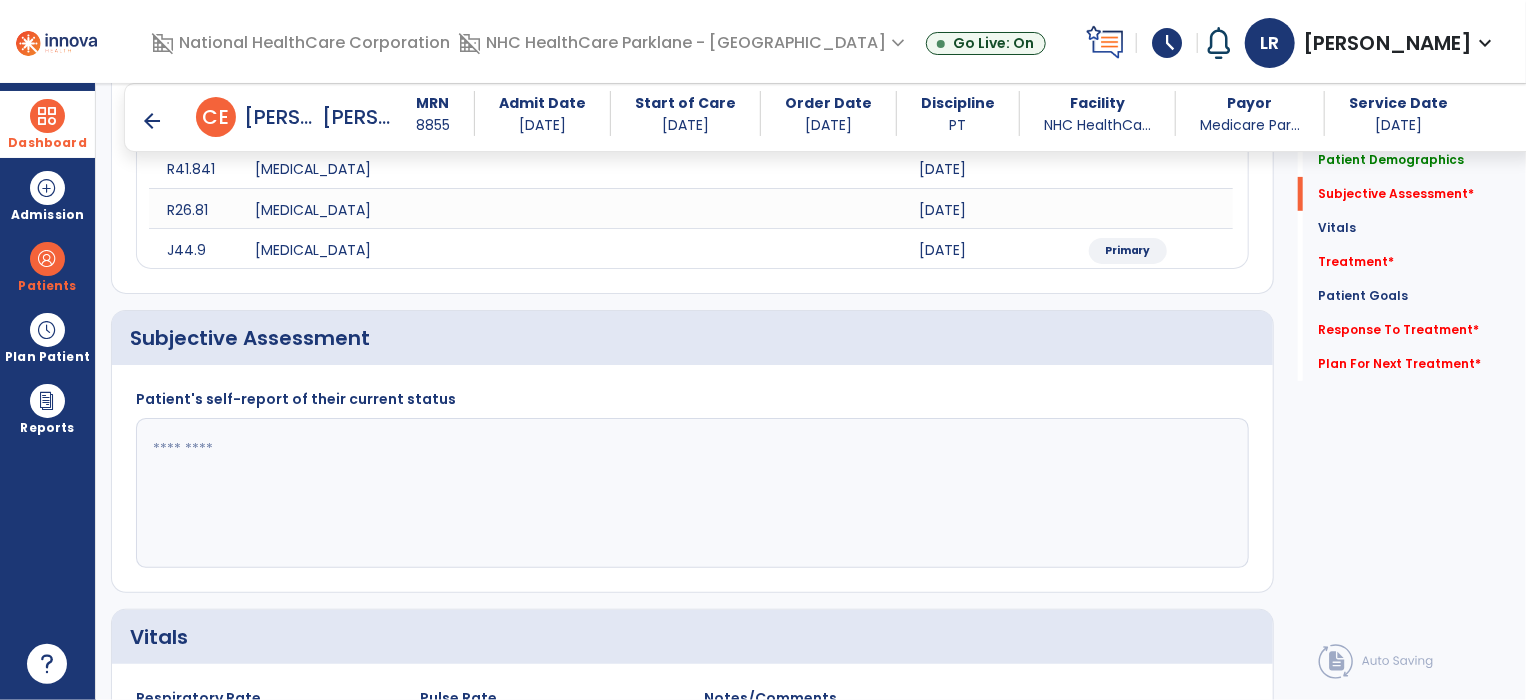 click 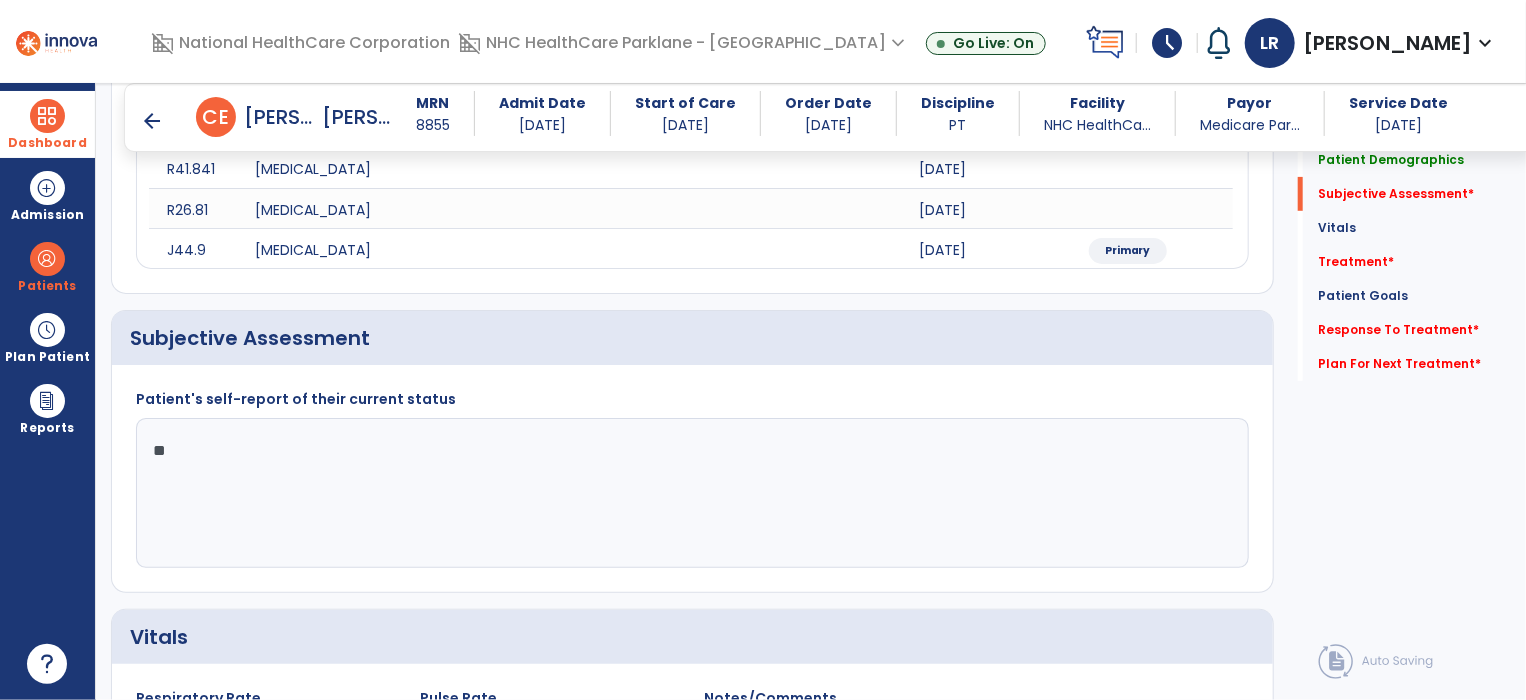 type on "*" 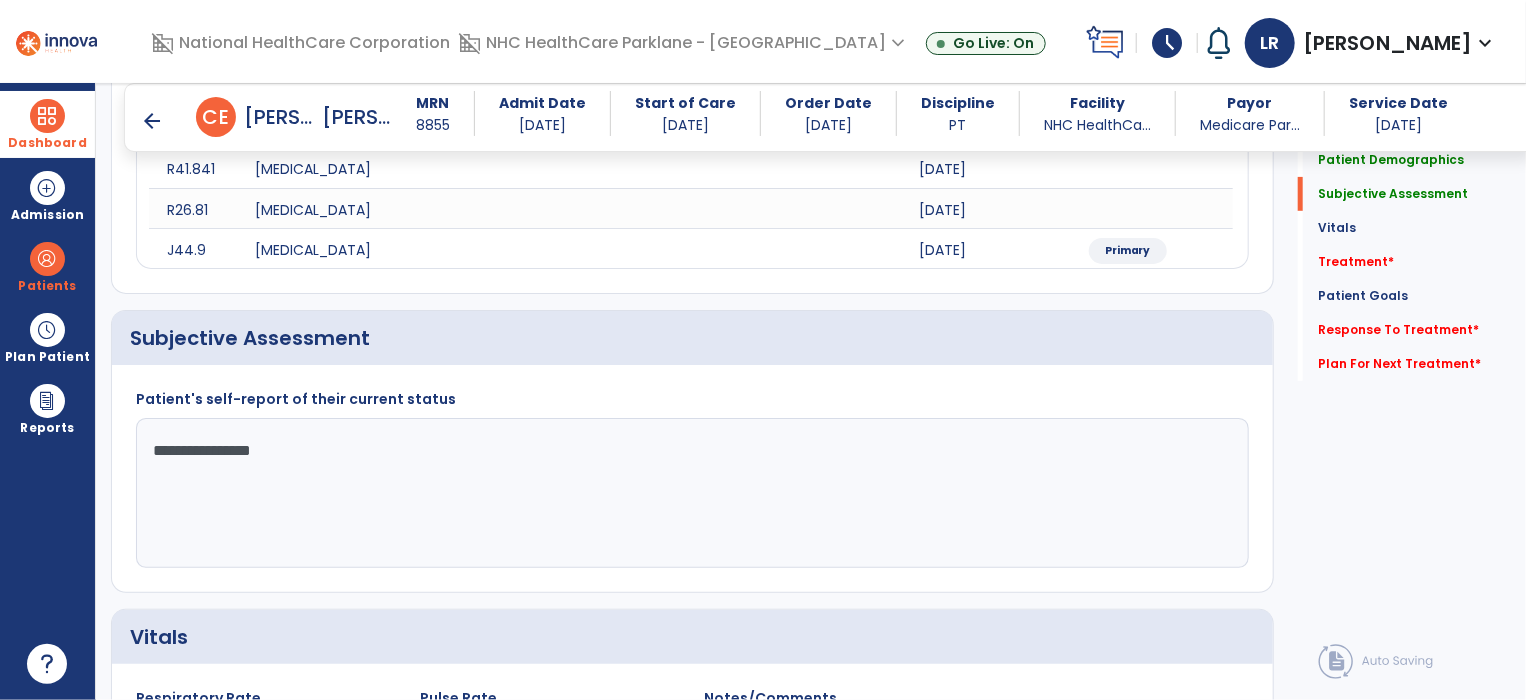 click on "**********" 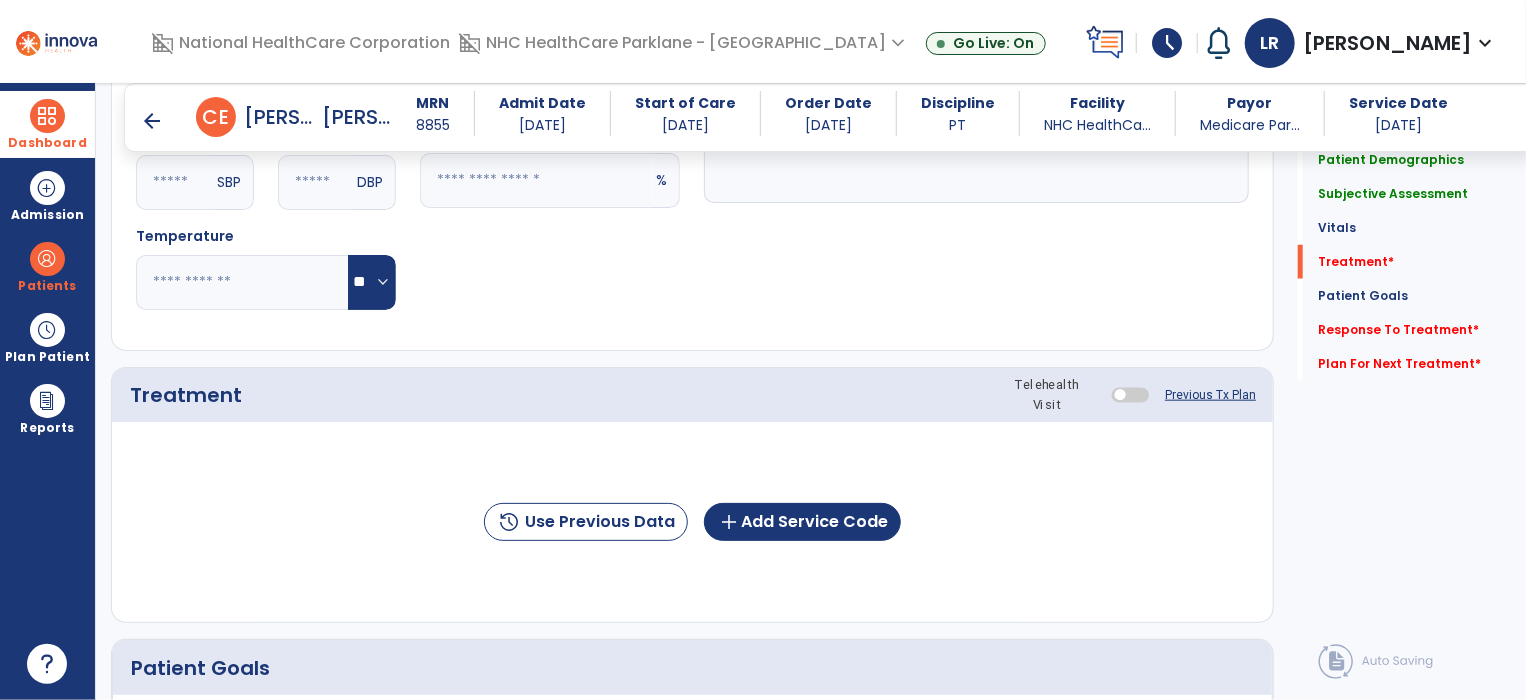 scroll, scrollTop: 992, scrollLeft: 0, axis: vertical 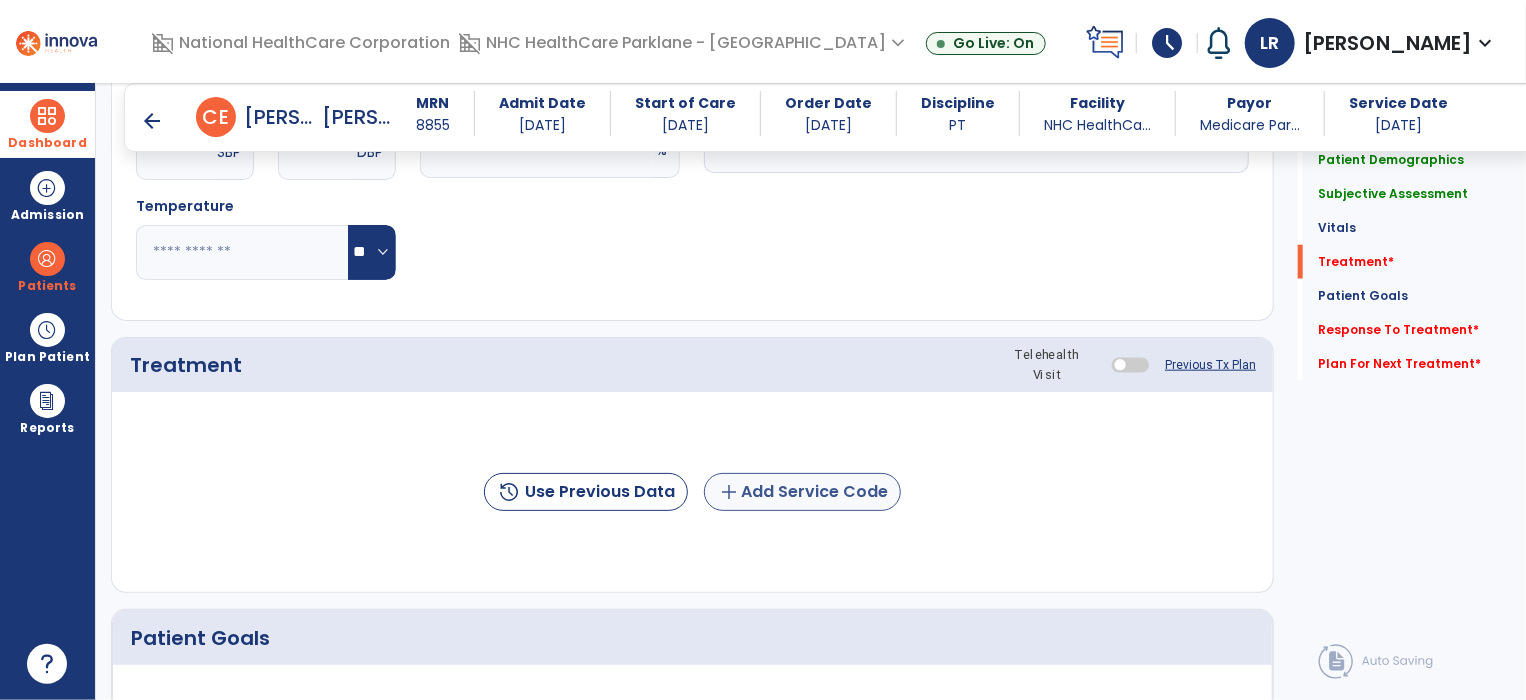 type on "**********" 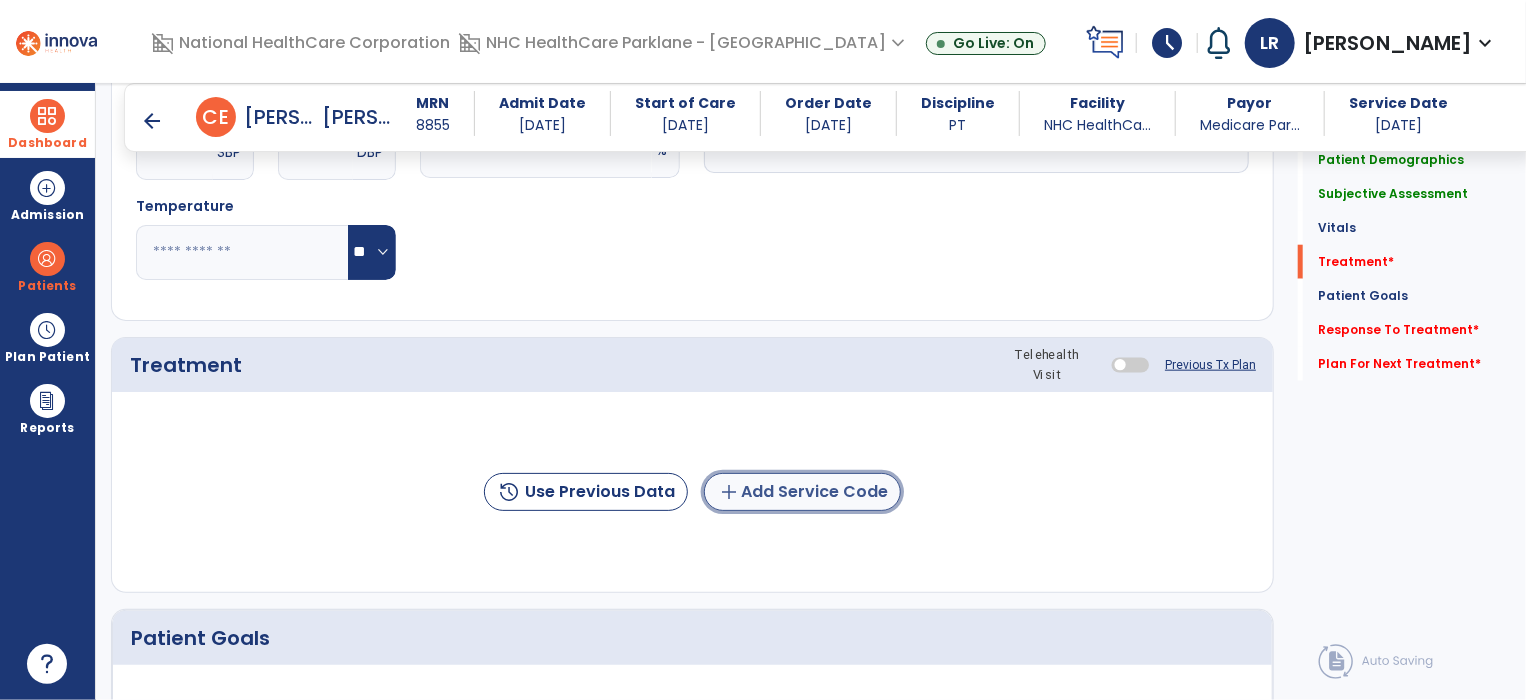 click on "add  Add Service Code" 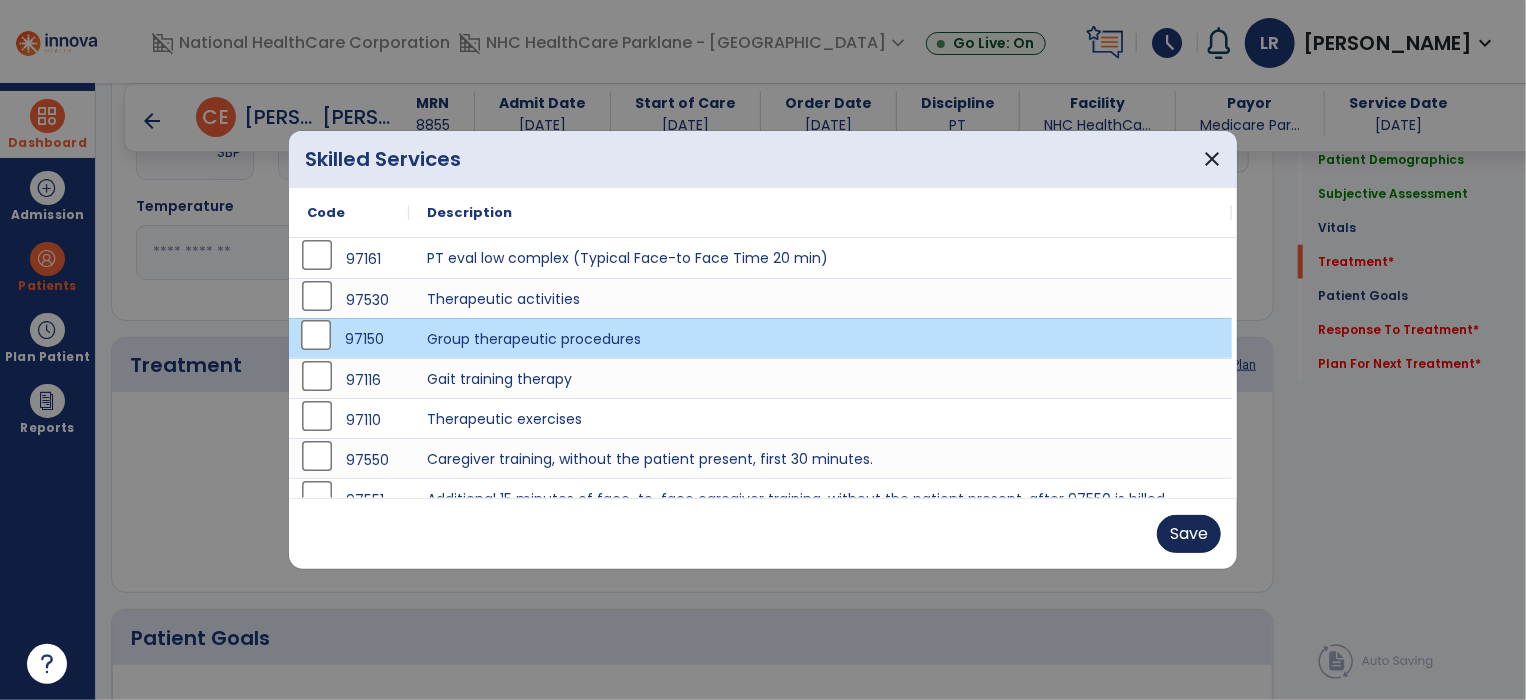click on "Save" at bounding box center [1189, 534] 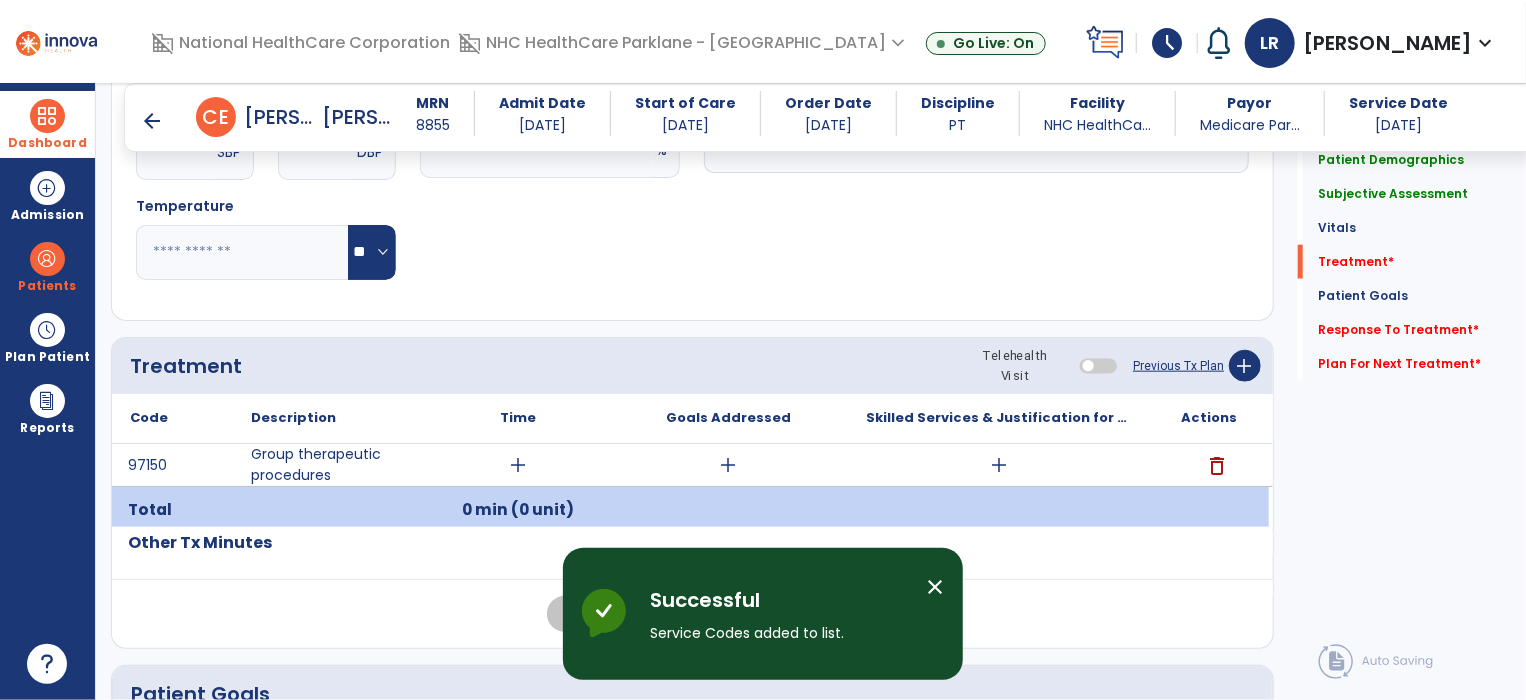 click on "add" at bounding box center (518, 465) 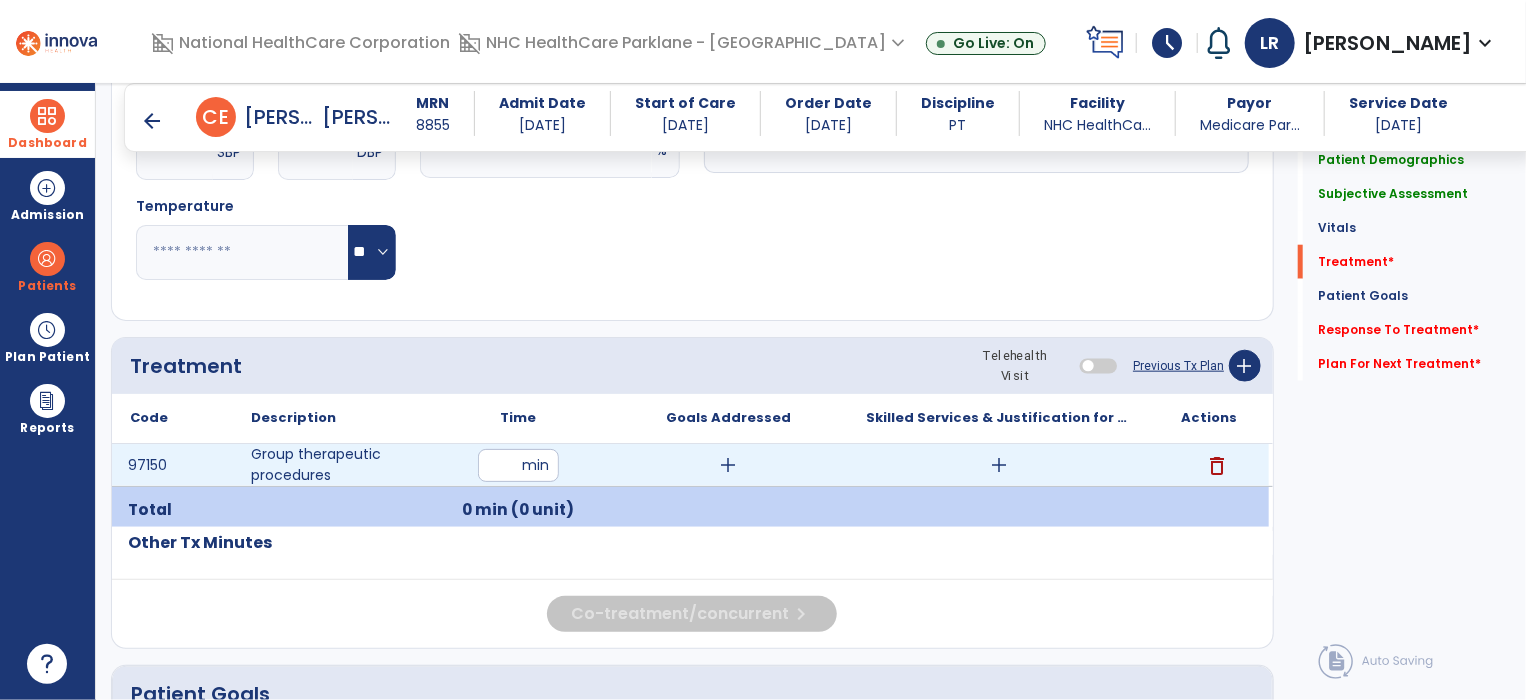 type on "**" 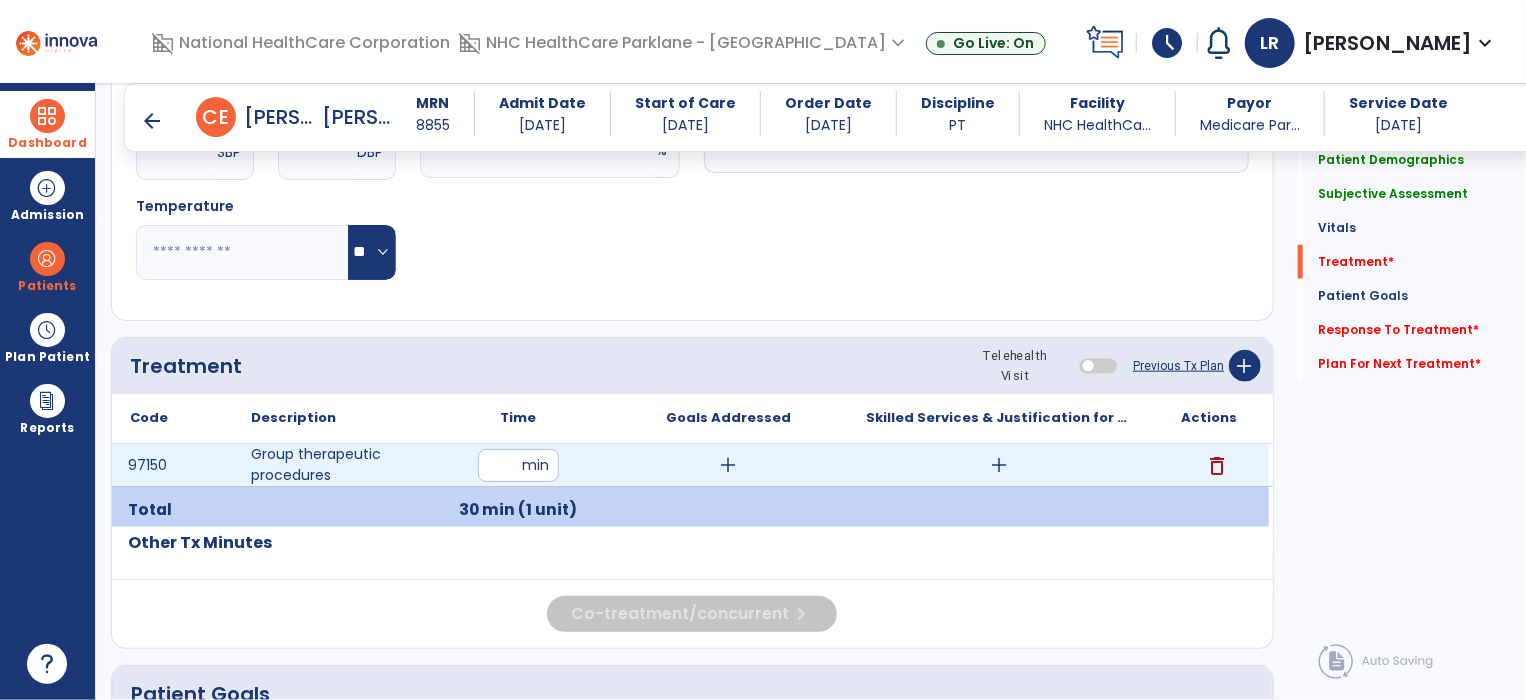 click on "add" at bounding box center [999, 465] 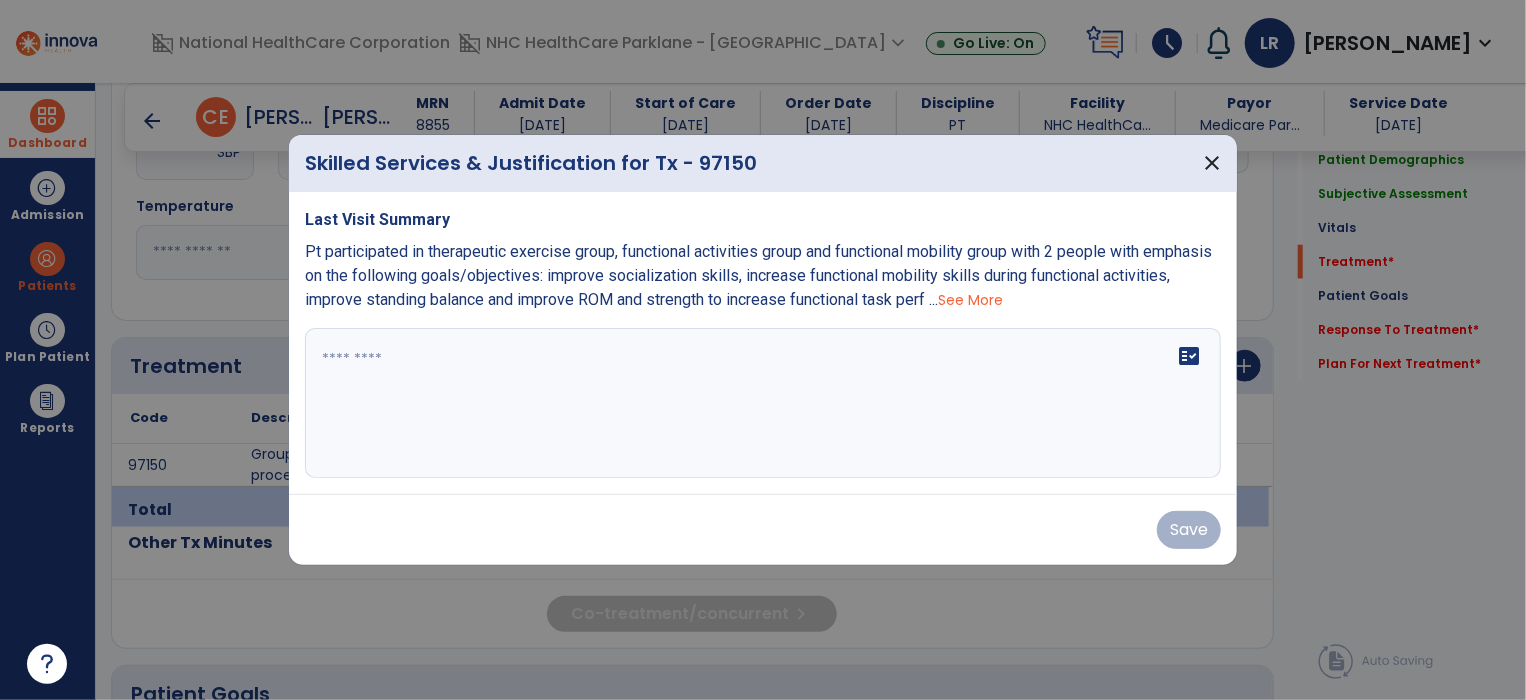 click on "fact_check" at bounding box center [763, 403] 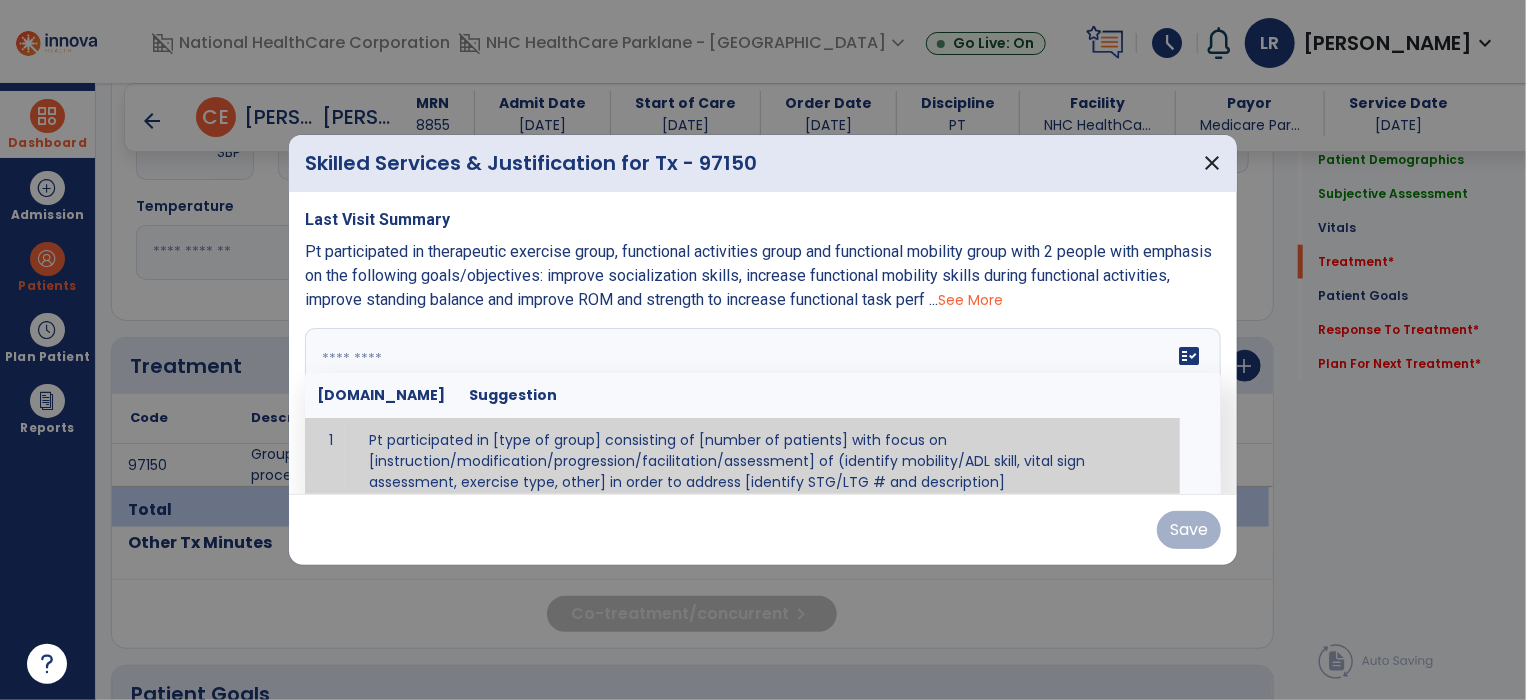 paste on "**********" 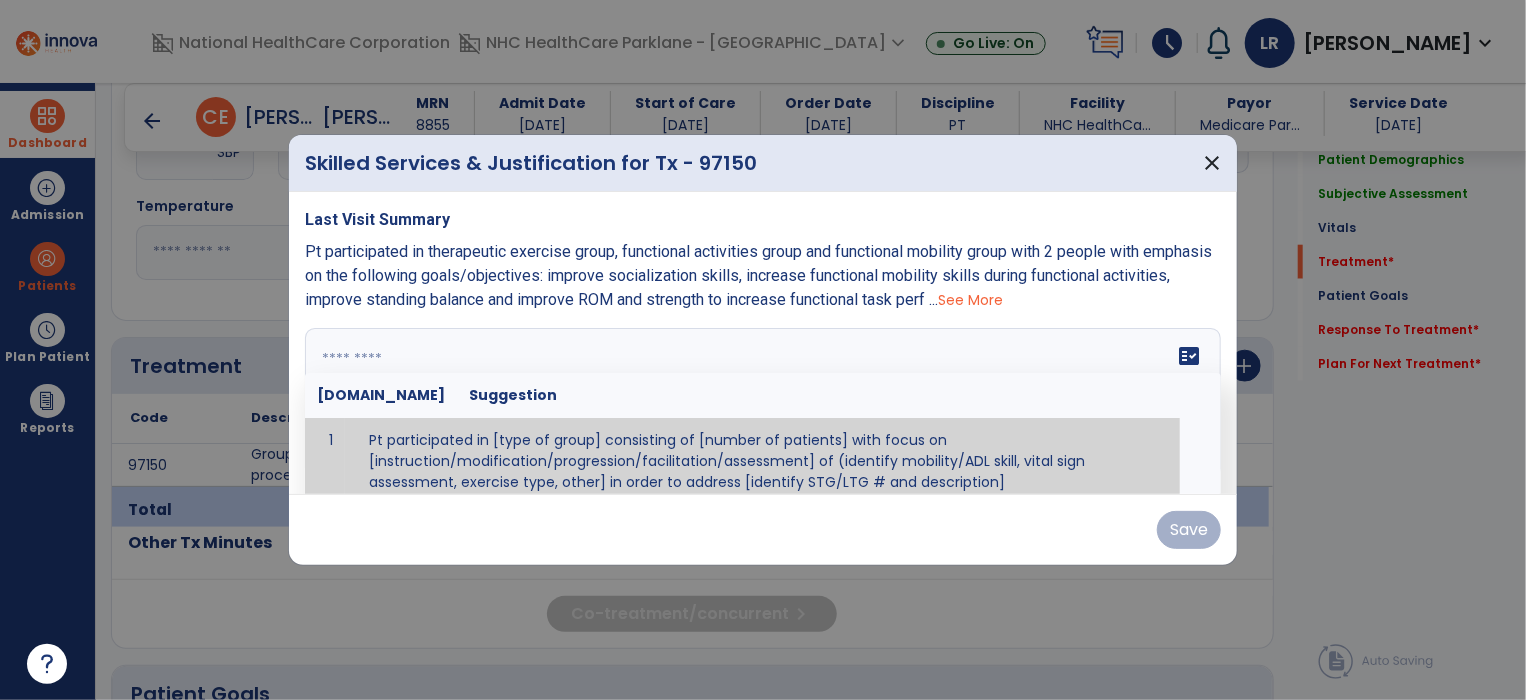 scroll, scrollTop: 0, scrollLeft: 0, axis: both 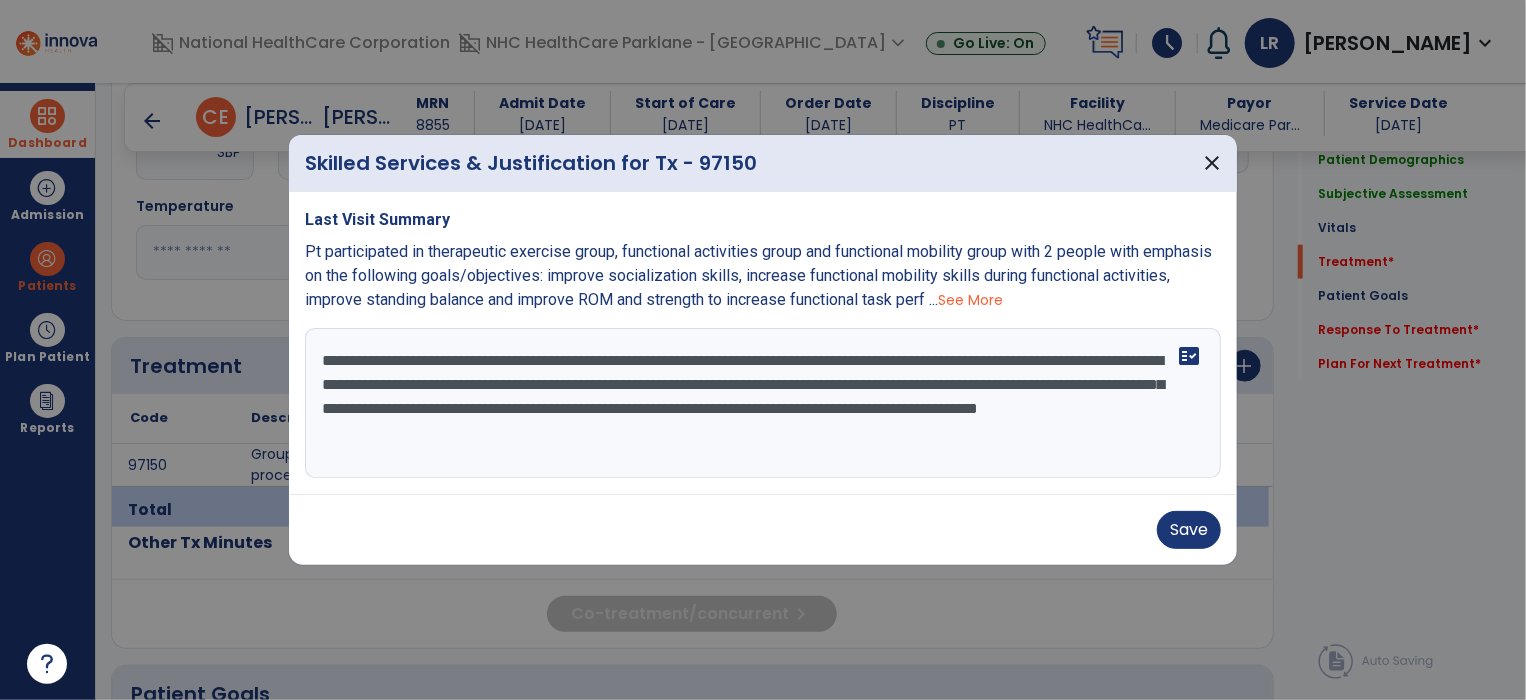 click on "**********" at bounding box center (763, 403) 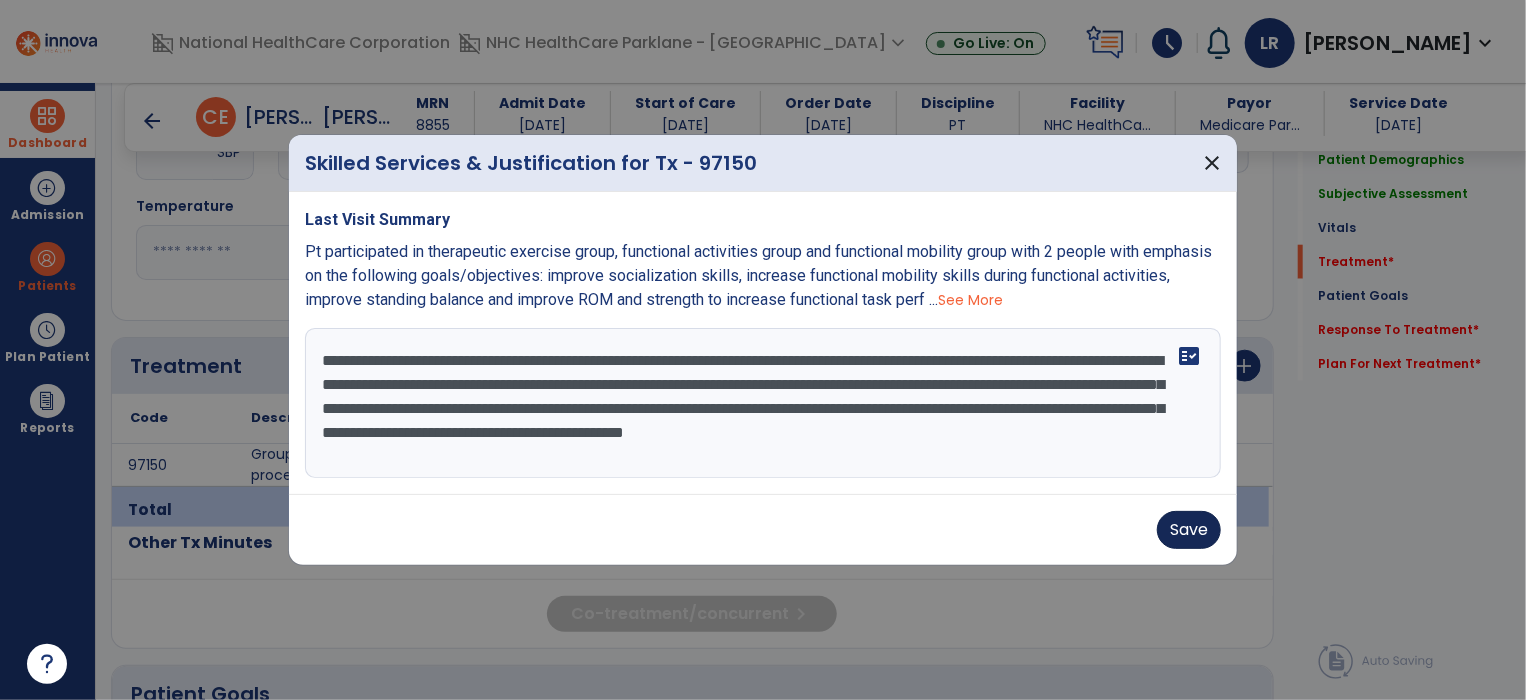 type on "**********" 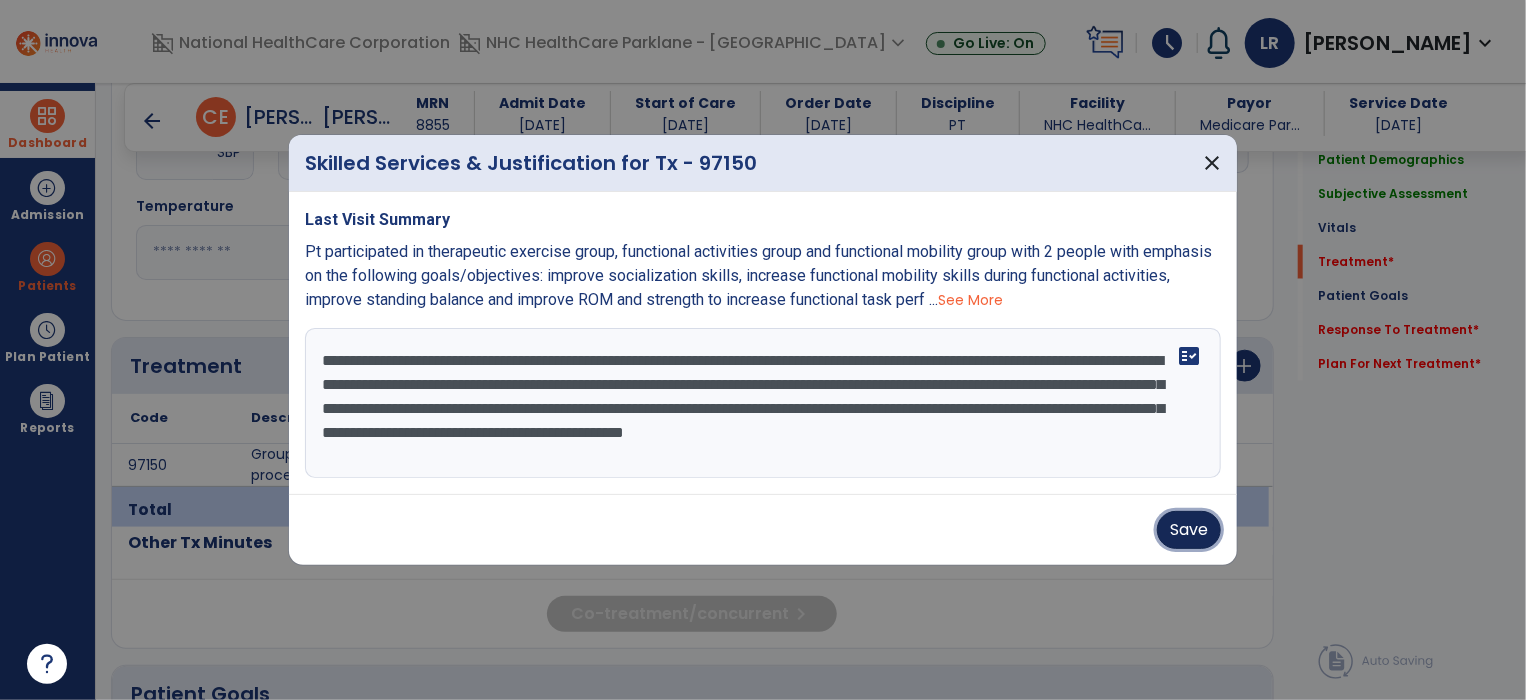 click on "Save" at bounding box center [1189, 530] 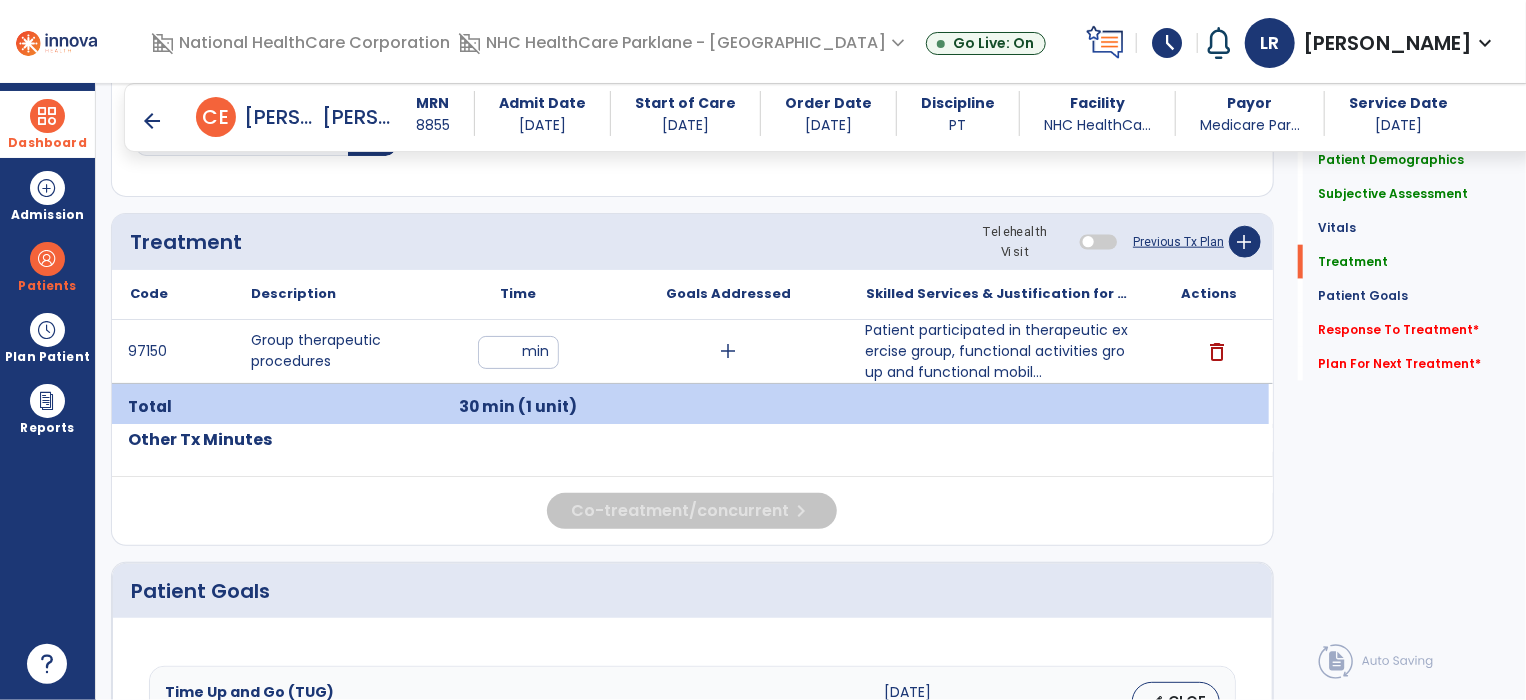 scroll, scrollTop: 1115, scrollLeft: 0, axis: vertical 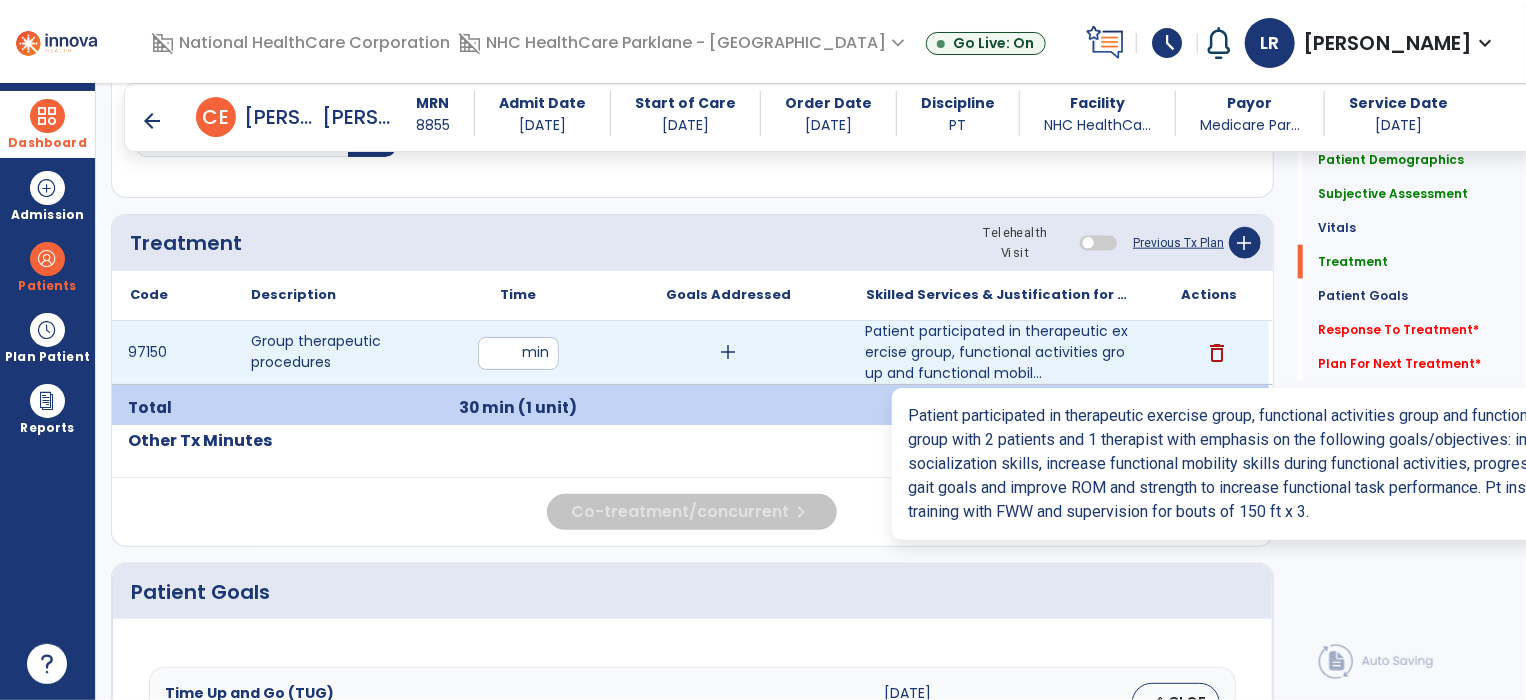 click on "Patient participated in therapeutic exercise group, functional activities group and functional mobil..." at bounding box center [998, 352] 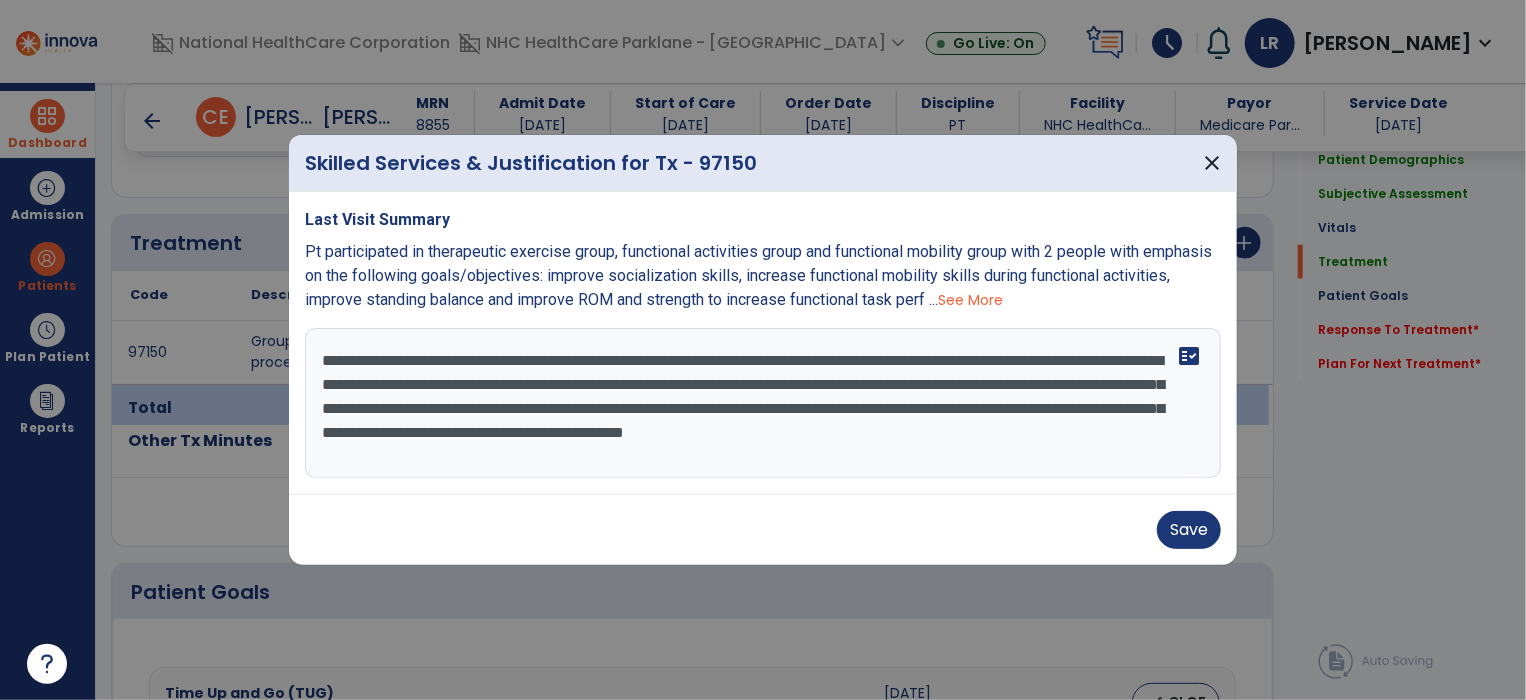 click on "**********" at bounding box center (763, 403) 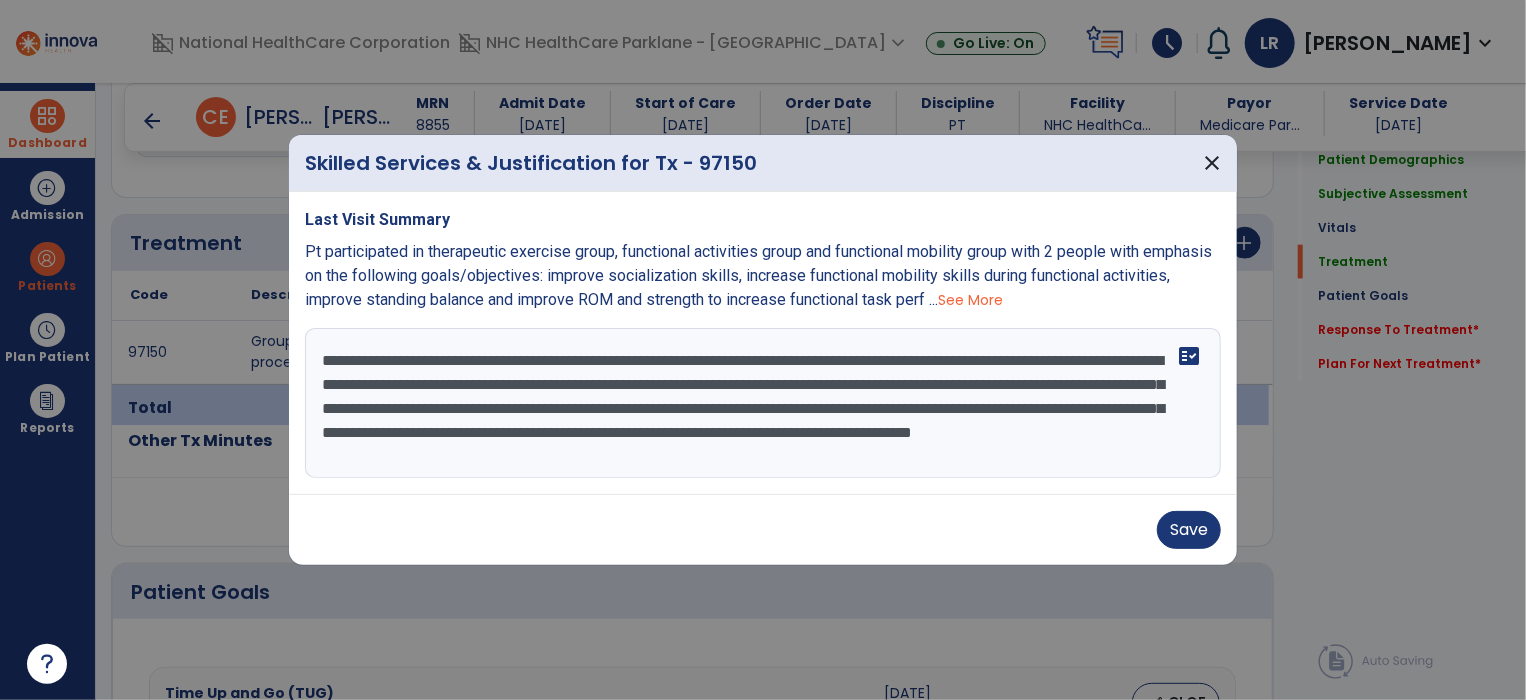 scroll, scrollTop: 15, scrollLeft: 0, axis: vertical 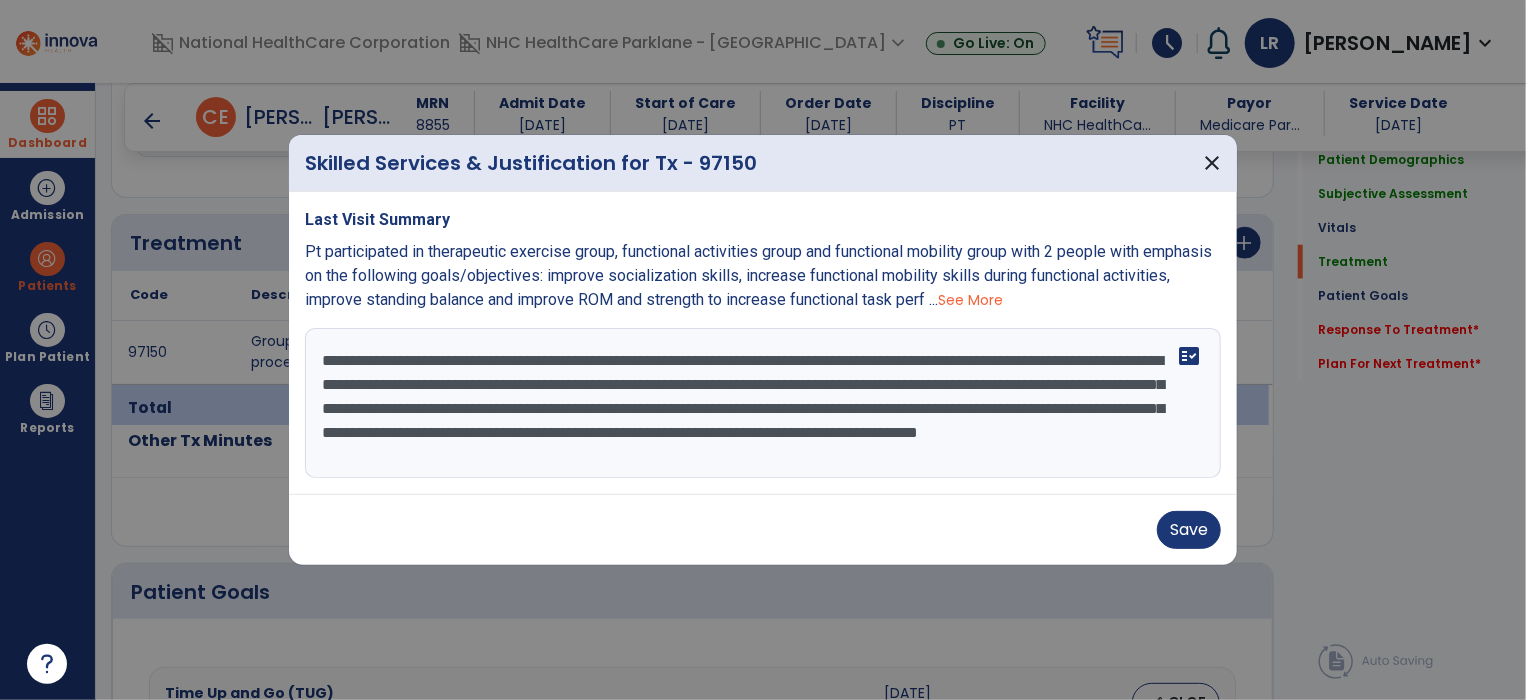 click on "**********" at bounding box center (763, 403) 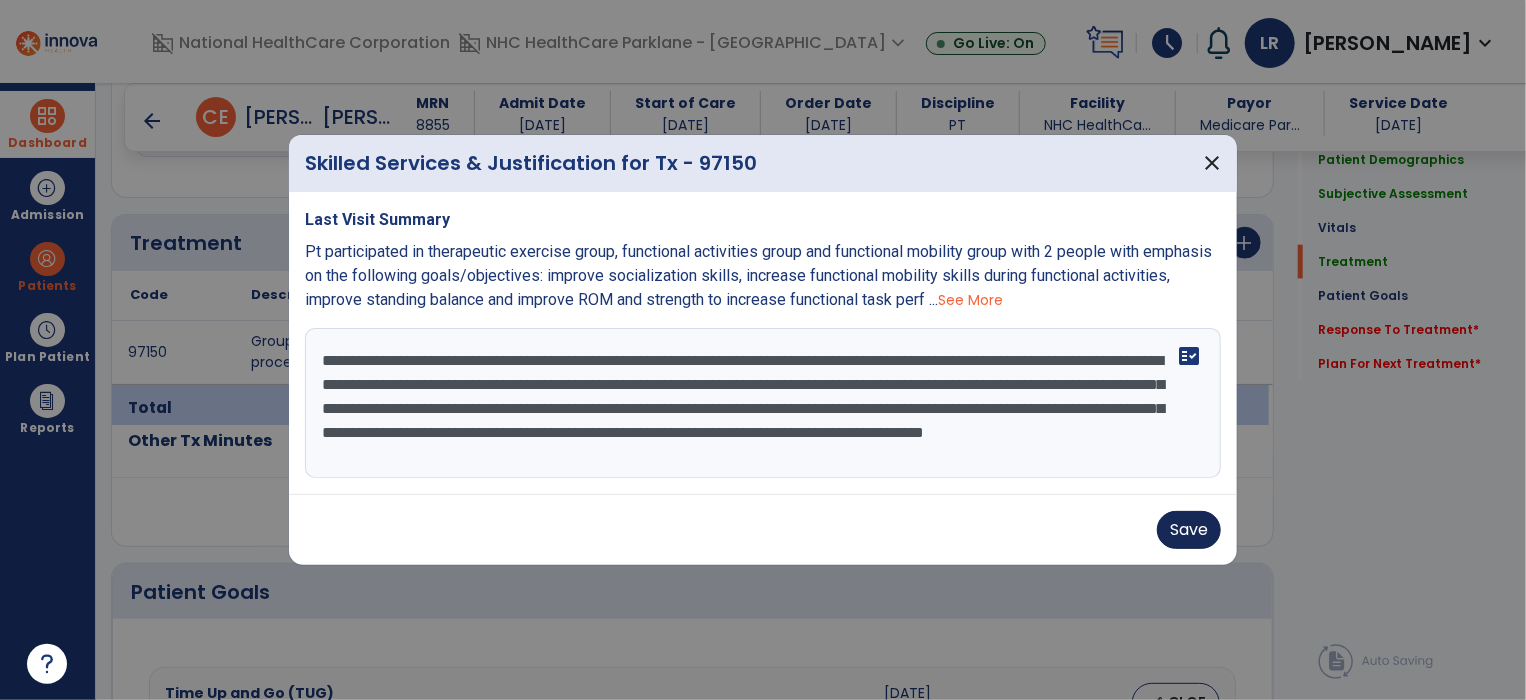 type on "**********" 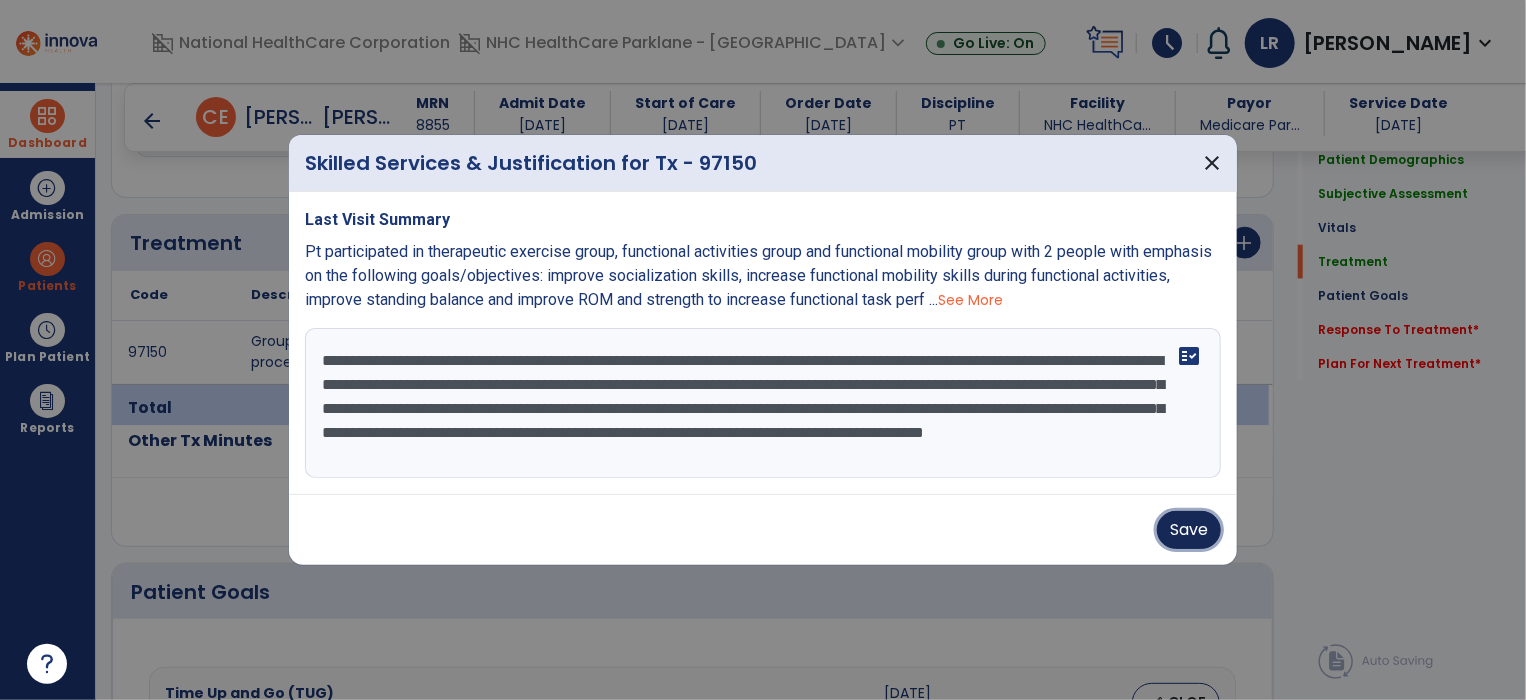 click on "Save" at bounding box center (1189, 530) 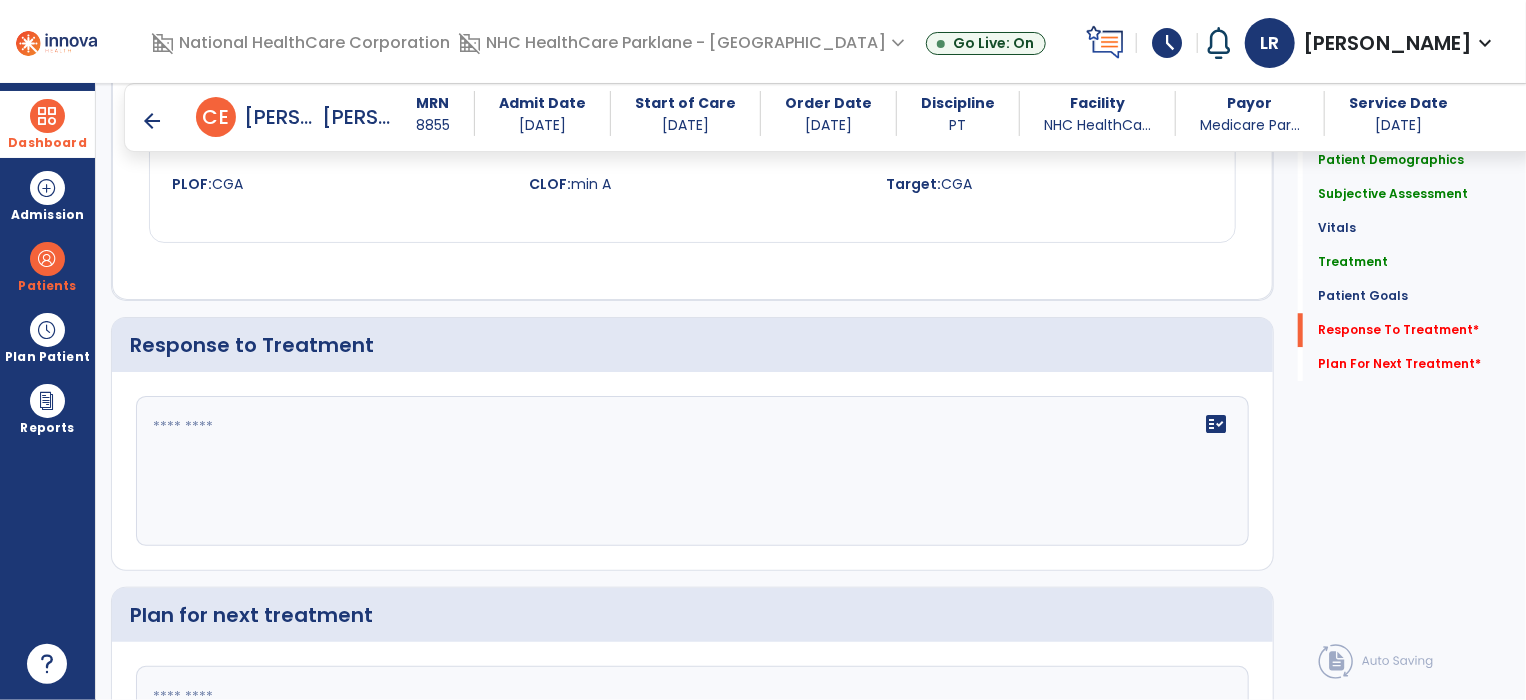 scroll, scrollTop: 2640, scrollLeft: 0, axis: vertical 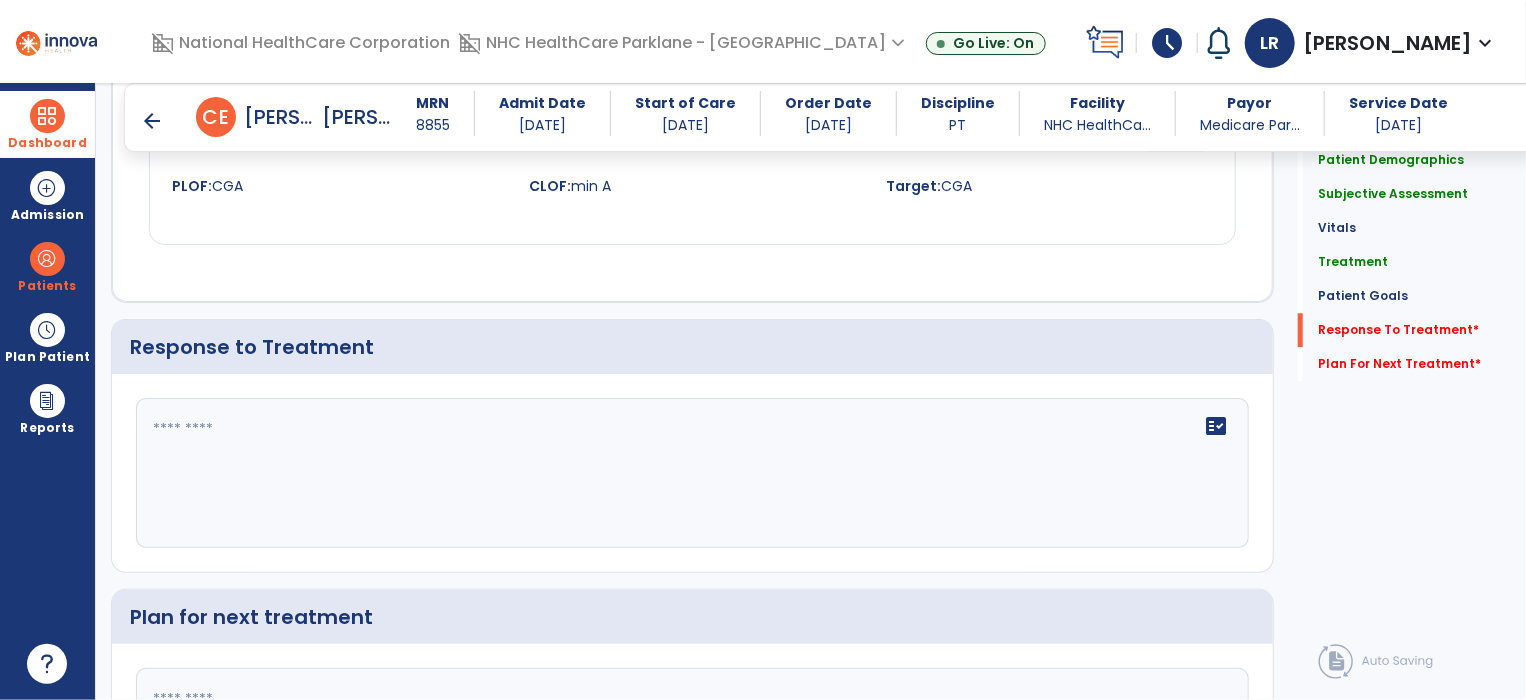 click on "fact_check" 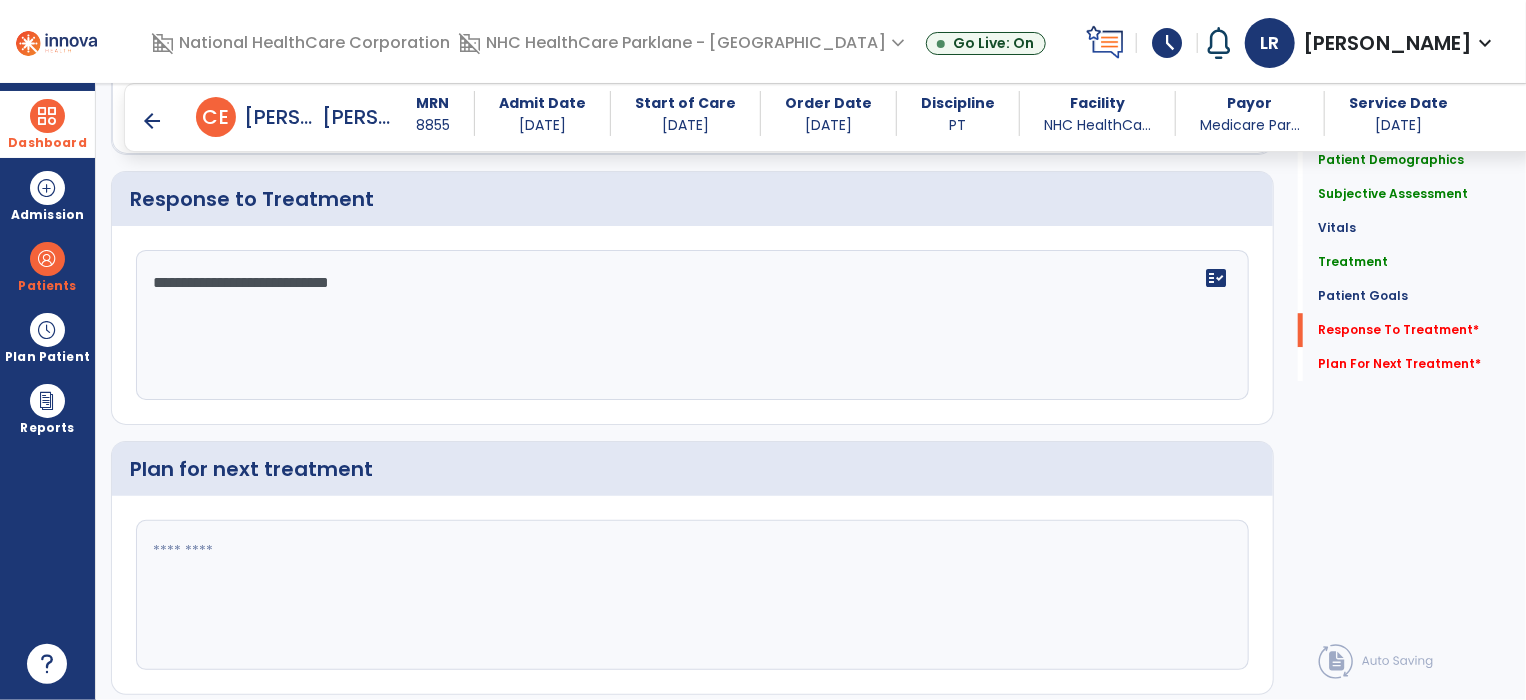 scroll, scrollTop: 2792, scrollLeft: 0, axis: vertical 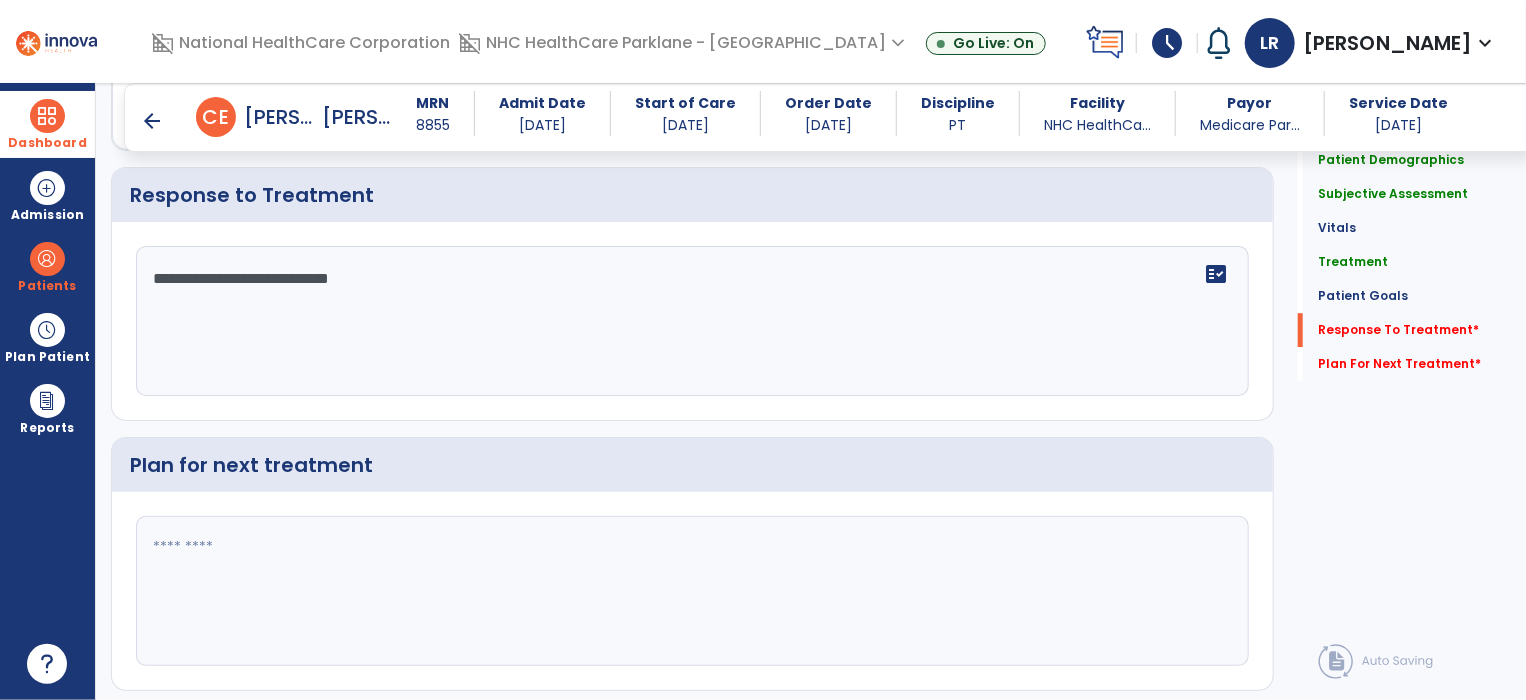 type on "**********" 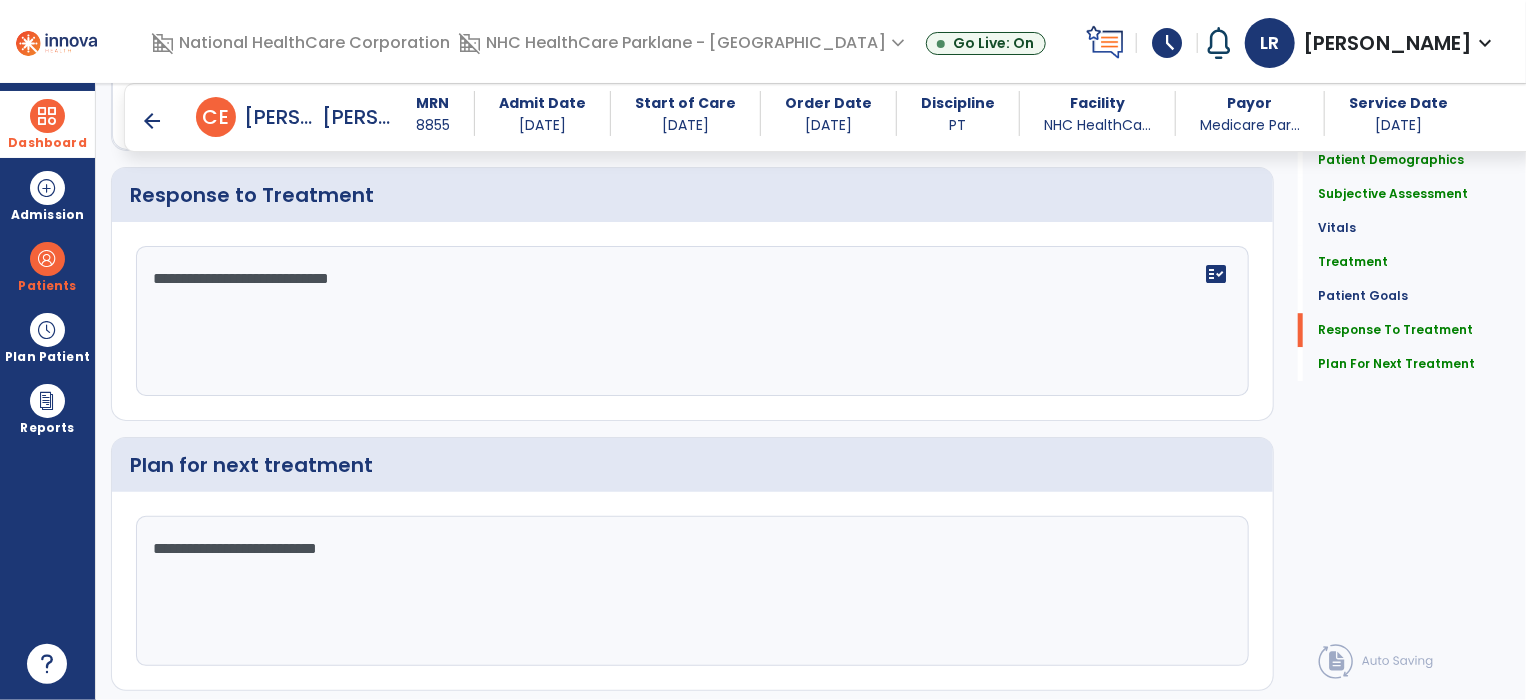 scroll, scrollTop: 2821, scrollLeft: 0, axis: vertical 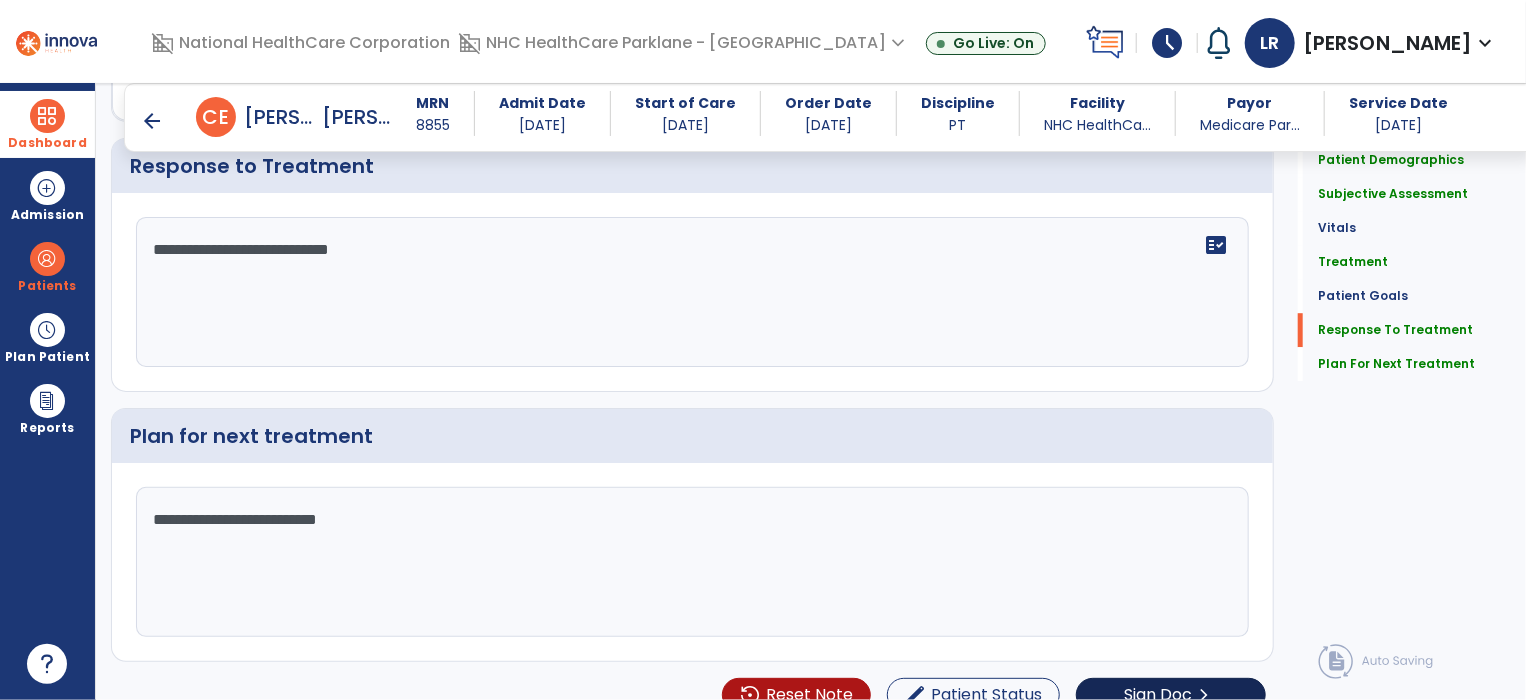 type on "**********" 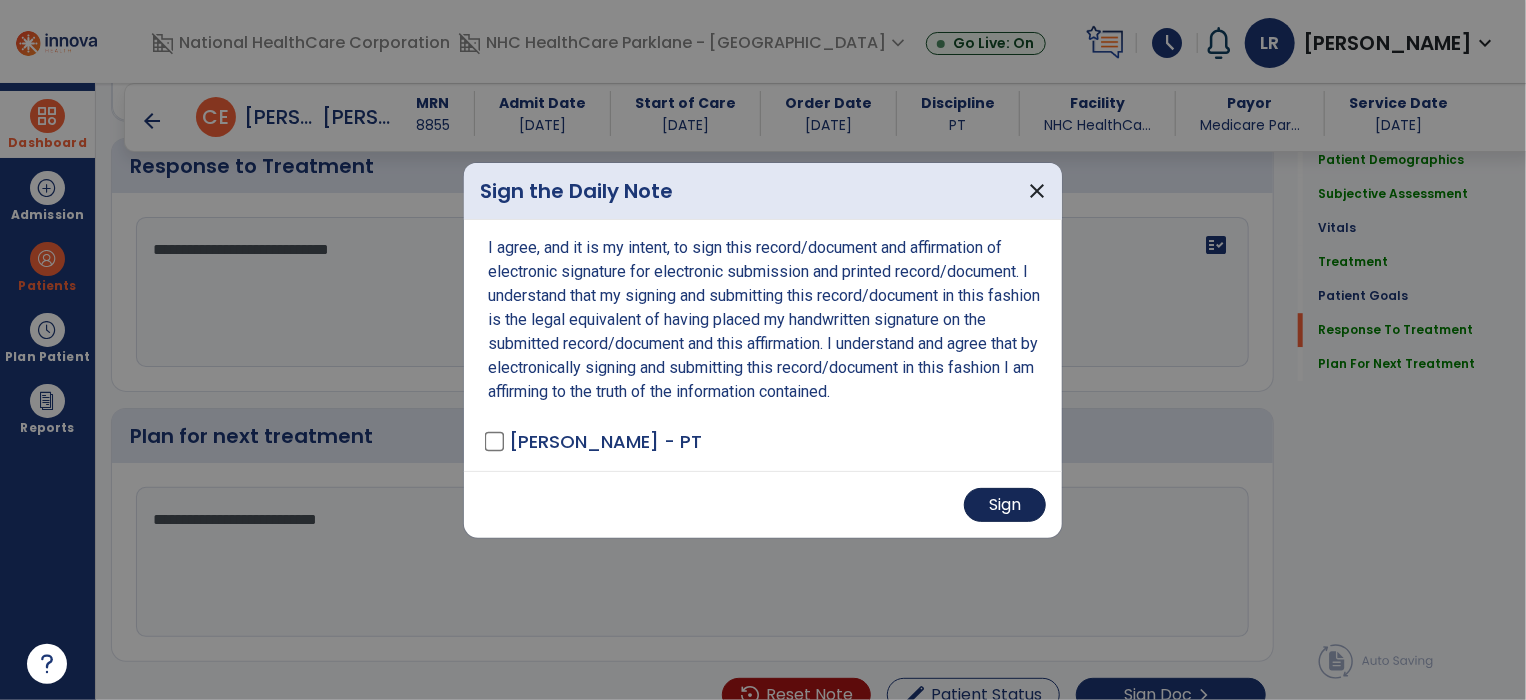 click on "Sign" at bounding box center (1005, 505) 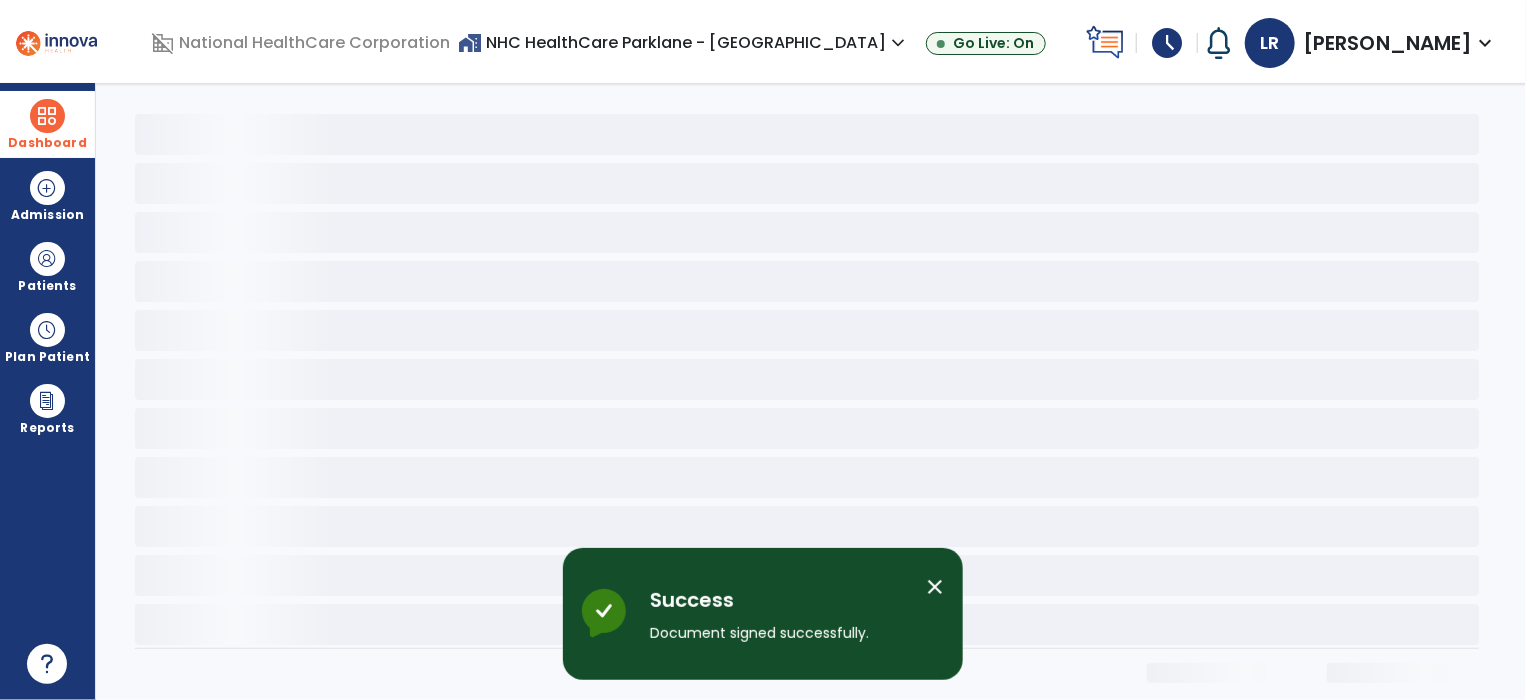 scroll, scrollTop: 0, scrollLeft: 0, axis: both 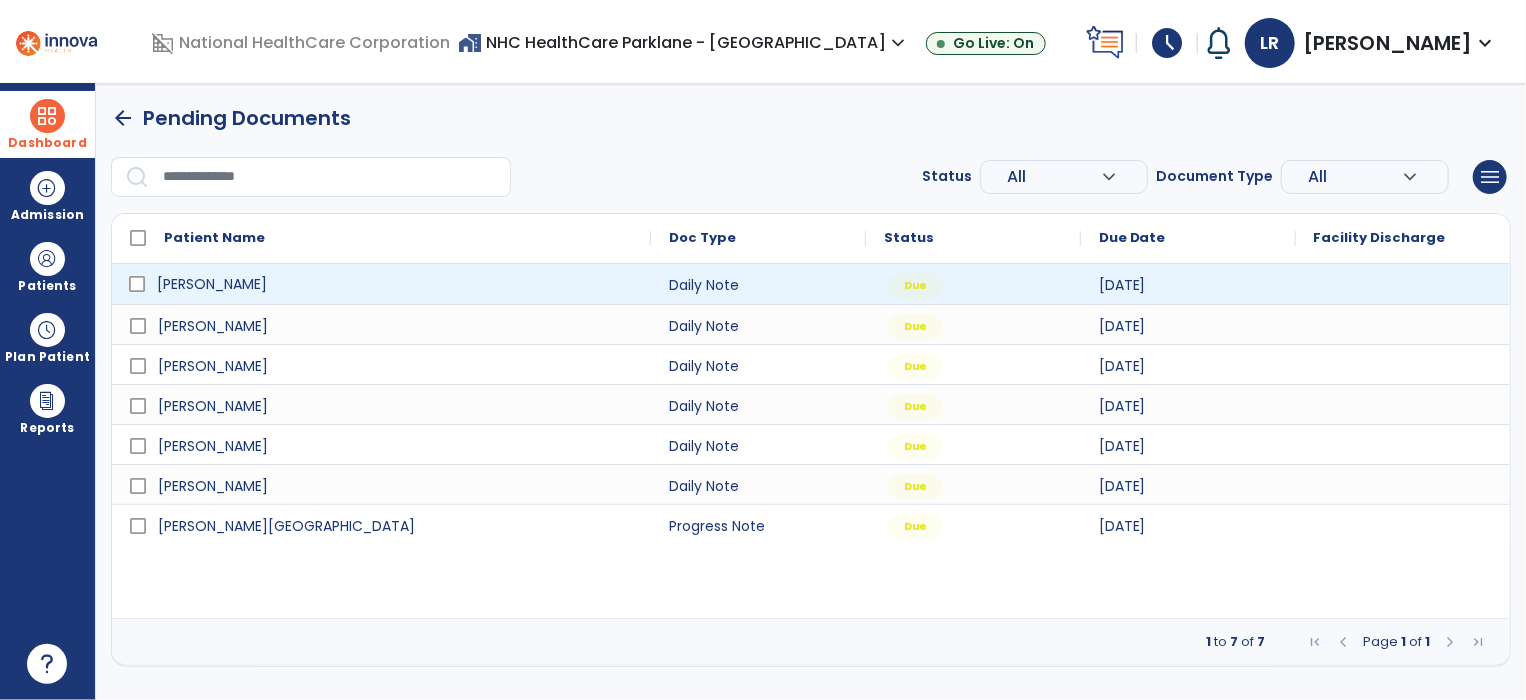 click on "[PERSON_NAME]" at bounding box center (395, 284) 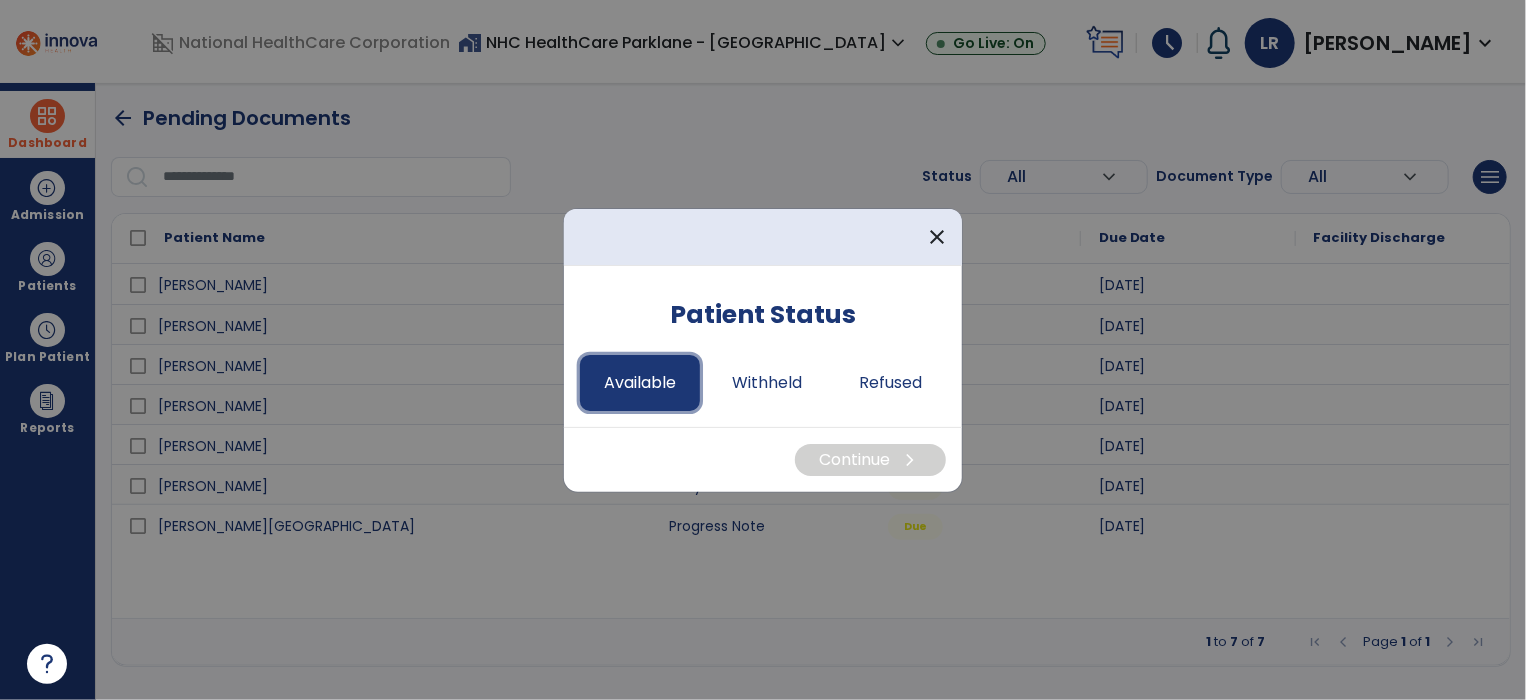 click on "Available" at bounding box center [640, 383] 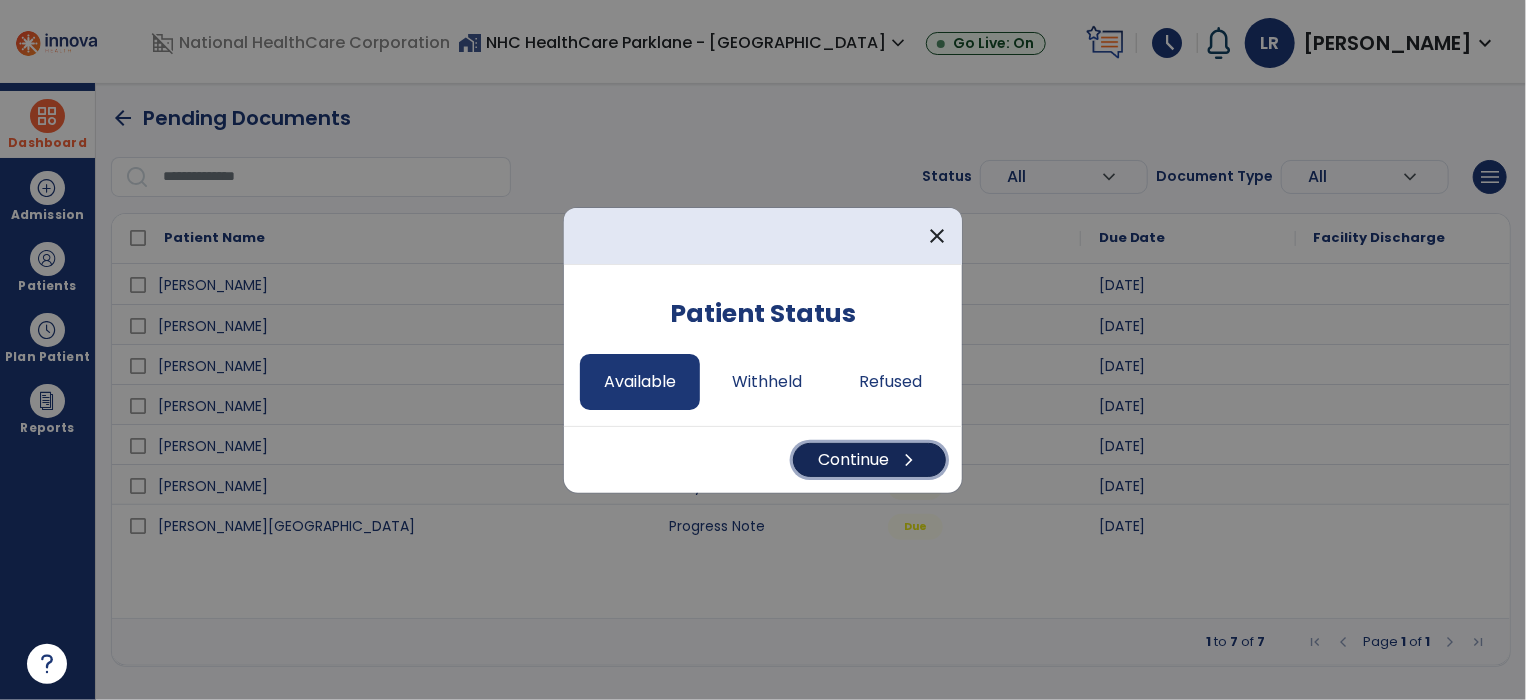 click on "Continue   chevron_right" at bounding box center [869, 460] 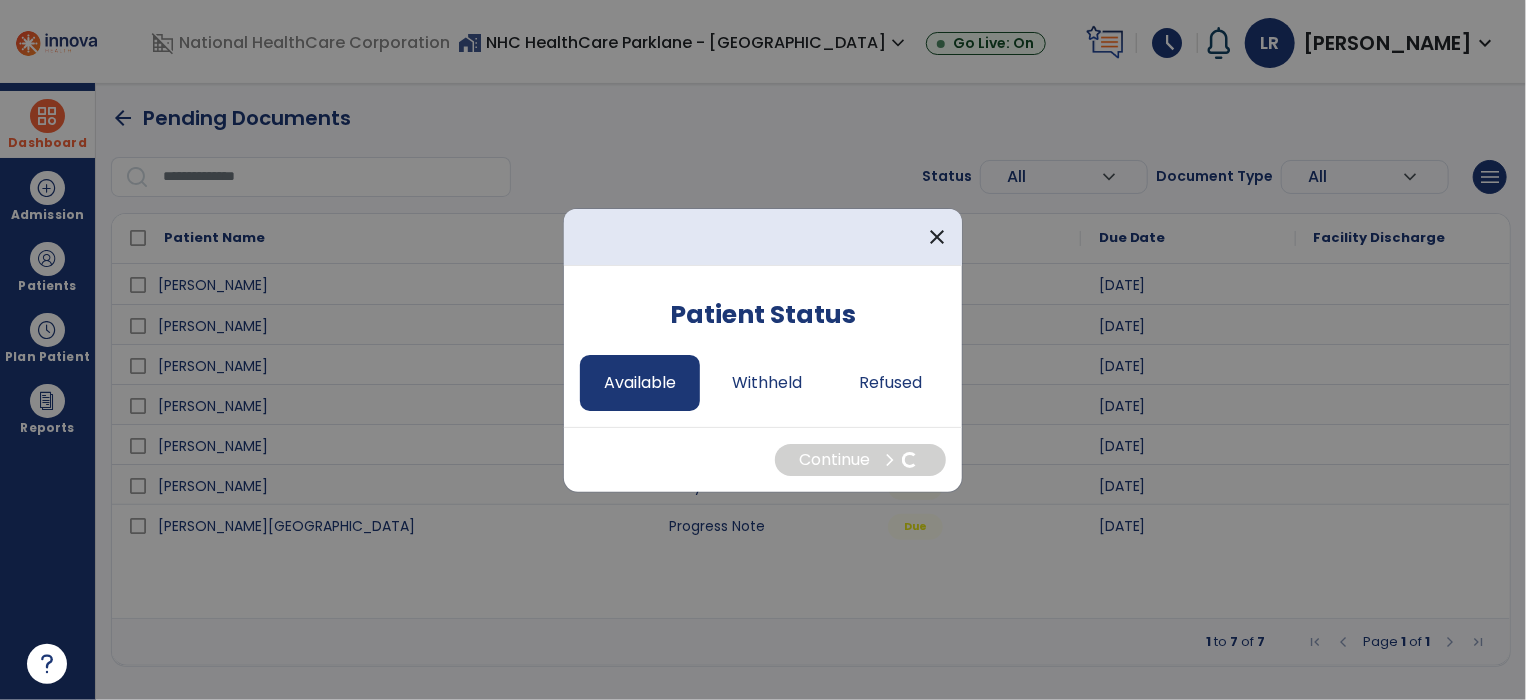 select on "*" 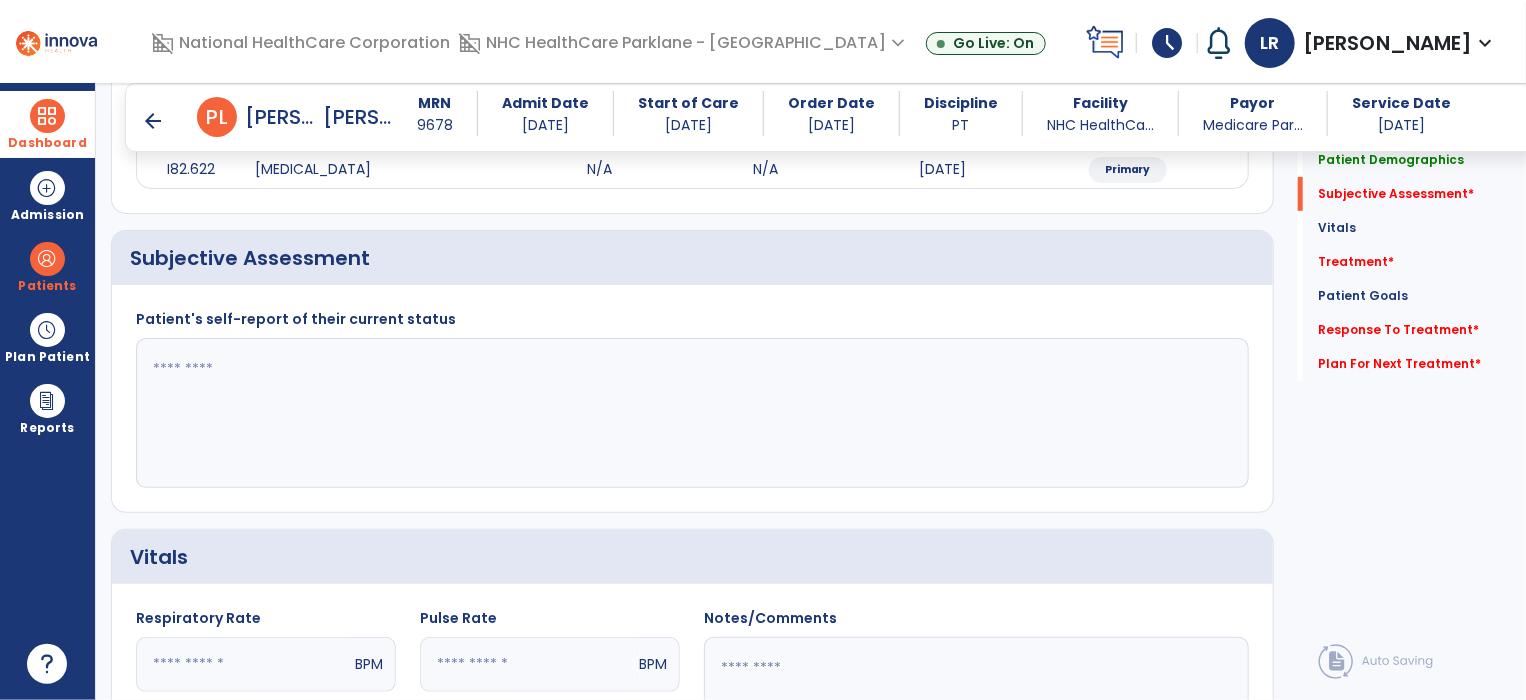 scroll, scrollTop: 299, scrollLeft: 0, axis: vertical 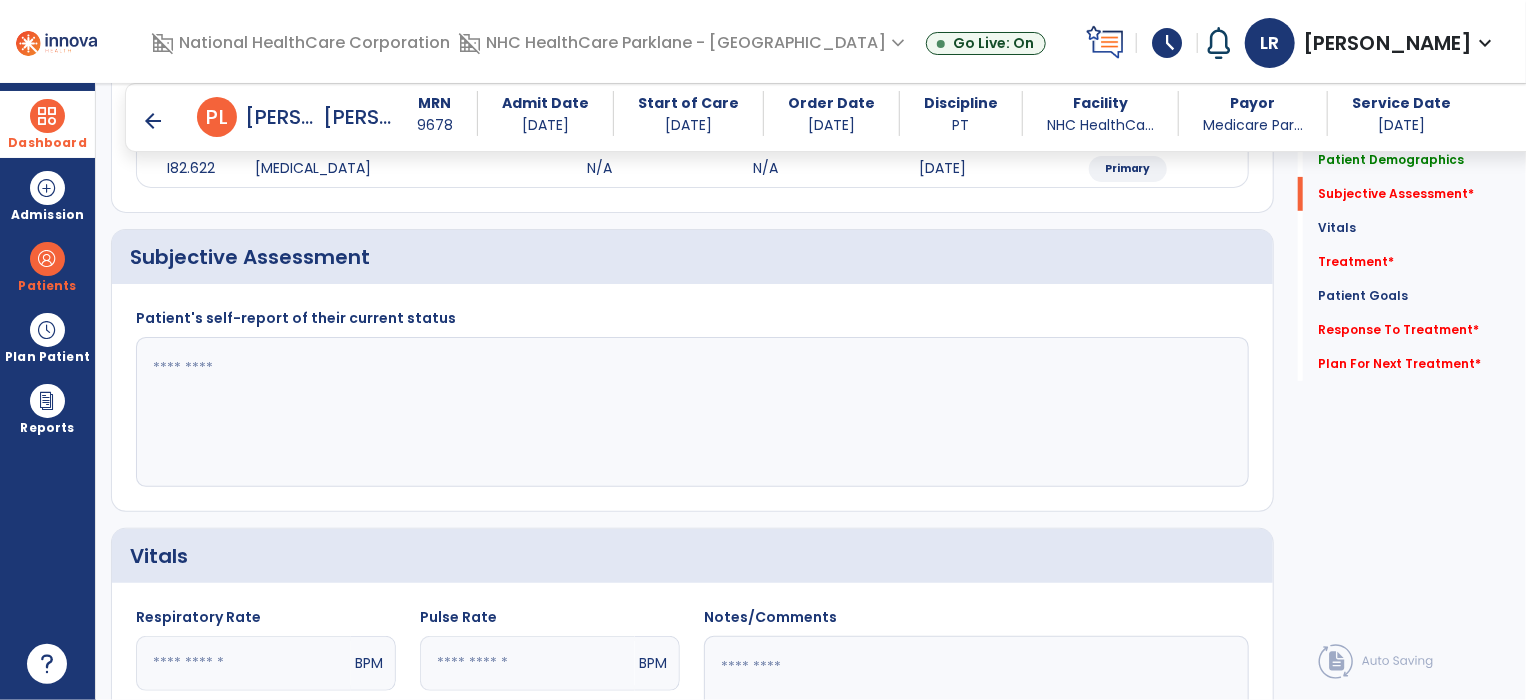 click 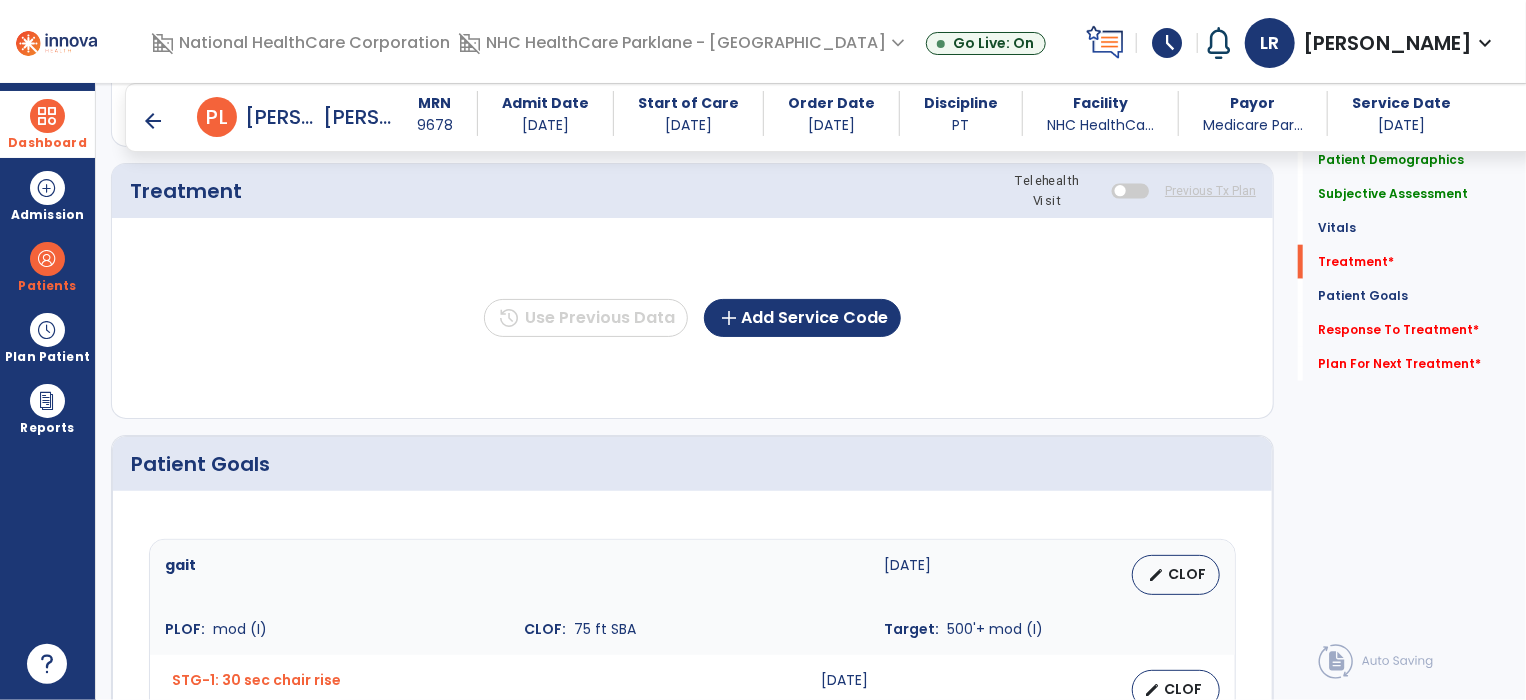 scroll, scrollTop: 1090, scrollLeft: 0, axis: vertical 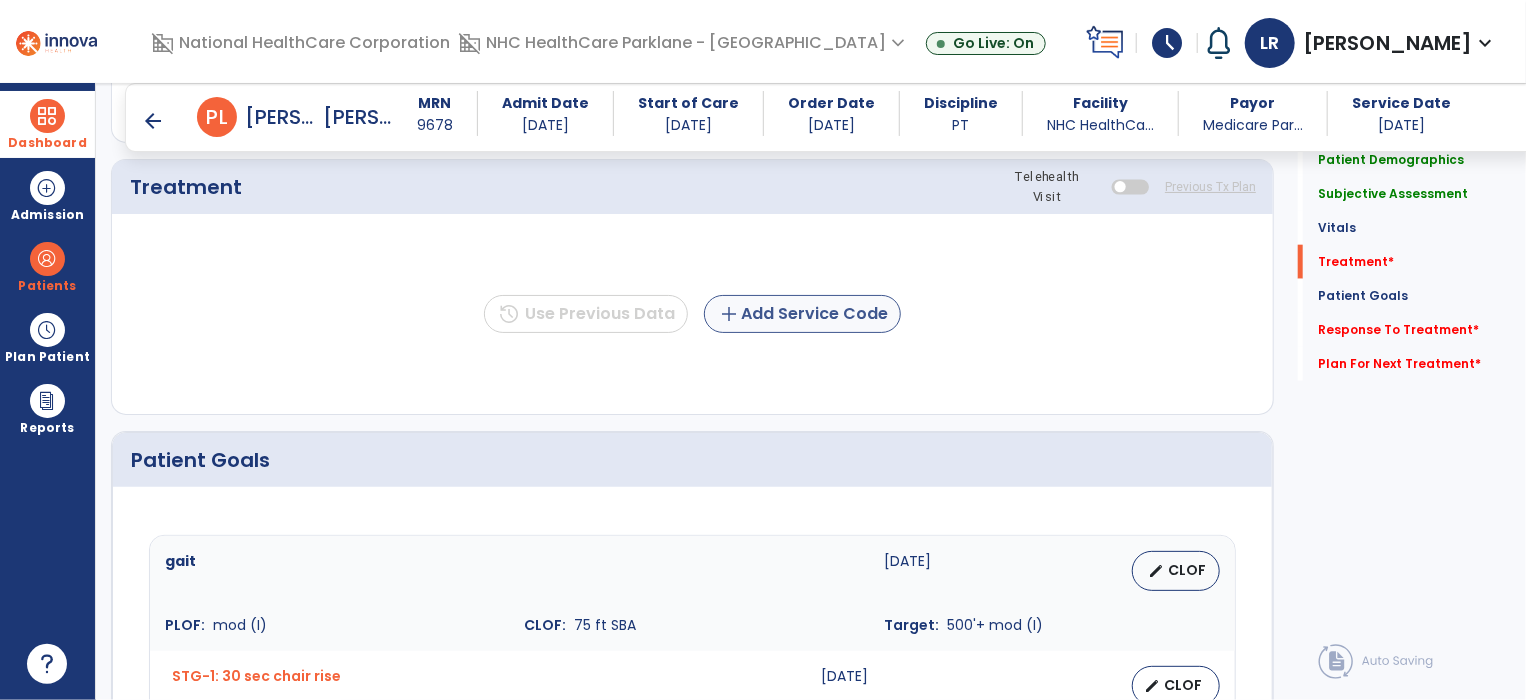type on "**********" 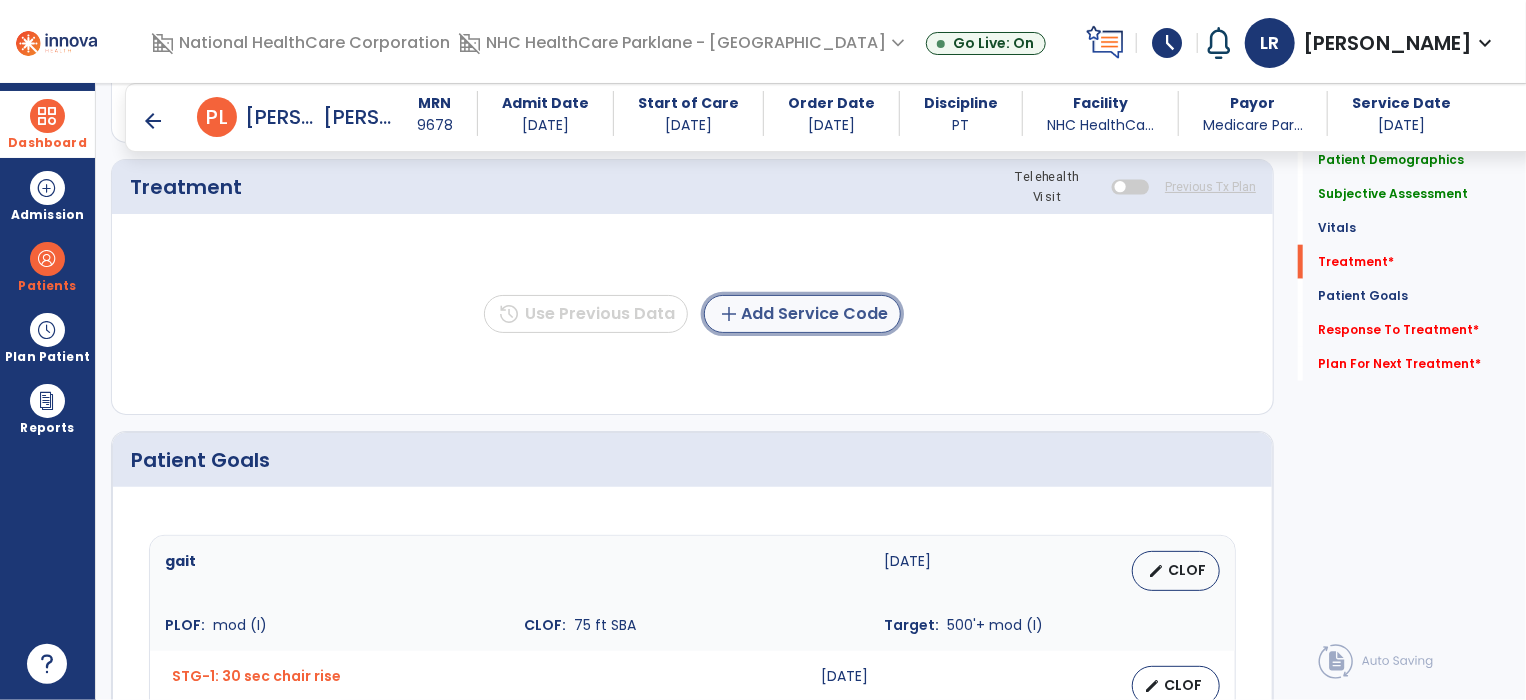 click on "add  Add Service Code" 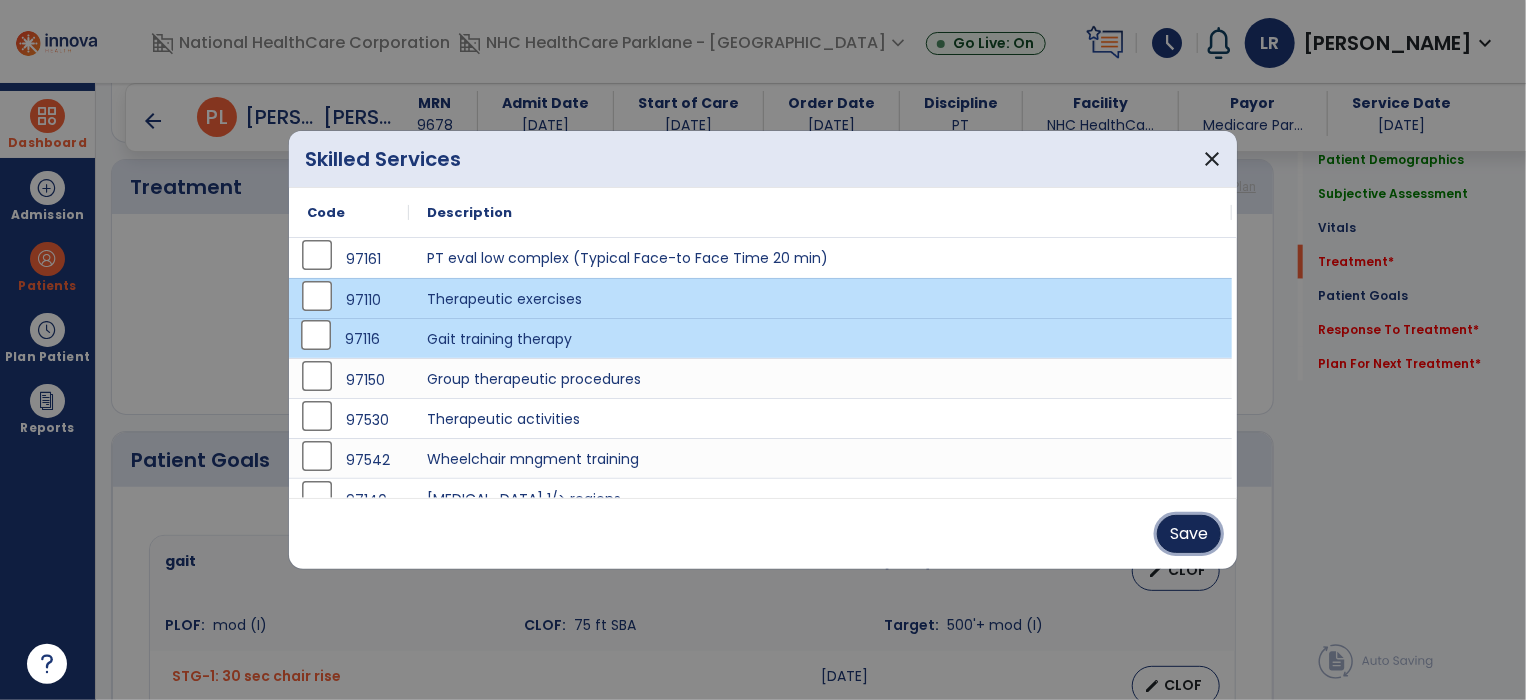 click on "Save" at bounding box center (1189, 534) 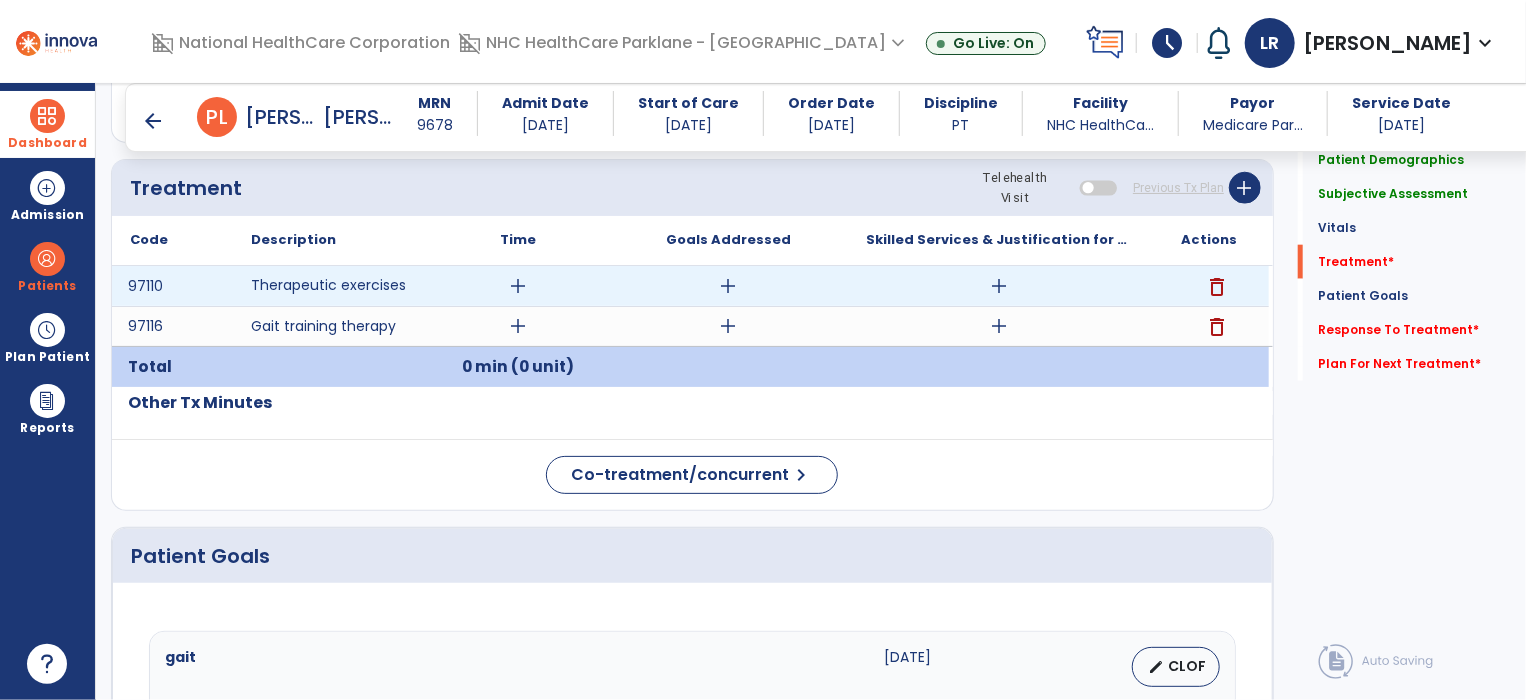 click on "add" at bounding box center [518, 286] 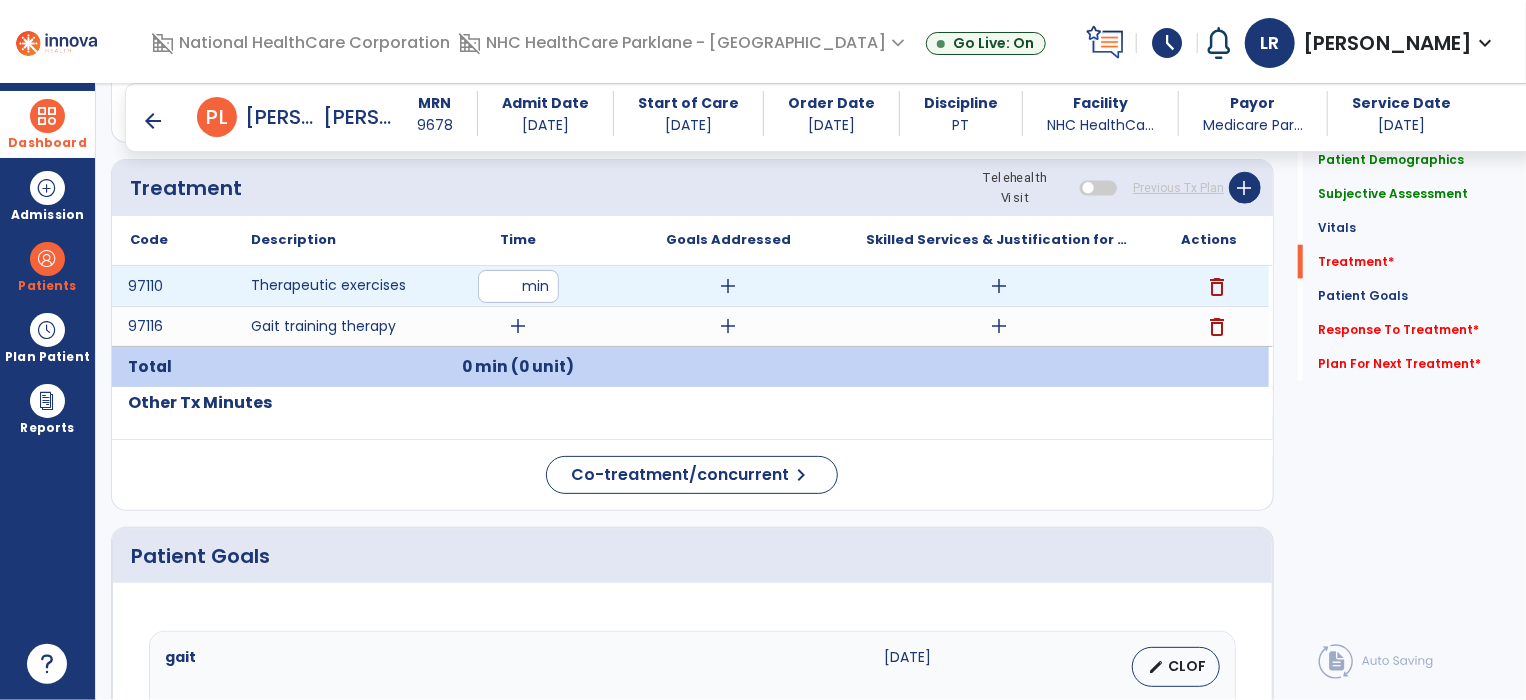 type on "*" 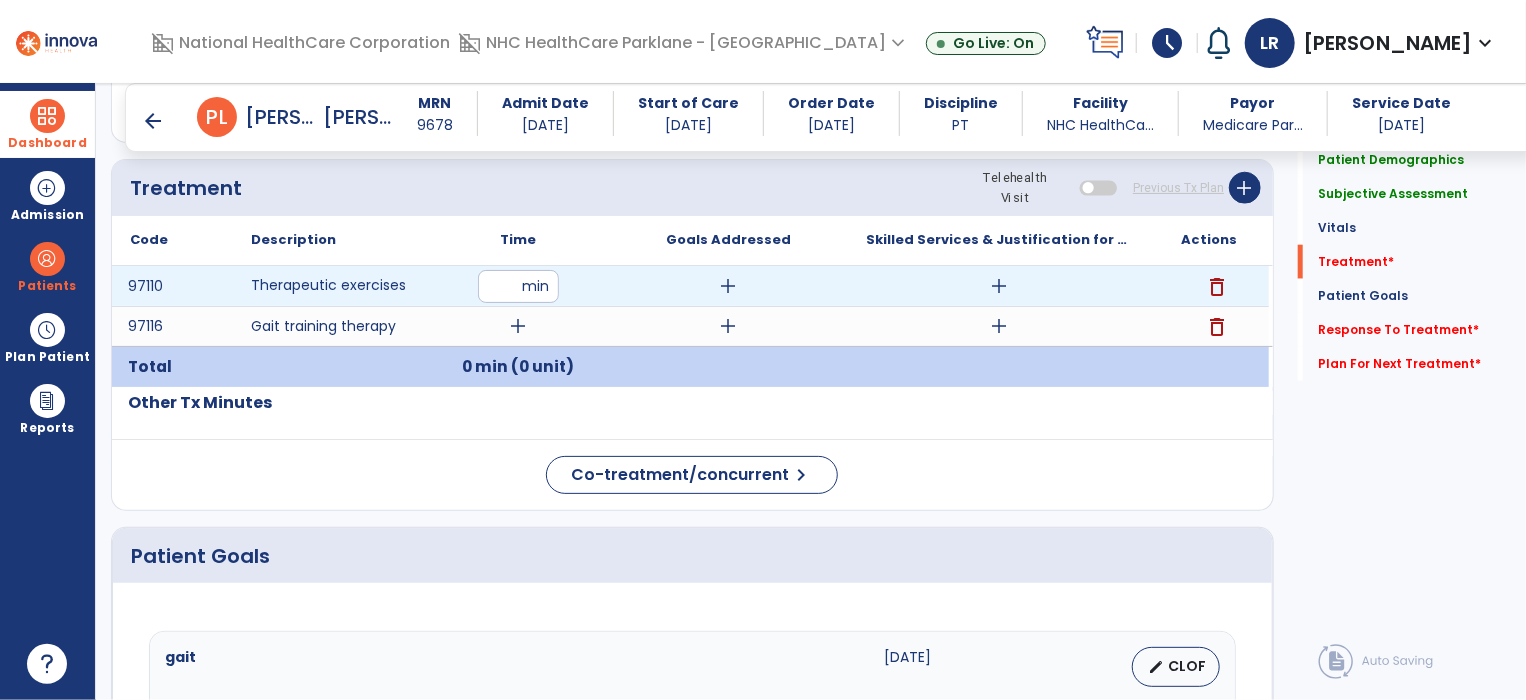 type on "**" 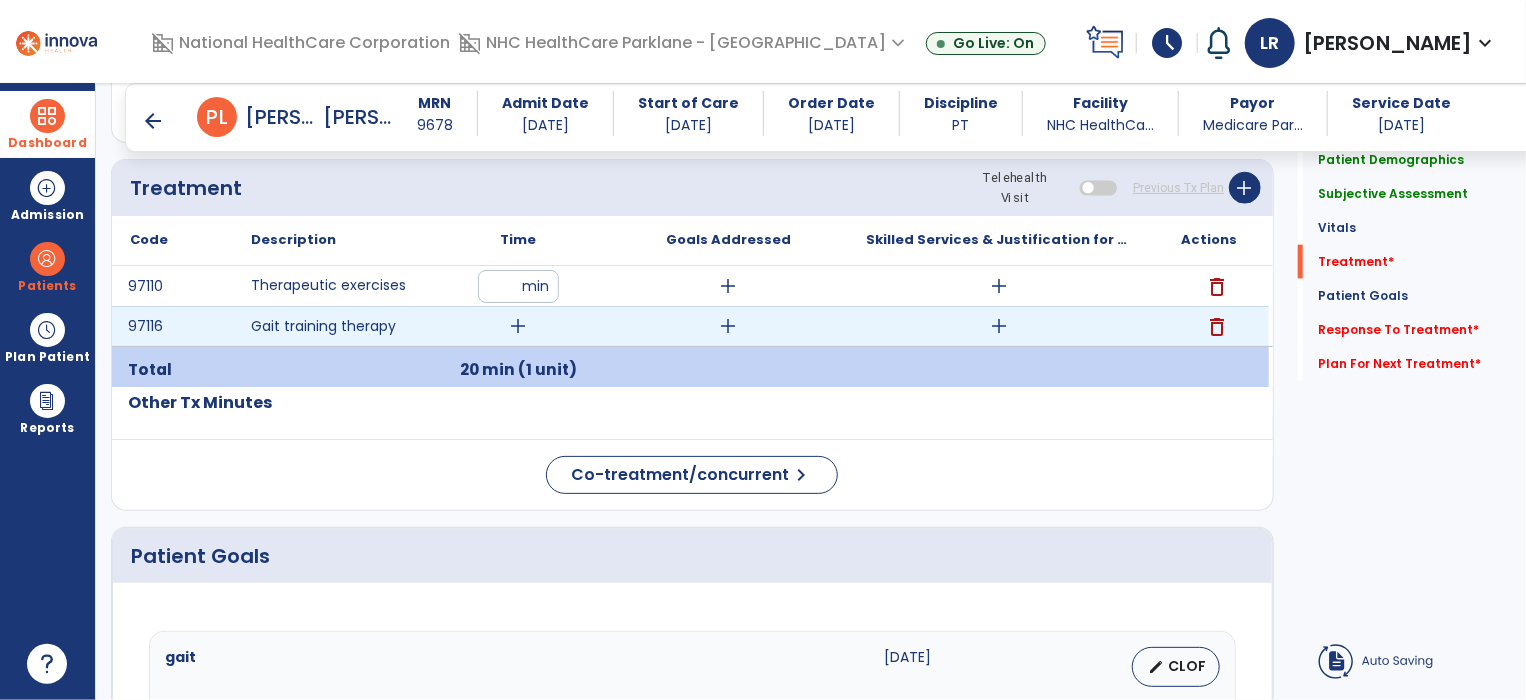 click on "add" at bounding box center [518, 326] 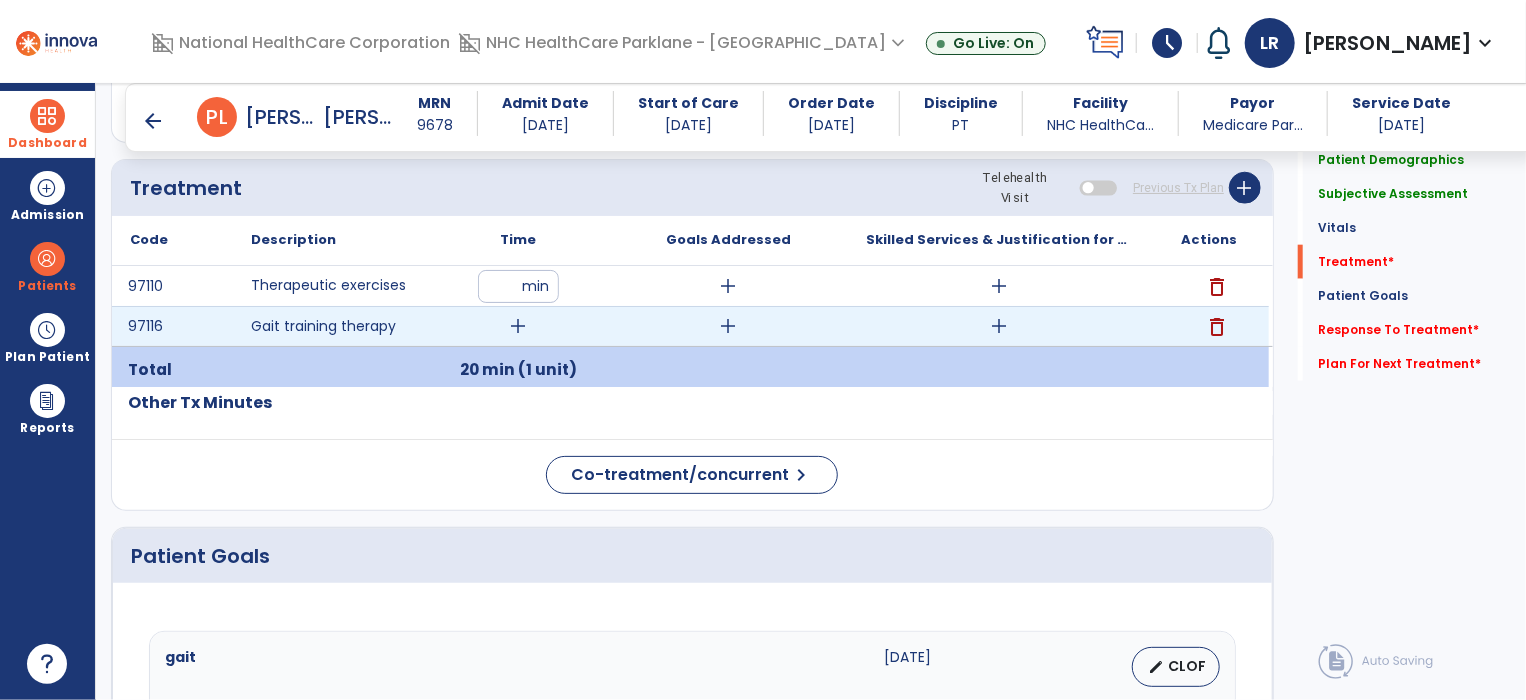 click on "add" at bounding box center [518, 326] 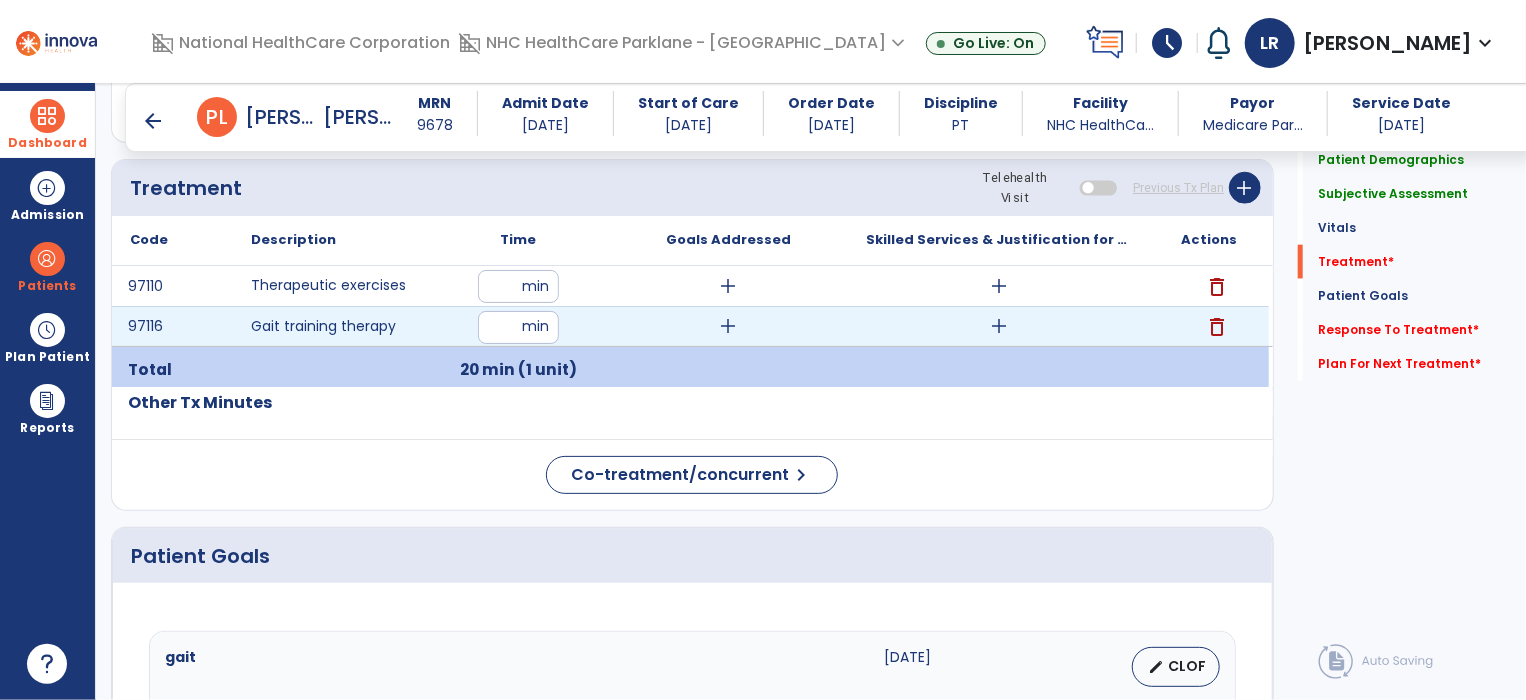 type on "**" 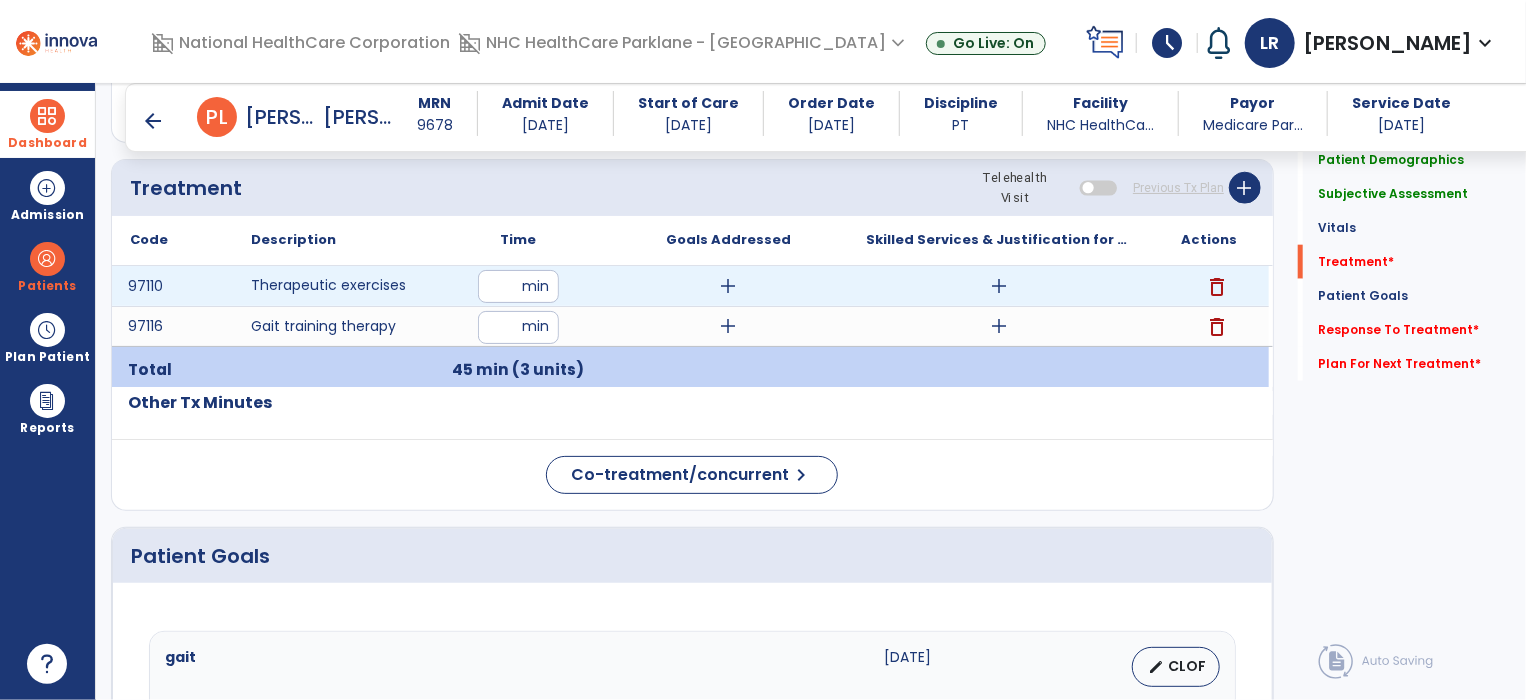 click on "add" at bounding box center (999, 286) 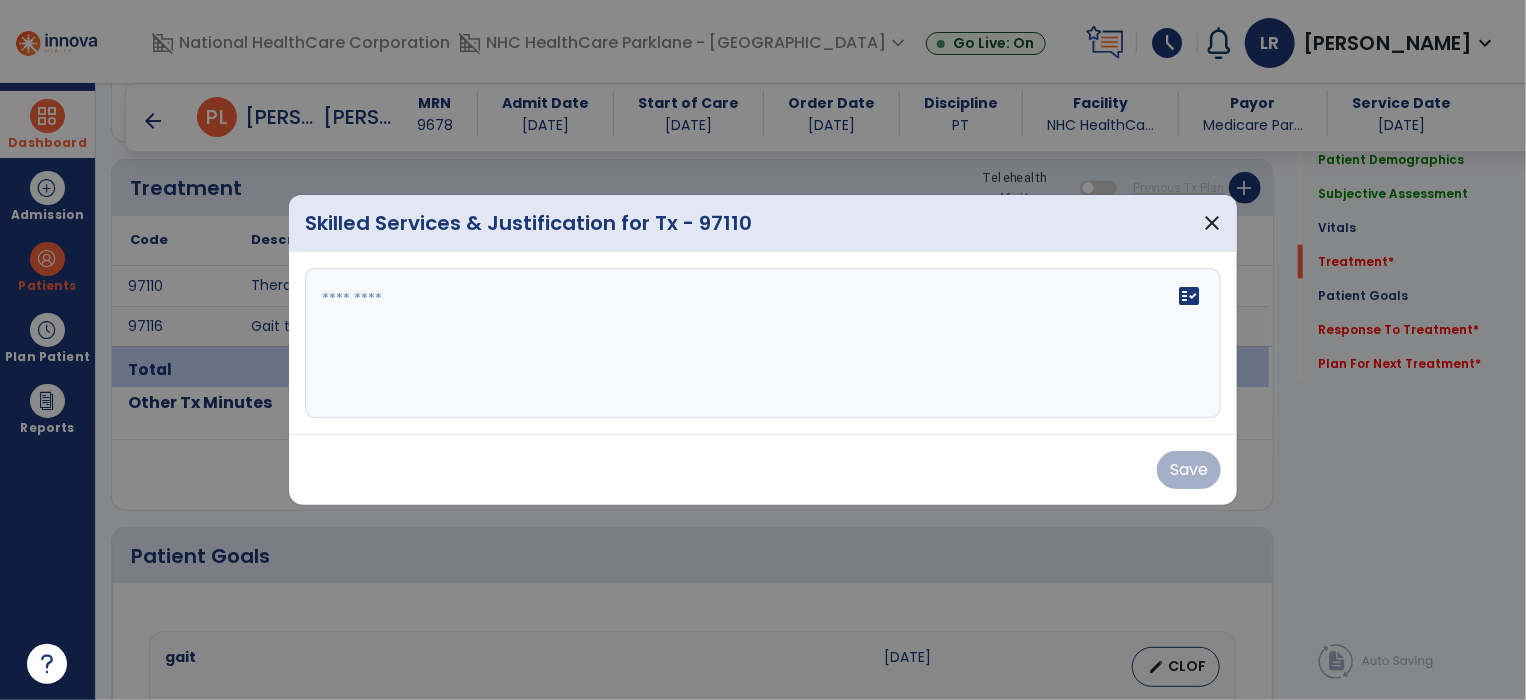 click on "fact_check" at bounding box center [763, 343] 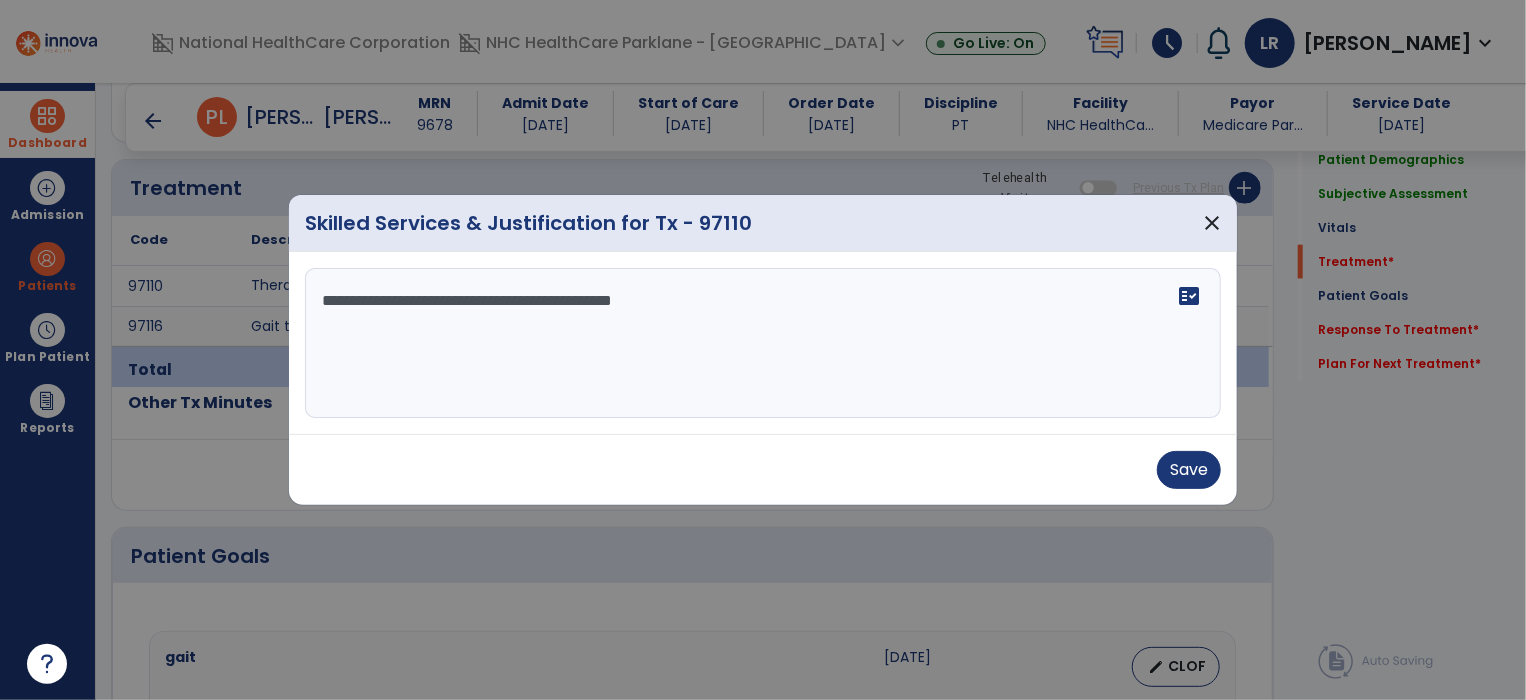 click on "**********" at bounding box center [763, 343] 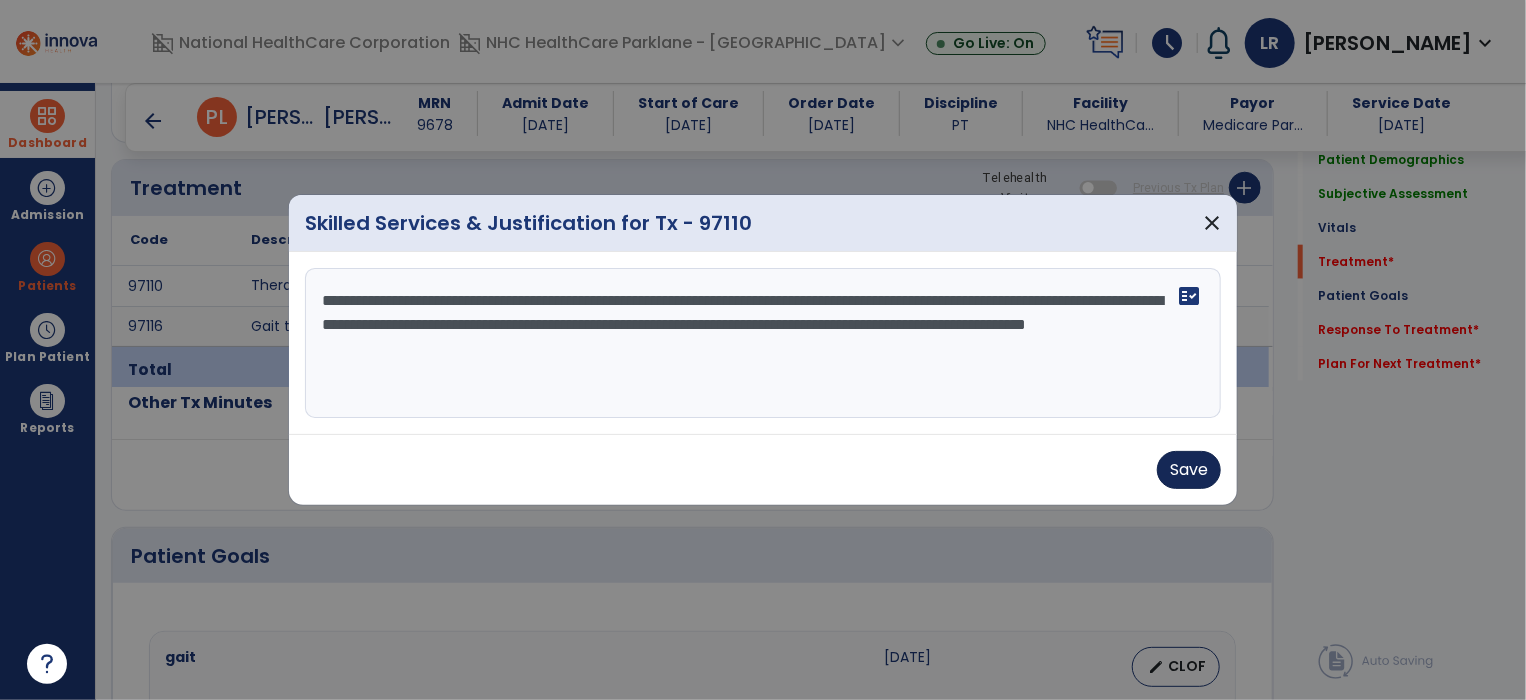 type on "**********" 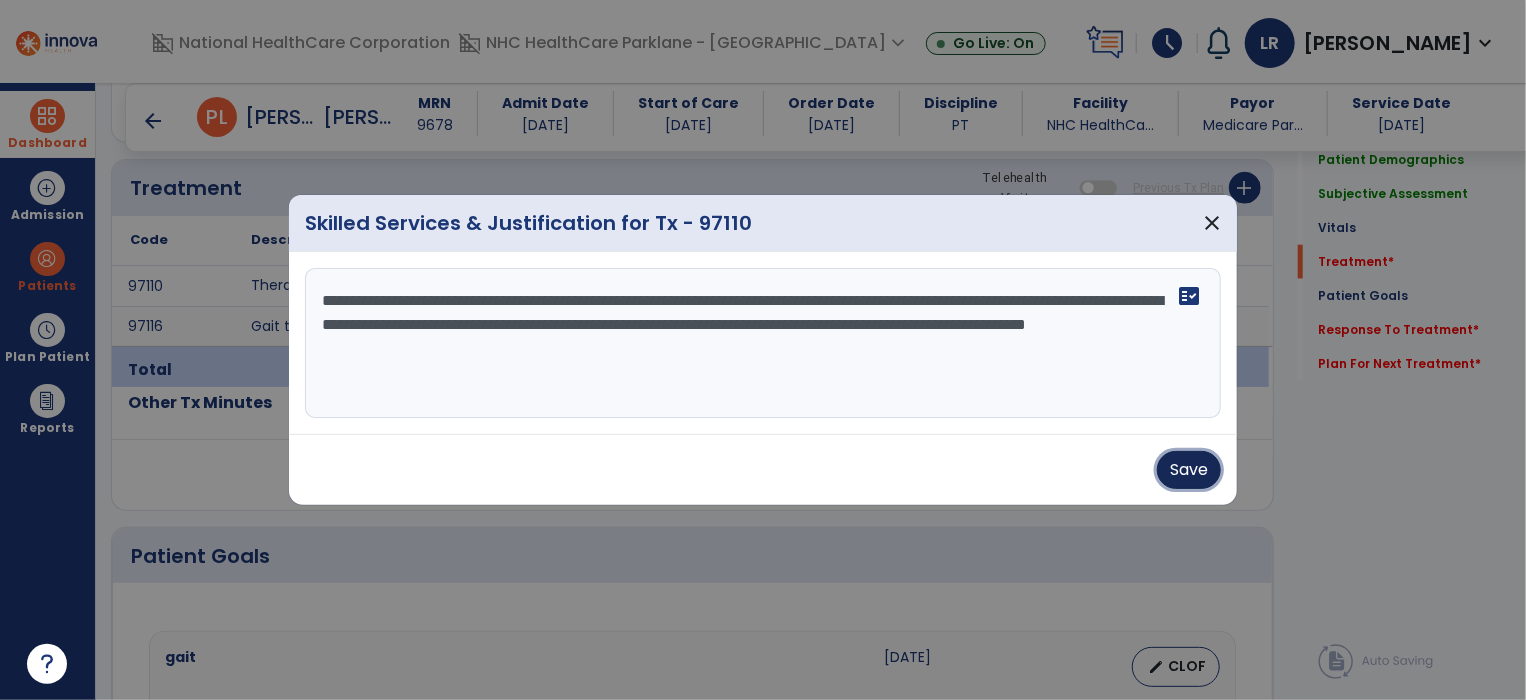 click on "Save" at bounding box center (1189, 470) 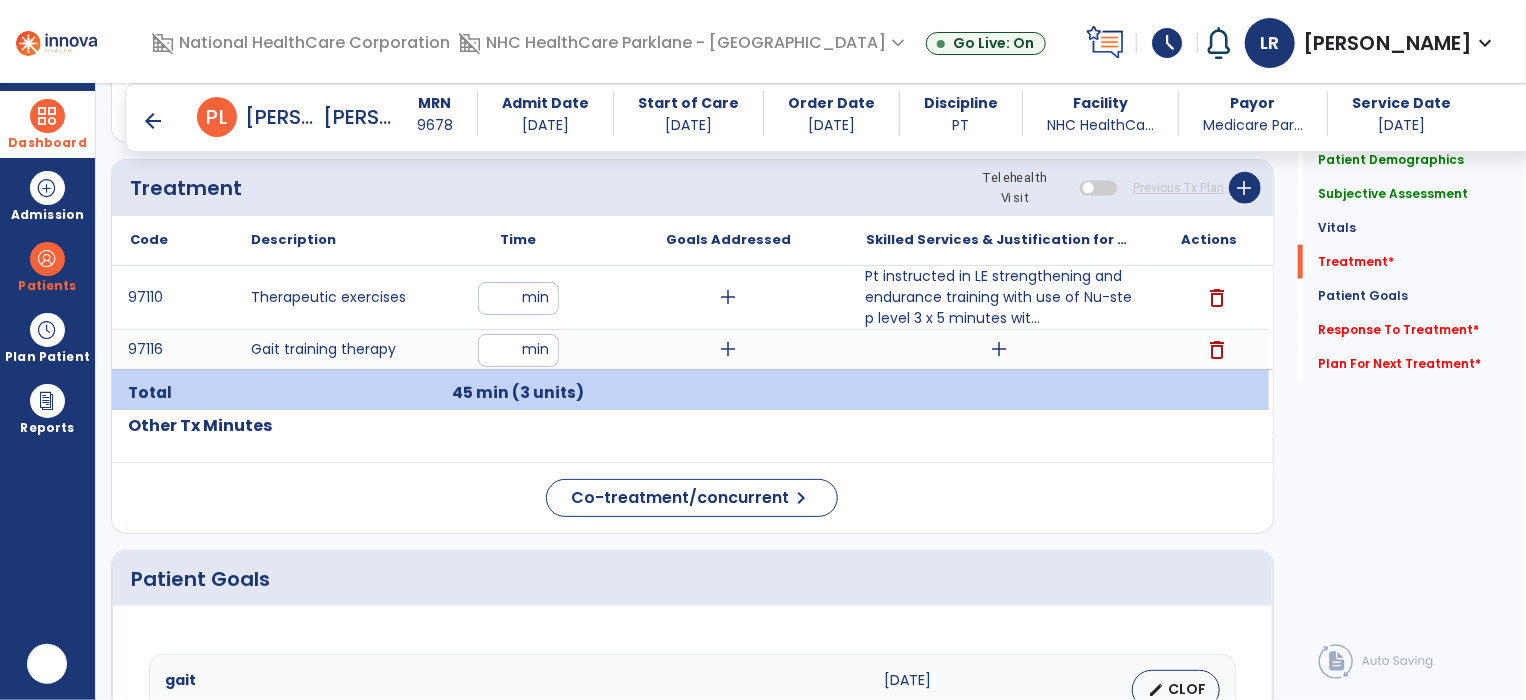 scroll, scrollTop: 0, scrollLeft: 0, axis: both 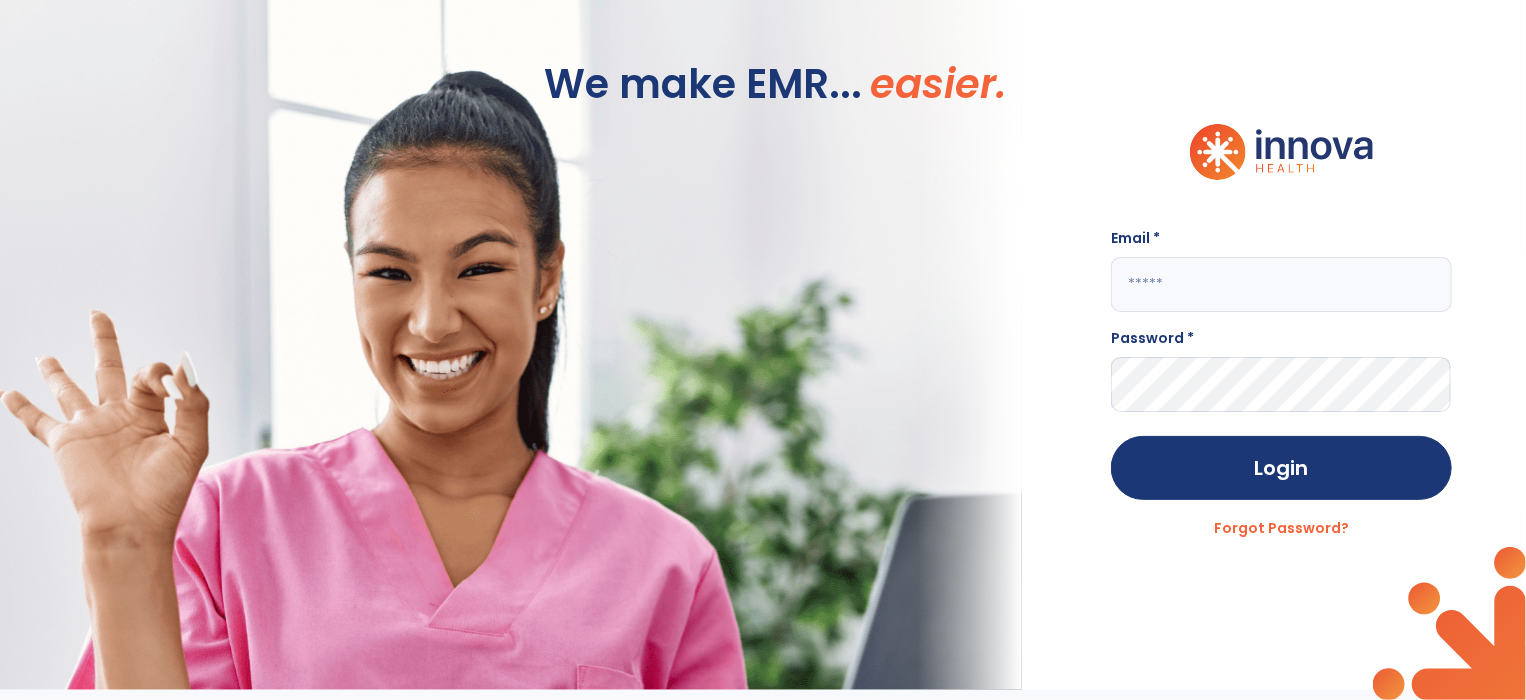 click 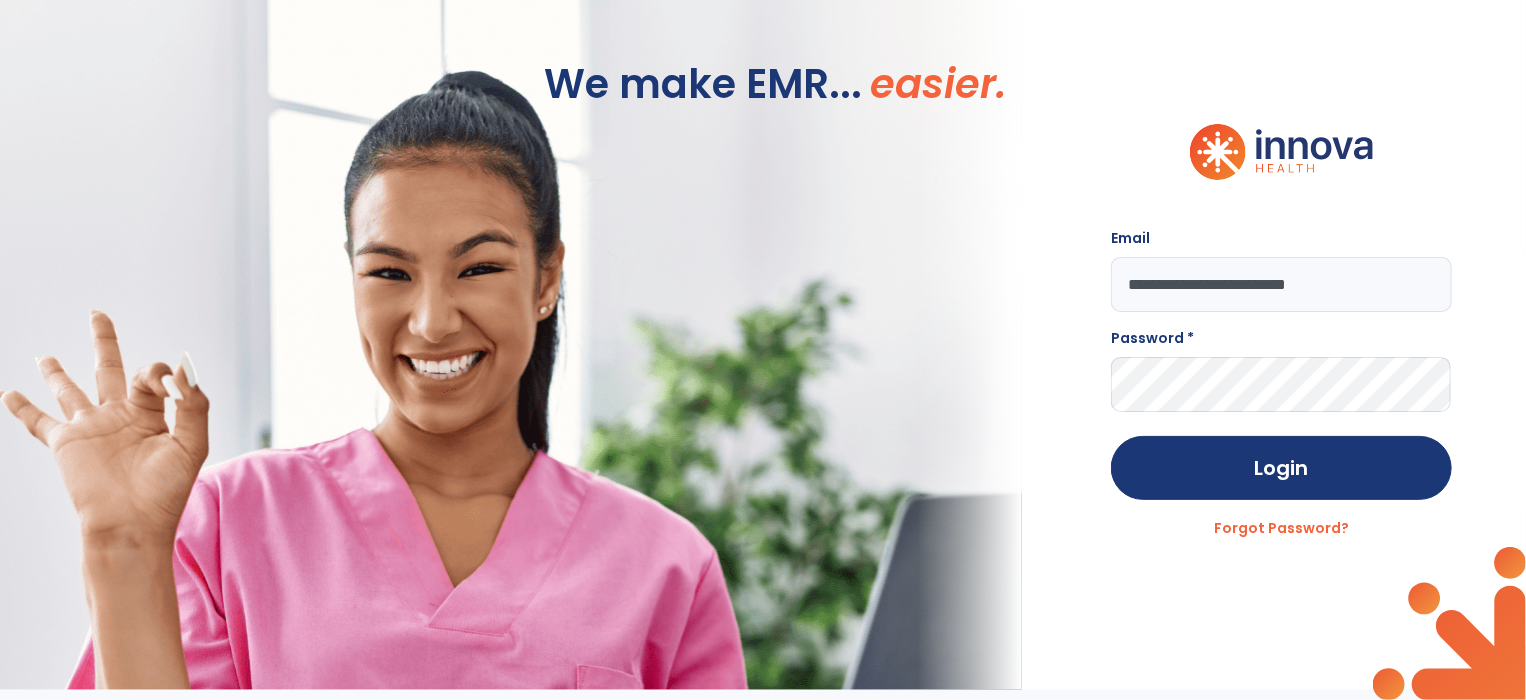 type on "**********" 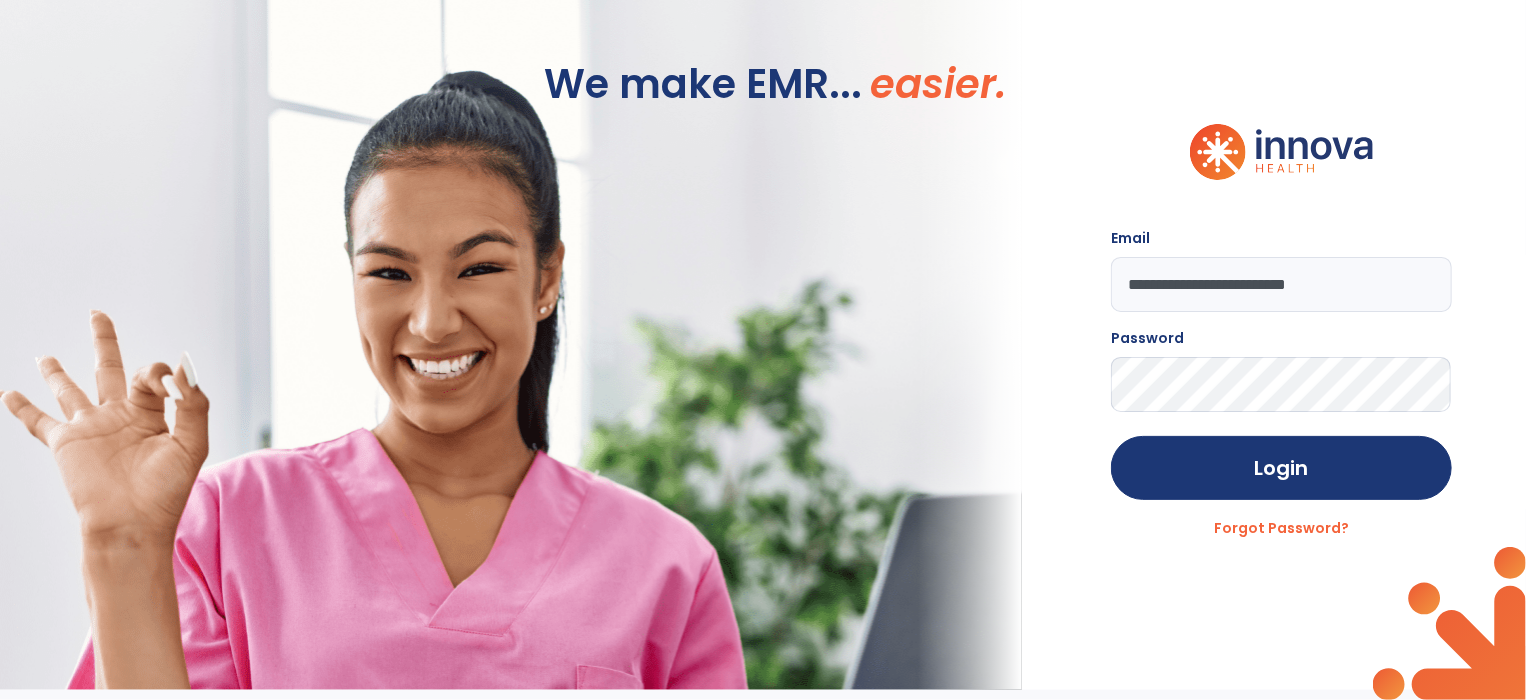 click on "Login" 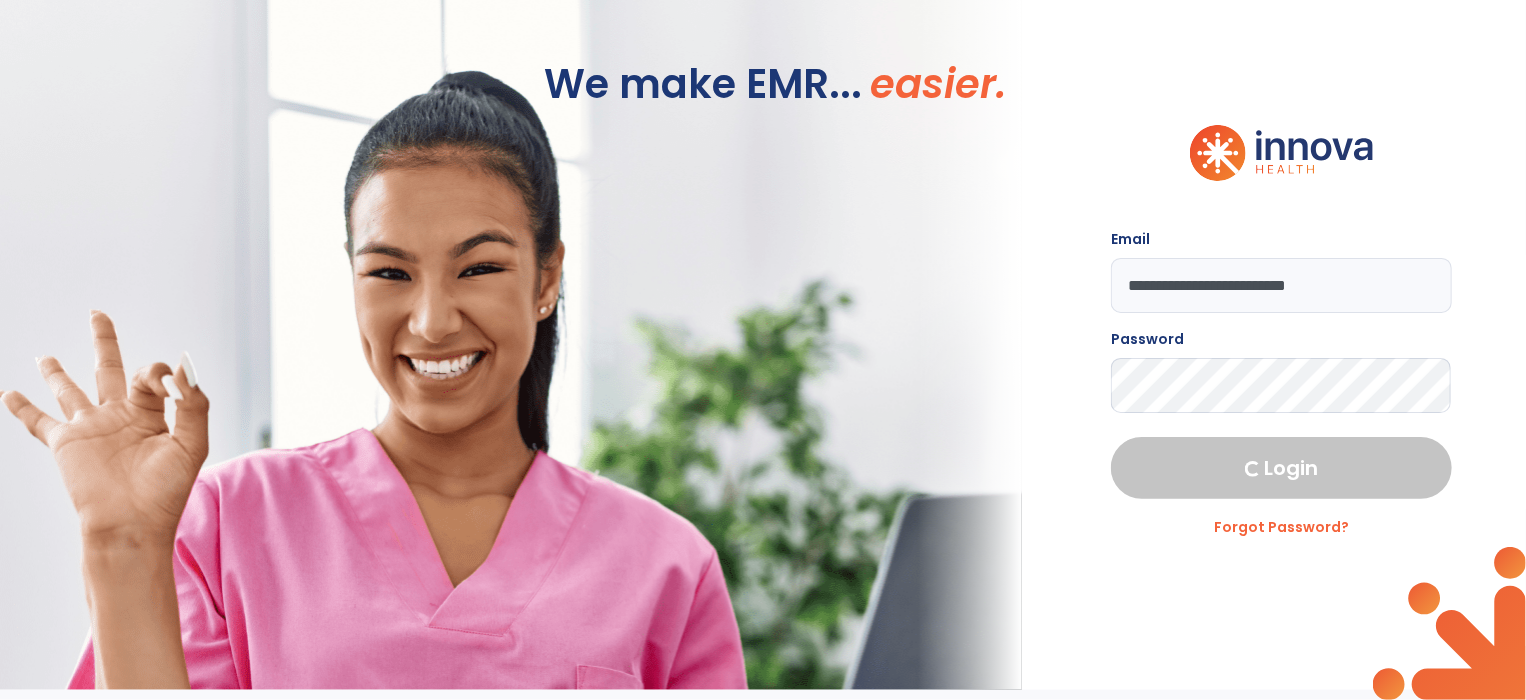 select on "****" 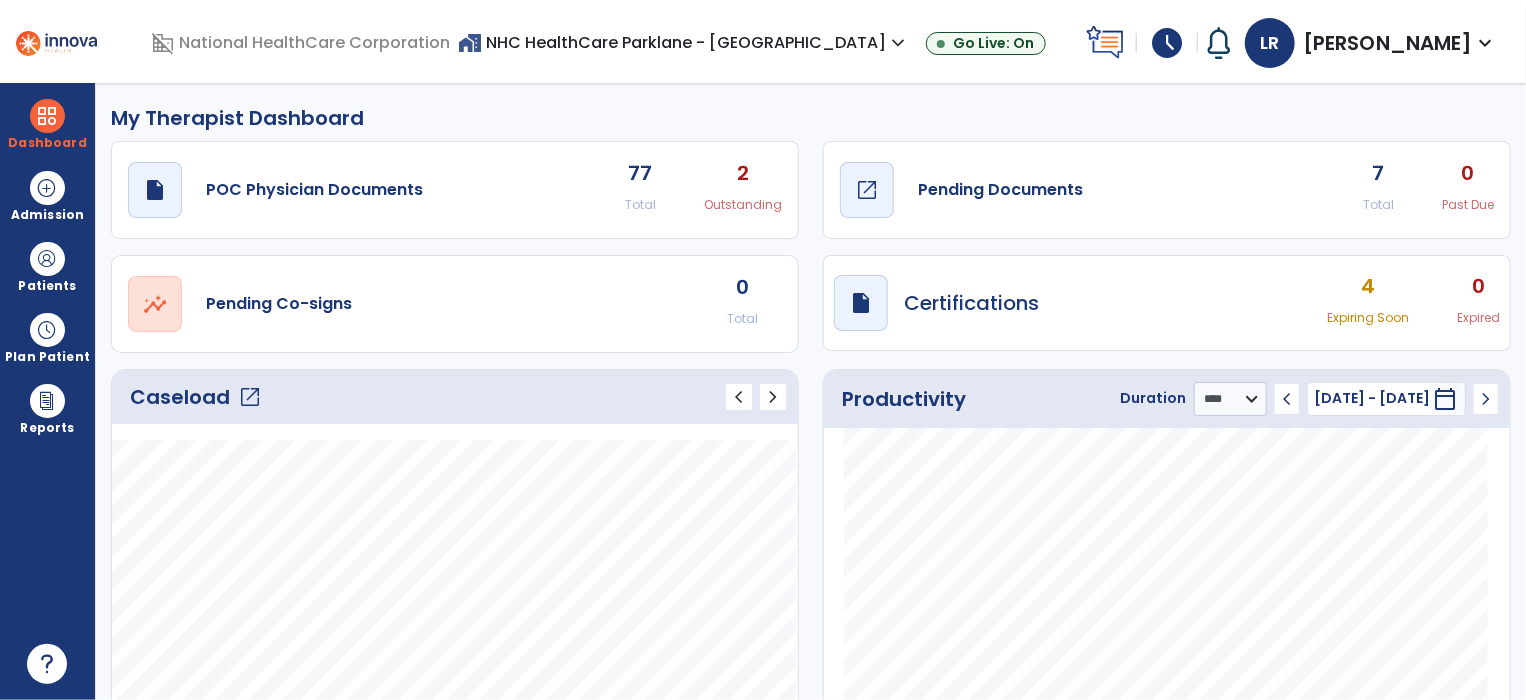 click on "Pending Documents" 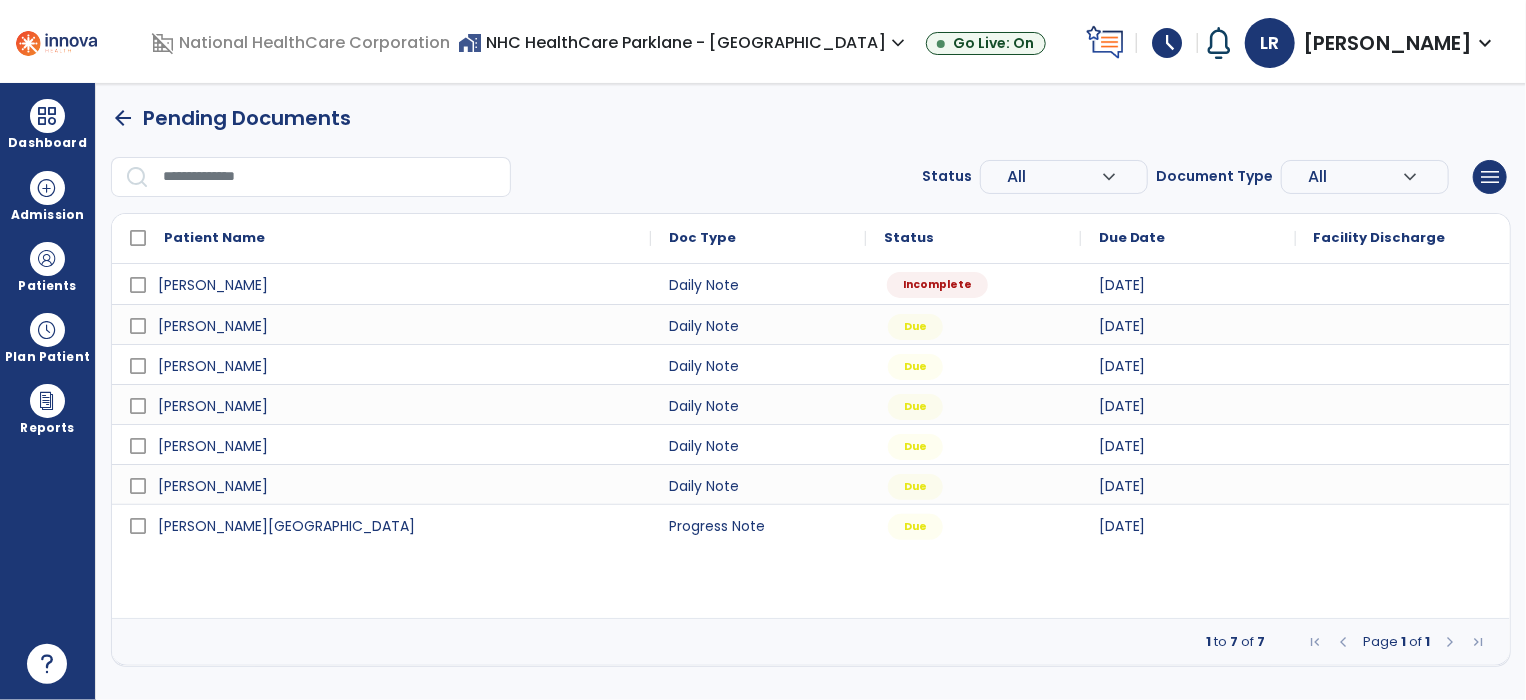 click on "Incomplete" at bounding box center (937, 285) 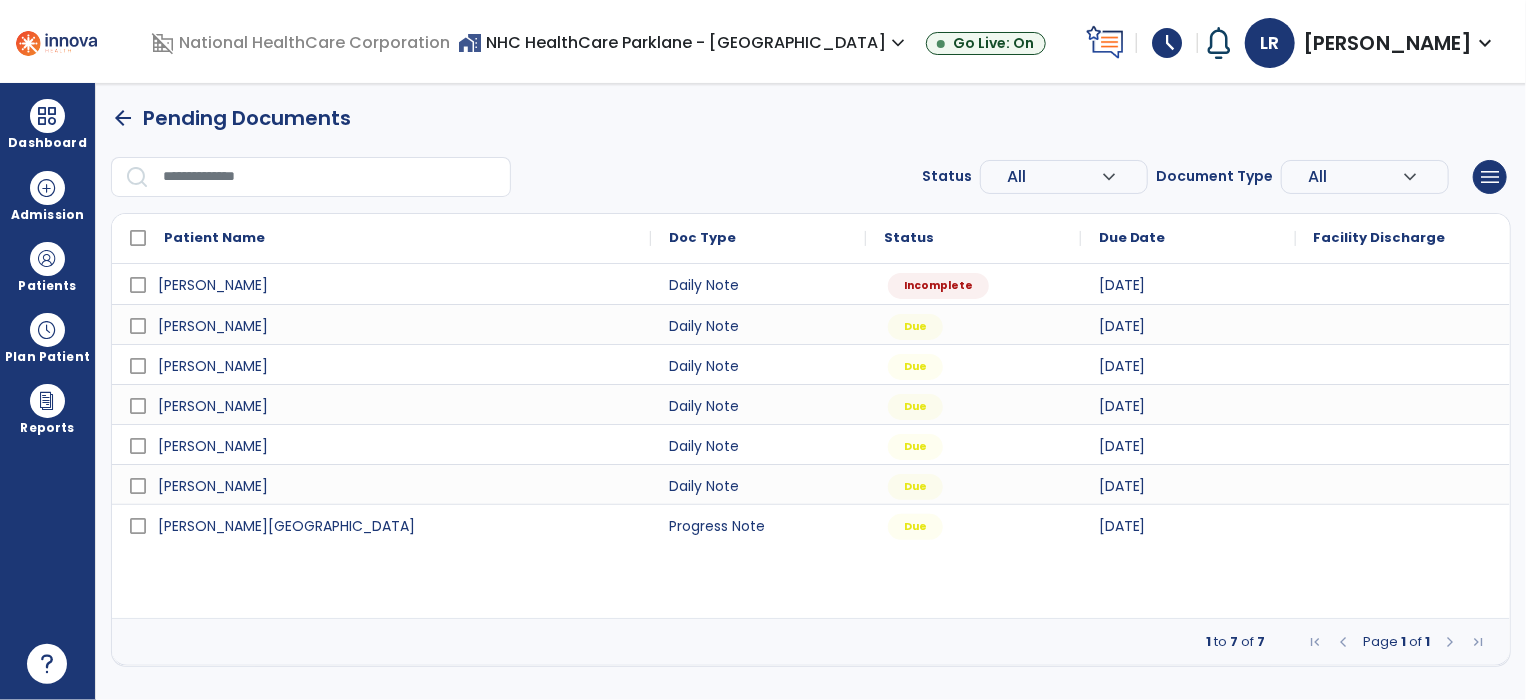 select on "*" 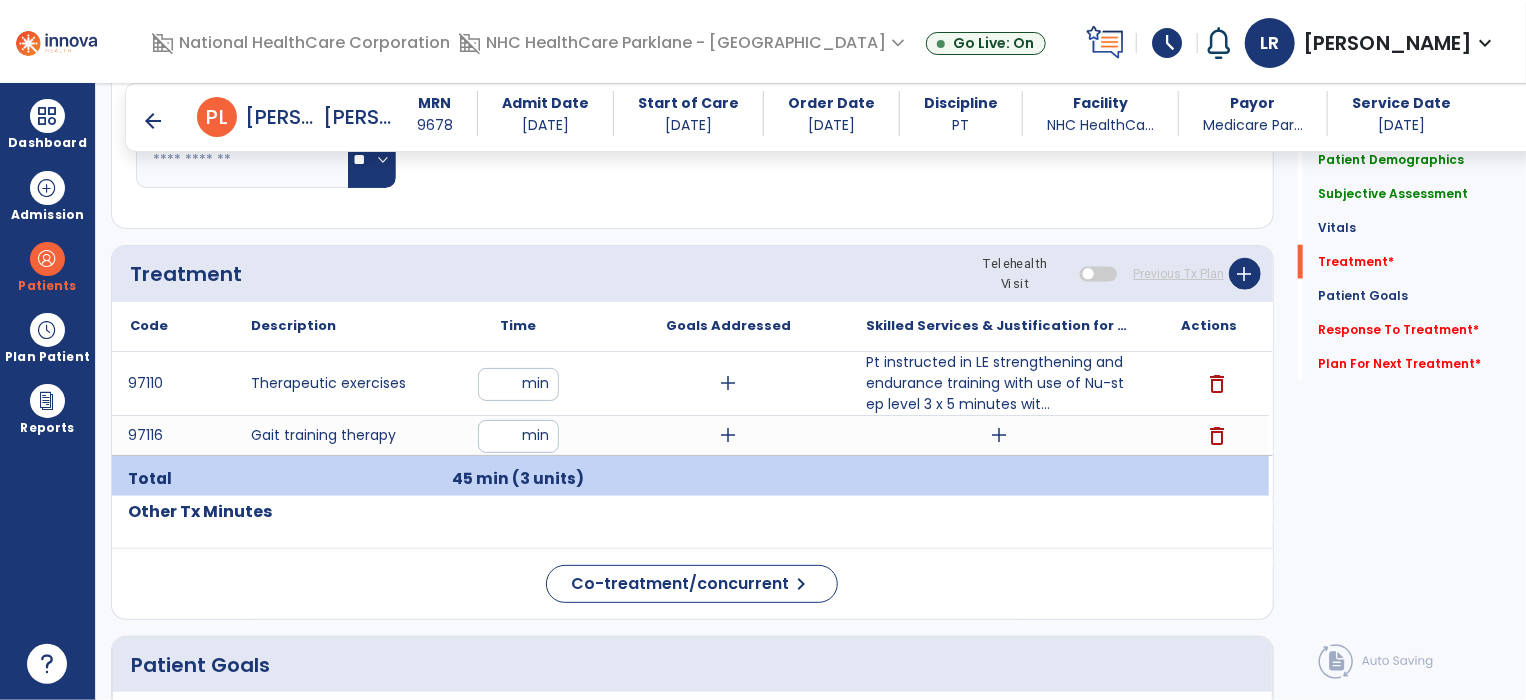 scroll, scrollTop: 1004, scrollLeft: 0, axis: vertical 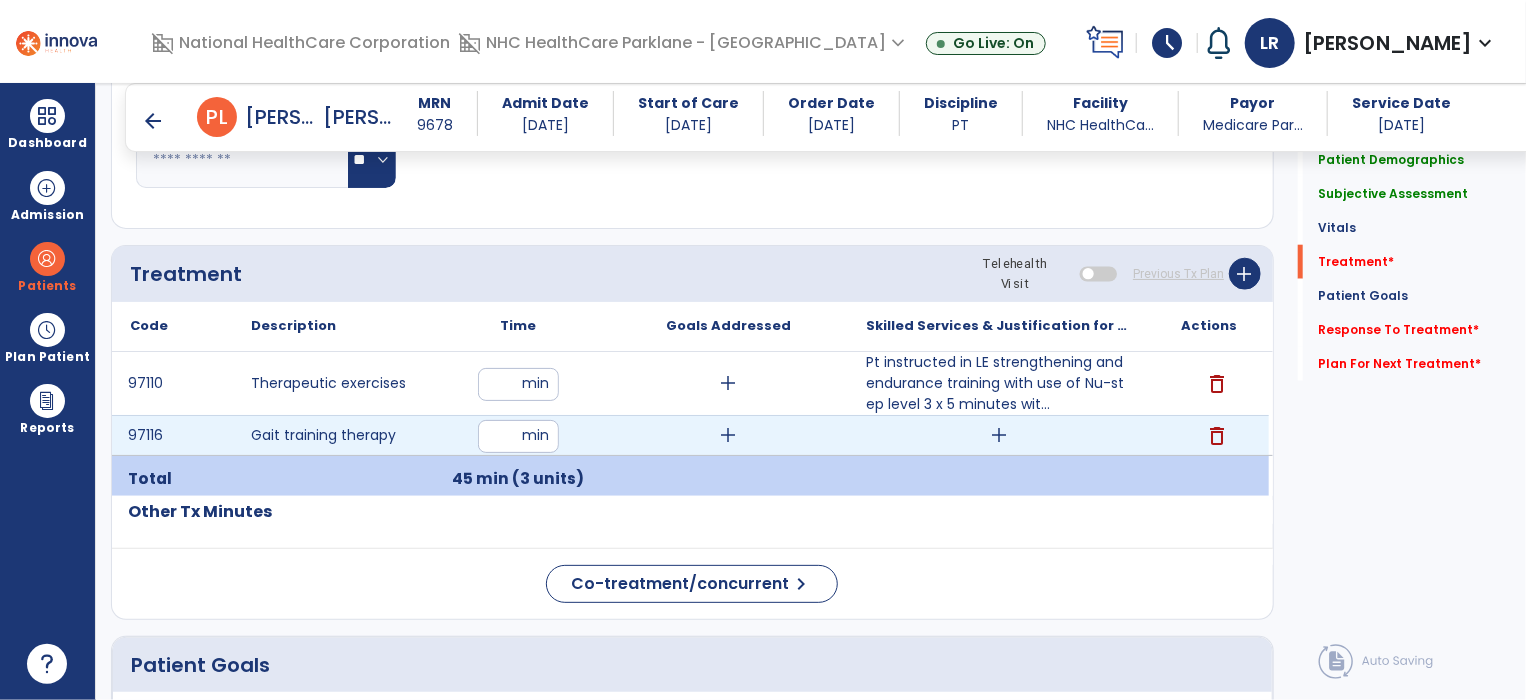 click on "add" at bounding box center (999, 435) 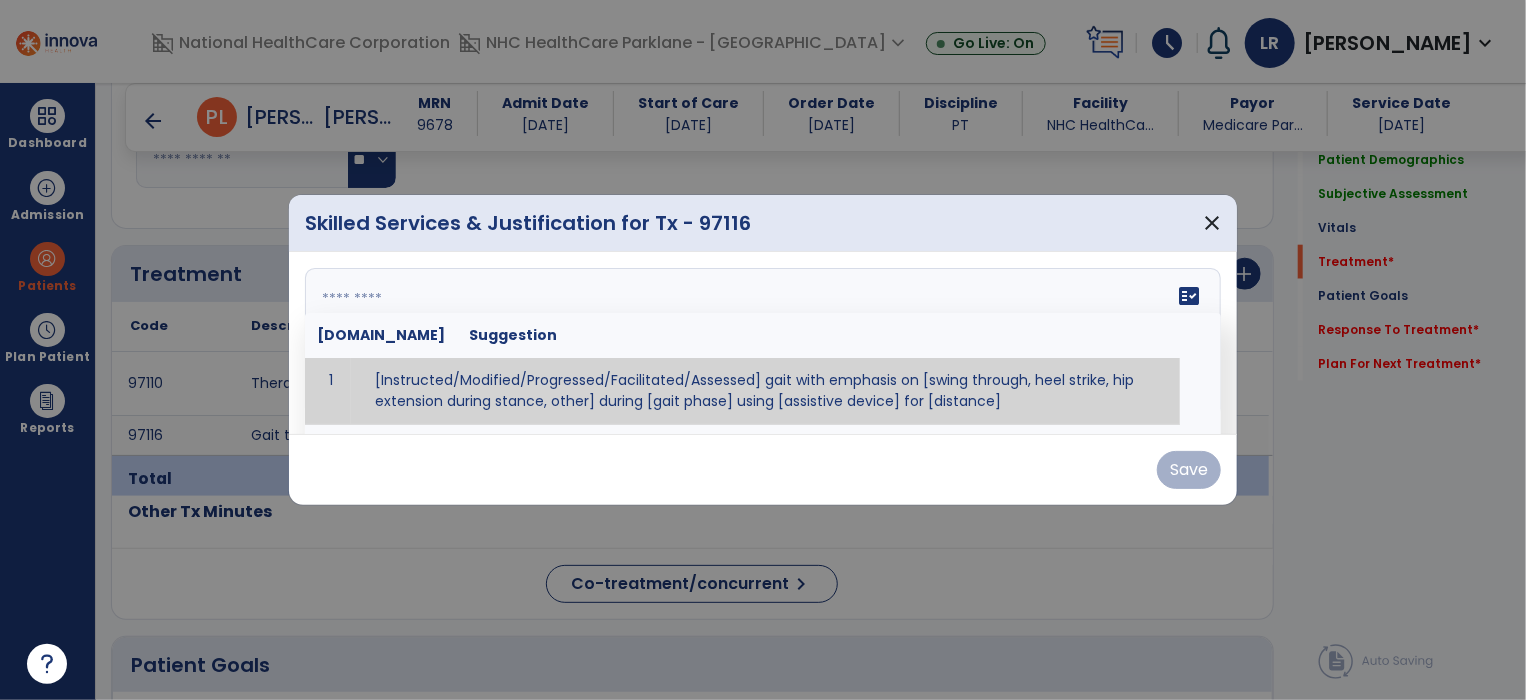 click on "fact_check  [DOMAIN_NAME] Suggestion 1 [Instructed/Modified/Progressed/Facilitated/Assessed] gait with emphasis on [swing through, heel strike, hip extension during stance, other] during [gait phase] using [assistive device] for [distance] 2 [Instructed/Modified/Progressed/Facilitated/Assessed] use of [assistive device] and [NWB, PWB, step-to gait pattern, step through gait pattern] 3 [Instructed/Modified/Progressed/Facilitated/Assessed] patient's ability to [ascend/descend # of steps, perform directional changes, walk on even/uneven surfaces, pick-up objects off floor, velocity changes, other] using [assistive device]. 4 [Instructed/Modified/Progressed/Facilitated/Assessed] pre-gait activities including [identify exercise] in order to prepare for gait training. 5" at bounding box center (763, 343) 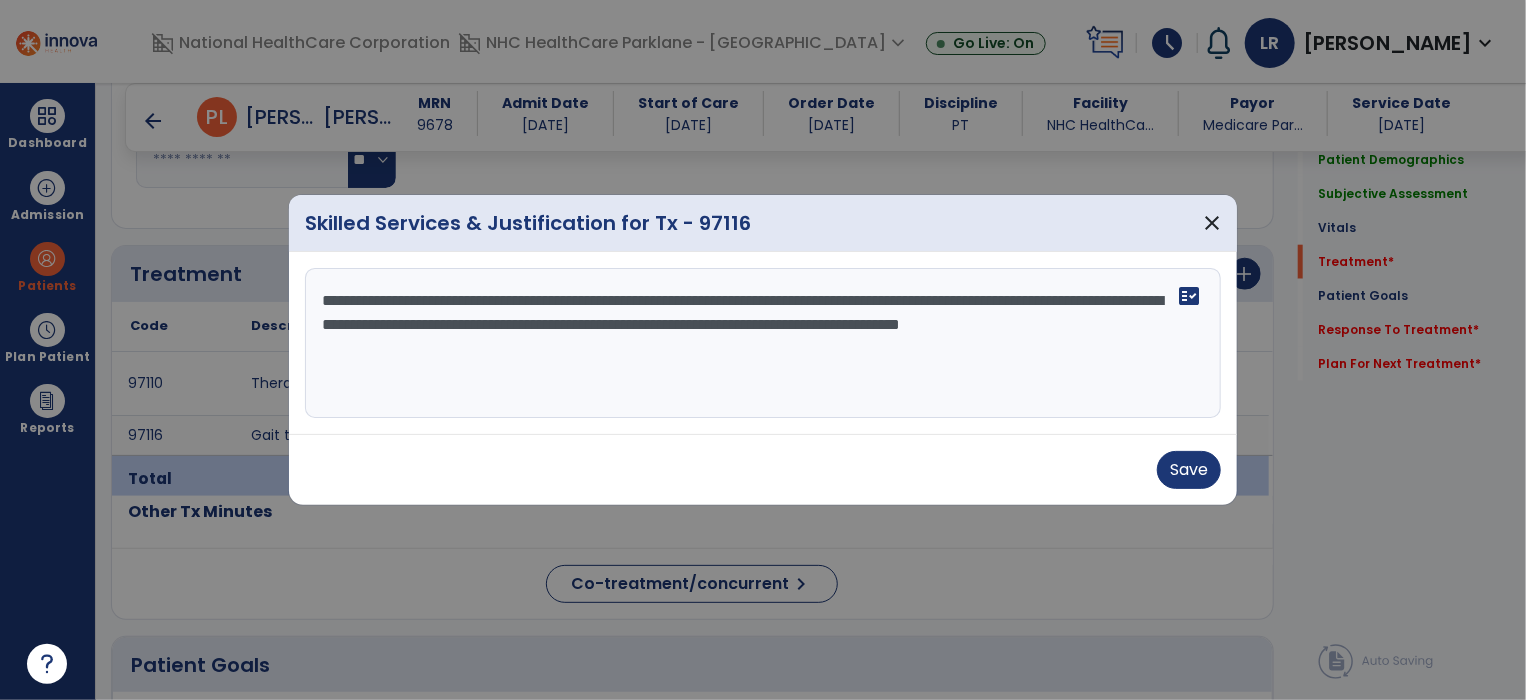 click on "**********" at bounding box center [763, 343] 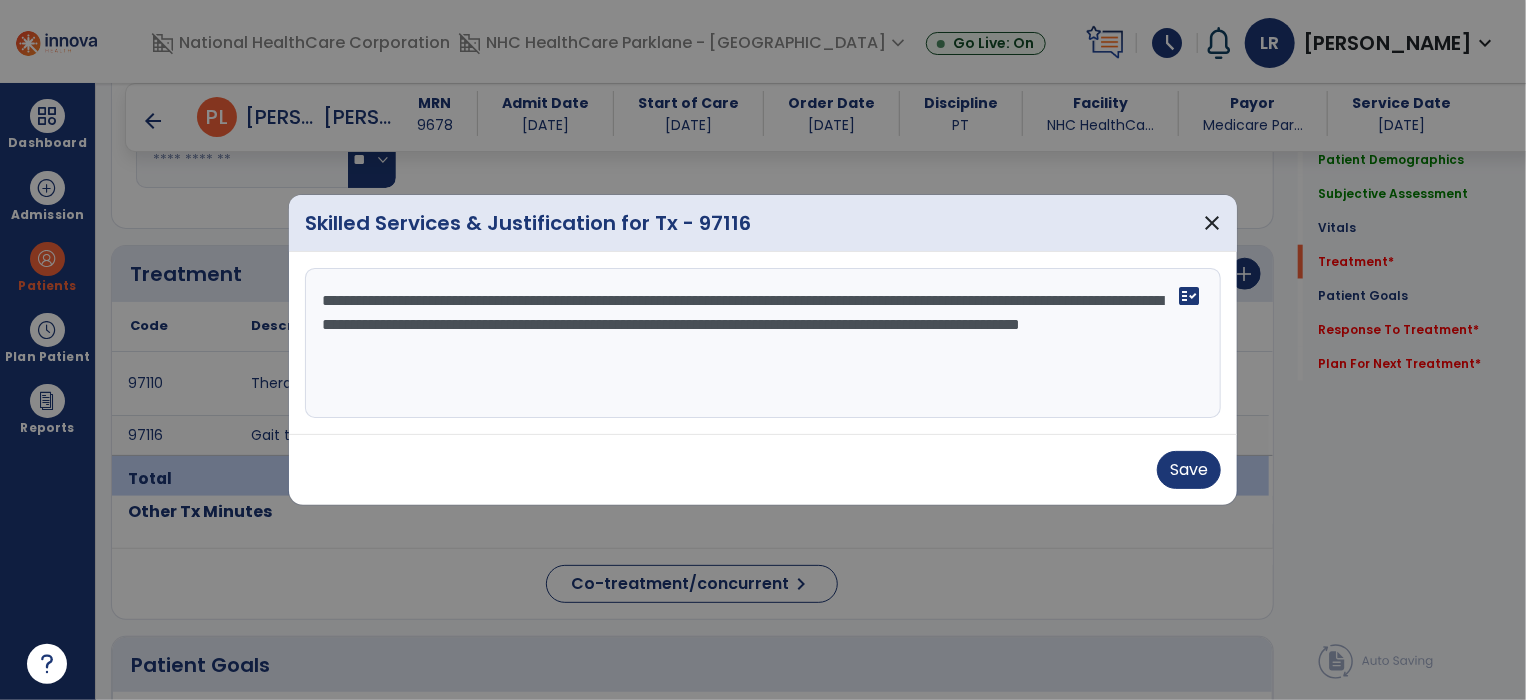 click on "**********" at bounding box center (763, 343) 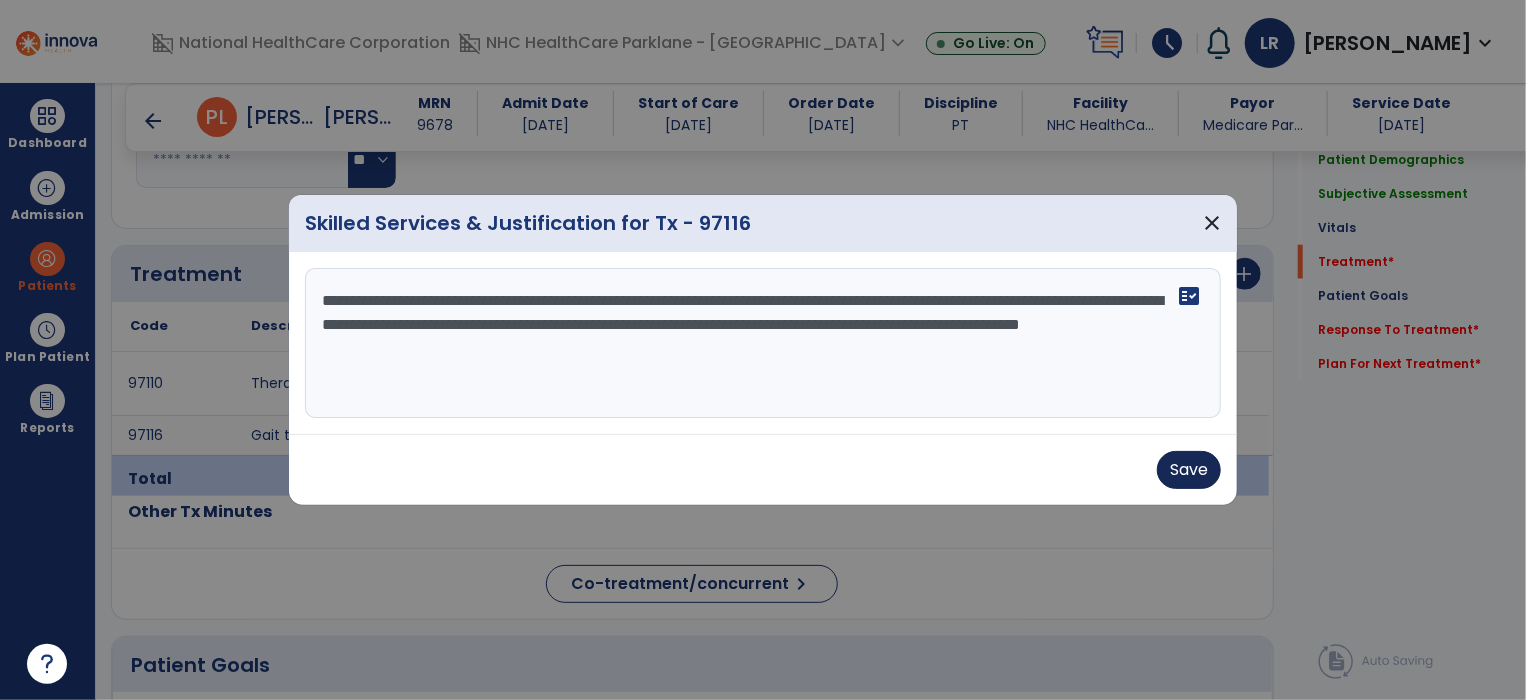 type on "**********" 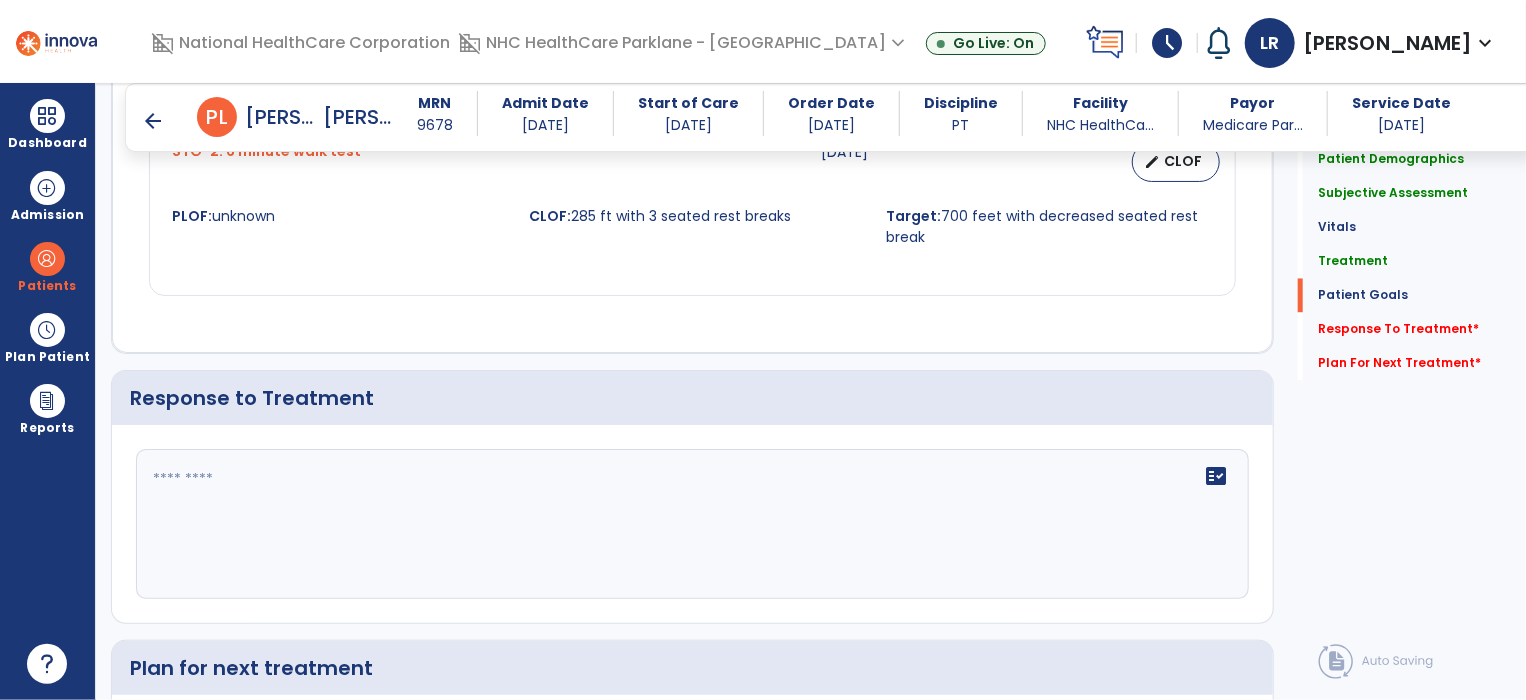 scroll, scrollTop: 1880, scrollLeft: 0, axis: vertical 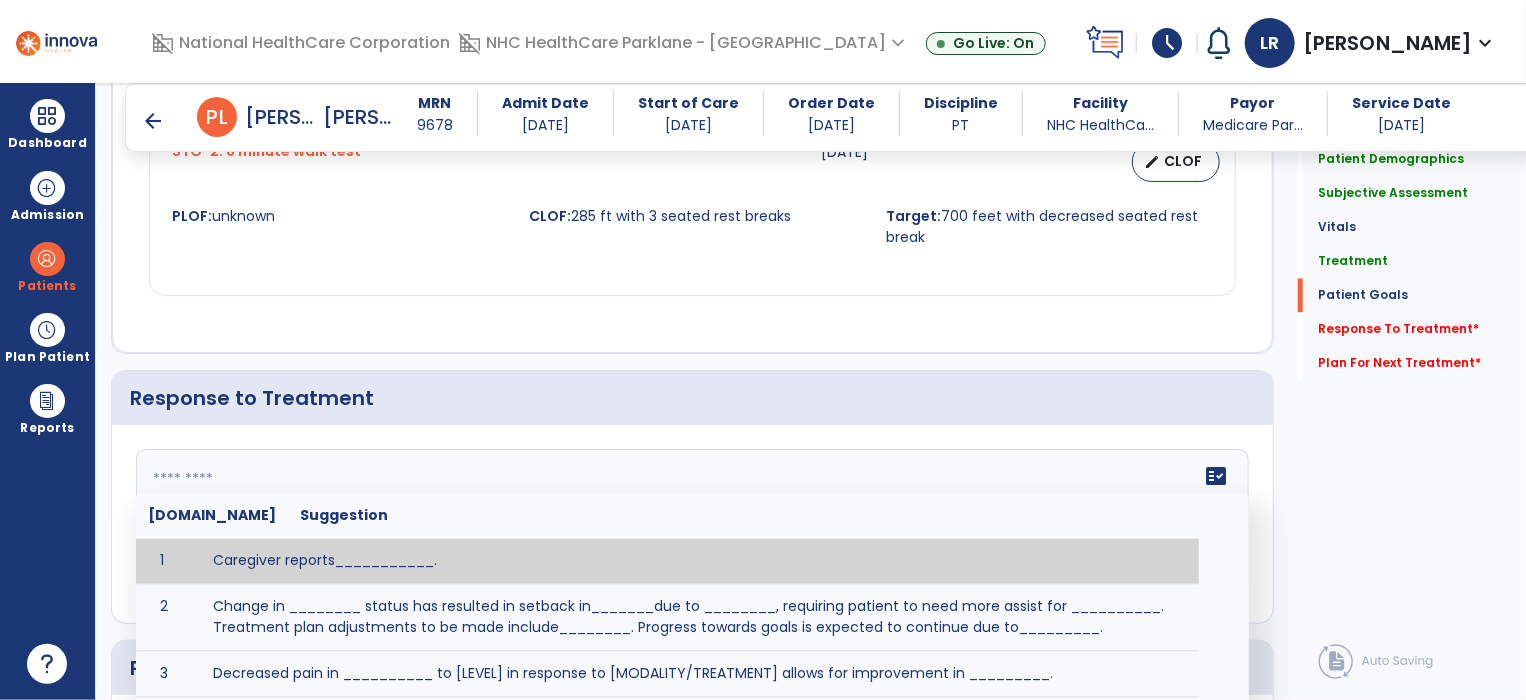 click on "fact_check  [DOMAIN_NAME] Suggestion 1 Caregiver reports___________. 2 Change in ________ status has resulted in setback in_______due to ________, requiring patient to need more assist for __________.   Treatment plan adjustments to be made include________.  Progress towards goals is expected to continue due to_________. 3 Decreased pain in __________ to [LEVEL] in response to [MODALITY/TREATMENT] allows for improvement in _________. 4 Functional gains in _______ have impacted the patient's ability to perform_________ with a reduction in assist levels to_________. 5 Functional progress this week has been significant due to__________. 6 Gains in ________ have improved the patient's ability to perform ______with decreased levels of assist to___________. 7 Improvement in ________allows patient to tolerate higher levels of challenges in_________. 8 Pain in [AREA] has decreased to [LEVEL] in response to [TREATMENT/MODALITY], allowing fore ease in completing__________. 9 10 11 12 13 14 15 16 17 18 19 20 21" 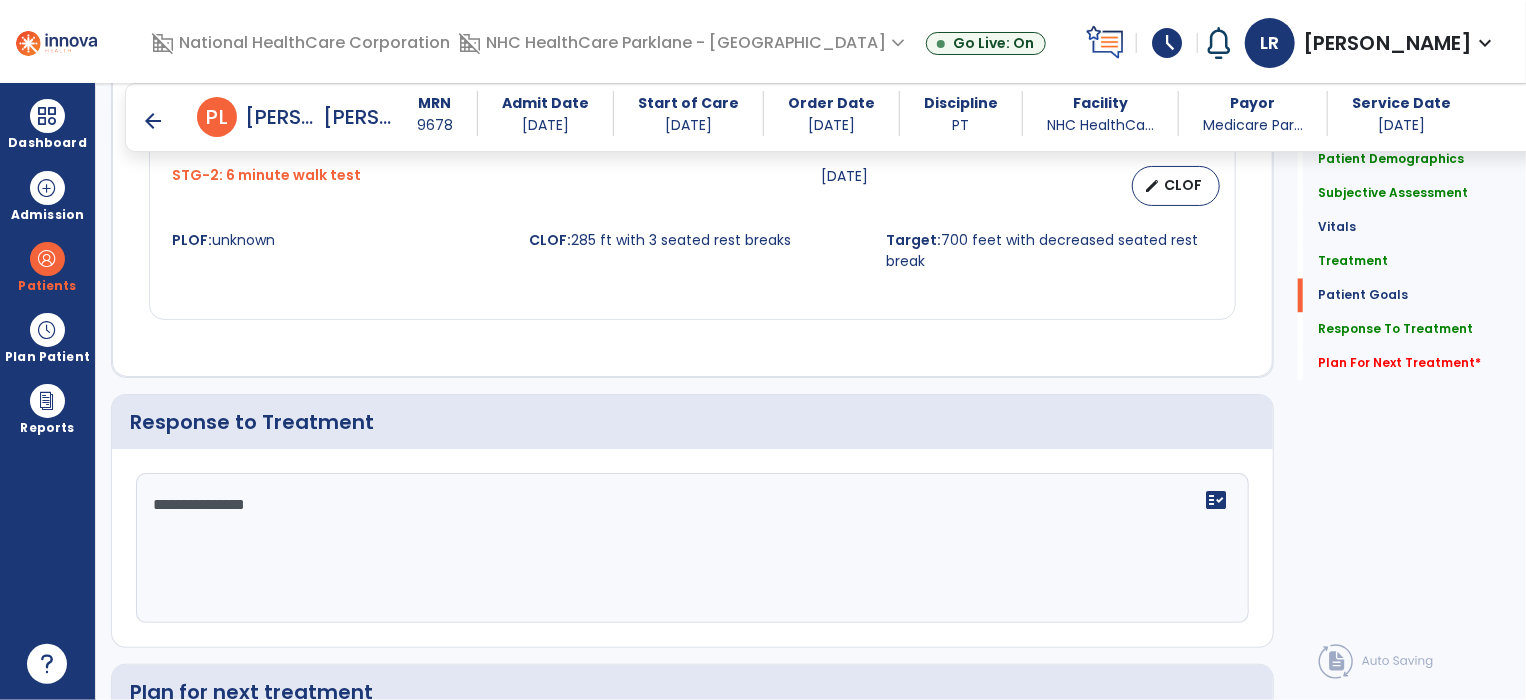 scroll, scrollTop: 1879, scrollLeft: 0, axis: vertical 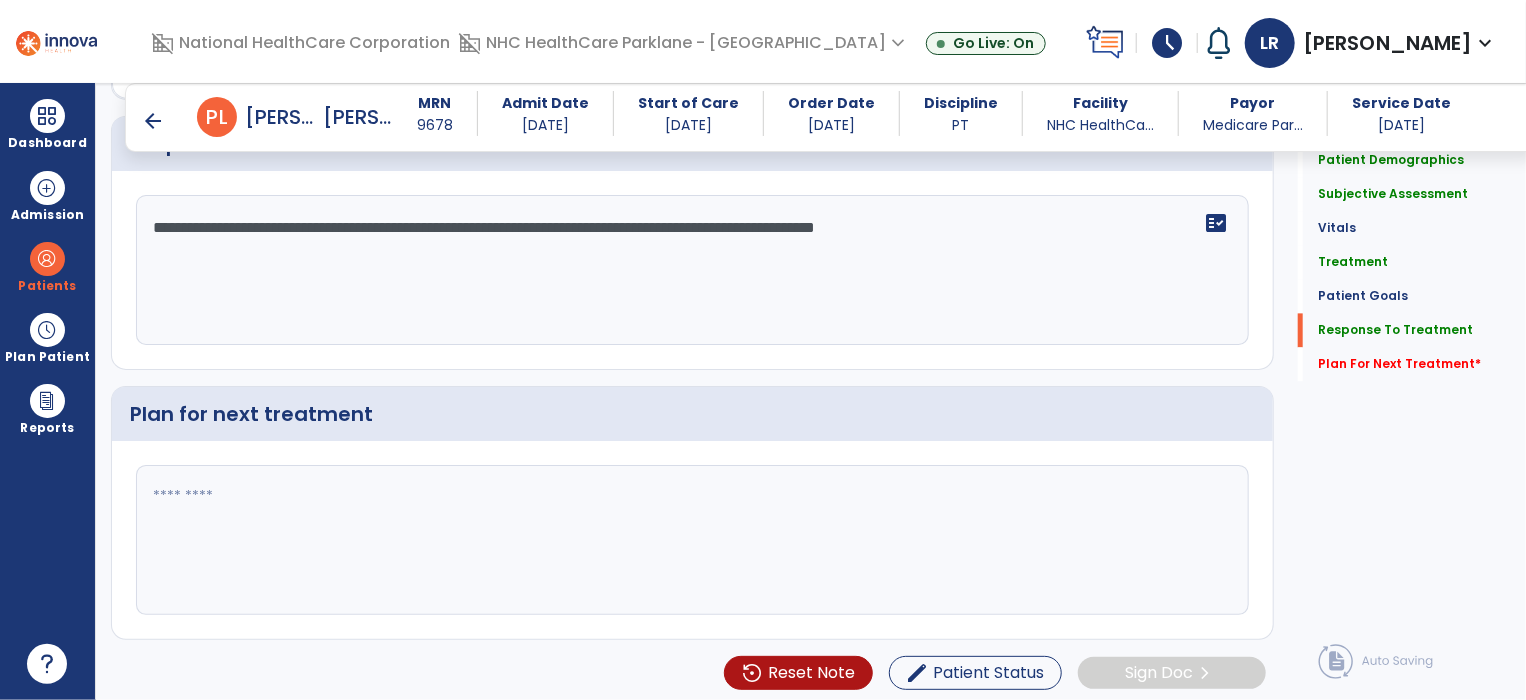 type on "**********" 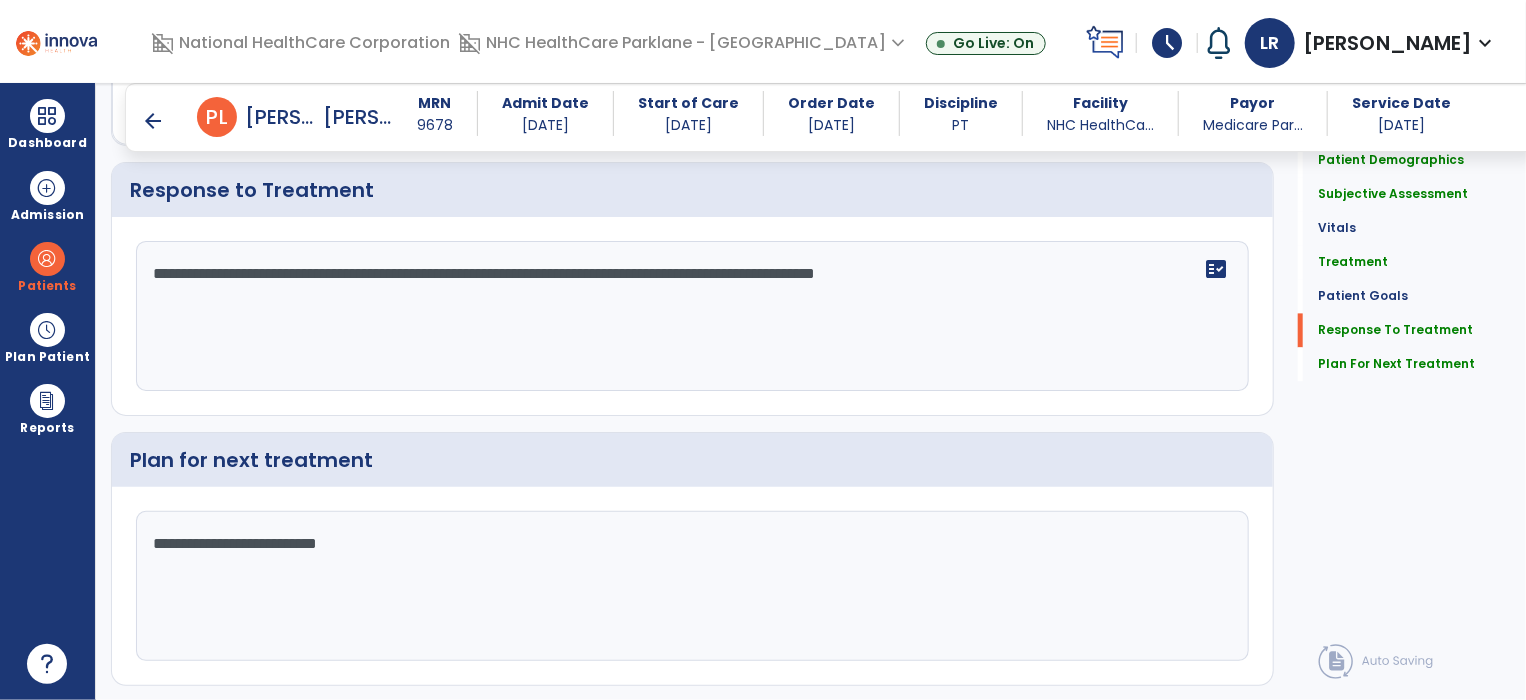 scroll, scrollTop: 2134, scrollLeft: 0, axis: vertical 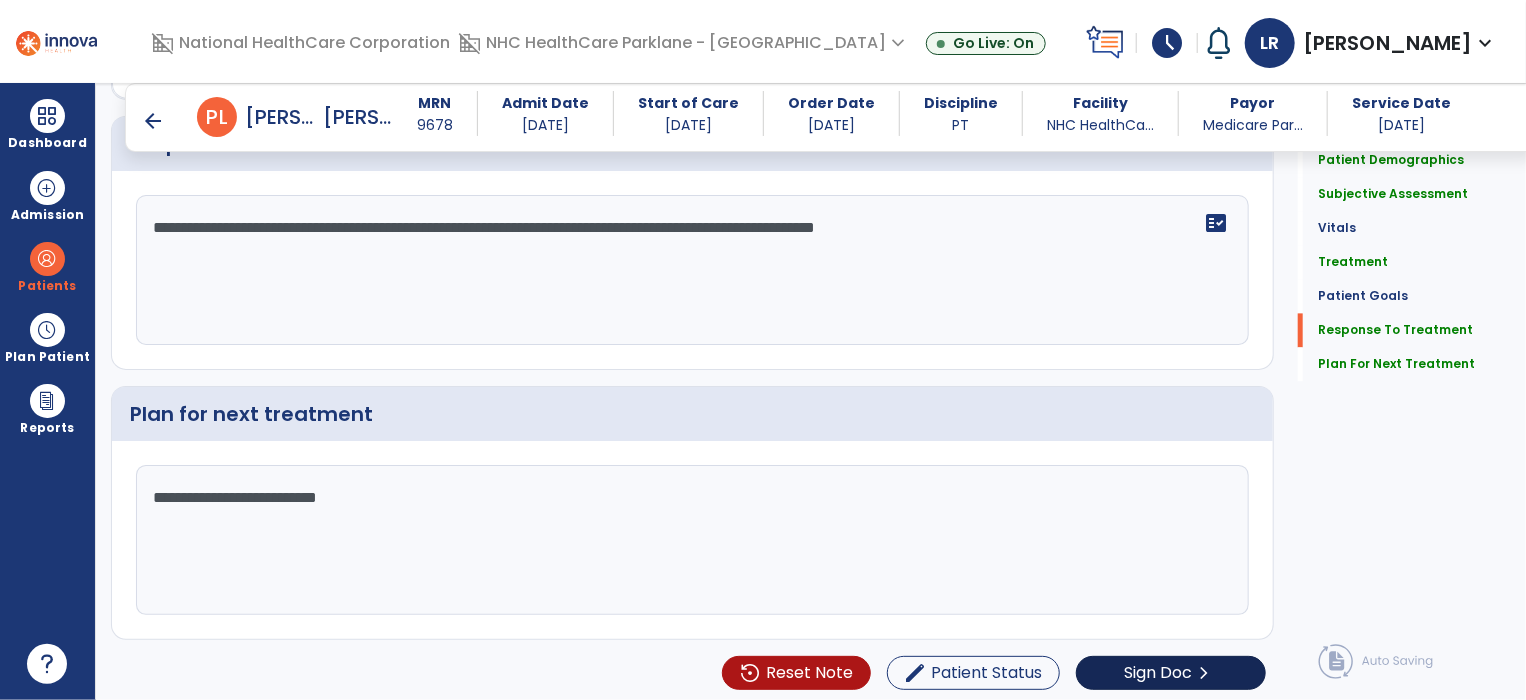 type on "**********" 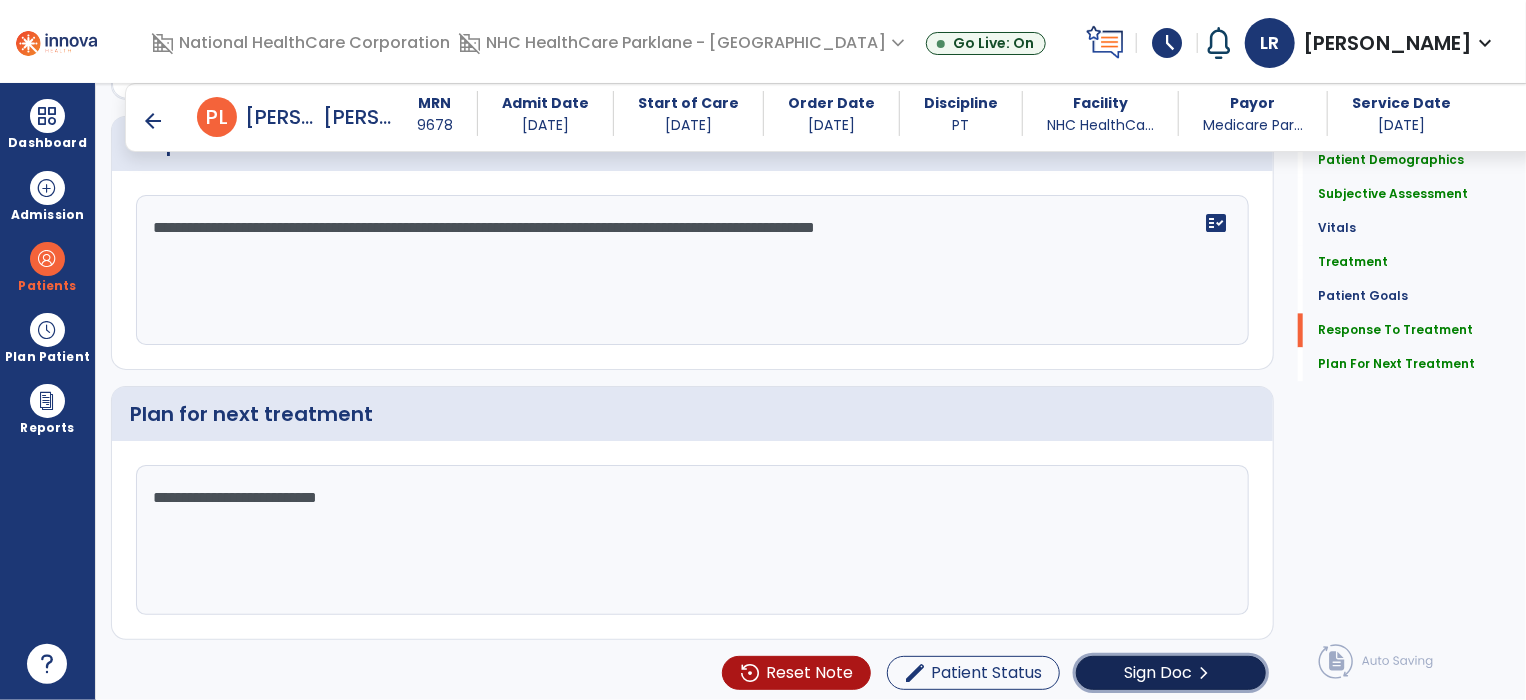 click on "Sign Doc  chevron_right" 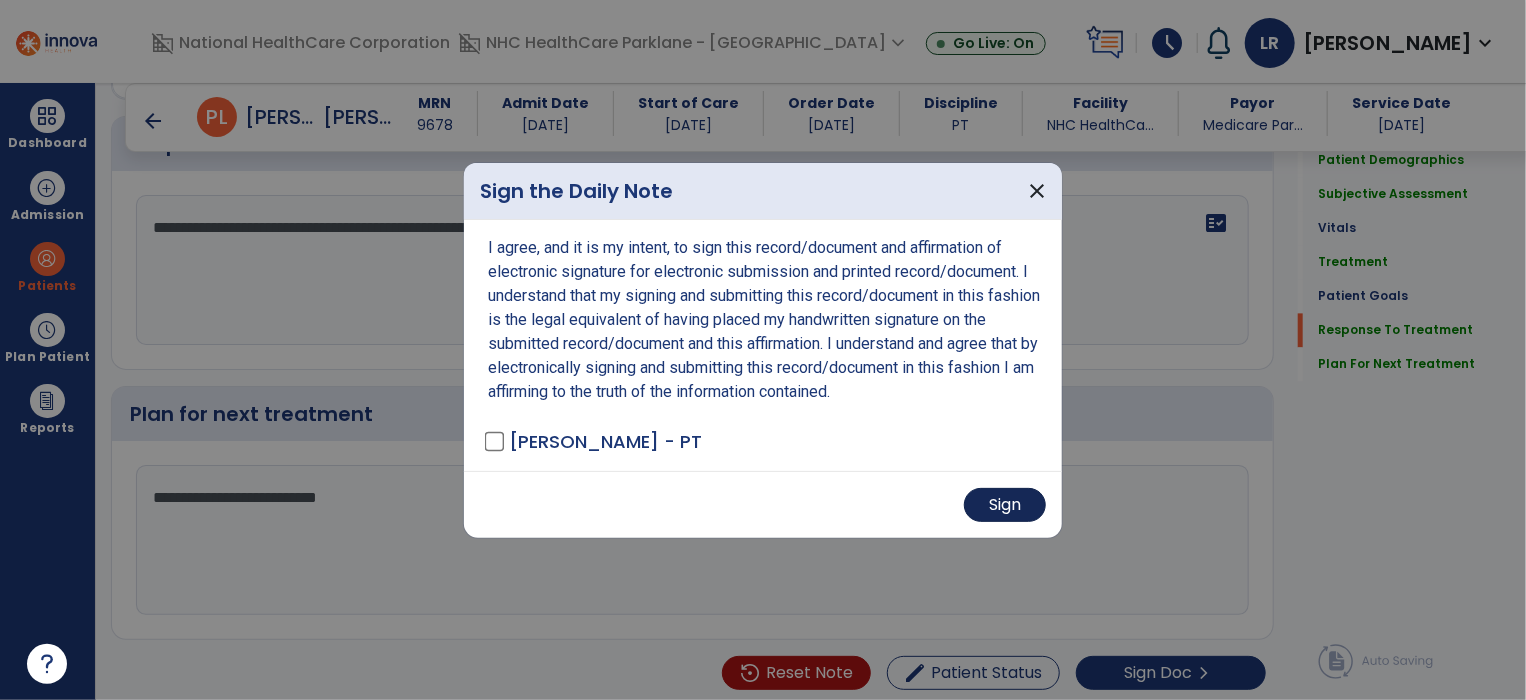 click on "Sign" at bounding box center [1005, 505] 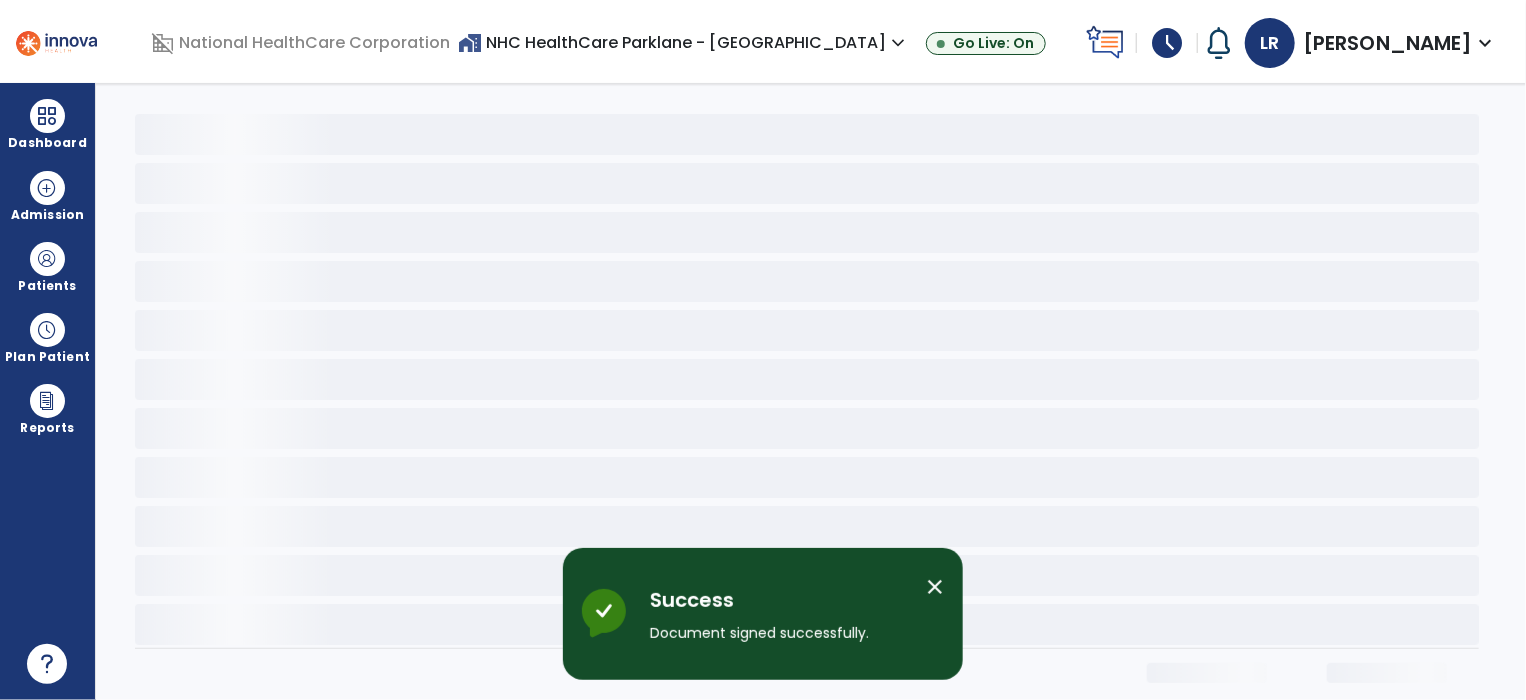 scroll, scrollTop: 0, scrollLeft: 0, axis: both 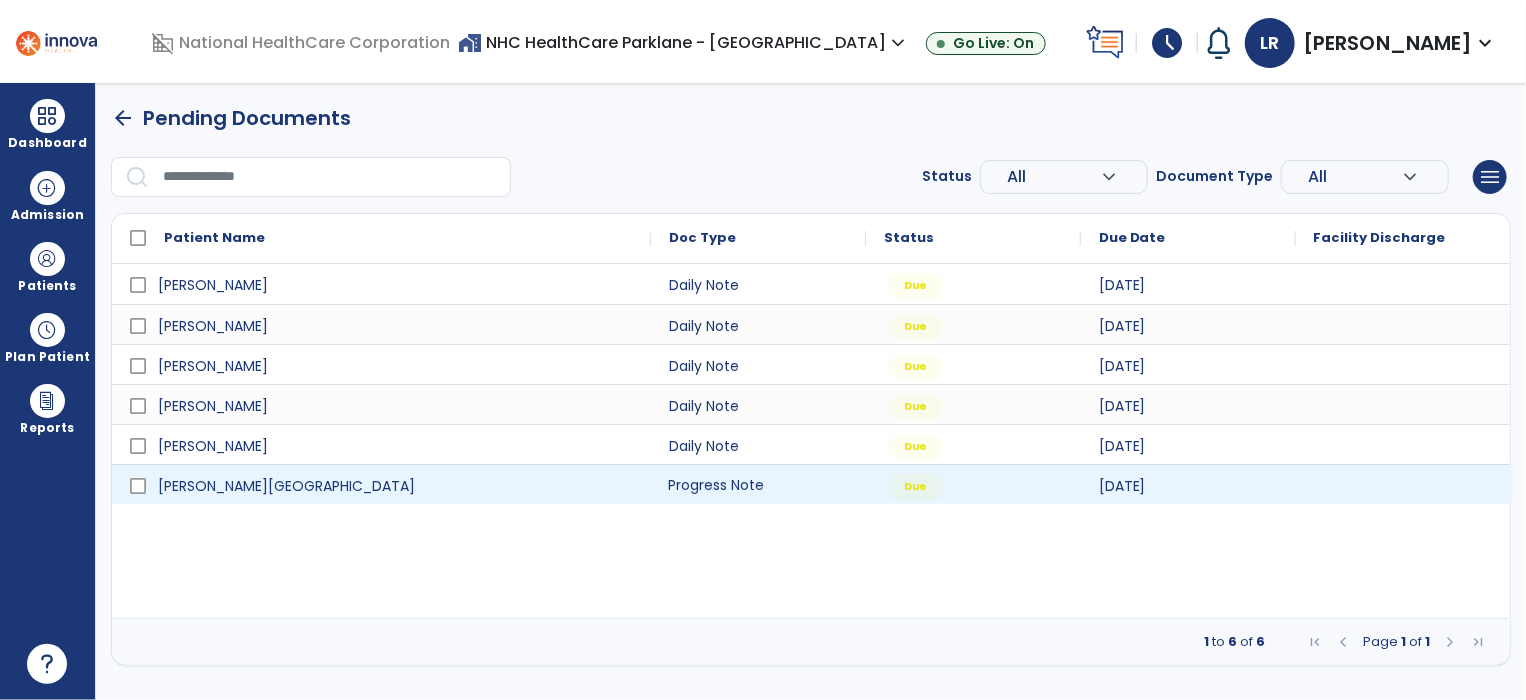 click on "Progress Note" at bounding box center (758, 484) 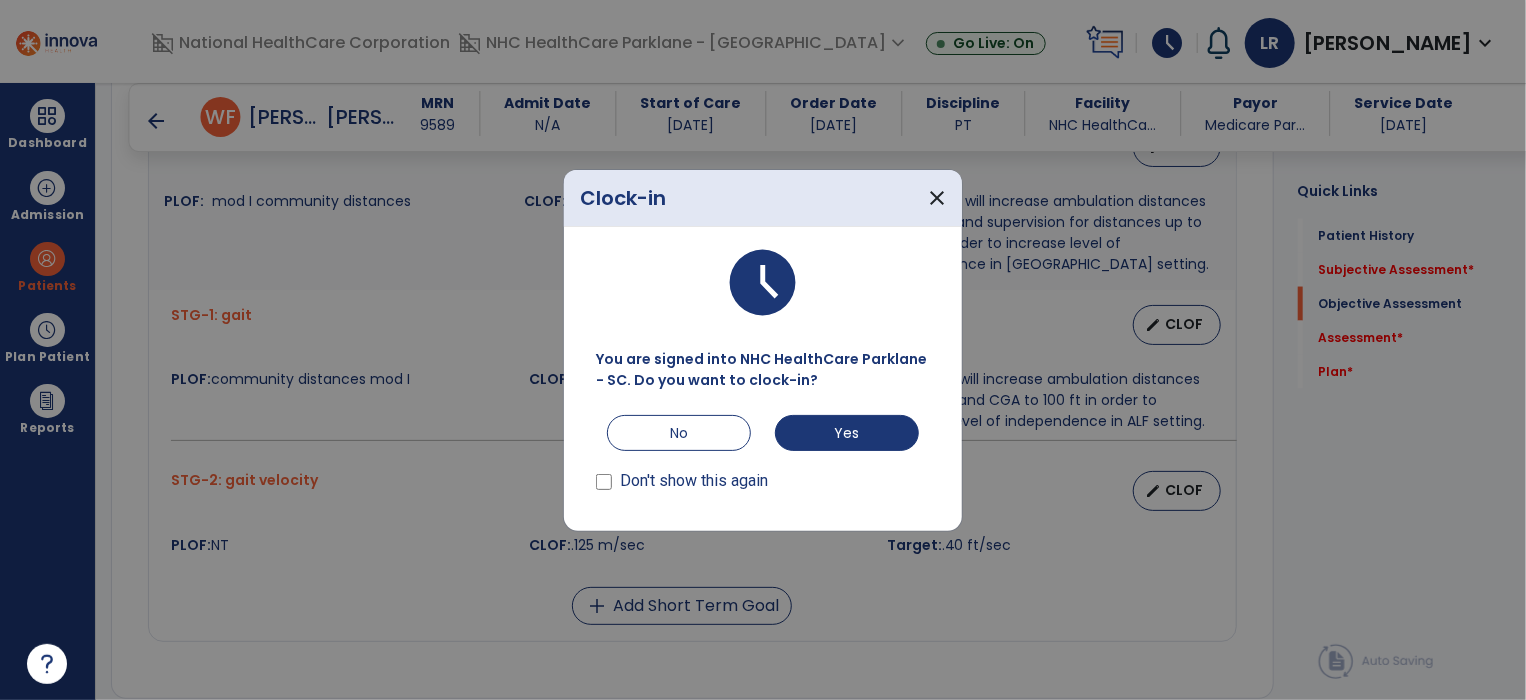 scroll, scrollTop: 1522, scrollLeft: 0, axis: vertical 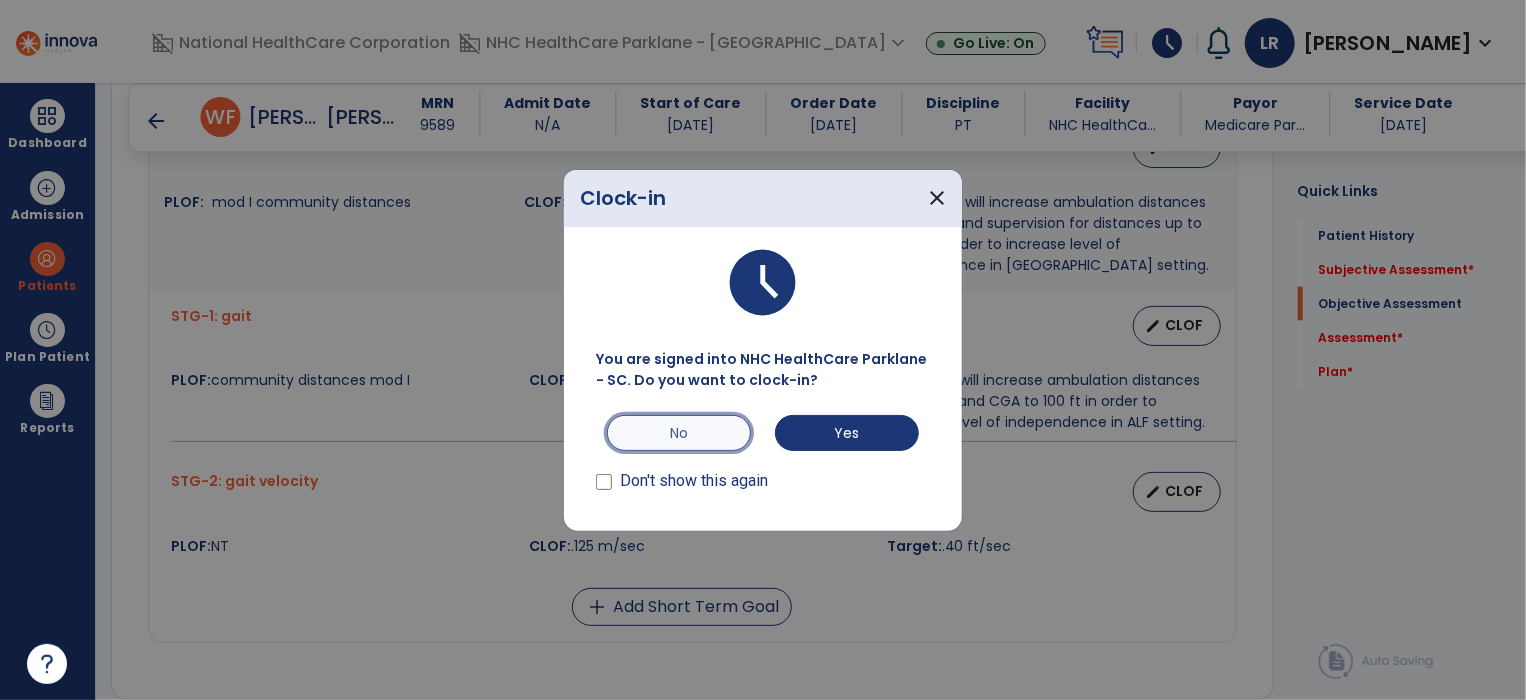 click on "No" at bounding box center (679, 433) 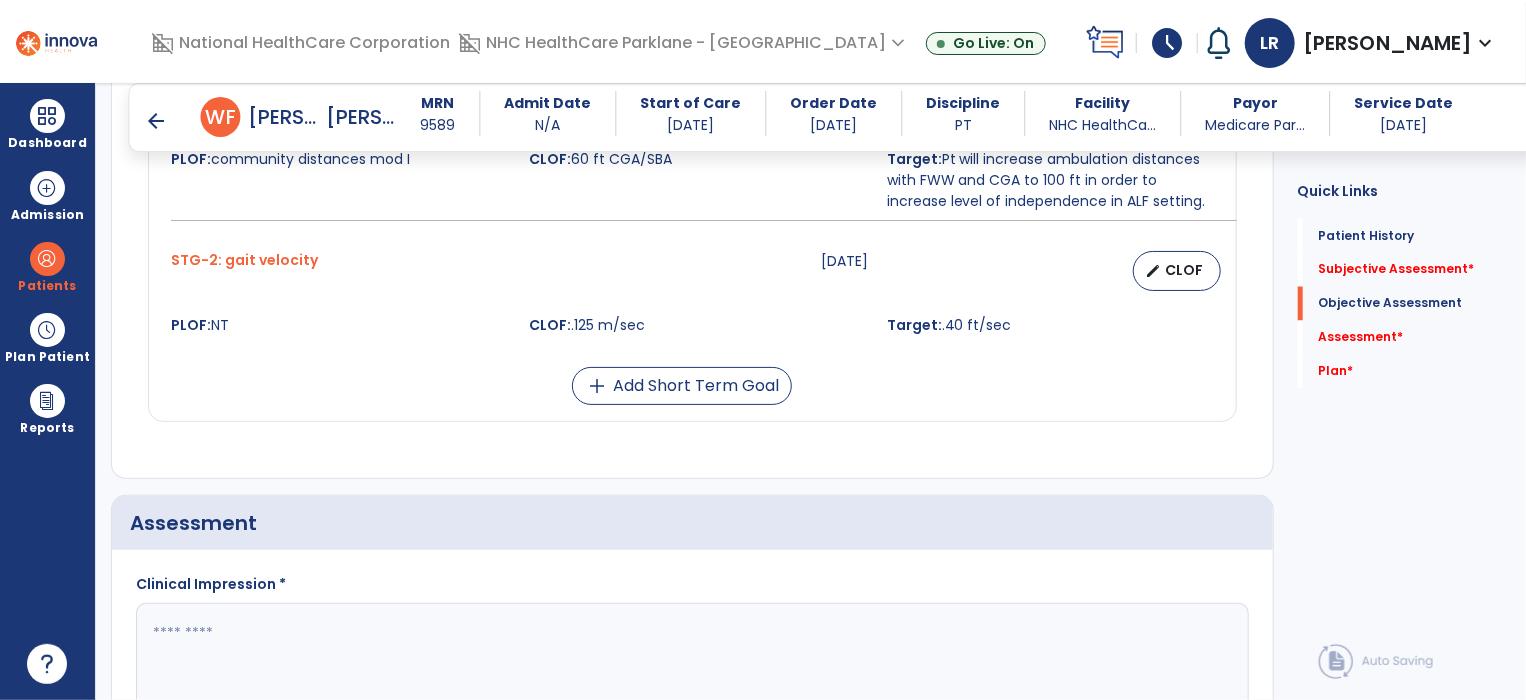 scroll, scrollTop: 1742, scrollLeft: 0, axis: vertical 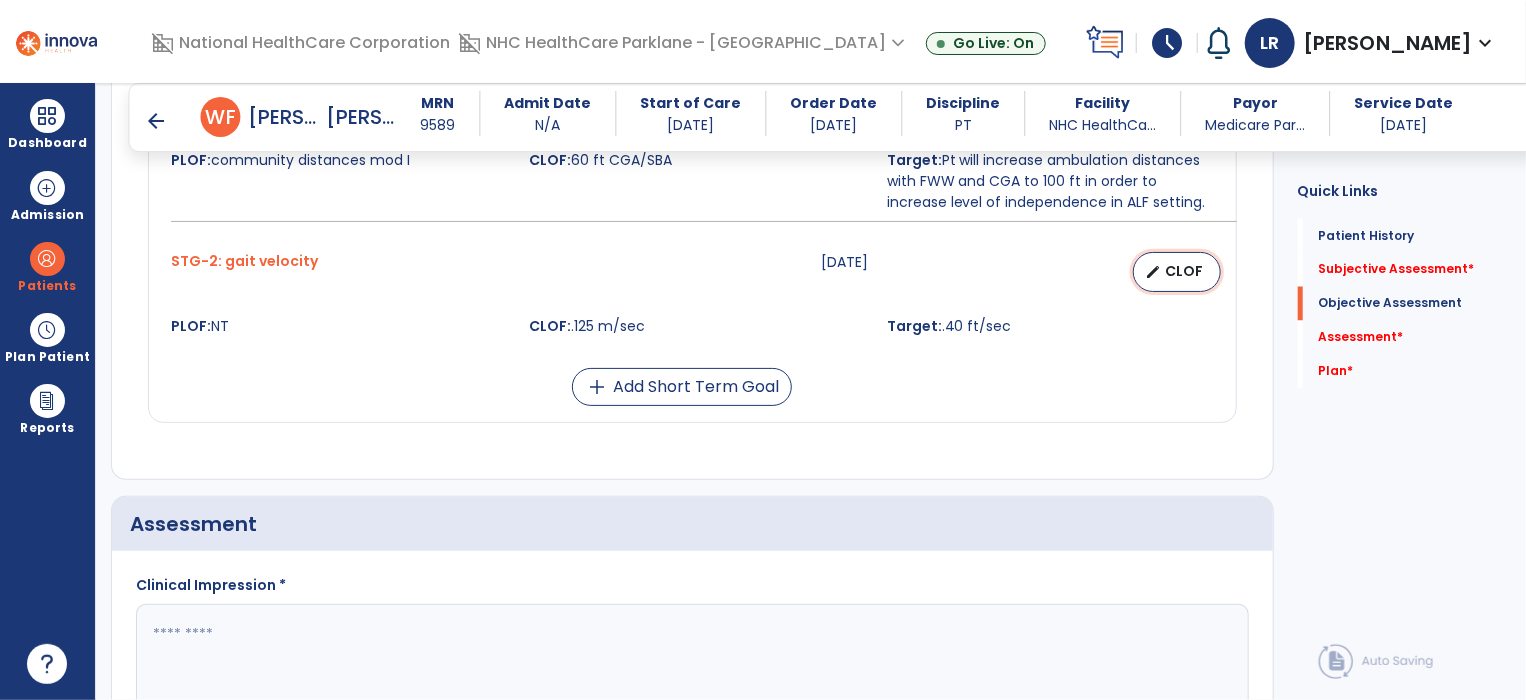 click on "CLOF" at bounding box center (1185, 271) 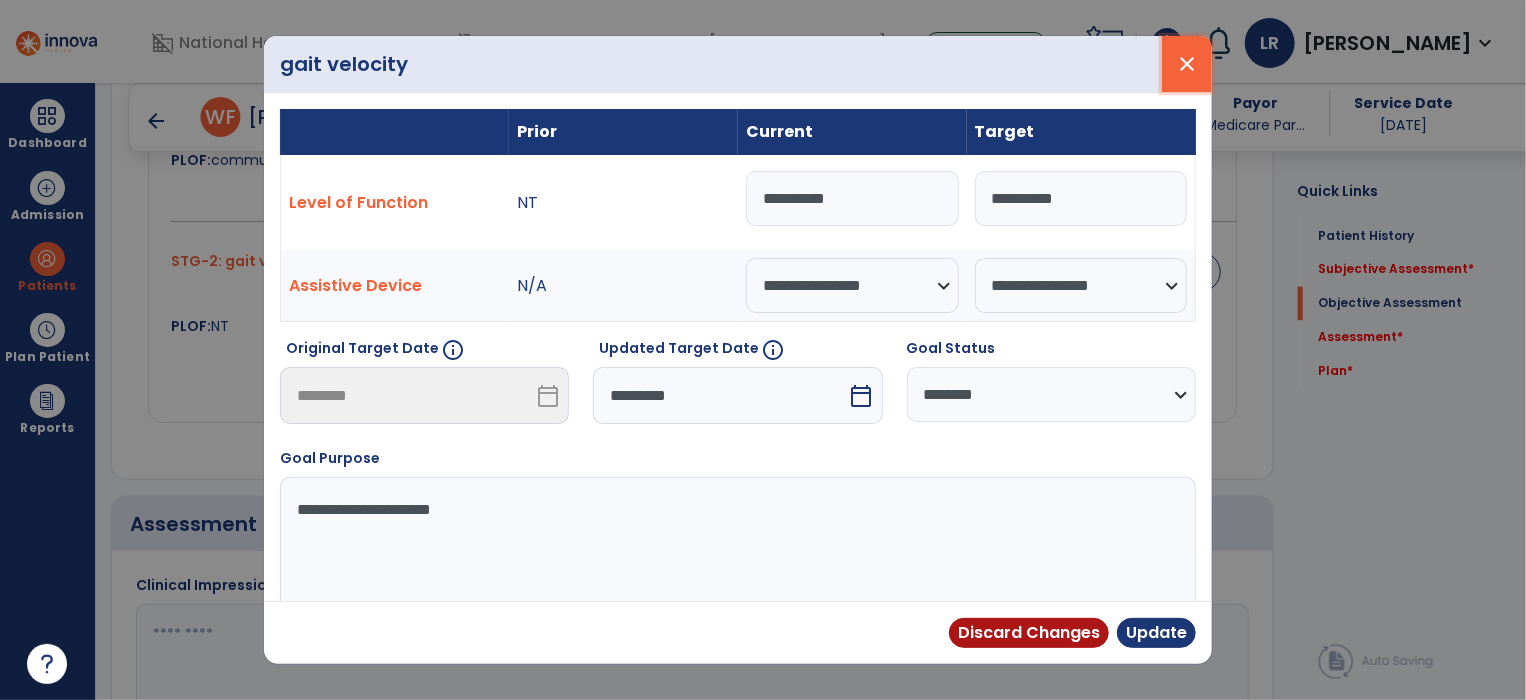 click on "close" at bounding box center [1187, 64] 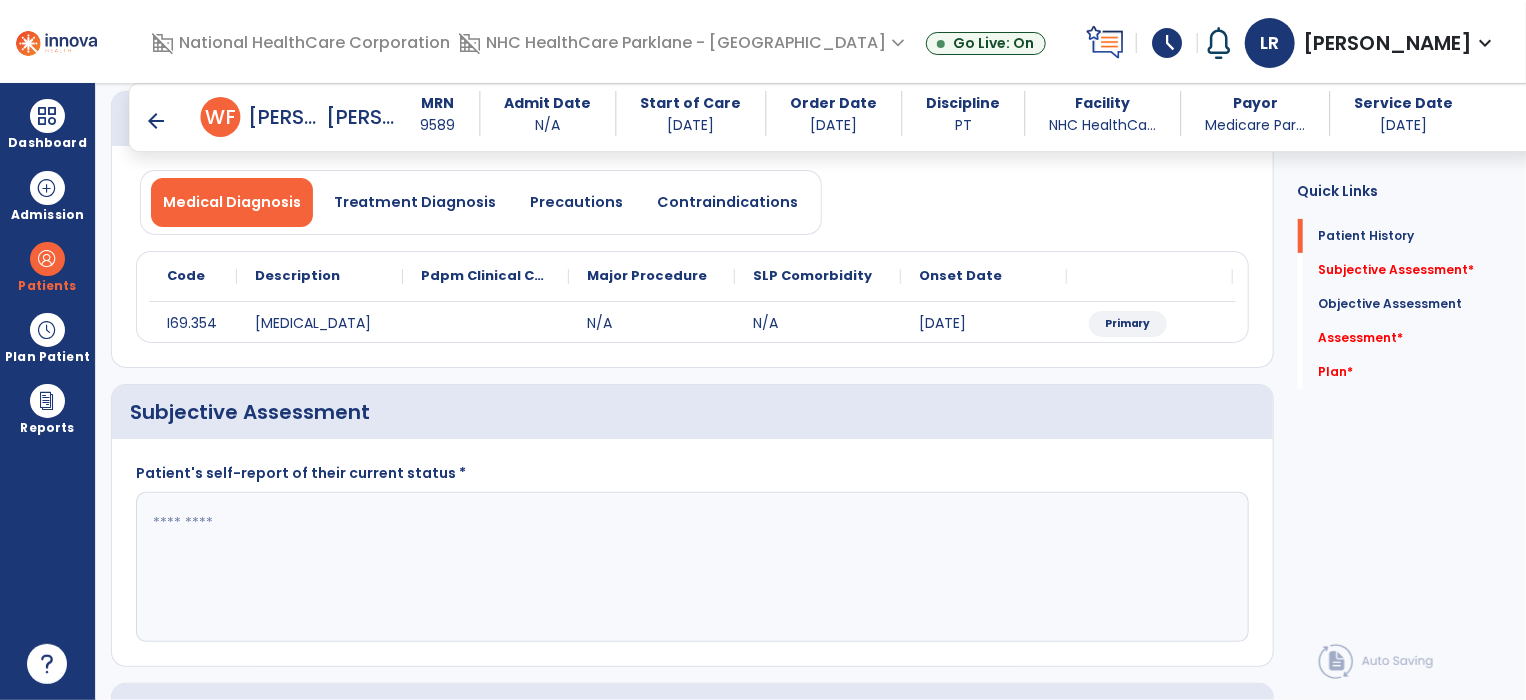 scroll, scrollTop: 127, scrollLeft: 0, axis: vertical 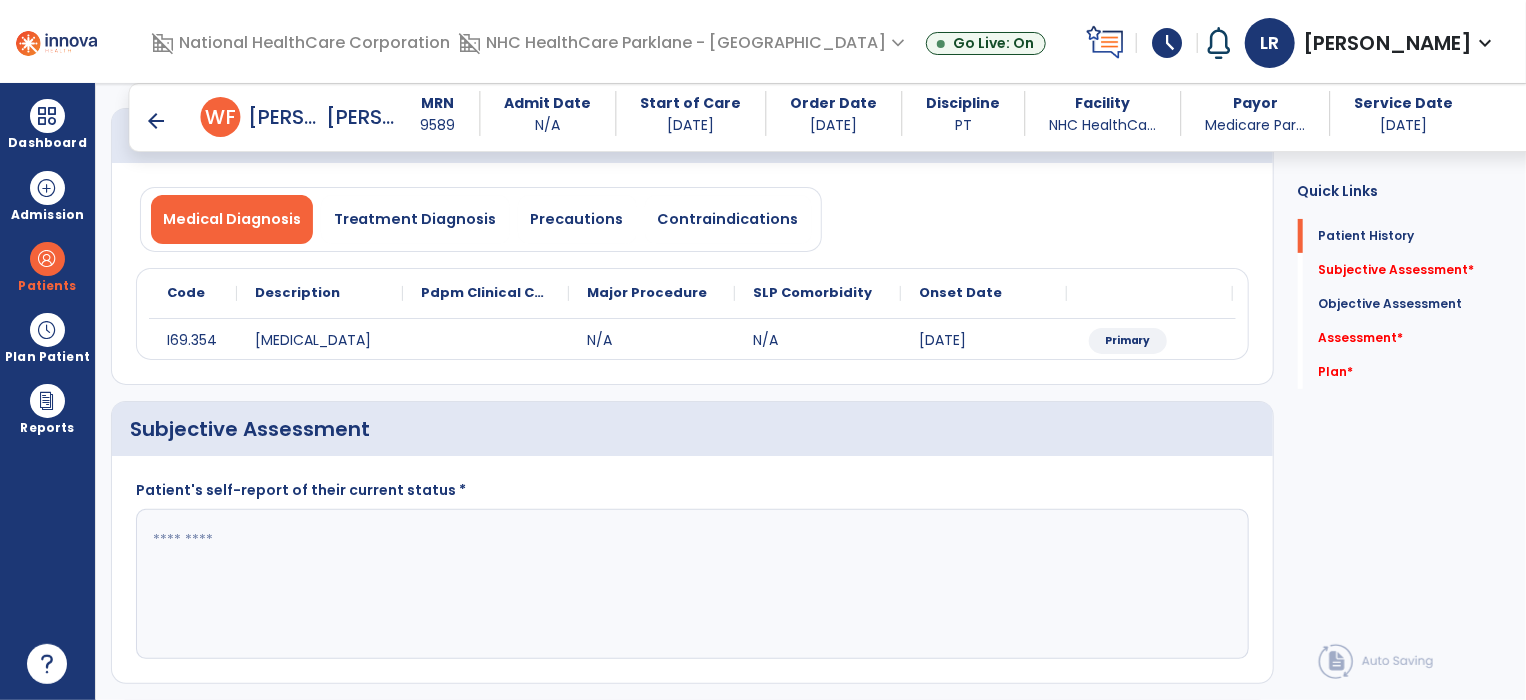 click 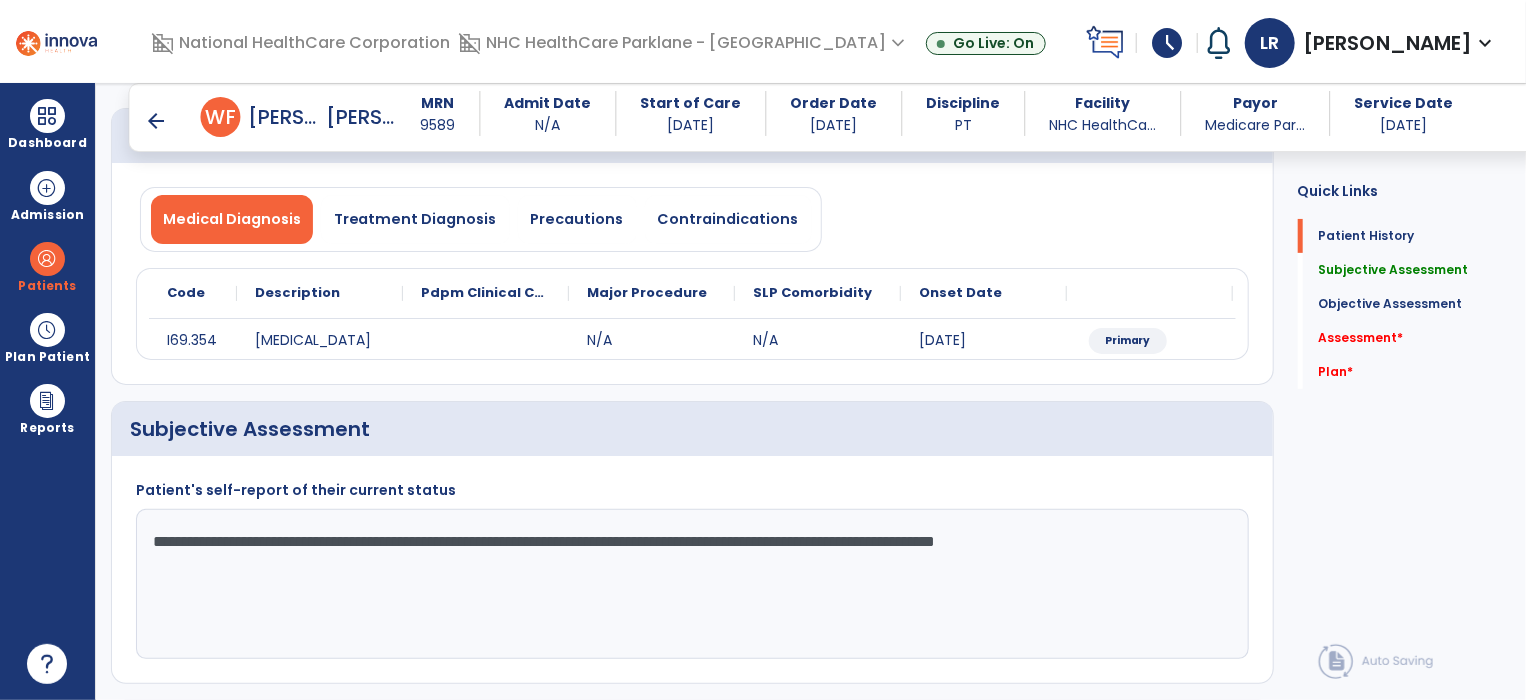 click on "**********" 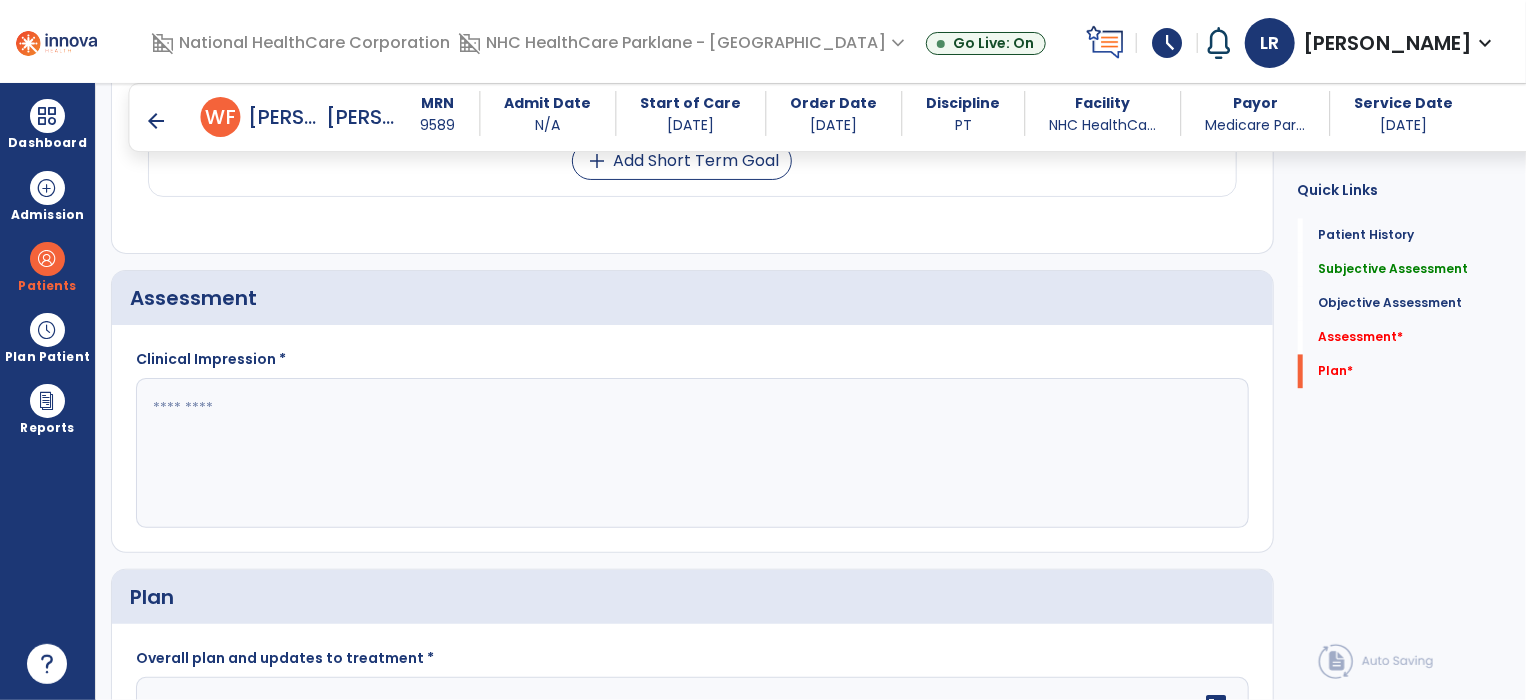 scroll, scrollTop: 2006, scrollLeft: 0, axis: vertical 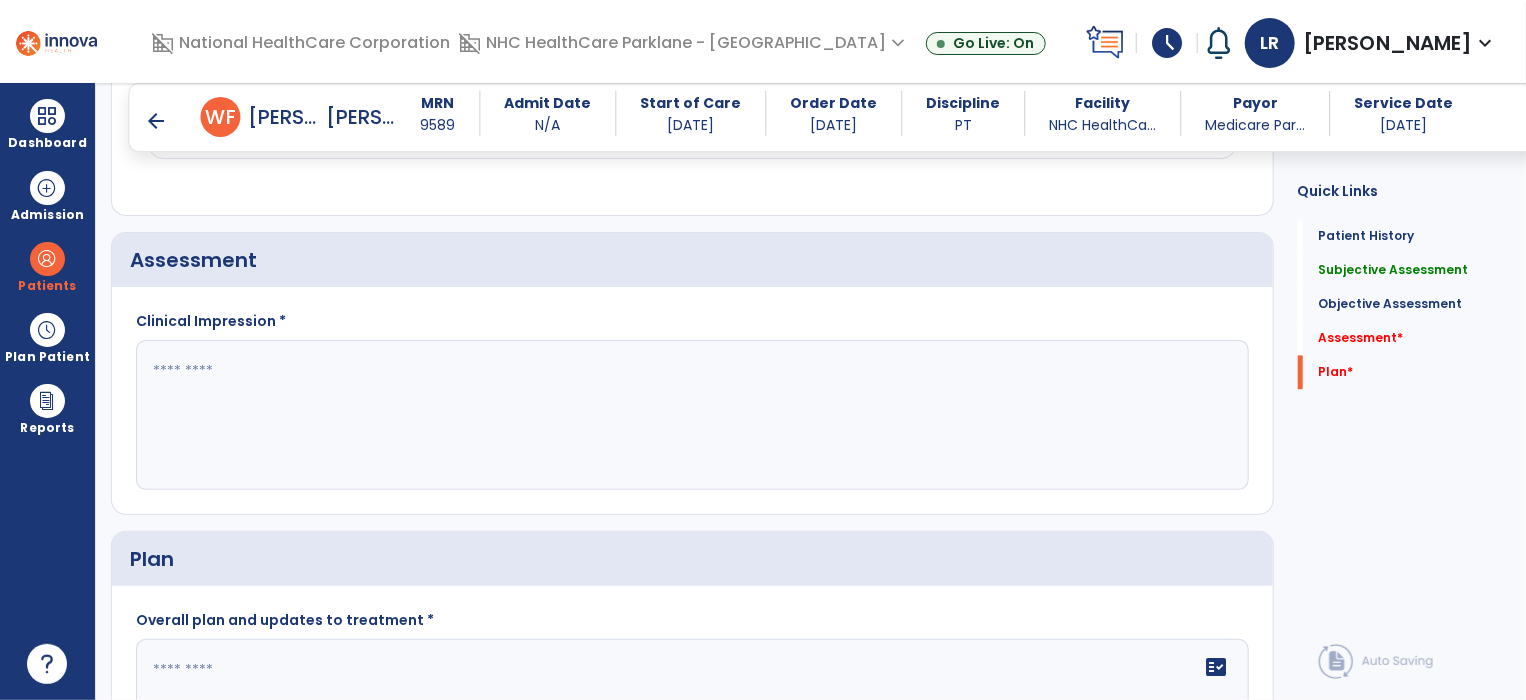 type on "**********" 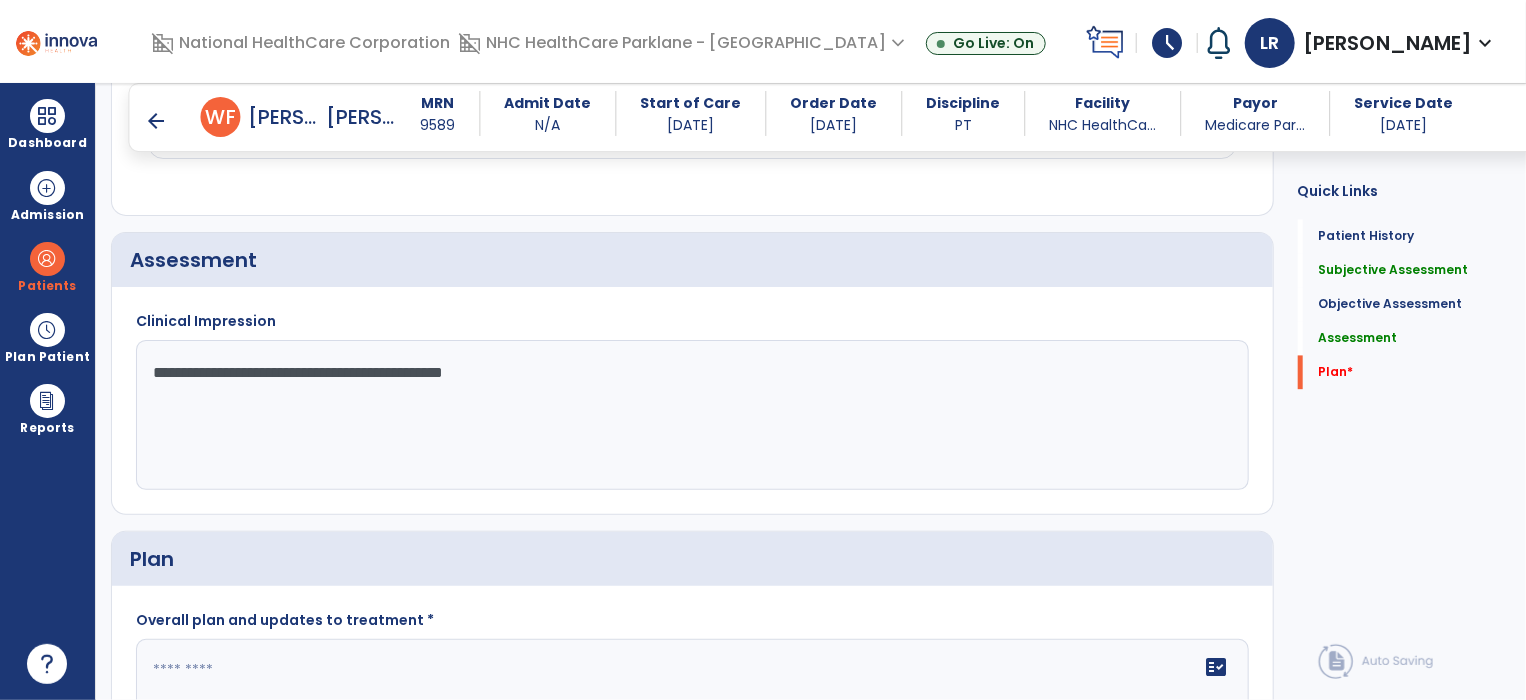 click on "**********" 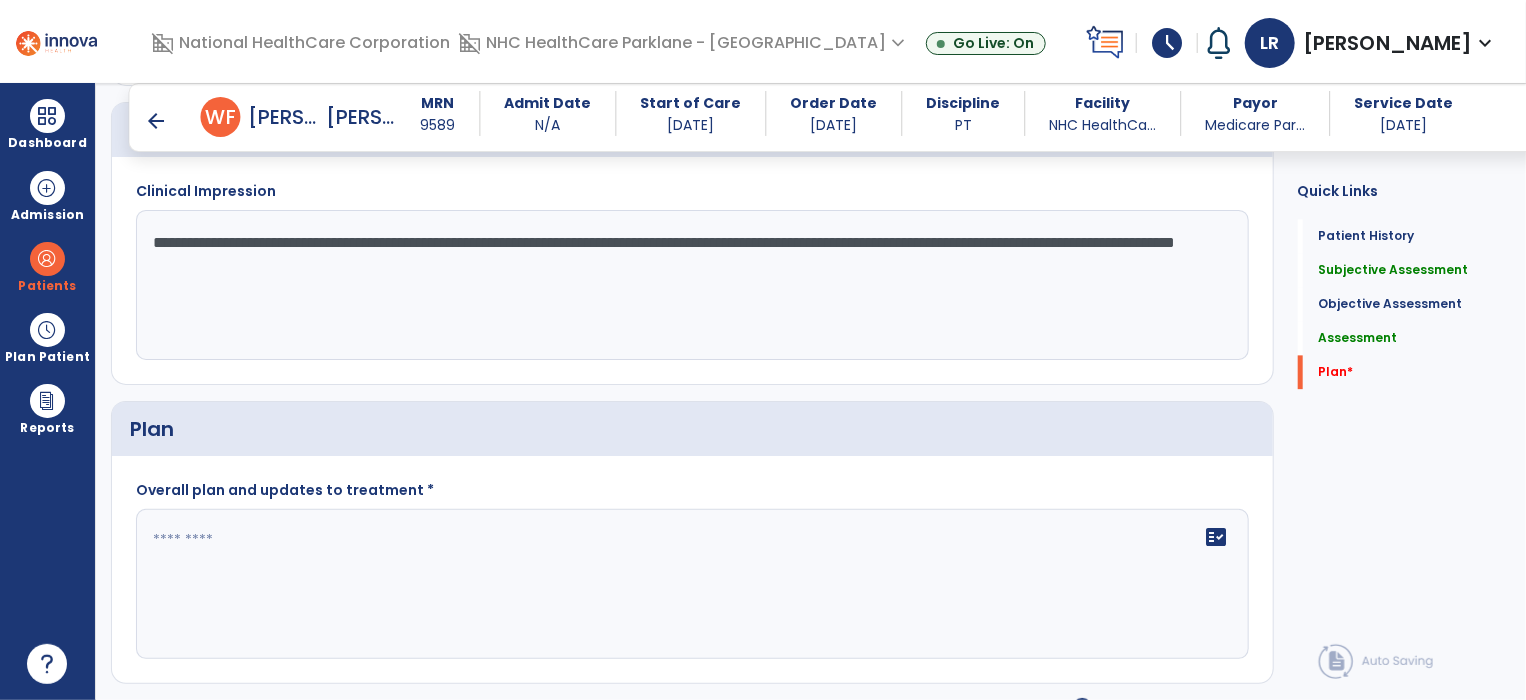 scroll, scrollTop: 2185, scrollLeft: 0, axis: vertical 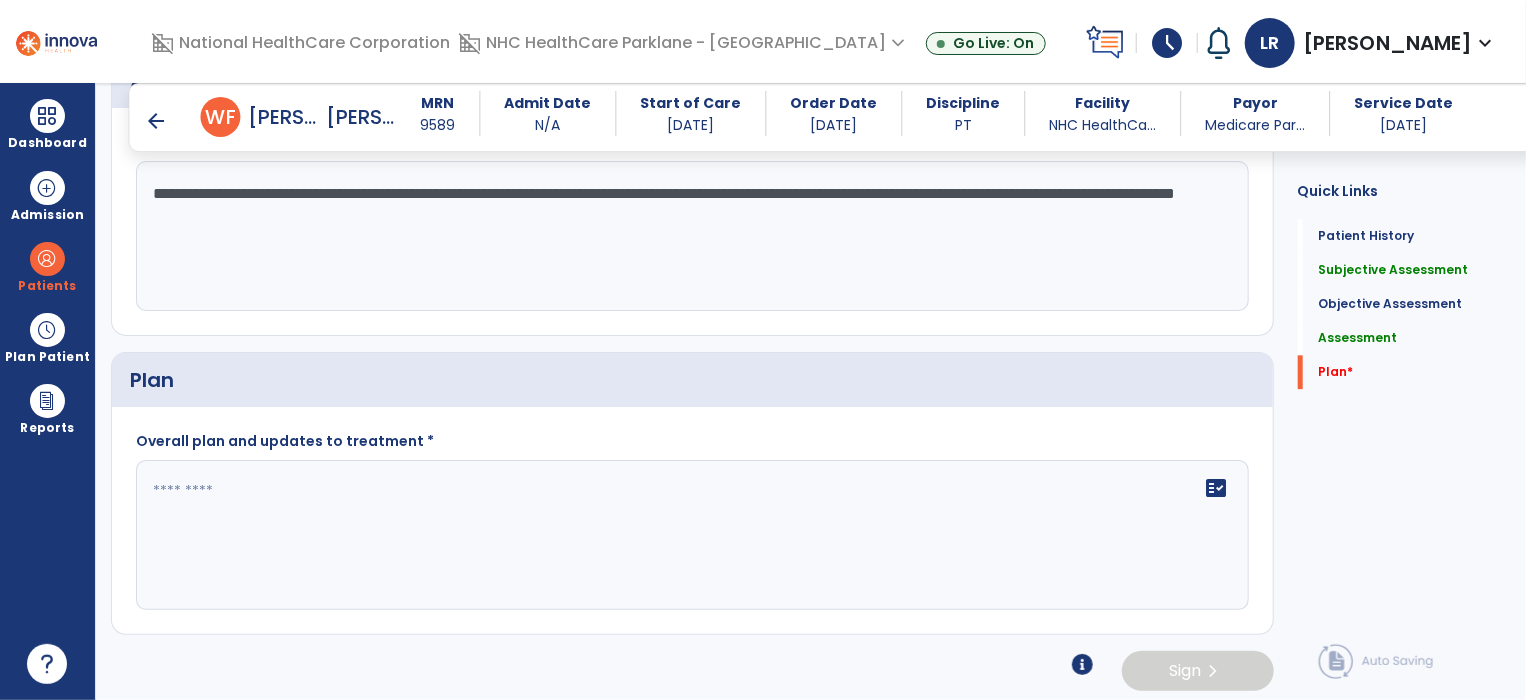 type on "**********" 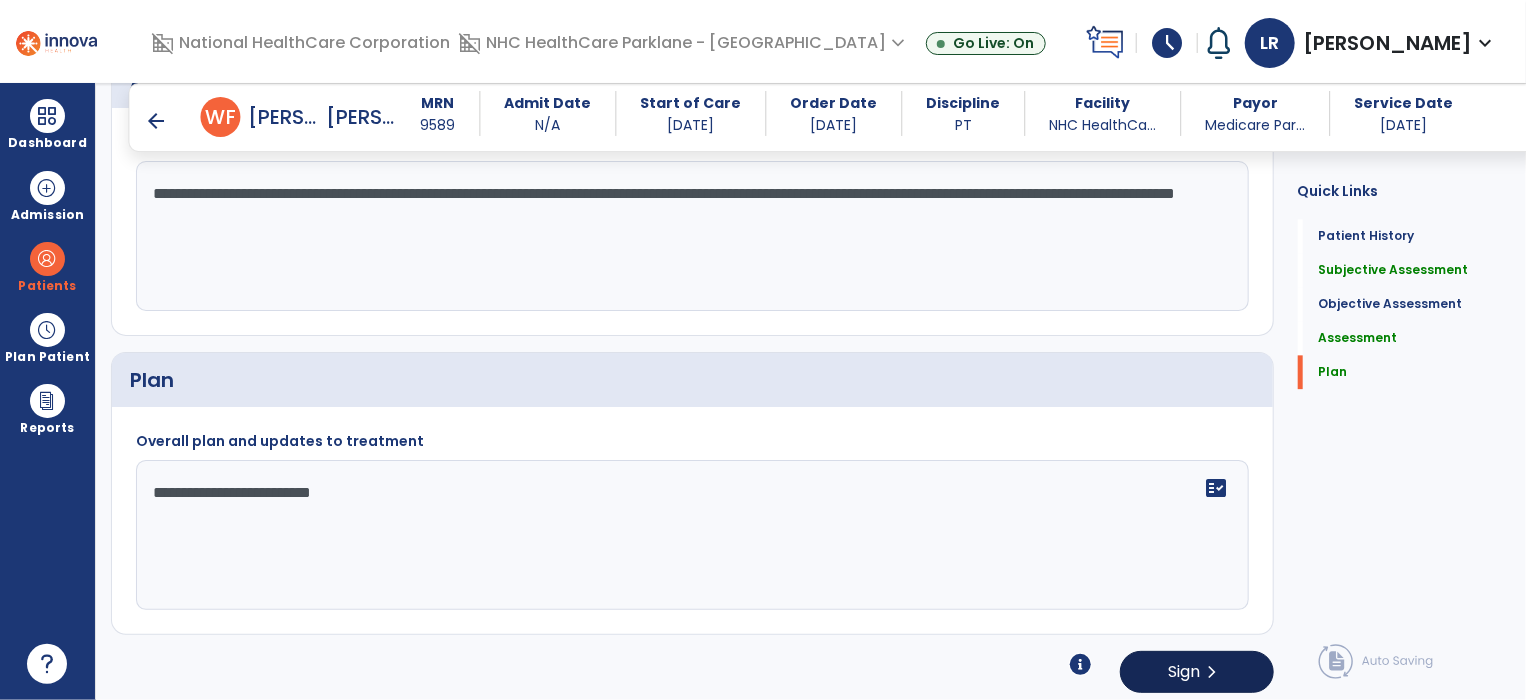 type on "**********" 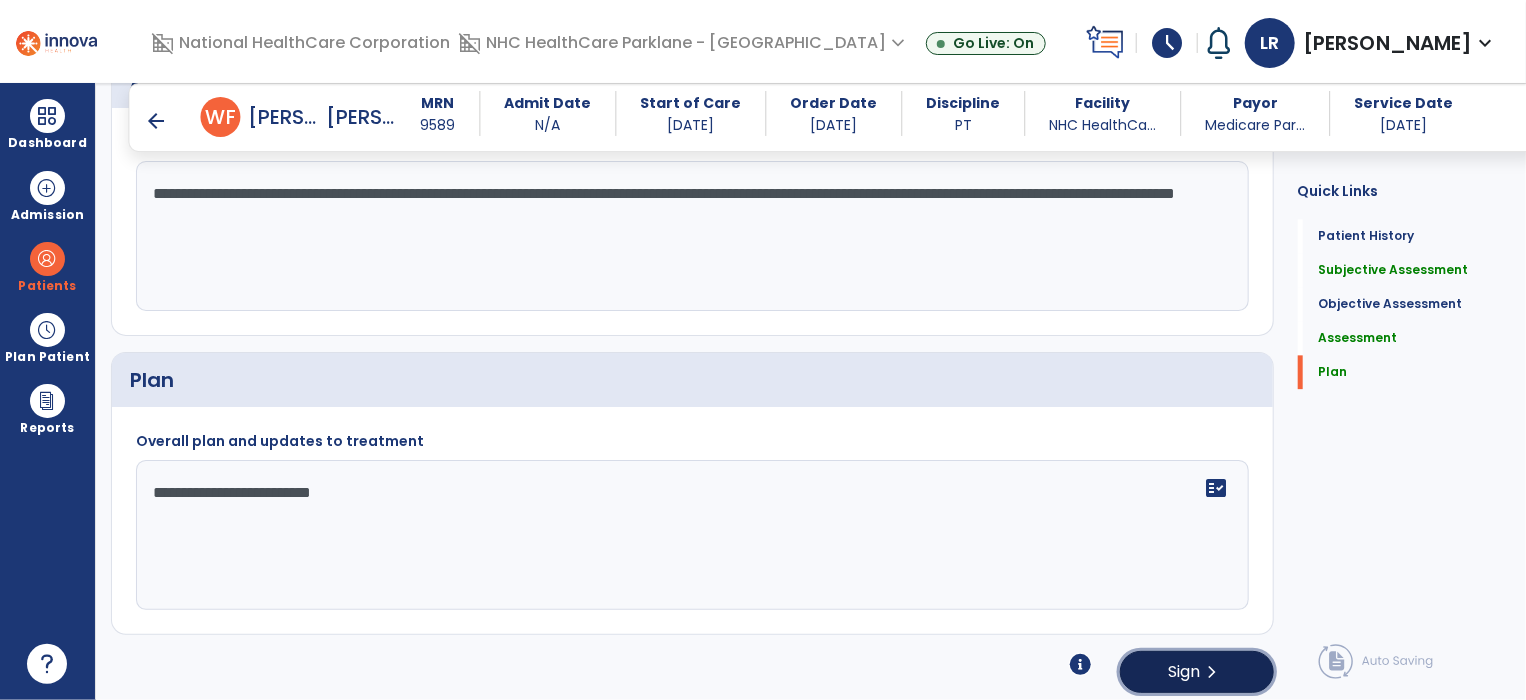 click on "Sign  chevron_right" 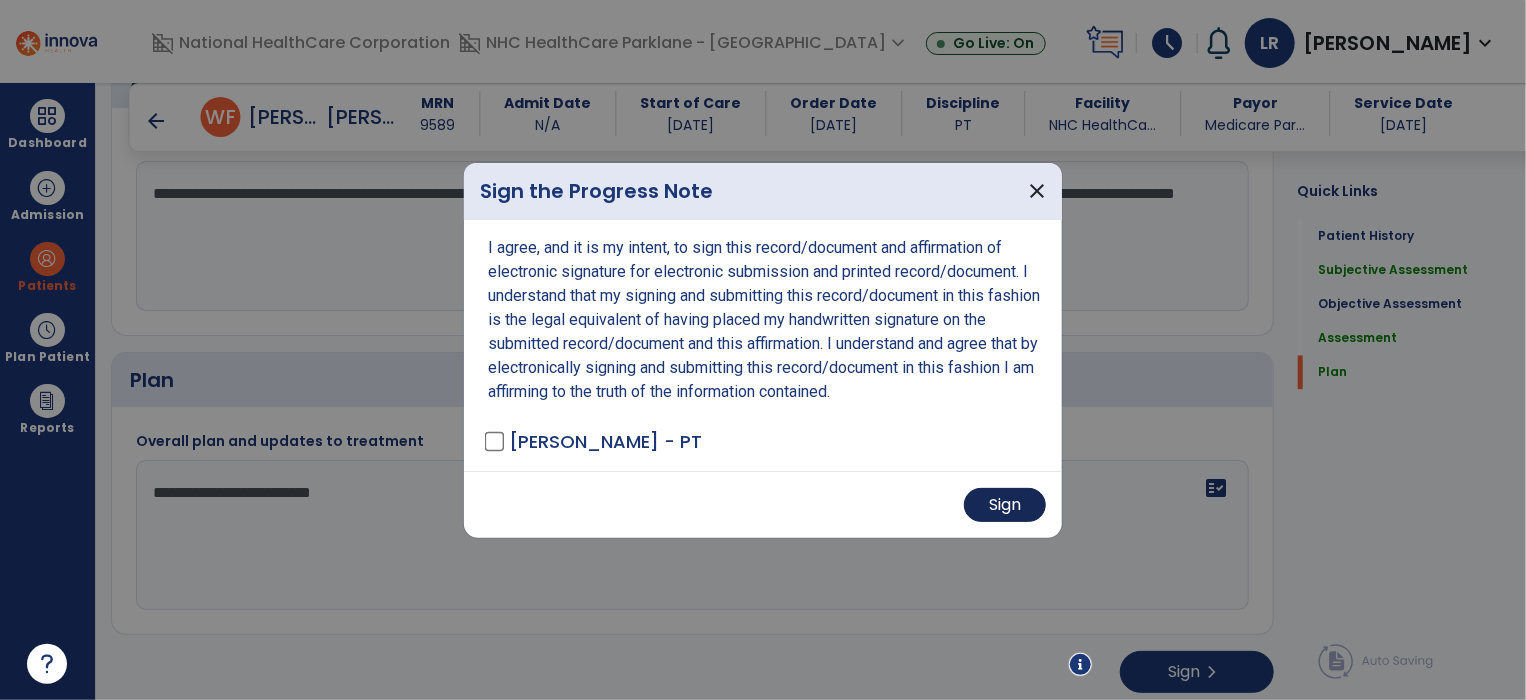 click on "Sign" at bounding box center [1005, 505] 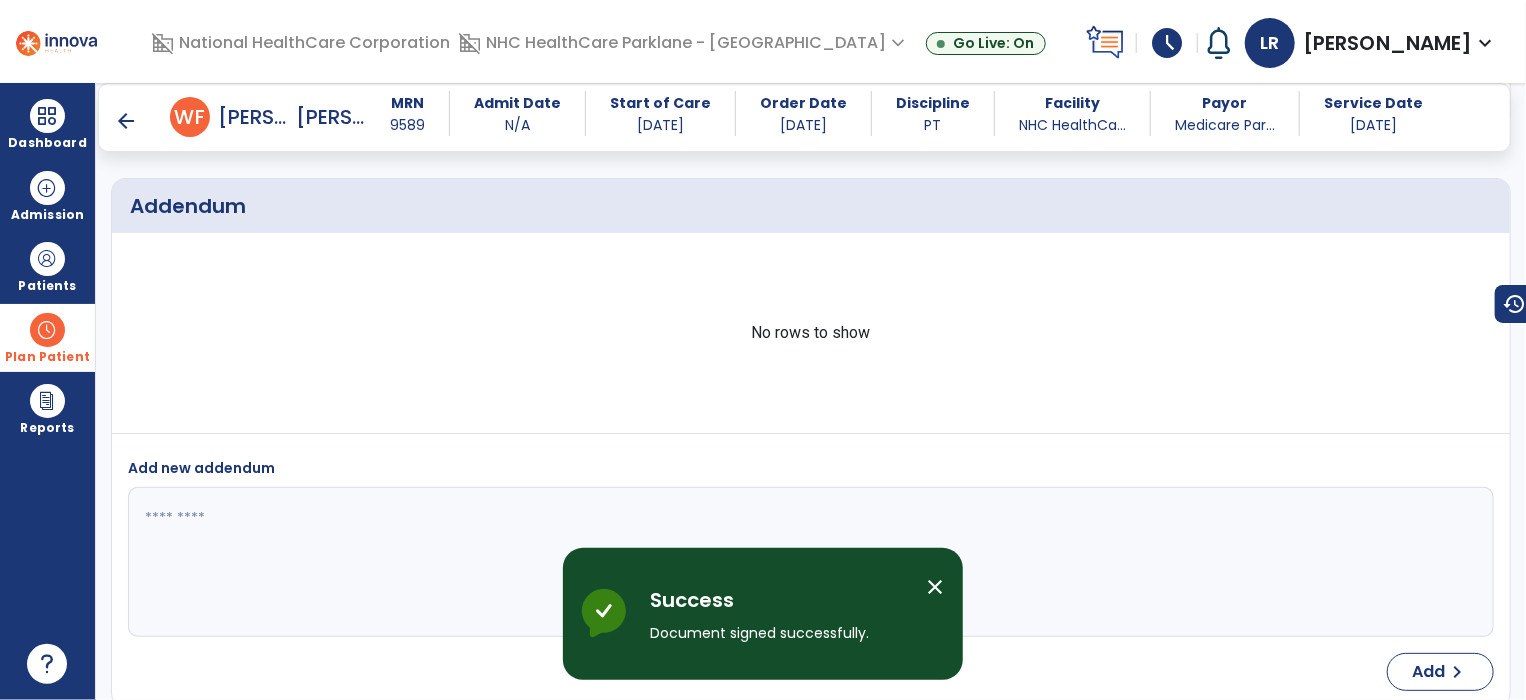 scroll, scrollTop: 2867, scrollLeft: 0, axis: vertical 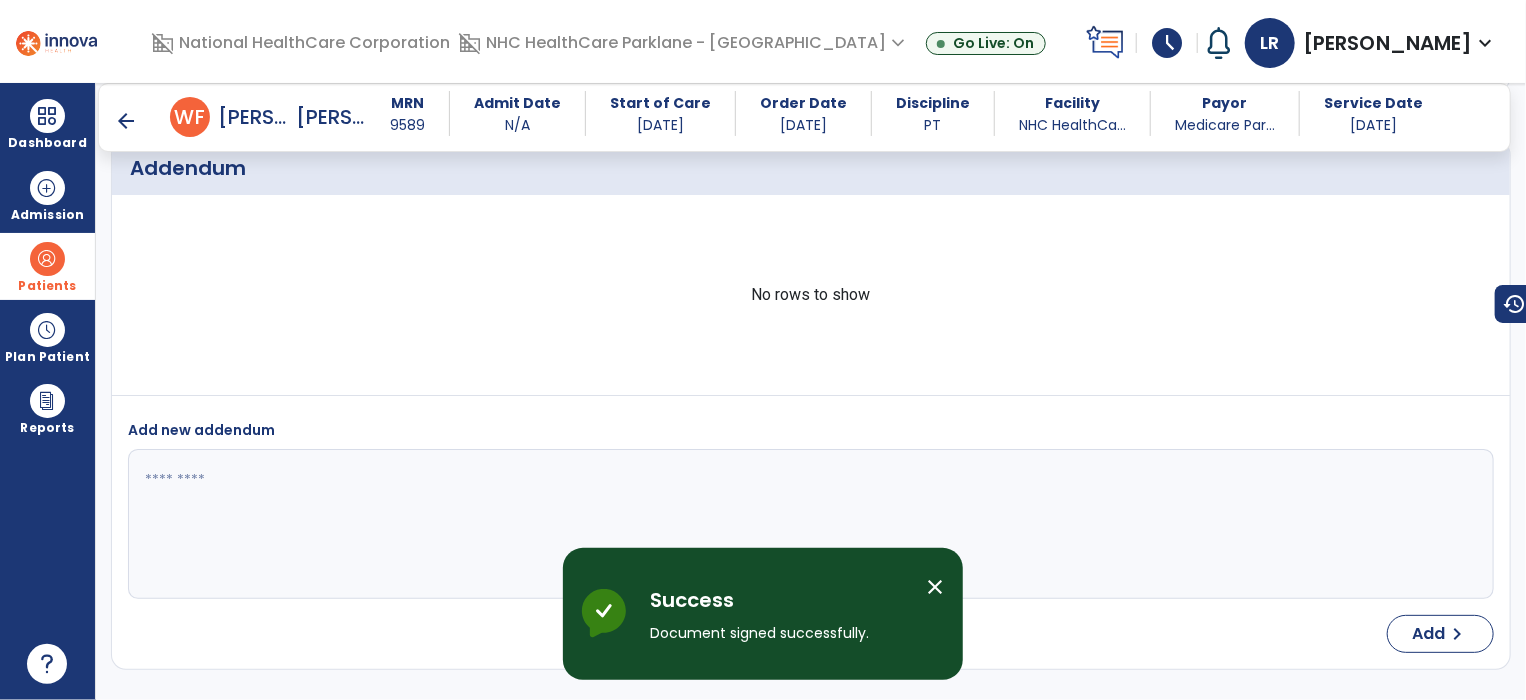 click at bounding box center [47, 259] 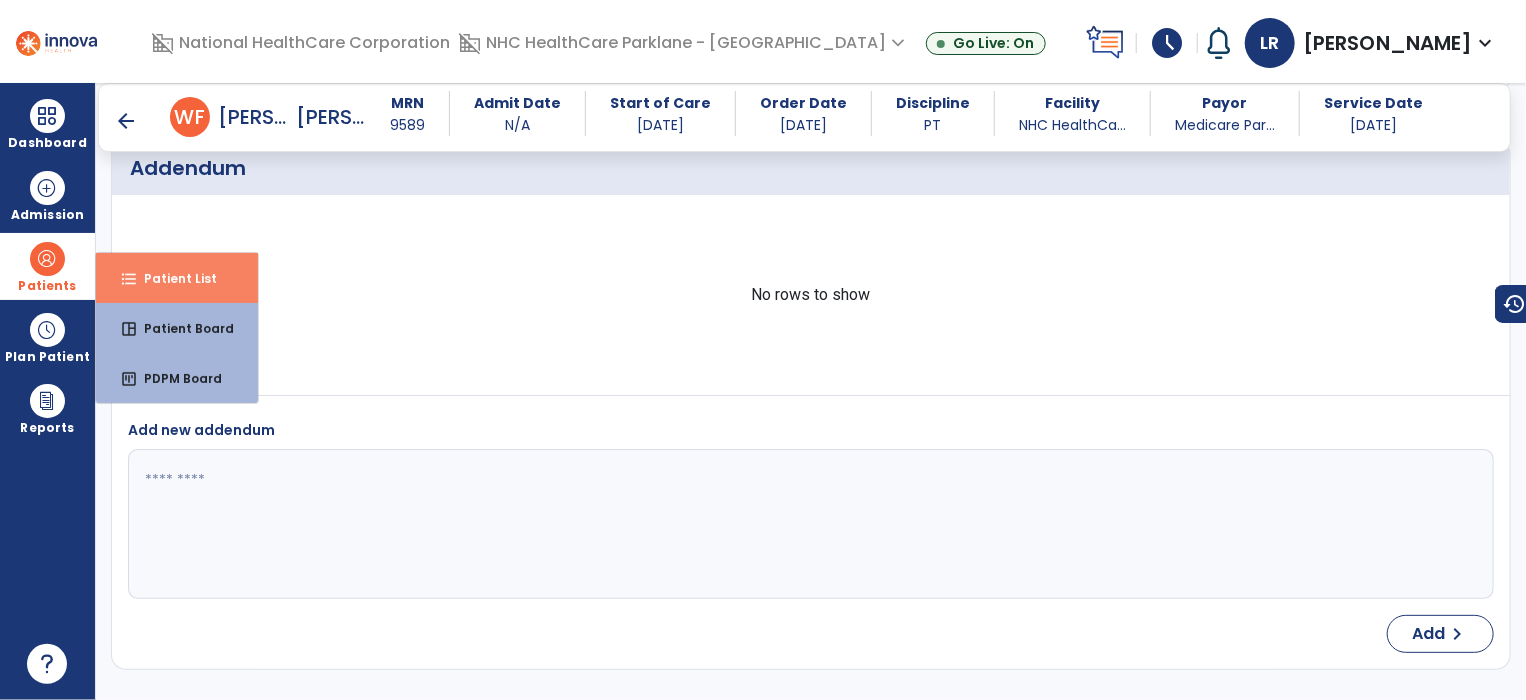 click on "Patient List" at bounding box center [172, 278] 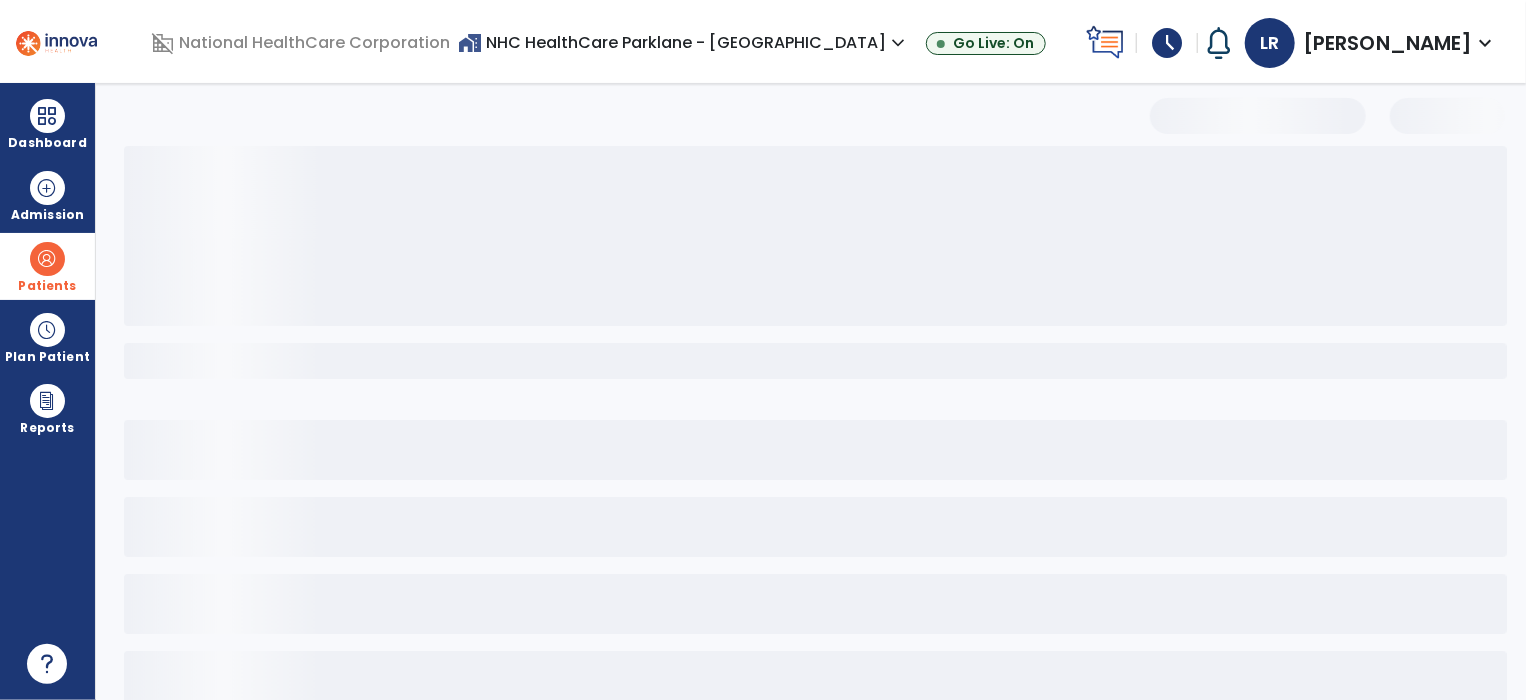 scroll, scrollTop: 0, scrollLeft: 0, axis: both 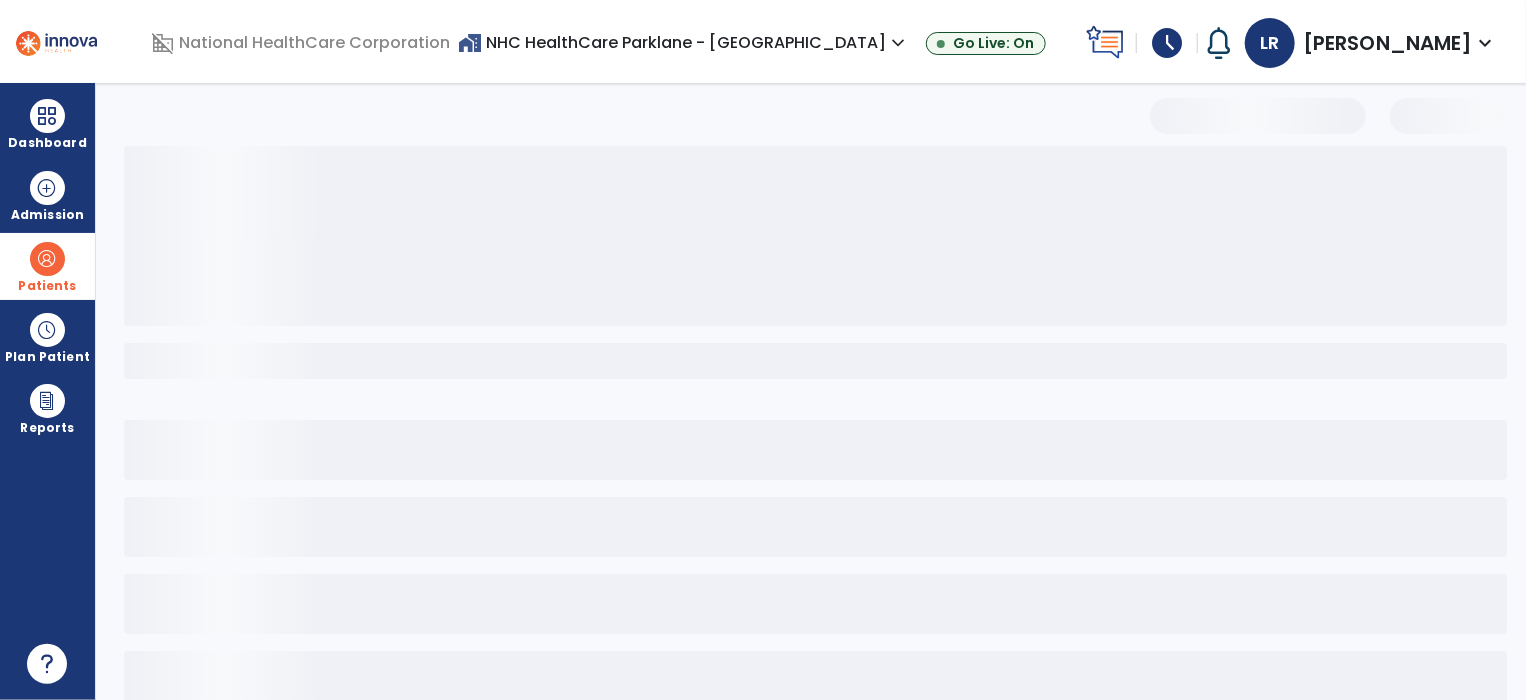 select on "***" 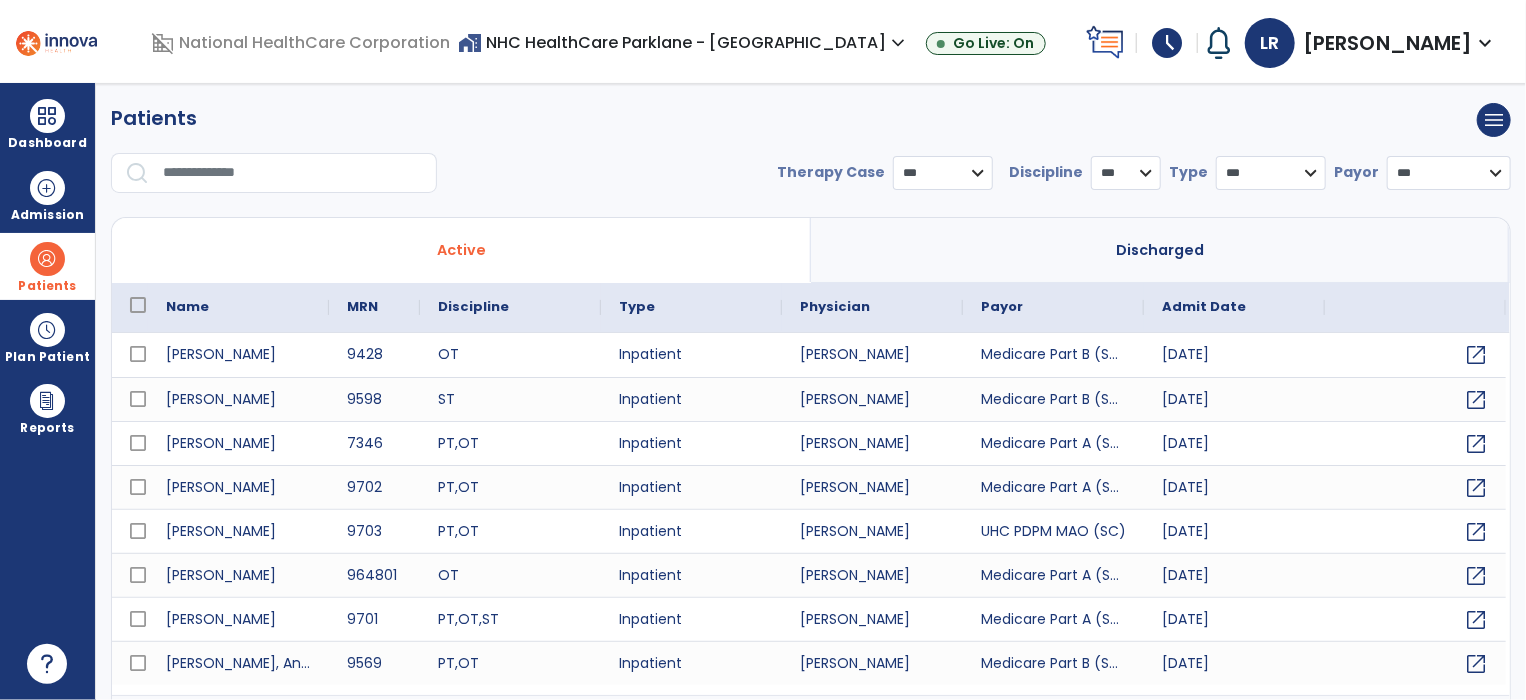click at bounding box center (293, 173) 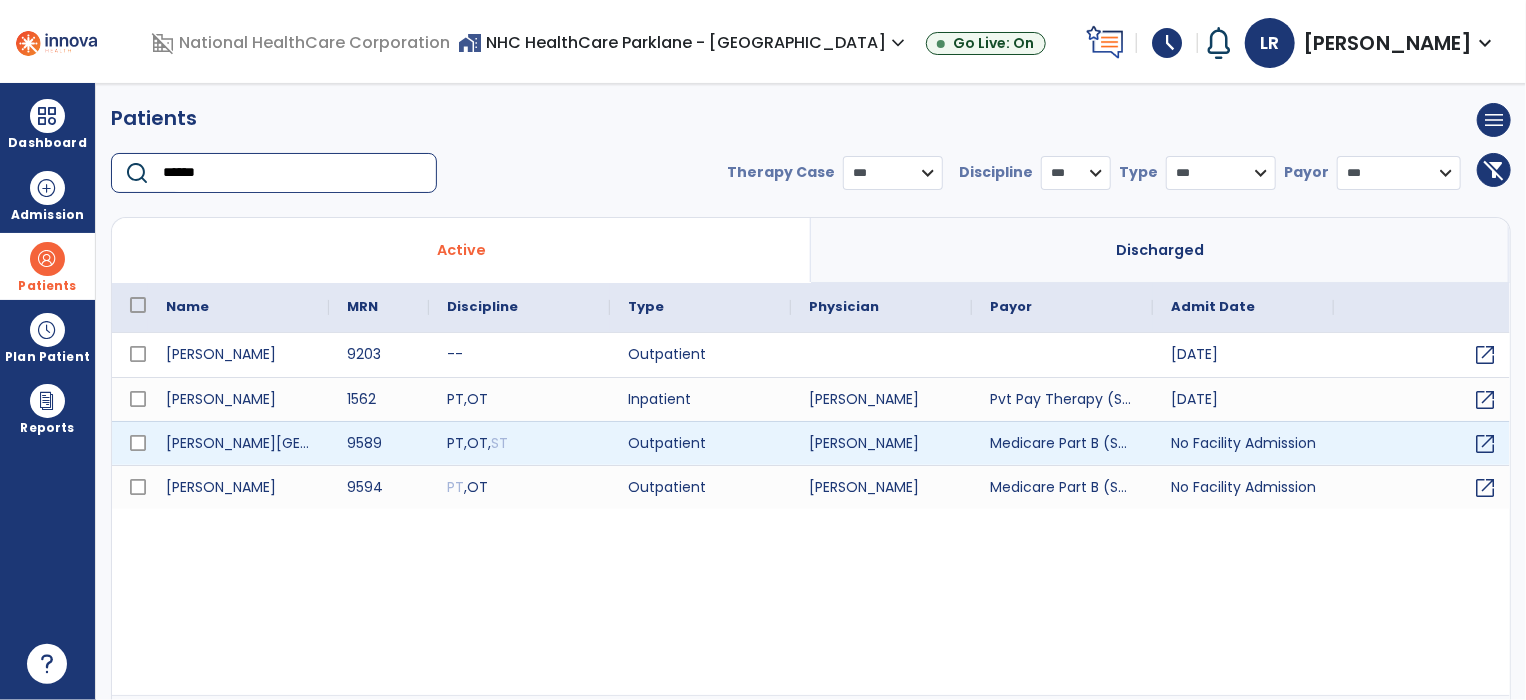 type on "******" 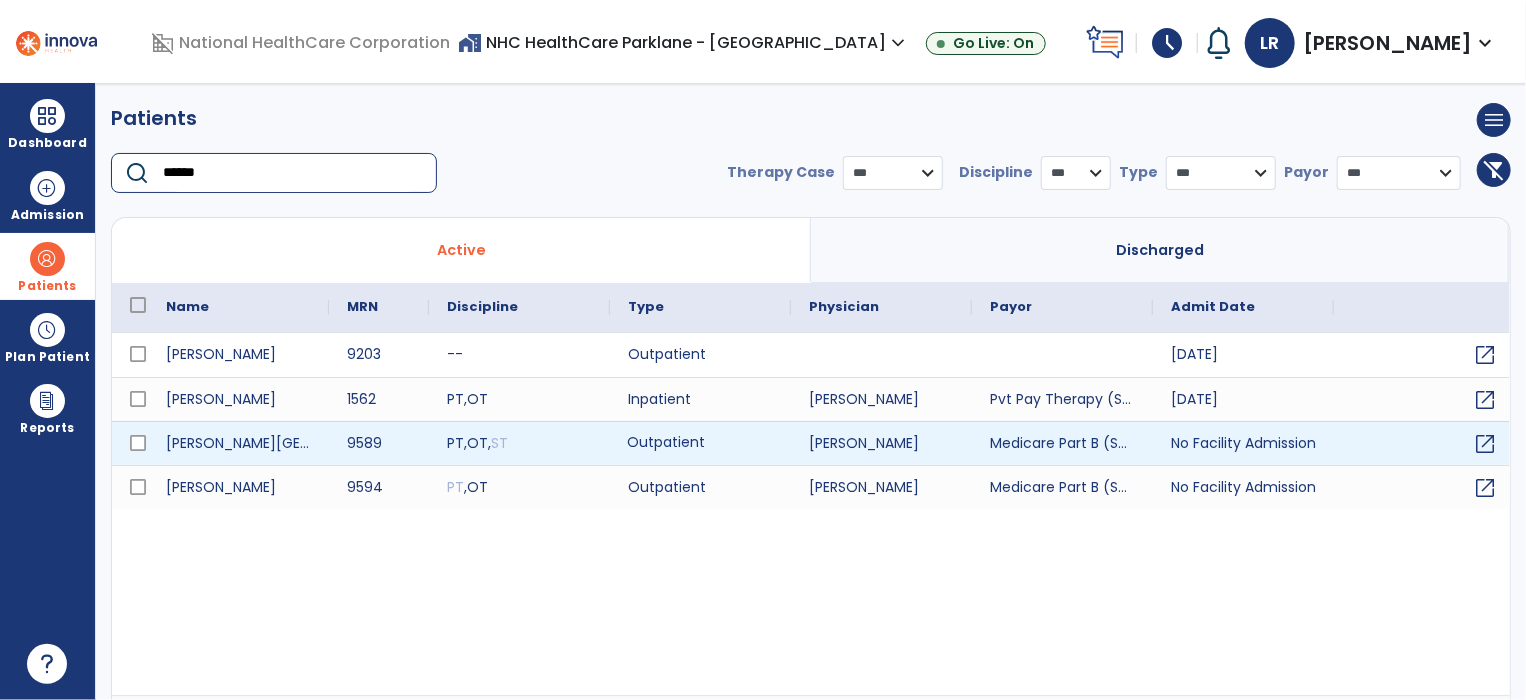 click on "Outpatient" at bounding box center (700, 443) 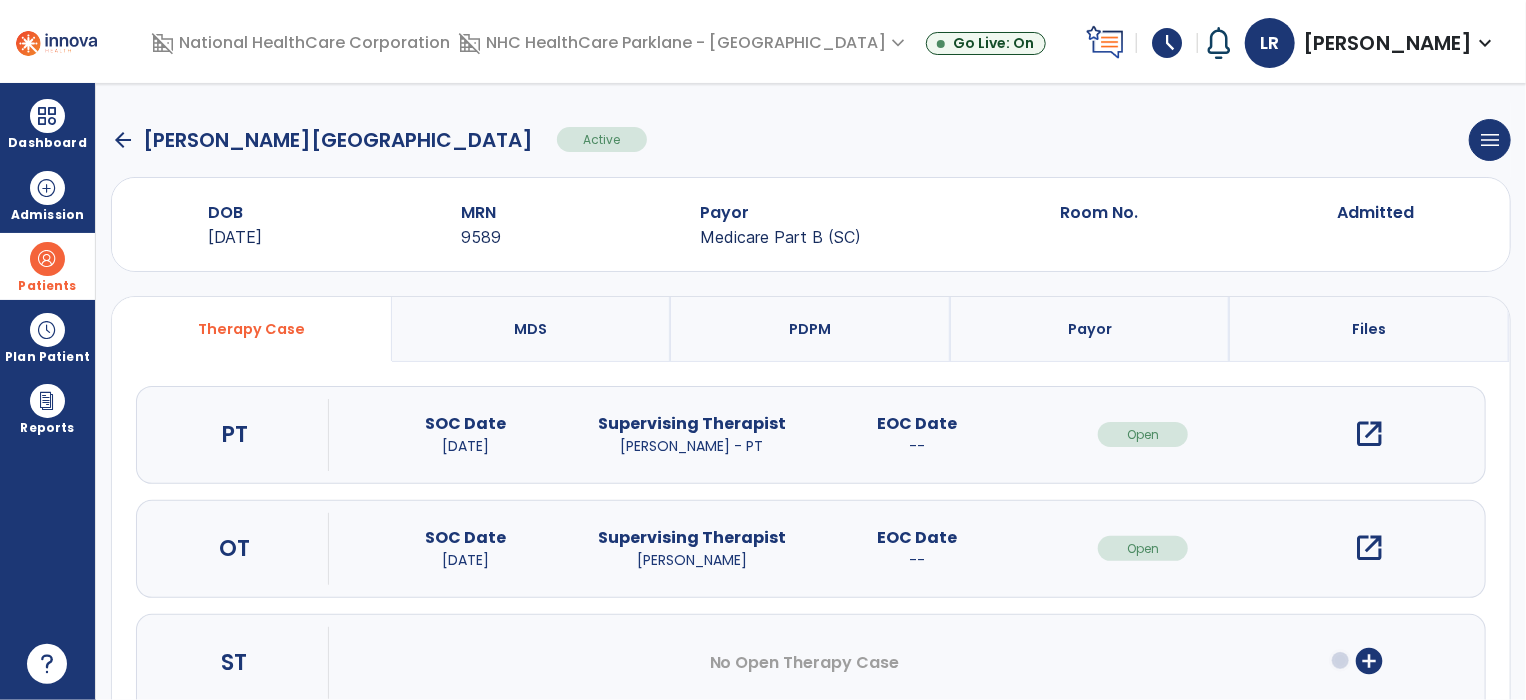 click on "open_in_new" at bounding box center (1369, 434) 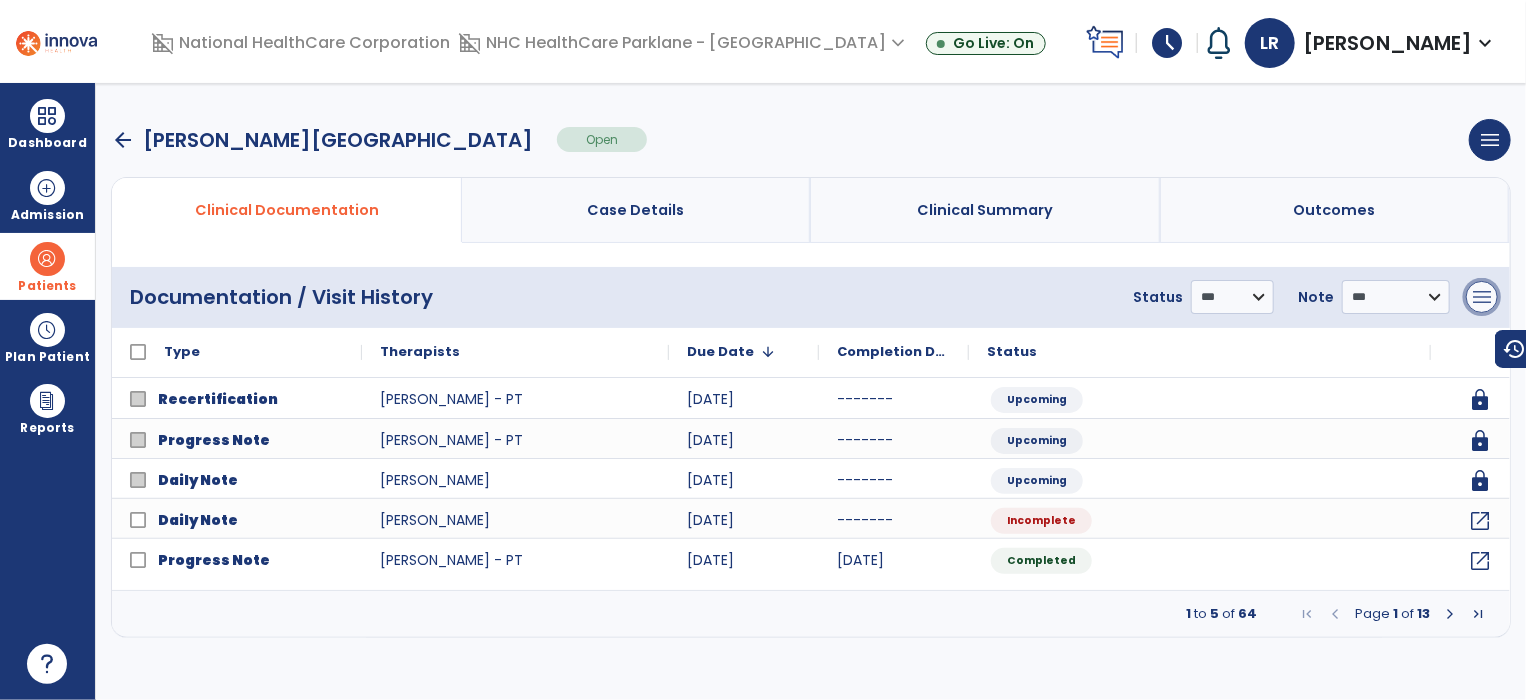 click on "menu" at bounding box center (1482, 297) 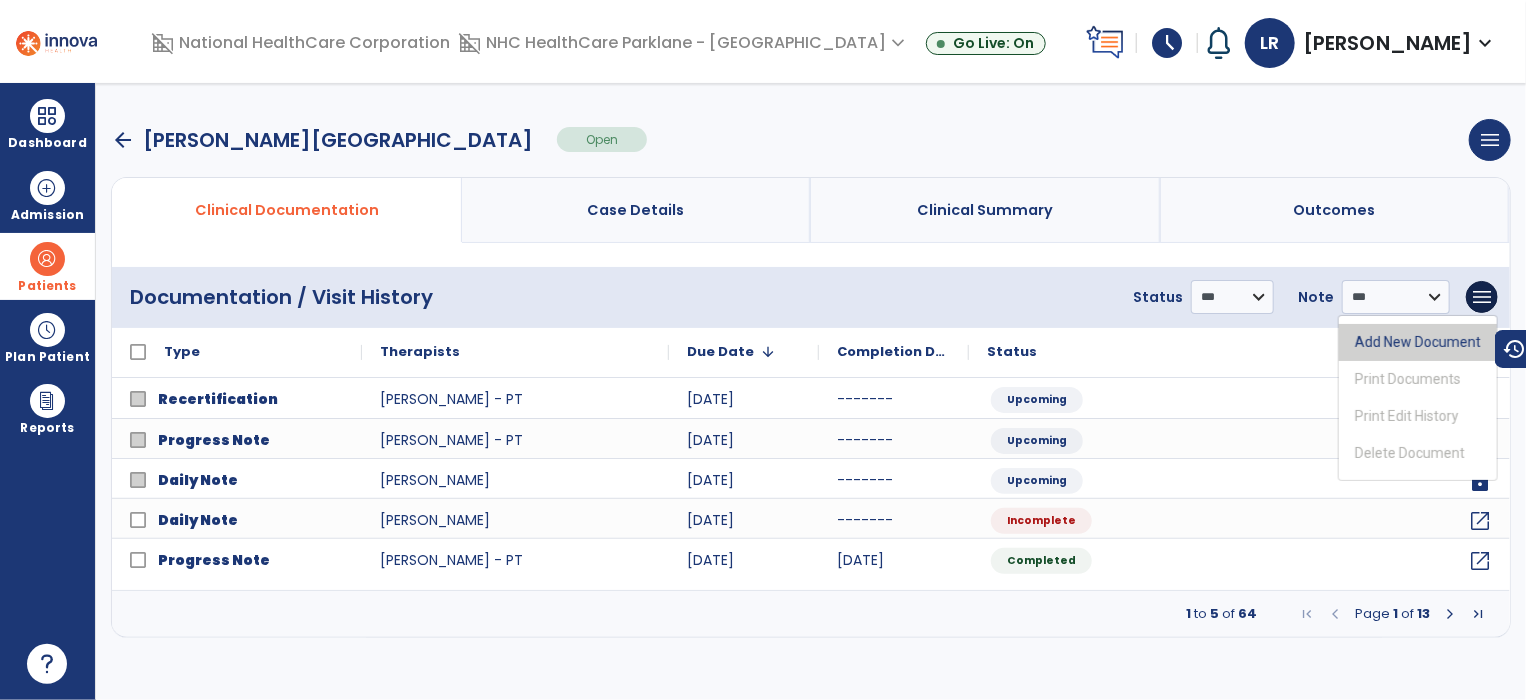 click on "Add New Document" at bounding box center [1418, 342] 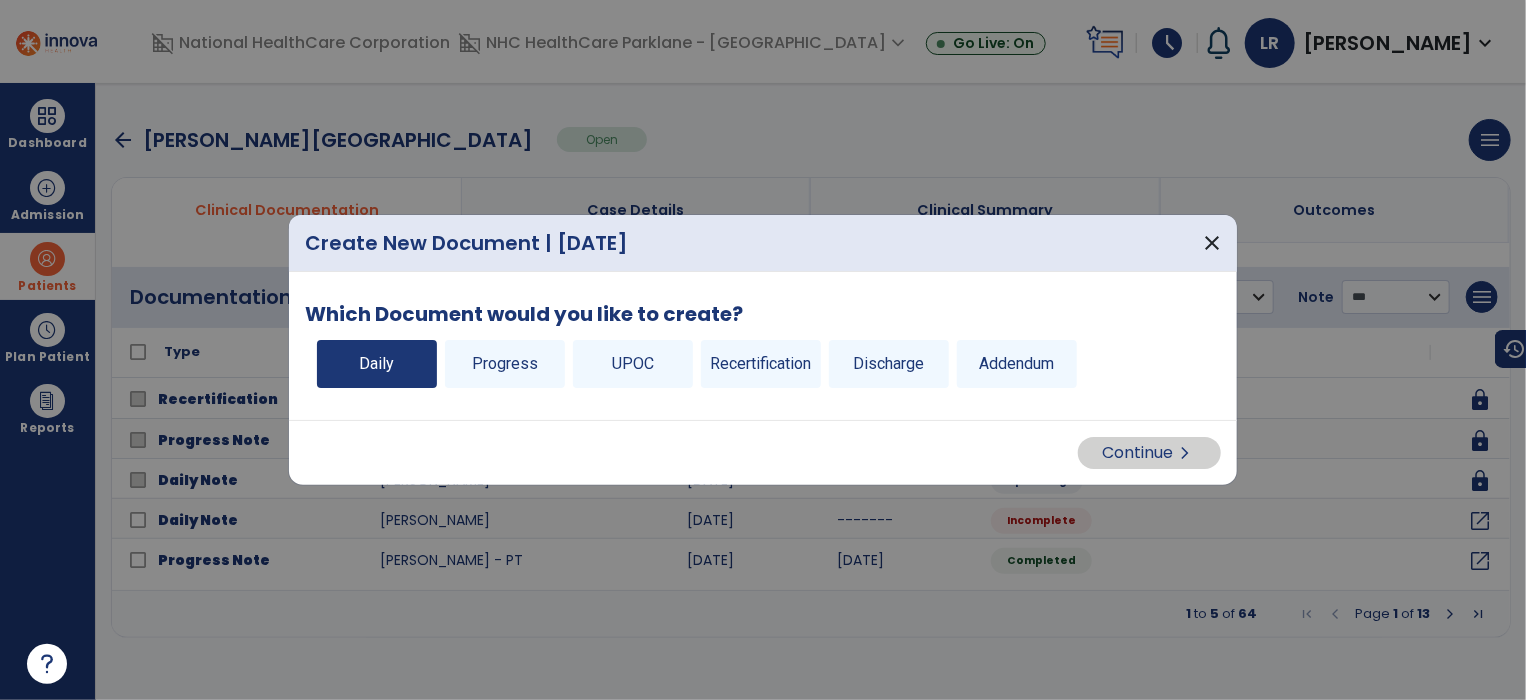 click on "Daily" at bounding box center [377, 364] 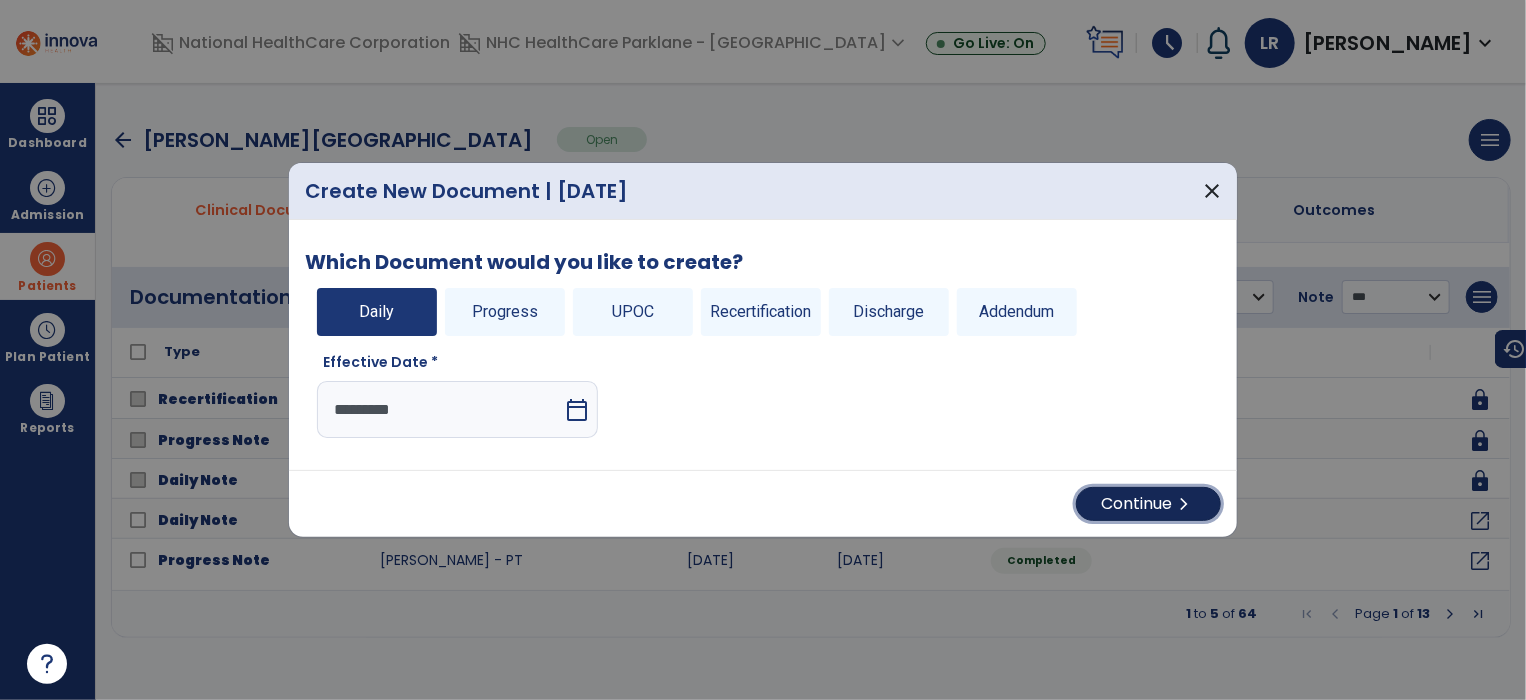 click on "Continue   chevron_right" at bounding box center (1148, 504) 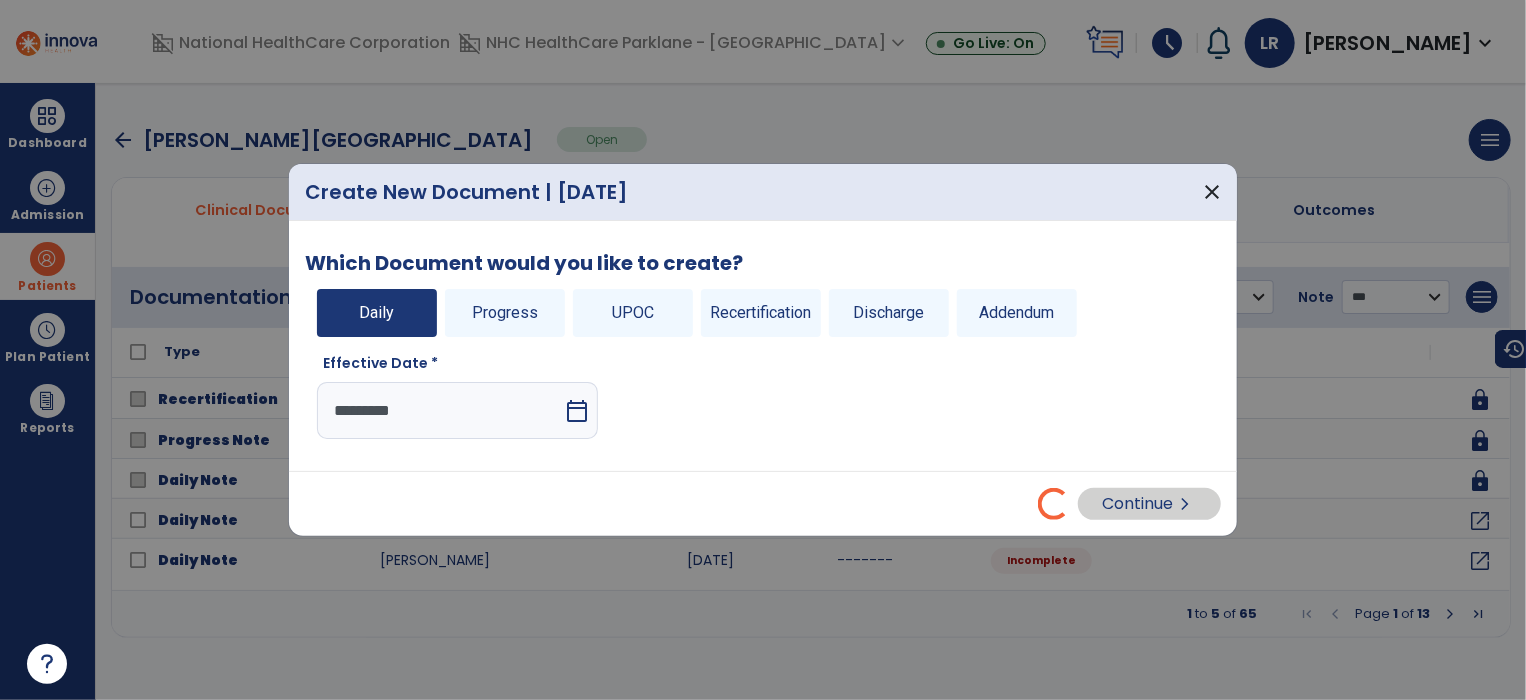 select on "*" 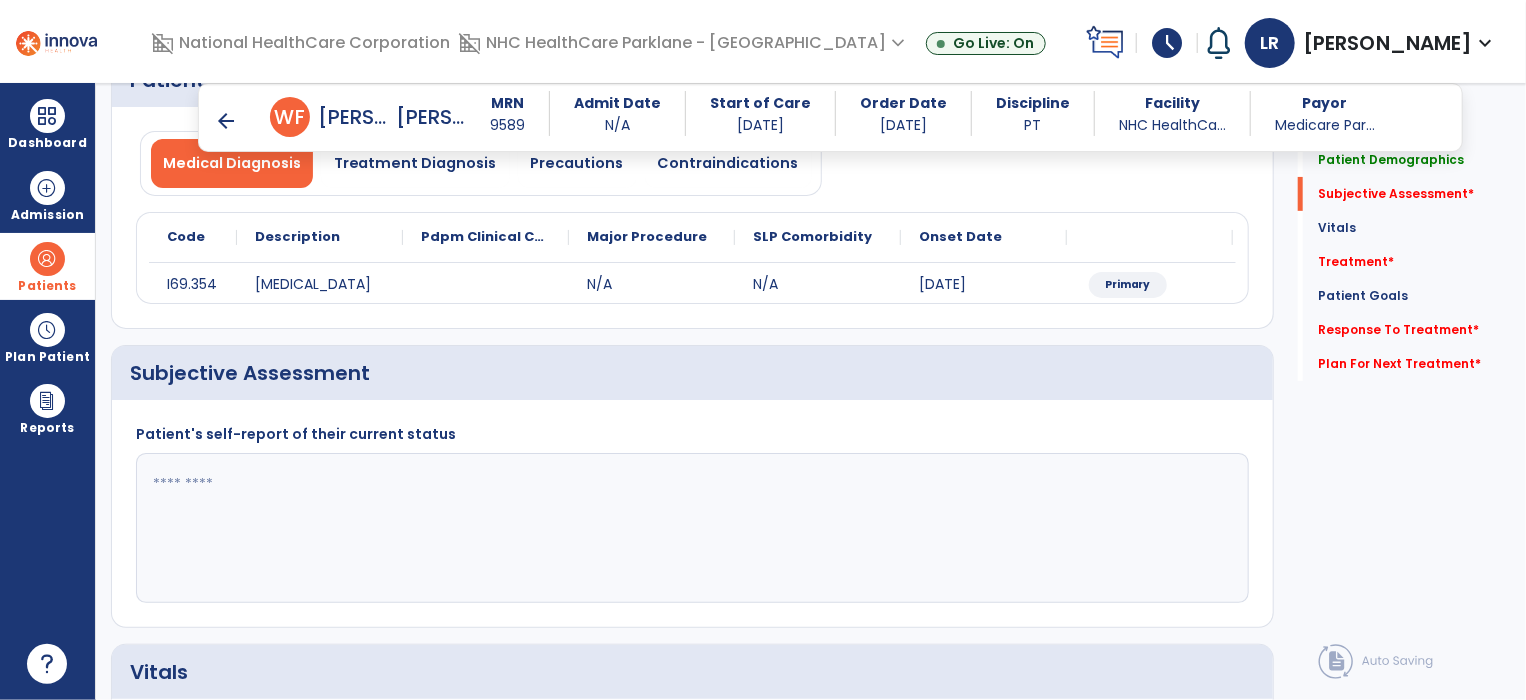 scroll, scrollTop: 252, scrollLeft: 0, axis: vertical 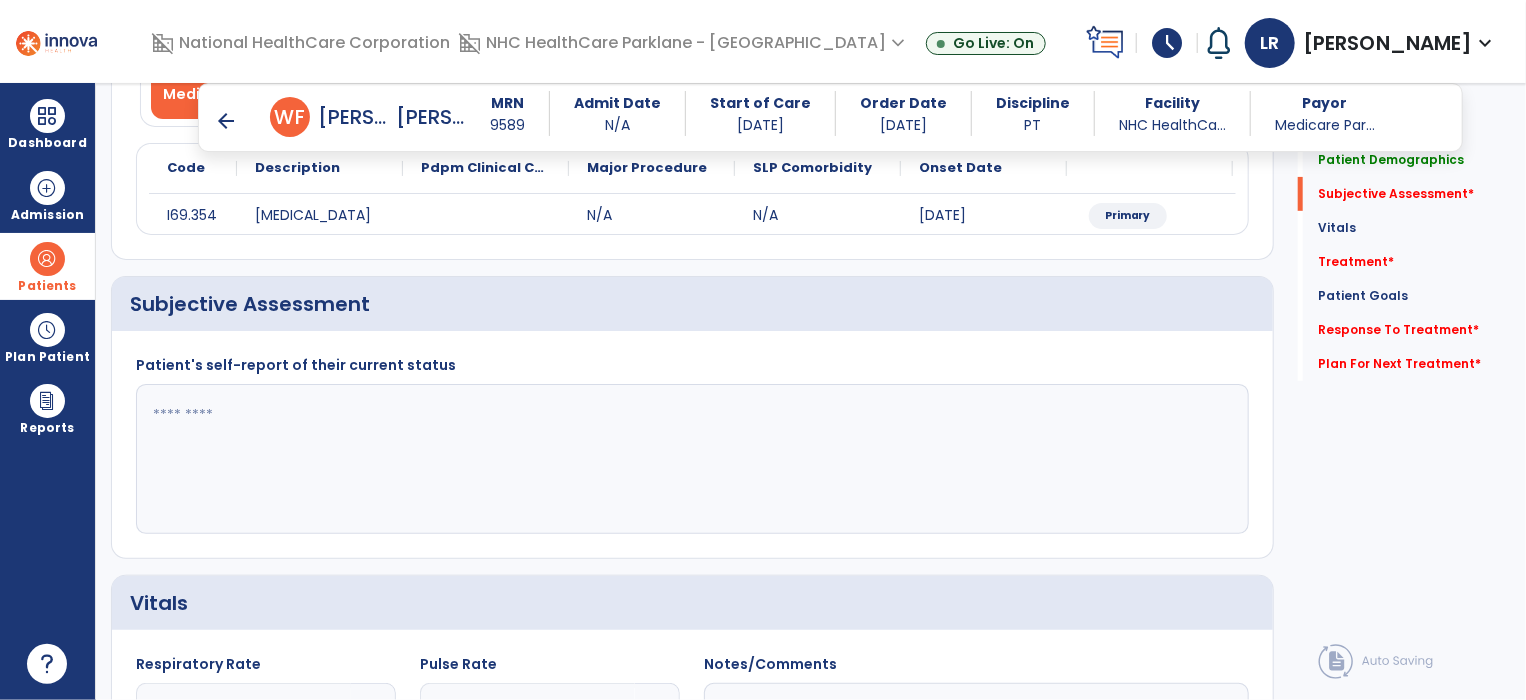click 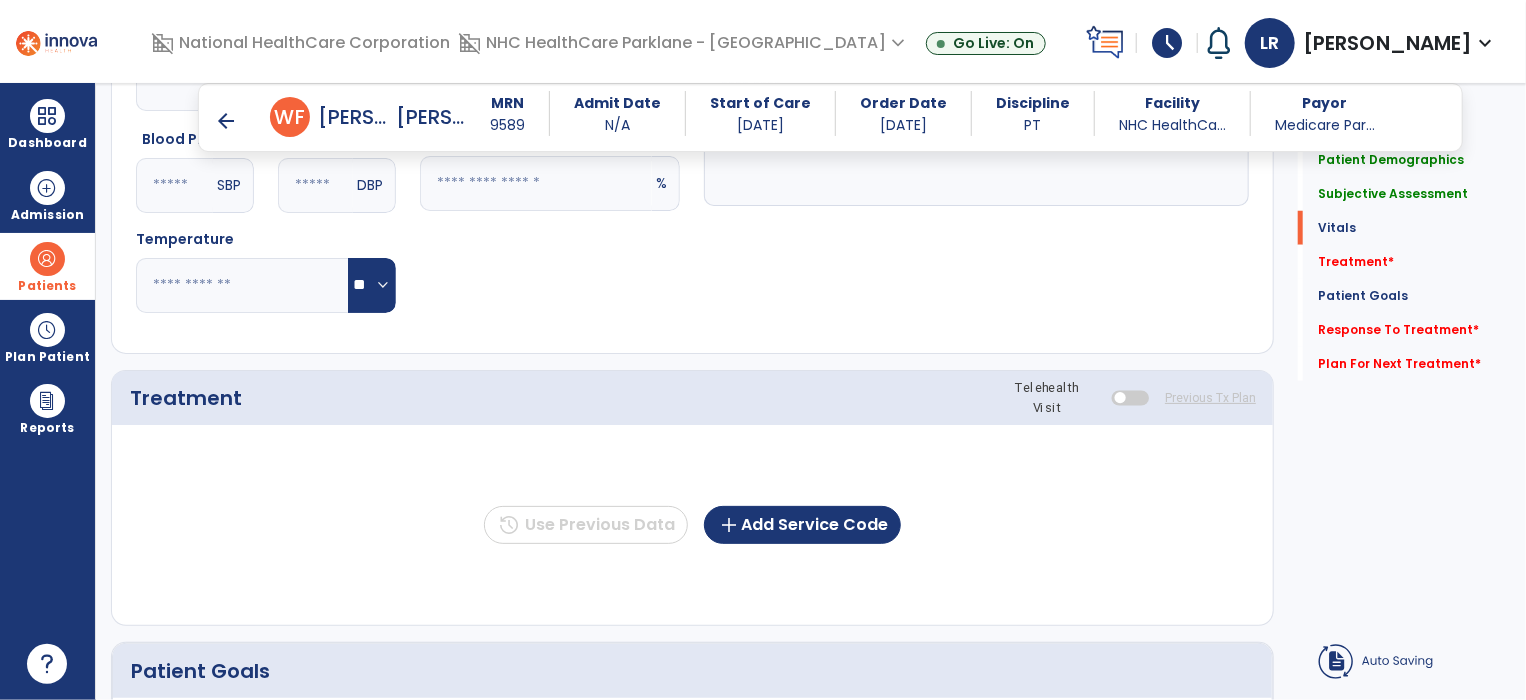 scroll, scrollTop: 896, scrollLeft: 0, axis: vertical 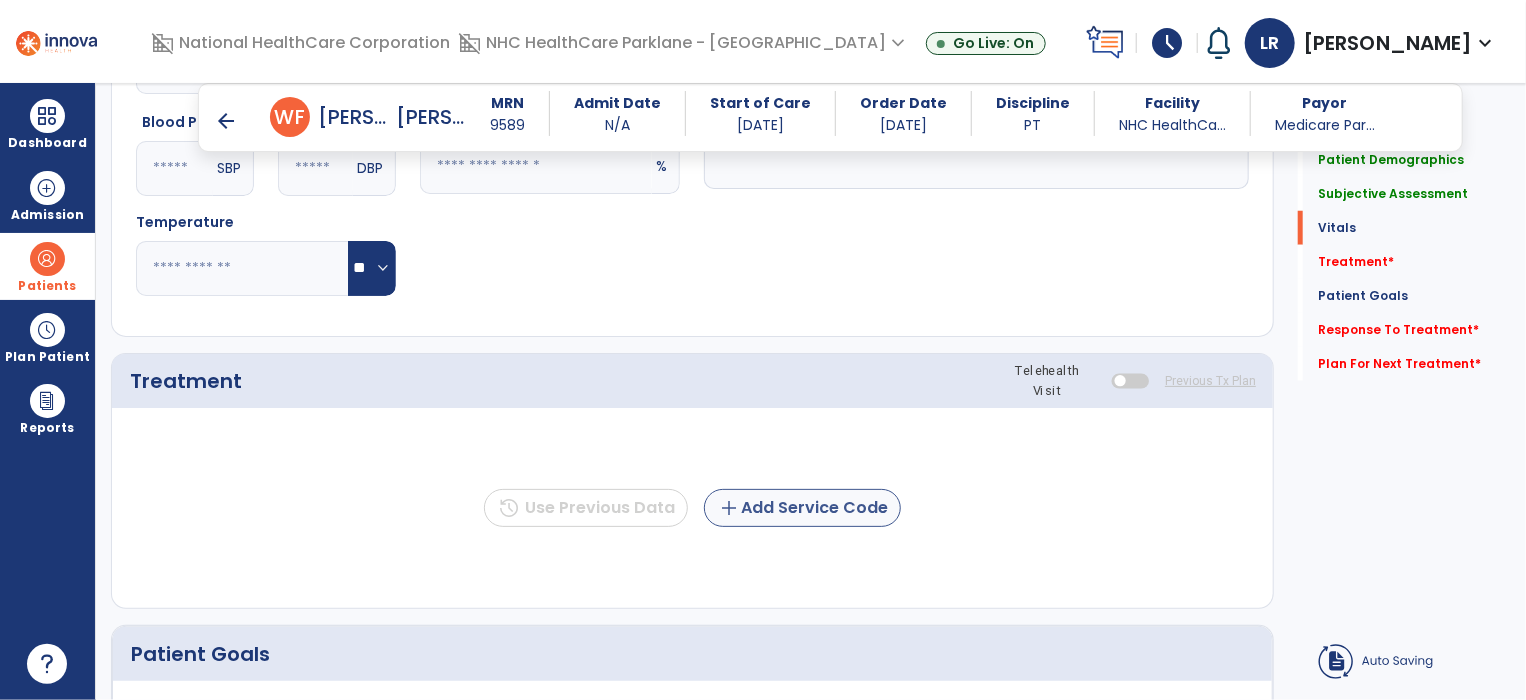 type on "**********" 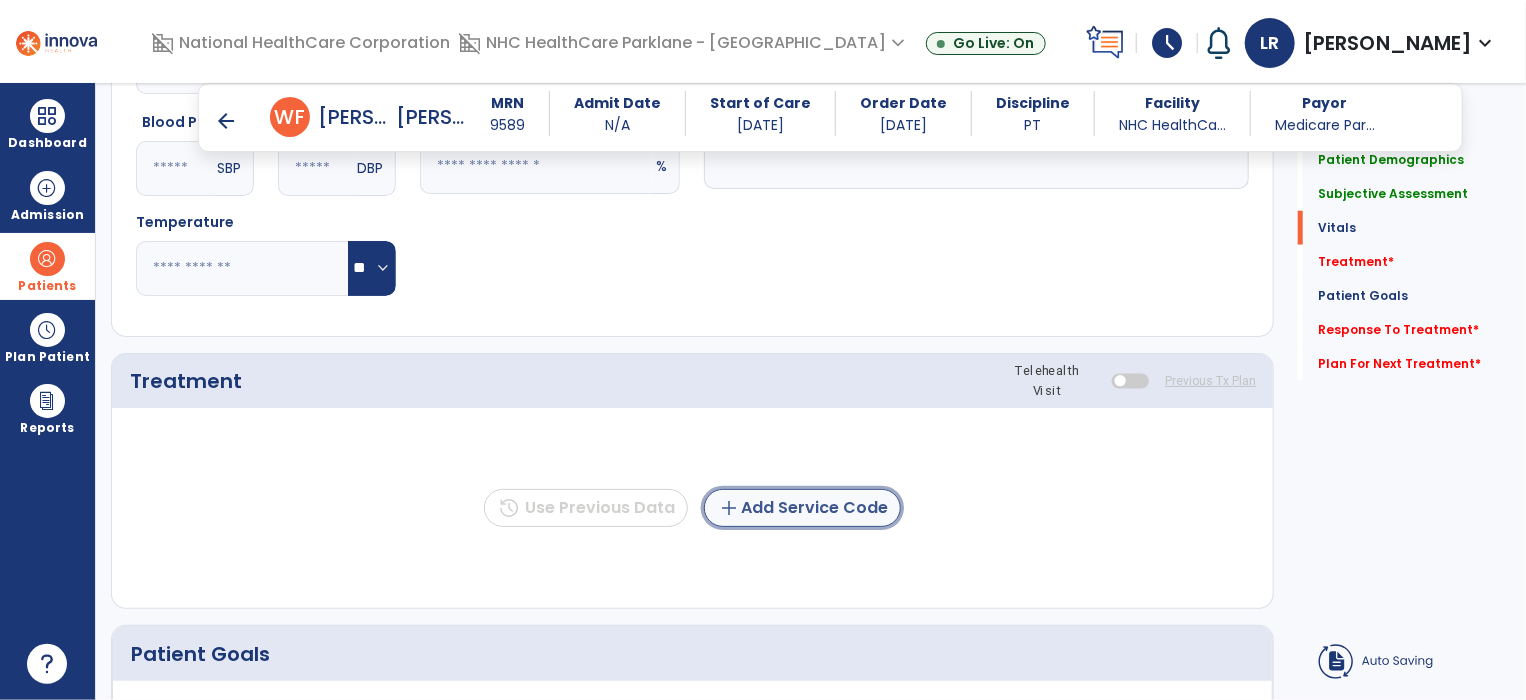 click on "add  Add Service Code" 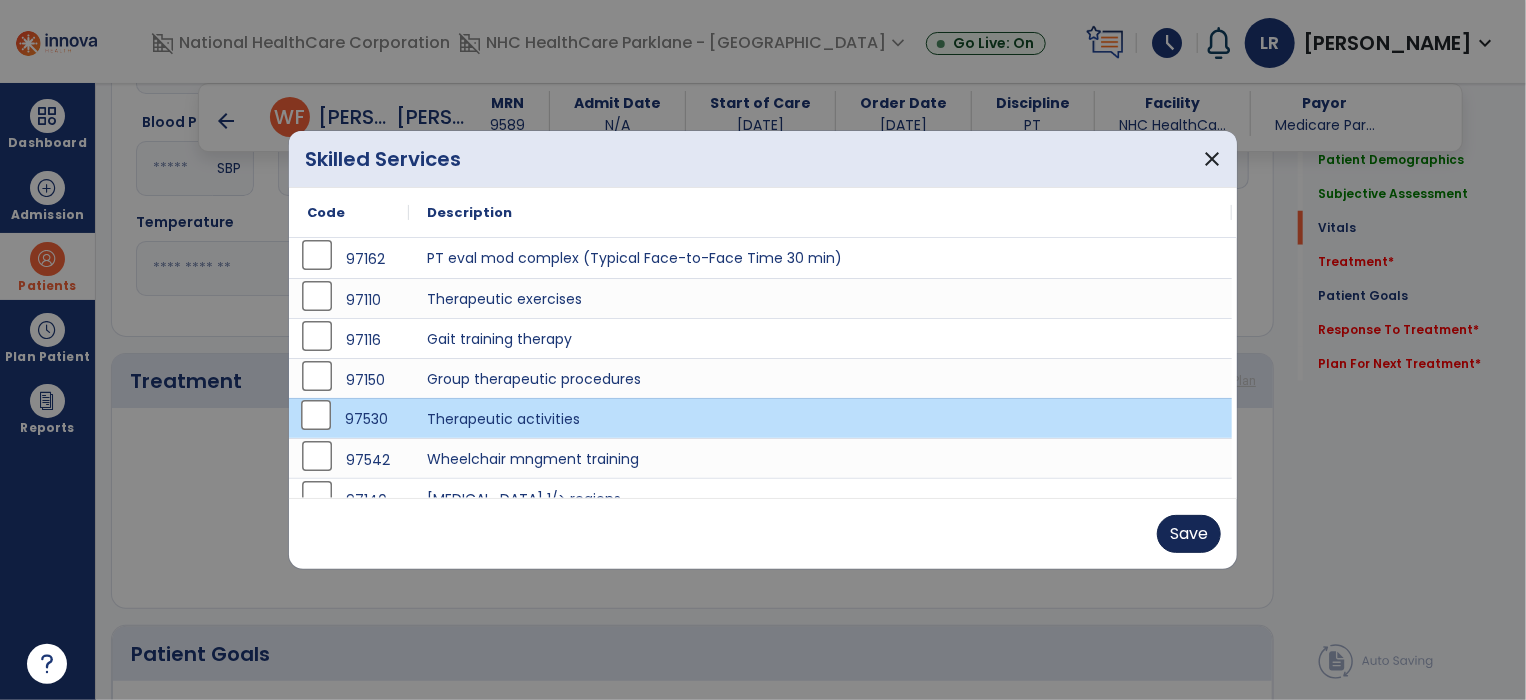 click on "Save" at bounding box center (1189, 534) 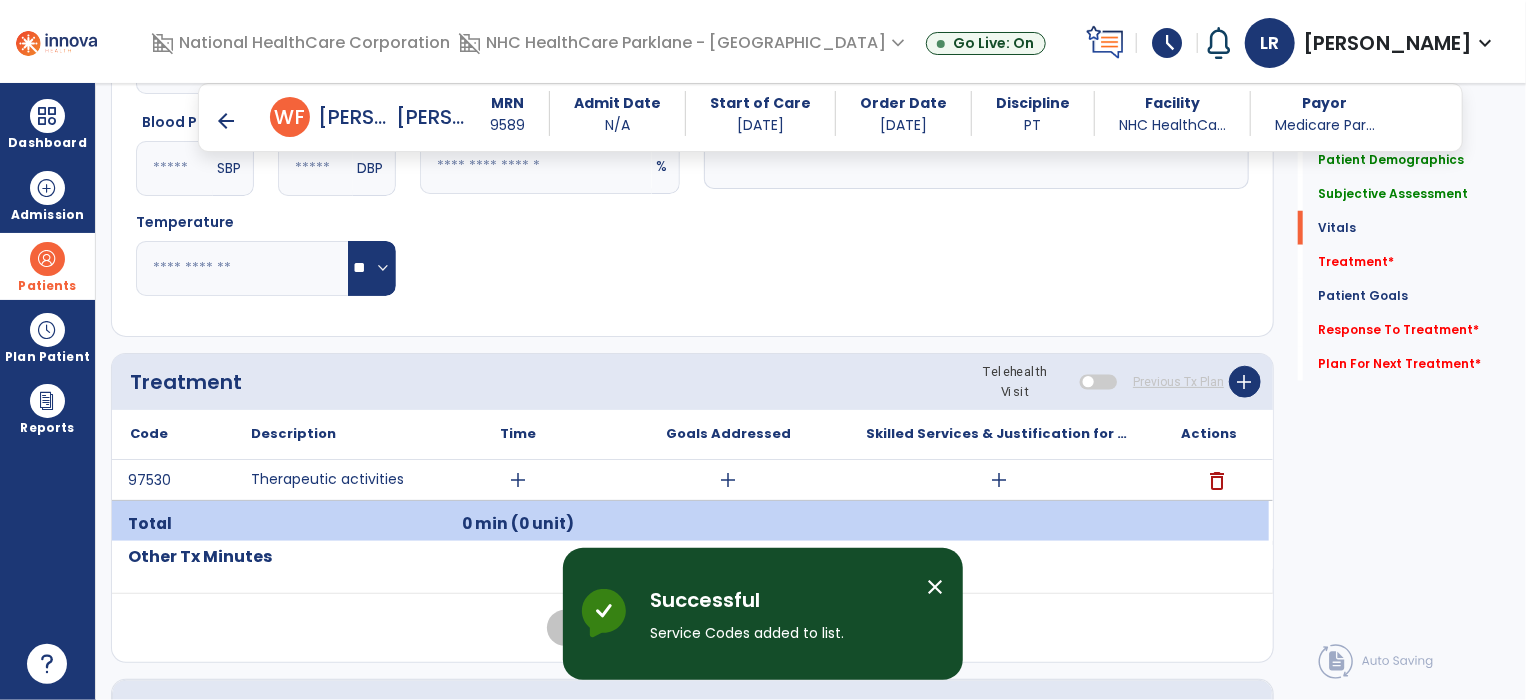 click on "add" at bounding box center (518, 480) 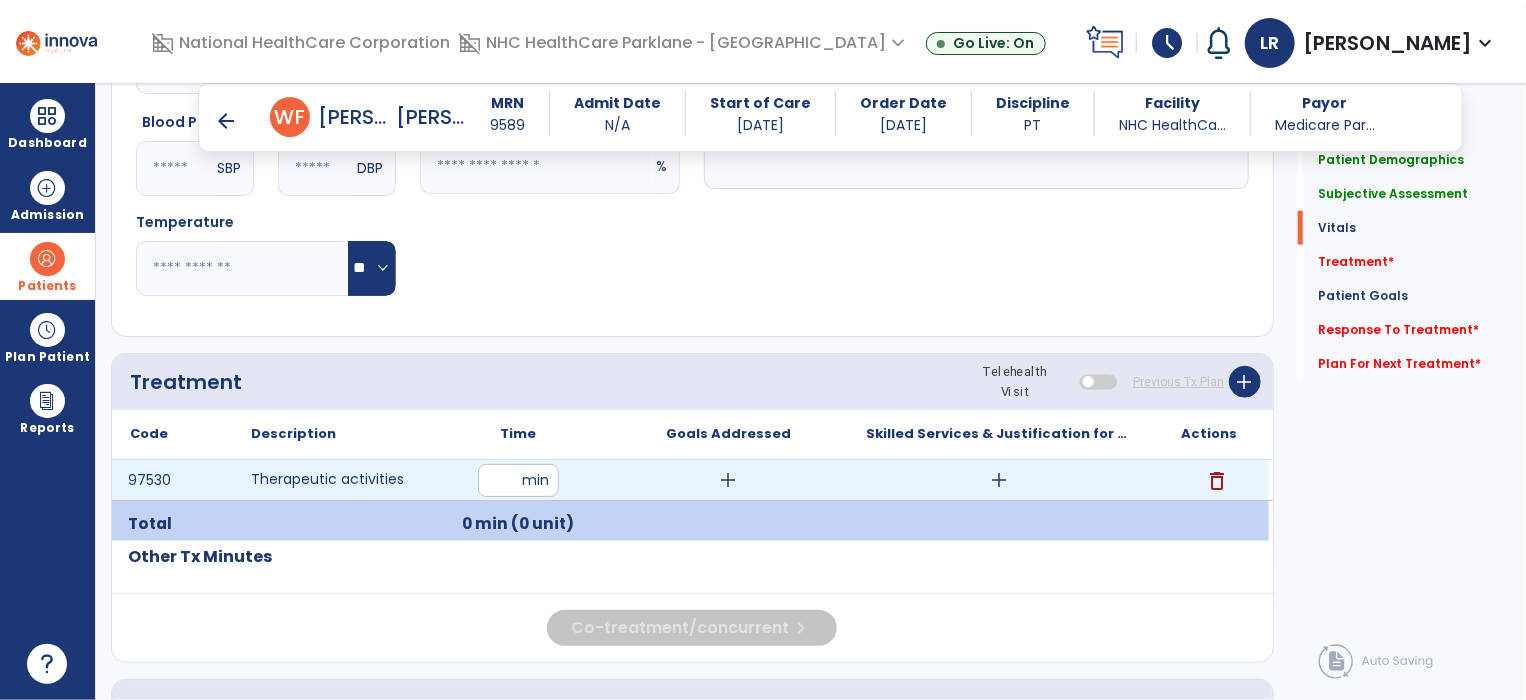 type on "**" 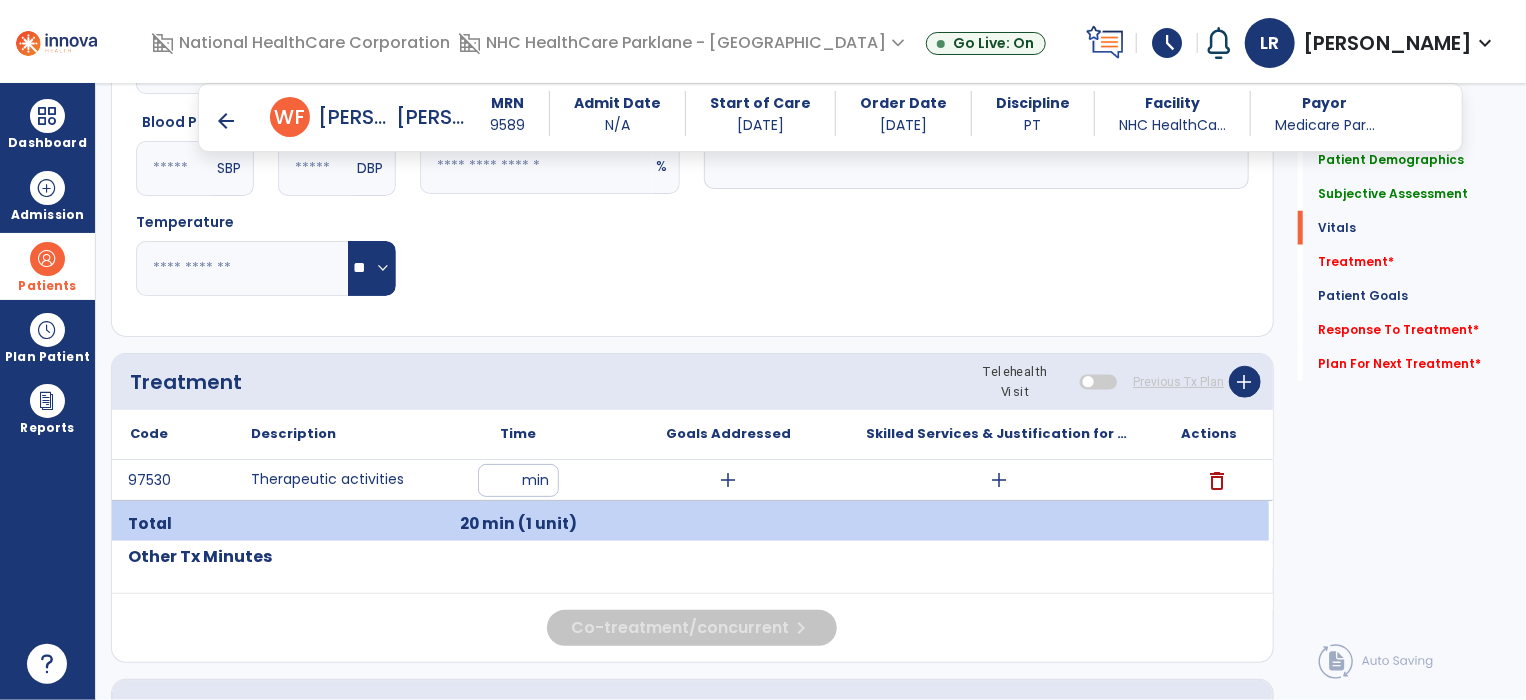 click on "add" at bounding box center [999, 480] 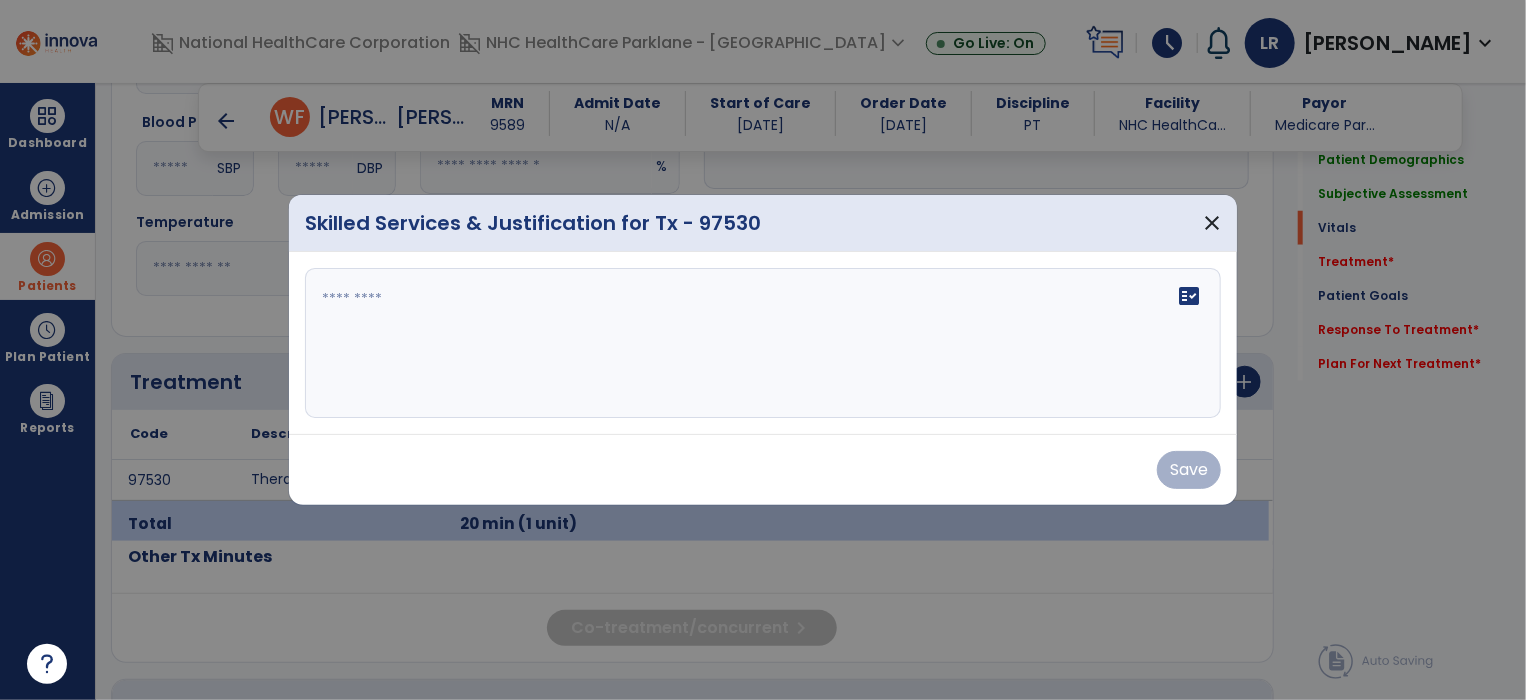 click on "fact_check" at bounding box center (763, 343) 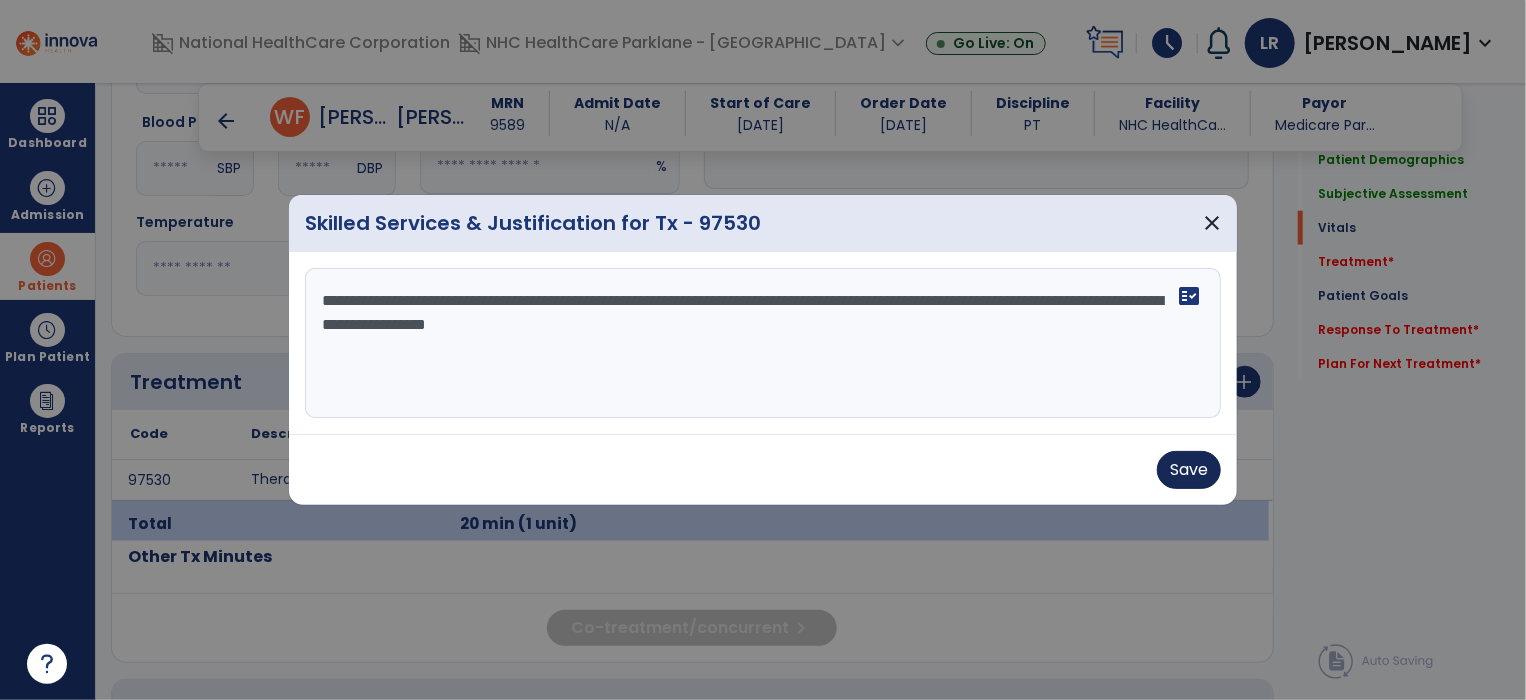 type on "**********" 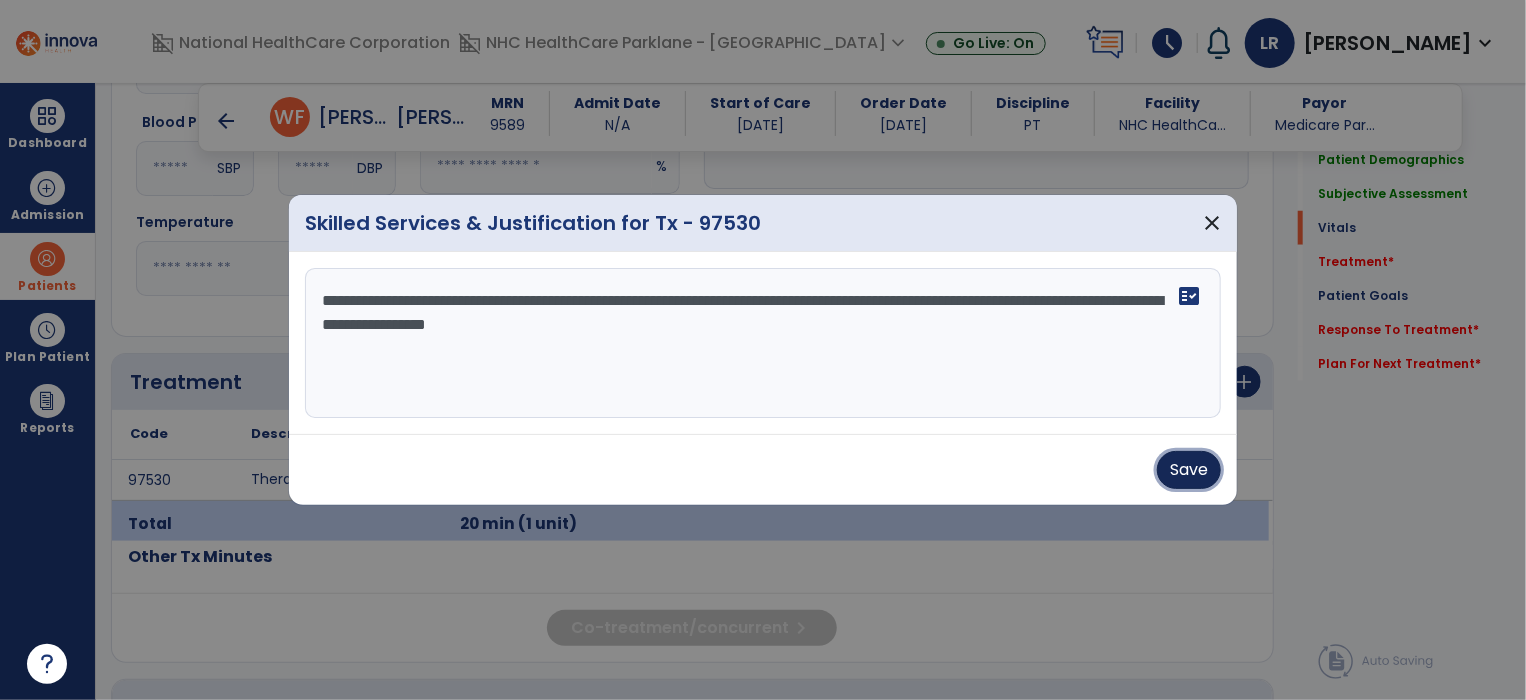 click on "Save" at bounding box center [1189, 470] 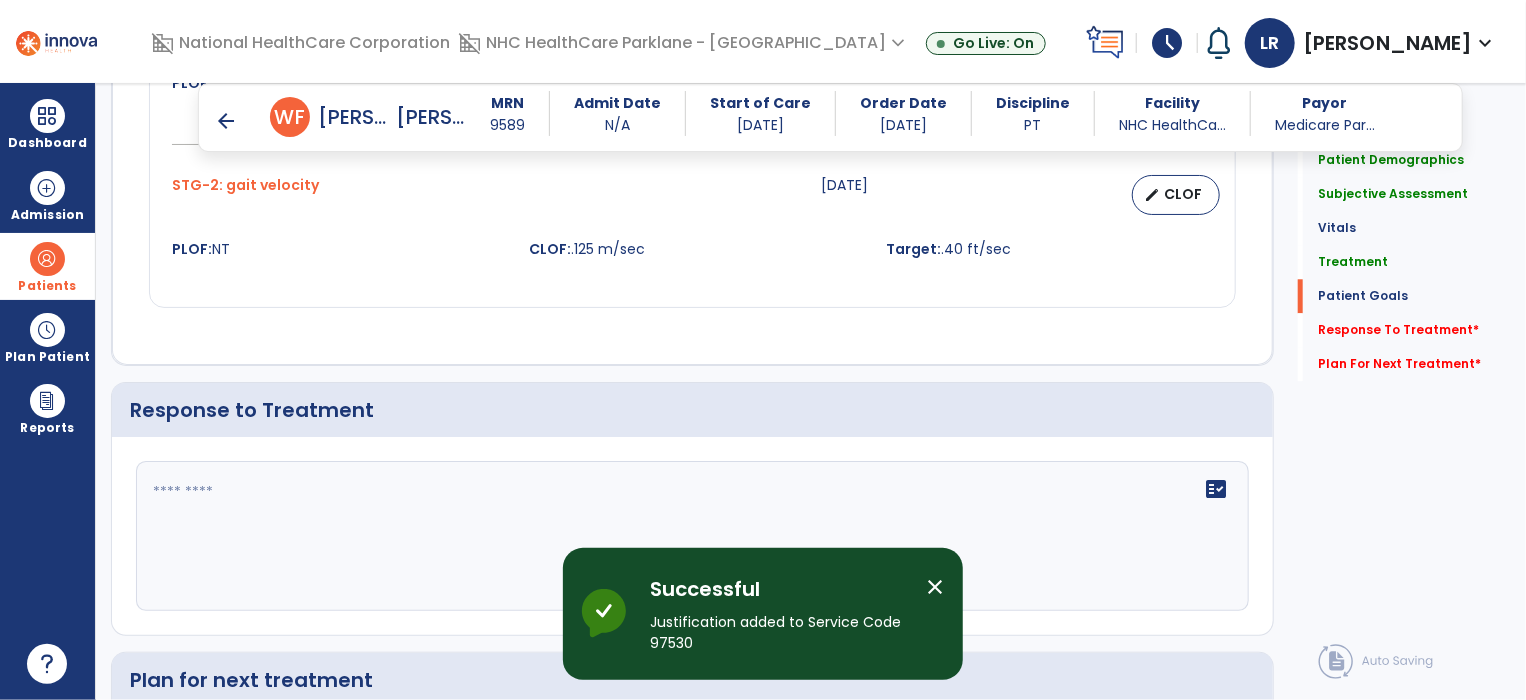 scroll, scrollTop: 2528, scrollLeft: 0, axis: vertical 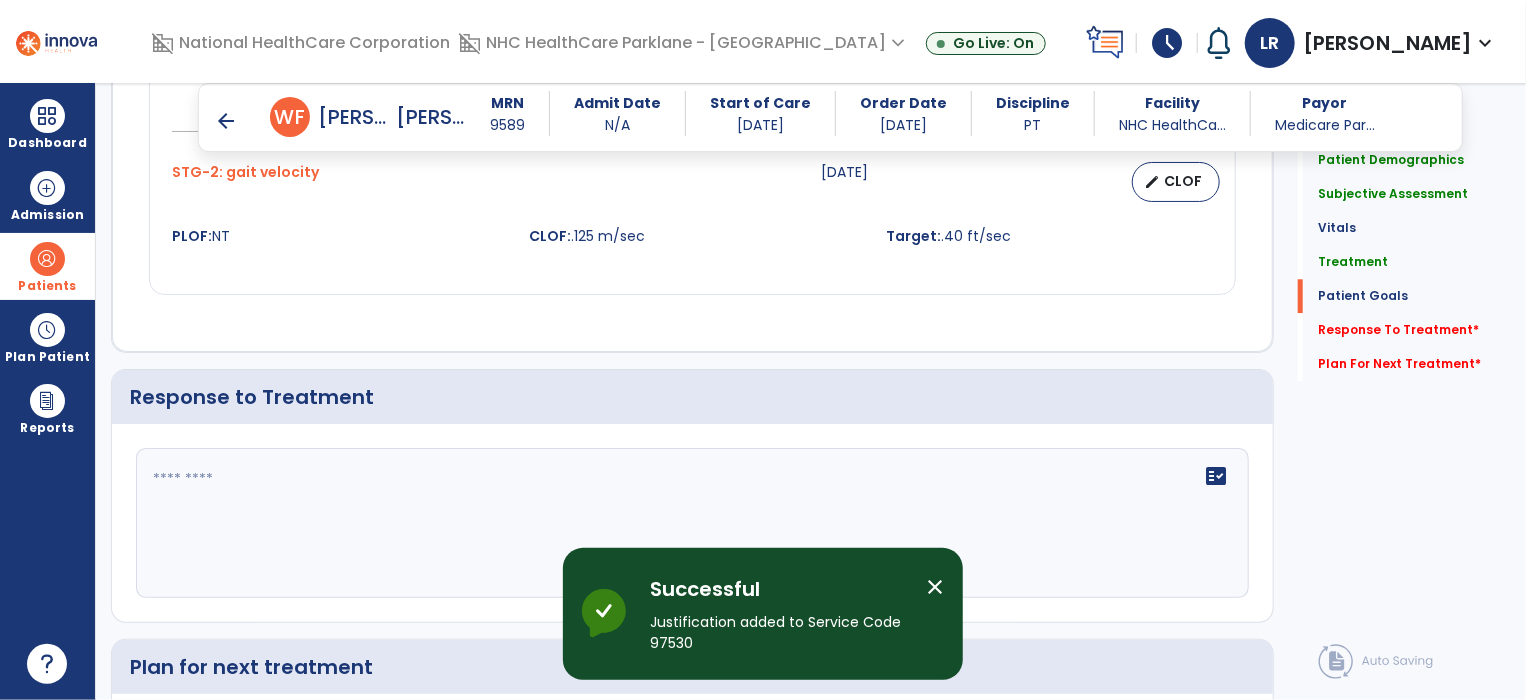 click 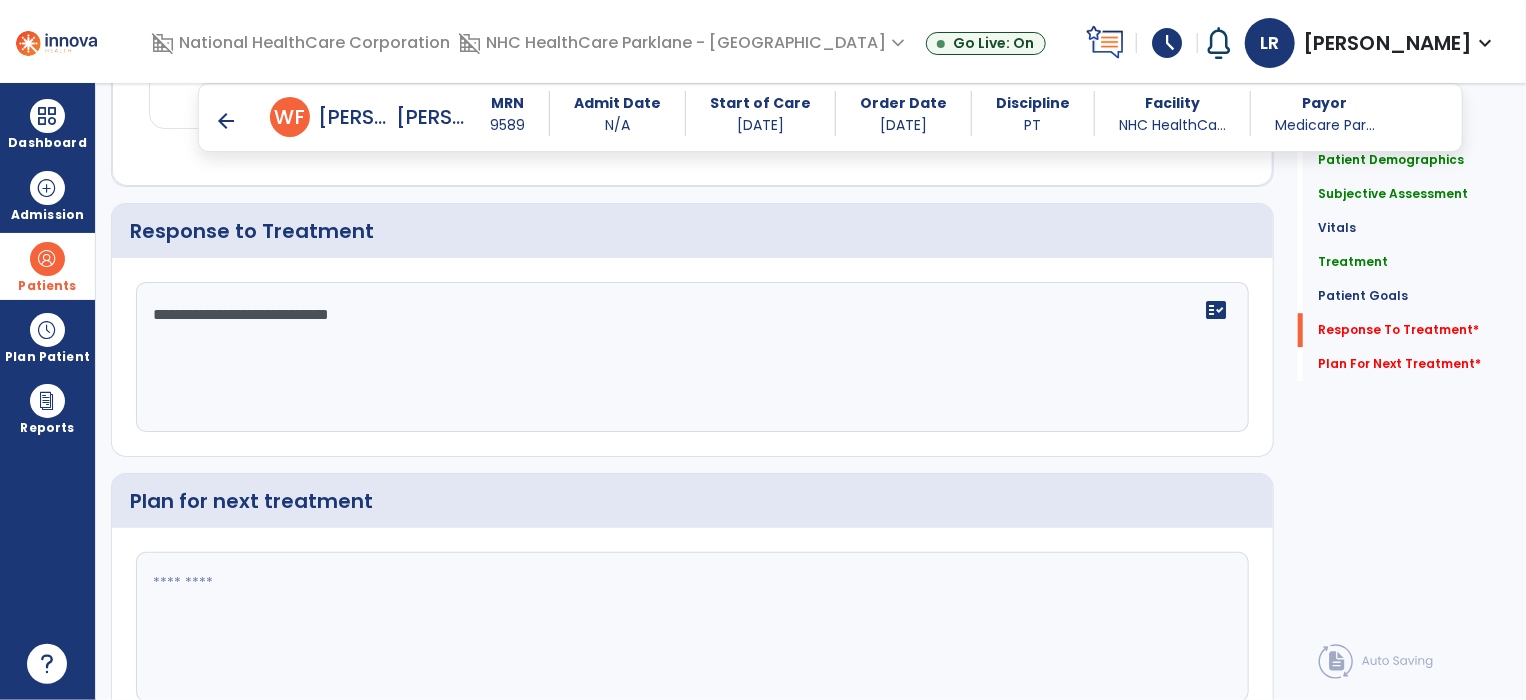 scroll, scrollTop: 2736, scrollLeft: 0, axis: vertical 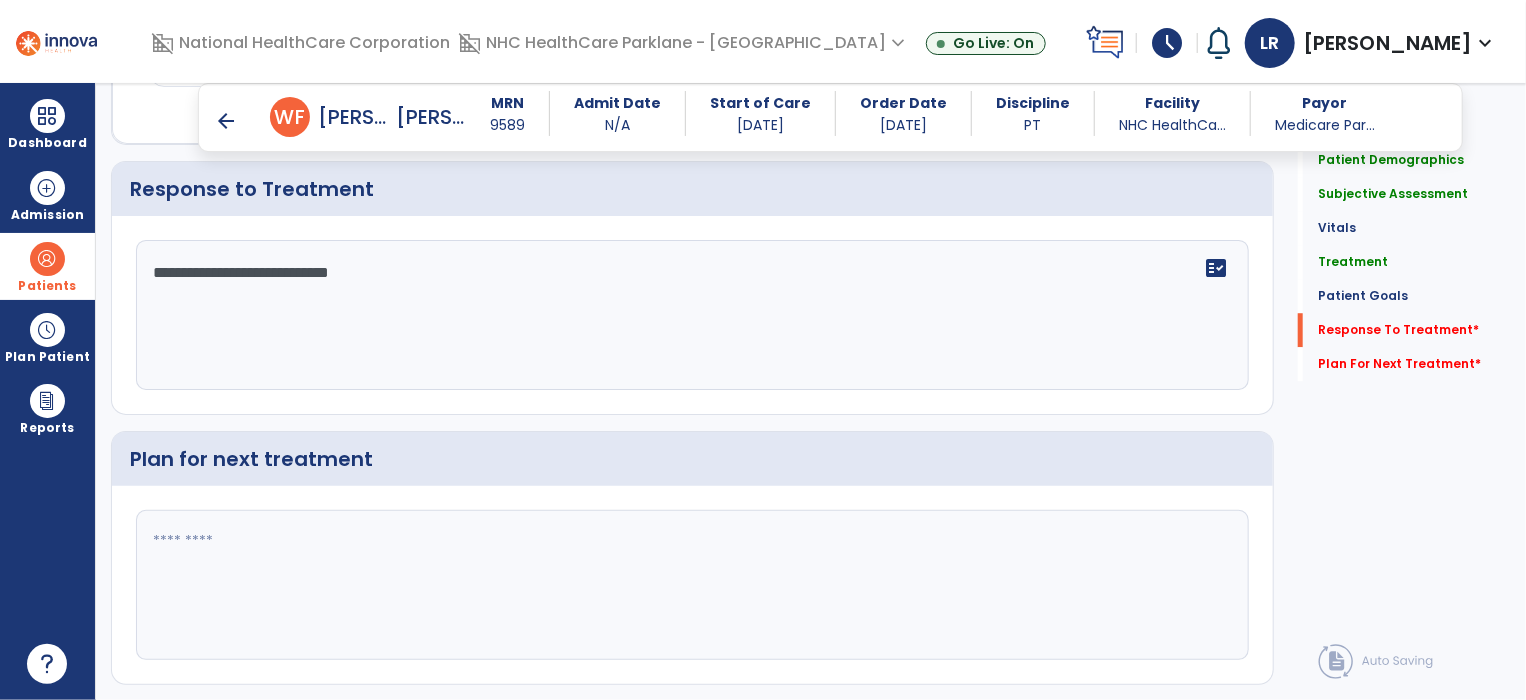 type on "**********" 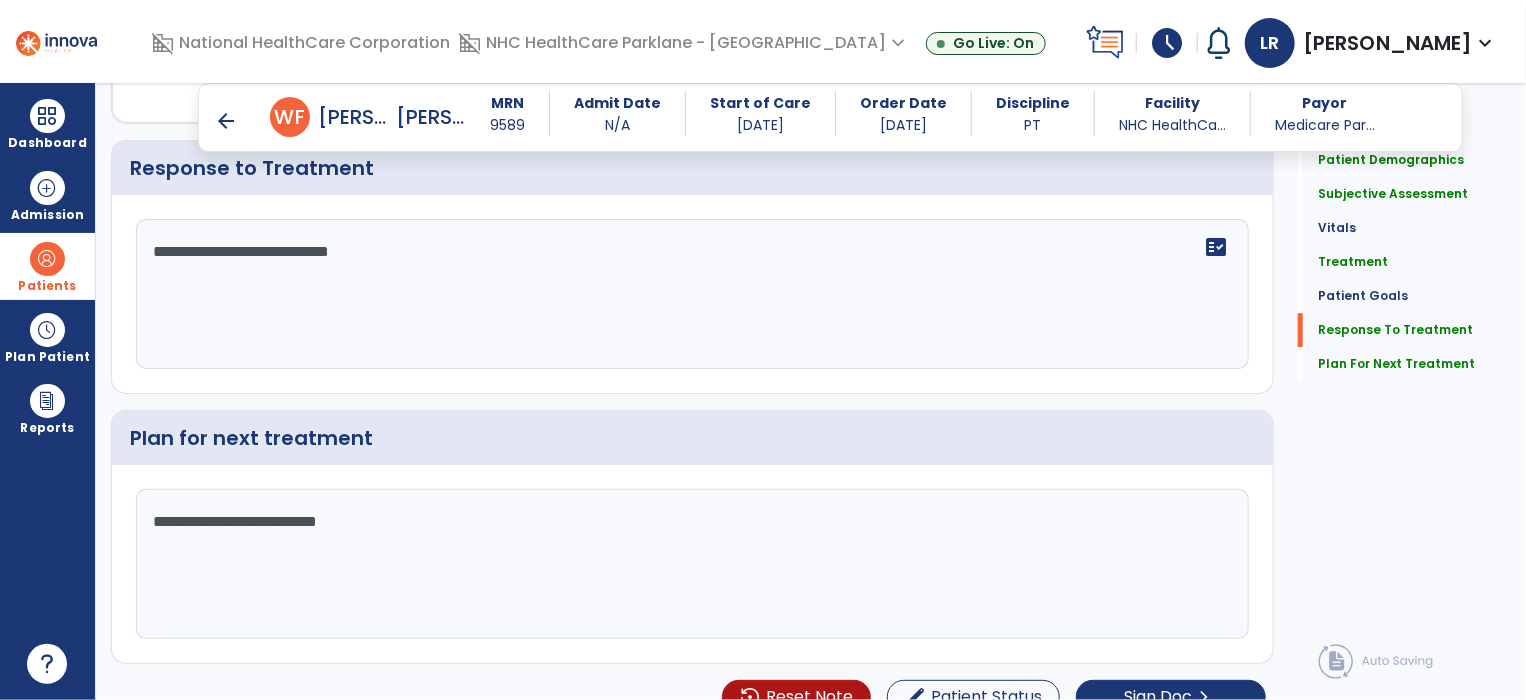scroll, scrollTop: 2780, scrollLeft: 0, axis: vertical 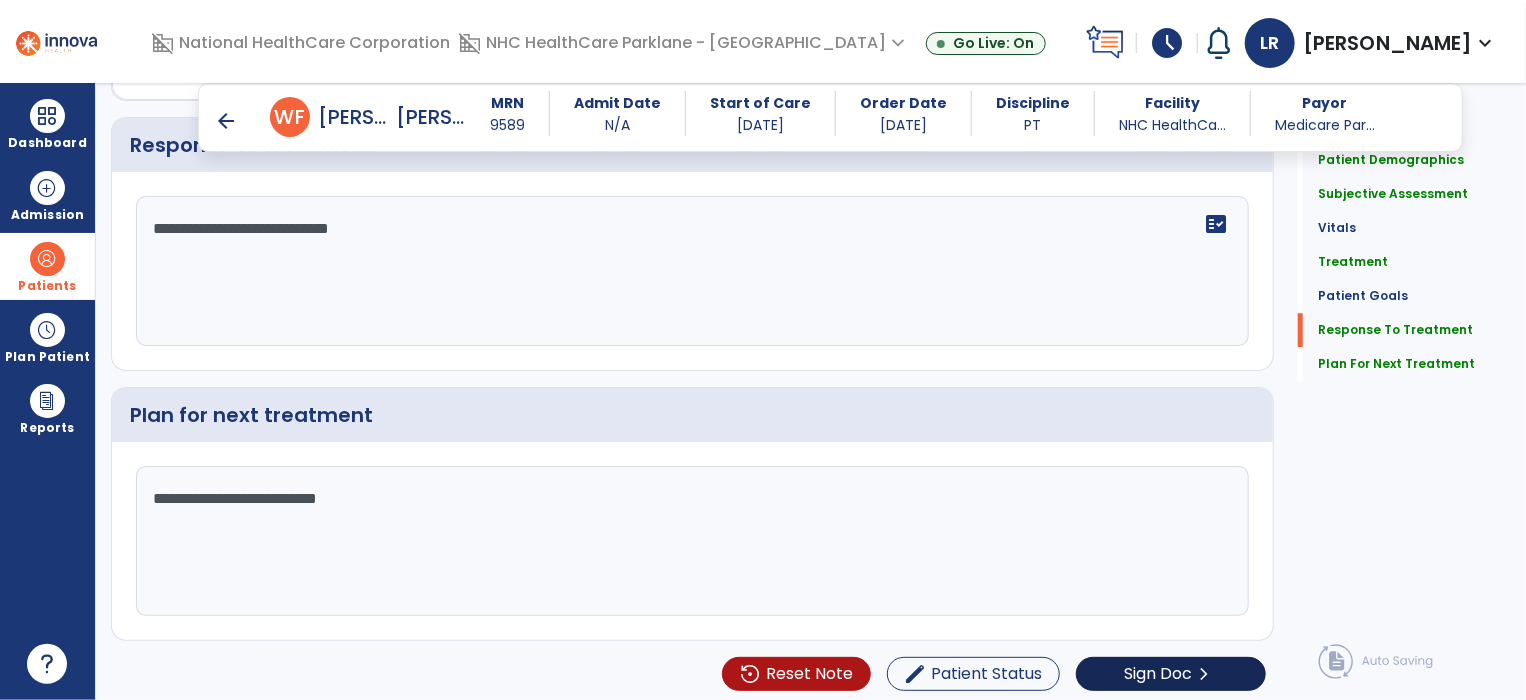 type on "**********" 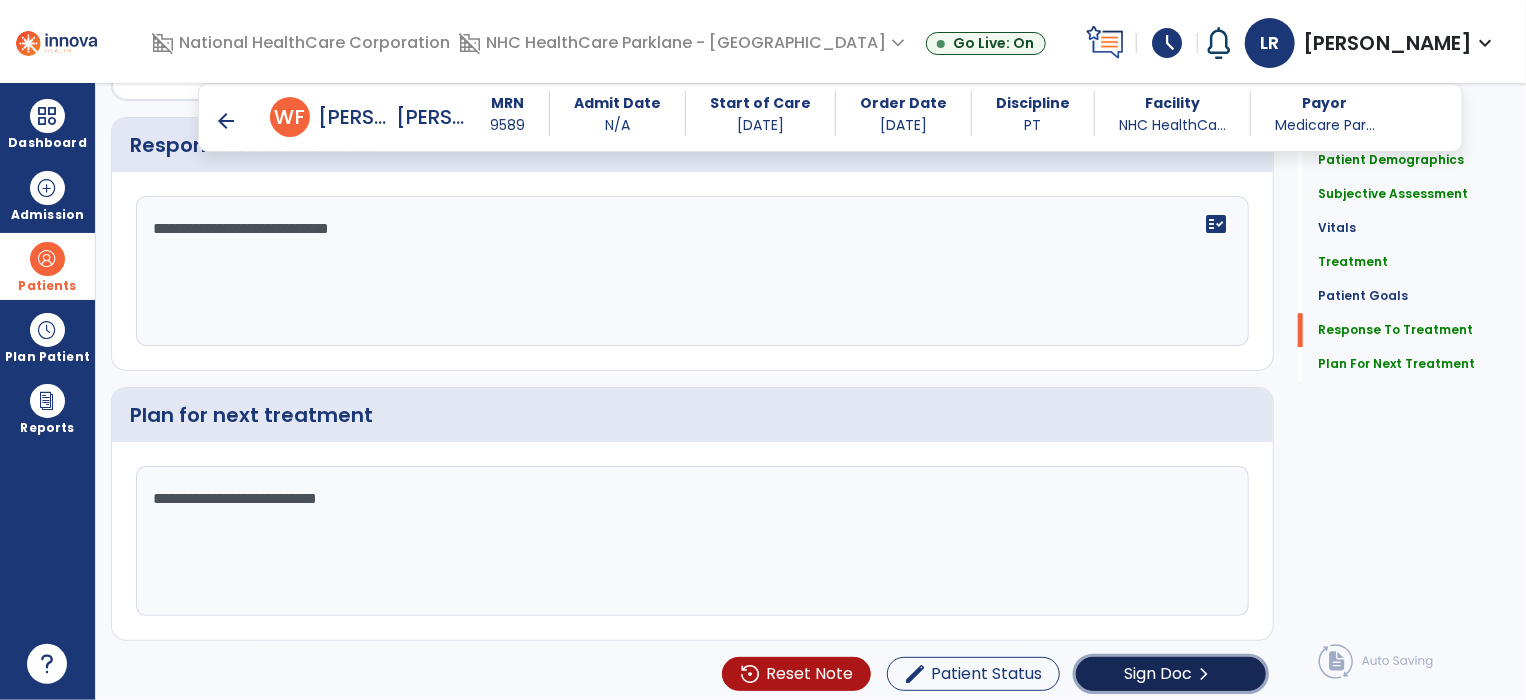 click on "Sign Doc  chevron_right" 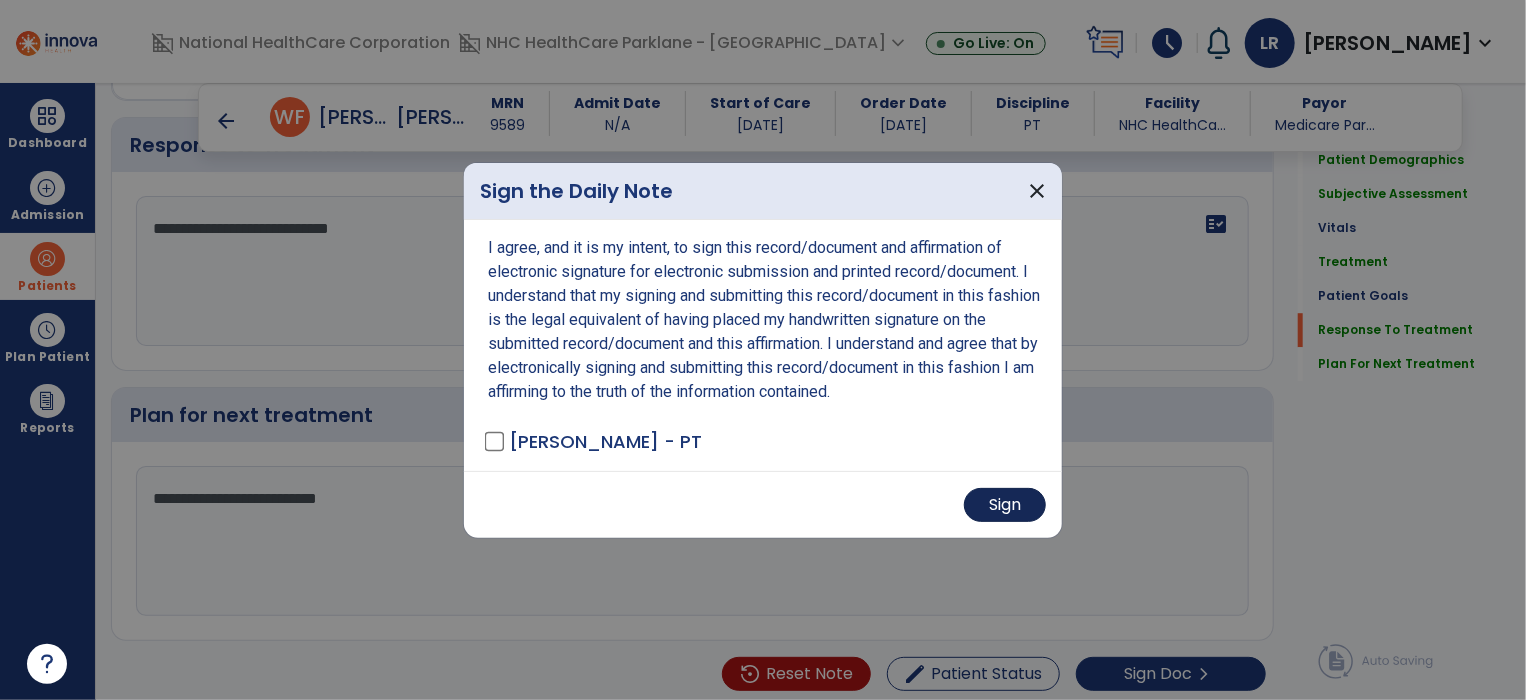 click on "Sign" at bounding box center [1005, 505] 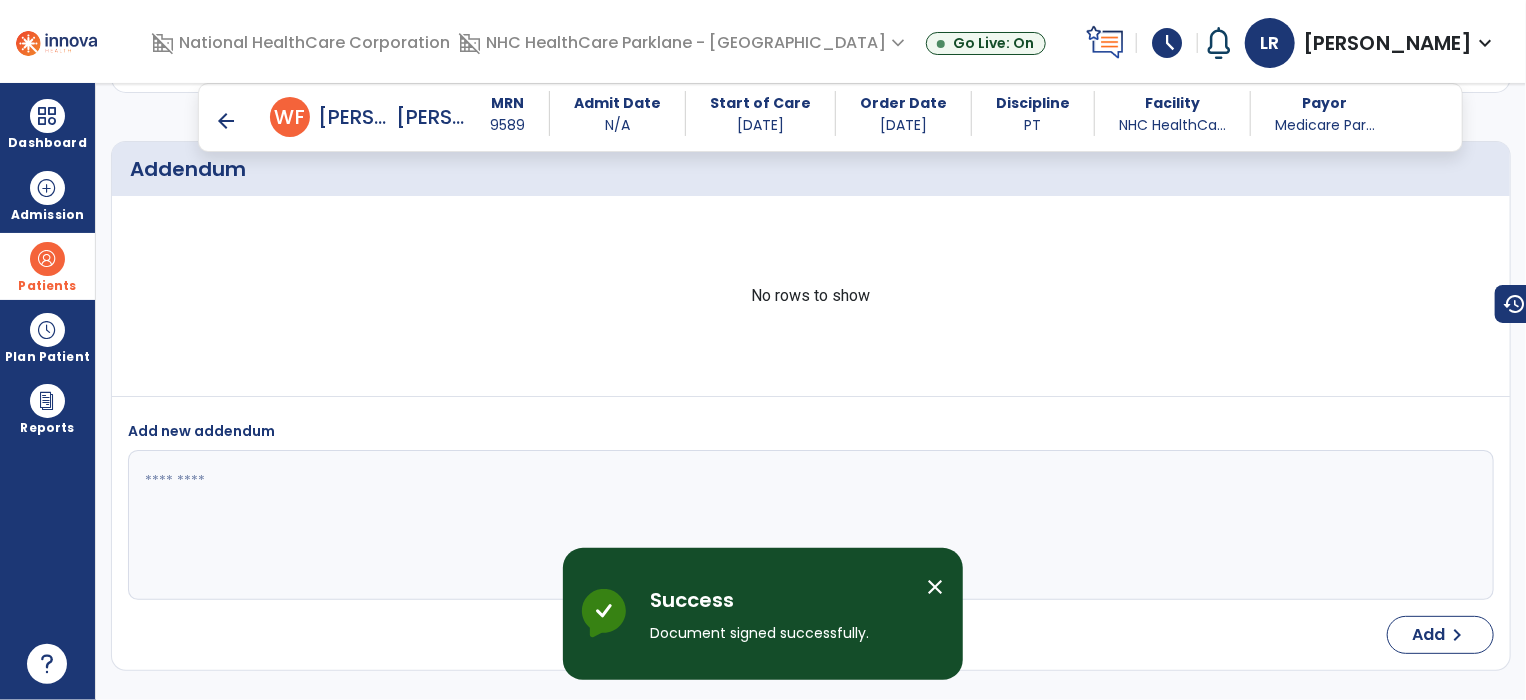 scroll, scrollTop: 3857, scrollLeft: 0, axis: vertical 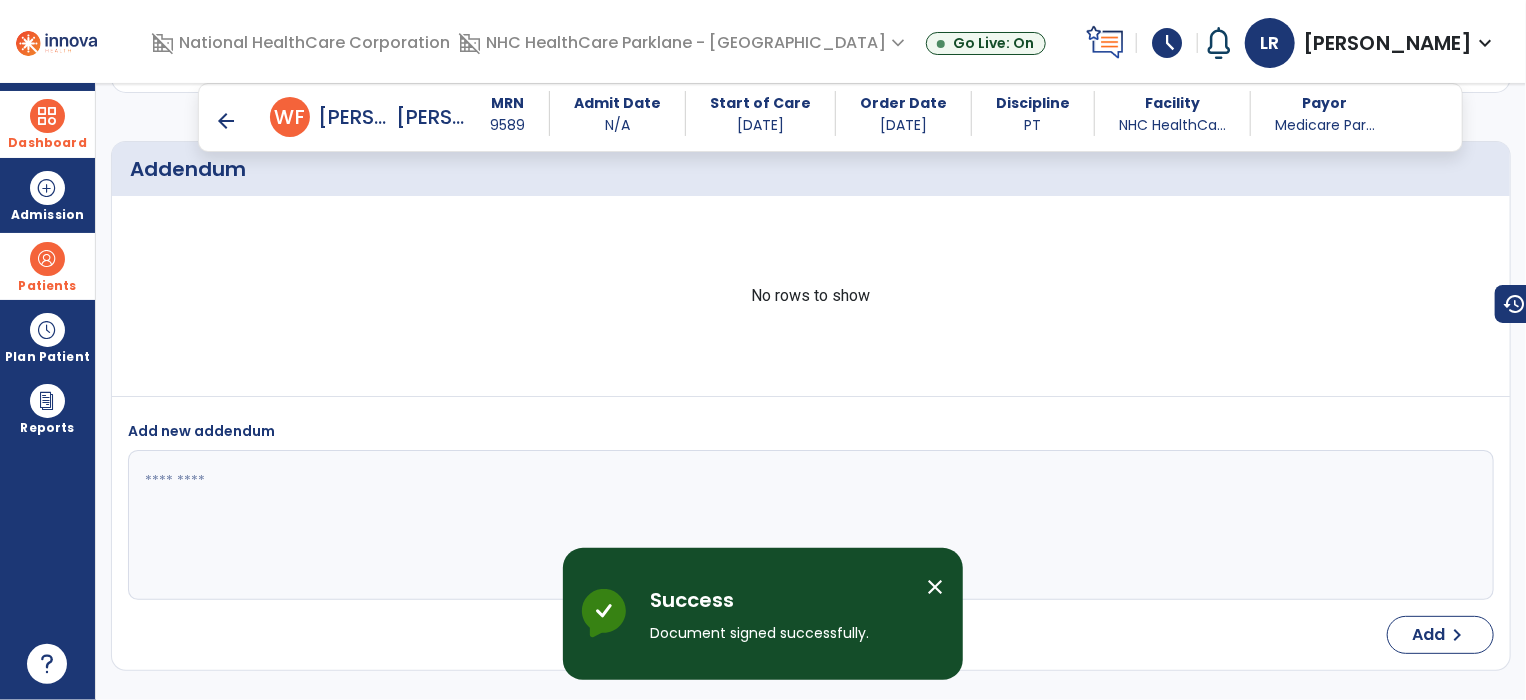 click at bounding box center (47, 116) 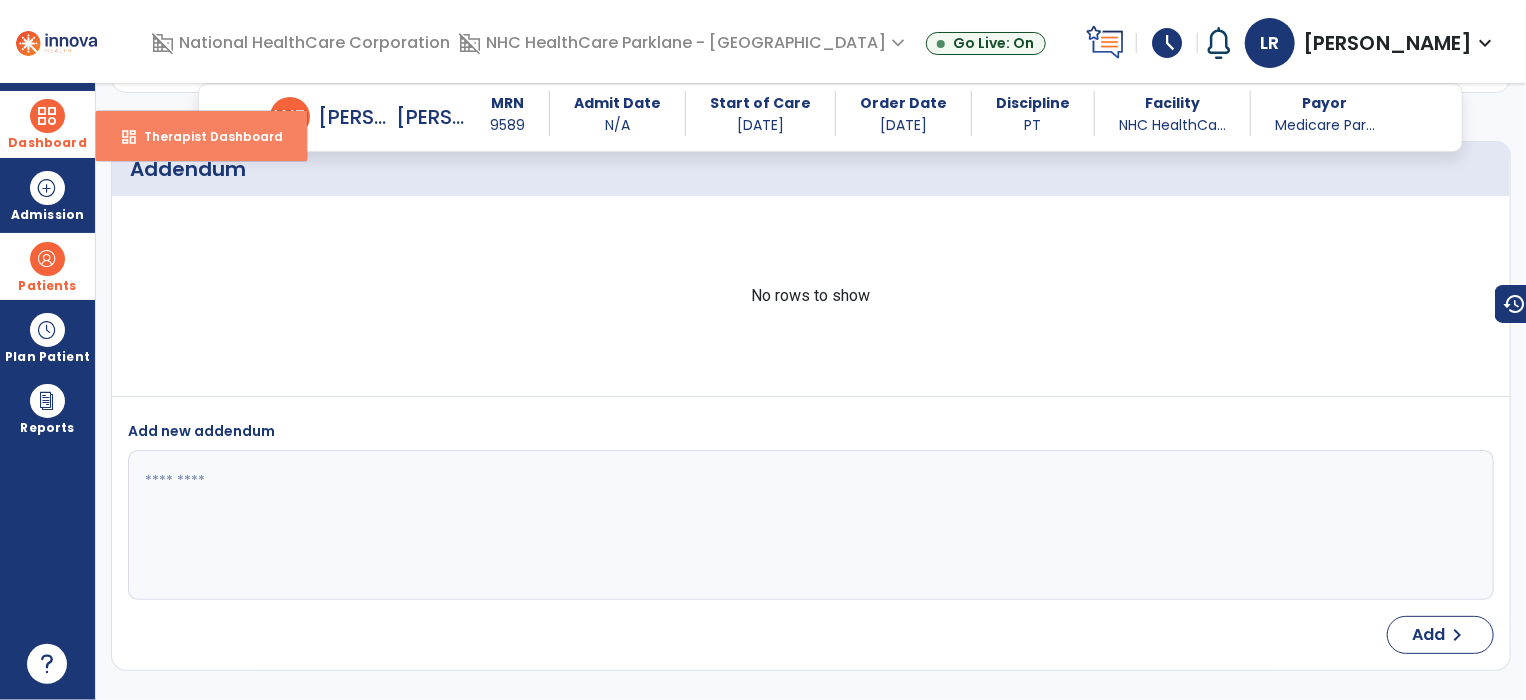 click on "Therapist Dashboard" at bounding box center (205, 136) 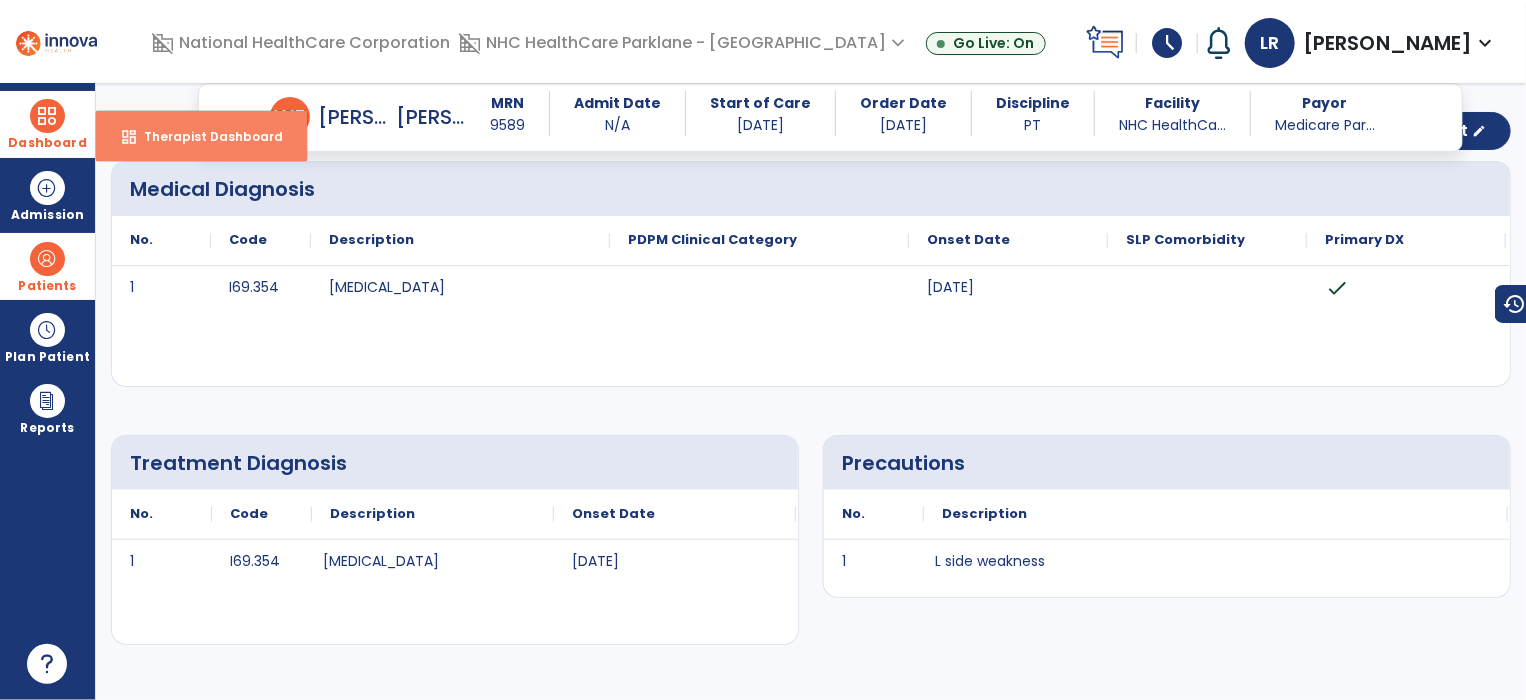 select on "****" 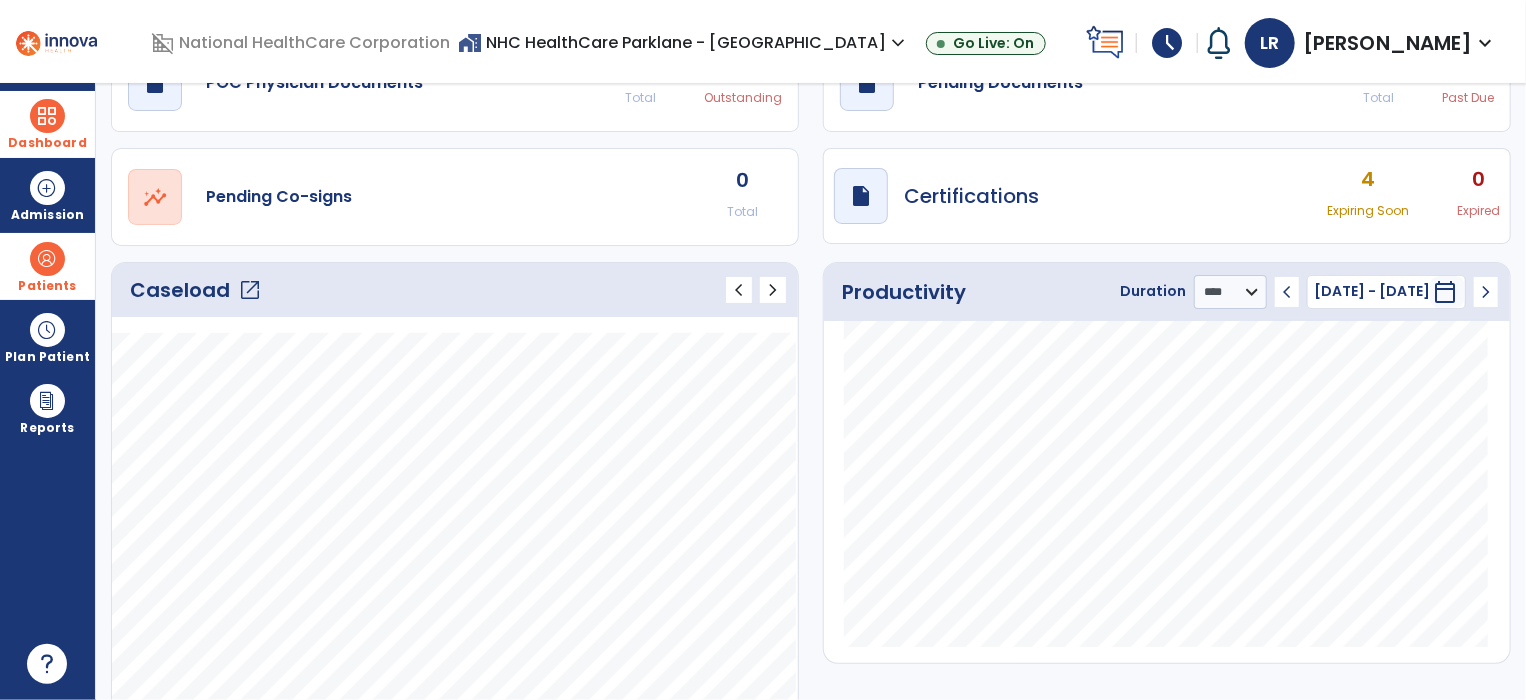 scroll, scrollTop: 0, scrollLeft: 0, axis: both 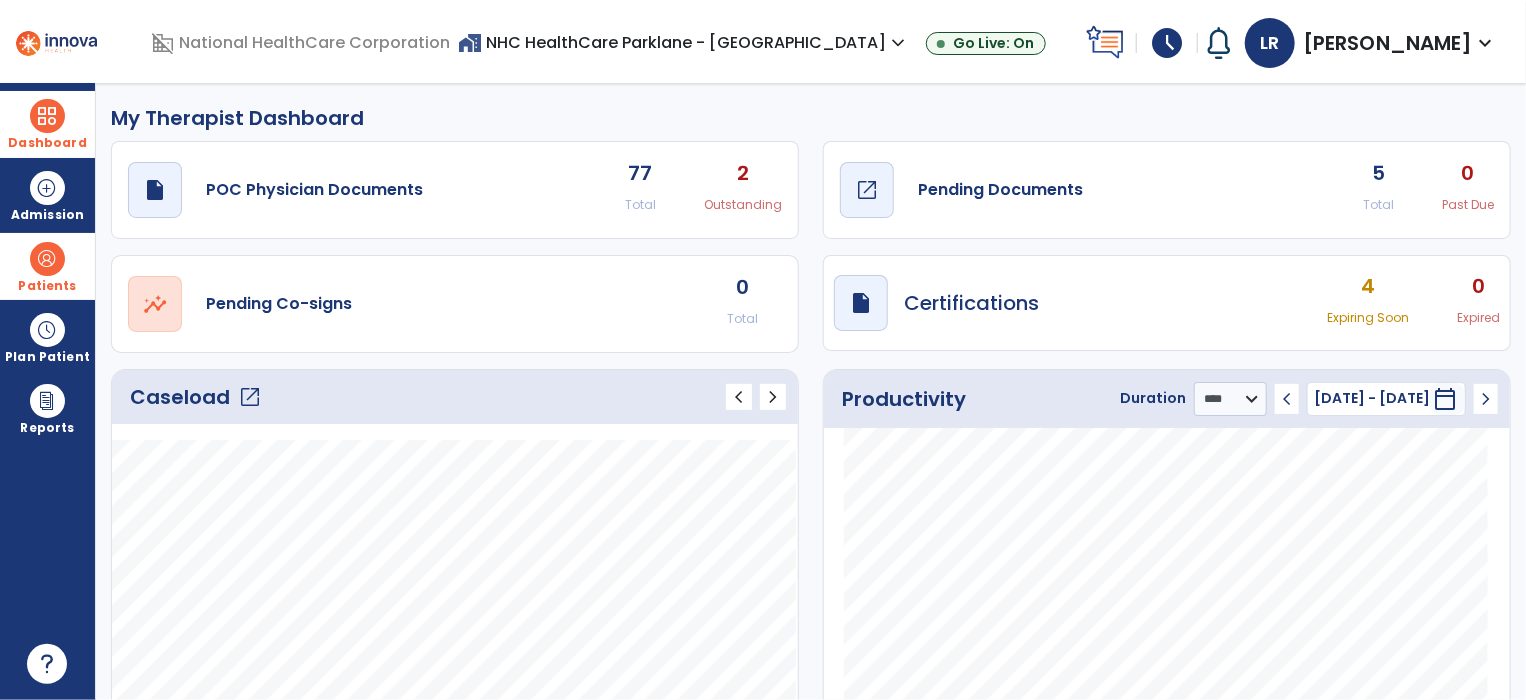 click on "Pending Documents" 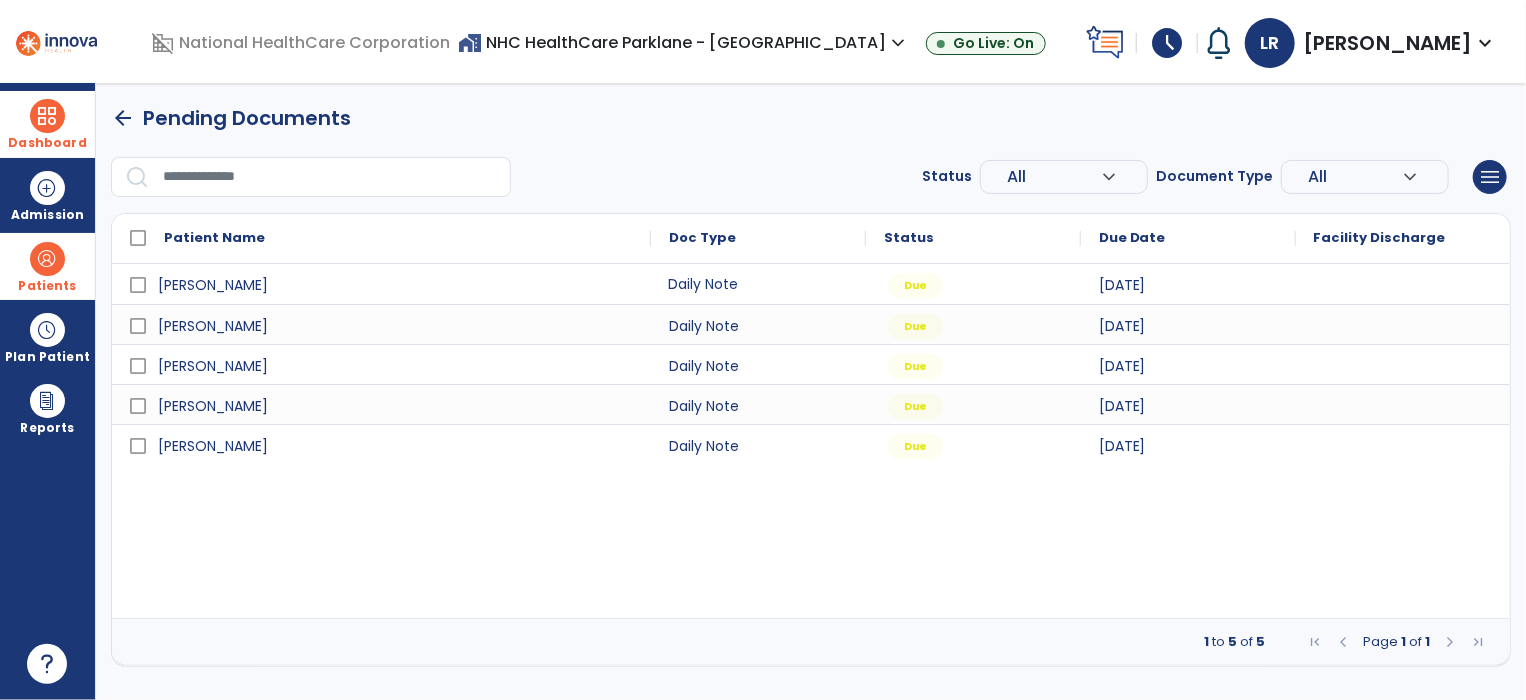 click on "Daily Note" at bounding box center (758, 284) 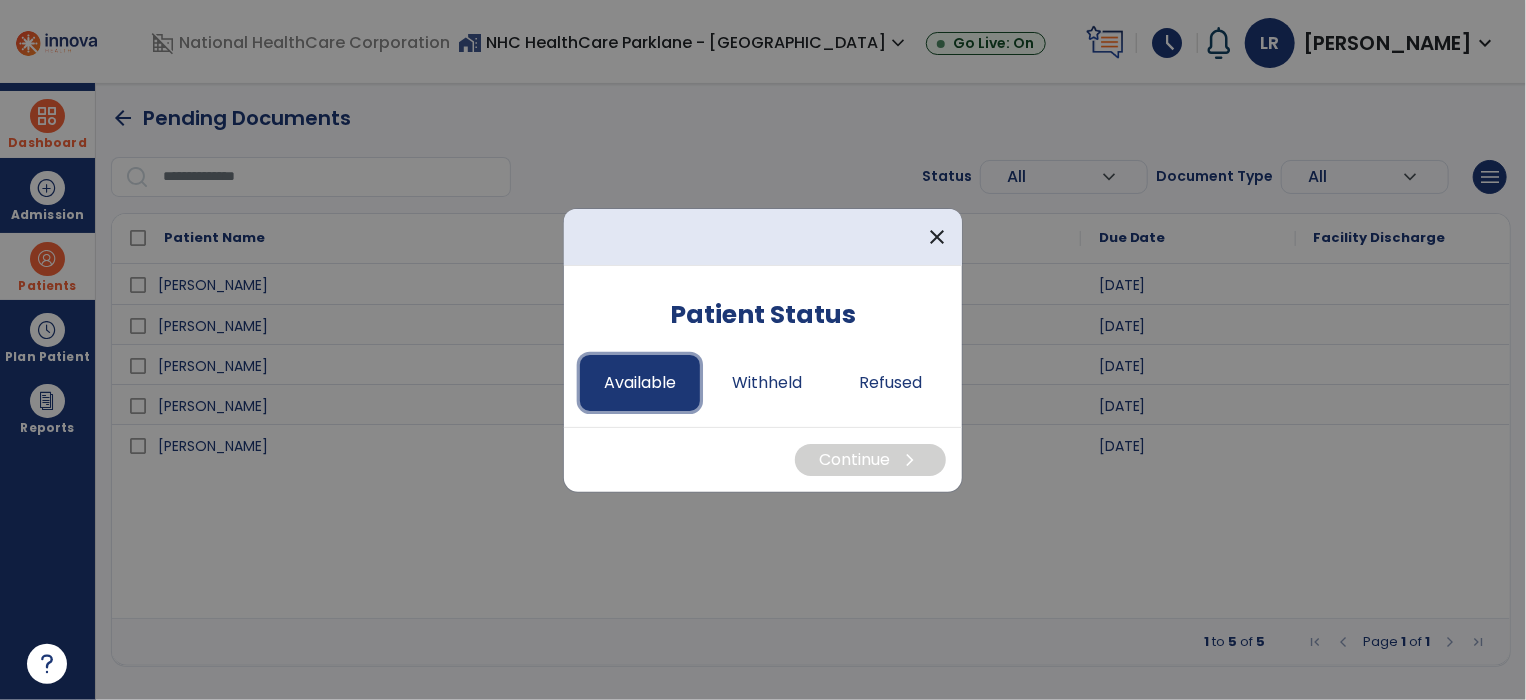 click on "Available" at bounding box center [640, 383] 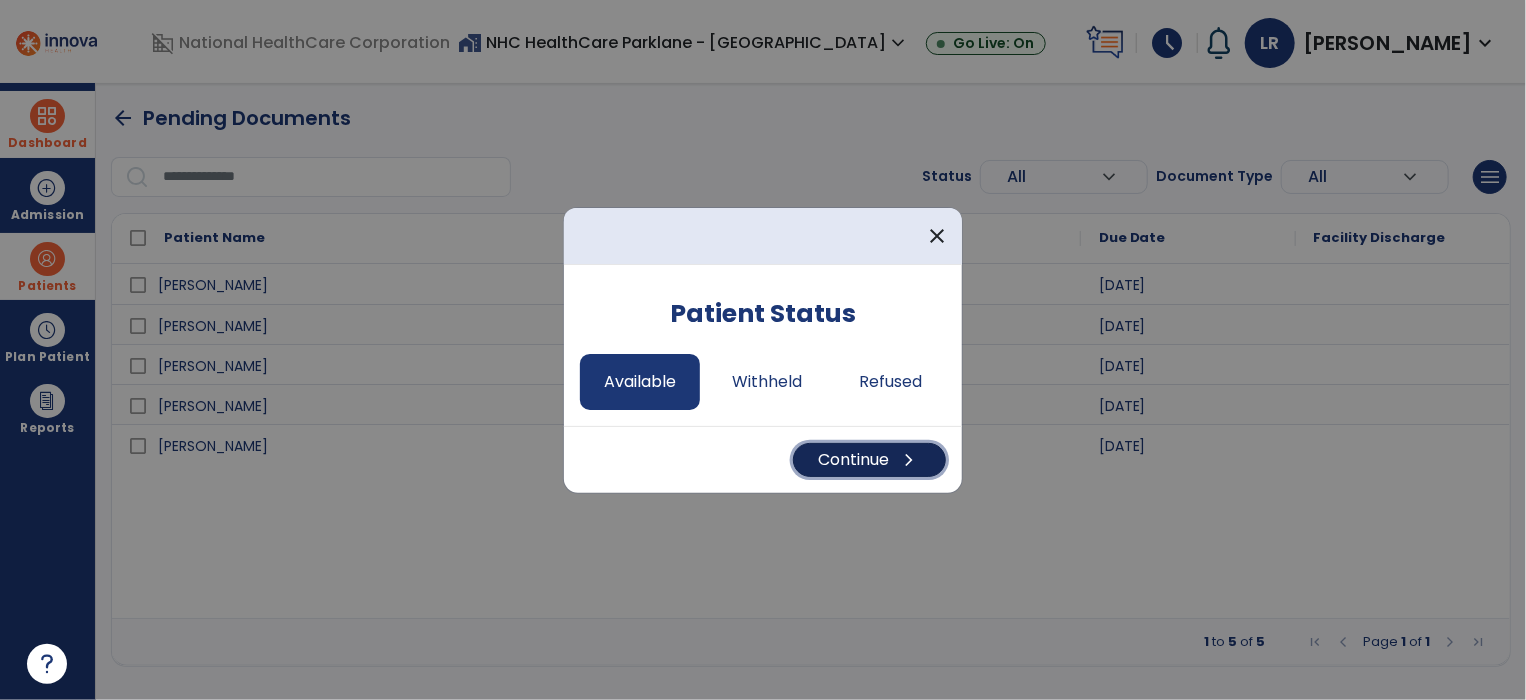 click on "Continue   chevron_right" at bounding box center [869, 460] 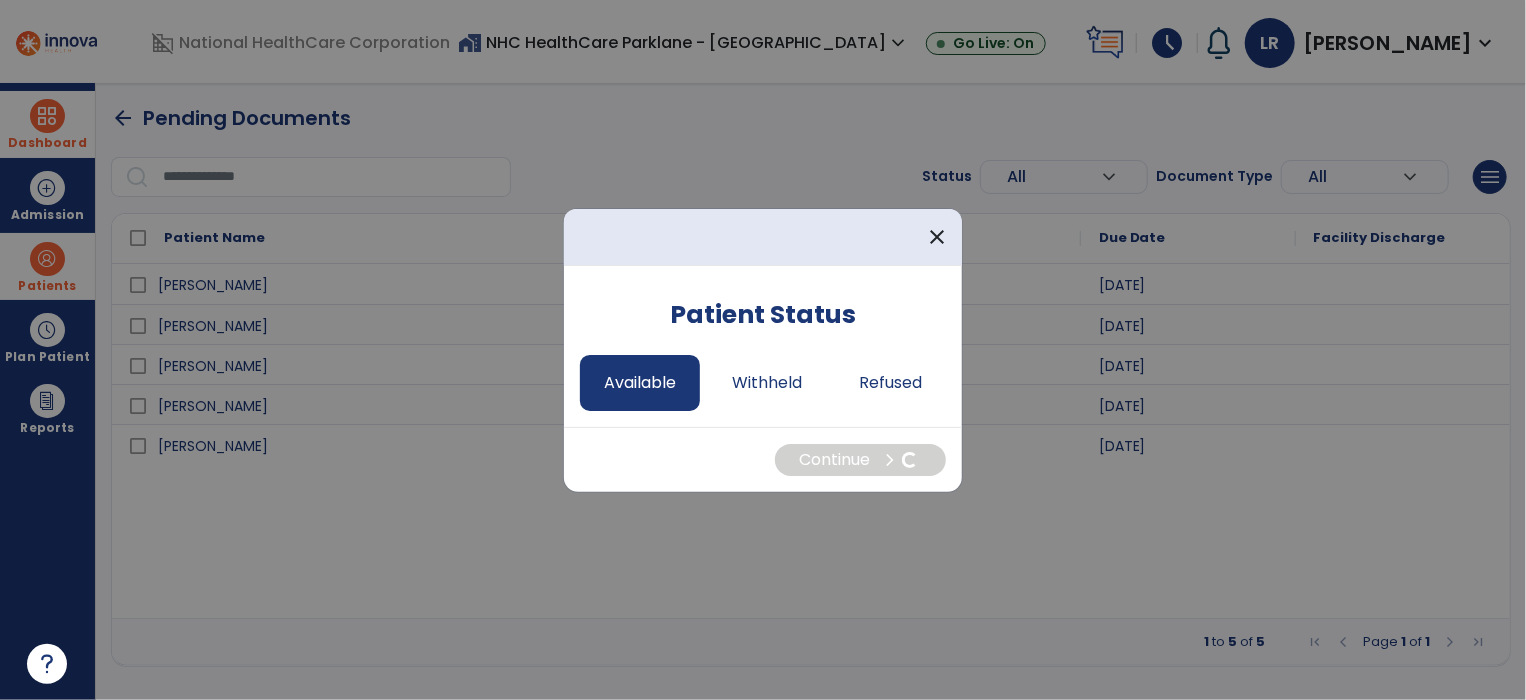 select on "*" 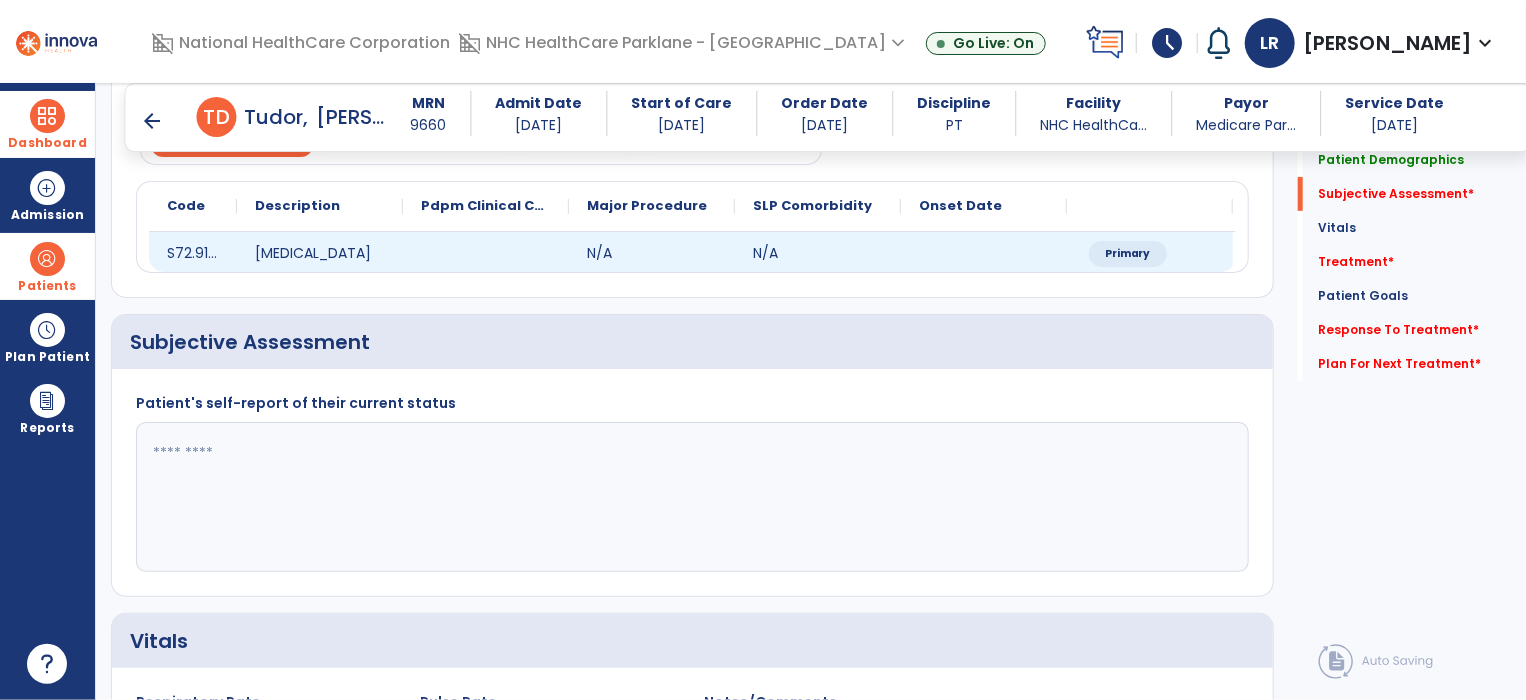 scroll, scrollTop: 228, scrollLeft: 0, axis: vertical 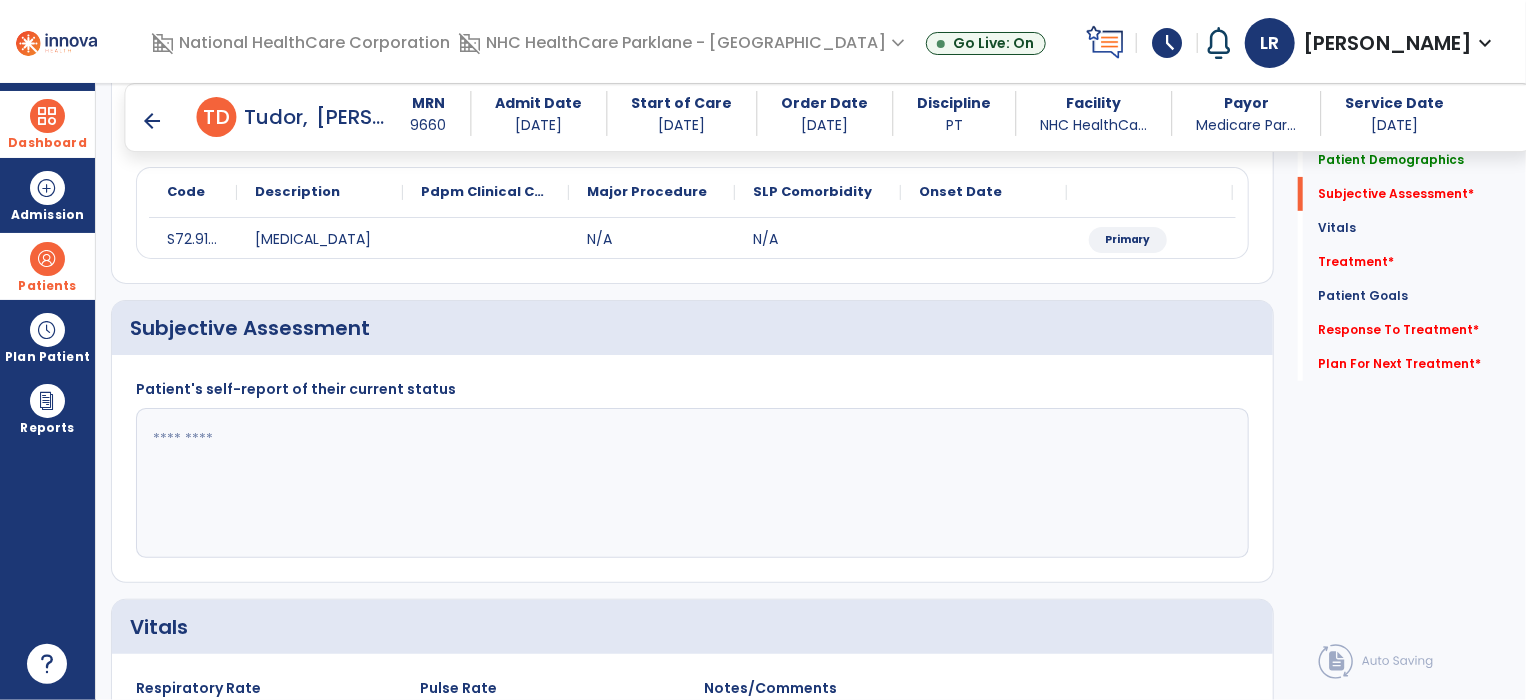 click 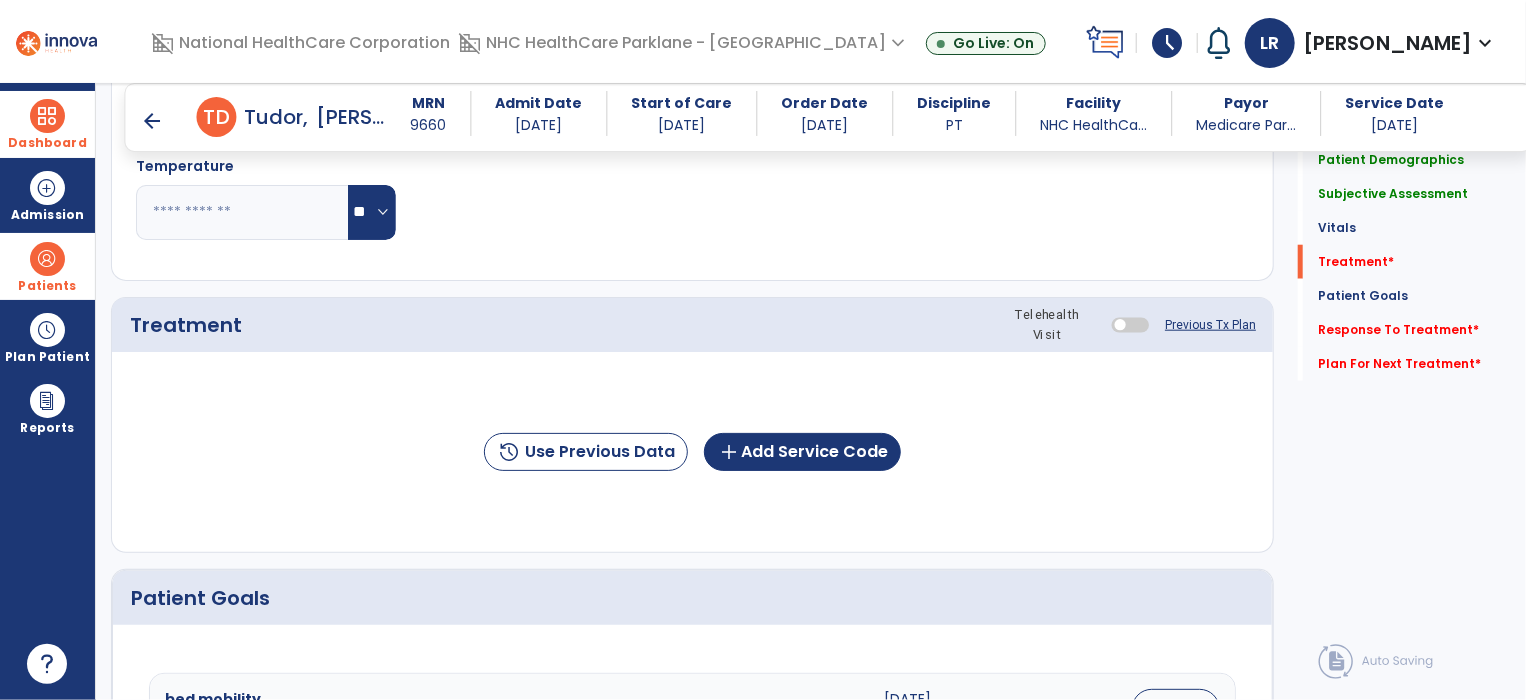 scroll, scrollTop: 976, scrollLeft: 0, axis: vertical 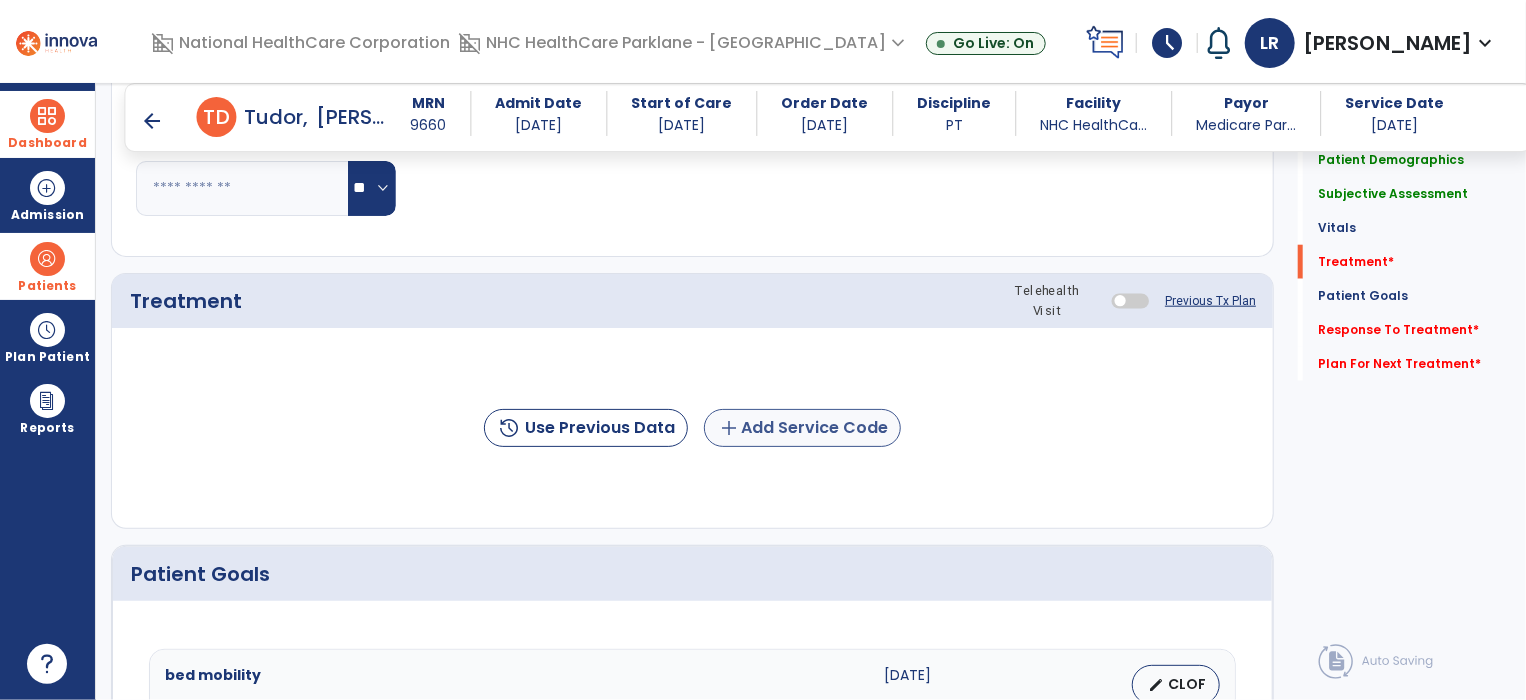 type on "**********" 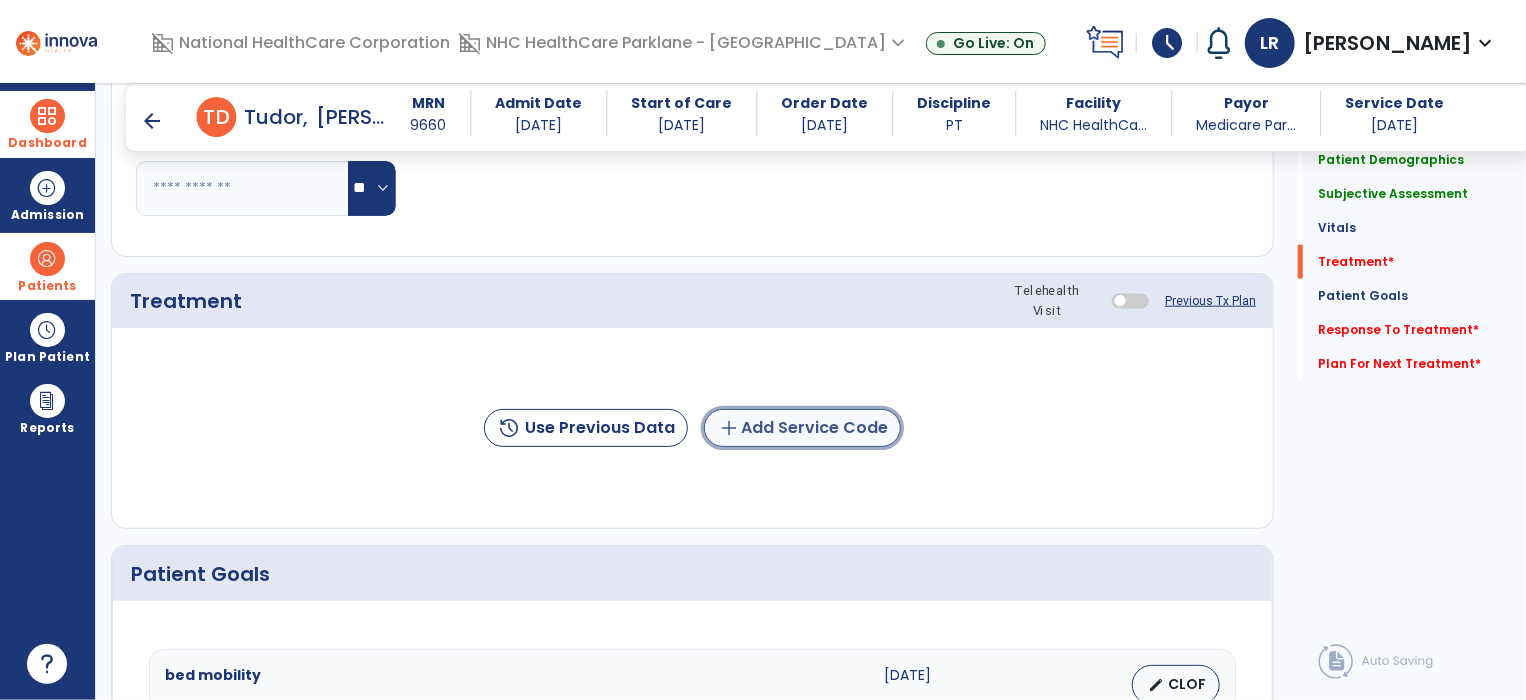 click on "add  Add Service Code" 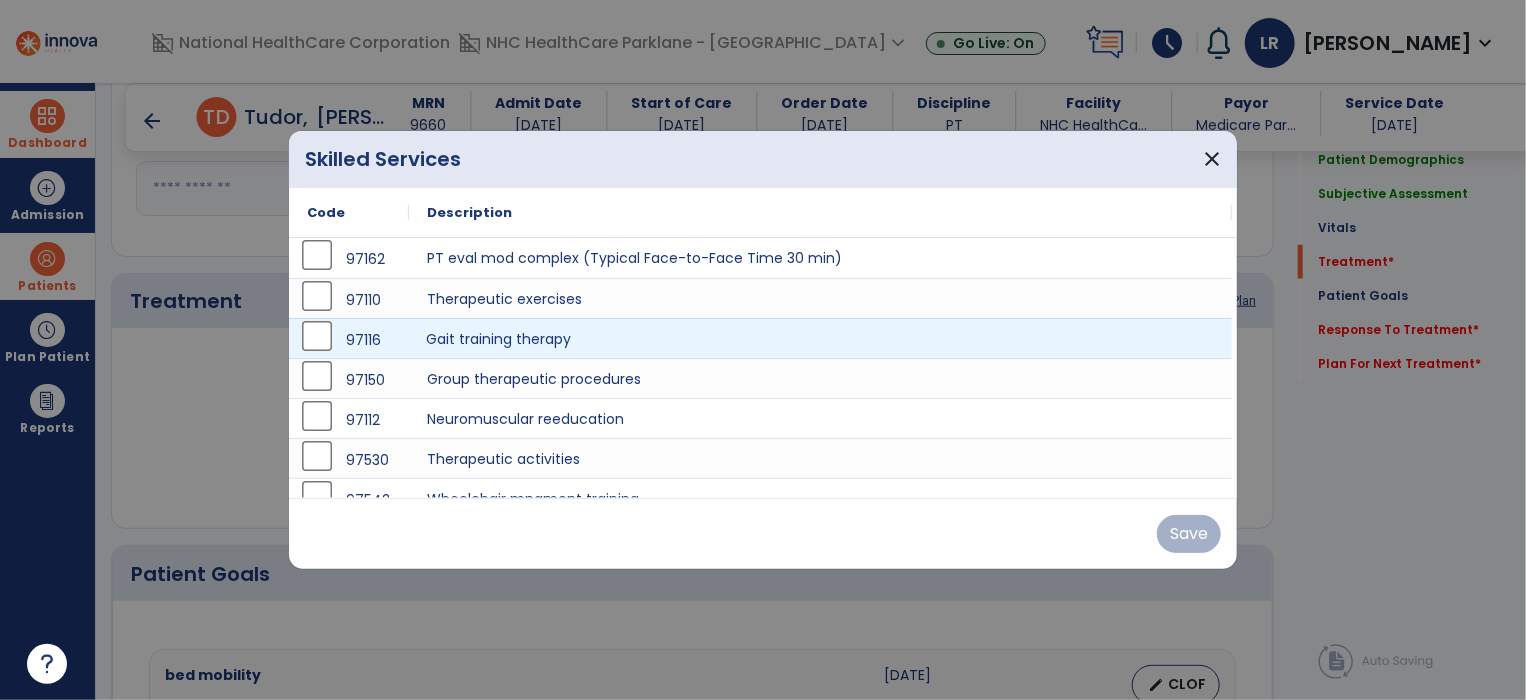 drag, startPoint x: 510, startPoint y: 355, endPoint x: 582, endPoint y: 379, distance: 75.89466 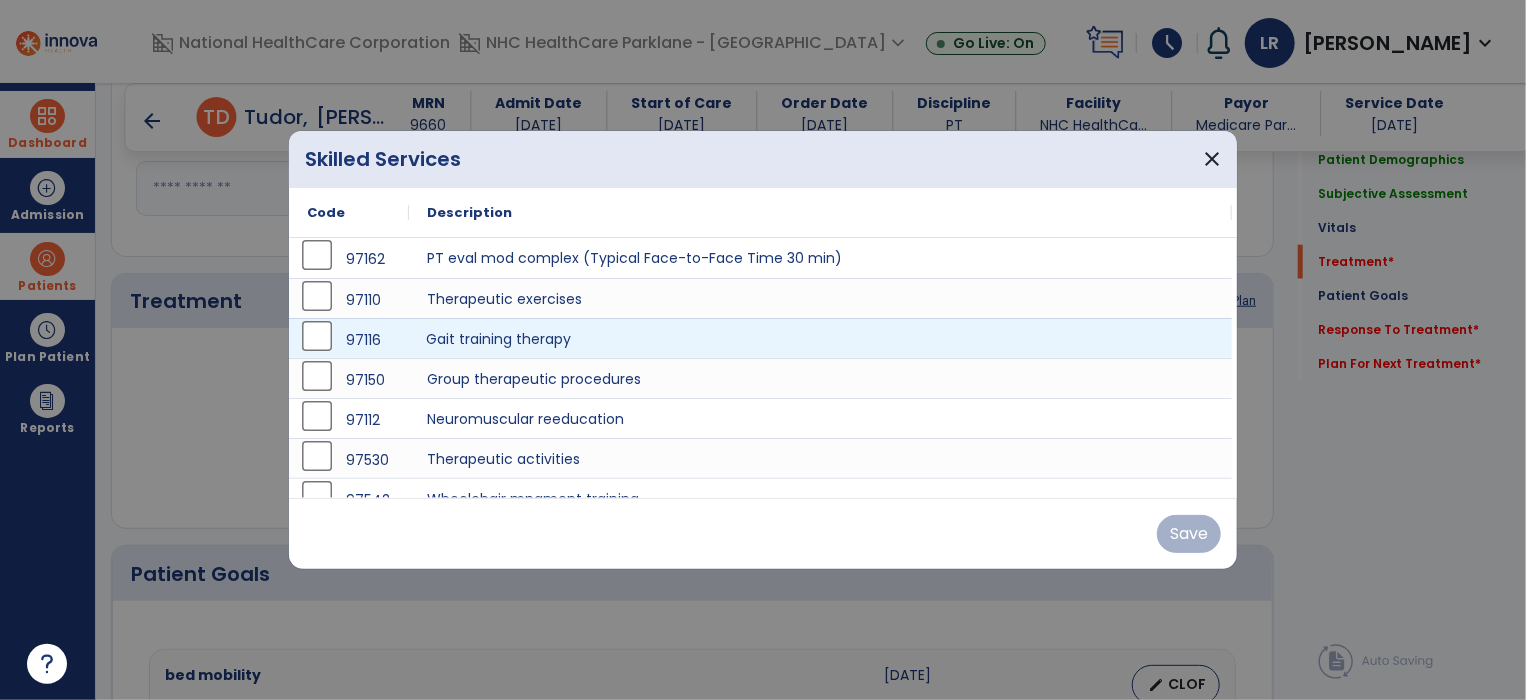 click on "97162 PT eval mod complex (Typical Face-to-Face Time 30 min)   97110 Therapeutic exercises   97116 Gait training therapy   97150 Group therapeutic procedures   97112 Neuromuscular reeducation   97530 Therapeutic activities   97542 Wheelchair mngment training   97140 [MEDICAL_DATA] 1/> regions   97550 Caregiver training, without the patient present, first 30 minutes.   97551 Additional 15 minutes of face-to-face caregiver training, without the patient present, after 97550 is billed.   97552 Training of multiple caregivers for multiple patients at the same time." at bounding box center [760, 458] 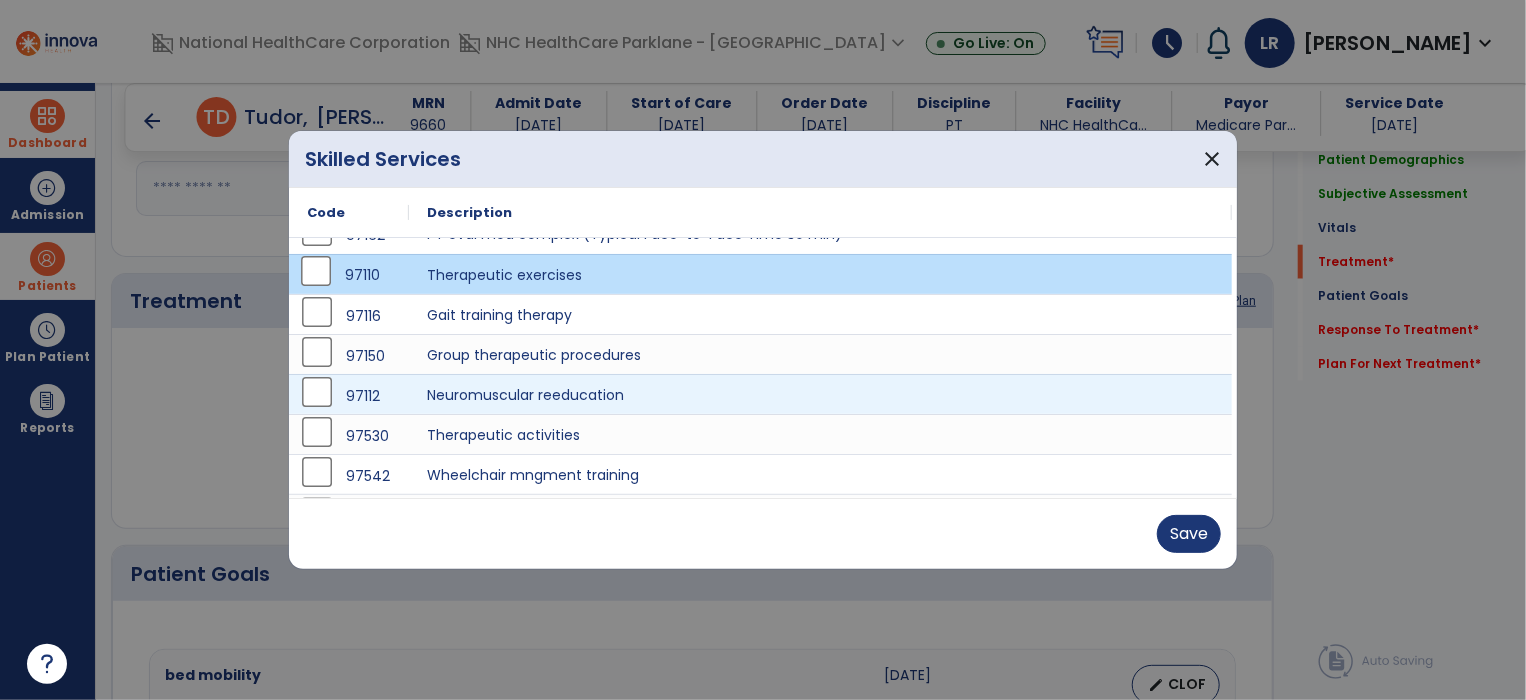 scroll, scrollTop: 23, scrollLeft: 0, axis: vertical 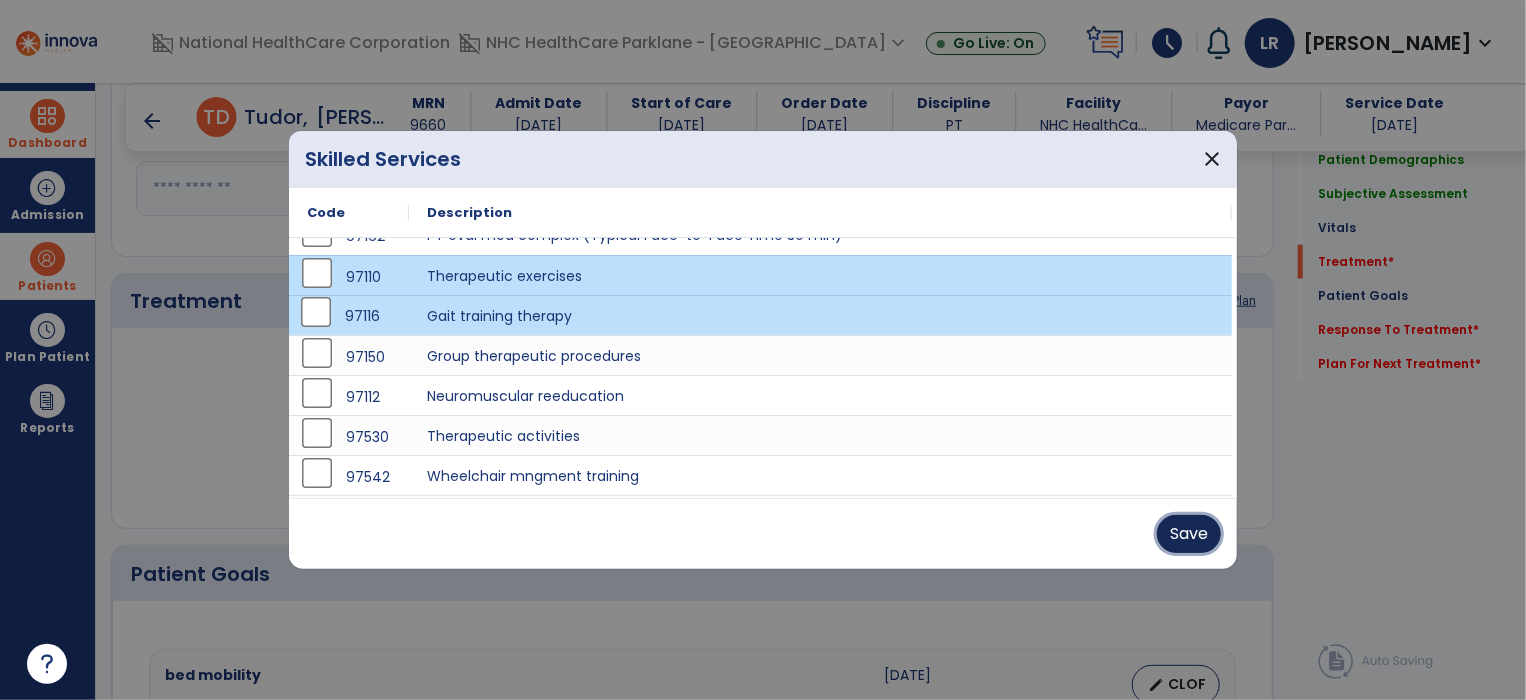 click on "Save" at bounding box center [1189, 534] 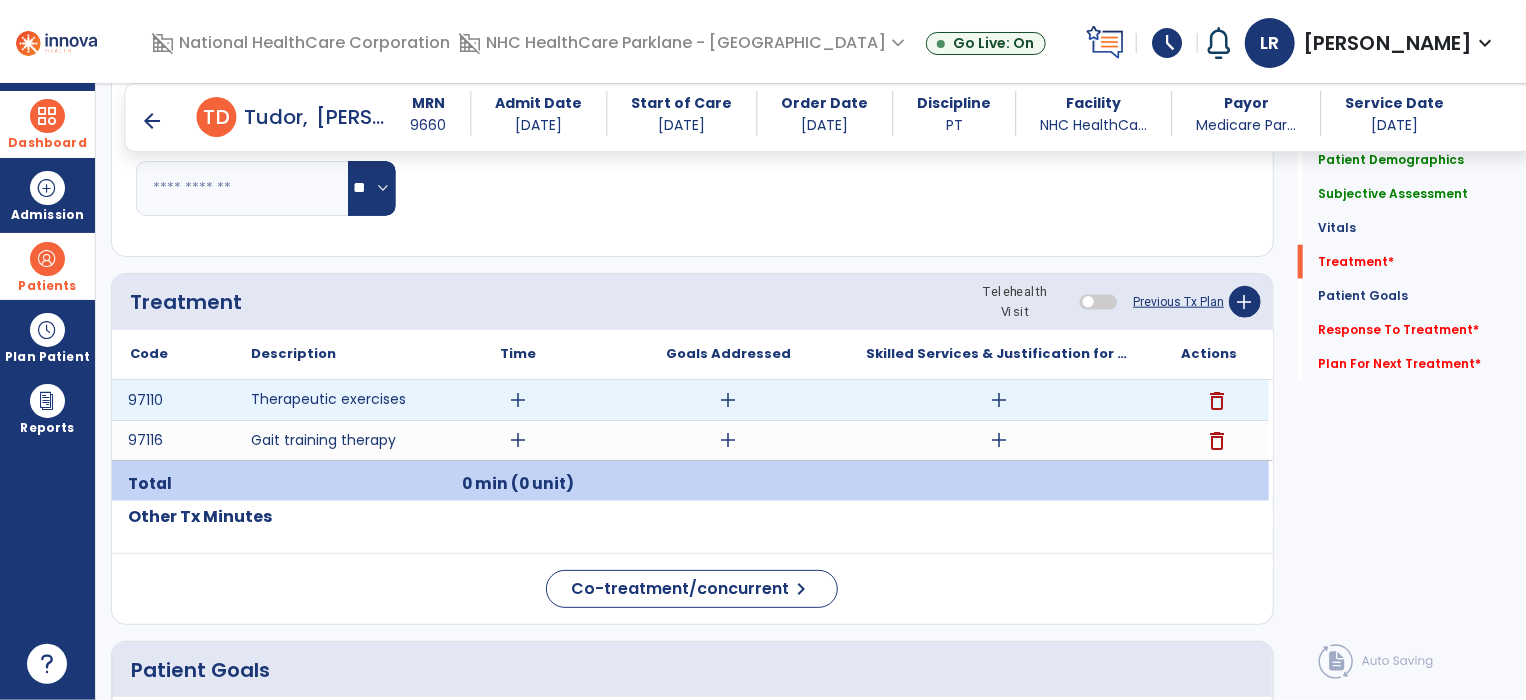click on "add" at bounding box center (518, 400) 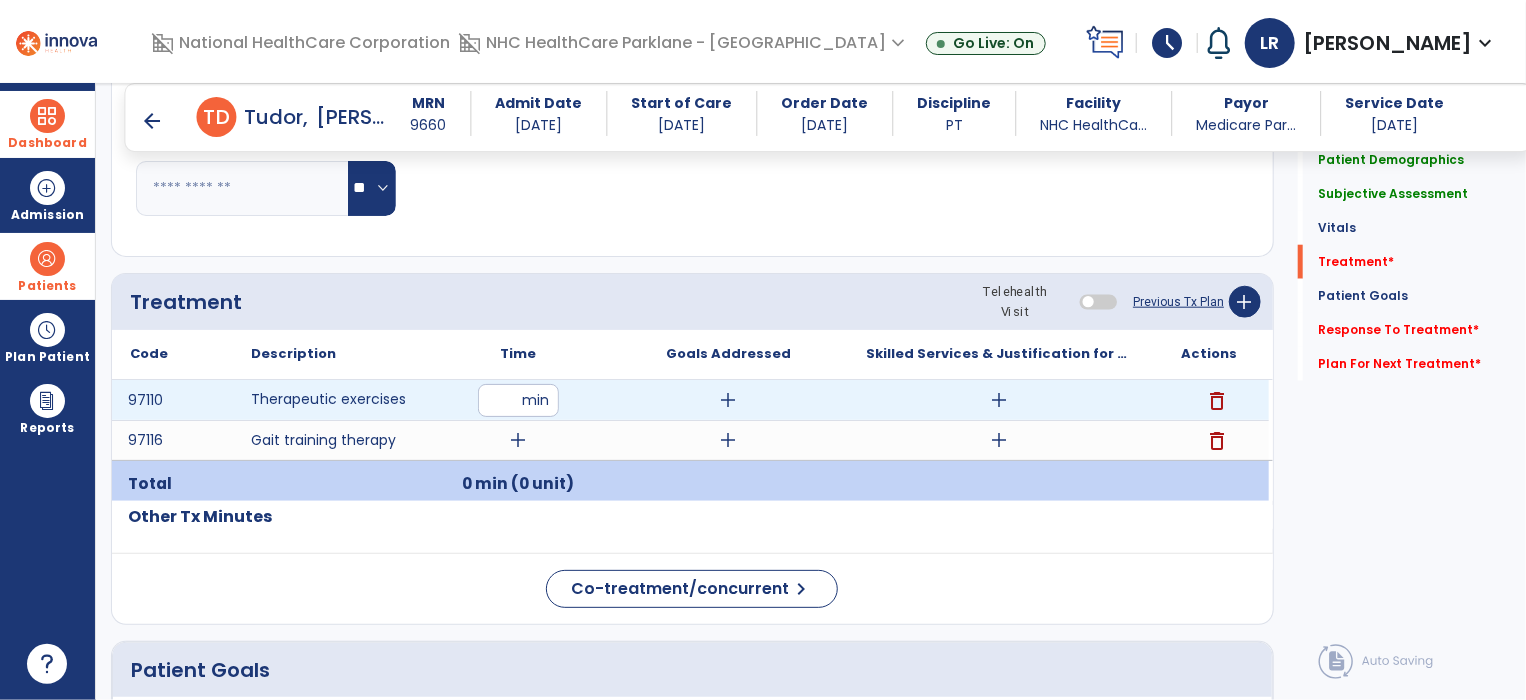 type on "**" 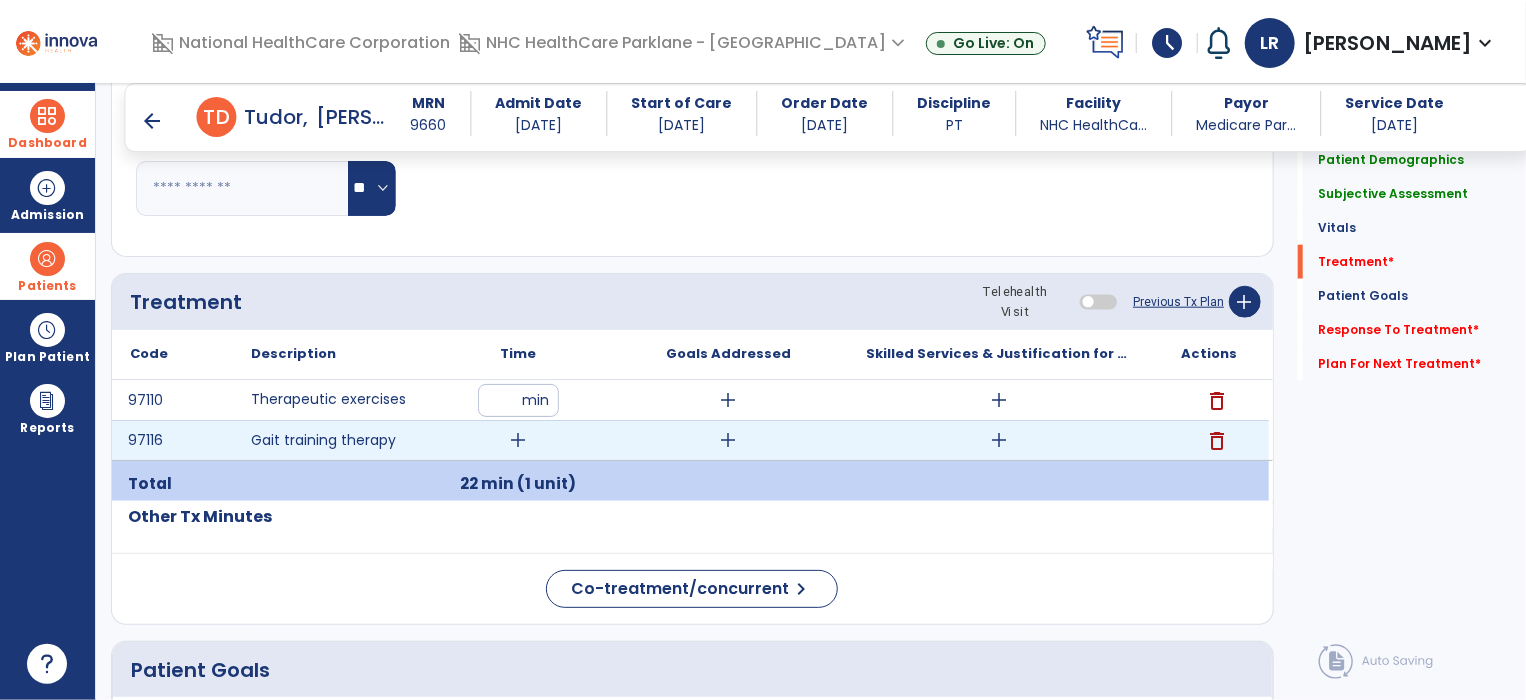 click on "add" at bounding box center [518, 440] 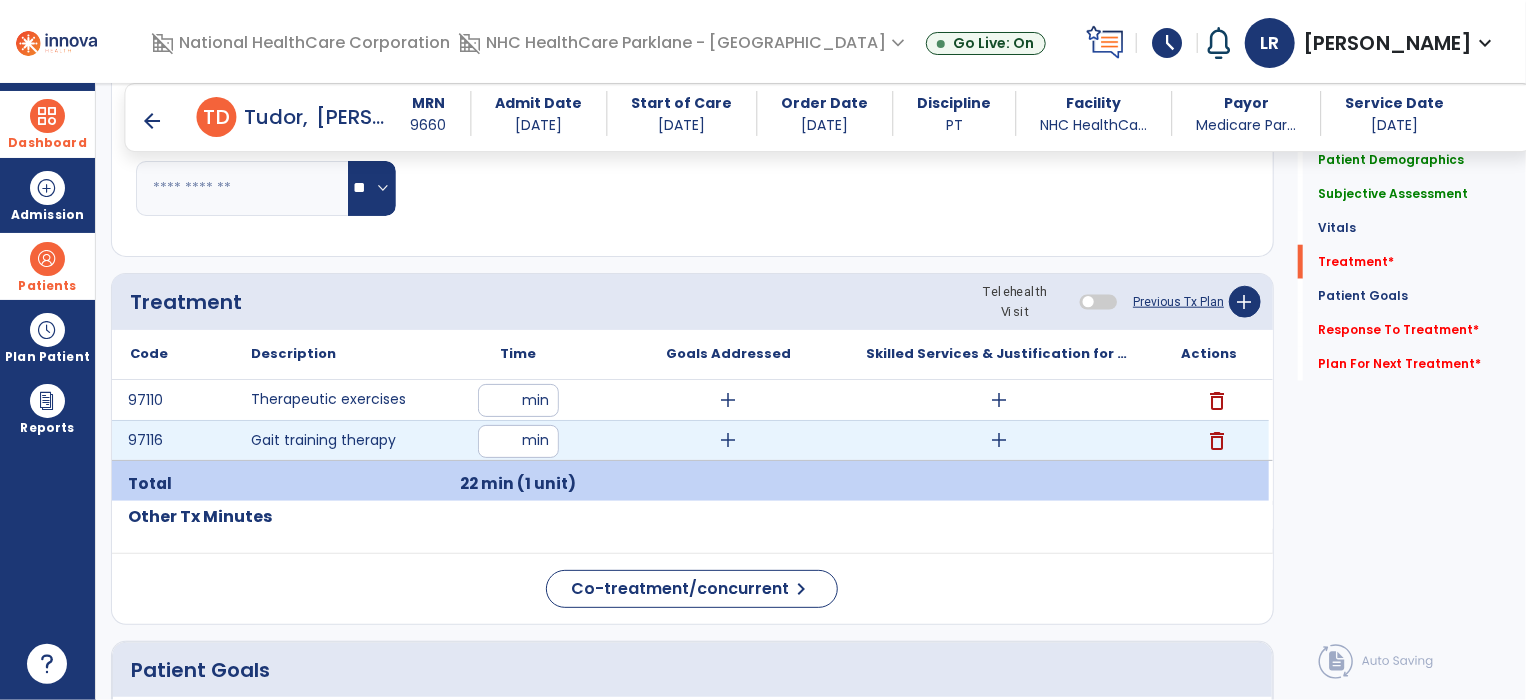 type on "**" 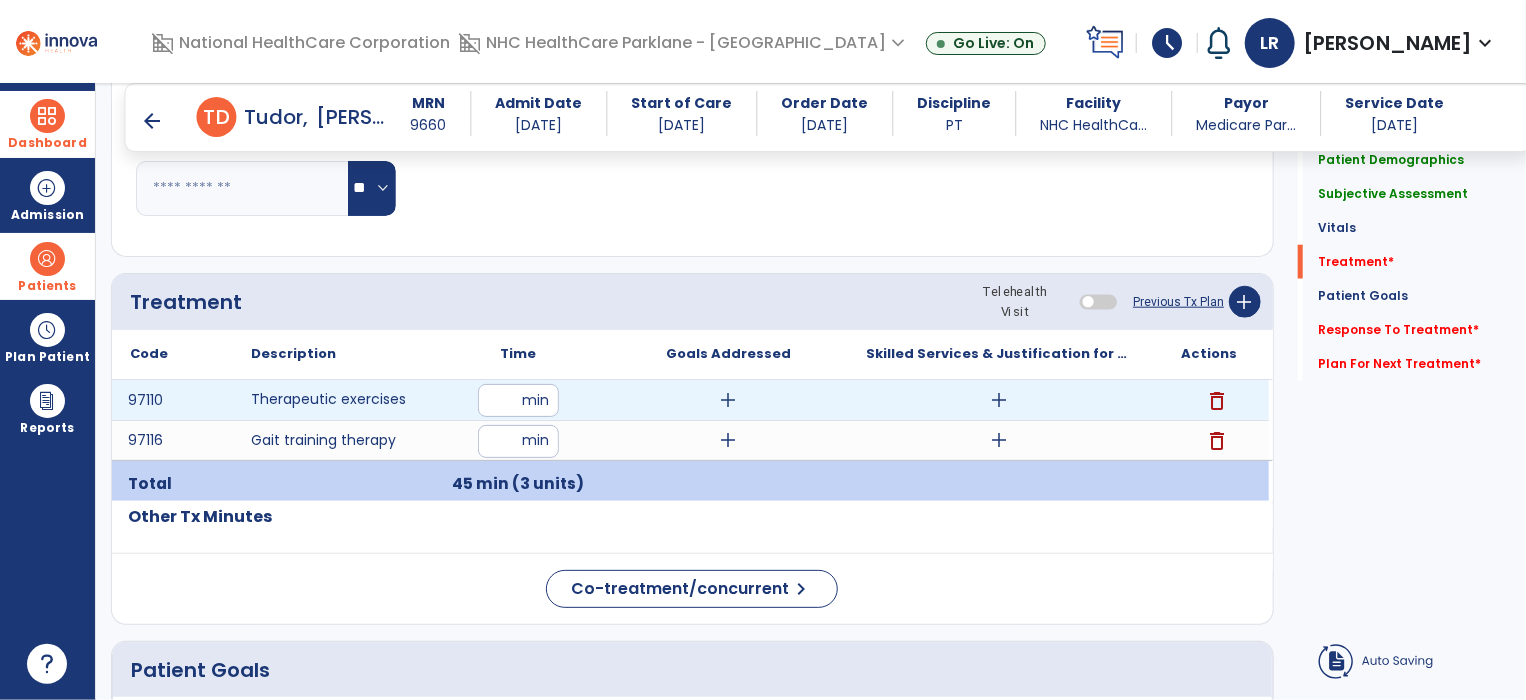 click on "add" at bounding box center [999, 400] 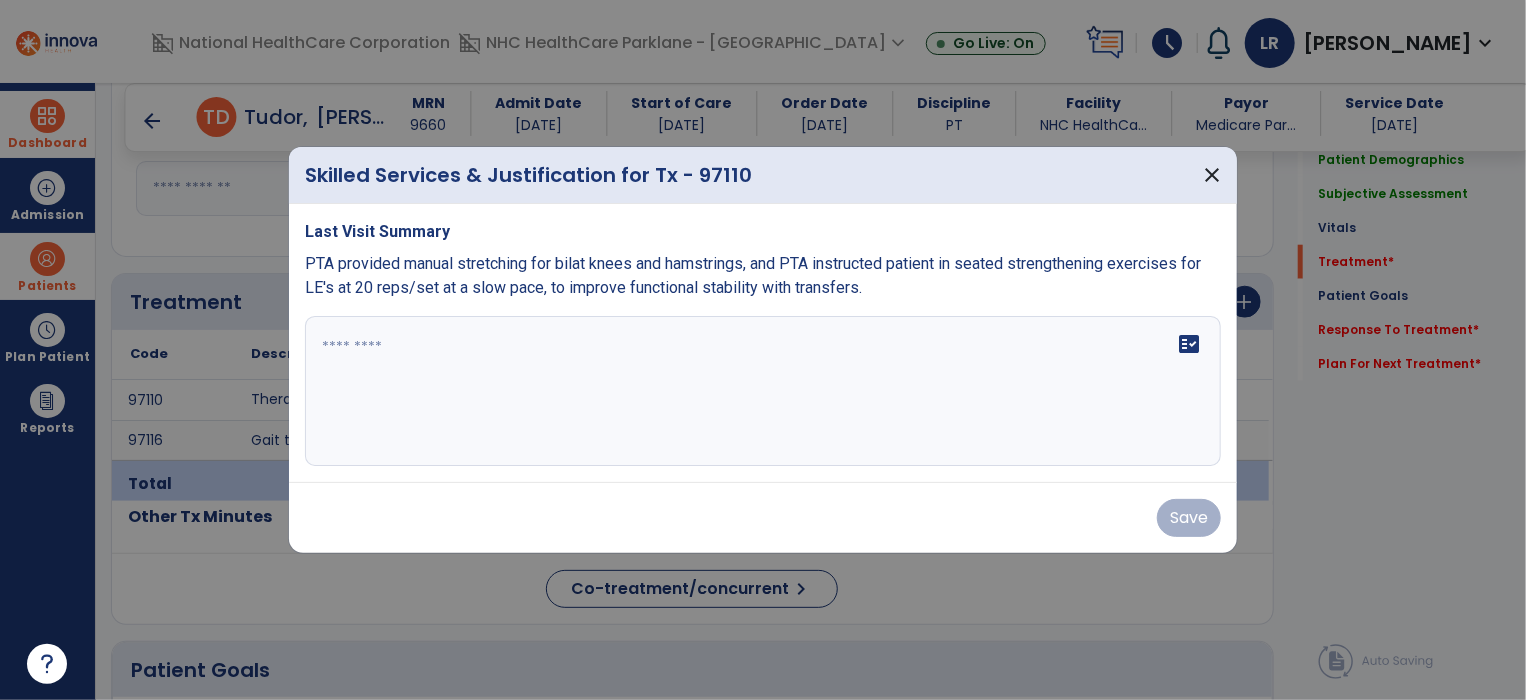 click on "fact_check" at bounding box center (763, 391) 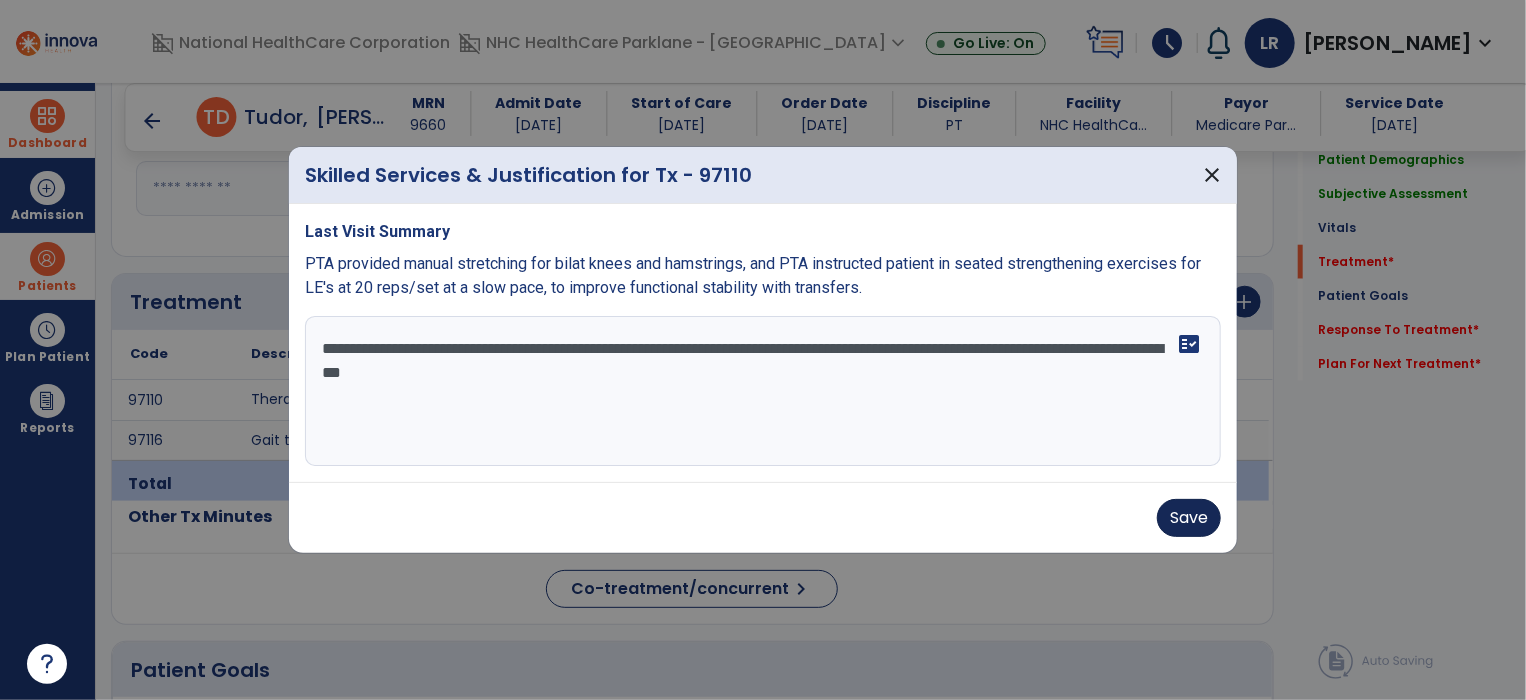 type on "**********" 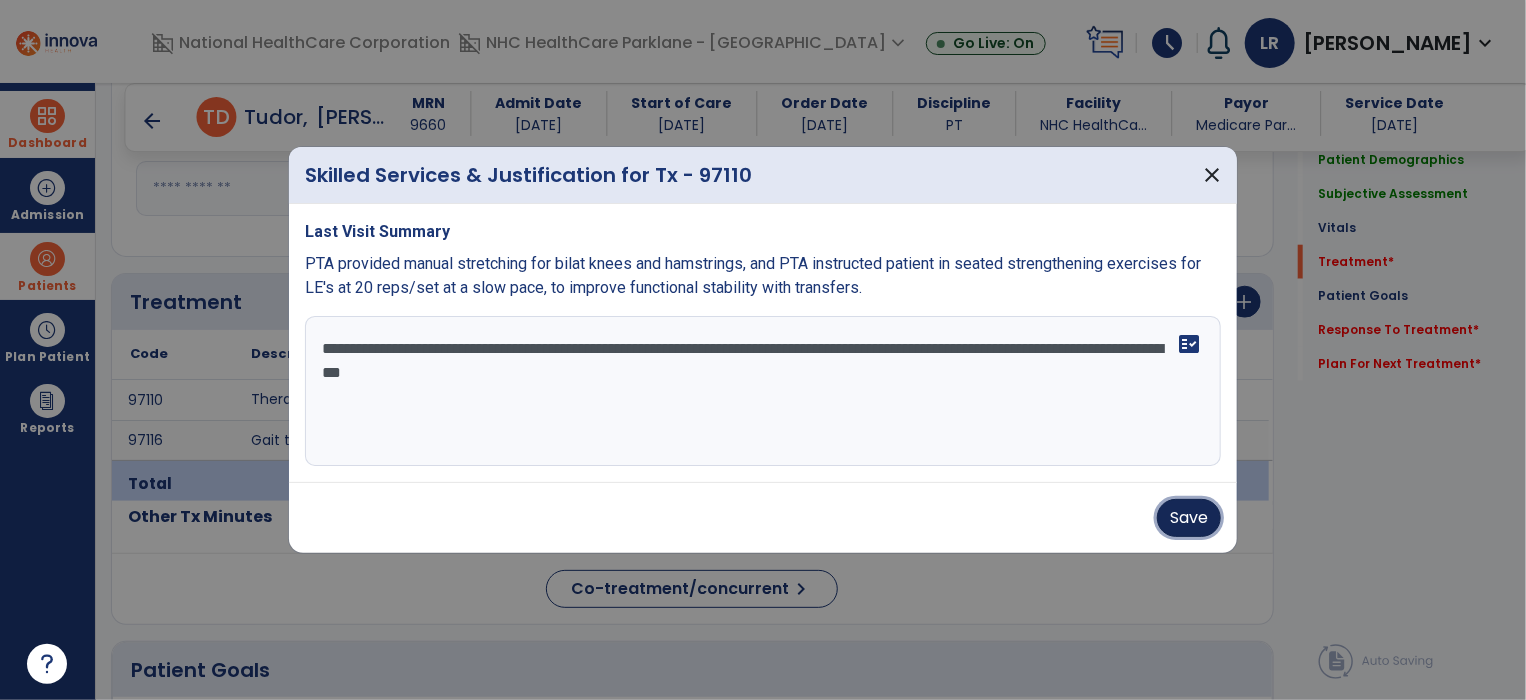 click on "Save" at bounding box center (1189, 518) 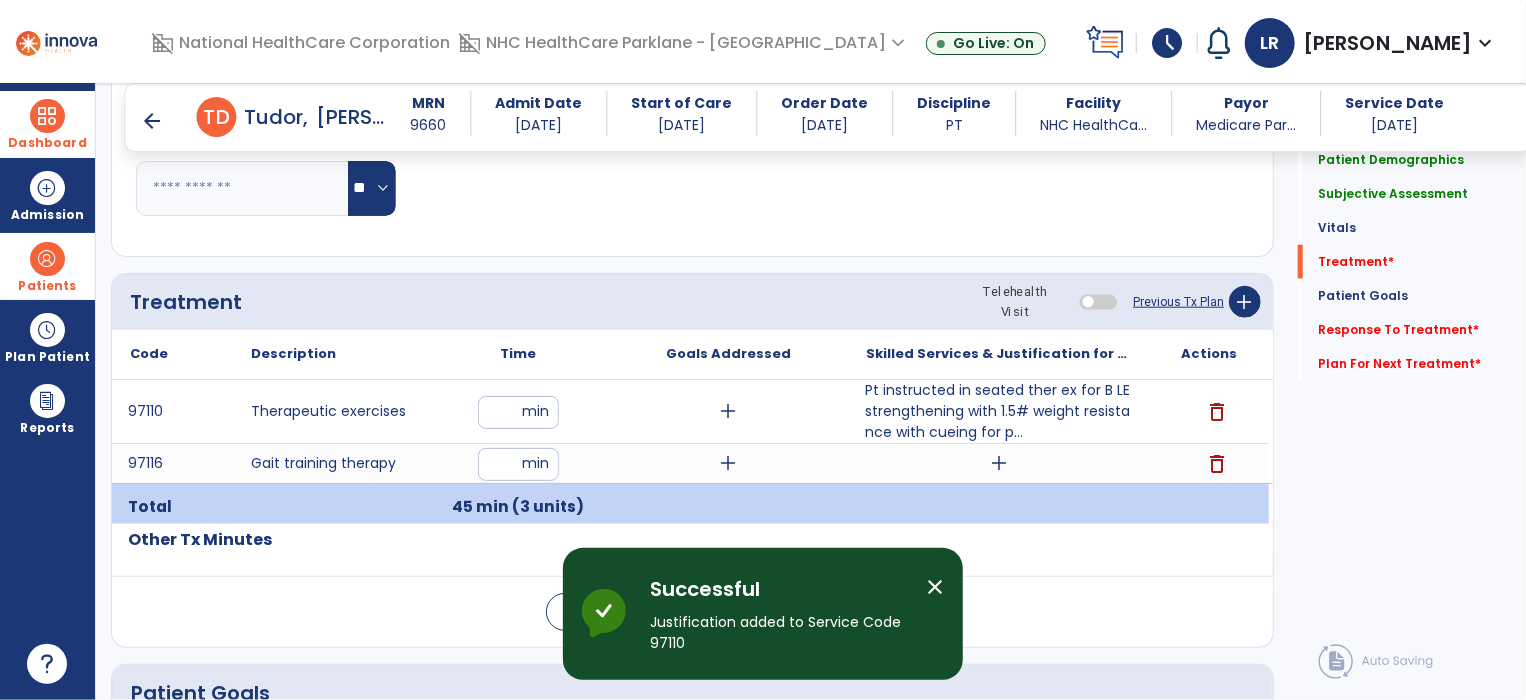 click on "add" at bounding box center (999, 463) 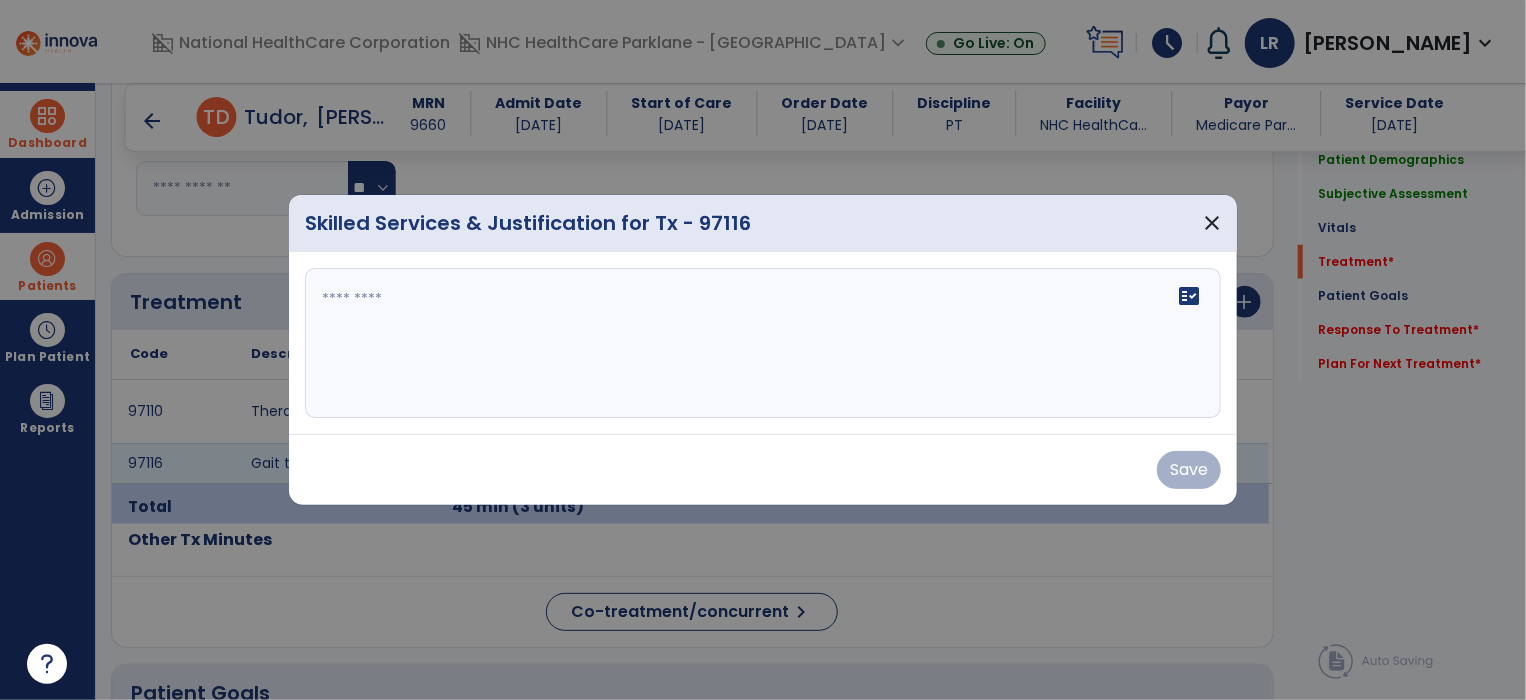 click on "fact_check" at bounding box center [763, 343] 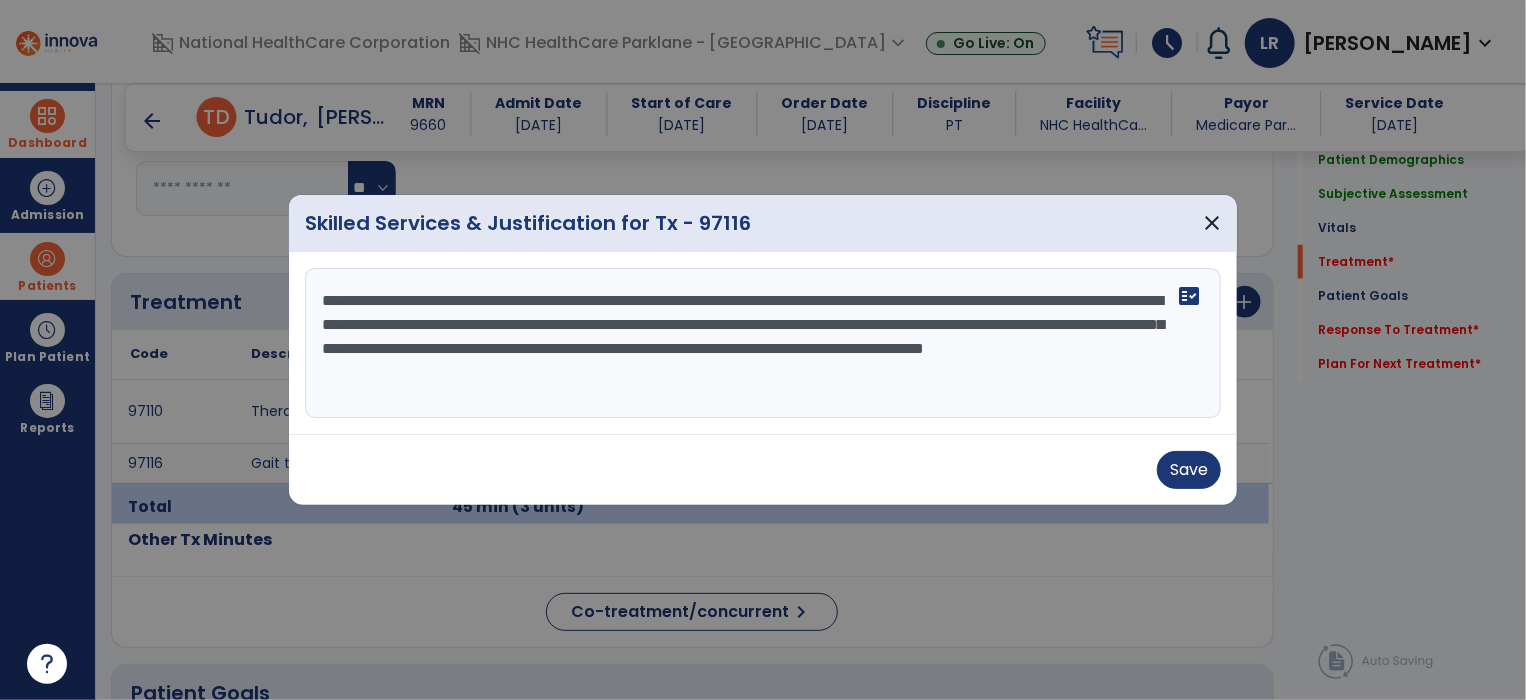 click on "**********" at bounding box center [763, 343] 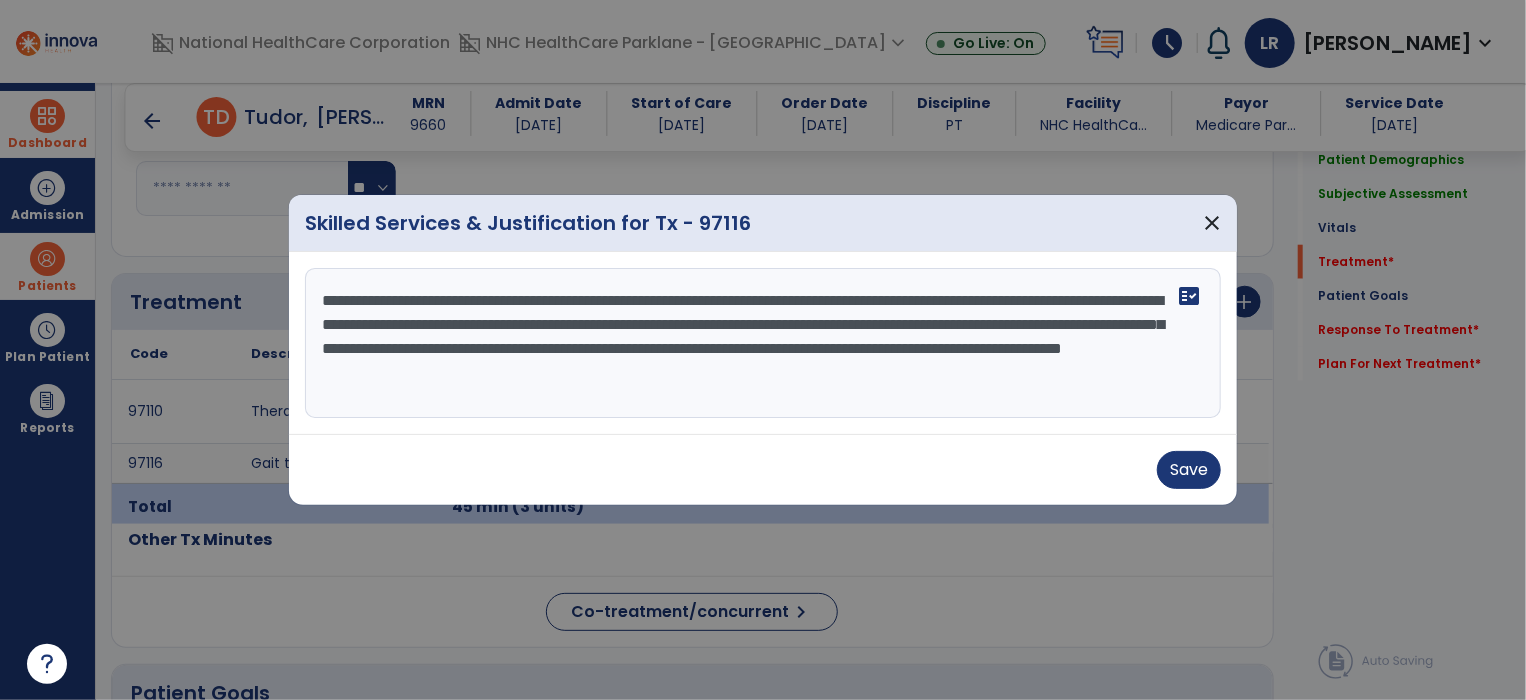 click on "**********" at bounding box center (763, 343) 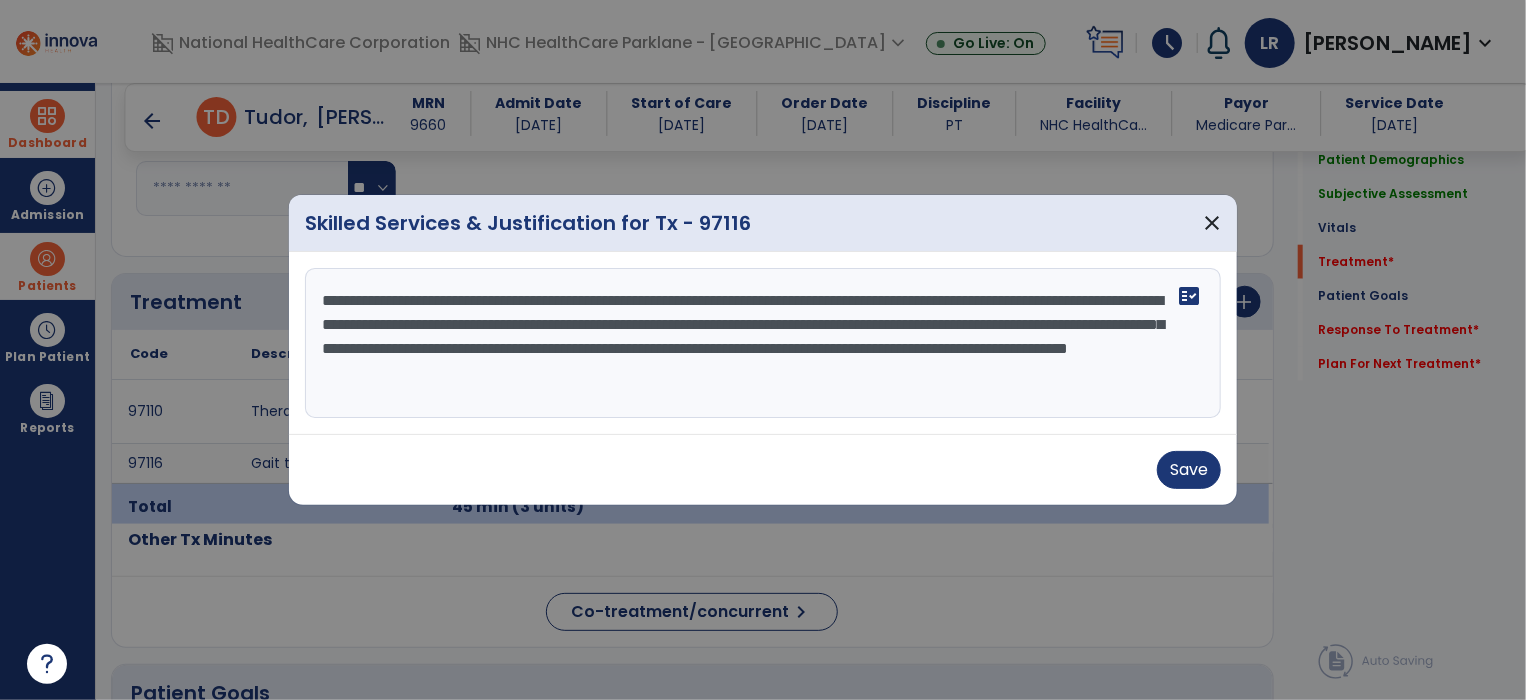 click on "**********" at bounding box center [763, 343] 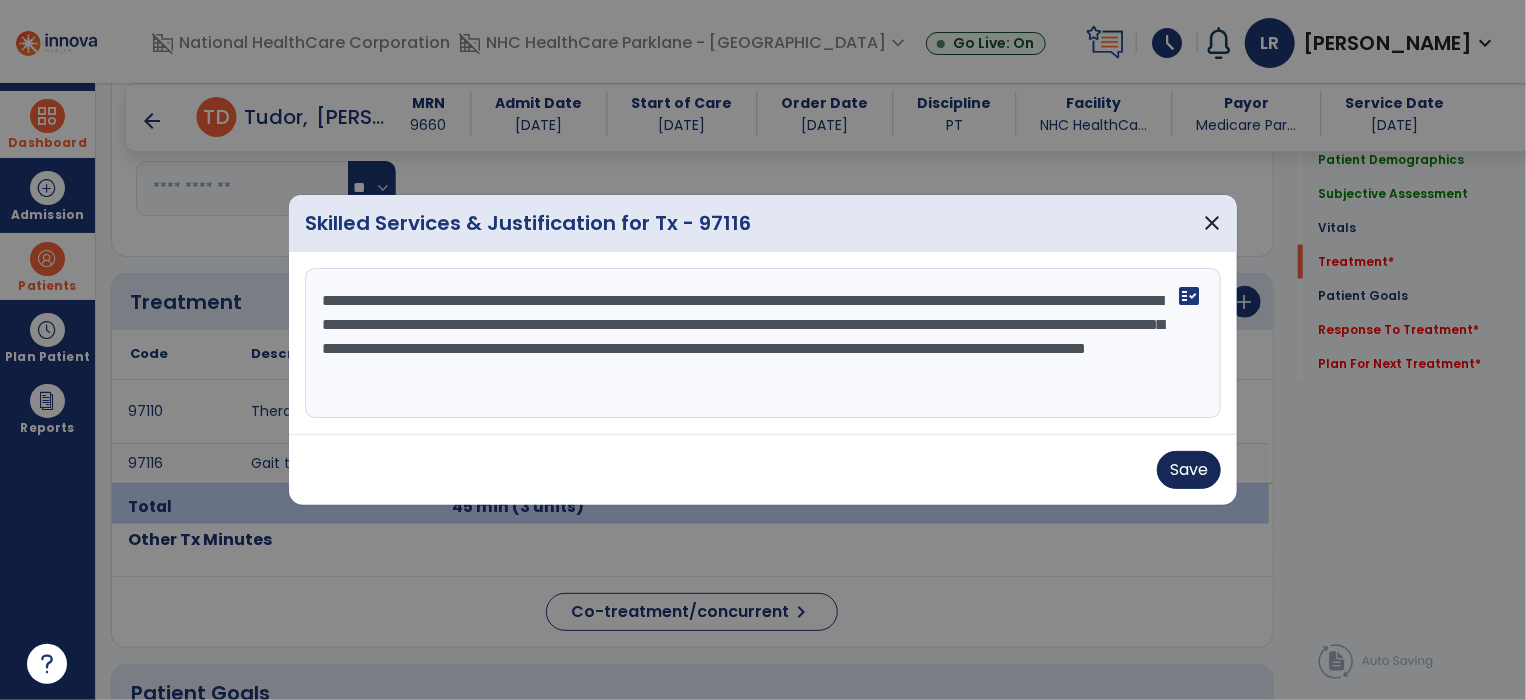 type on "**********" 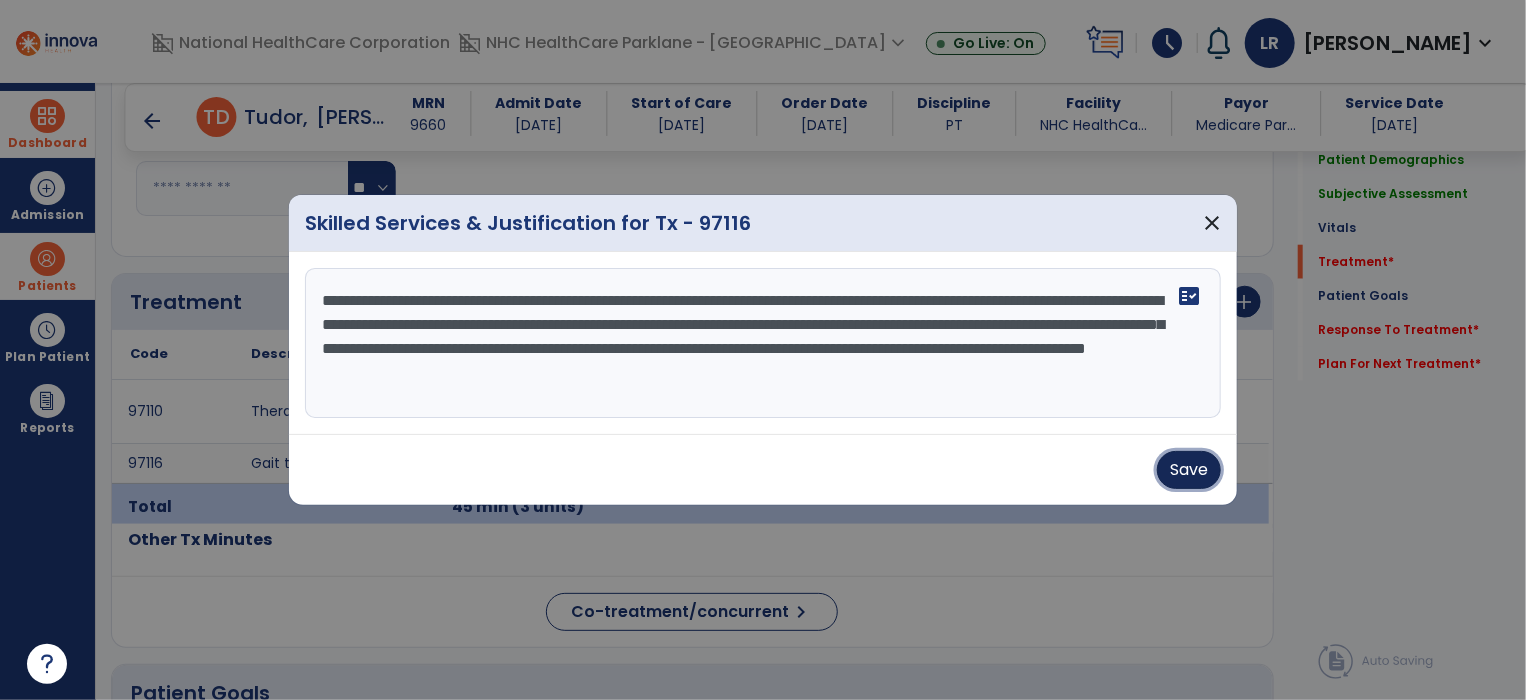 click on "Save" at bounding box center (1189, 470) 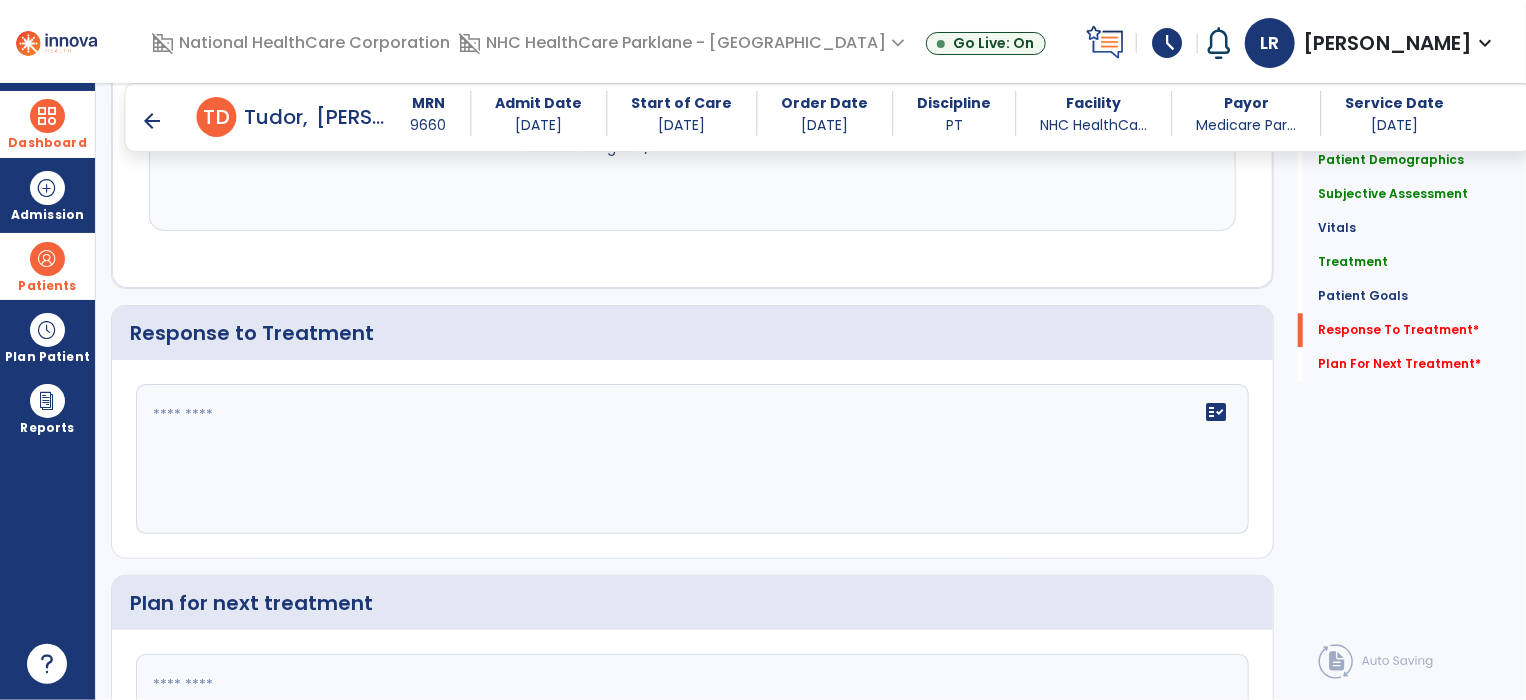 scroll, scrollTop: 2518, scrollLeft: 0, axis: vertical 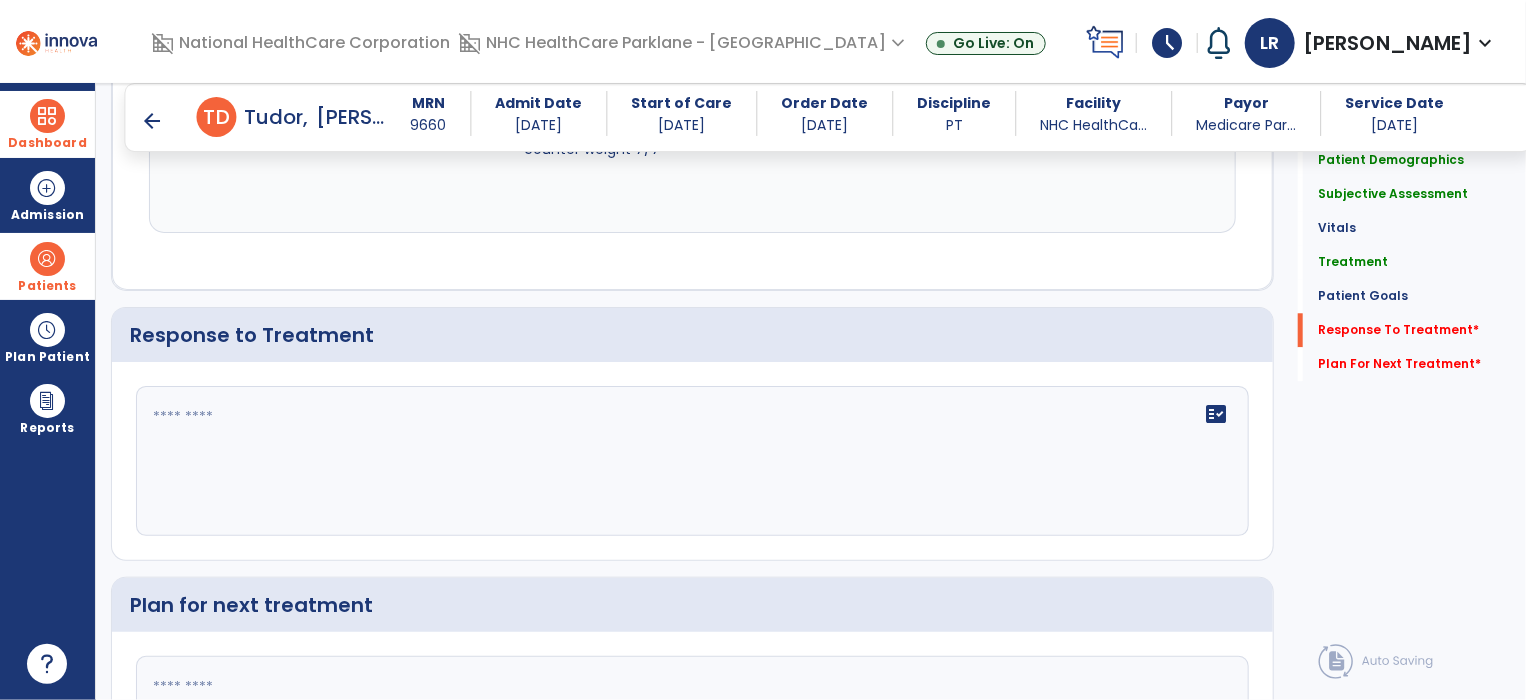 click on "fact_check" 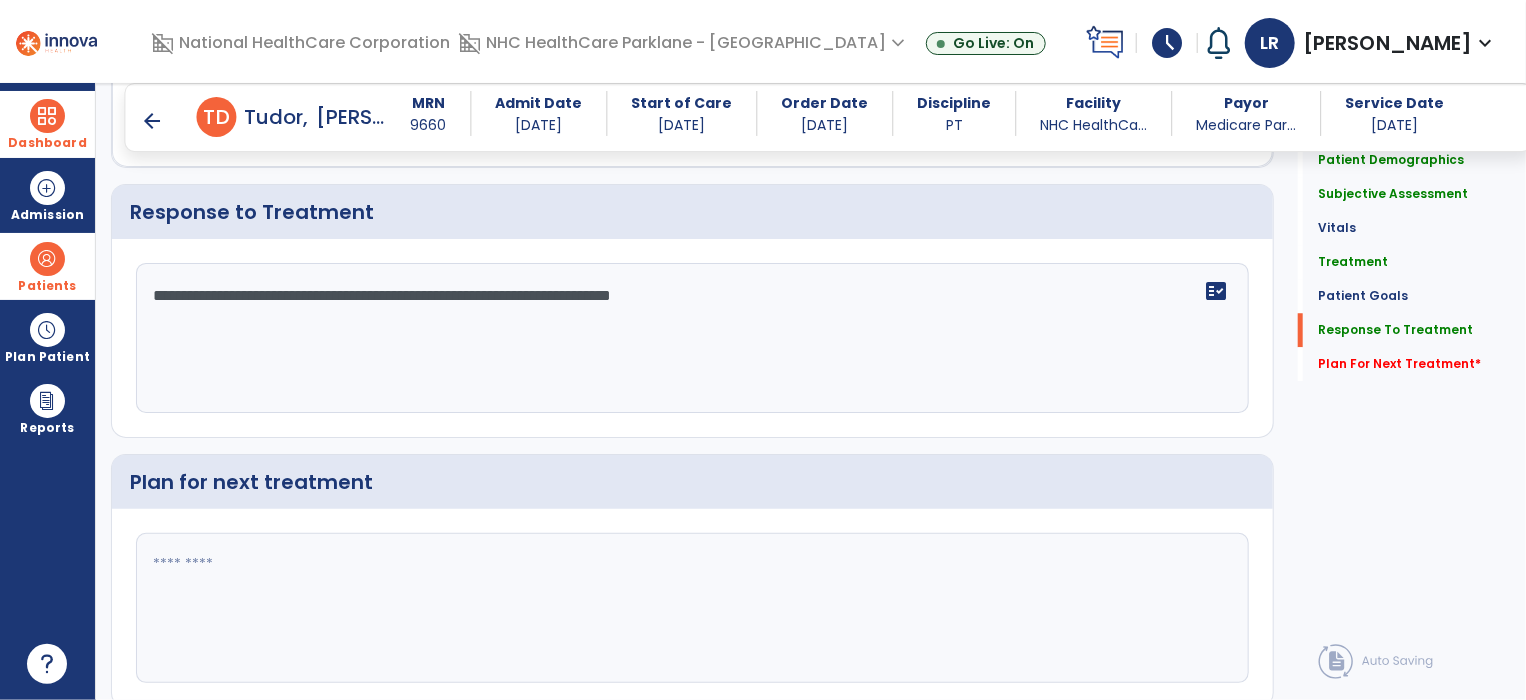 scroll, scrollTop: 2708, scrollLeft: 0, axis: vertical 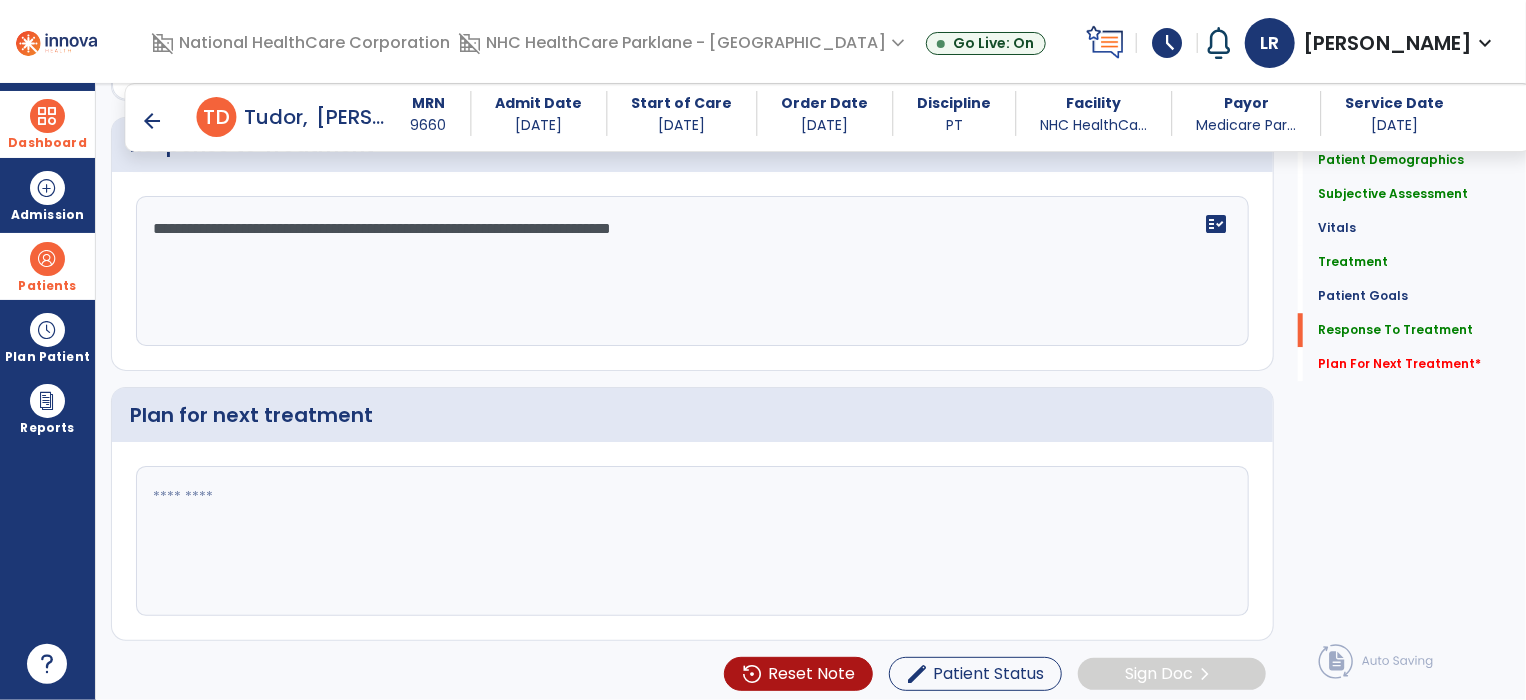 type on "**********" 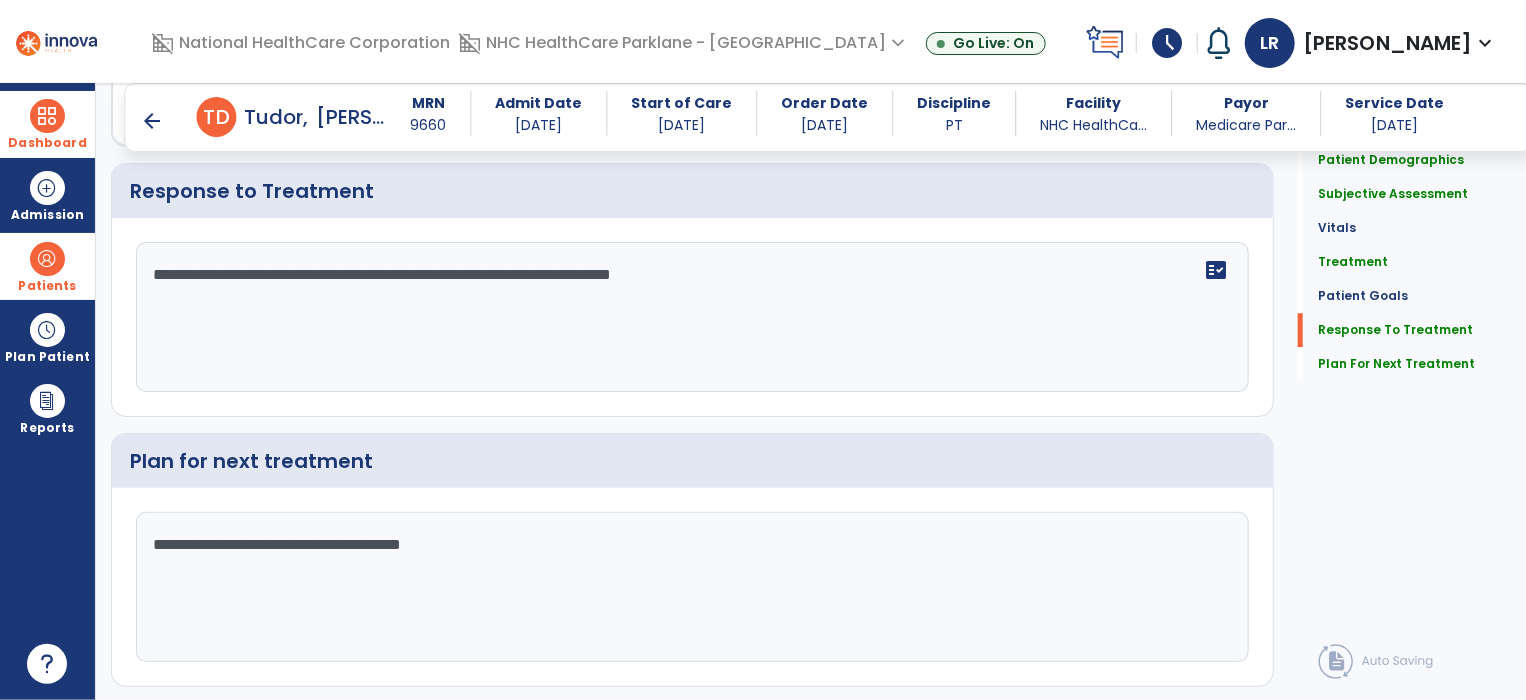 scroll, scrollTop: 2708, scrollLeft: 0, axis: vertical 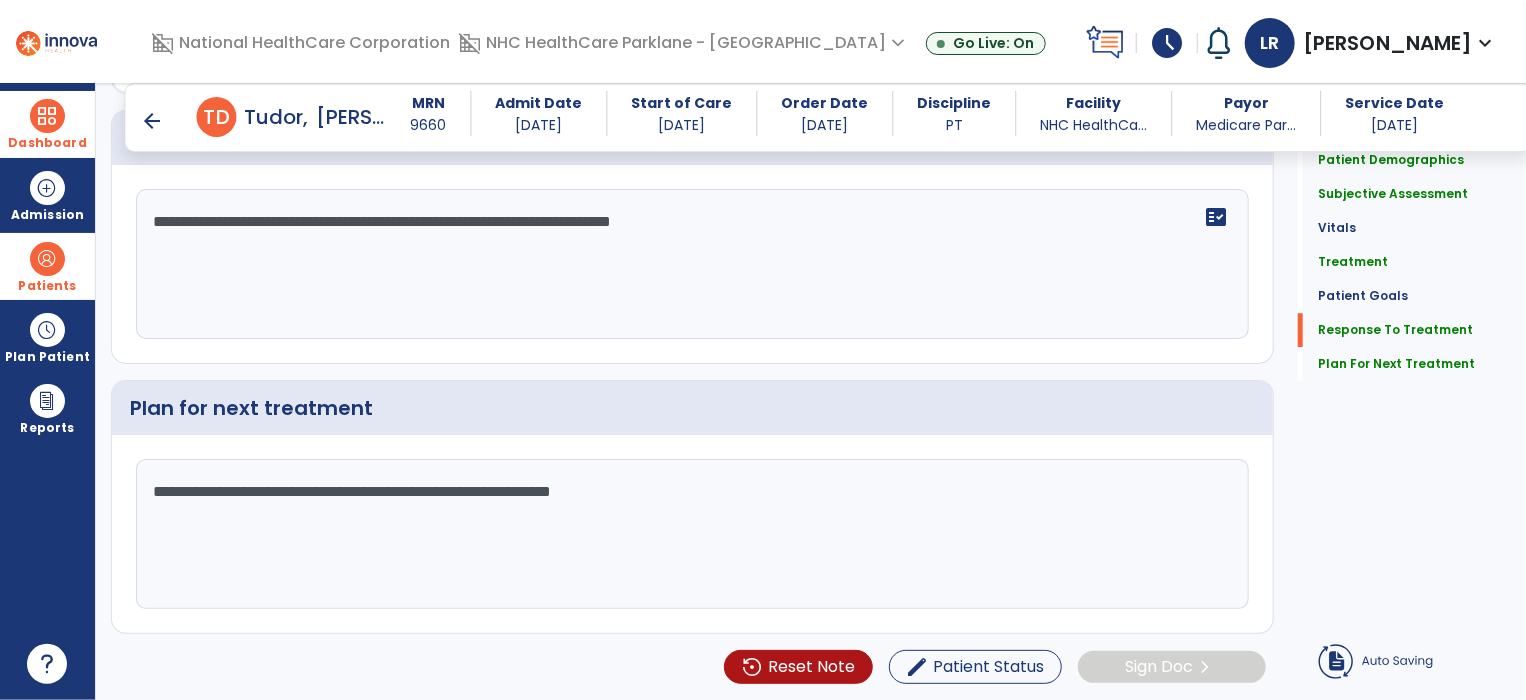 type on "**********" 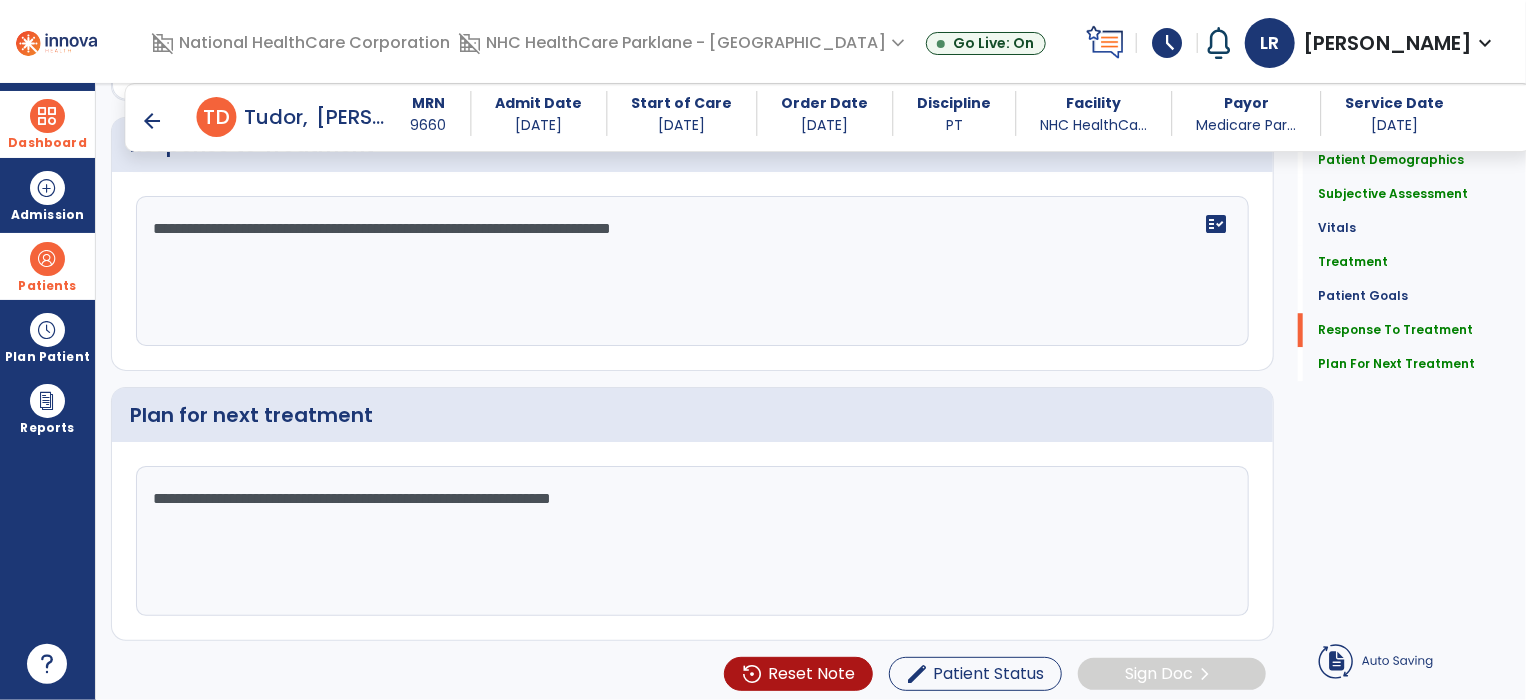 click on "Sign Doc  chevron_right" 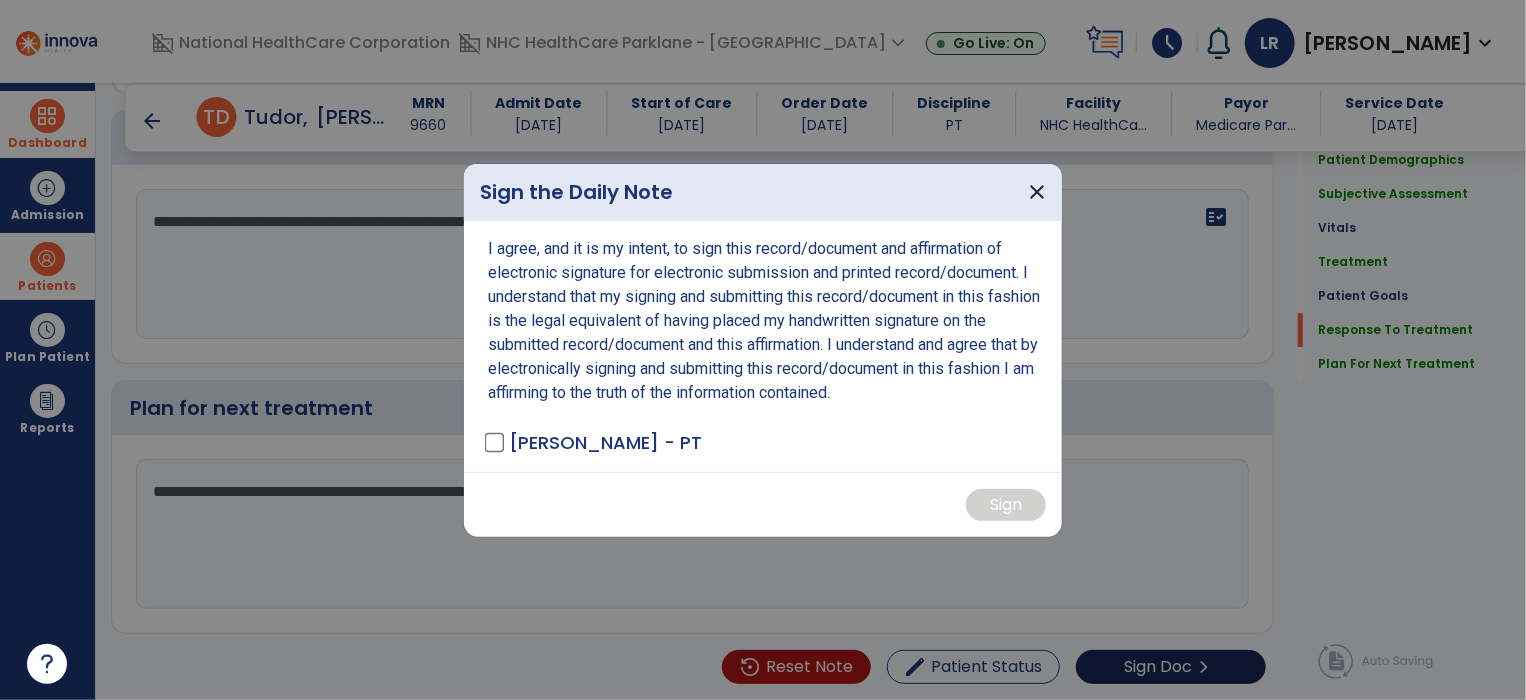 scroll, scrollTop: 2708, scrollLeft: 0, axis: vertical 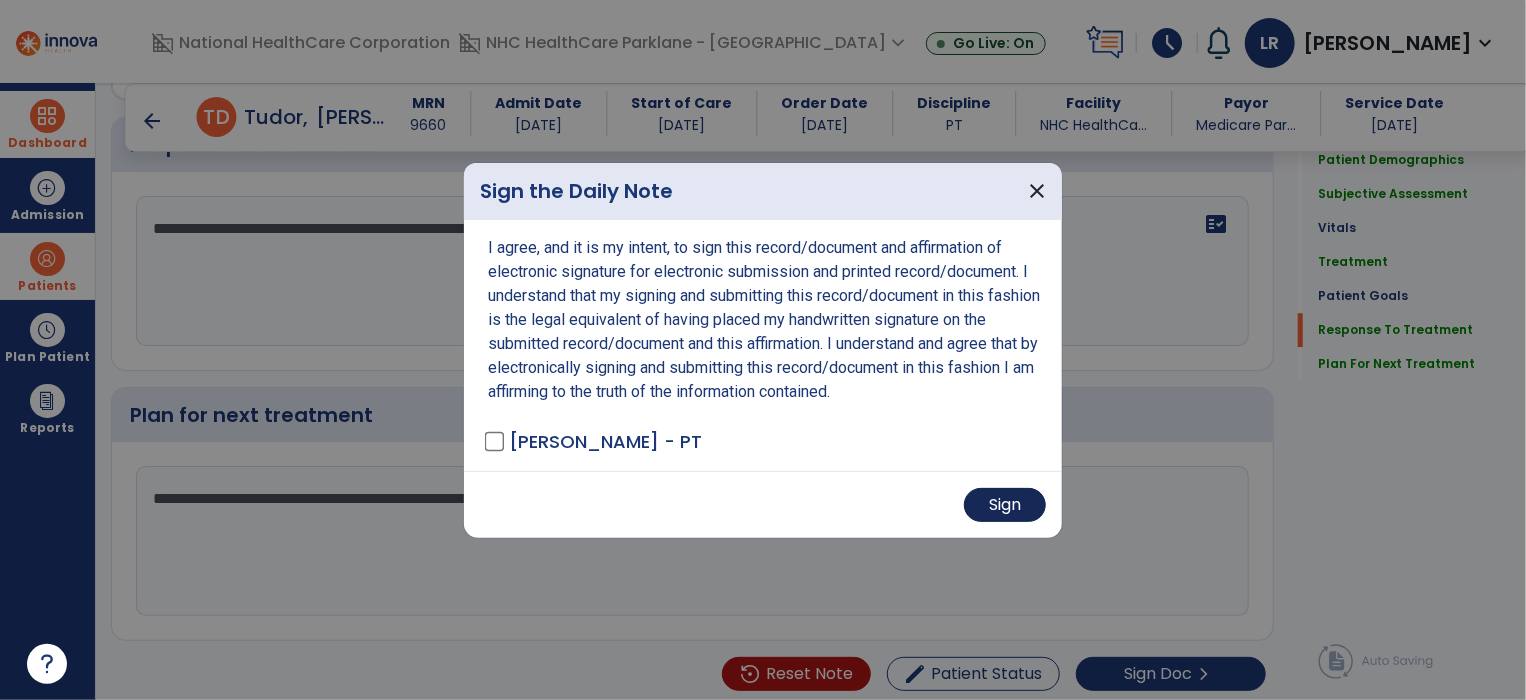 click on "Sign" at bounding box center (1005, 505) 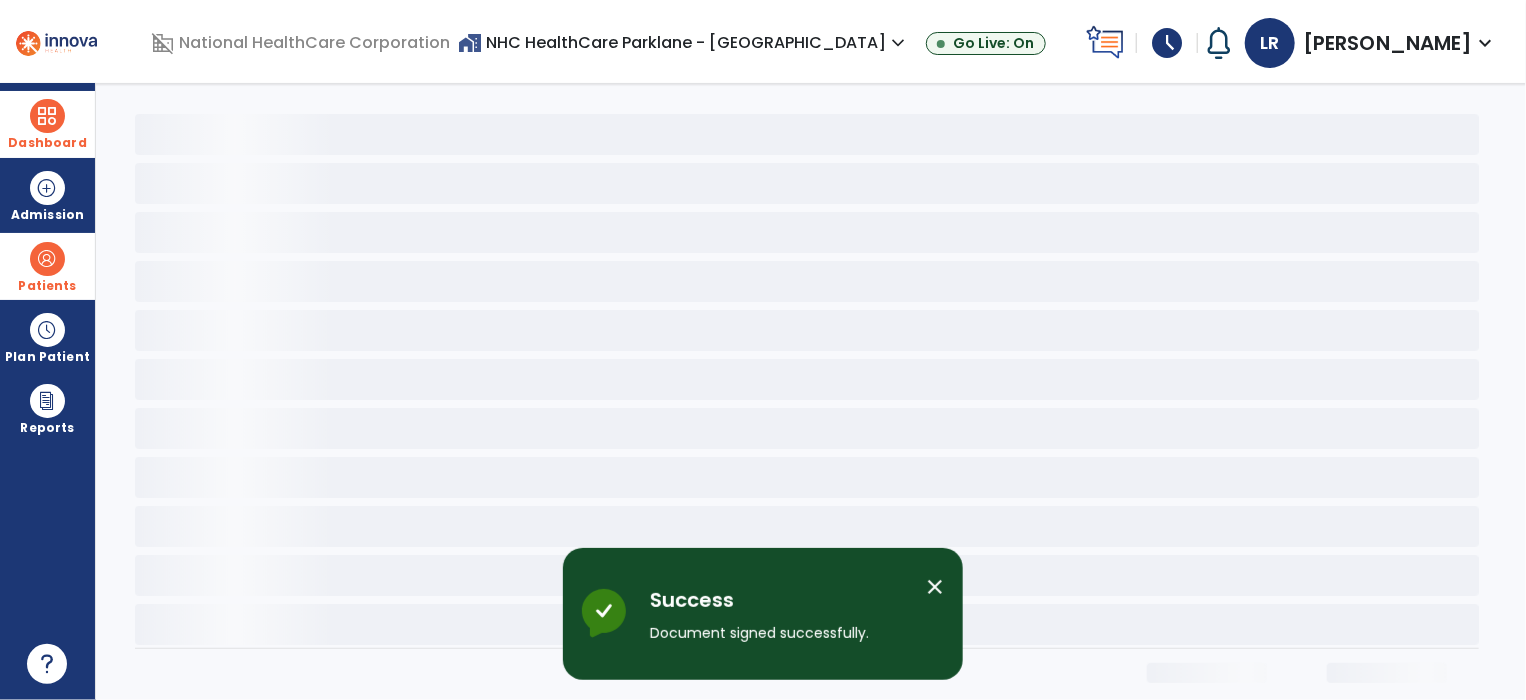 scroll, scrollTop: 0, scrollLeft: 0, axis: both 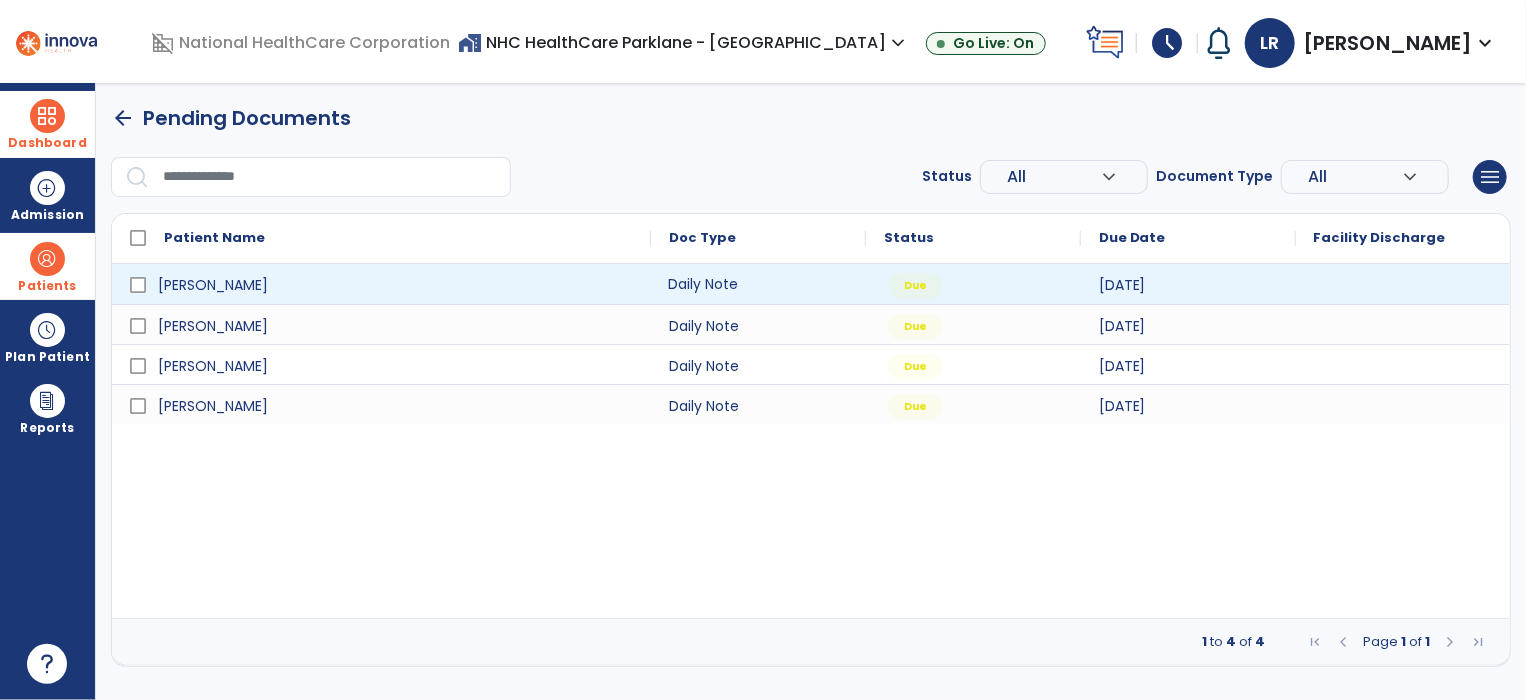 click on "Daily Note" at bounding box center (758, 284) 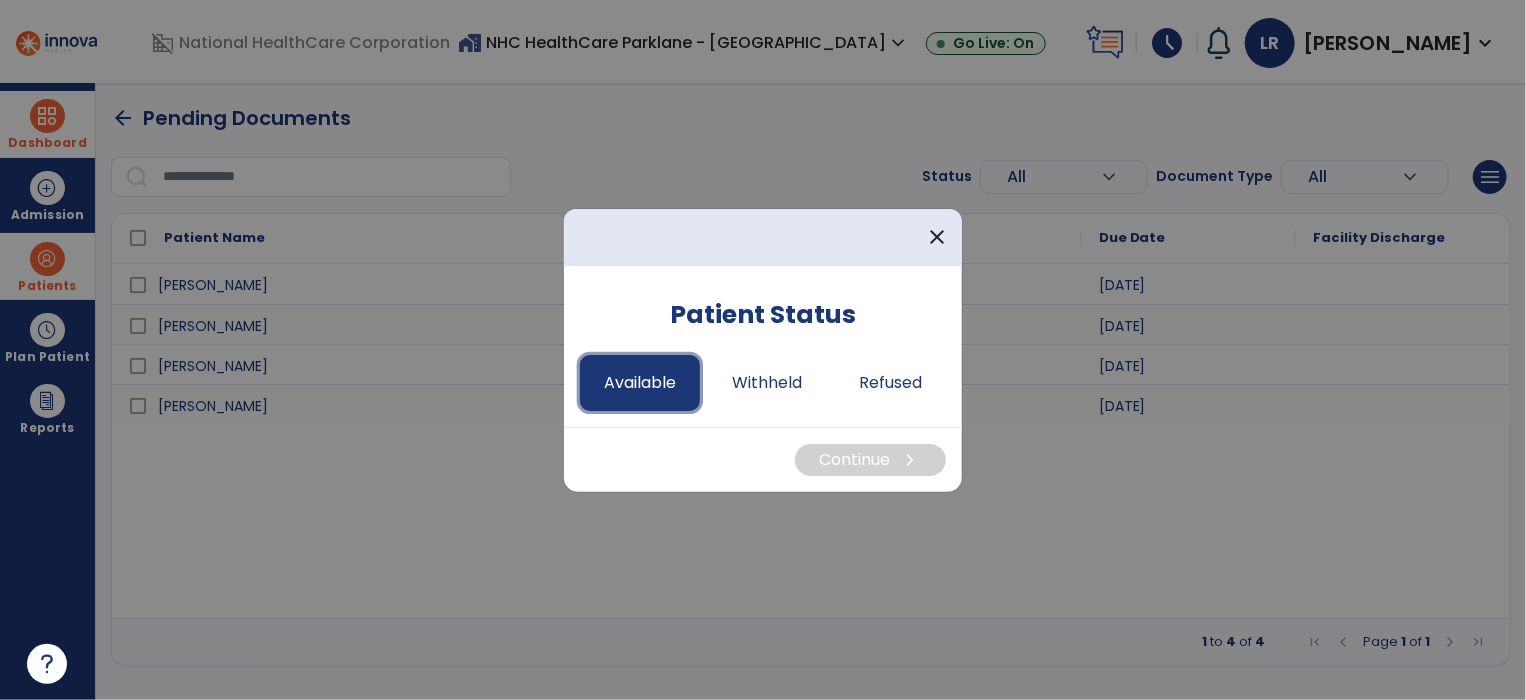 click on "Available" at bounding box center [640, 383] 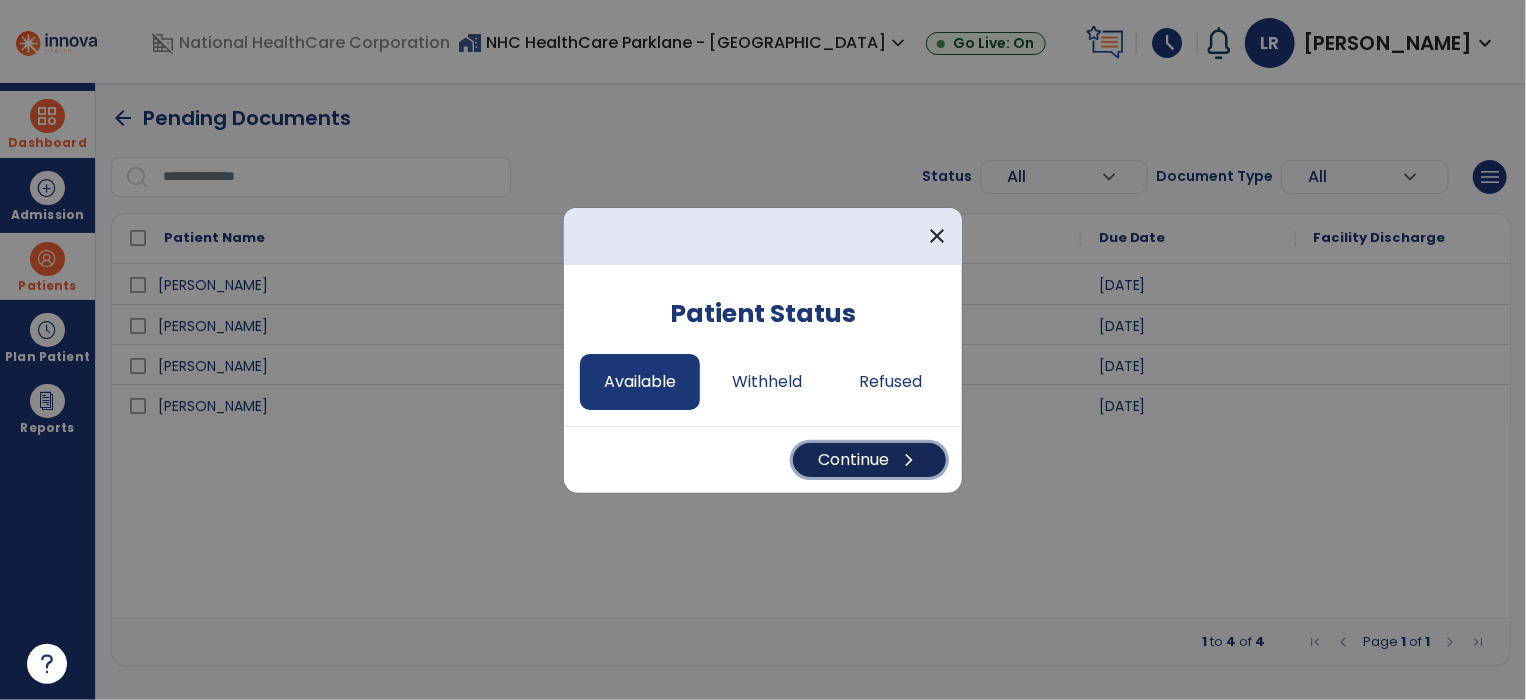 click on "Continue   chevron_right" at bounding box center (869, 460) 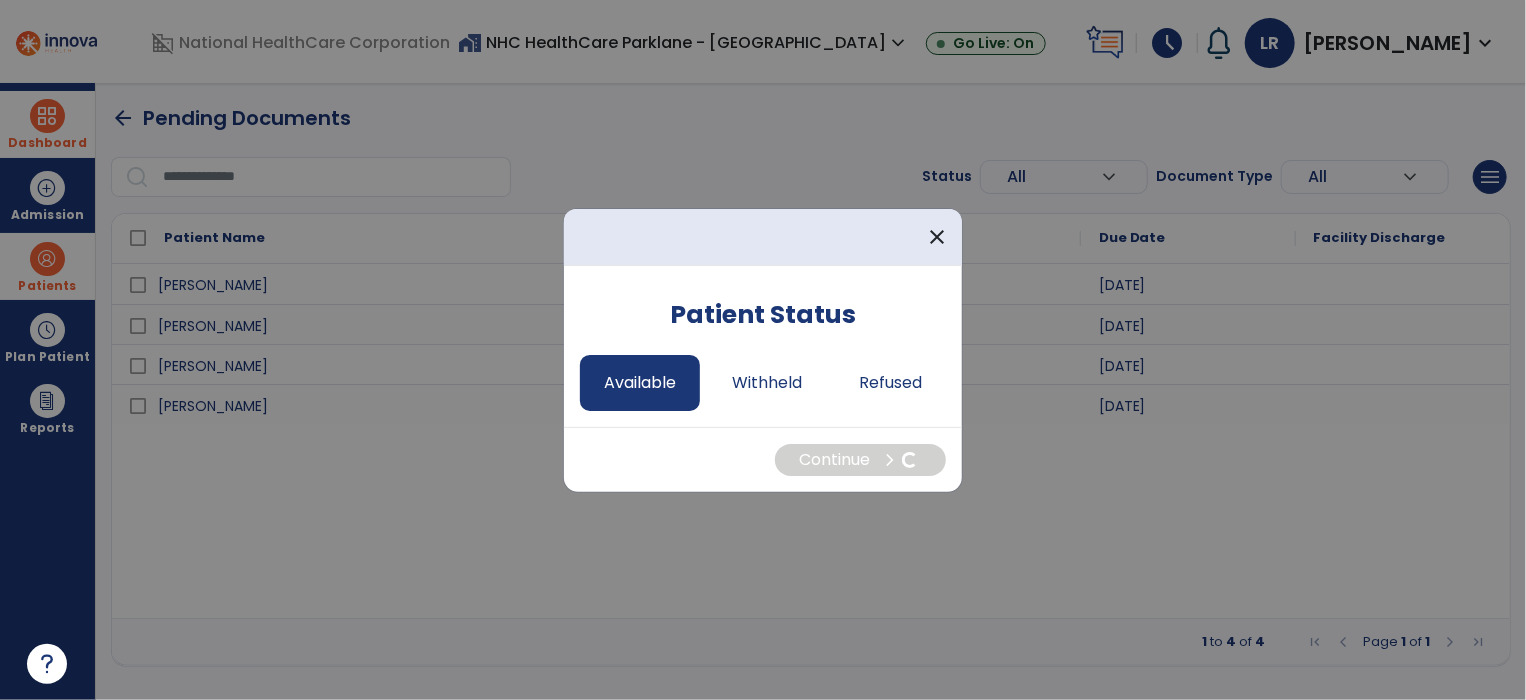 select on "*" 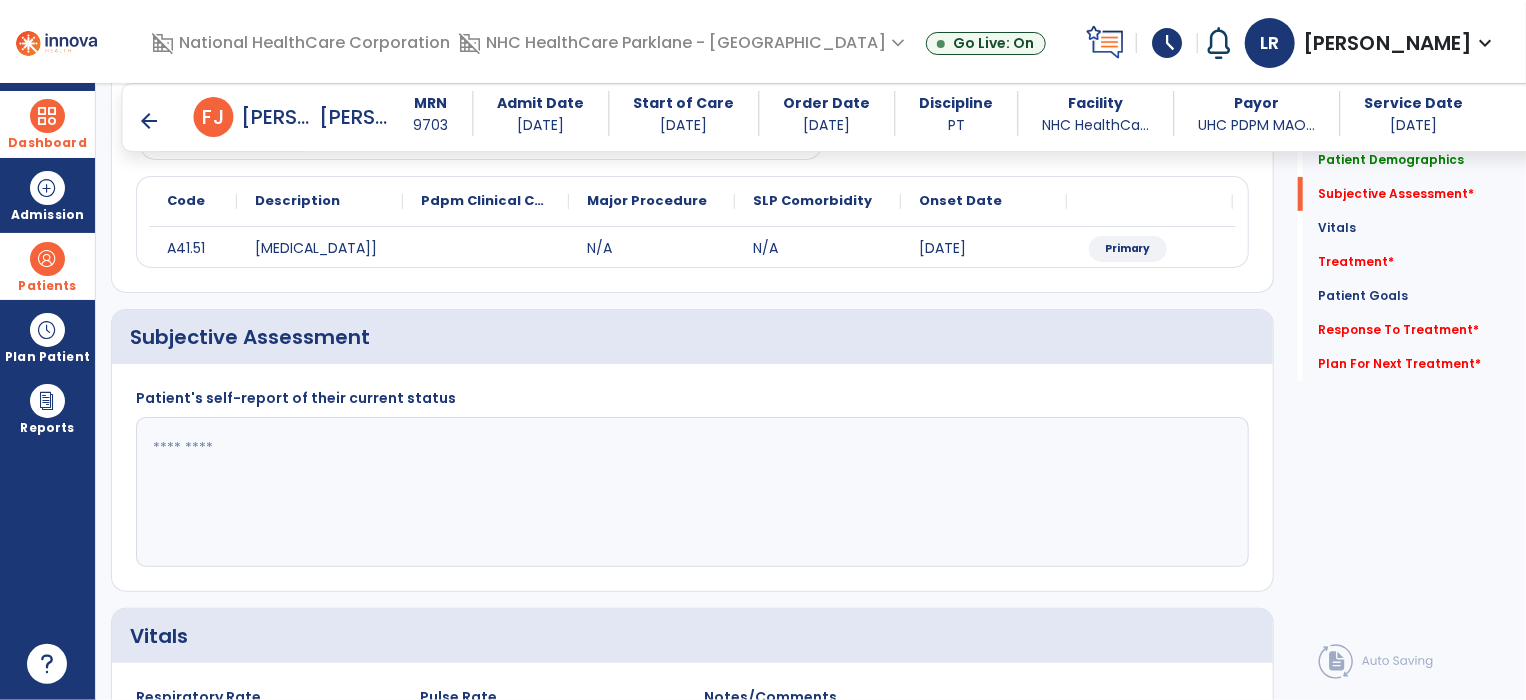scroll, scrollTop: 220, scrollLeft: 0, axis: vertical 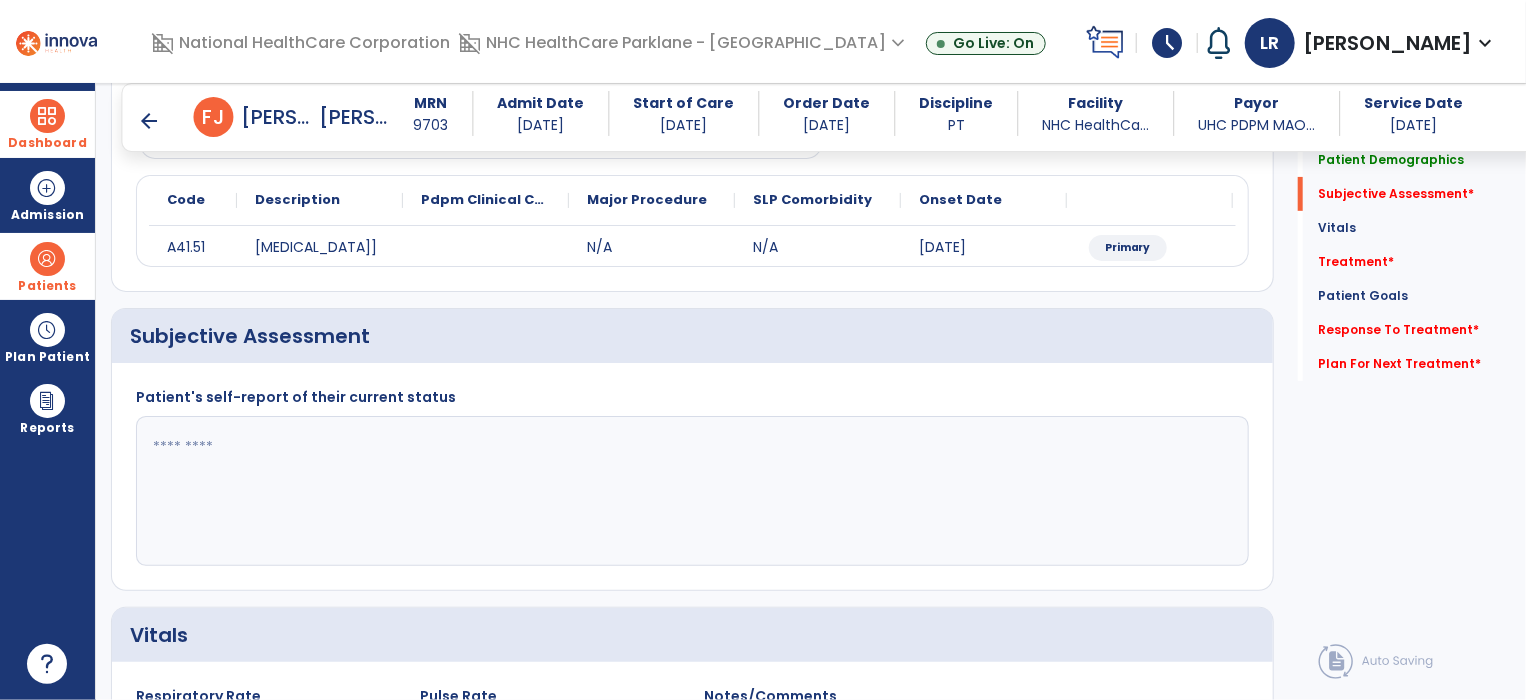 click 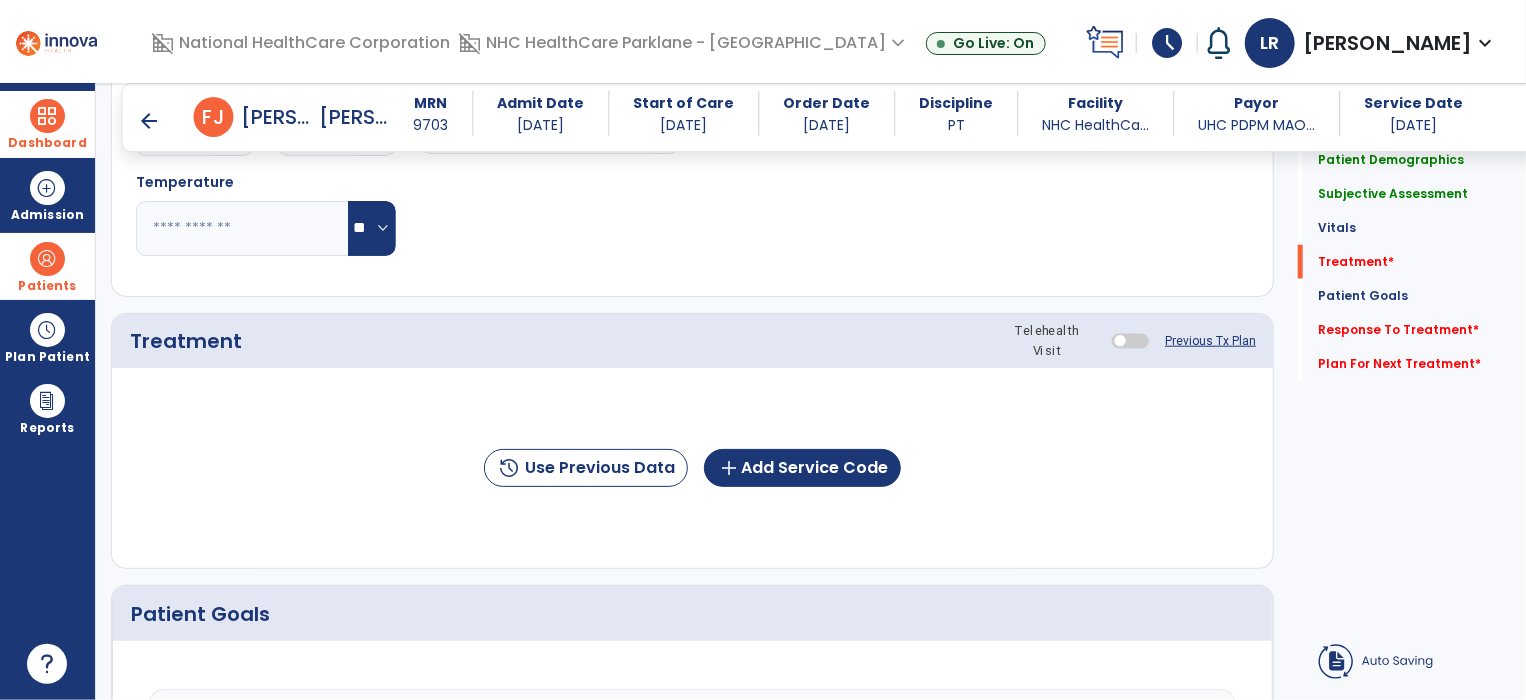 scroll, scrollTop: 940, scrollLeft: 0, axis: vertical 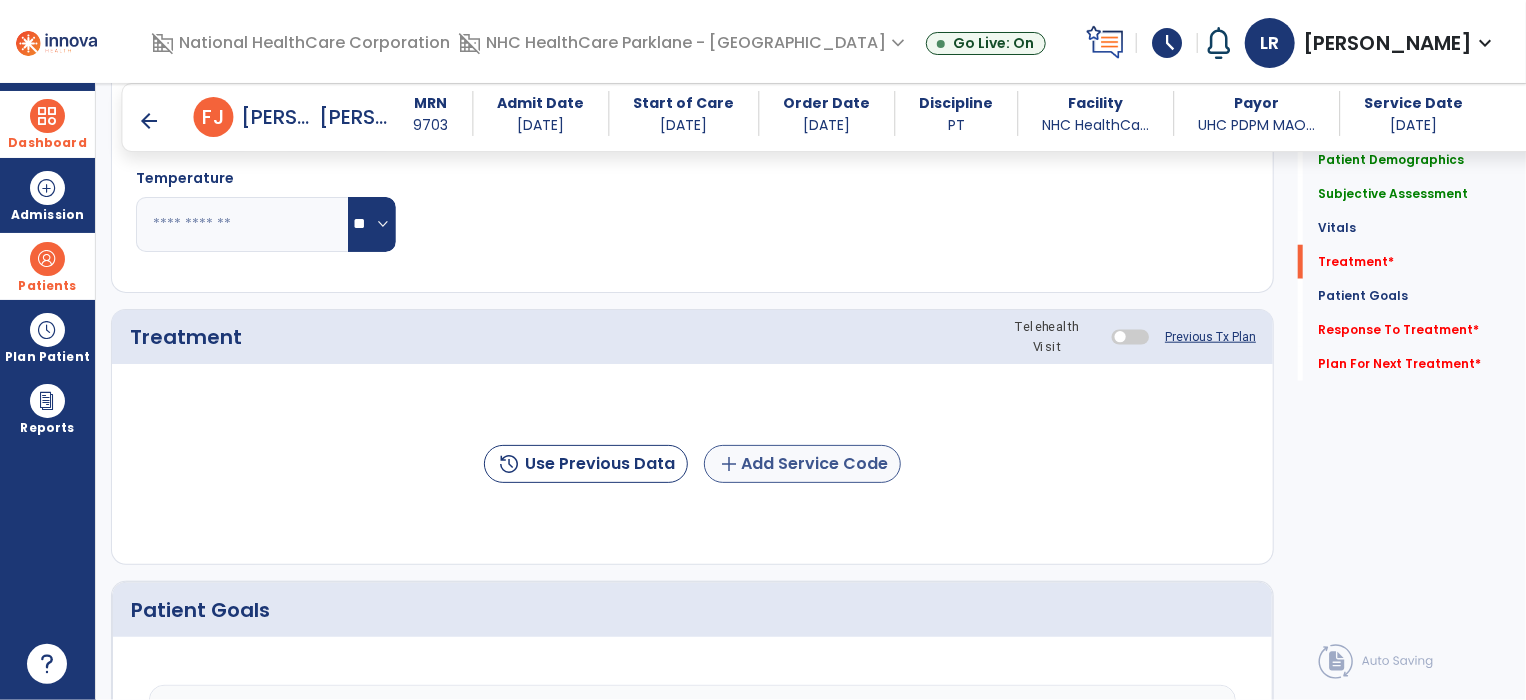 type on "**********" 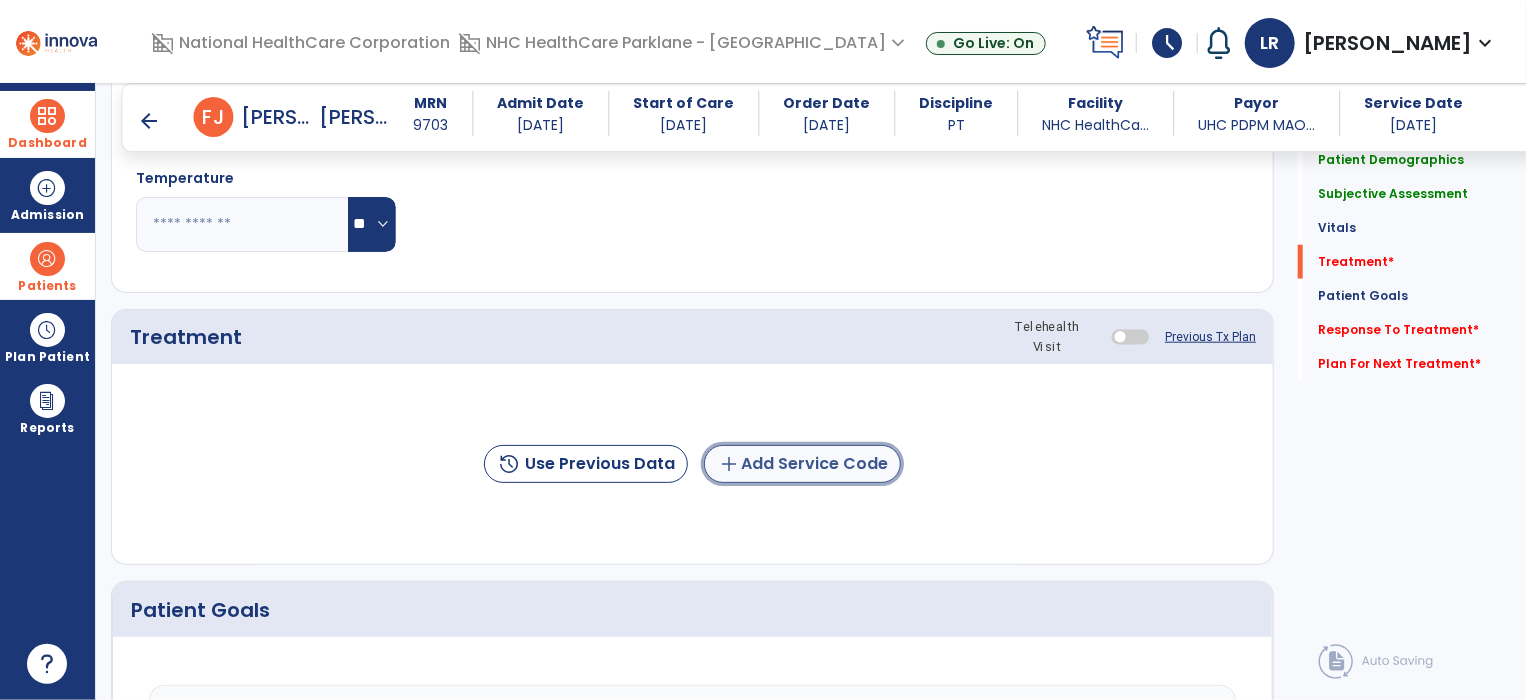 click on "add  Add Service Code" 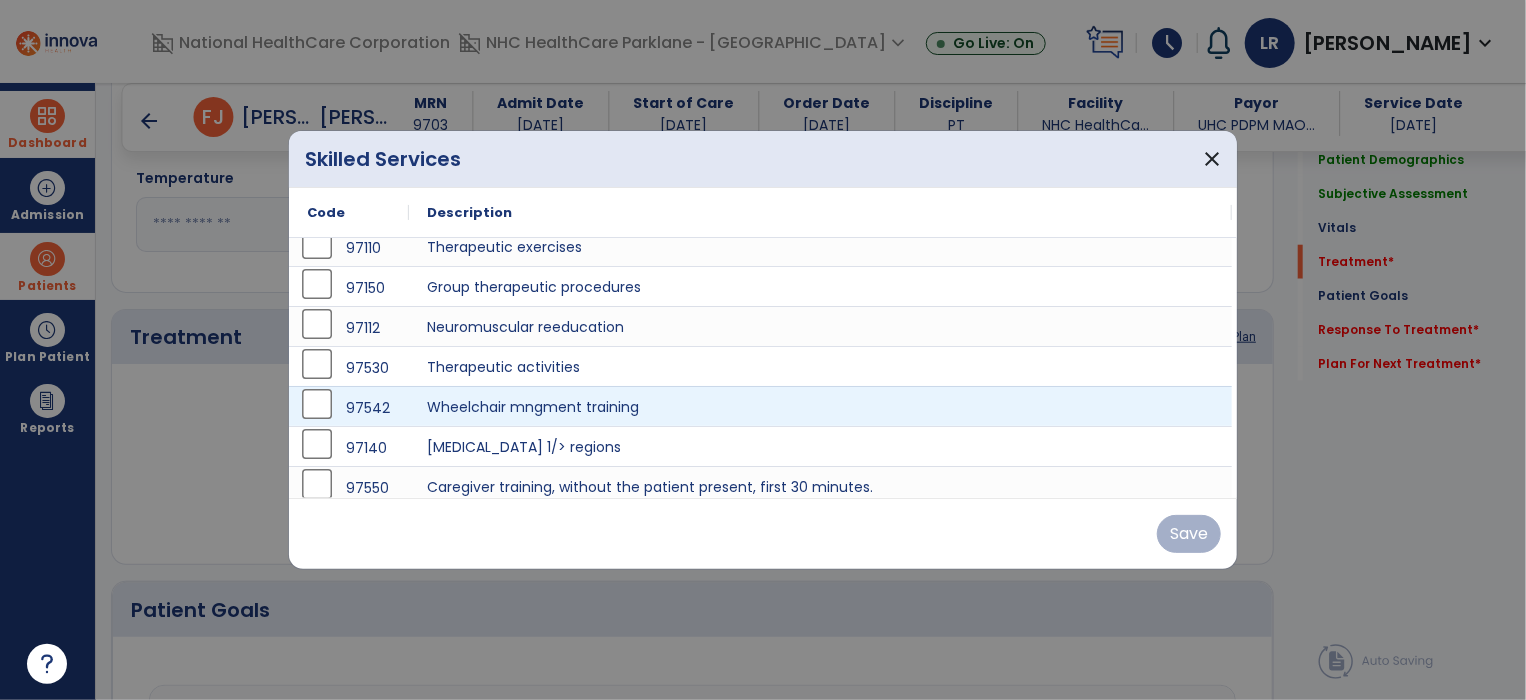 scroll, scrollTop: 52, scrollLeft: 0, axis: vertical 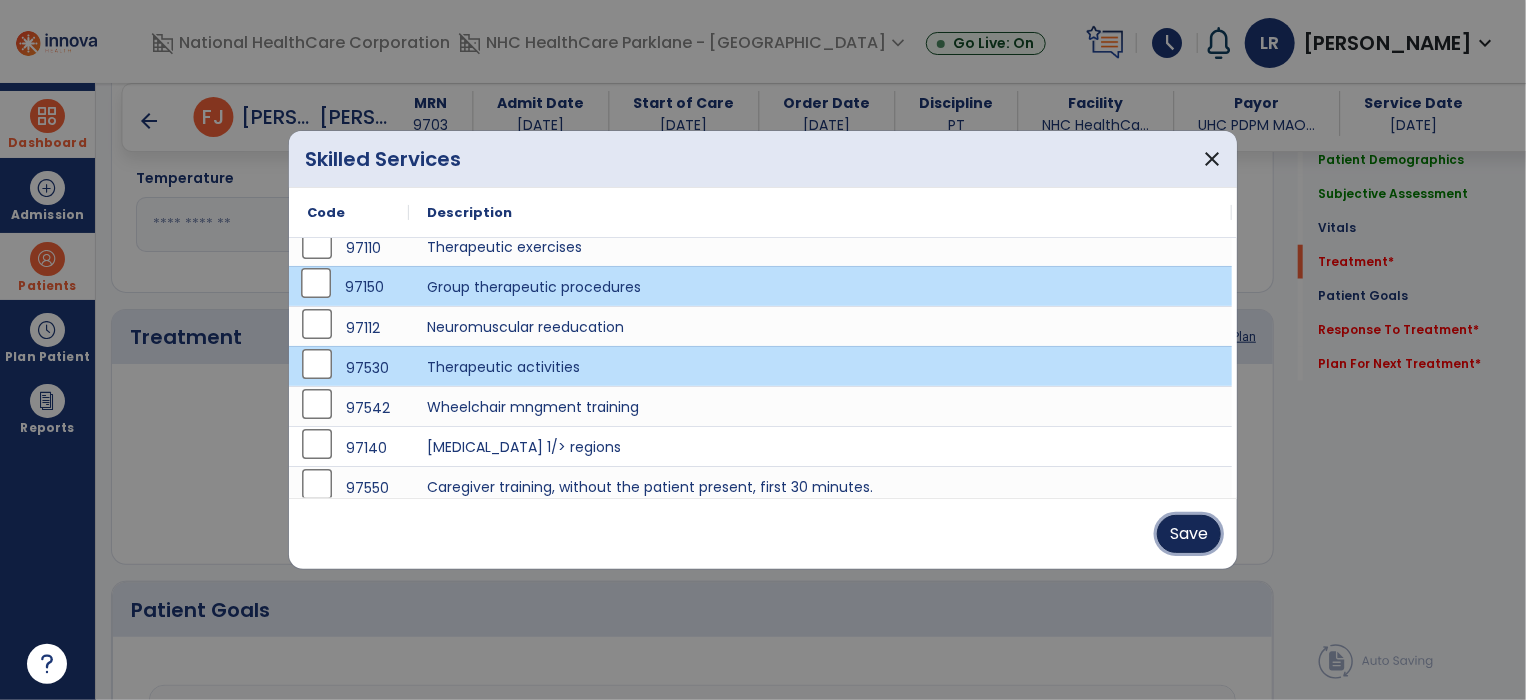 click on "Save" at bounding box center [1189, 534] 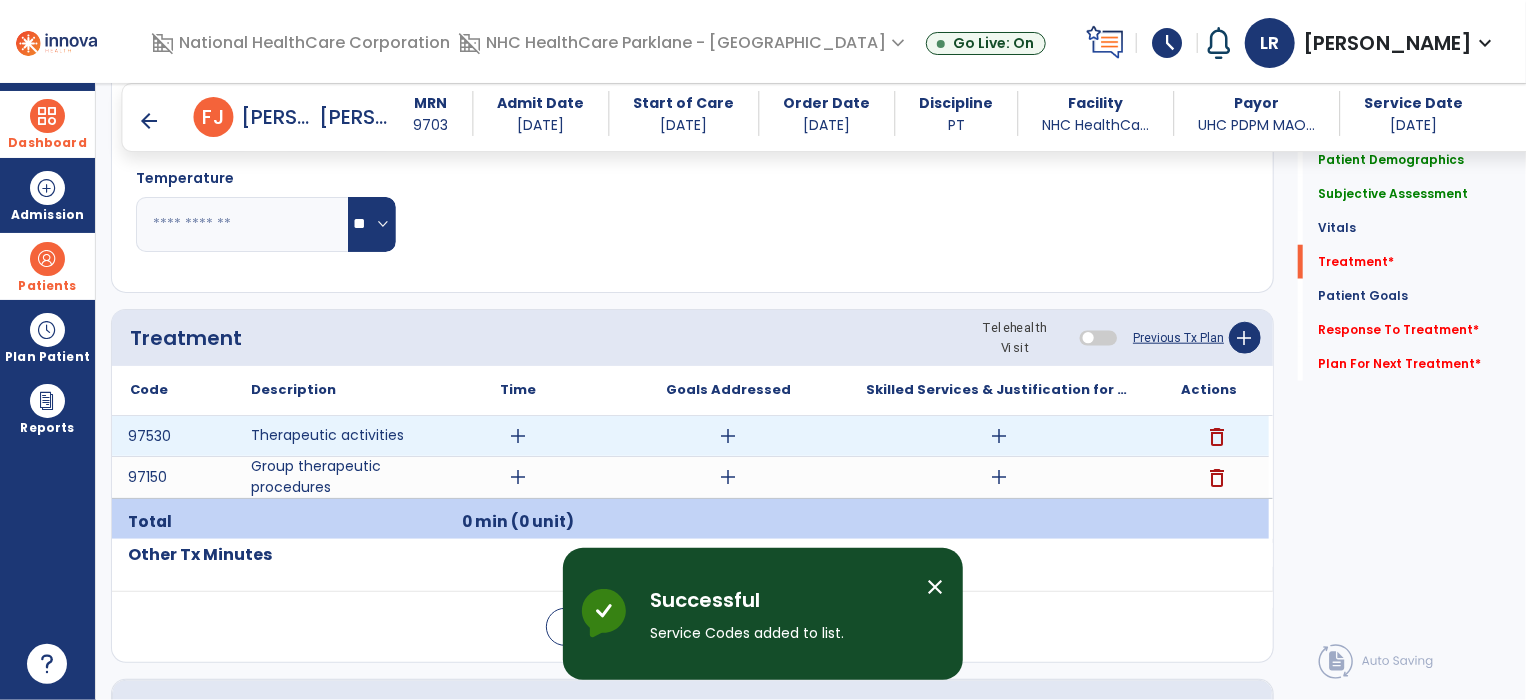 click on "add" at bounding box center (518, 436) 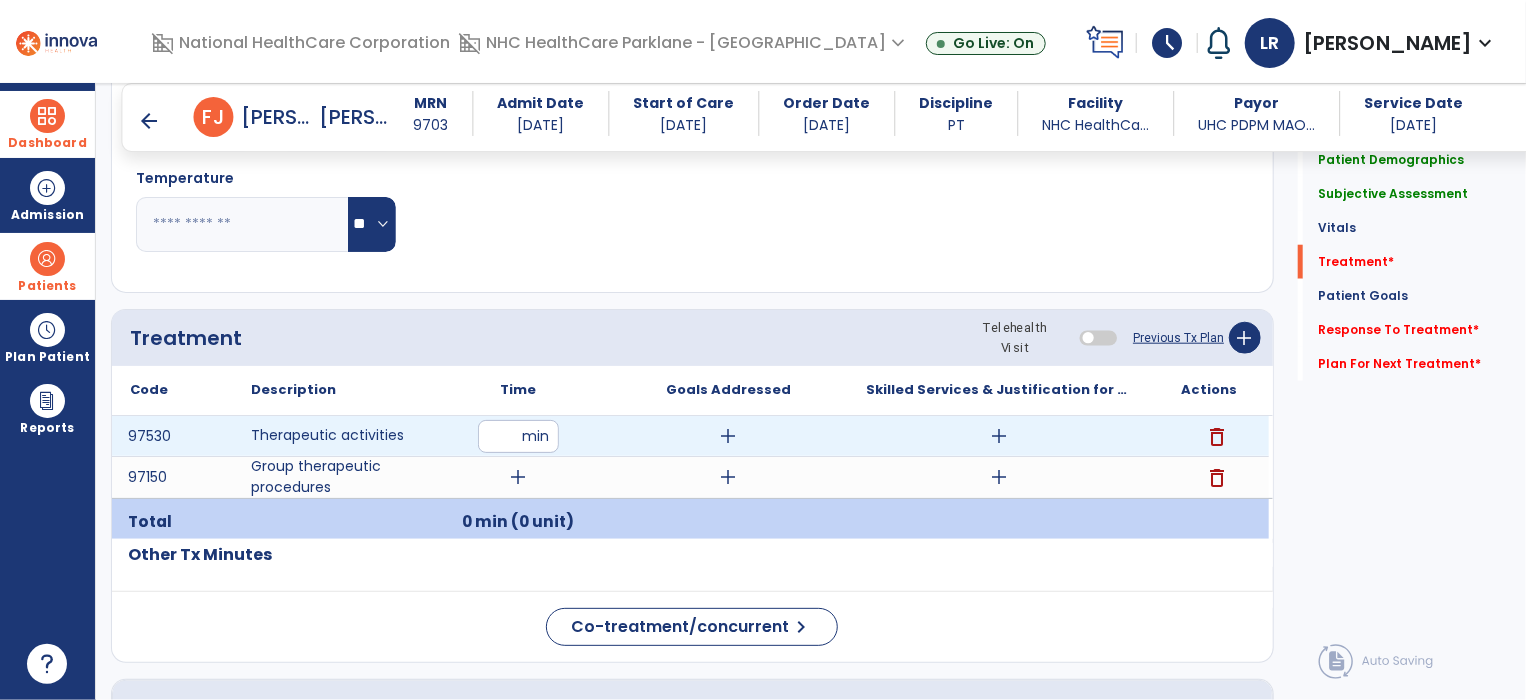 type on "**" 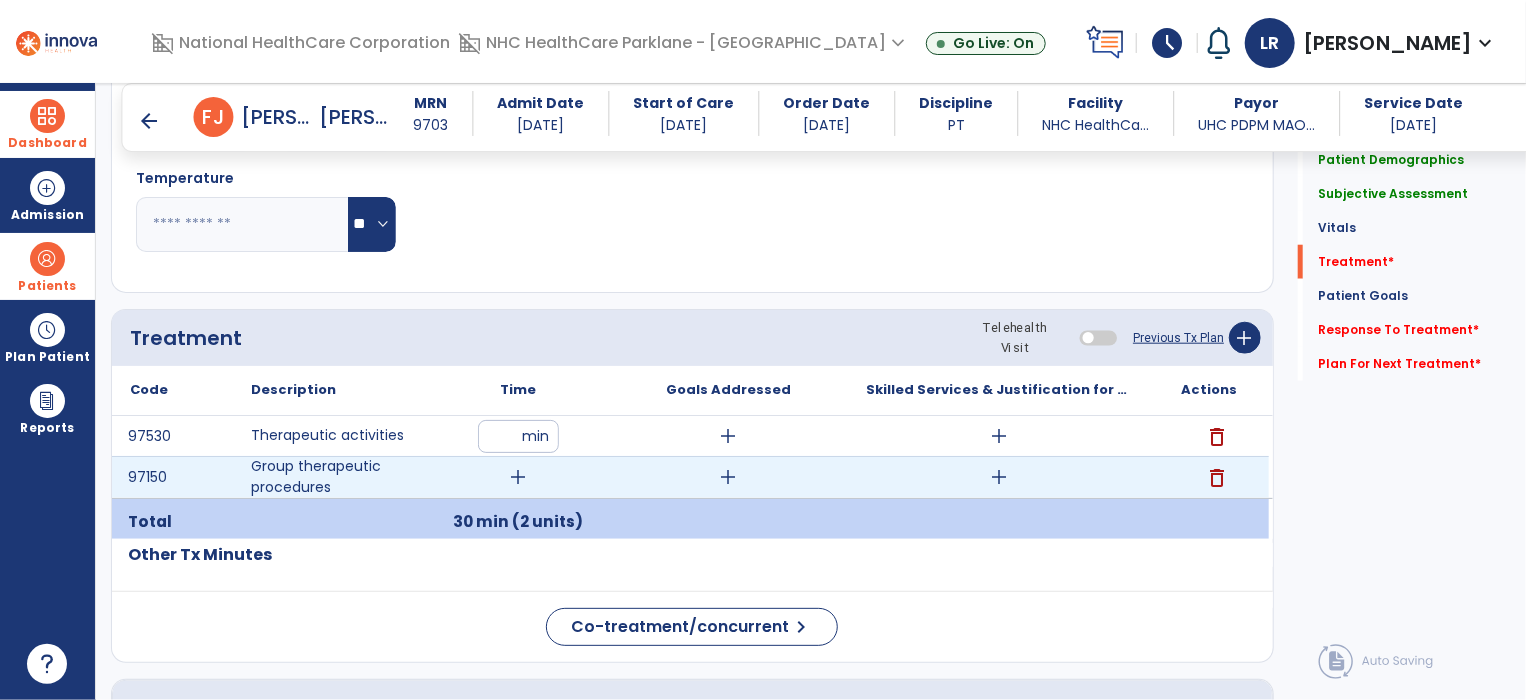 click on "add" at bounding box center [518, 477] 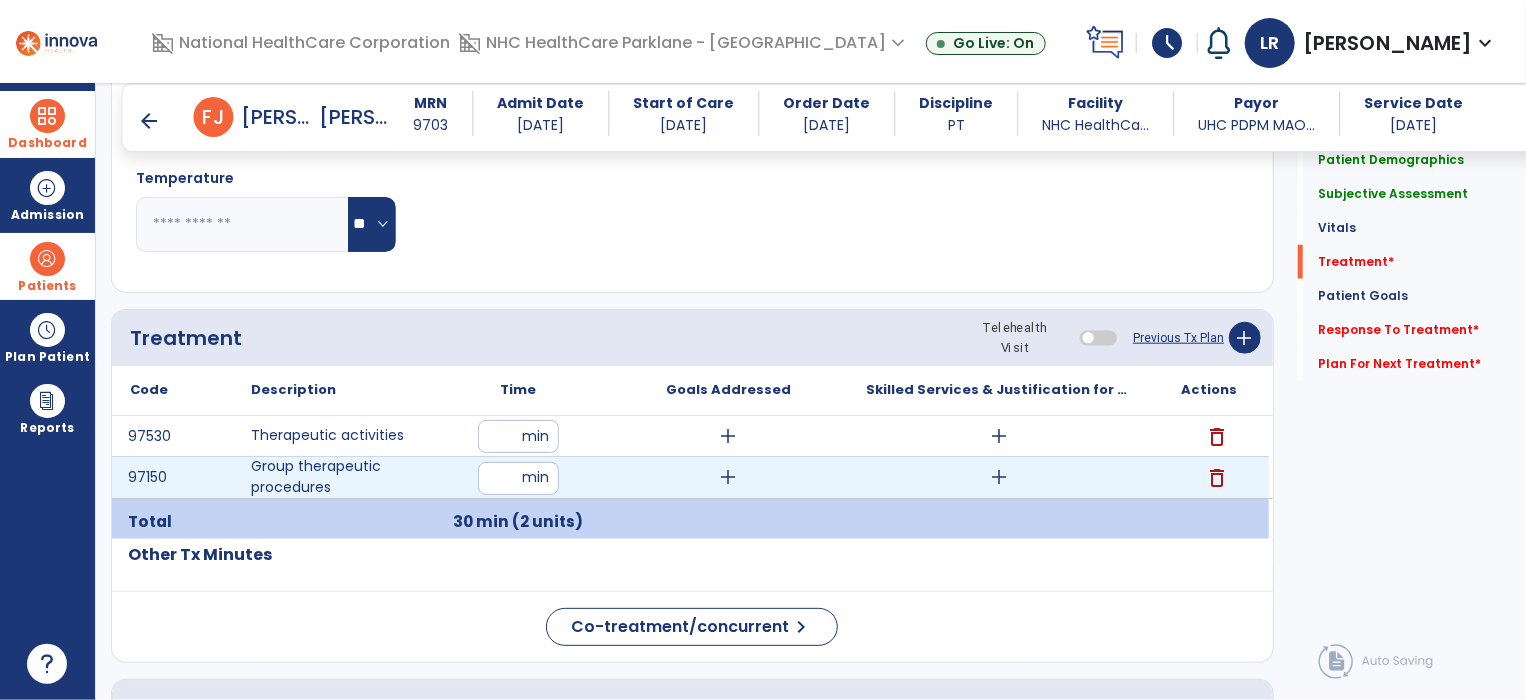 type on "**" 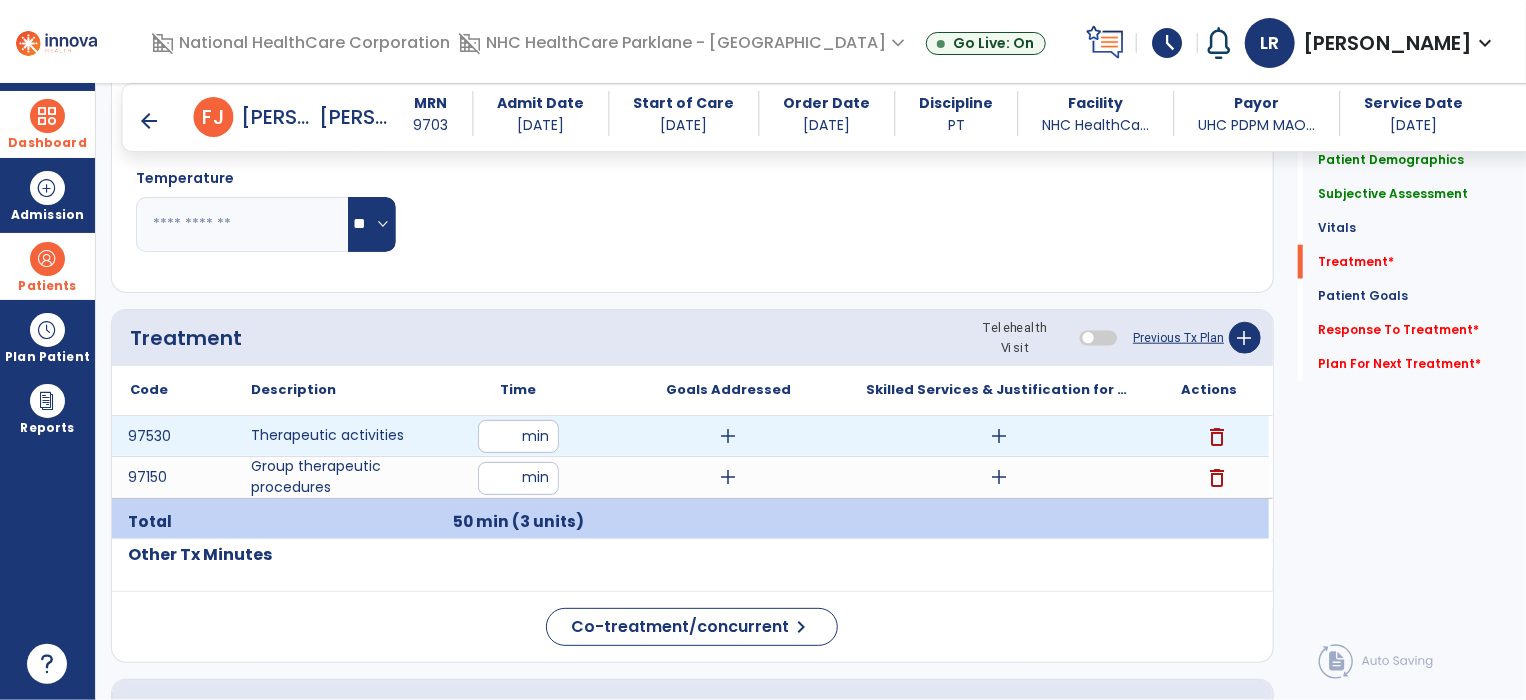click on "add" at bounding box center [999, 436] 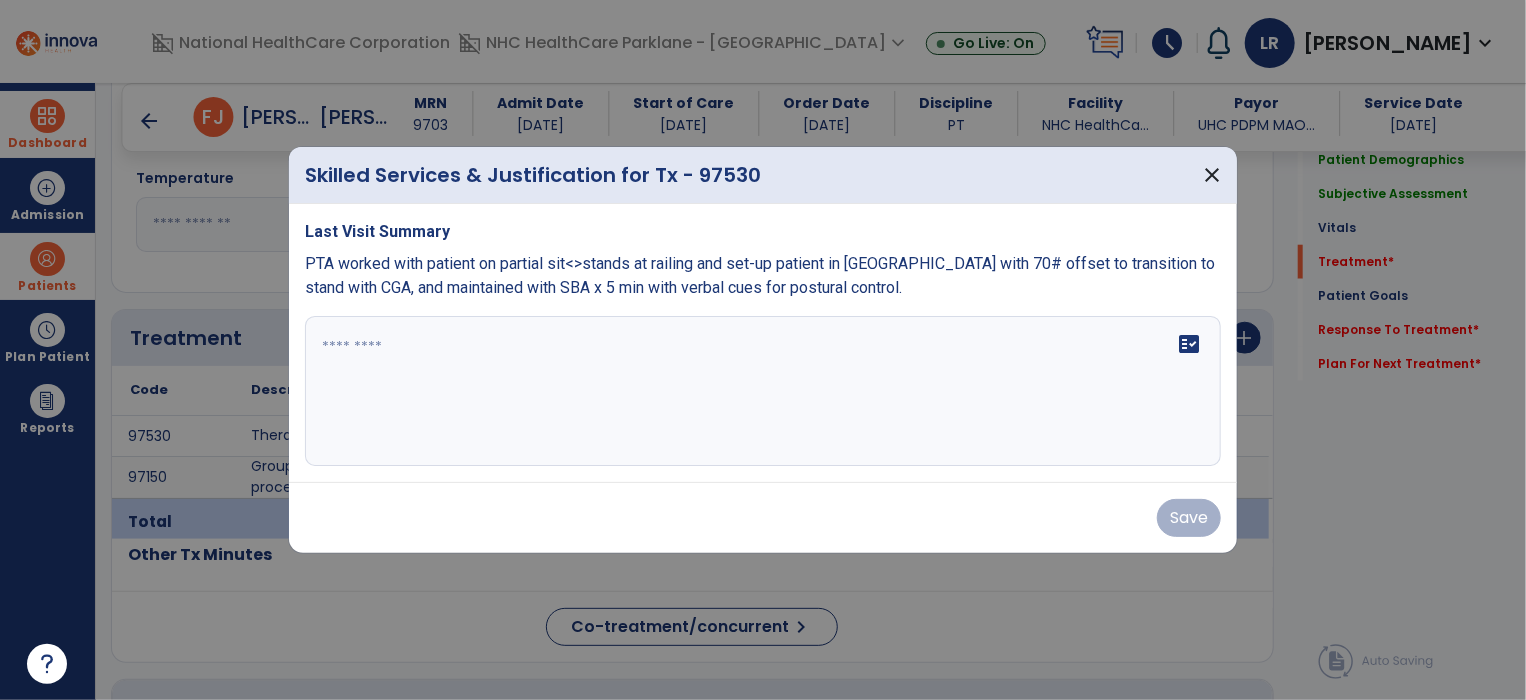 click on "fact_check" at bounding box center (763, 391) 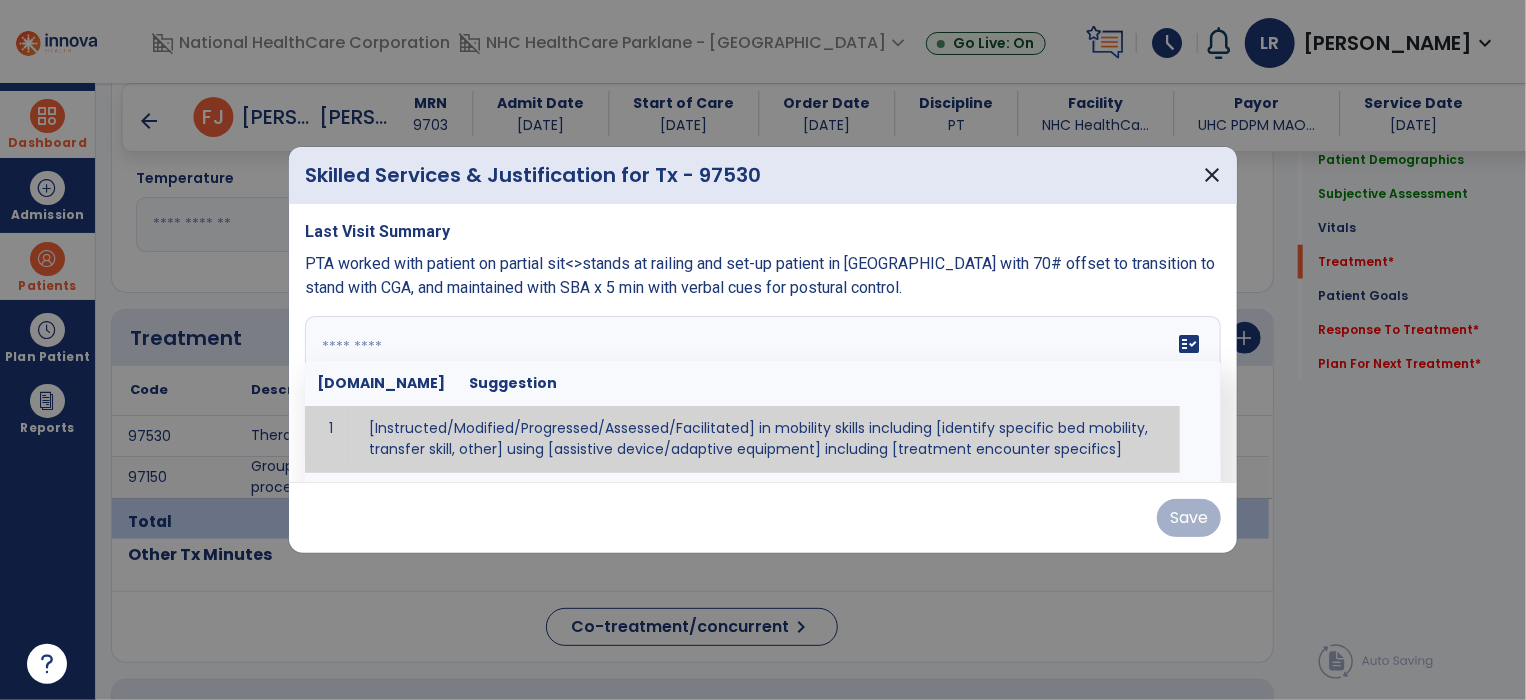 paste on "**********" 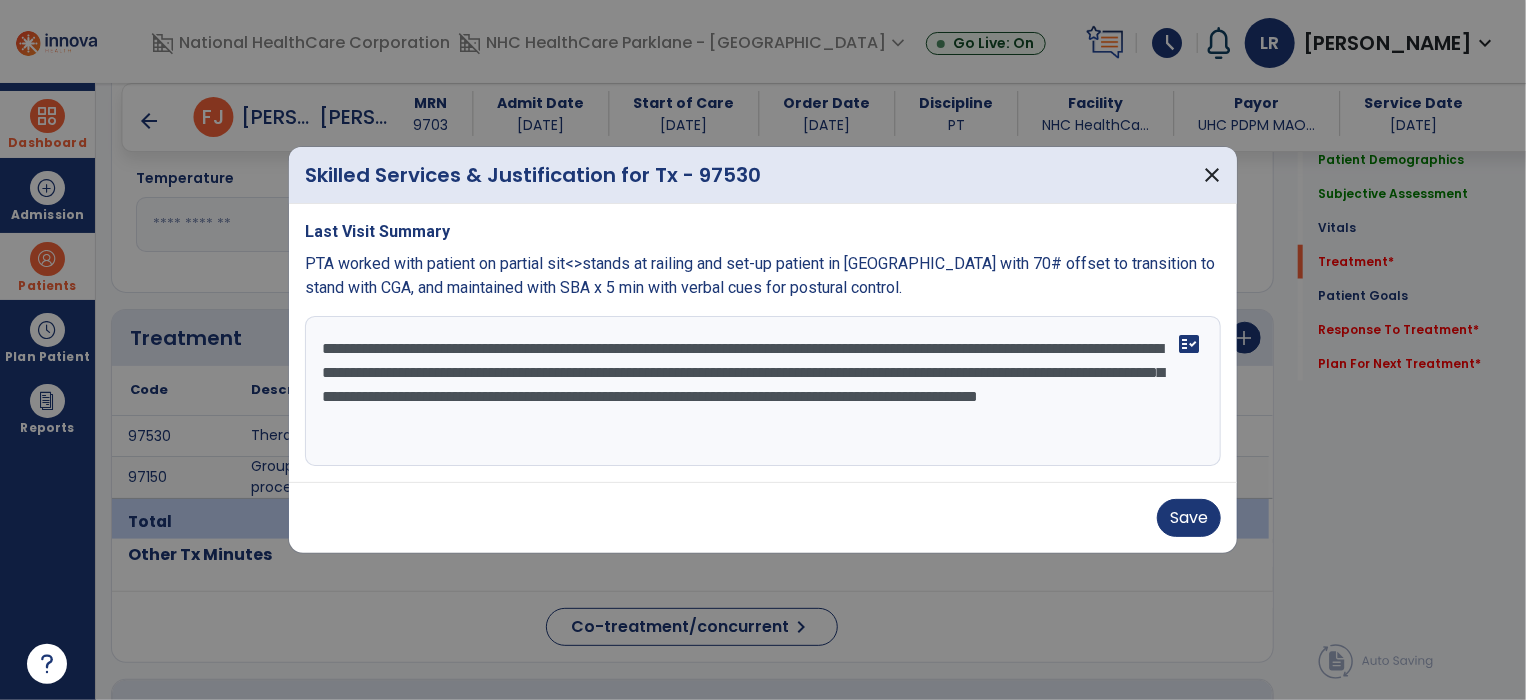 click on "**********" at bounding box center [763, 391] 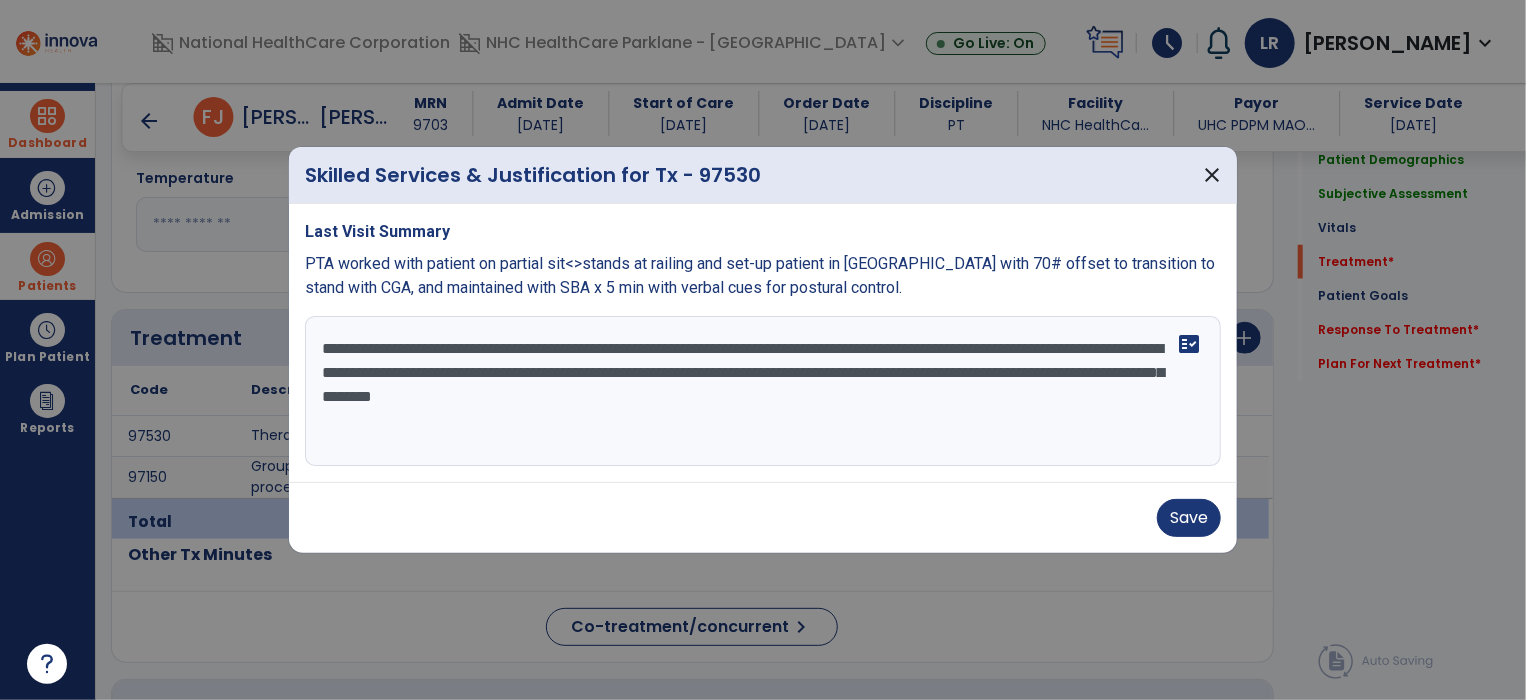 click on "**********" at bounding box center [763, 391] 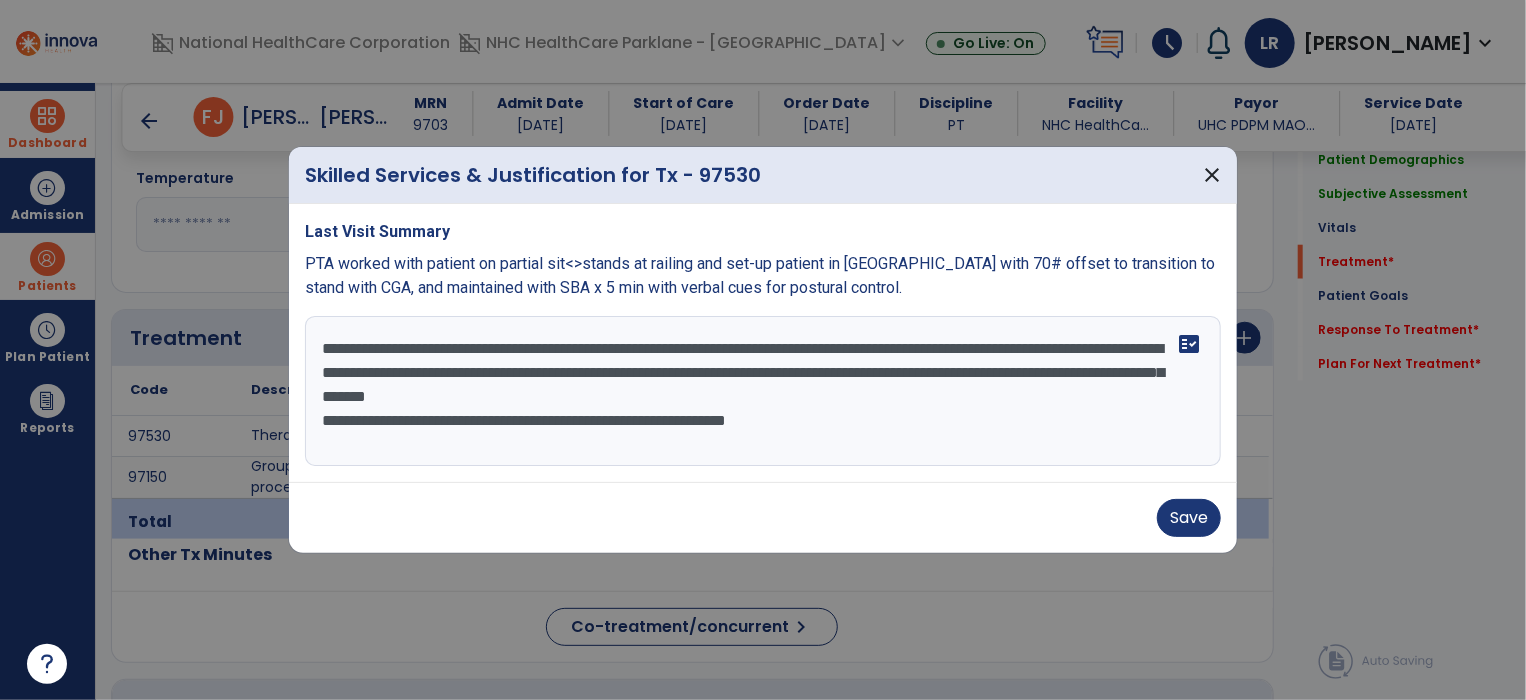 drag, startPoint x: 893, startPoint y: 429, endPoint x: 285, endPoint y: 332, distance: 615.689 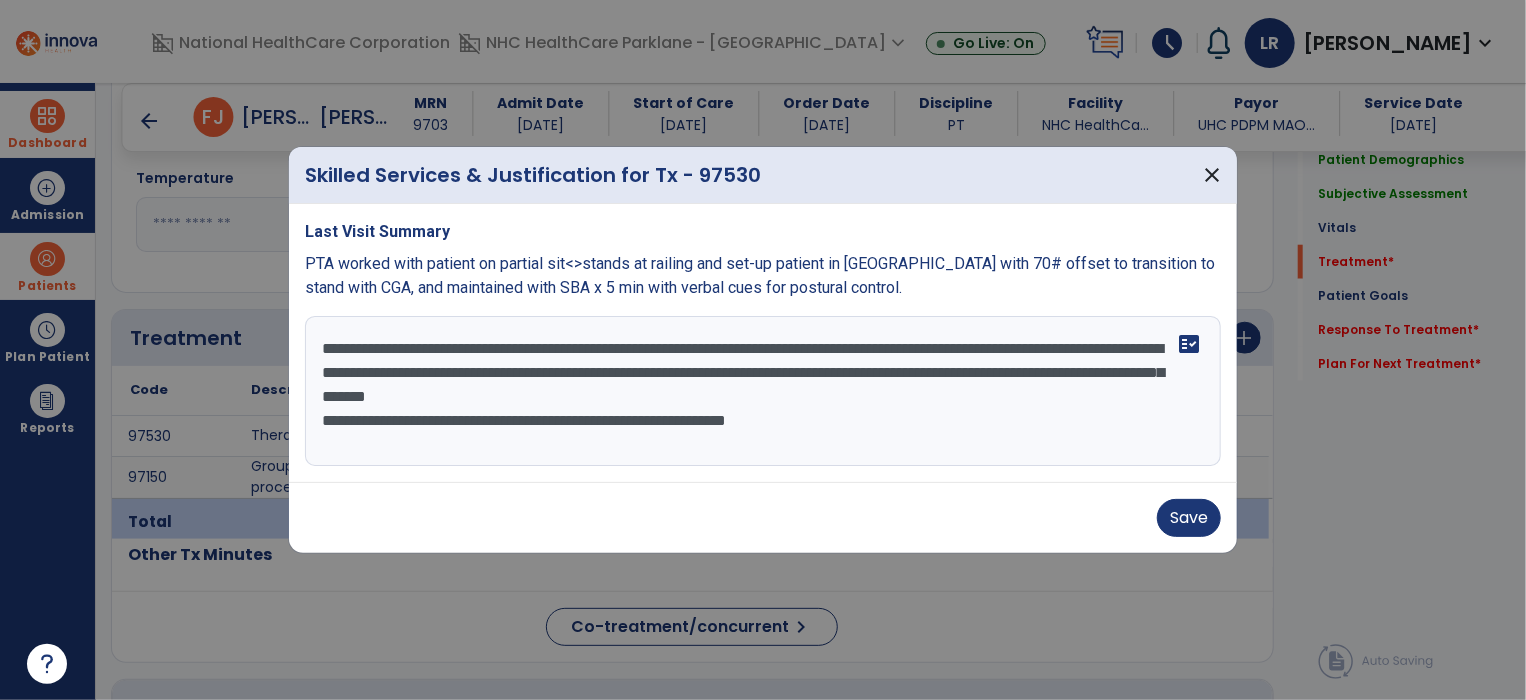 click on "**********" at bounding box center (763, 350) 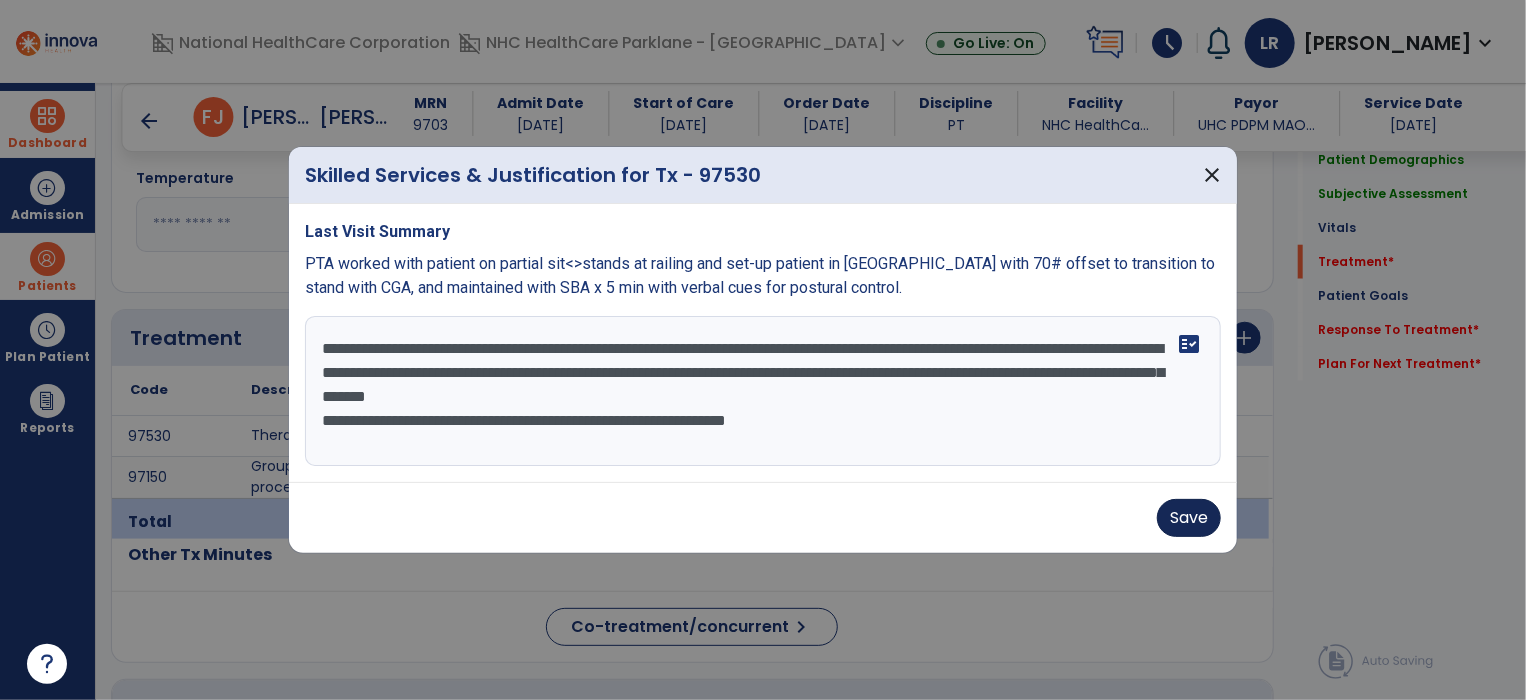 type on "**********" 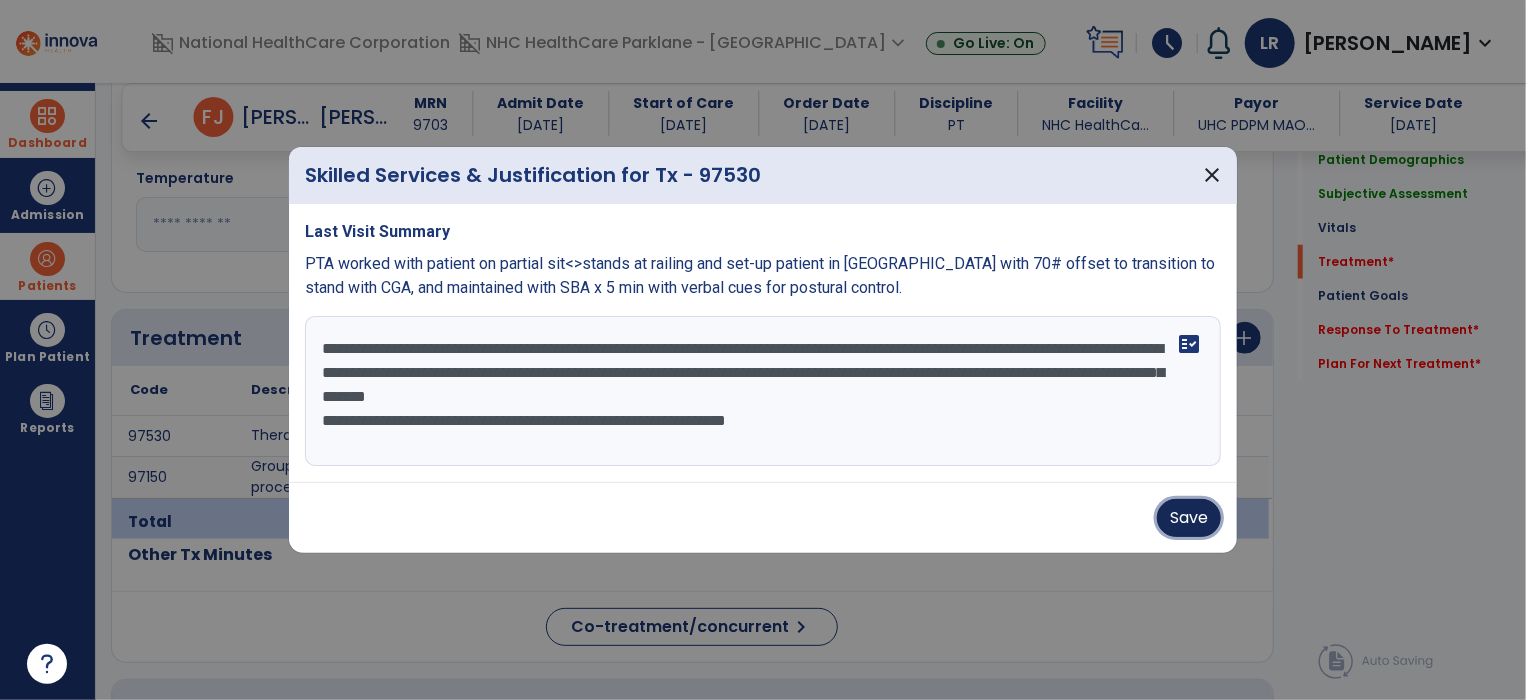 click on "Save" at bounding box center (1189, 518) 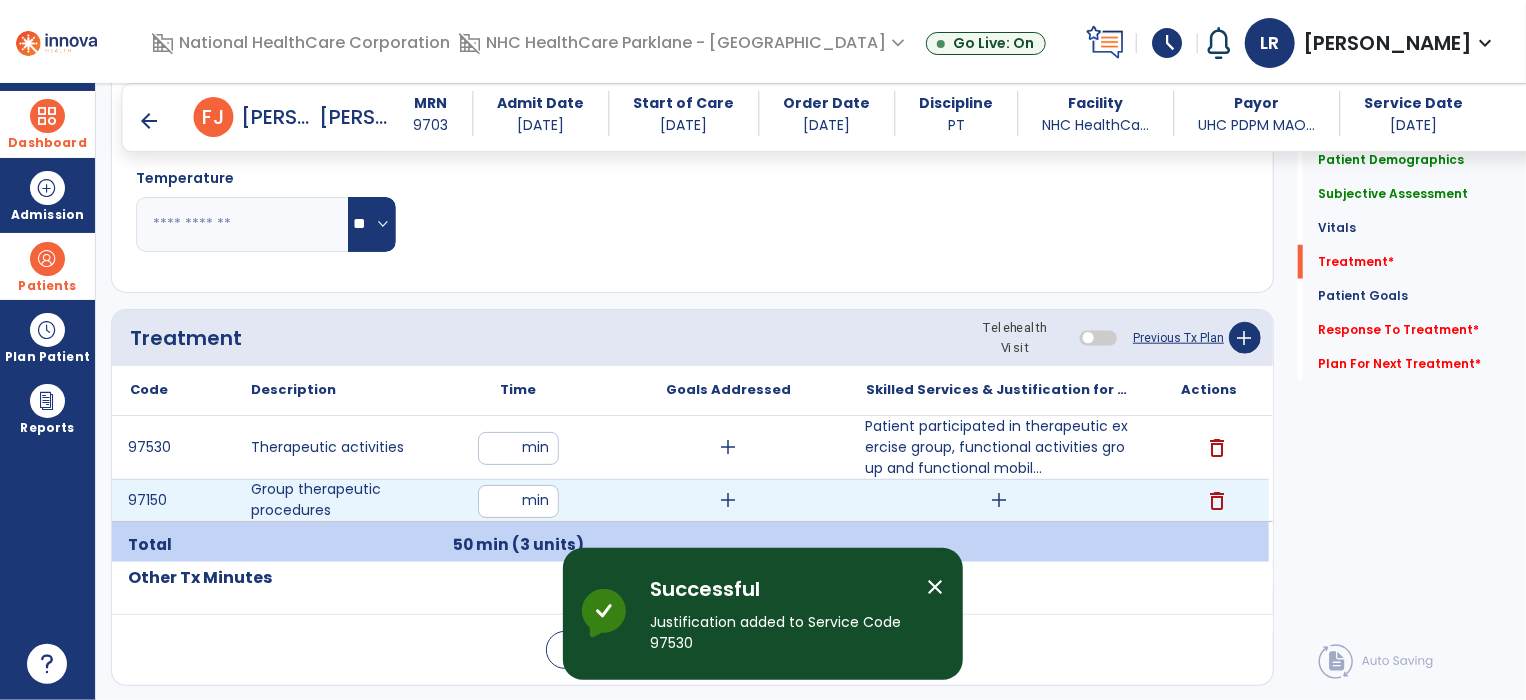 click on "add" at bounding box center (999, 500) 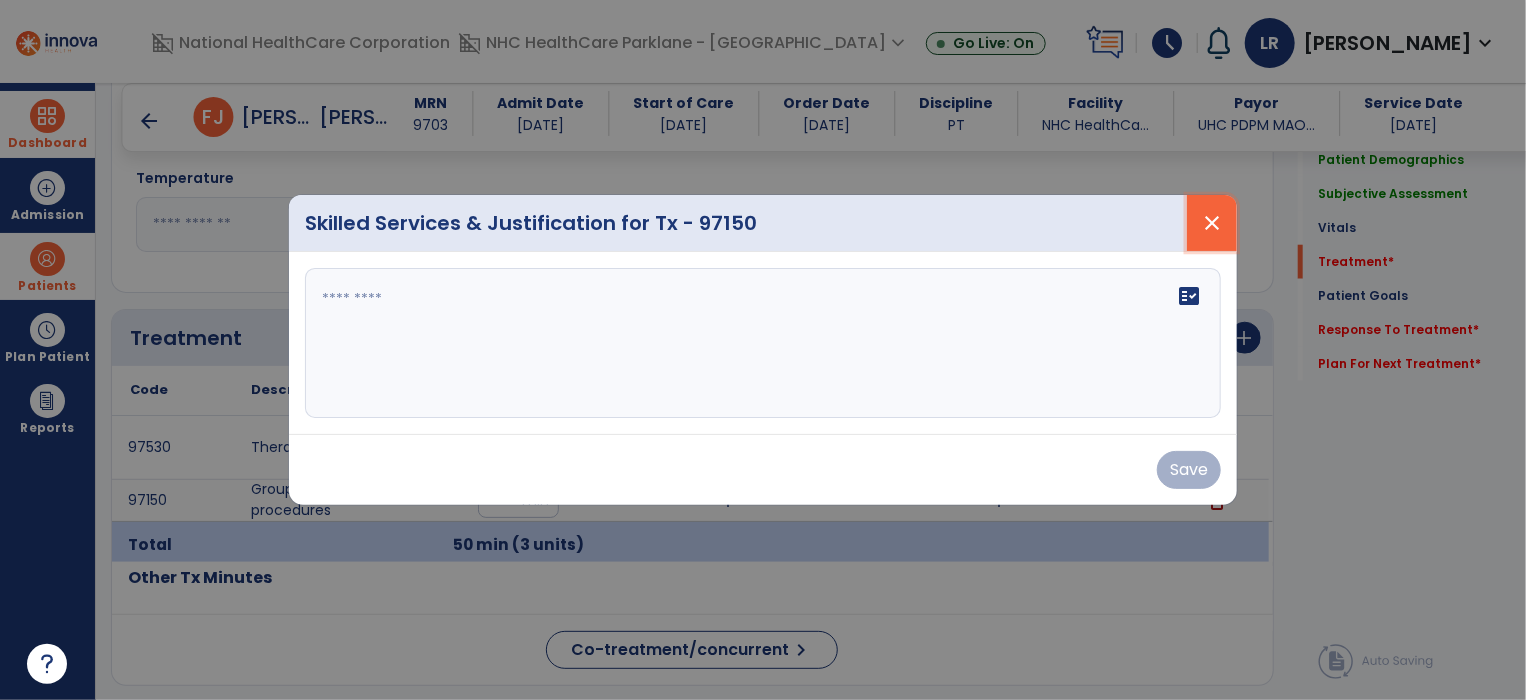 click on "close" at bounding box center (1212, 223) 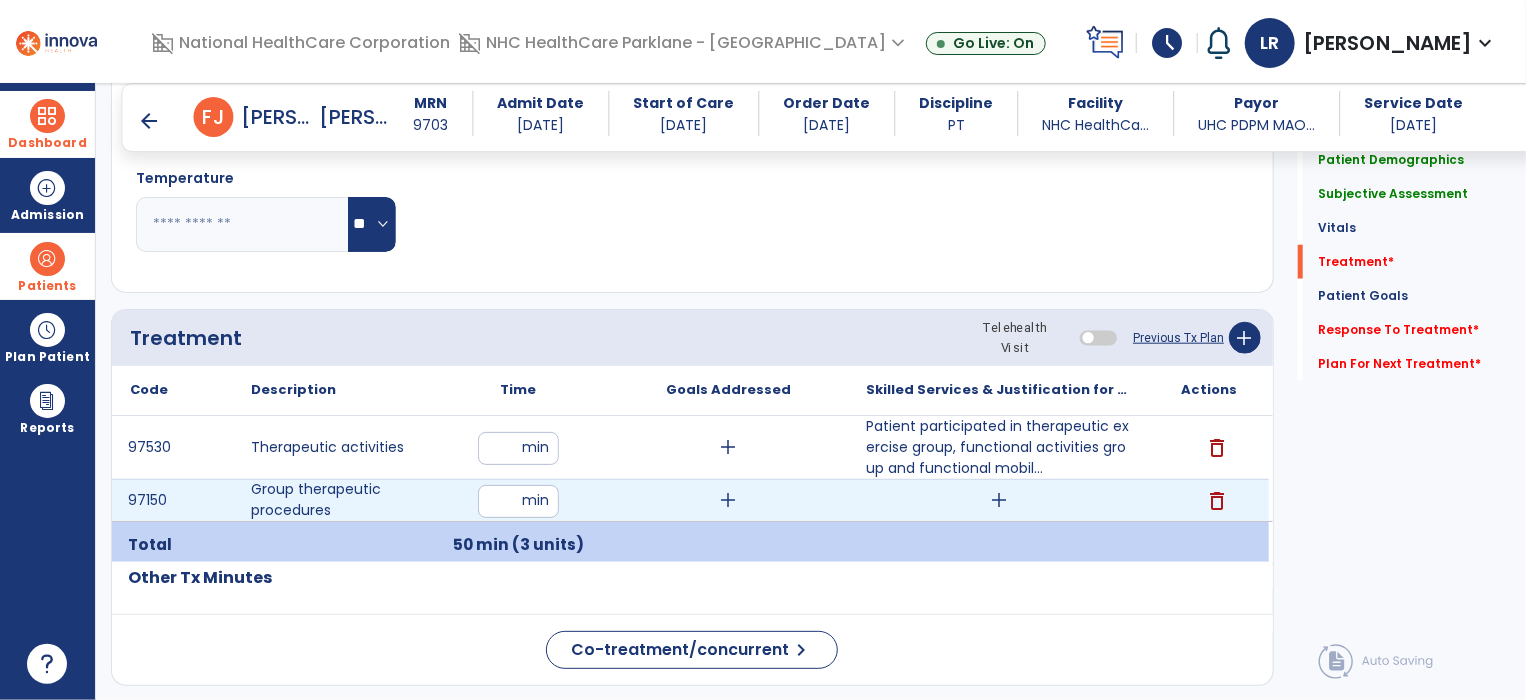 click on "add" at bounding box center (999, 500) 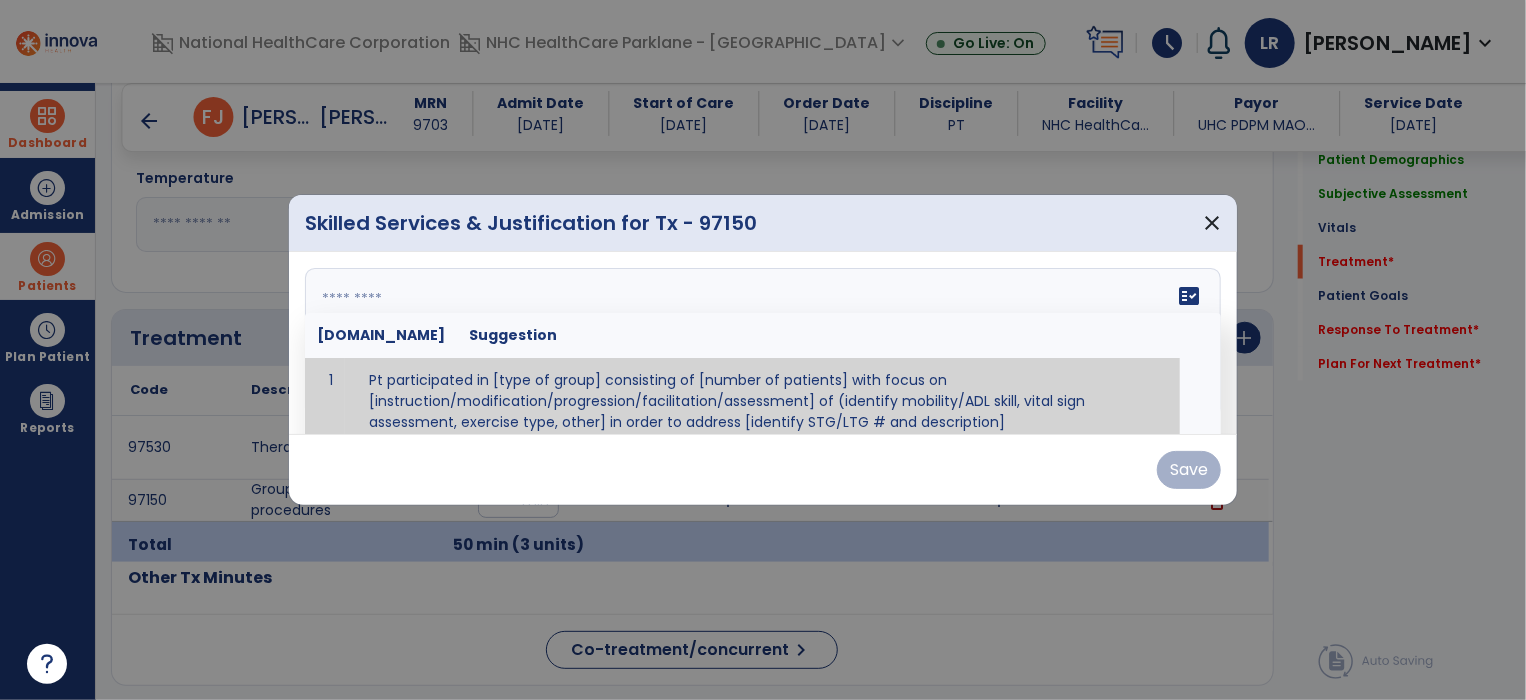 click on "fact_check  [DOMAIN_NAME] Suggestion 1 Pt participated in [type of group] consisting of [number of patients] with focus on [instruction/modification/progression/facilitation/assessment] of (identify mobility/ADL skill, vital sign assessment, exercise type, other] in order to address [identify STG/LTG # and description]" at bounding box center (763, 343) 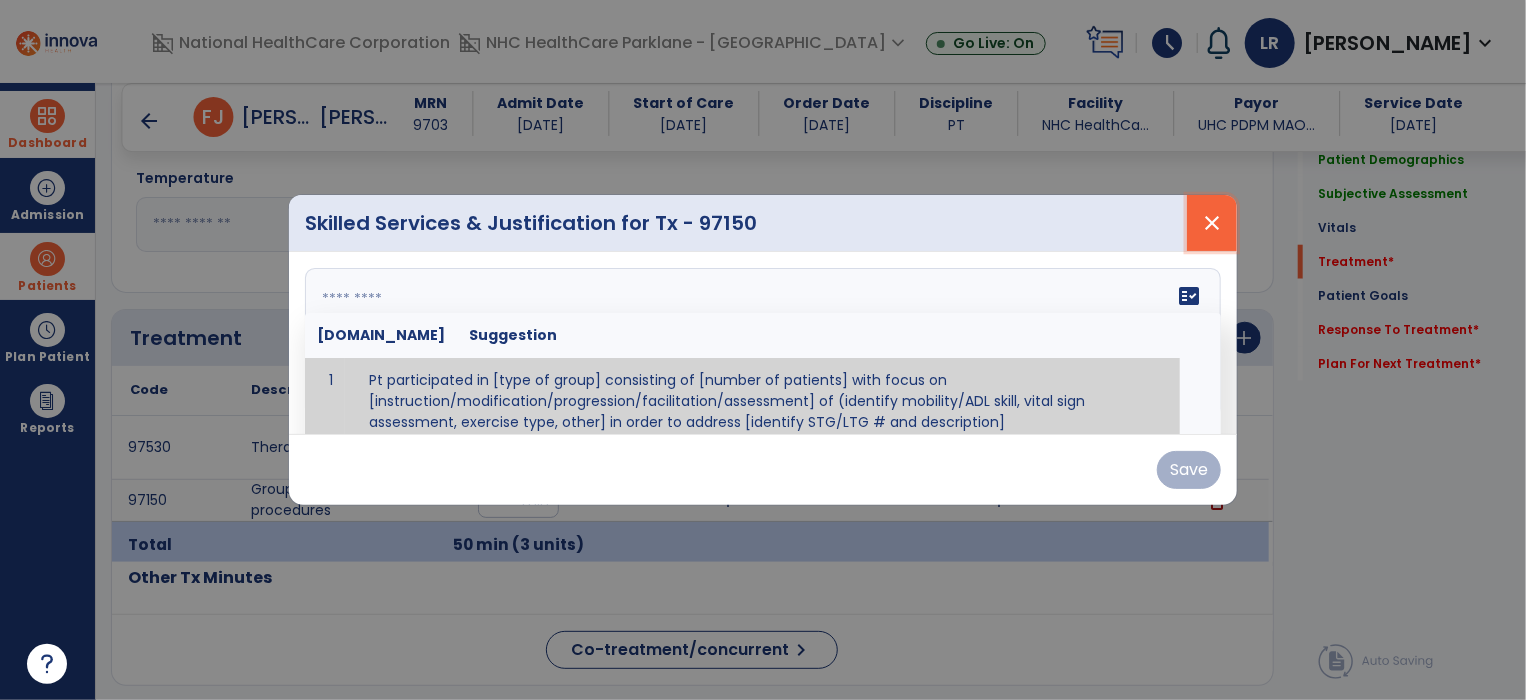 click on "close" at bounding box center [1212, 223] 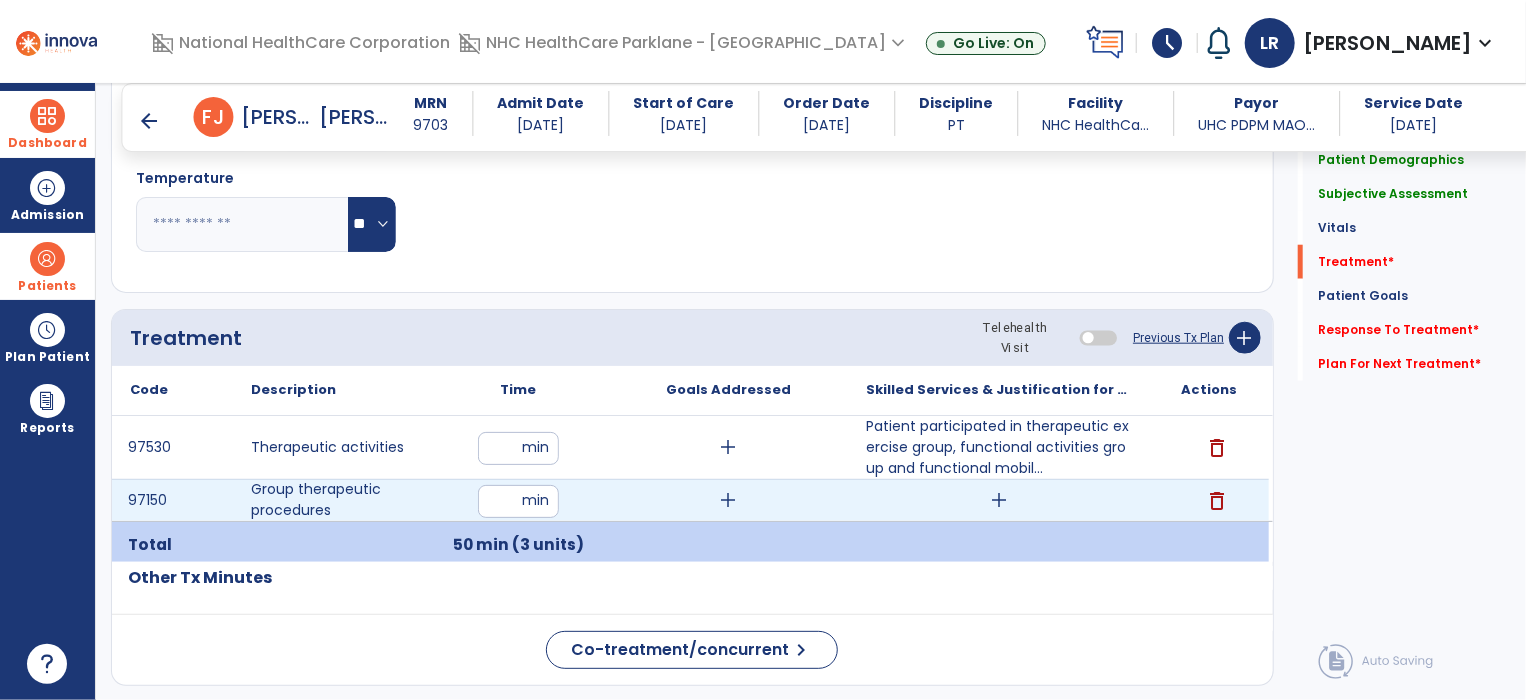 click on "**" at bounding box center (518, 501) 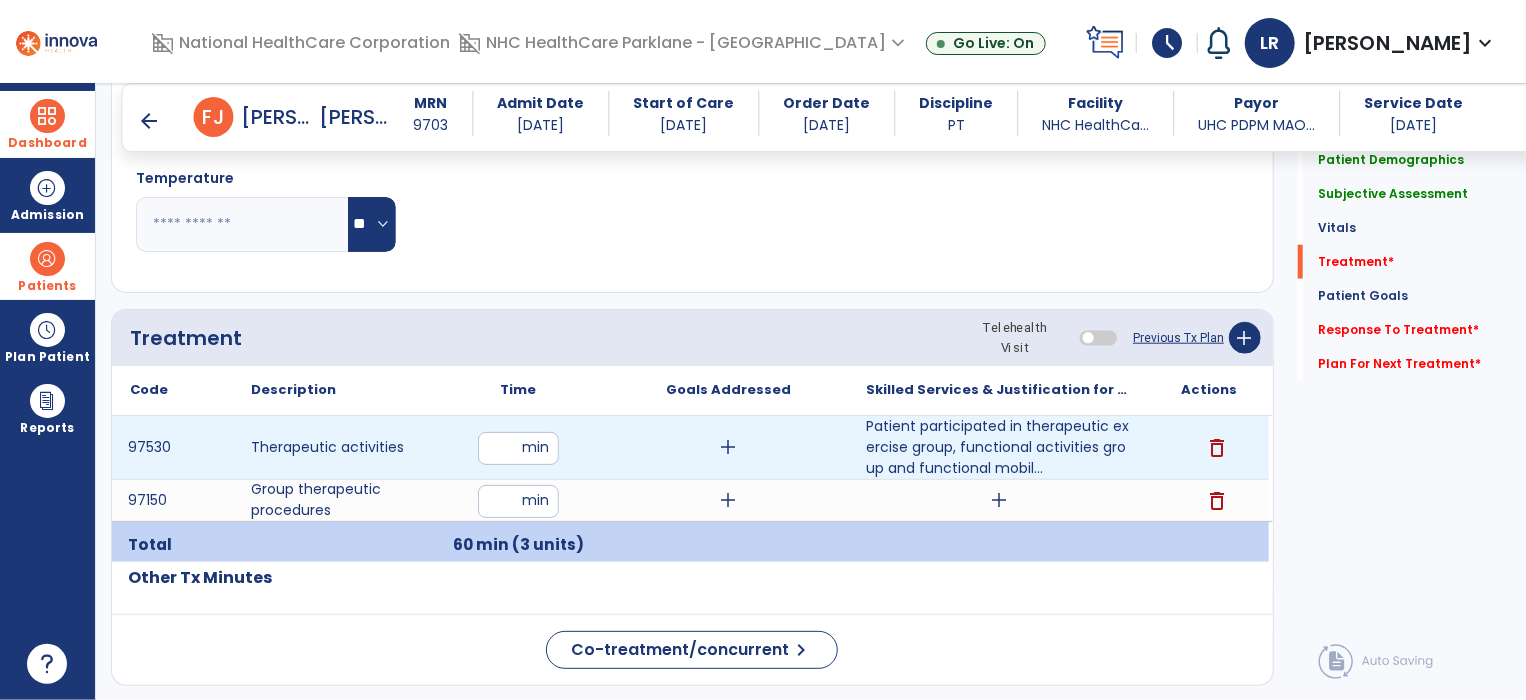 click on "**" at bounding box center [518, 448] 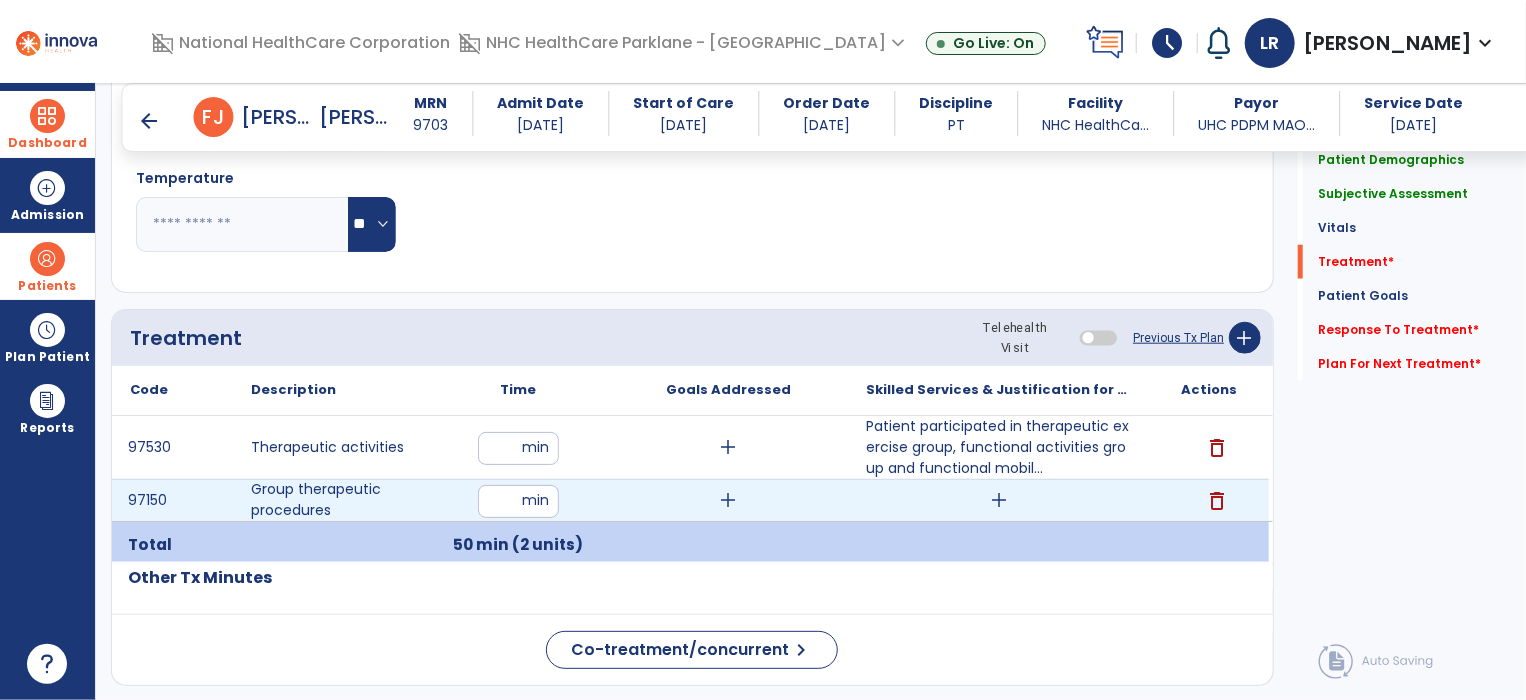 click on "add" at bounding box center (999, 500) 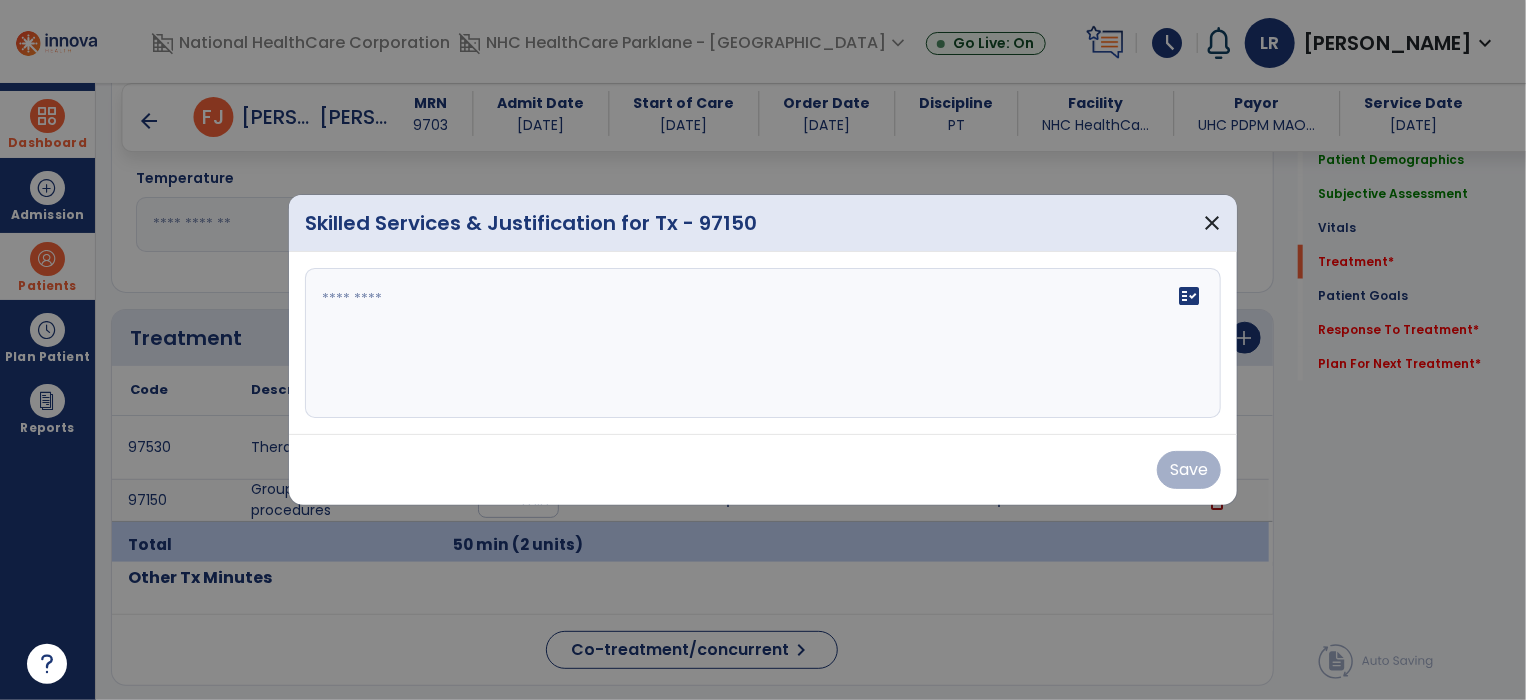 click on "fact_check" at bounding box center (763, 343) 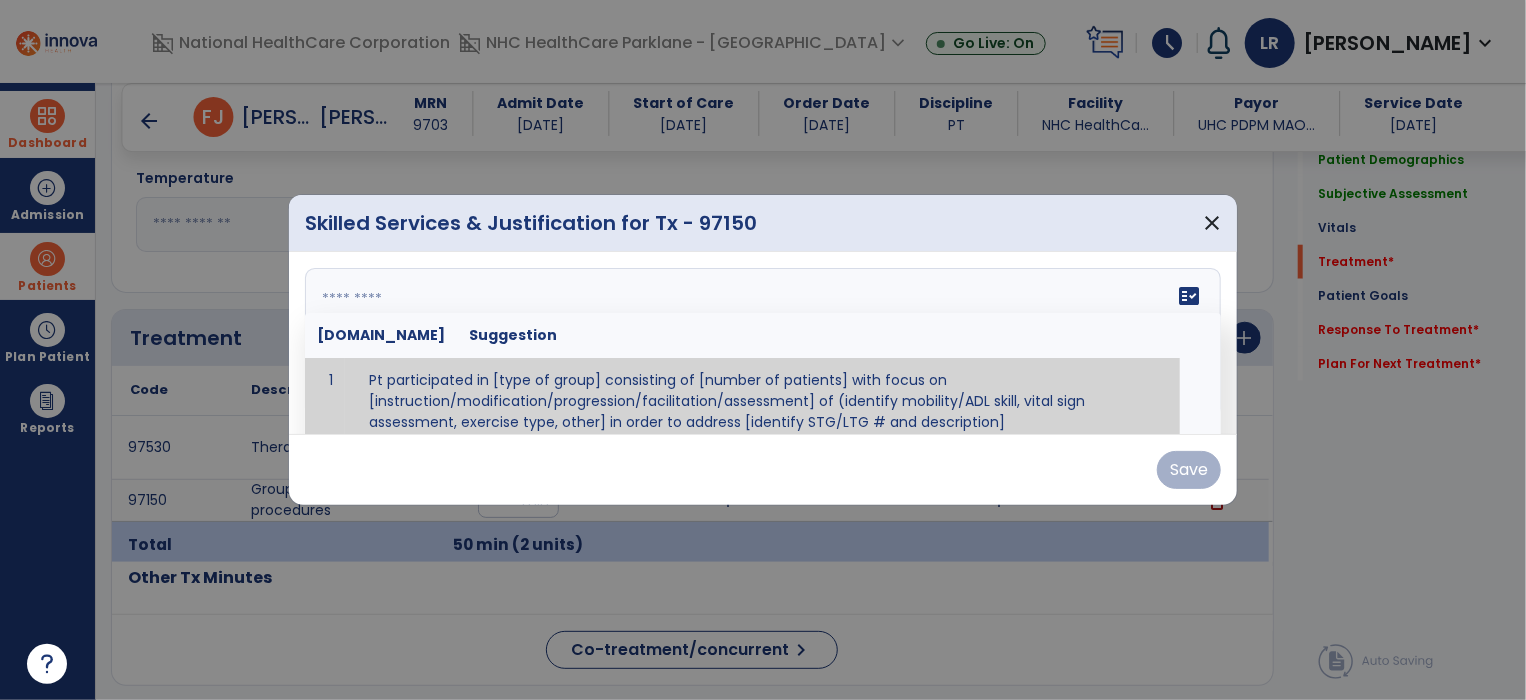 scroll, scrollTop: 12, scrollLeft: 0, axis: vertical 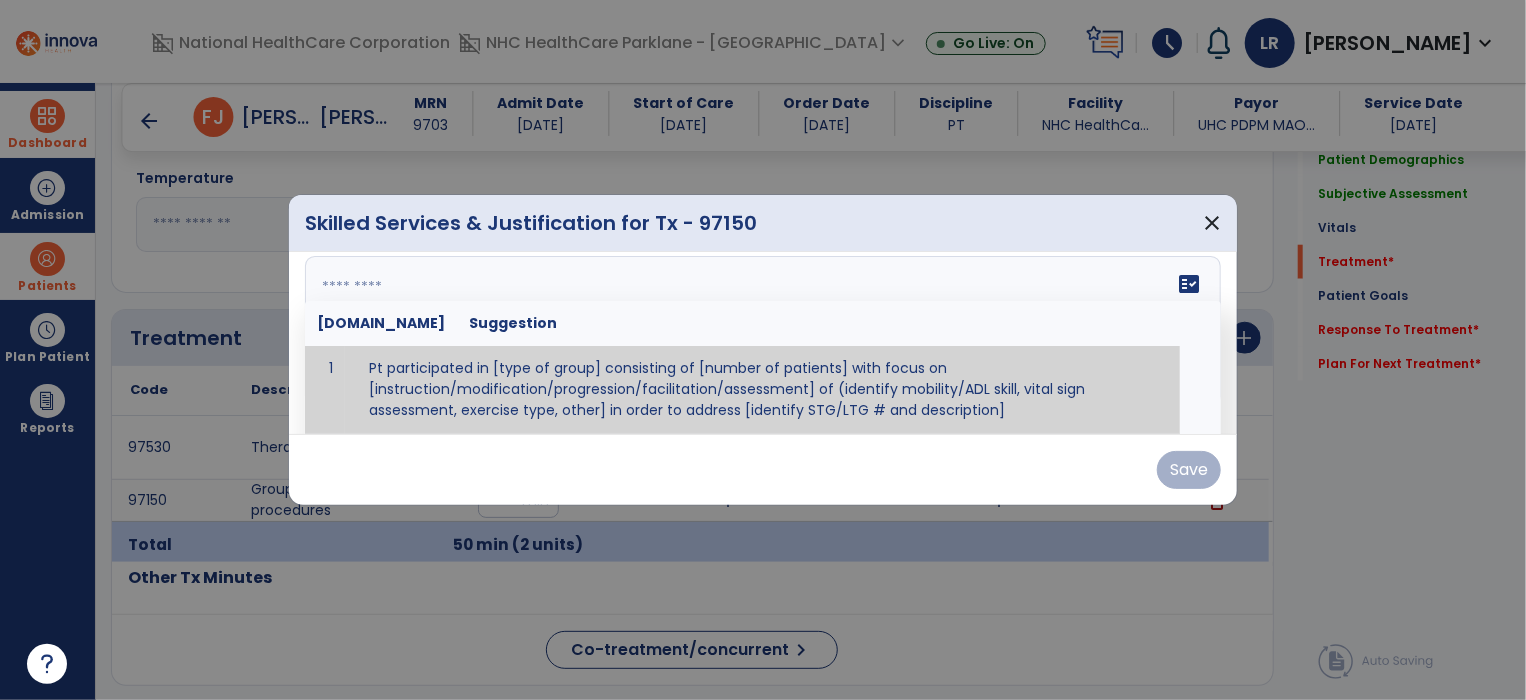 paste on "**********" 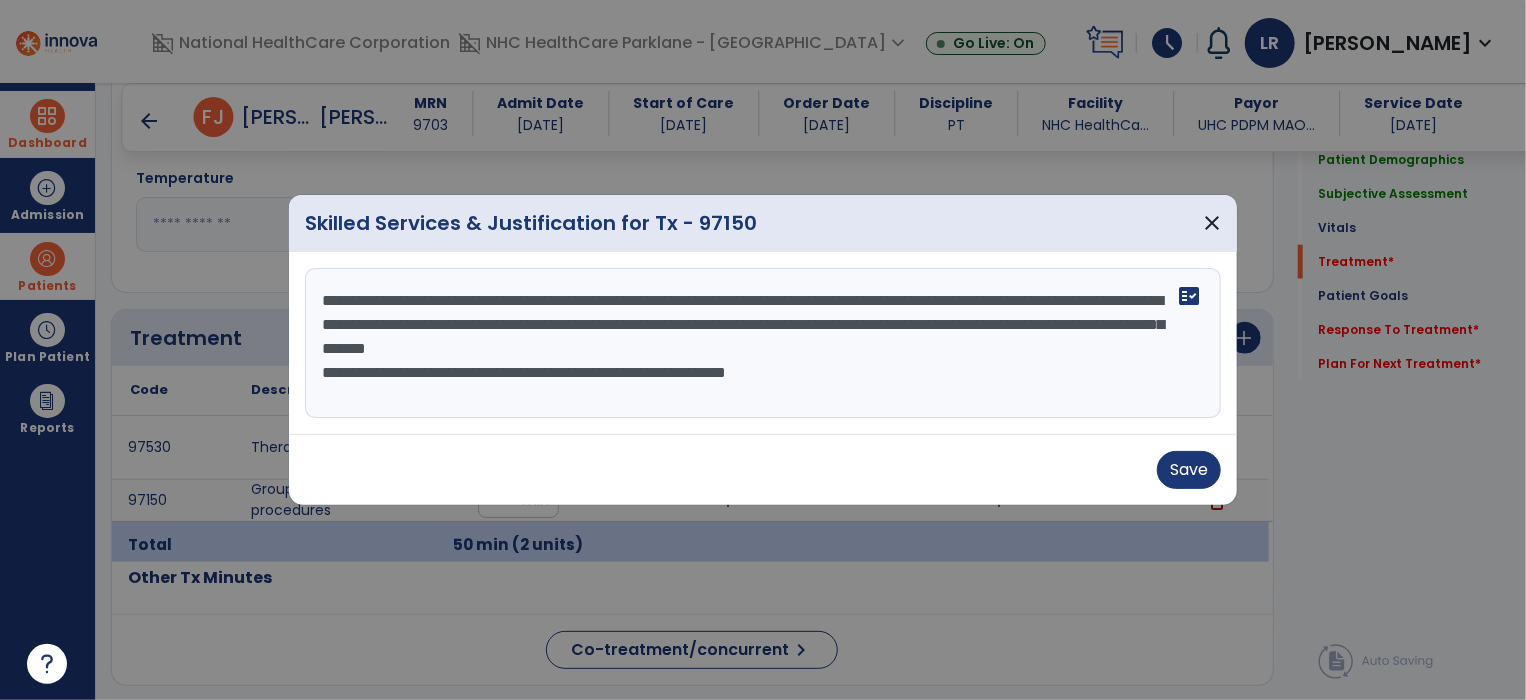 scroll, scrollTop: 0, scrollLeft: 0, axis: both 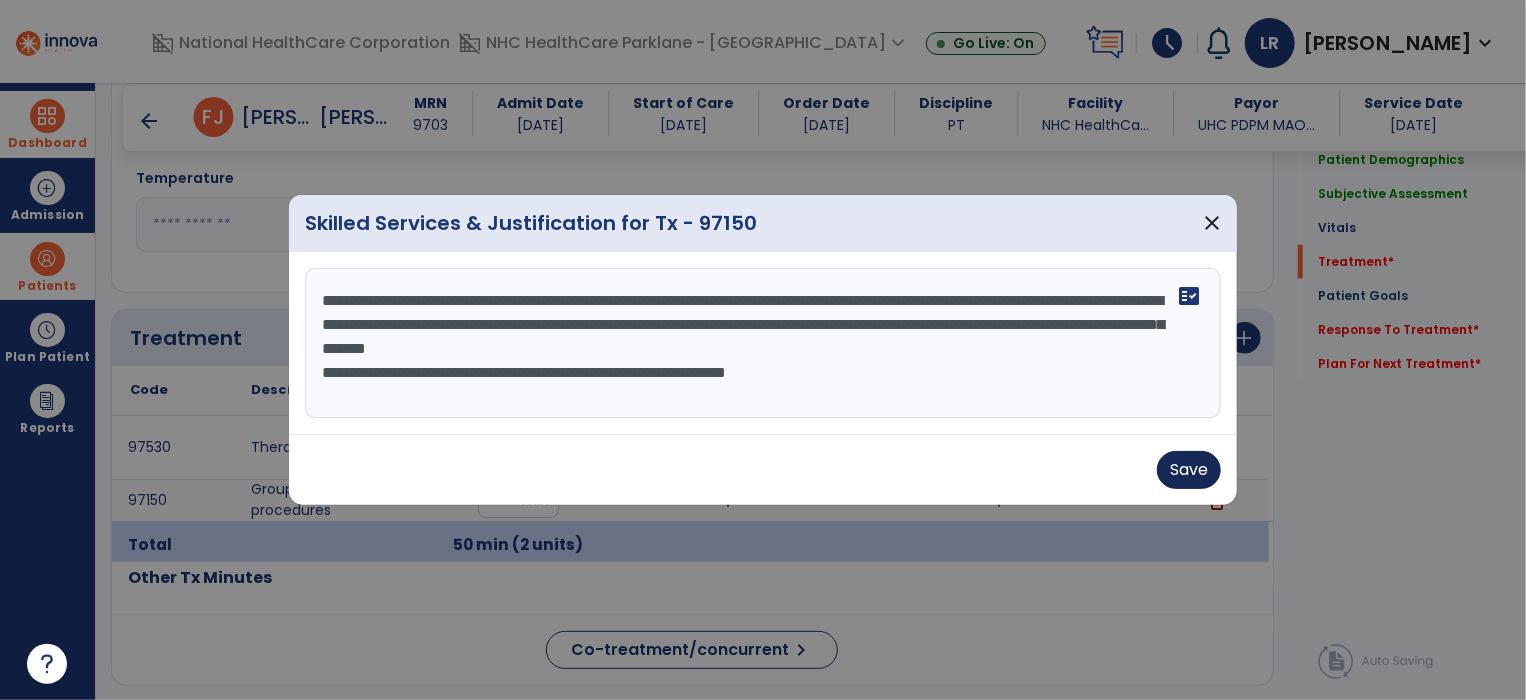 type on "**********" 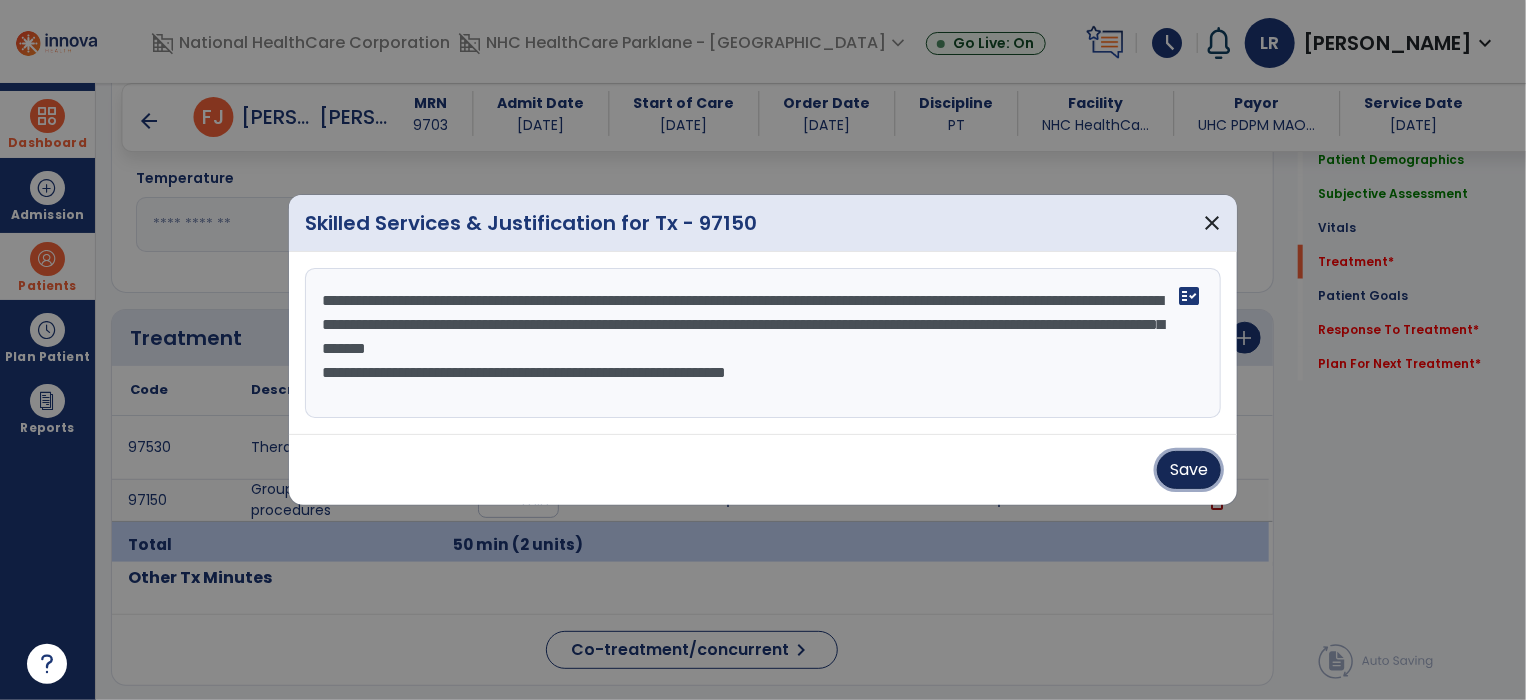 click on "Save" at bounding box center (1189, 470) 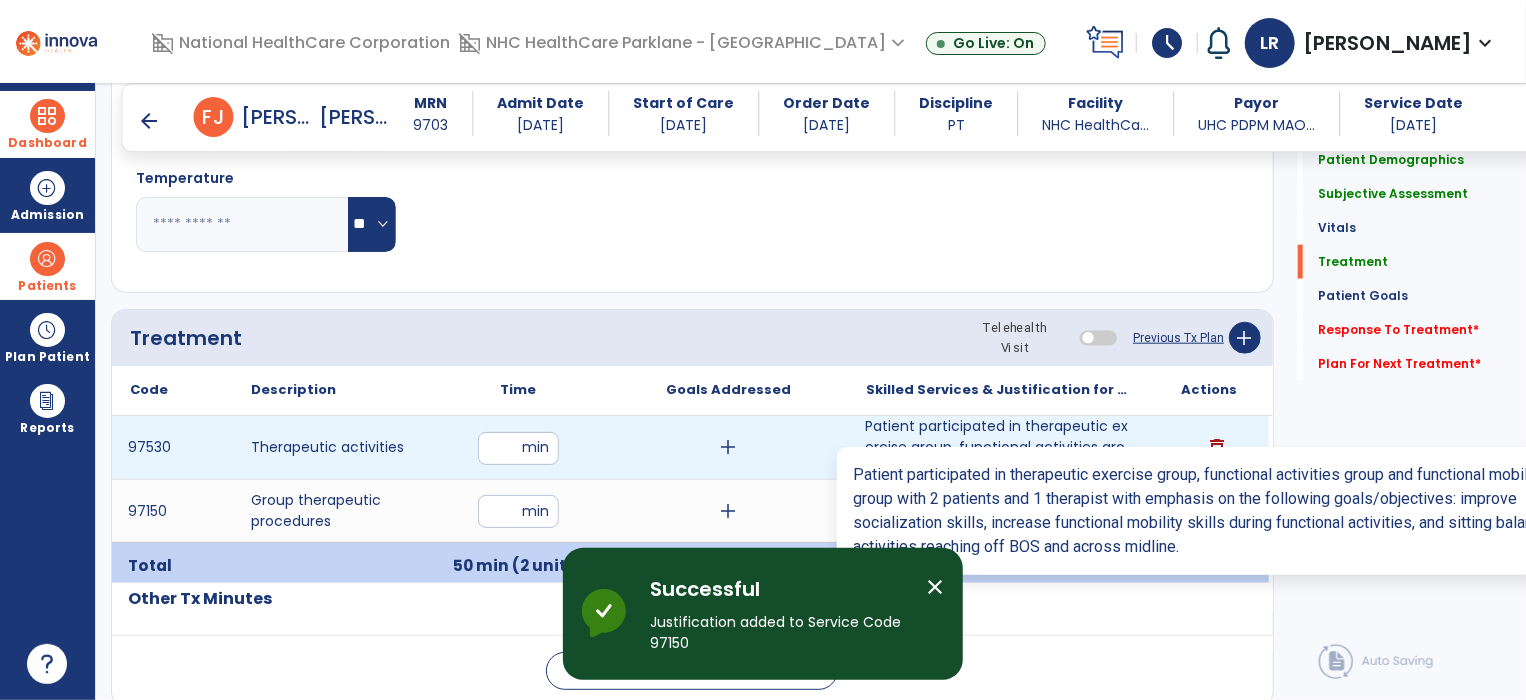 click on "Patient participated in therapeutic exercise group, functional activities group and functional mobil..." at bounding box center (998, 447) 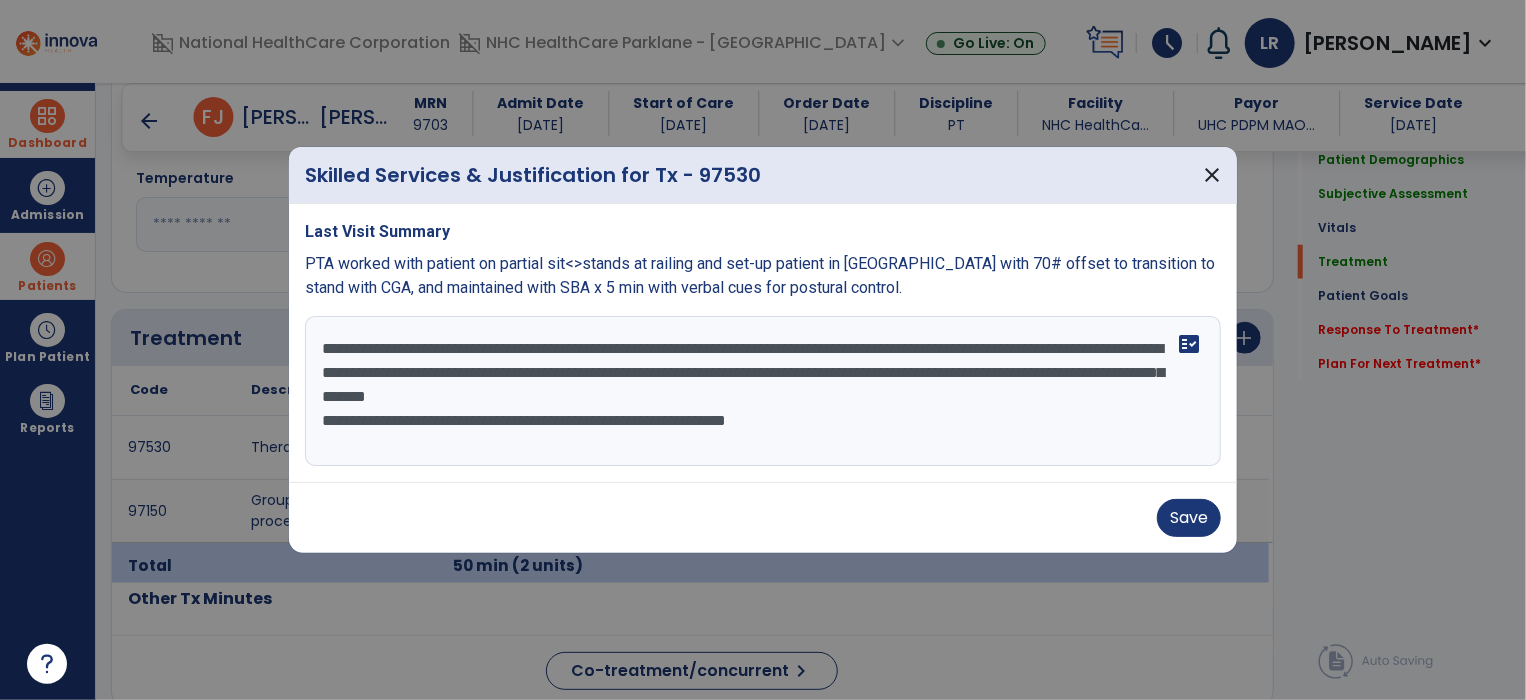 drag, startPoint x: 909, startPoint y: 432, endPoint x: 147, endPoint y: 312, distance: 771.3909 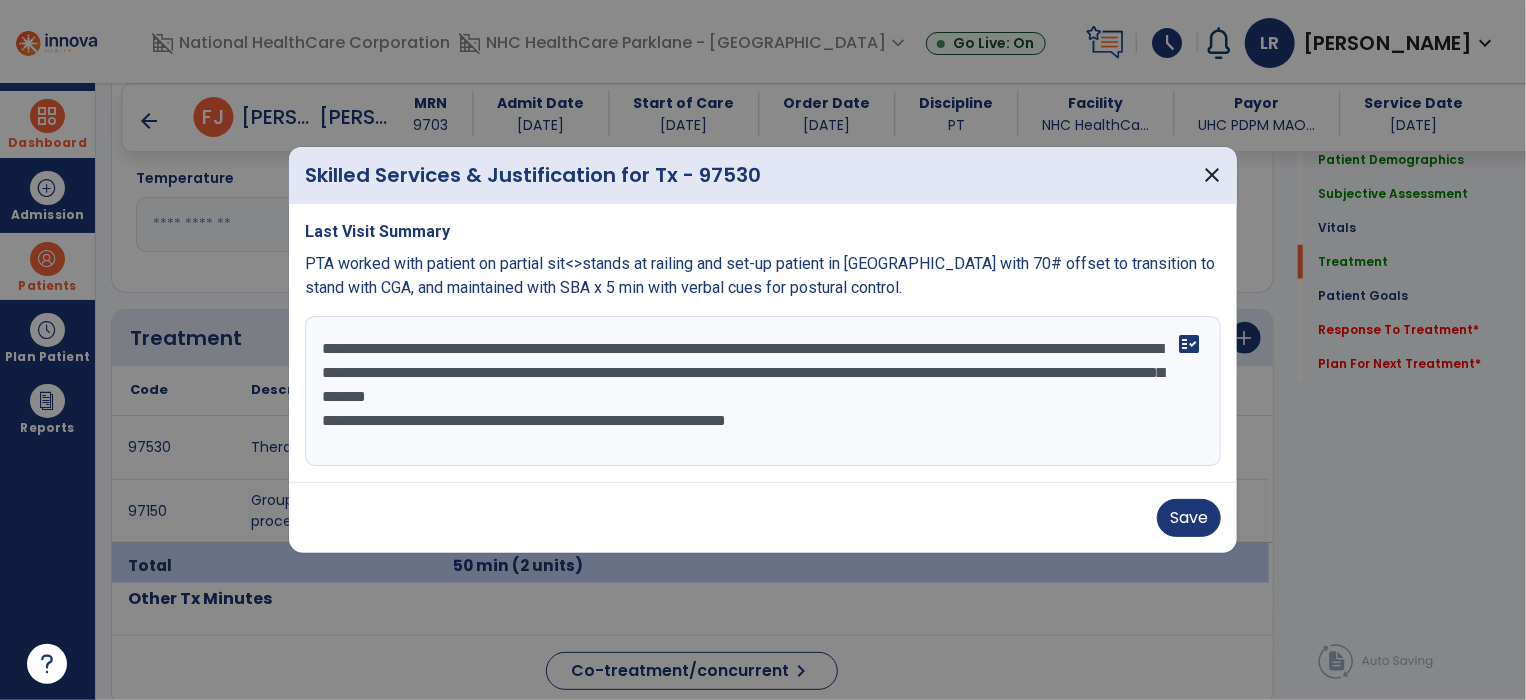 click on "**********" at bounding box center (763, 350) 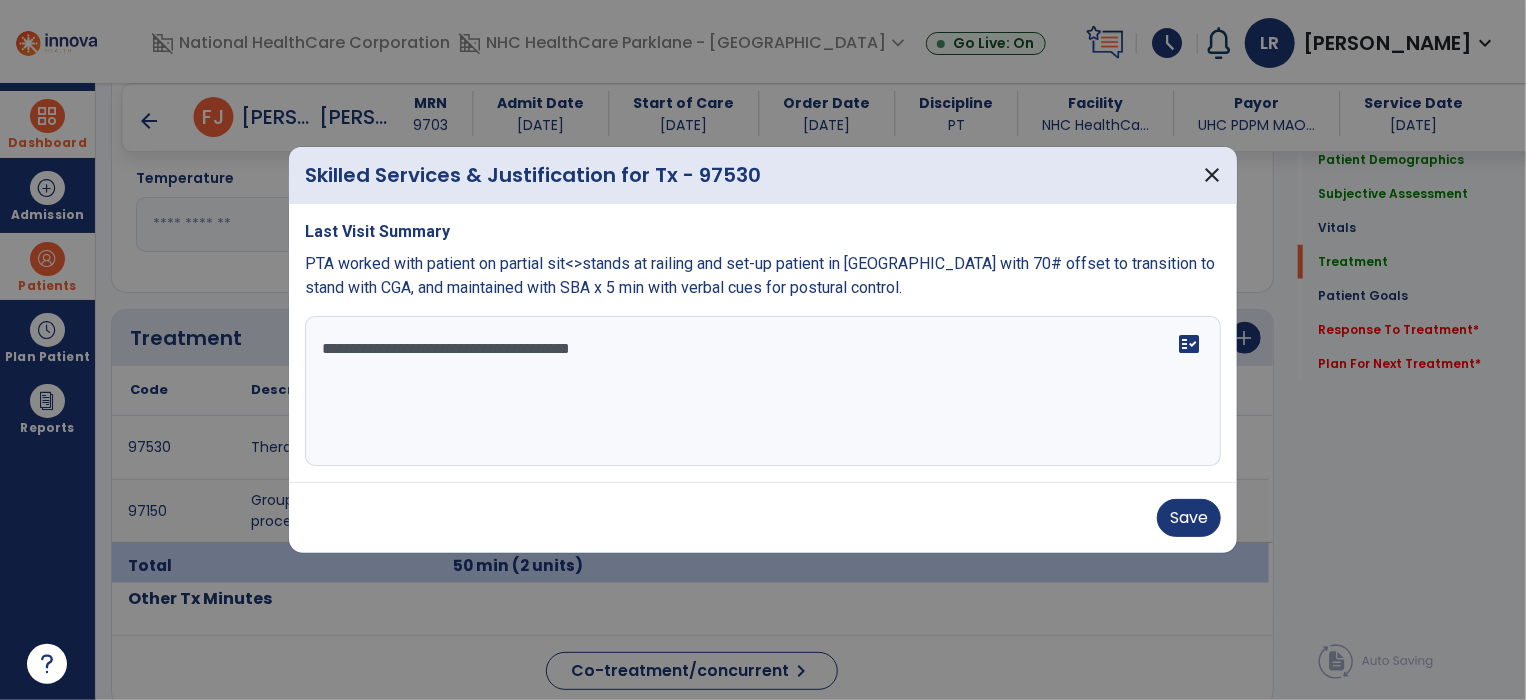 click on "**********" at bounding box center (763, 391) 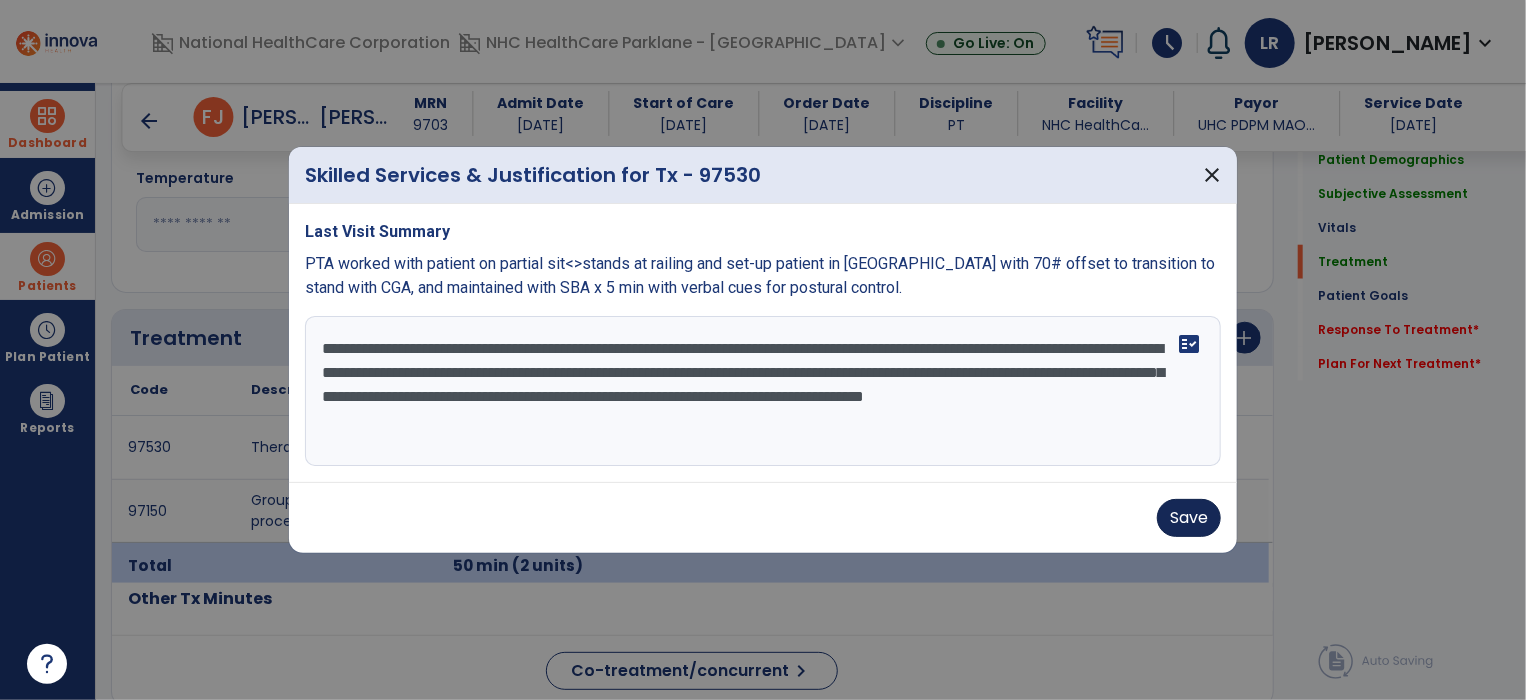 type on "**********" 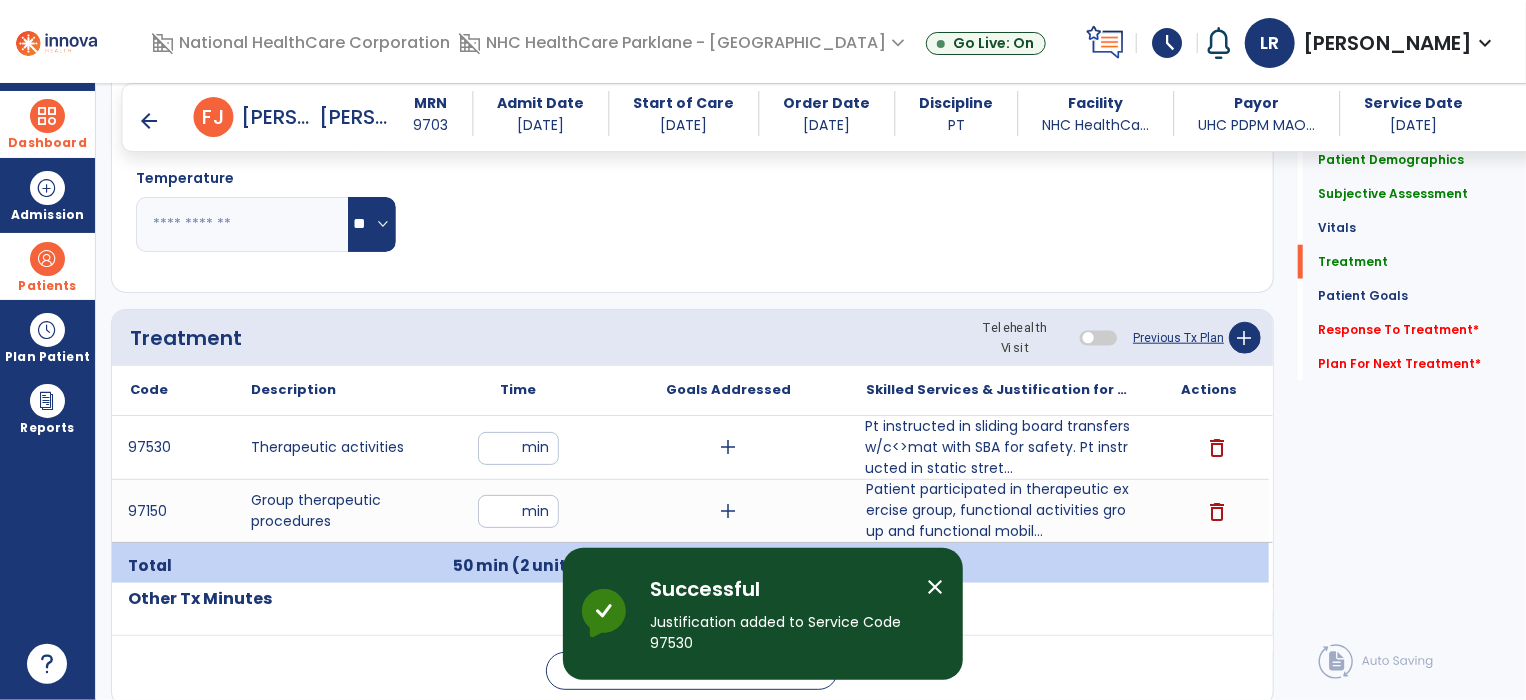 click on "Pulse Rate  BPM O2 Saturation  %" 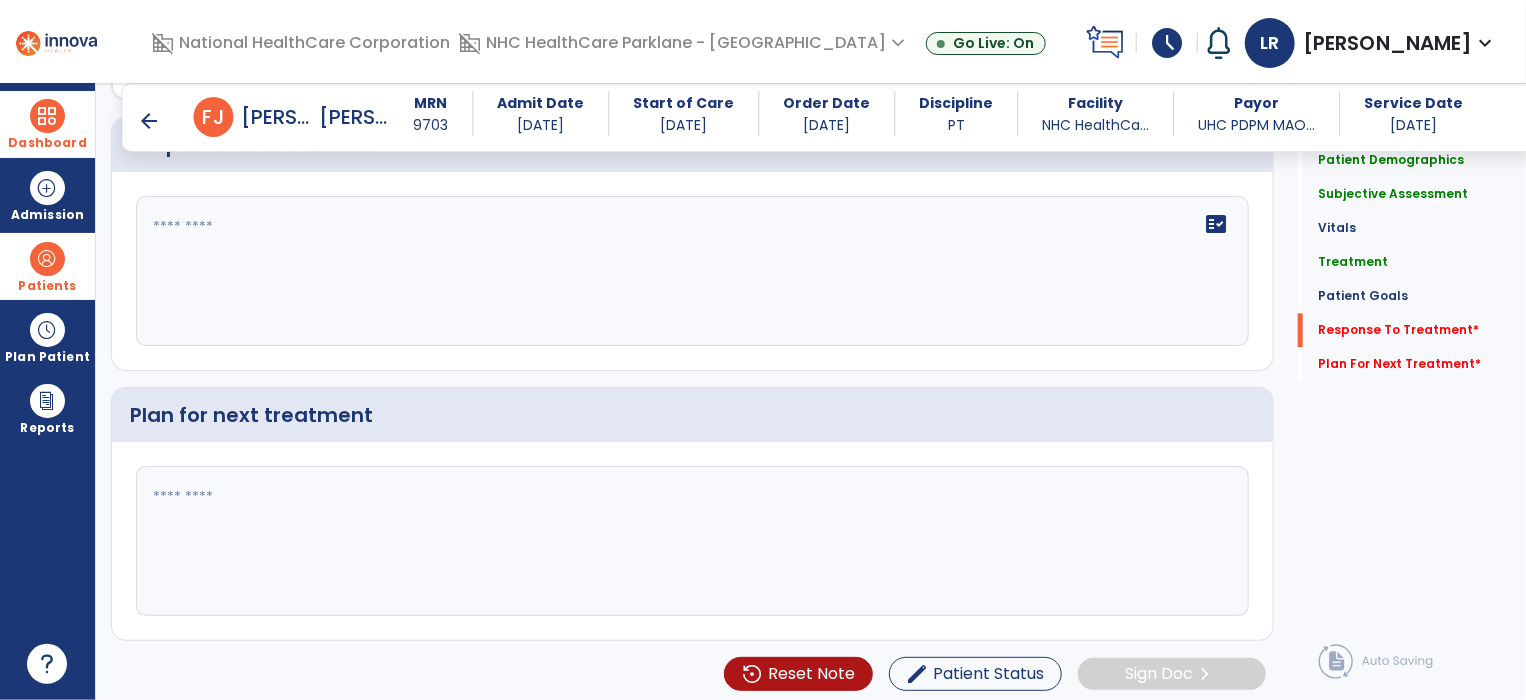scroll, scrollTop: 2265, scrollLeft: 0, axis: vertical 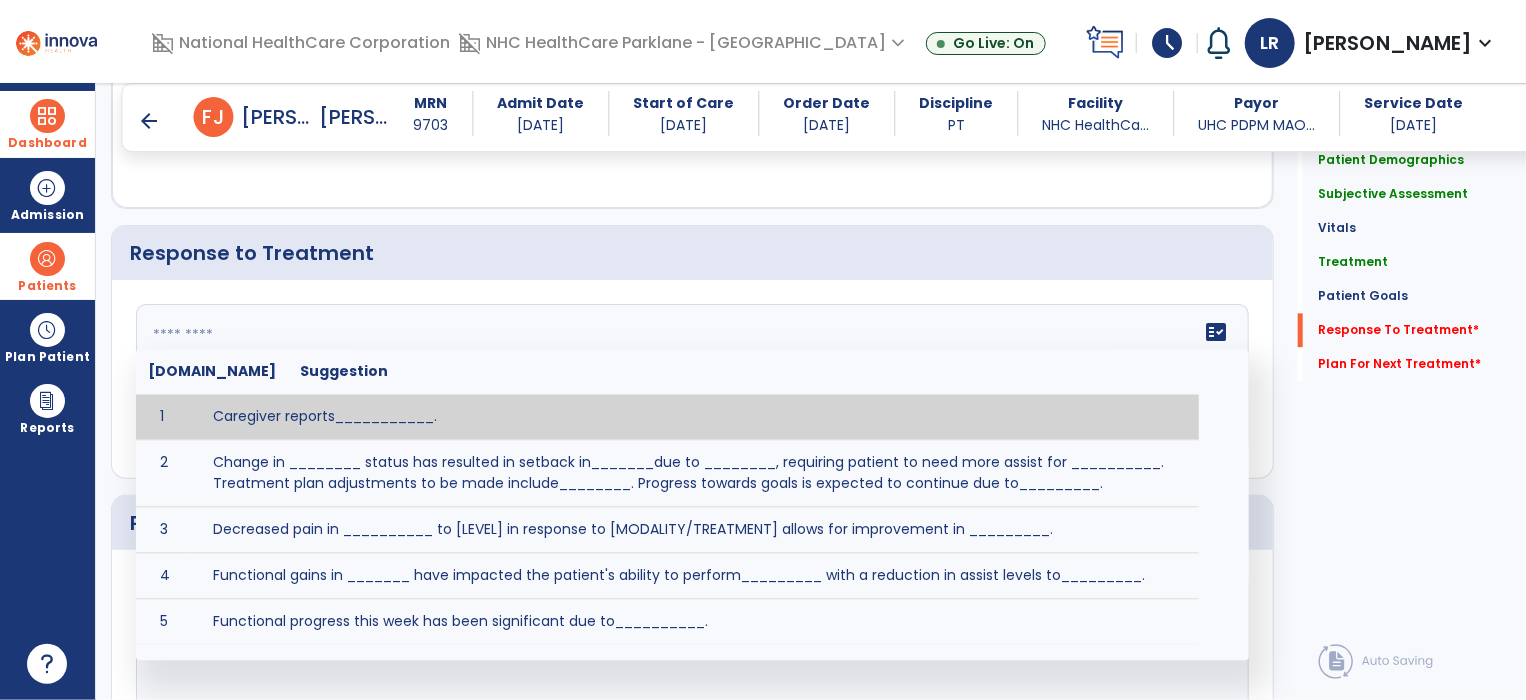 click on "fact_check  [DOMAIN_NAME] Suggestion 1 Caregiver reports___________. 2 Change in ________ status has resulted in setback in_______due to ________, requiring patient to need more assist for __________.   Treatment plan adjustments to be made include________.  Progress towards goals is expected to continue due to_________. 3 Decreased pain in __________ to [LEVEL] in response to [MODALITY/TREATMENT] allows for improvement in _________. 4 Functional gains in _______ have impacted the patient's ability to perform_________ with a reduction in assist levels to_________. 5 Functional progress this week has been significant due to__________. 6 Gains in ________ have improved the patient's ability to perform ______with decreased levels of assist to___________. 7 Improvement in ________allows patient to tolerate higher levels of challenges in_________. 8 Pain in [AREA] has decreased to [LEVEL] in response to [TREATMENT/MODALITY], allowing fore ease in completing__________. 9 10 11 12 13 14 15 16 17 18 19 20 21" 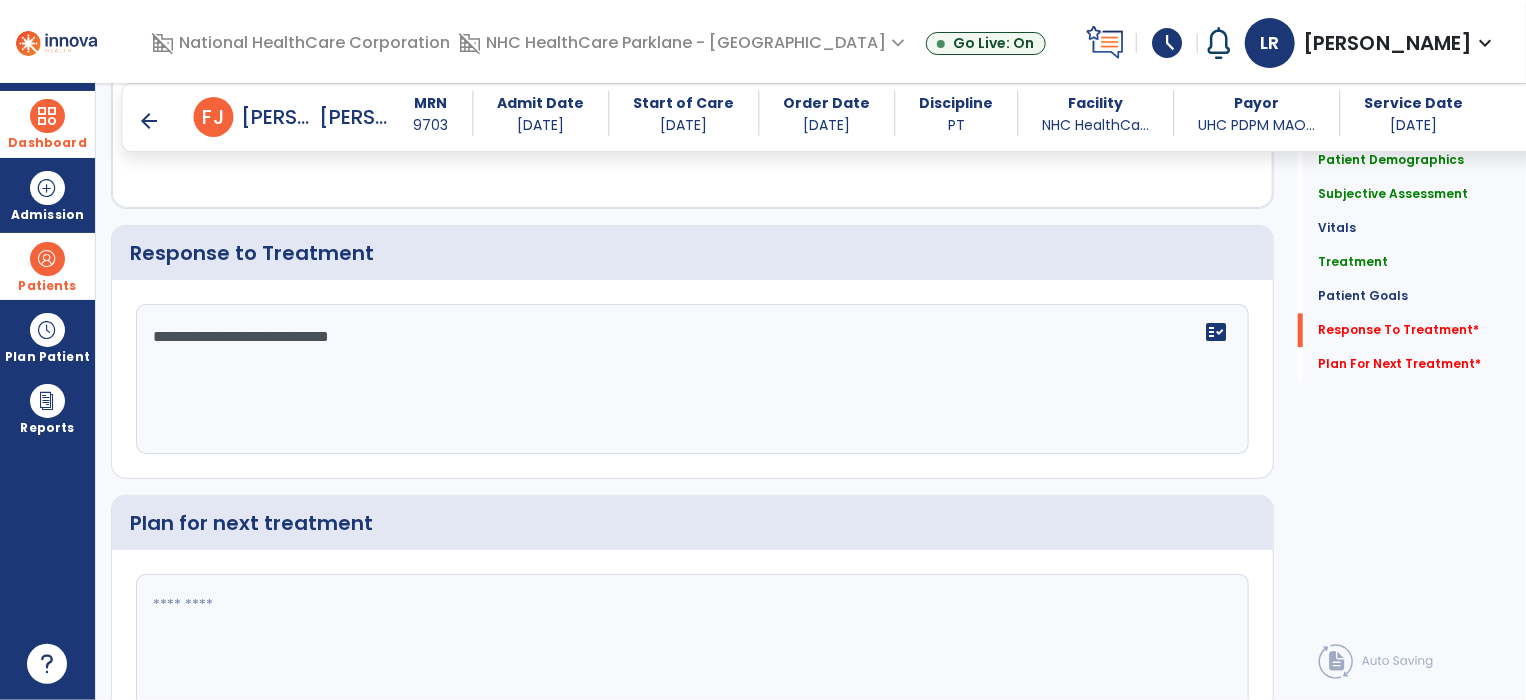 scroll, scrollTop: 2373, scrollLeft: 0, axis: vertical 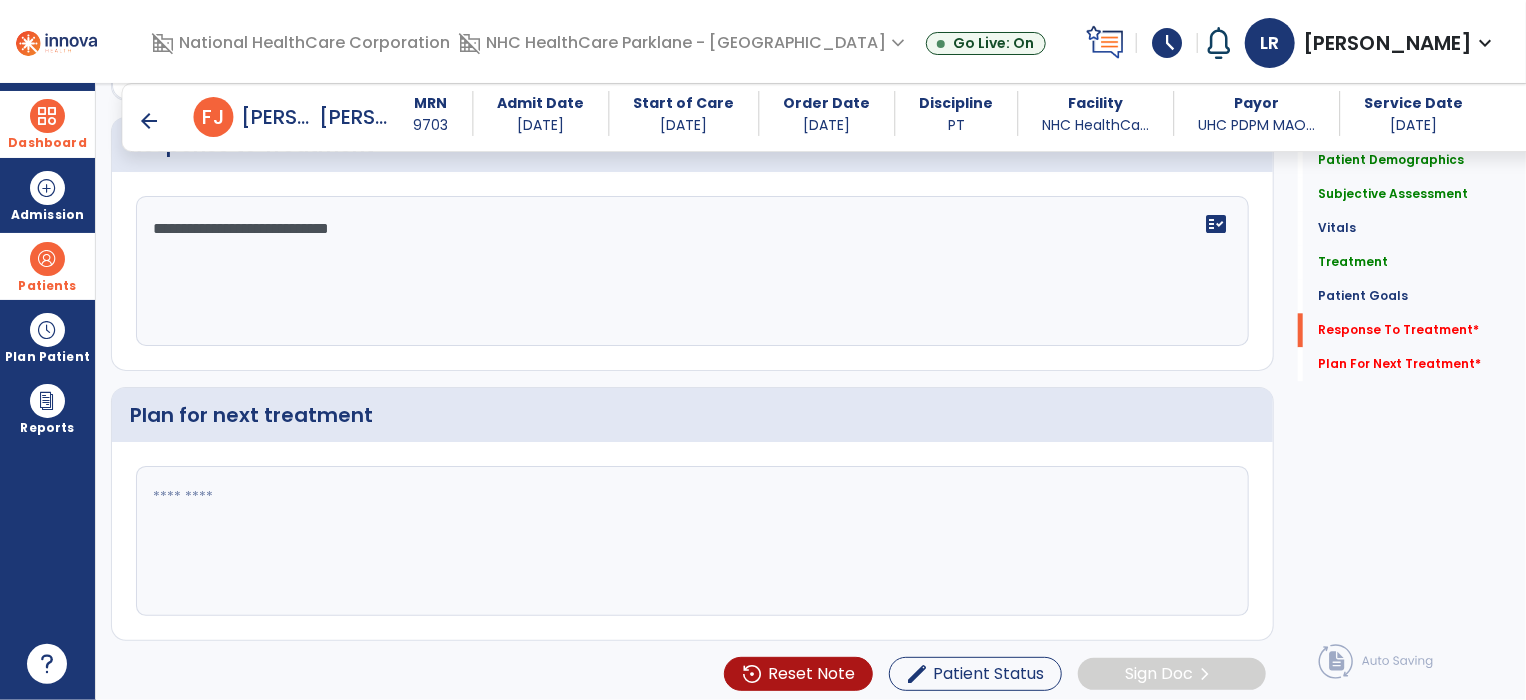 type on "**********" 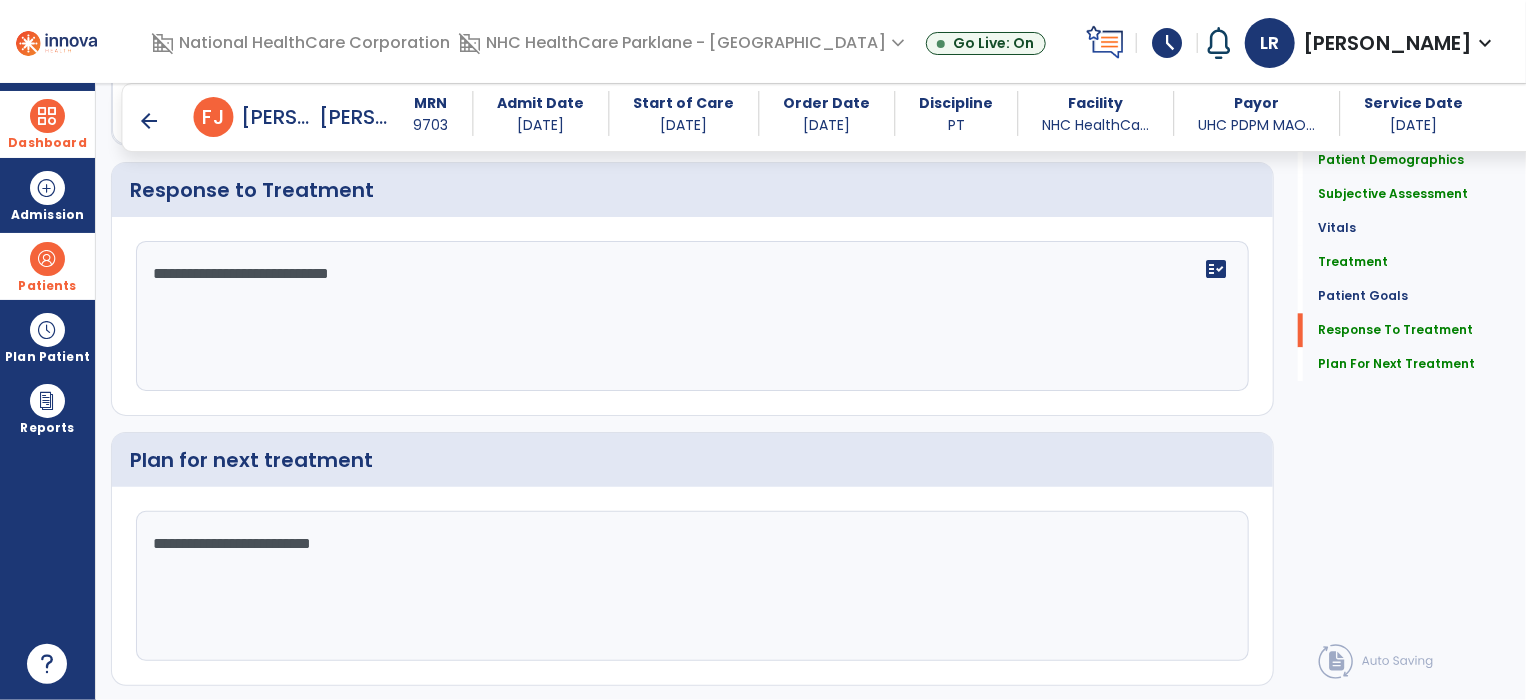 scroll, scrollTop: 2373, scrollLeft: 0, axis: vertical 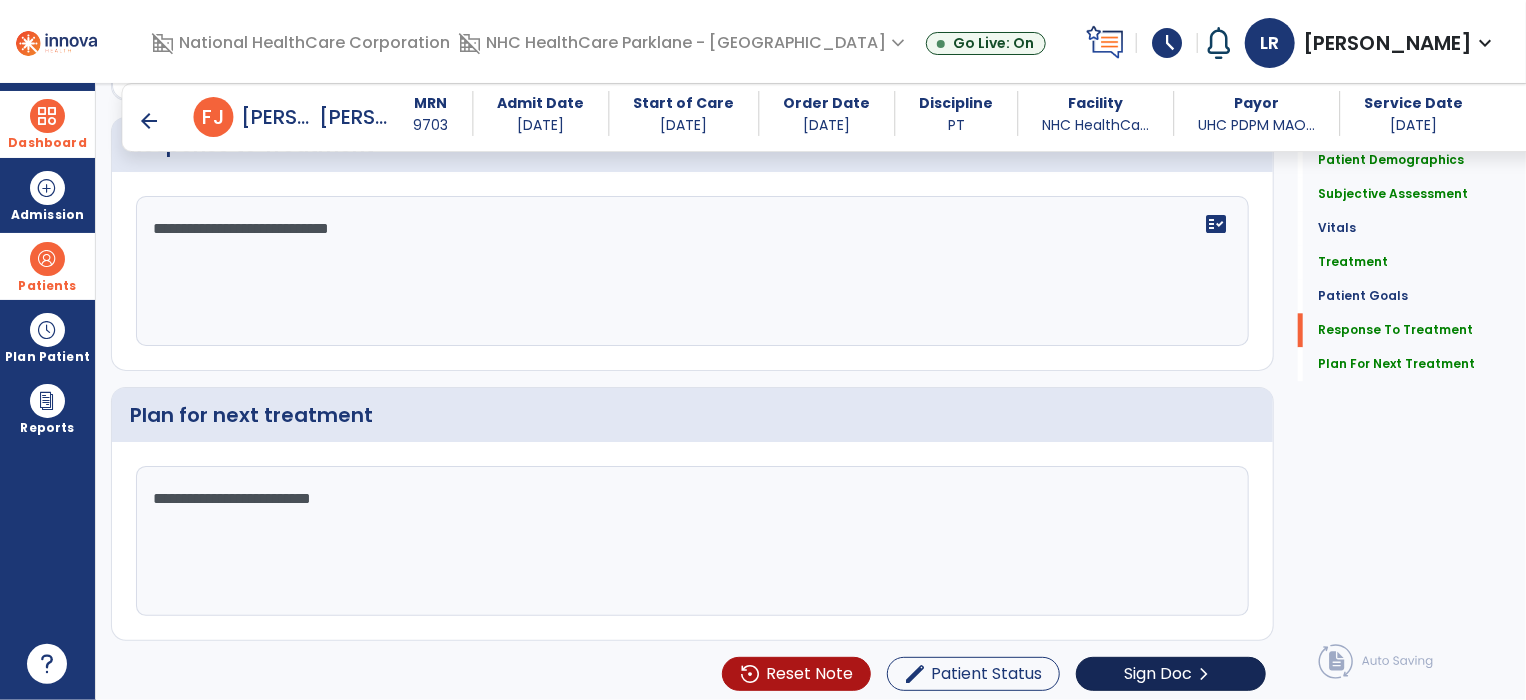 type on "**********" 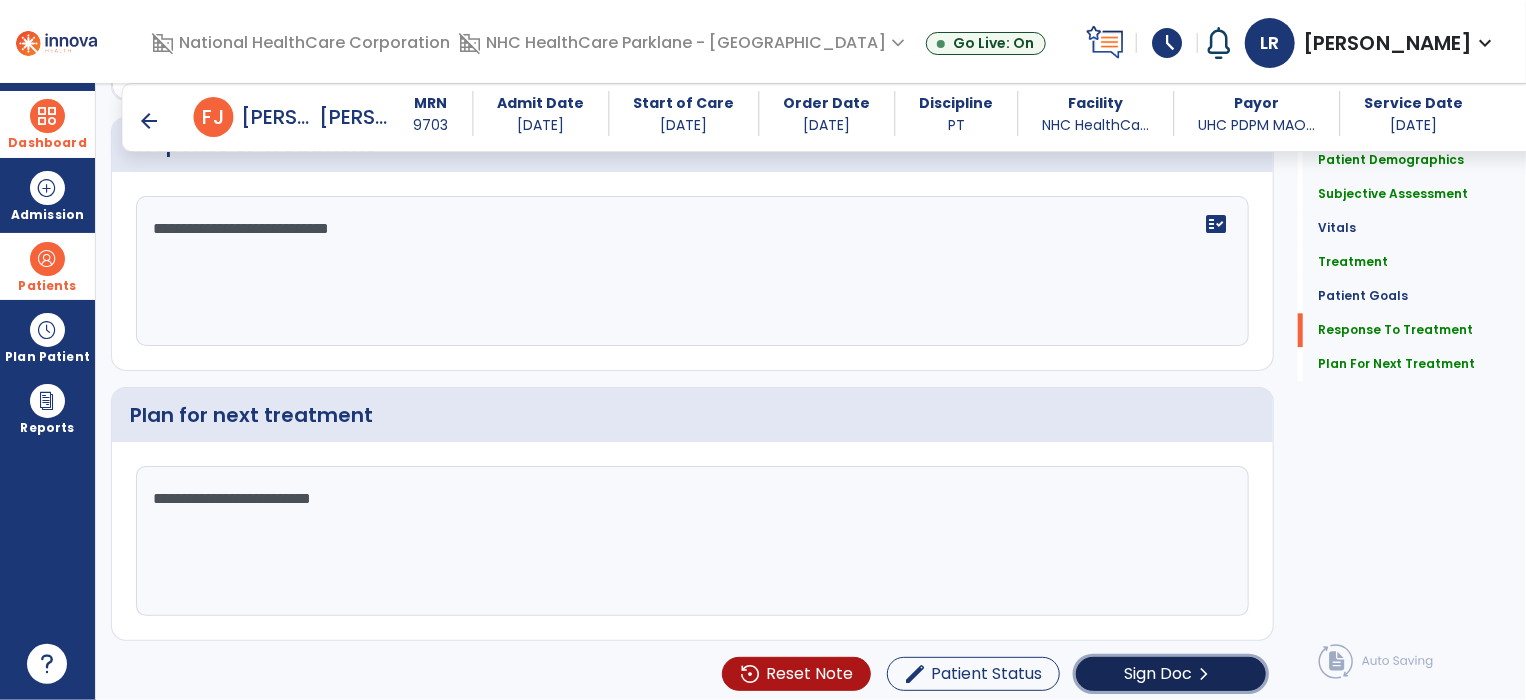 click on "Sign Doc  chevron_right" 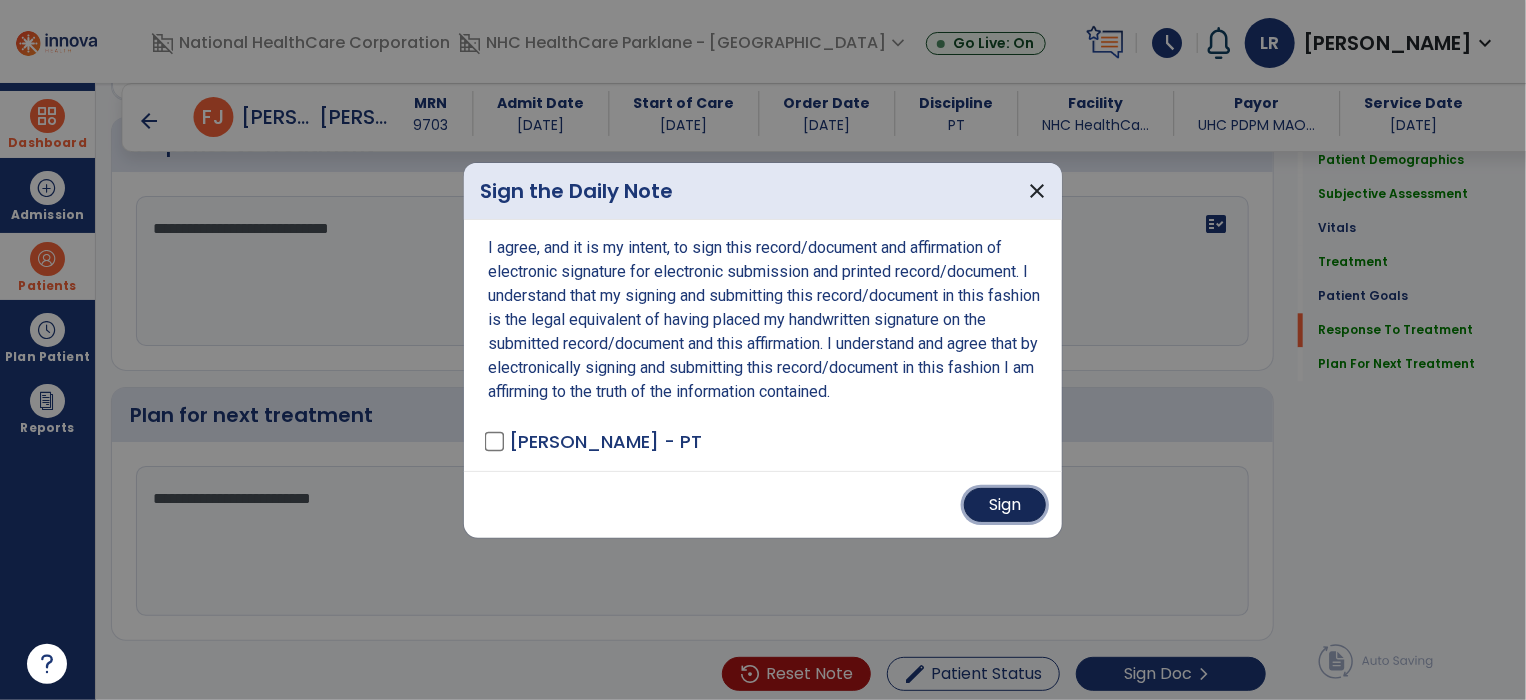 click on "Sign" at bounding box center [1005, 505] 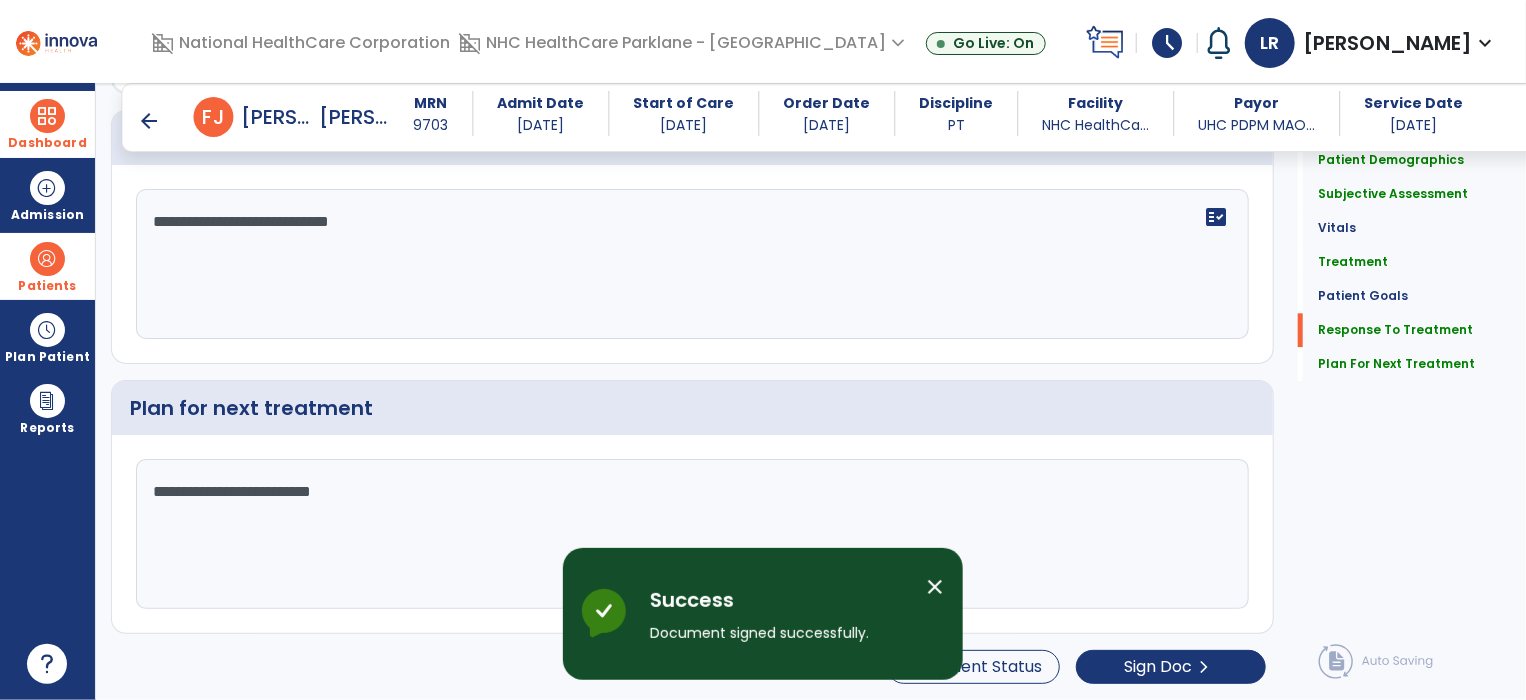 scroll, scrollTop: 0, scrollLeft: 0, axis: both 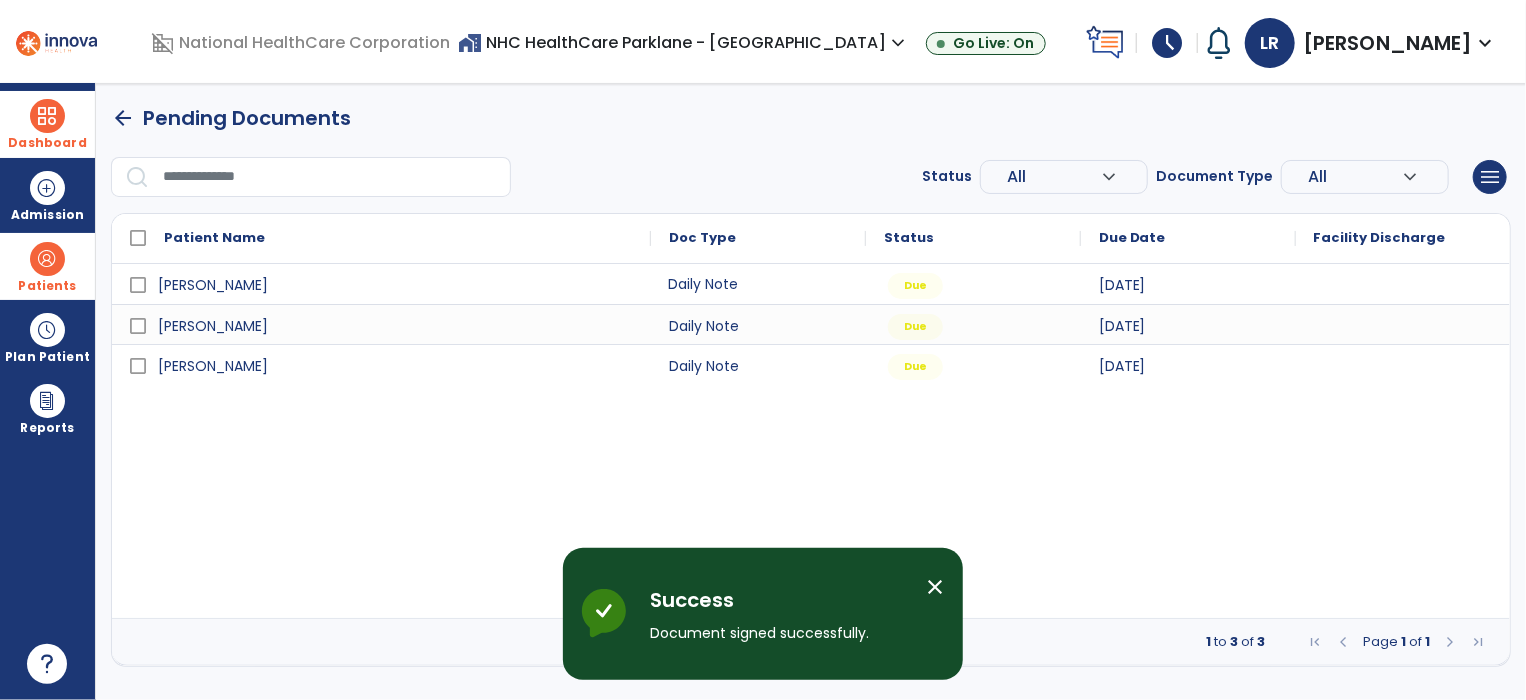 click on "Daily Note" at bounding box center [758, 284] 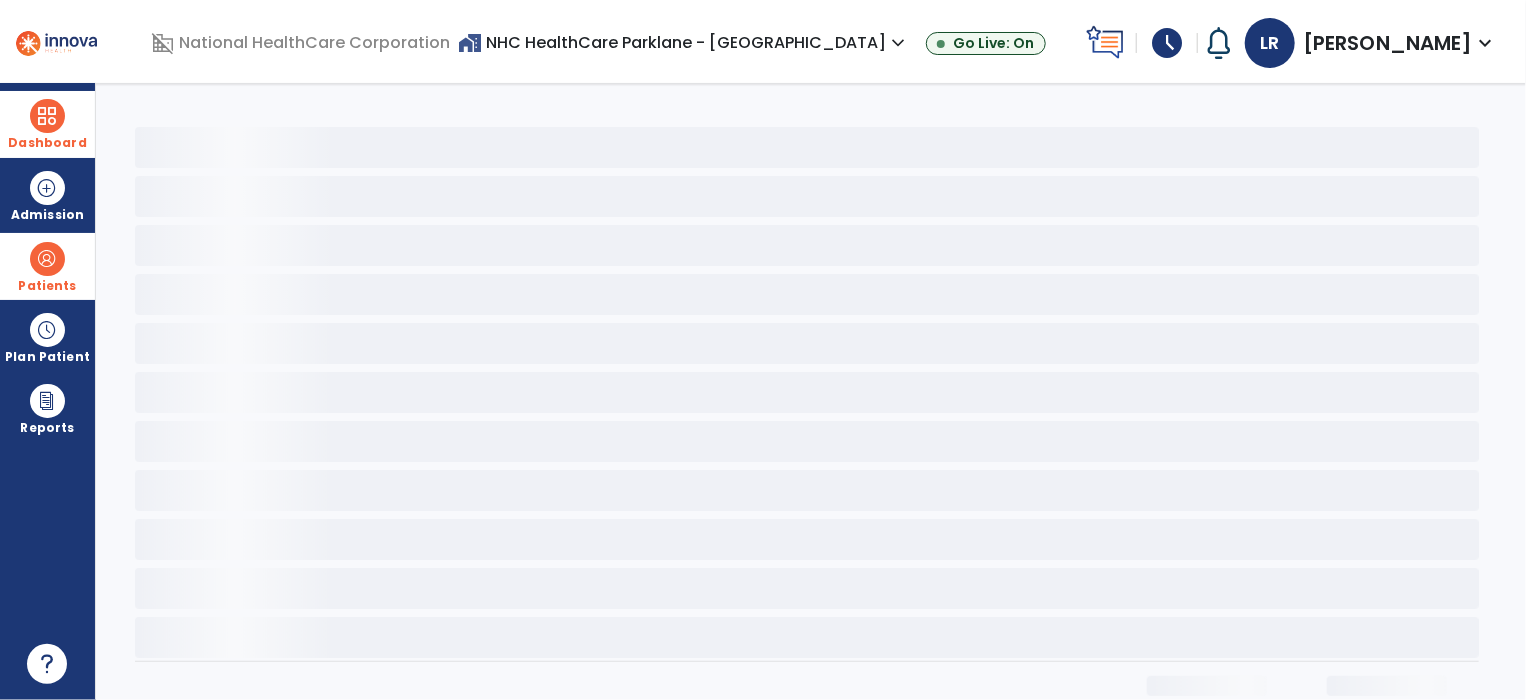 select on "****" 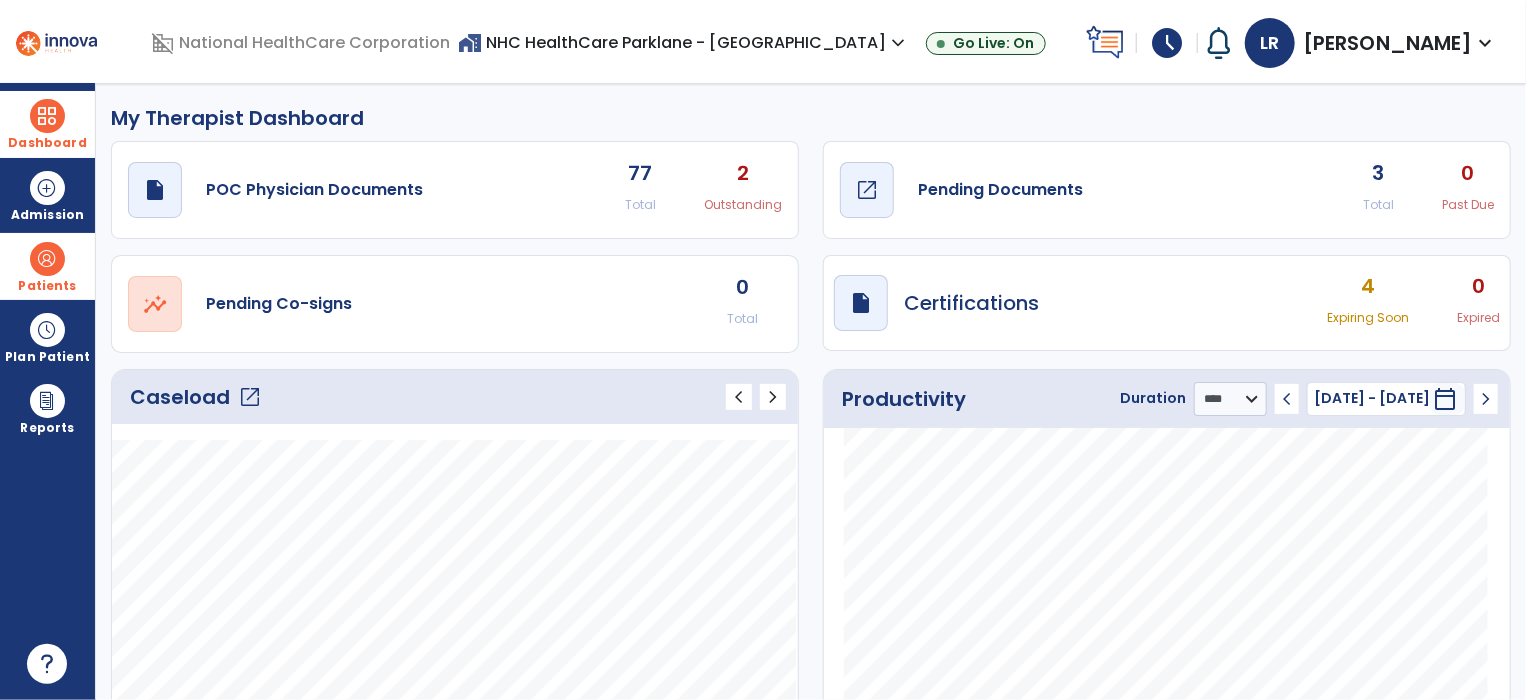 click on "Pending Documents" 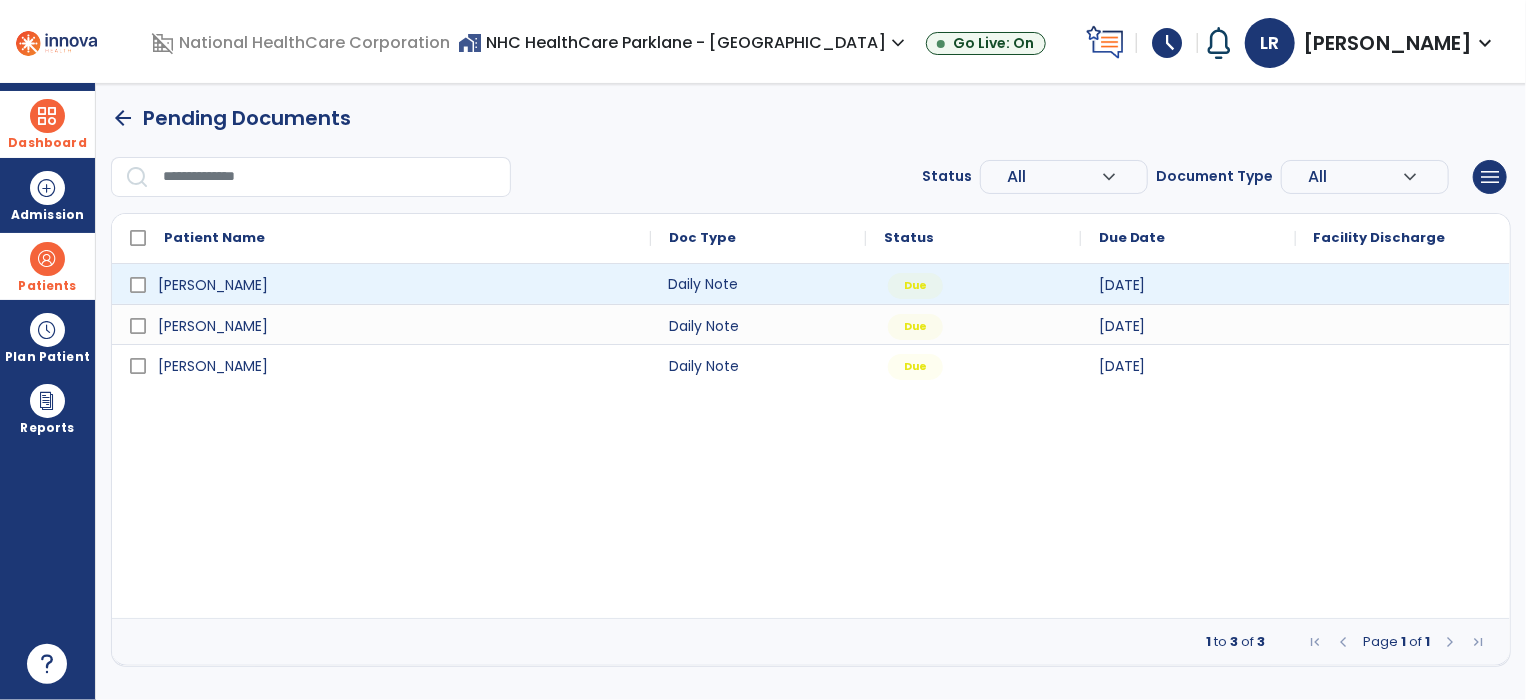click on "Daily Note" at bounding box center [758, 284] 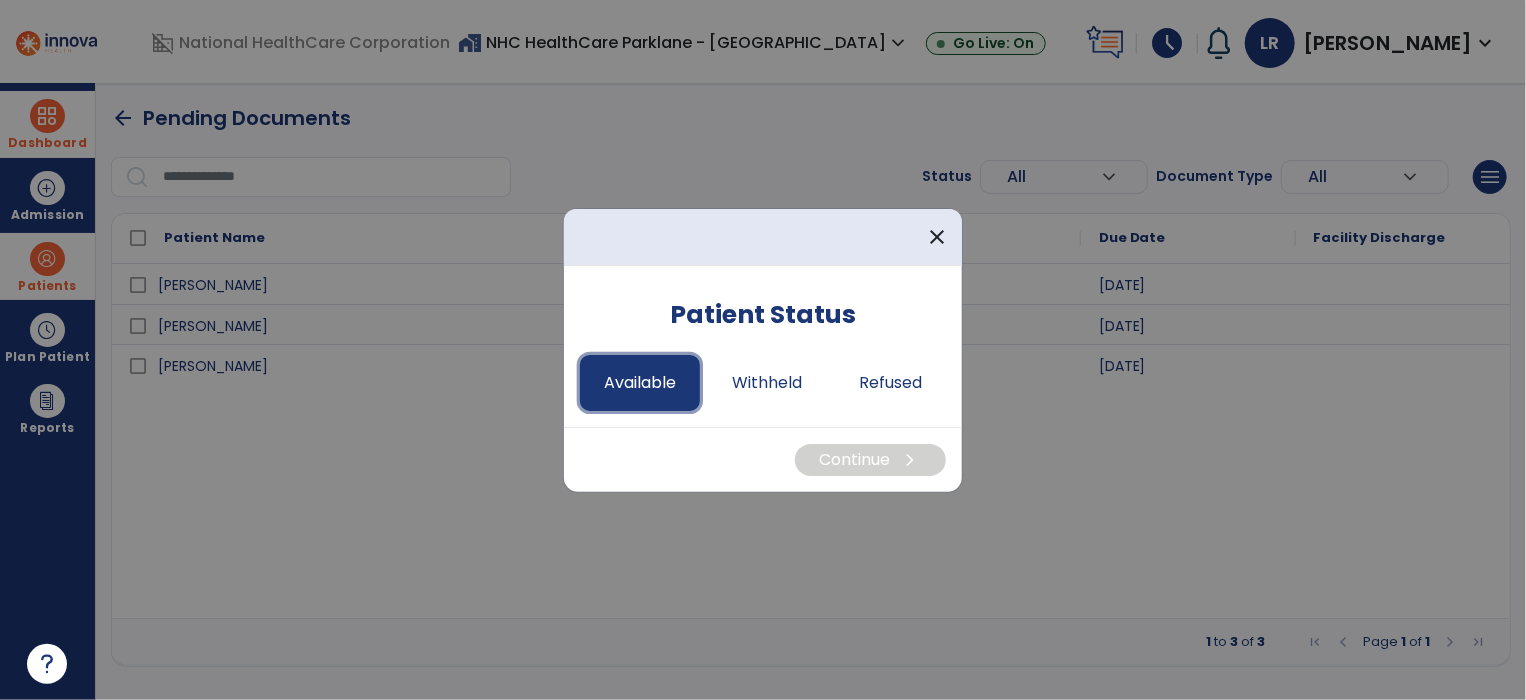 click on "Available" at bounding box center [640, 383] 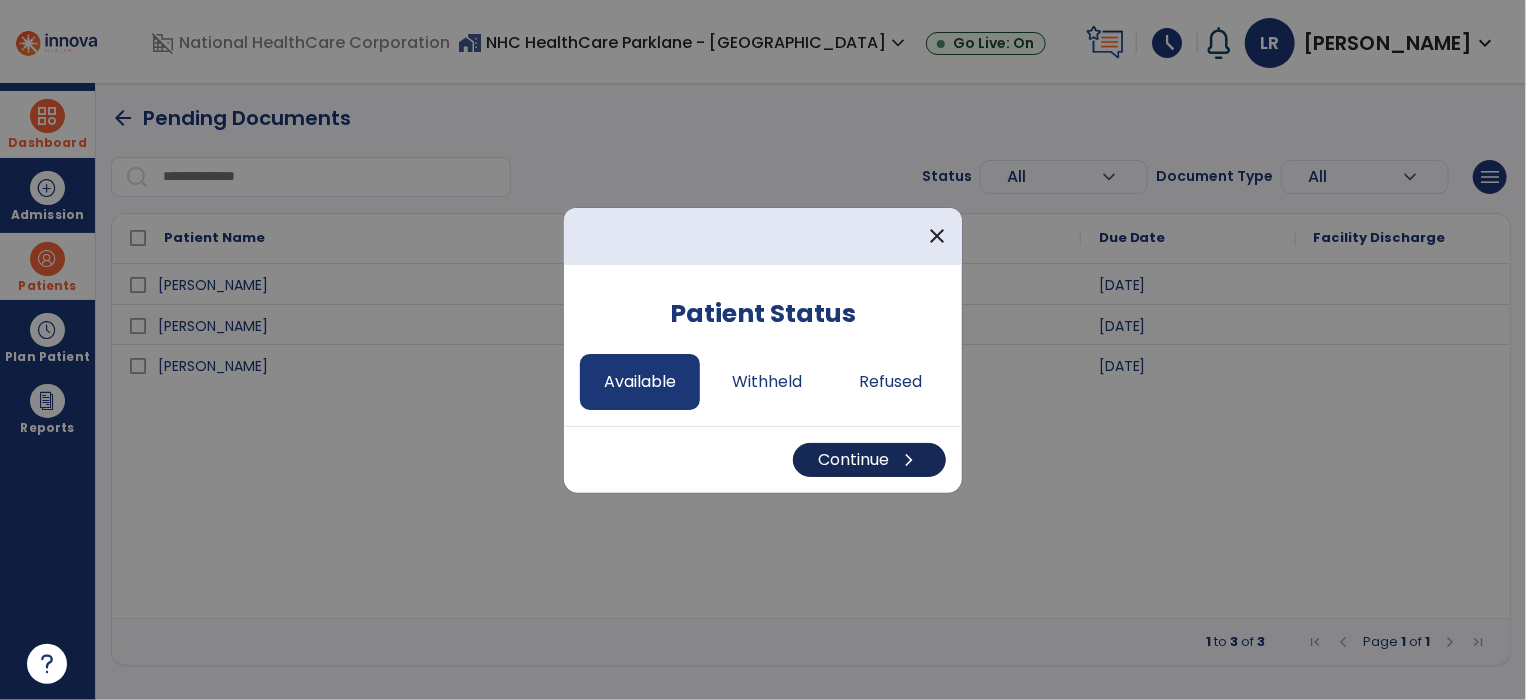 click on "Continue   chevron_right" at bounding box center (869, 460) 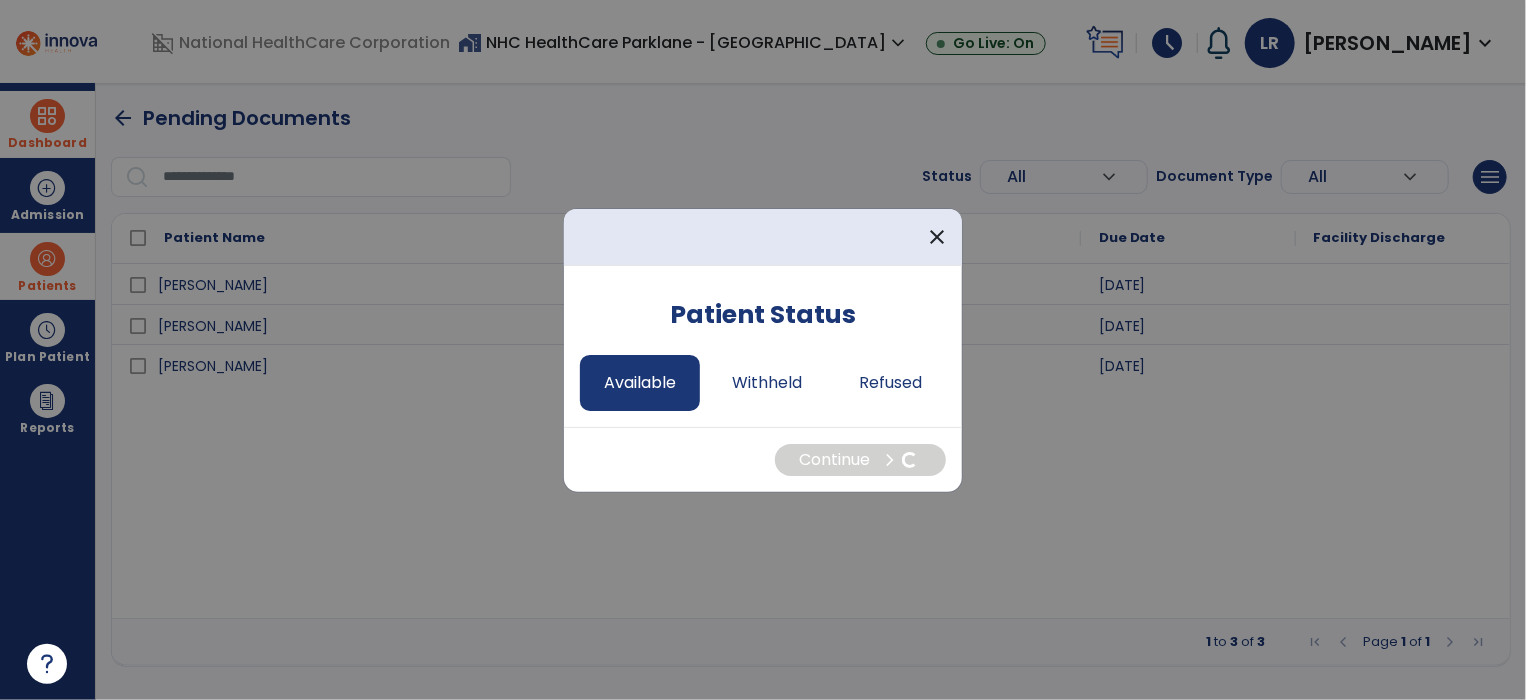 select on "*" 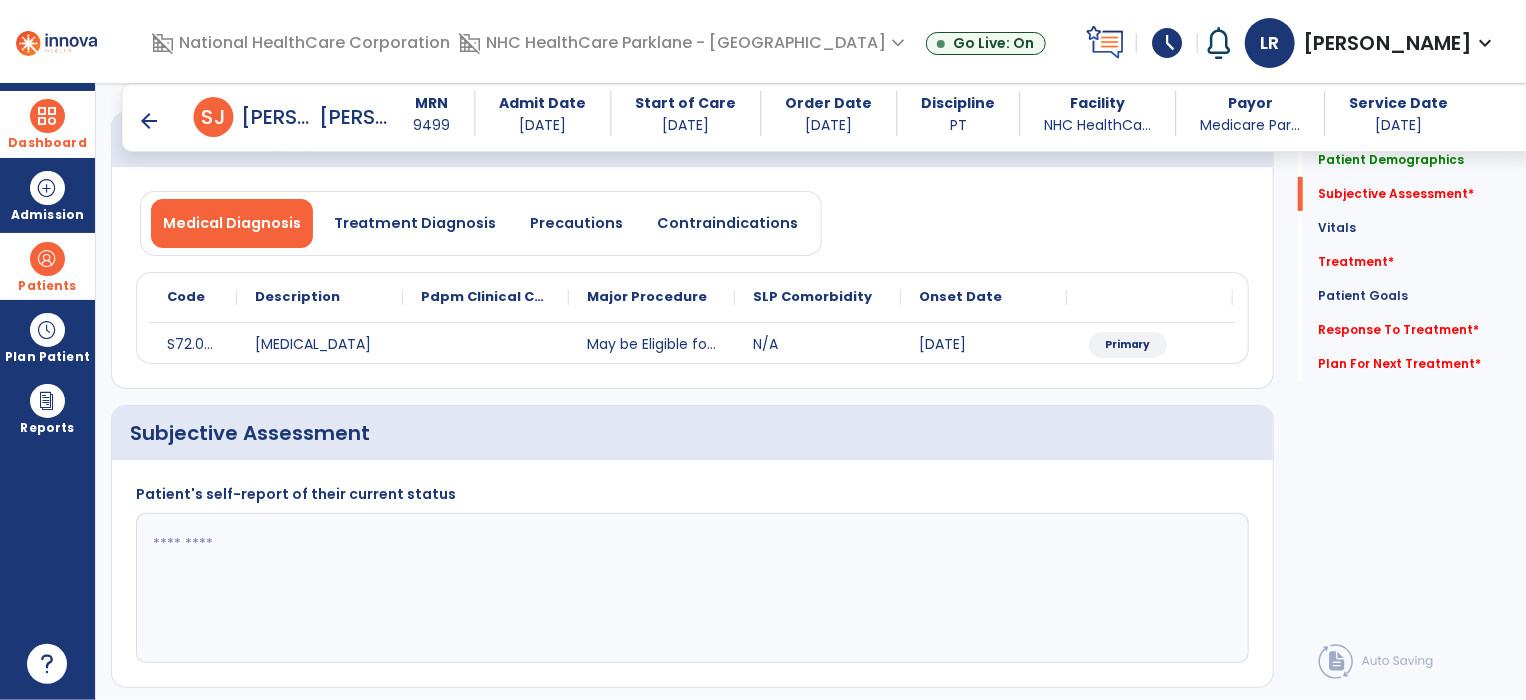 scroll, scrollTop: 187, scrollLeft: 0, axis: vertical 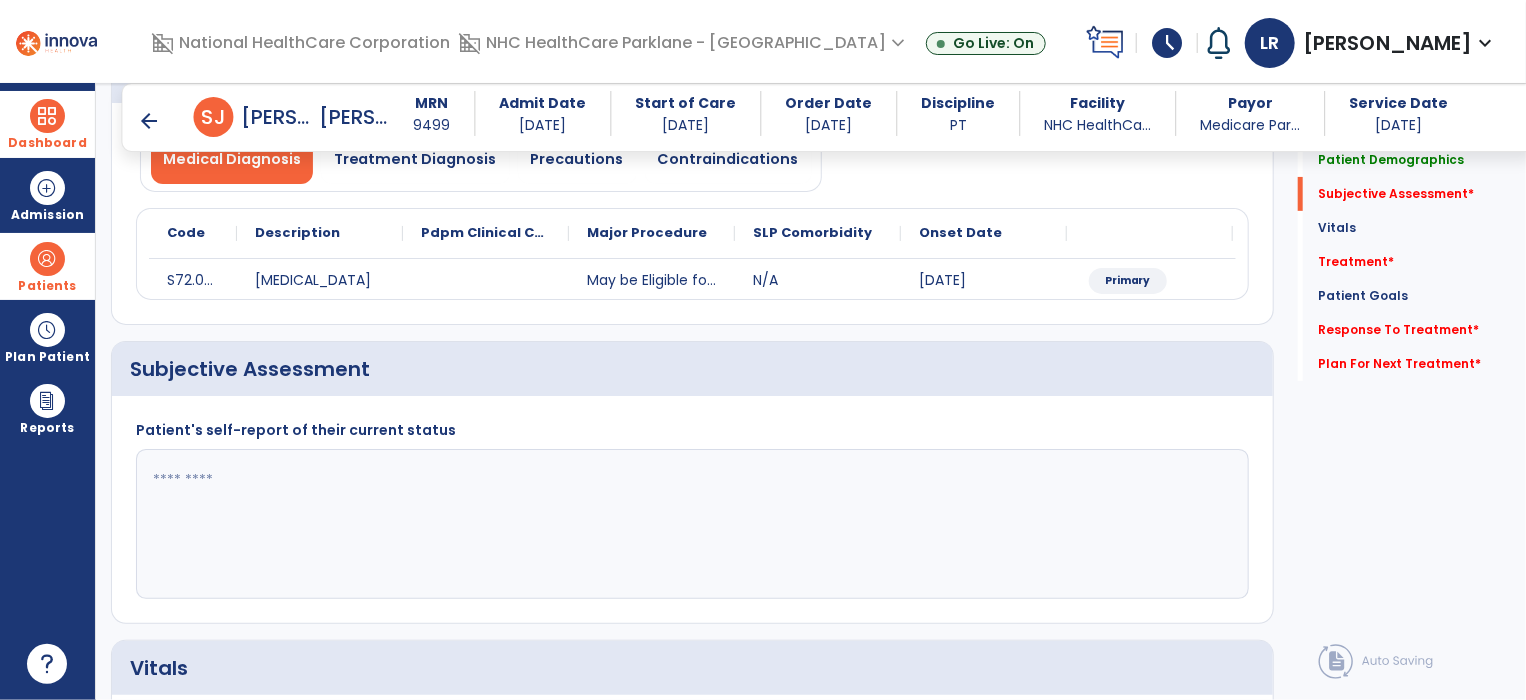 click 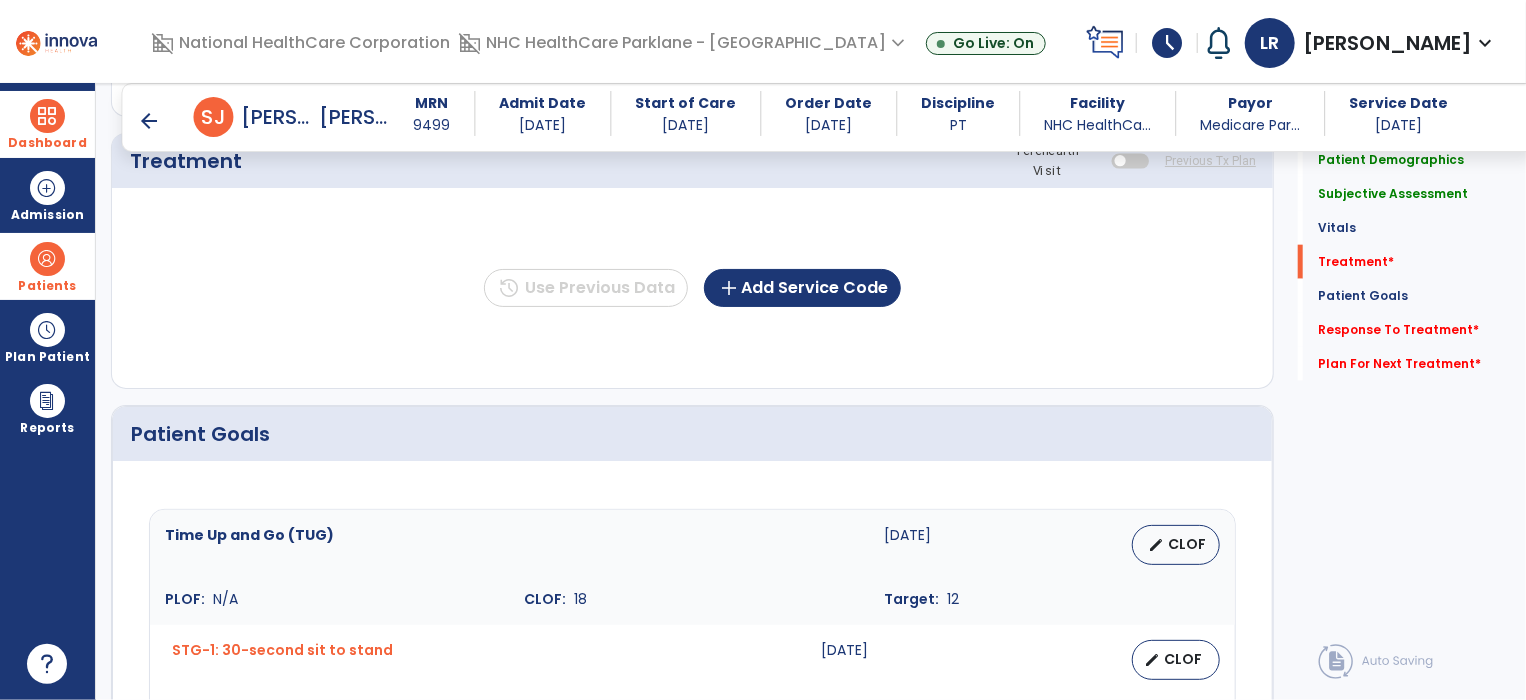 scroll, scrollTop: 1148, scrollLeft: 0, axis: vertical 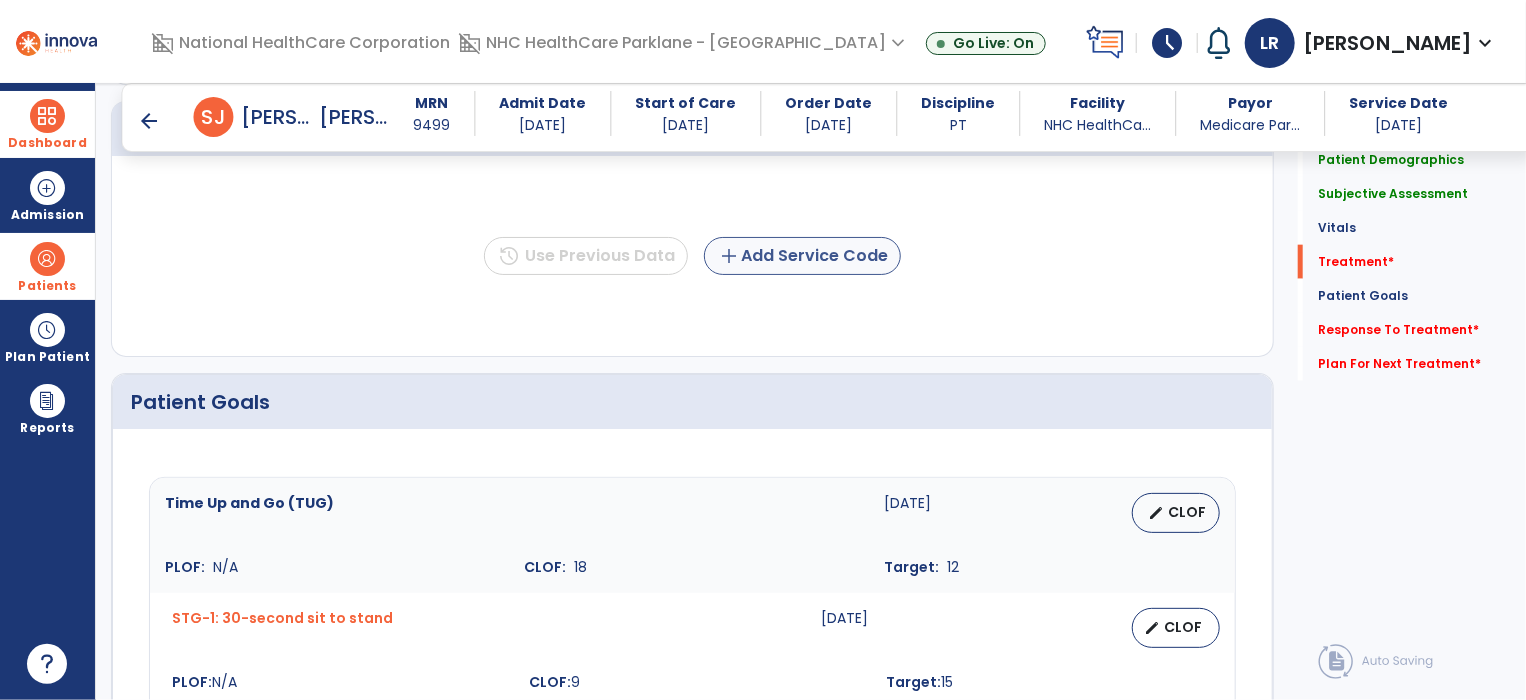 type on "**********" 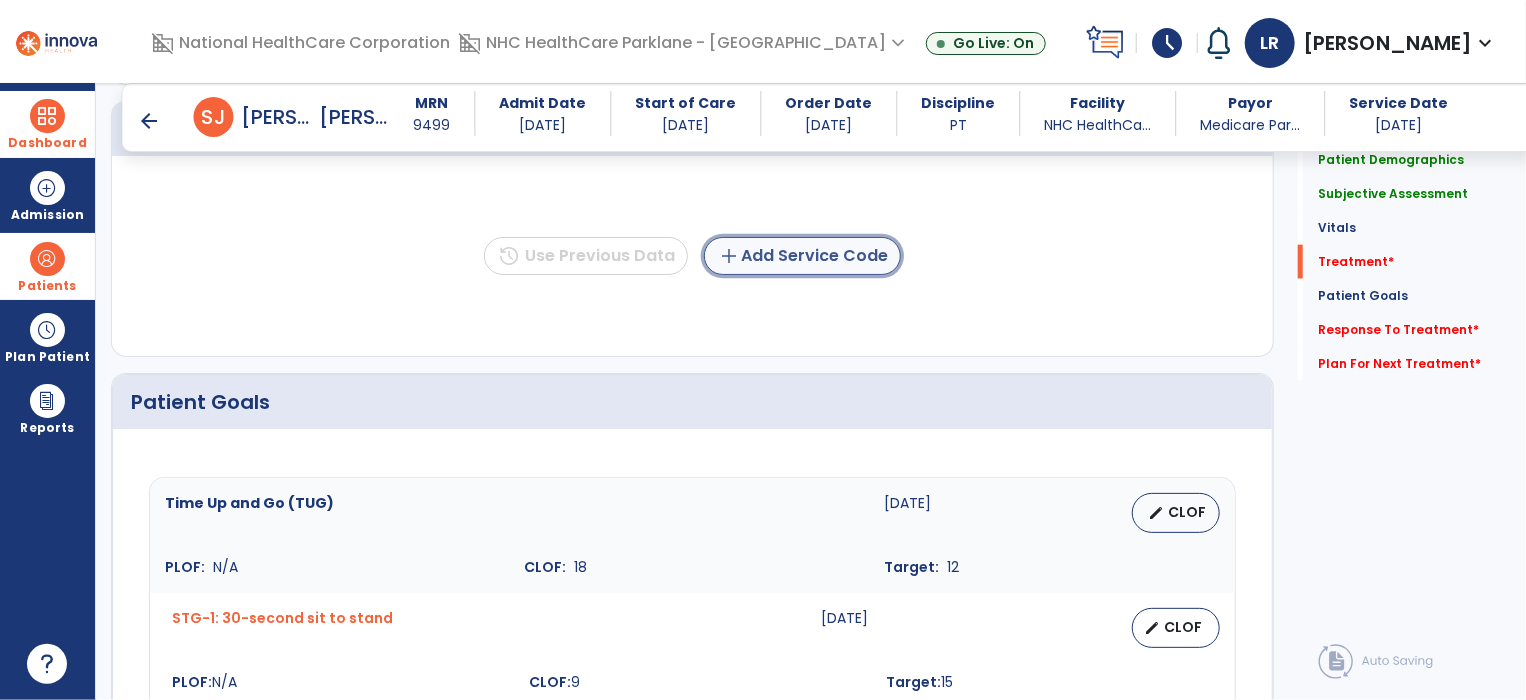 click on "add  Add Service Code" 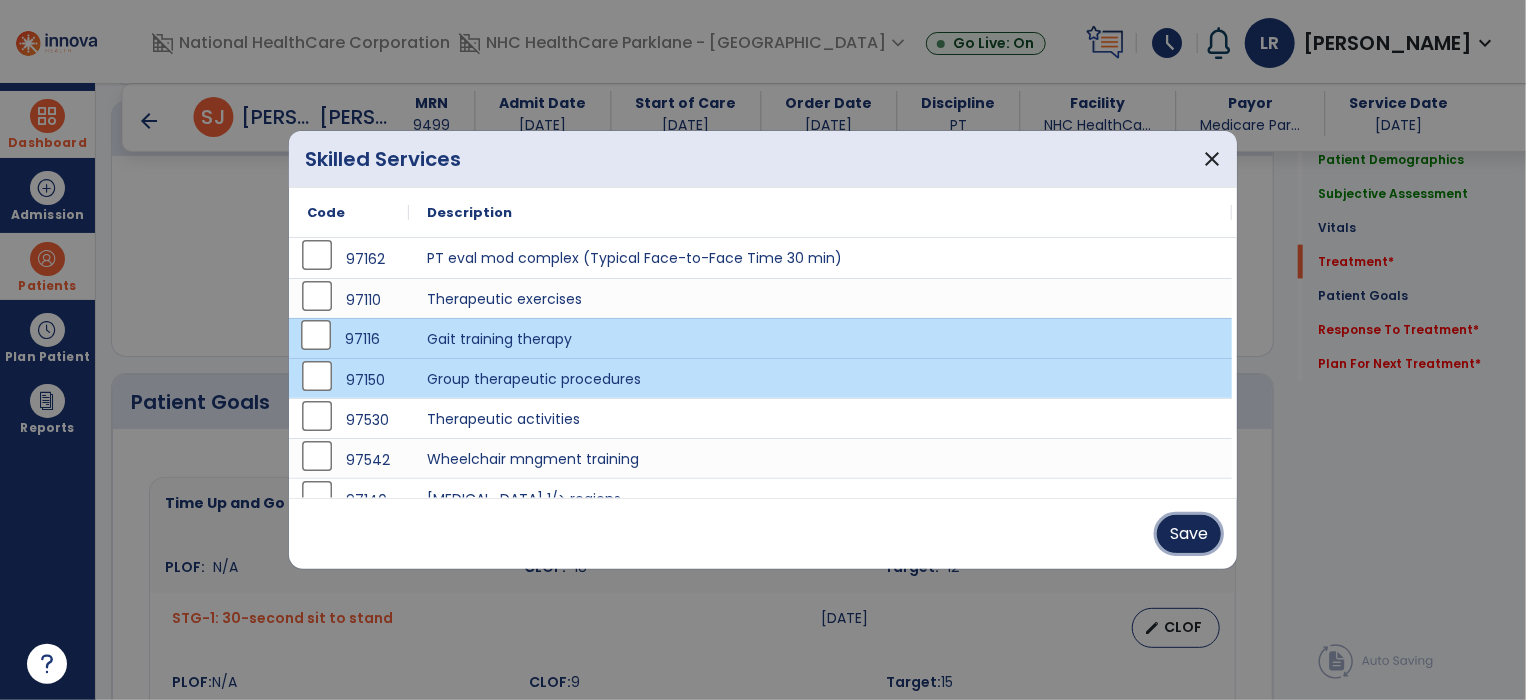 click on "Save" at bounding box center (1189, 534) 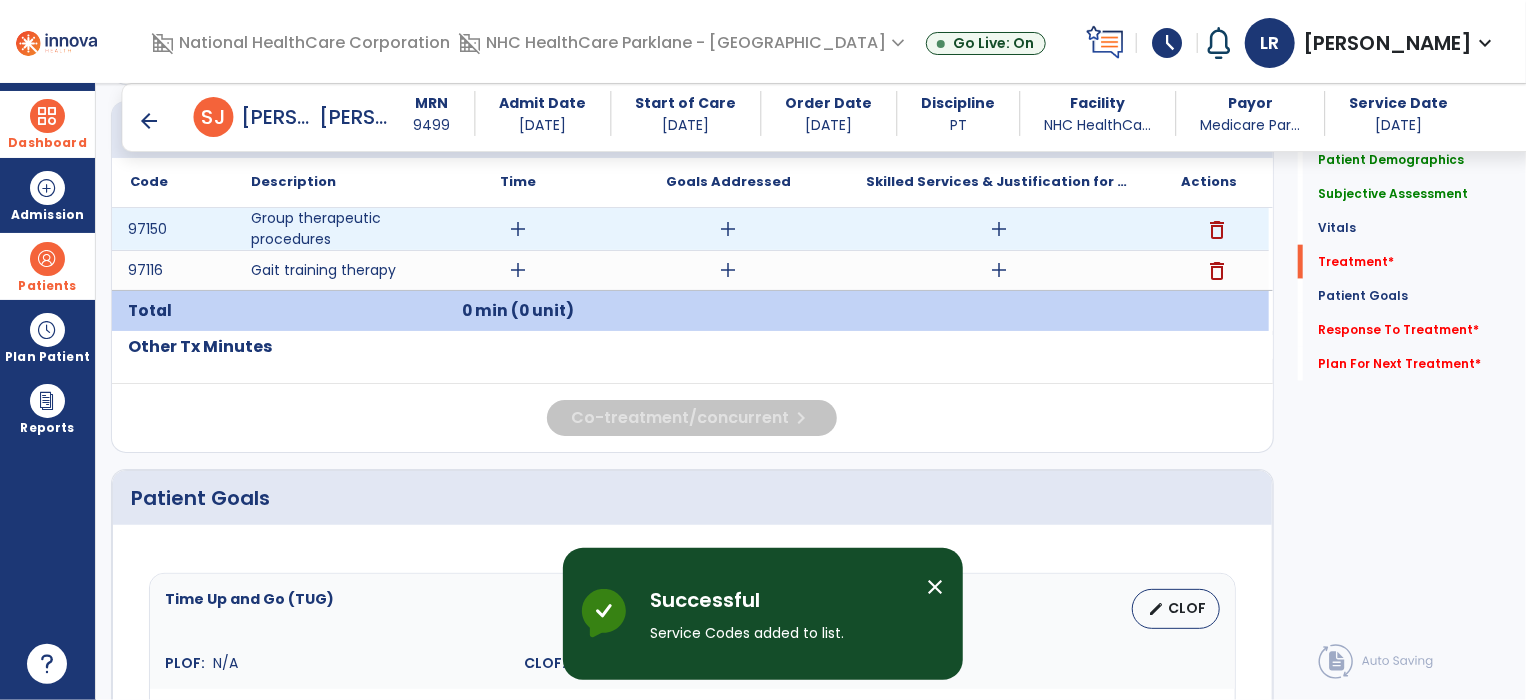 click on "add" at bounding box center (518, 229) 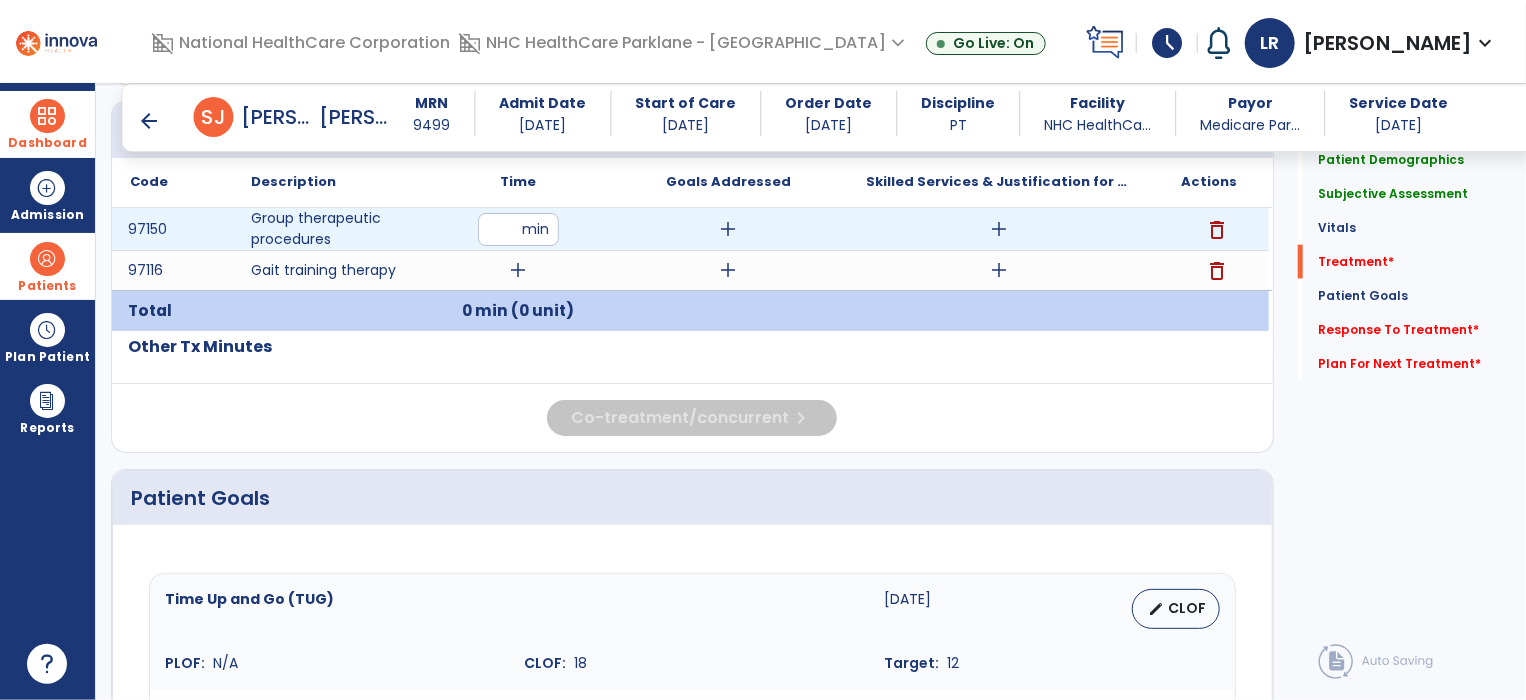 type on "**" 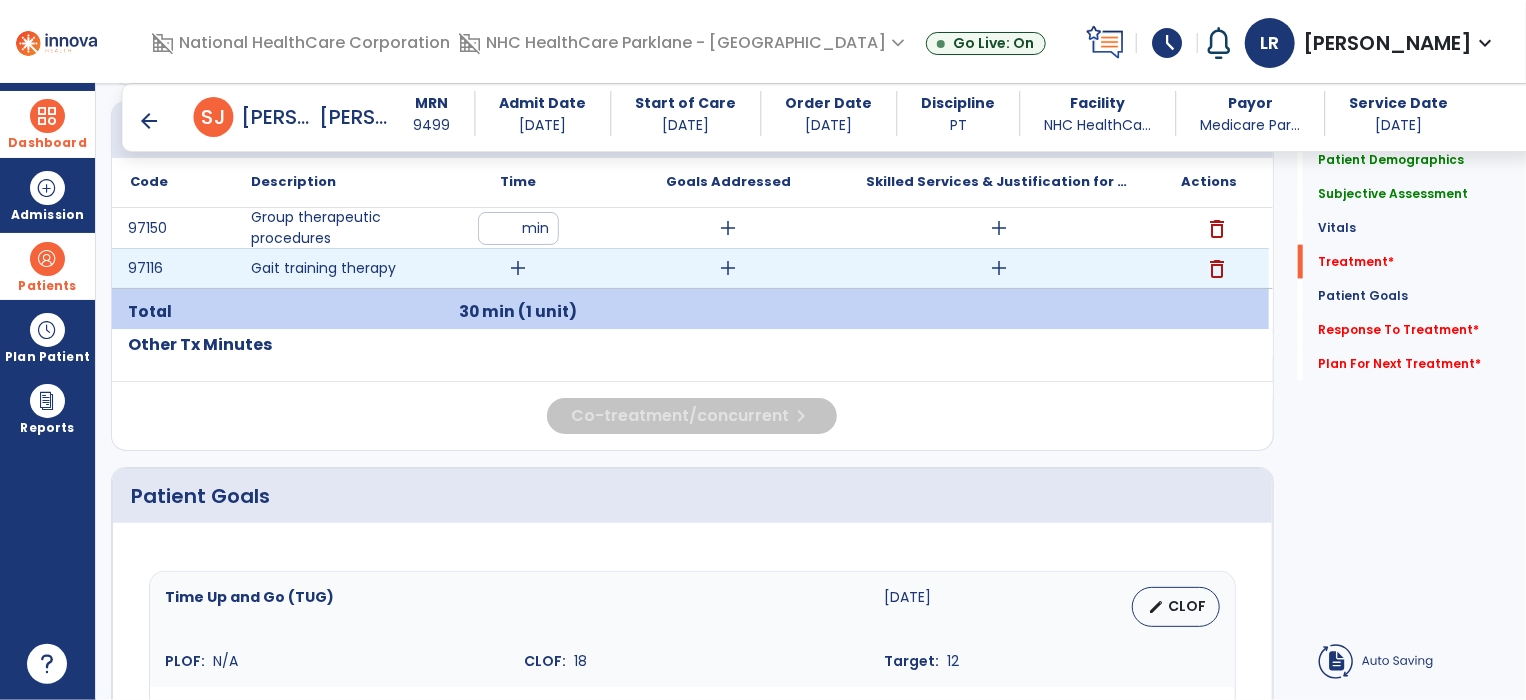 click on "add" at bounding box center [518, 268] 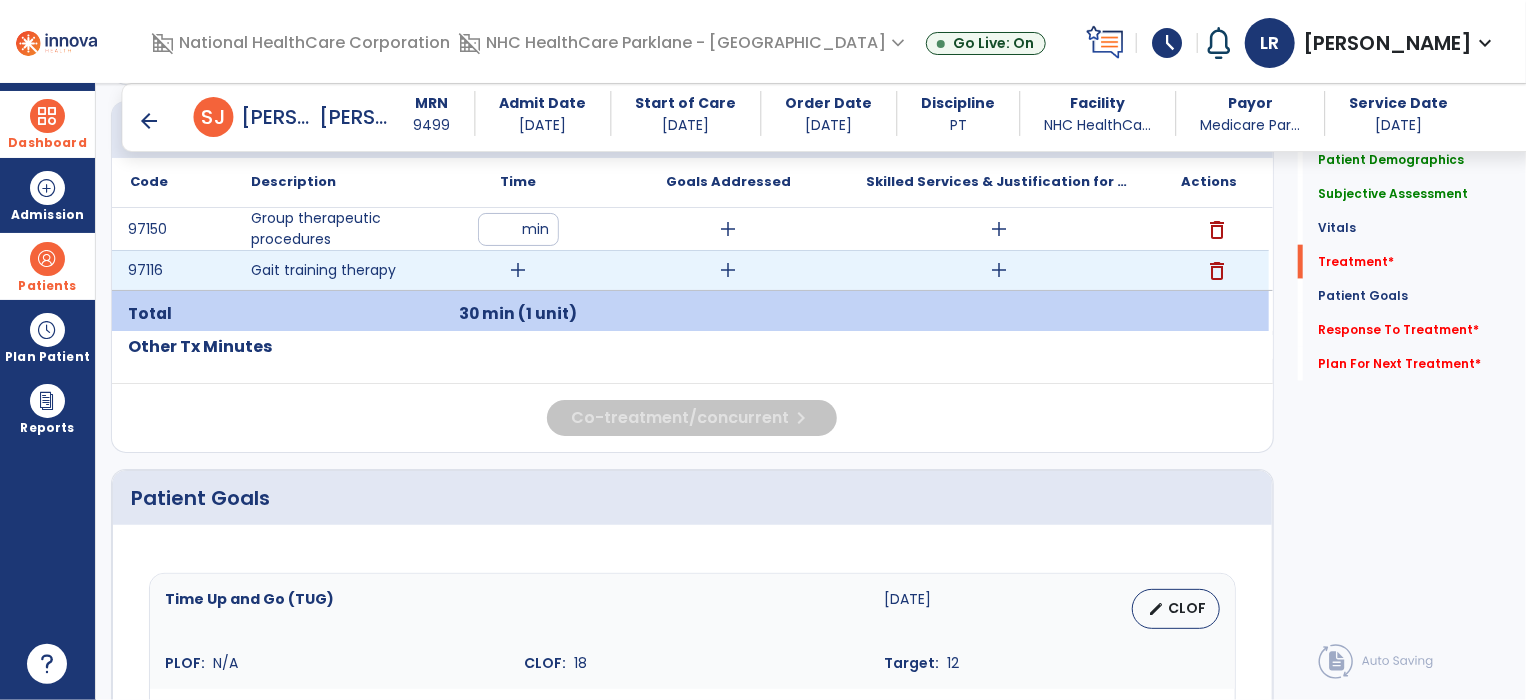 click on "add" at bounding box center [518, 270] 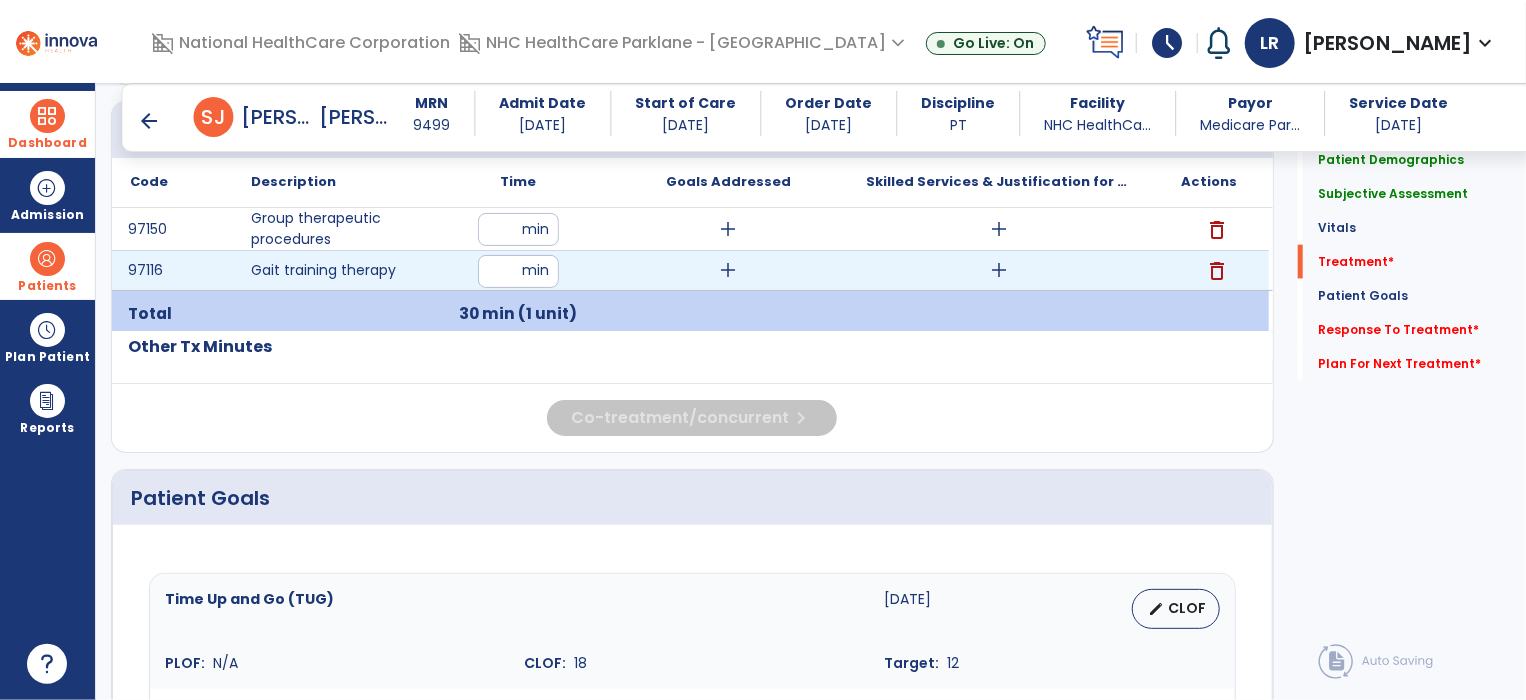 type on "**" 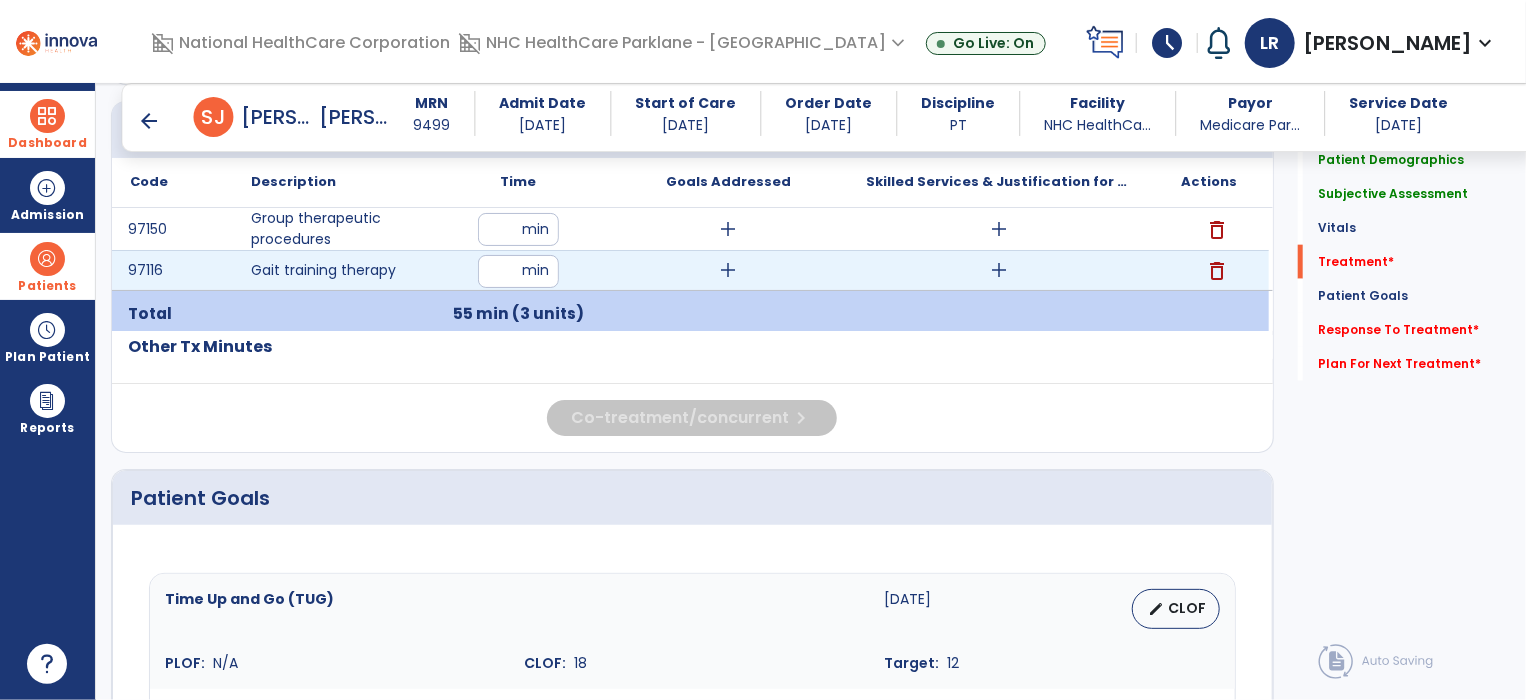 click on "delete" at bounding box center (1217, 271) 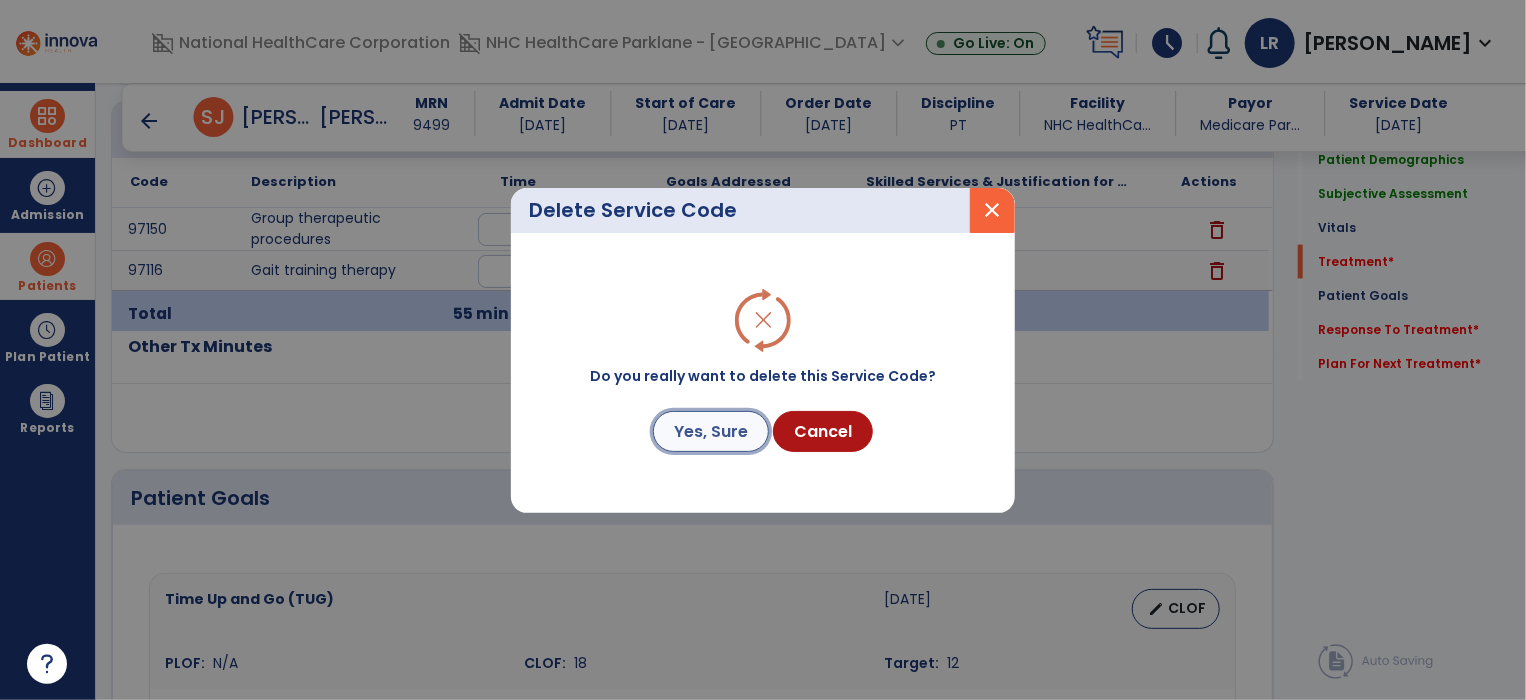 click on "Yes, Sure" at bounding box center (711, 431) 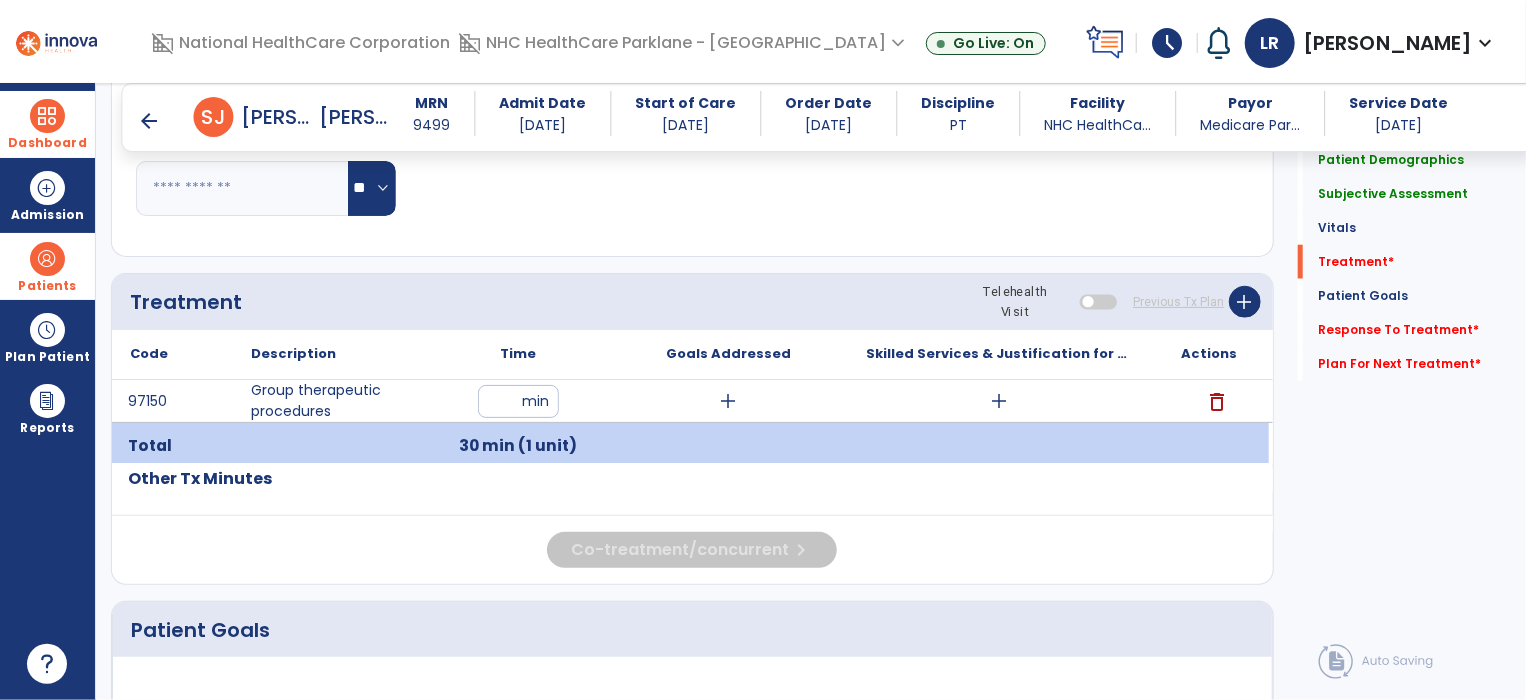 scroll, scrollTop: 976, scrollLeft: 0, axis: vertical 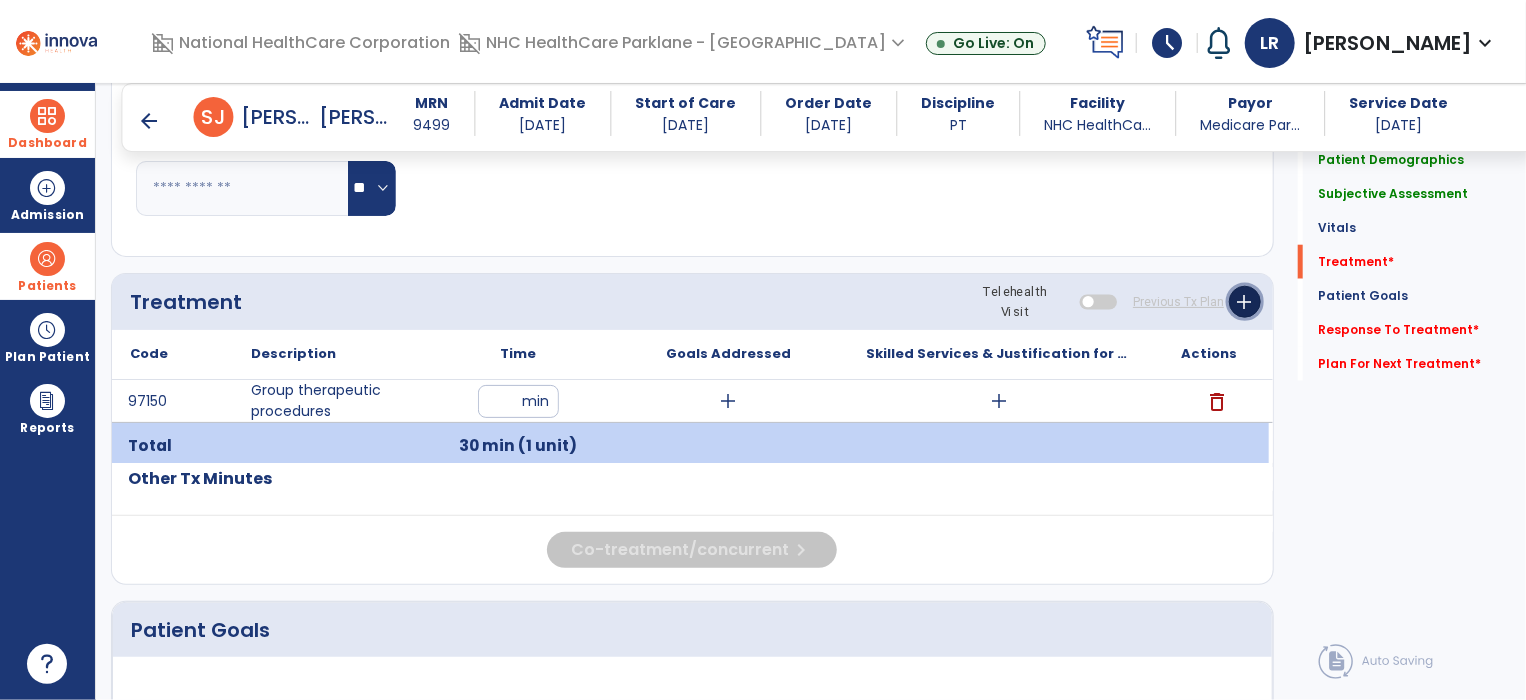 click on "add" 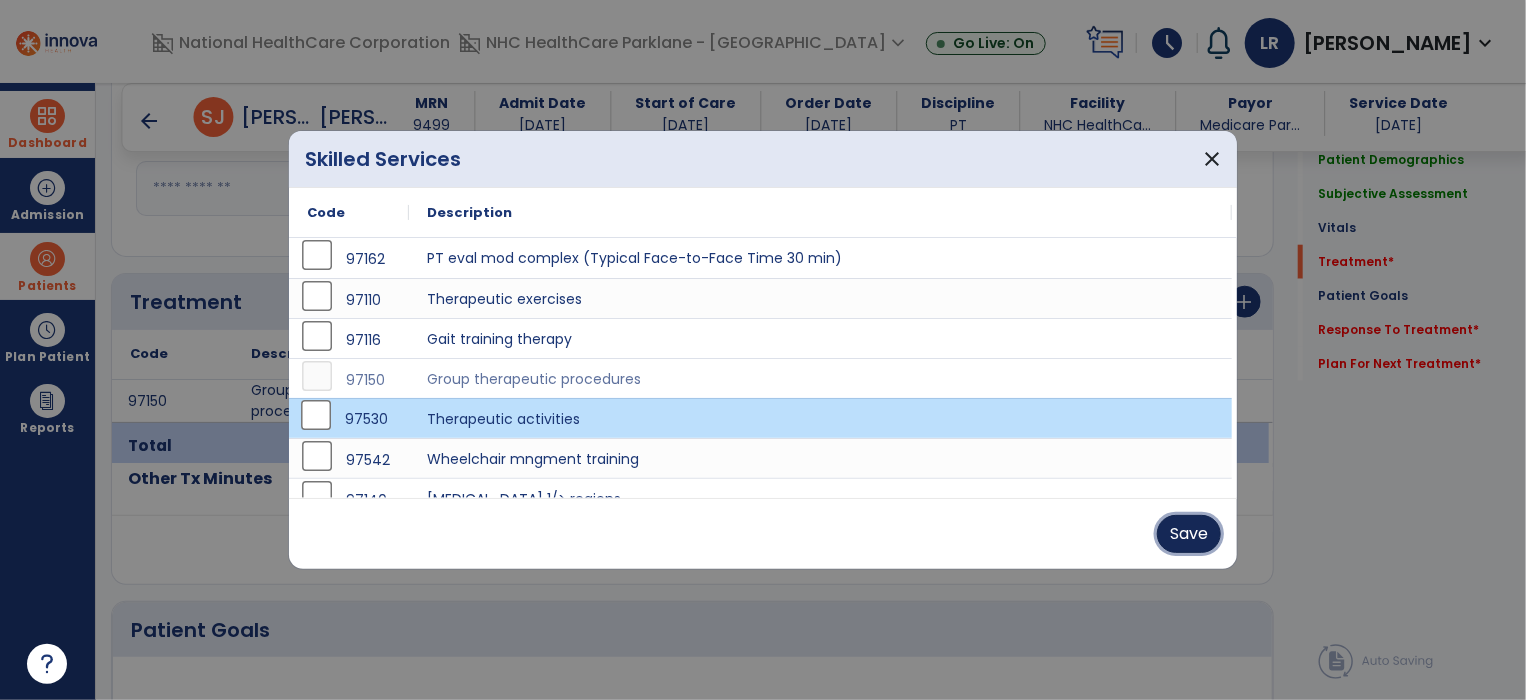 click on "Save" at bounding box center (1189, 534) 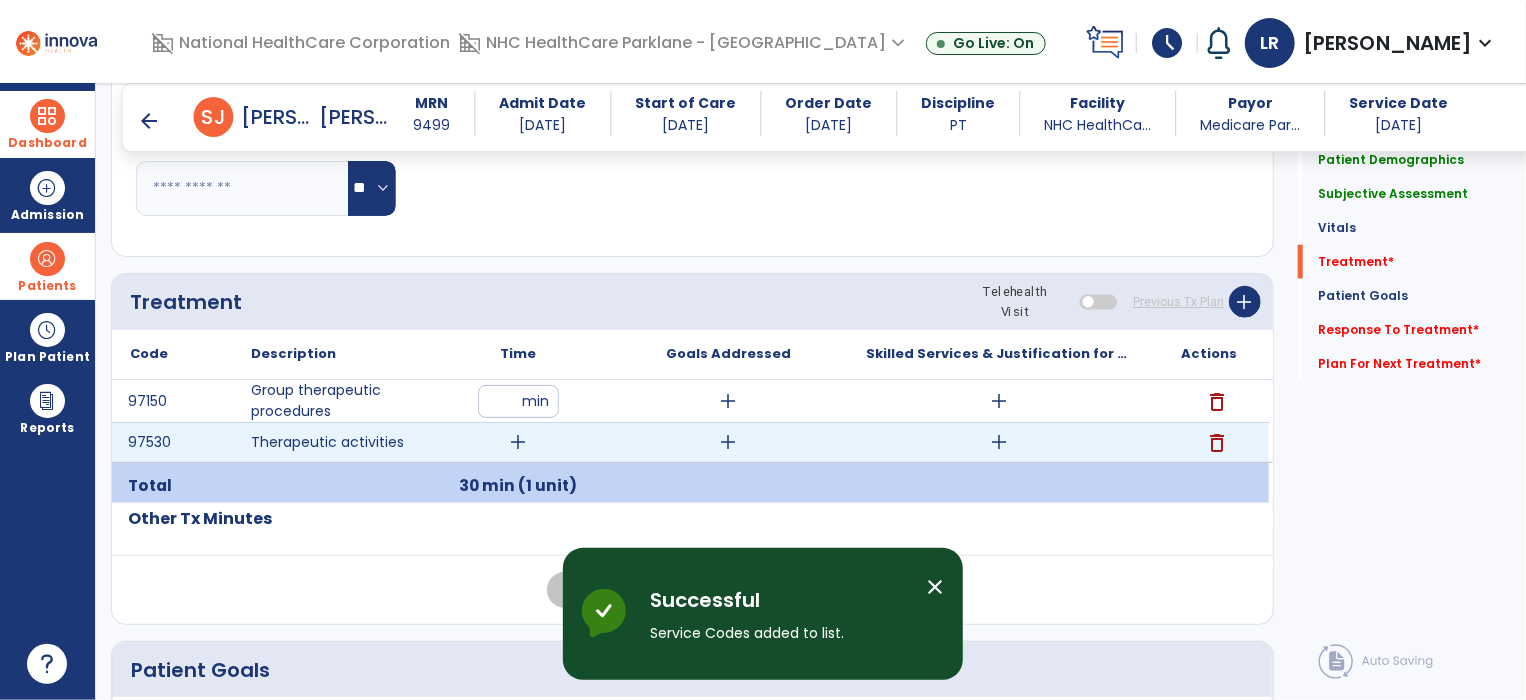 click on "add" at bounding box center [518, 442] 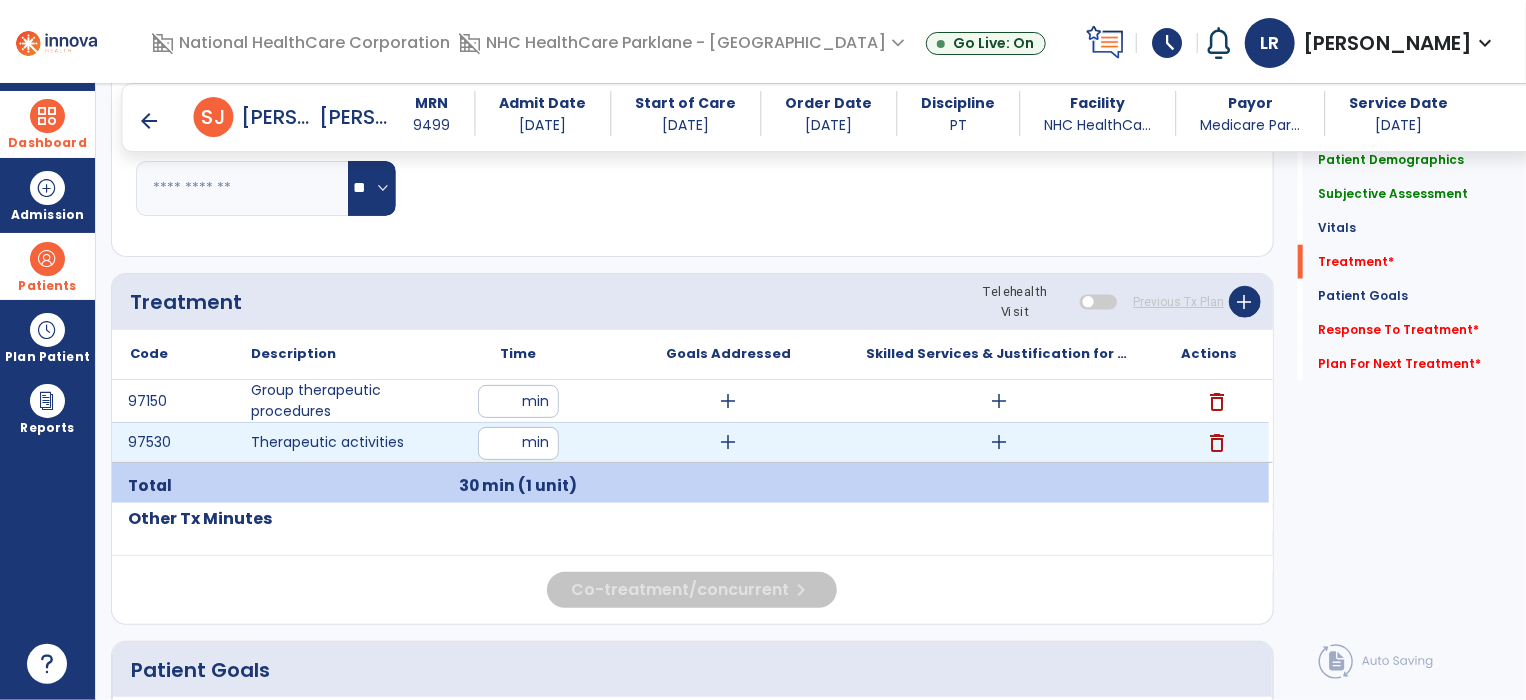 type on "**" 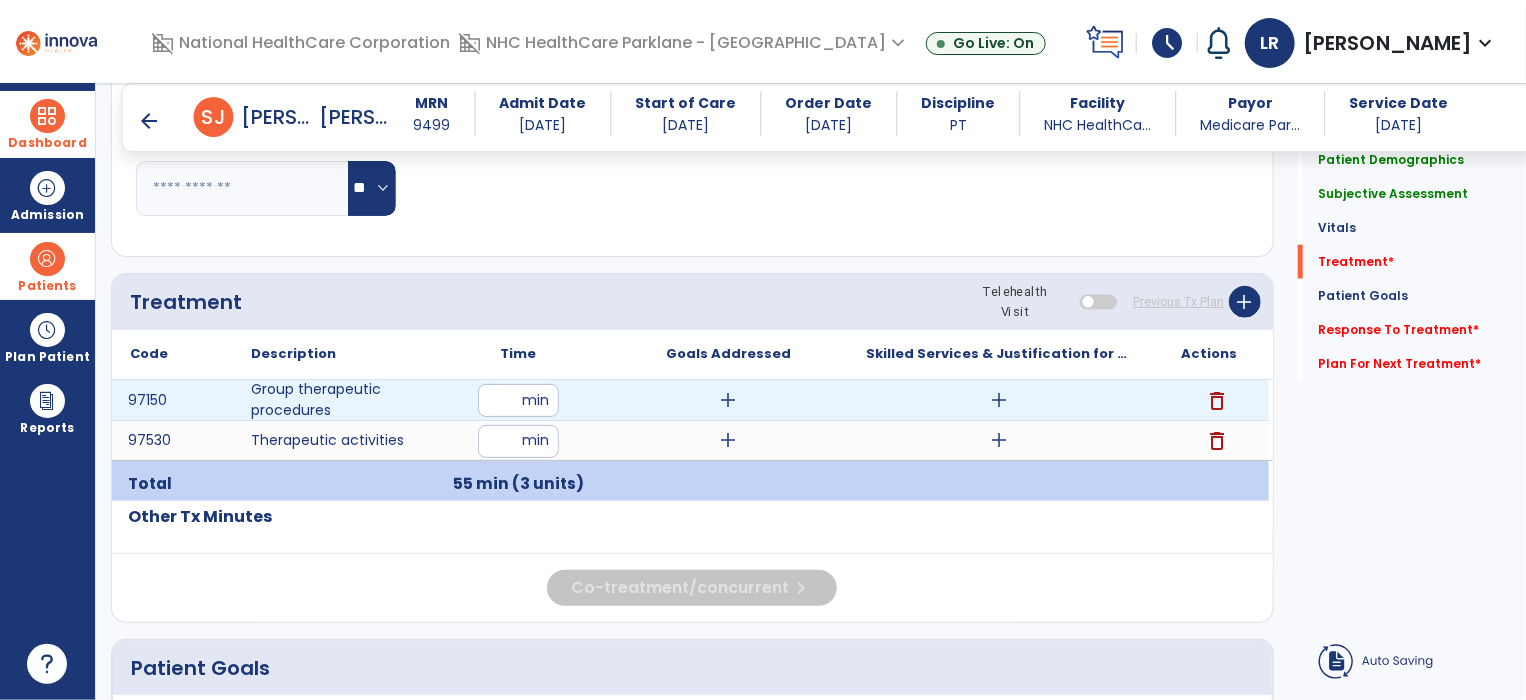 click on "add" at bounding box center [999, 400] 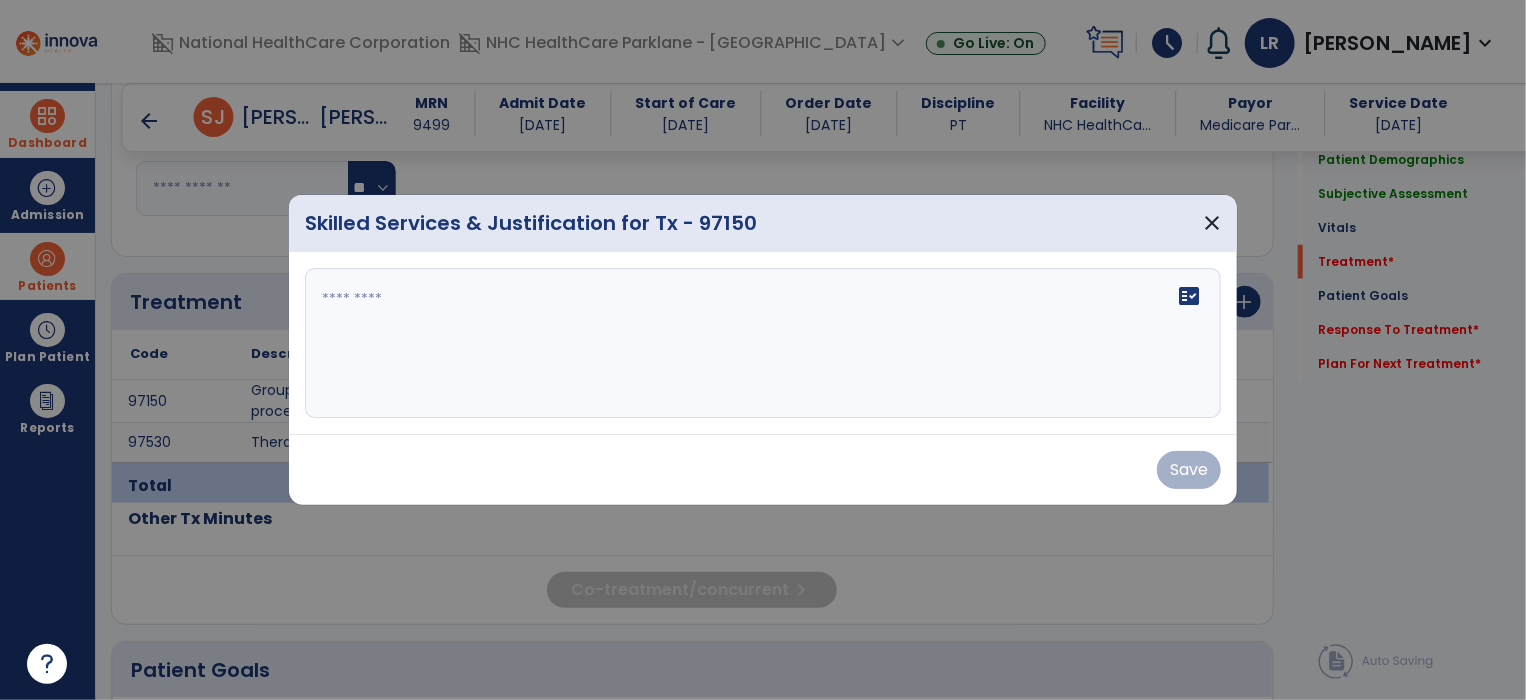 click on "fact_check" at bounding box center (763, 343) 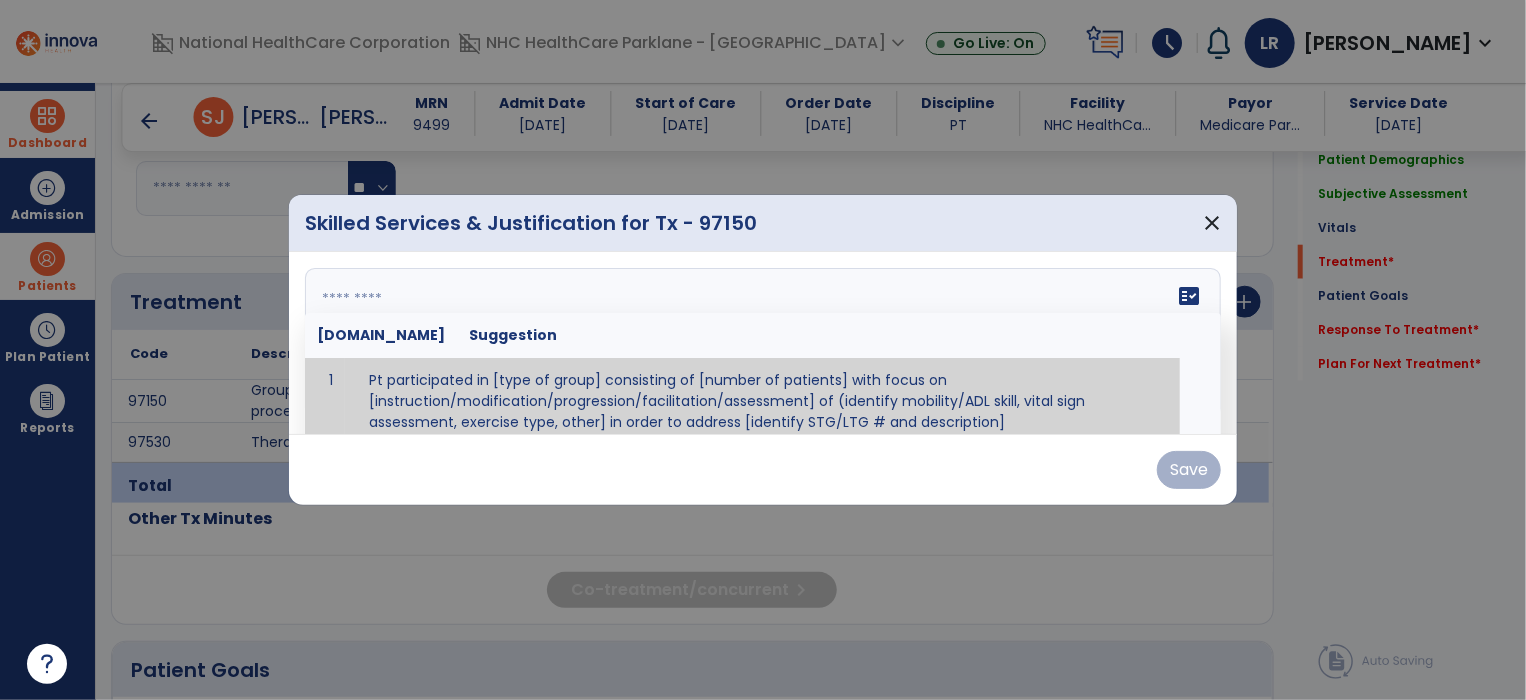 scroll, scrollTop: 12, scrollLeft: 0, axis: vertical 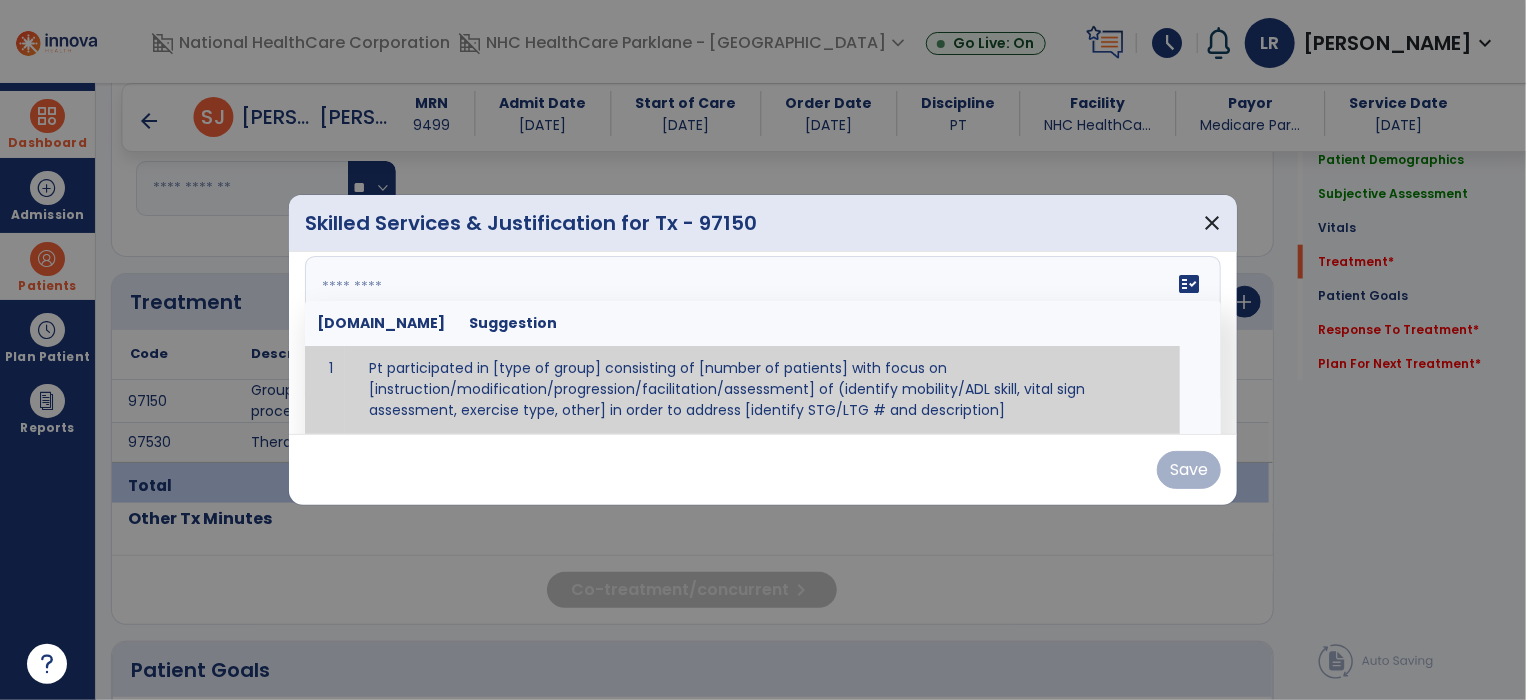 paste on "**********" 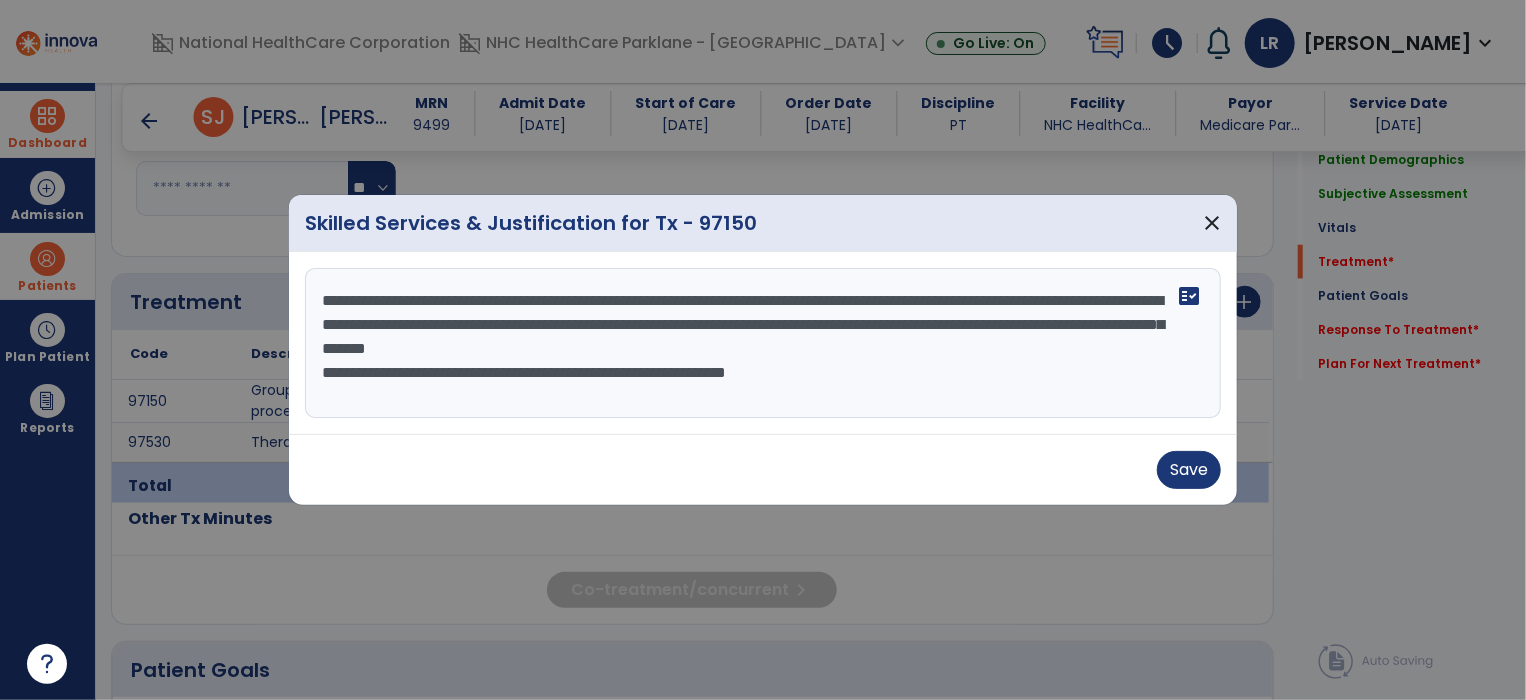 scroll, scrollTop: 0, scrollLeft: 0, axis: both 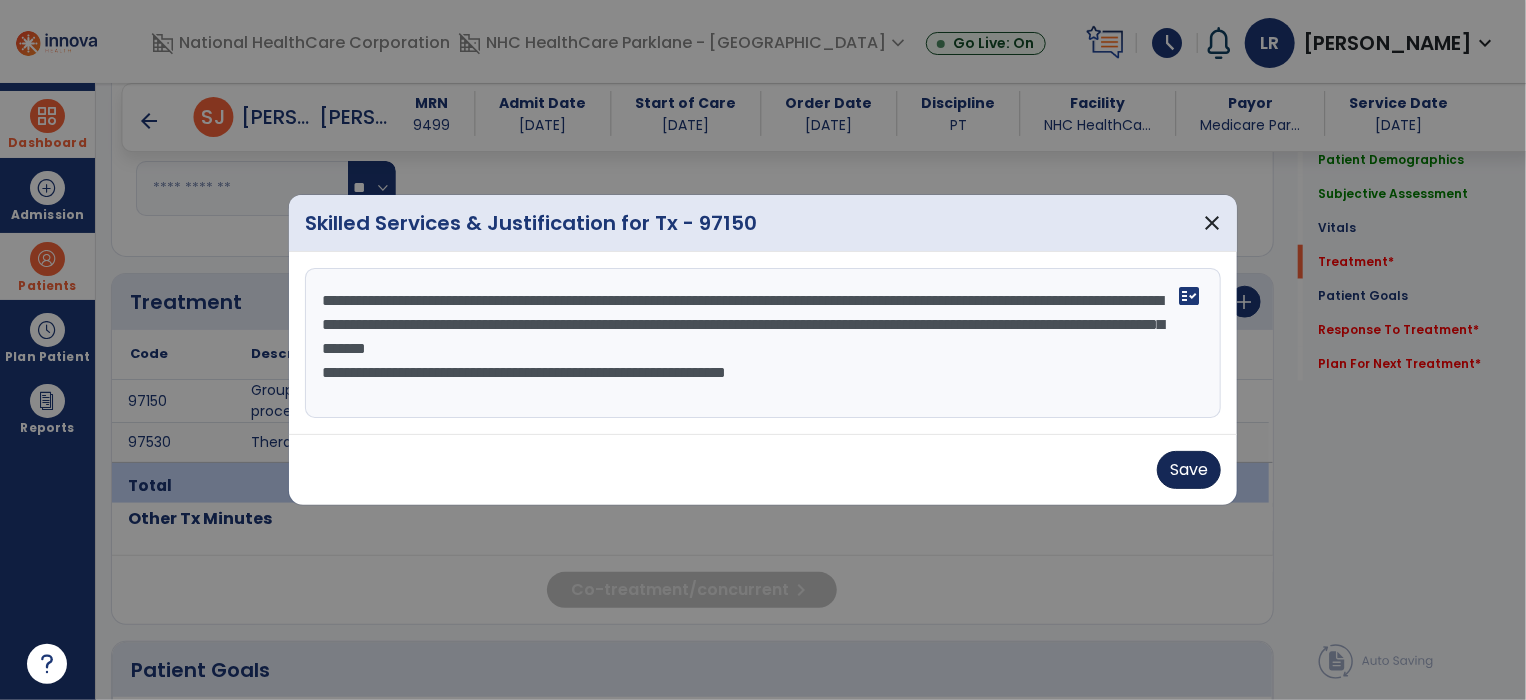 type on "**********" 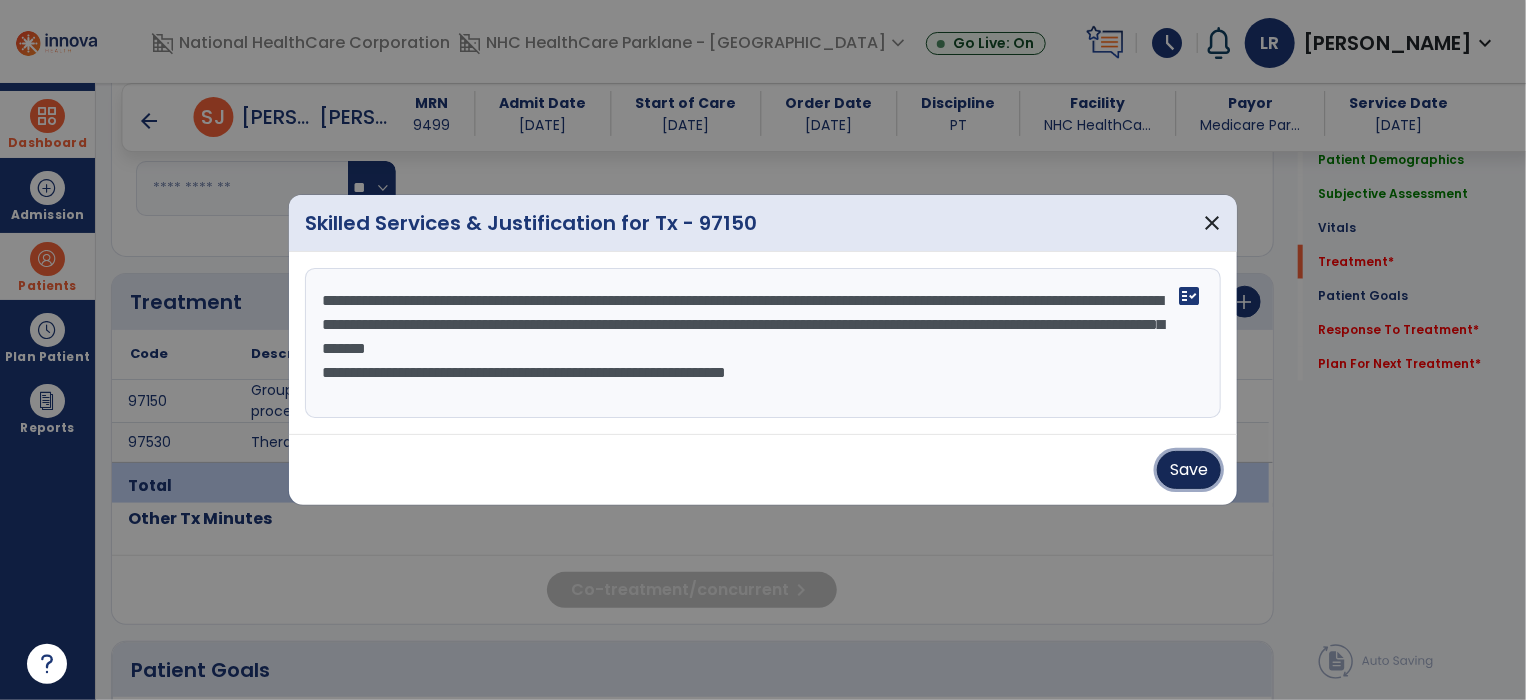 click on "Save" at bounding box center (1189, 470) 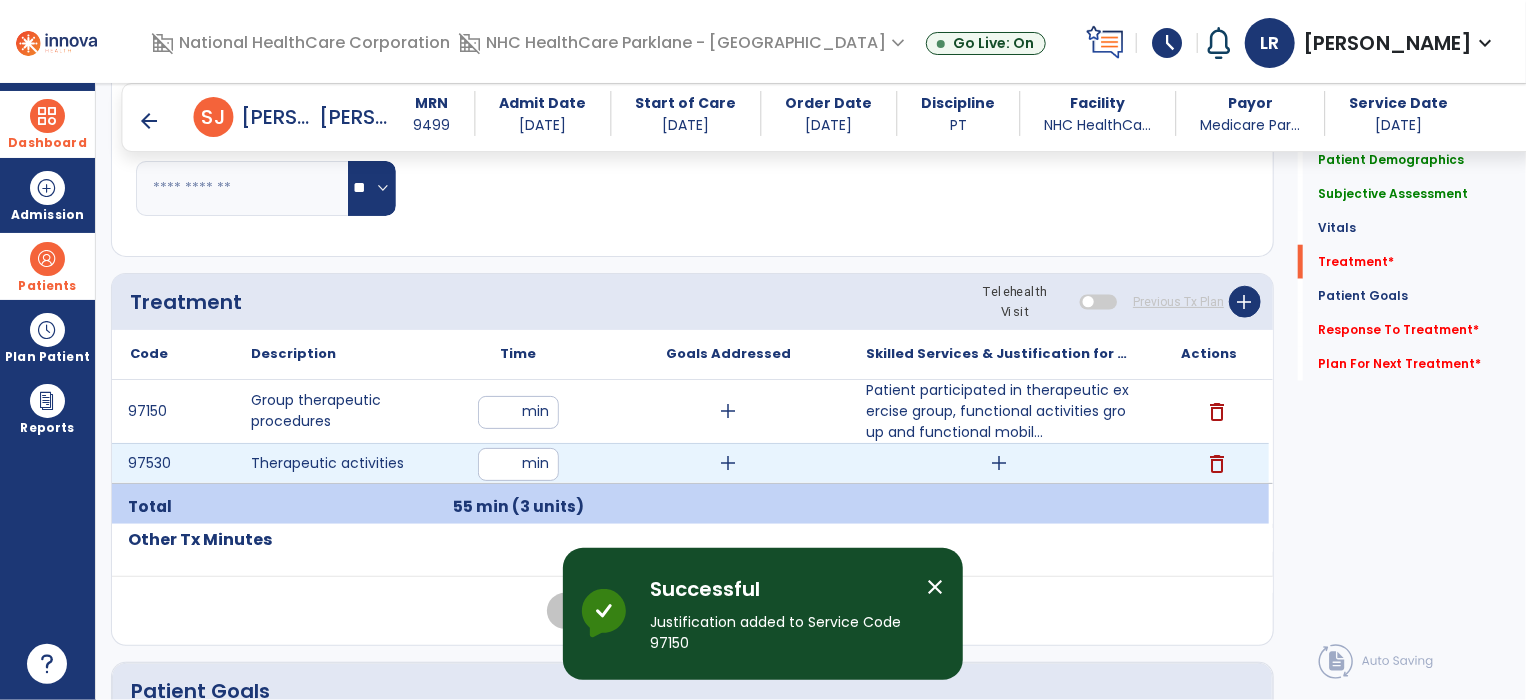 click on "add" at bounding box center [999, 463] 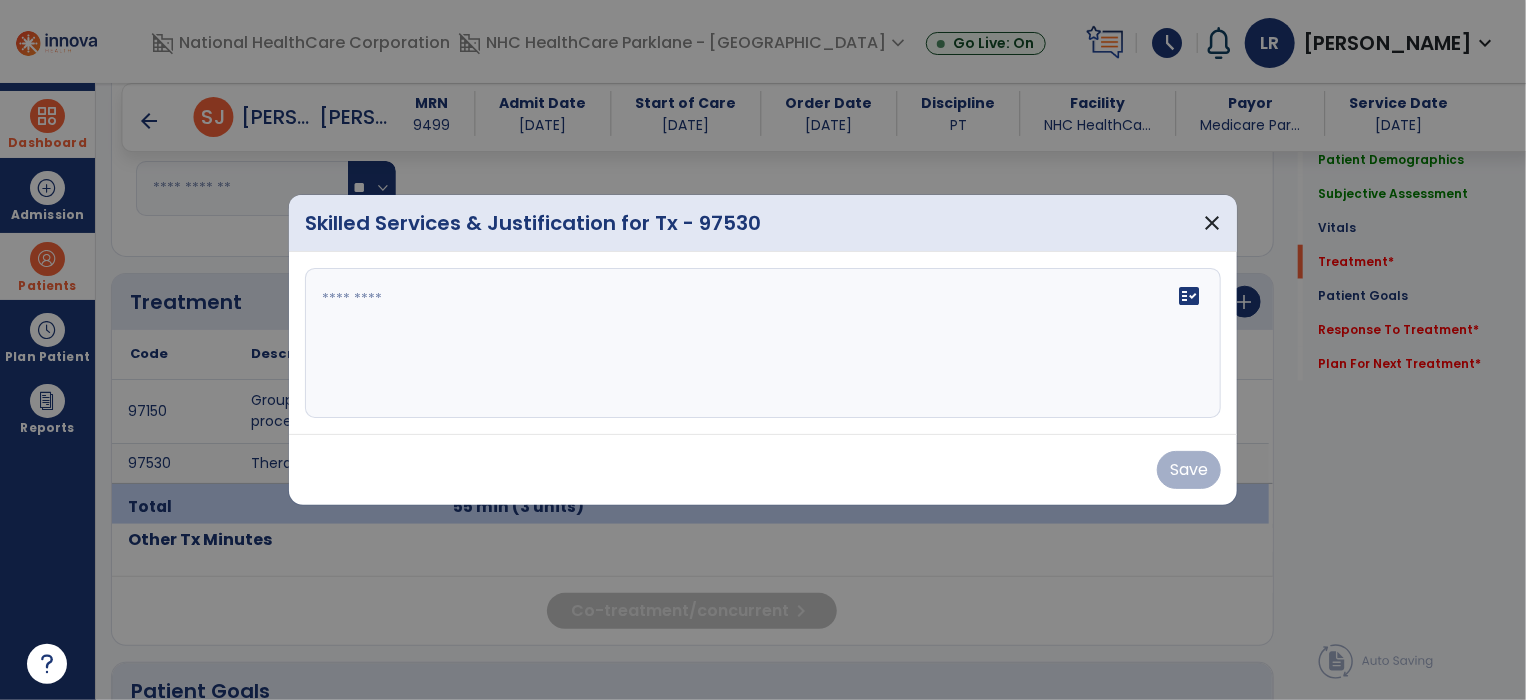 click on "fact_check" at bounding box center (763, 343) 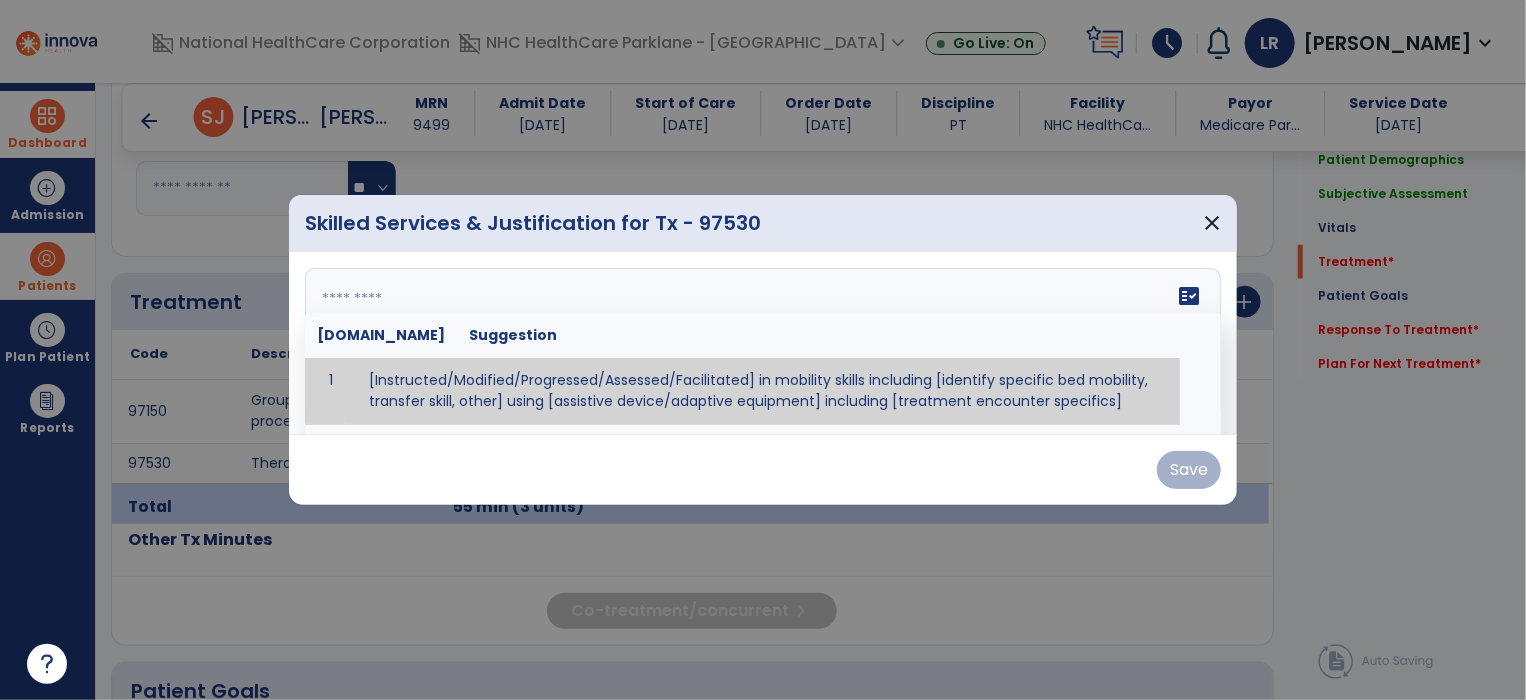 type 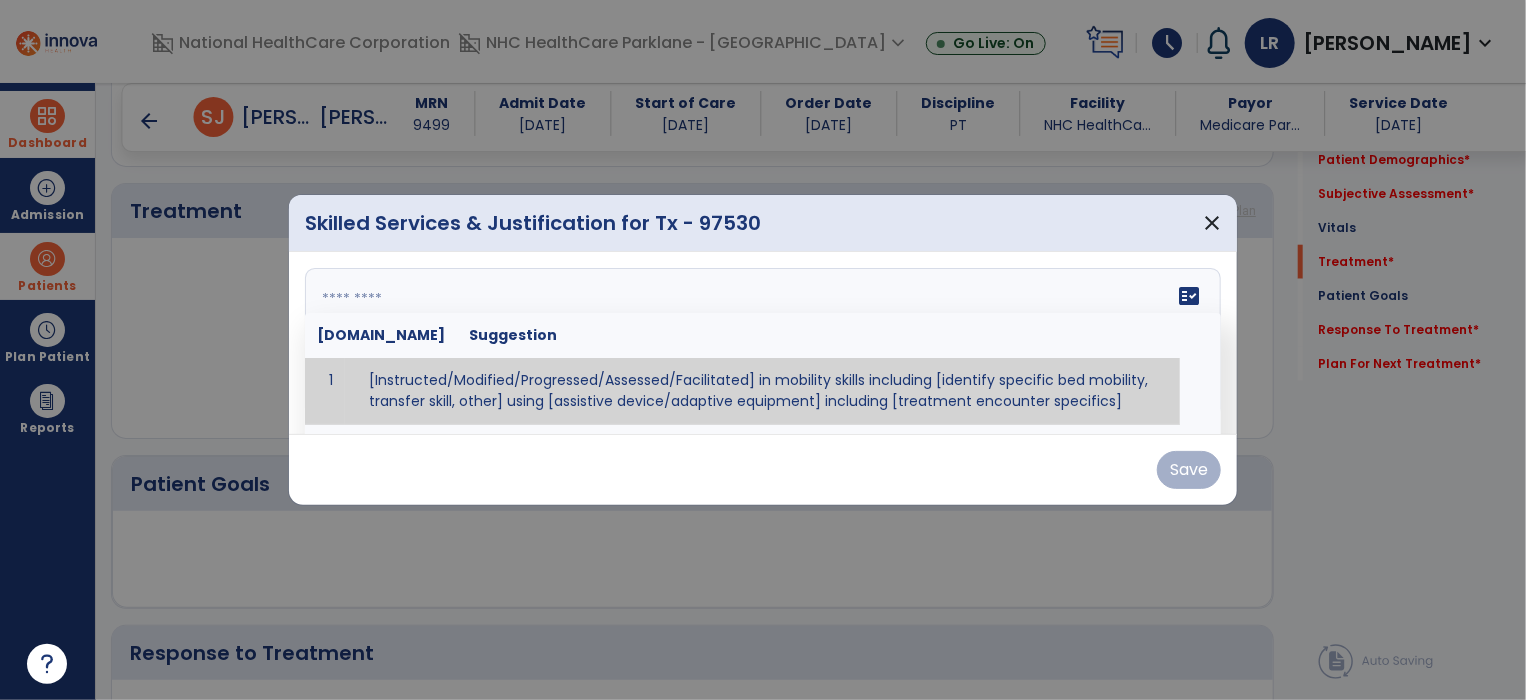 scroll, scrollTop: 886, scrollLeft: 0, axis: vertical 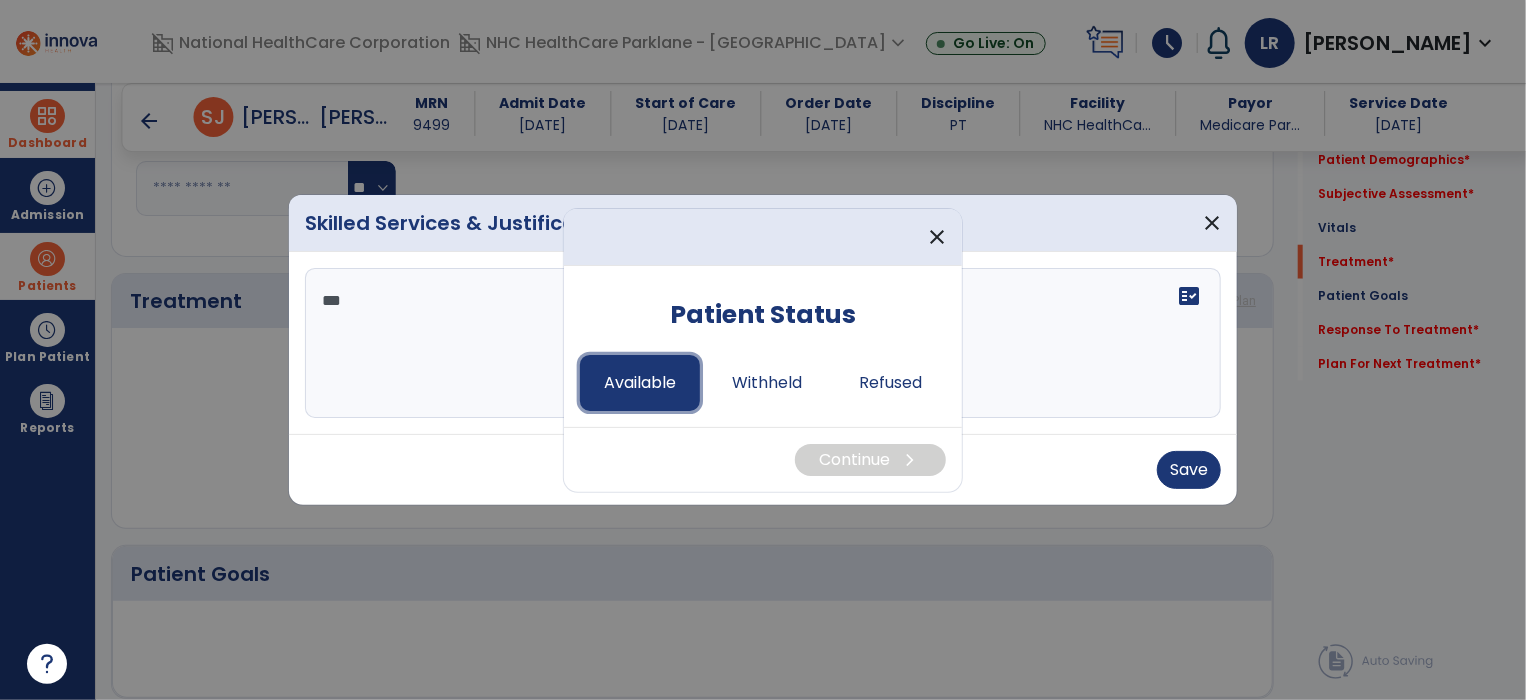 click on "Available" at bounding box center (640, 383) 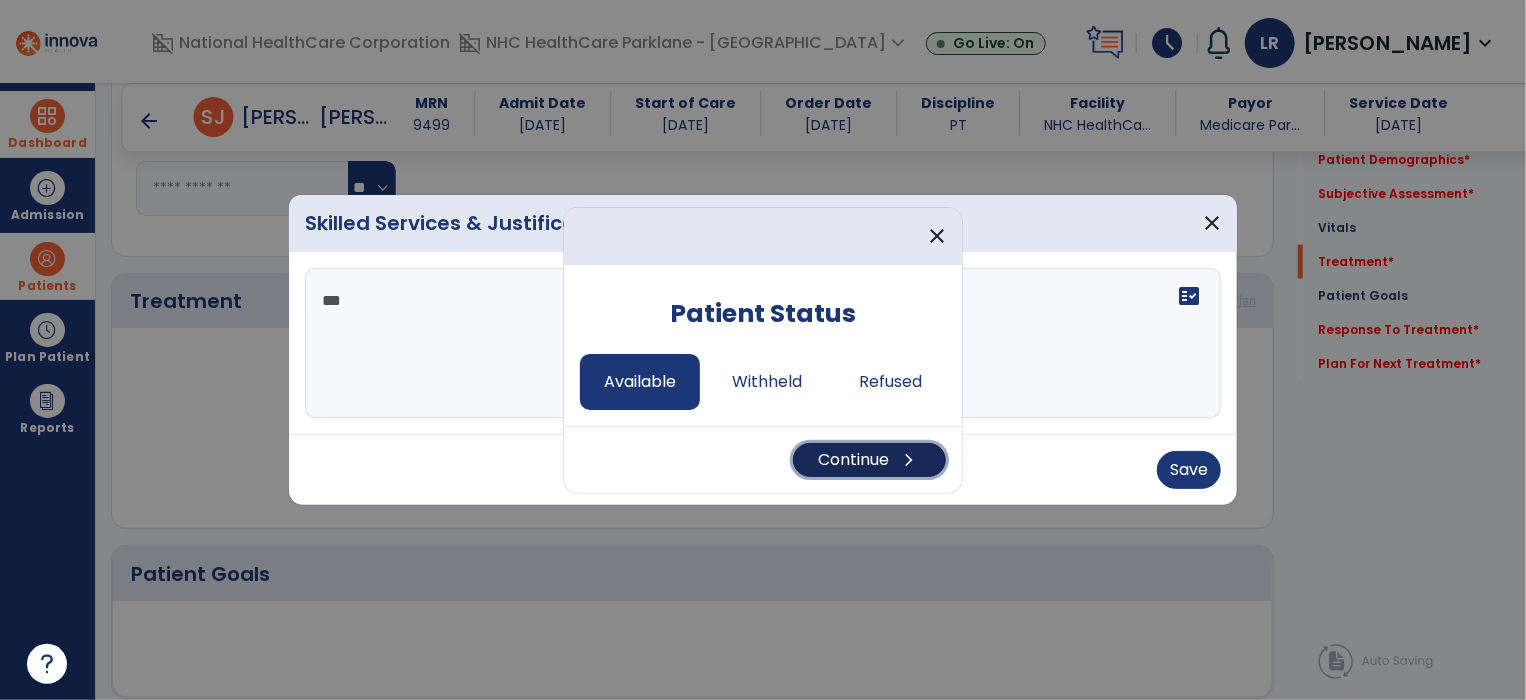 click on "Continue   chevron_right" at bounding box center (869, 460) 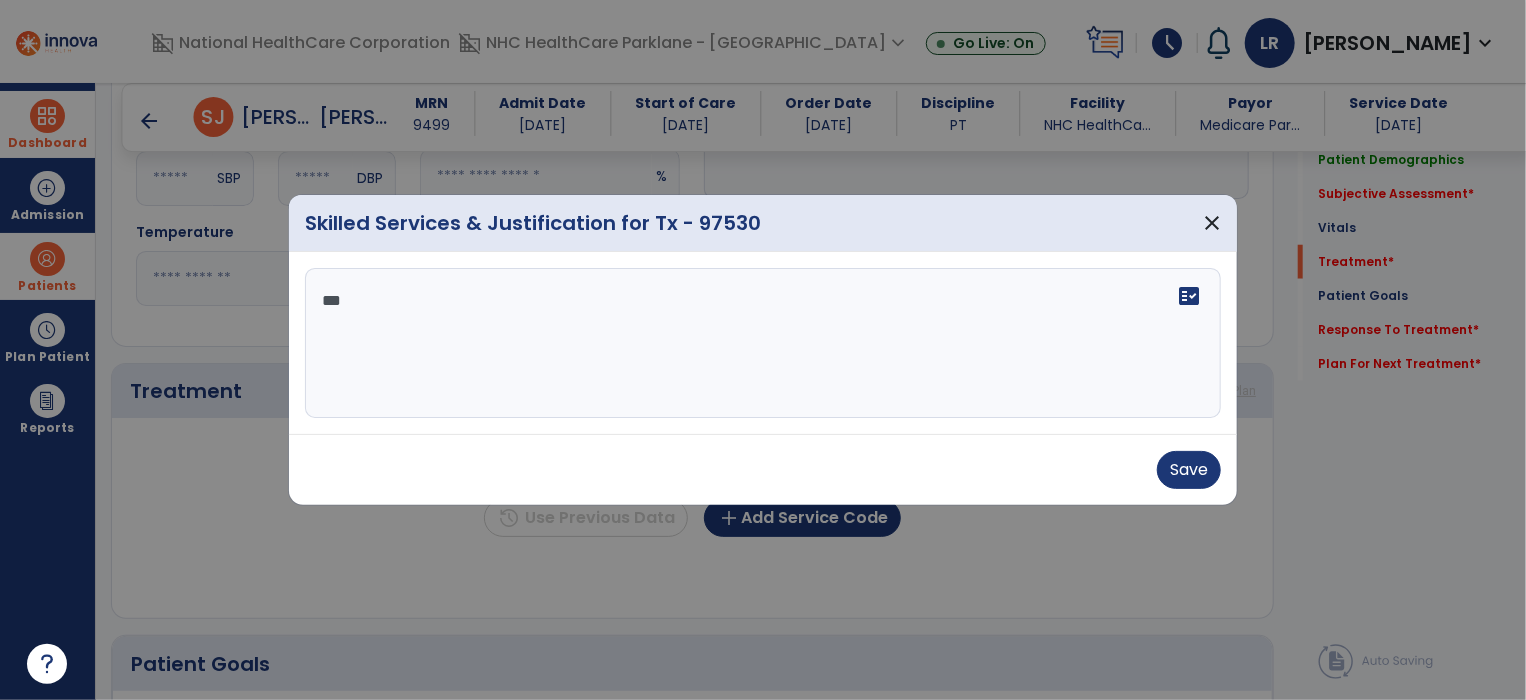 scroll, scrollTop: 976, scrollLeft: 0, axis: vertical 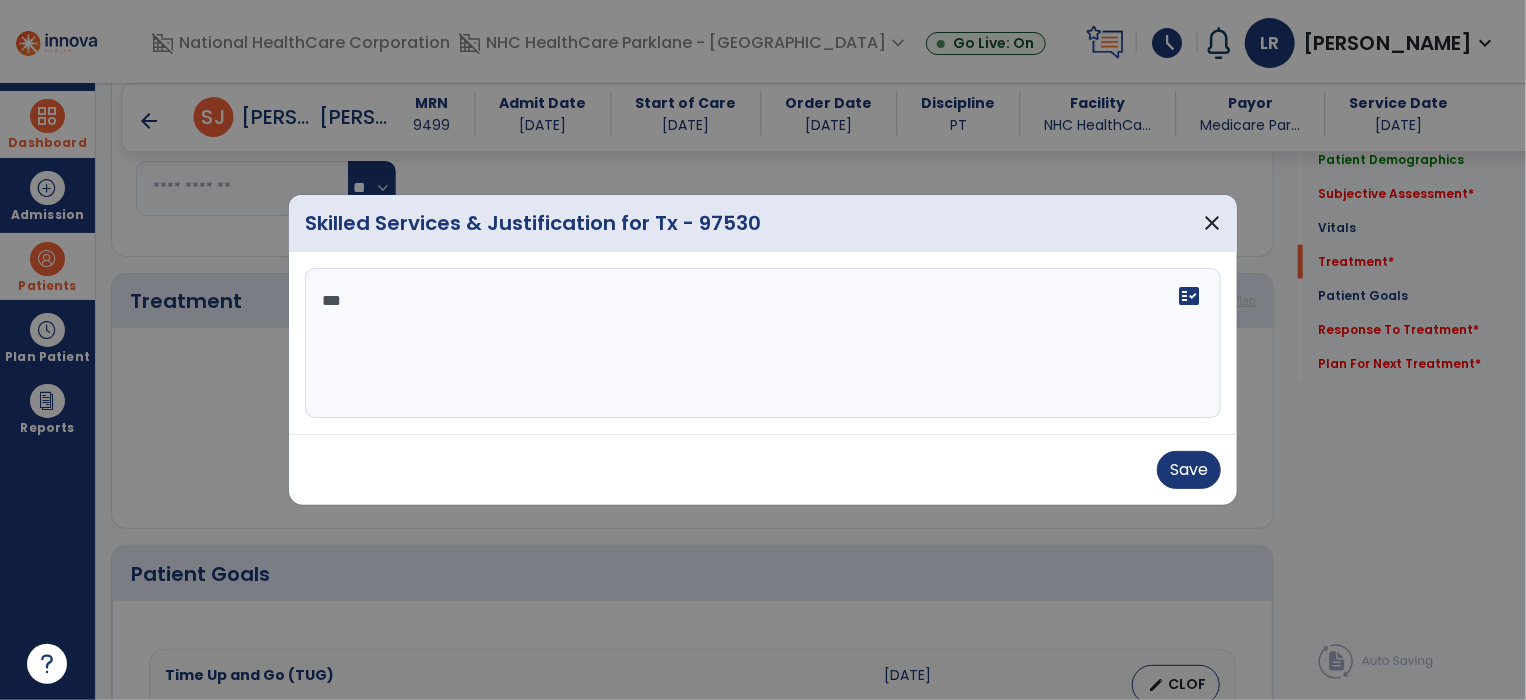 click on "**" at bounding box center (763, 343) 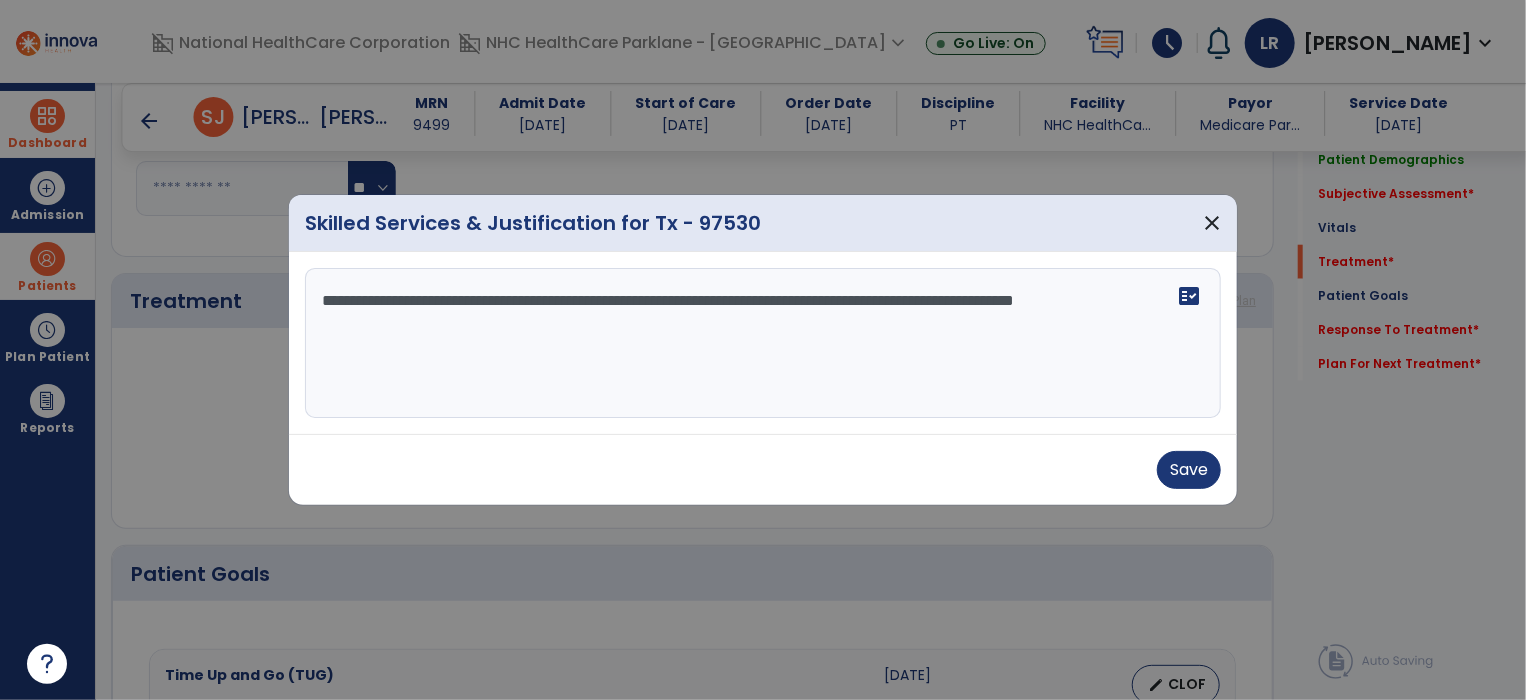 click on "**********" at bounding box center (763, 343) 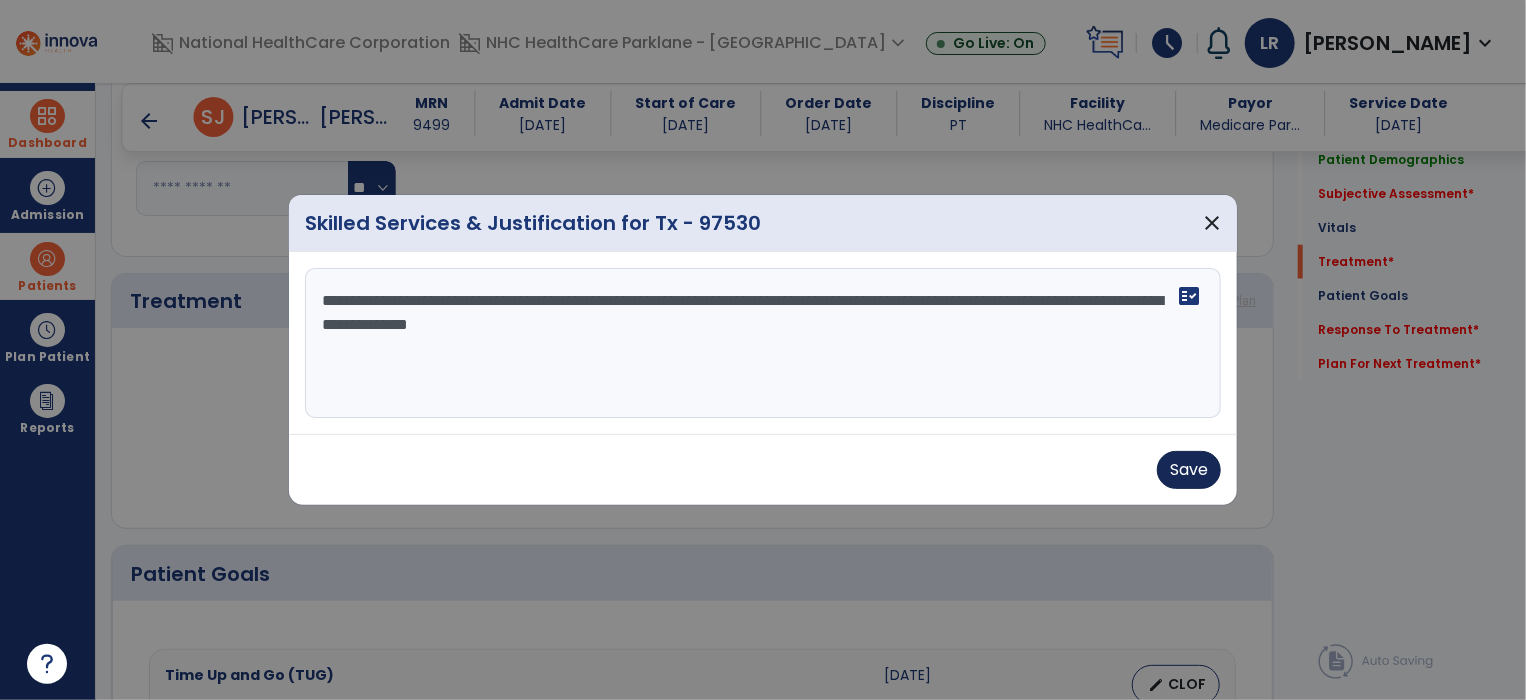 type on "**********" 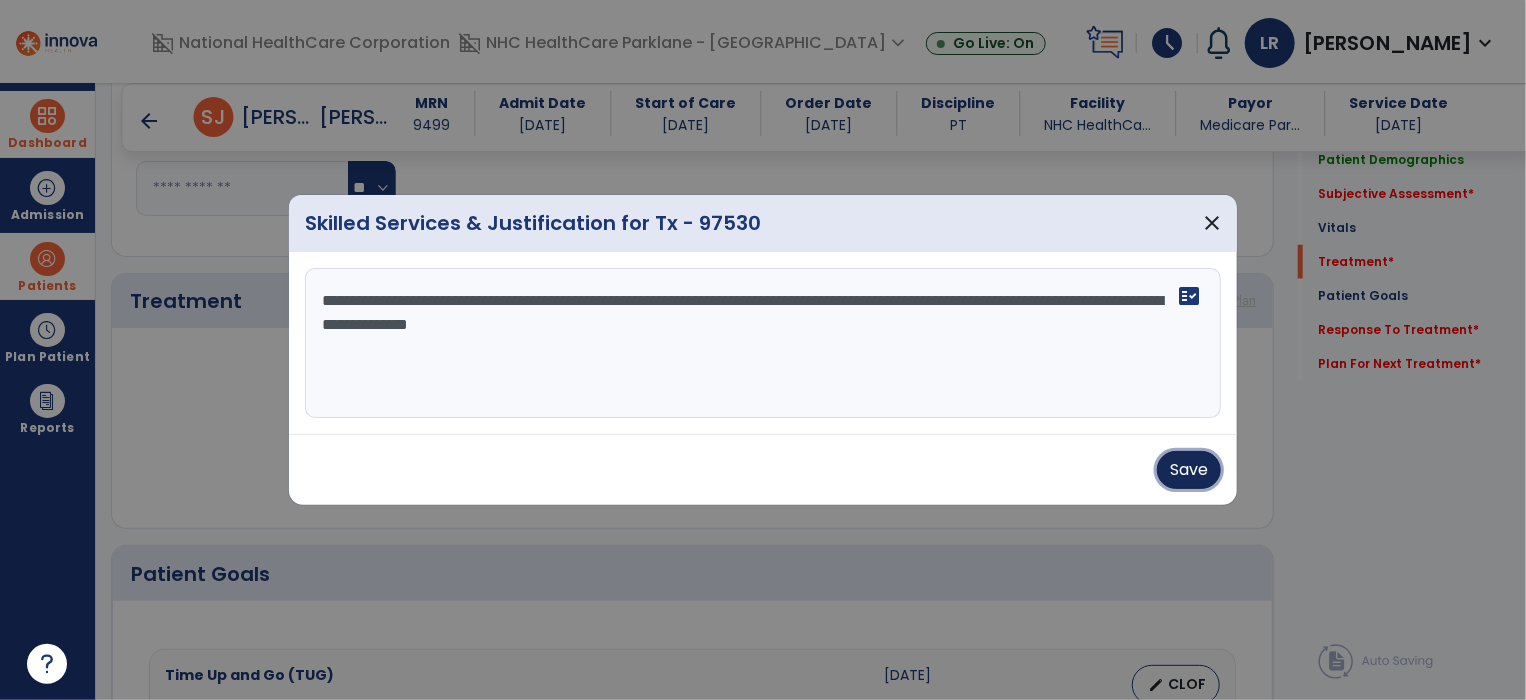 click on "Save" at bounding box center [1189, 470] 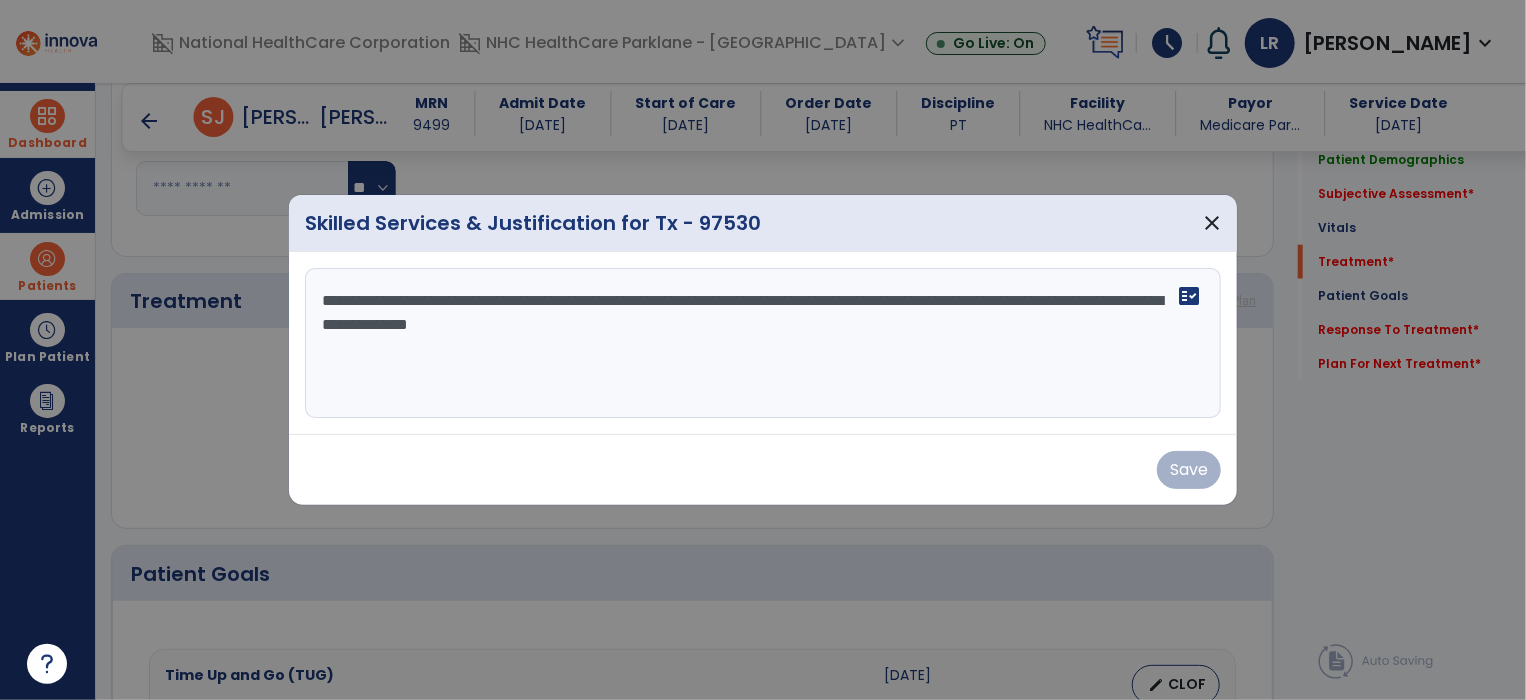 click on "Save" at bounding box center [763, 470] 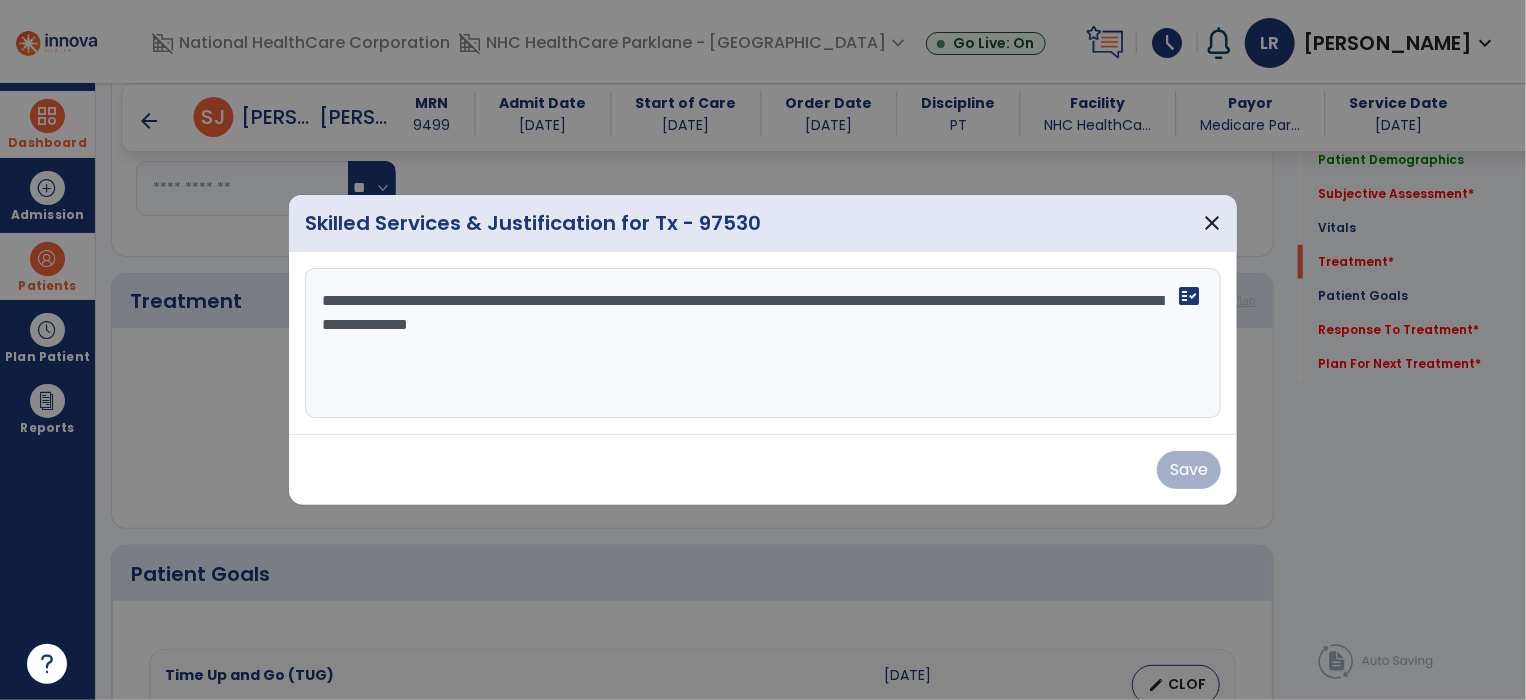 drag, startPoint x: 777, startPoint y: 323, endPoint x: 261, endPoint y: 256, distance: 520.3316 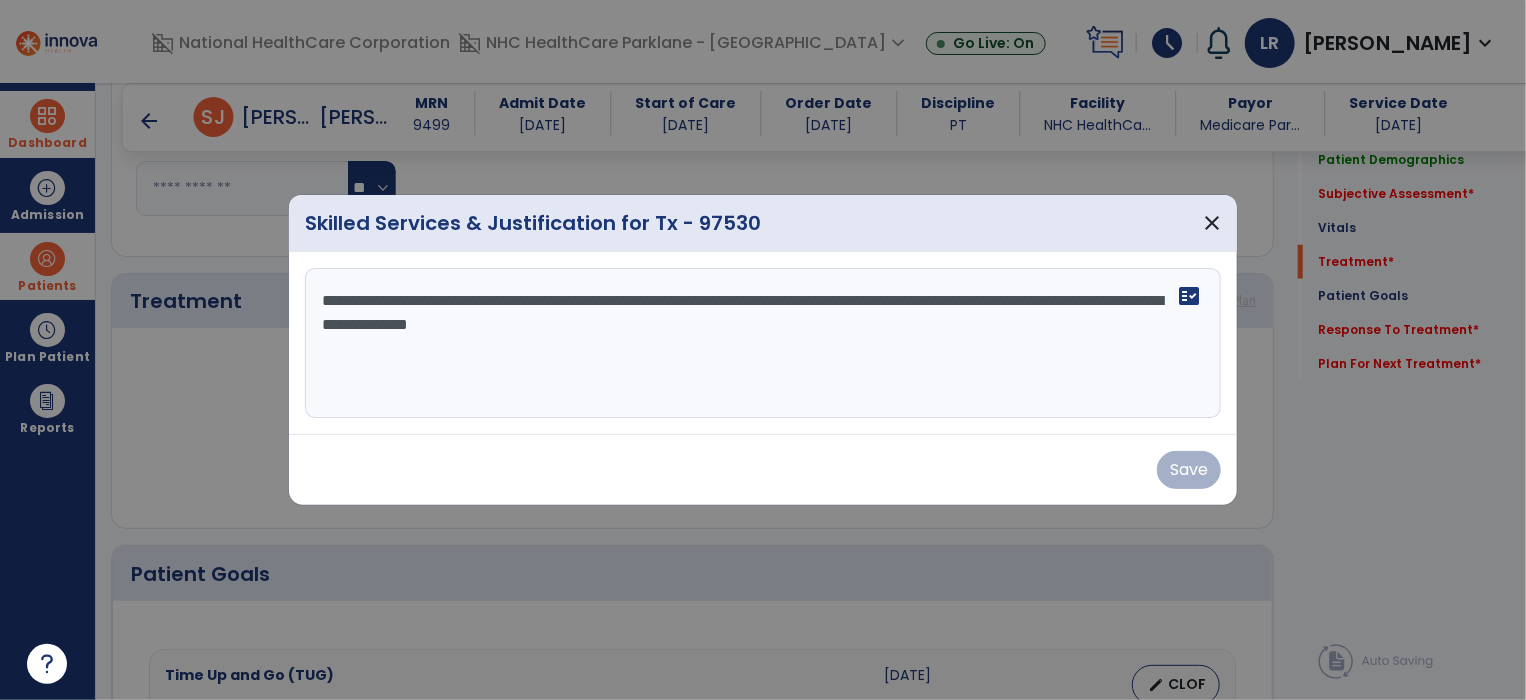 click on "**********" at bounding box center (763, 350) 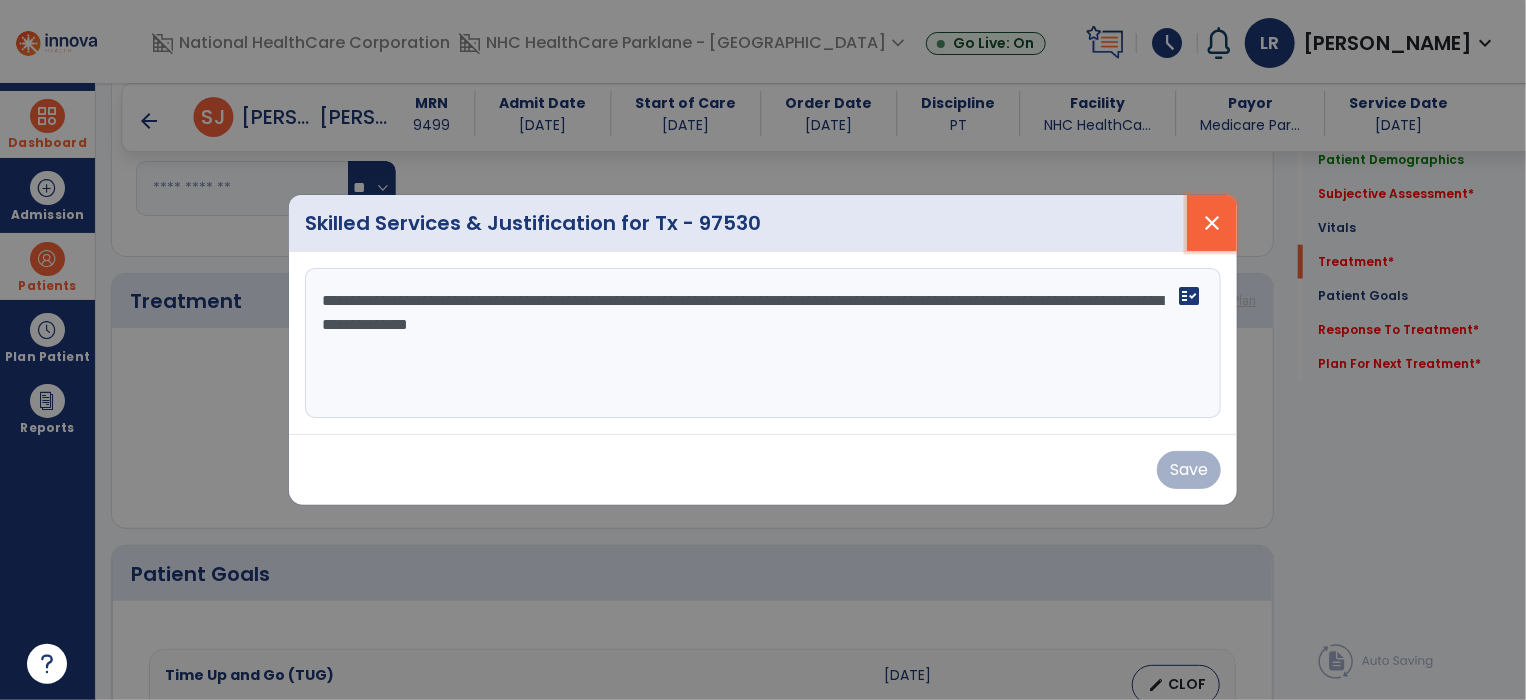 click on "close" at bounding box center [1212, 223] 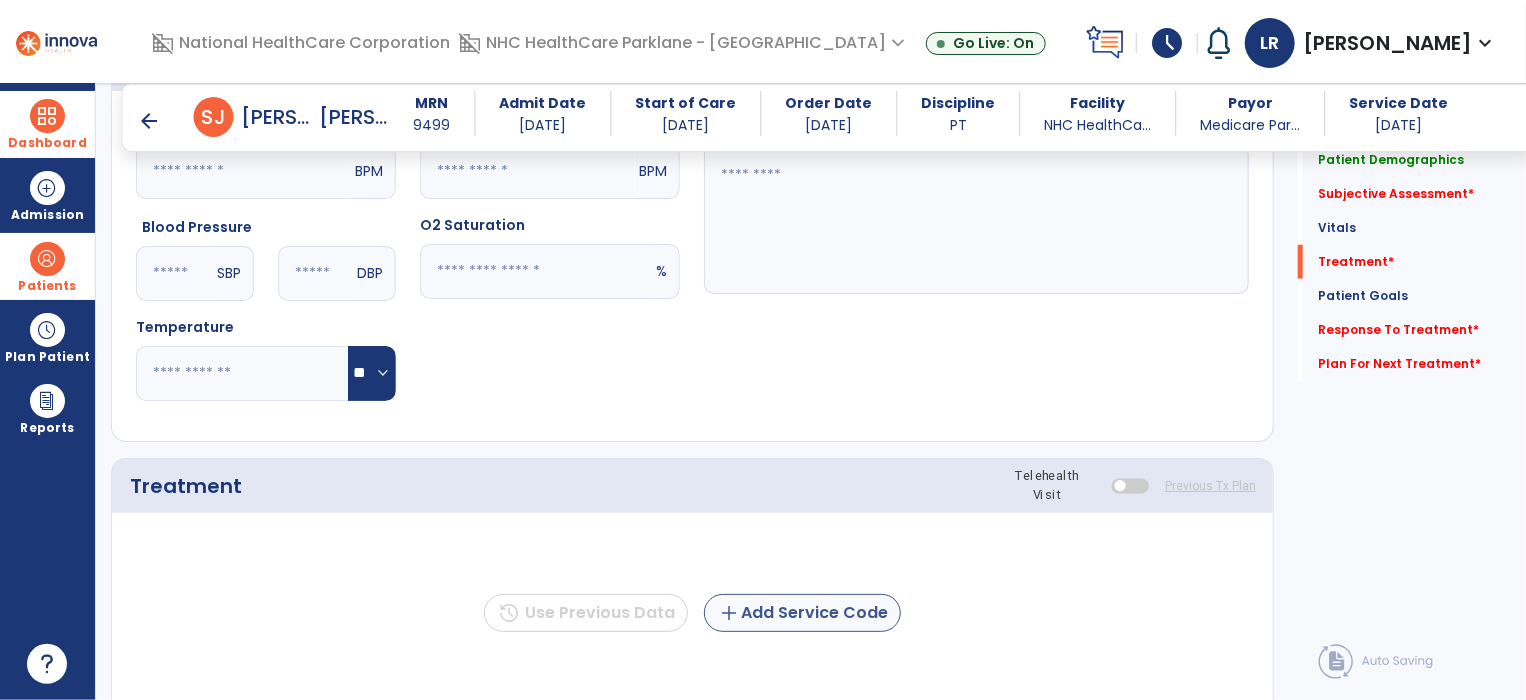 scroll, scrollTop: 928, scrollLeft: 0, axis: vertical 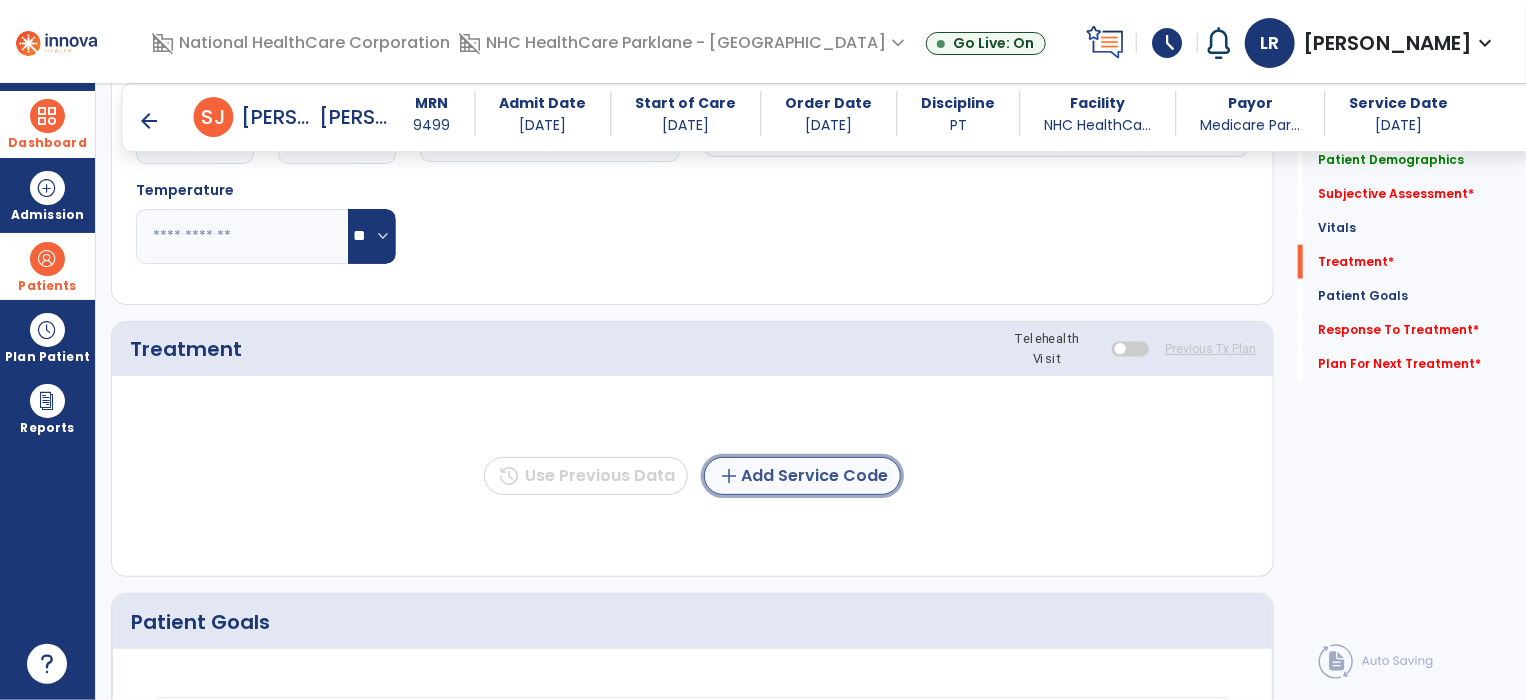 click on "add  Add Service Code" 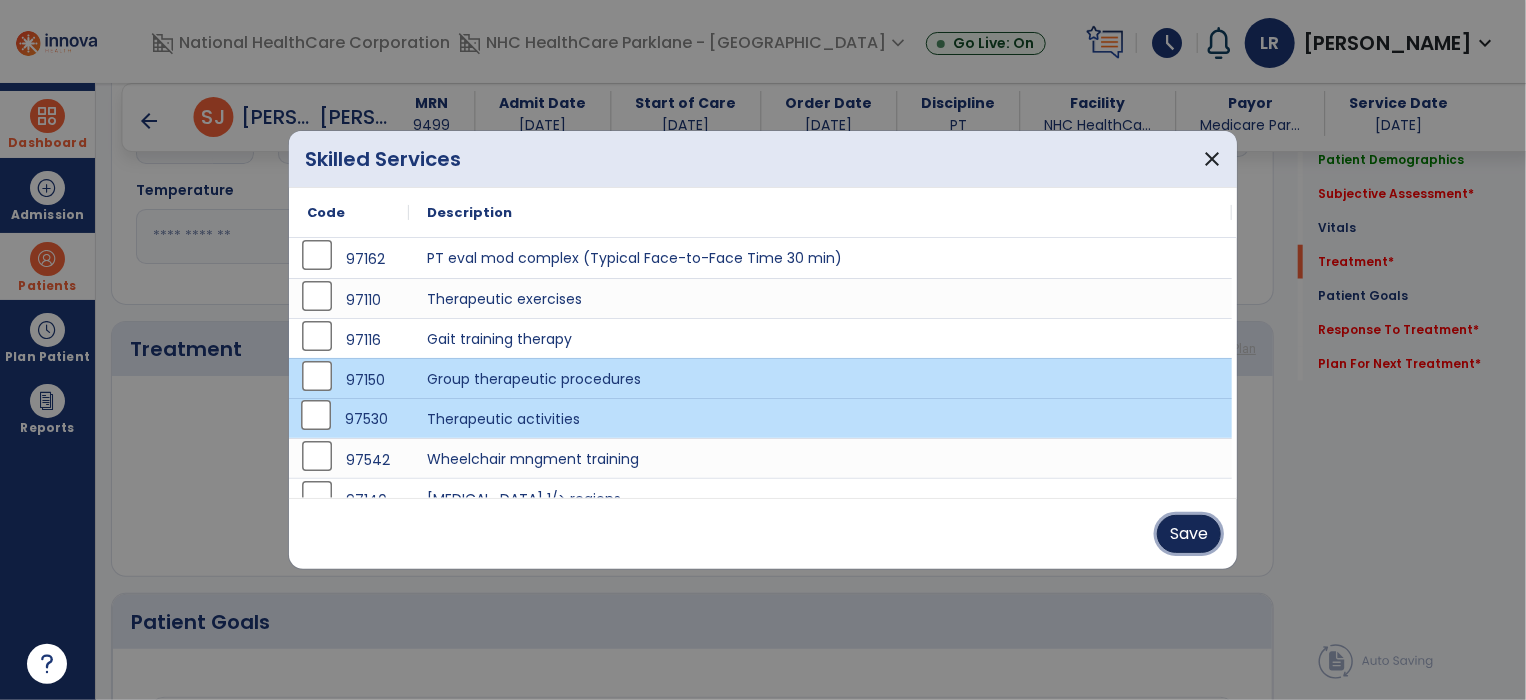 click on "Save" at bounding box center (1189, 534) 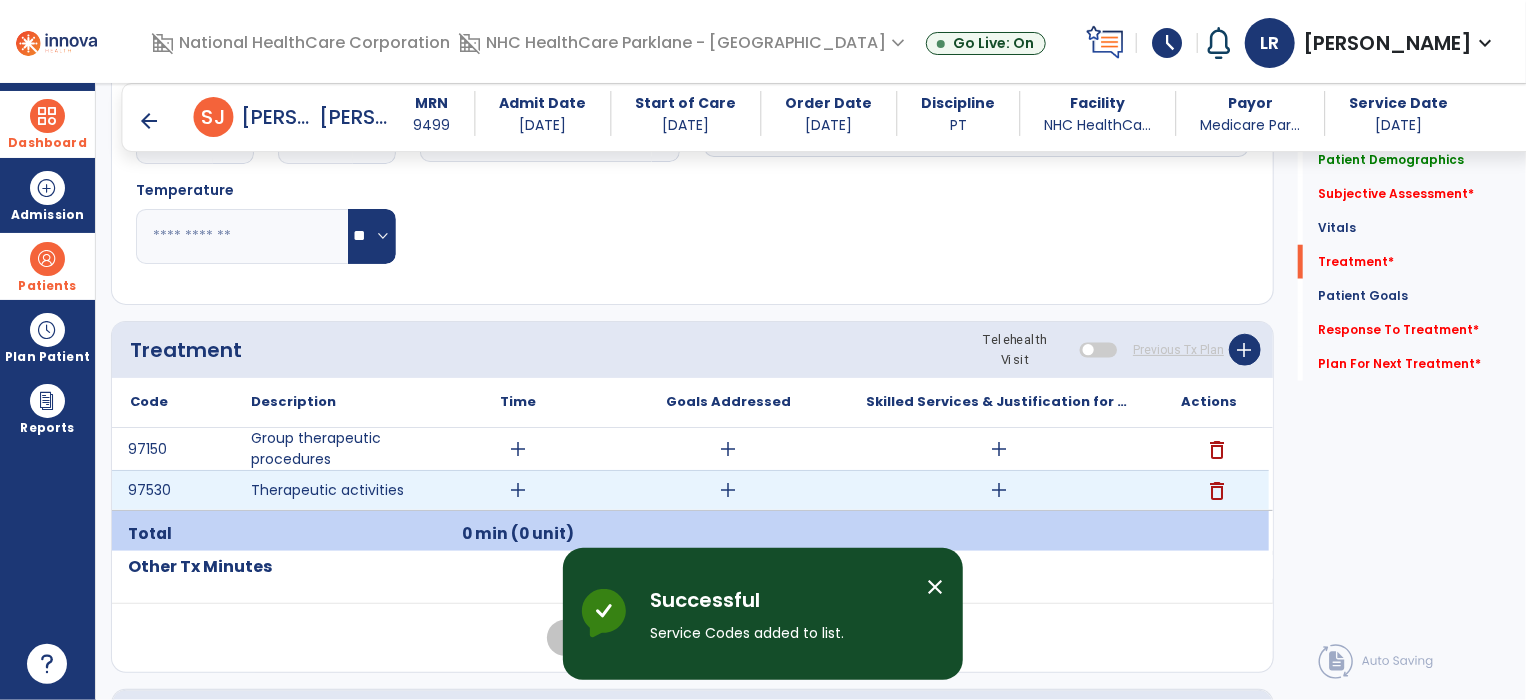 click on "add" at bounding box center (518, 490) 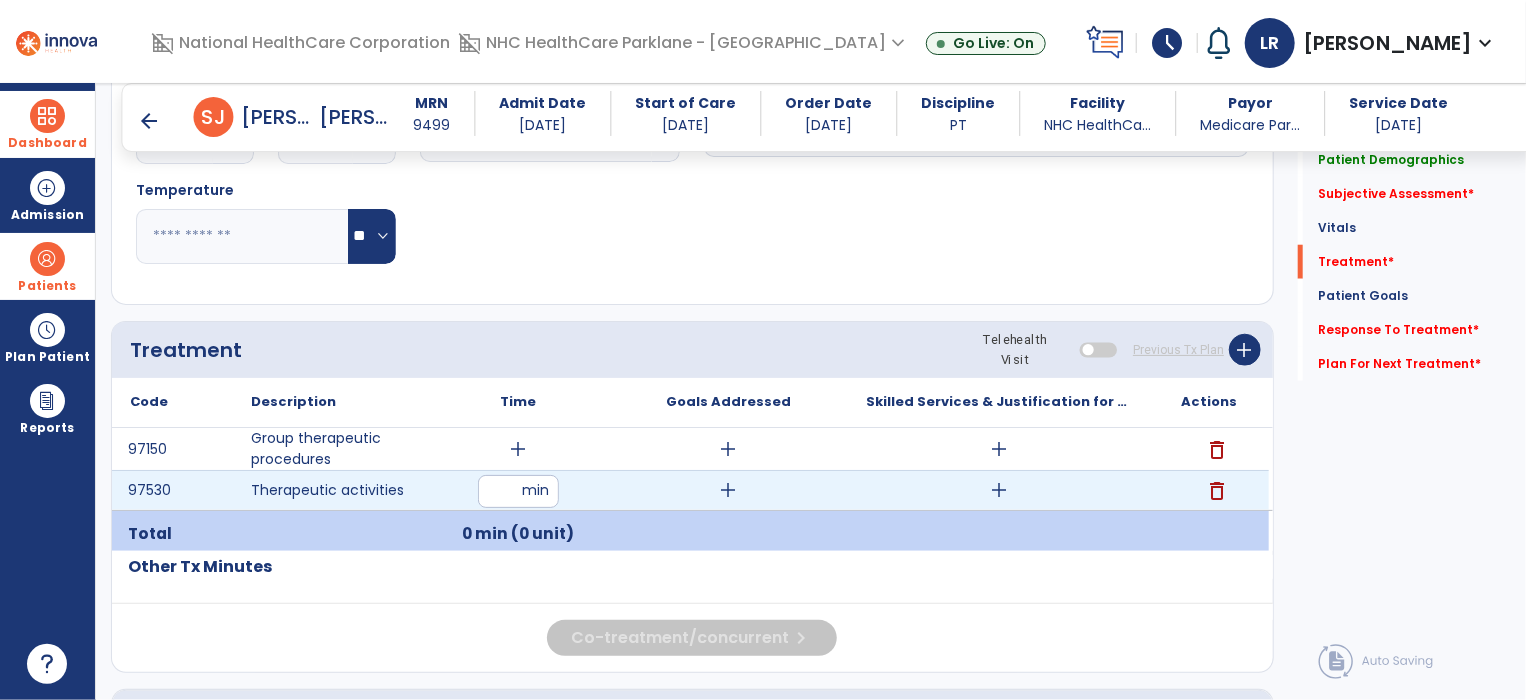 type on "**" 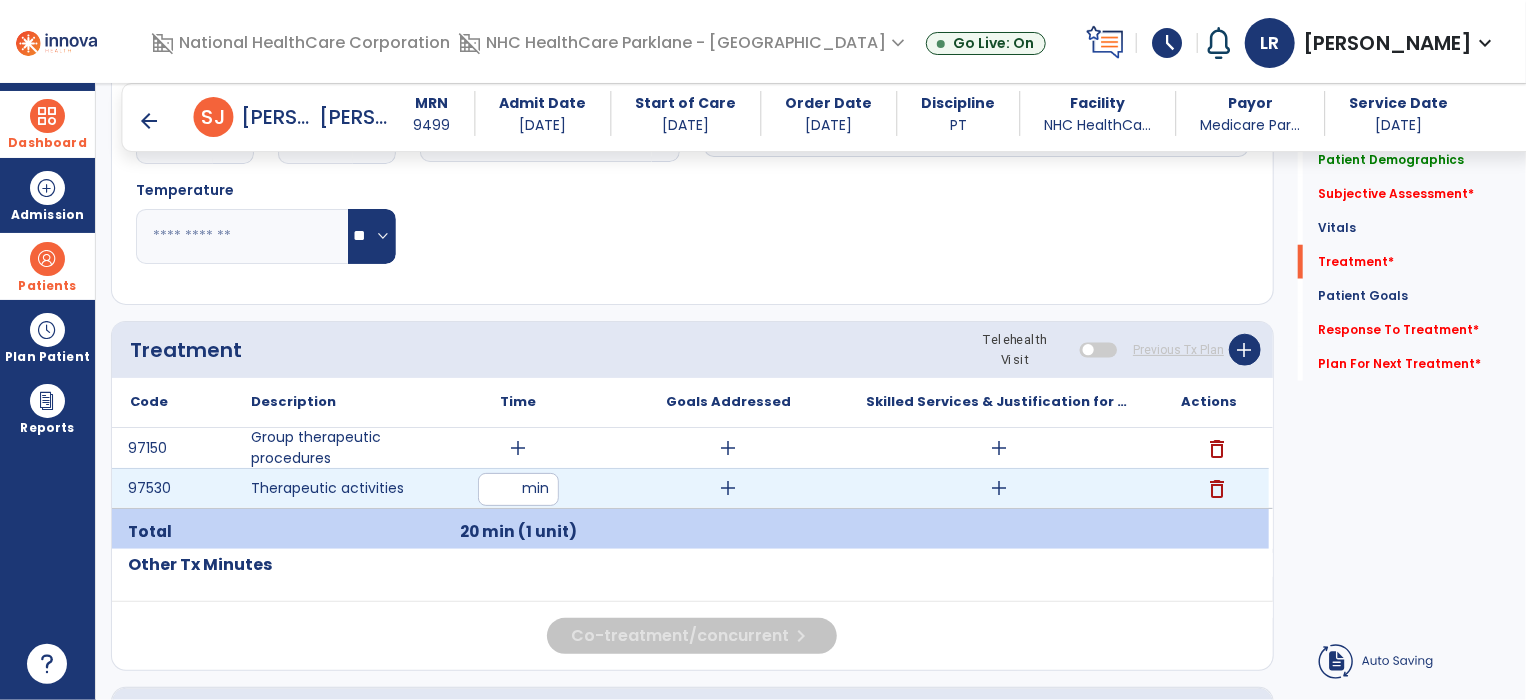 click on "add" at bounding box center [998, 488] 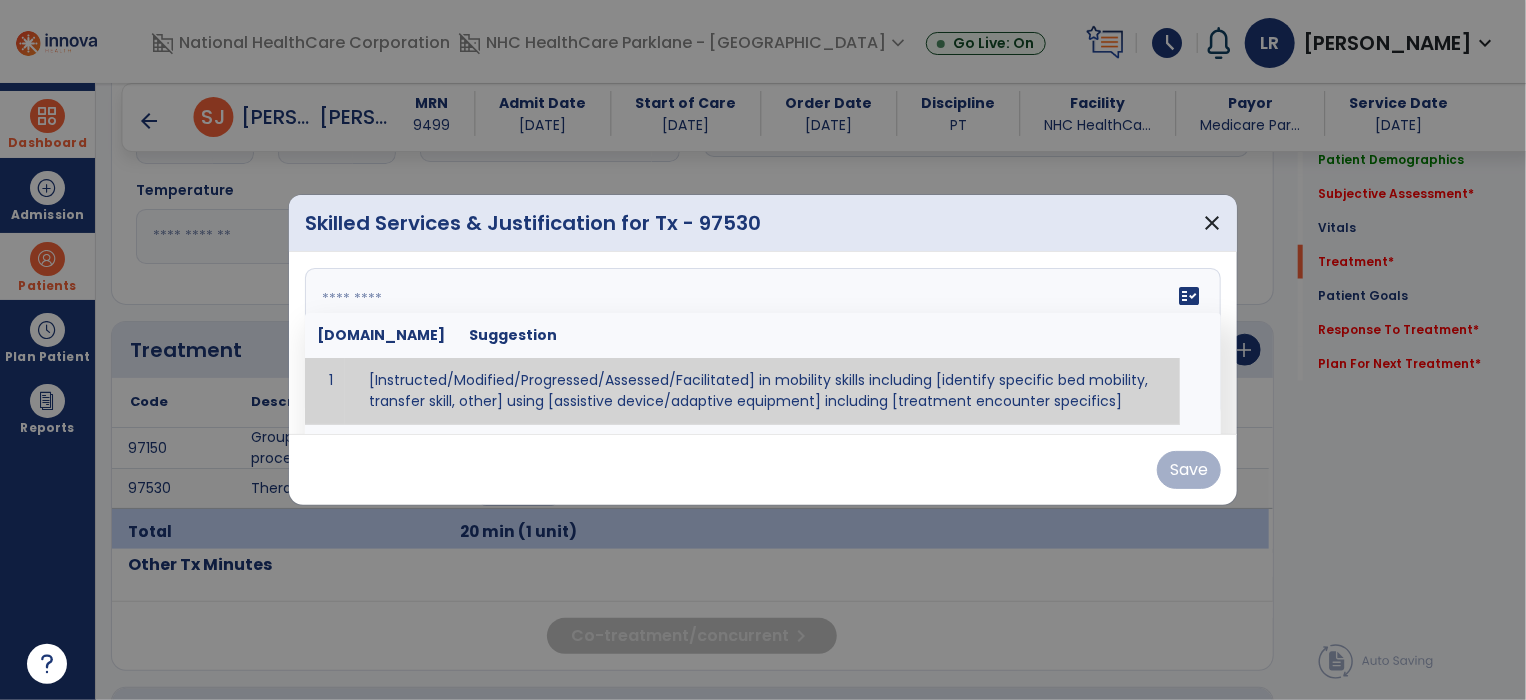 click on "fact_check  [DOMAIN_NAME] Suggestion 1 [Instructed/Modified/Progressed/Assessed/Facilitated] in mobility skills including [identify specific bed mobility, transfer skill, other] using [assistive device/adaptive equipment] including [treatment encounter specifics]" at bounding box center (763, 343) 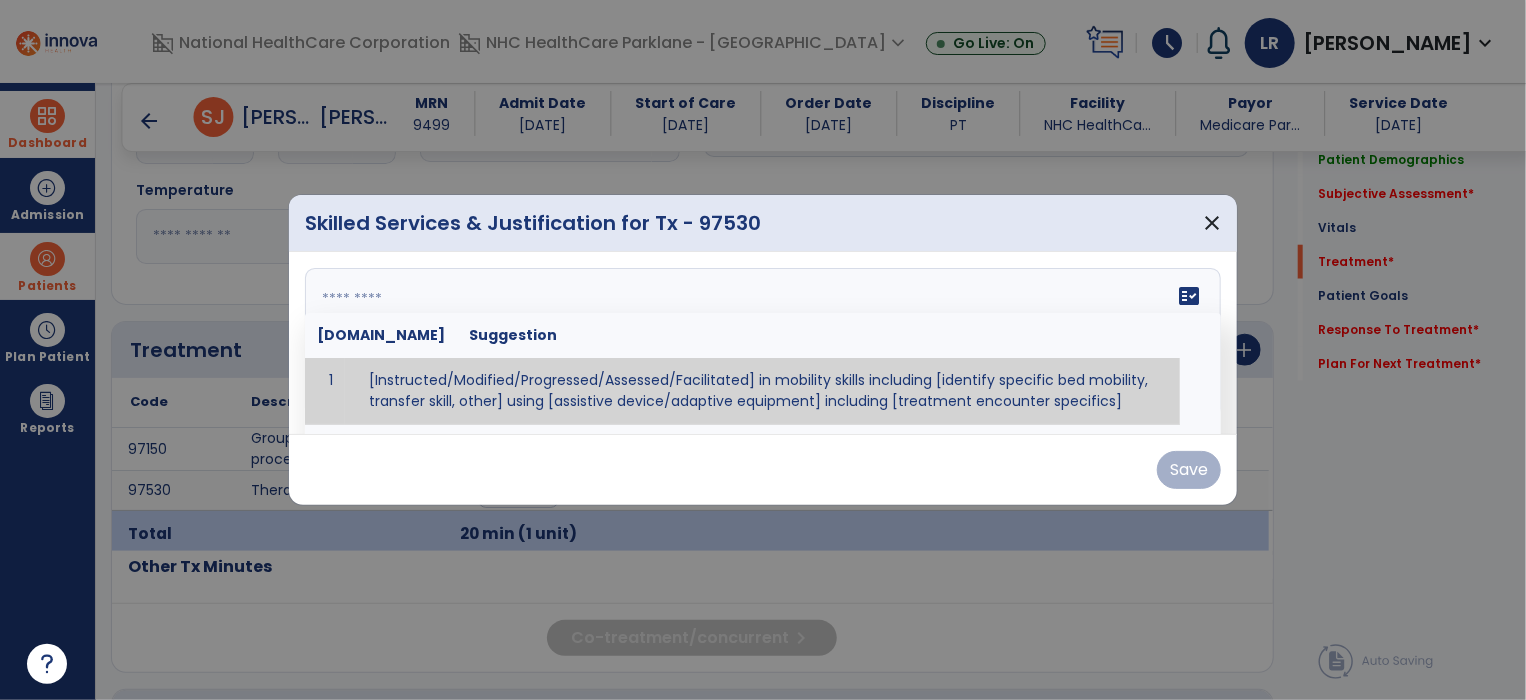 paste on "**********" 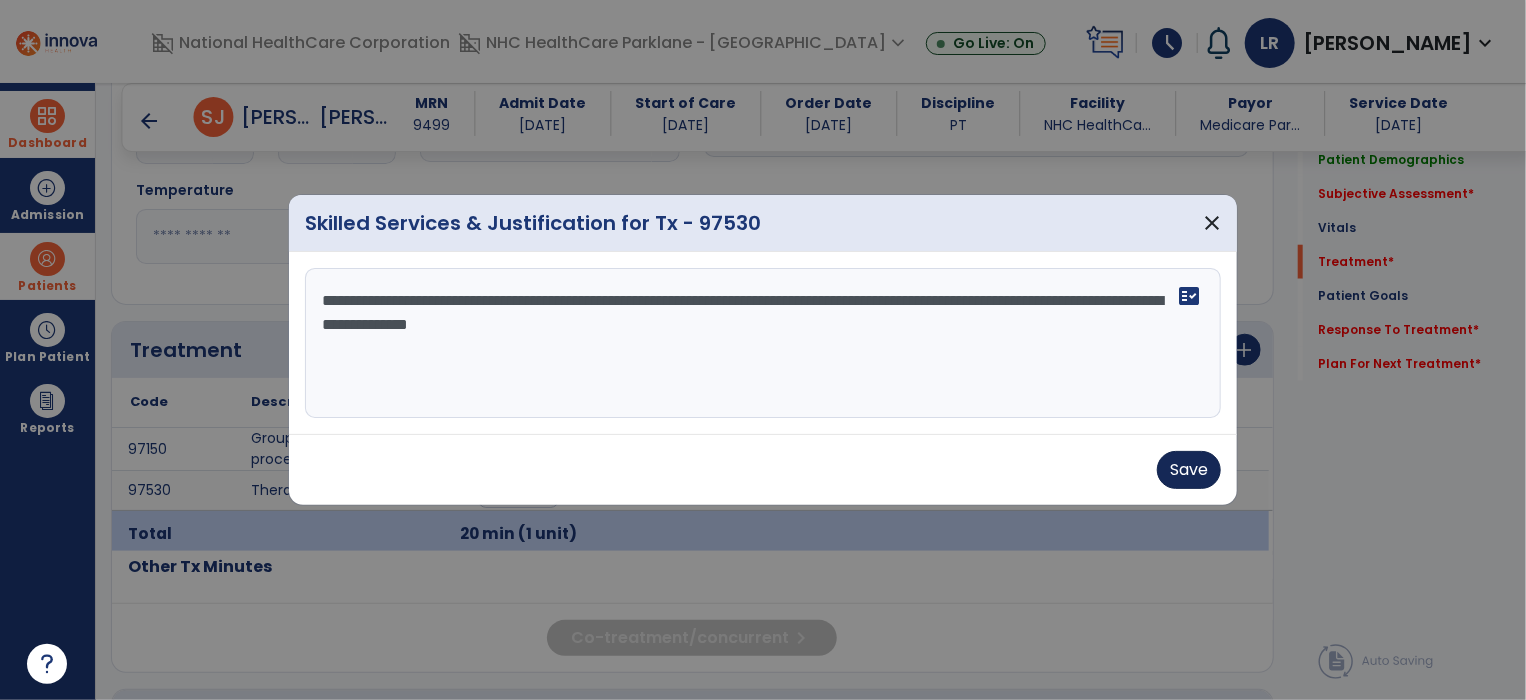 type on "**********" 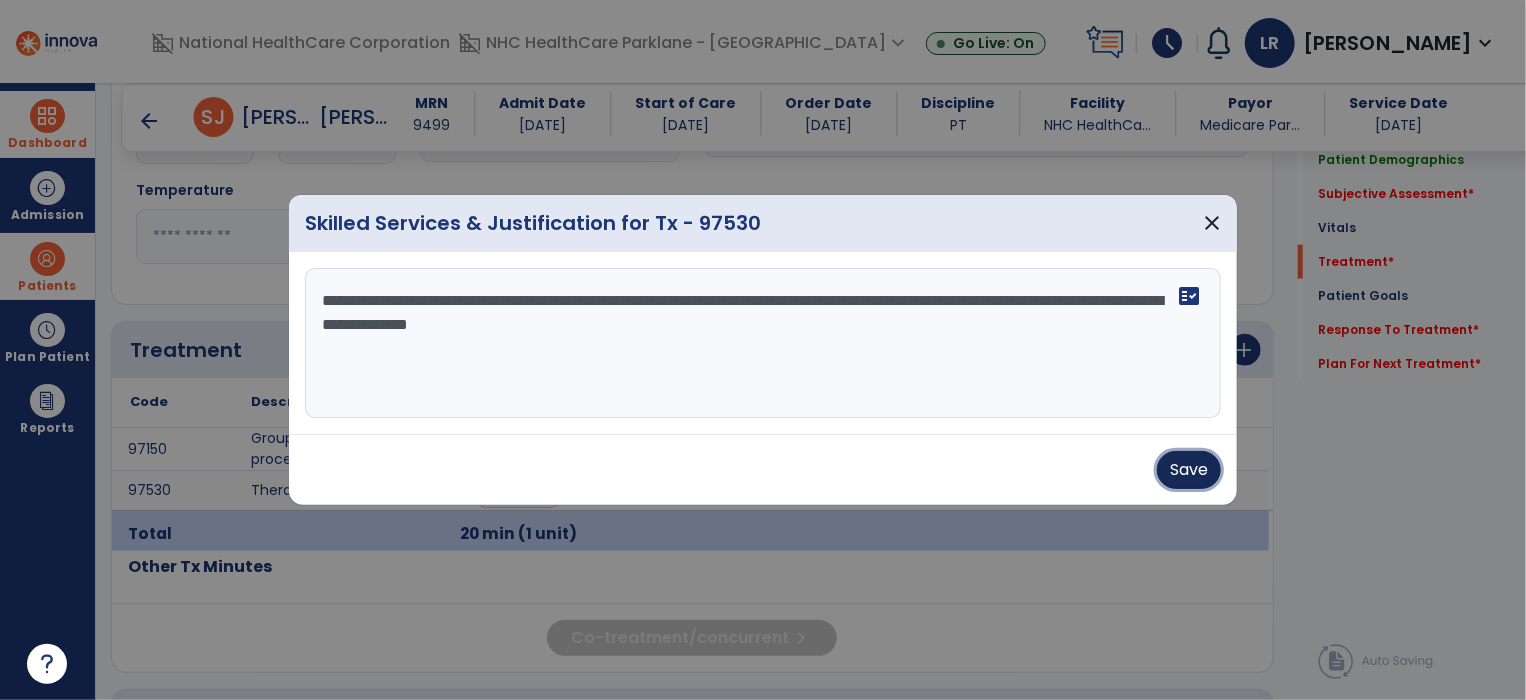 click on "Save" at bounding box center [1189, 470] 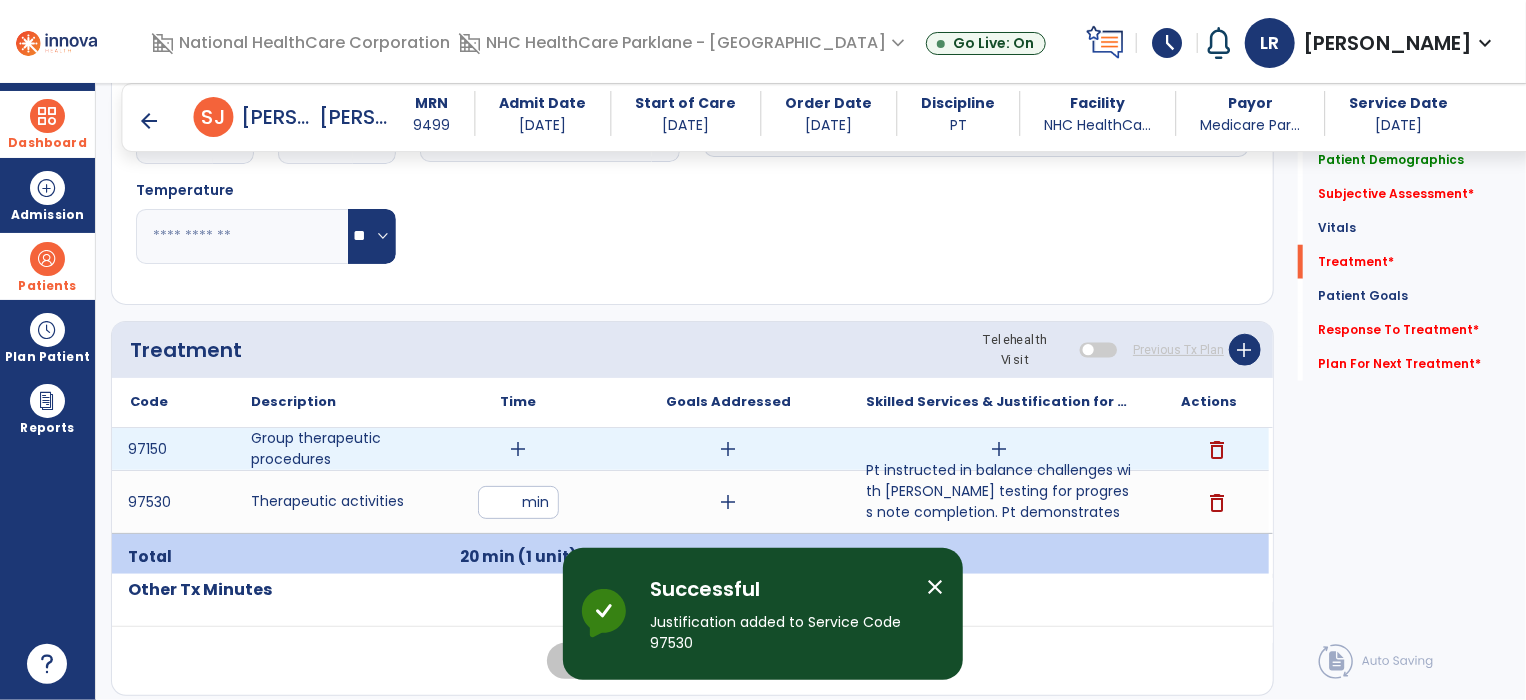 click on "add" at bounding box center [518, 449] 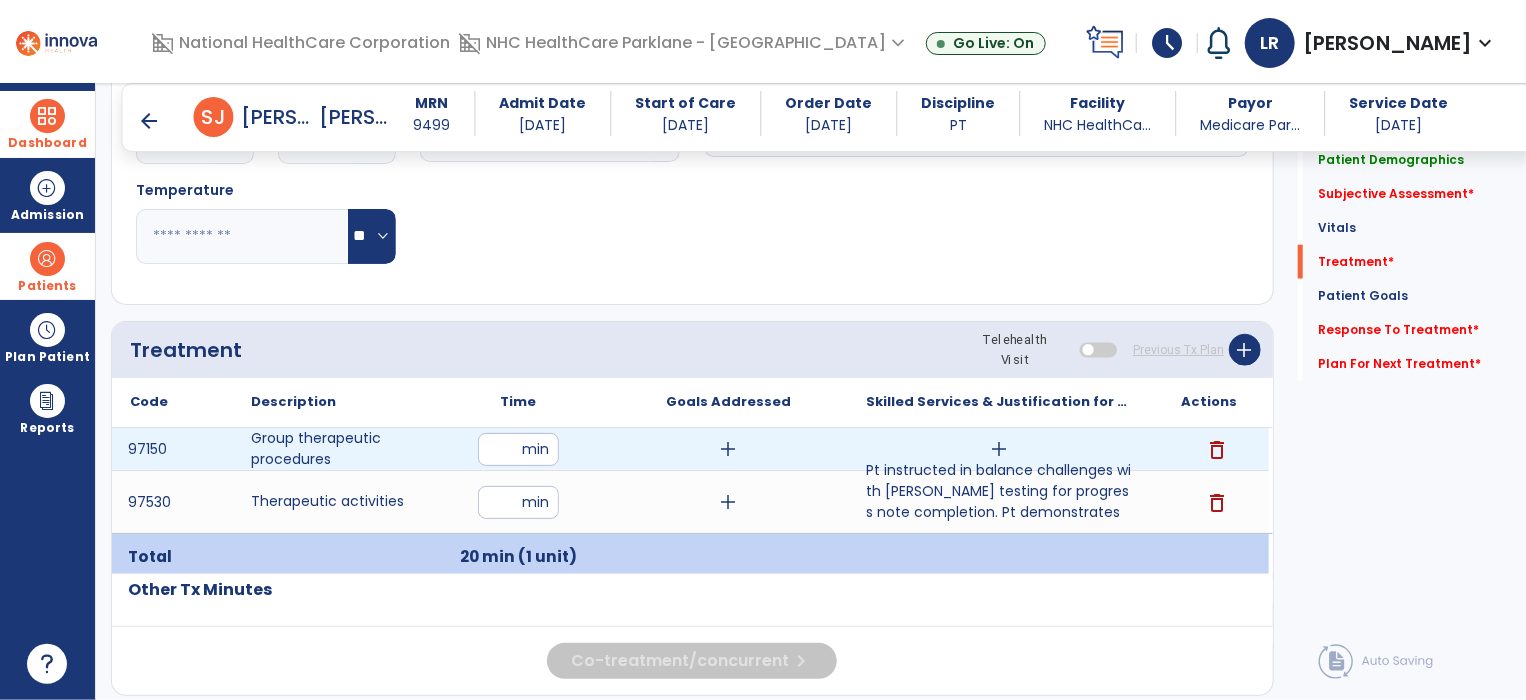 type on "**" 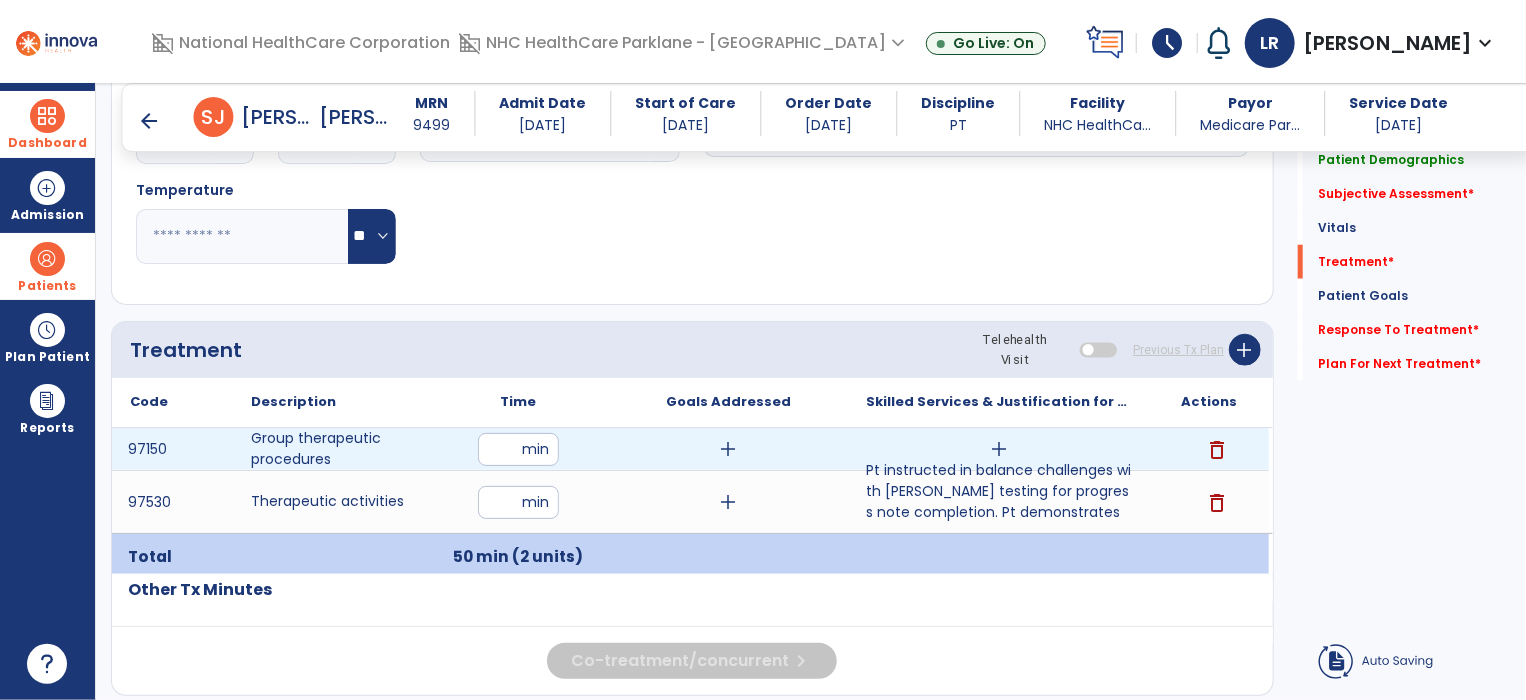 click on "add" at bounding box center (999, 449) 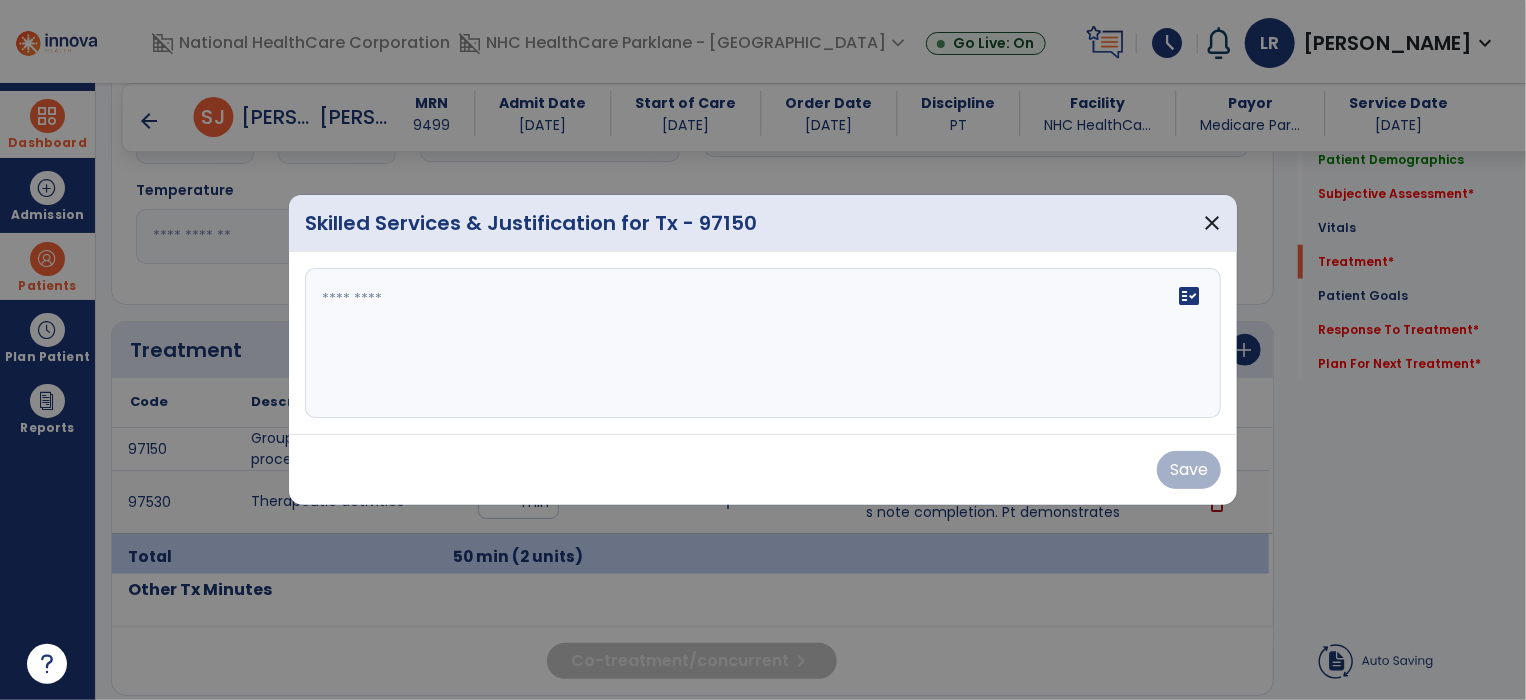 click on "Save" at bounding box center (763, 469) 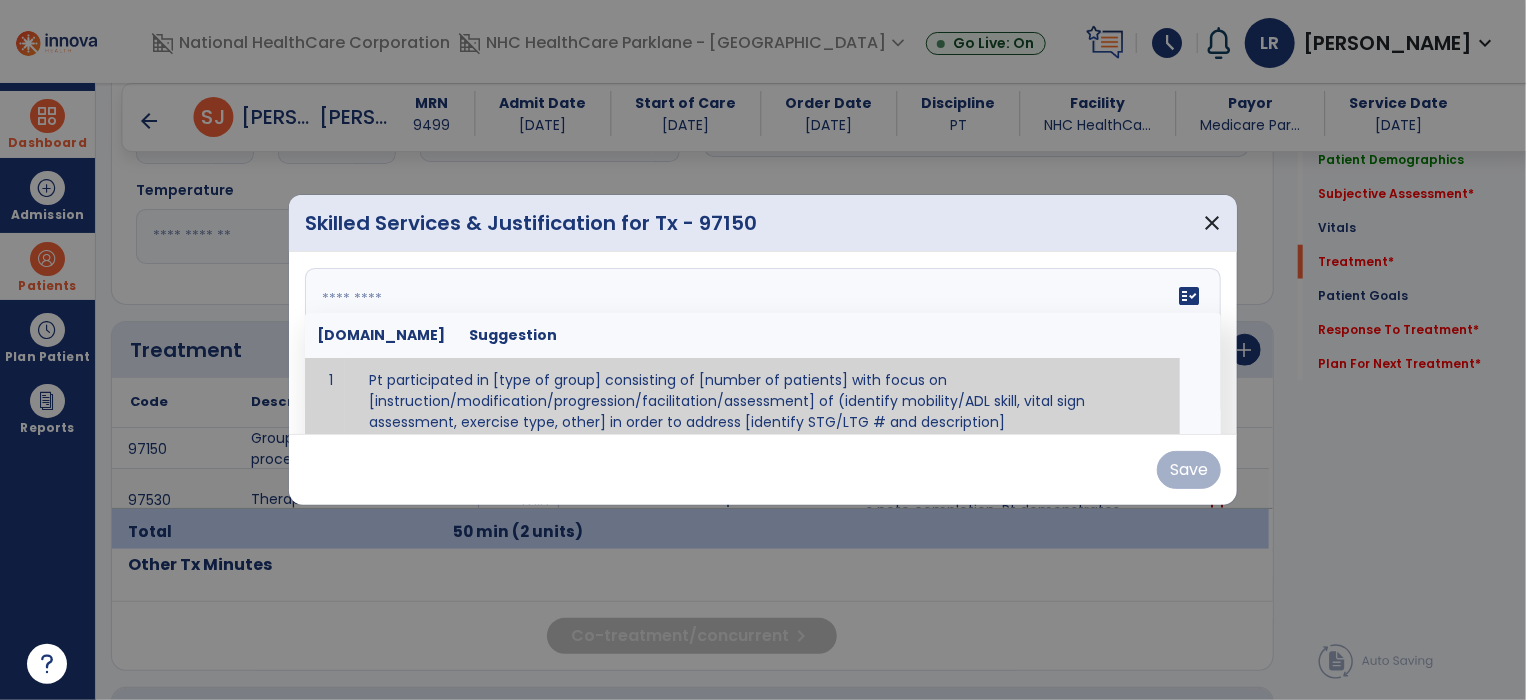 click on "fact_check  [DOMAIN_NAME] Suggestion 1 Pt participated in [type of group] consisting of [number of patients] with focus on [instruction/modification/progression/facilitation/assessment] of (identify mobility/ADL skill, vital sign assessment, exercise type, other] in order to address [identify STG/LTG # and description]" at bounding box center [763, 343] 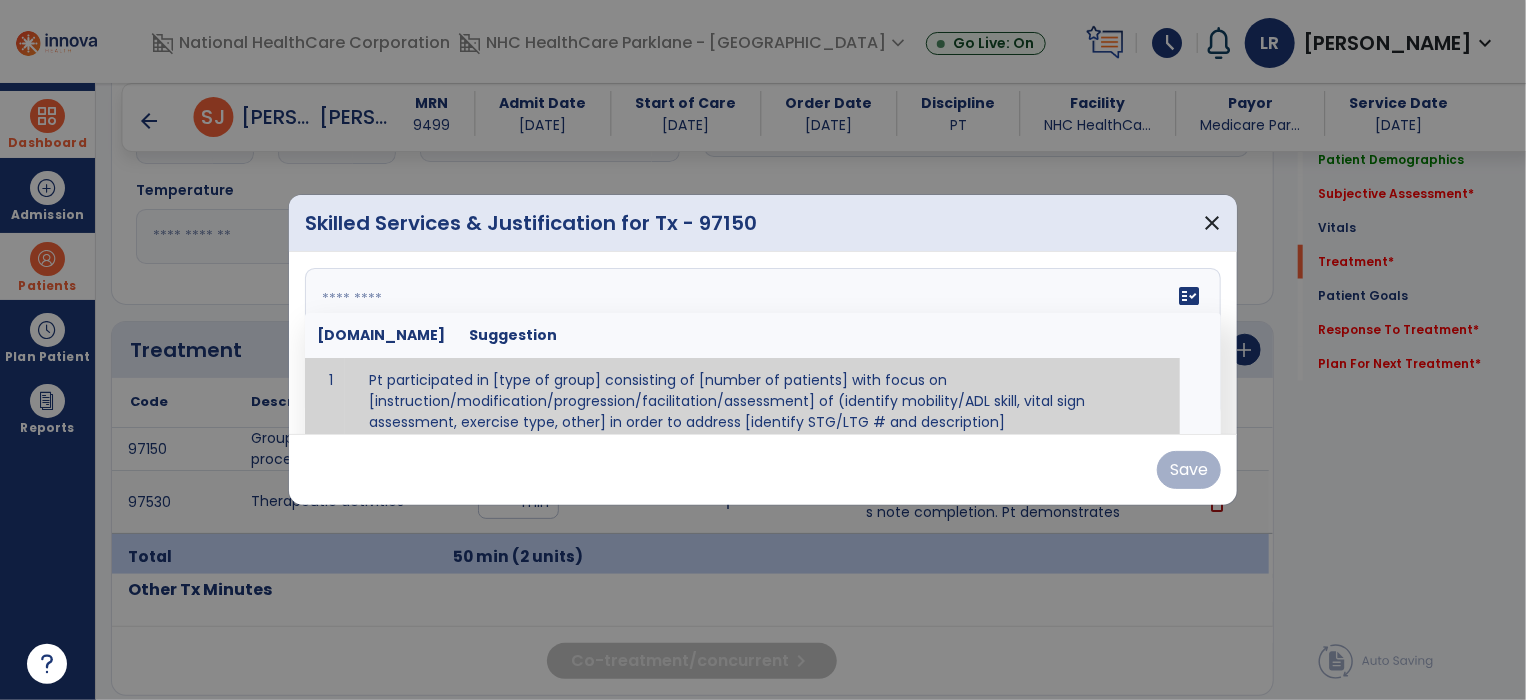 scroll, scrollTop: 12, scrollLeft: 0, axis: vertical 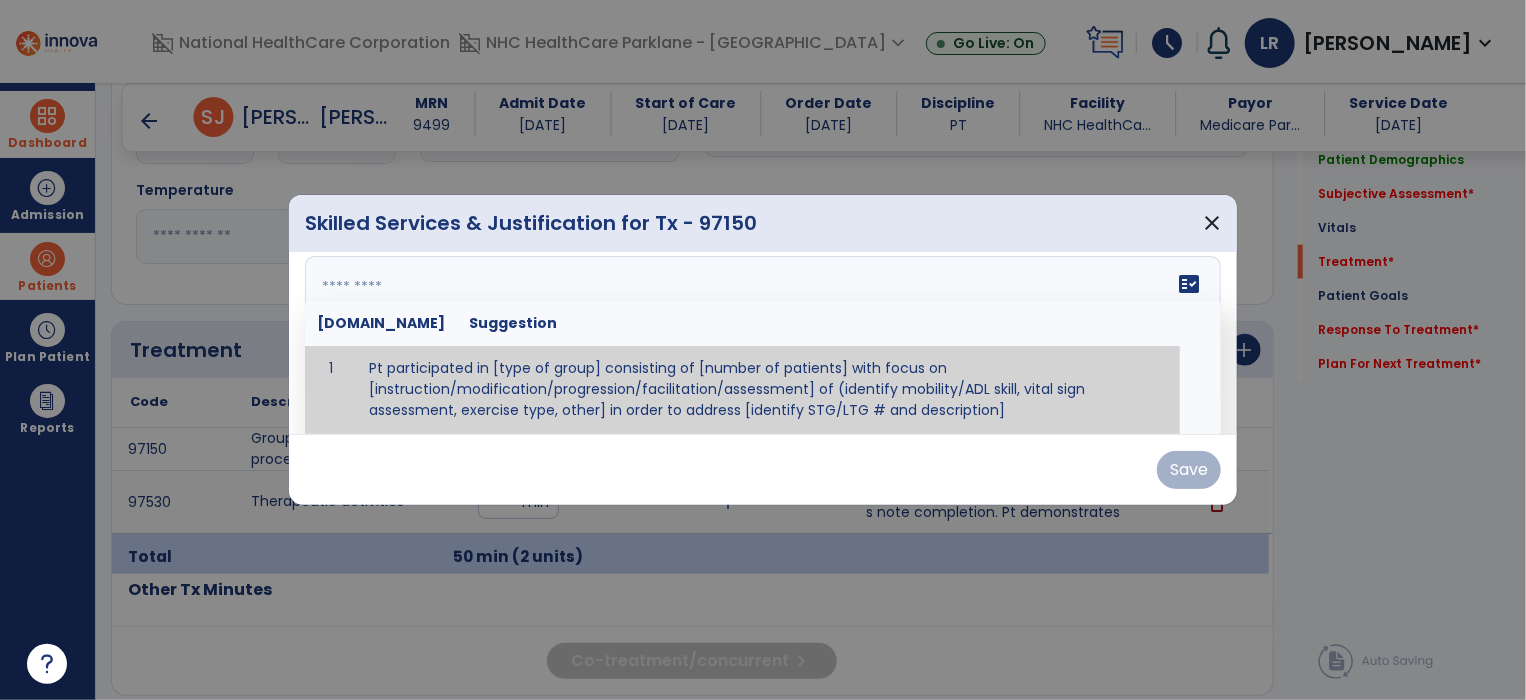 paste on "**********" 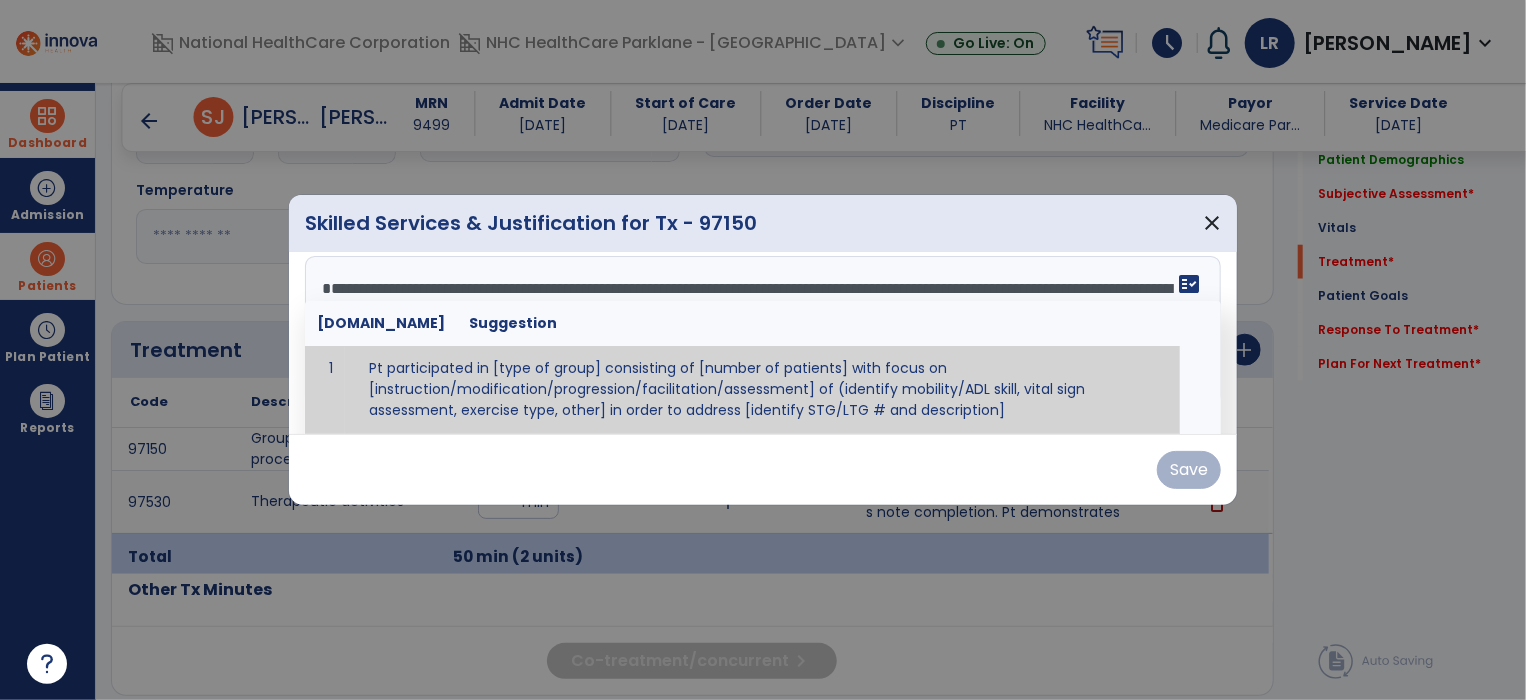 scroll, scrollTop: 15, scrollLeft: 0, axis: vertical 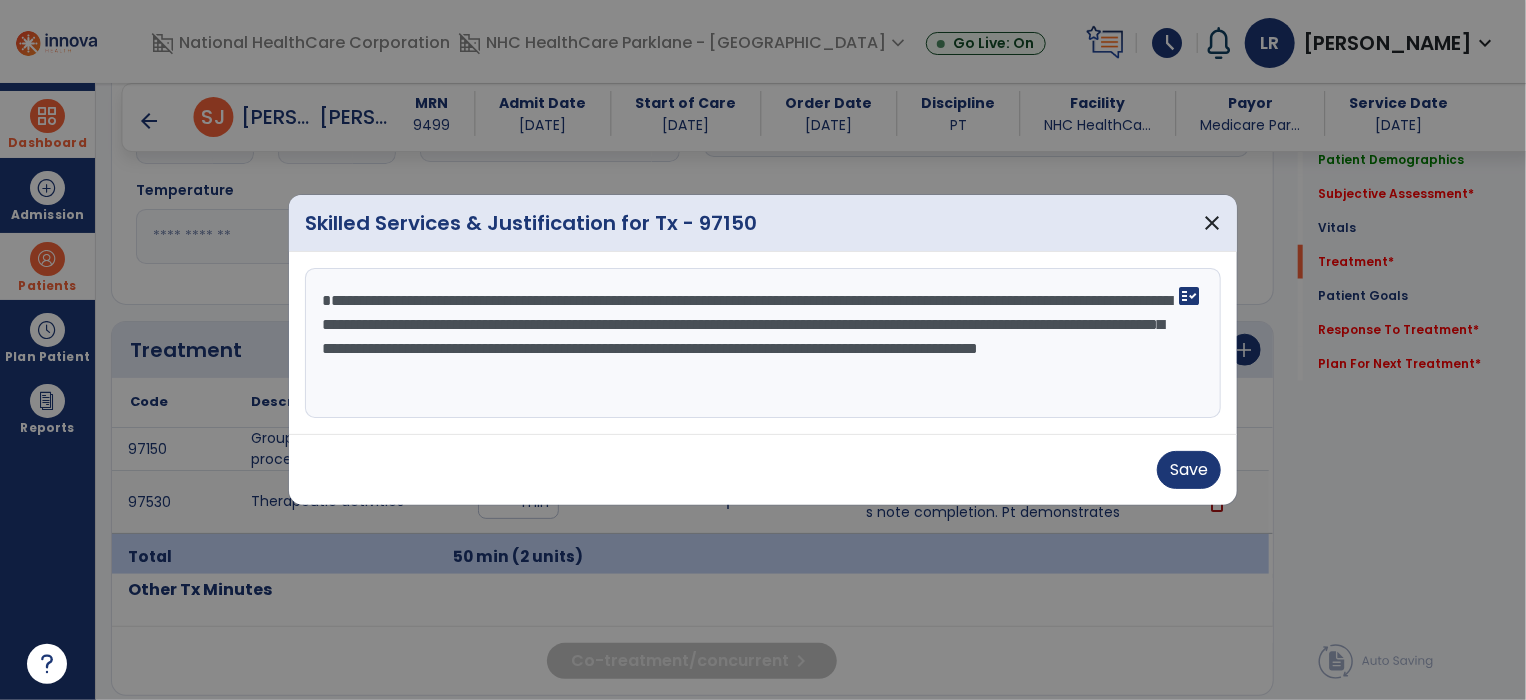 click on "**********" at bounding box center (763, 343) 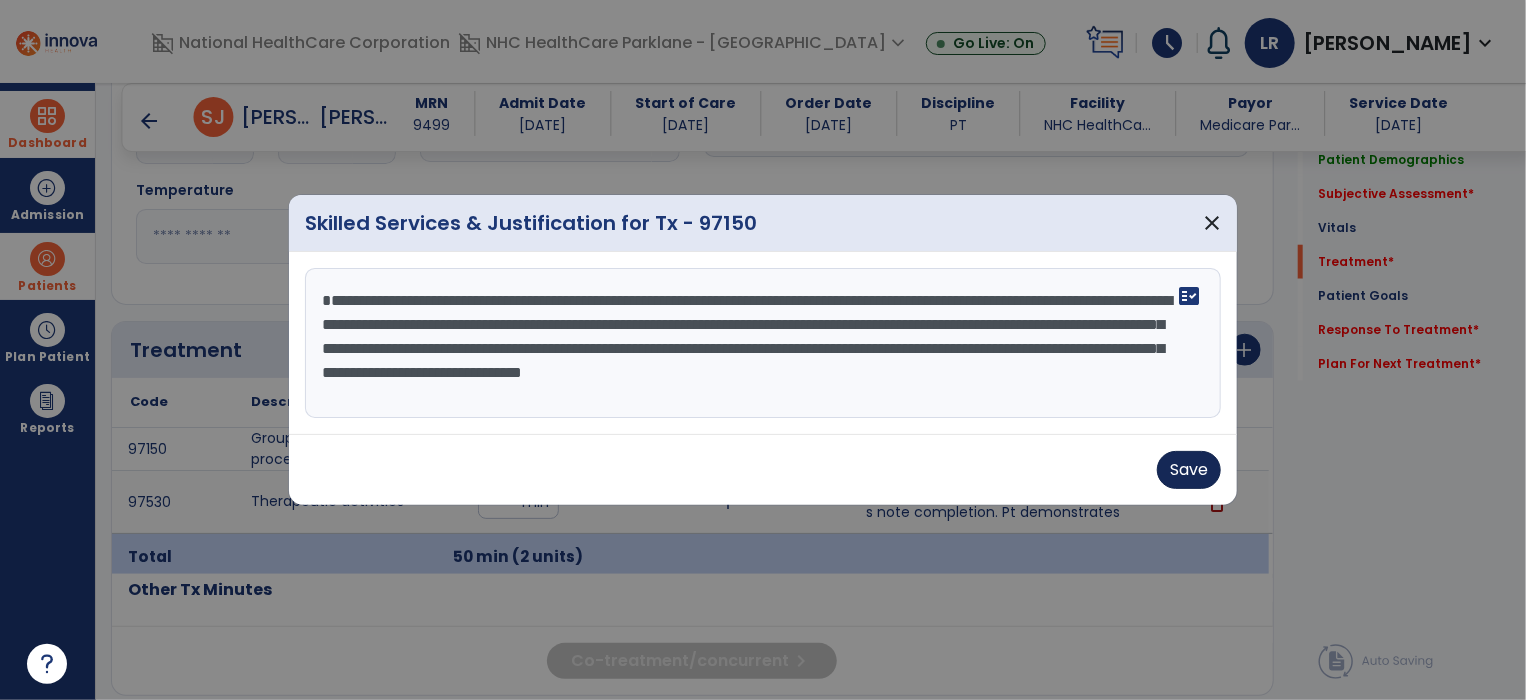 type on "**********" 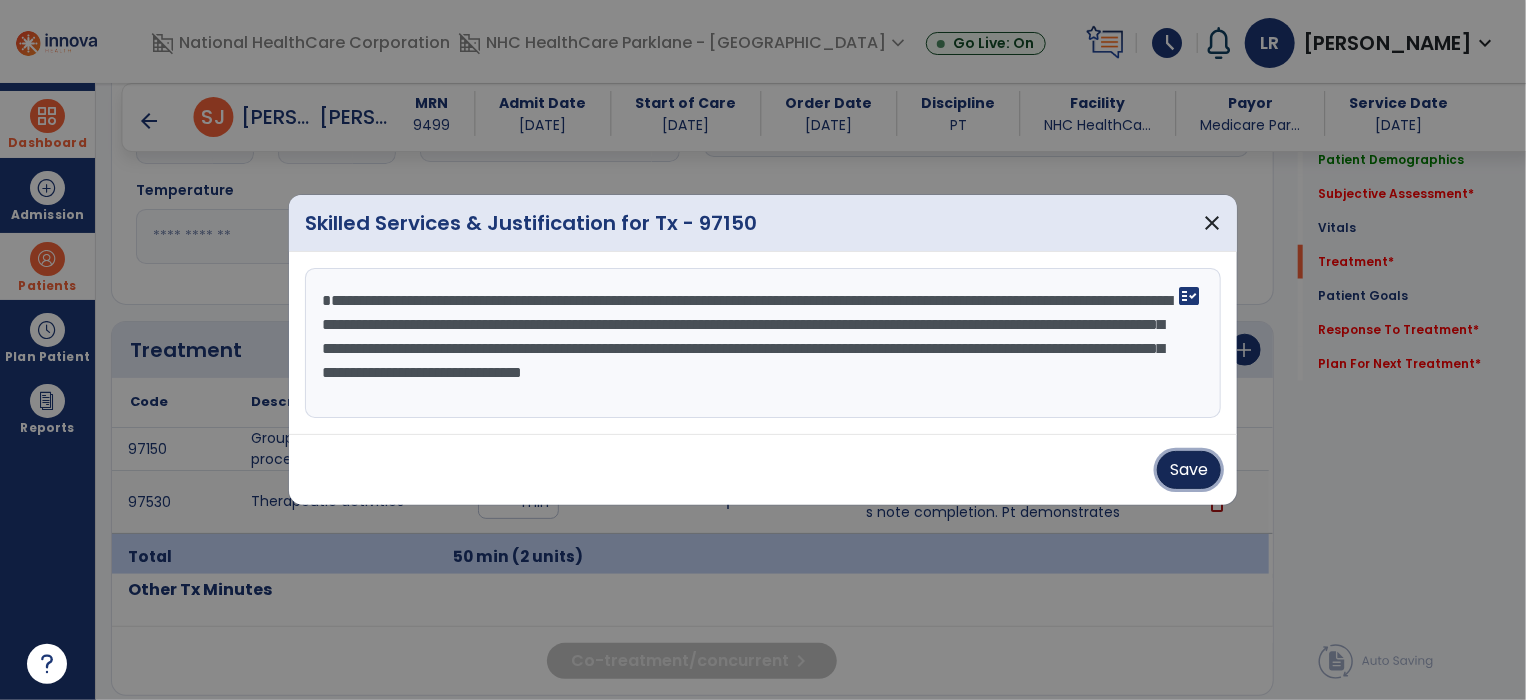 click on "Save" at bounding box center (1189, 470) 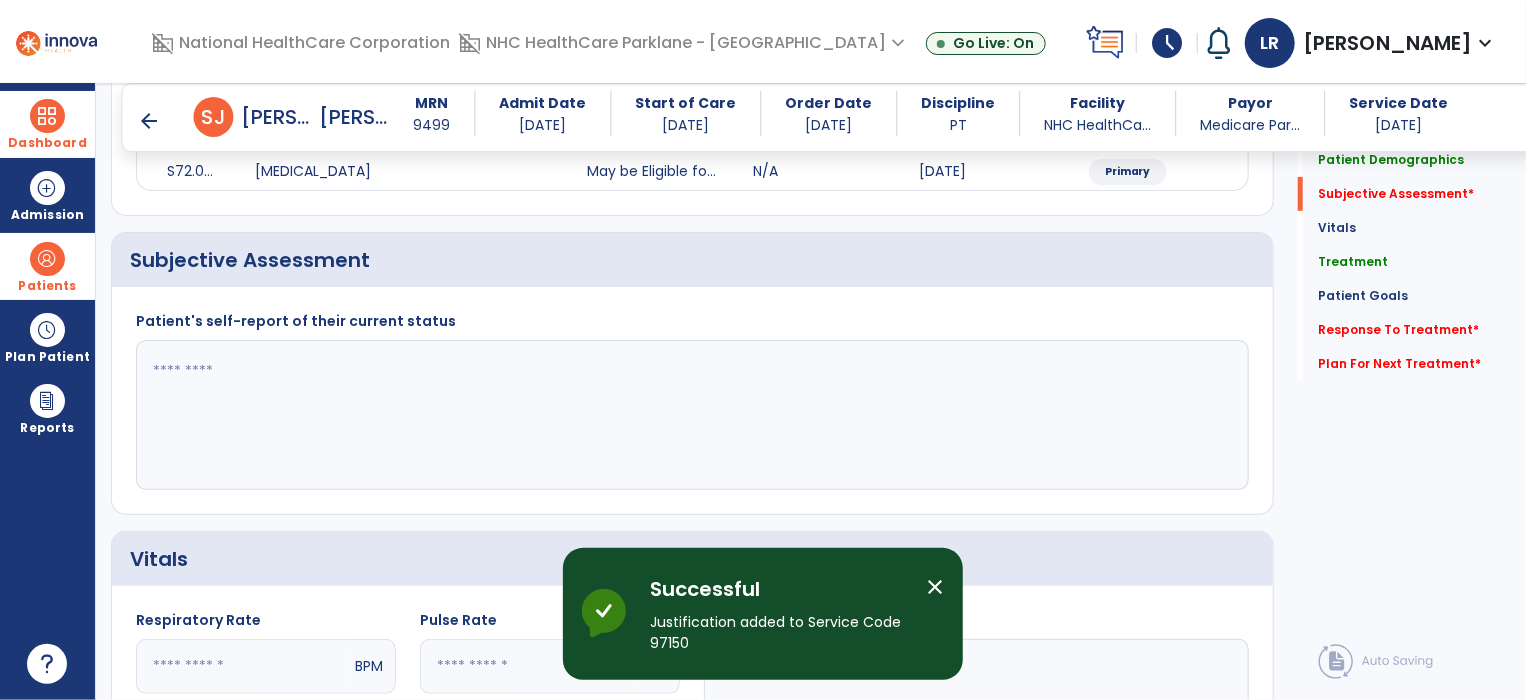 scroll, scrollTop: 299, scrollLeft: 0, axis: vertical 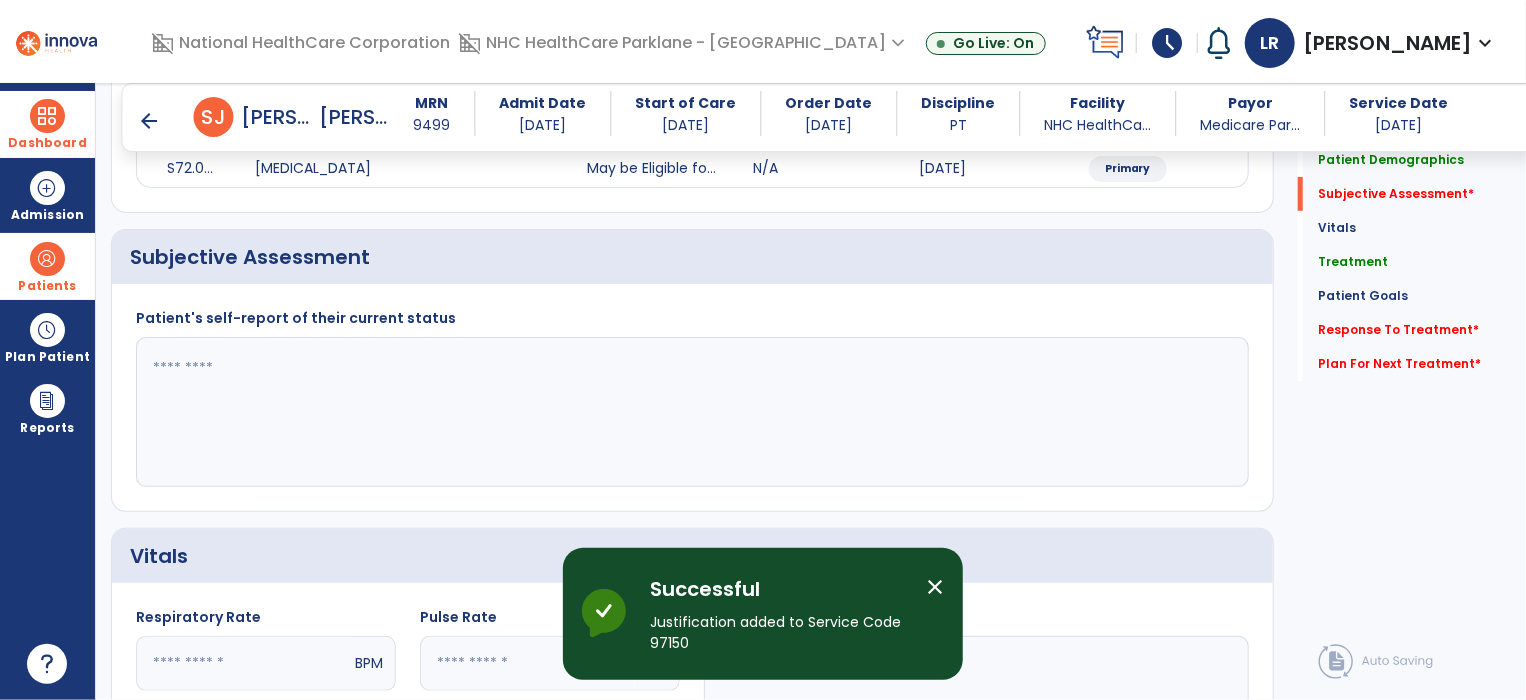 click 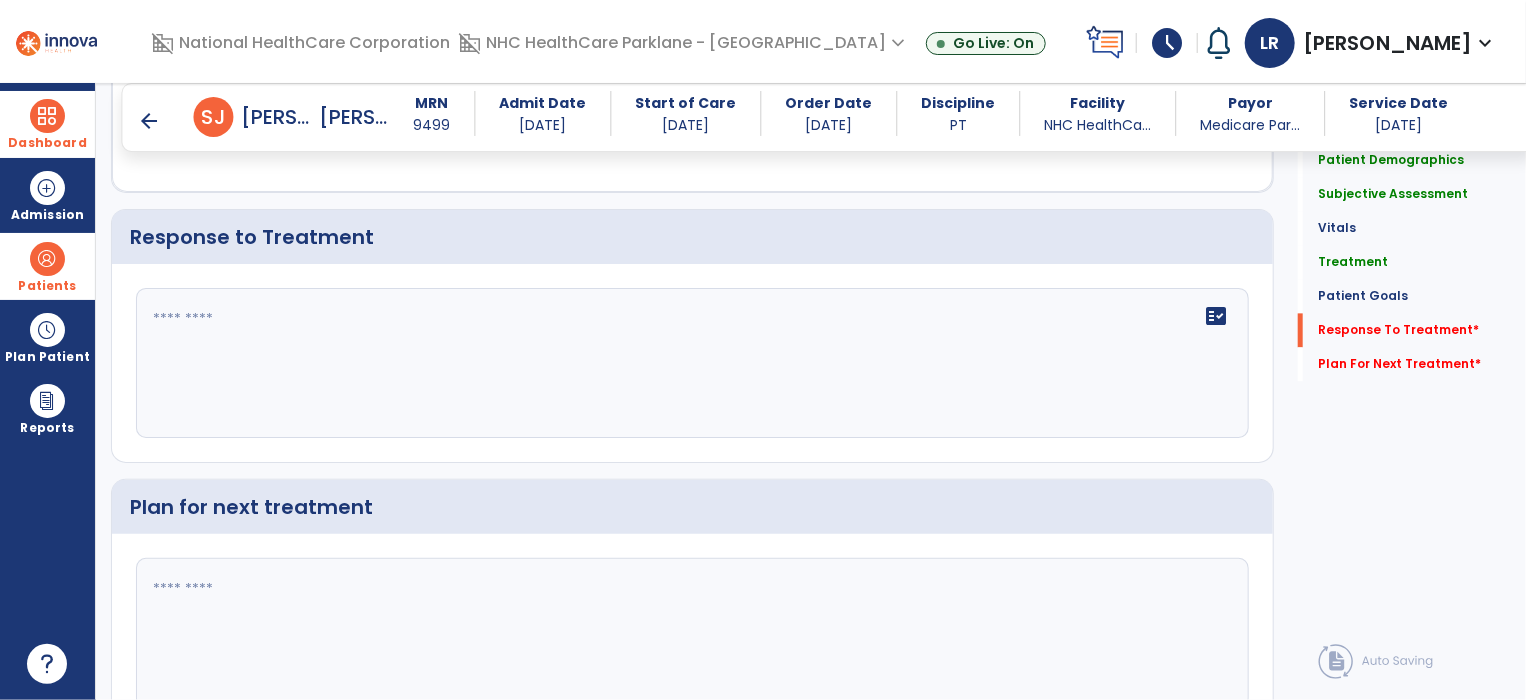 scroll, scrollTop: 2169, scrollLeft: 0, axis: vertical 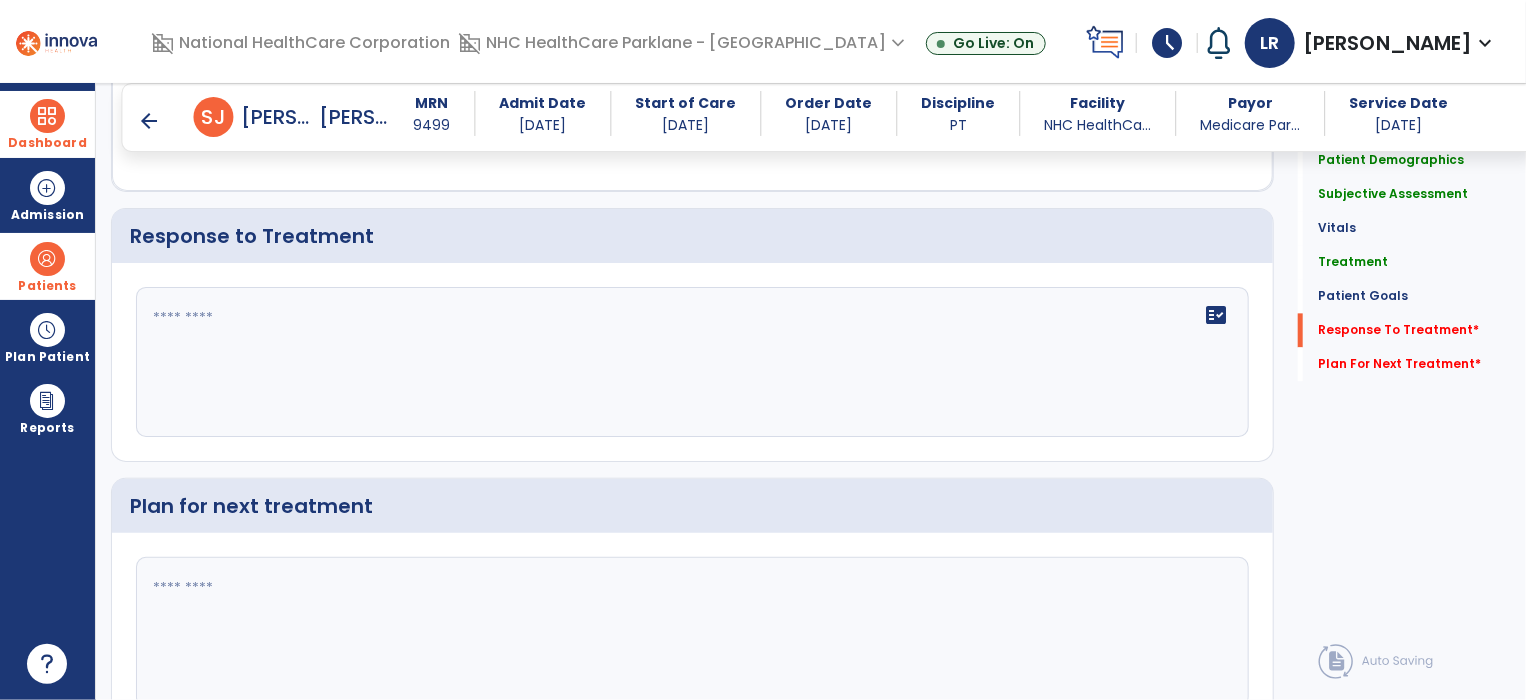 type on "**********" 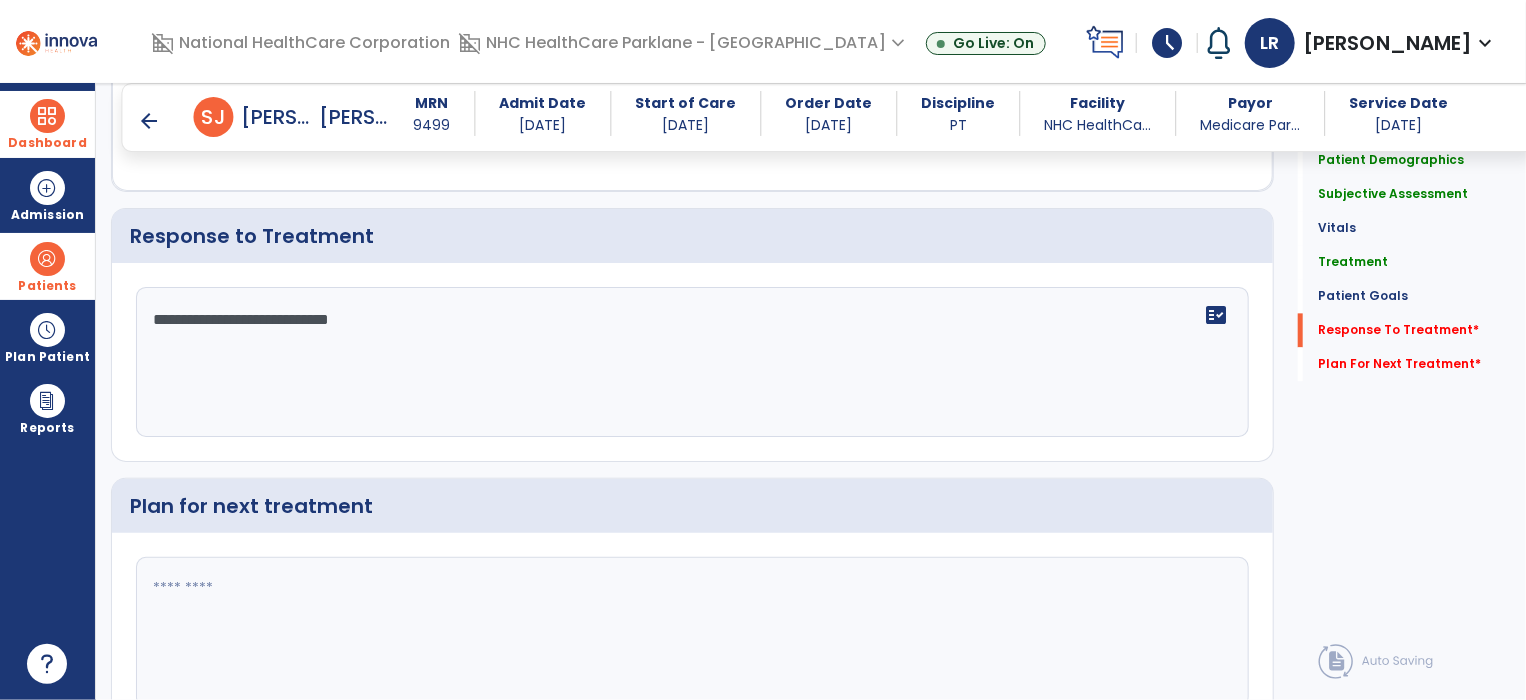 scroll, scrollTop: 2259, scrollLeft: 0, axis: vertical 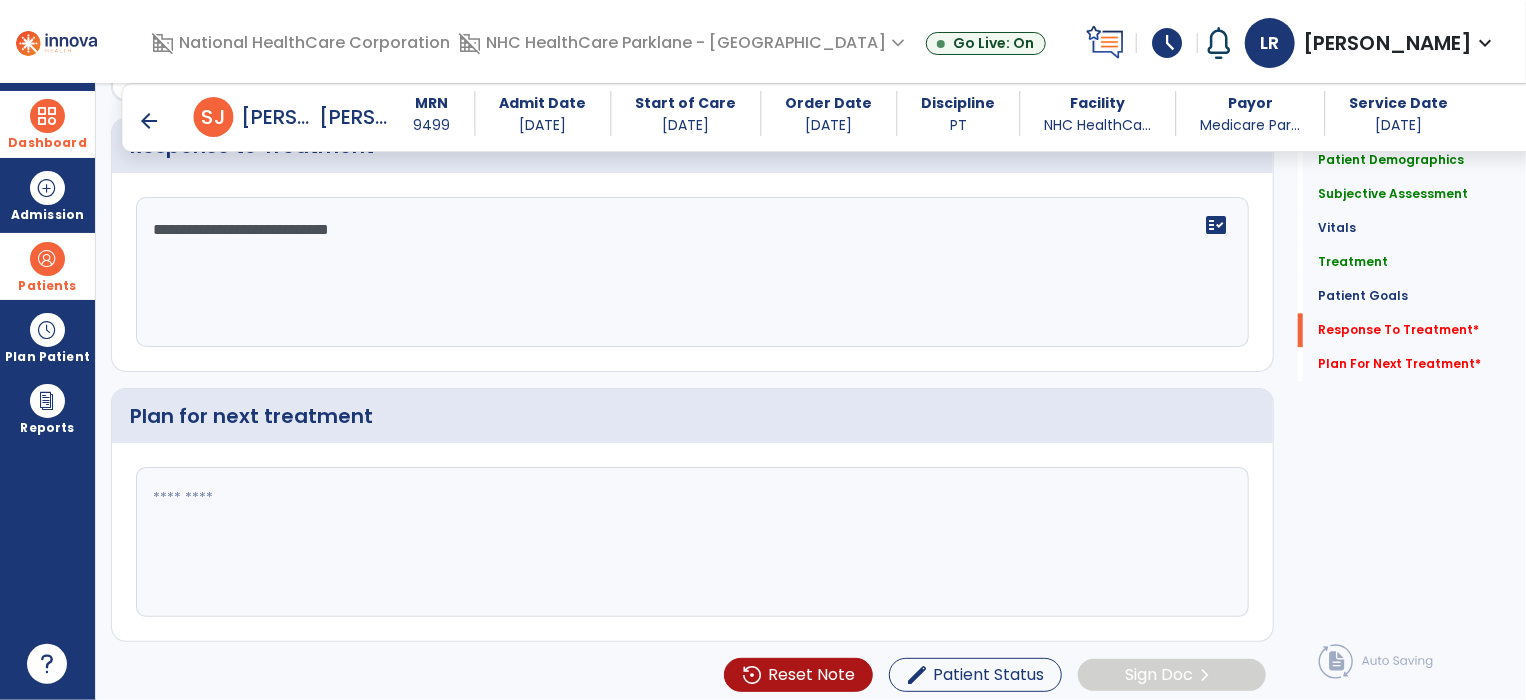 type on "**********" 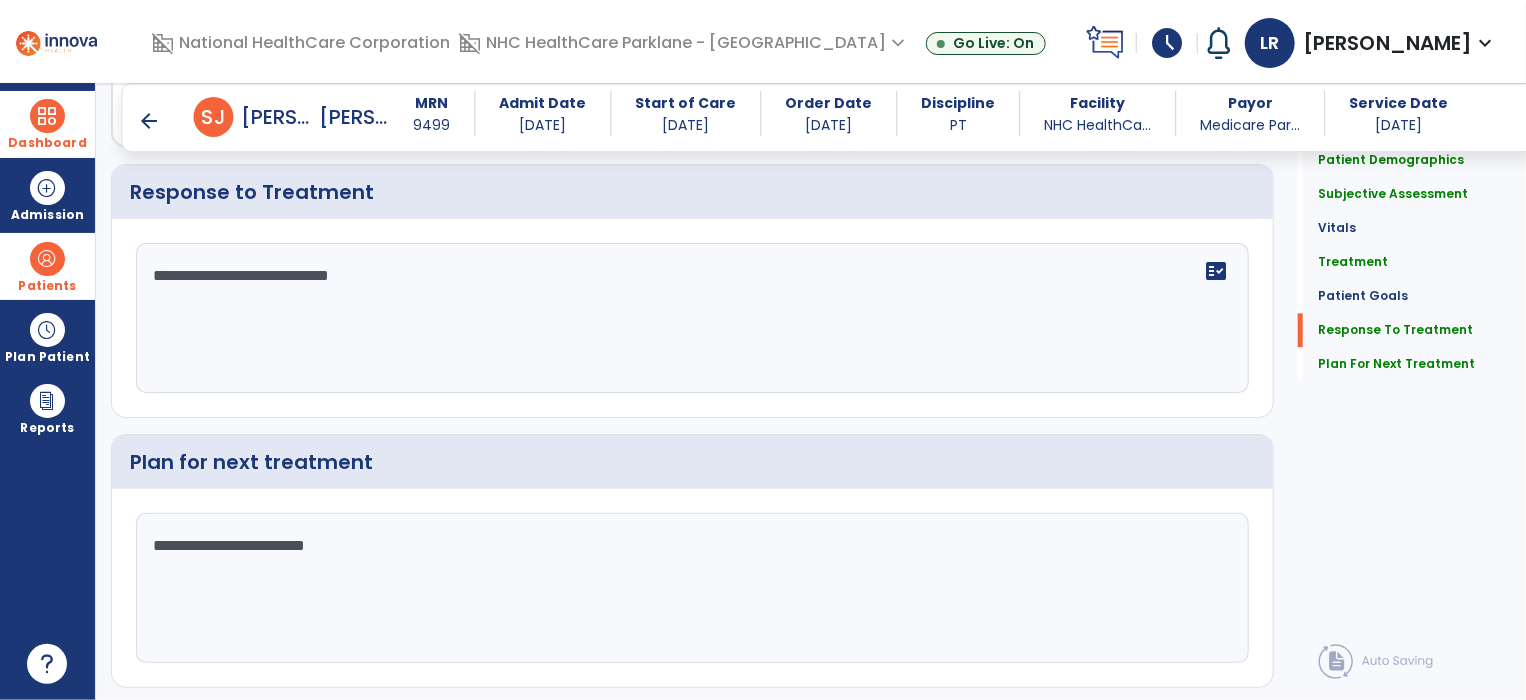 scroll, scrollTop: 2259, scrollLeft: 0, axis: vertical 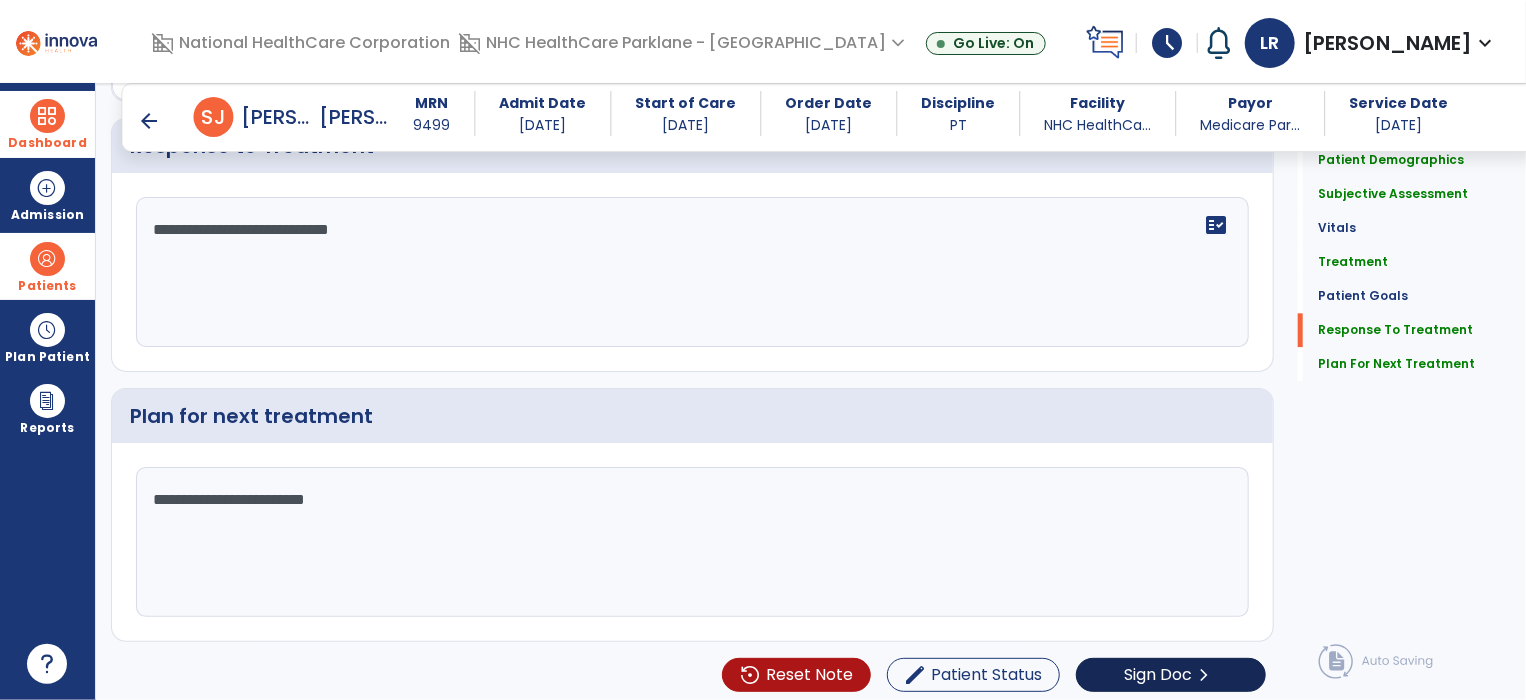 type on "**********" 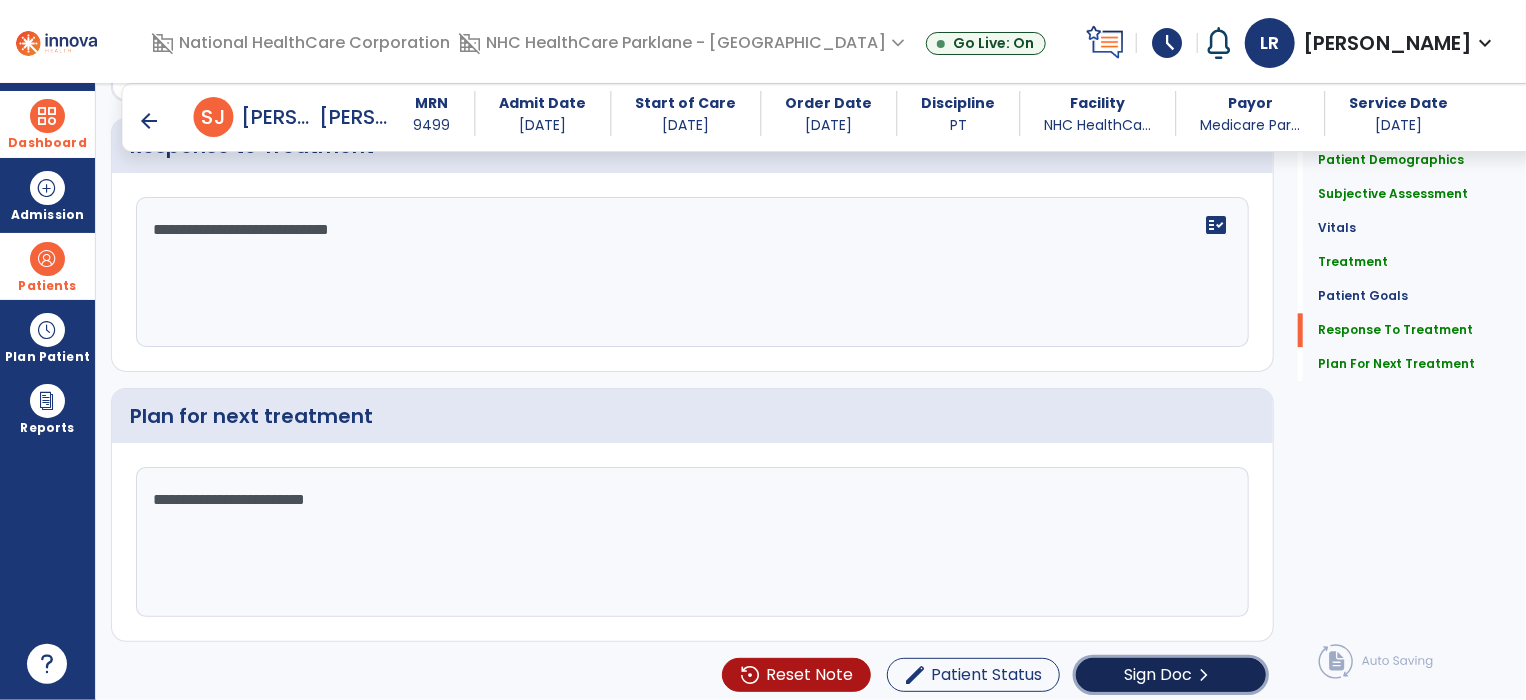 click on "Sign Doc  chevron_right" 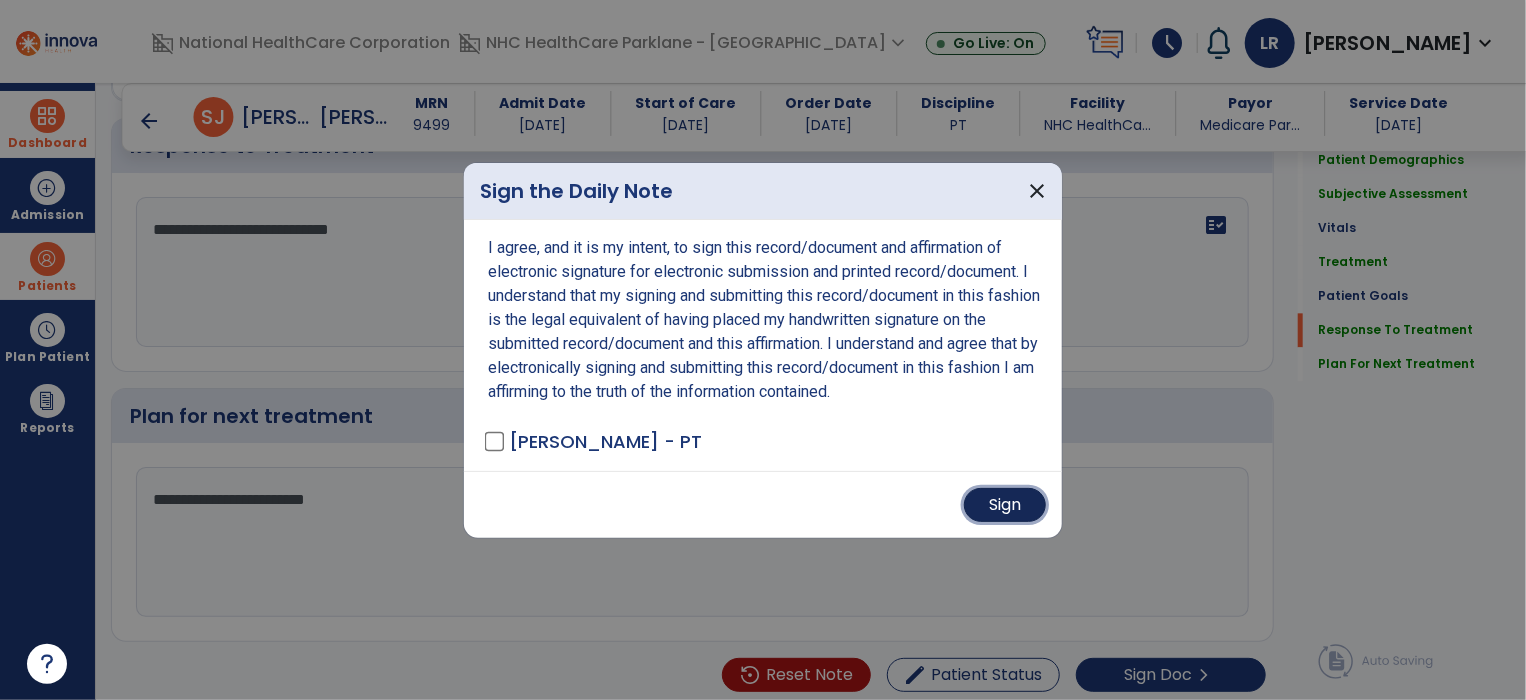 click on "Sign" at bounding box center [1005, 505] 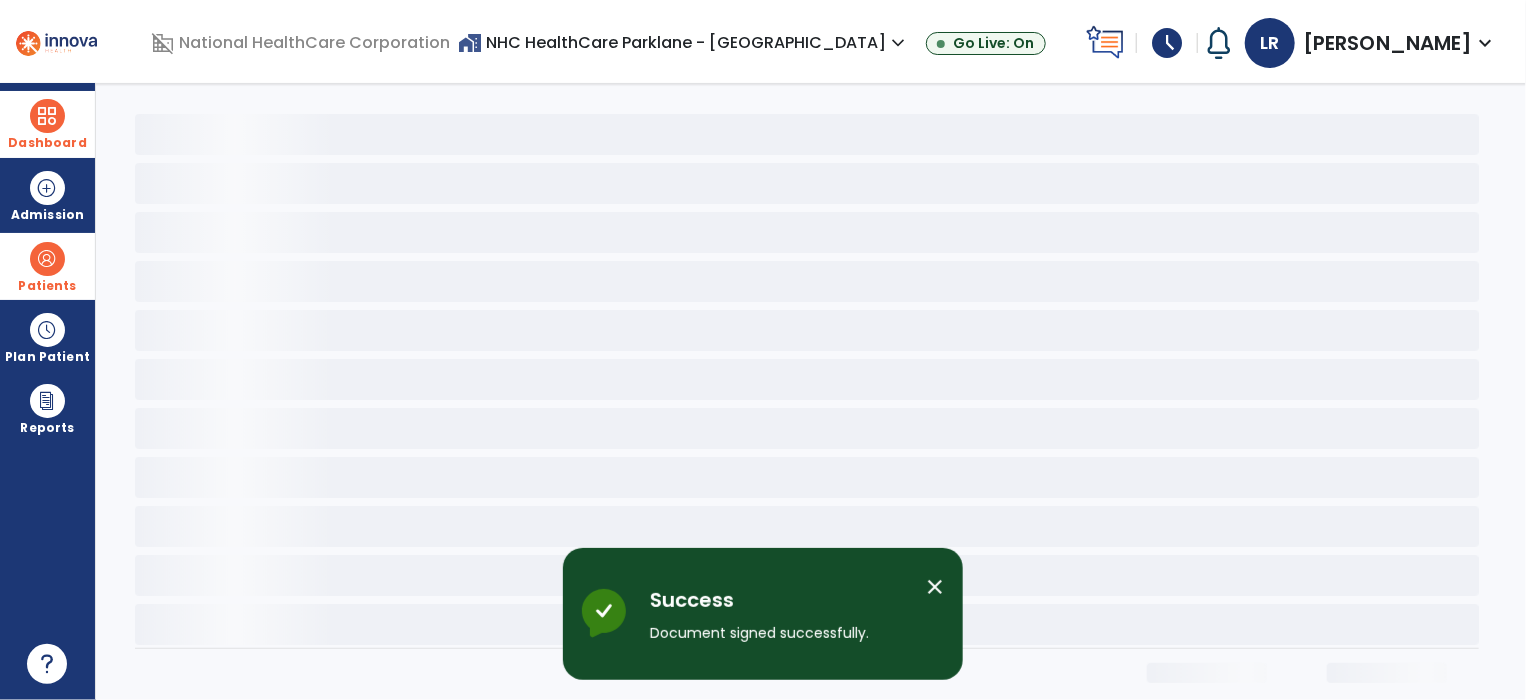 scroll, scrollTop: 0, scrollLeft: 0, axis: both 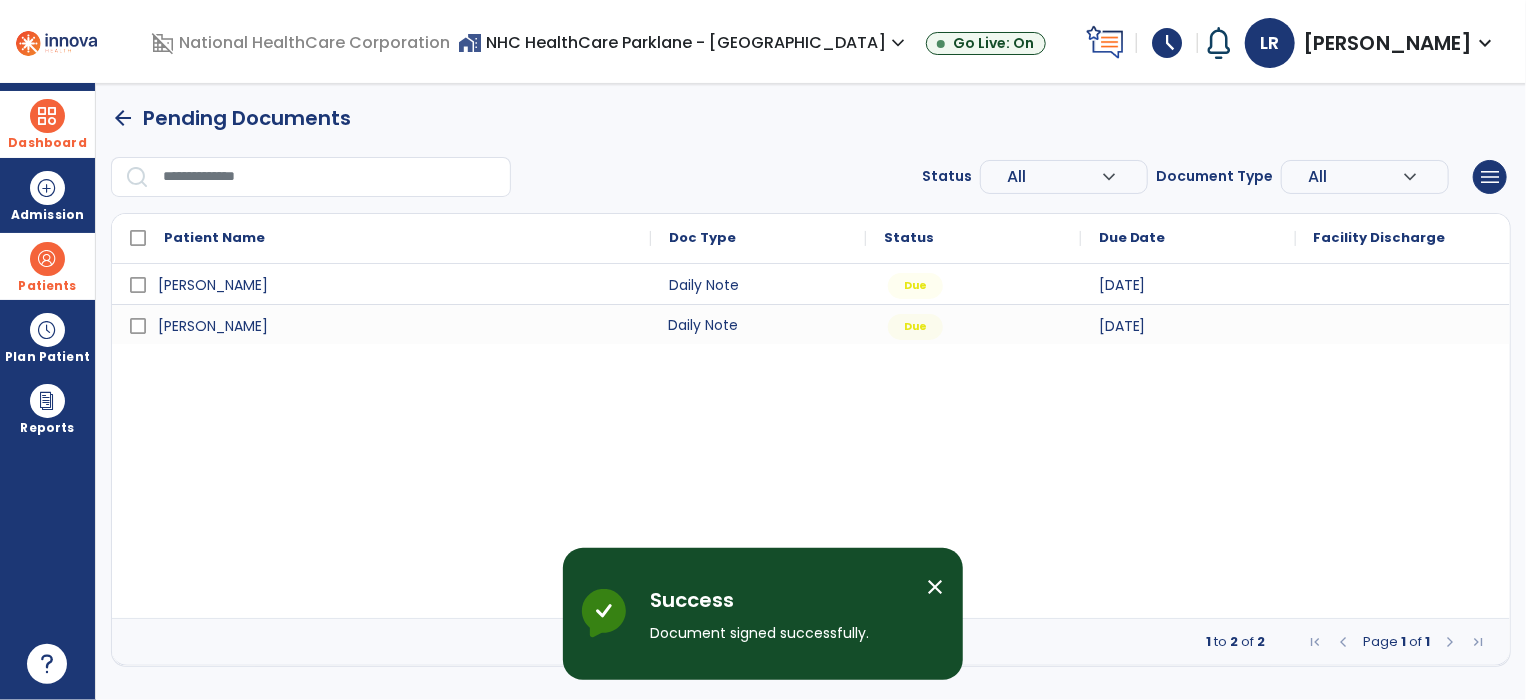 click on "Daily Note" at bounding box center (758, 324) 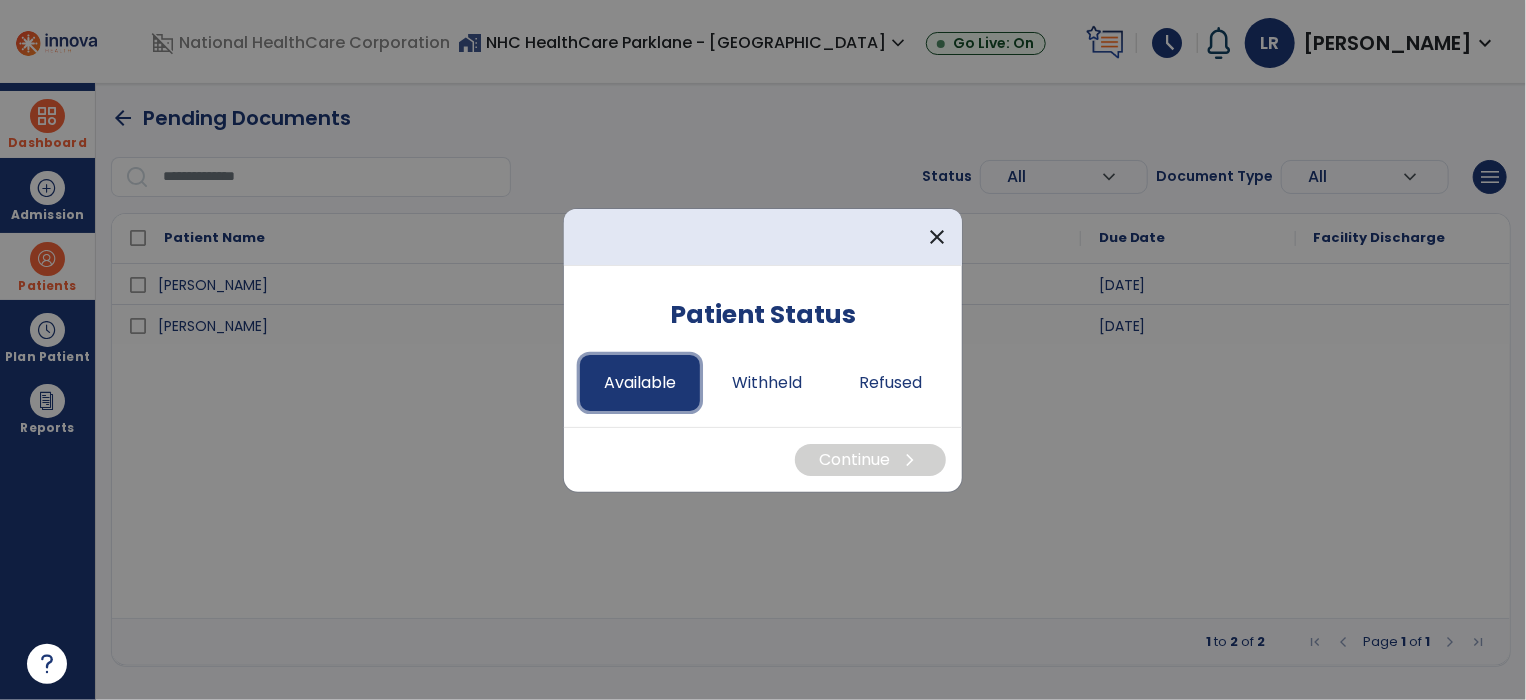 click on "Available" at bounding box center (640, 383) 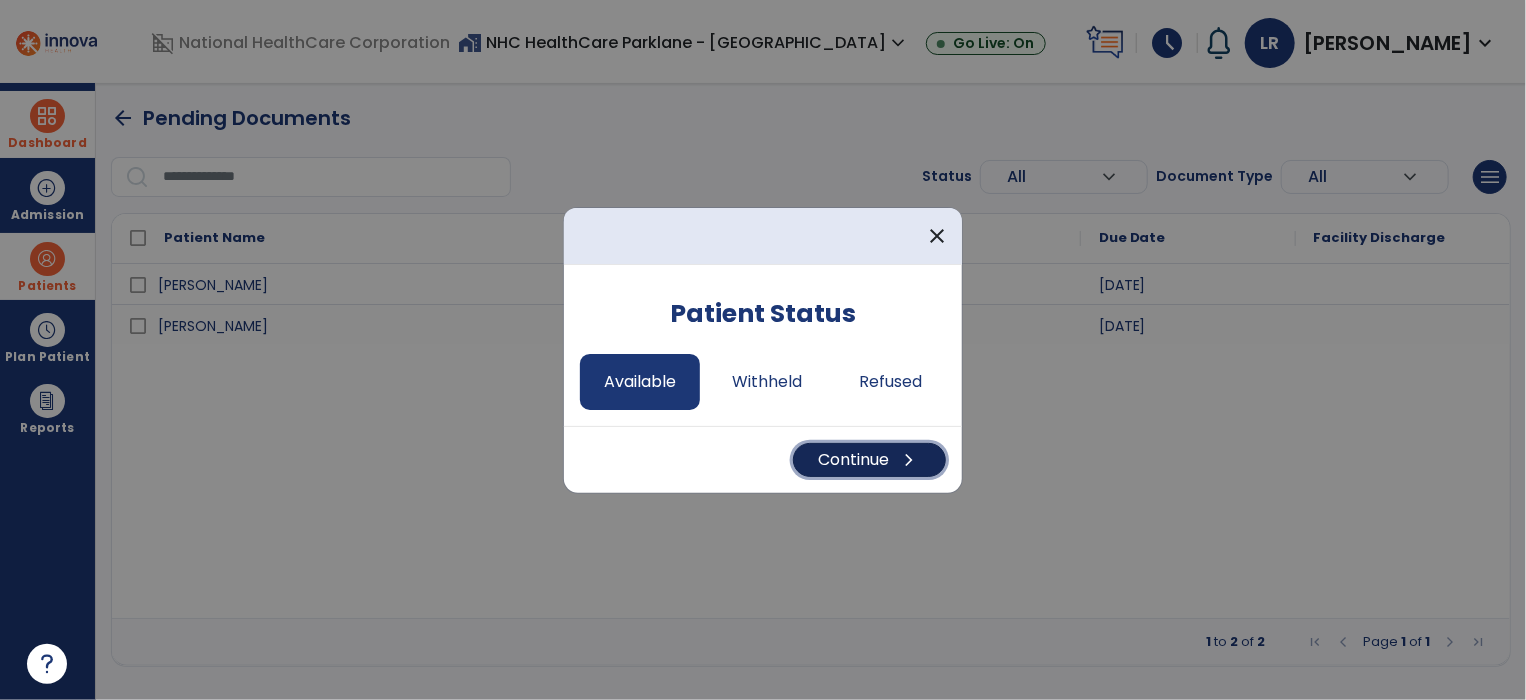 click on "chevron_right" at bounding box center [909, 460] 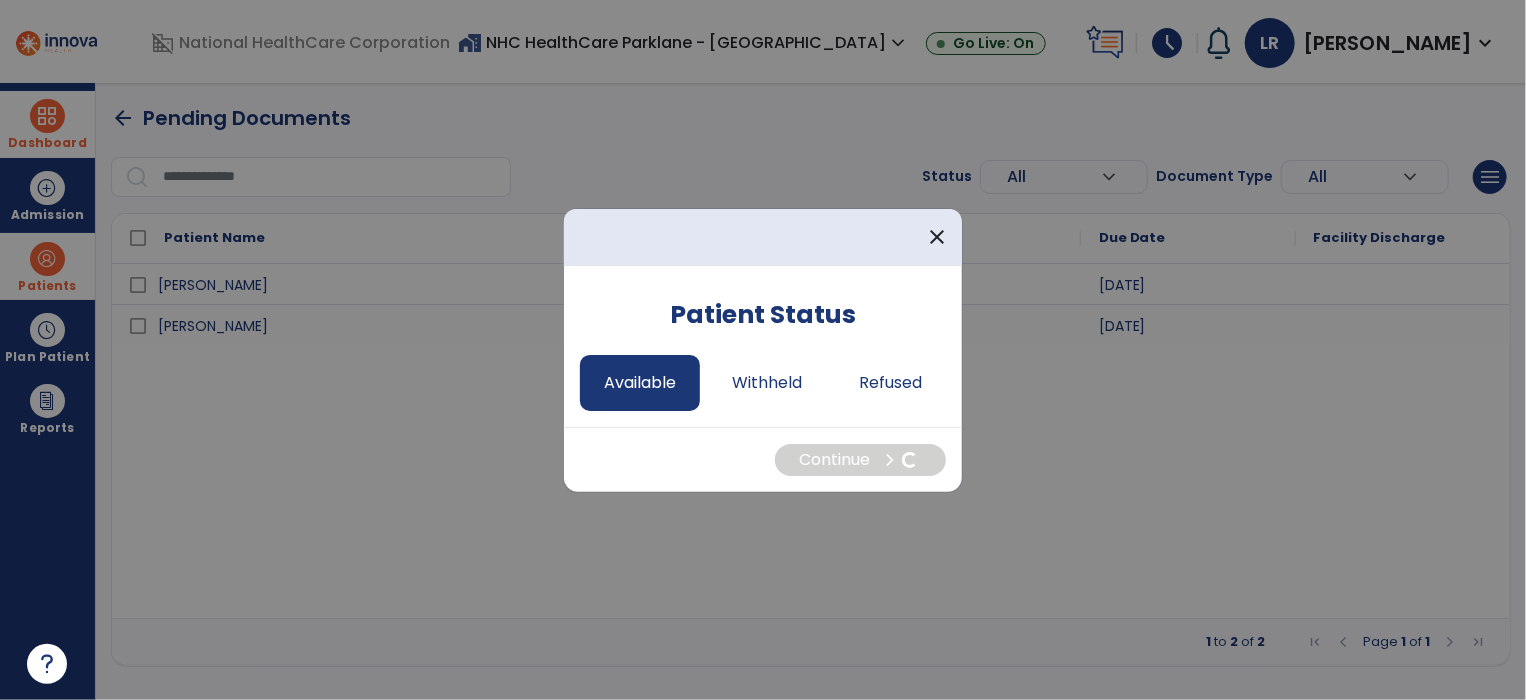 select on "*" 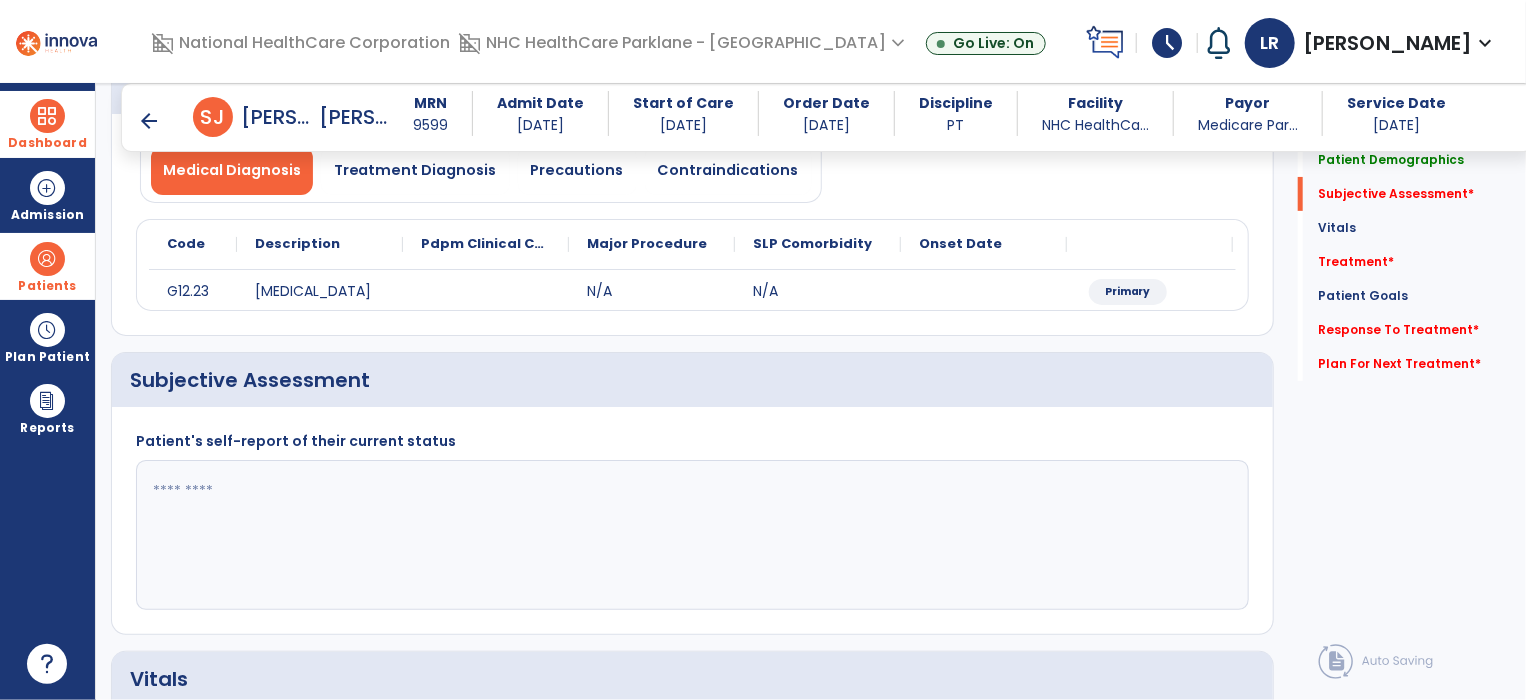 scroll, scrollTop: 180, scrollLeft: 0, axis: vertical 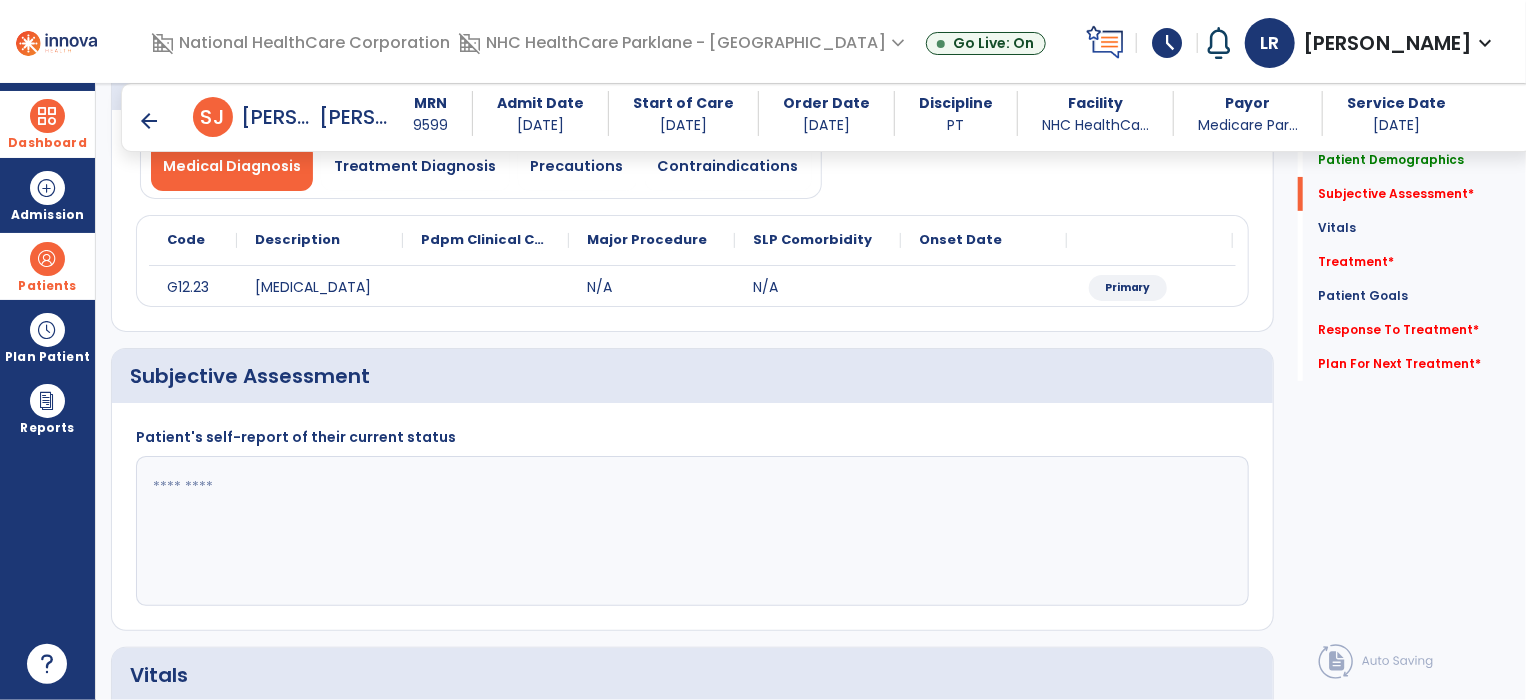 click 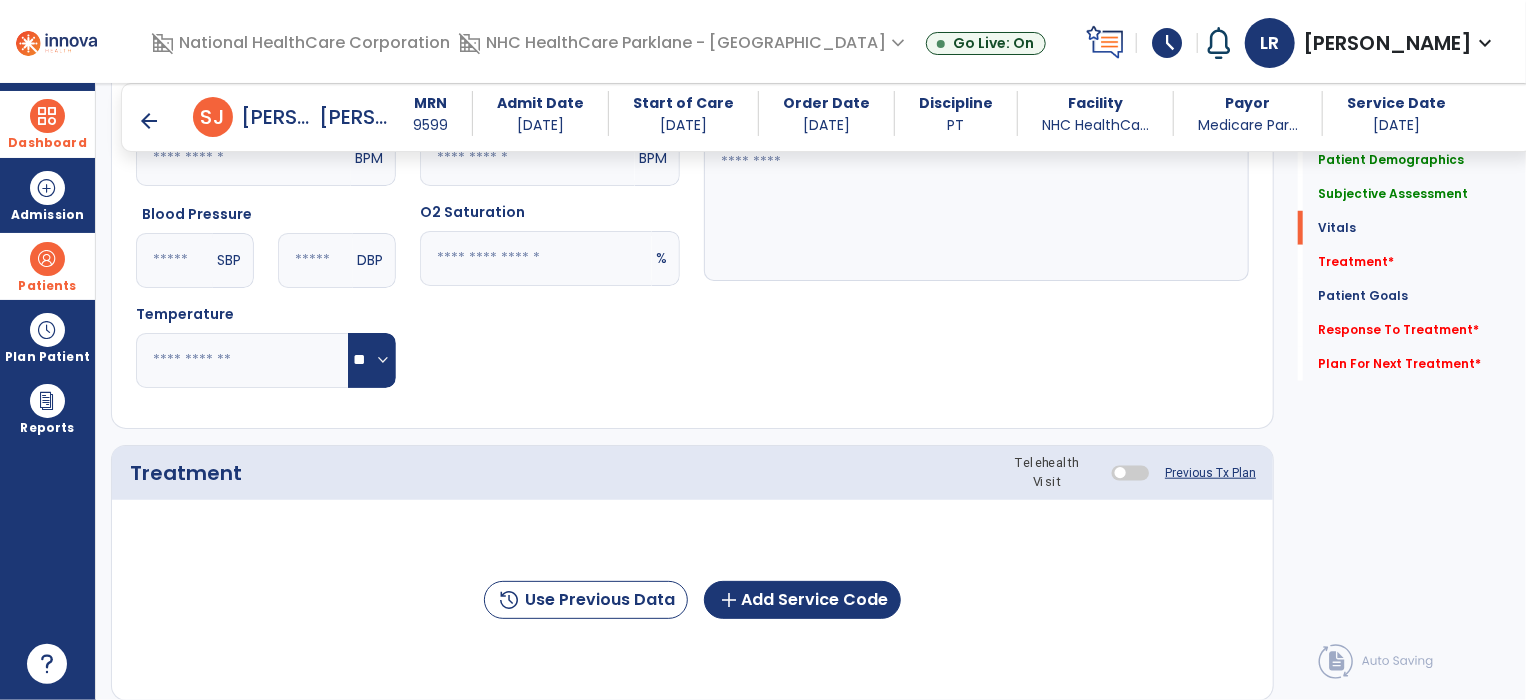scroll, scrollTop: 887, scrollLeft: 0, axis: vertical 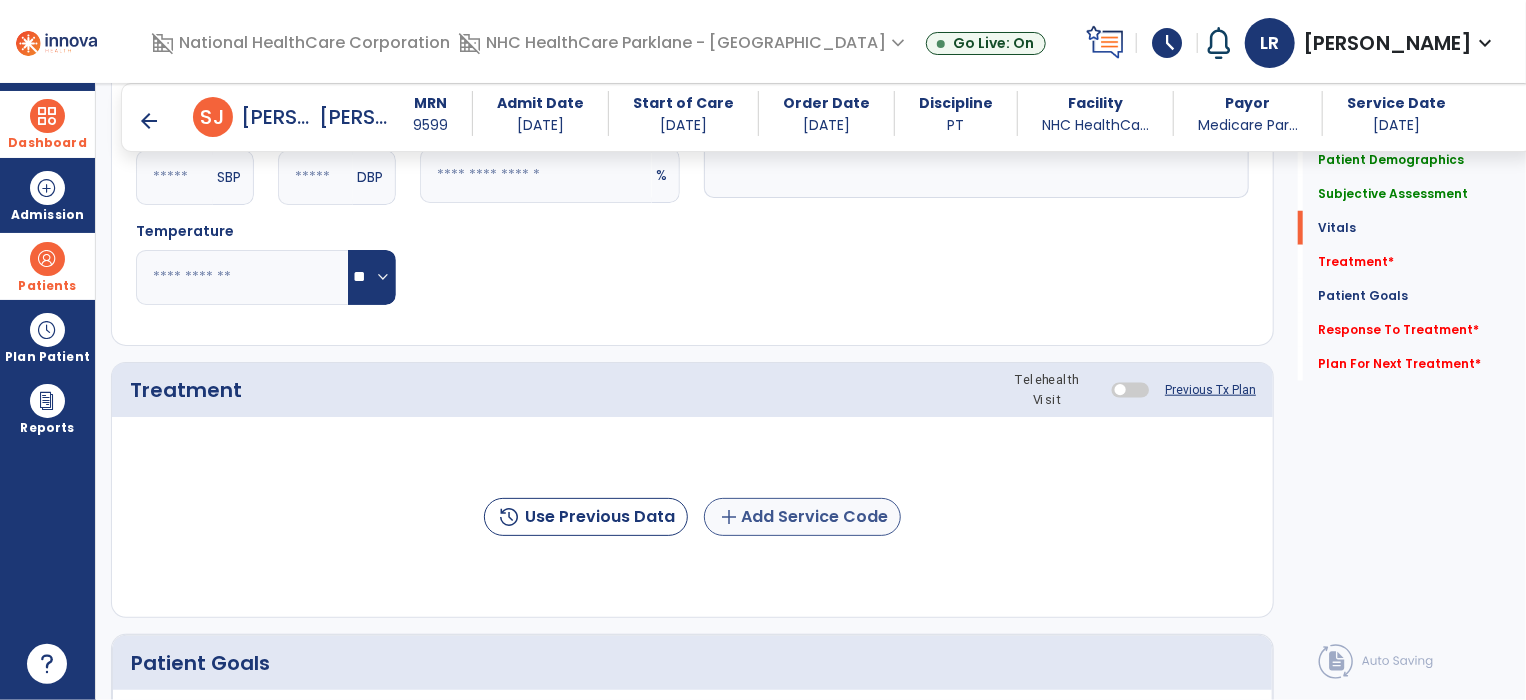 type on "**********" 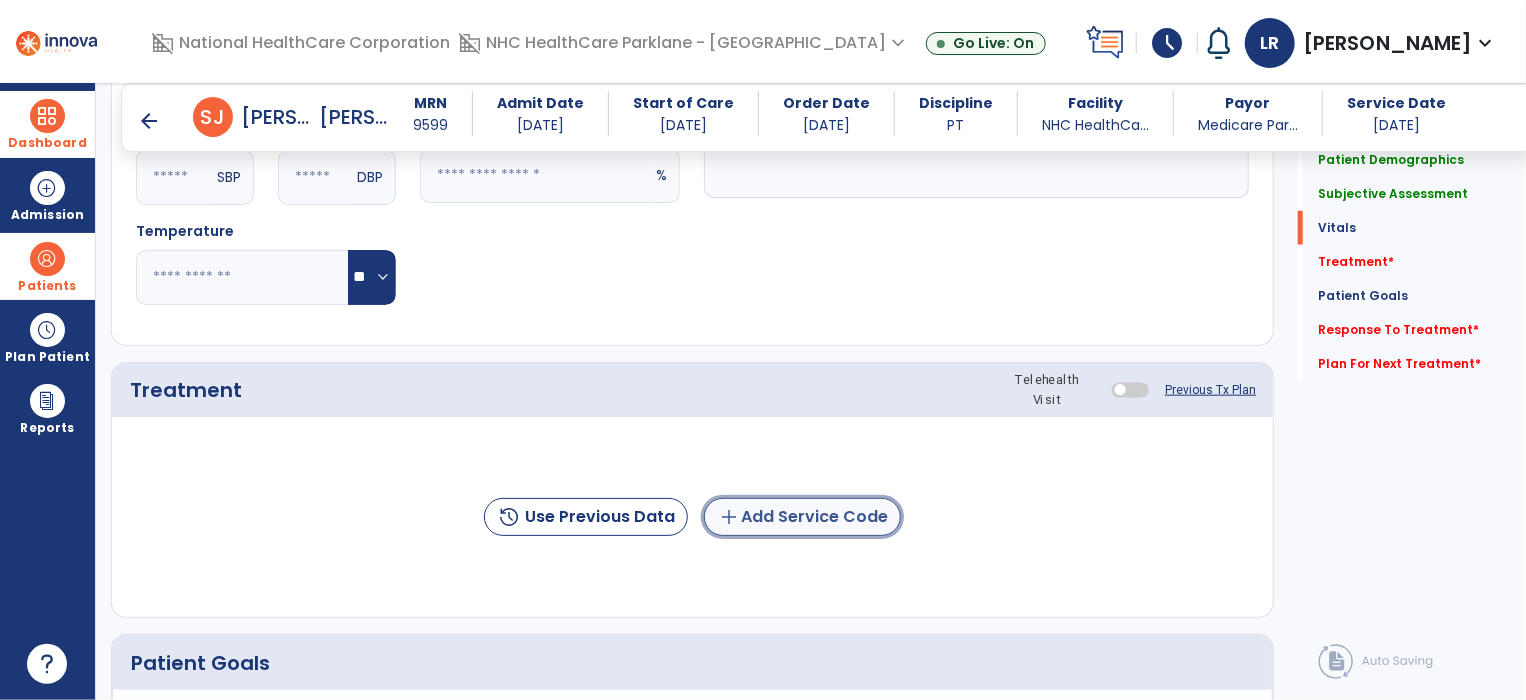 click on "add  Add Service Code" 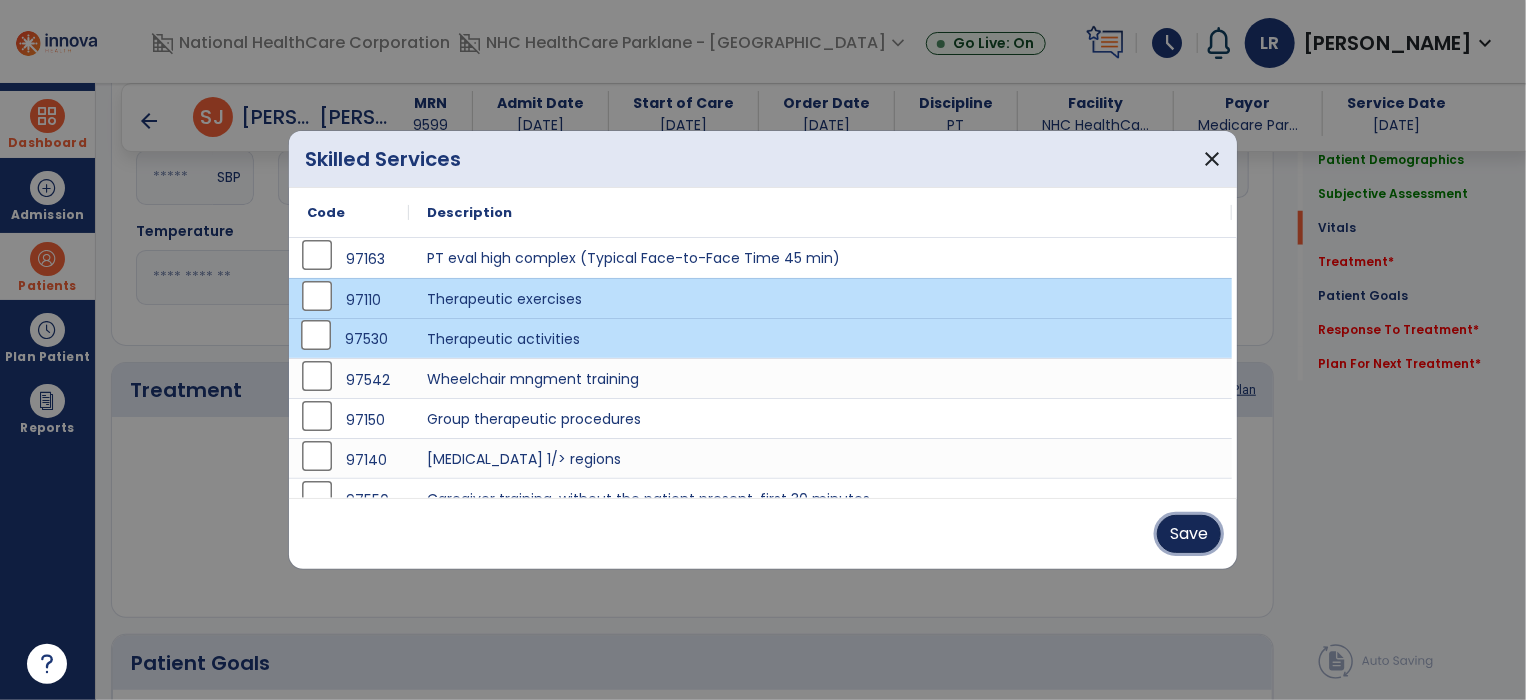 click on "Save" at bounding box center [1189, 534] 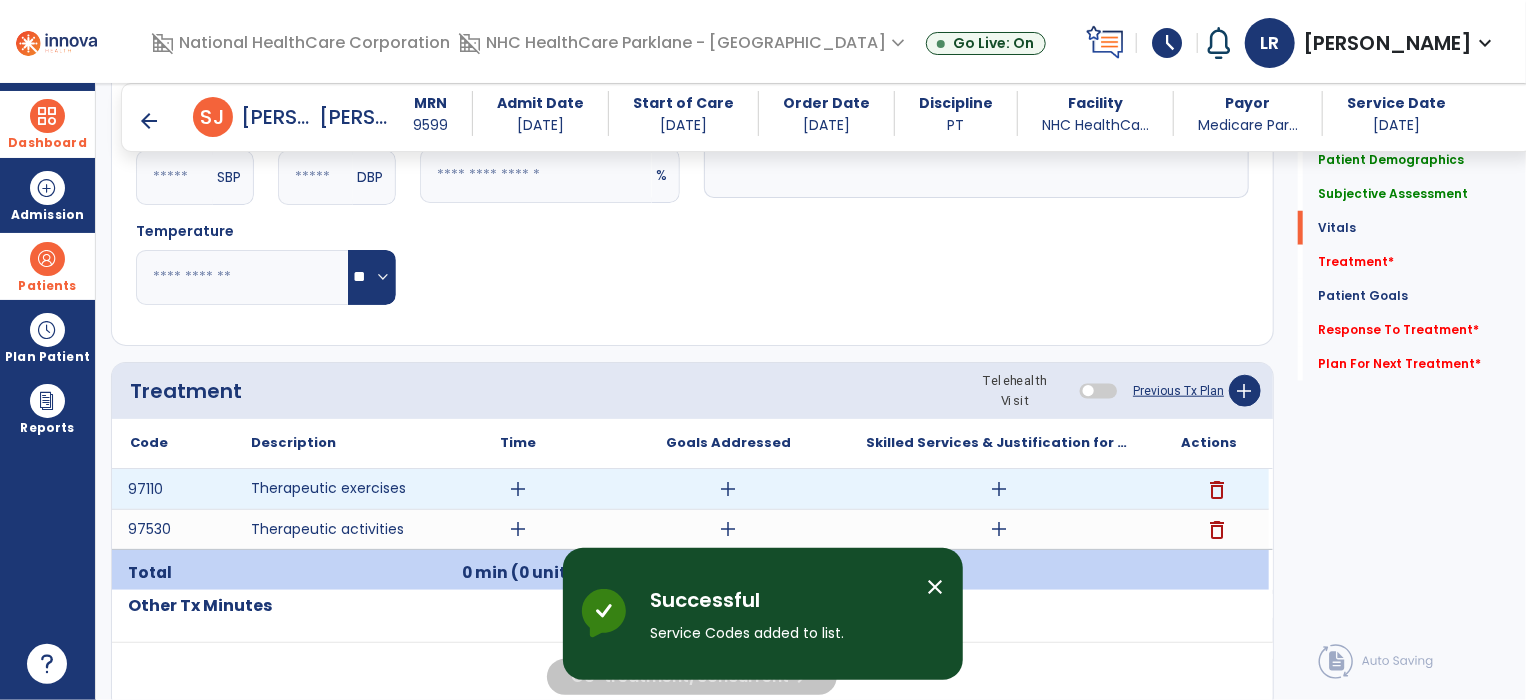 click on "add" at bounding box center (518, 489) 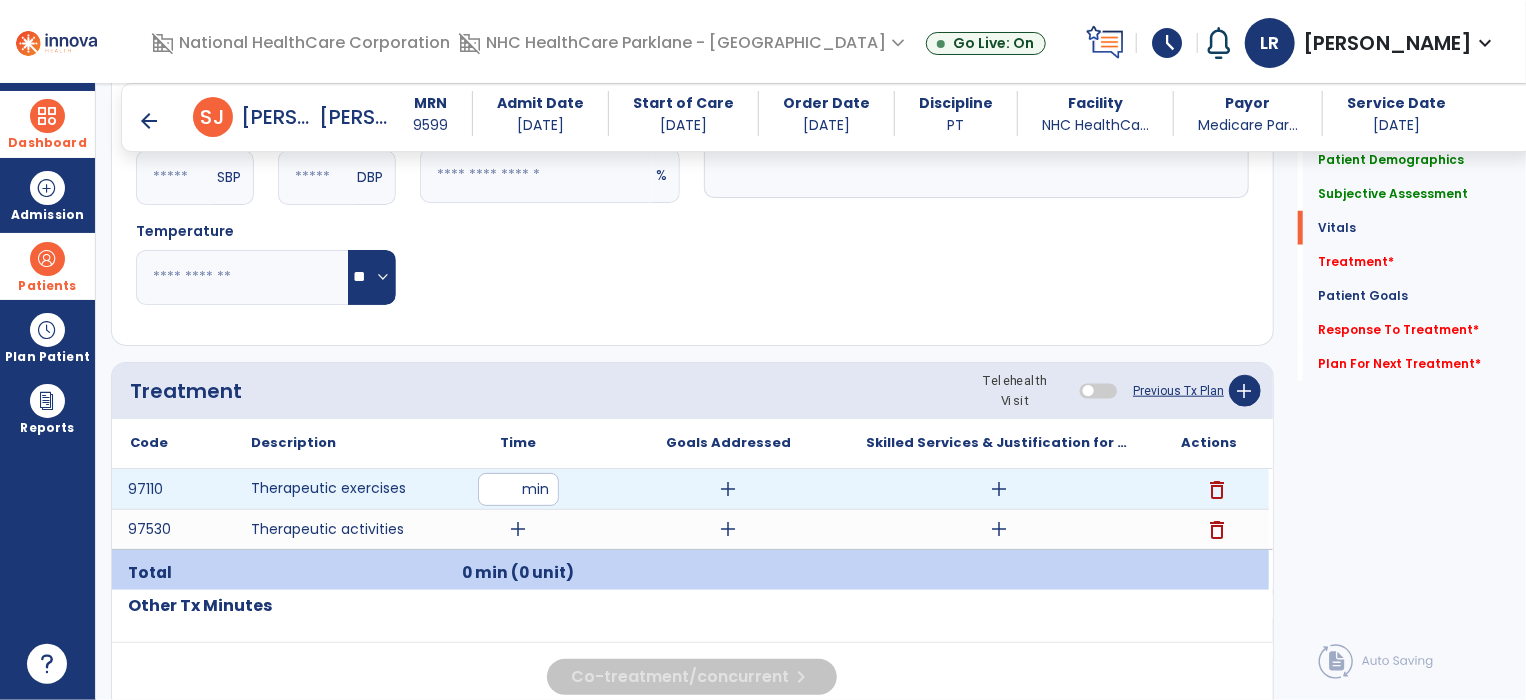type on "**" 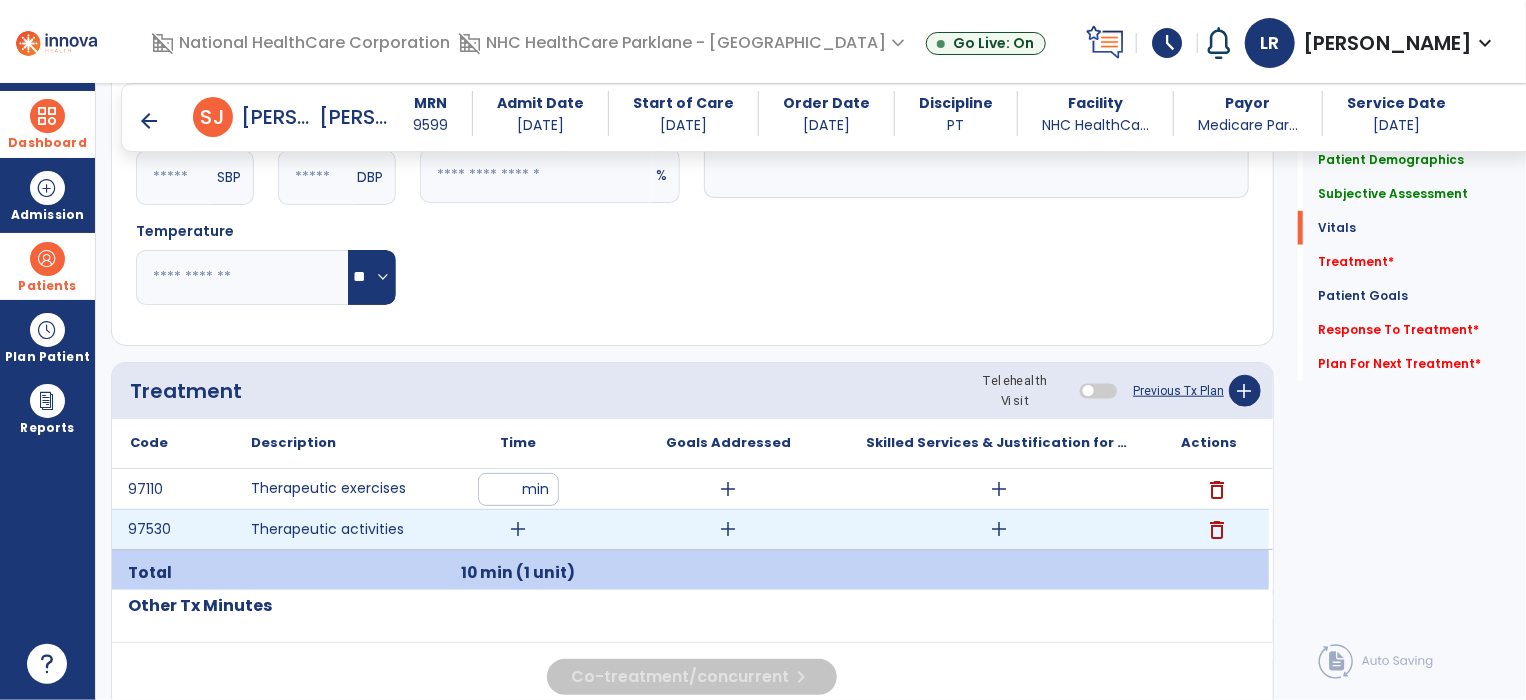 click on "add" at bounding box center (518, 529) 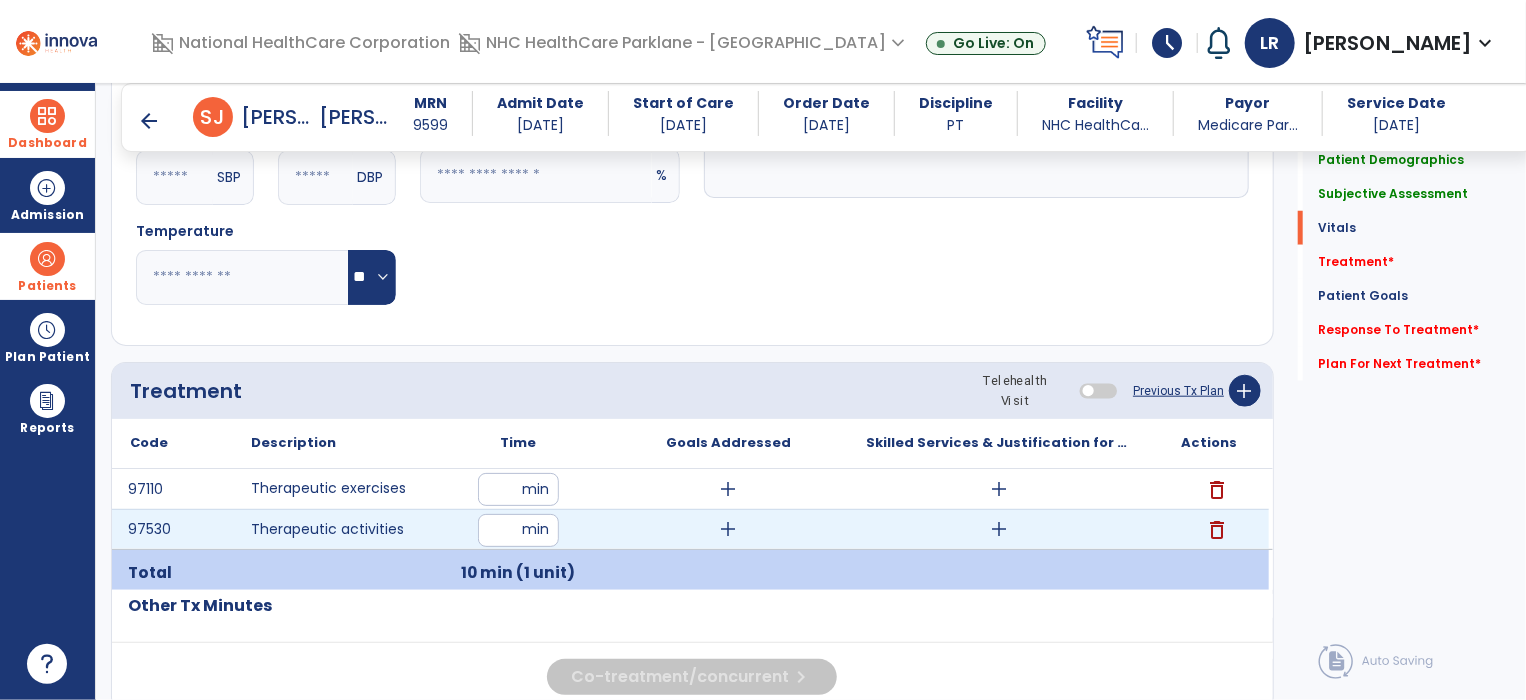 type on "**" 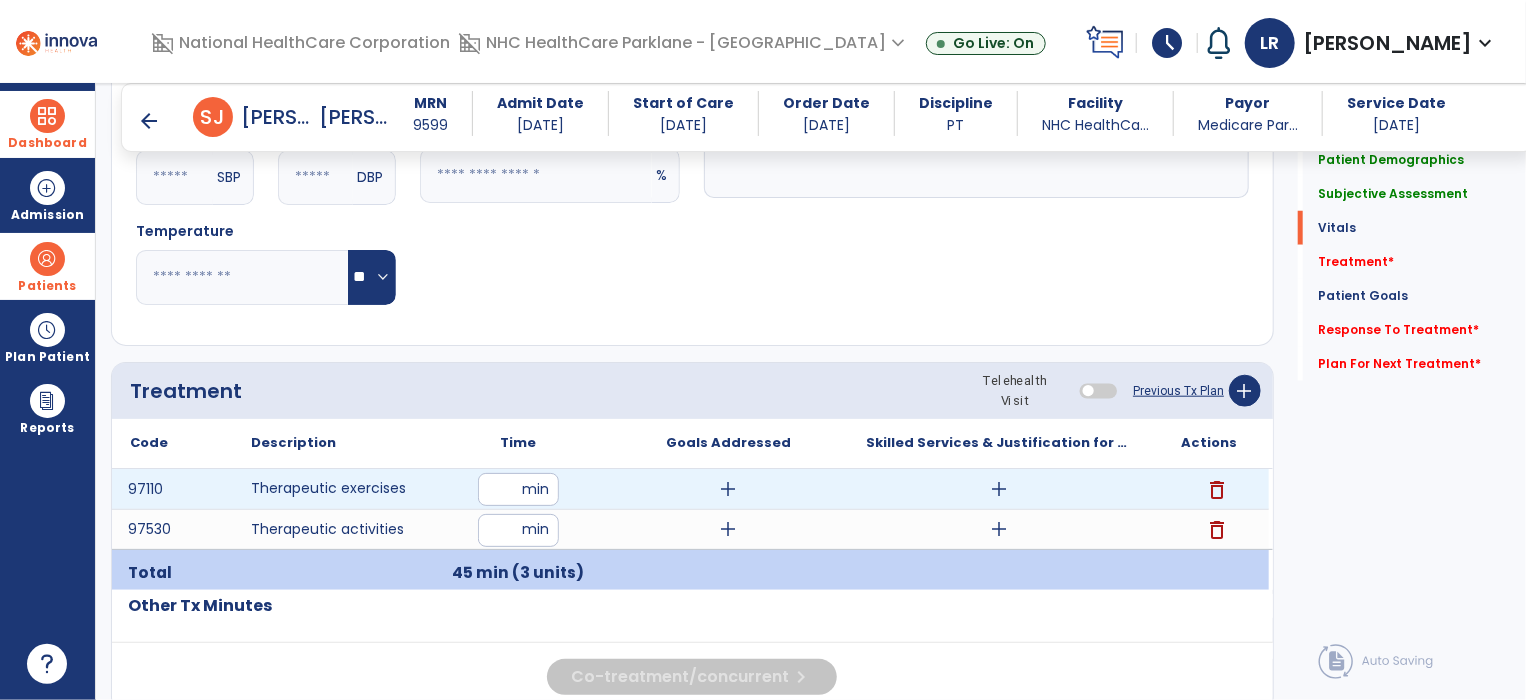 click on "add" at bounding box center (999, 489) 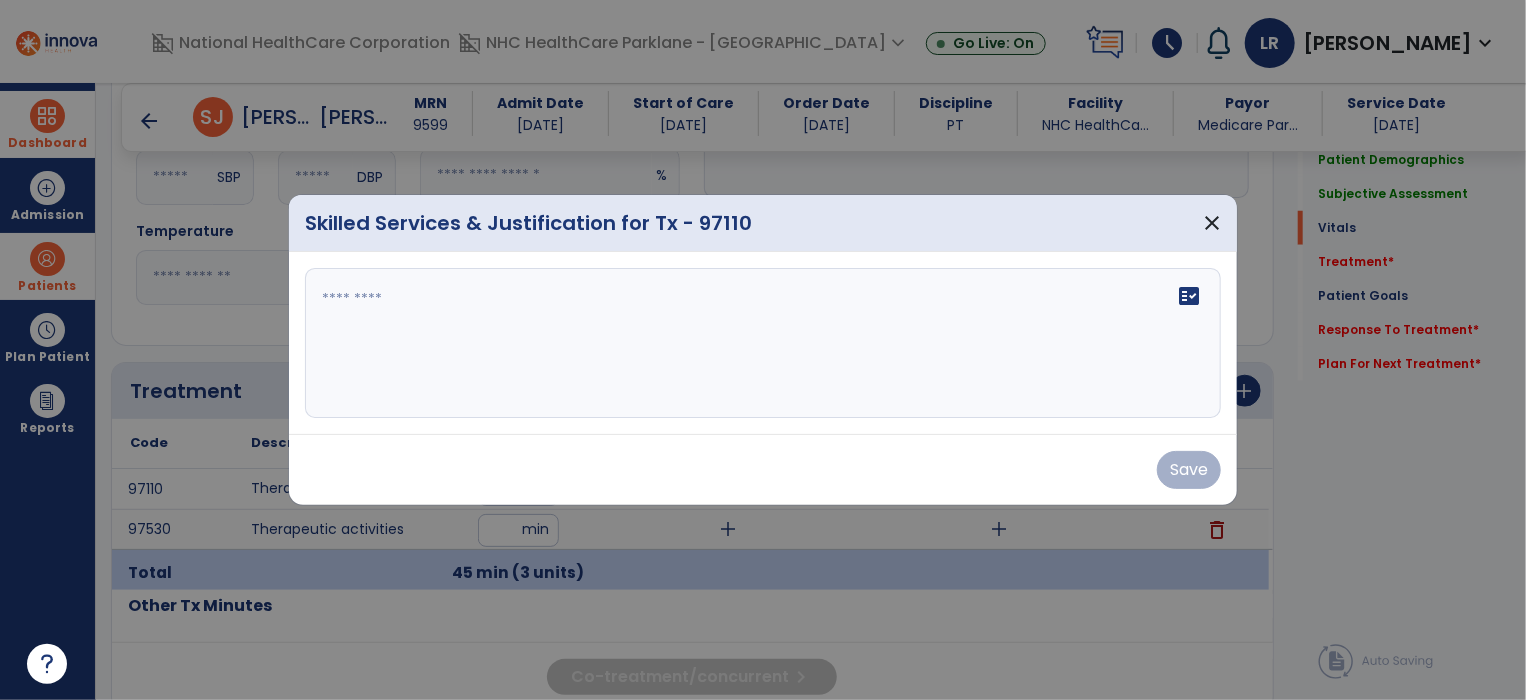 click on "fact_check" at bounding box center (763, 343) 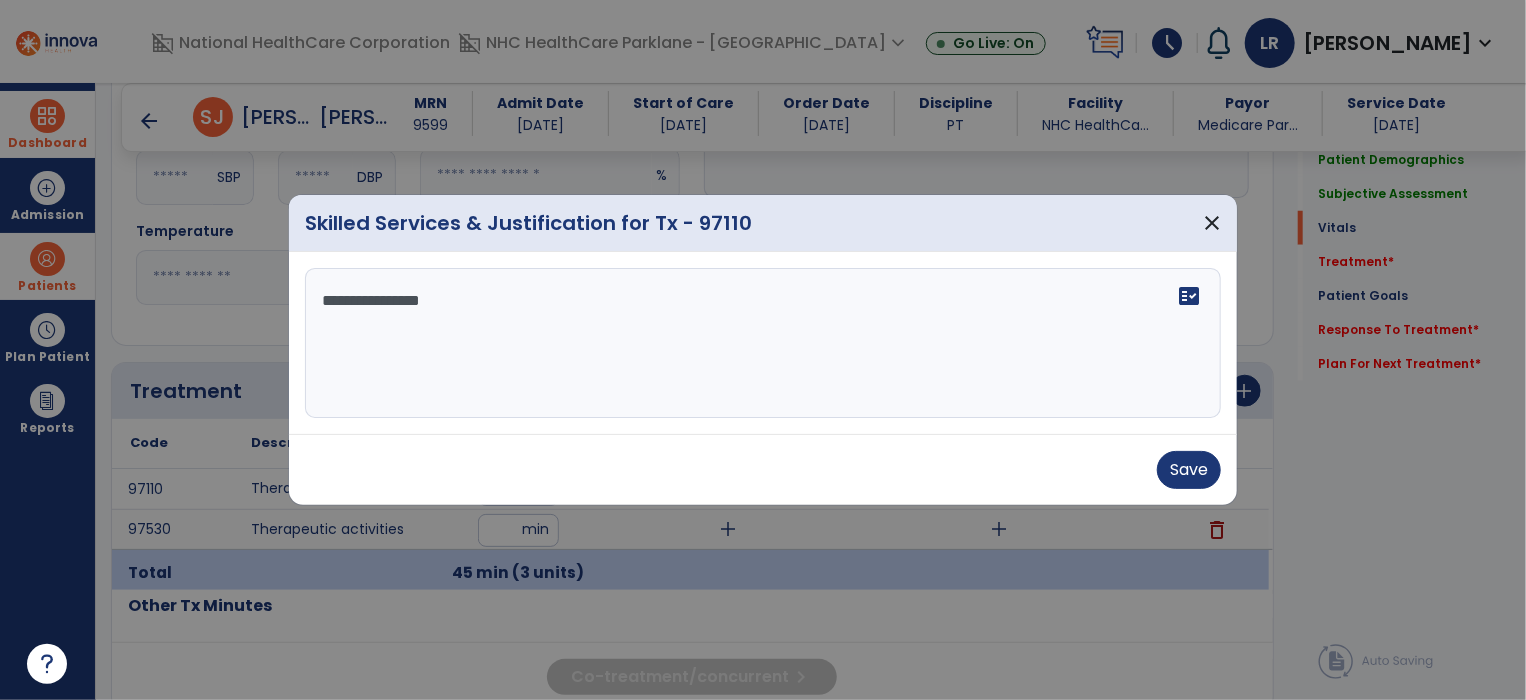 click on "**********" at bounding box center (763, 343) 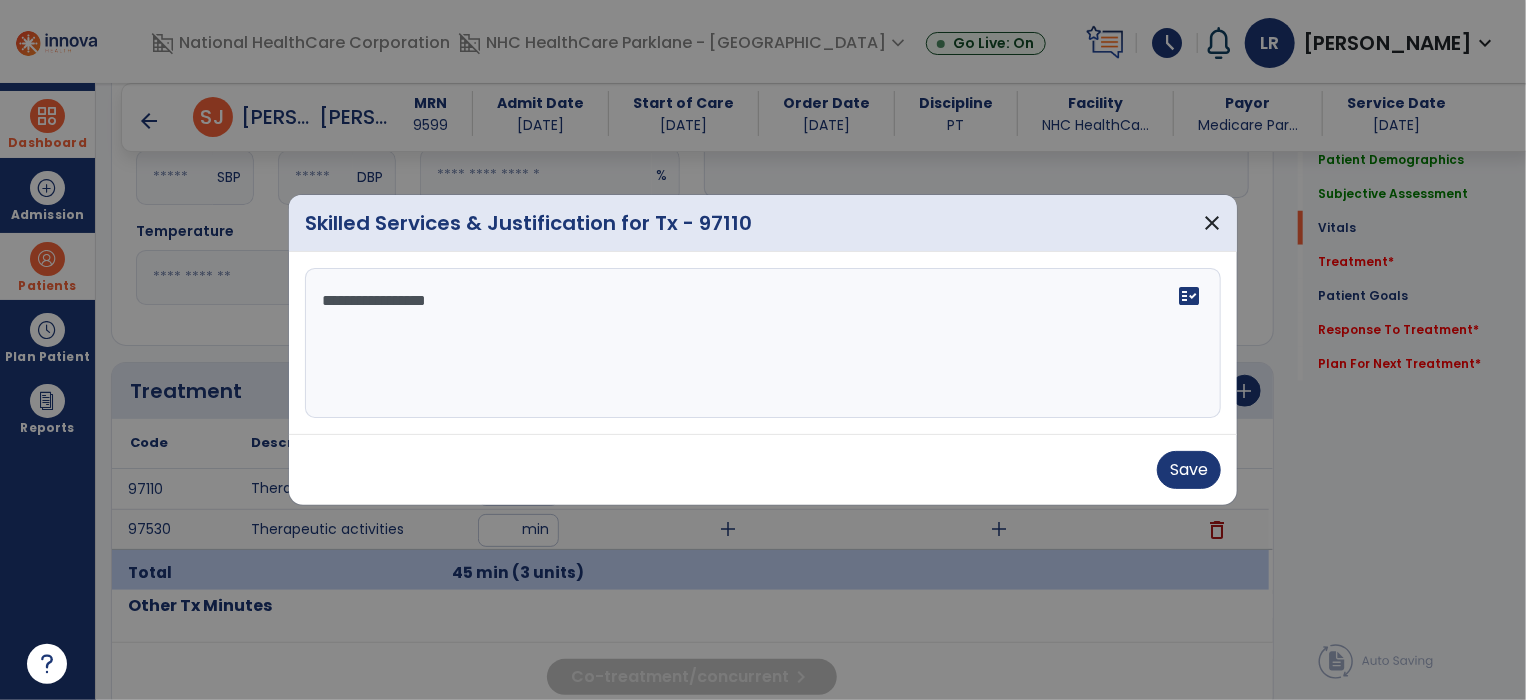 click on "**********" at bounding box center [763, 343] 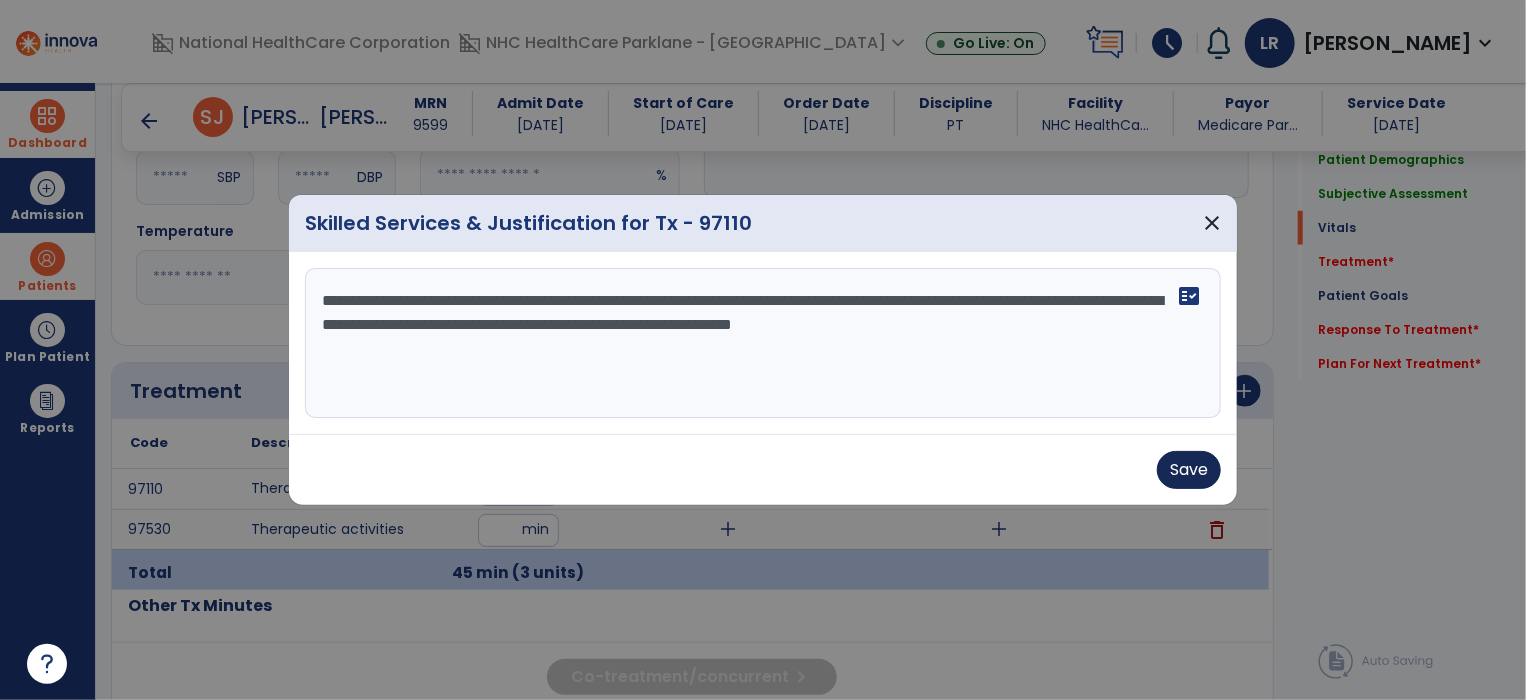 type on "**********" 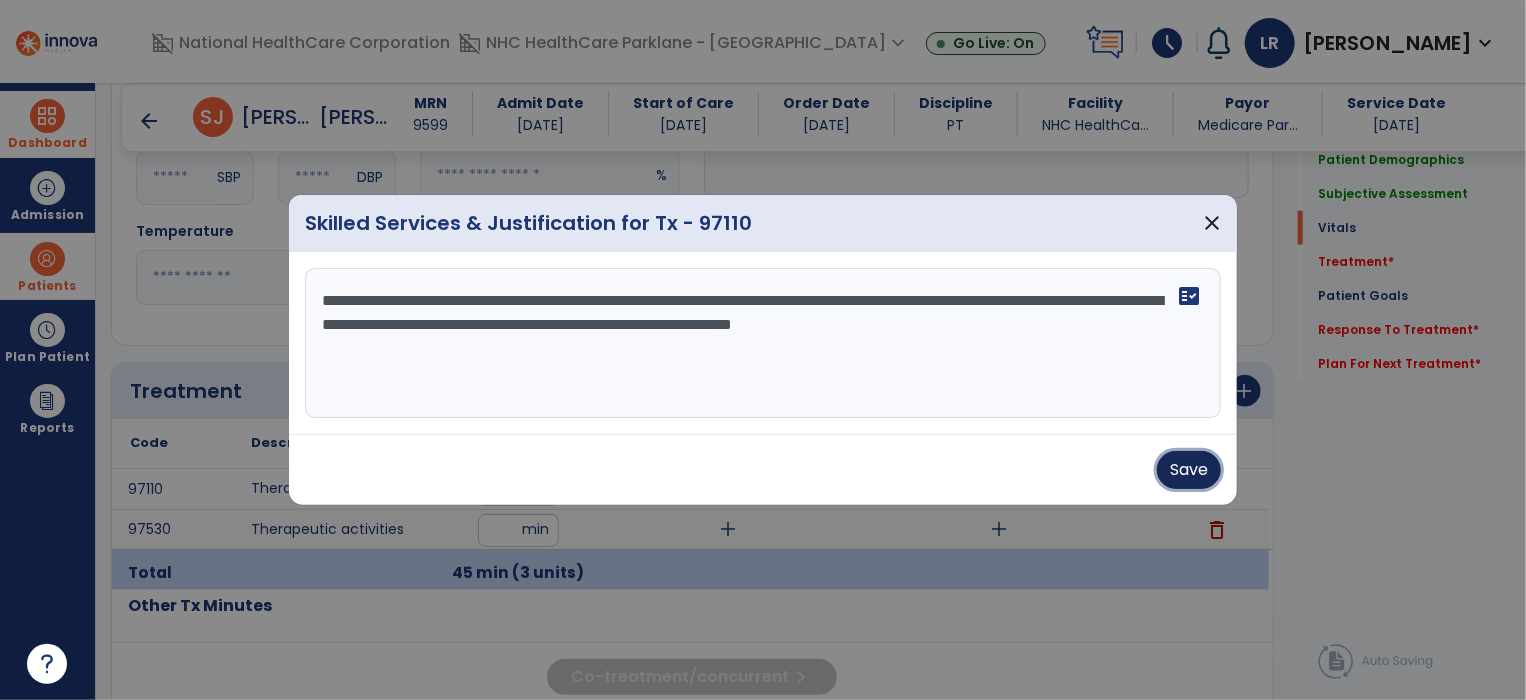 click on "Save" at bounding box center [1189, 470] 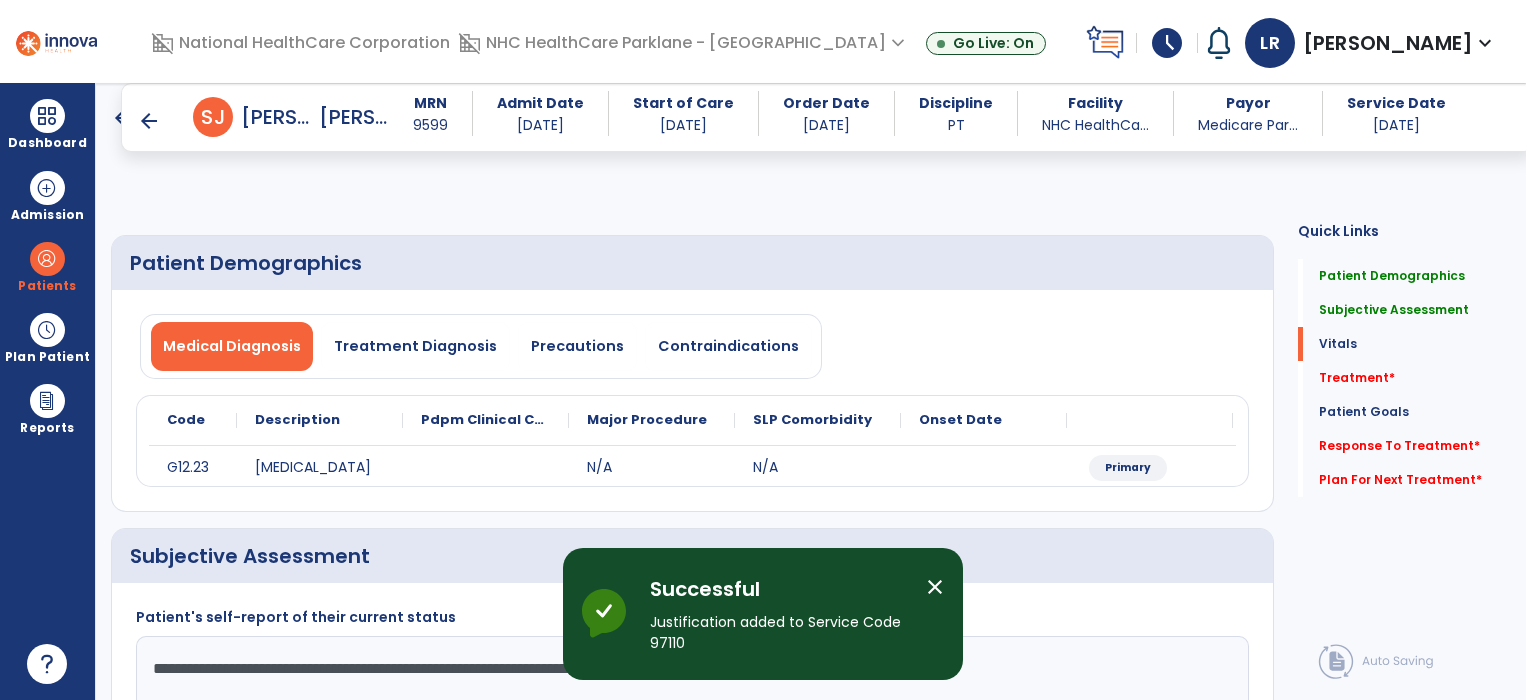select on "*" 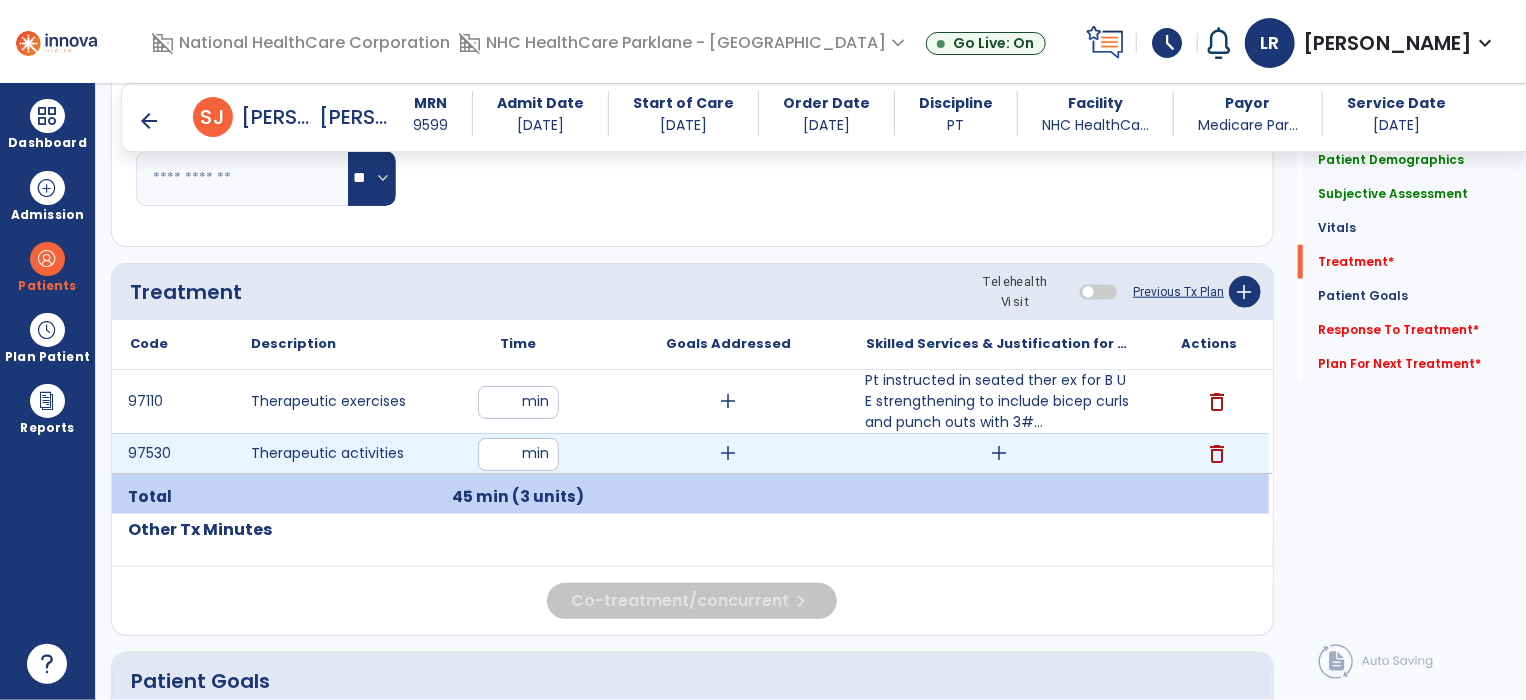 scroll, scrollTop: 987, scrollLeft: 0, axis: vertical 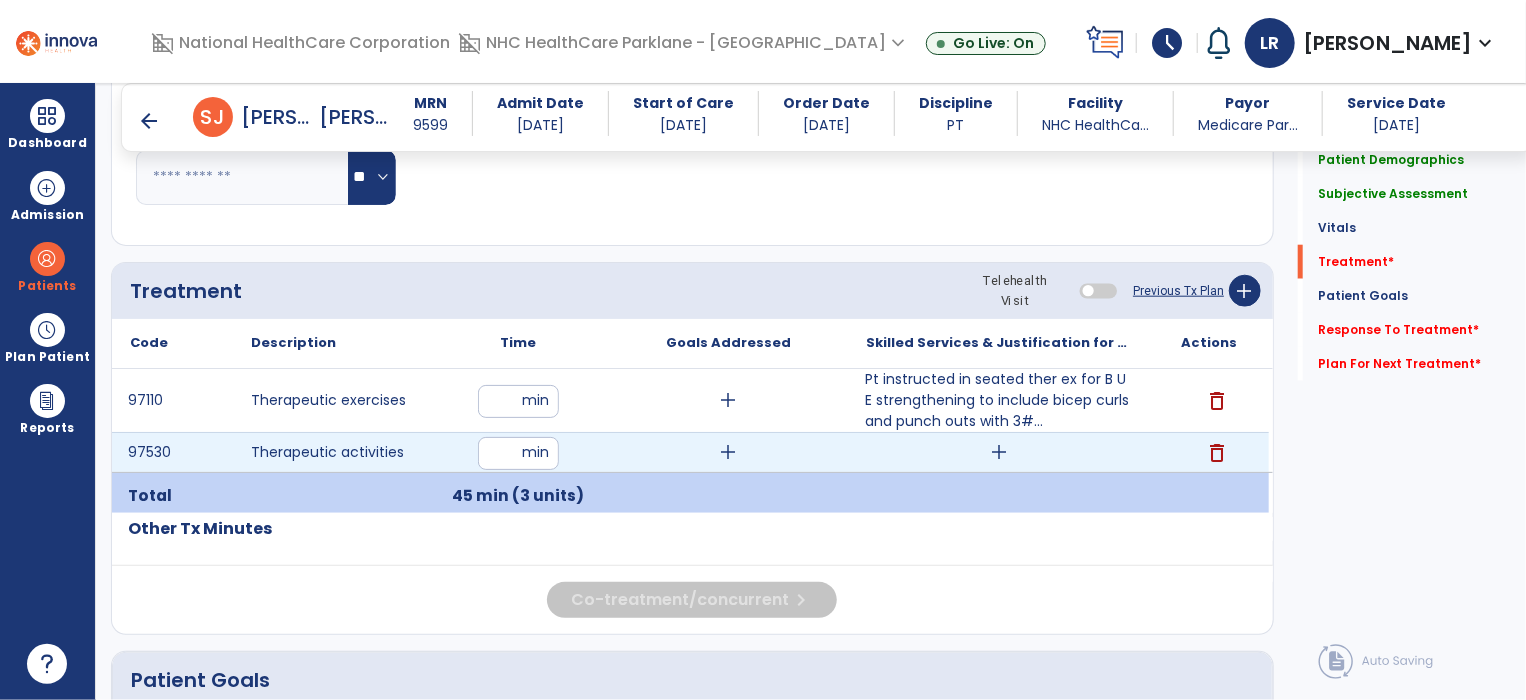 click on "add" at bounding box center (999, 452) 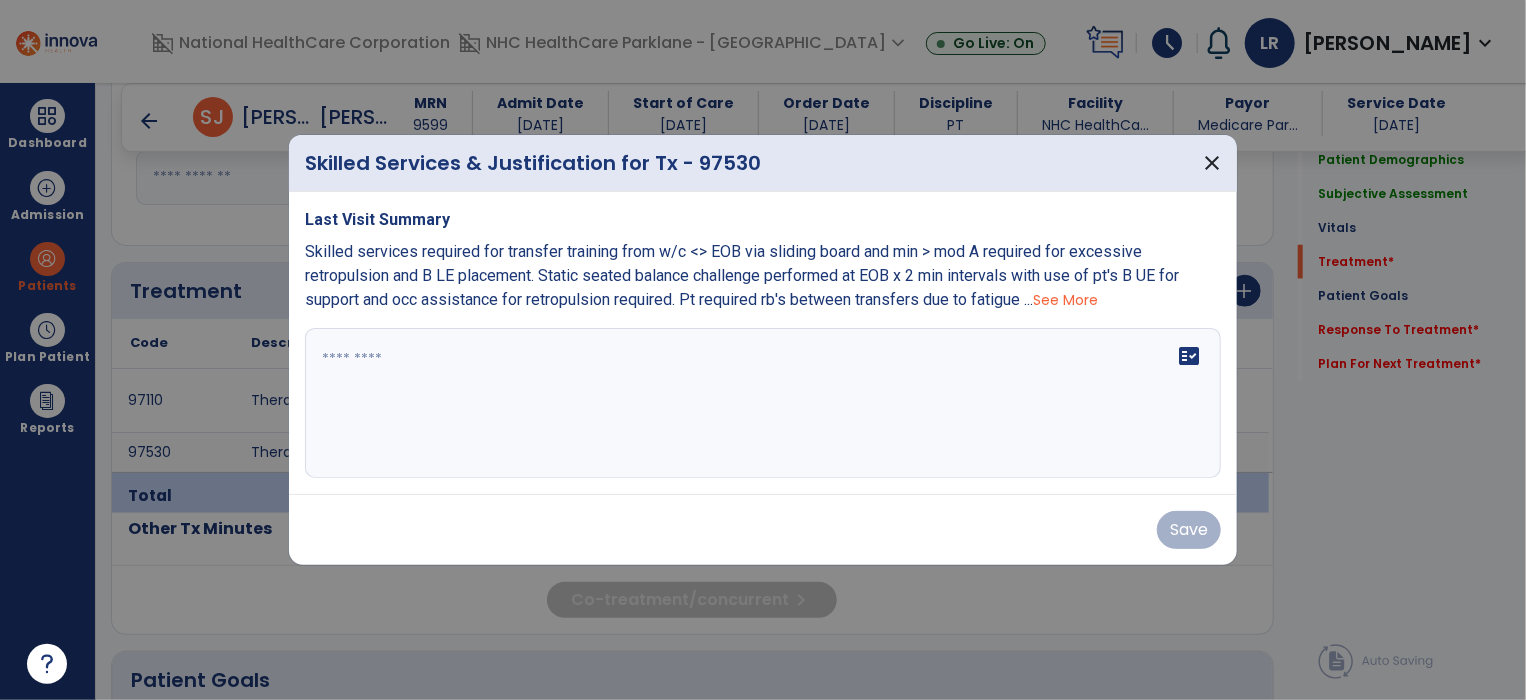click on "fact_check" at bounding box center [763, 403] 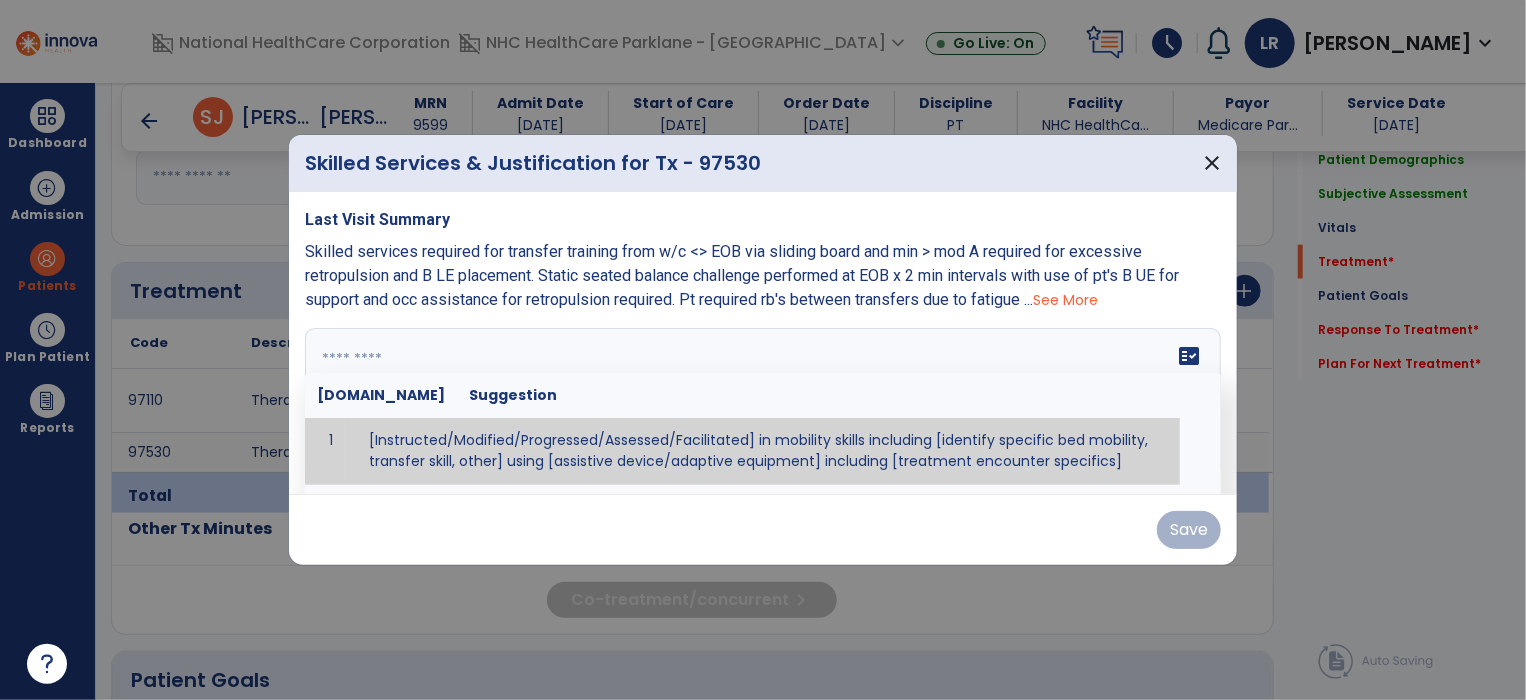 drag, startPoint x: 803, startPoint y: 403, endPoint x: 827, endPoint y: 399, distance: 24.33105 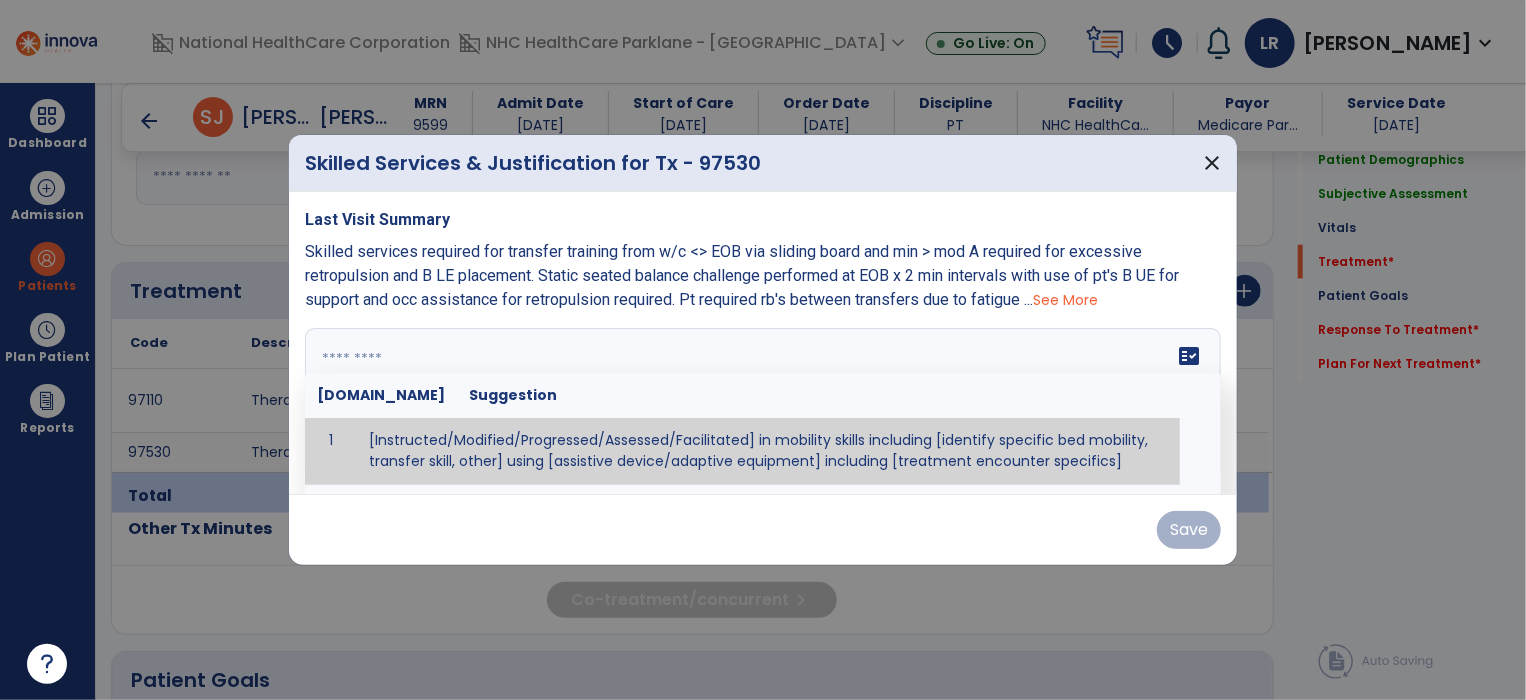 click on "fact_check  [DOMAIN_NAME] Suggestion 1 [Instructed/Modified/Progressed/Assessed/Facilitated] in mobility skills including [identify specific bed mobility, transfer skill, other] using [assistive device/adaptive equipment] including [treatment encounter specifics]" at bounding box center [763, 403] 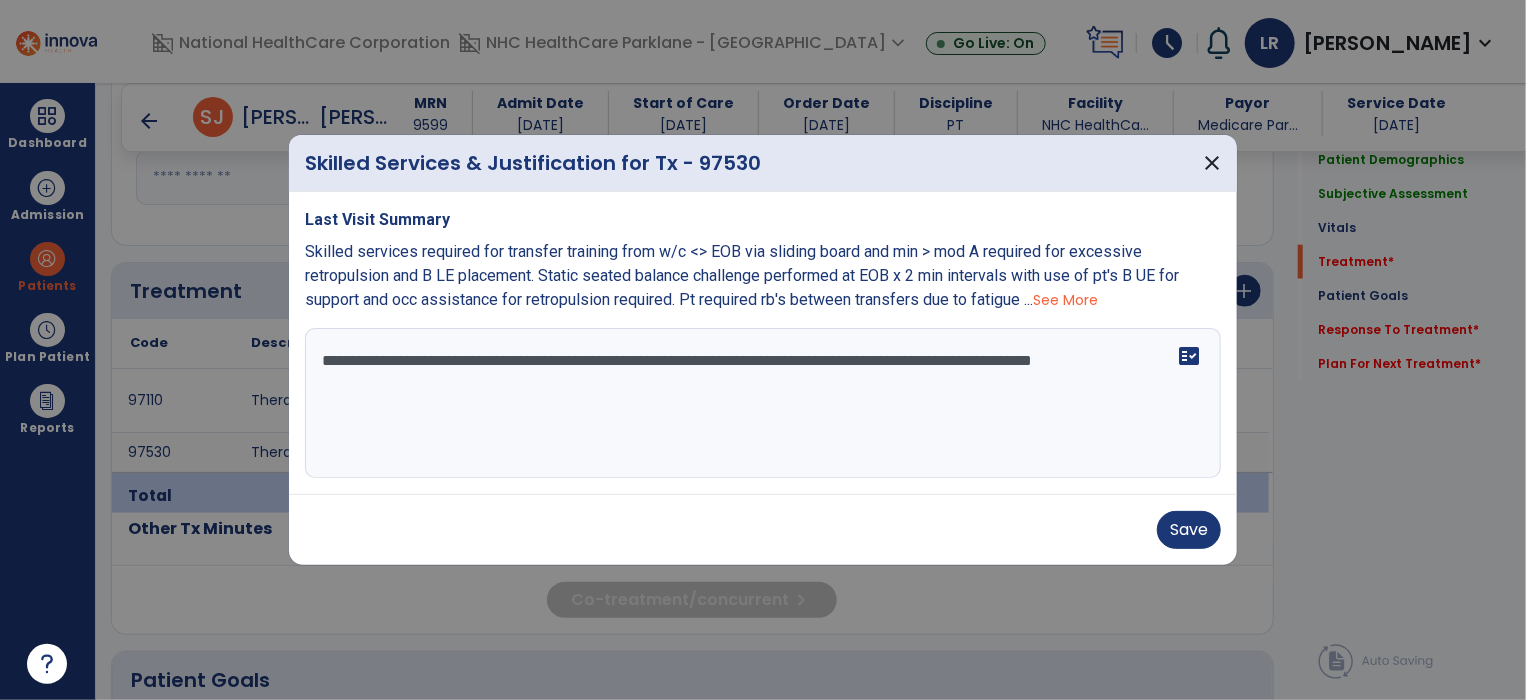 click on "**********" at bounding box center [763, 403] 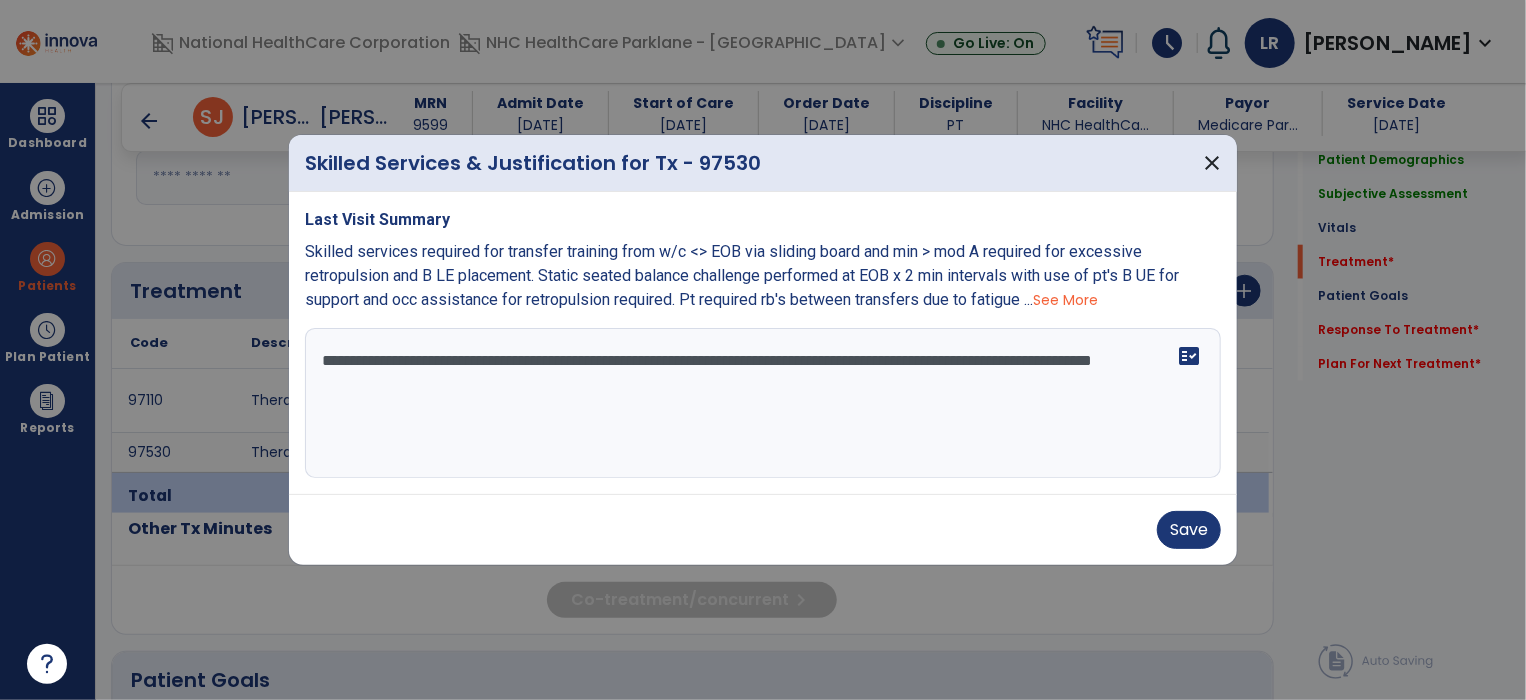 click on "**********" at bounding box center (763, 403) 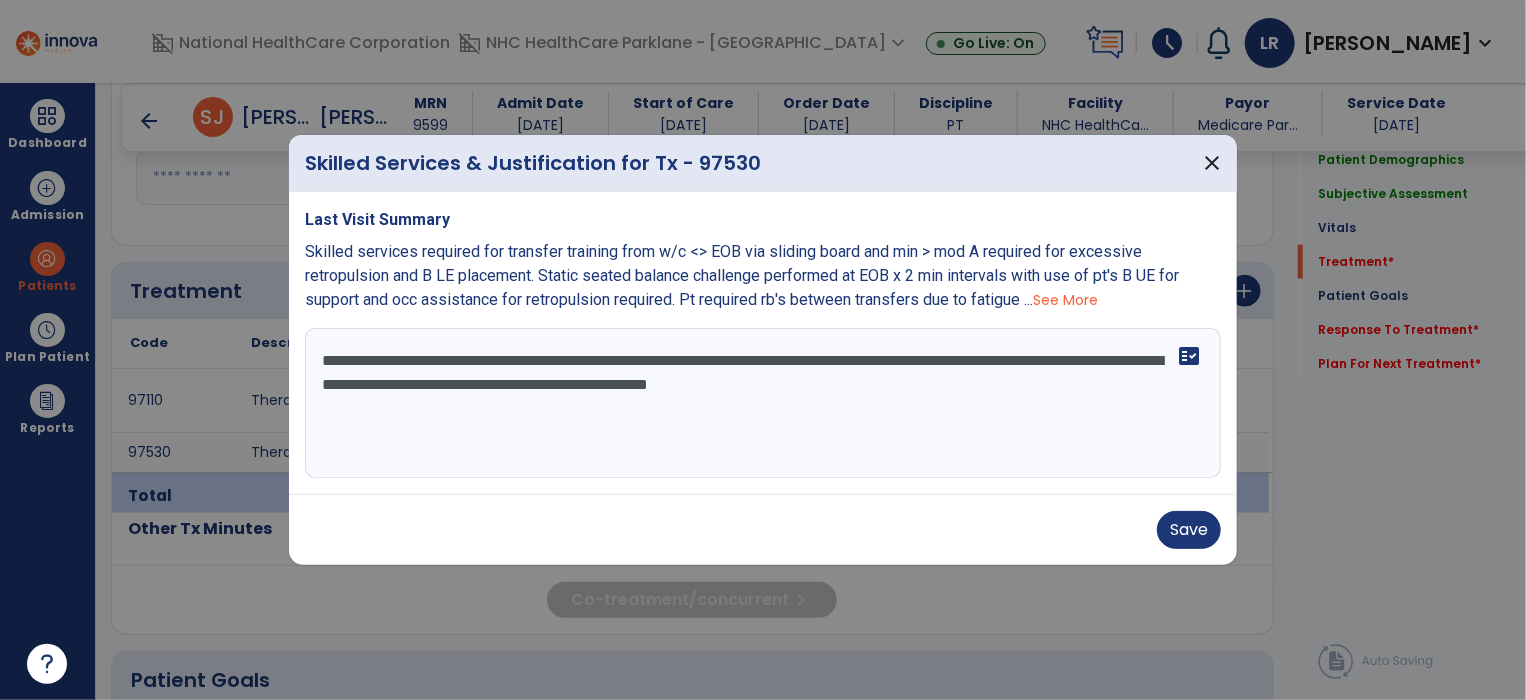 click on "**********" at bounding box center (763, 403) 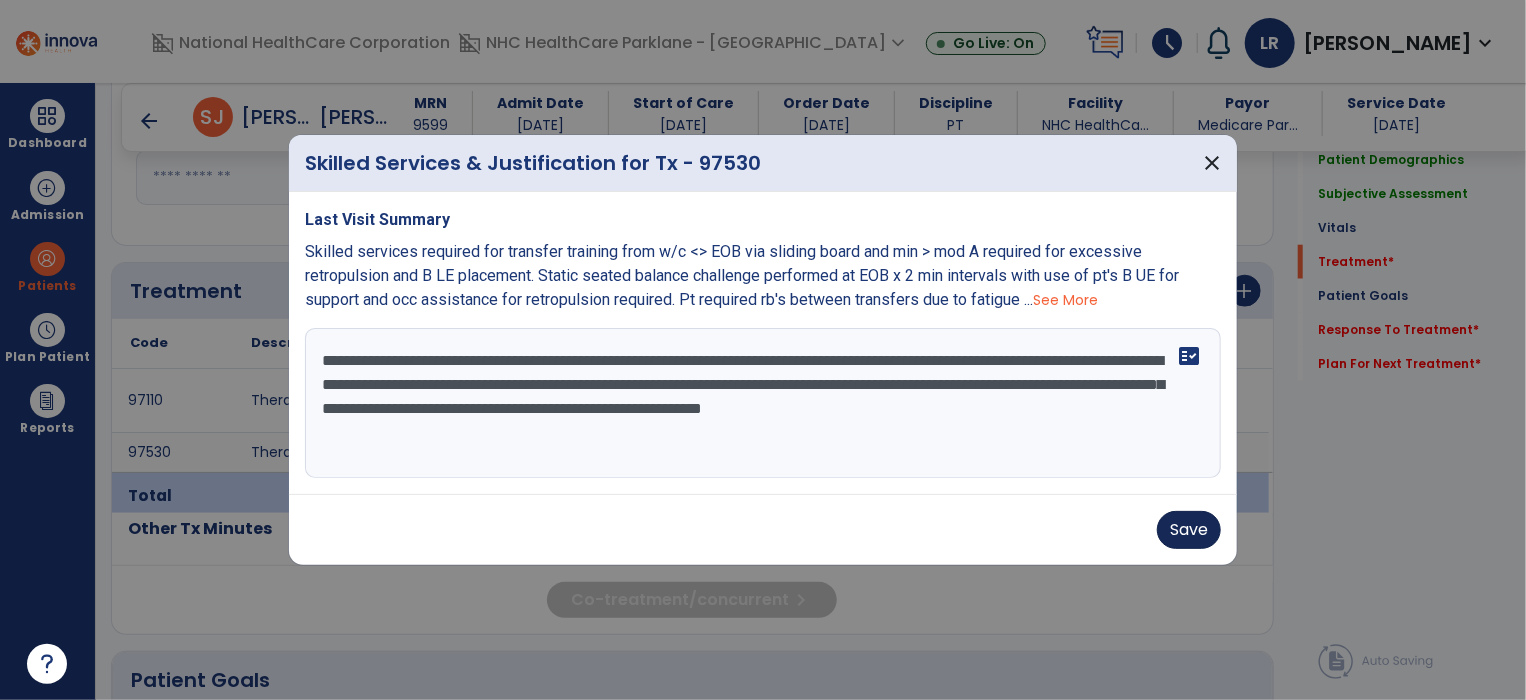 type on "**********" 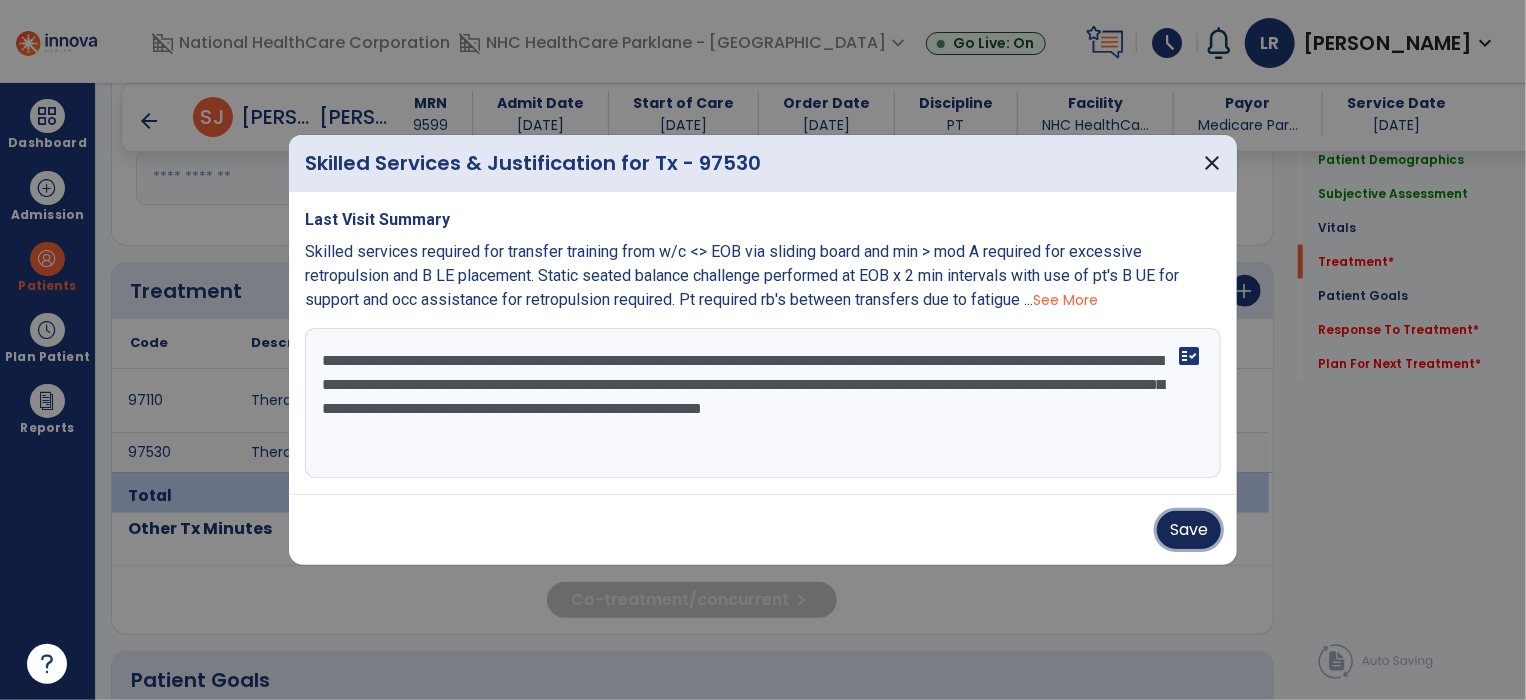 click on "Save" at bounding box center (1189, 530) 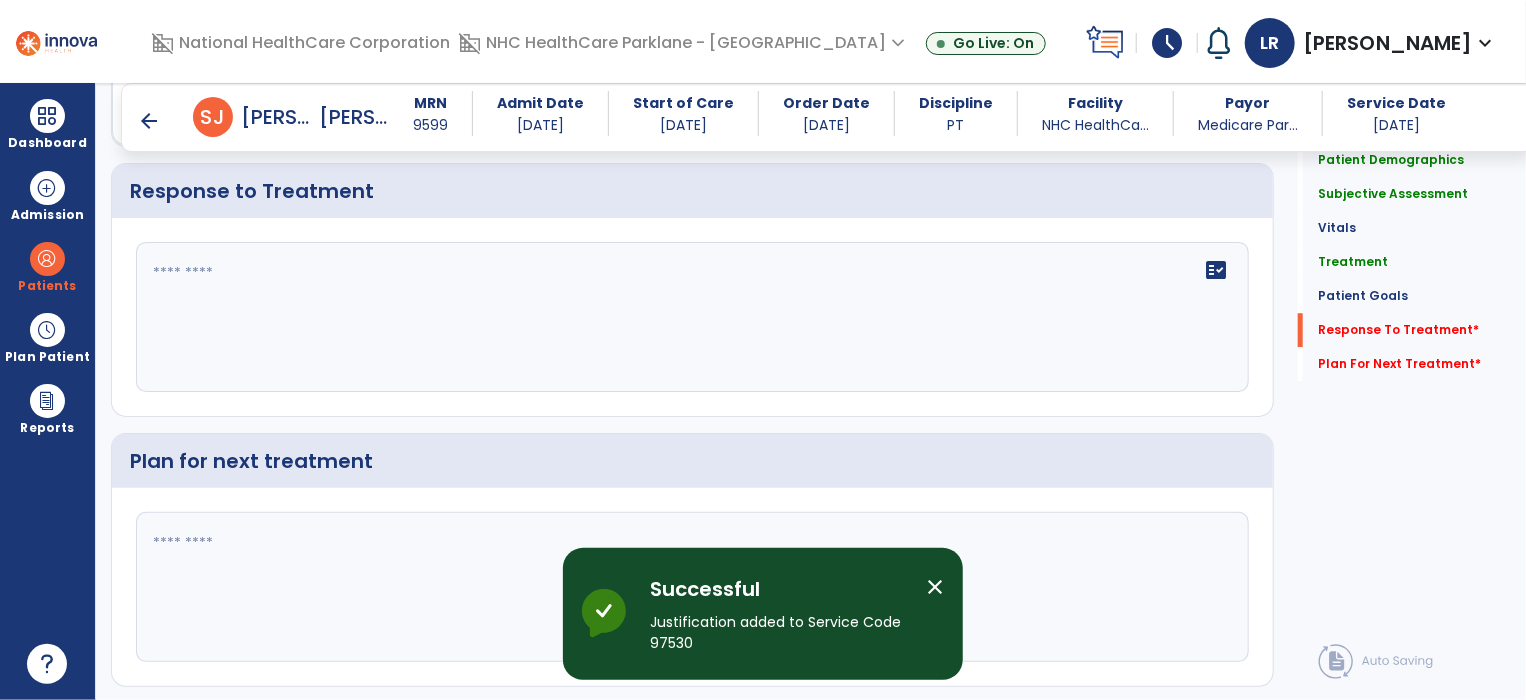 scroll, scrollTop: 2748, scrollLeft: 0, axis: vertical 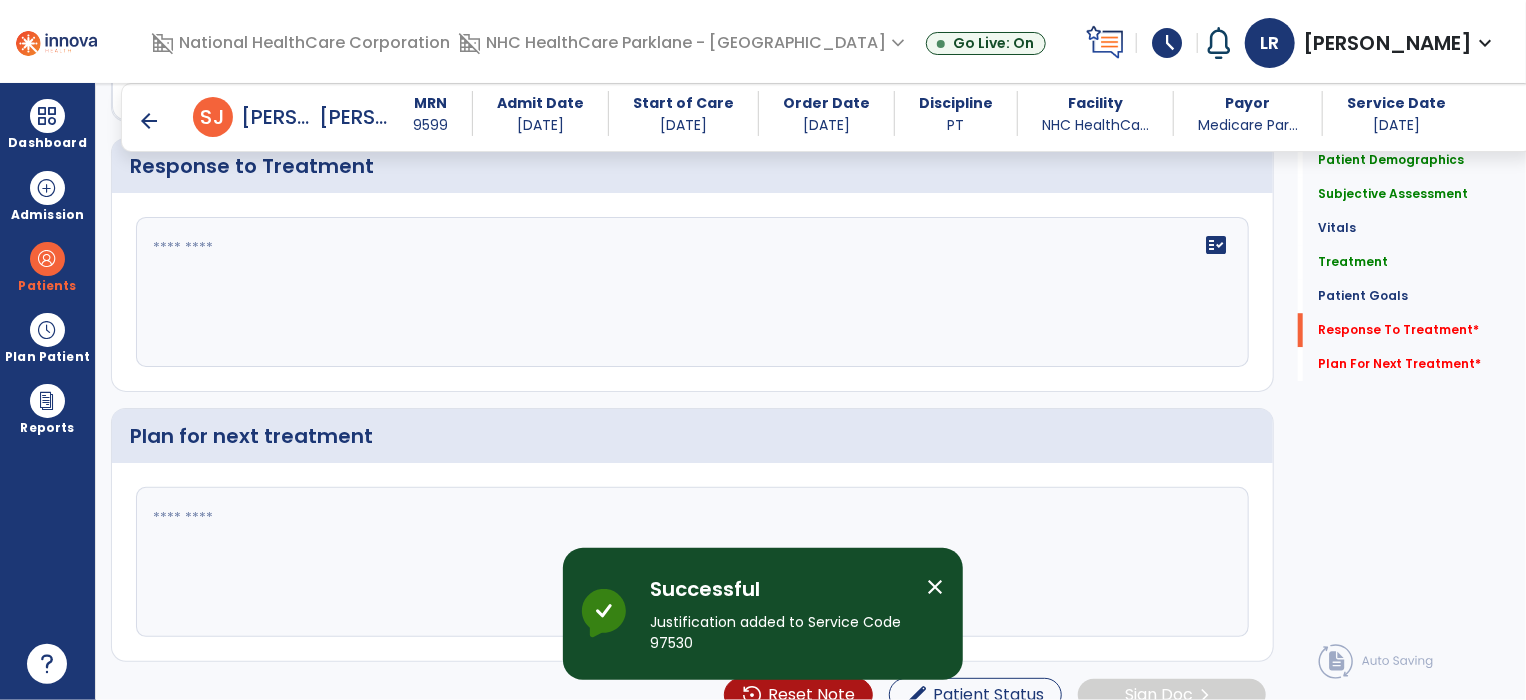 click on "fact_check" 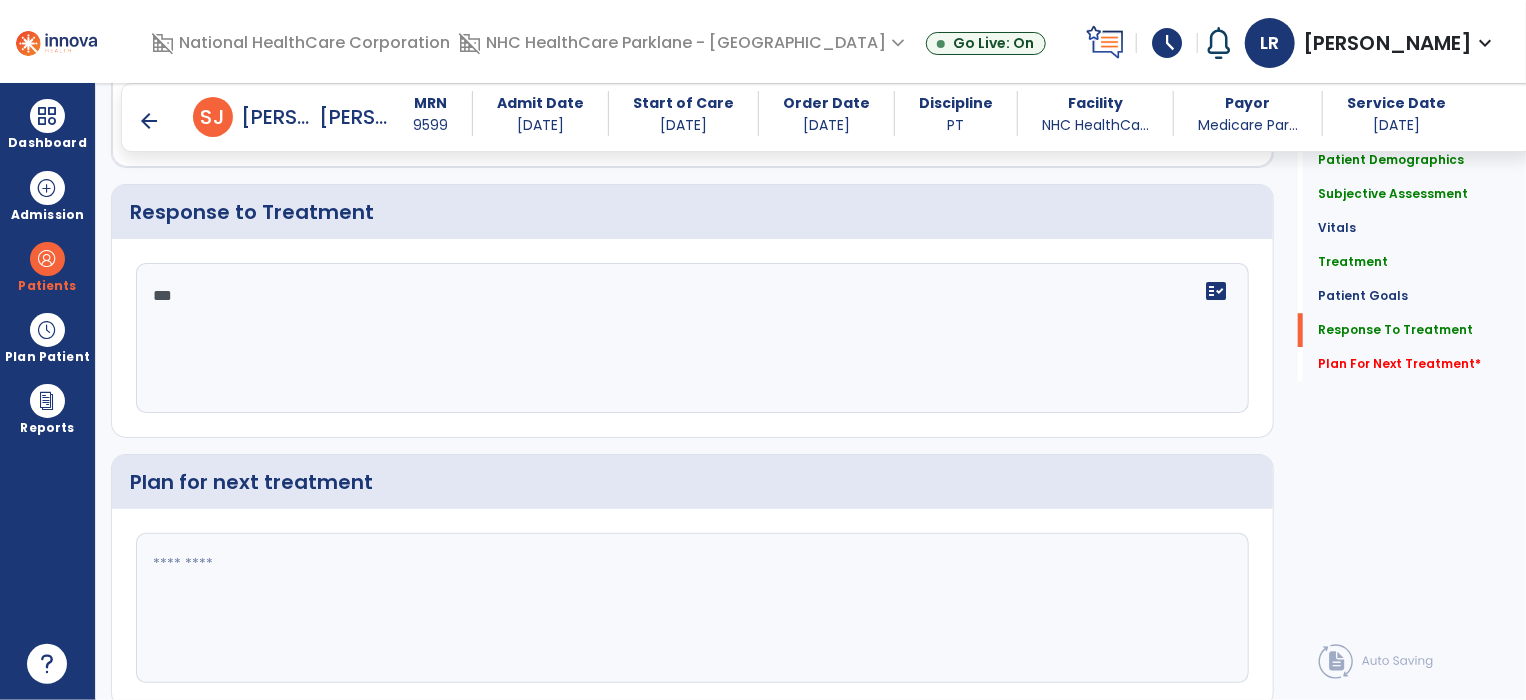 scroll, scrollTop: 2748, scrollLeft: 0, axis: vertical 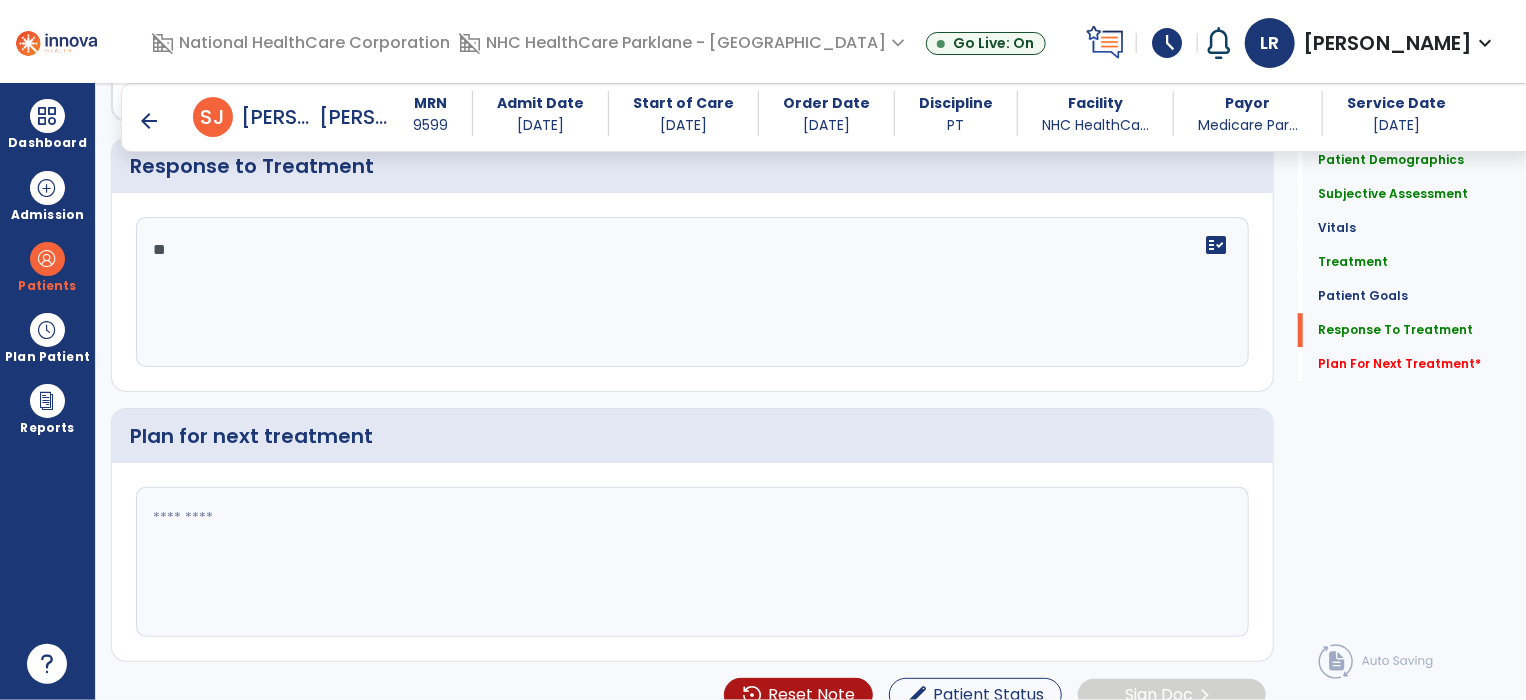 type on "*" 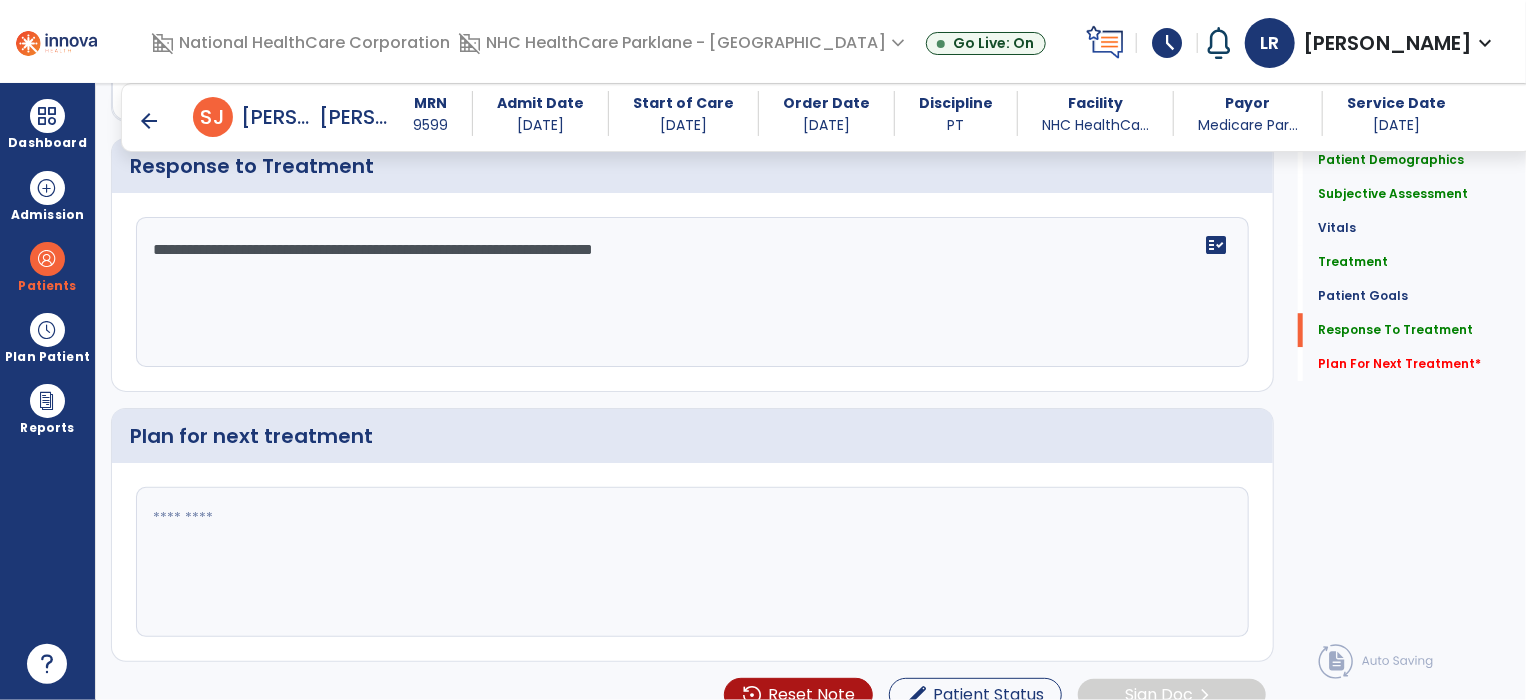 scroll, scrollTop: 2748, scrollLeft: 0, axis: vertical 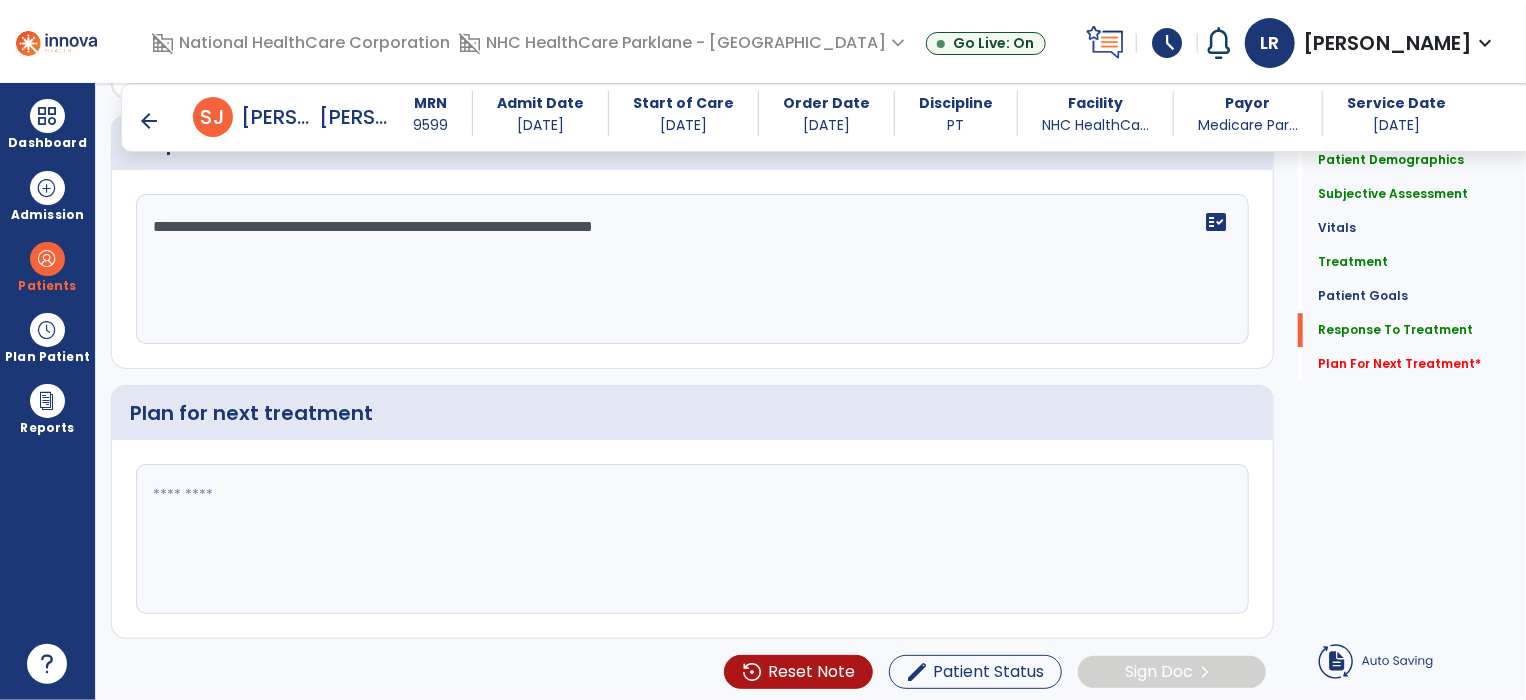 click on "**********" 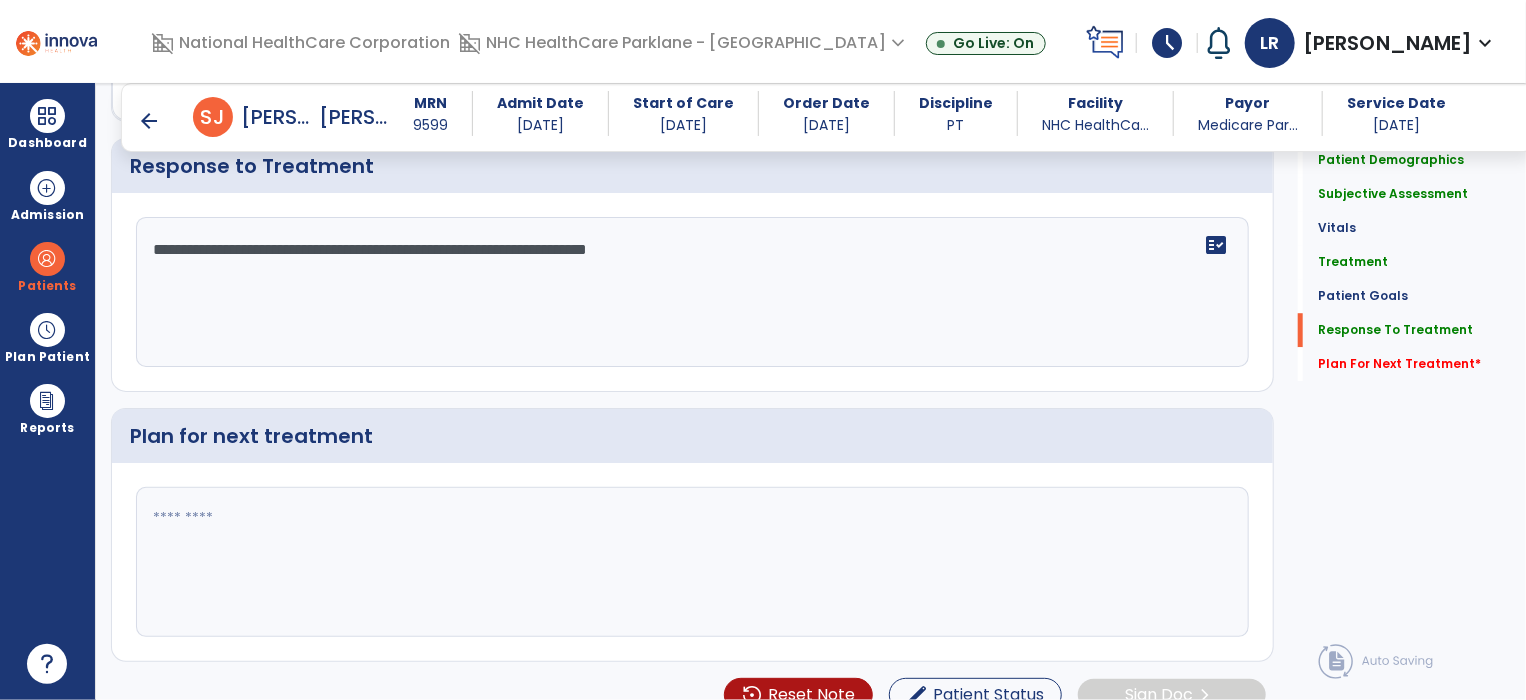 scroll, scrollTop: 2748, scrollLeft: 0, axis: vertical 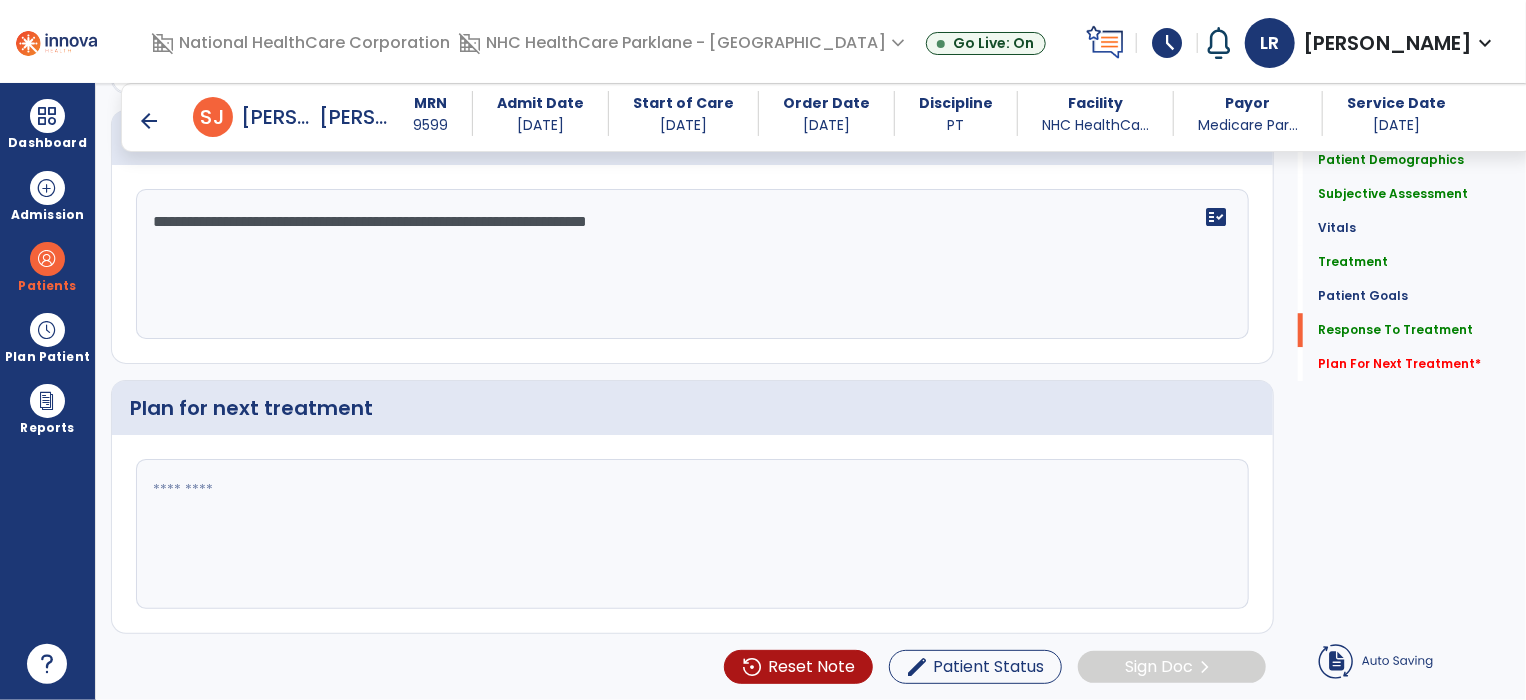 type on "**********" 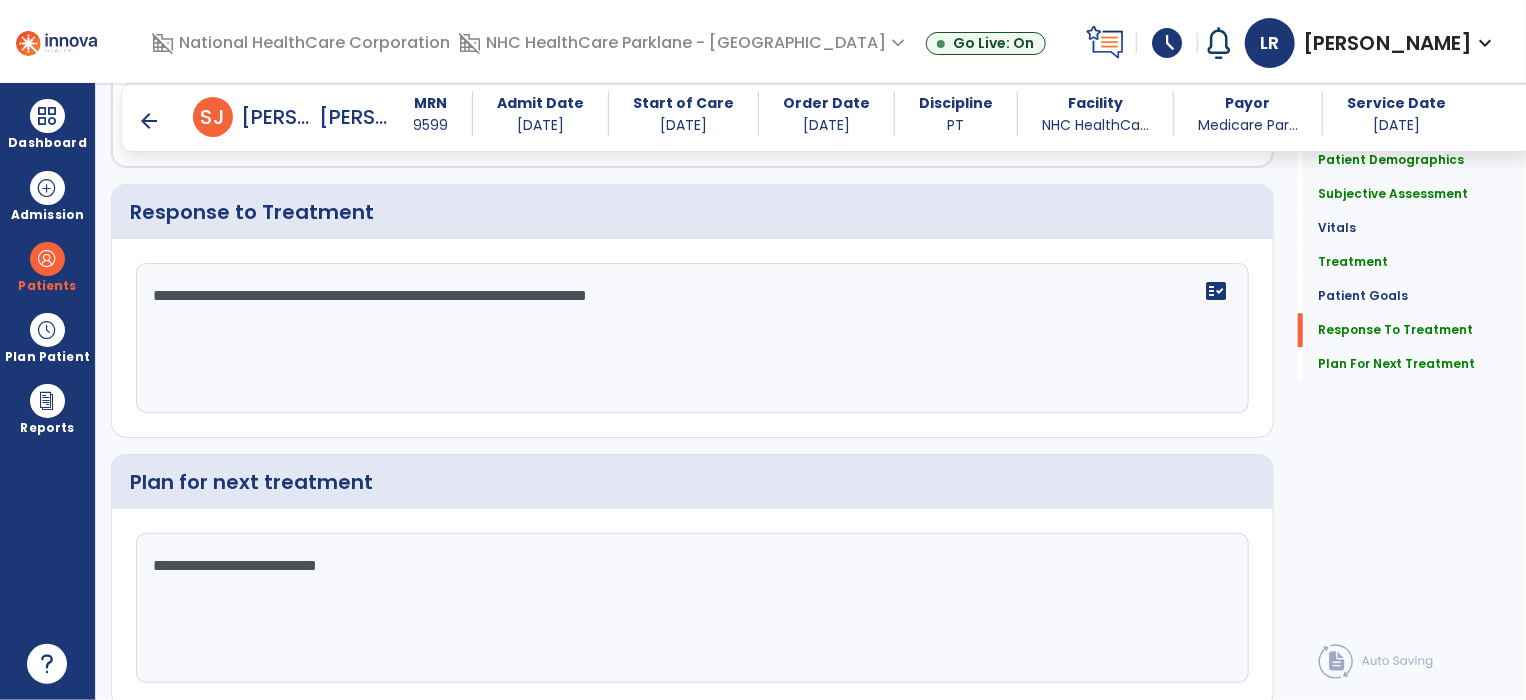 scroll, scrollTop: 2748, scrollLeft: 0, axis: vertical 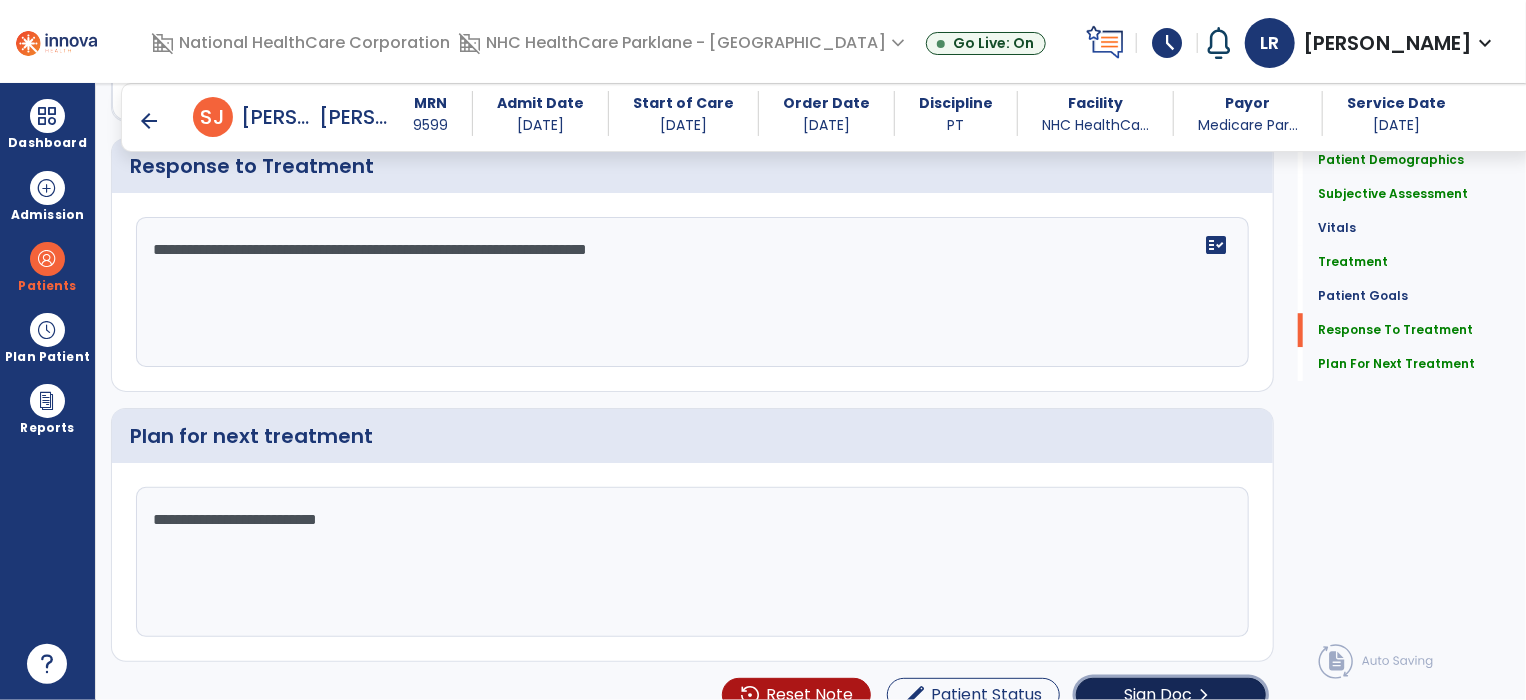 click on "Sign Doc  chevron_right" 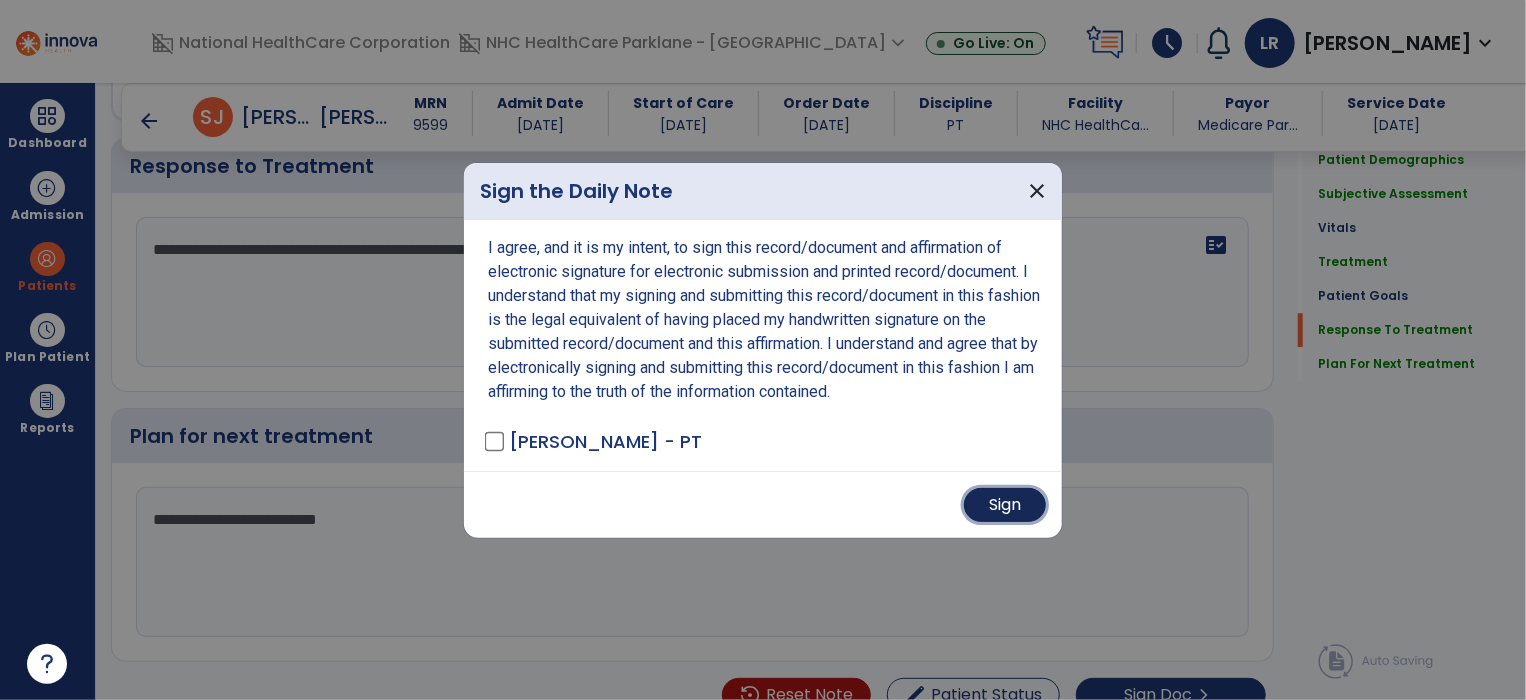 click on "Sign" at bounding box center (1005, 505) 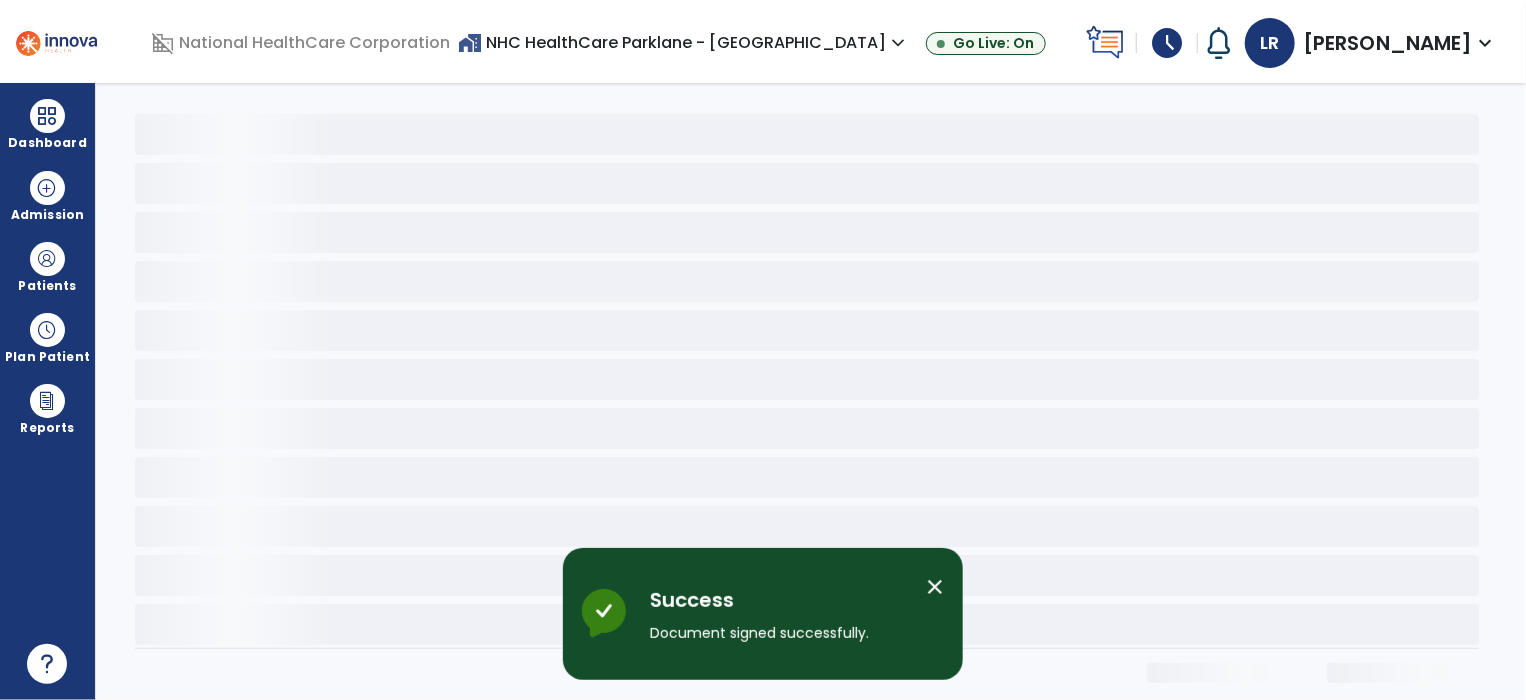 scroll, scrollTop: 0, scrollLeft: 0, axis: both 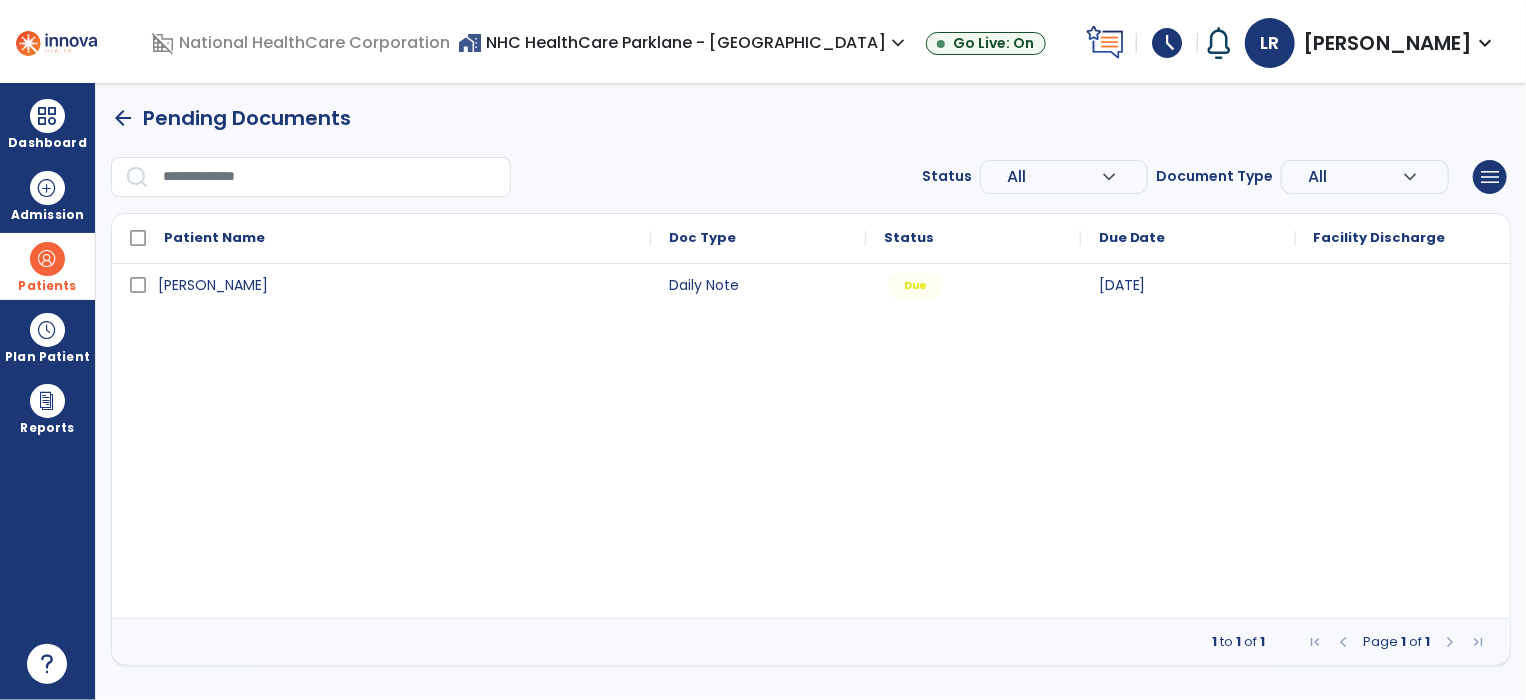 click at bounding box center (47, 259) 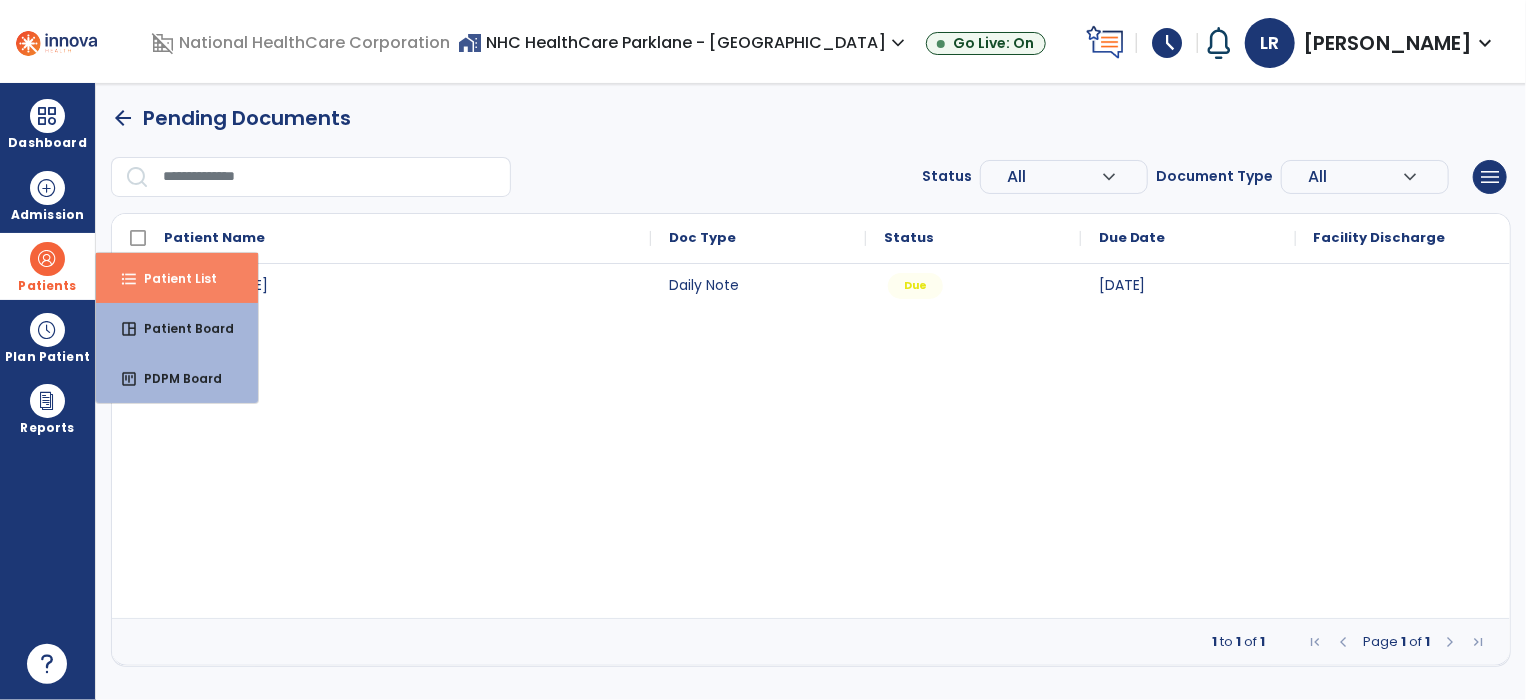click on "Patient List" at bounding box center (172, 278) 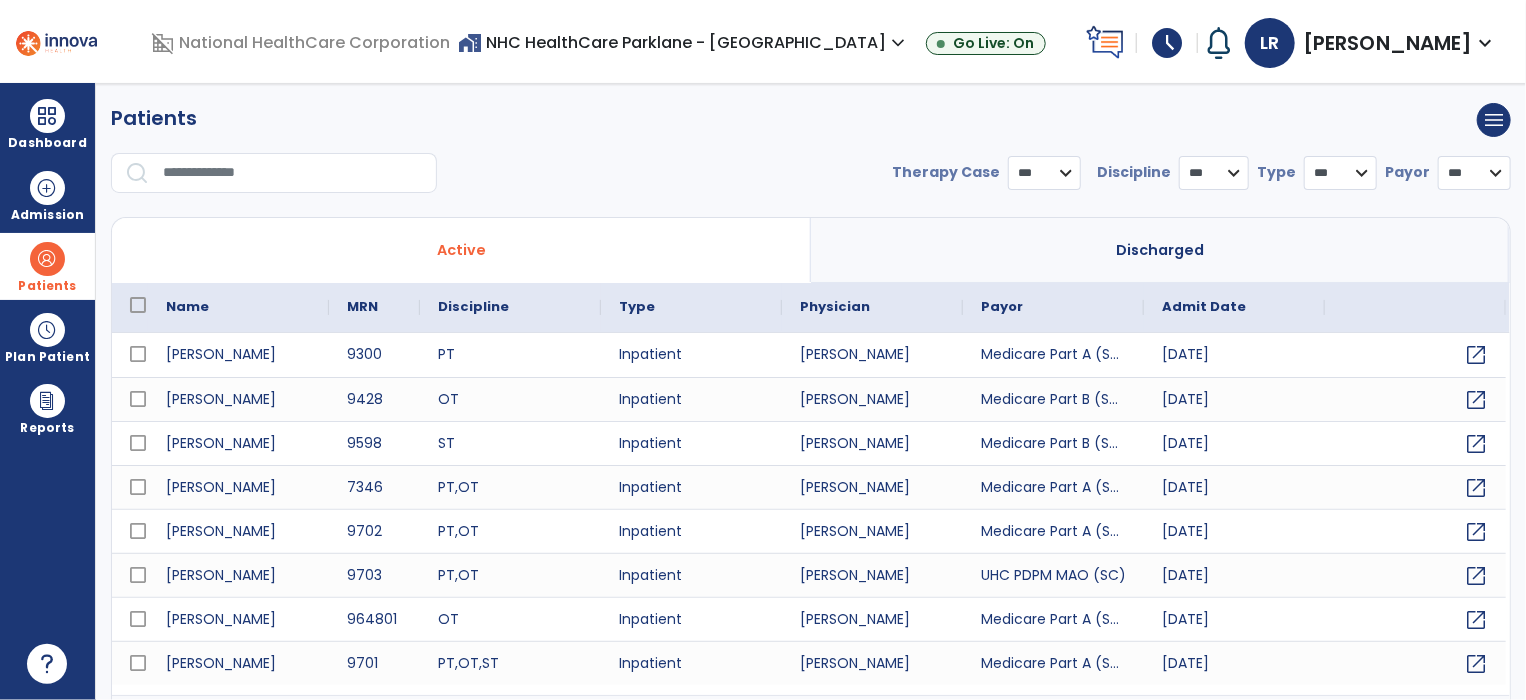 select on "***" 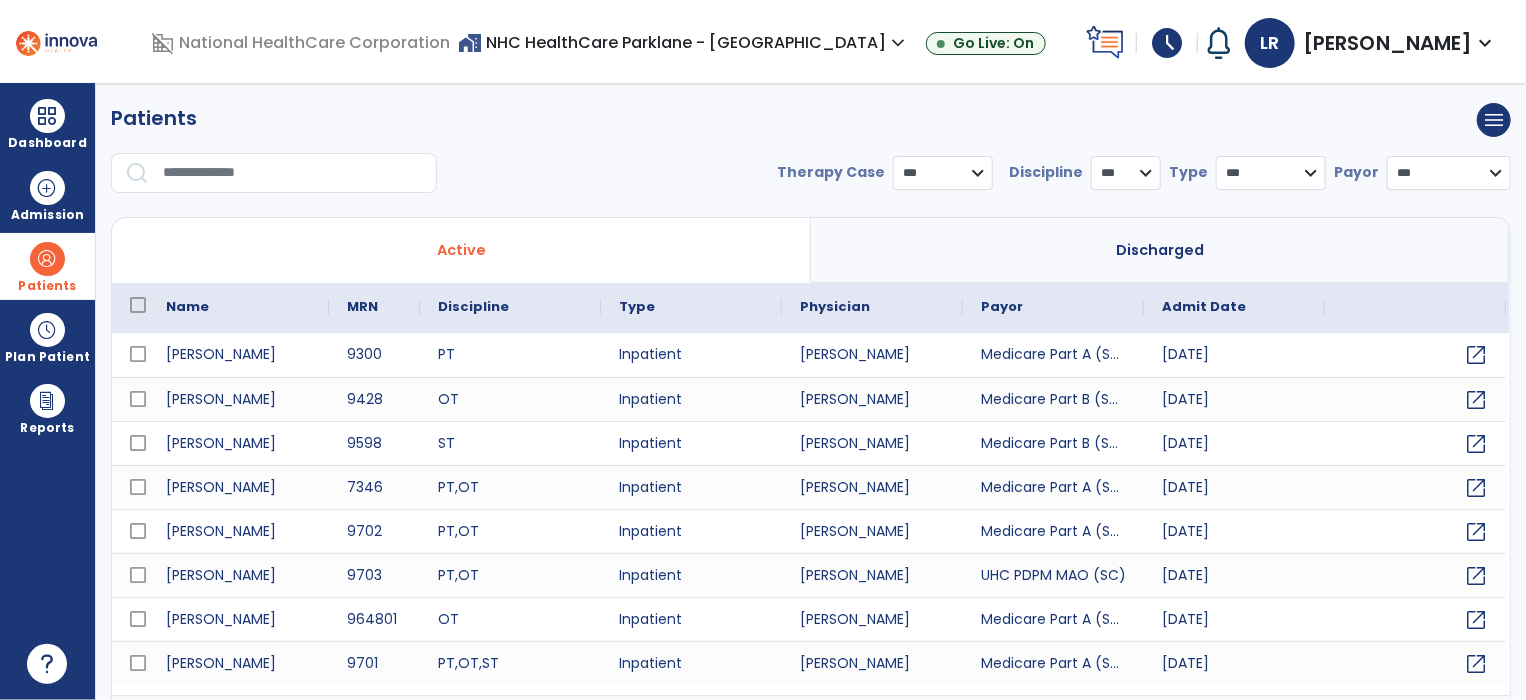 click at bounding box center [293, 173] 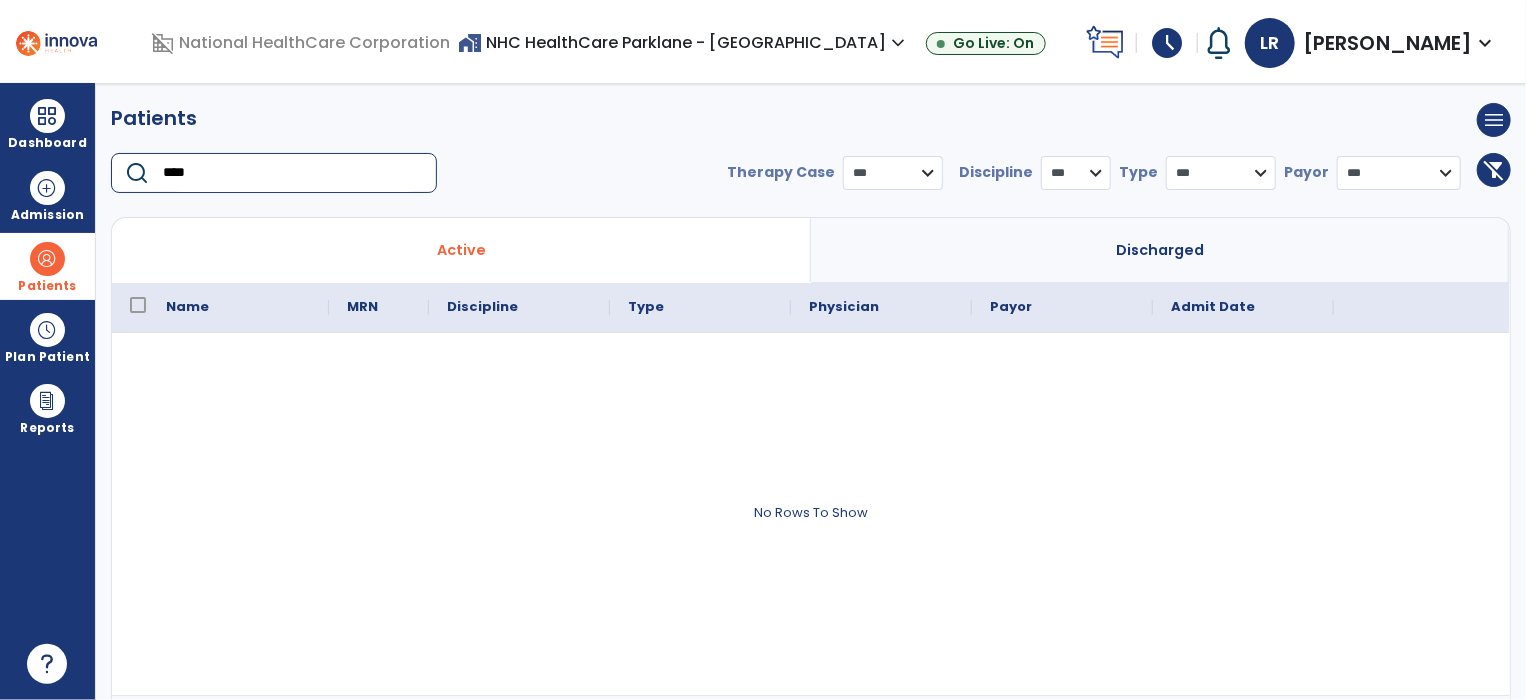 type on "****" 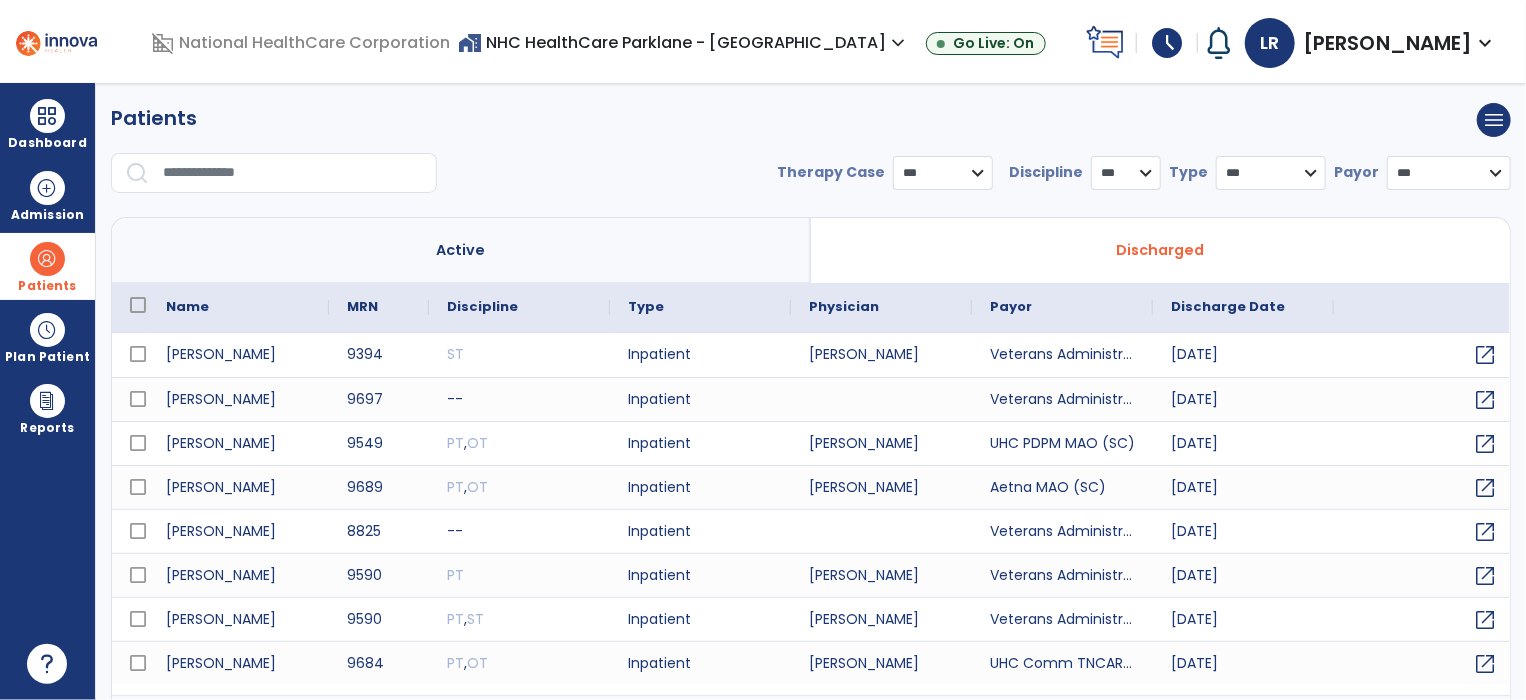 click at bounding box center (293, 173) 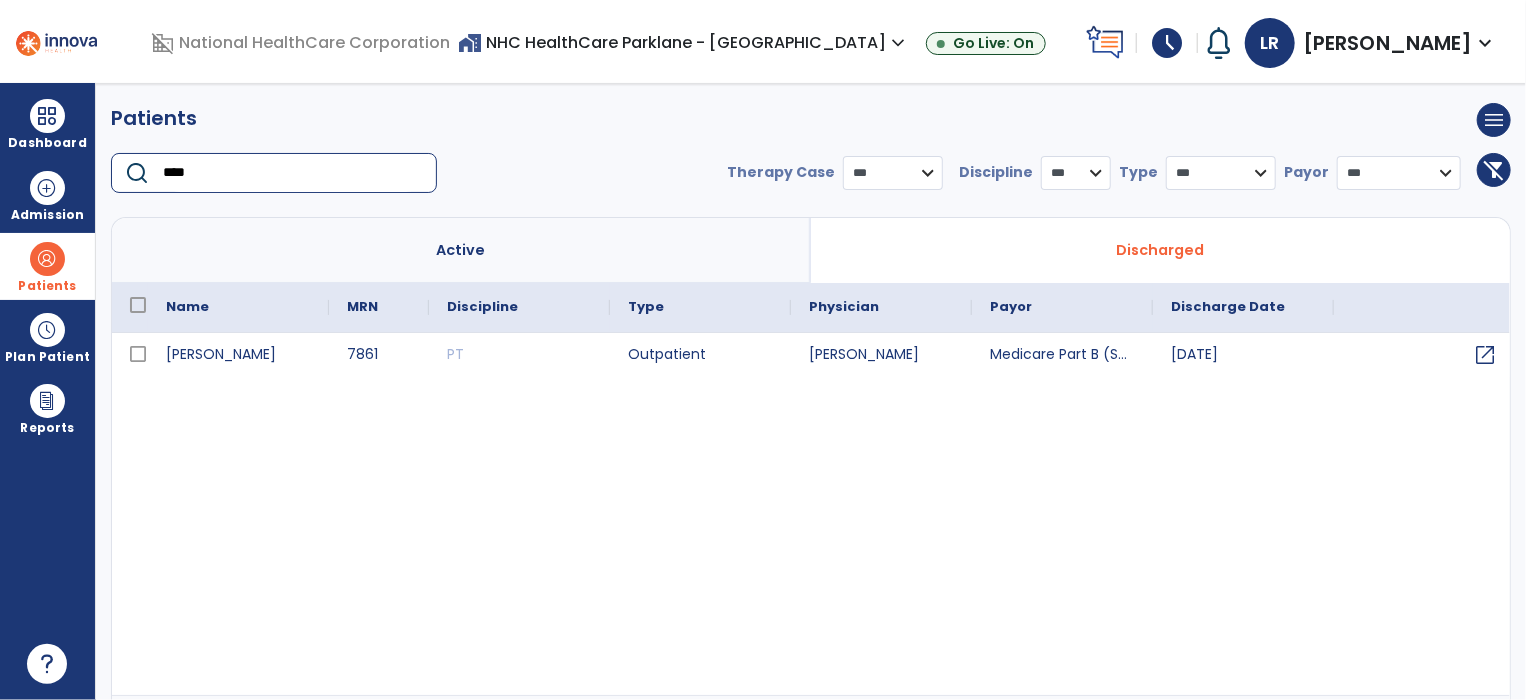 type on "****" 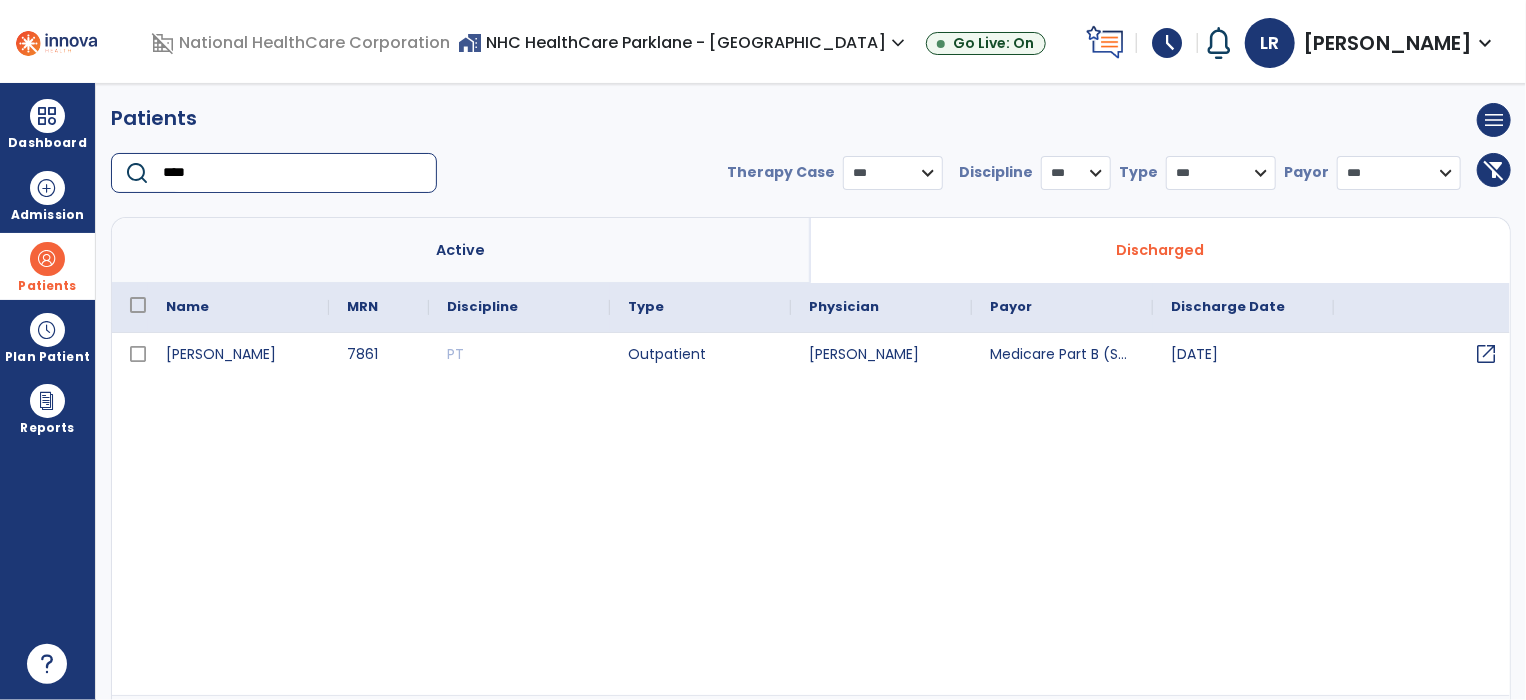 click on "open_in_new" at bounding box center [1486, 354] 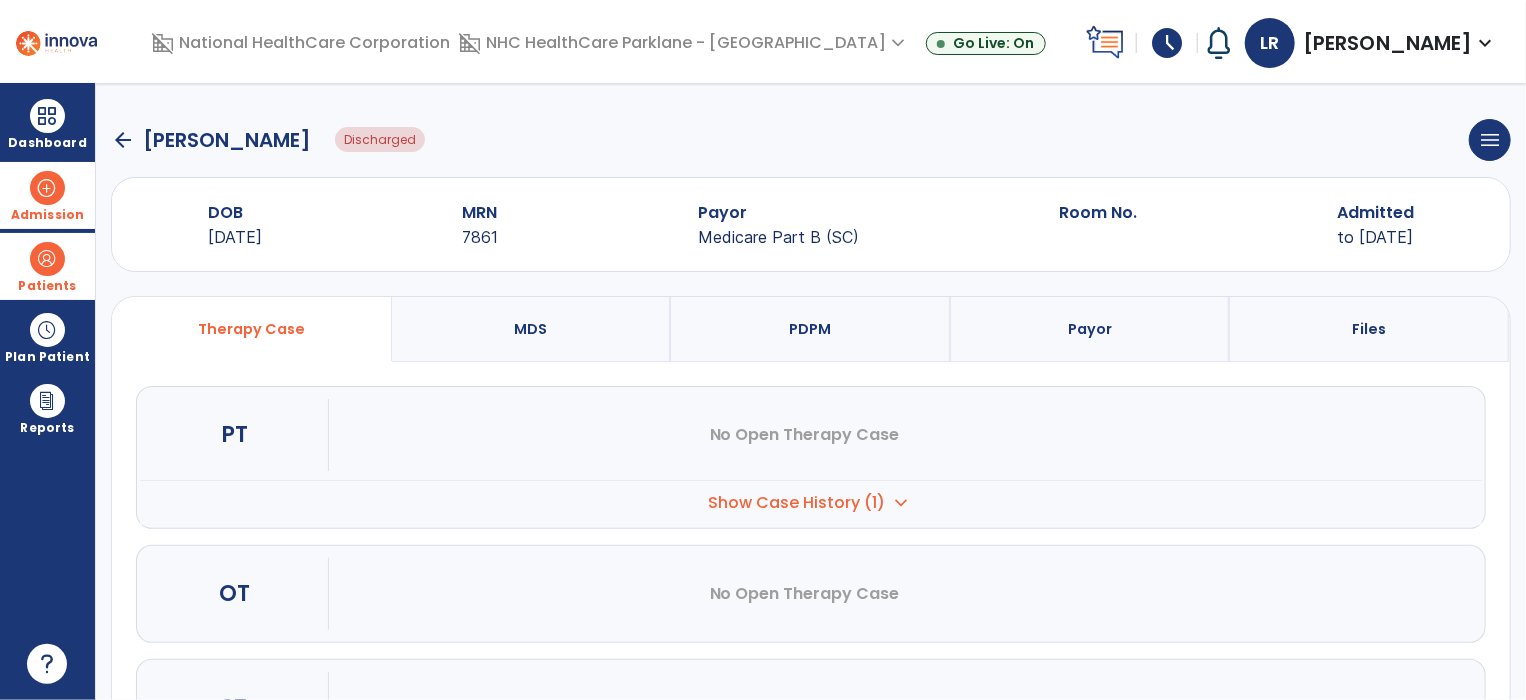 click at bounding box center (47, 188) 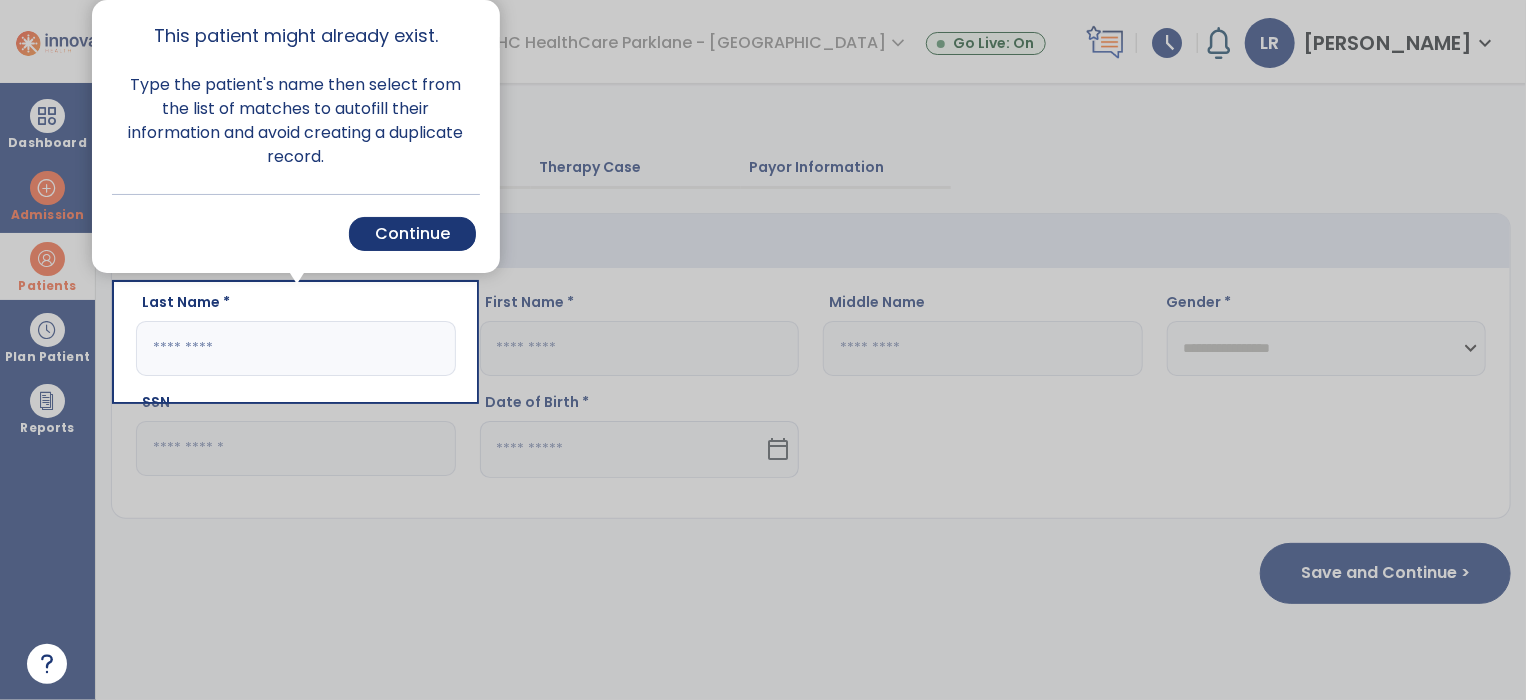 click 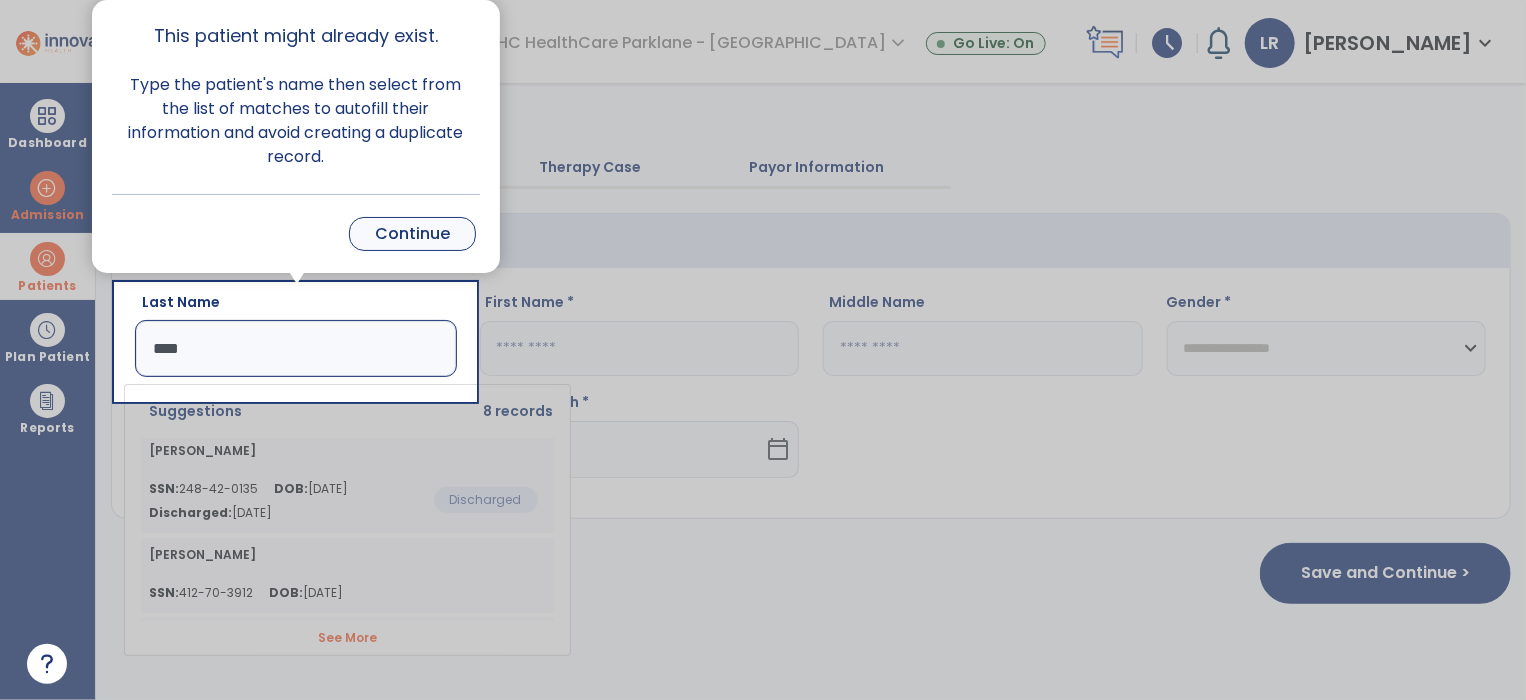 click on "Continue" at bounding box center [412, 234] 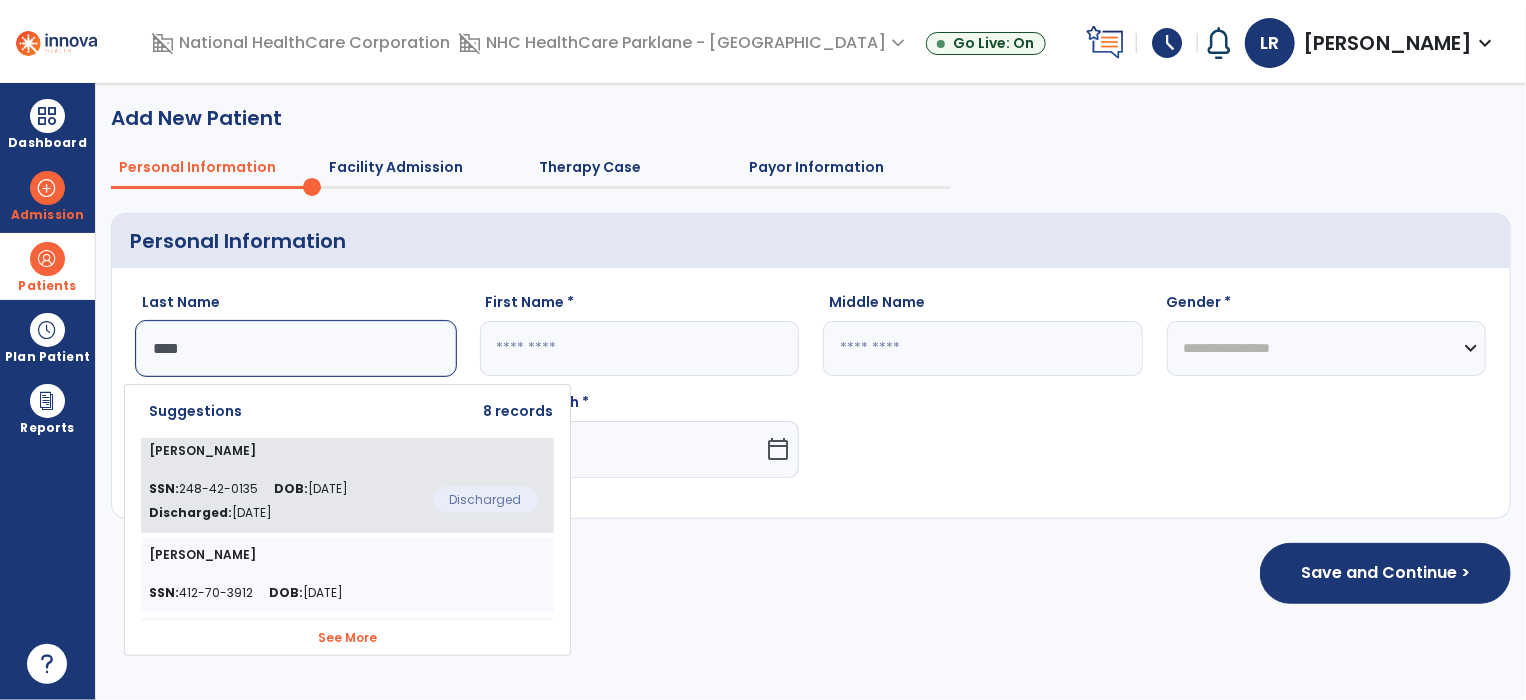 click on "SSN:  248-42-0135 DOB:  11/04/1927 Discharged:  May 12, 2025" 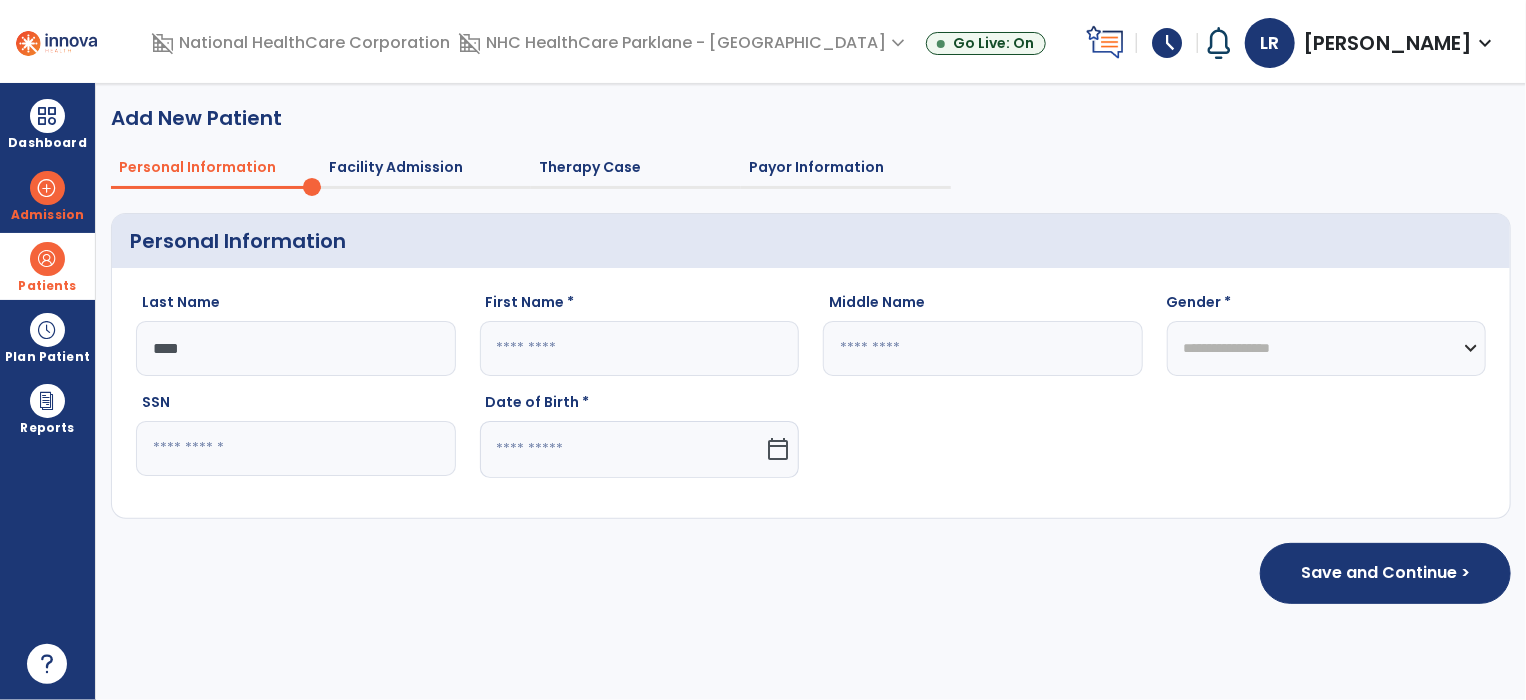 type on "****" 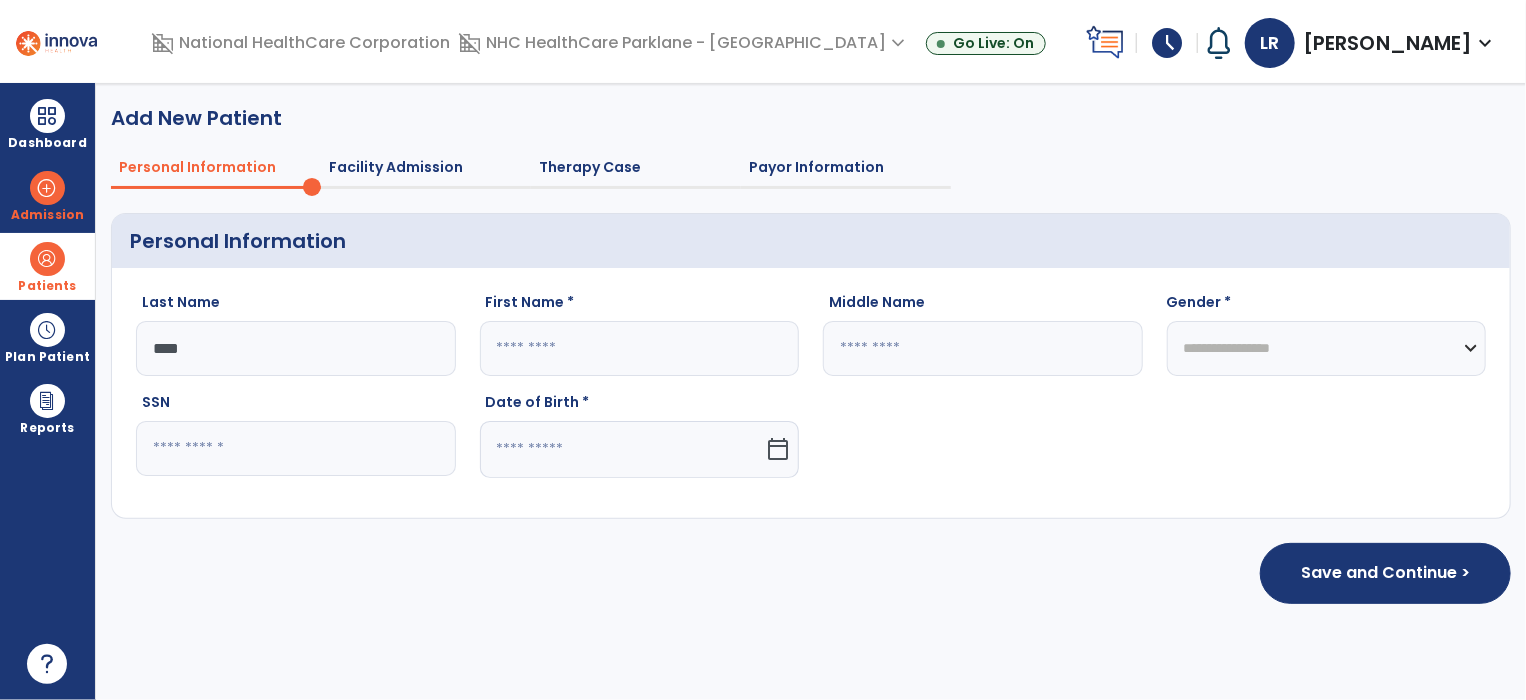 type on "****" 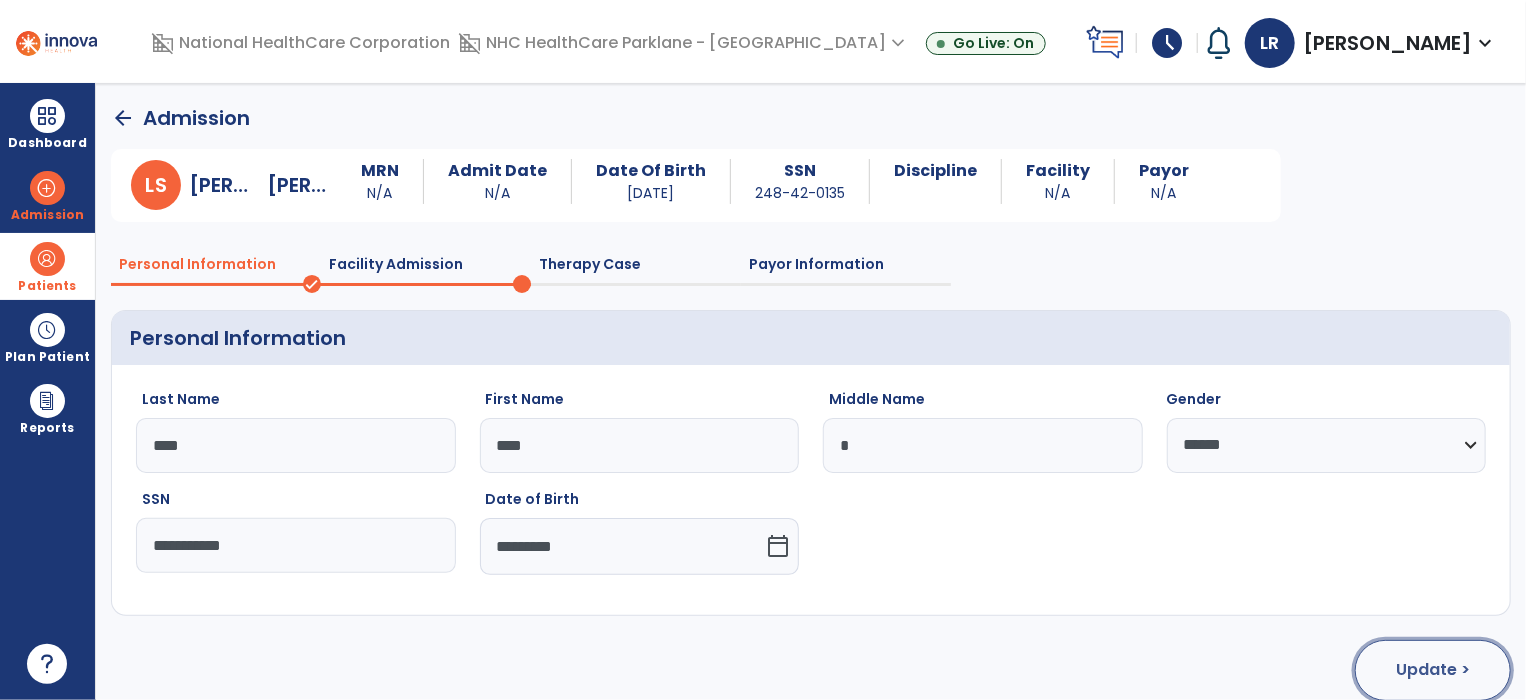 click on "Update >" 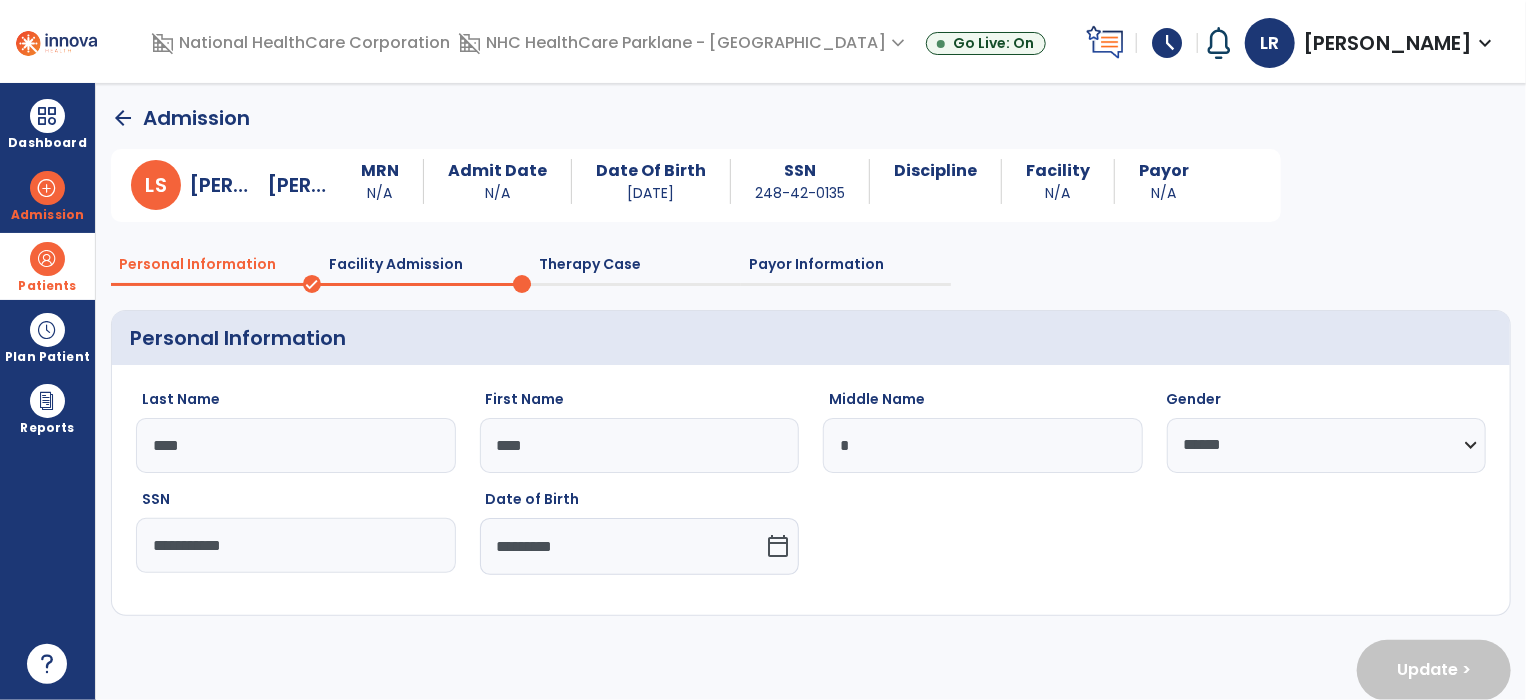 select on "**********" 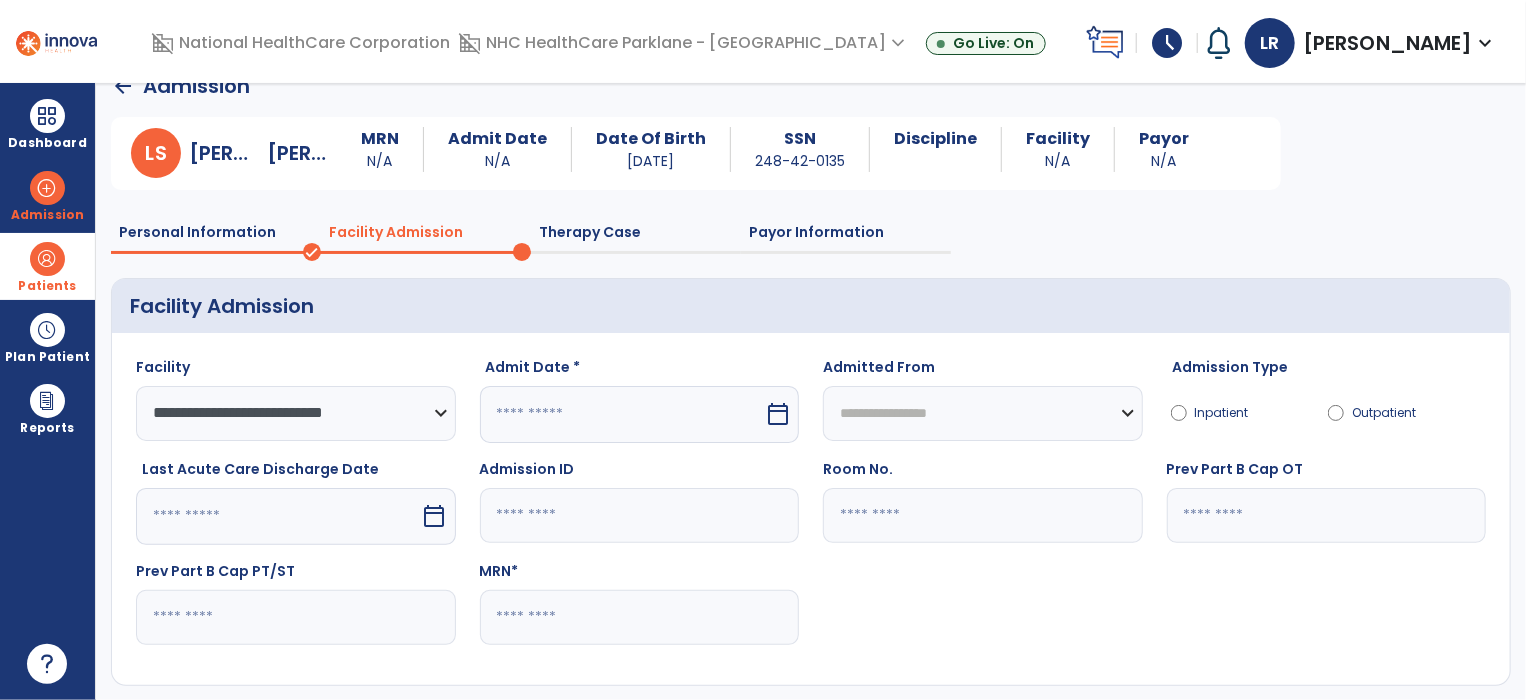 scroll, scrollTop: 35, scrollLeft: 0, axis: vertical 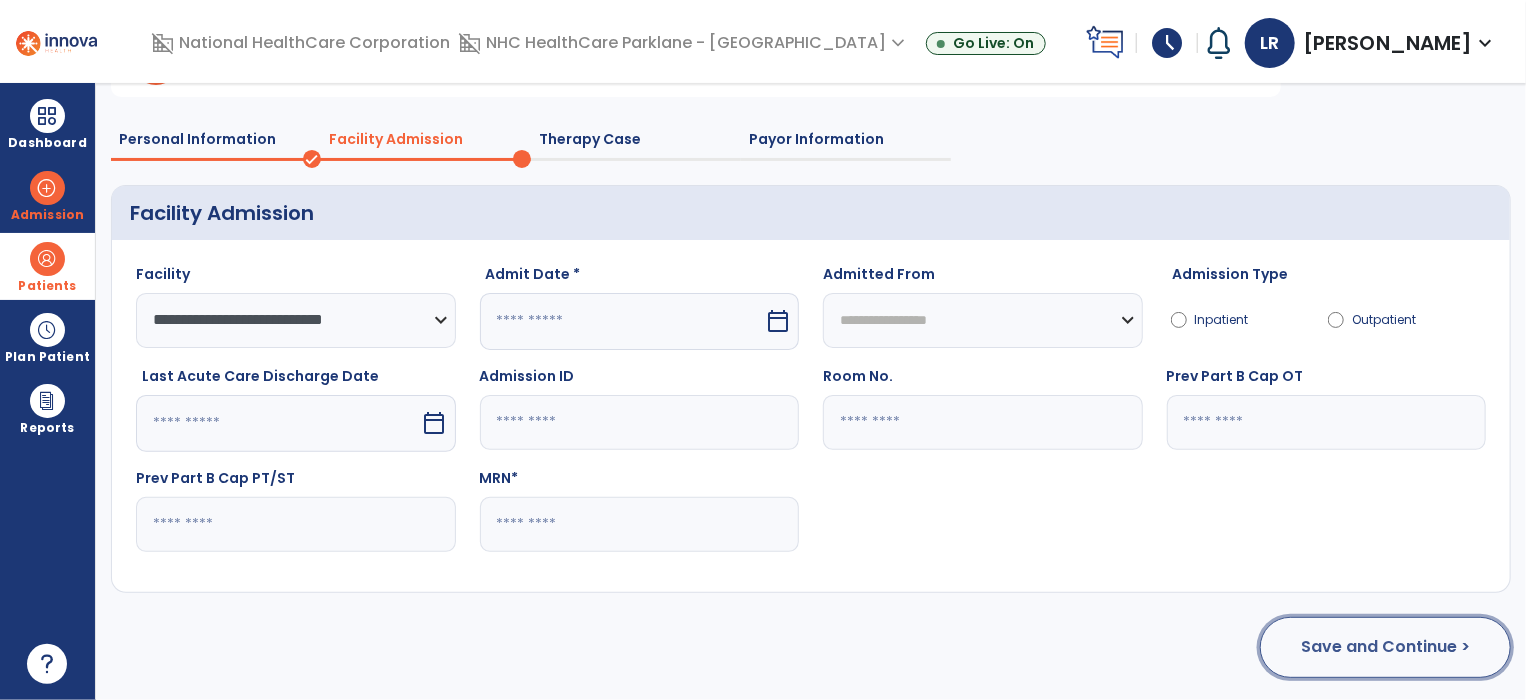 click on "Save and Continue >" 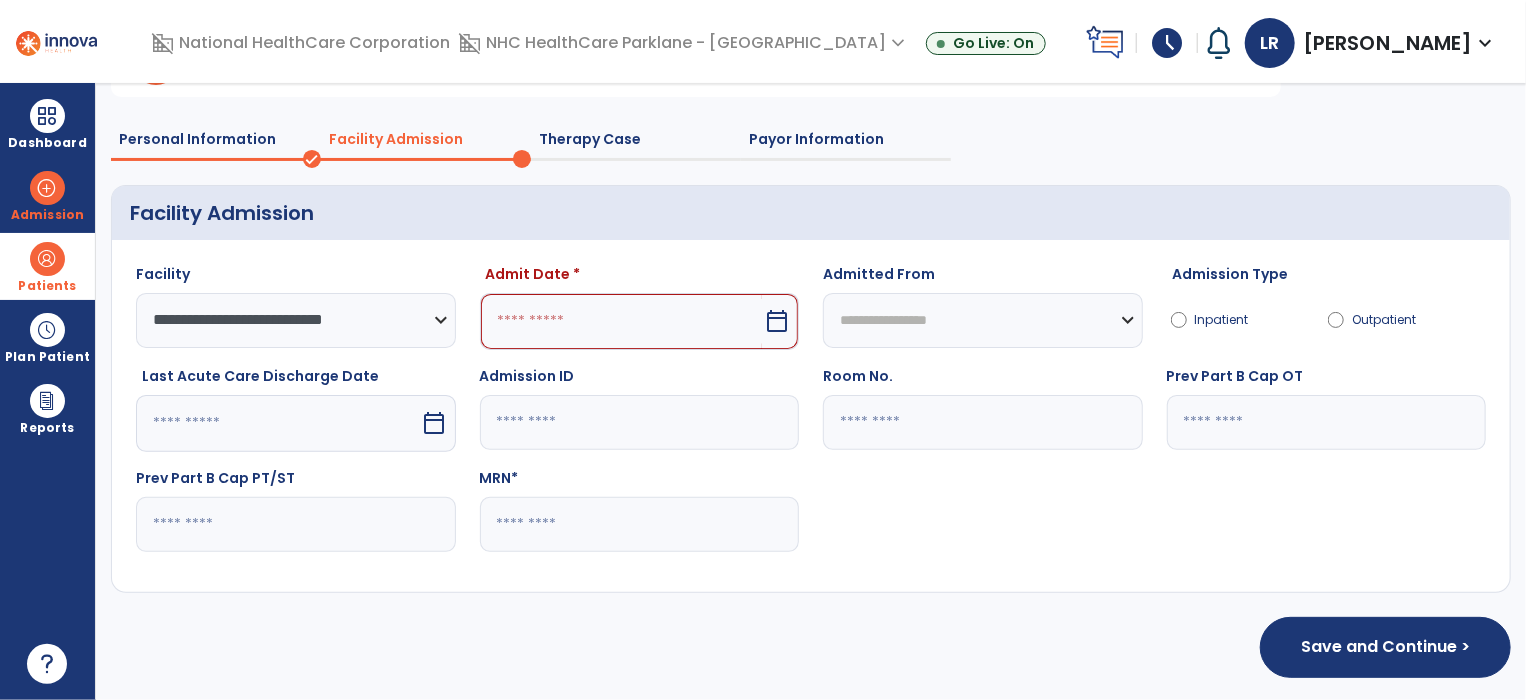 click on "calendar_today" at bounding box center (777, 321) 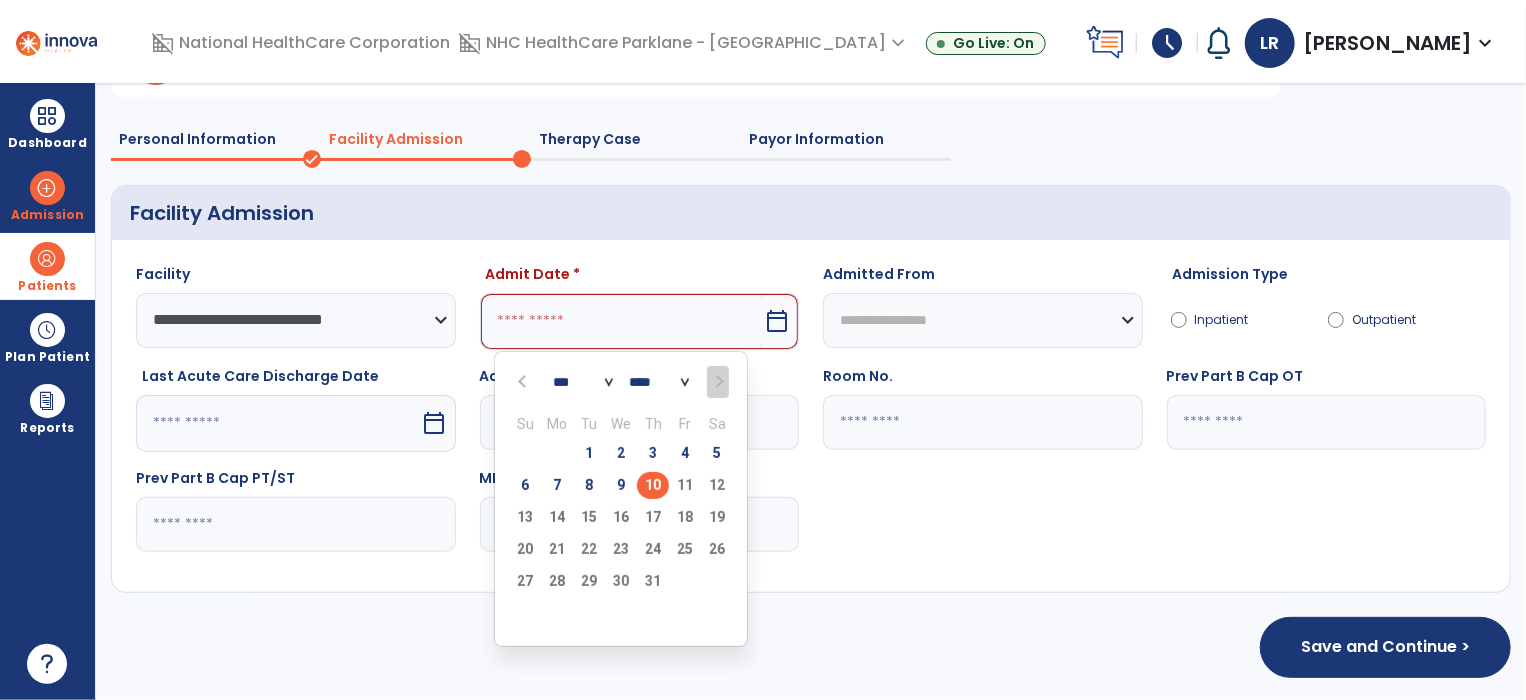 click on "10" at bounding box center [653, 485] 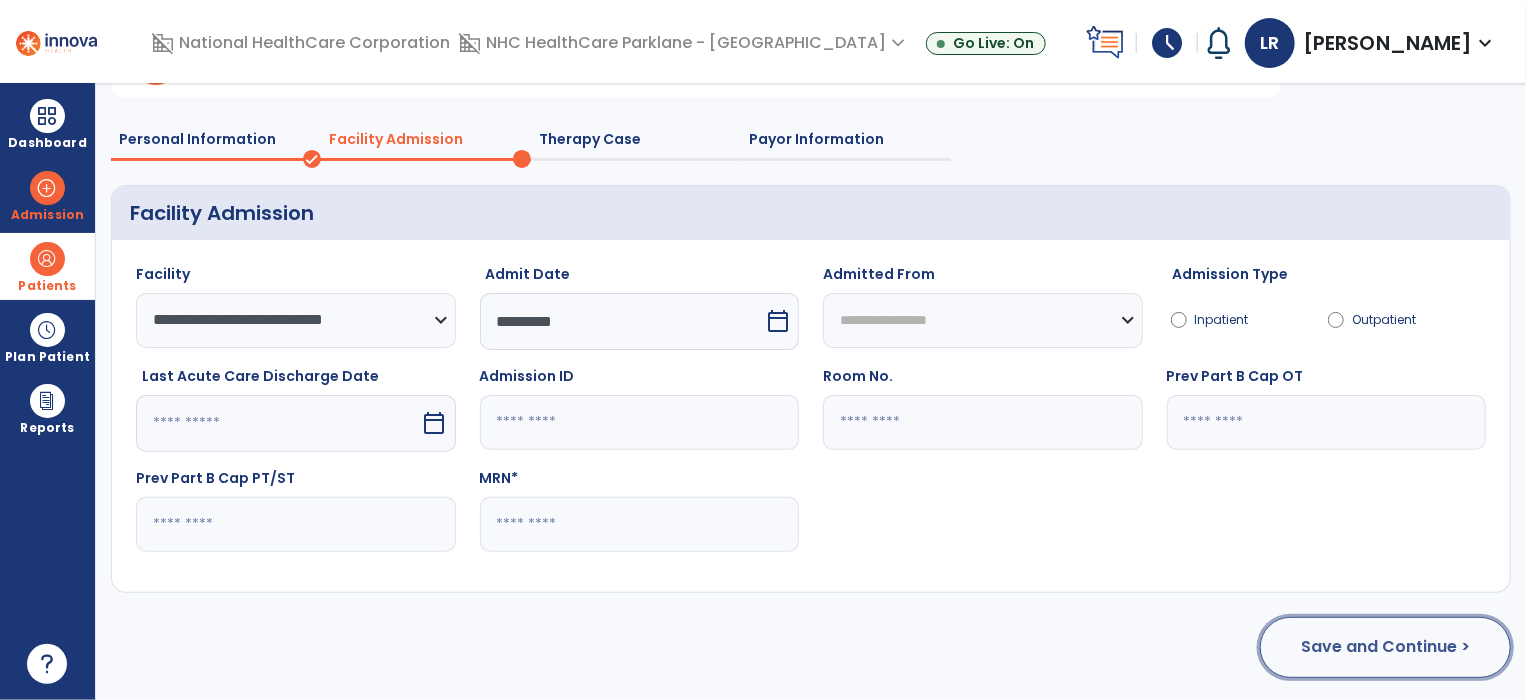 click on "Save and Continue >" 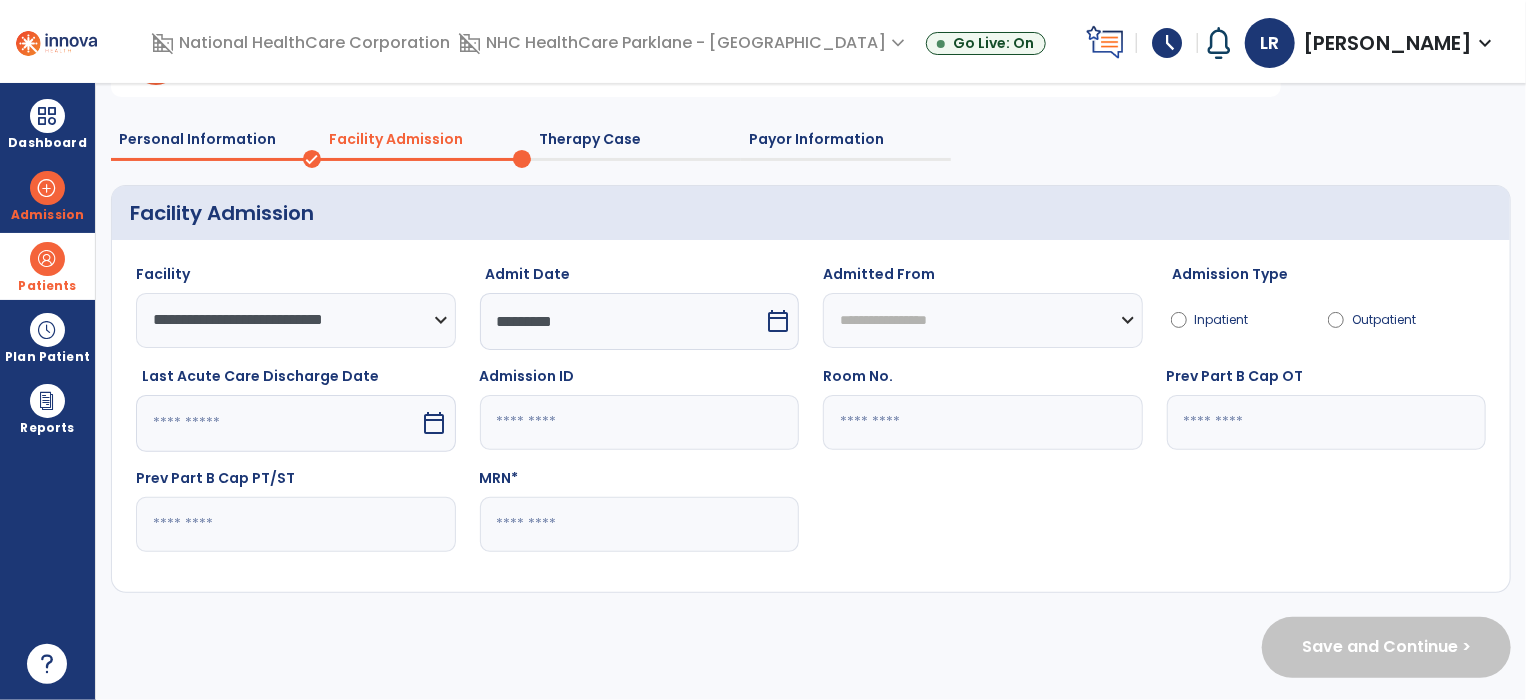 scroll, scrollTop: 0, scrollLeft: 0, axis: both 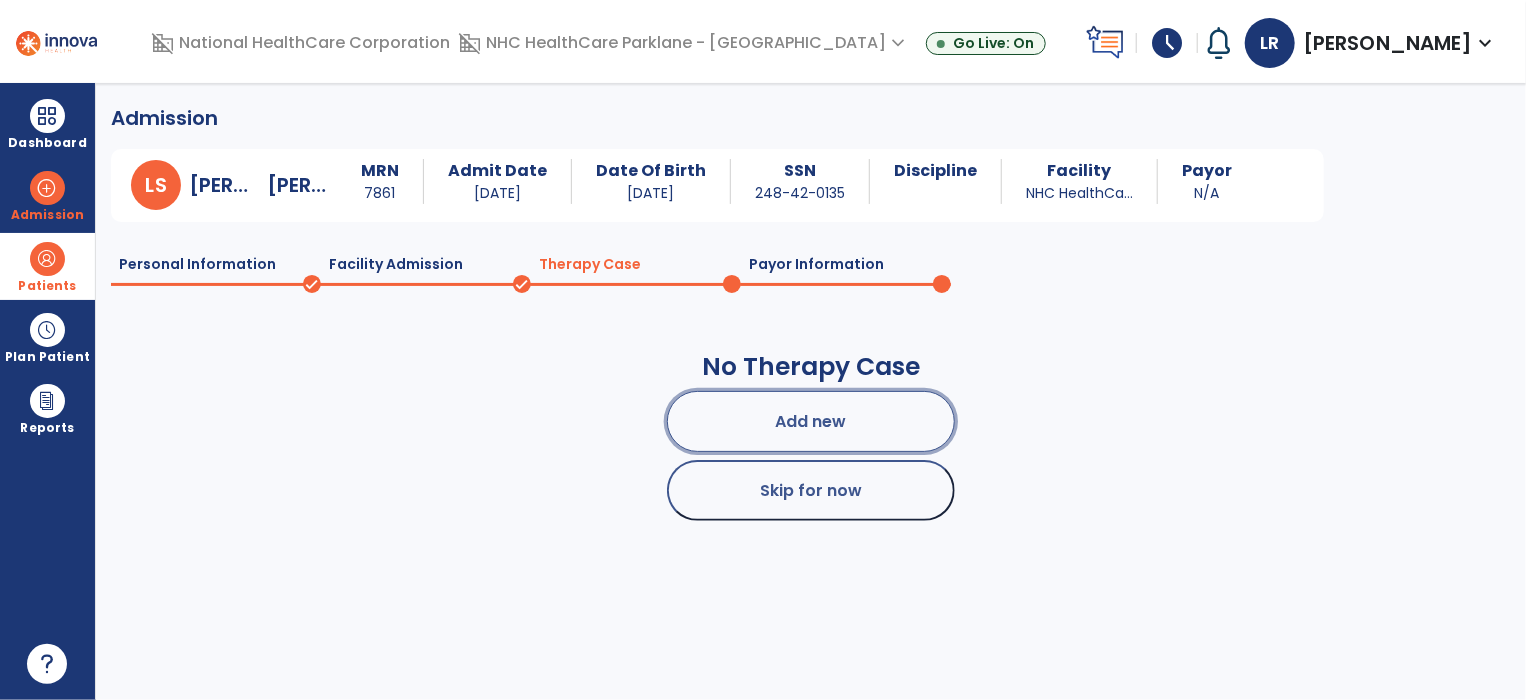 click on "Add new" at bounding box center [811, 421] 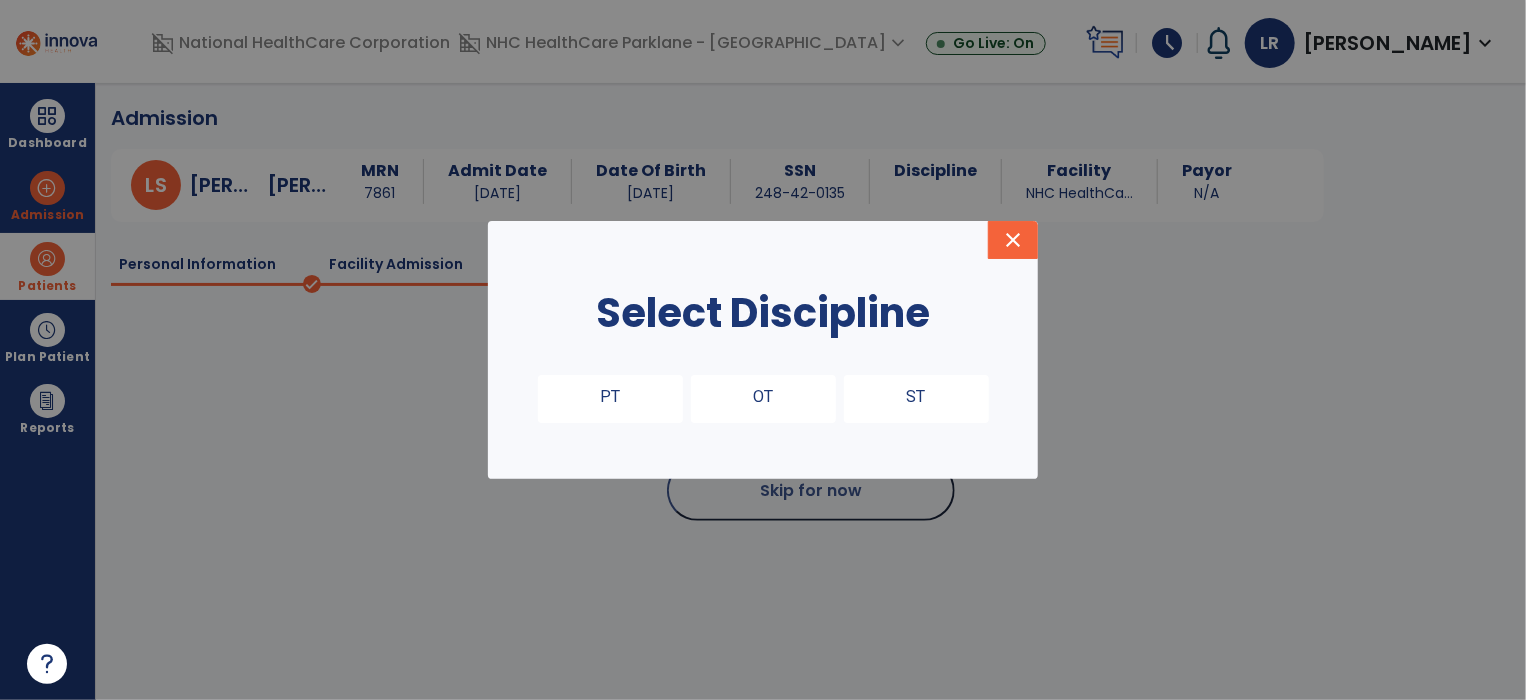click on "PT" at bounding box center [610, 399] 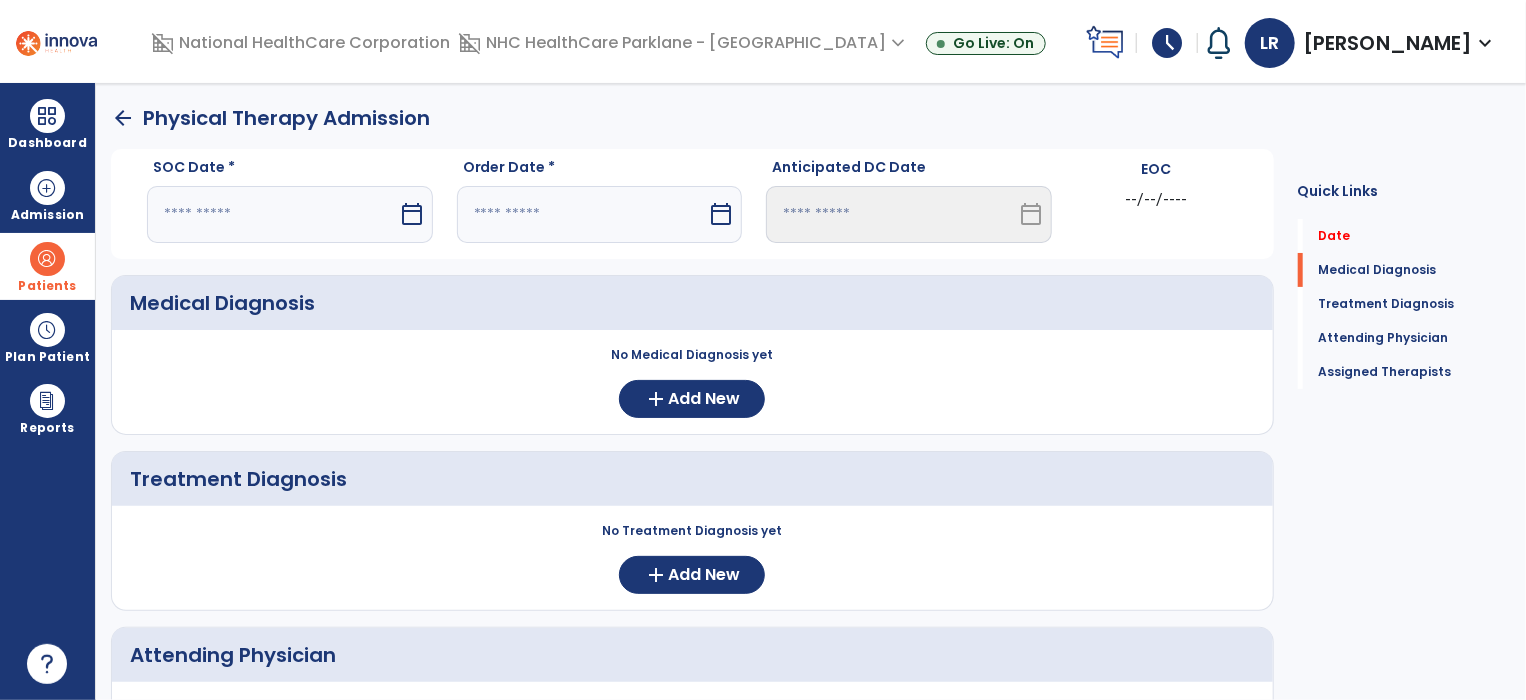 click on "calendar_today" at bounding box center (414, 214) 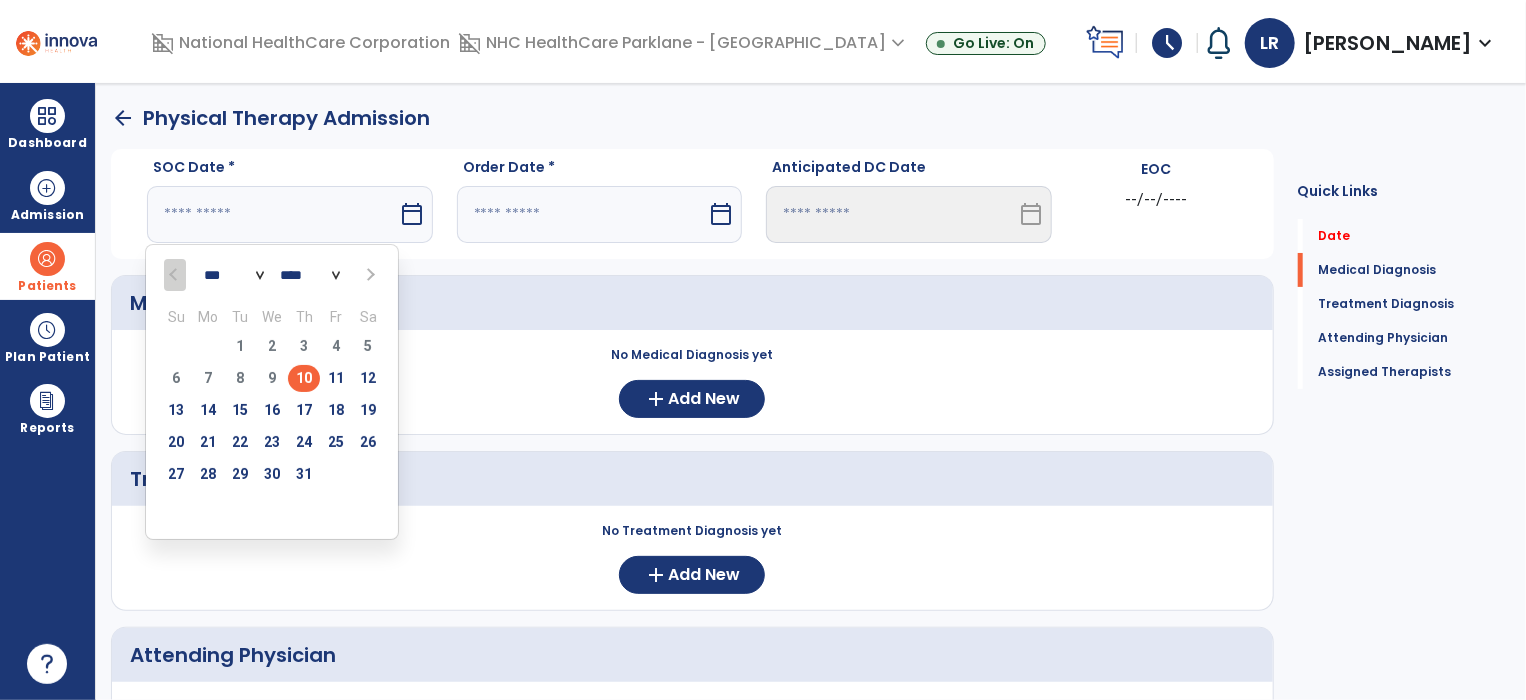 click on "10" at bounding box center [304, 378] 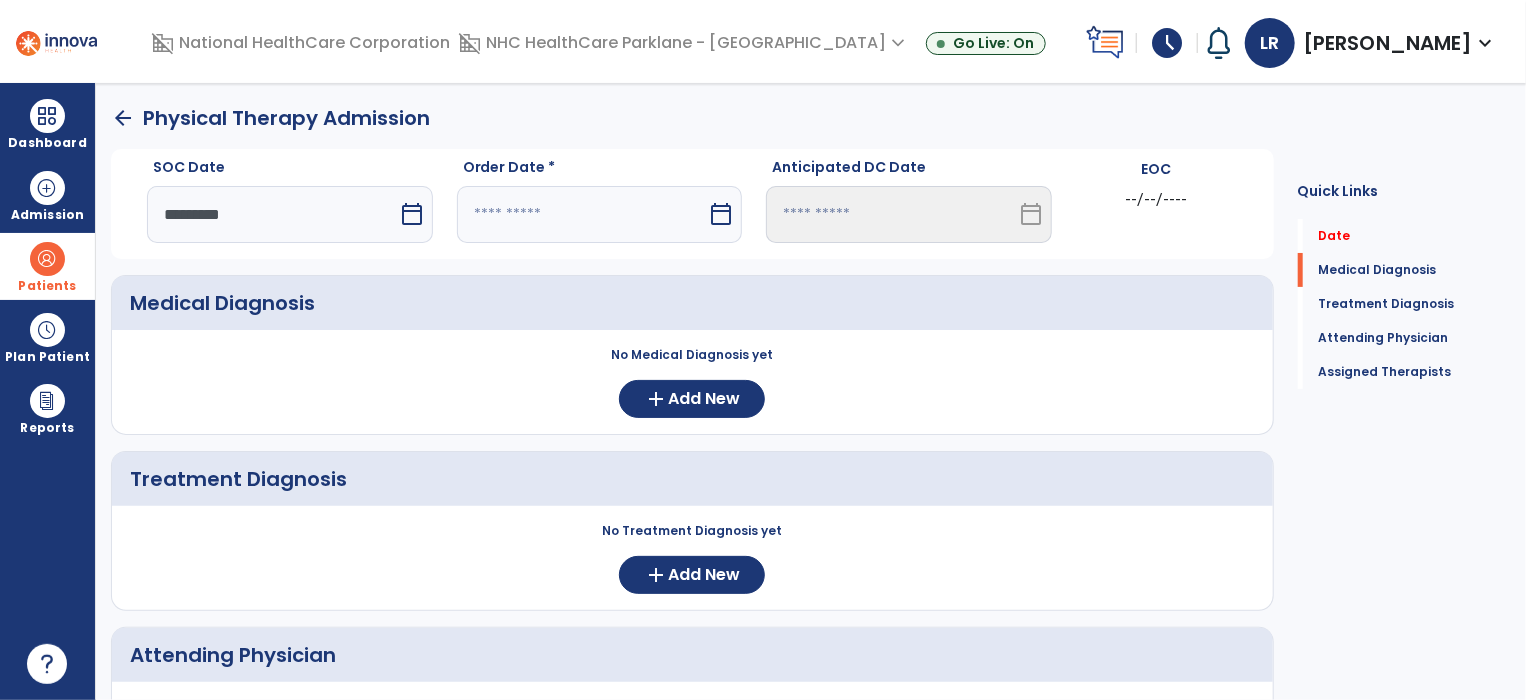 click at bounding box center [582, 214] 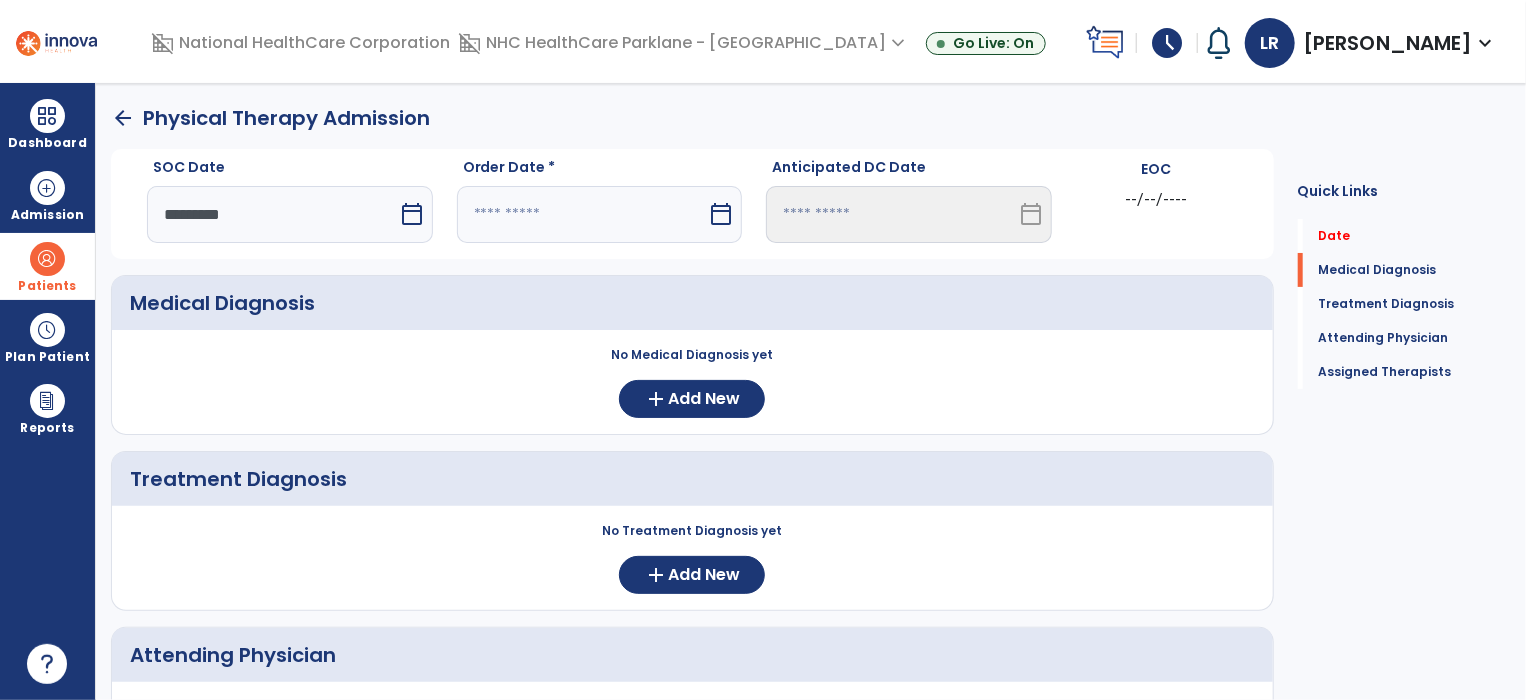select on "*" 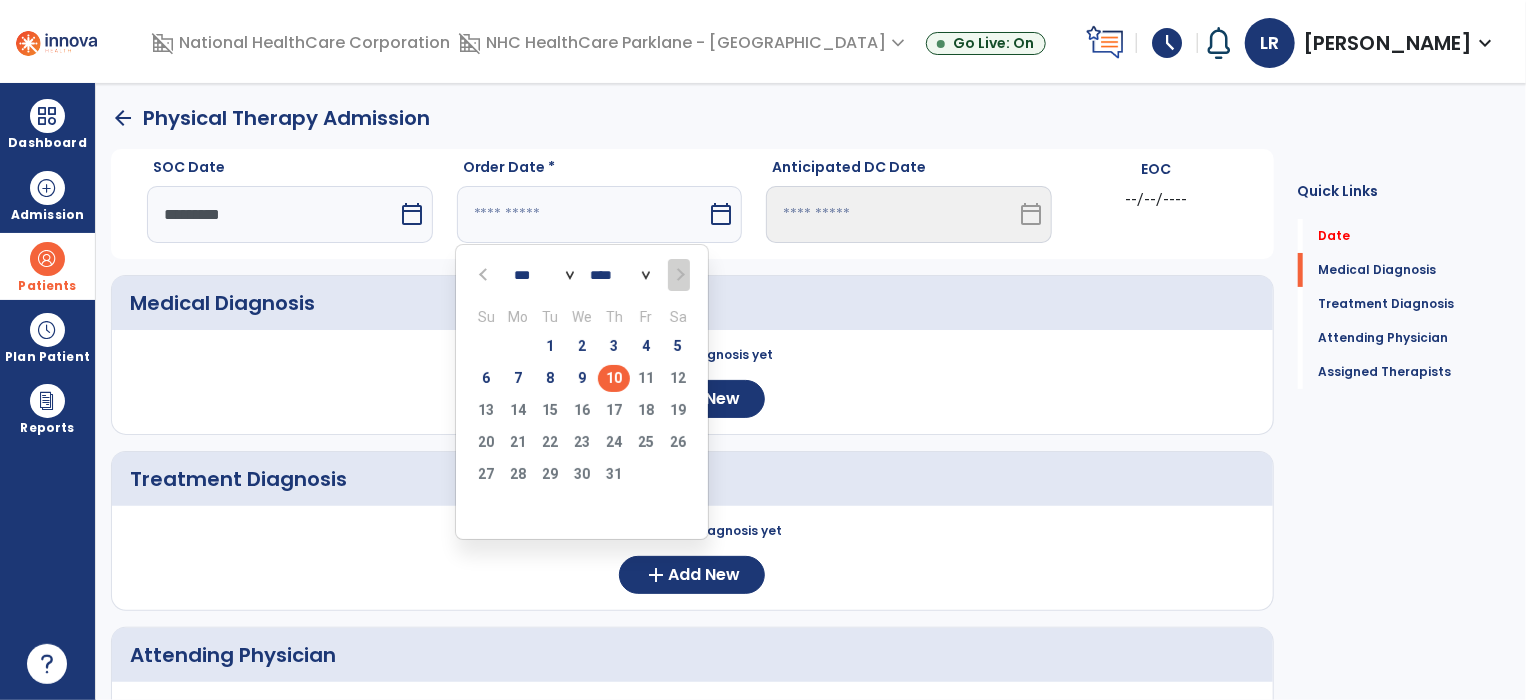 click on "10" at bounding box center [614, 378] 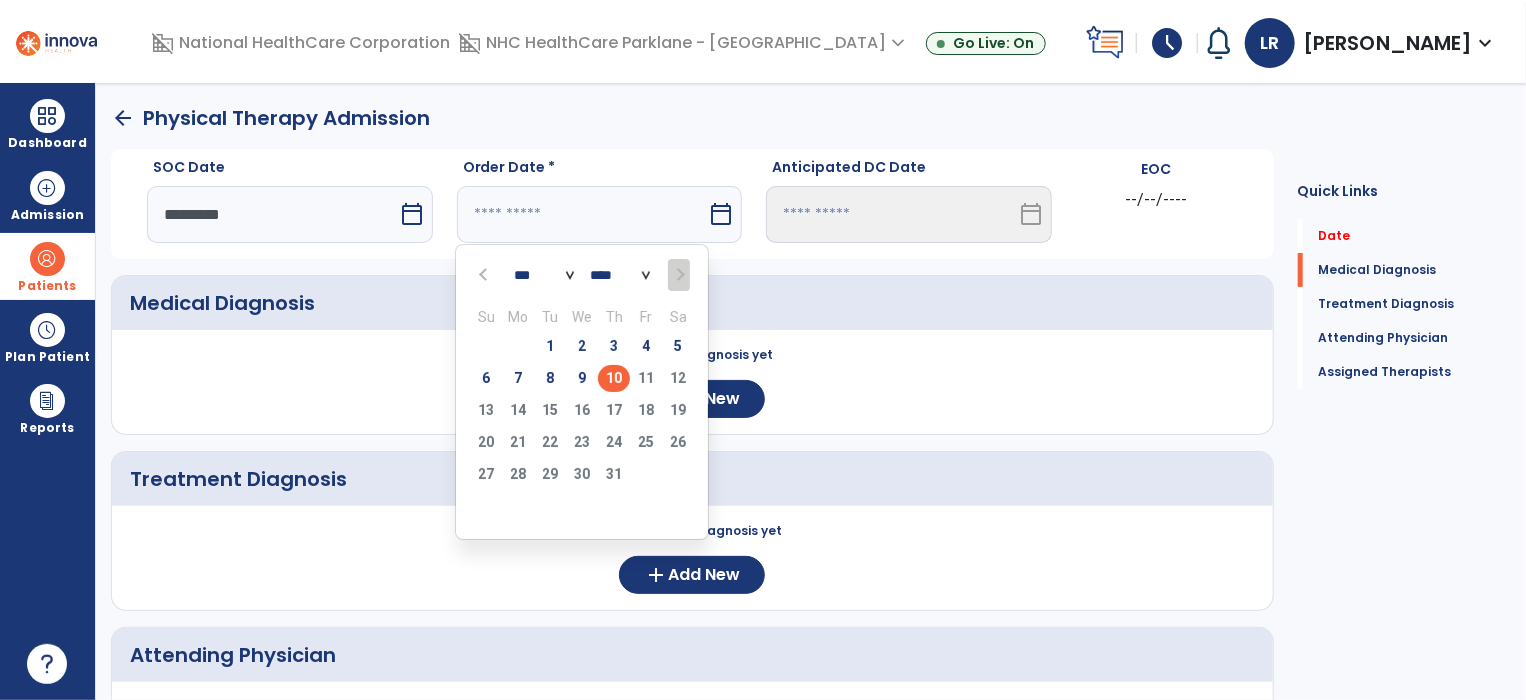 type on "*********" 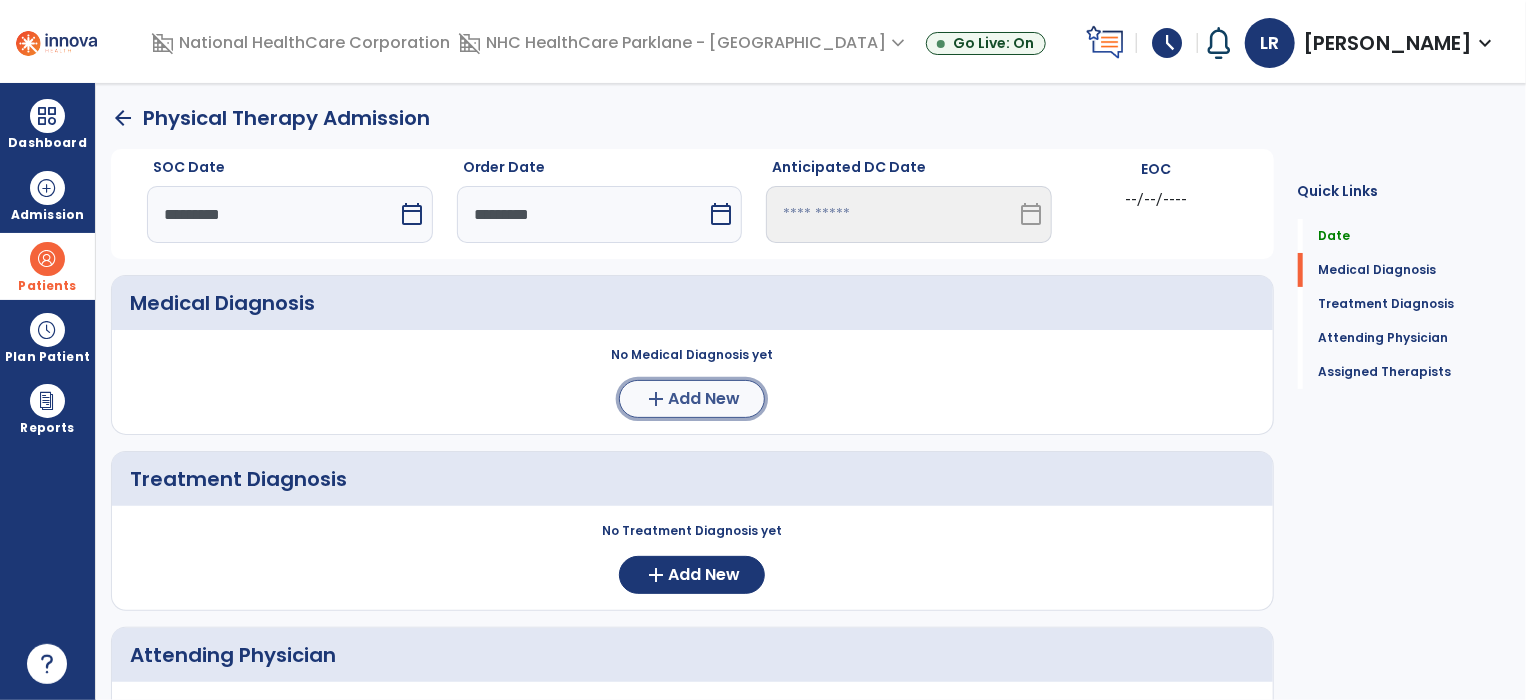 click on "Add New" 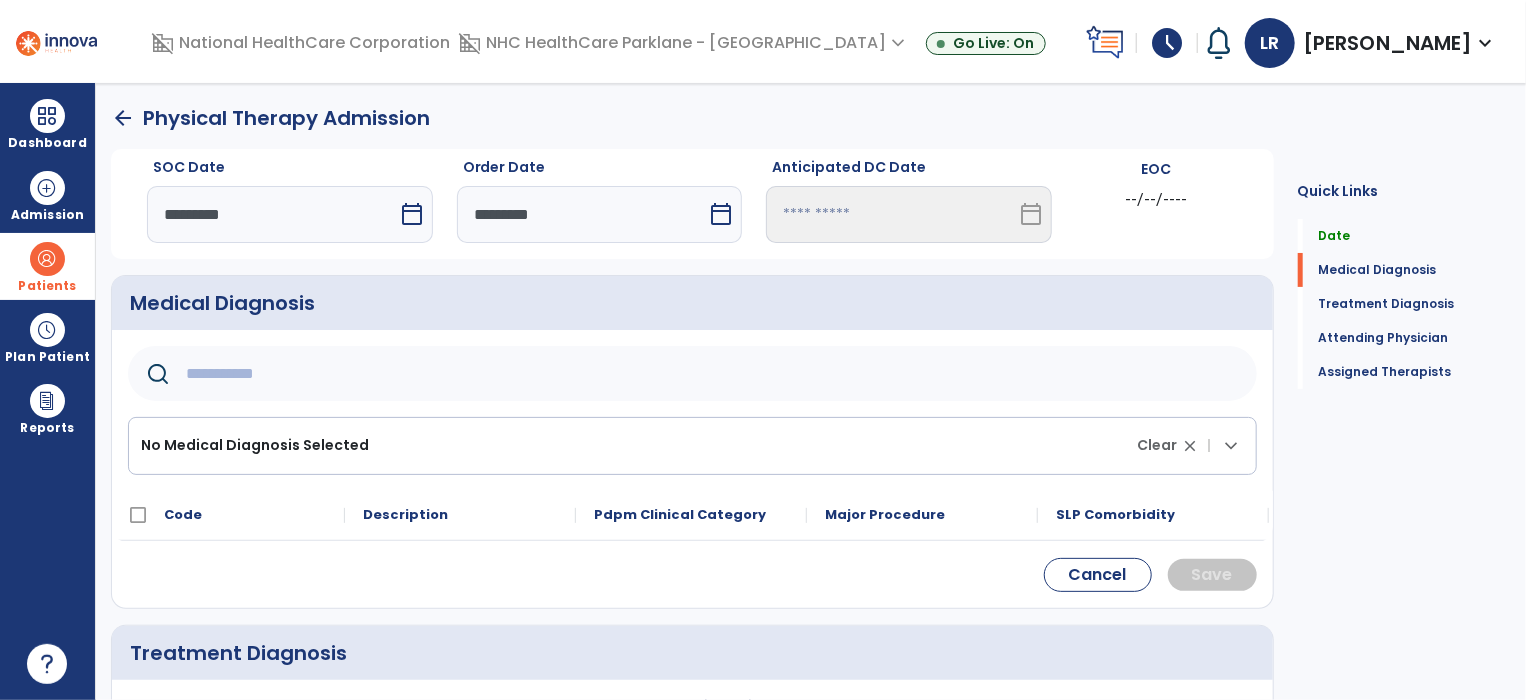 click 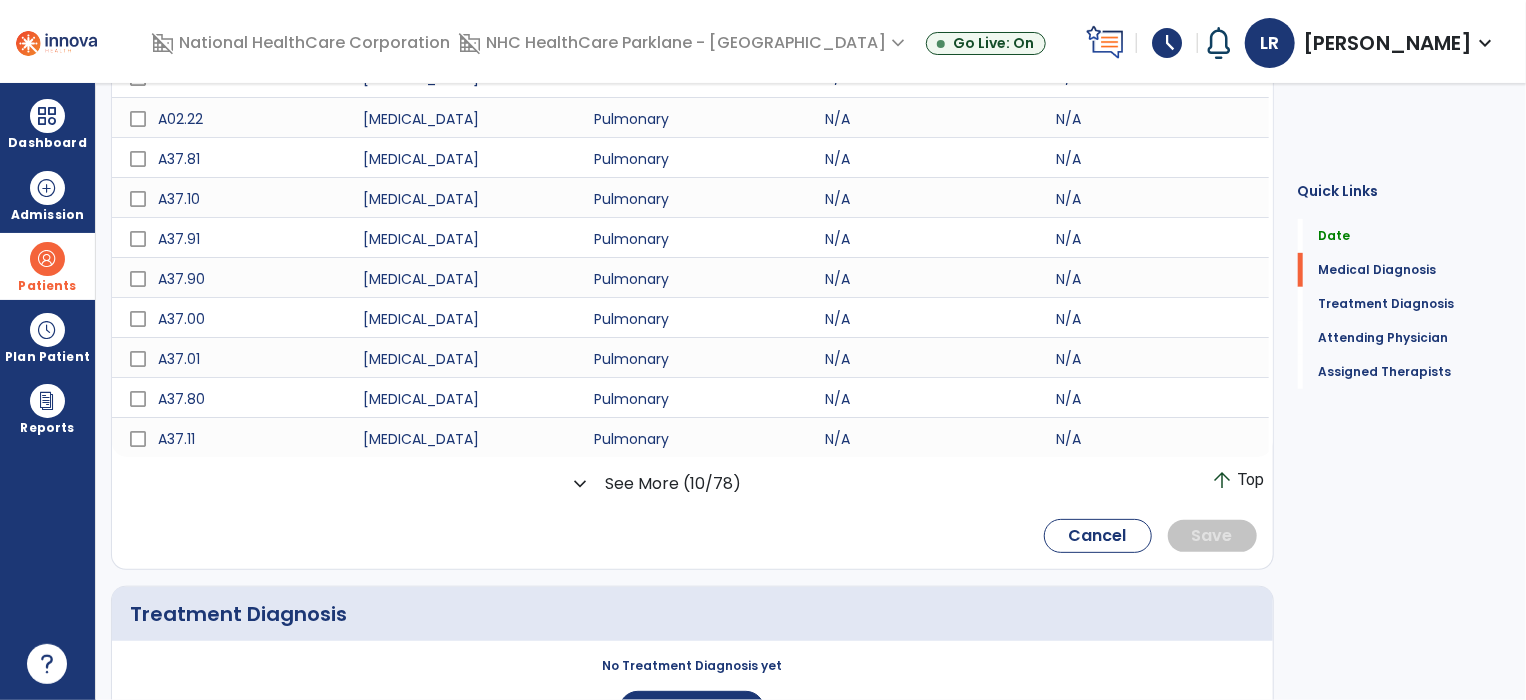 scroll, scrollTop: 488, scrollLeft: 0, axis: vertical 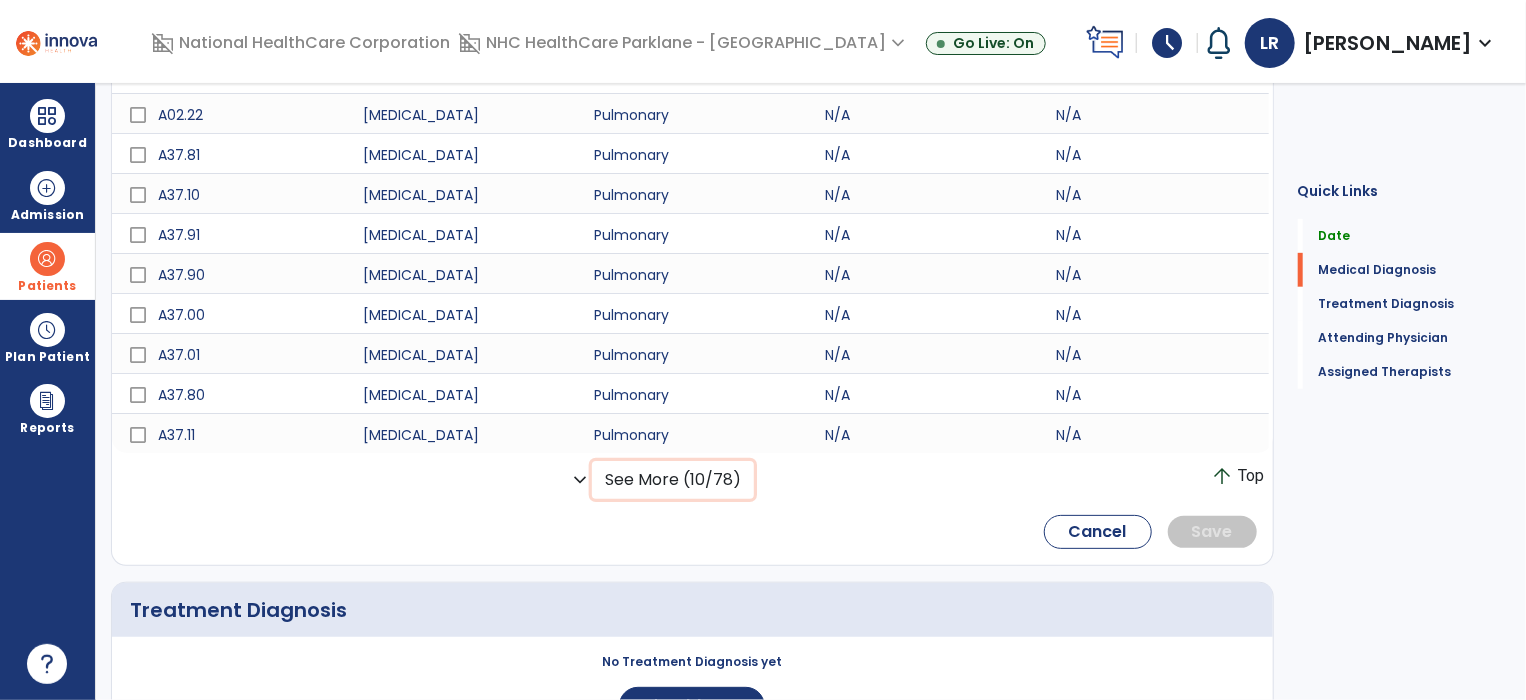 click on "See More (10/78)" 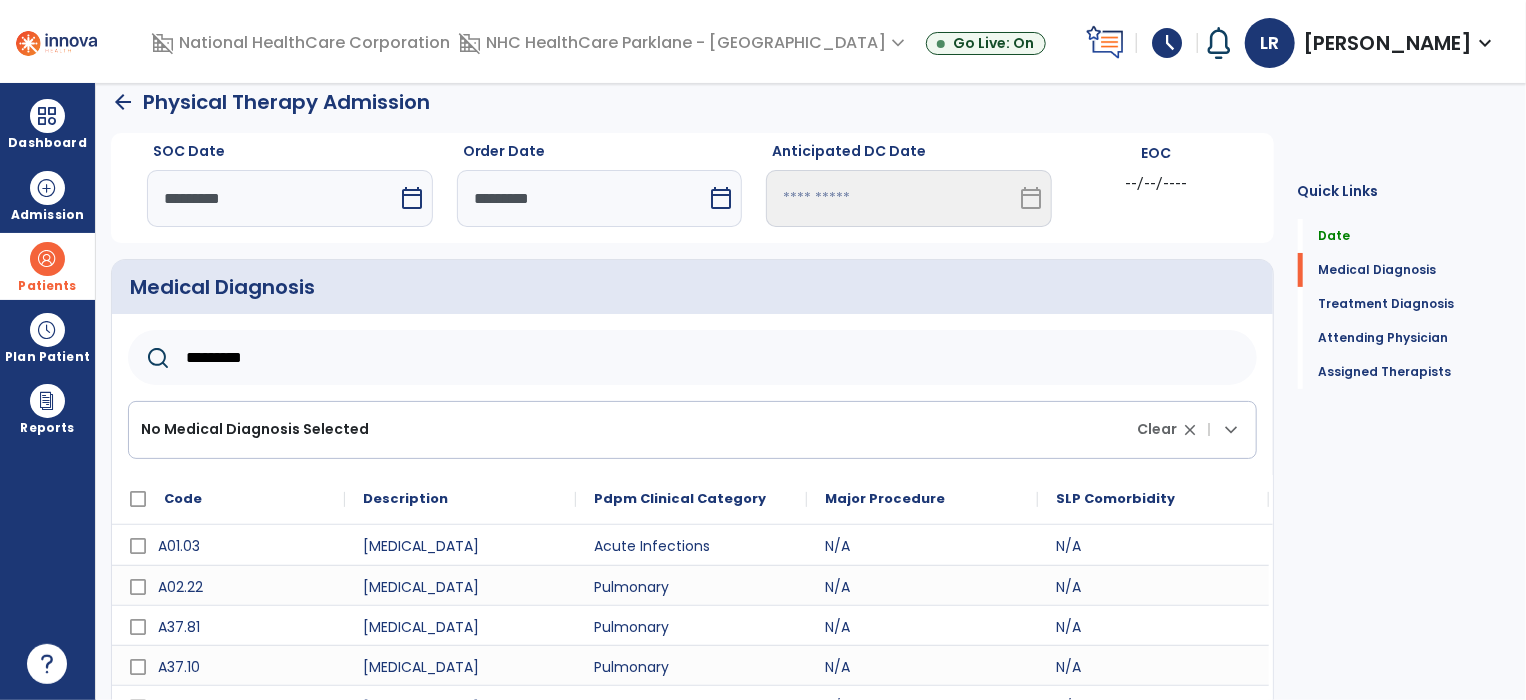 scroll, scrollTop: 0, scrollLeft: 0, axis: both 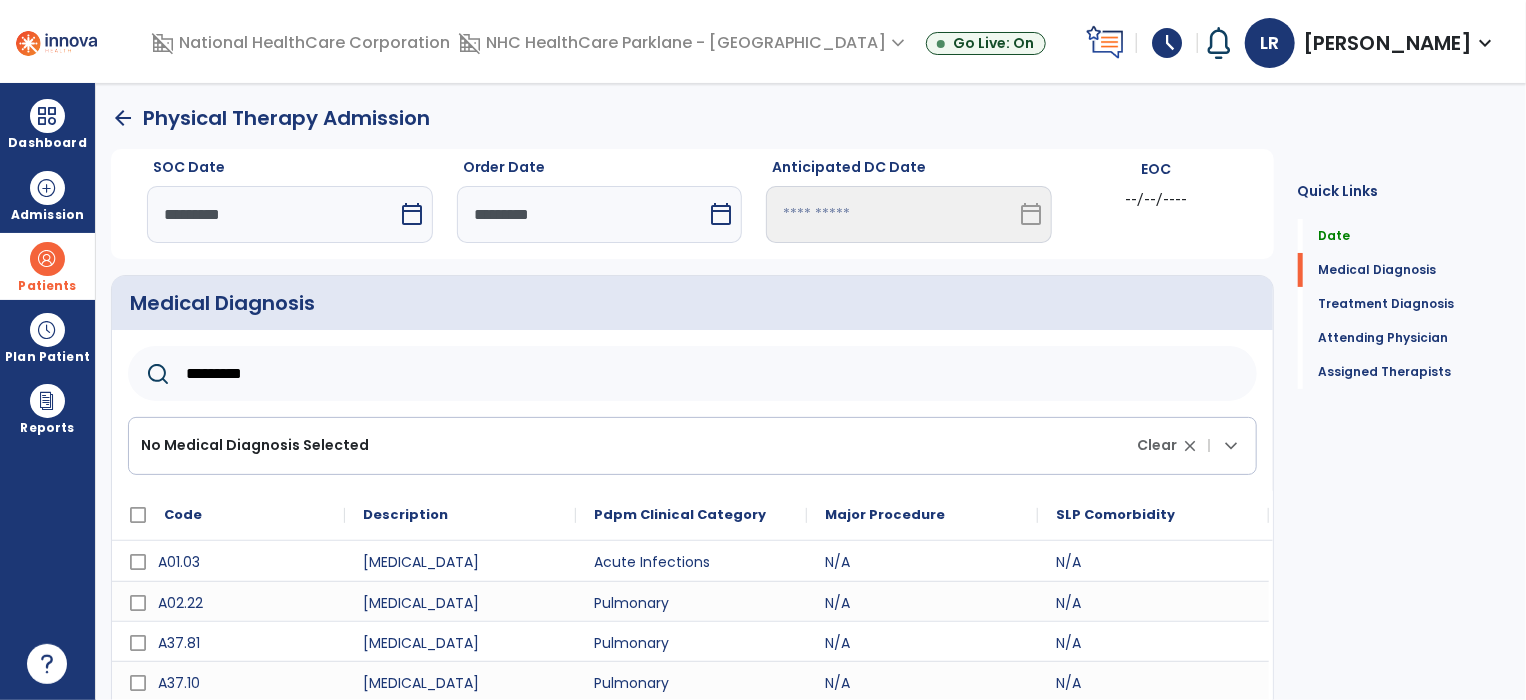 click on "*********" 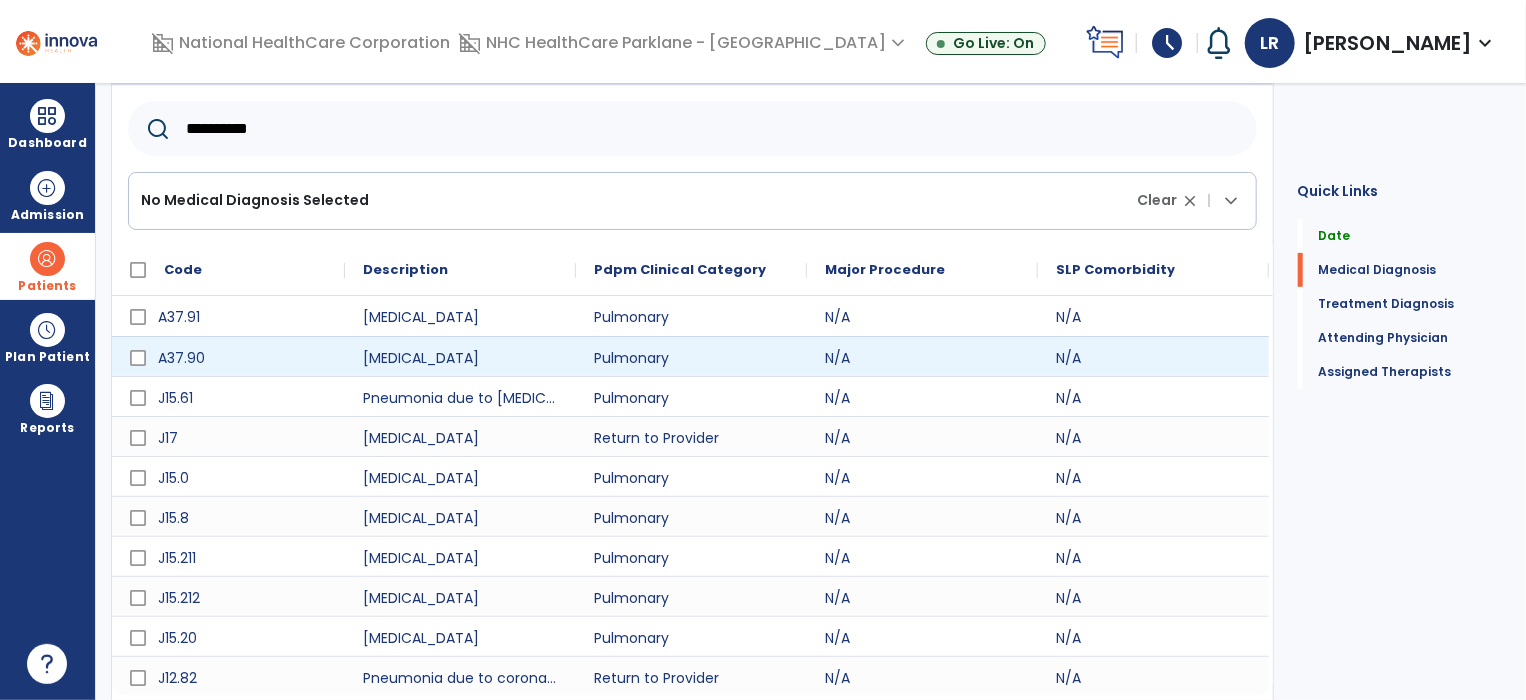 scroll, scrollTop: 285, scrollLeft: 0, axis: vertical 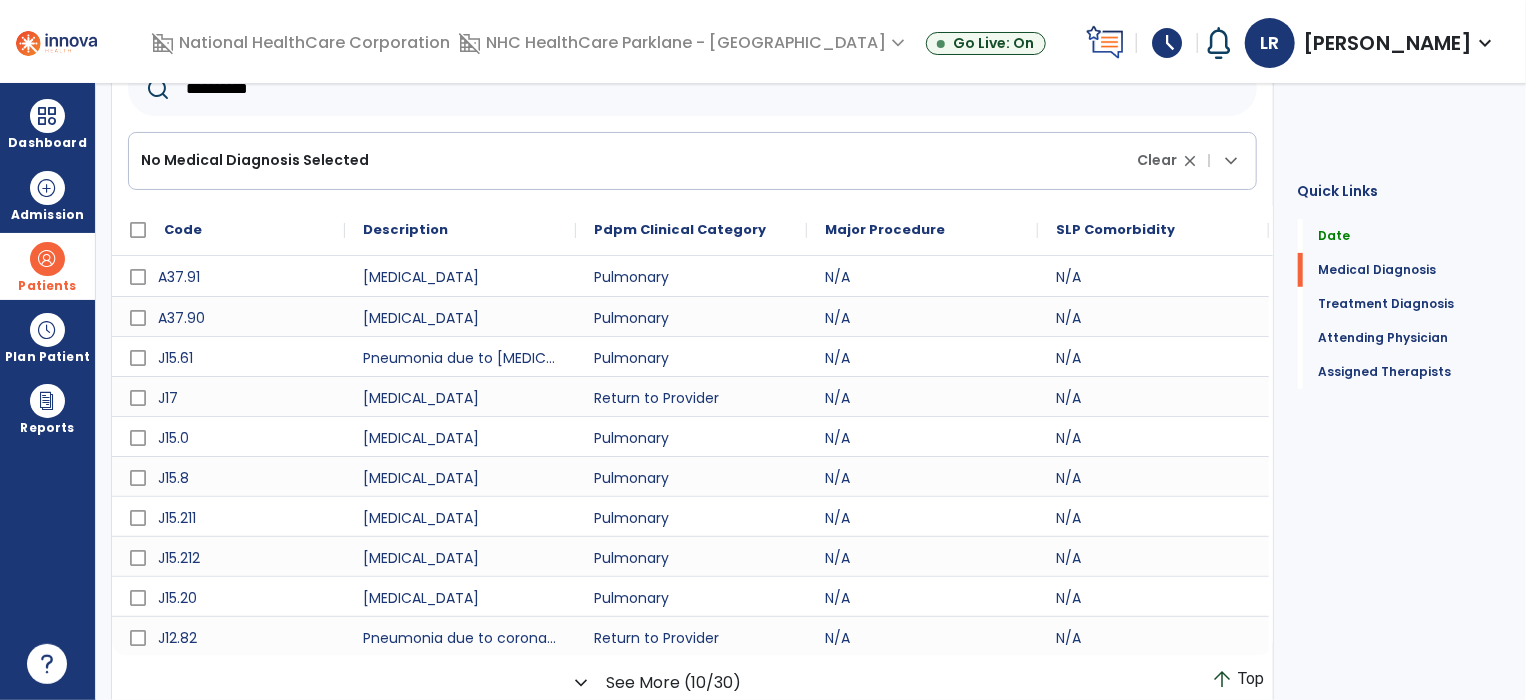 type on "*********" 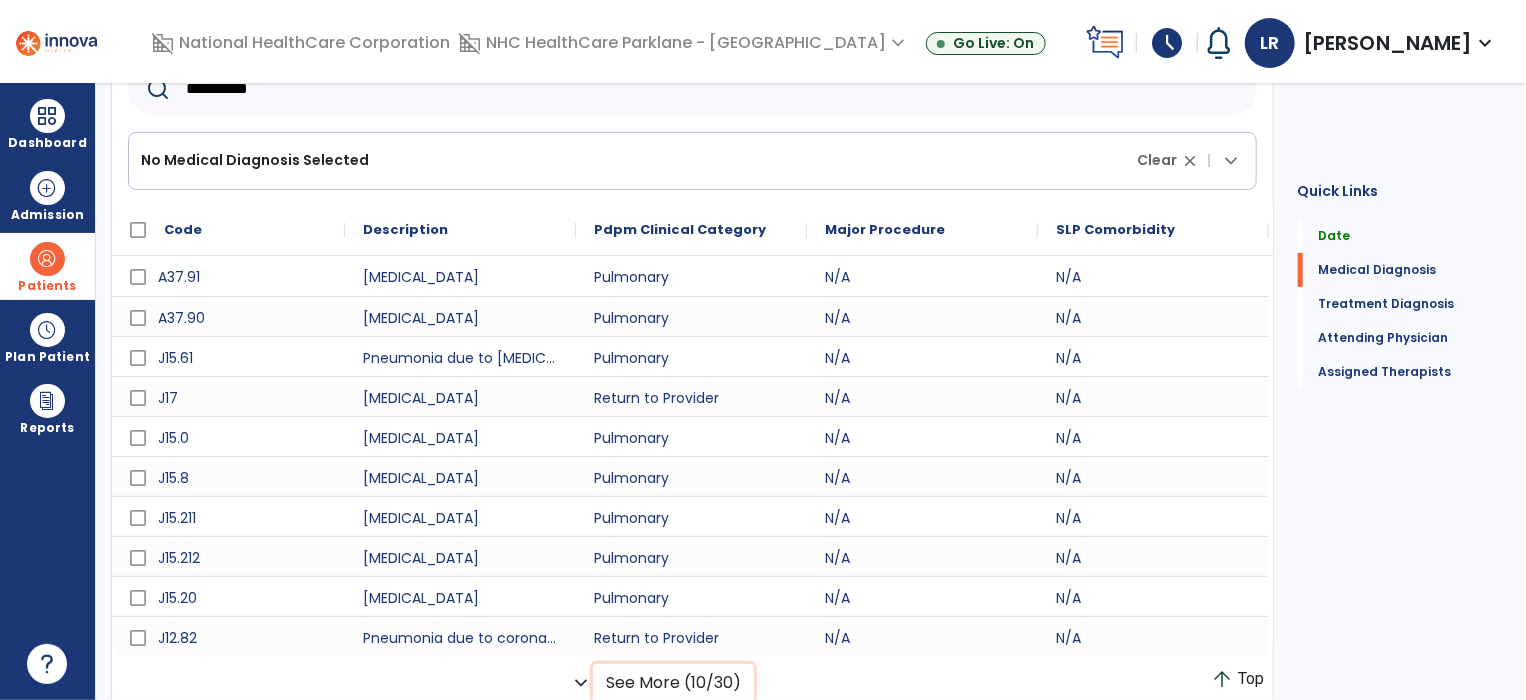 click on "See More (10/30)" 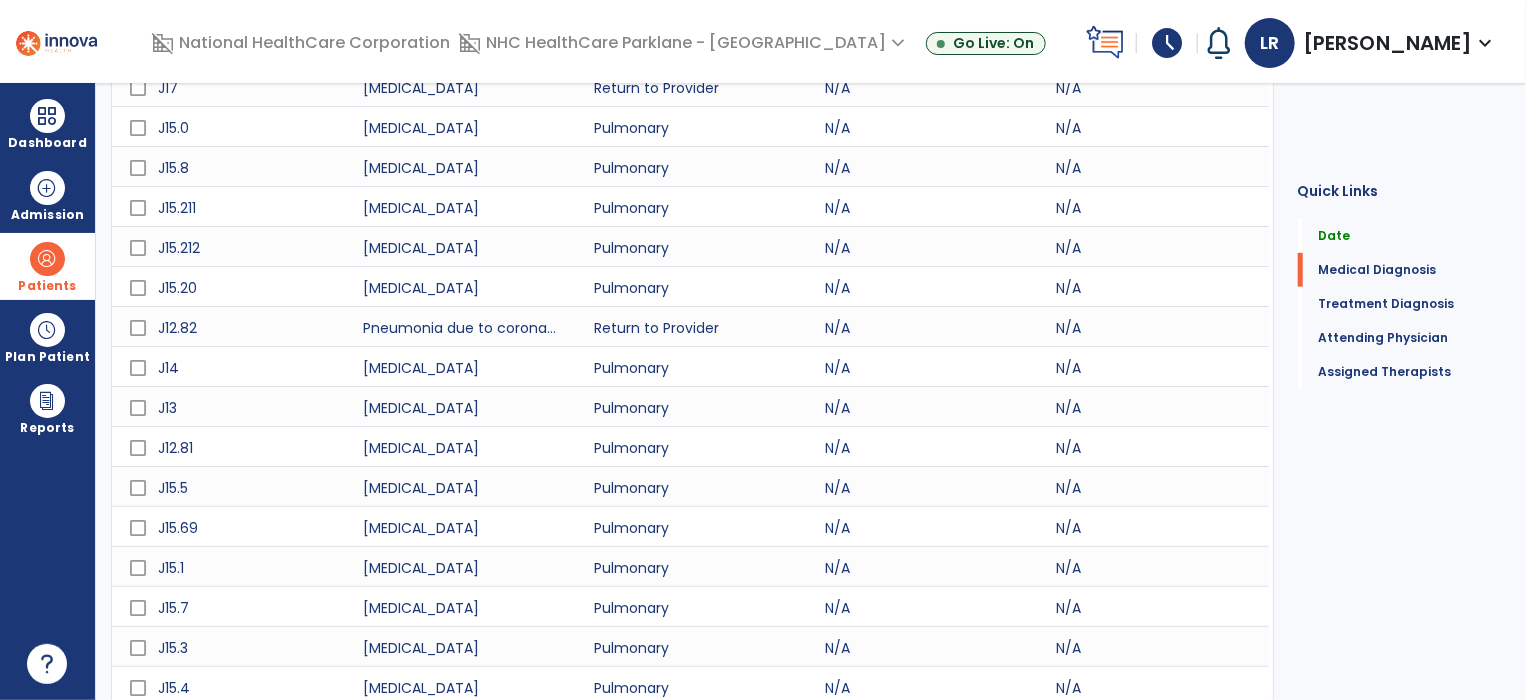 scroll, scrollTop: 685, scrollLeft: 0, axis: vertical 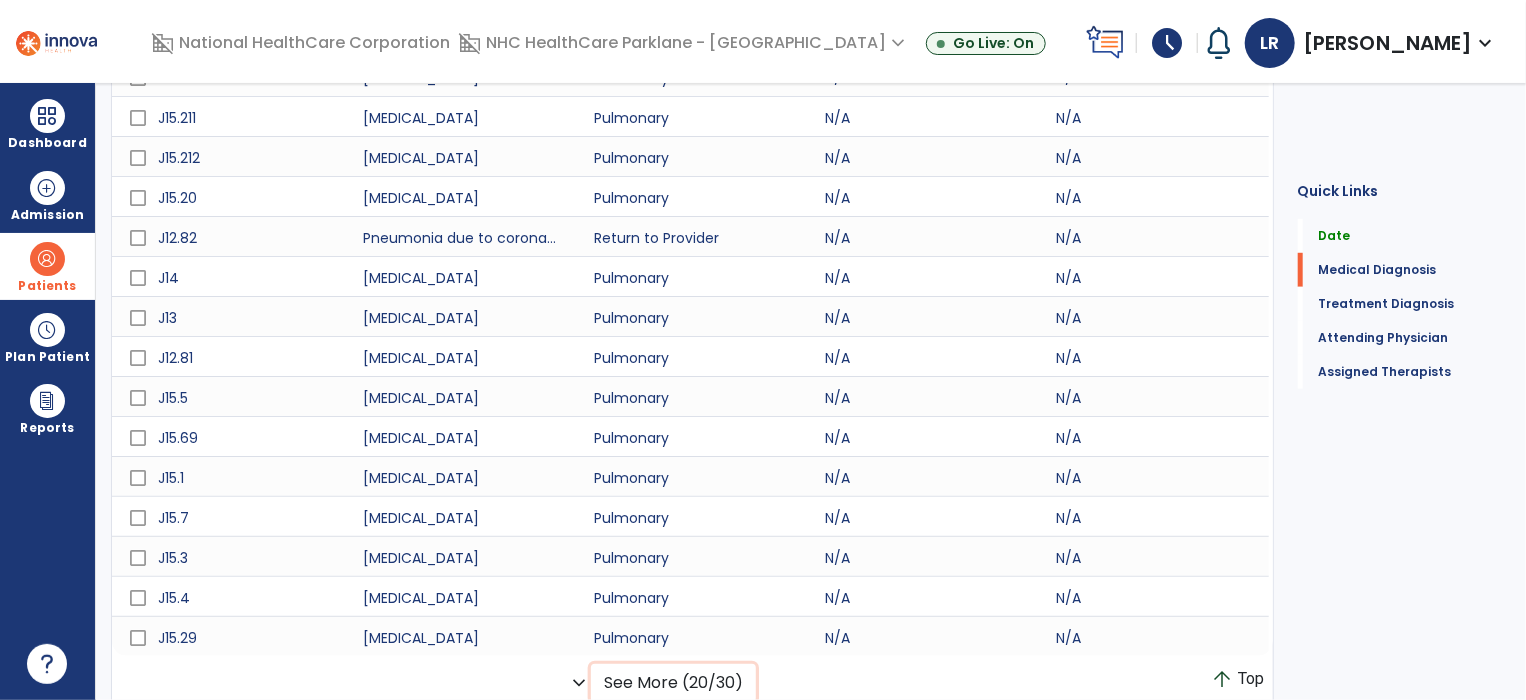 click on "See More (20/30)" 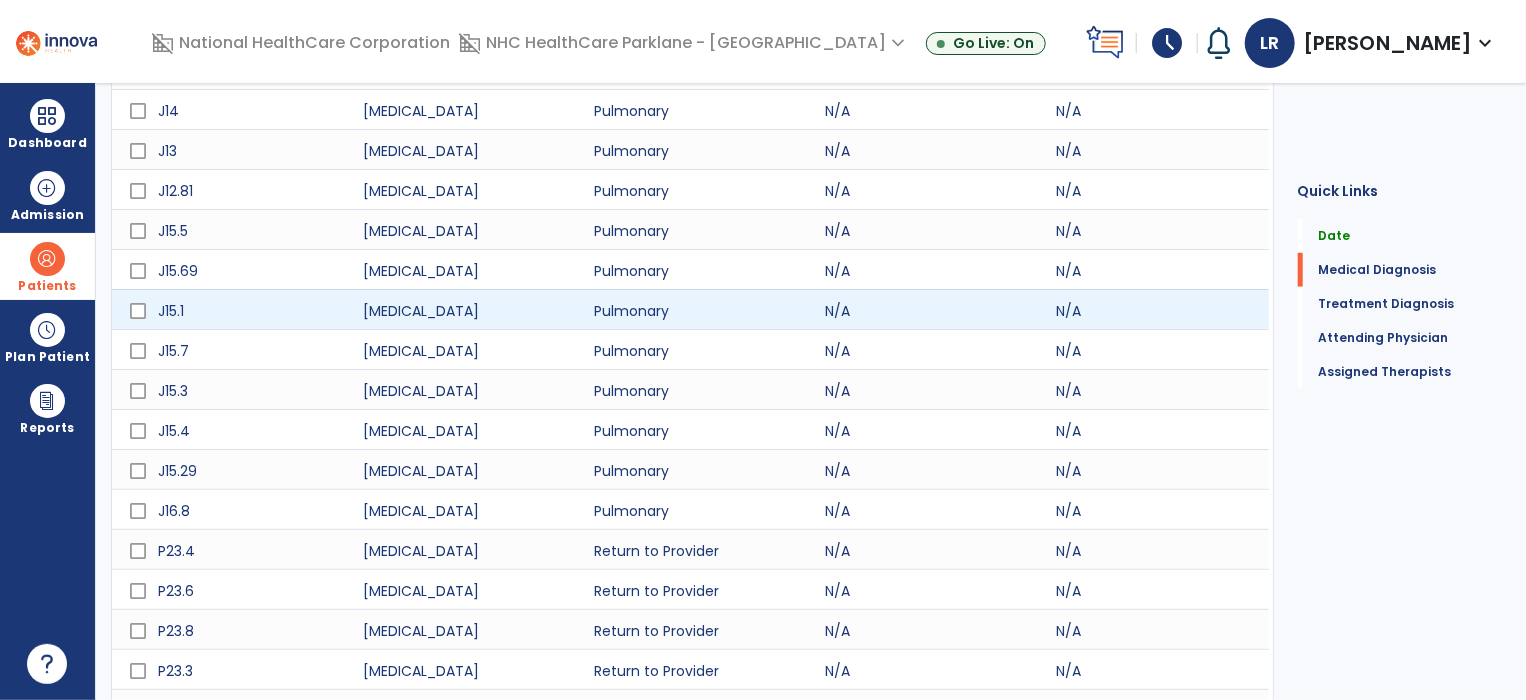 scroll, scrollTop: 852, scrollLeft: 0, axis: vertical 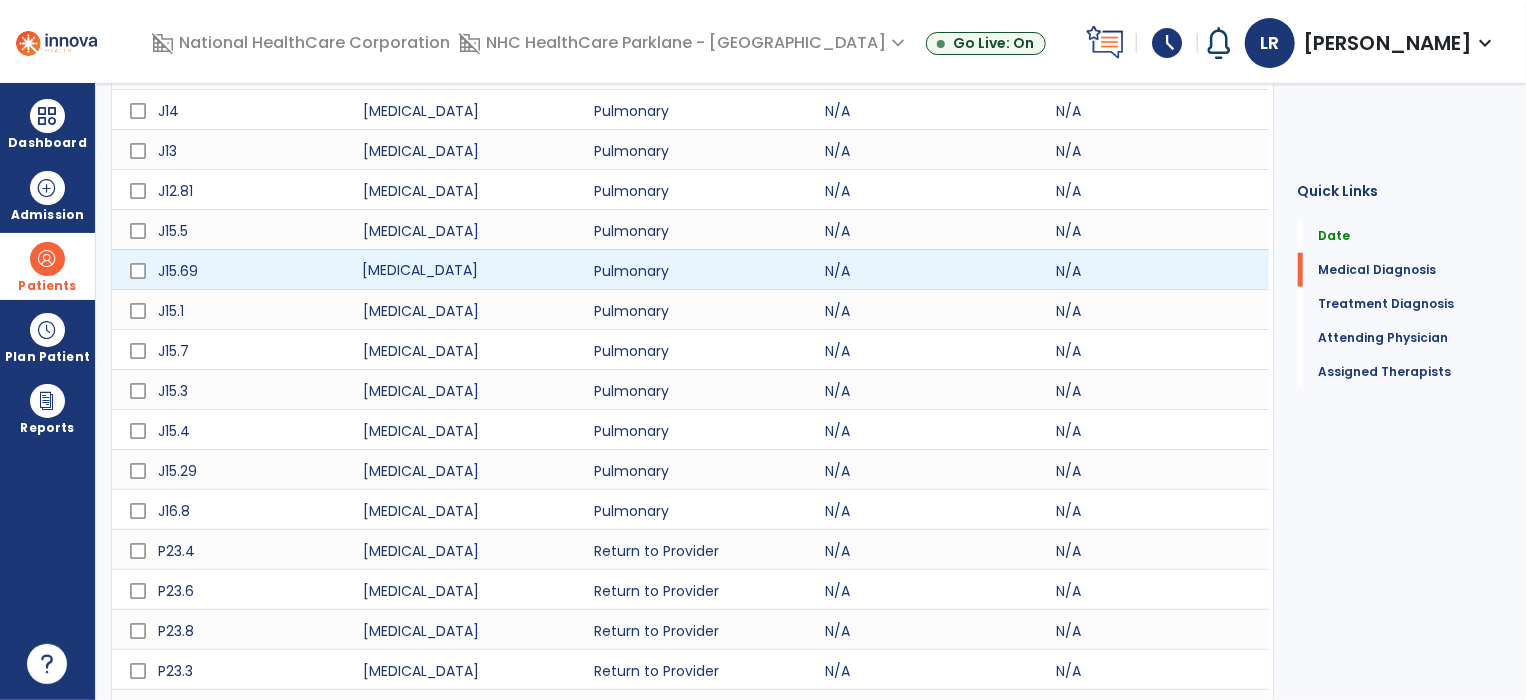 click on "Pneumonia due to other Gram-negative bacteria" 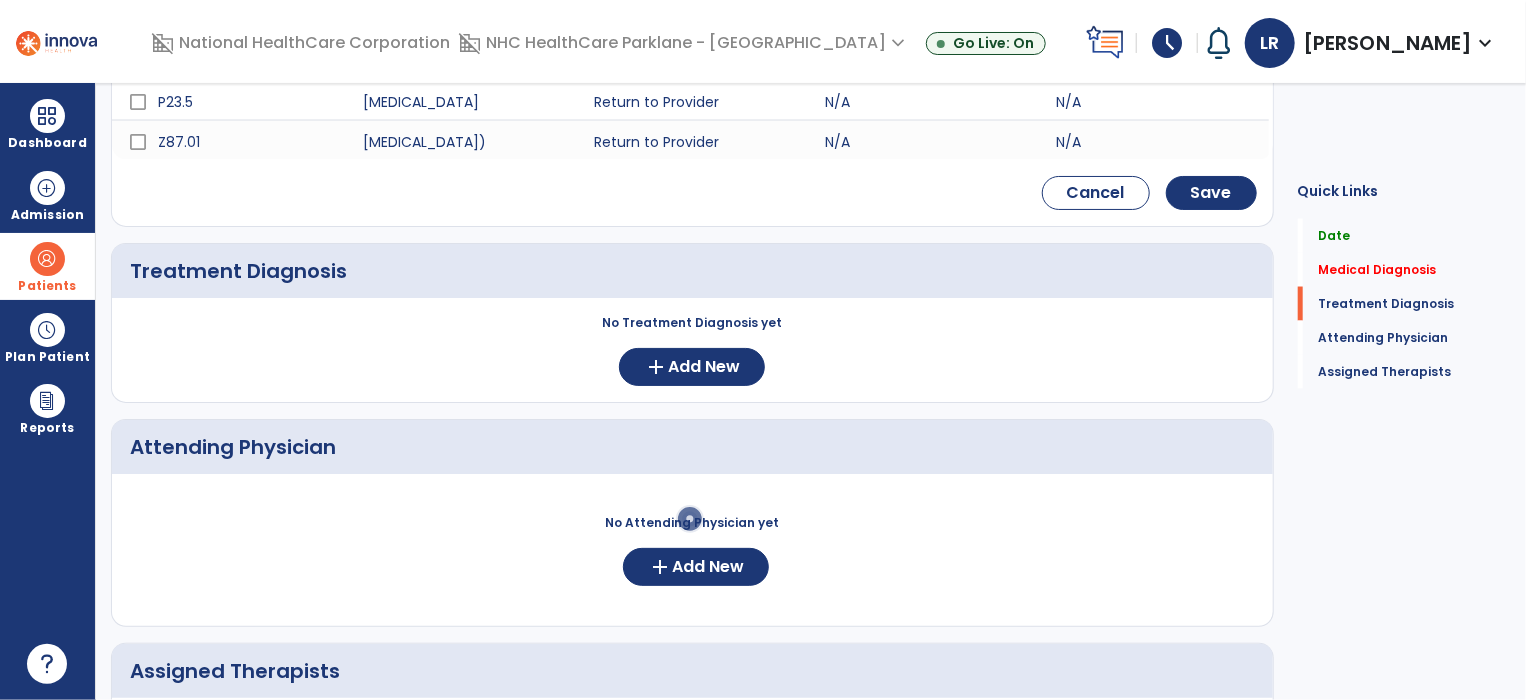 scroll, scrollTop: 1588, scrollLeft: 0, axis: vertical 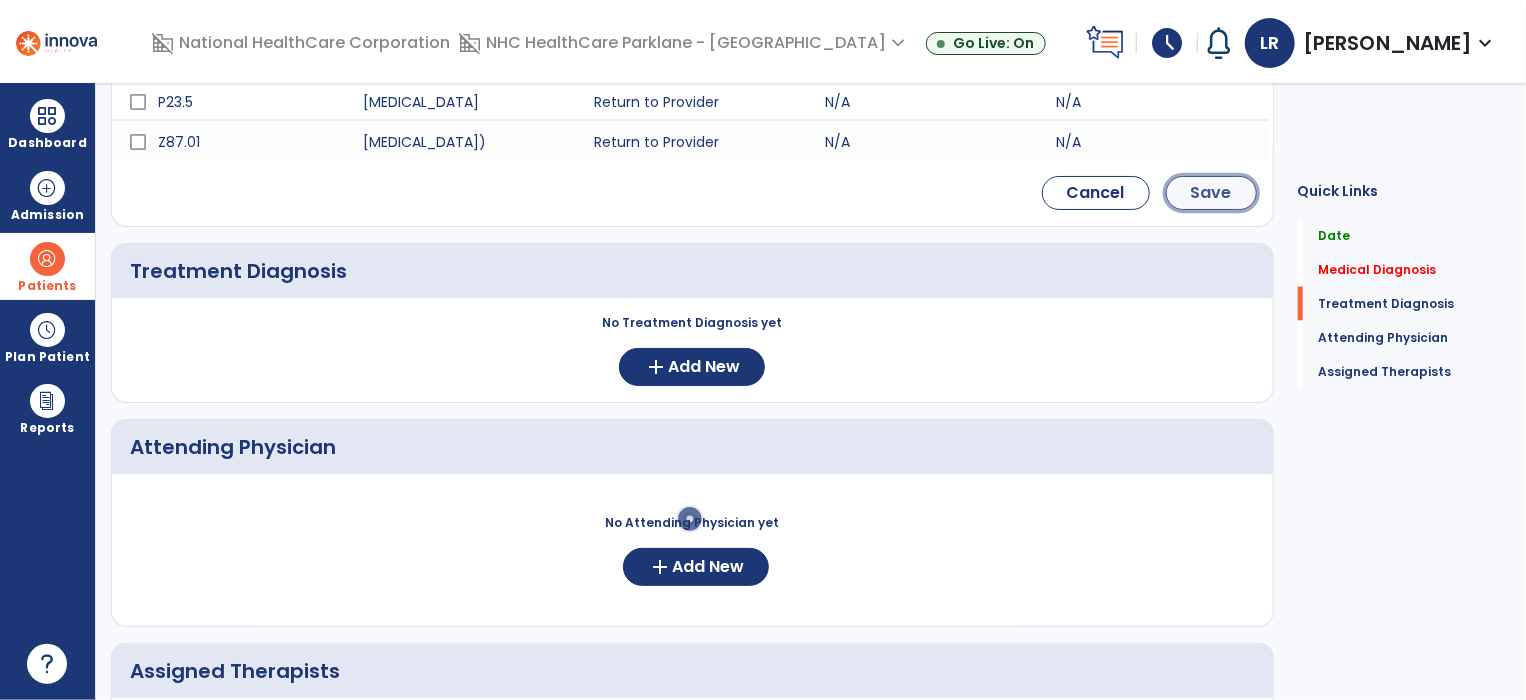 click on "Save" 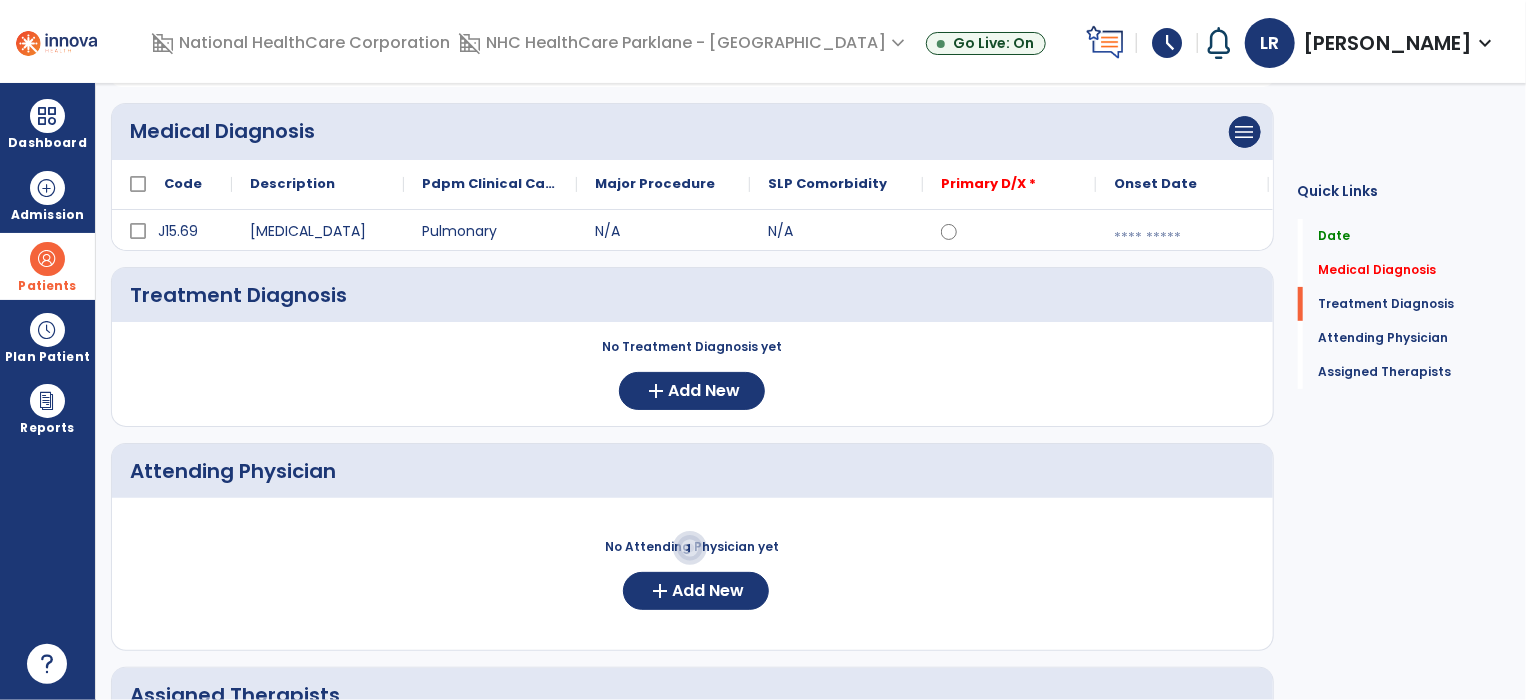 scroll, scrollTop: 168, scrollLeft: 0, axis: vertical 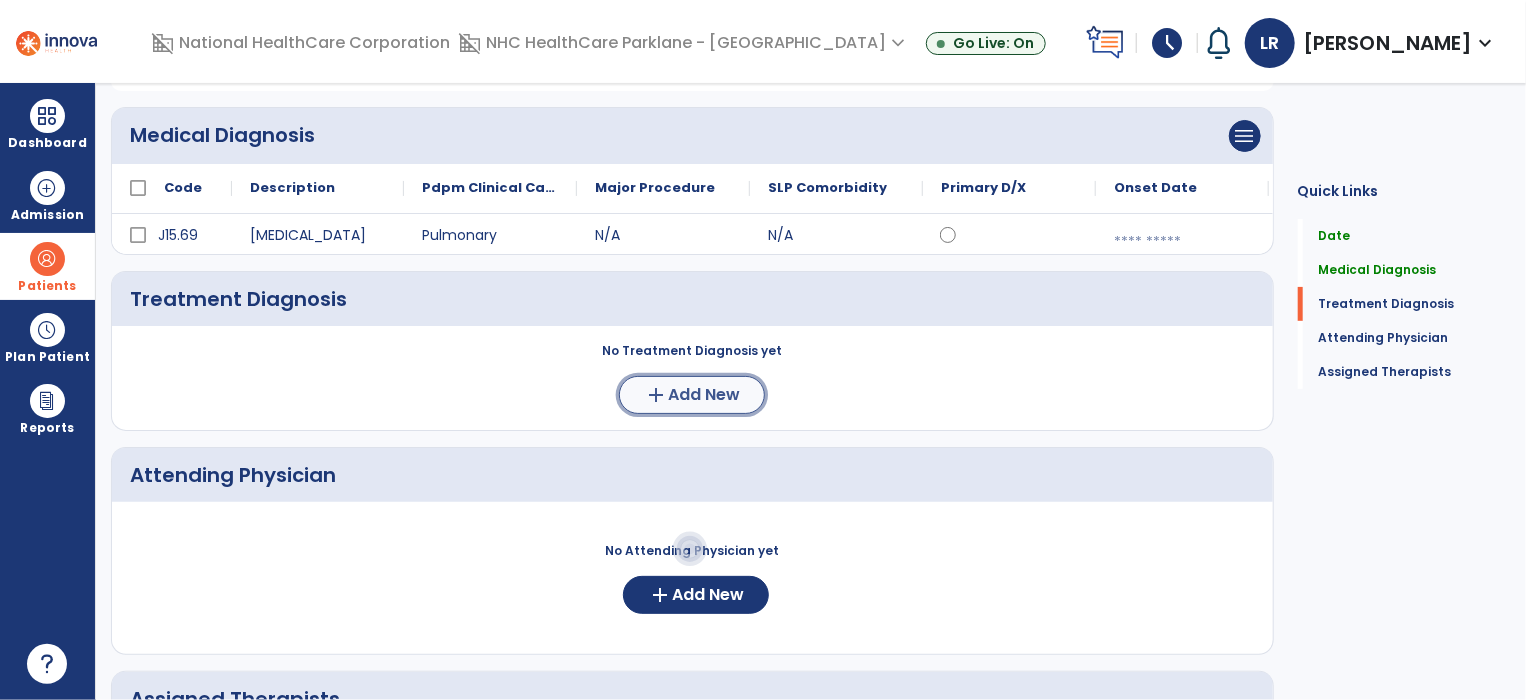 click on "Add New" 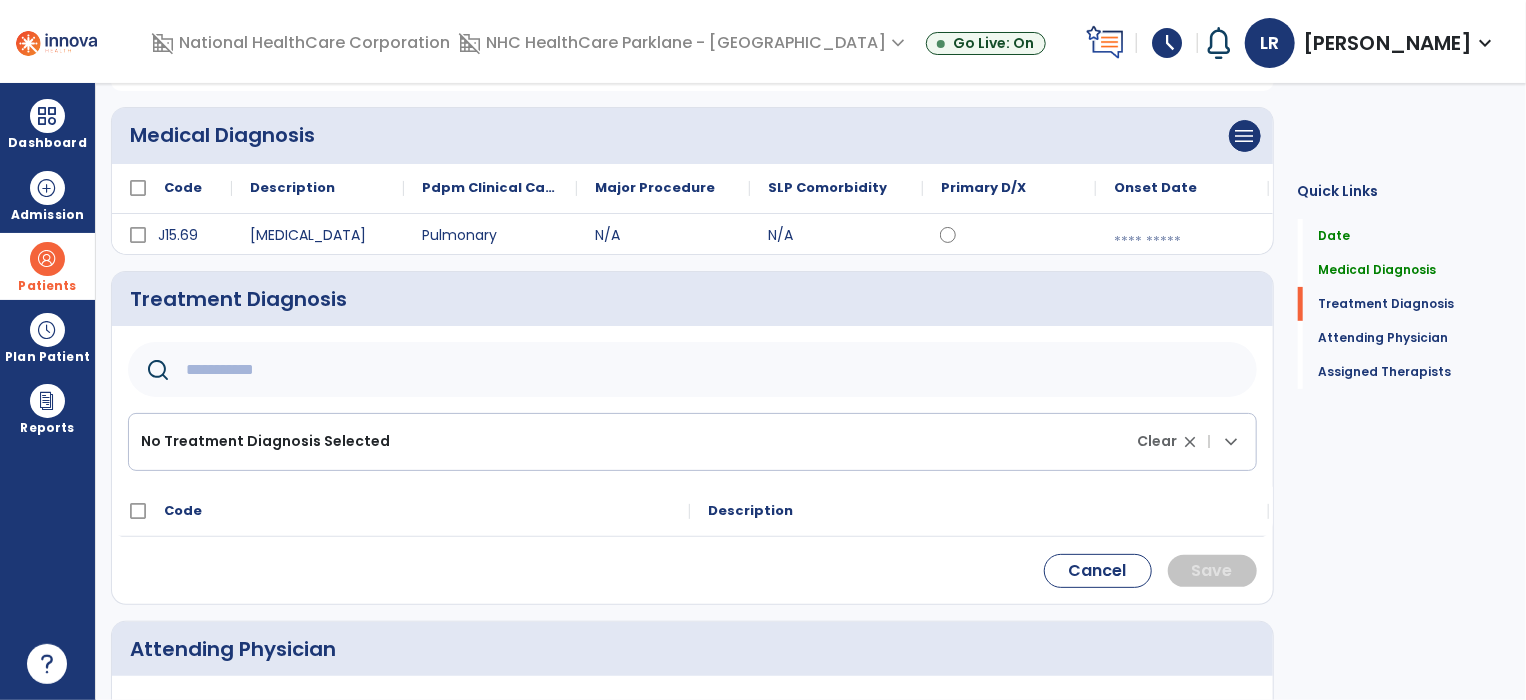 click 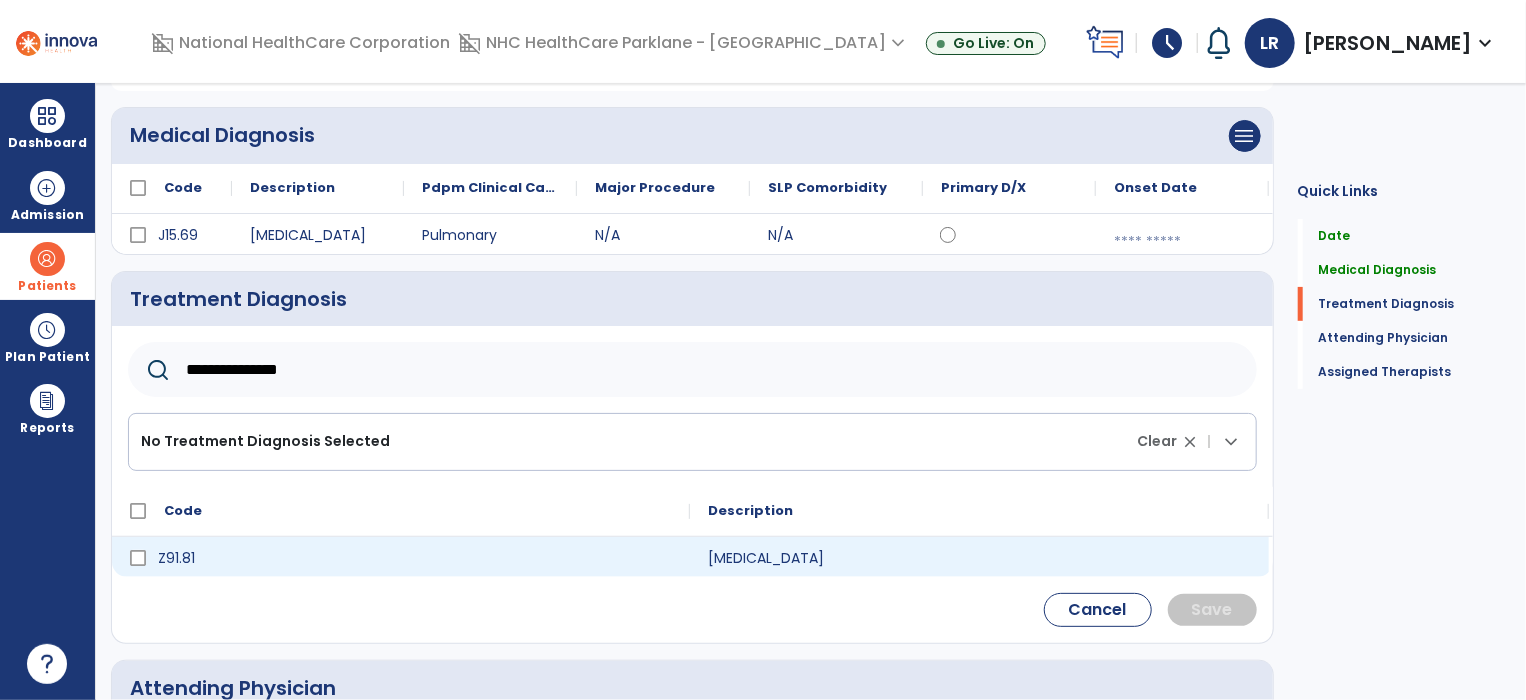 type on "**********" 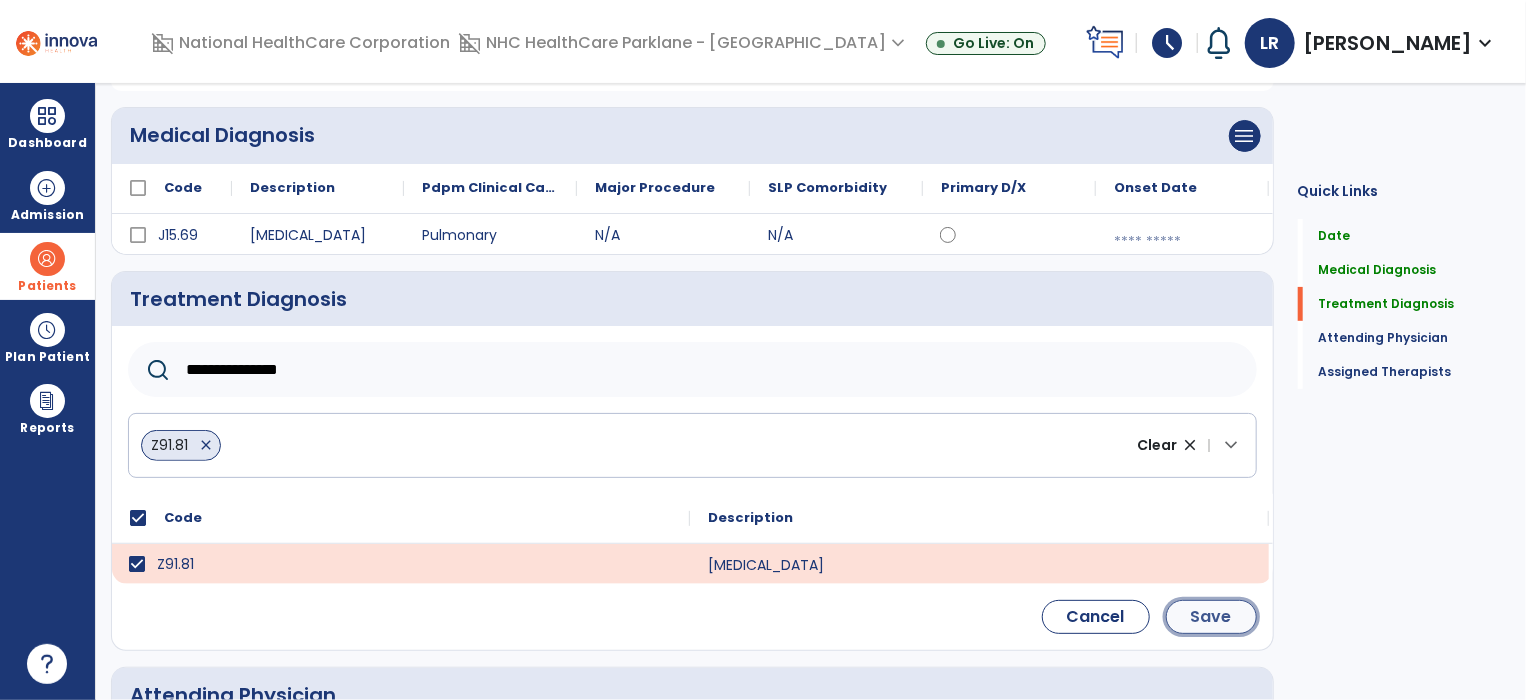 click on "Save" 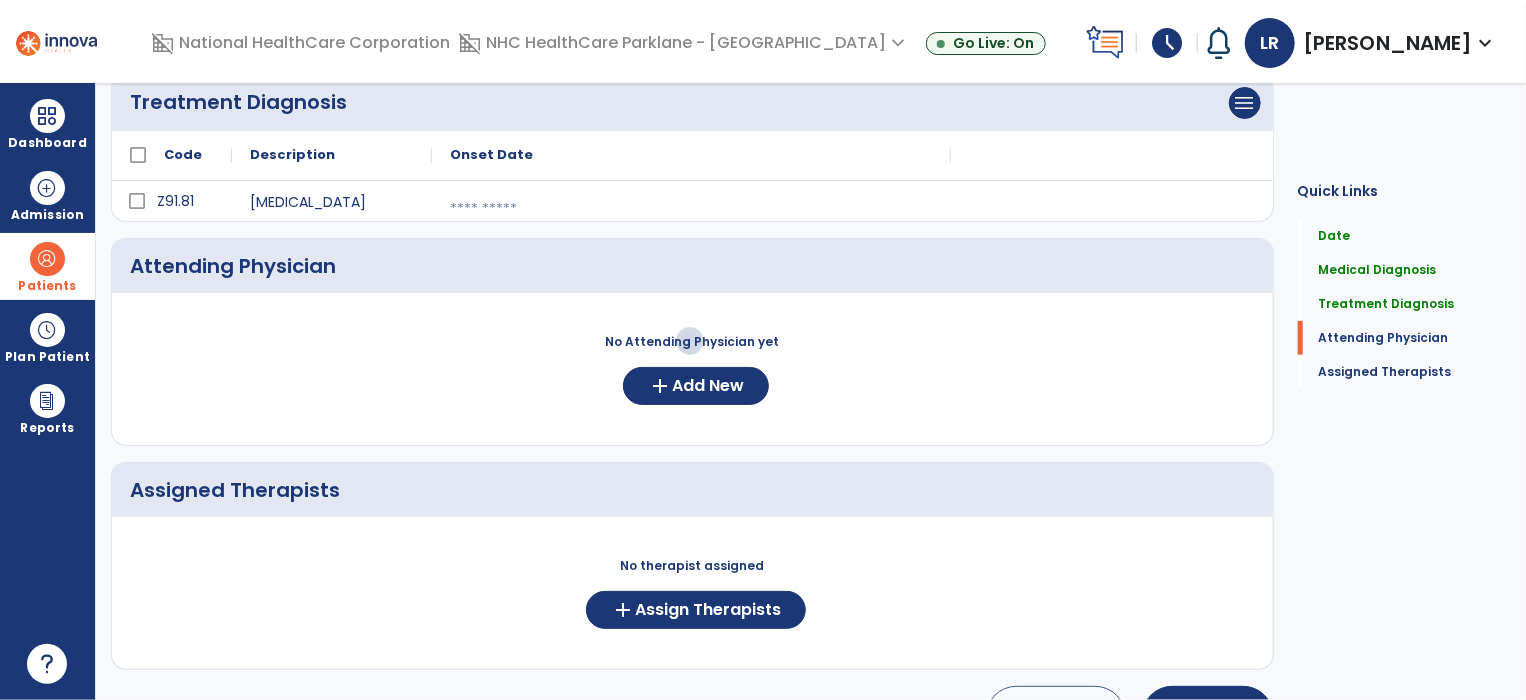 scroll, scrollTop: 364, scrollLeft: 0, axis: vertical 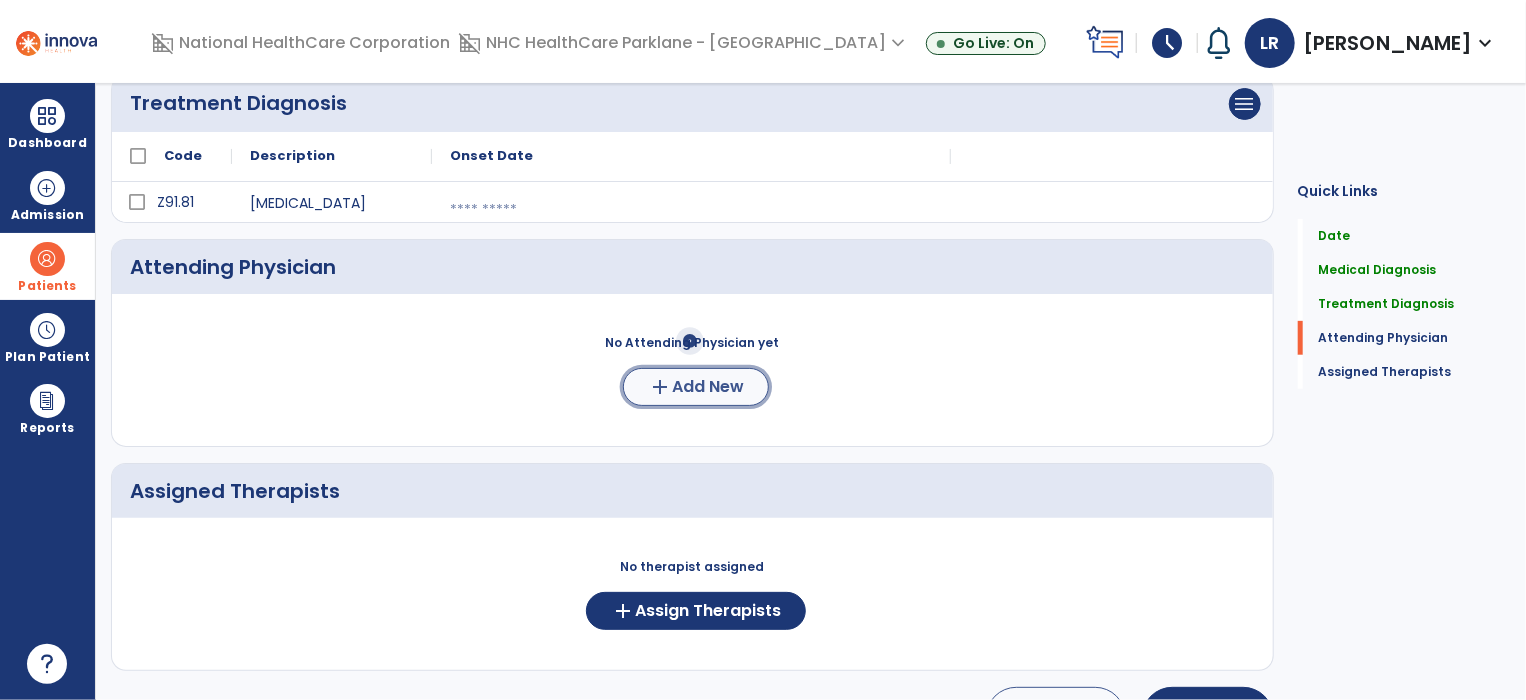 drag, startPoint x: 1000, startPoint y: 559, endPoint x: 684, endPoint y: 382, distance: 362.1947 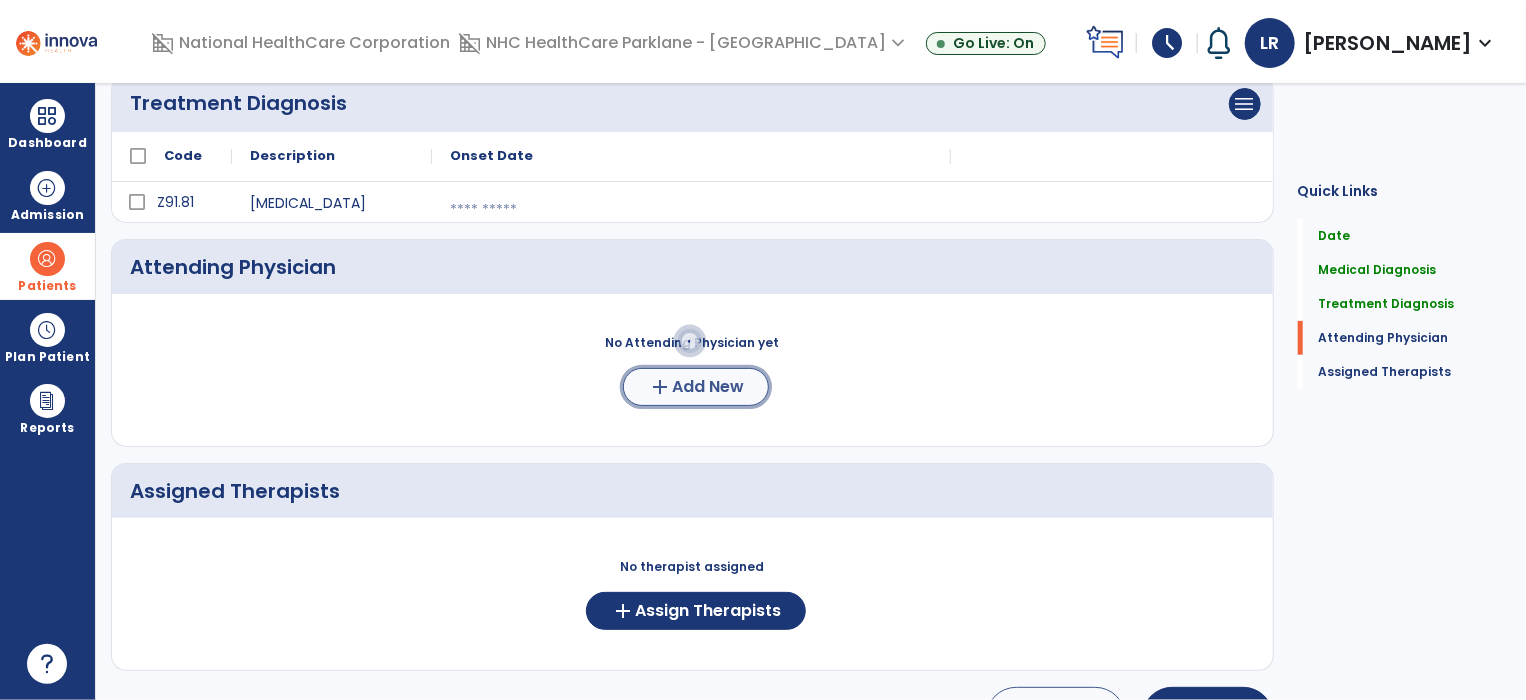 click on "Add New" 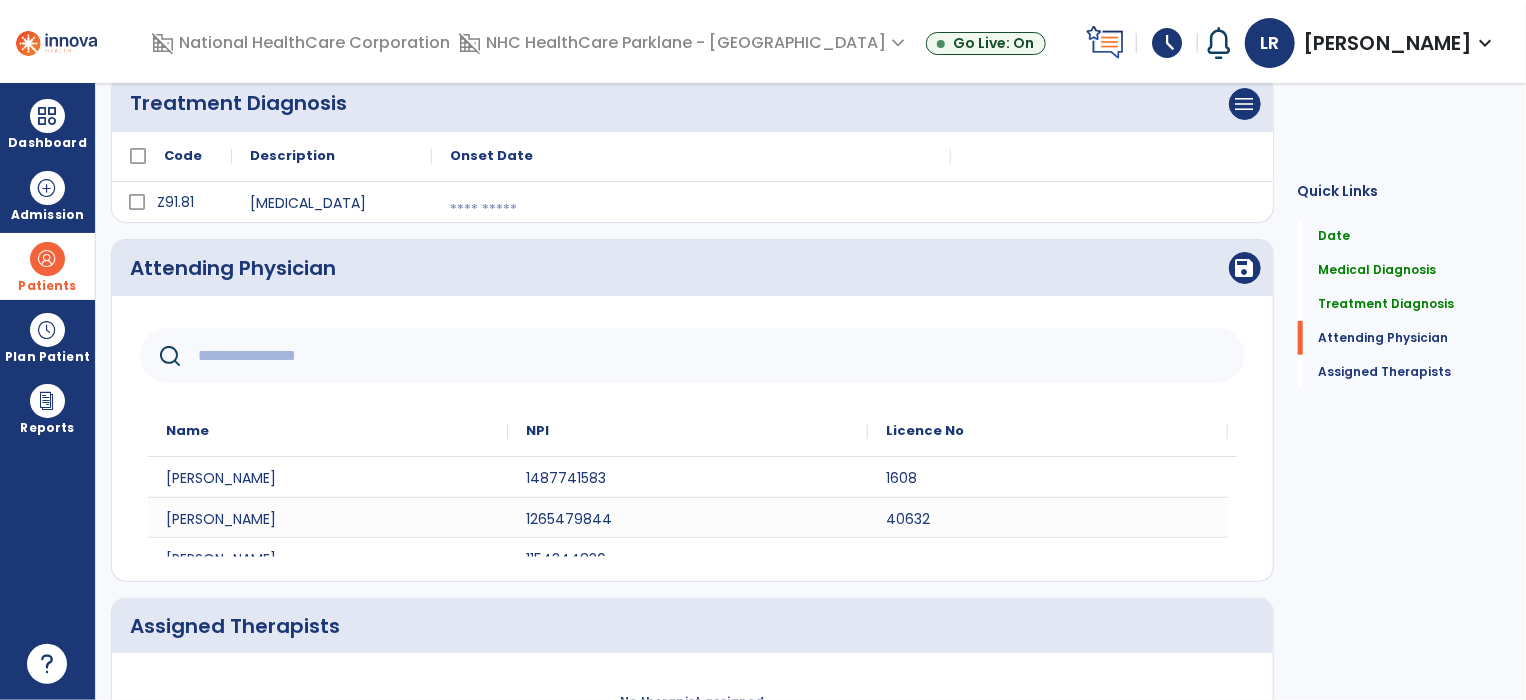 click 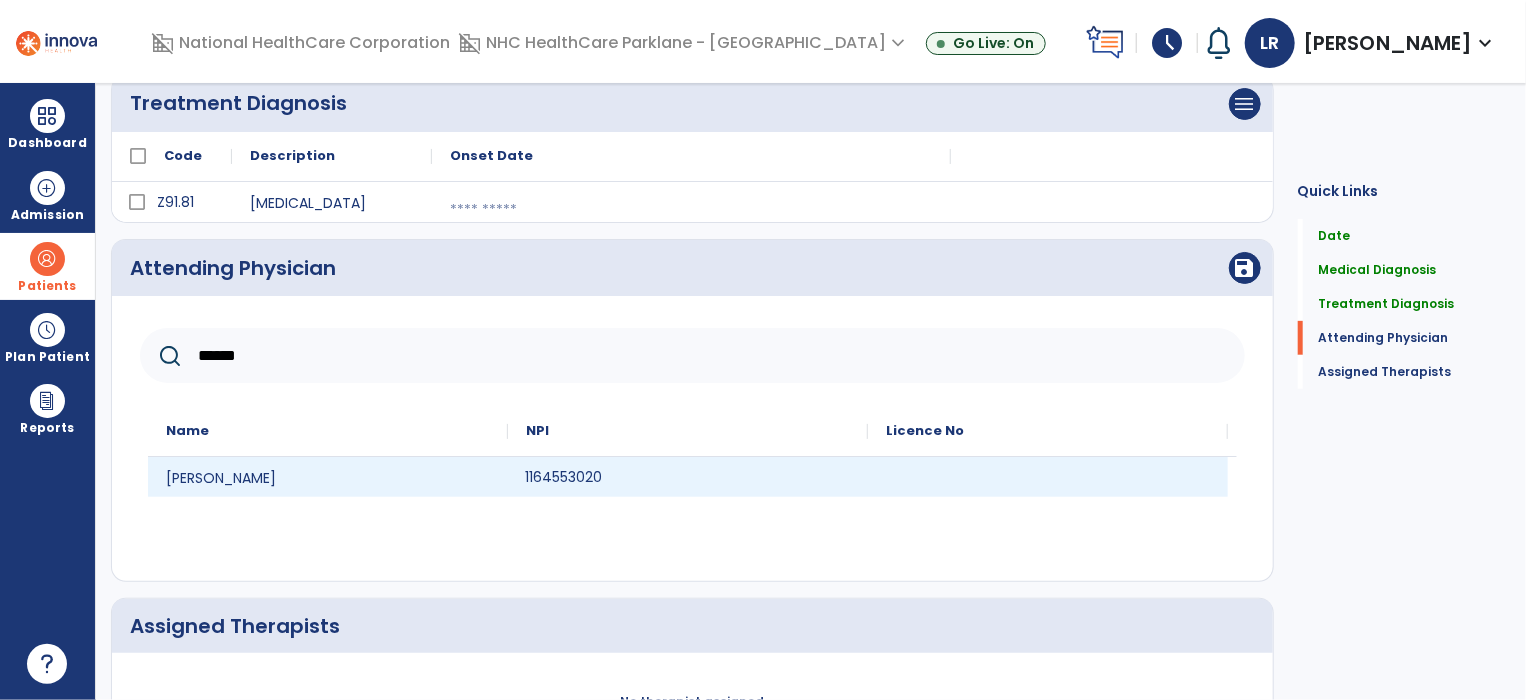 click on "1164553020" 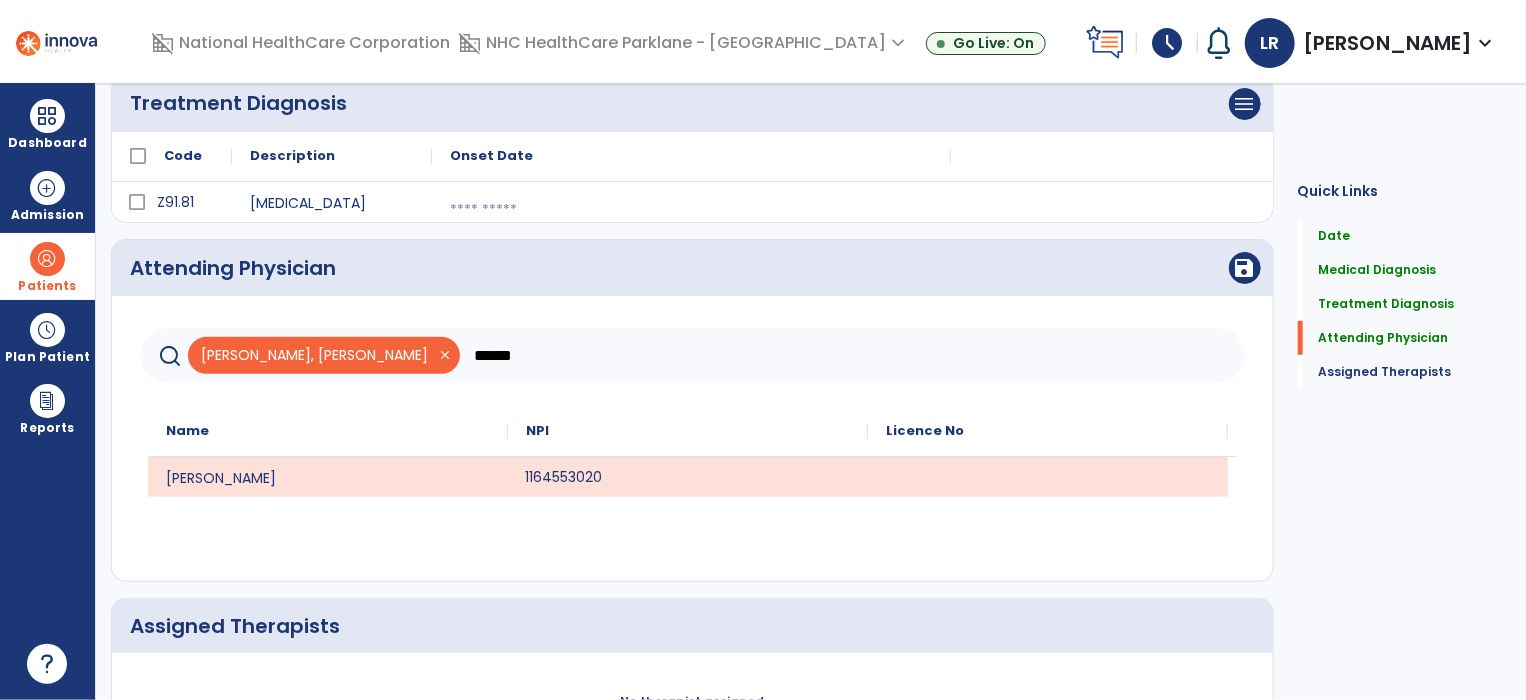 click on "close" 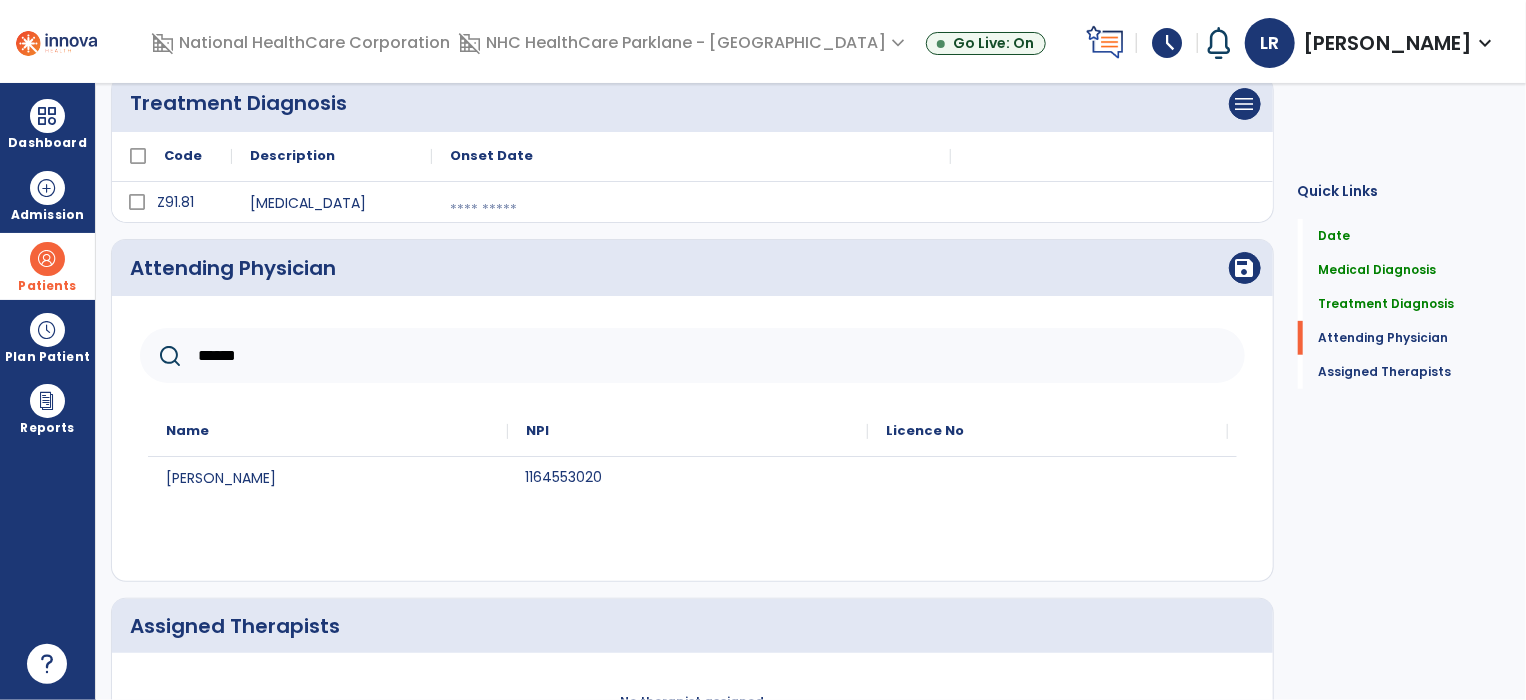 click on "******" 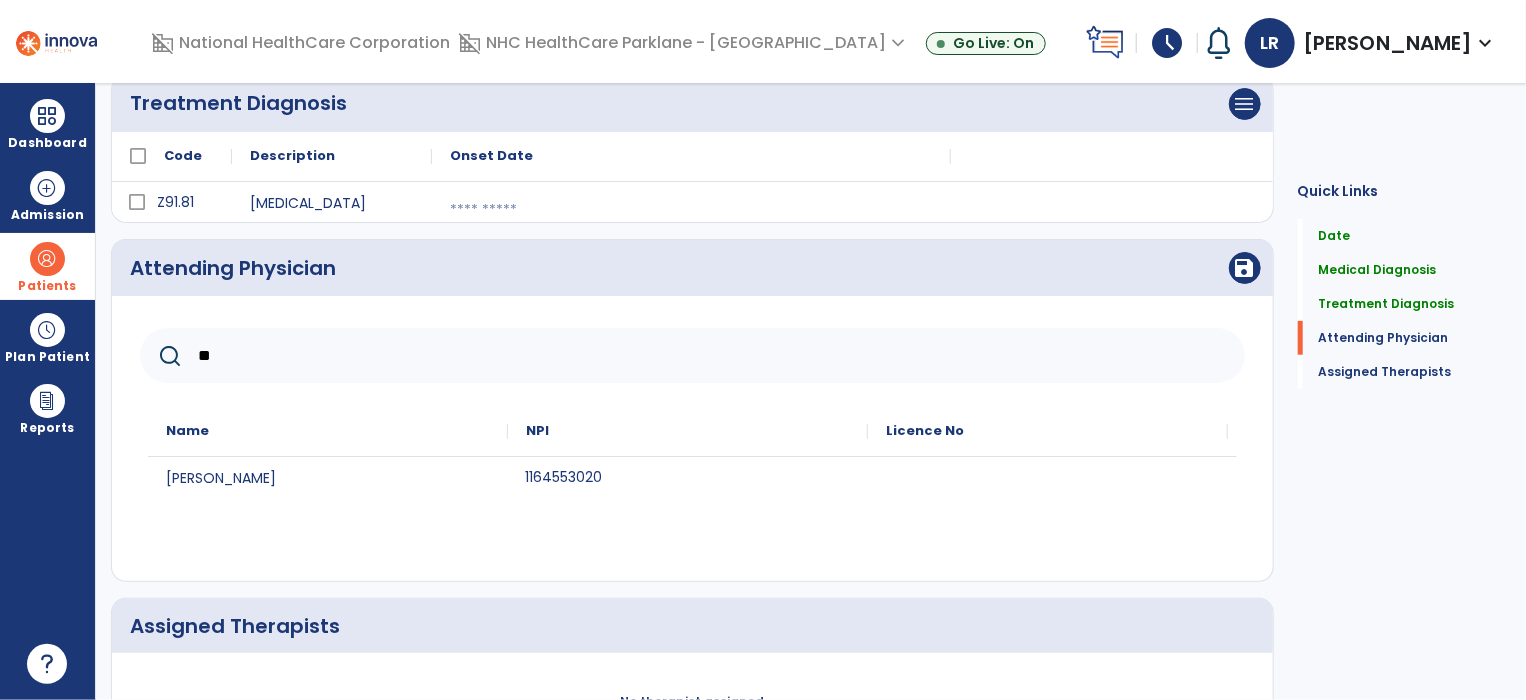 type on "*" 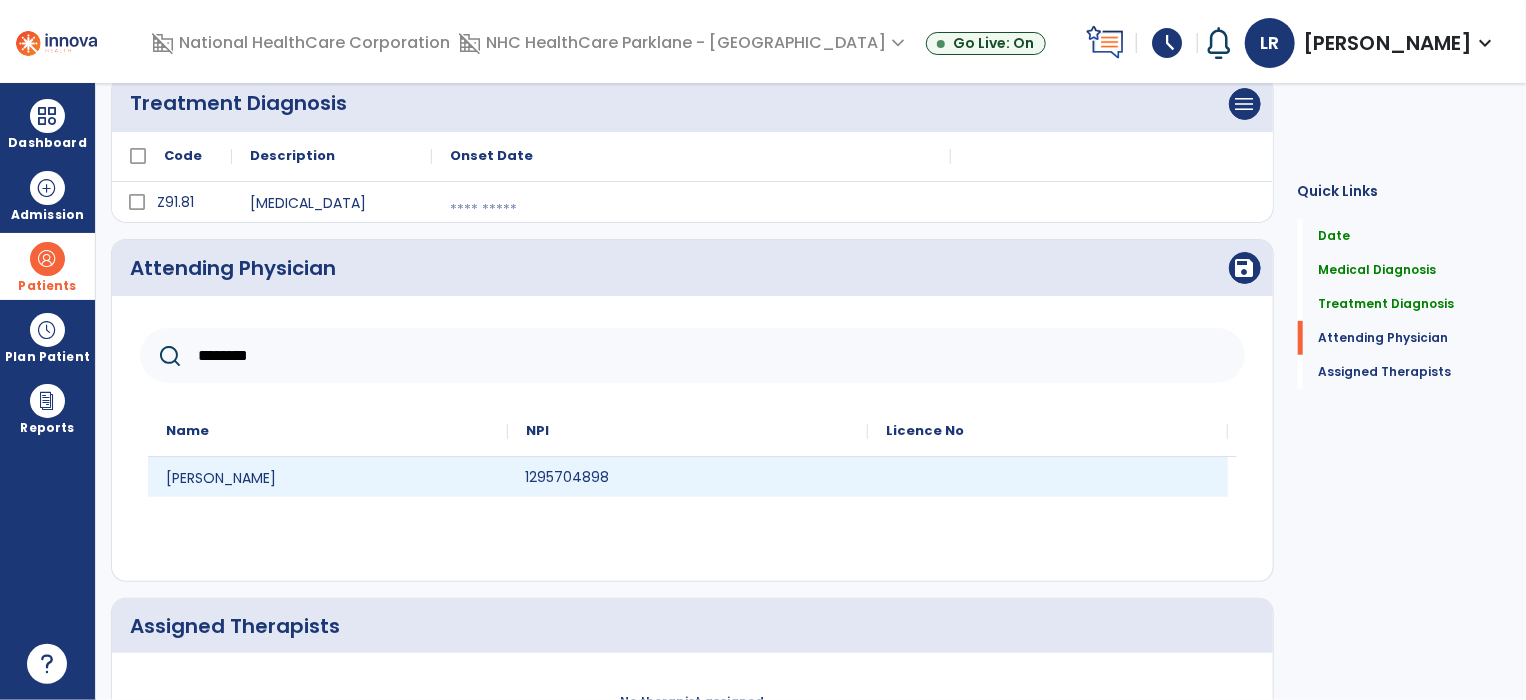 type on "********" 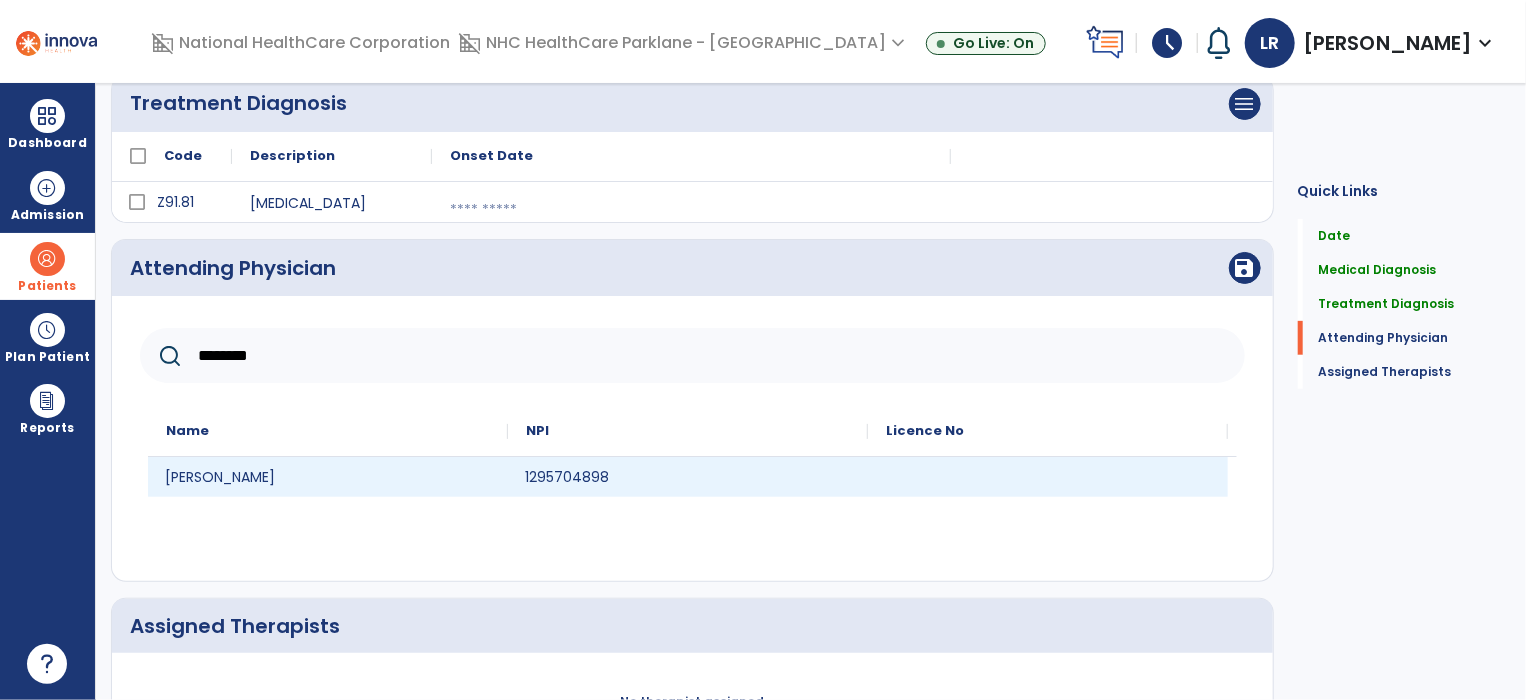 click on "Margaret Matthews" 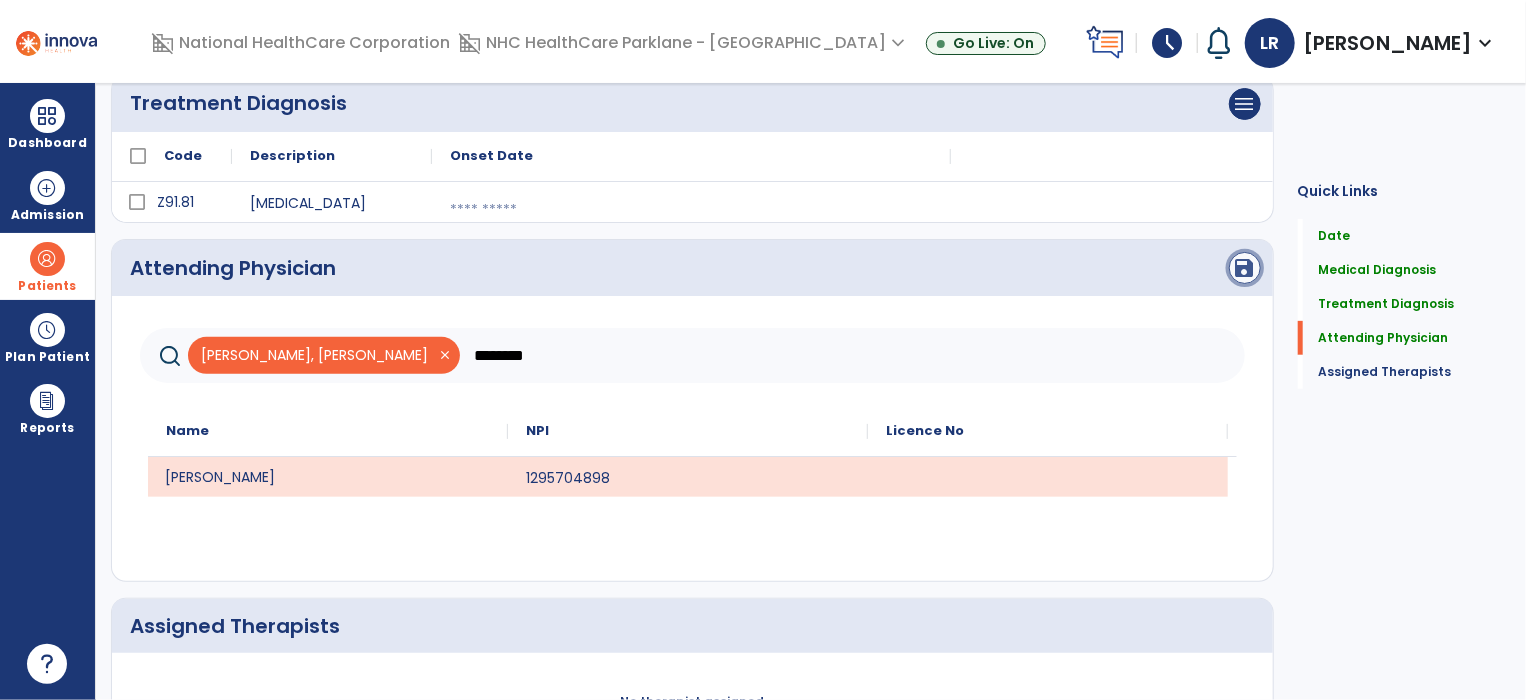 click on "save" 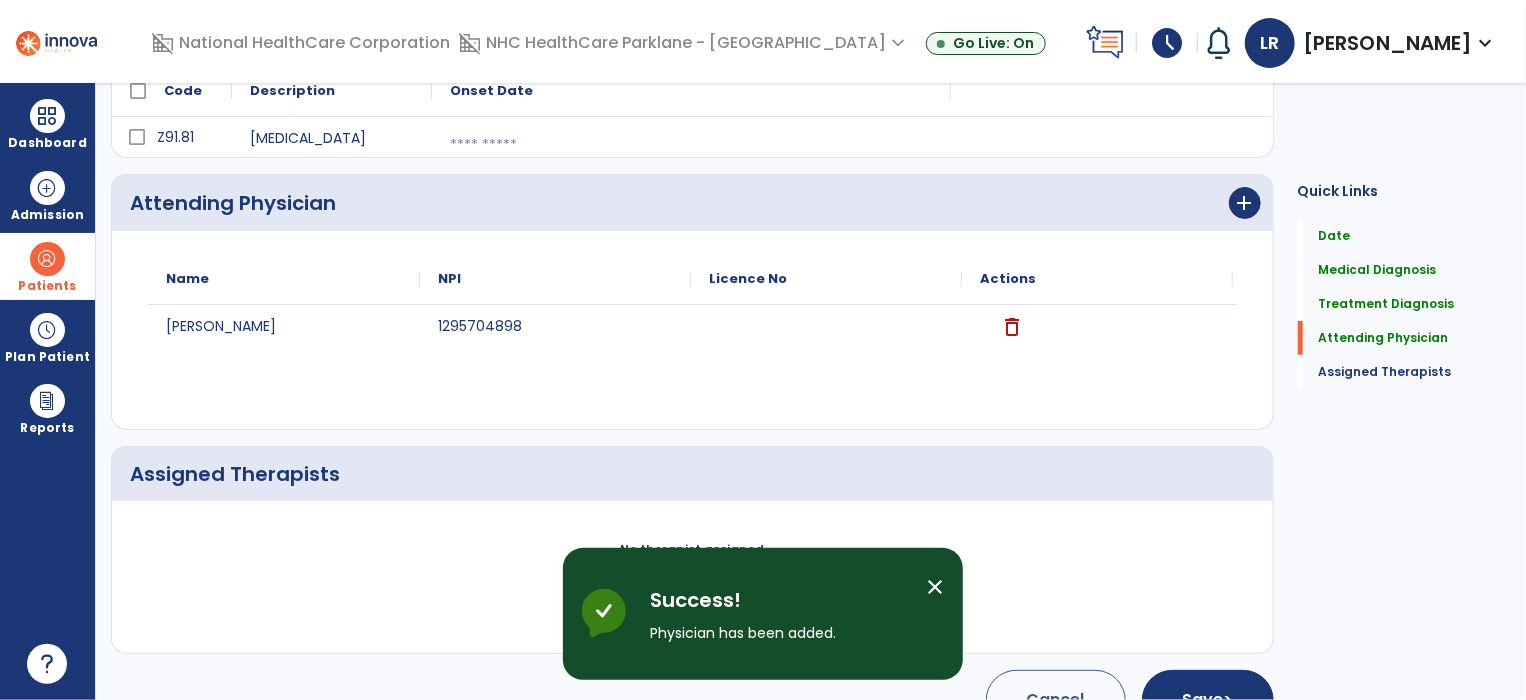 scroll, scrollTop: 472, scrollLeft: 0, axis: vertical 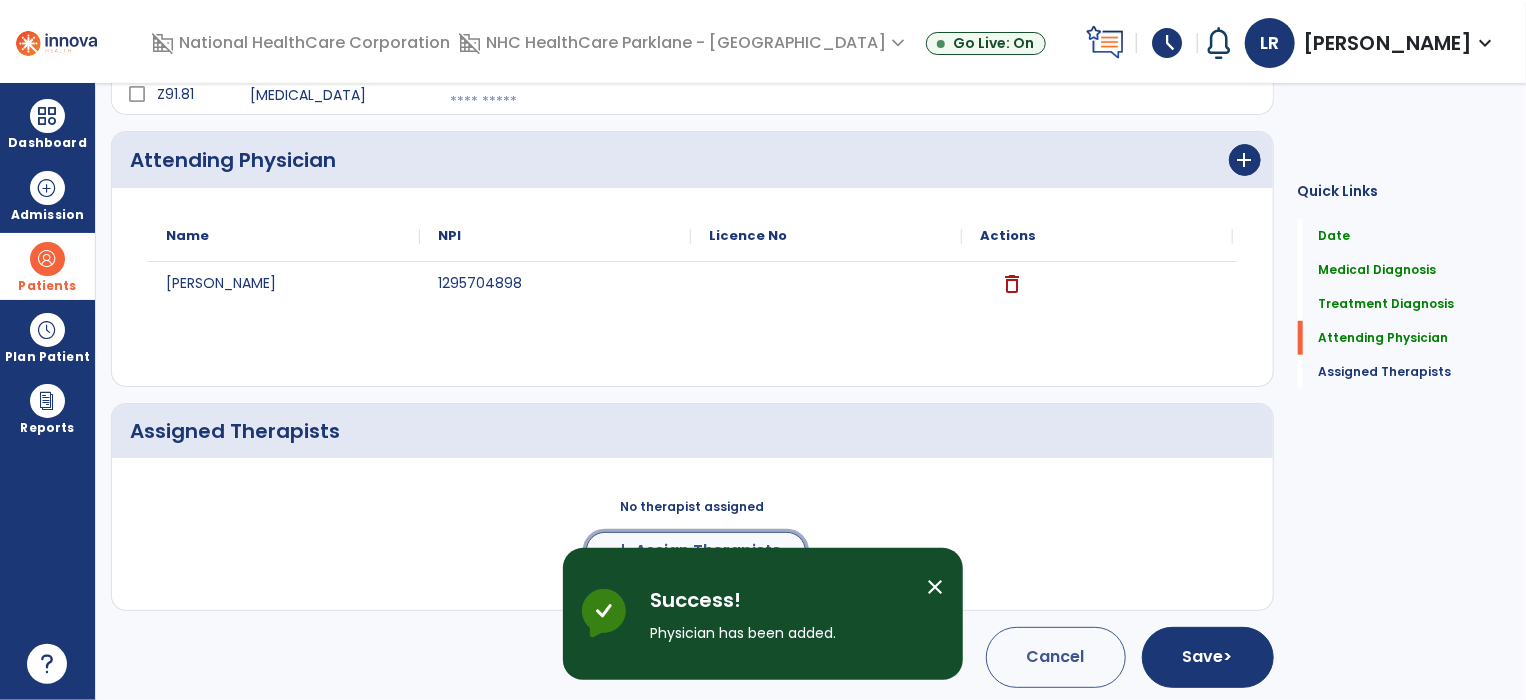 click on "Assign Therapists" 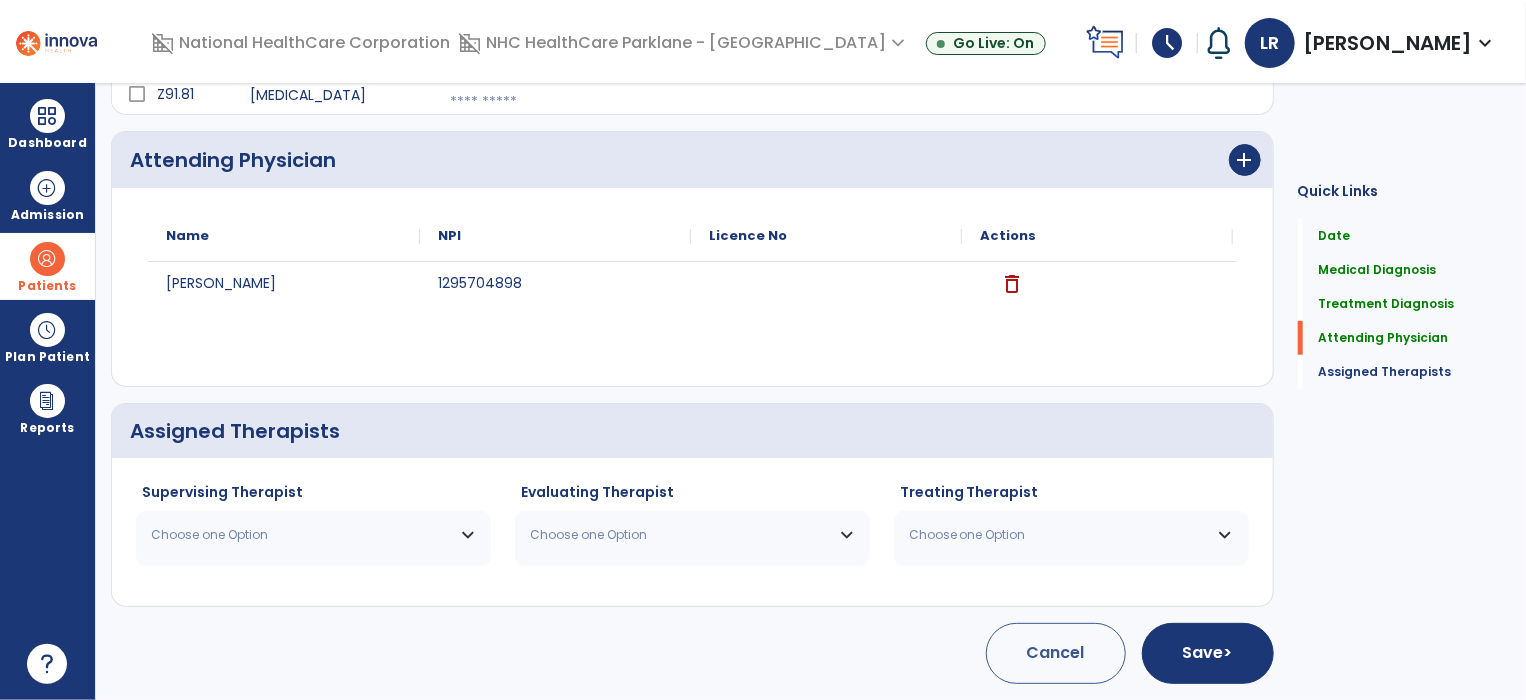 scroll, scrollTop: 469, scrollLeft: 0, axis: vertical 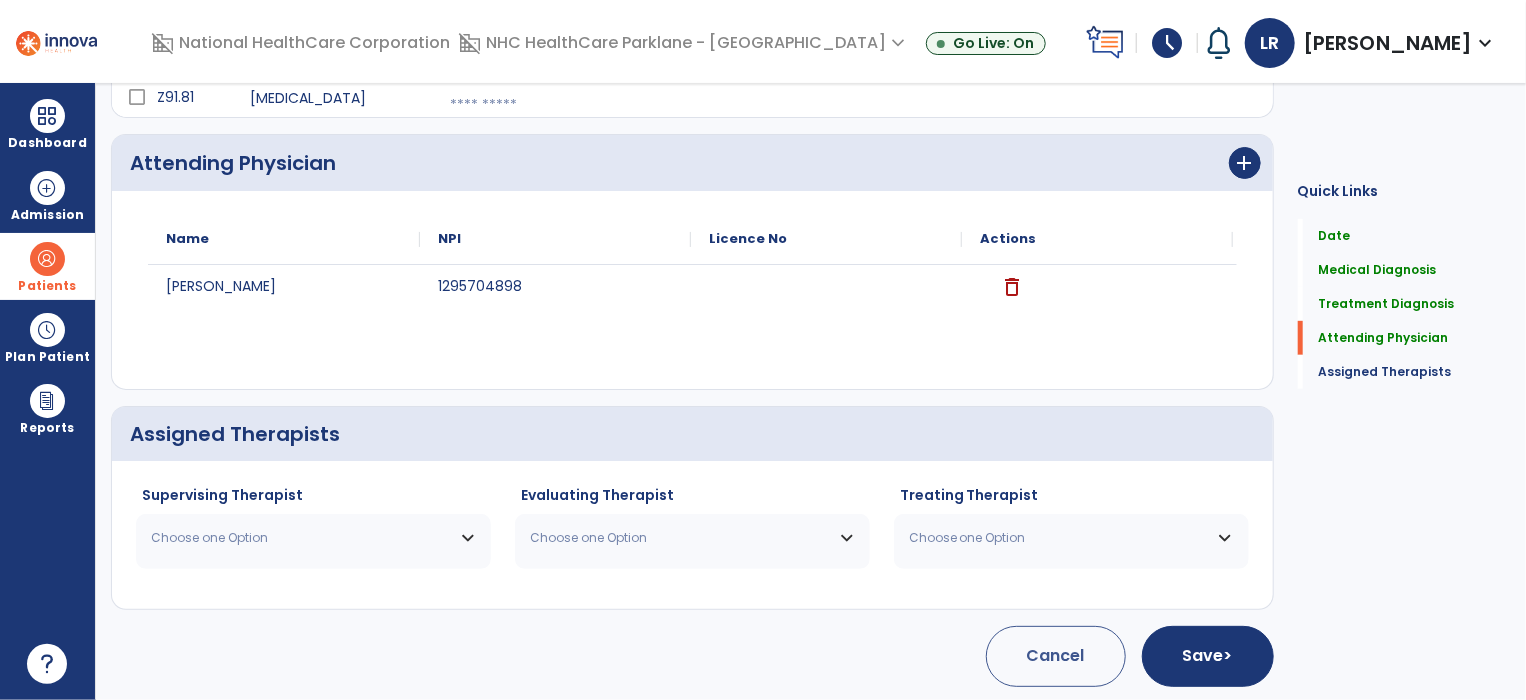 click on "Choose one Option" at bounding box center [301, 538] 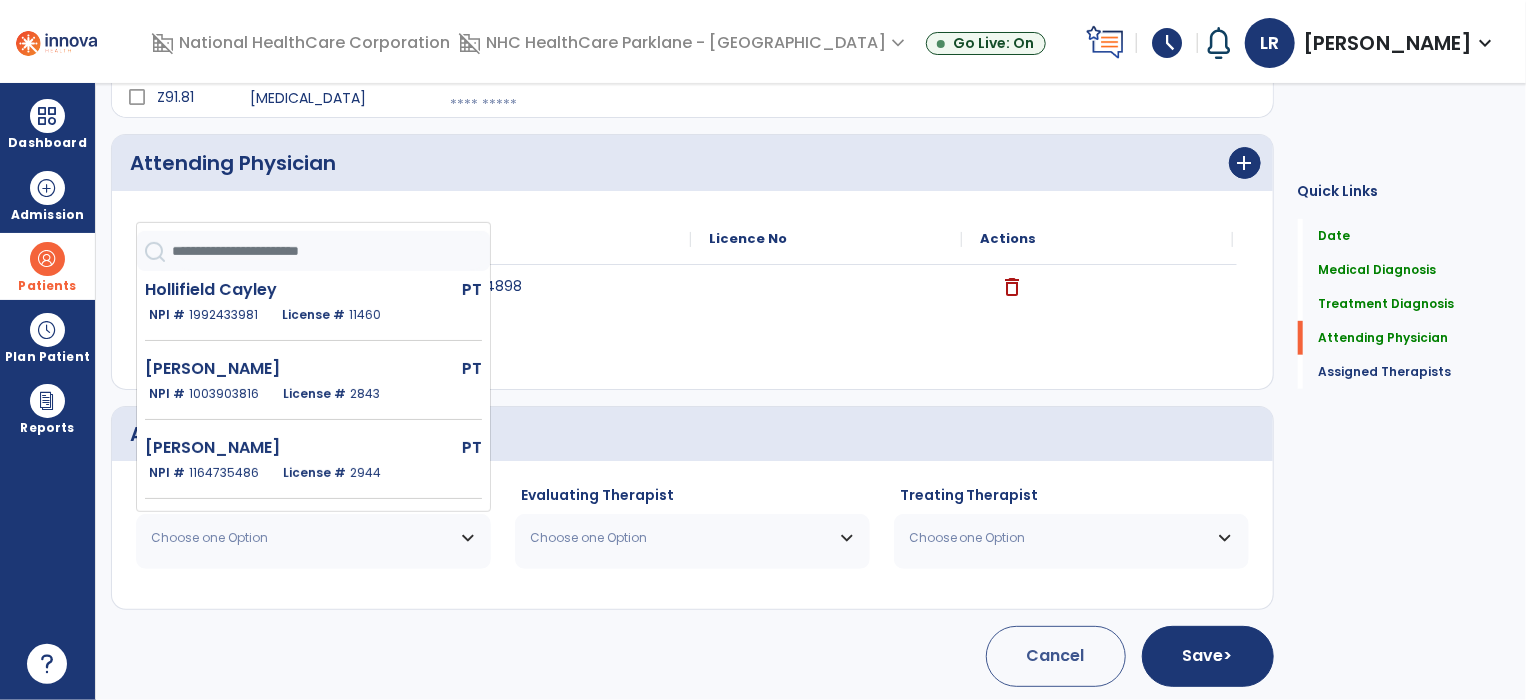 scroll, scrollTop: 99, scrollLeft: 0, axis: vertical 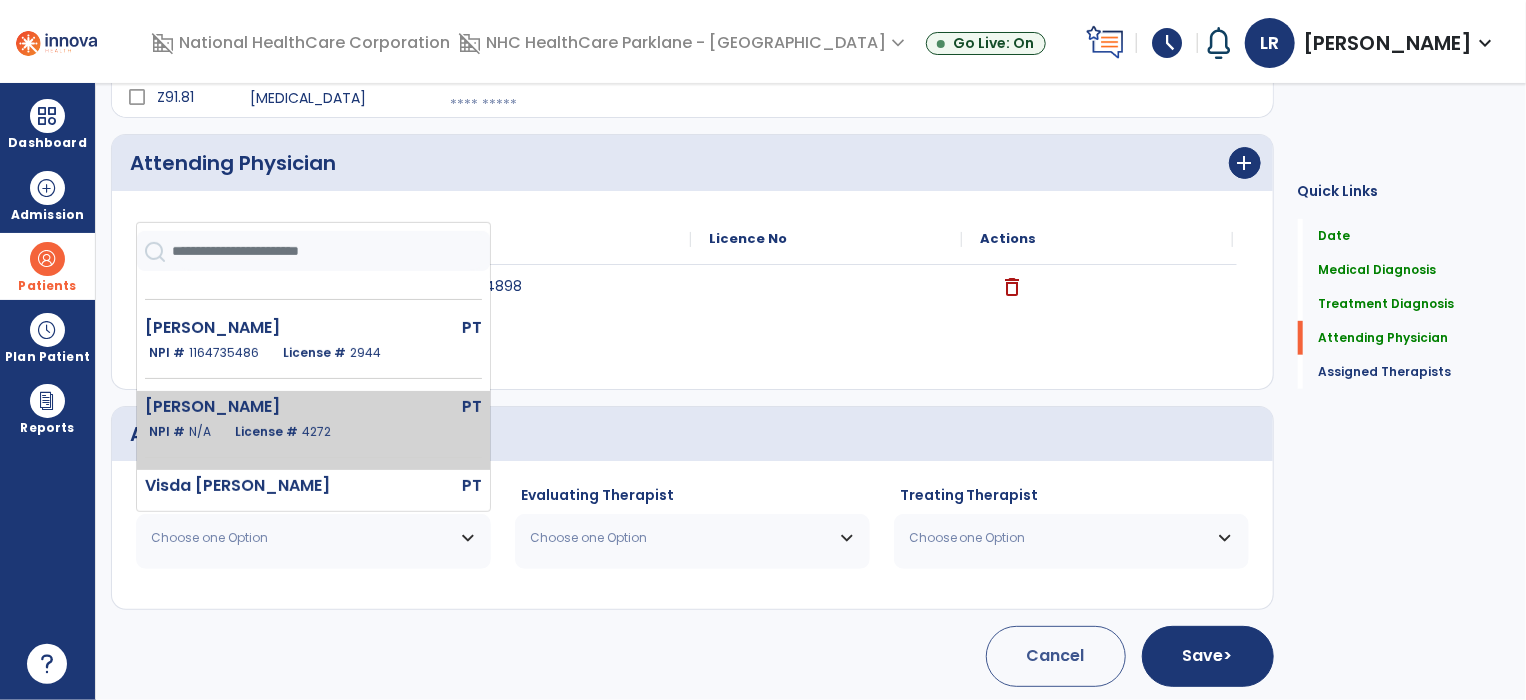 click on "Robinson Lorna  PT   NPI #  N/A   License #  4272" 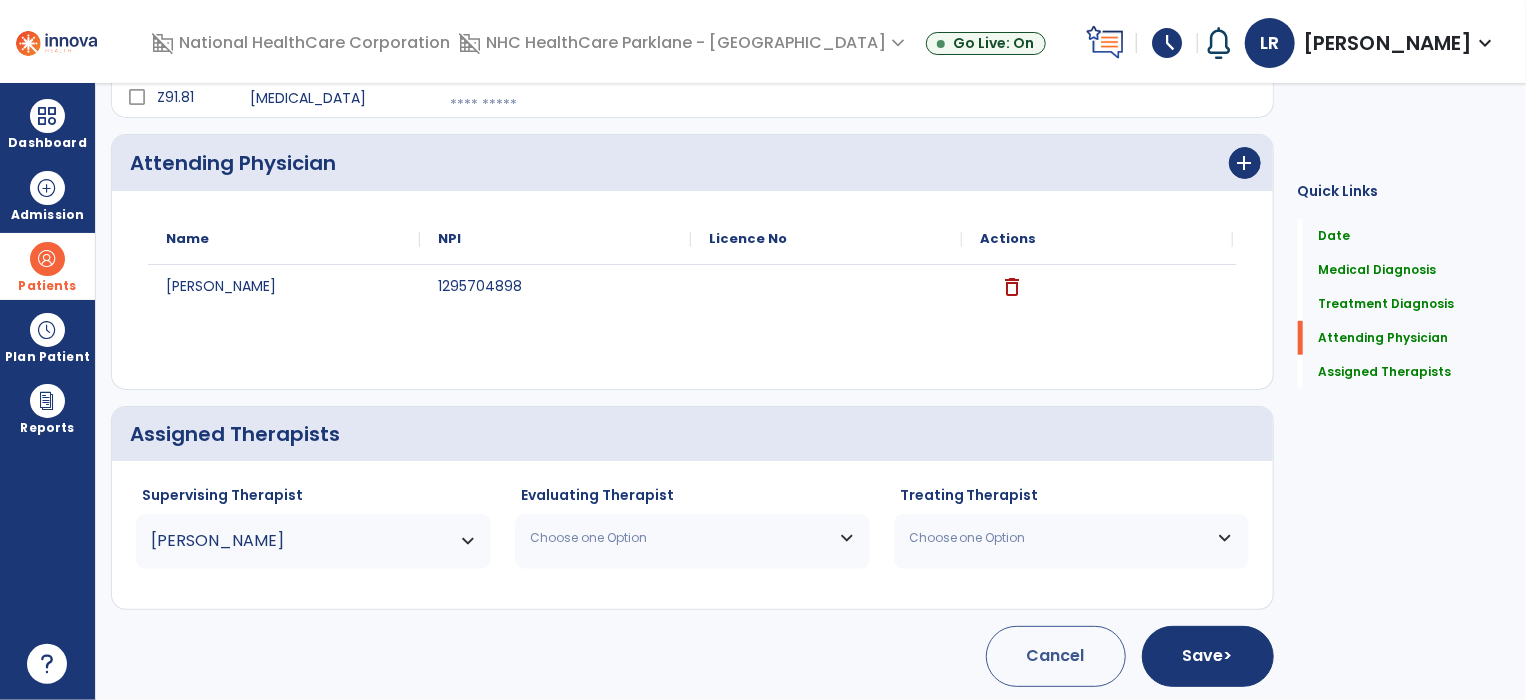 click on "Choose one Option" at bounding box center (680, 538) 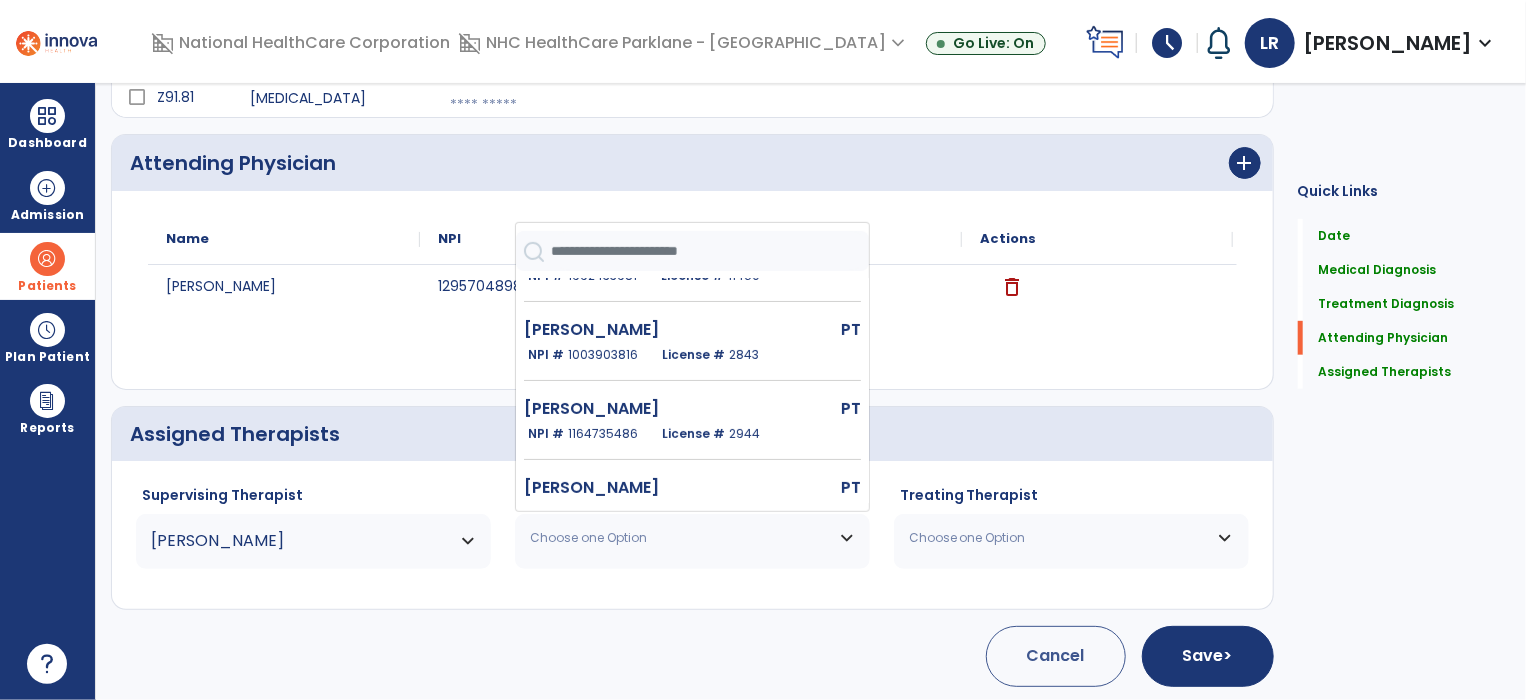 scroll, scrollTop: 174, scrollLeft: 0, axis: vertical 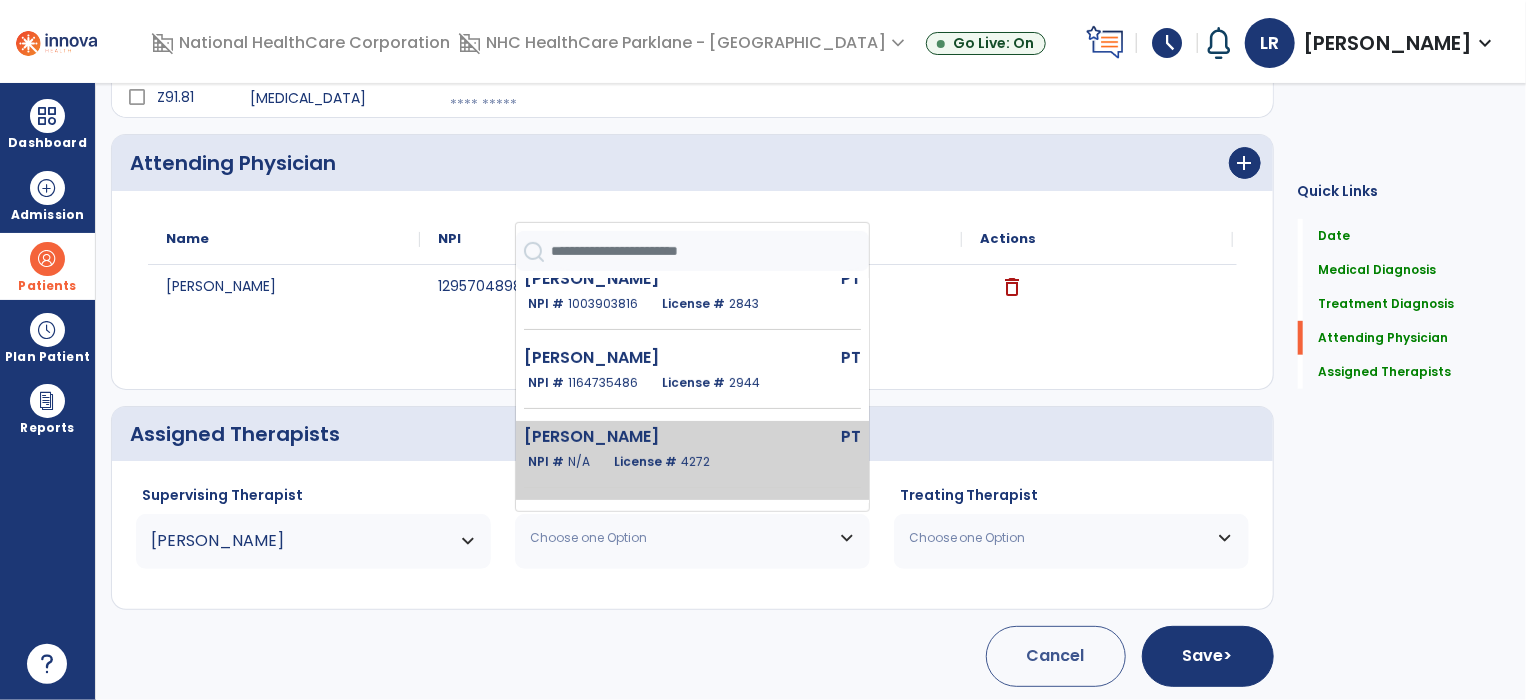 click on "4272" 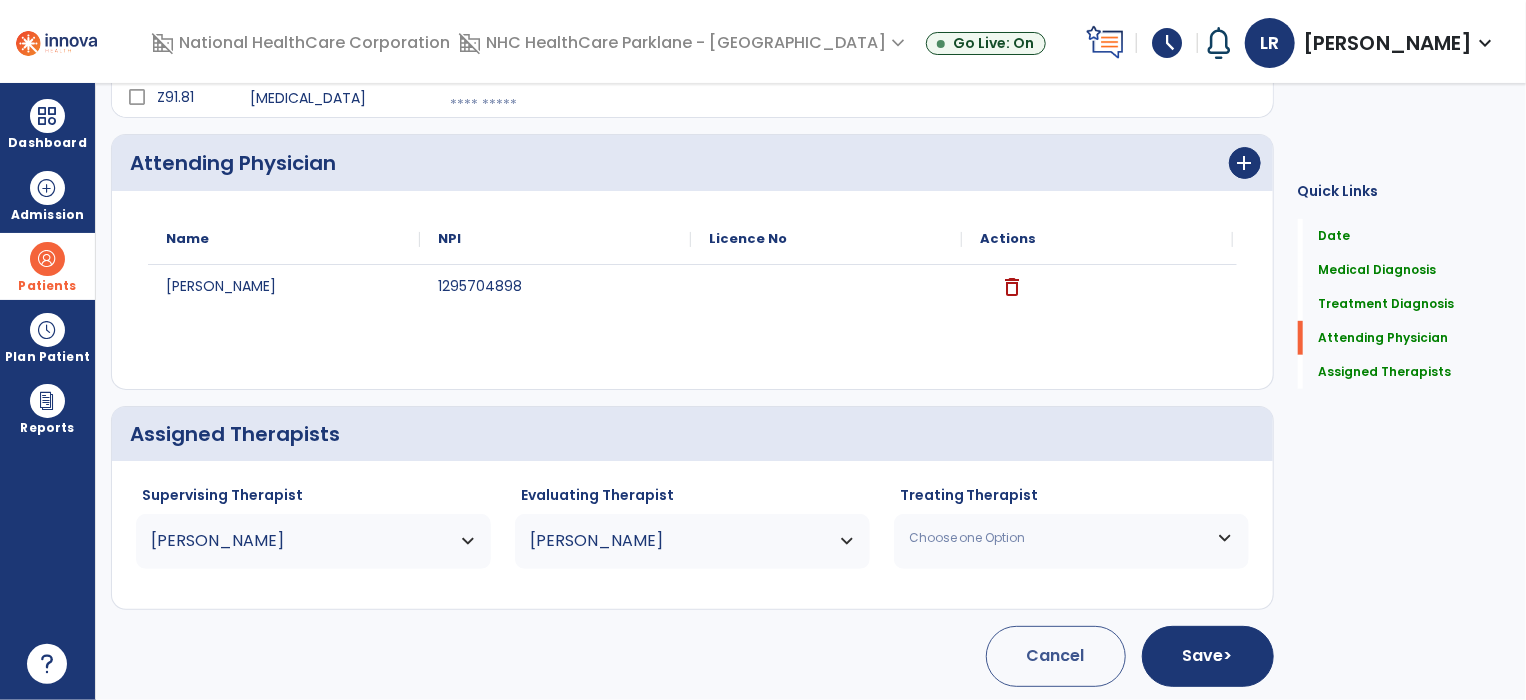 click on "Choose one Option" at bounding box center [1071, 538] 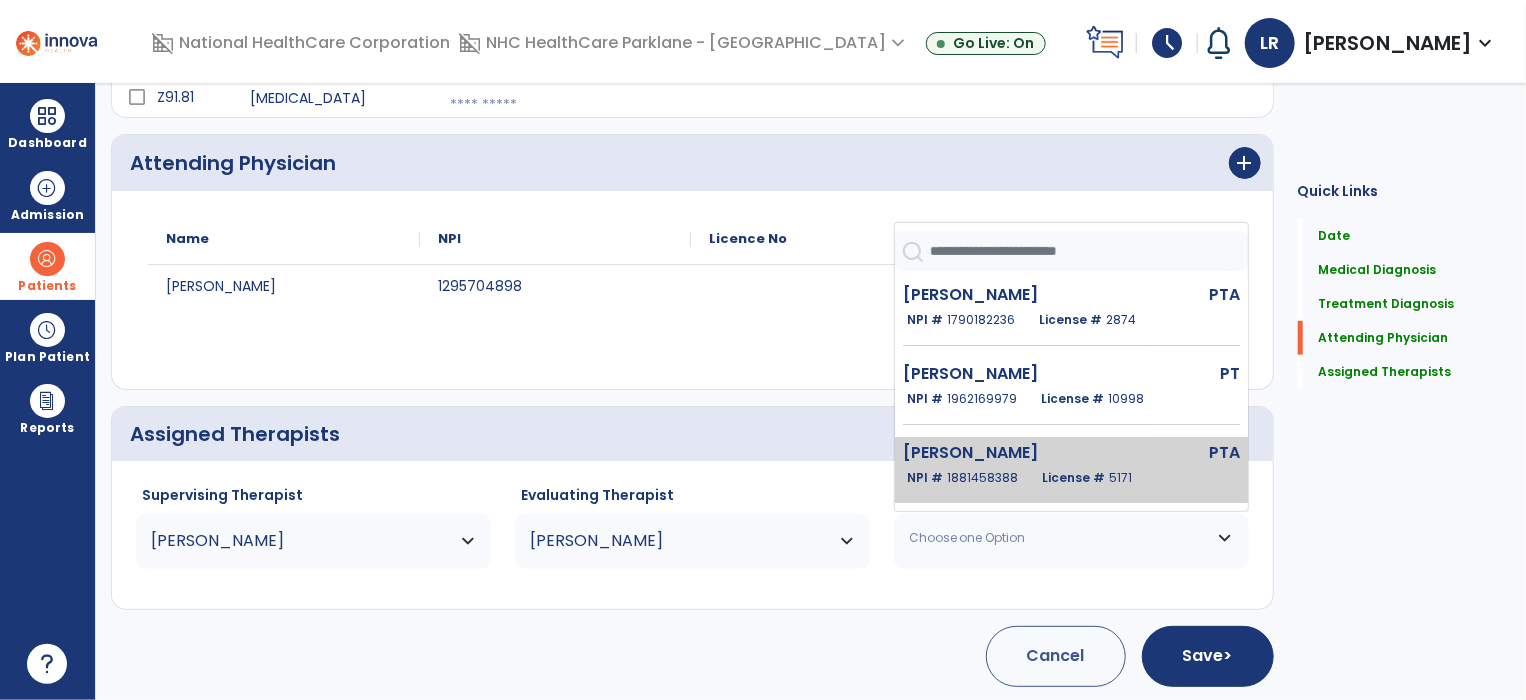 click on "License #  5171" 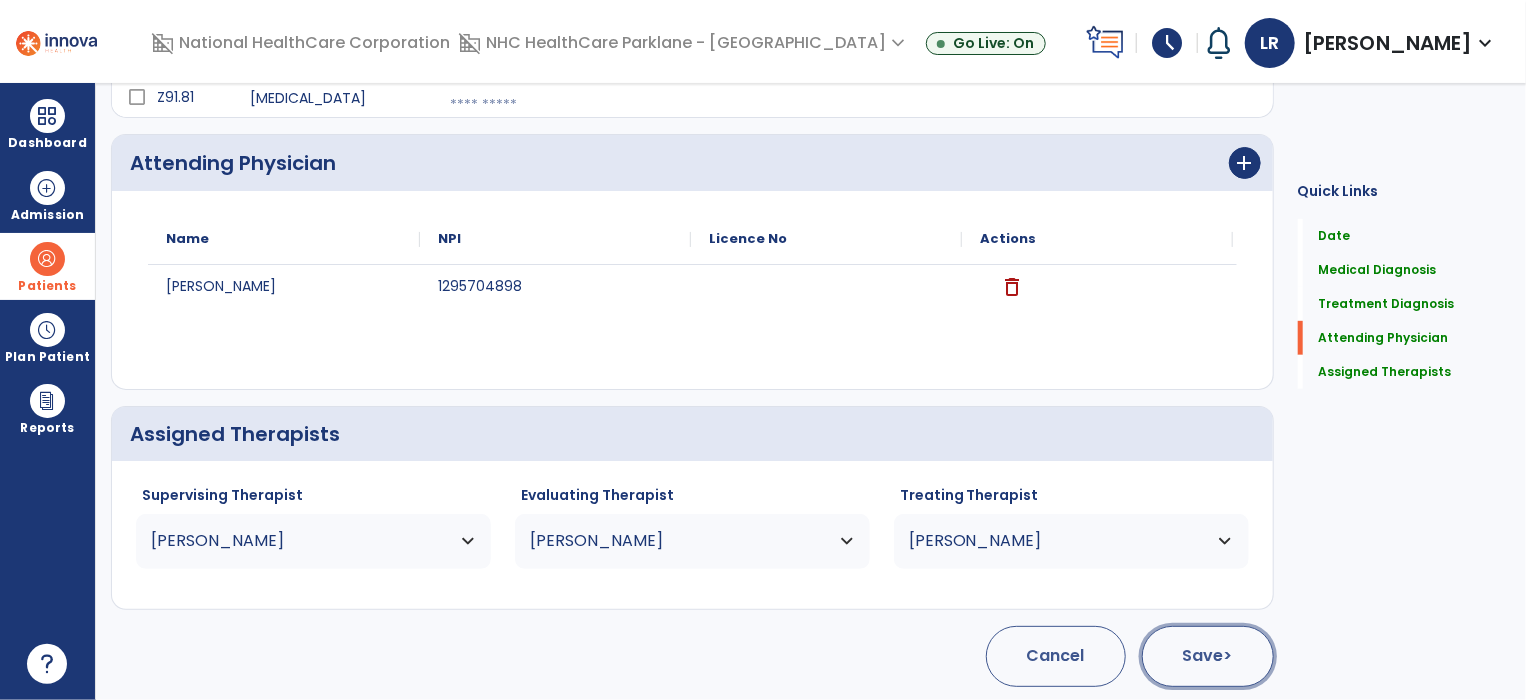 click on "Save  >" 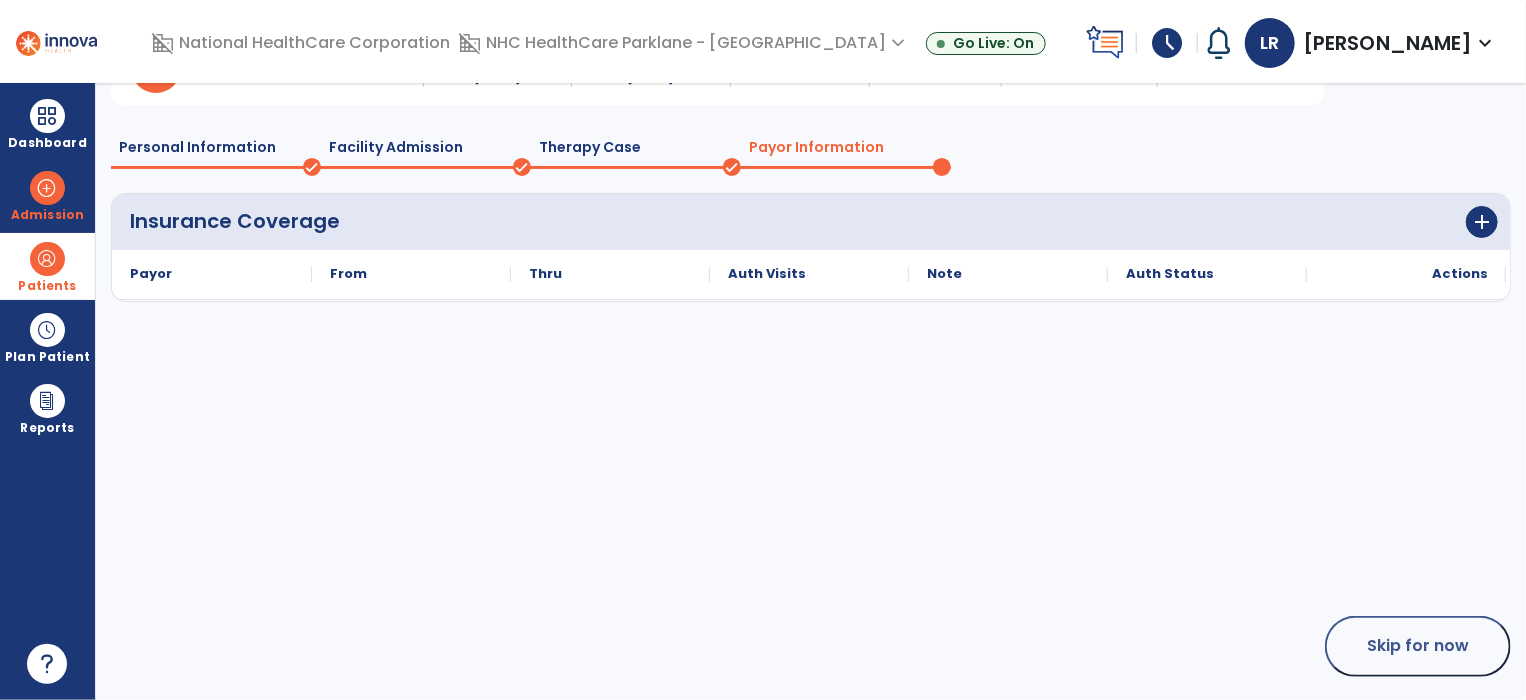 scroll, scrollTop: 116, scrollLeft: 0, axis: vertical 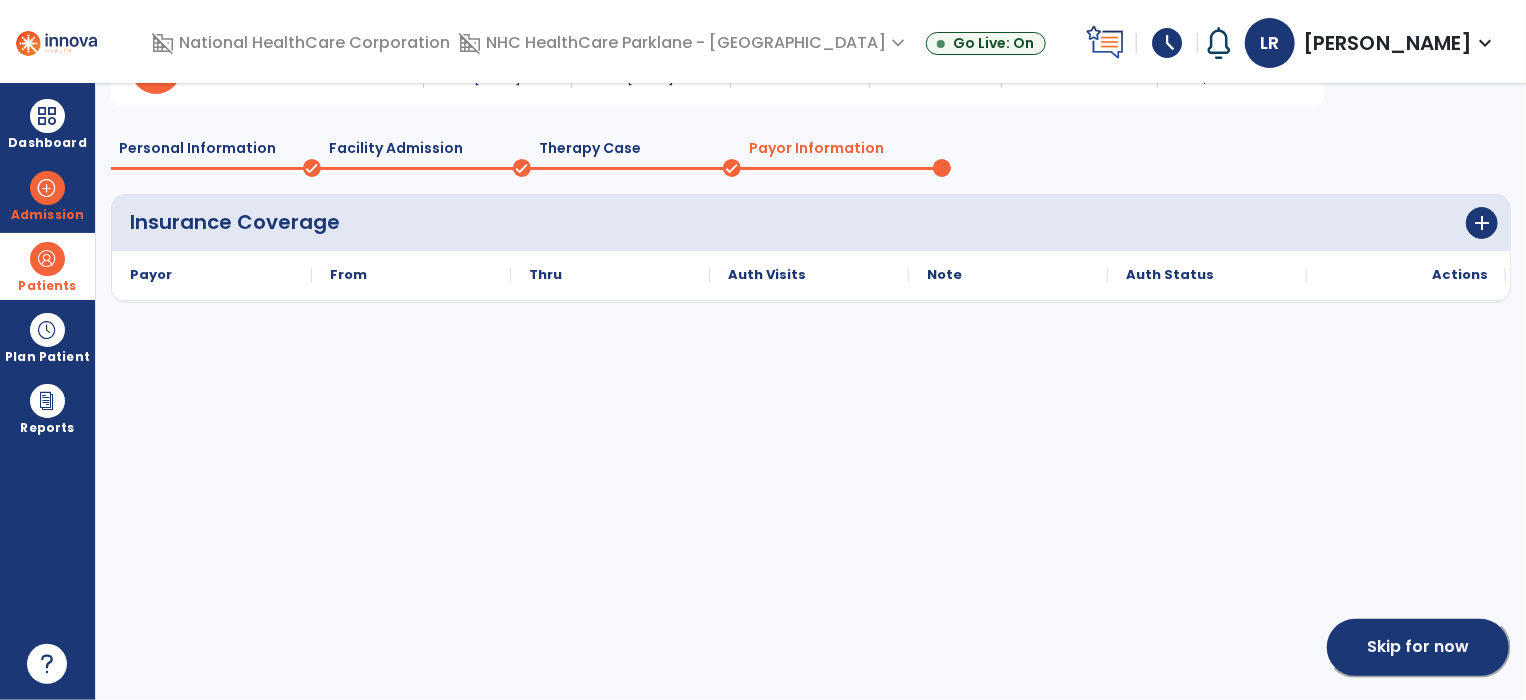 click on "Skip for now" 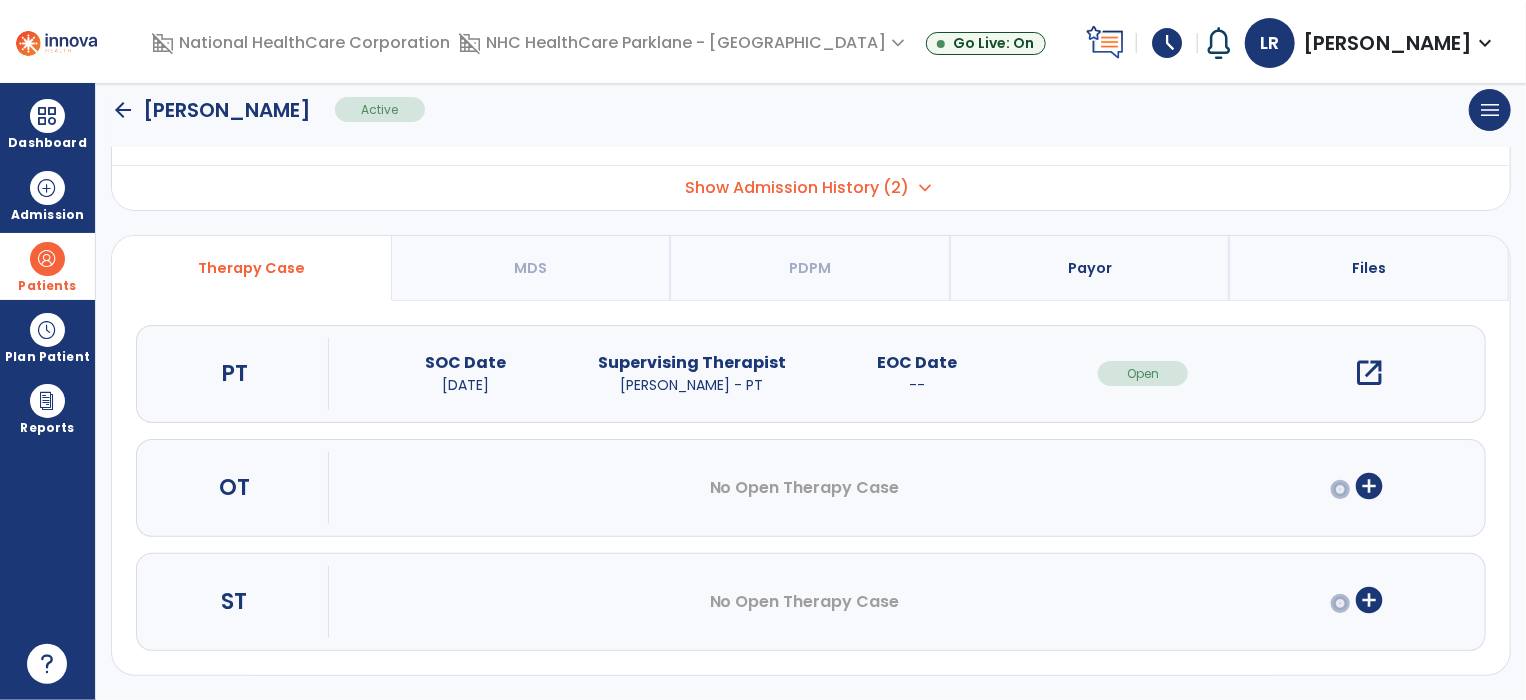 scroll, scrollTop: 102, scrollLeft: 0, axis: vertical 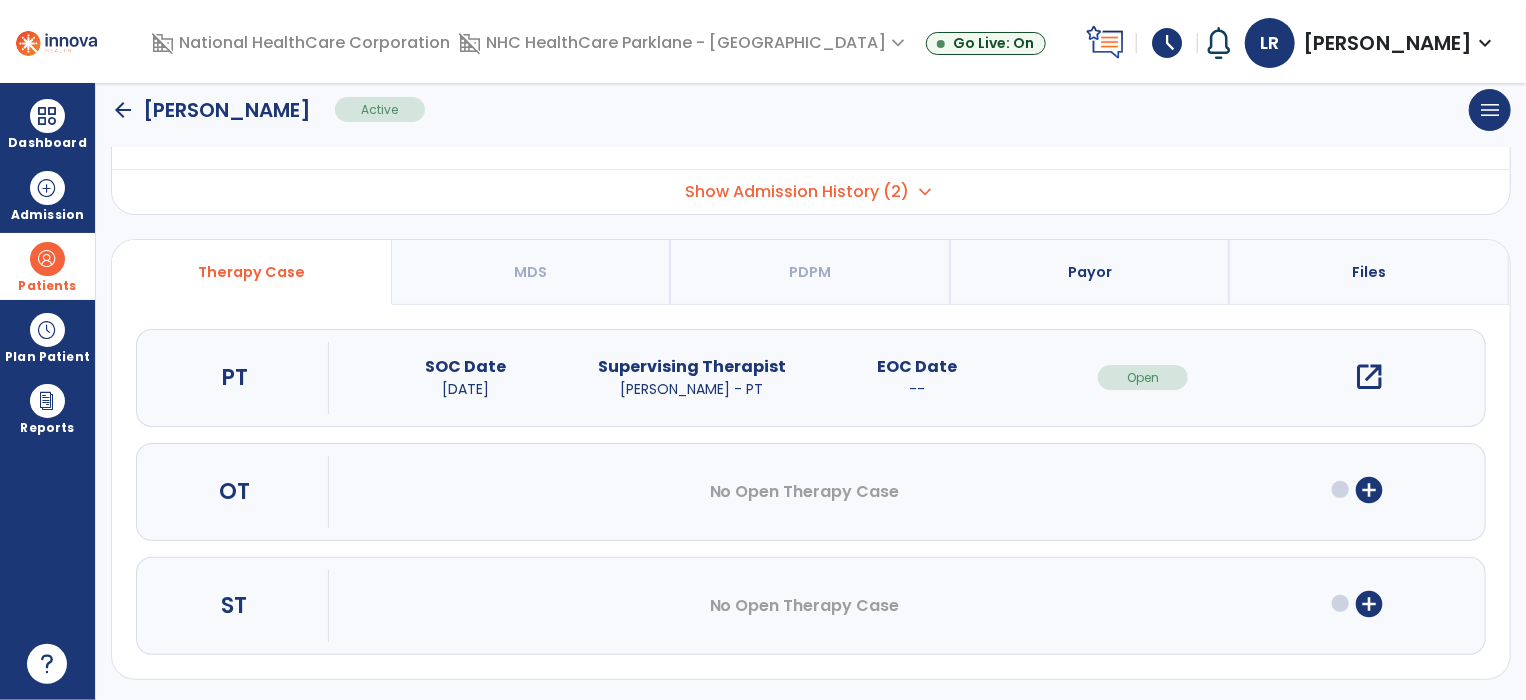 click on "open_in_new" at bounding box center (1369, 377) 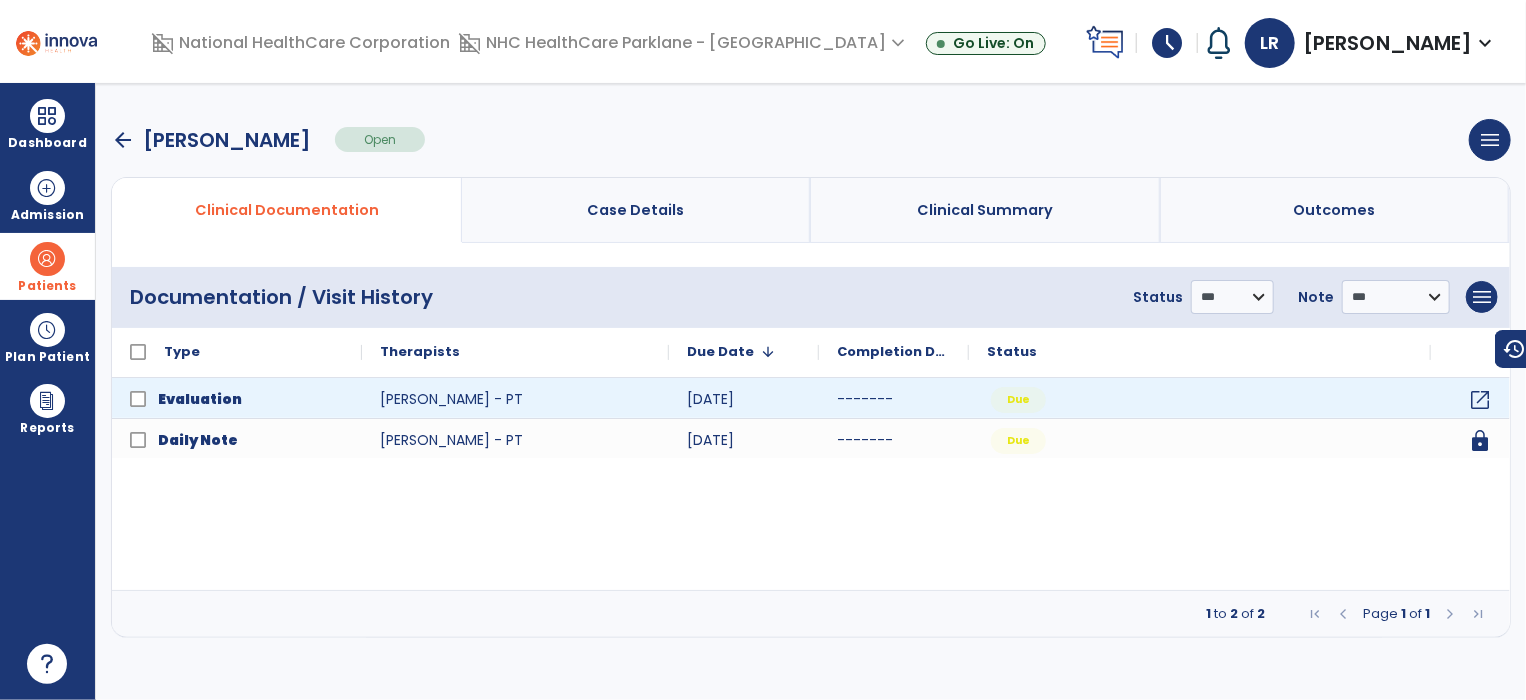 scroll, scrollTop: 0, scrollLeft: 0, axis: both 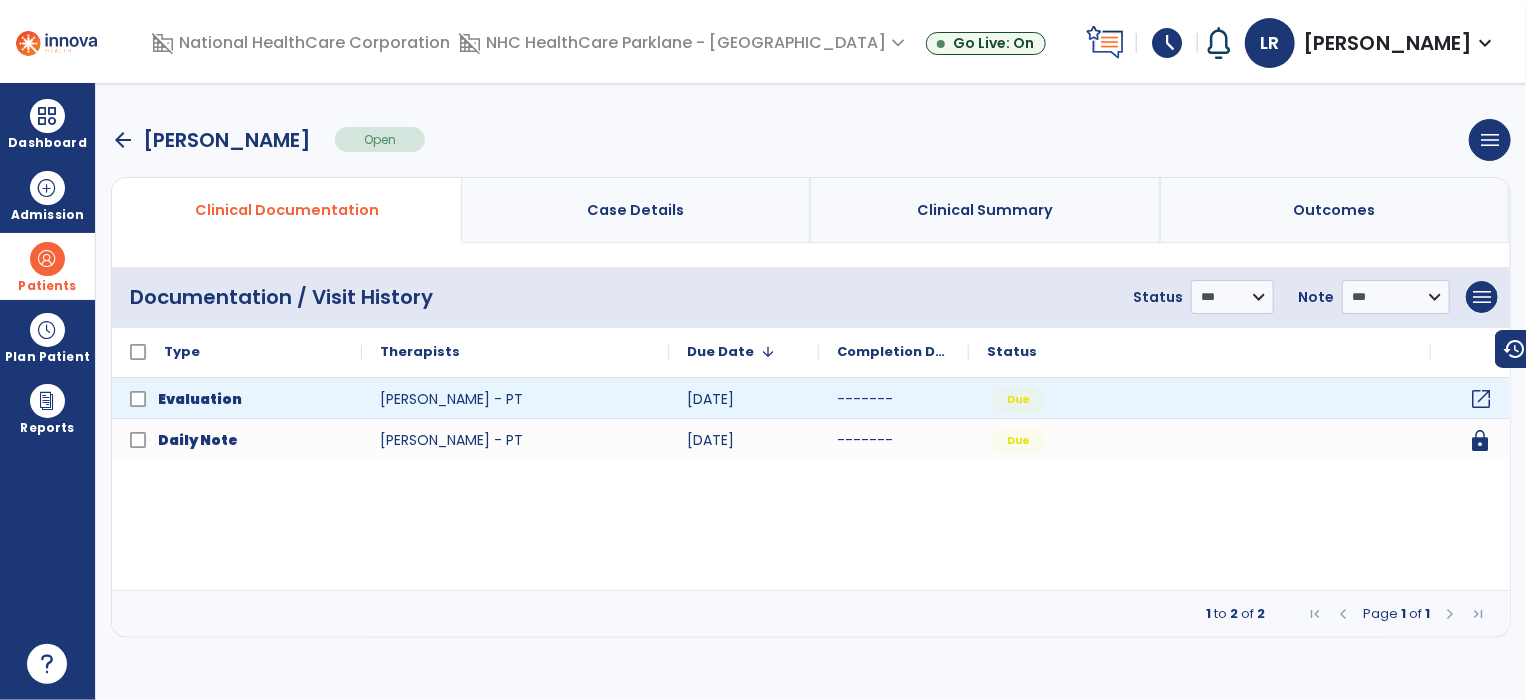 click on "open_in_new" 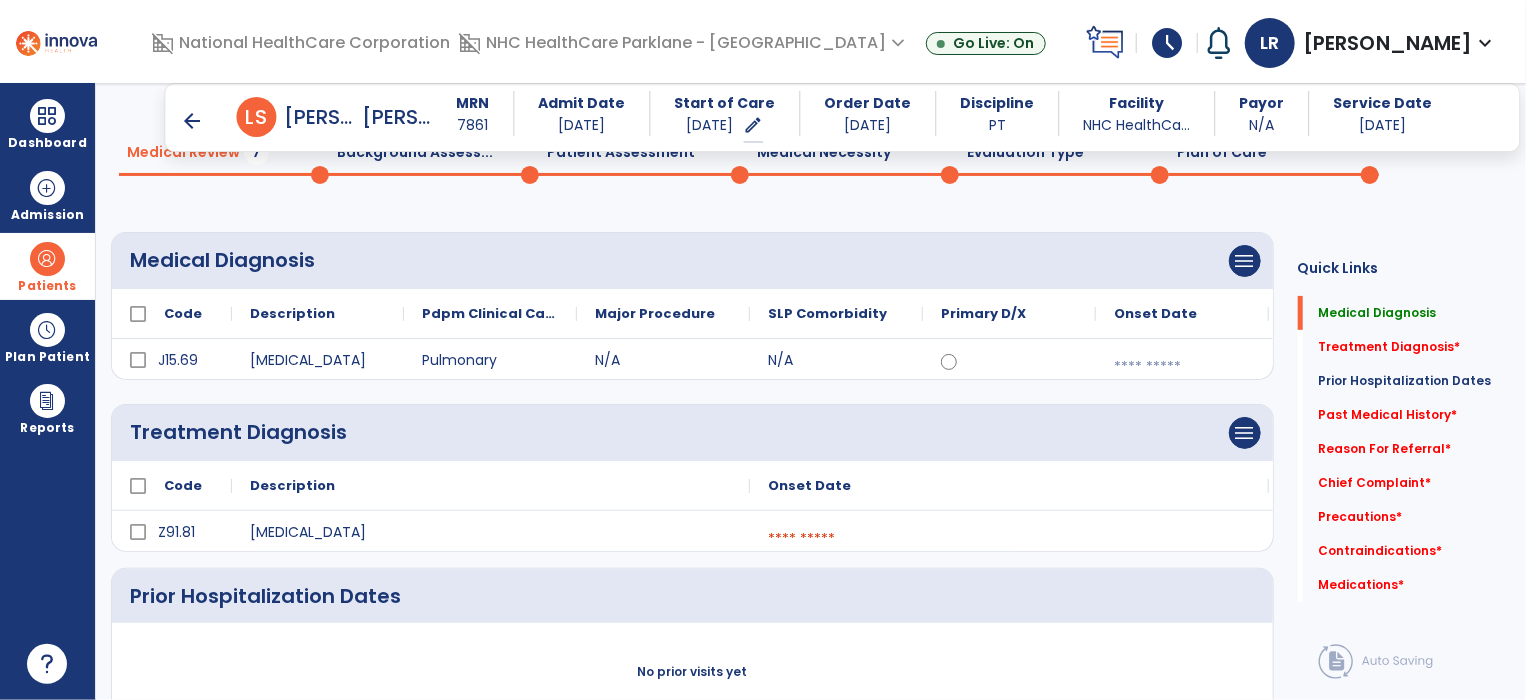 scroll, scrollTop: 96, scrollLeft: 0, axis: vertical 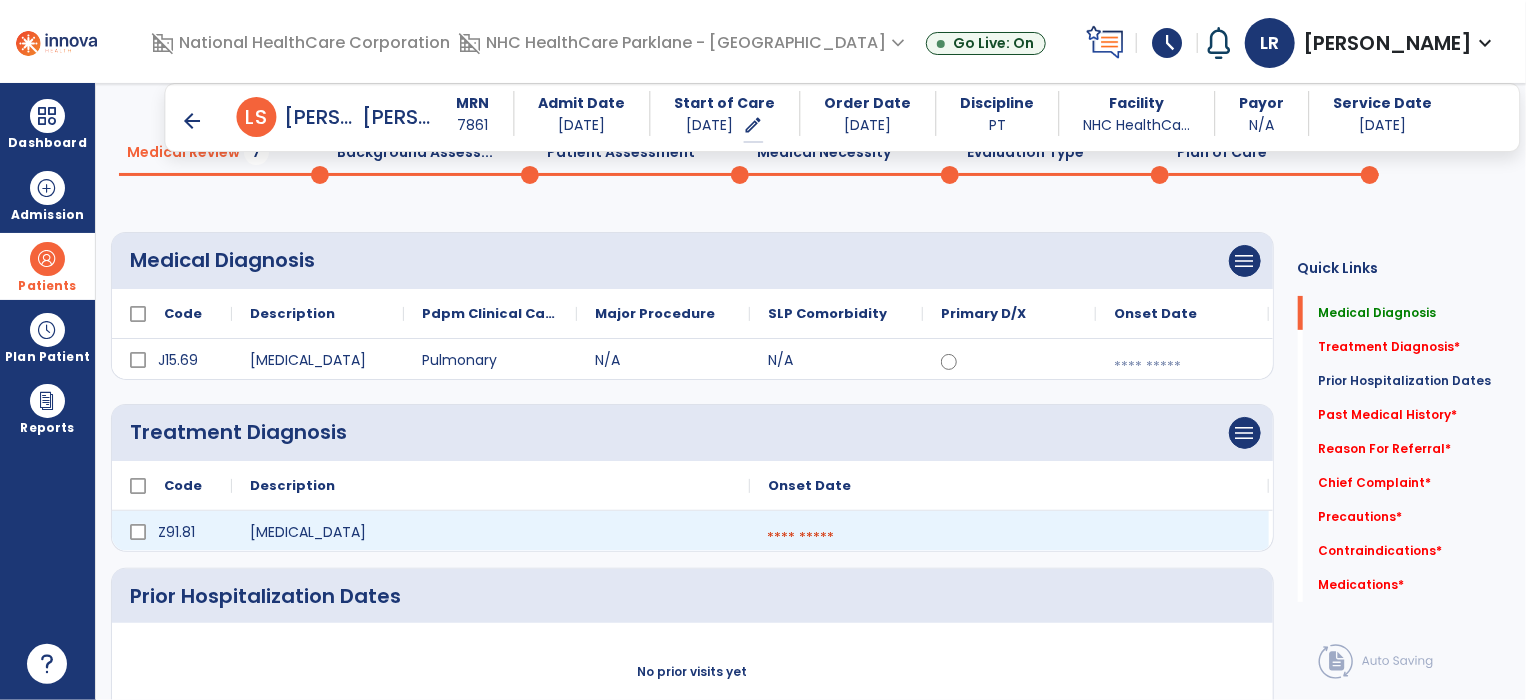 click at bounding box center [1009, 538] 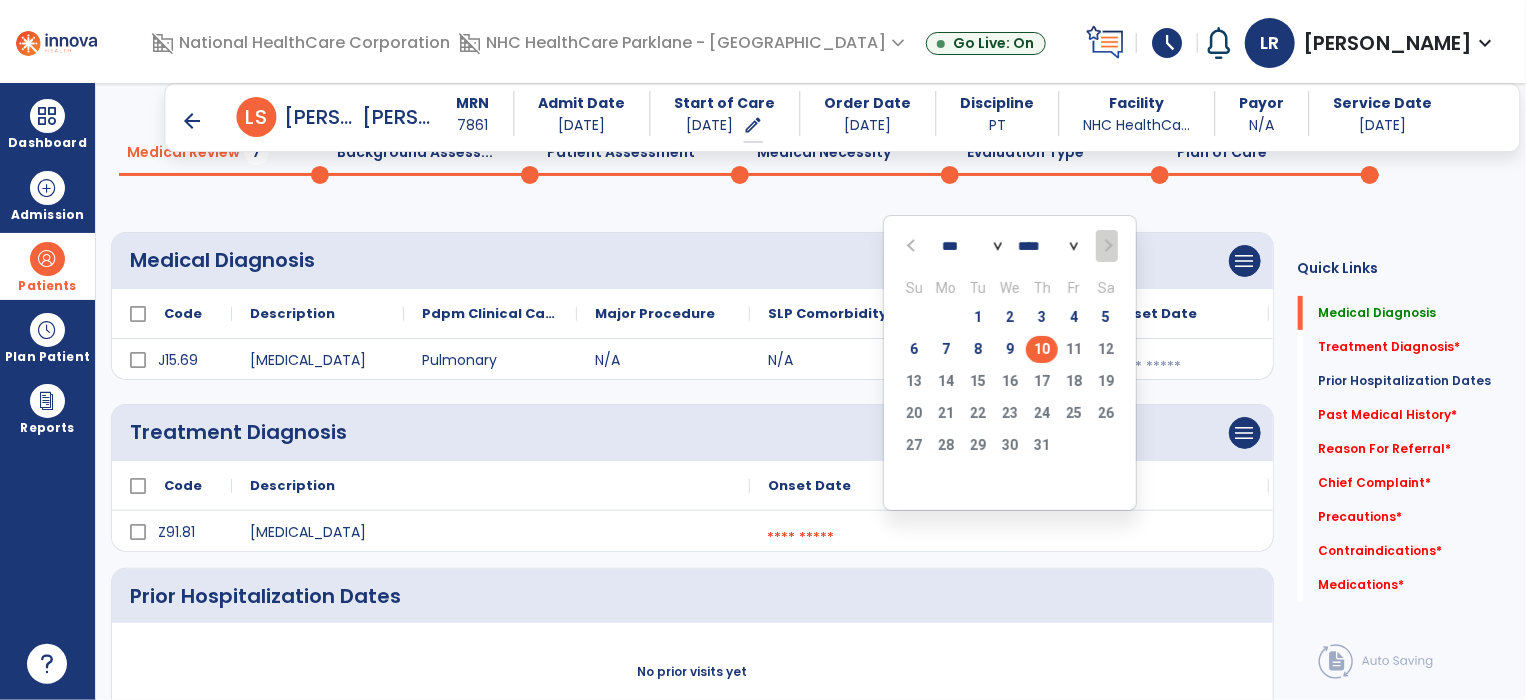 click on "10" 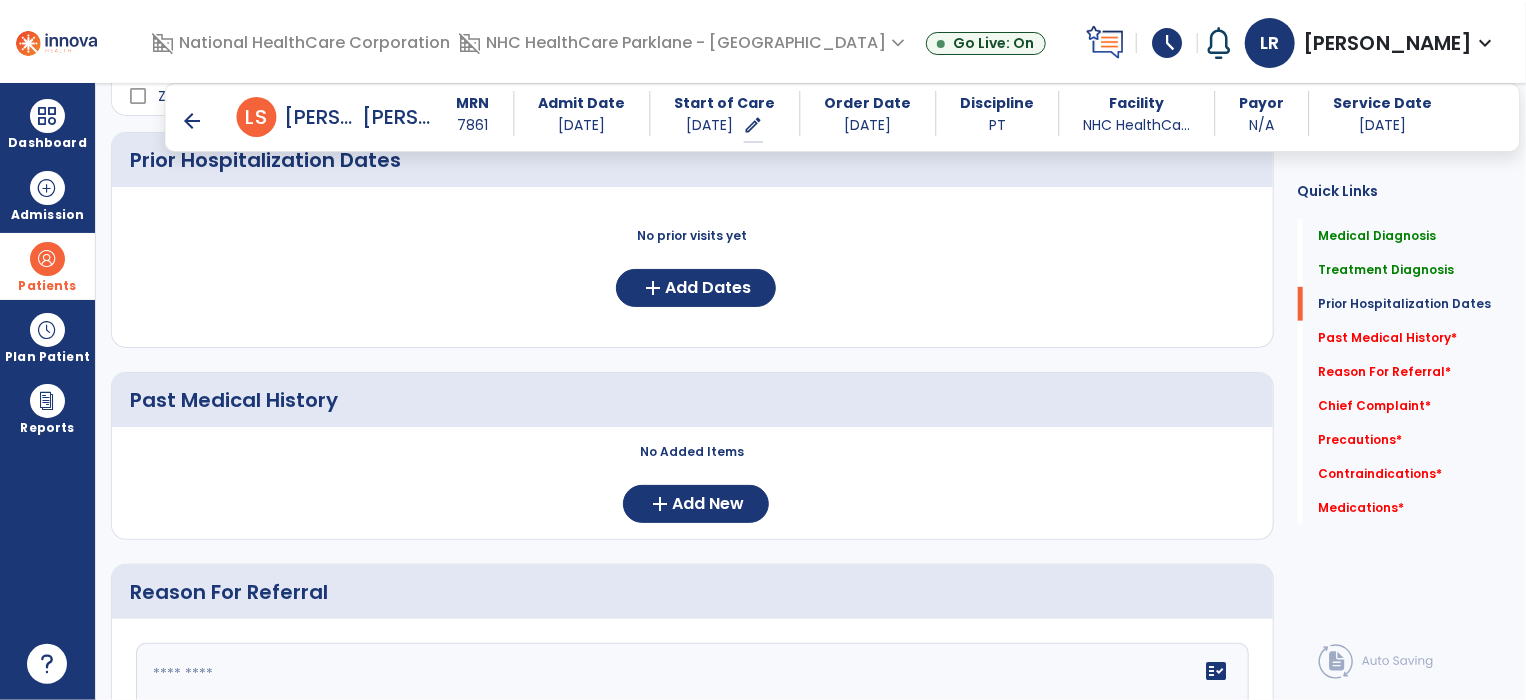 scroll, scrollTop: 531, scrollLeft: 0, axis: vertical 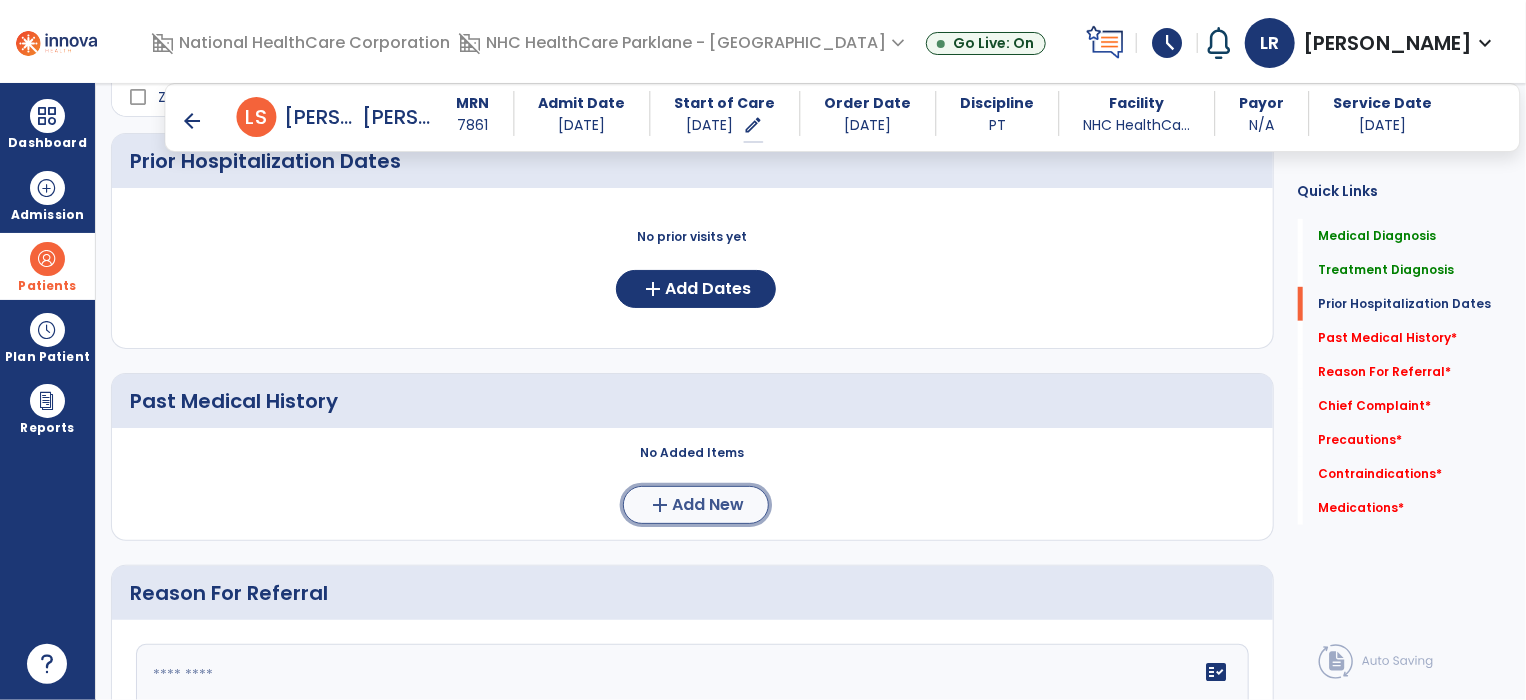 click on "Add New" 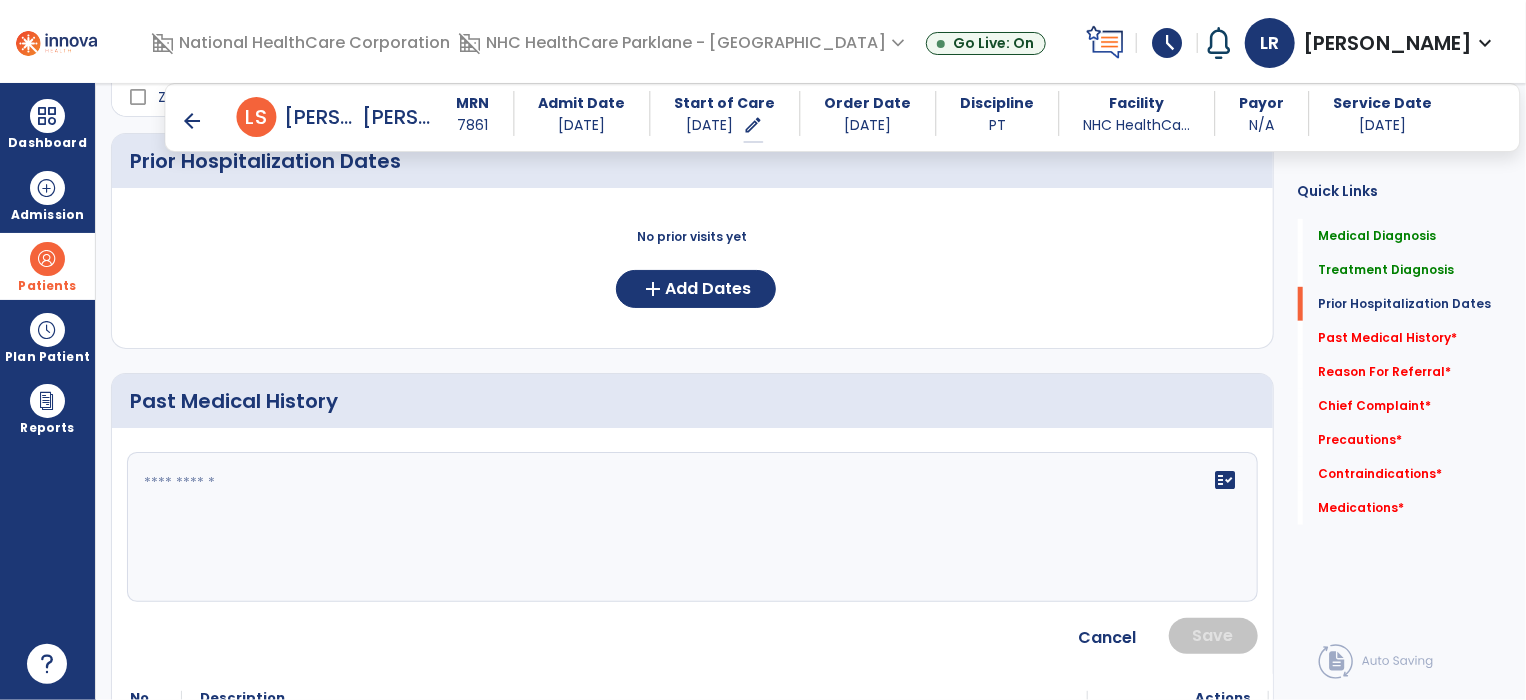 click on "fact_check" 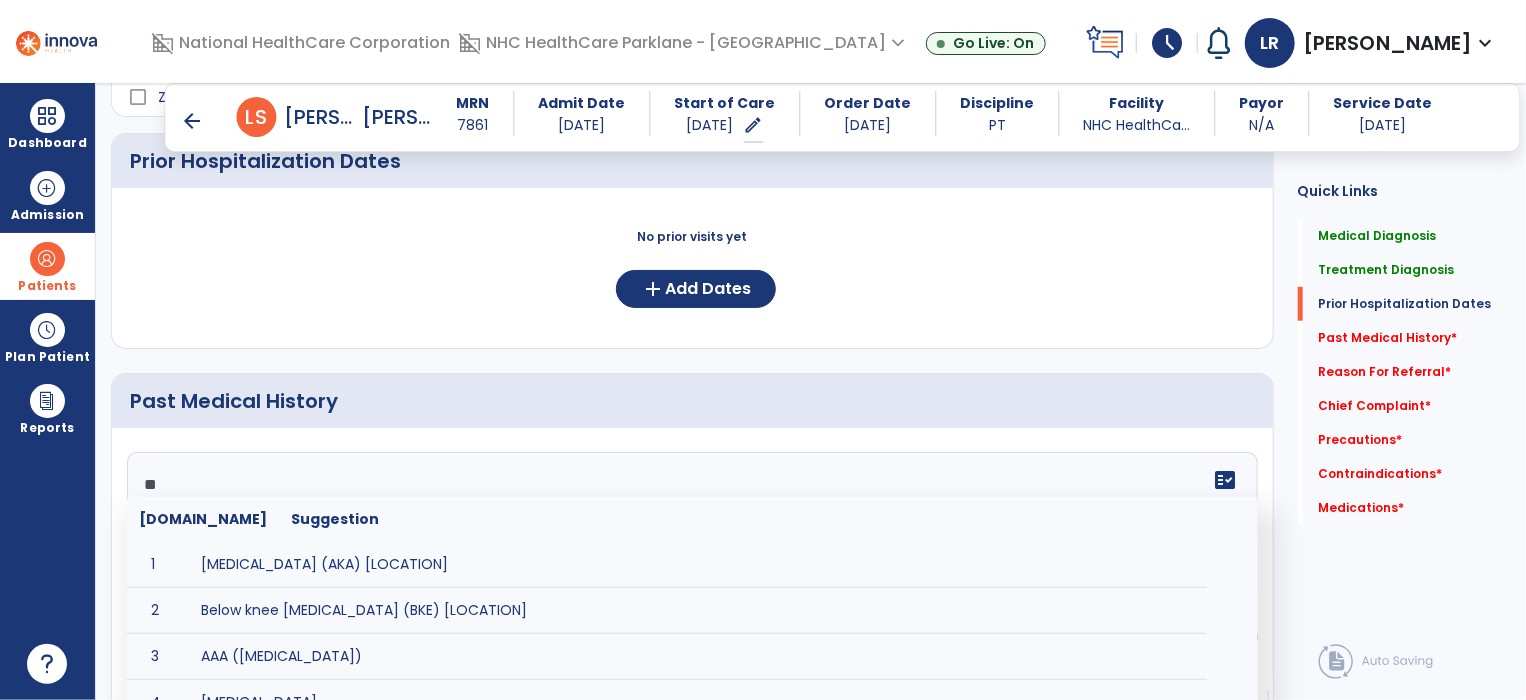 drag, startPoint x: 952, startPoint y: 426, endPoint x: 939, endPoint y: 392, distance: 36.40055 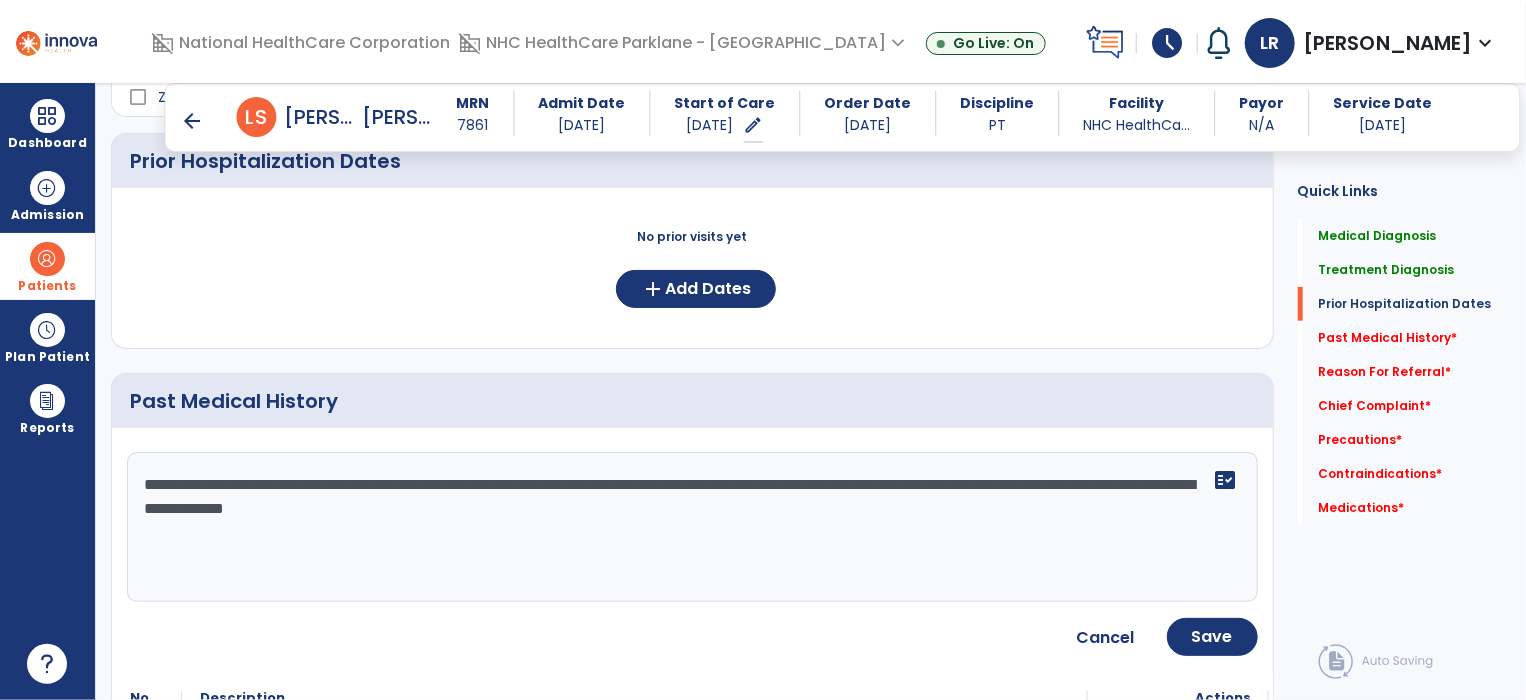 type on "**********" 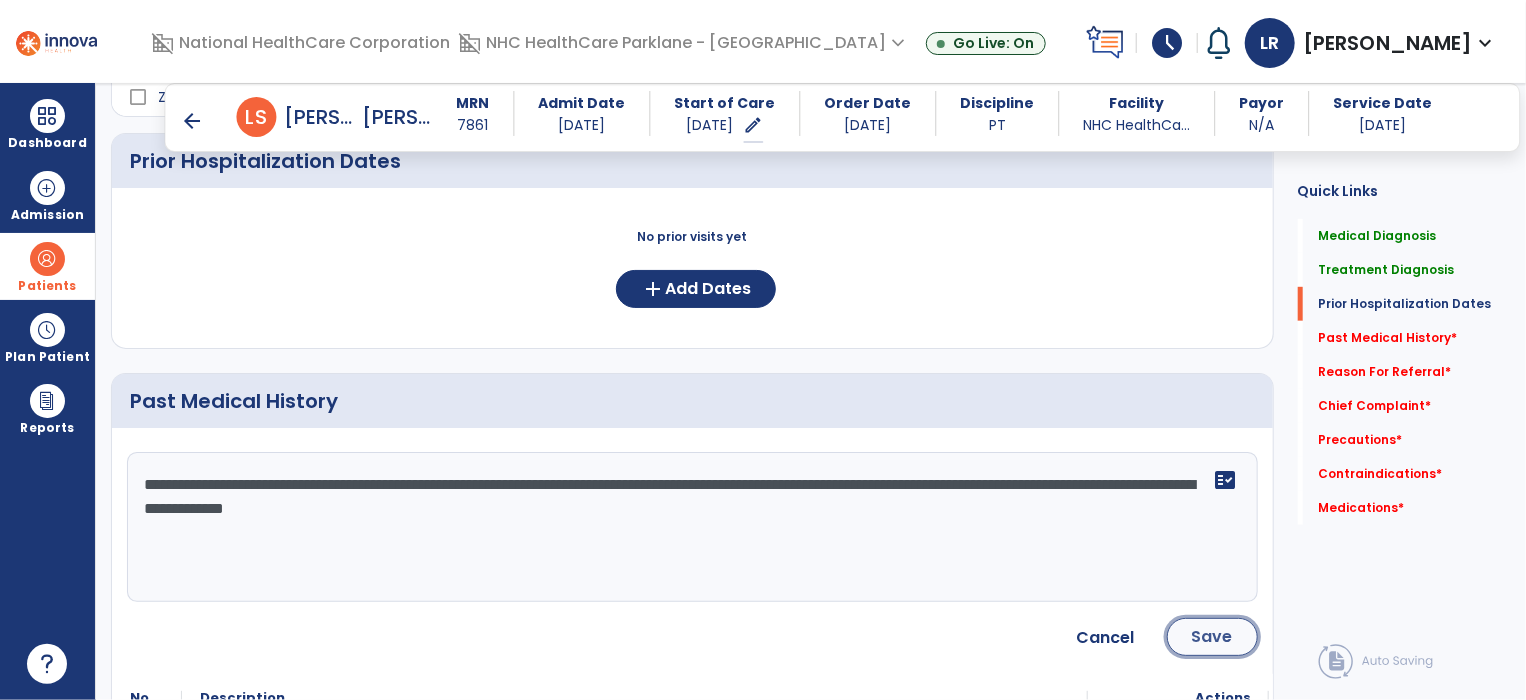 click on "Save" 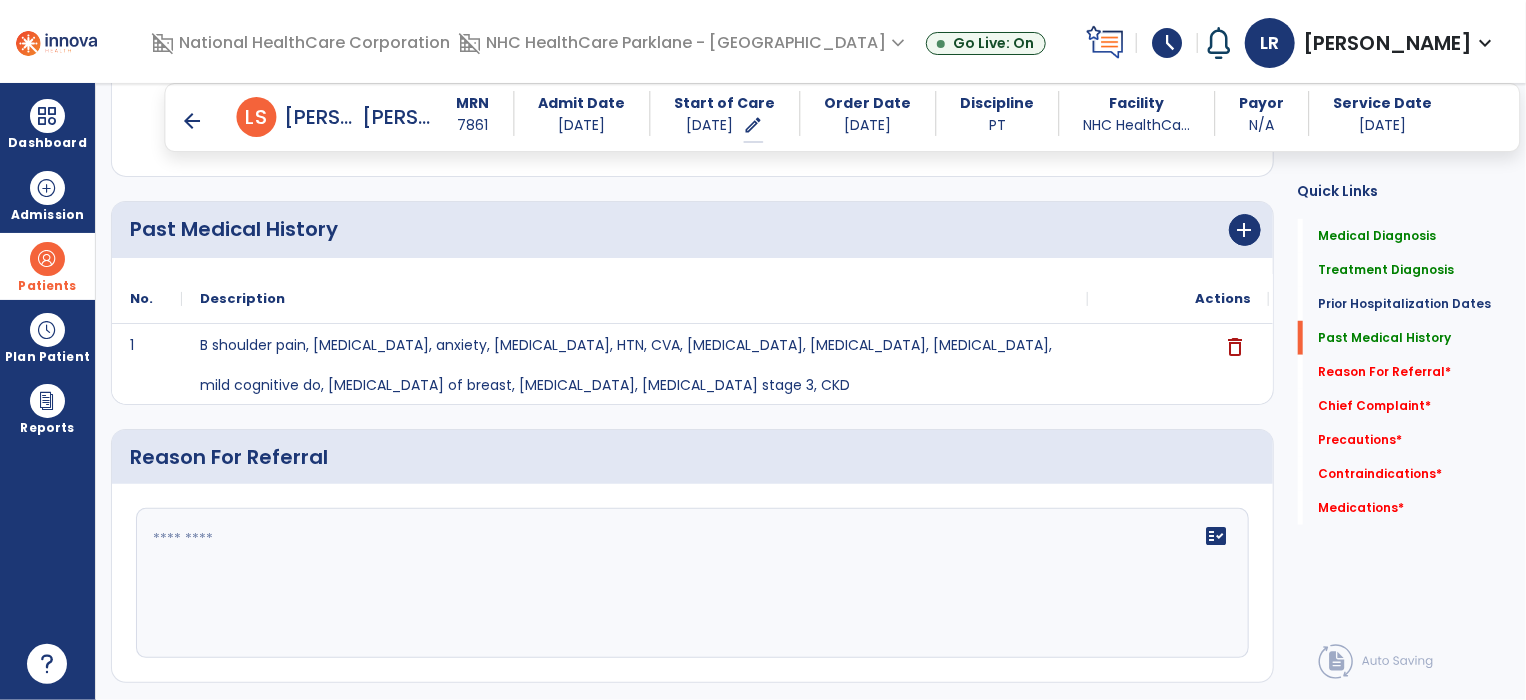 scroll, scrollTop: 727, scrollLeft: 0, axis: vertical 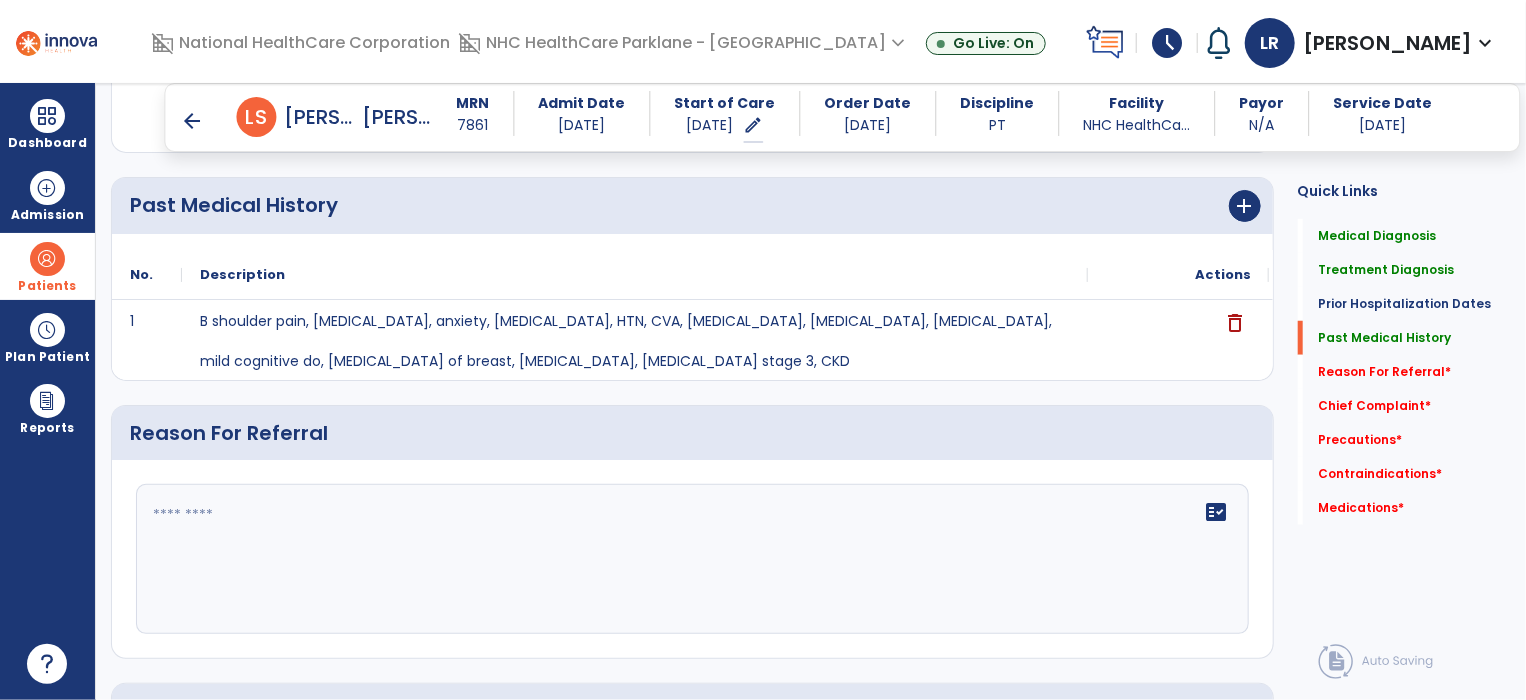 click on "fact_check" 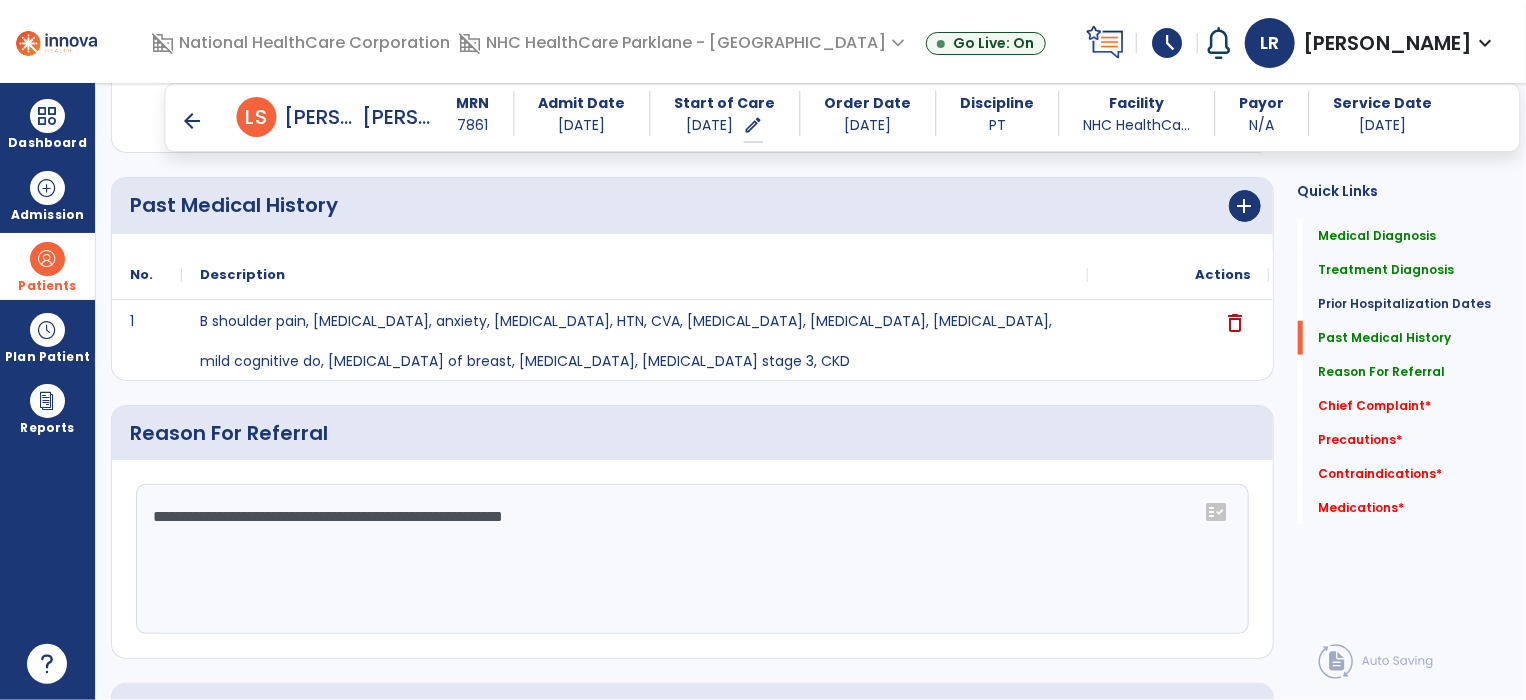 click on "**********" 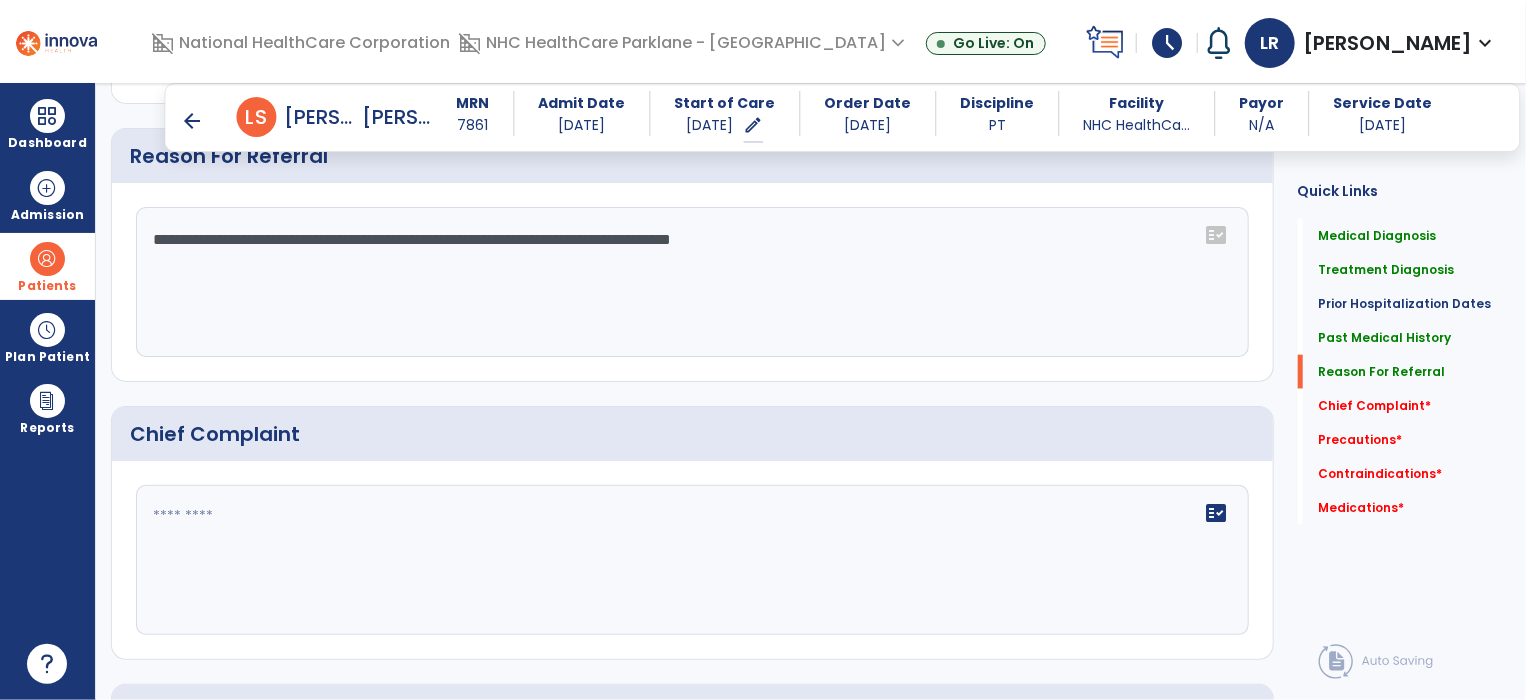 scroll, scrollTop: 1126, scrollLeft: 0, axis: vertical 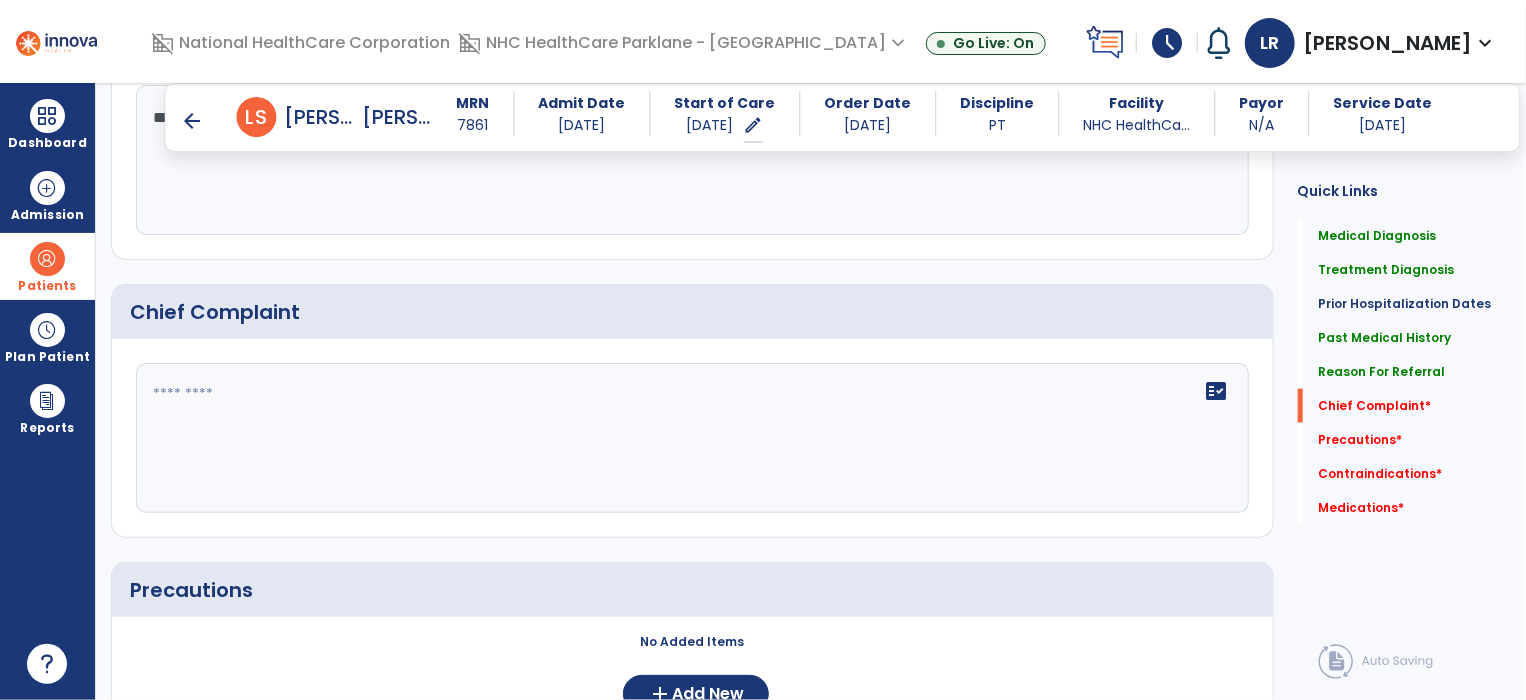 type on "**********" 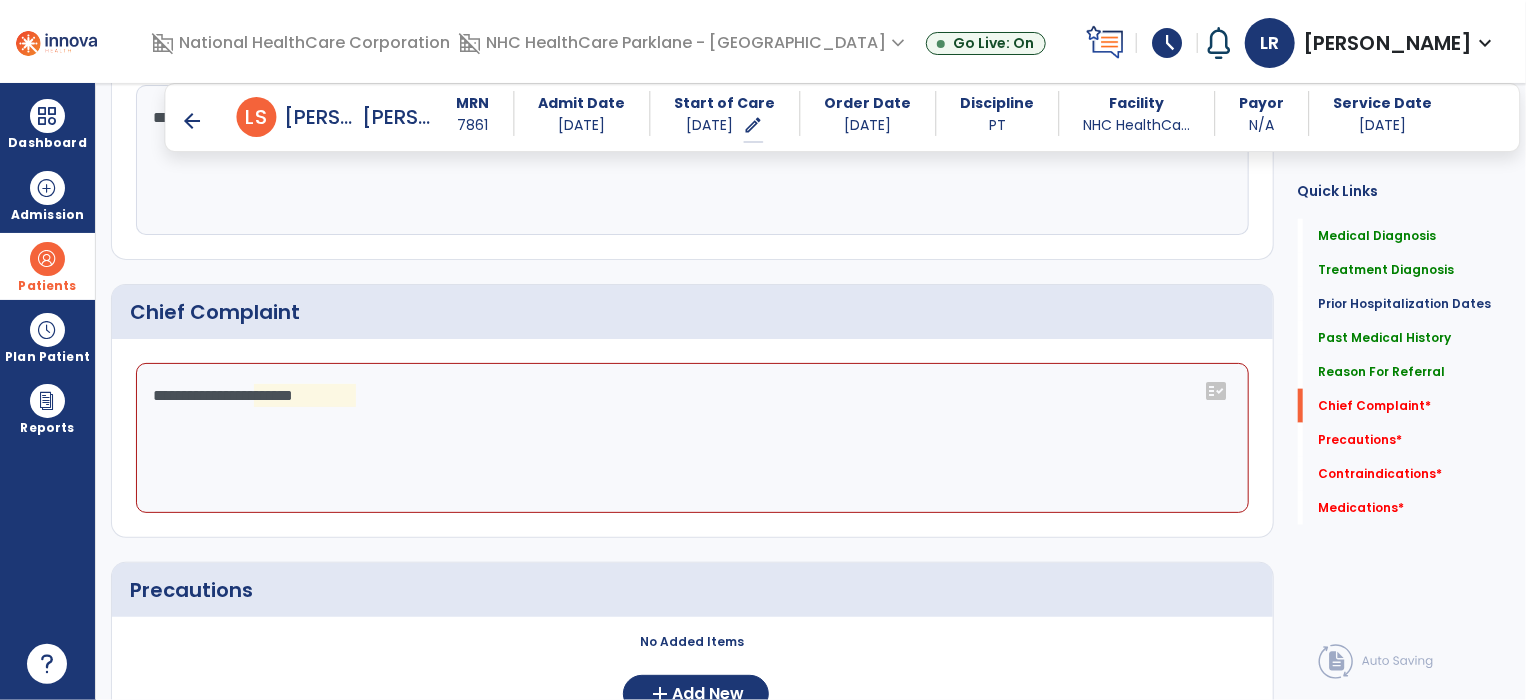 click on "**********" 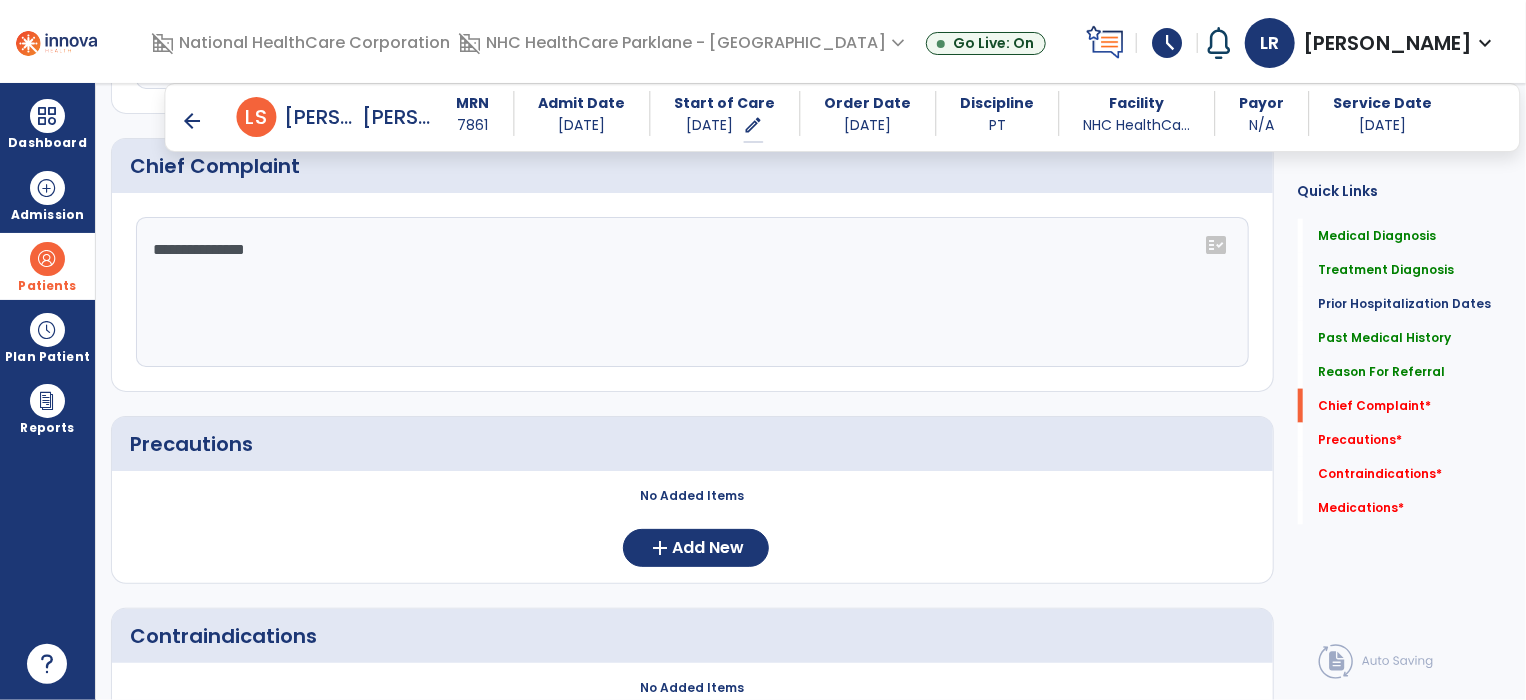 scroll, scrollTop: 1272, scrollLeft: 0, axis: vertical 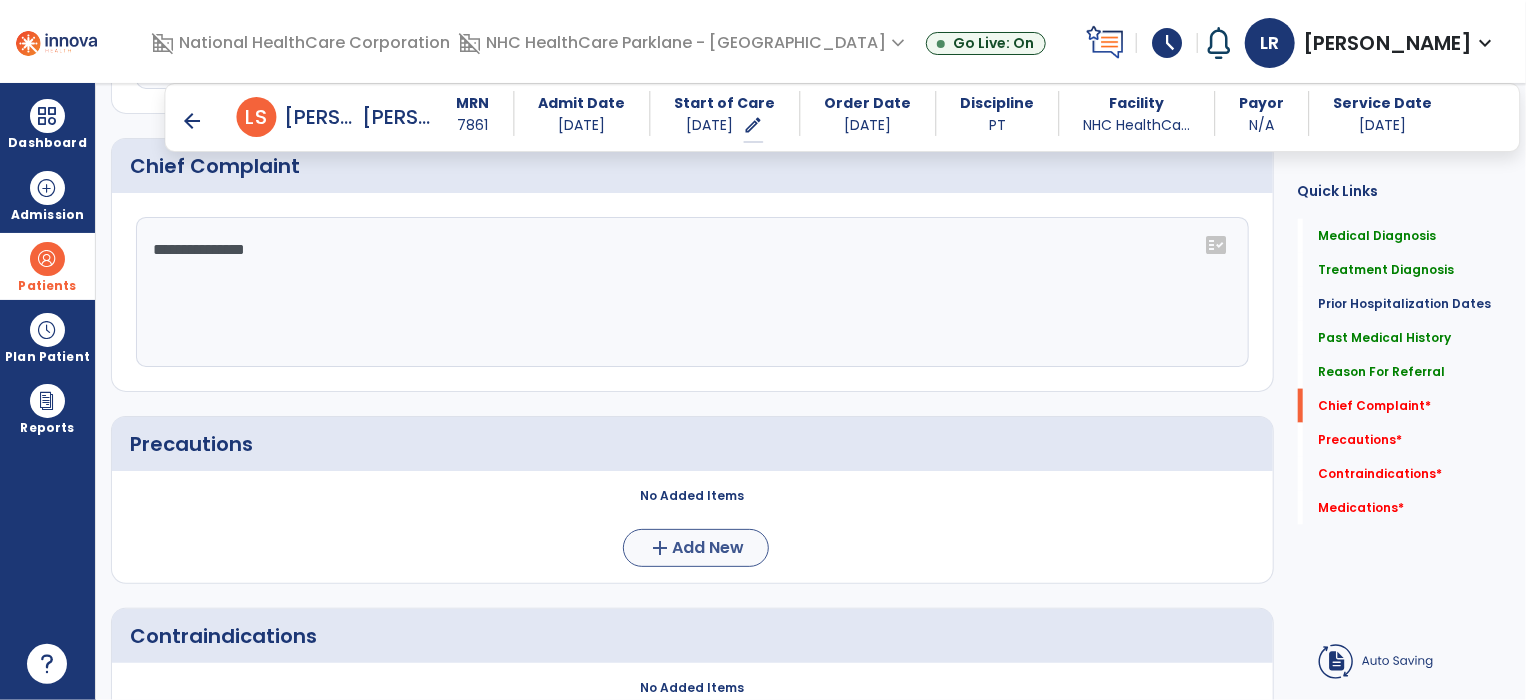 type on "**********" 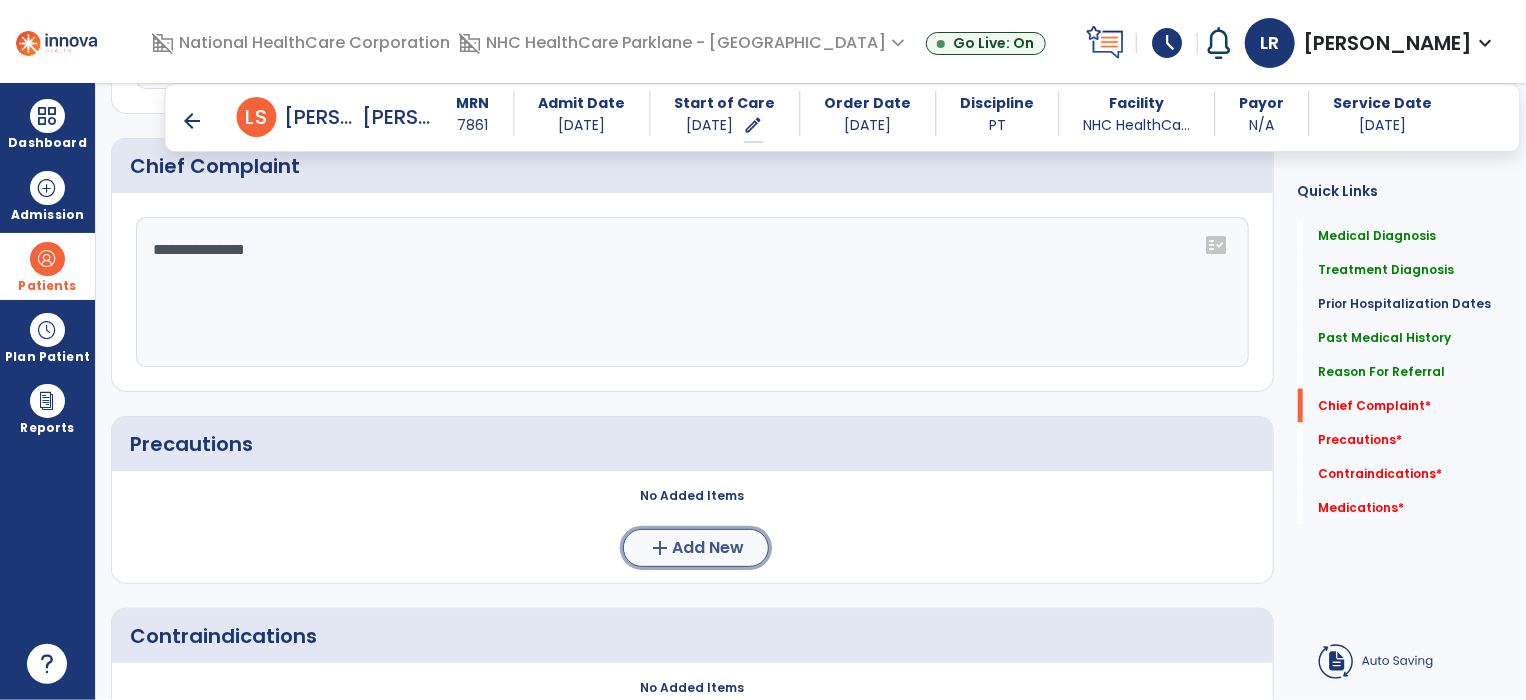 click on "Add New" 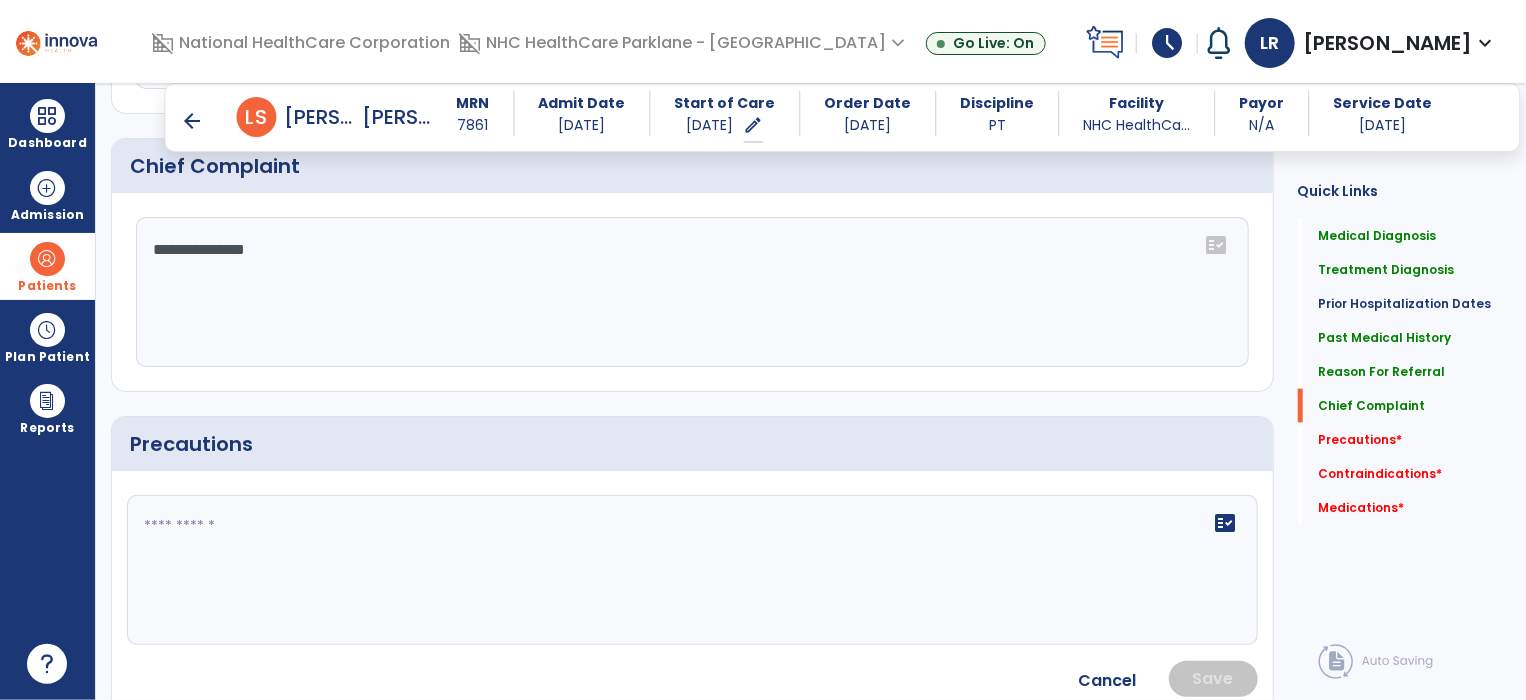 scroll, scrollTop: 1272, scrollLeft: 0, axis: vertical 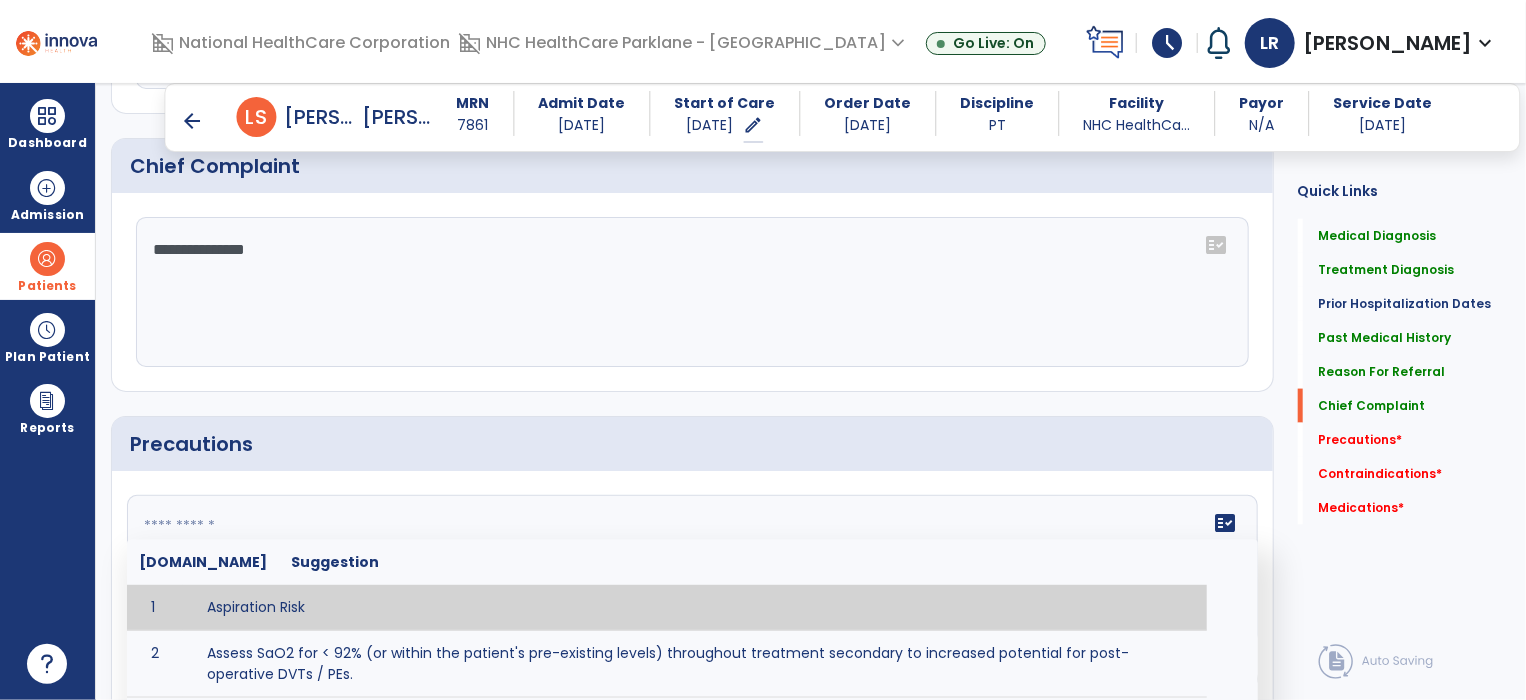 click on "fact_check  Sr.No Suggestion 1 Aspiration Risk 2 Assess SaO2 for < 92% (or within the patient's pre-existing levels) throughout treatment secondary to increased potential for post-operative DVTs / PEs. 3 Decreased sensation or non-intact skin. 4 Cardiac 5 Cease exercise/activity SpO2 < 88 - 90%, RPE > 16, RR > 45 6 Check for modified diet / oral intake restrictions related to swallowing impairments. Consult ST as appropriate. 7 Check INR lab results prior to activity if patient on blood thinners. 8 Closely monitor anxiety or stress due to increased SOB/dyspnea and cease activity/exercise until patient is able to control this response 9 Code Status:  10 Confirm surgical approach and discoloration or other precautions. 11 Confirm surgical procedure and specific precautions based on procedure (e.g., no twisting/bending/lifting, need for post-op brace, limiting time in sitting, etc.). 12 Confirm weight bearing status as defined by the surgeon. 13 14 Precautions for exercise include:  15 Depression 16 17 18 19 20" 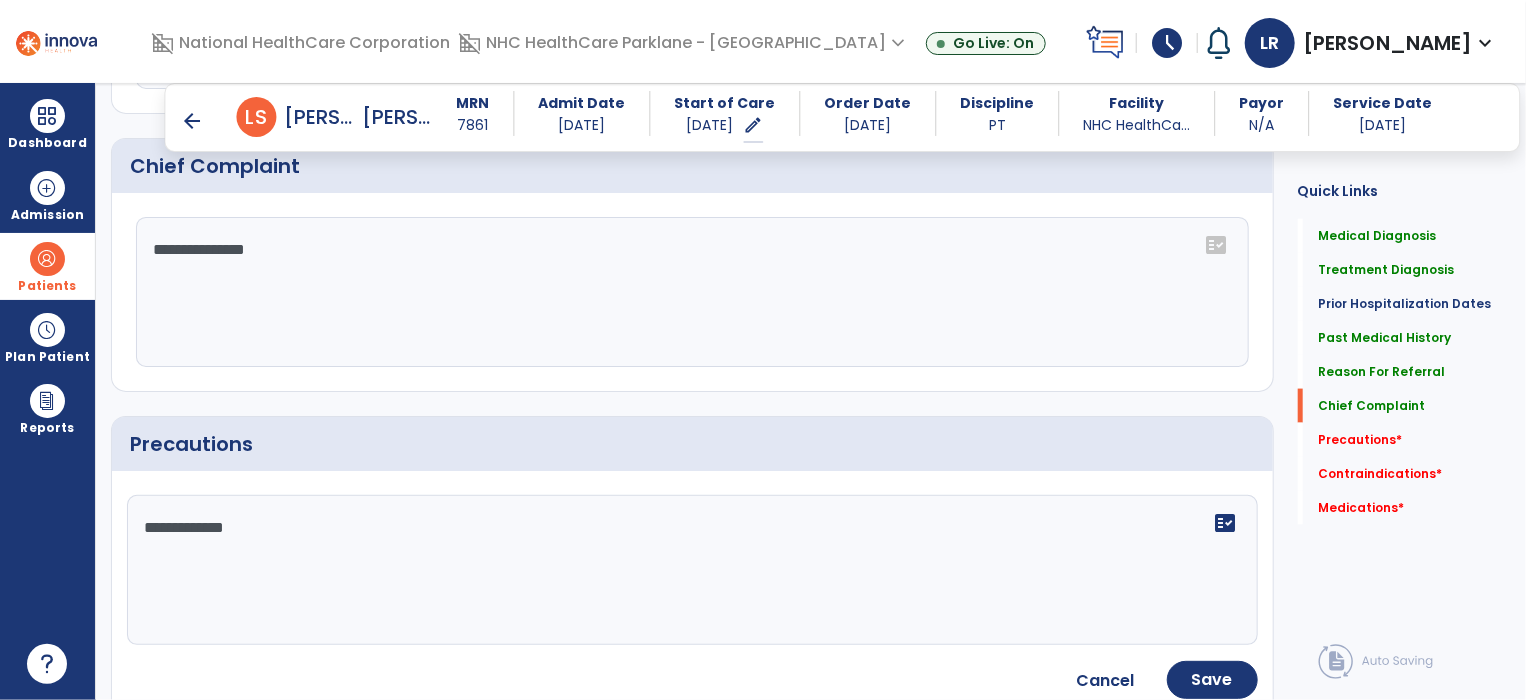 type on "**********" 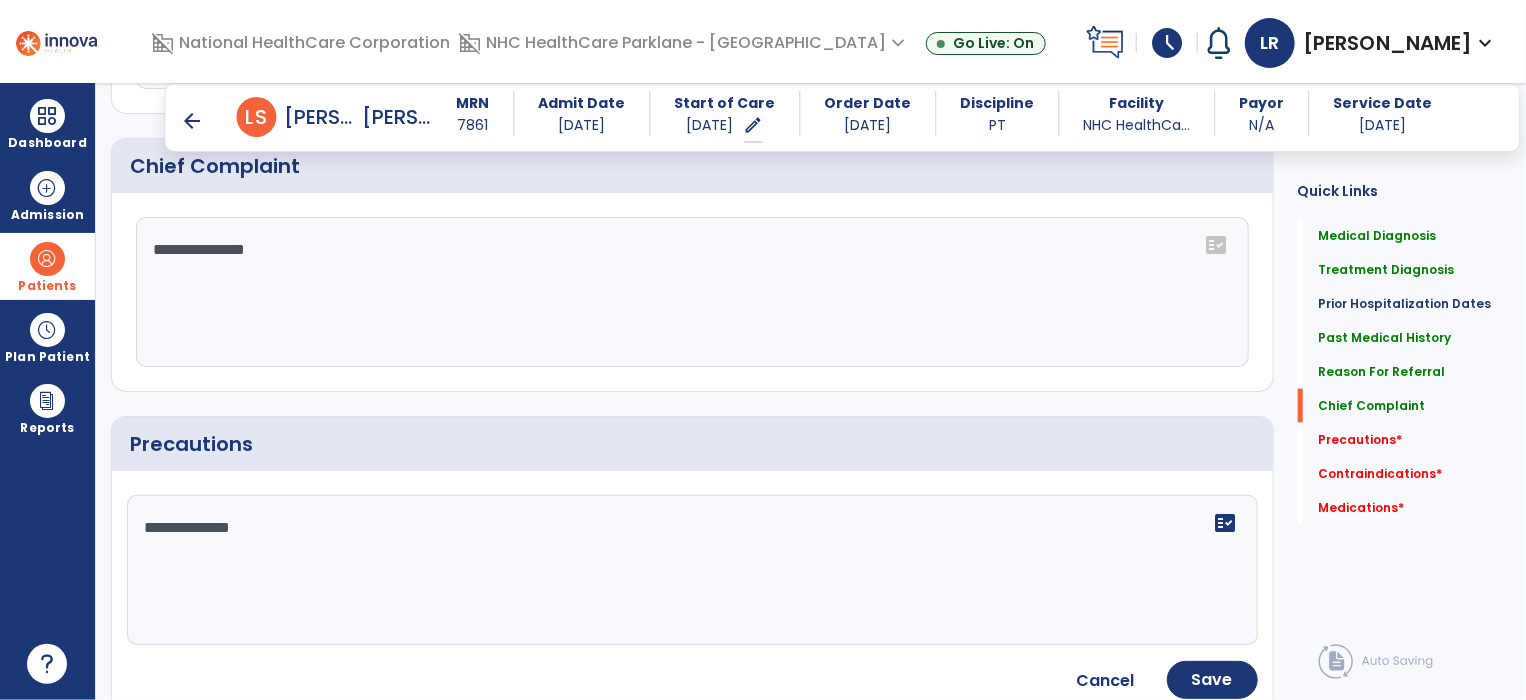 scroll, scrollTop: 1351, scrollLeft: 0, axis: vertical 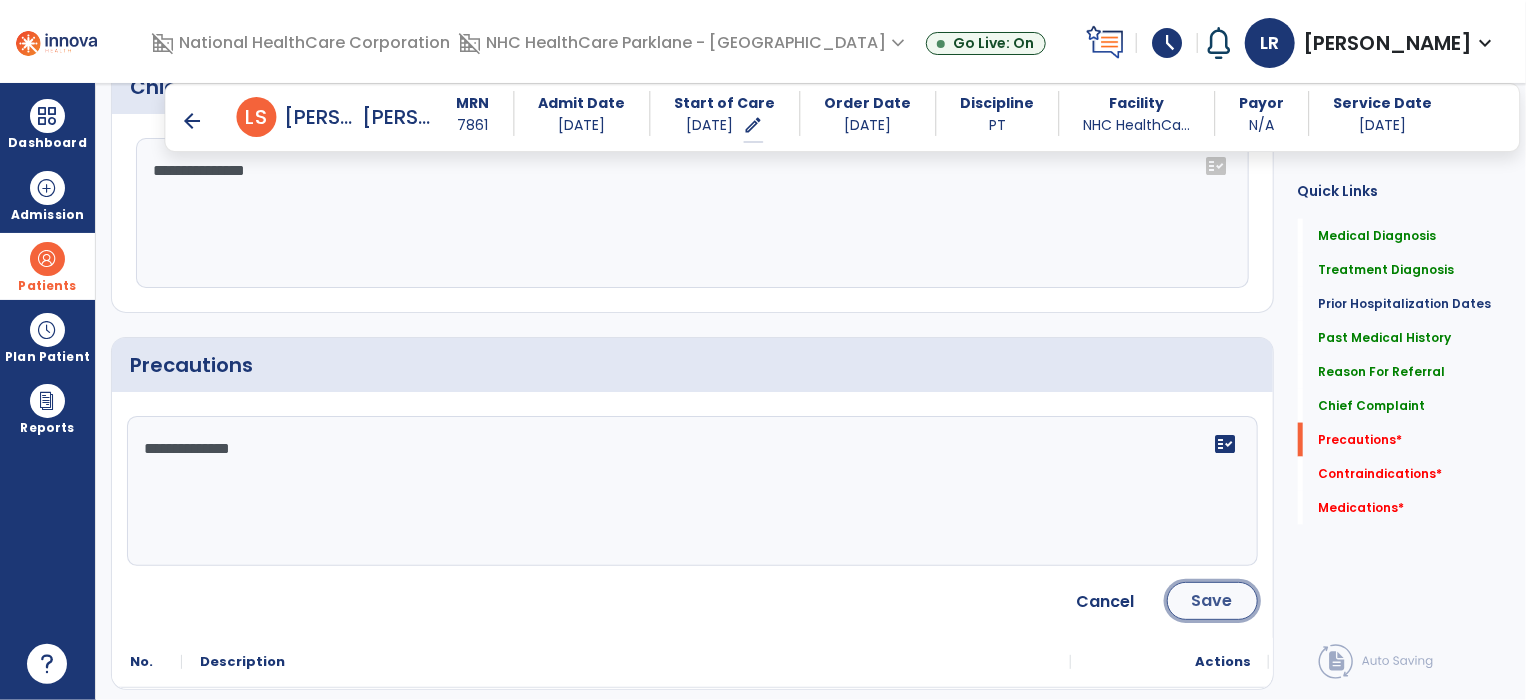 click on "Save" 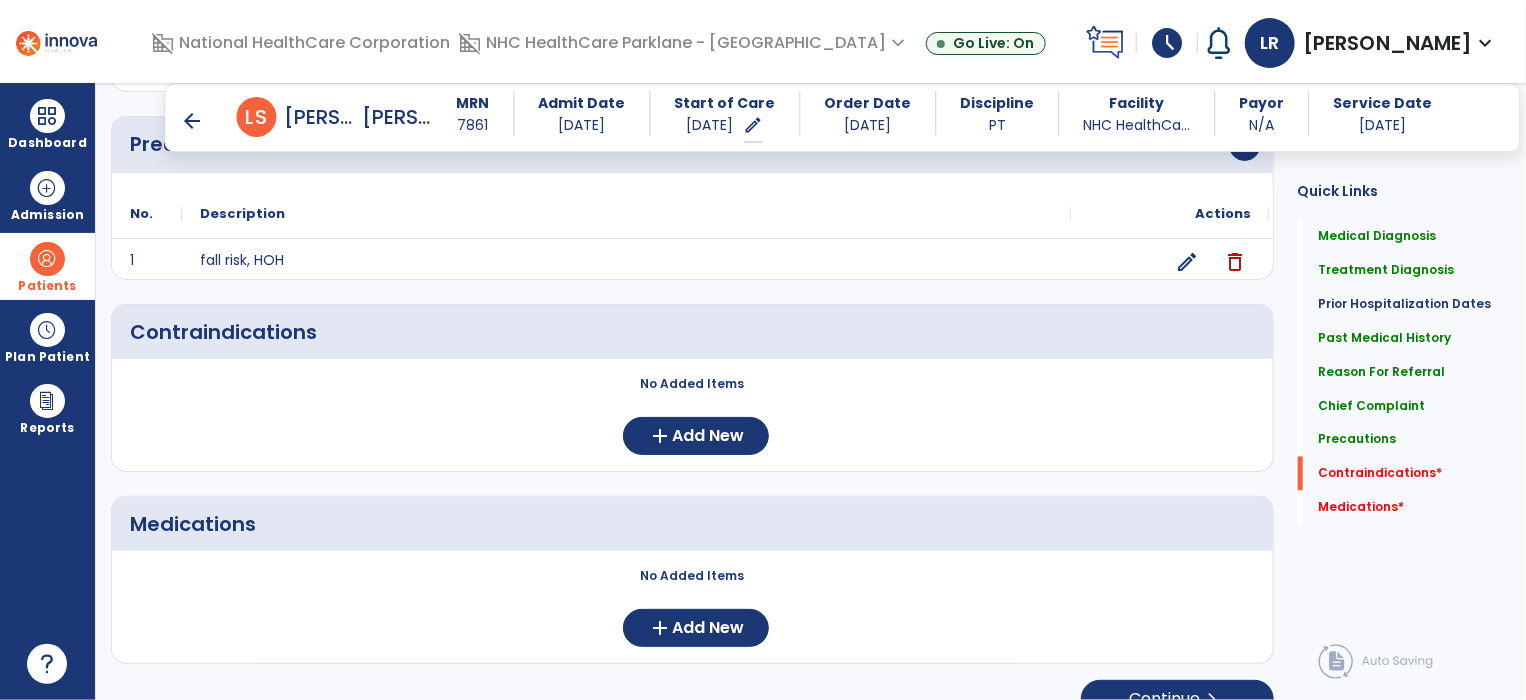 scroll, scrollTop: 1572, scrollLeft: 0, axis: vertical 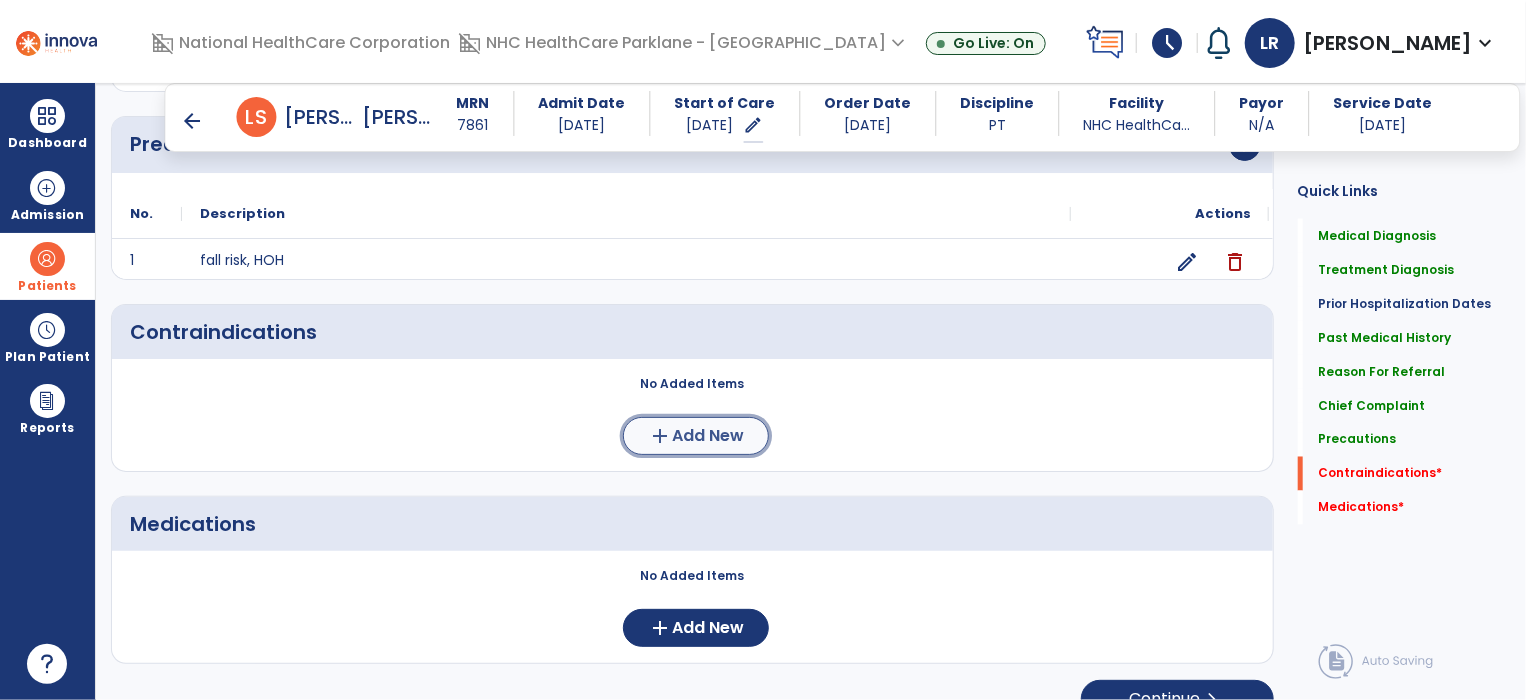 click on "Add New" 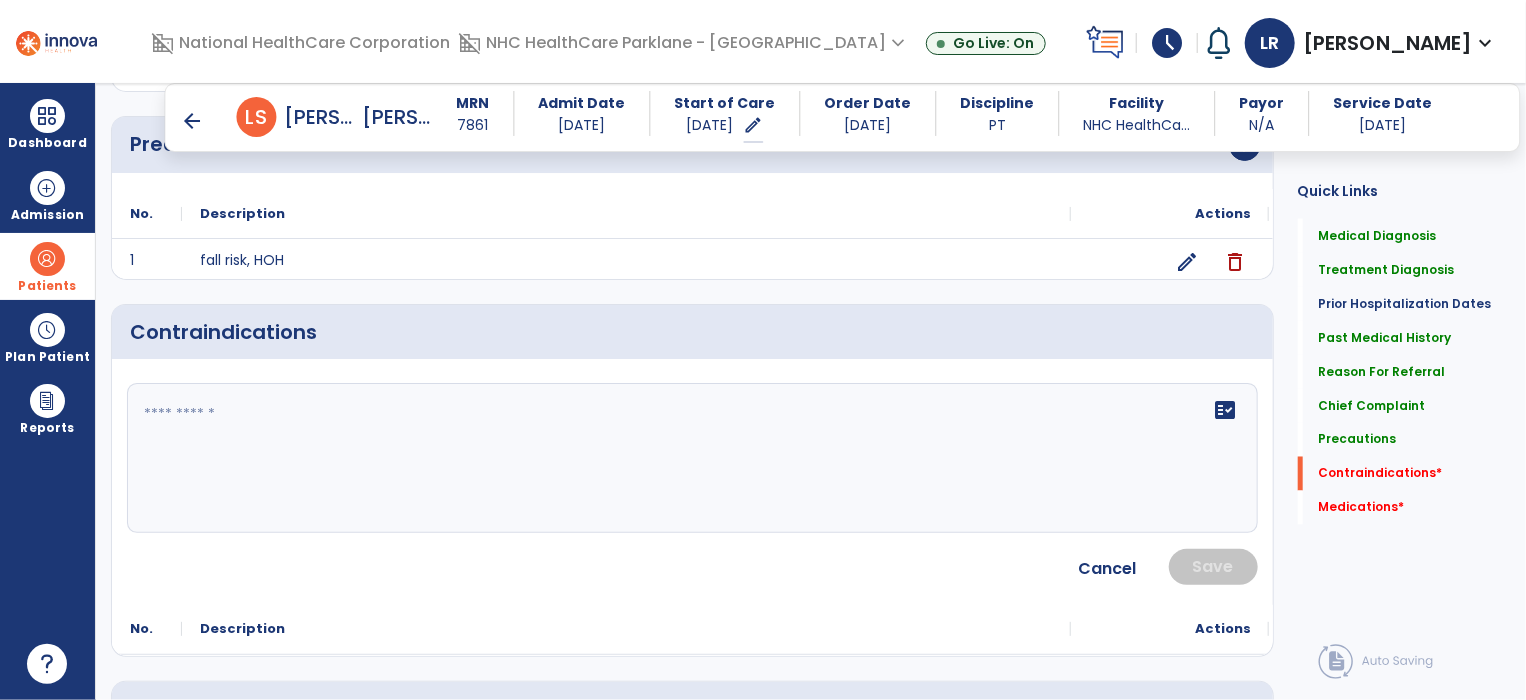 click on "fact_check" 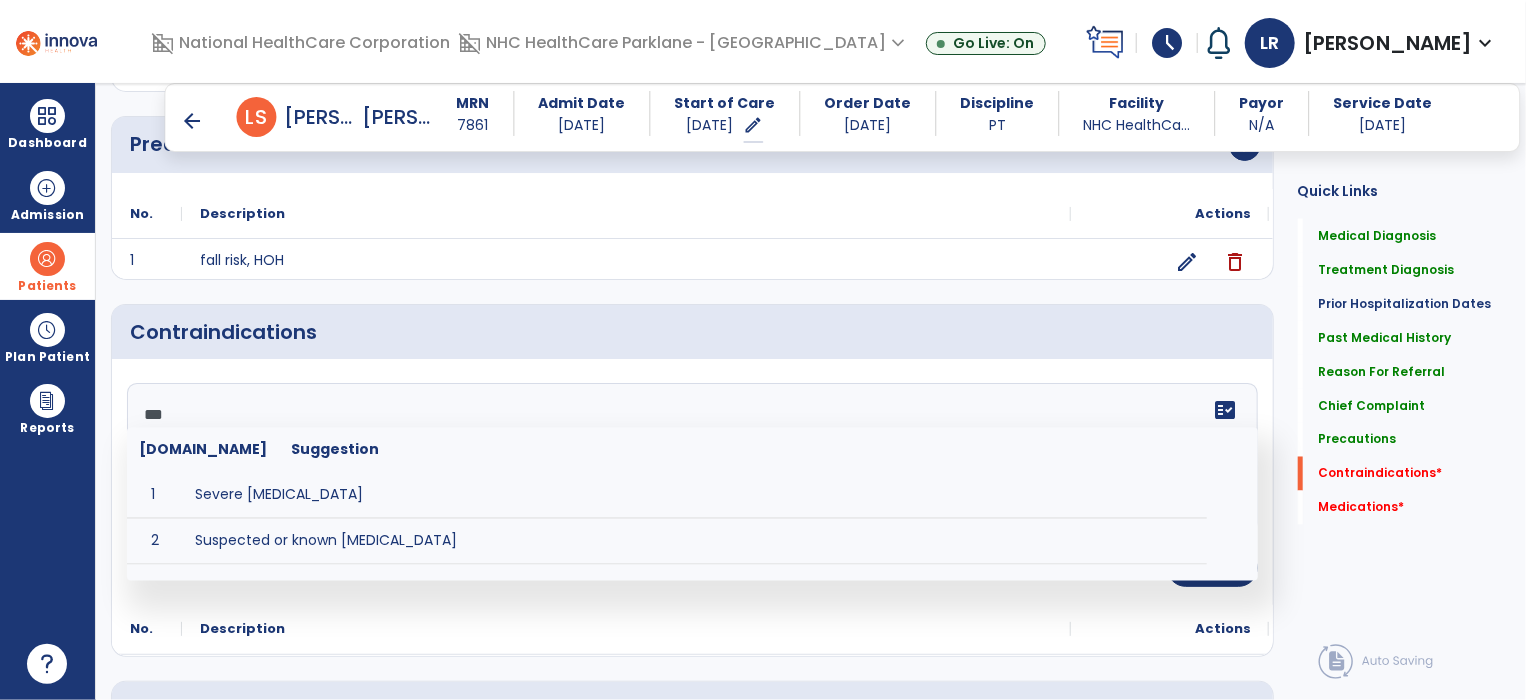 type on "****" 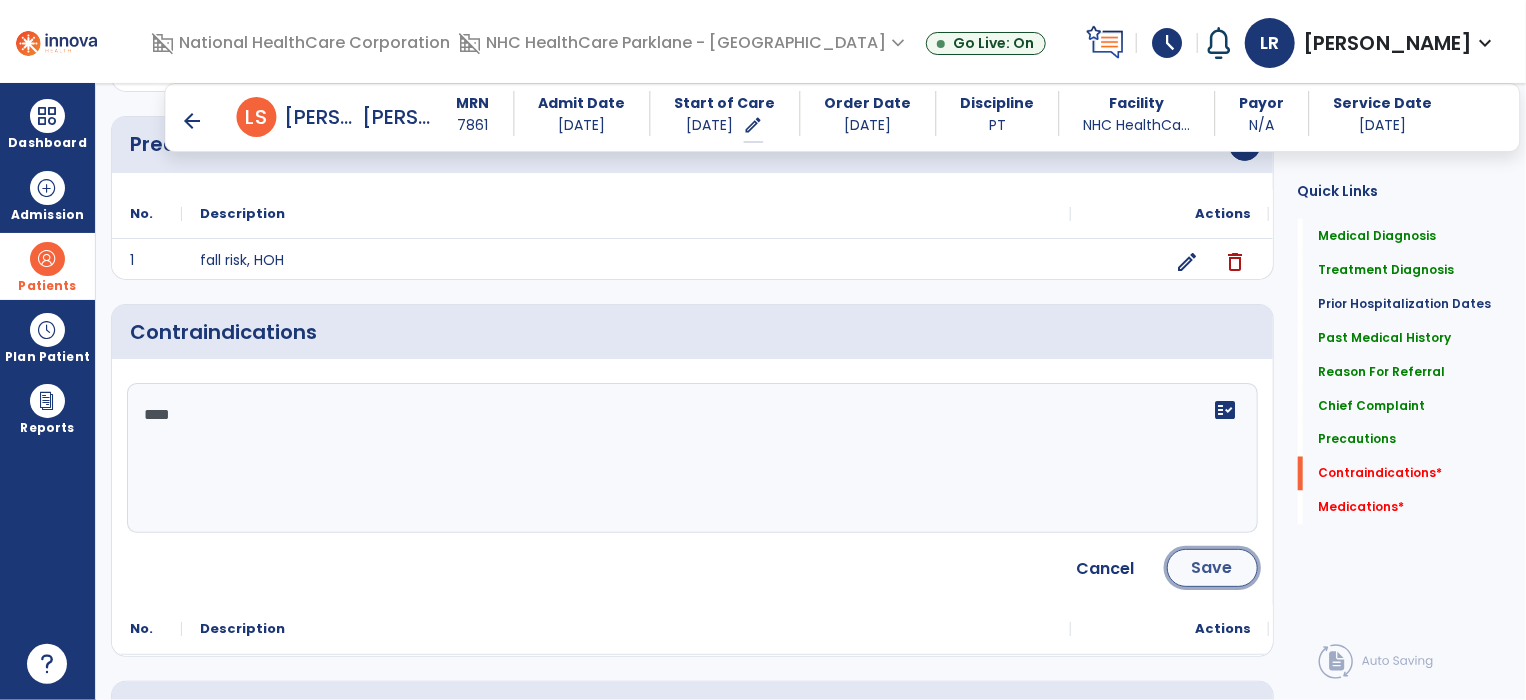 click on "Save" 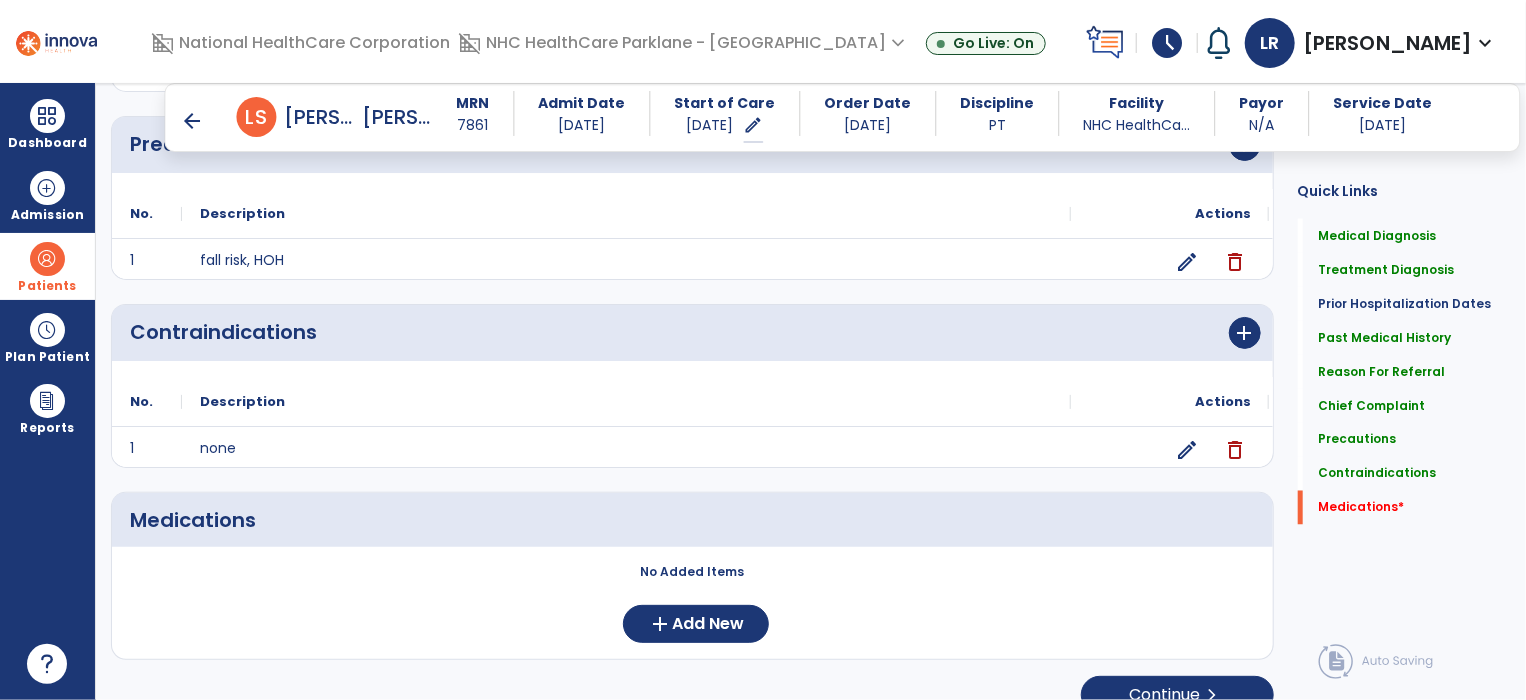 scroll, scrollTop: 1596, scrollLeft: 0, axis: vertical 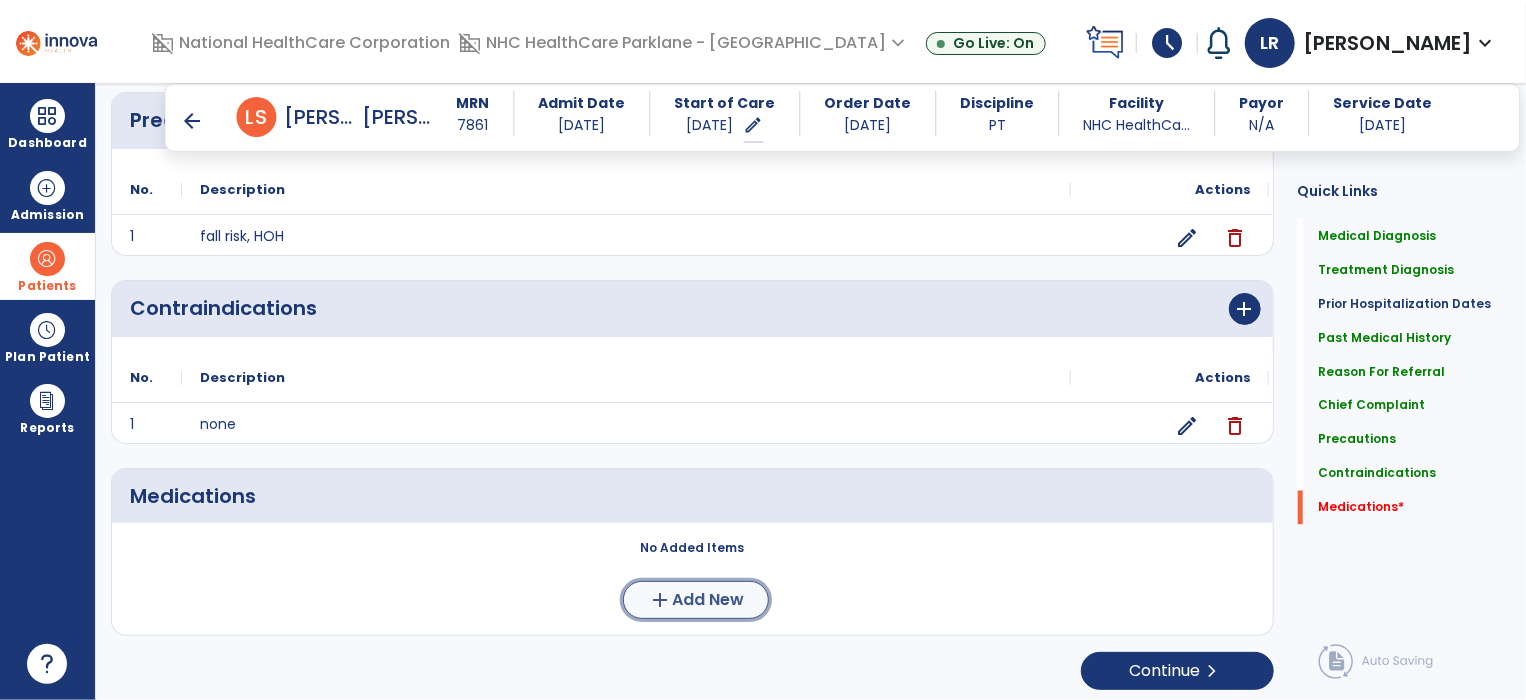 click on "Add New" 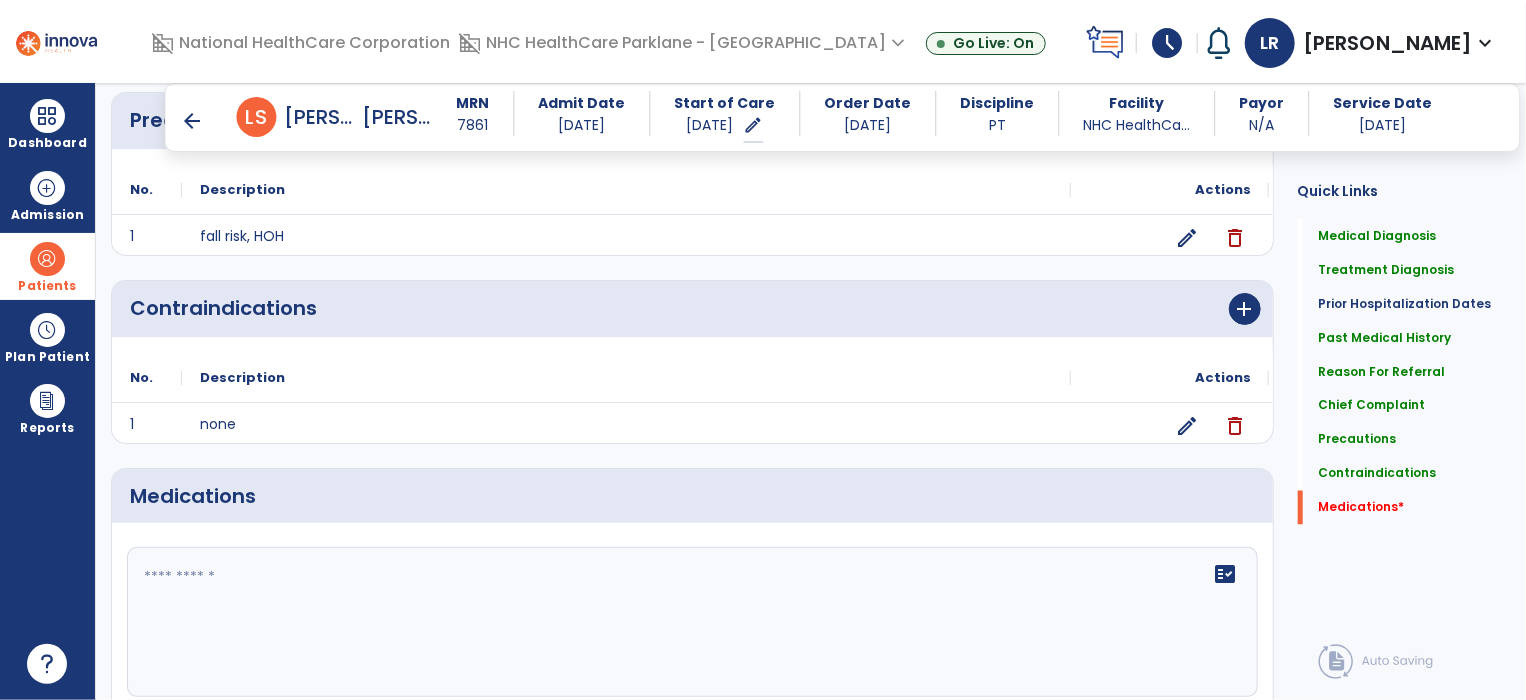 click 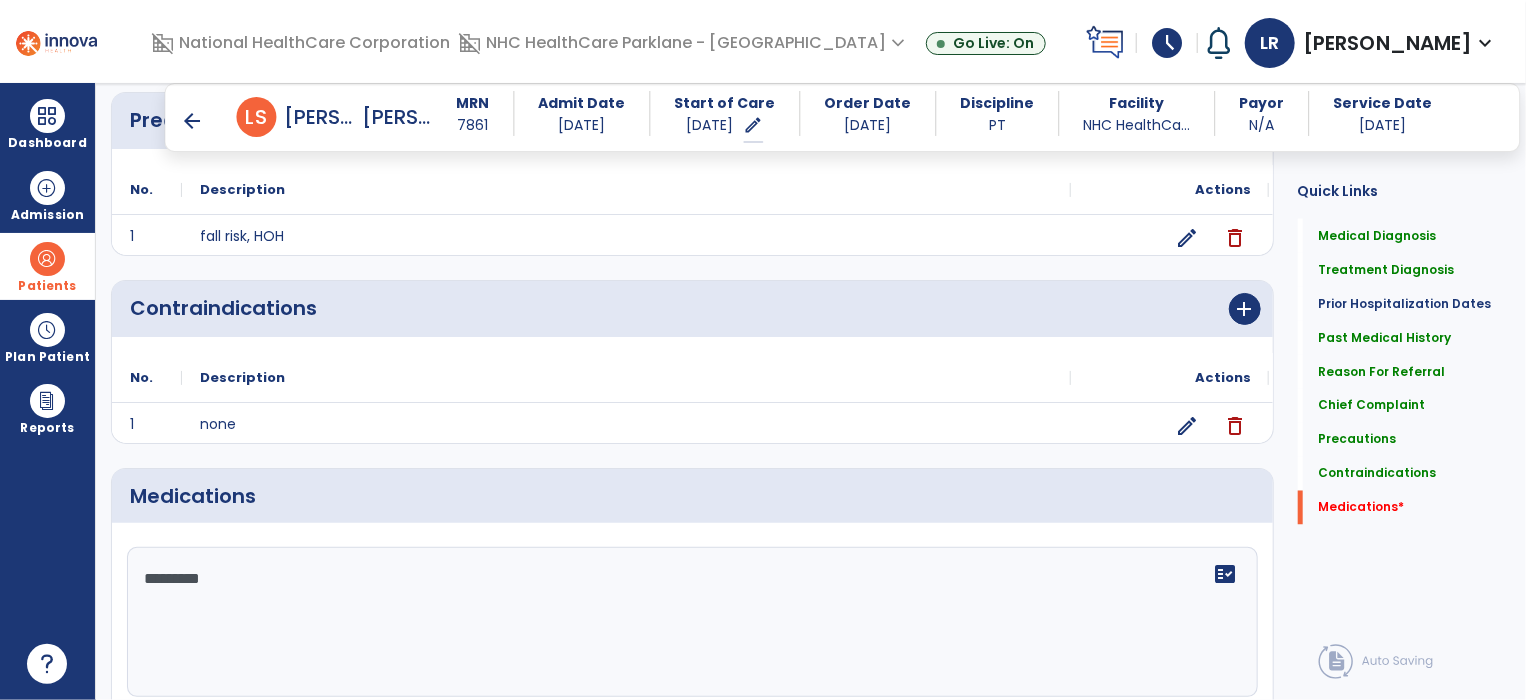 type on "**********" 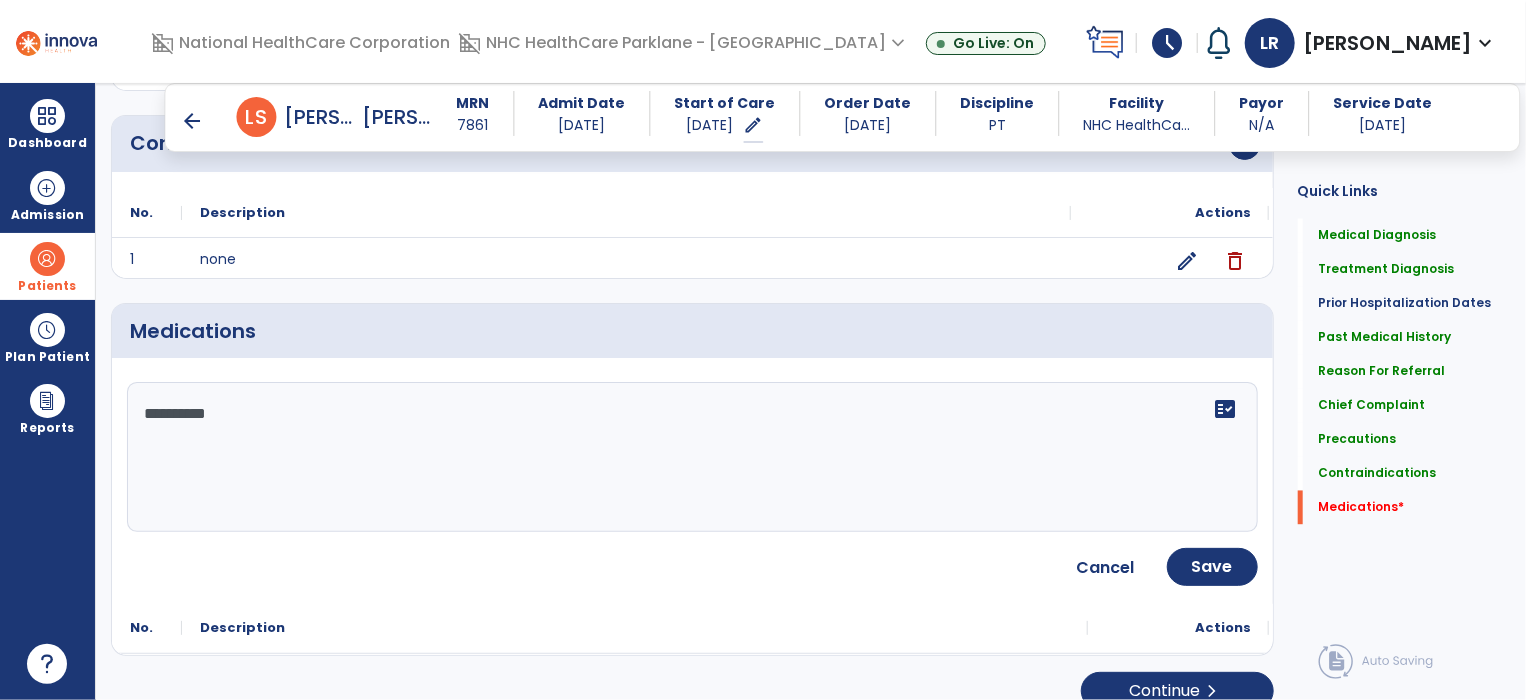 scroll, scrollTop: 1780, scrollLeft: 0, axis: vertical 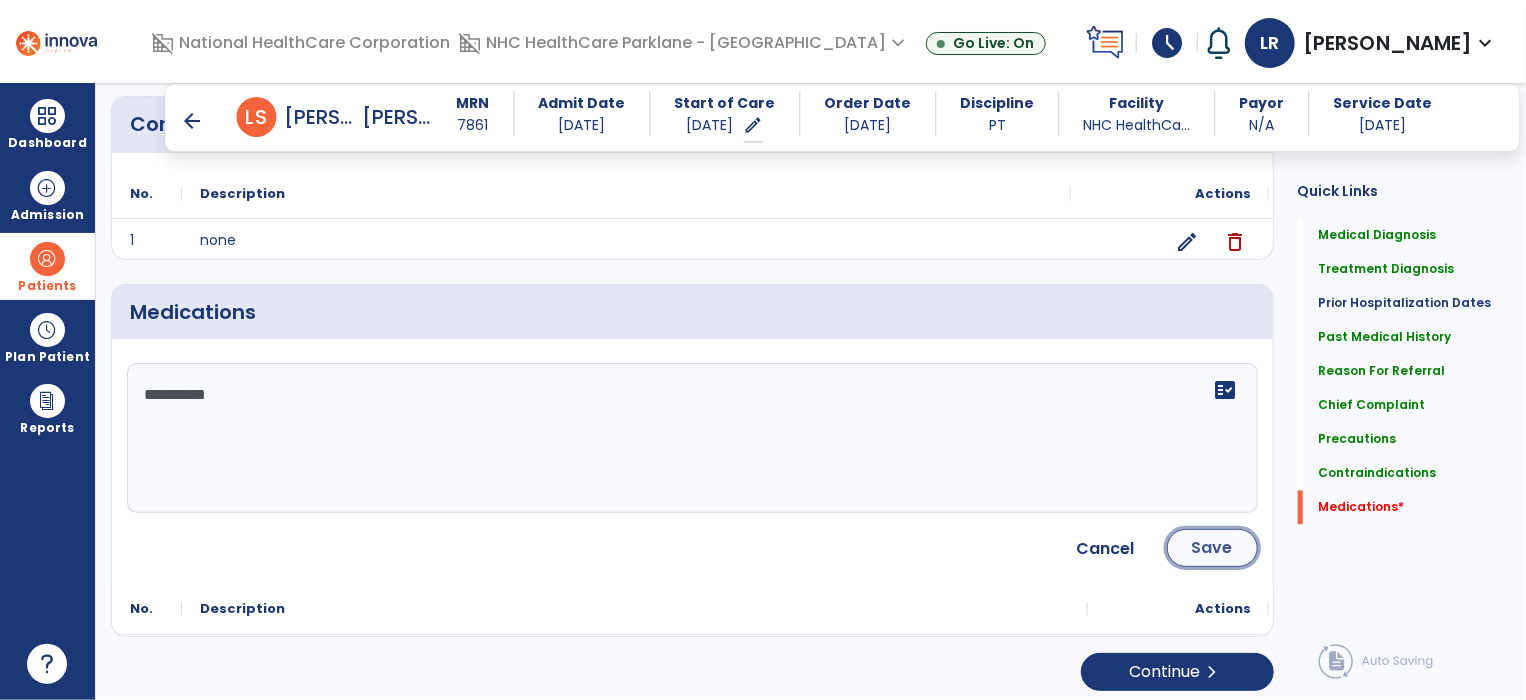 click on "Save" 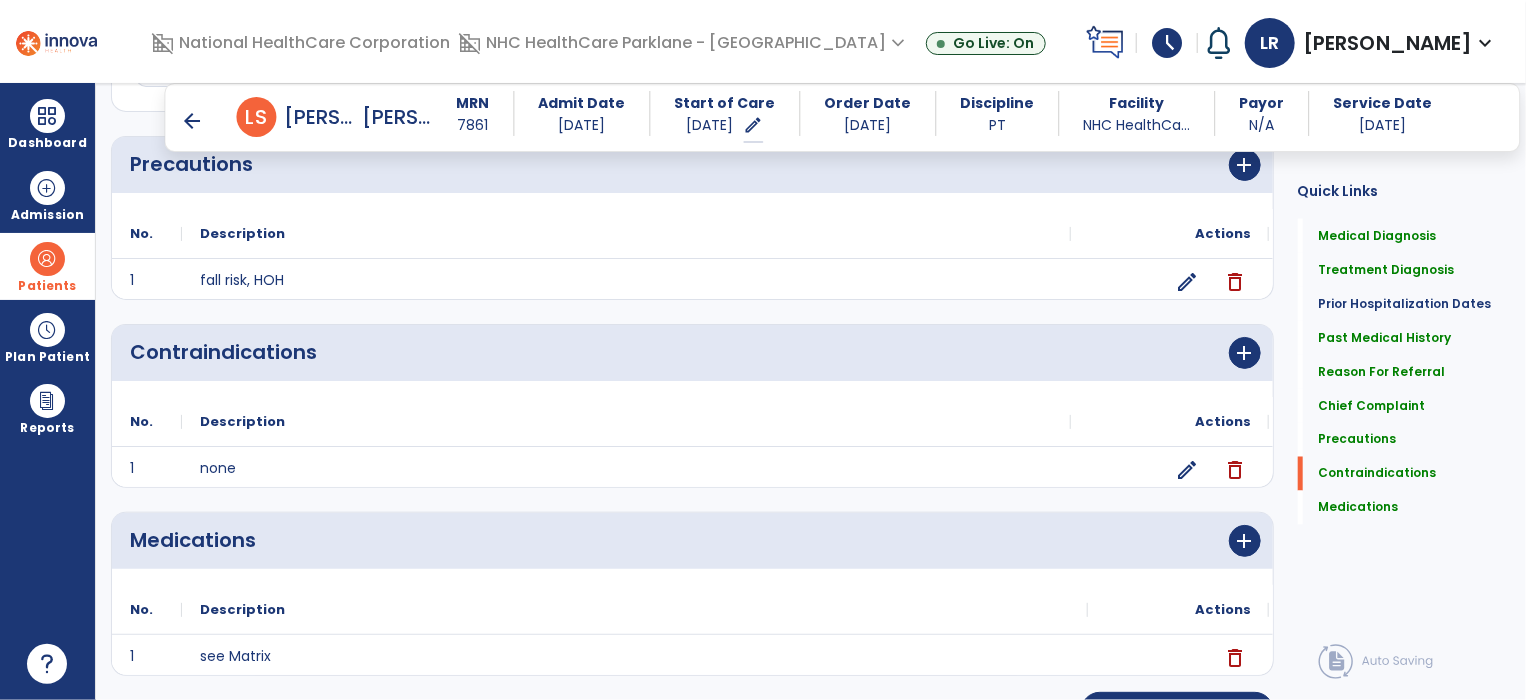 scroll, scrollTop: 1592, scrollLeft: 0, axis: vertical 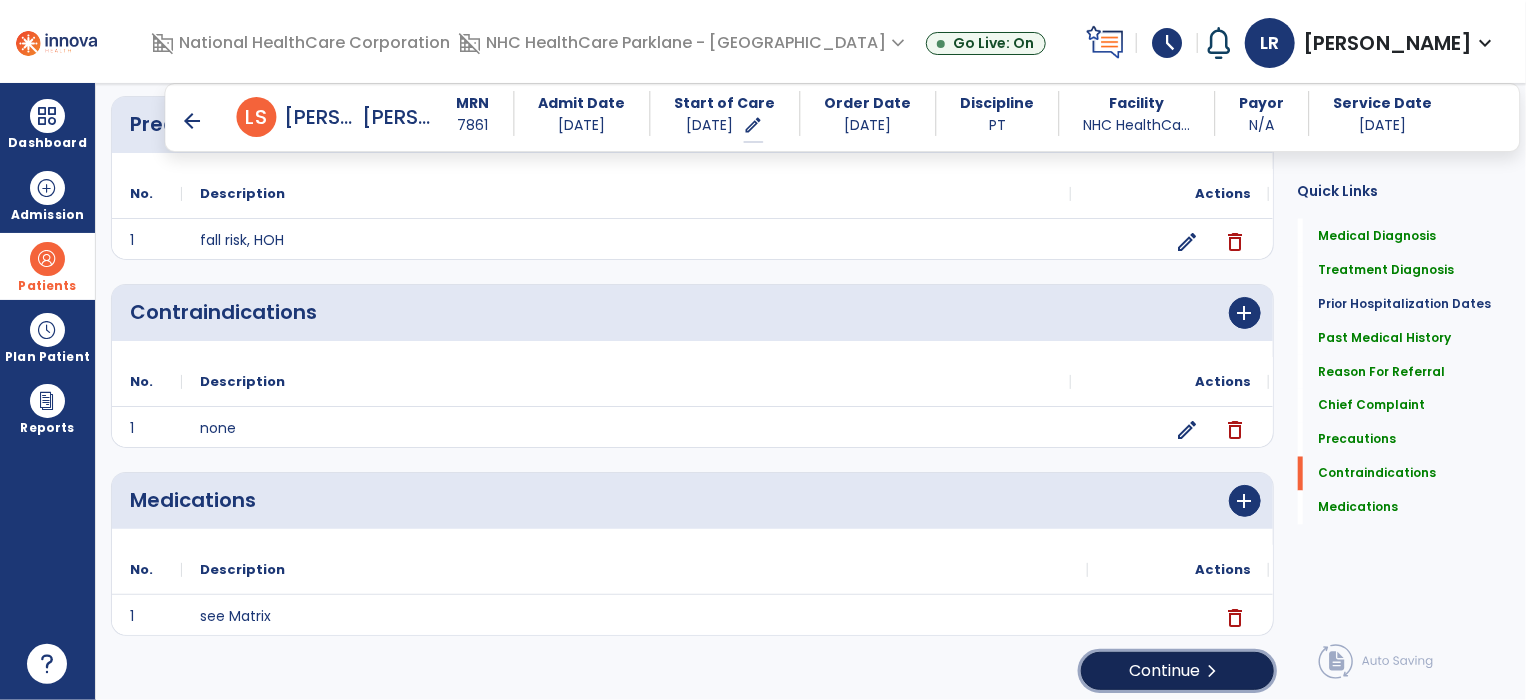 click on "Continue  chevron_right" 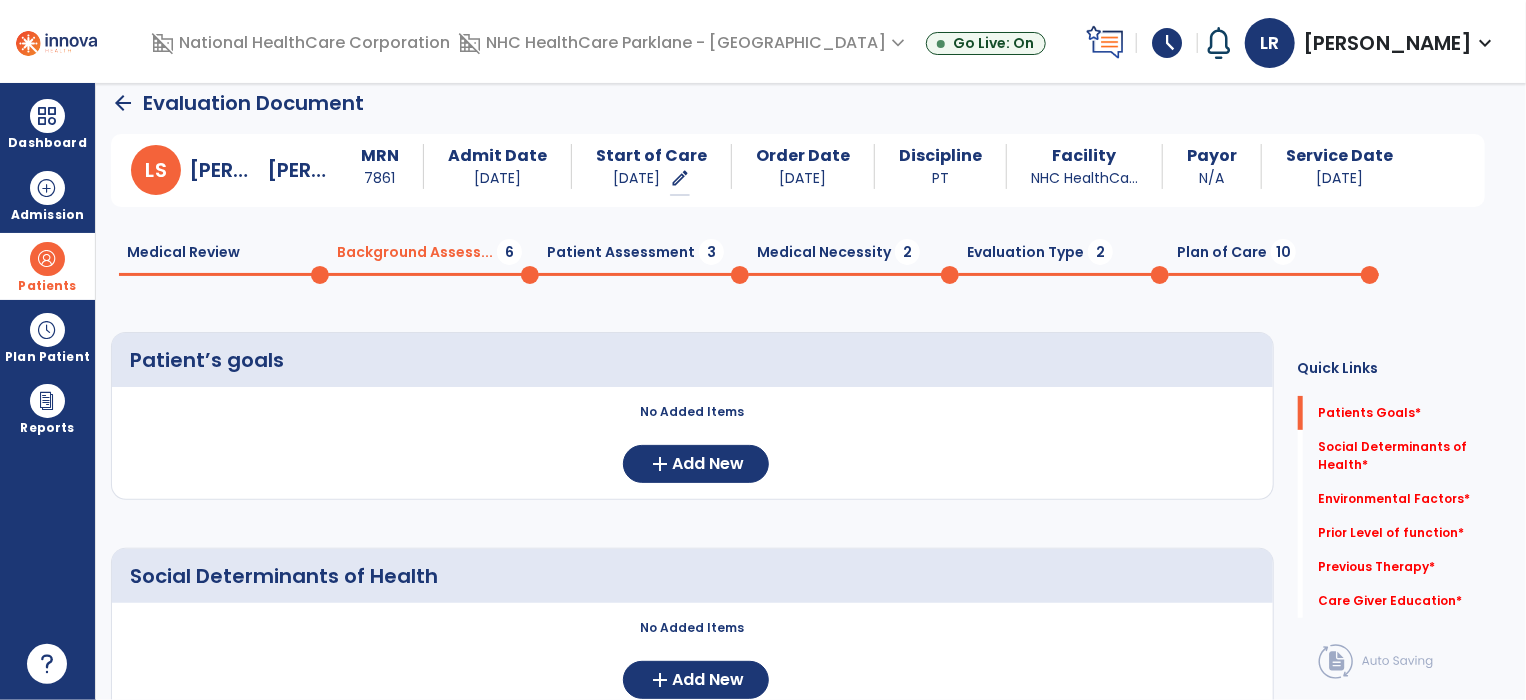 scroll, scrollTop: 16, scrollLeft: 0, axis: vertical 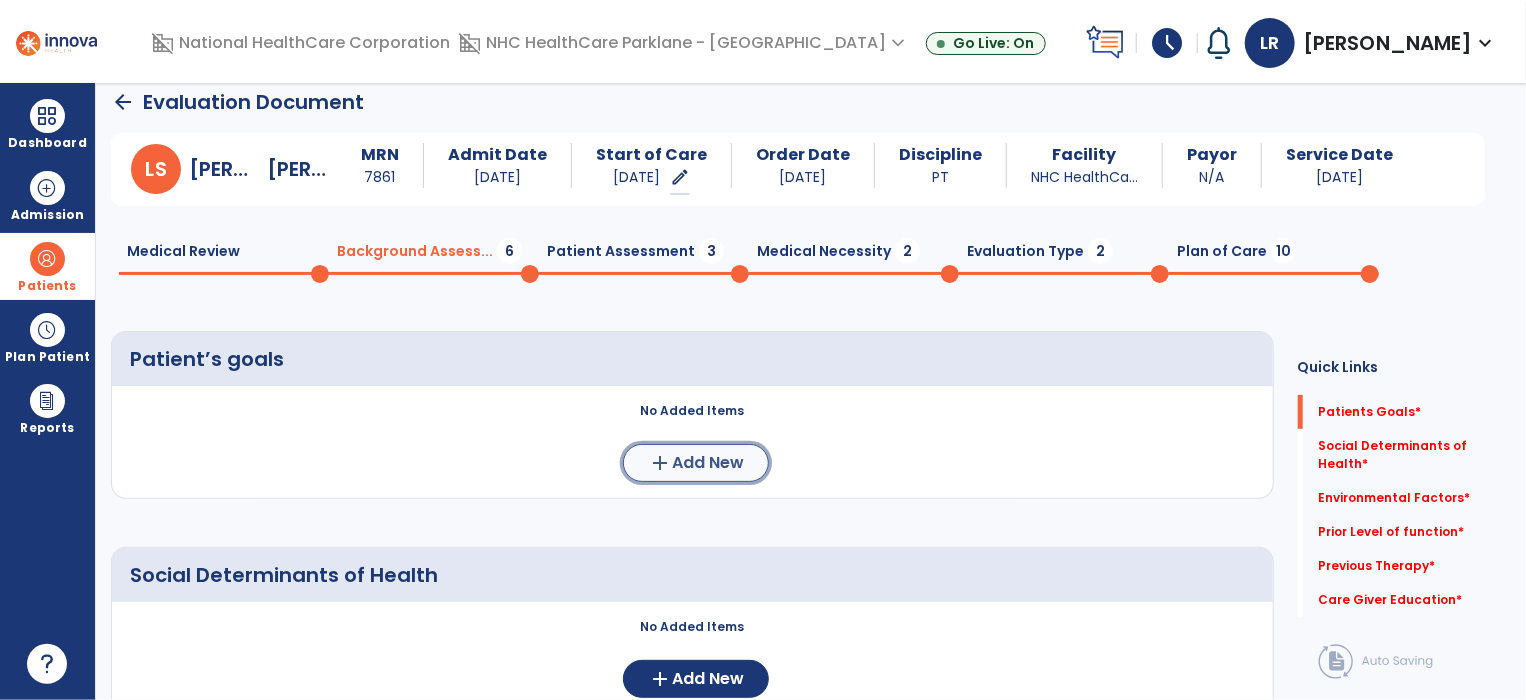 click on "Add New" 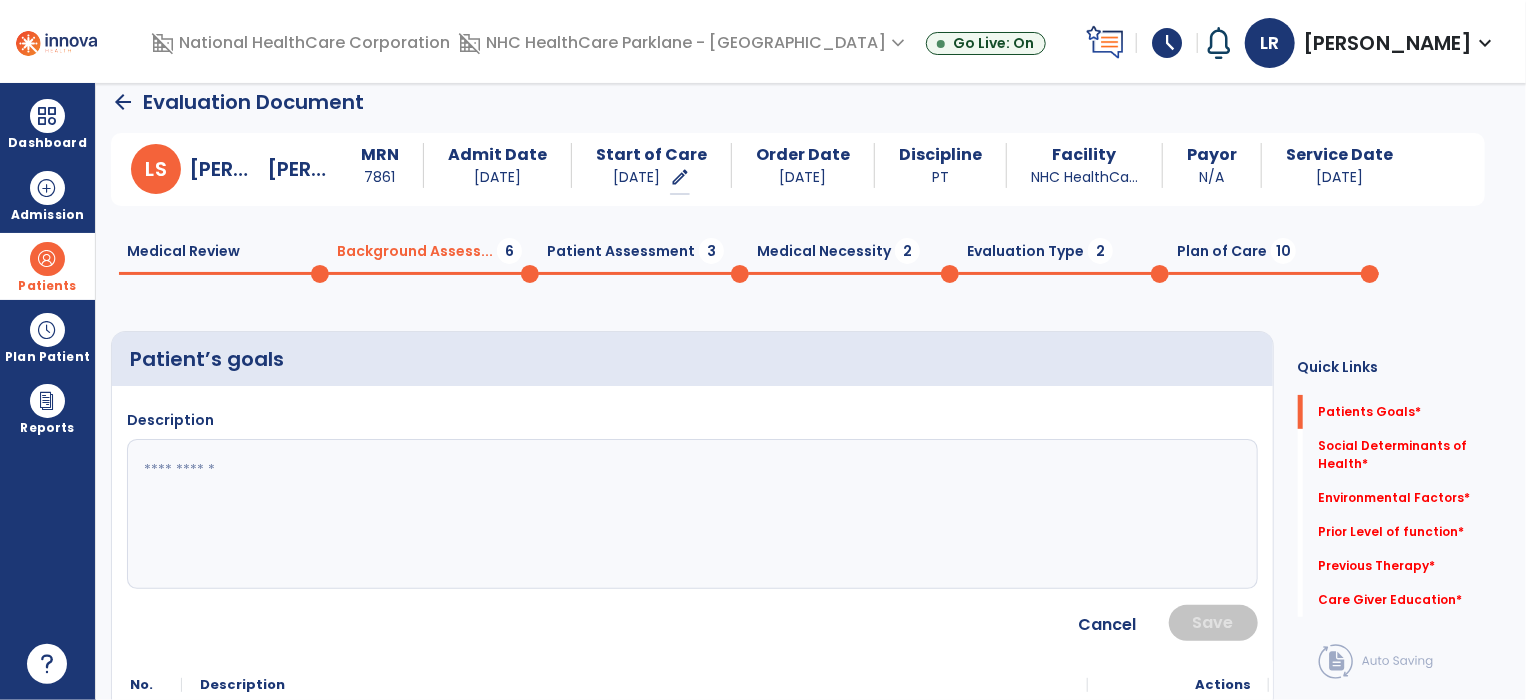click 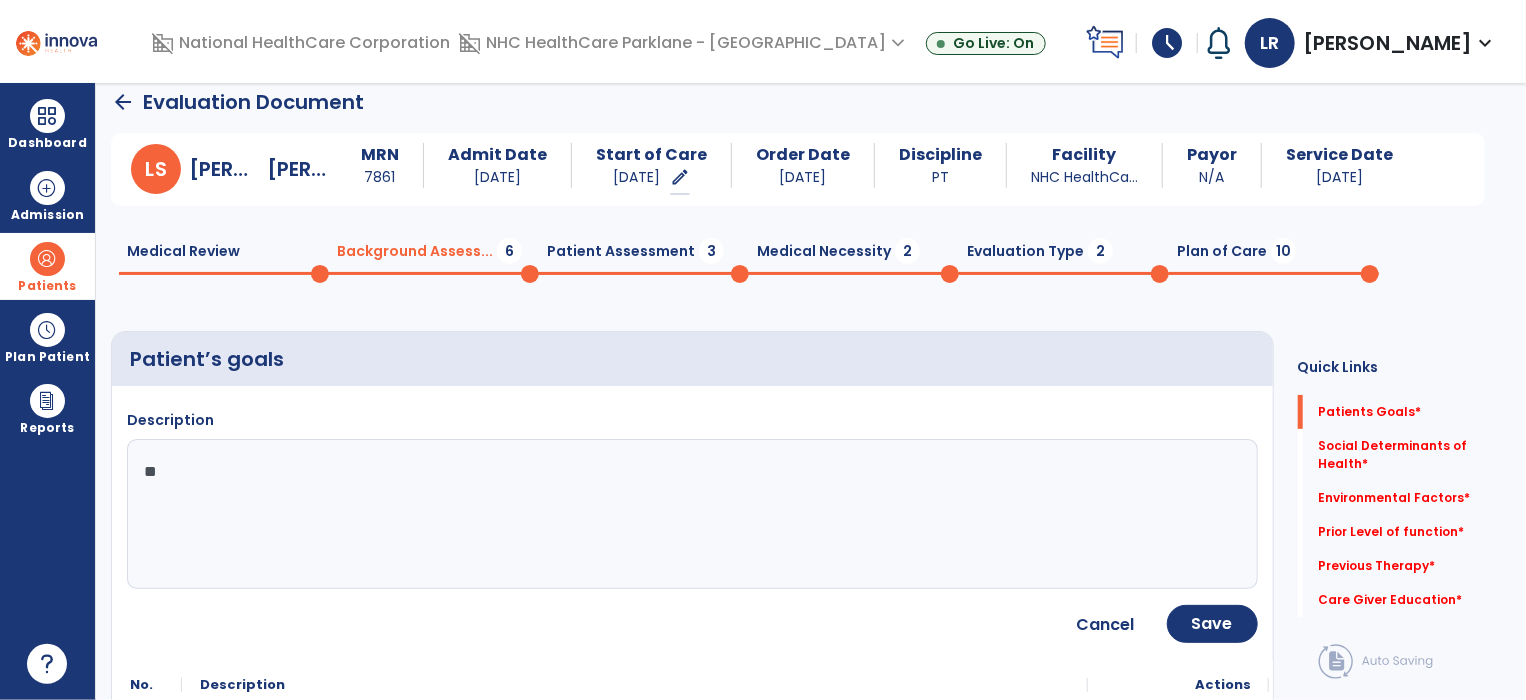 type on "*" 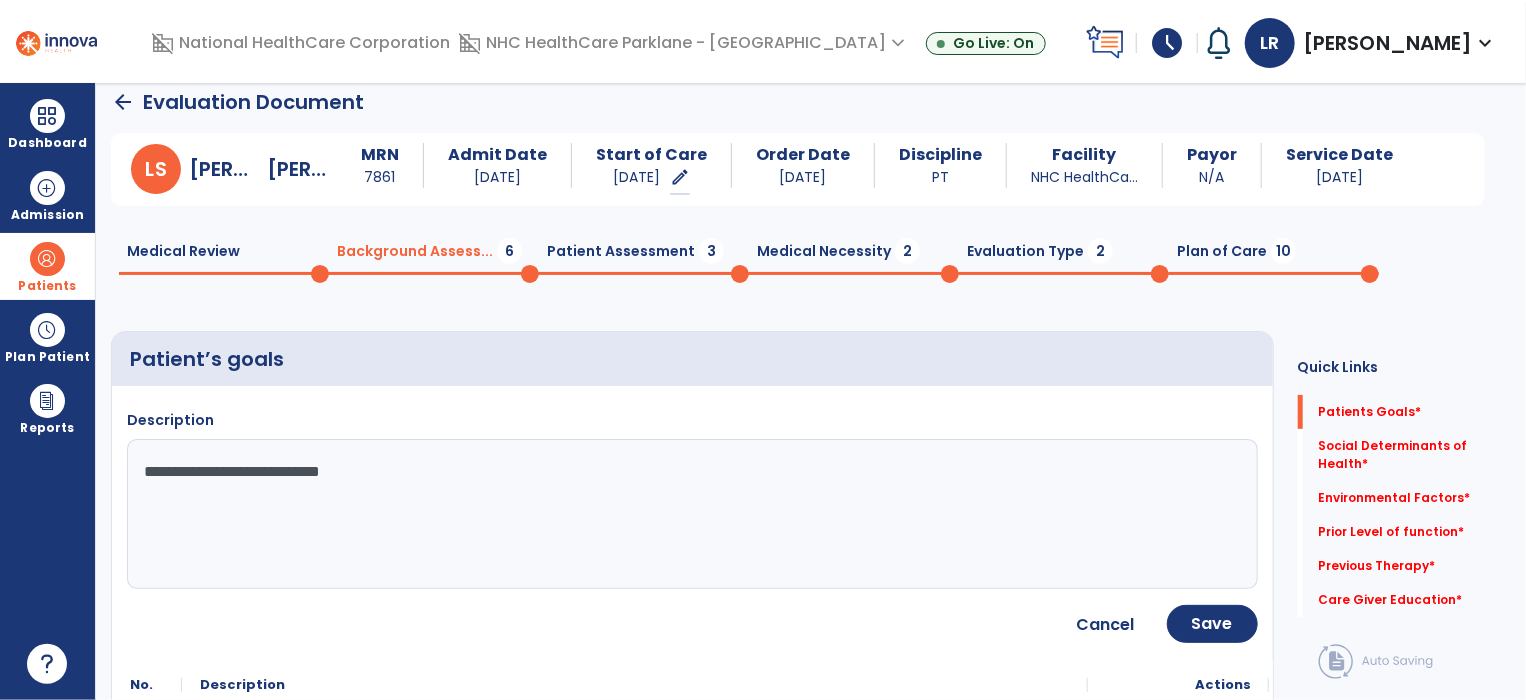 click on "**********" 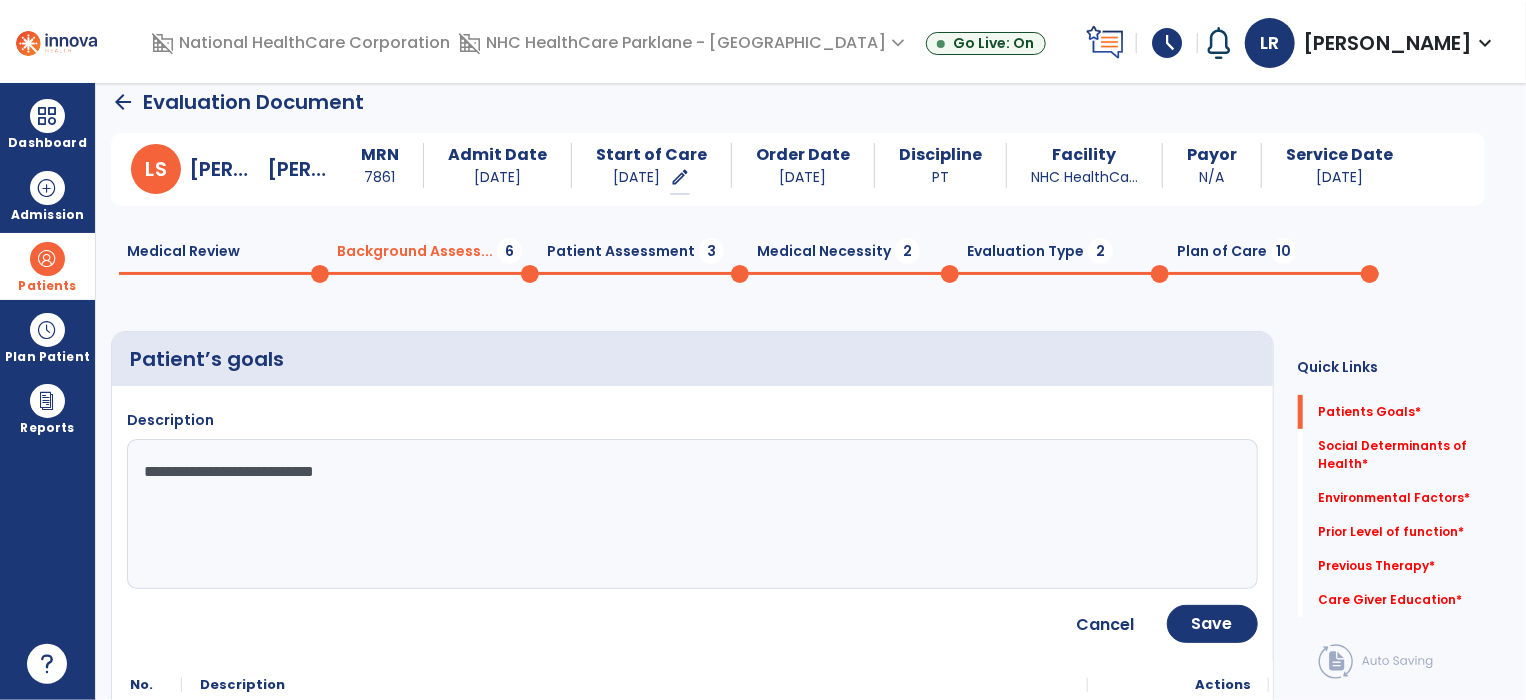 type on "**********" 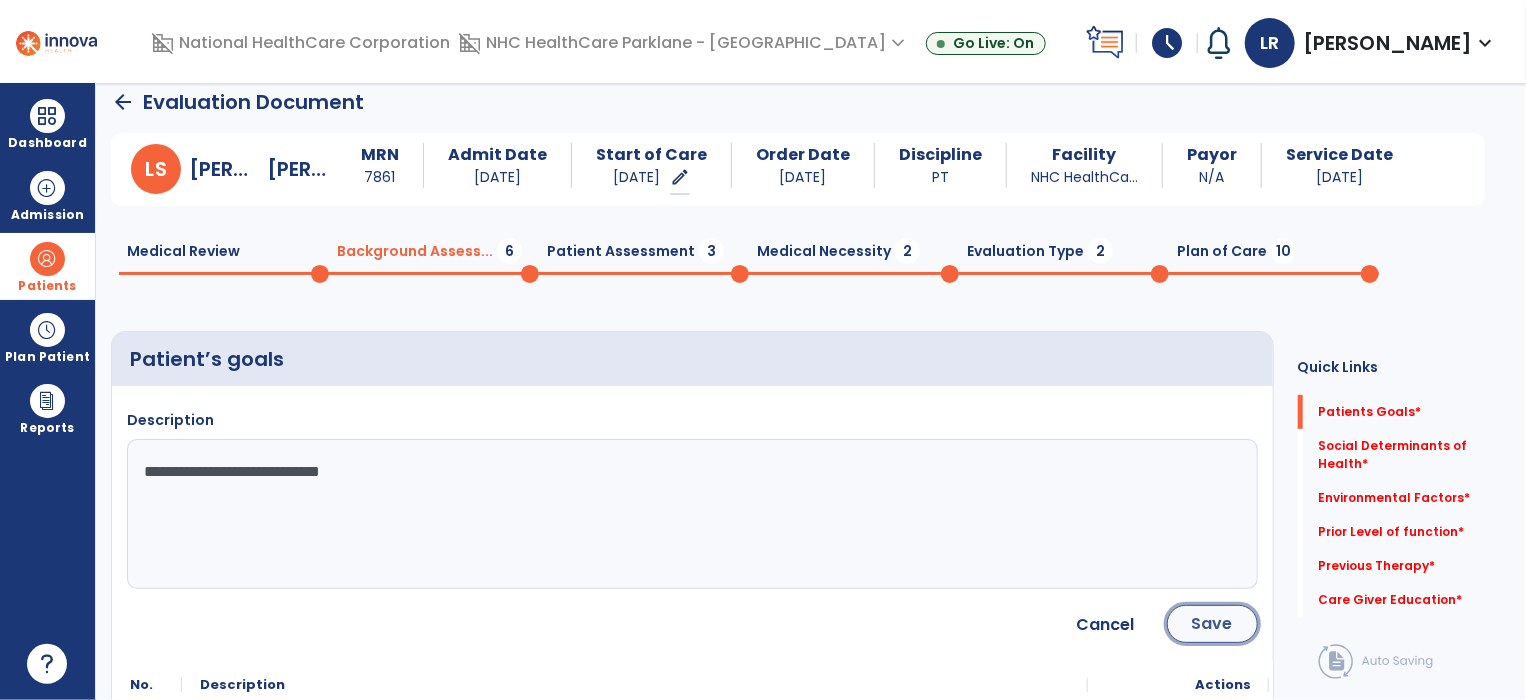 click on "Save" 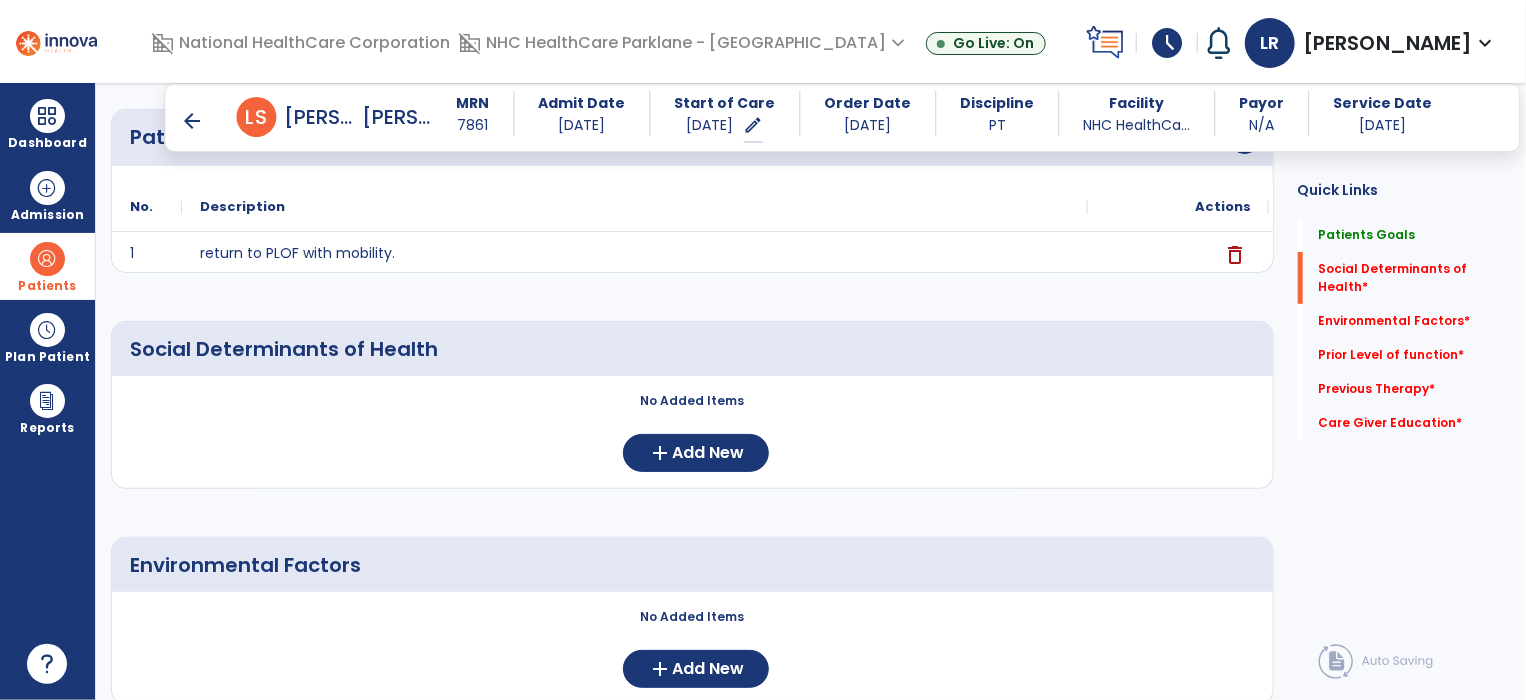 scroll, scrollTop: 216, scrollLeft: 0, axis: vertical 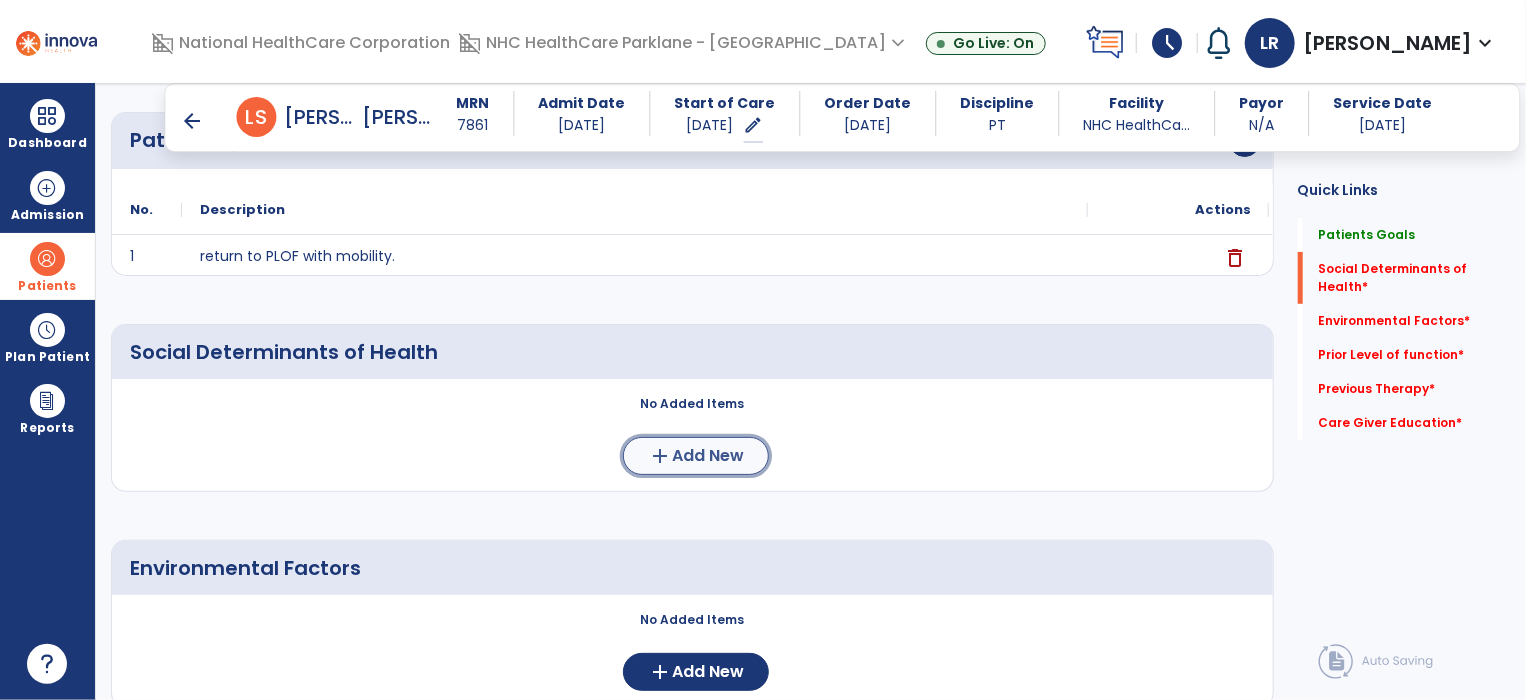 click on "Add New" 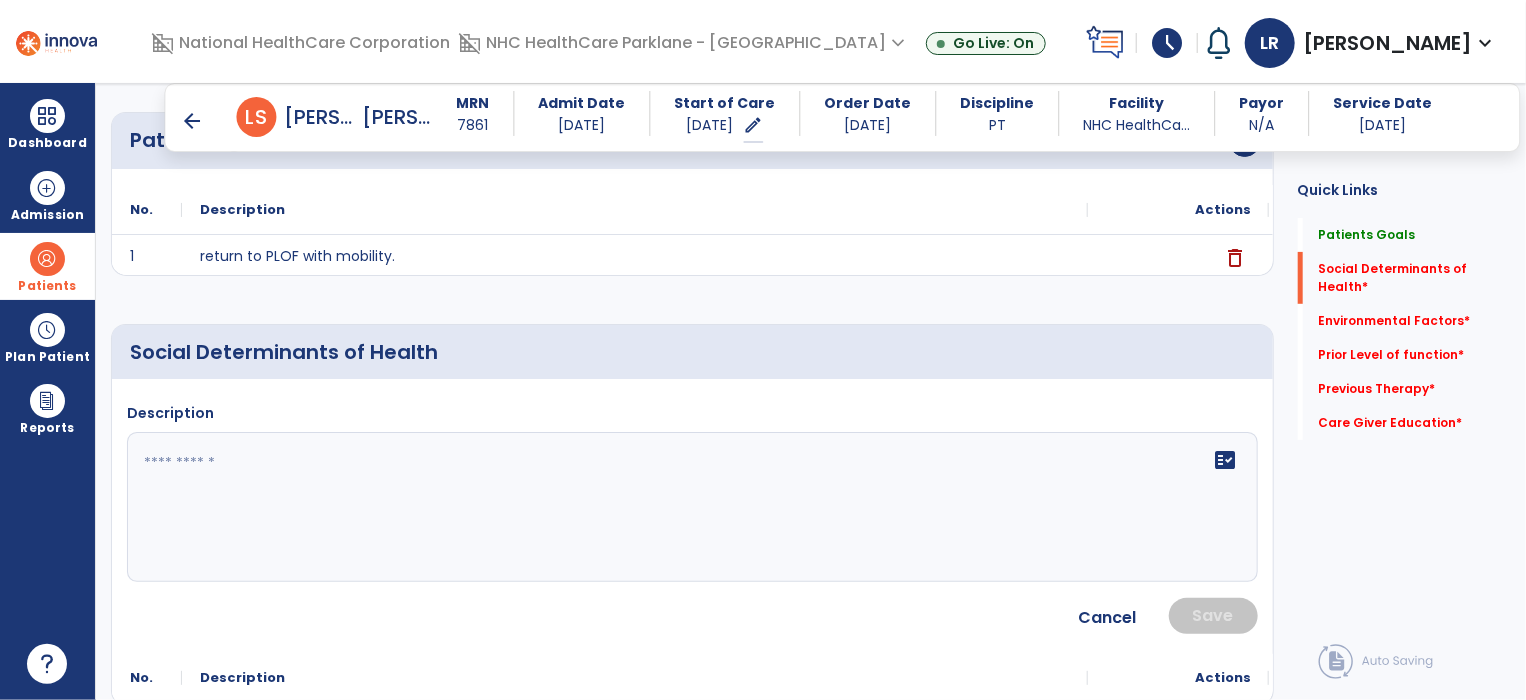 click on "fact_check" 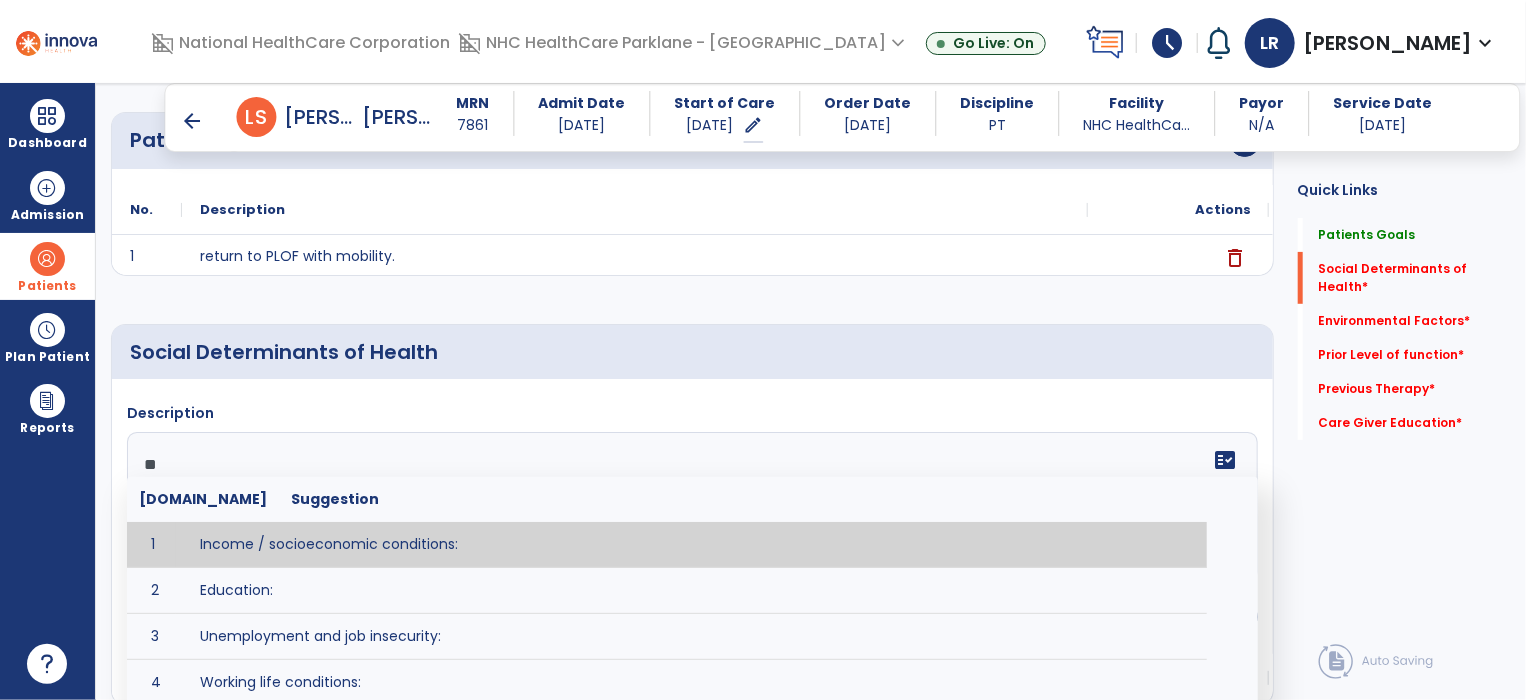 type on "***" 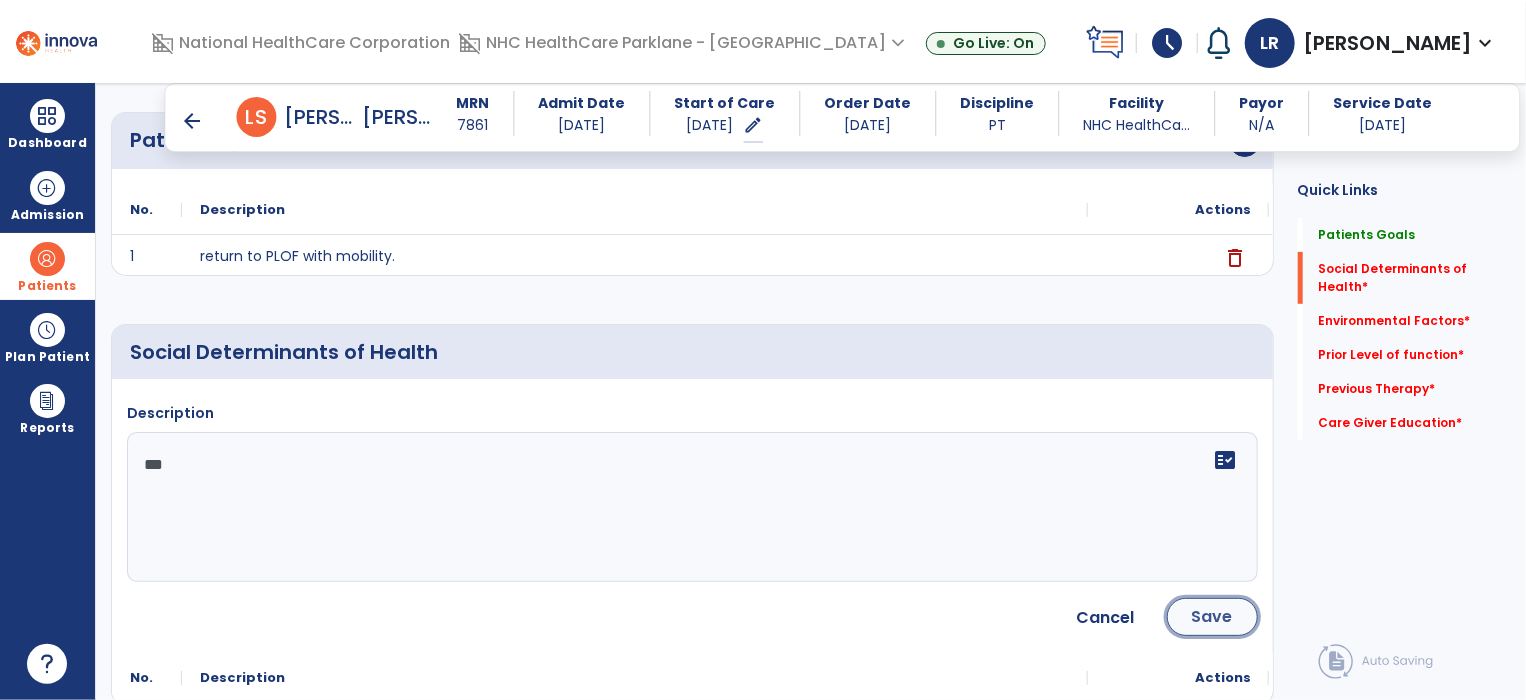 click on "Save" 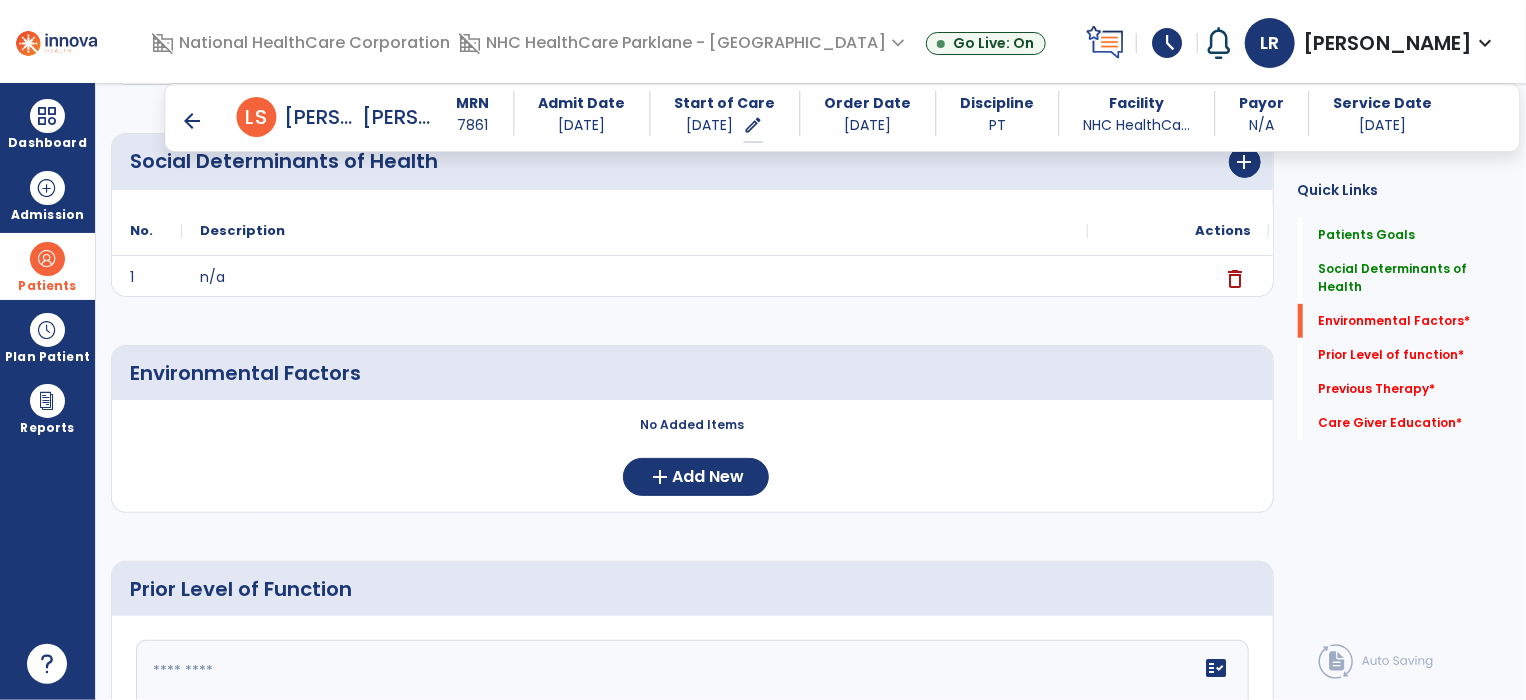 scroll, scrollTop: 448, scrollLeft: 0, axis: vertical 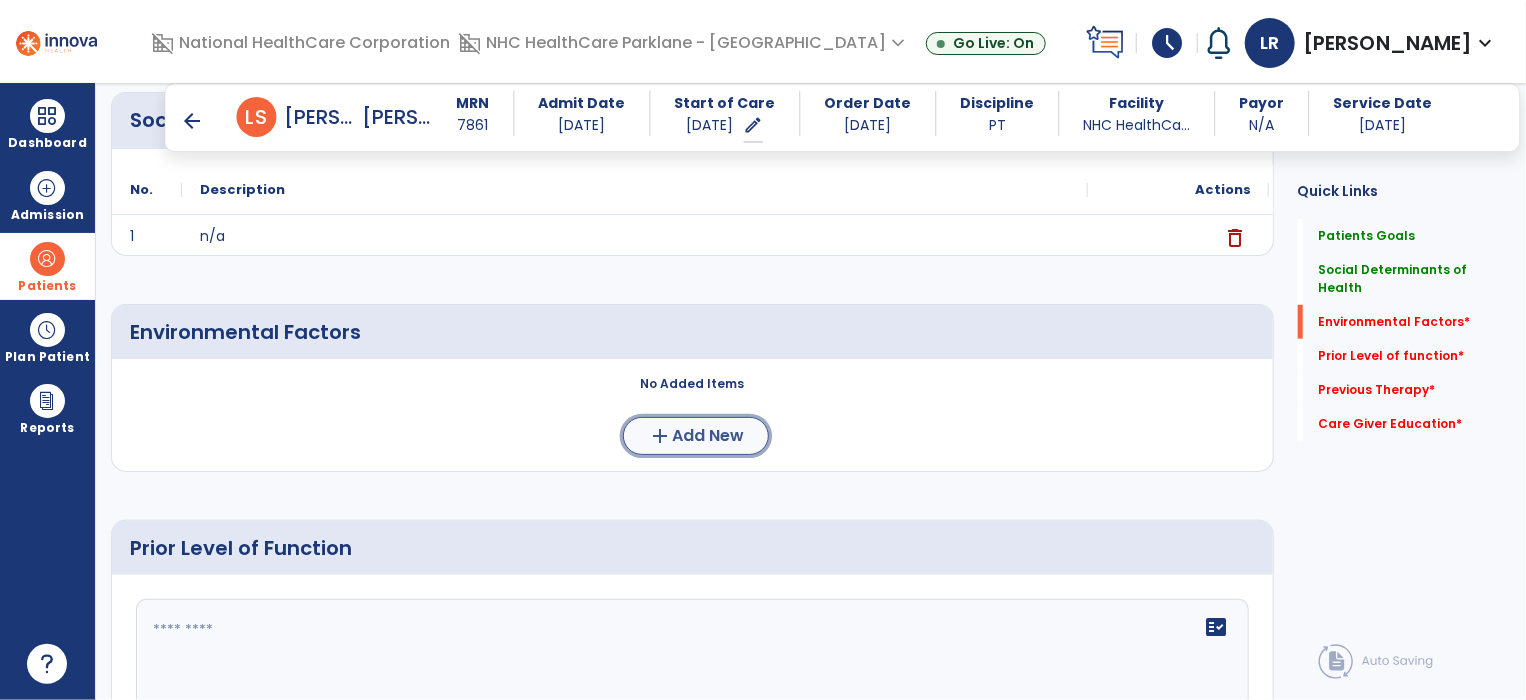click on "Add New" 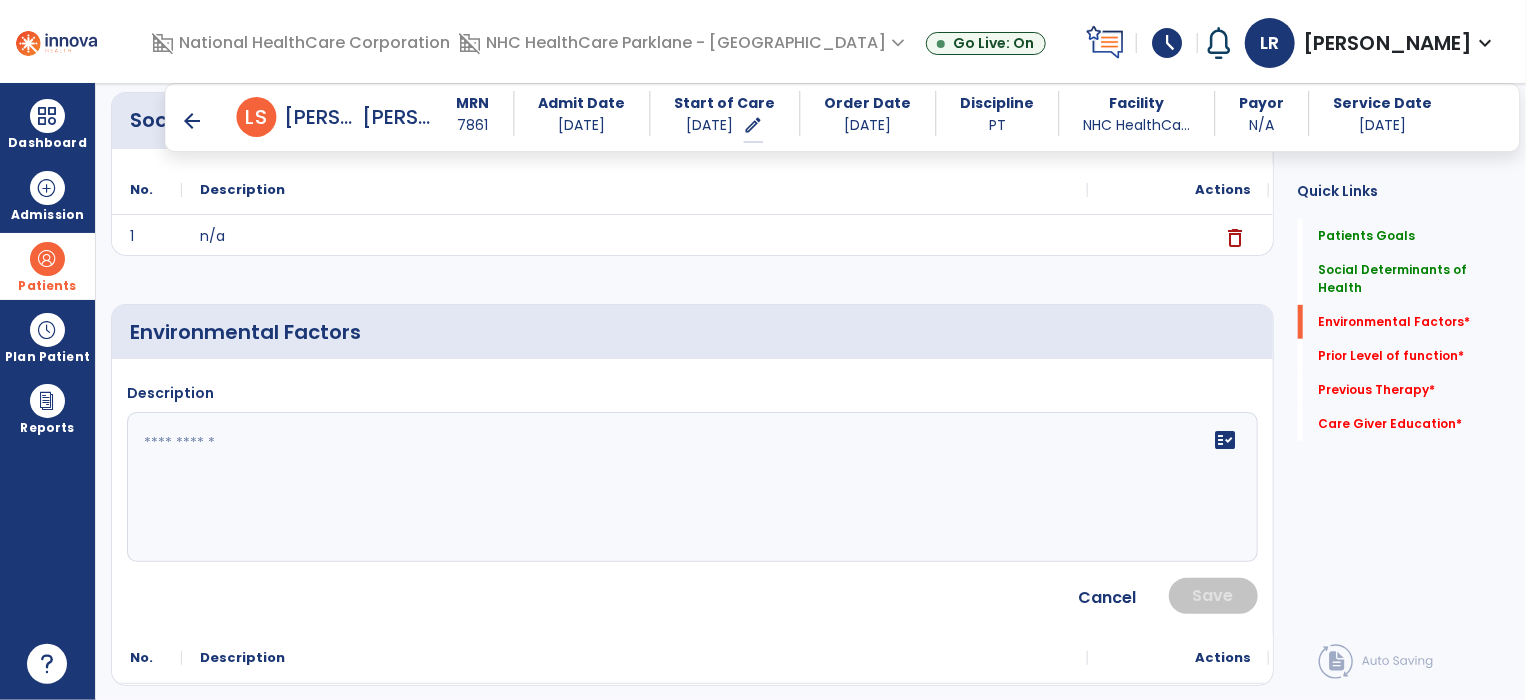 click on "fact_check" 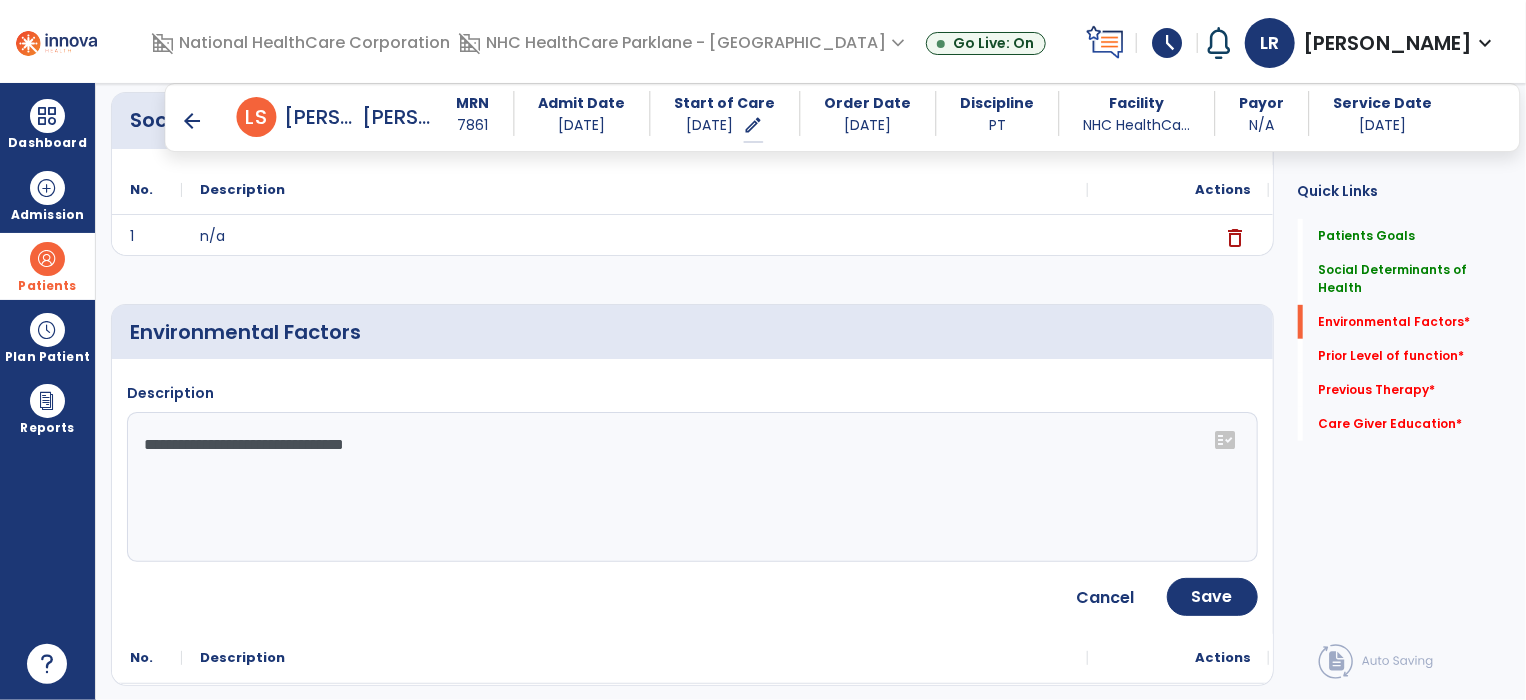 click on "**********" 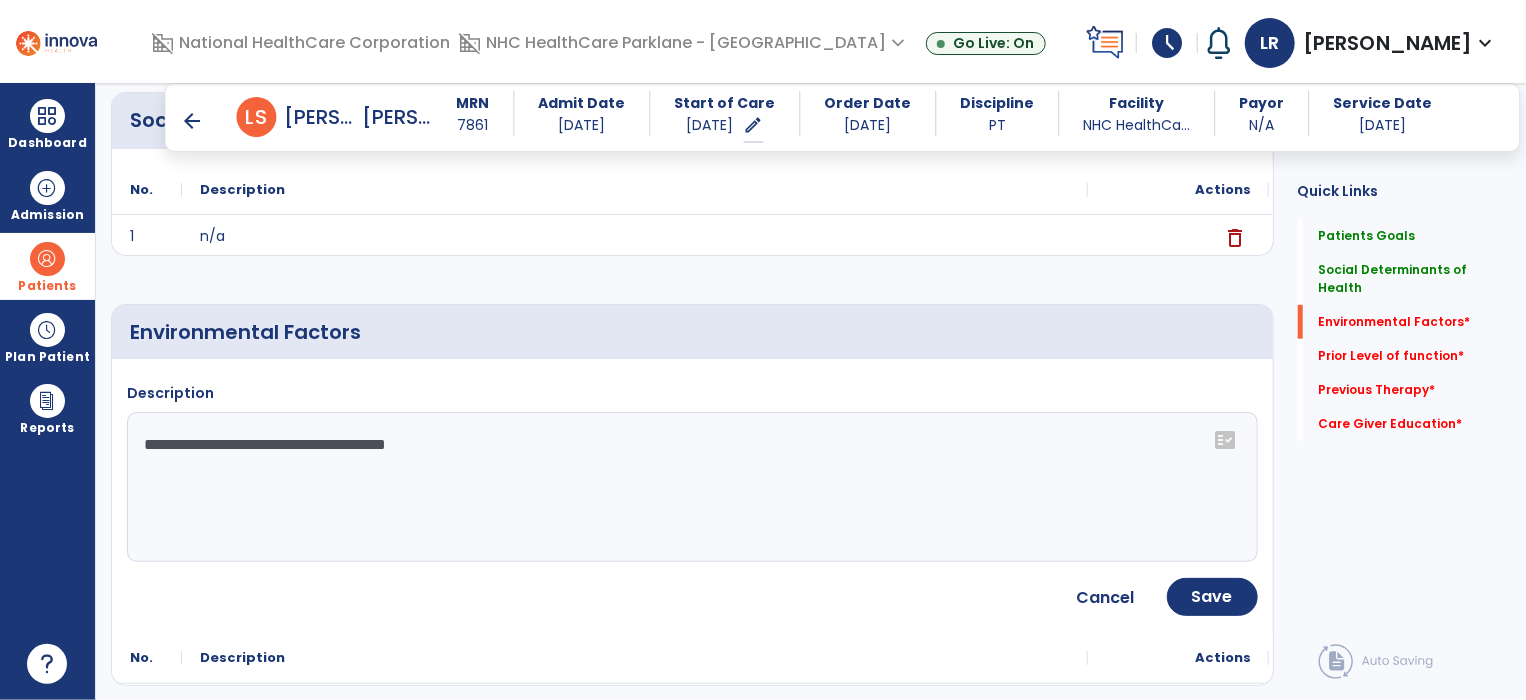 type on "**********" 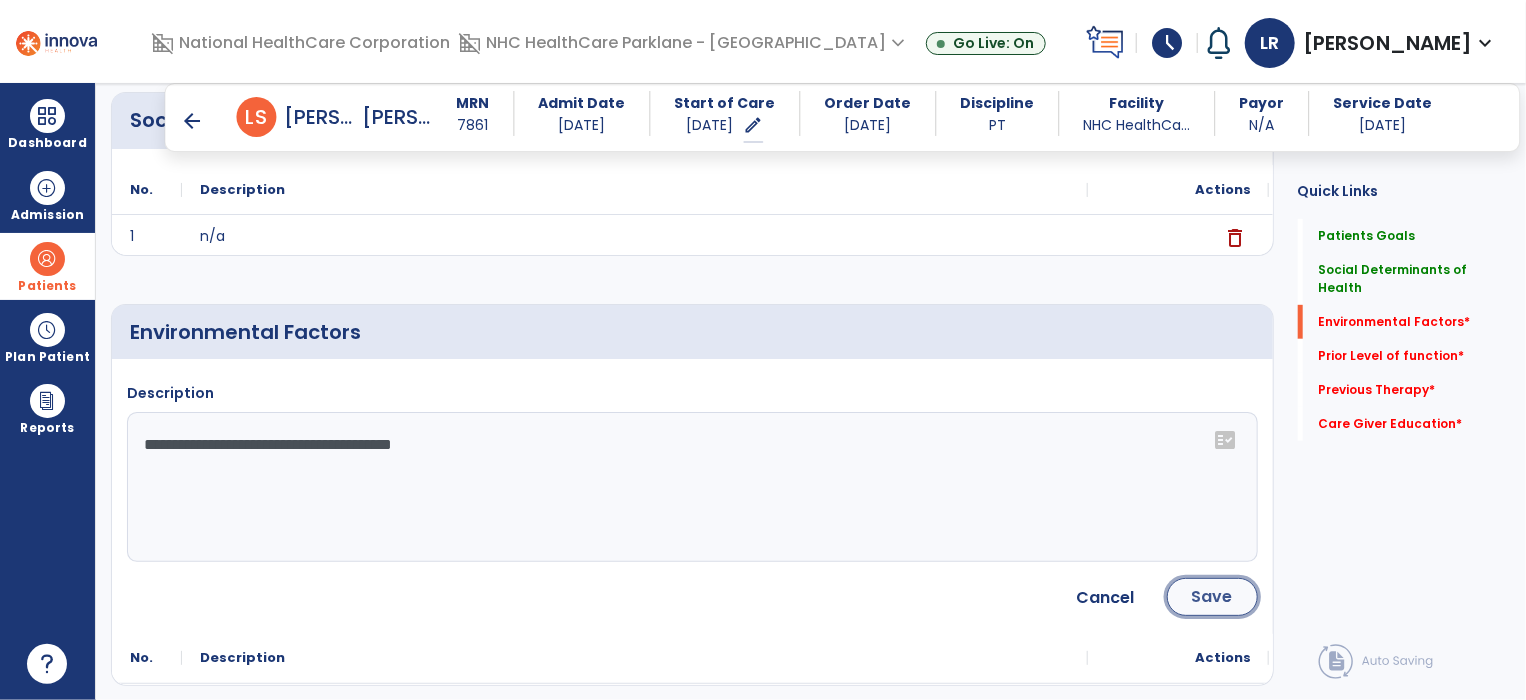 click on "Save" 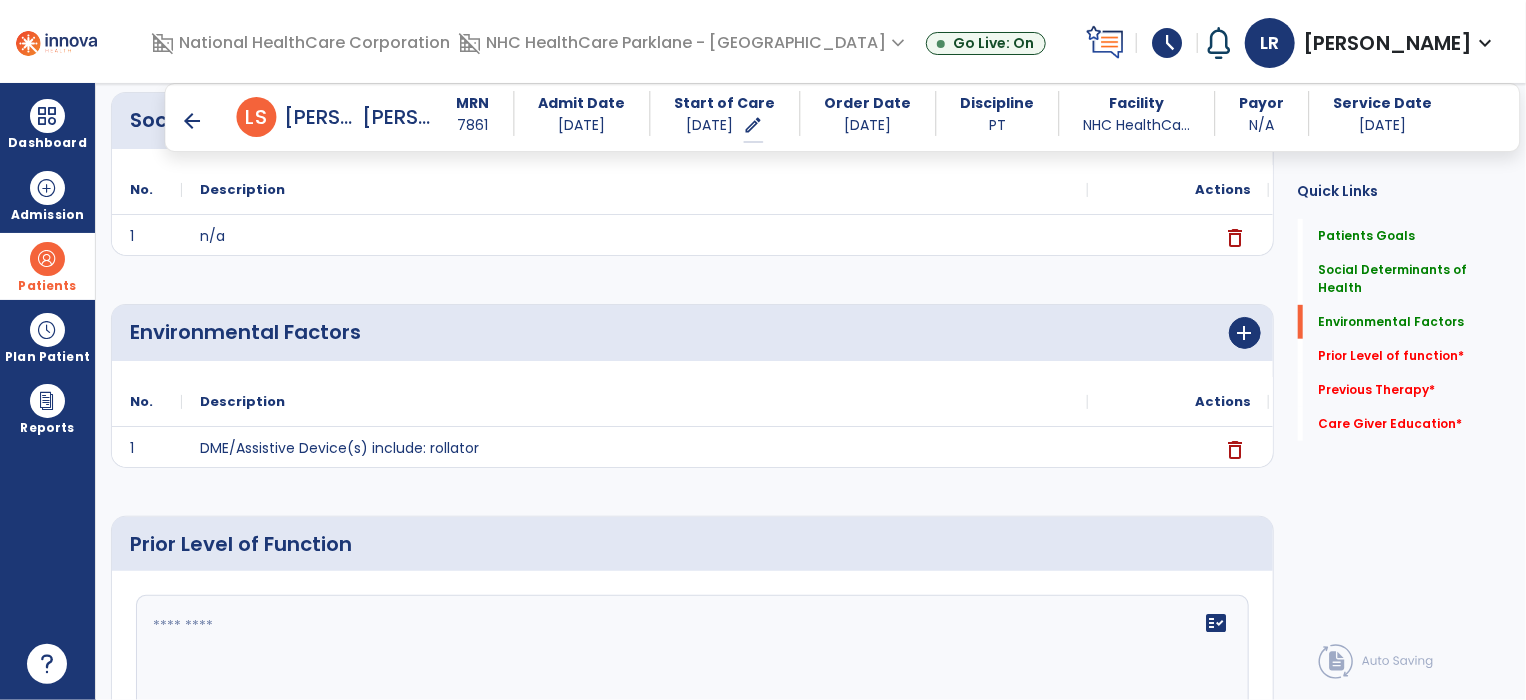 scroll, scrollTop: 611, scrollLeft: 0, axis: vertical 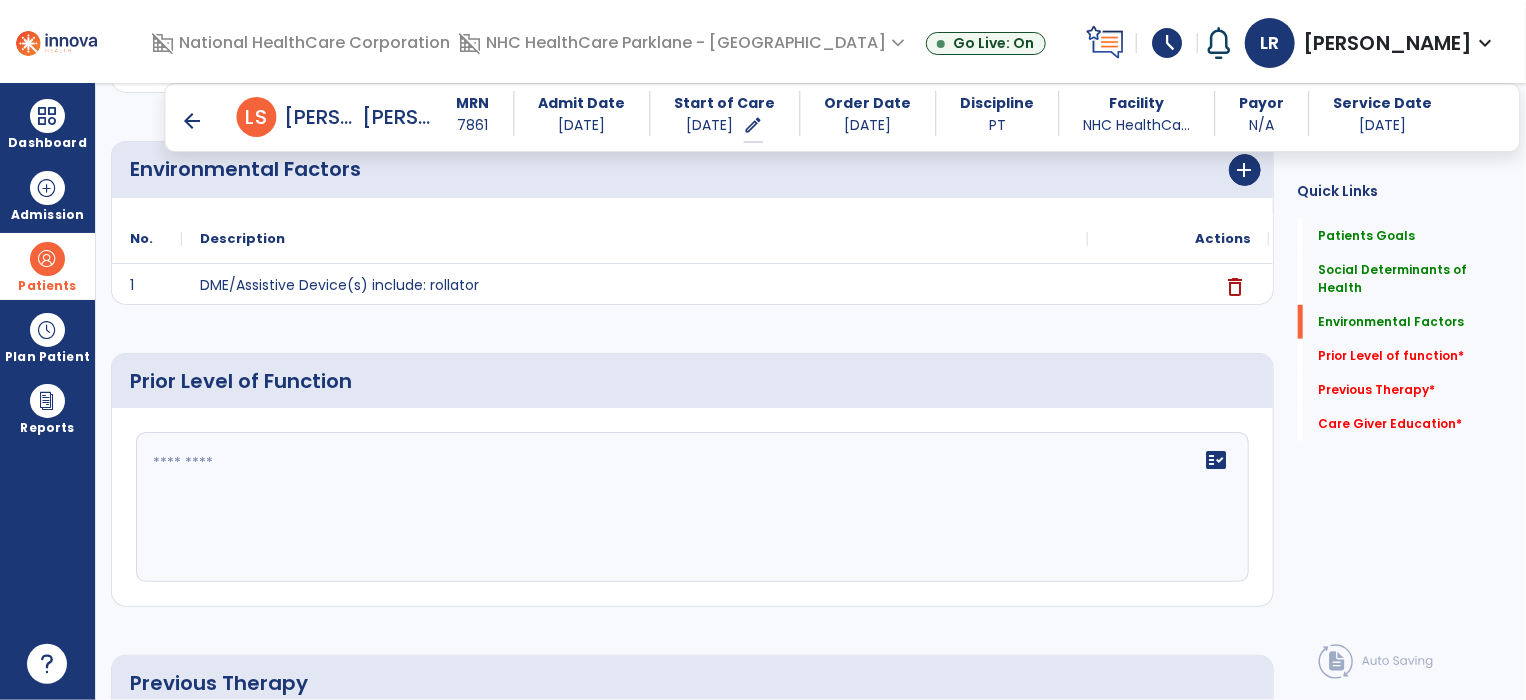 click on "fact_check" 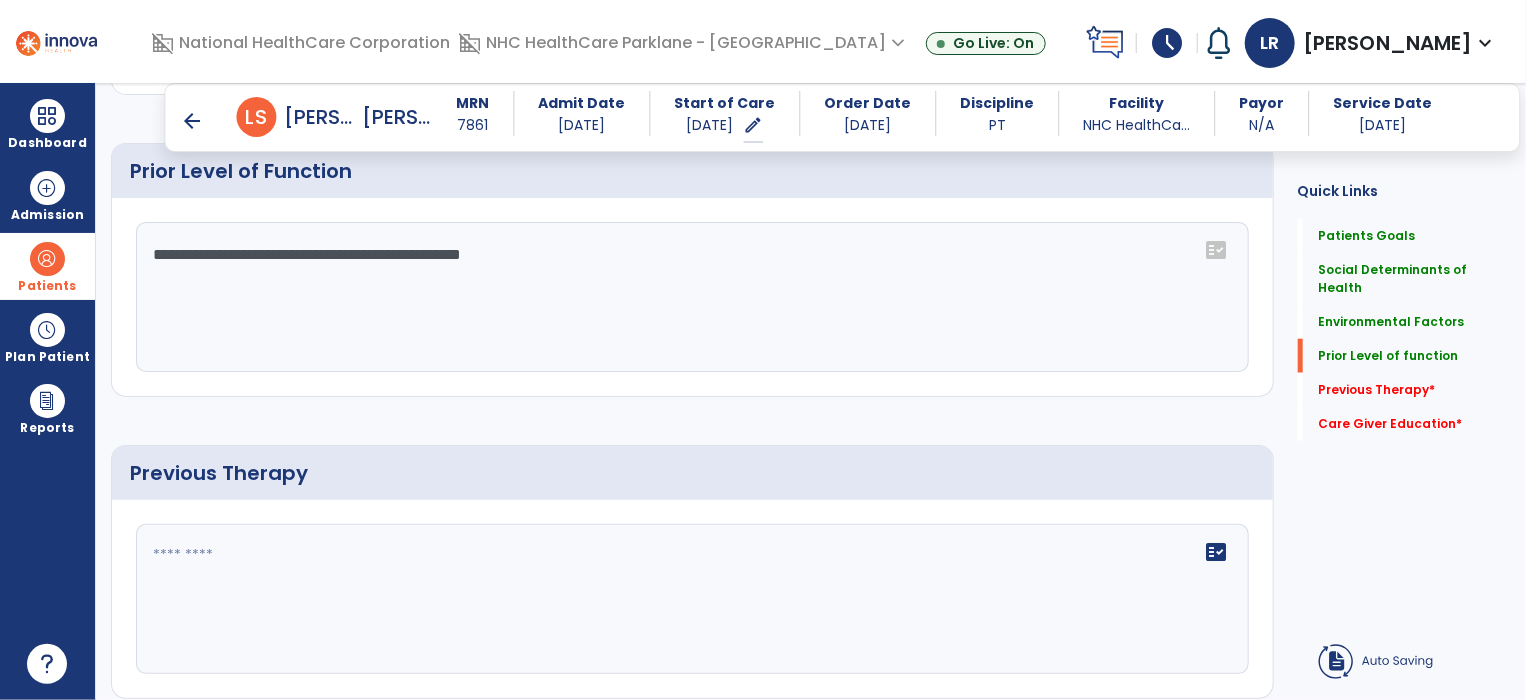 scroll, scrollTop: 886, scrollLeft: 0, axis: vertical 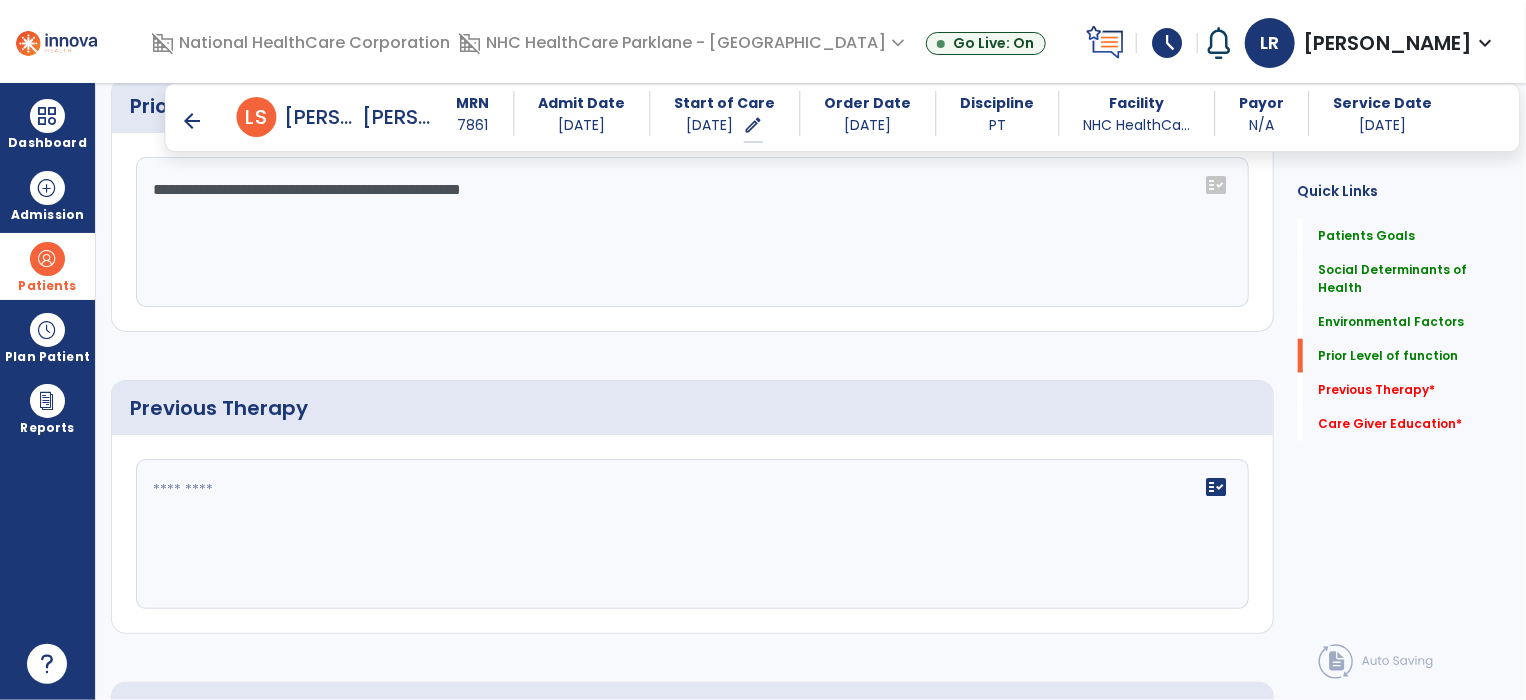 type on "**********" 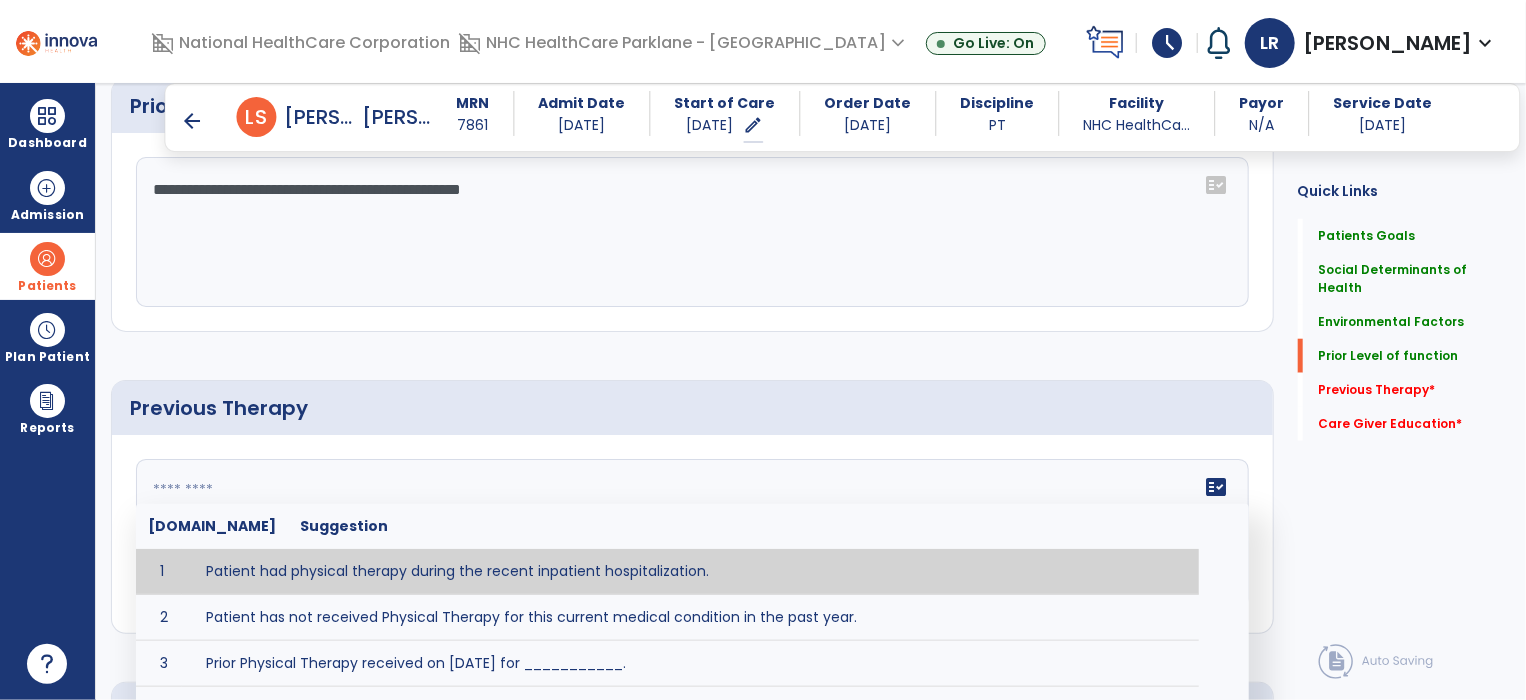 click 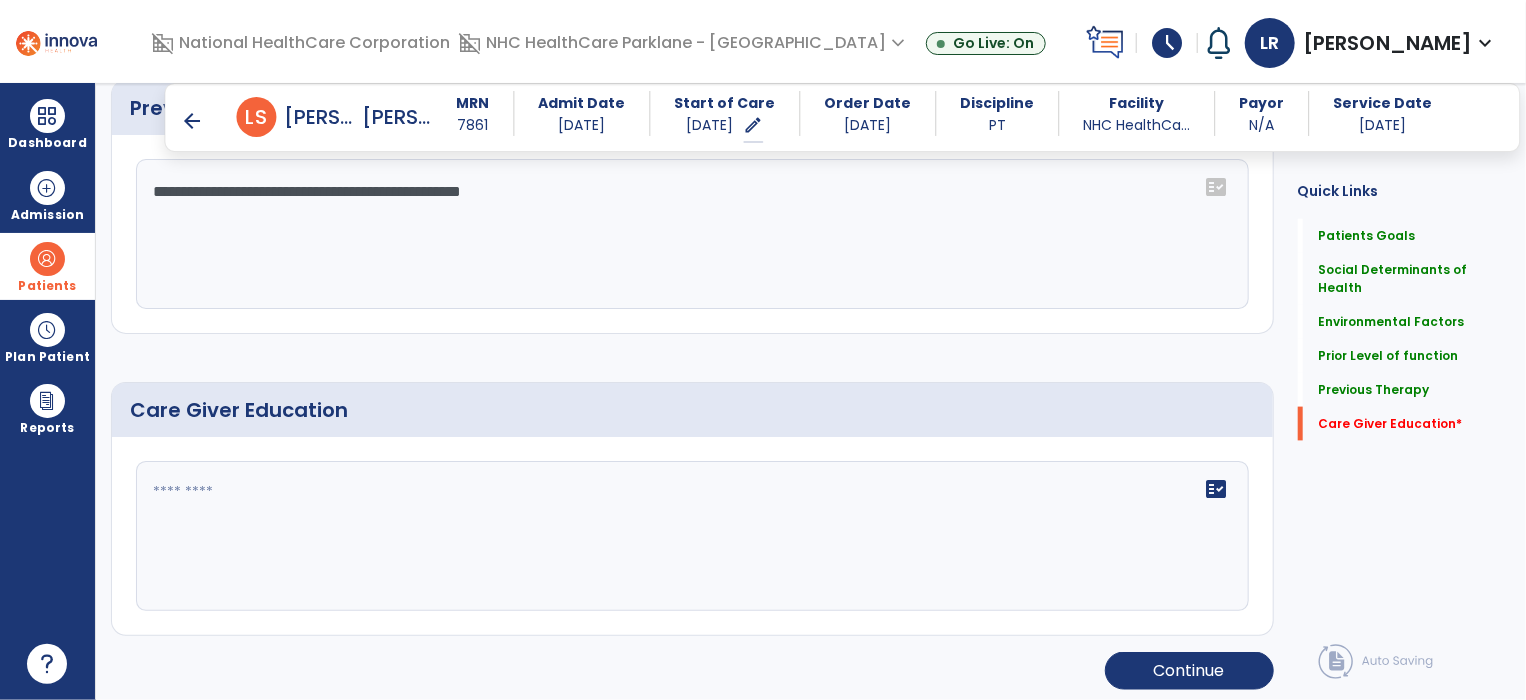 scroll, scrollTop: 1188, scrollLeft: 0, axis: vertical 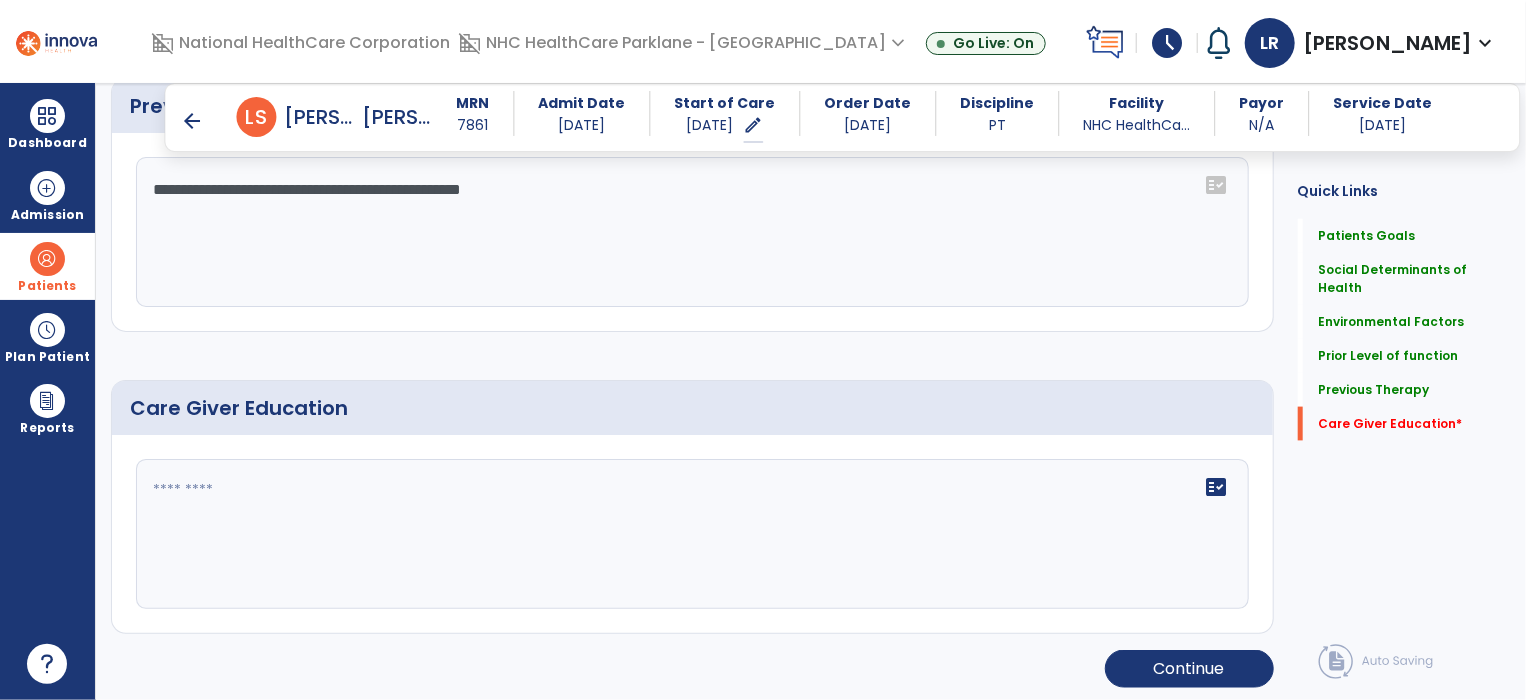type on "**********" 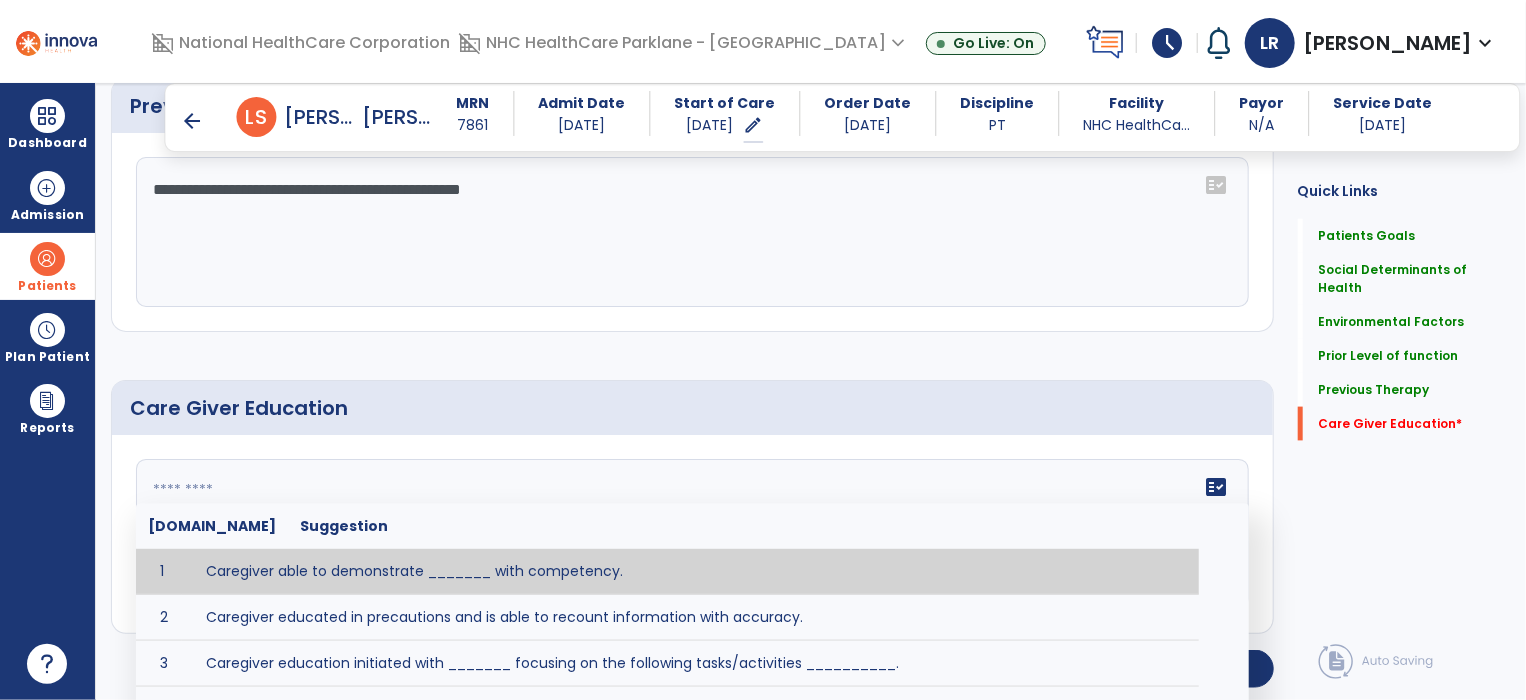 click on "fact_check  Sr.No Suggestion 1 Caregiver able to demonstrate _______ with competency. 2 Caregiver educated in precautions and is able to recount information with accuracy. 3 Caregiver education initiated with _______ focusing on the following tasks/activities __________. 4 Home exercise program initiated with caregiver focusing on __________. 5 Patient educated in precautions and is able to recount information with [VALUE]% accuracy." 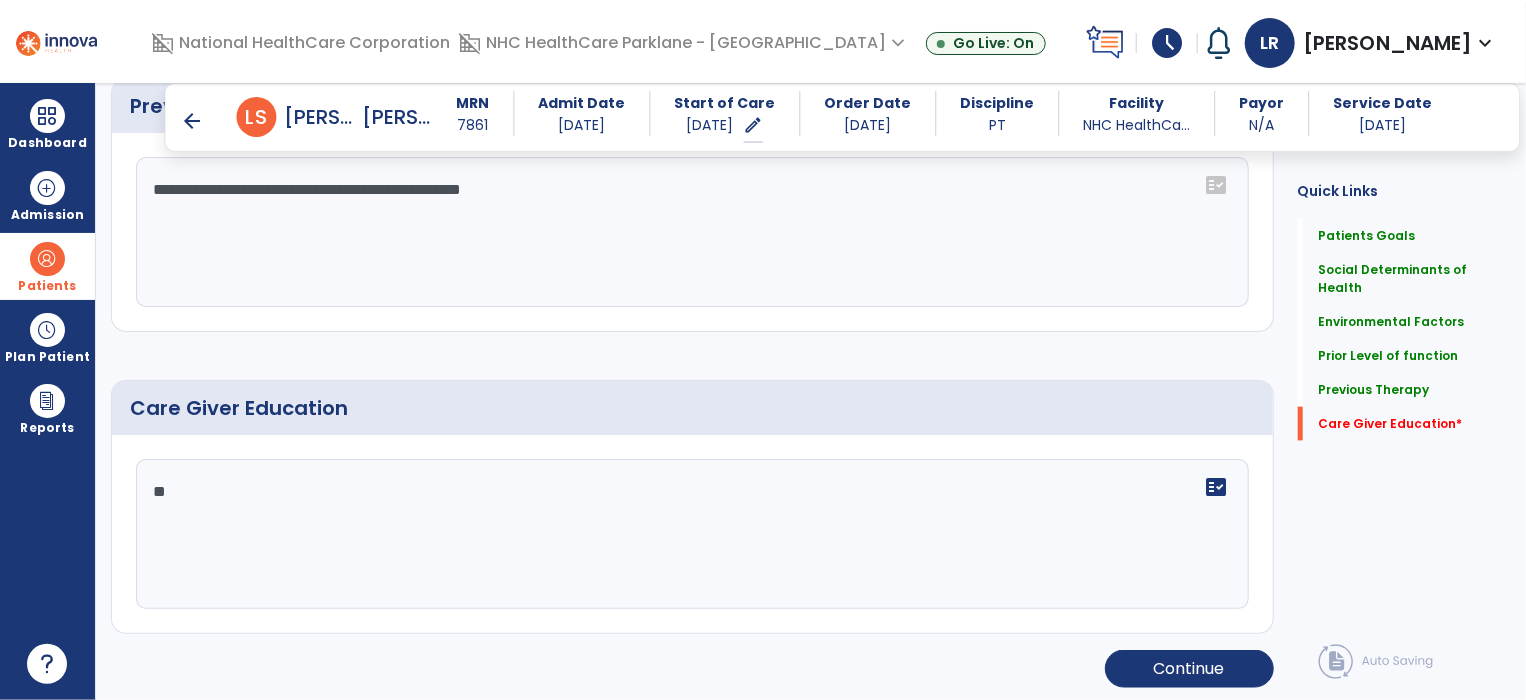 type on "***" 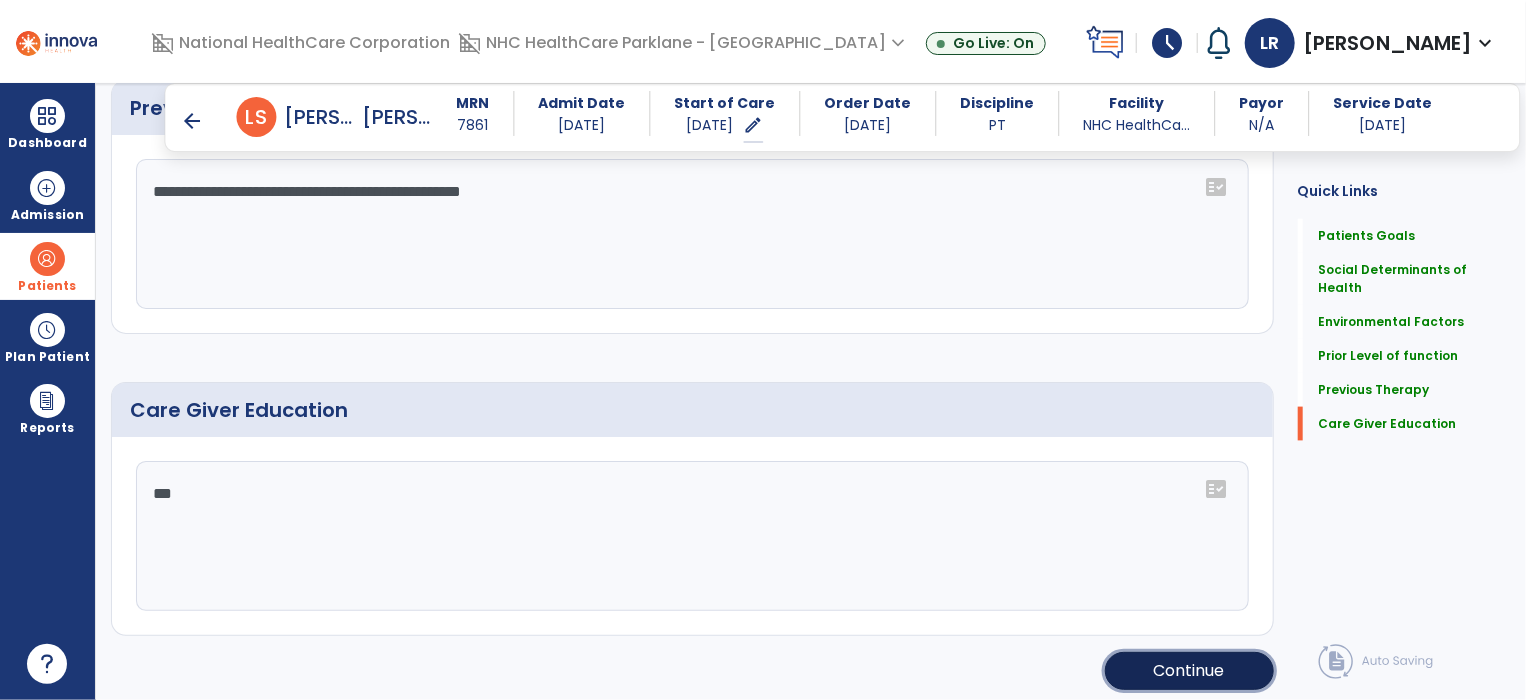 click on "Continue" 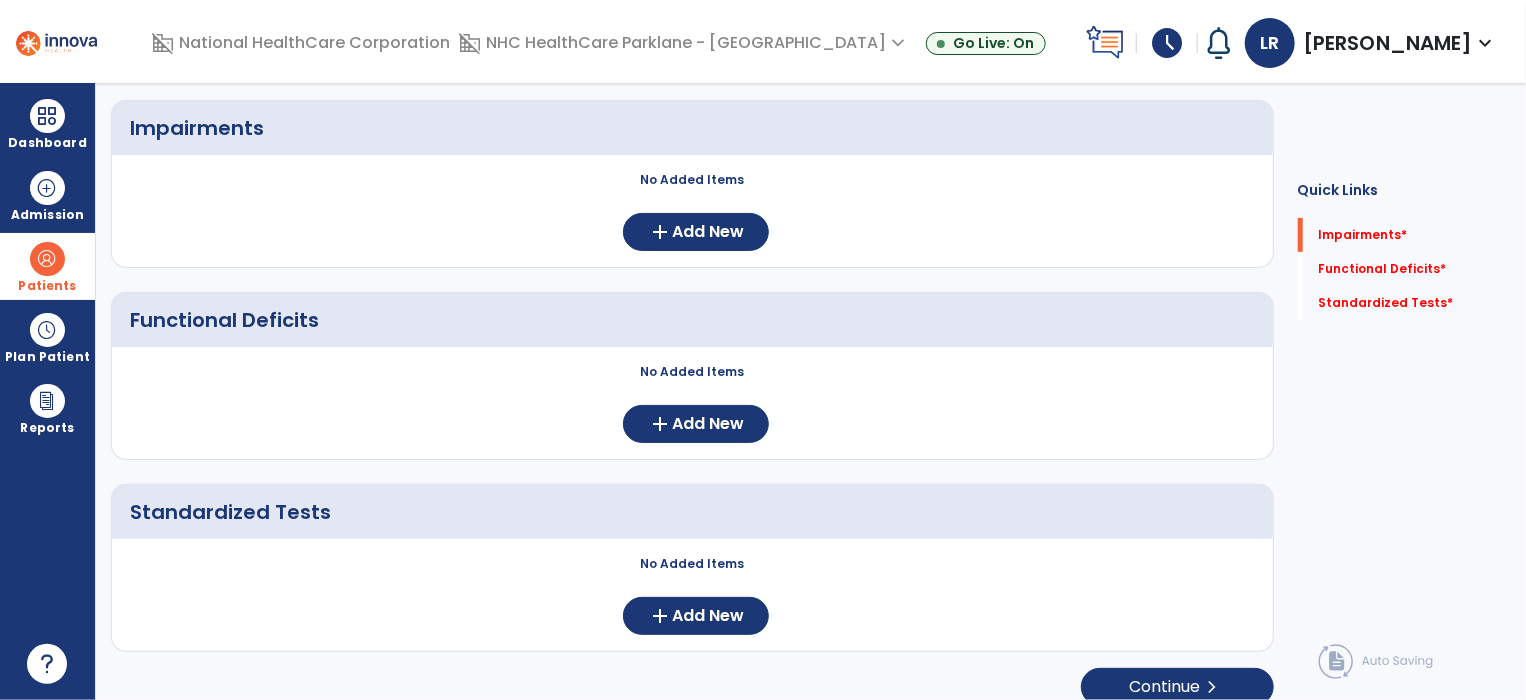 scroll, scrollTop: 0, scrollLeft: 0, axis: both 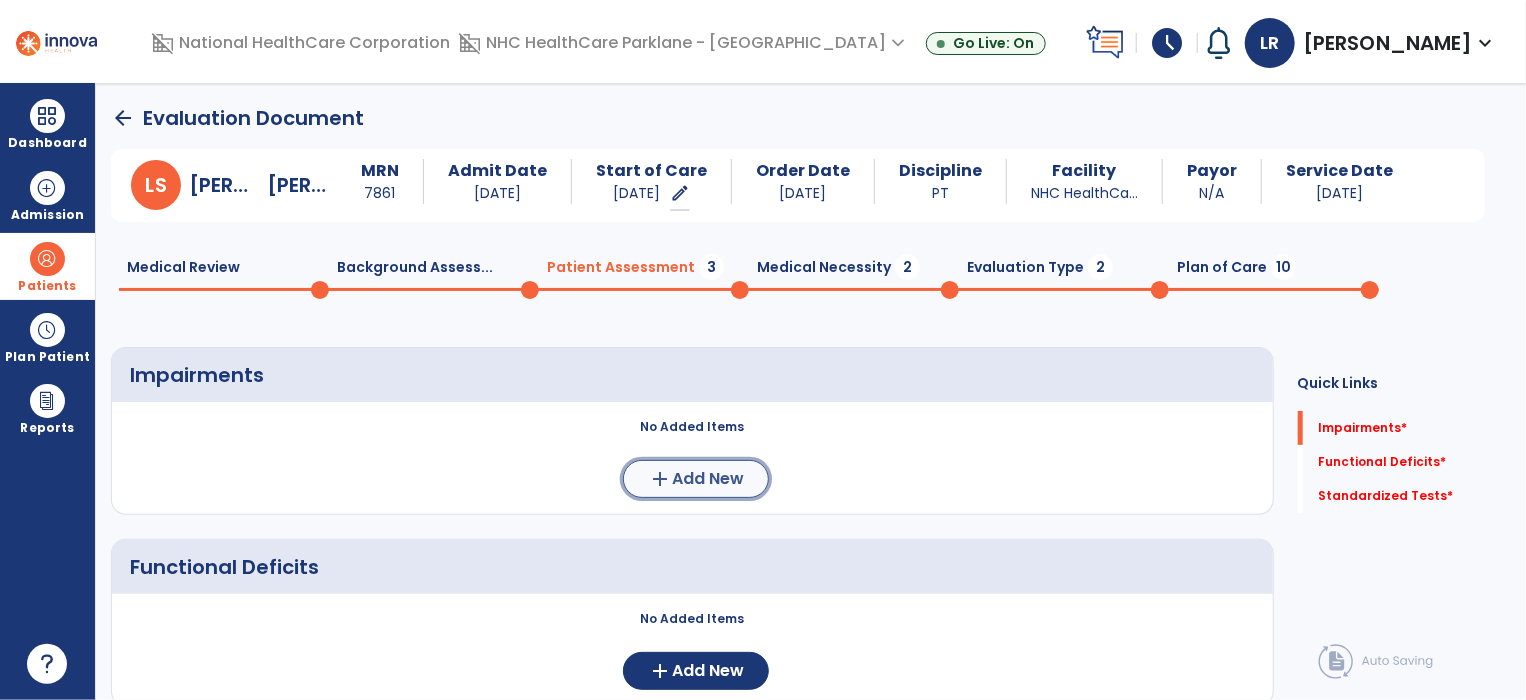 click on "Add New" 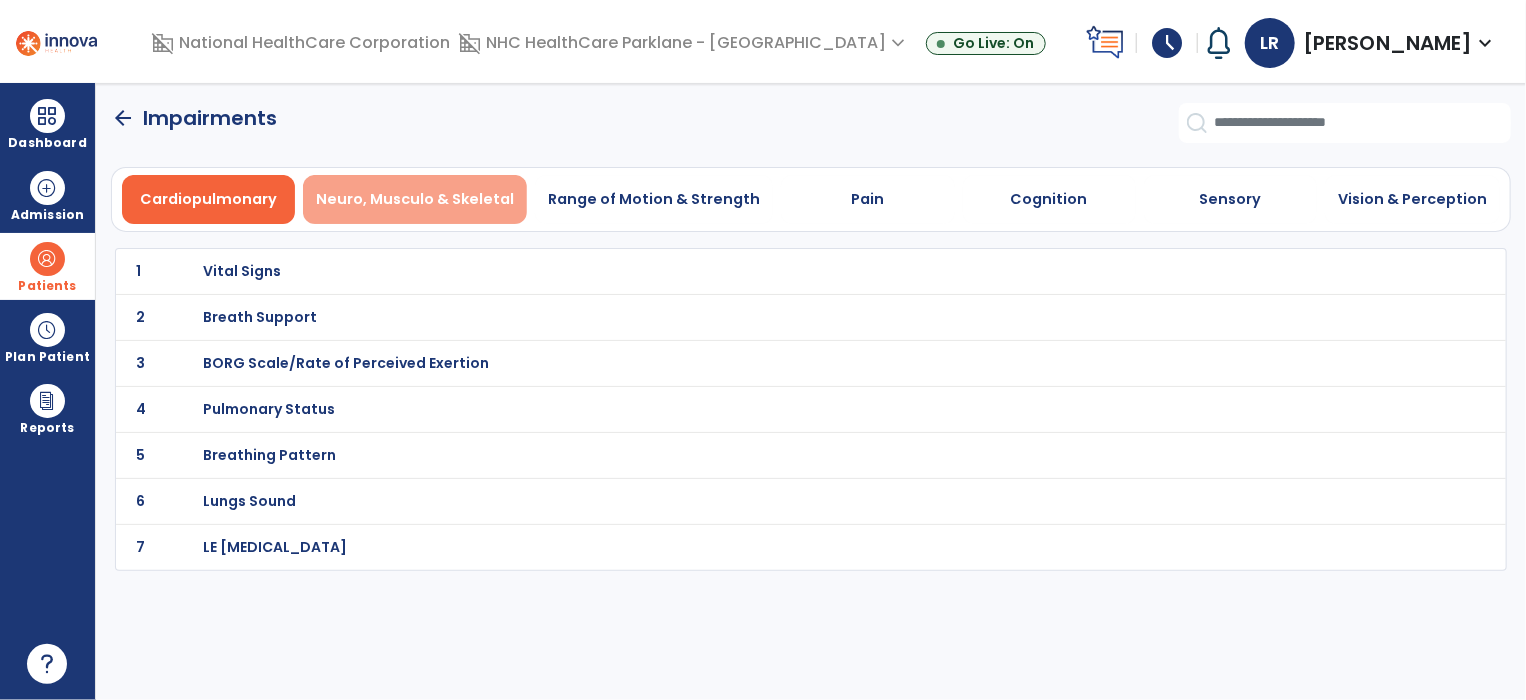 click on "Neuro, Musculo & Skeletal" at bounding box center [415, 199] 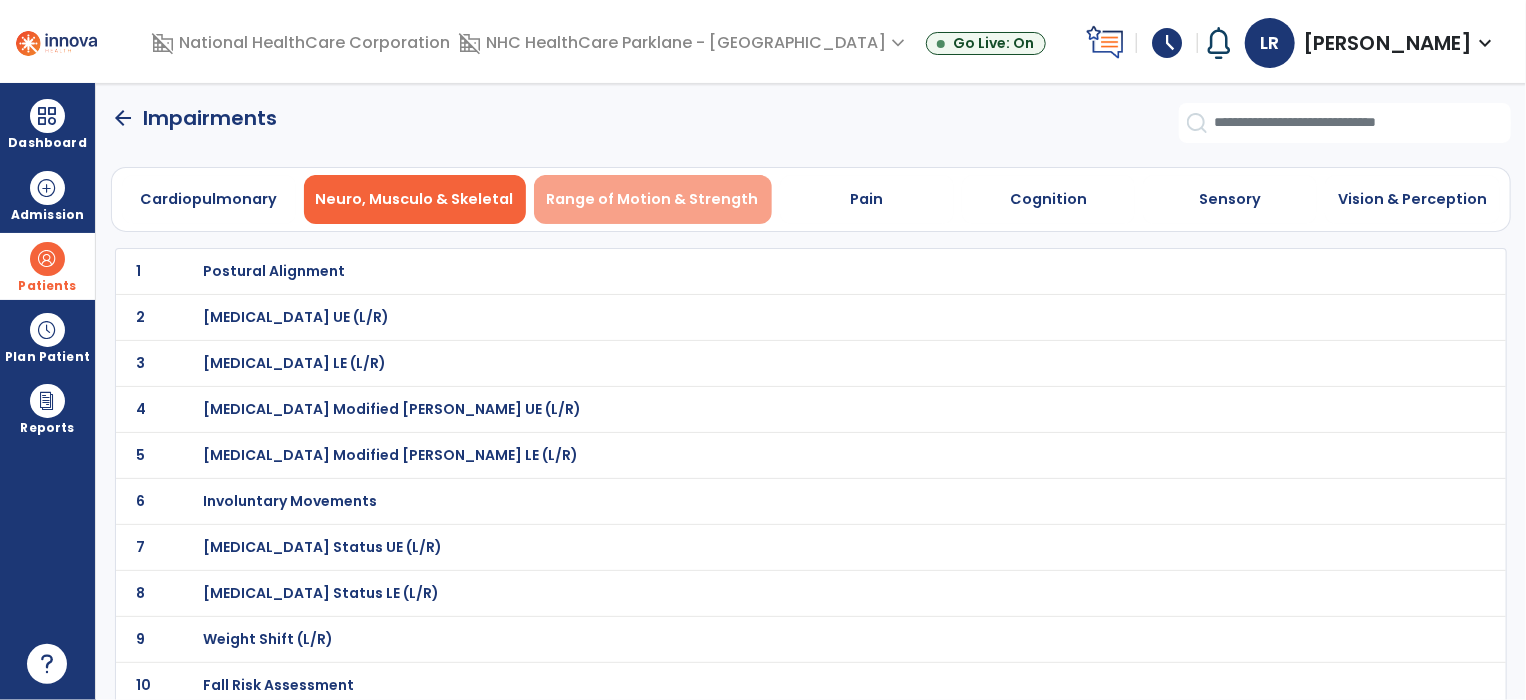 click on "Range of Motion & Strength" at bounding box center (653, 199) 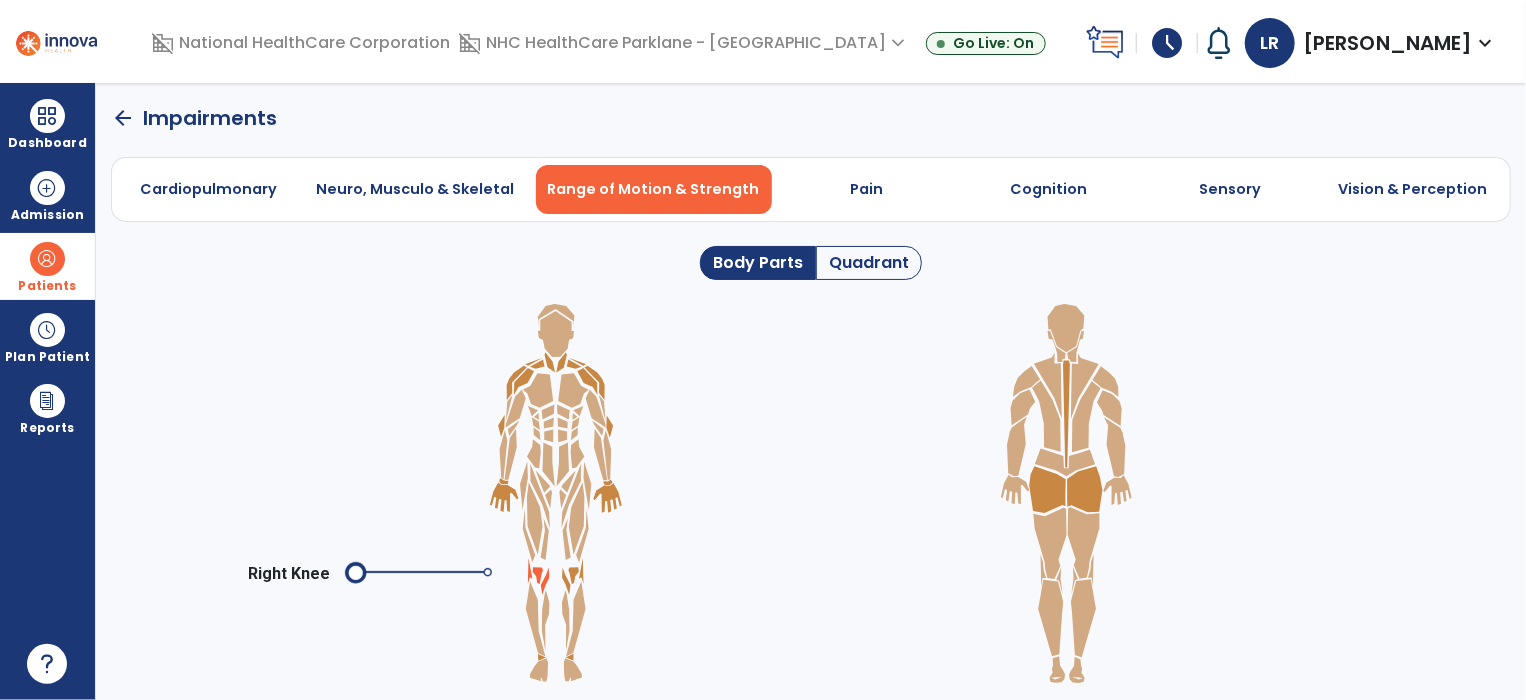 click 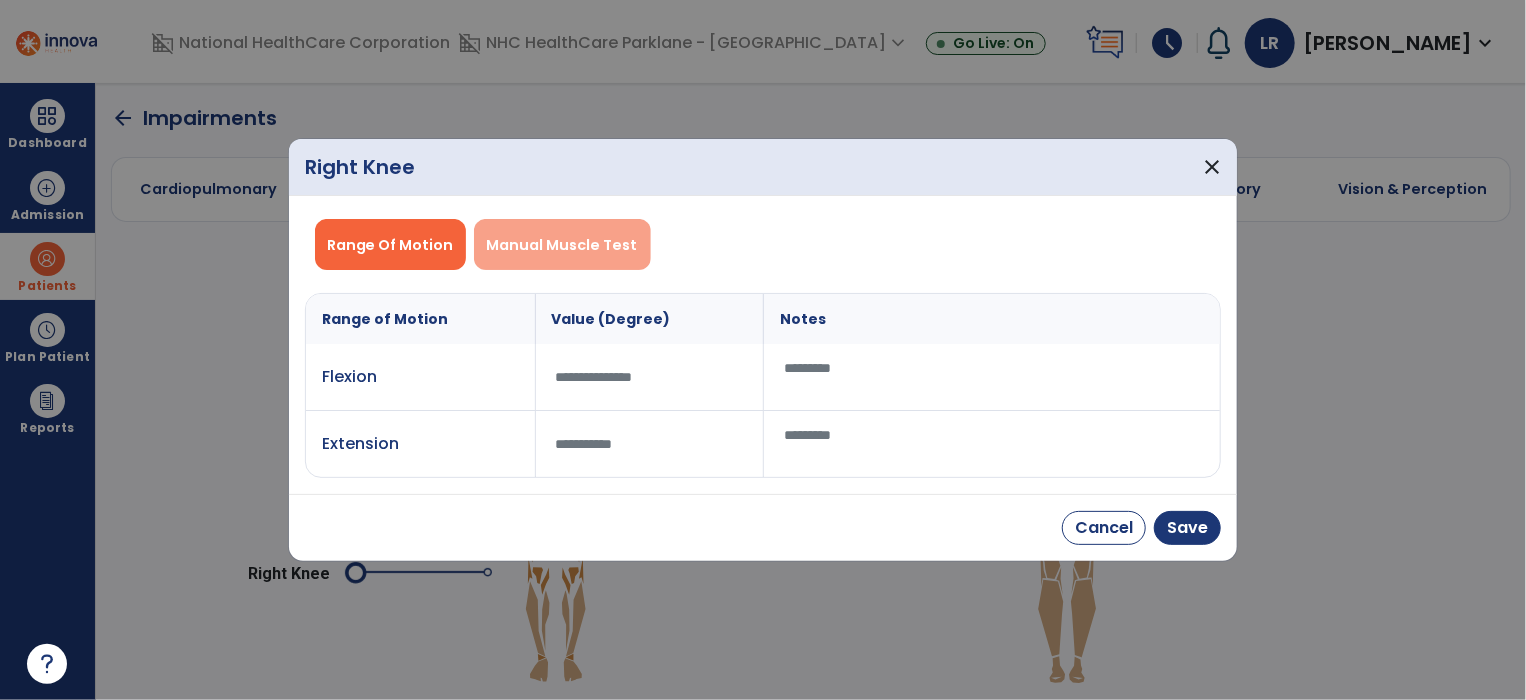 click on "Manual Muscle Test" at bounding box center (562, 245) 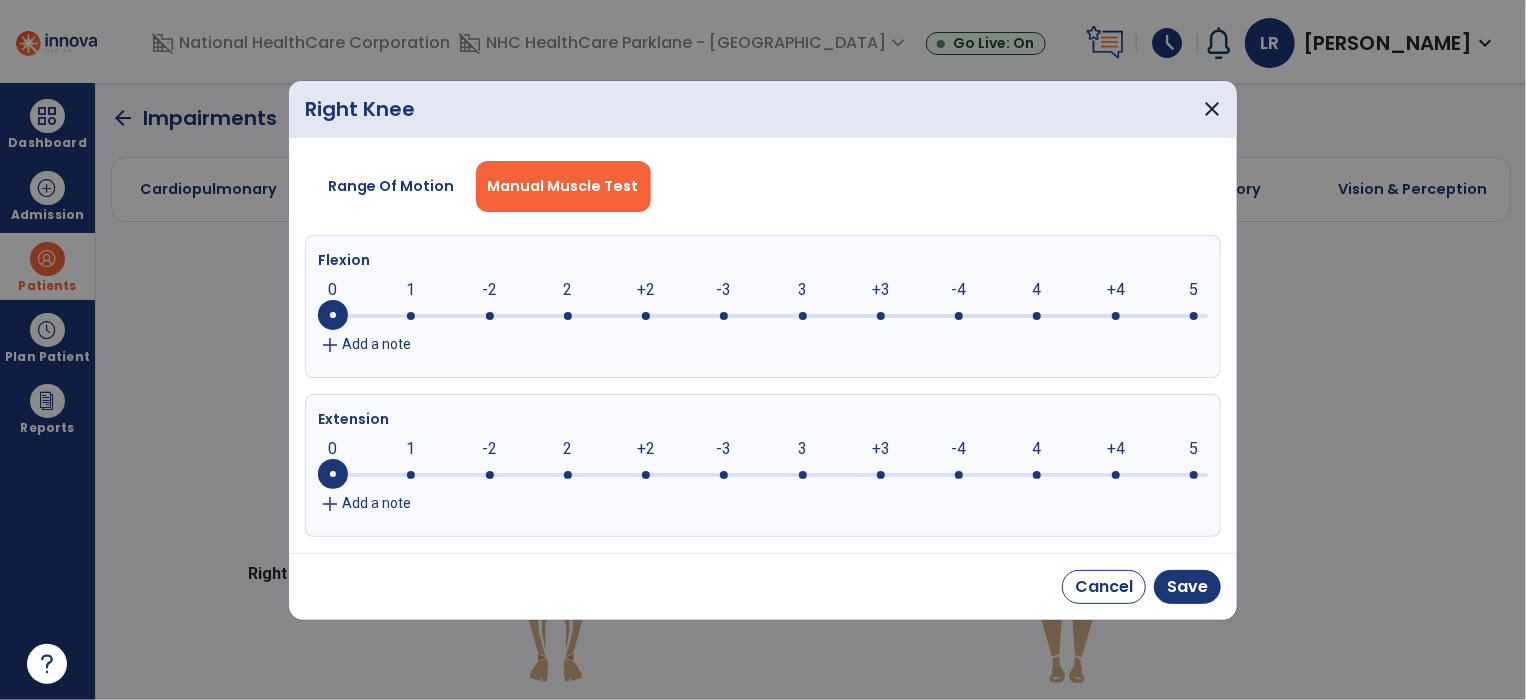 click 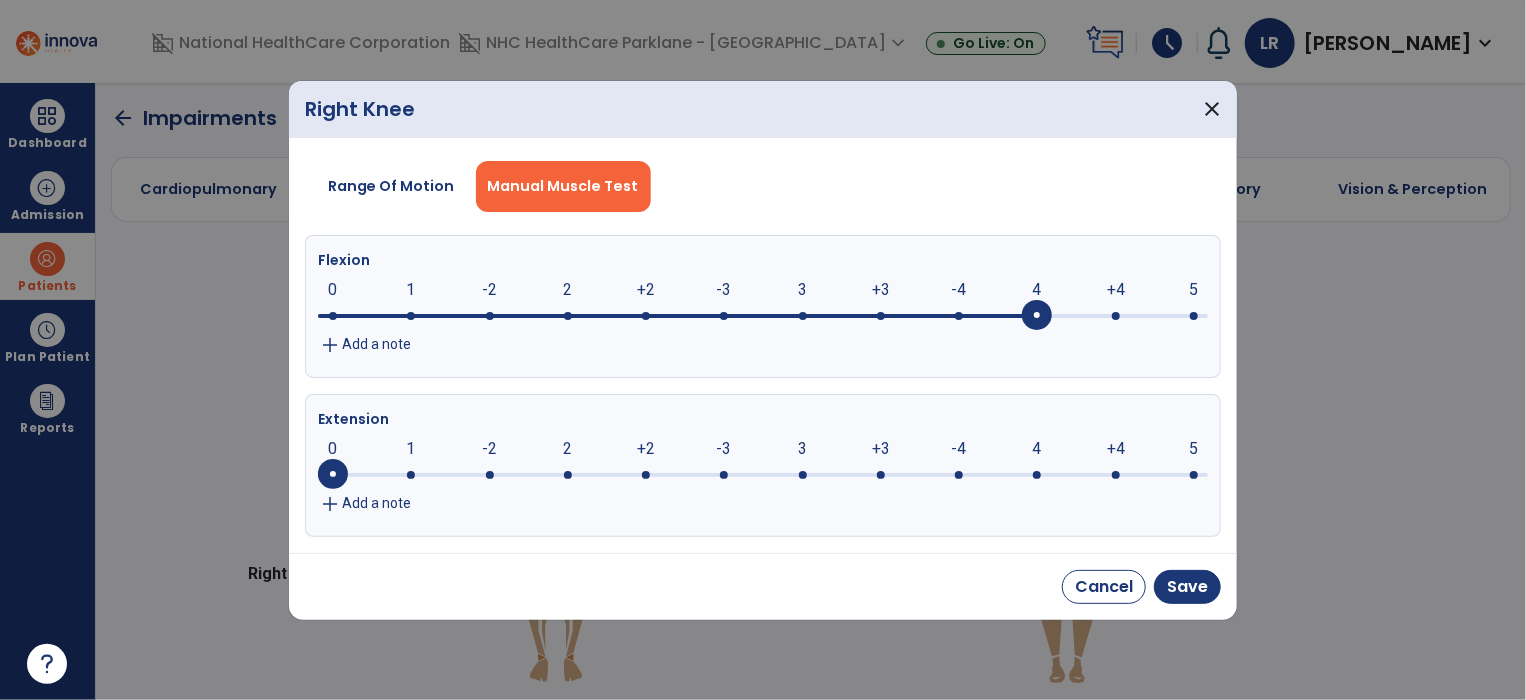 click 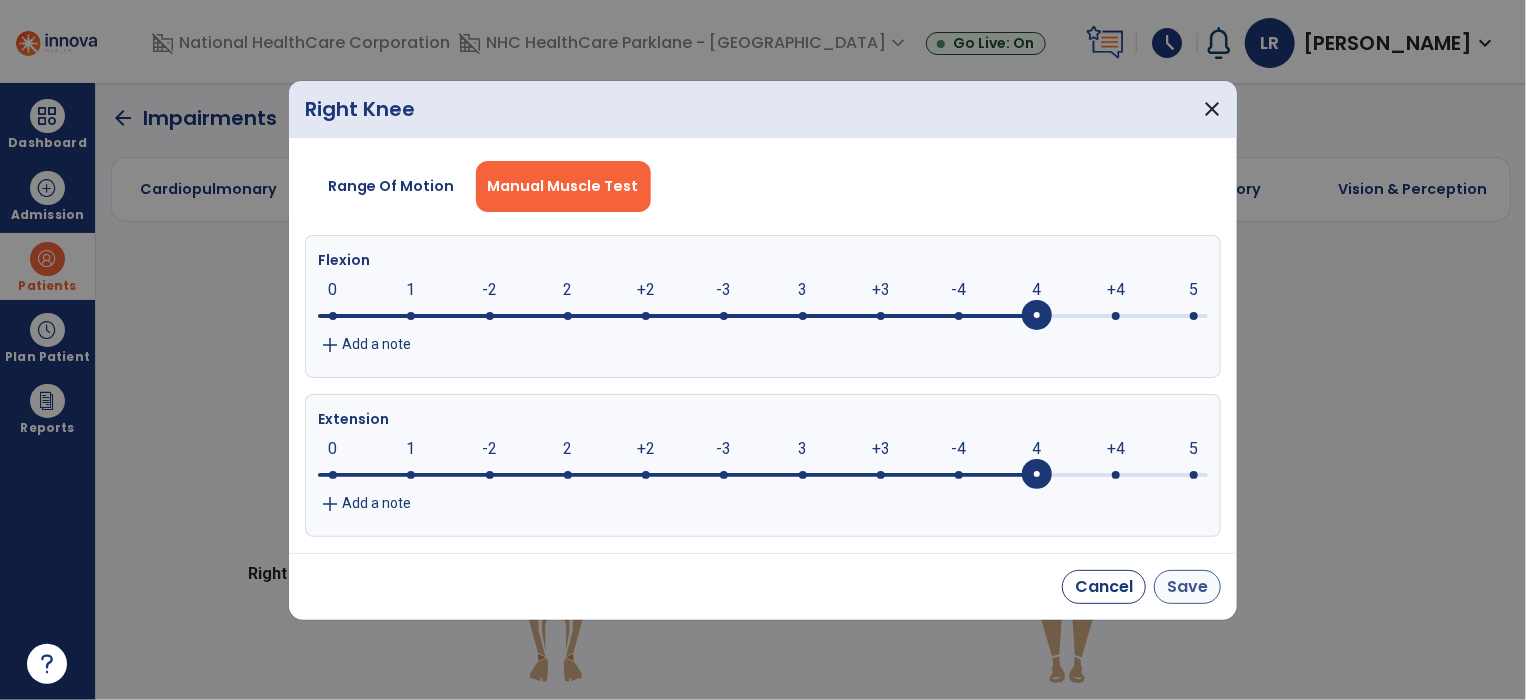click on "Save" at bounding box center [1187, 587] 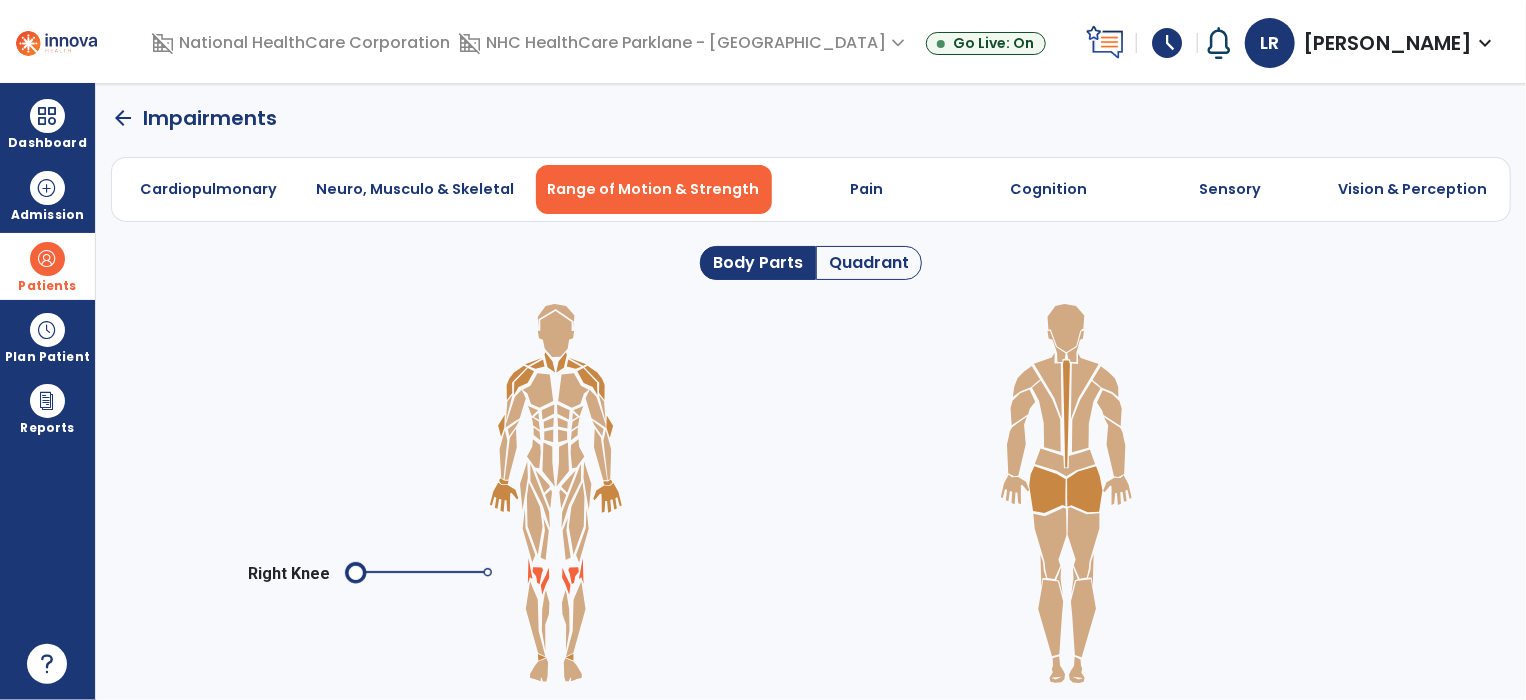 click 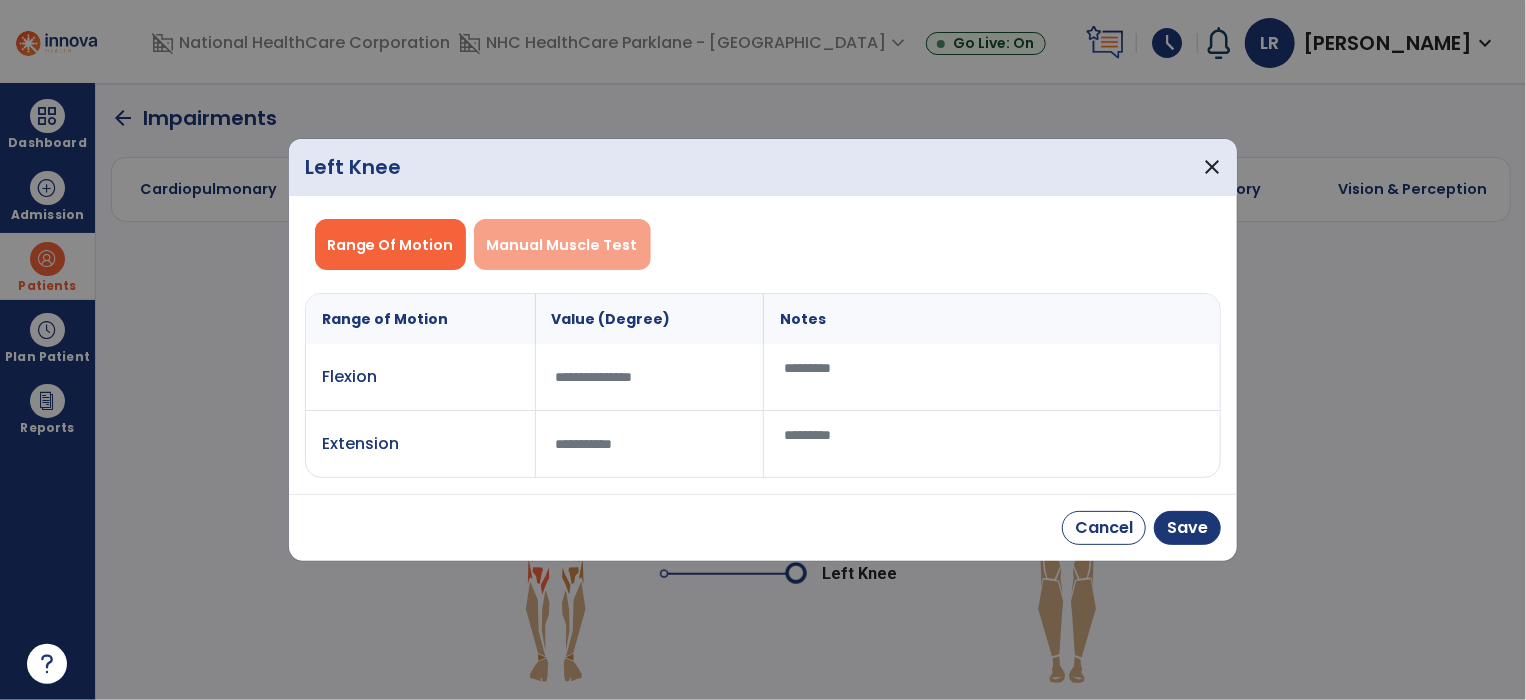 click on "Manual Muscle Test" at bounding box center [562, 245] 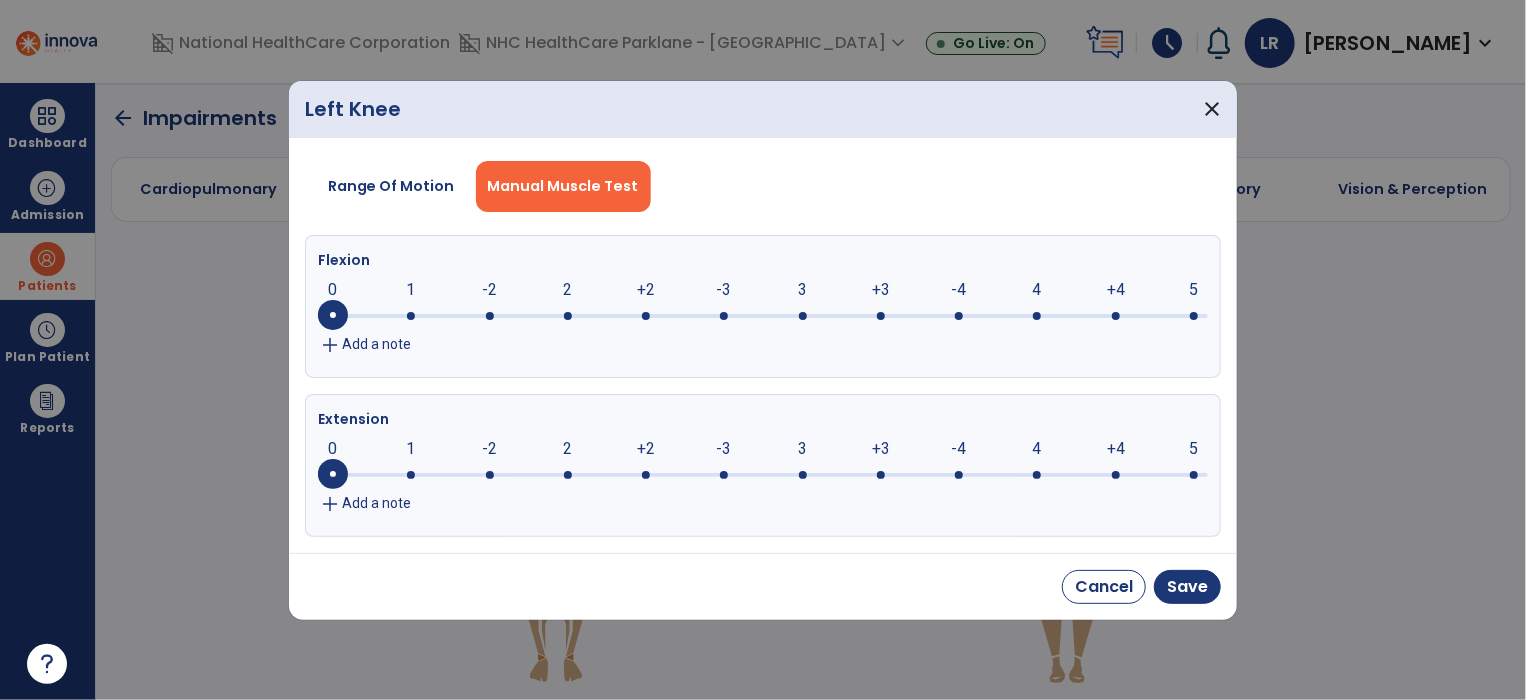 click 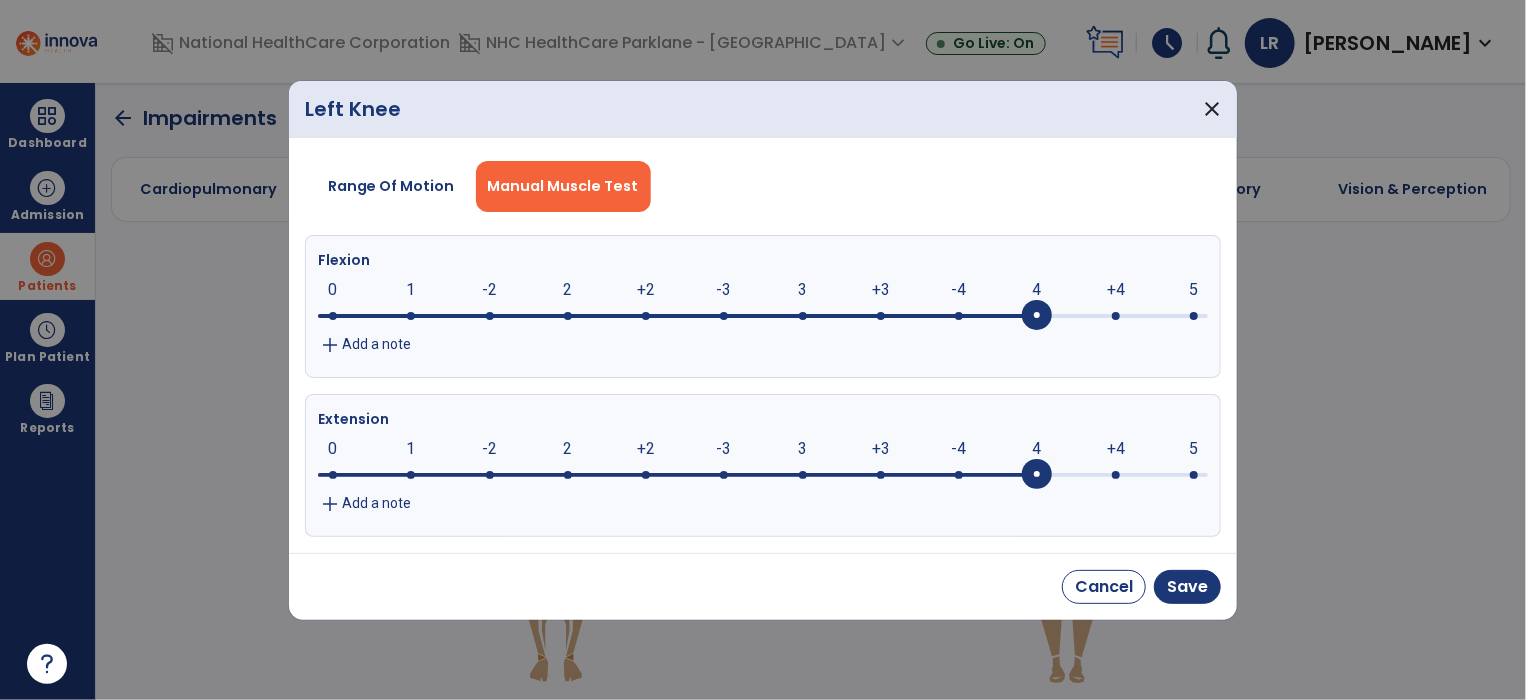 click 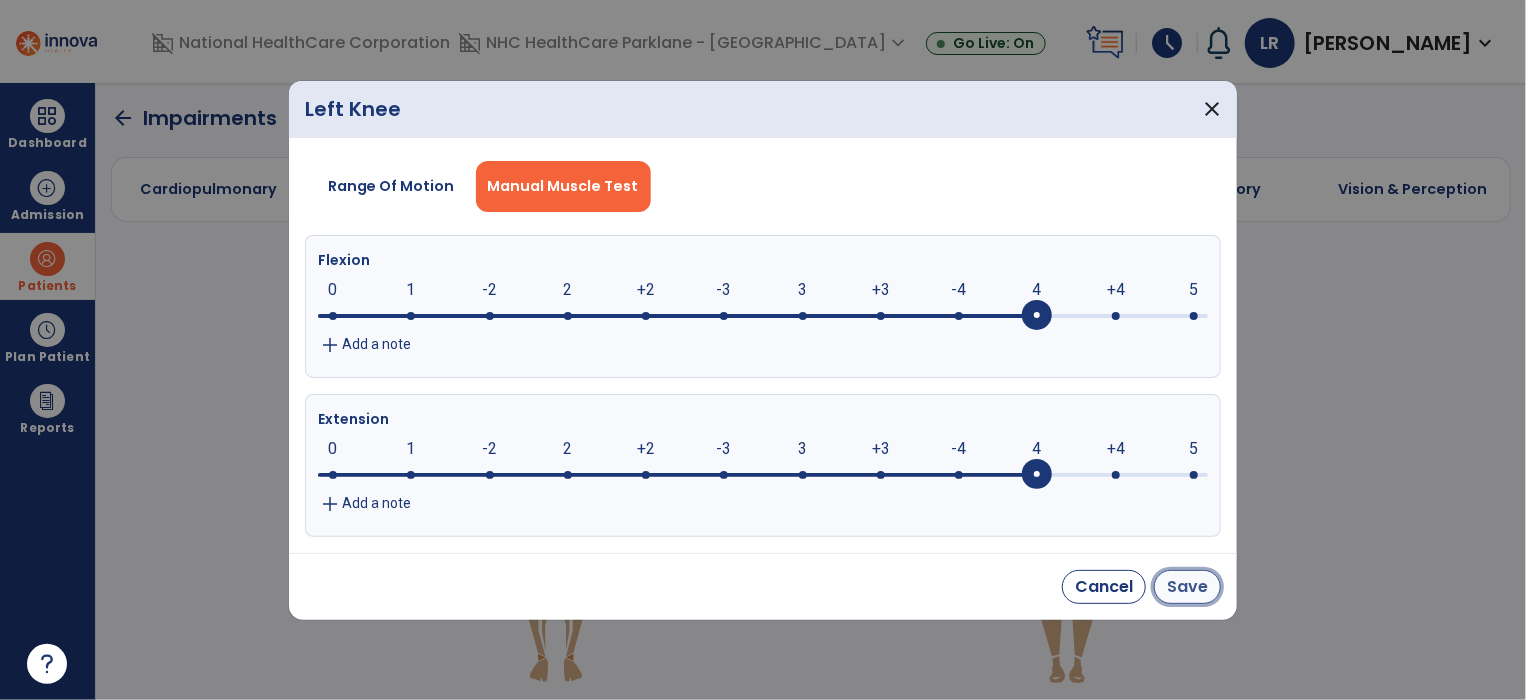 click on "Save" at bounding box center (1187, 587) 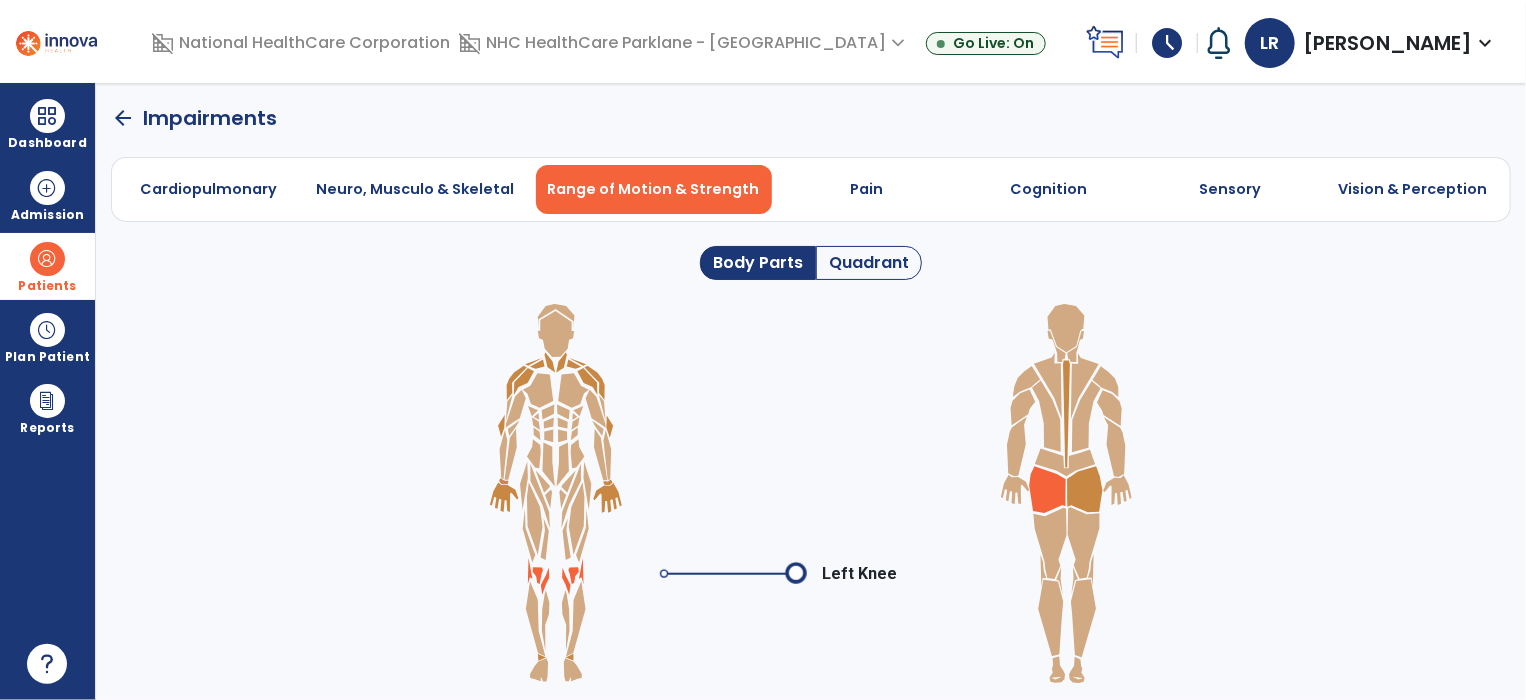 click 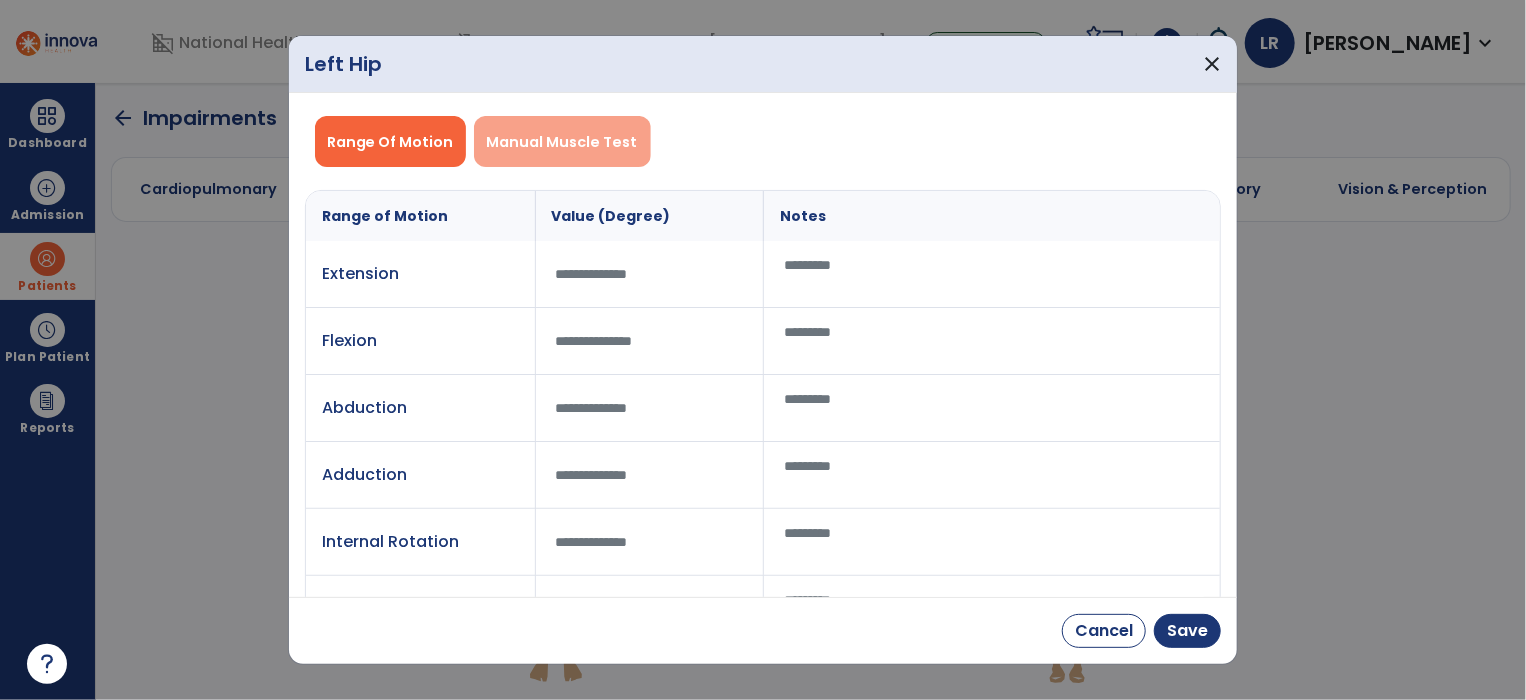 click on "Manual Muscle Test" at bounding box center [562, 142] 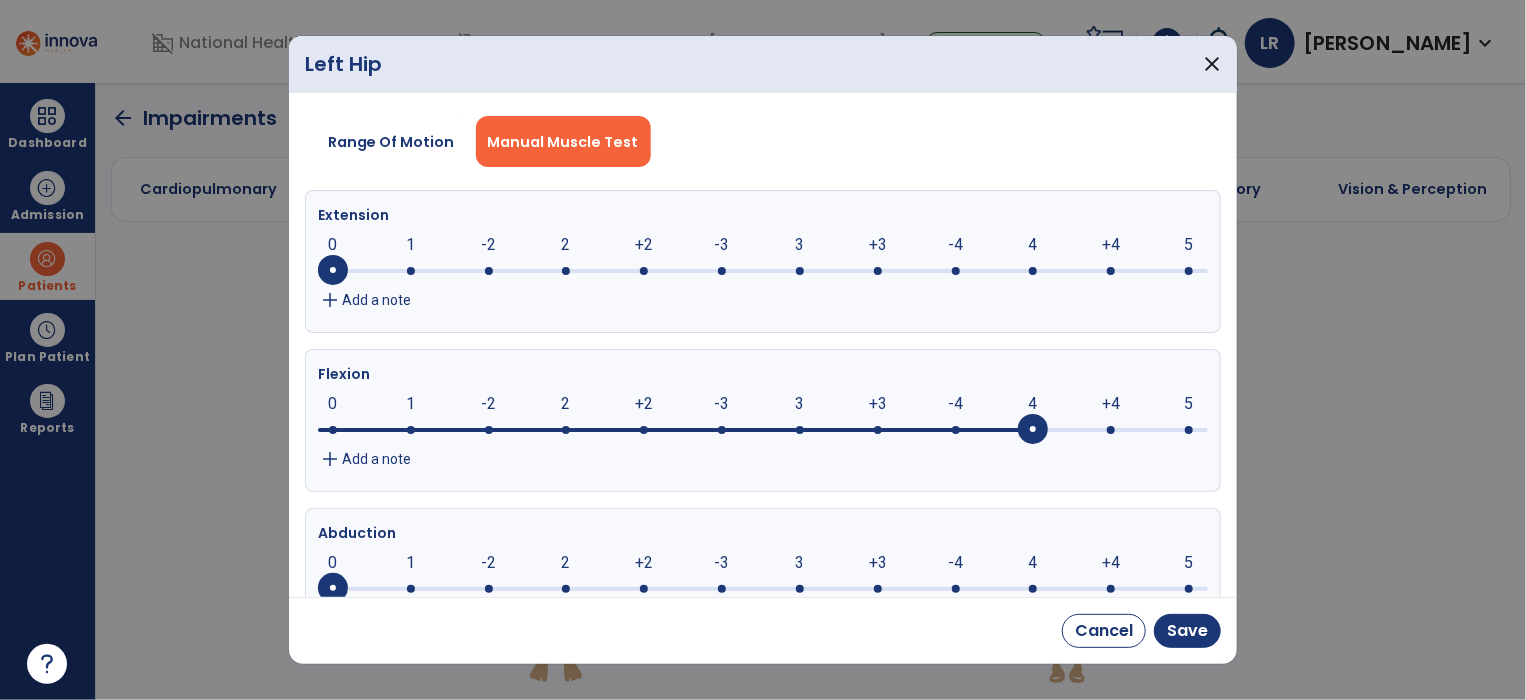 click 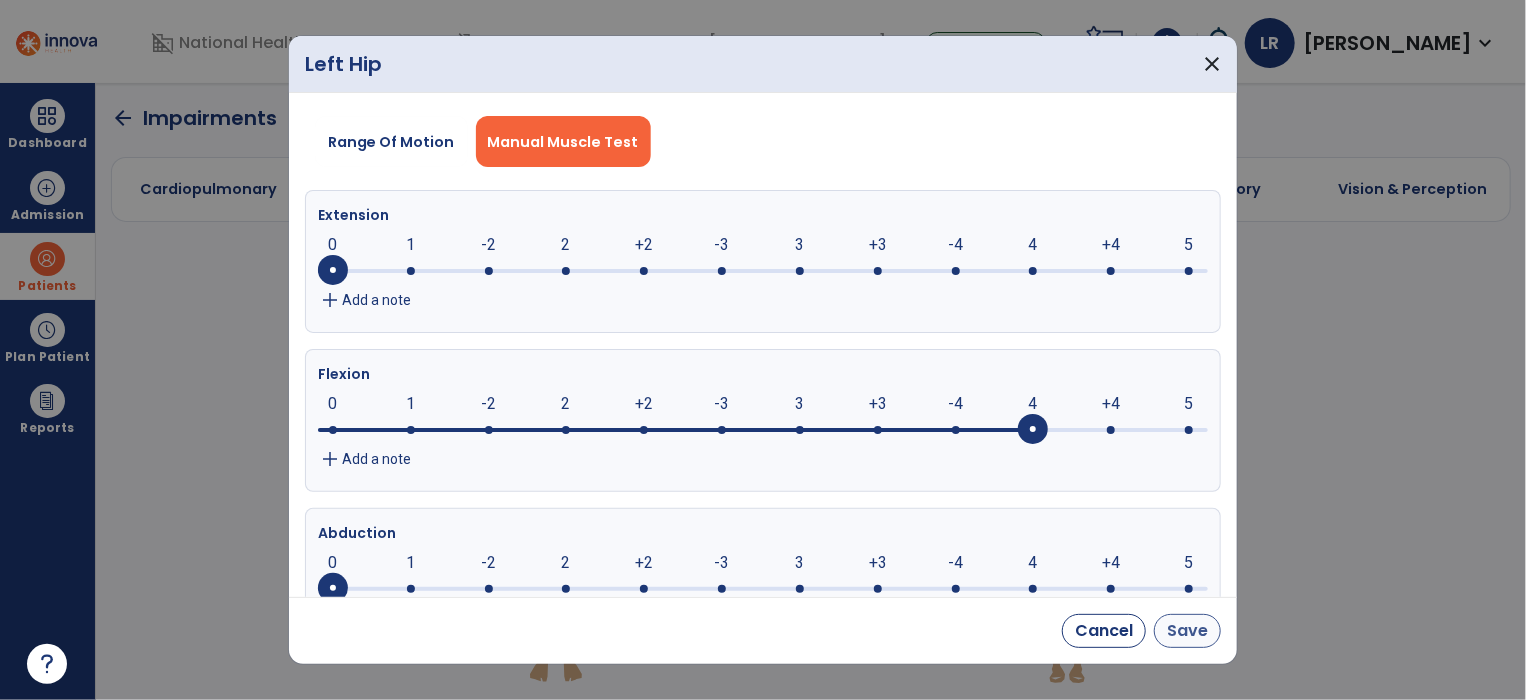 click on "Save" at bounding box center (1187, 631) 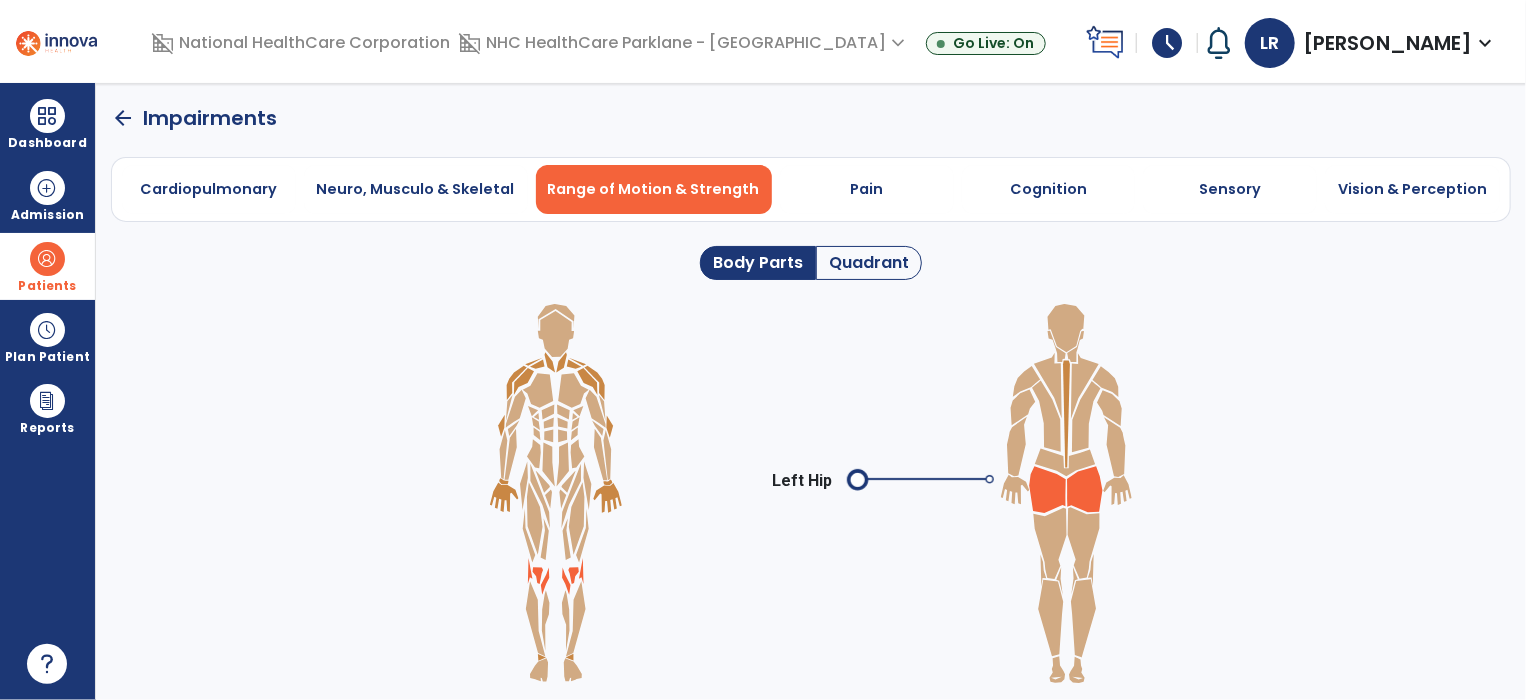 click 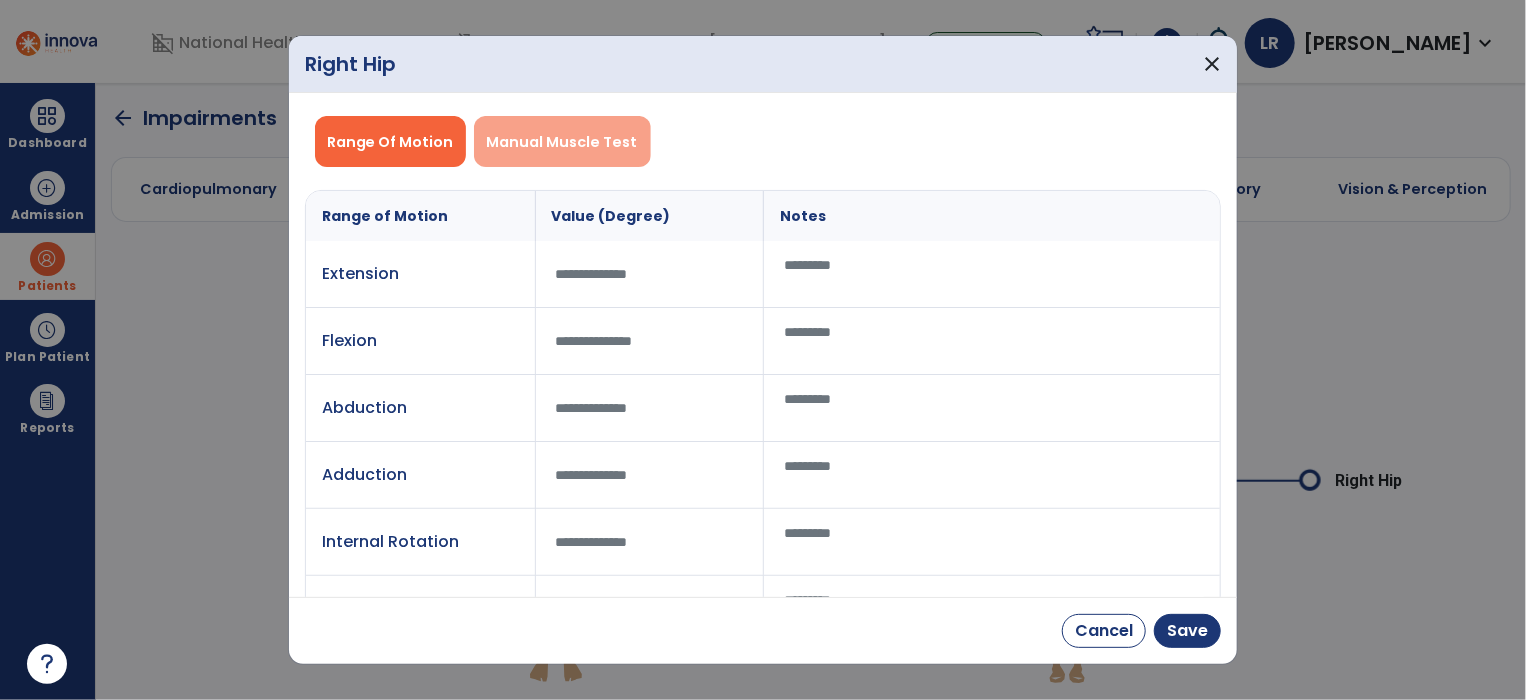 click on "Manual Muscle Test" at bounding box center [562, 142] 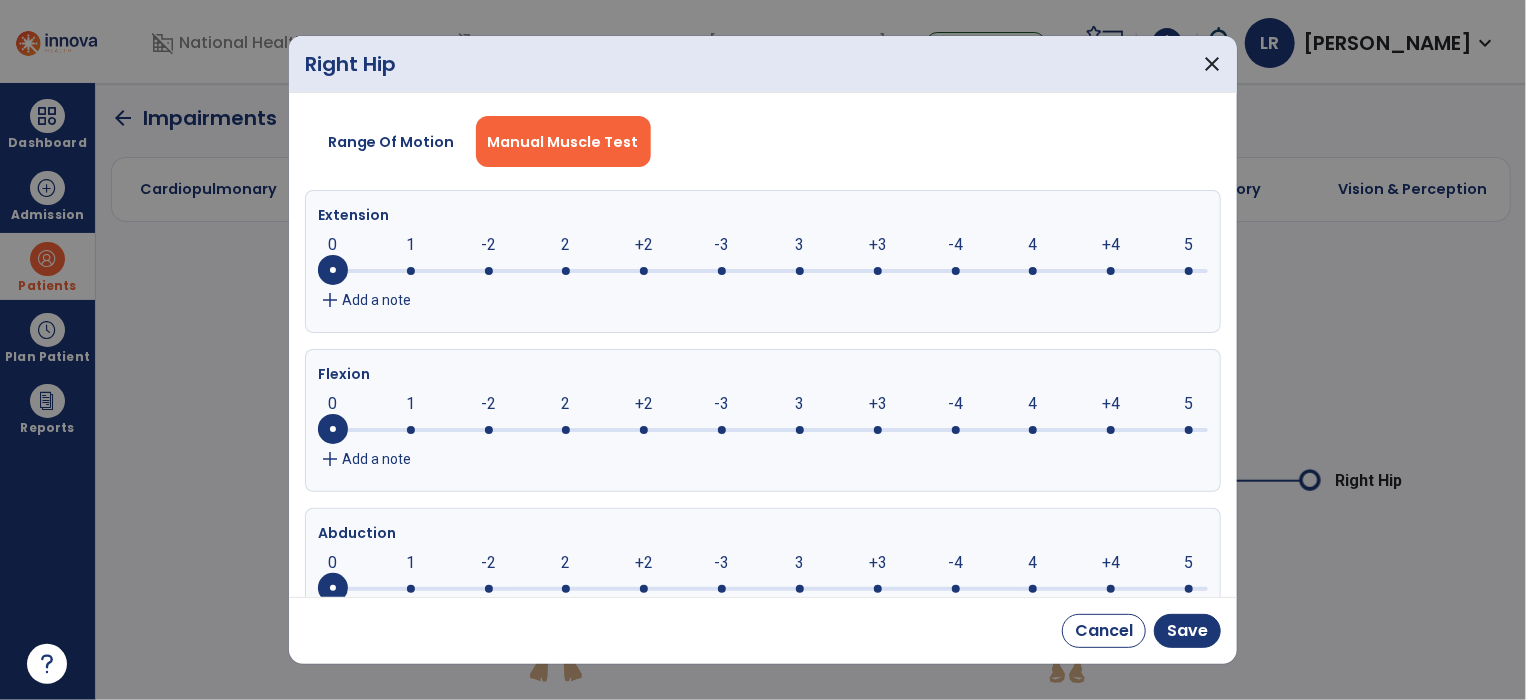 click 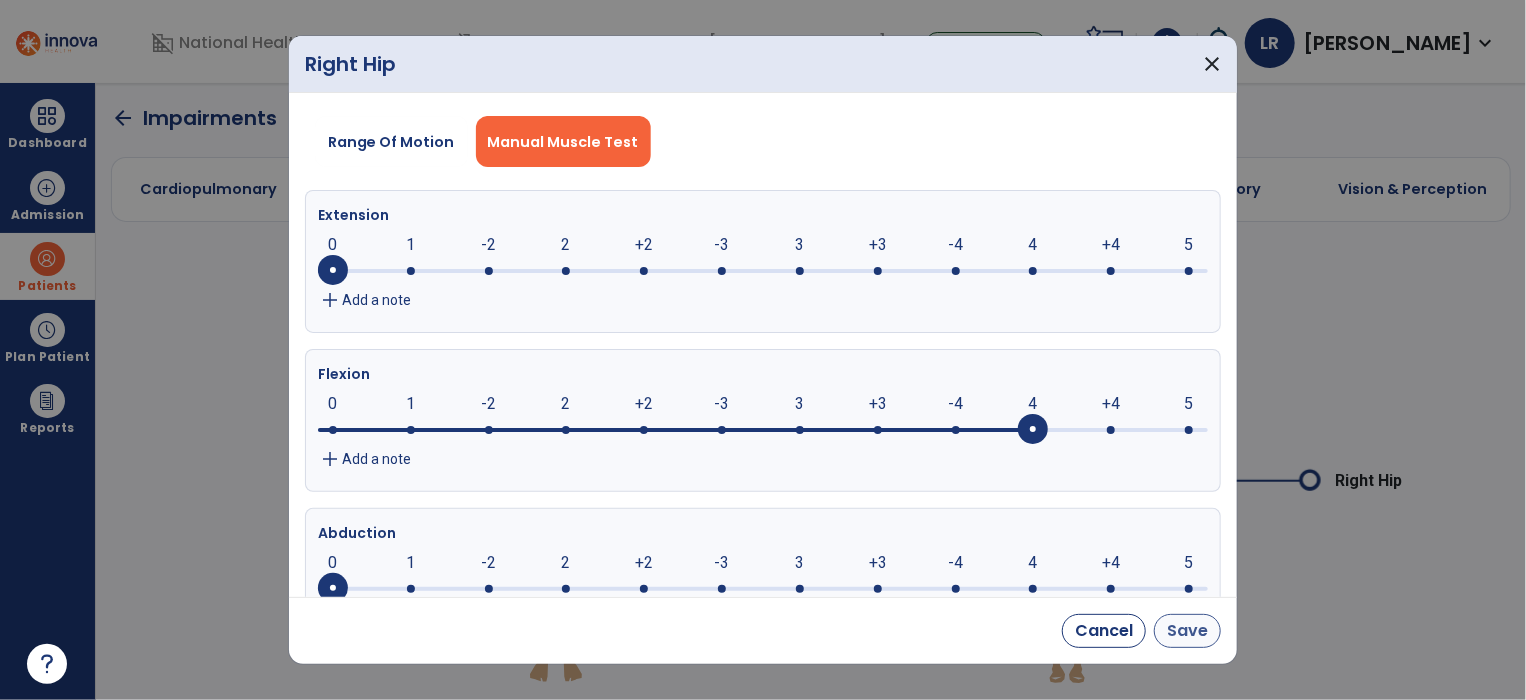 click on "Save" at bounding box center [1187, 631] 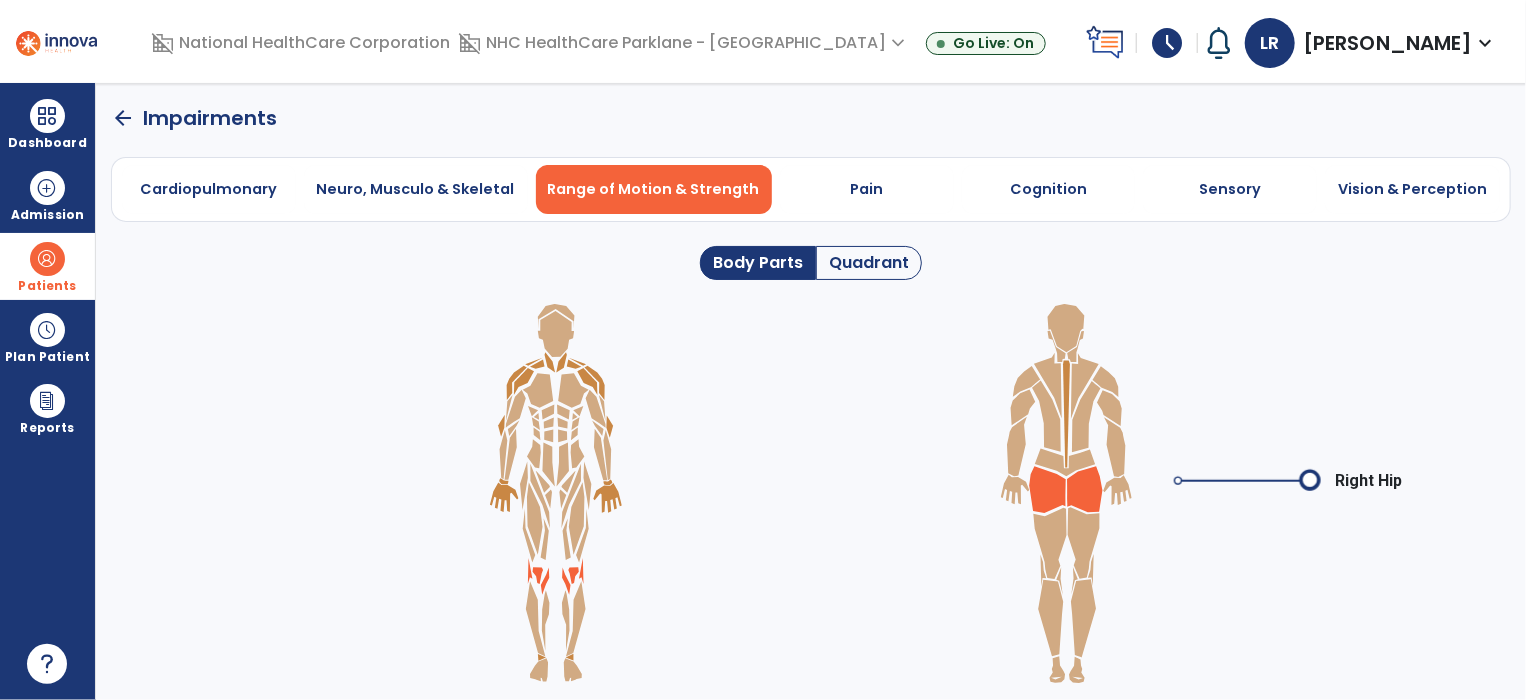 click on "arrow_back" 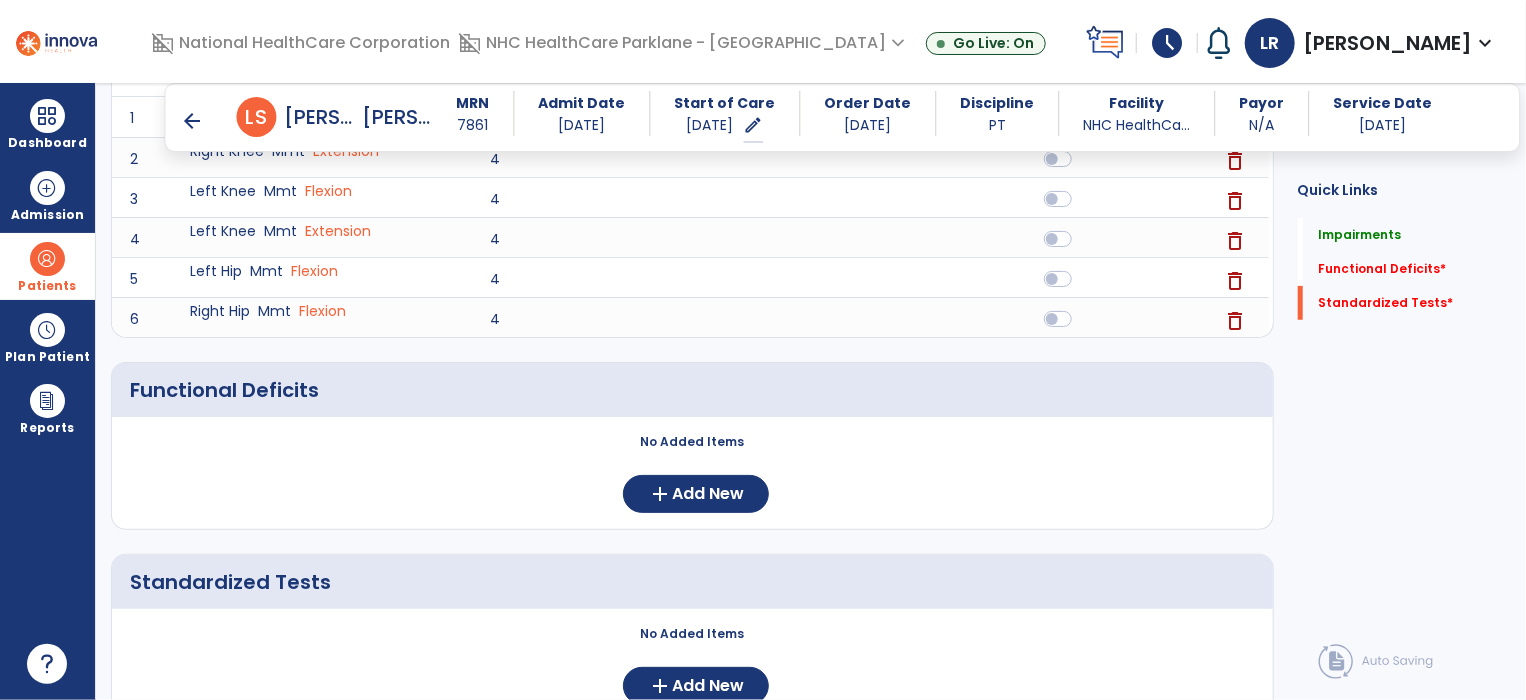 scroll, scrollTop: 436, scrollLeft: 0, axis: vertical 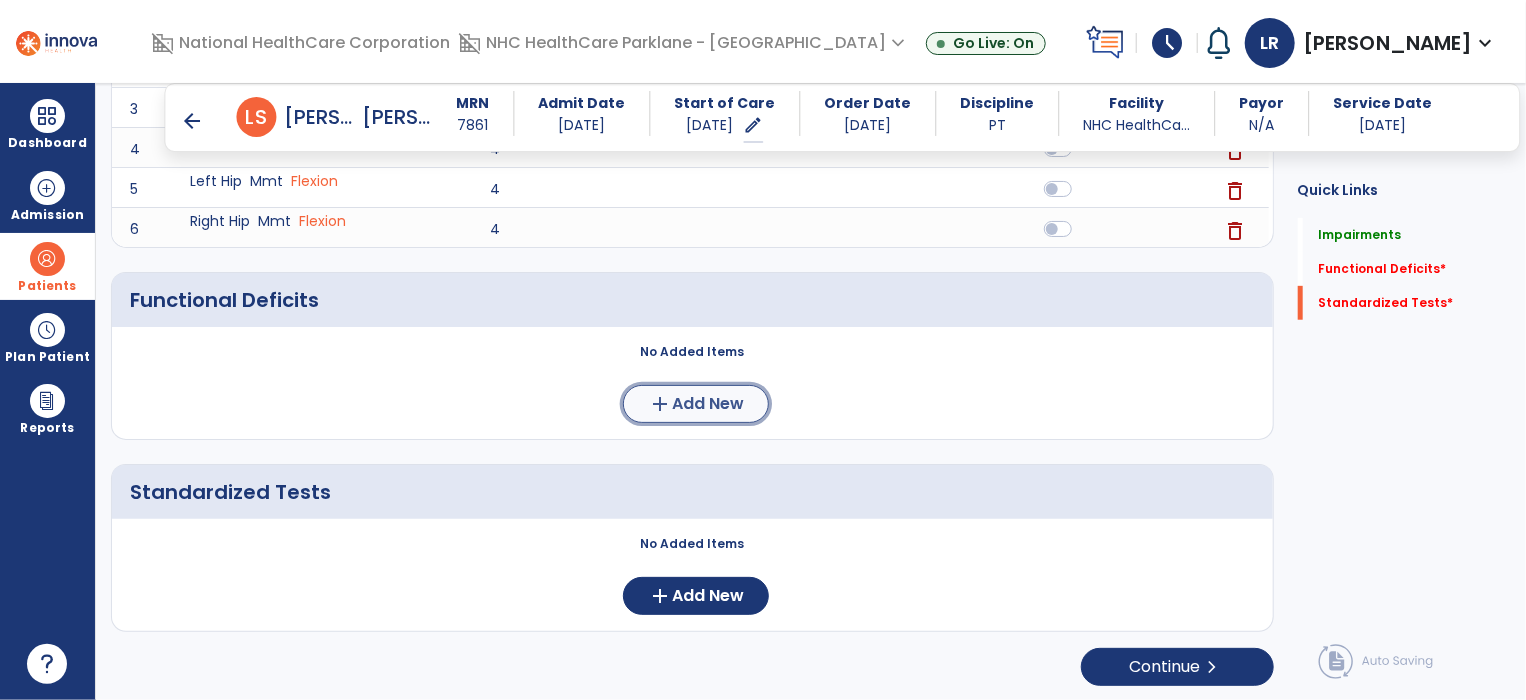 click on "Add New" 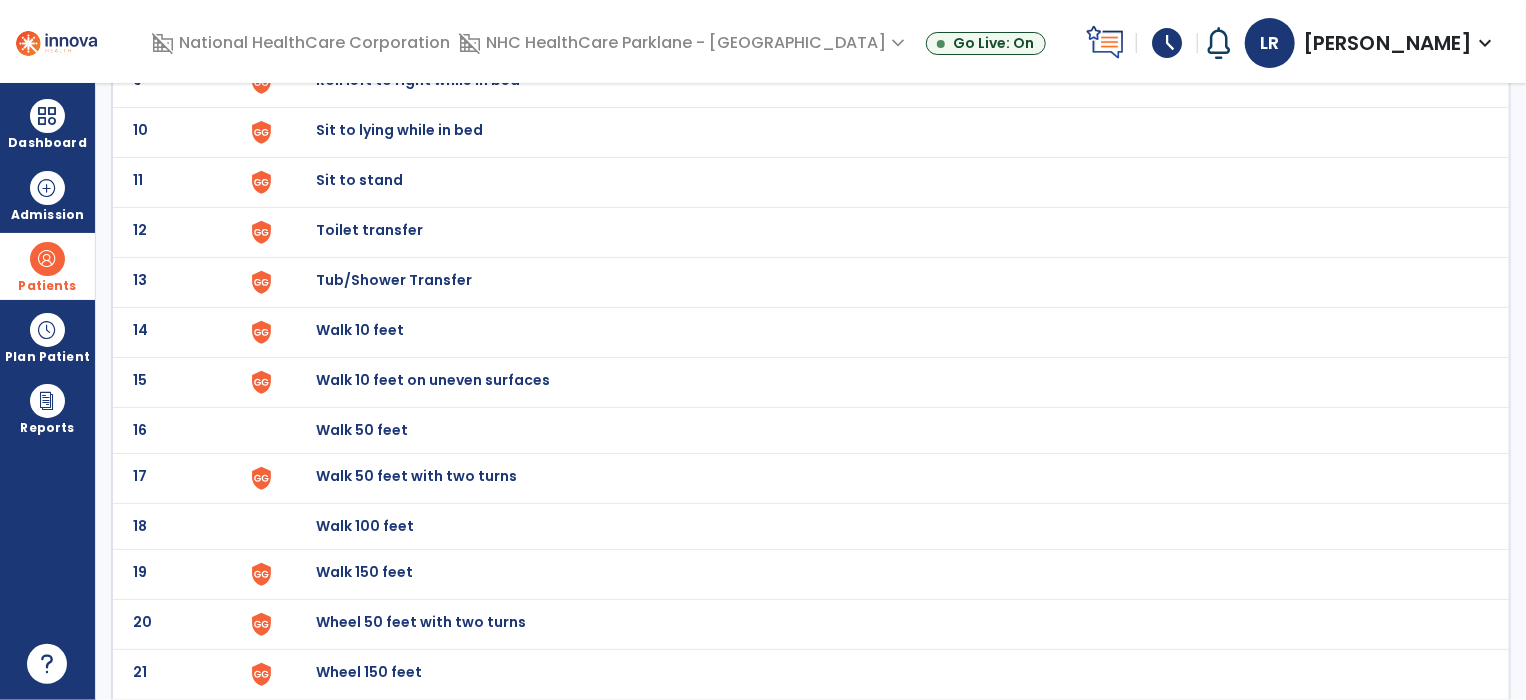 scroll, scrollTop: 580, scrollLeft: 0, axis: vertical 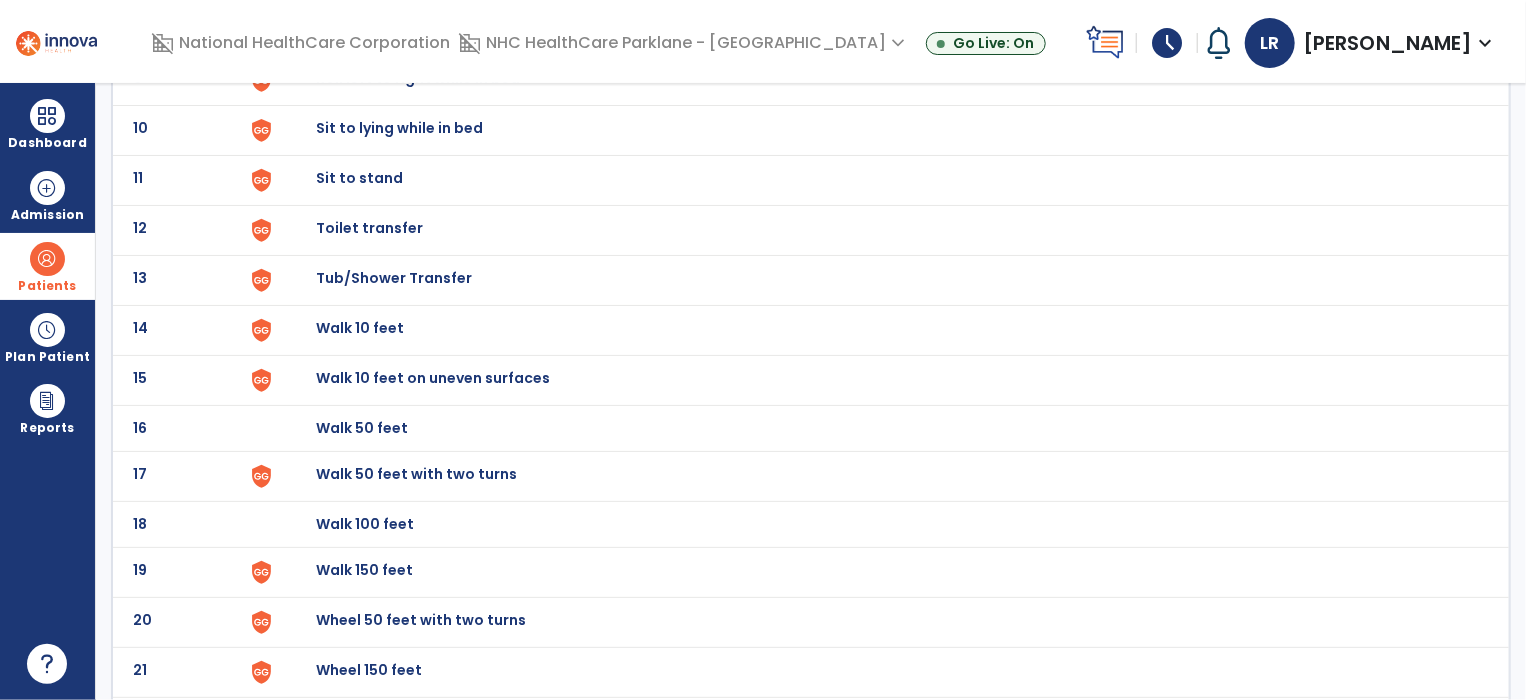 click at bounding box center (295, -316) 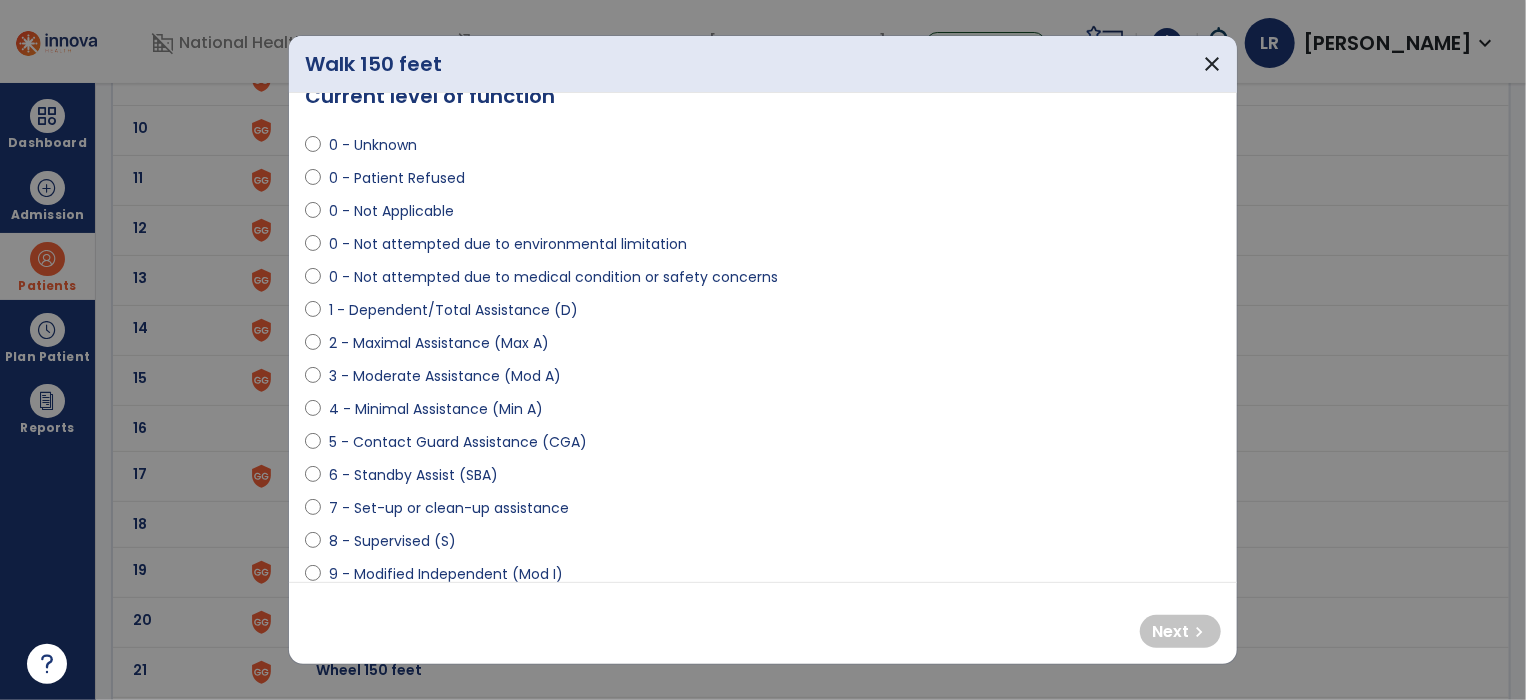 scroll, scrollTop: 78, scrollLeft: 0, axis: vertical 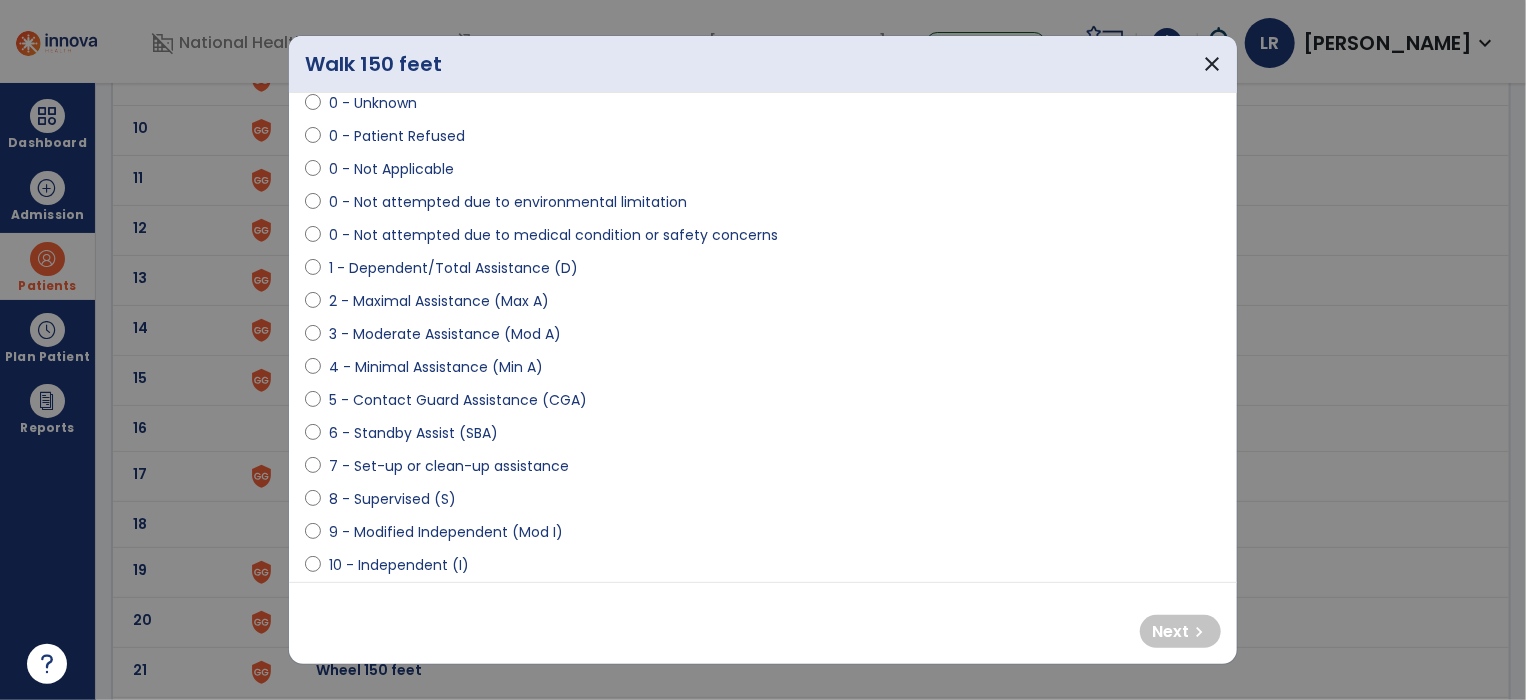 select on "**********" 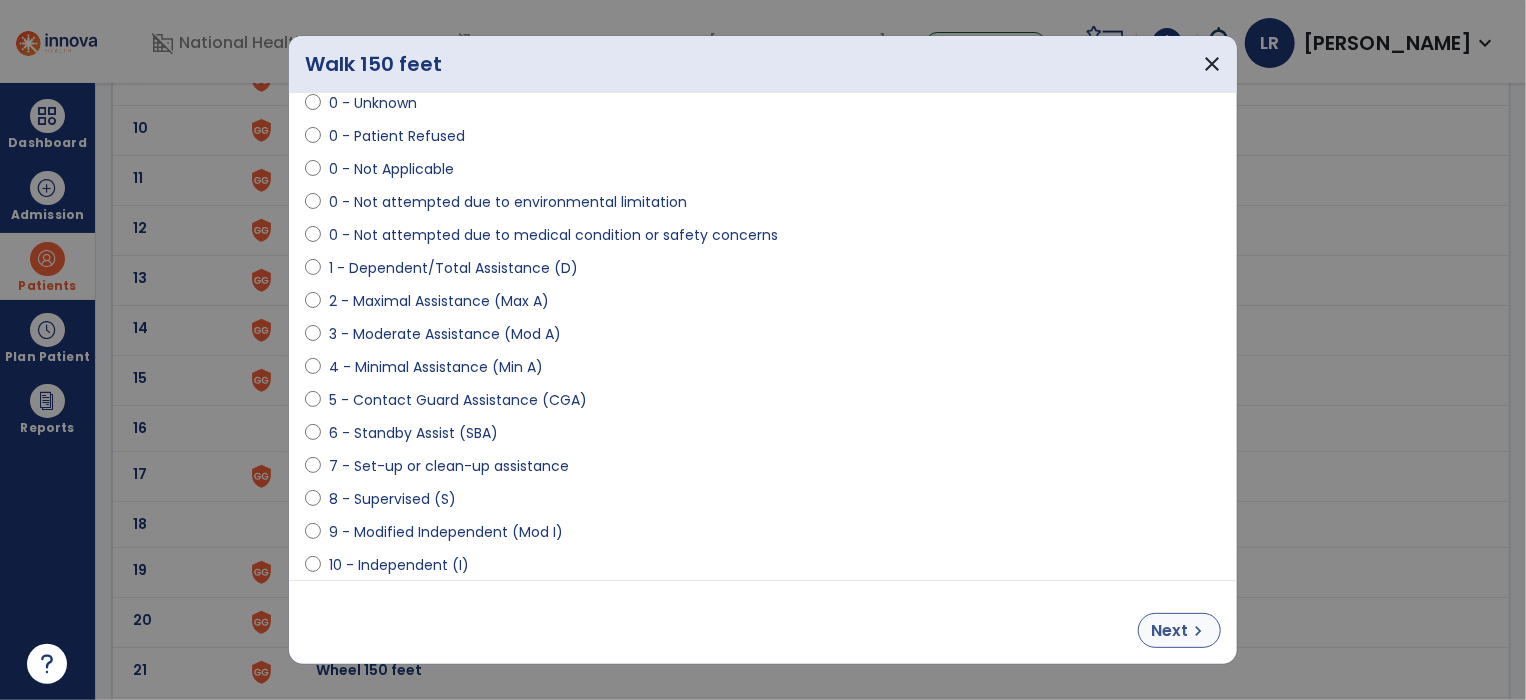 click on "Next" at bounding box center [1169, 631] 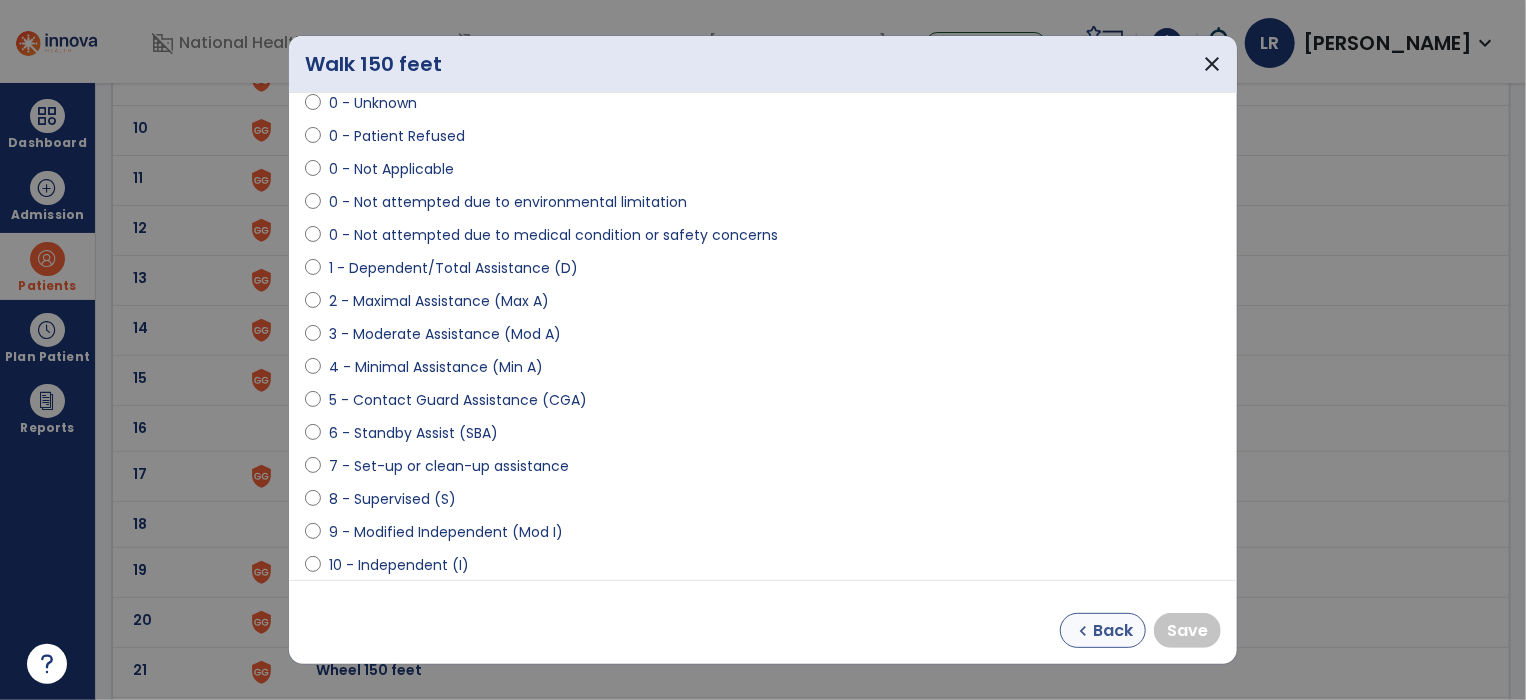 click on "Back" at bounding box center (1113, 631) 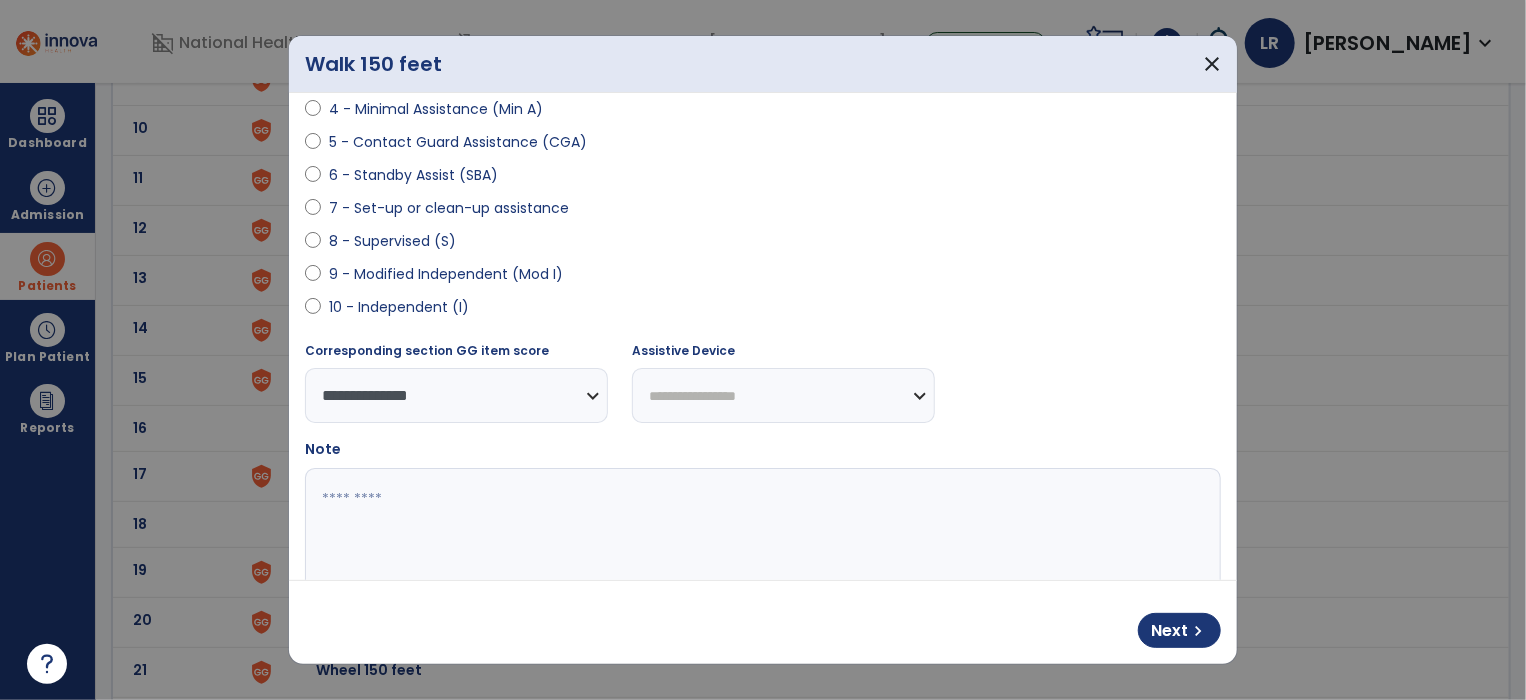 scroll, scrollTop: 338, scrollLeft: 0, axis: vertical 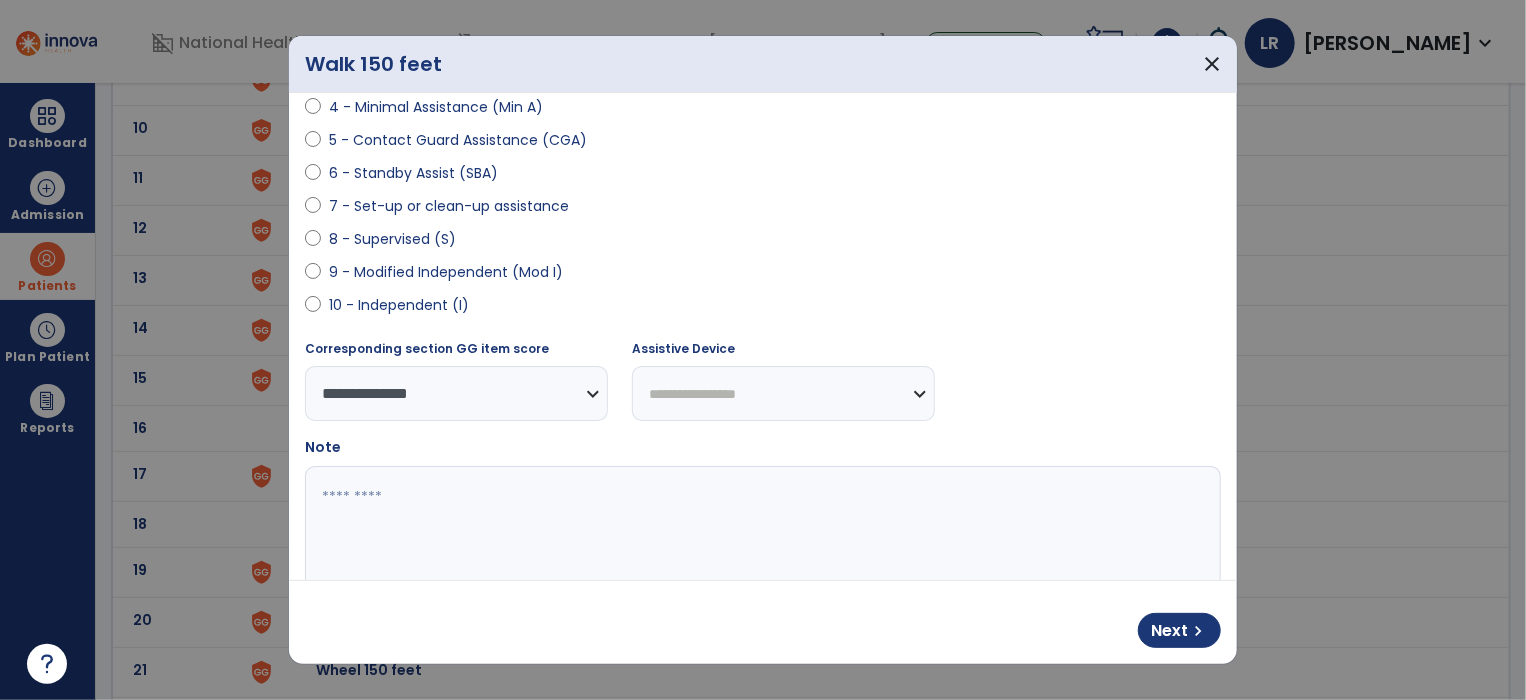 click on "**********" at bounding box center [783, 393] 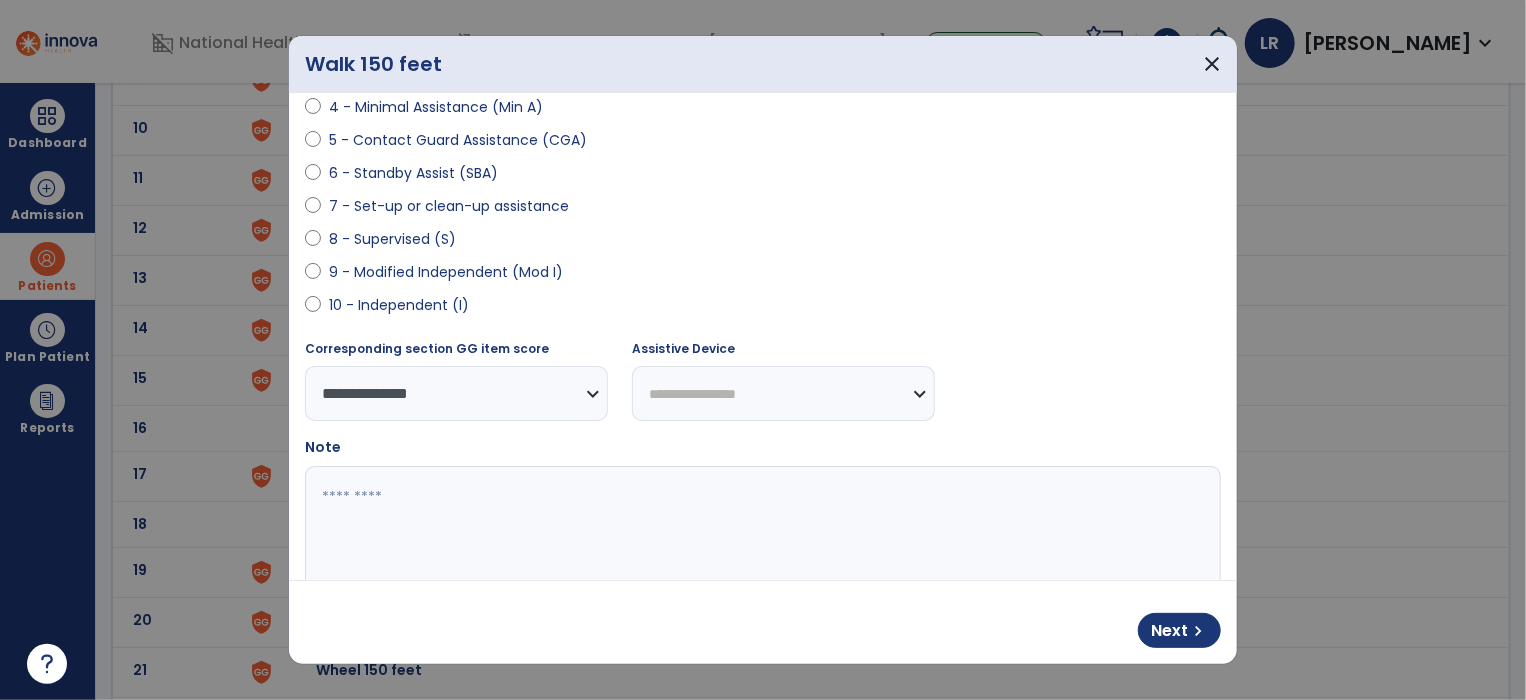 select on "********" 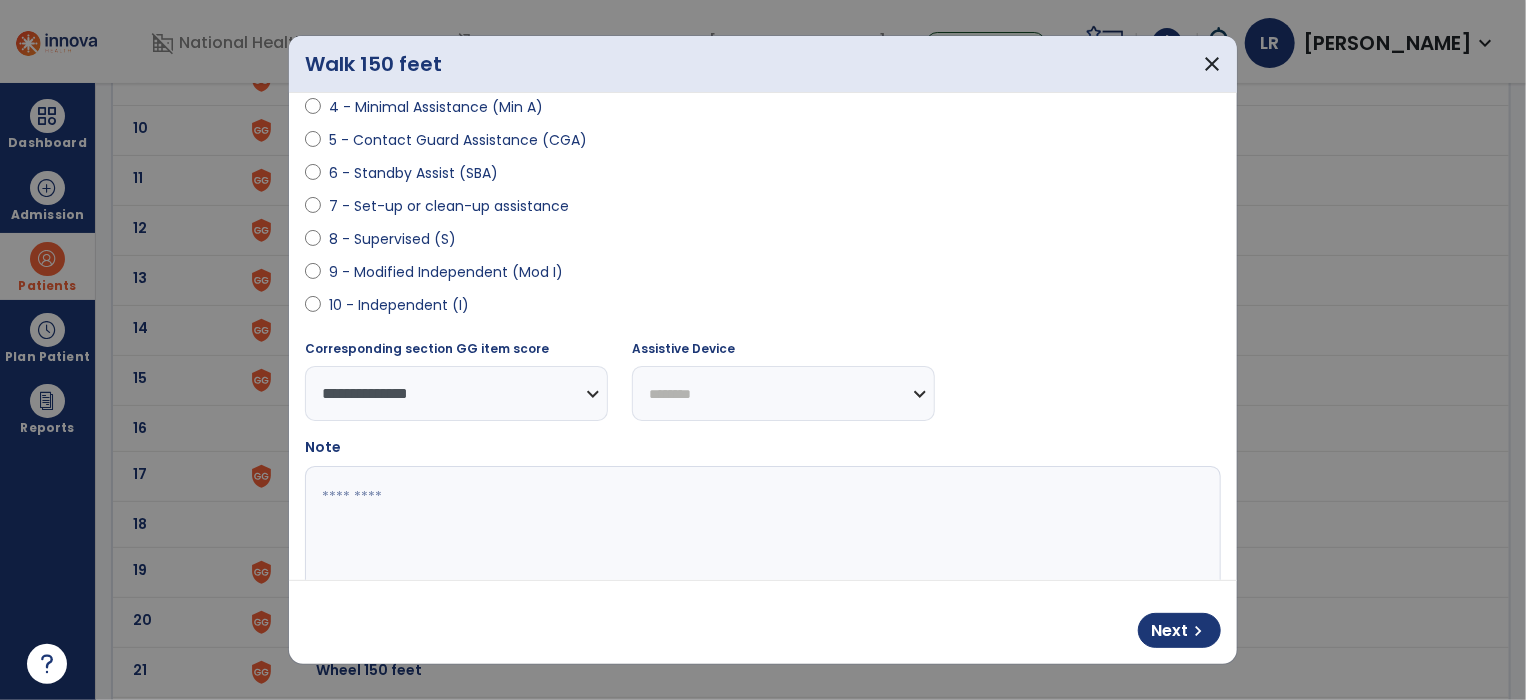 click on "**********" at bounding box center (783, 393) 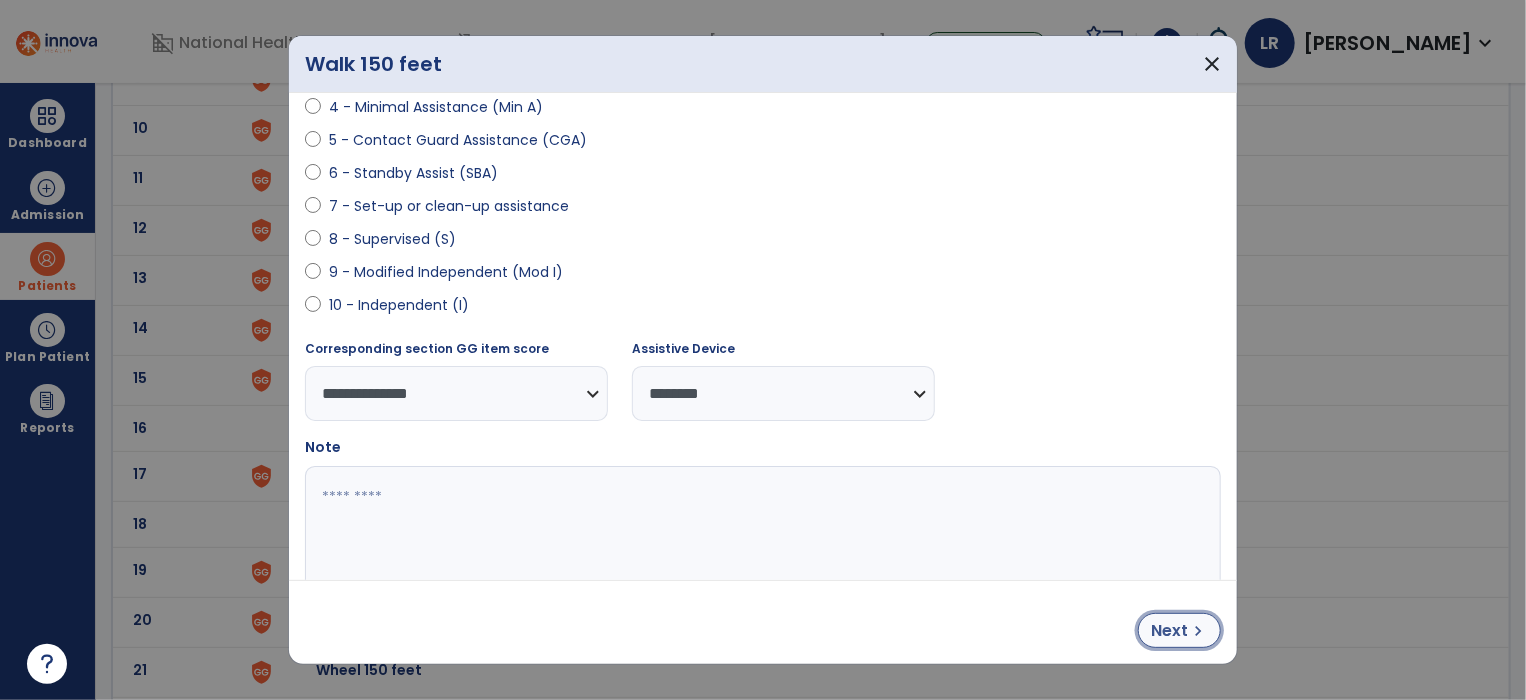 click on "chevron_right" at bounding box center [1198, 631] 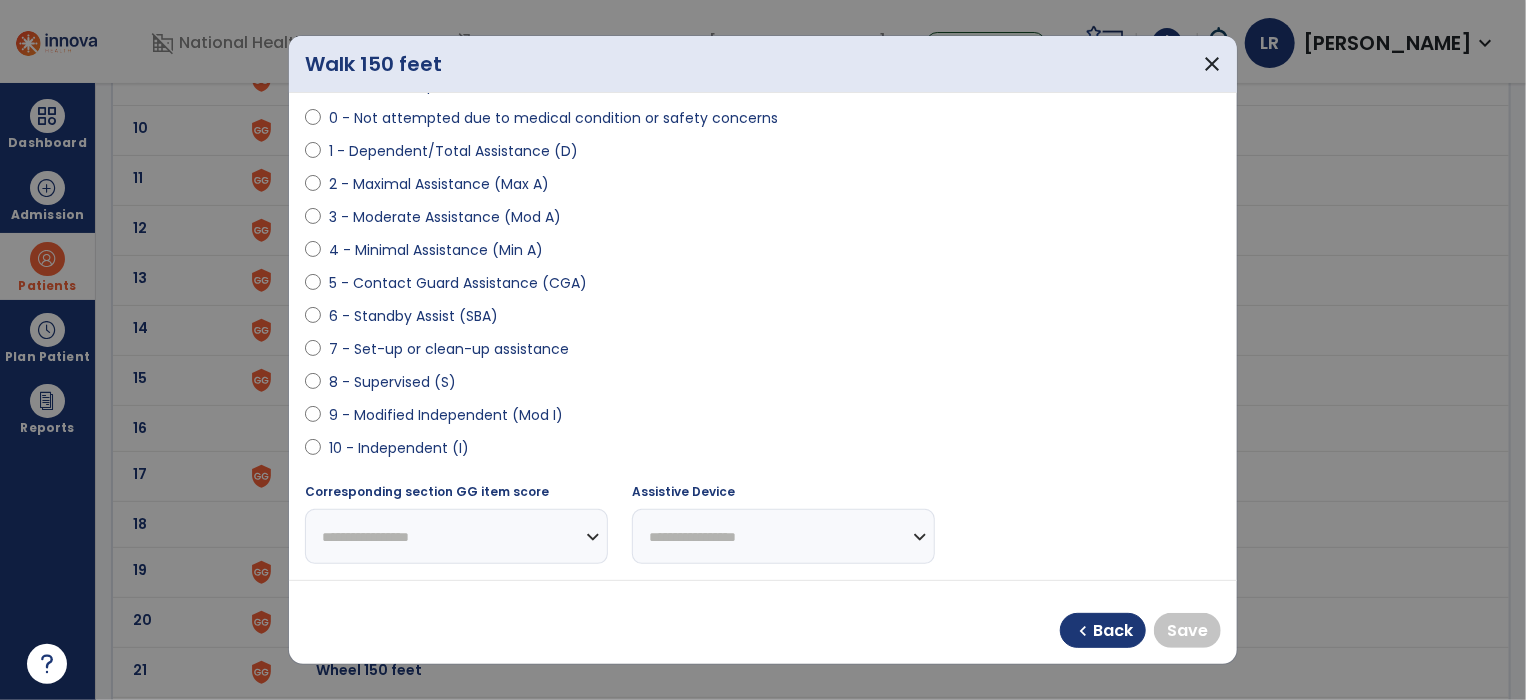 scroll, scrollTop: 200, scrollLeft: 0, axis: vertical 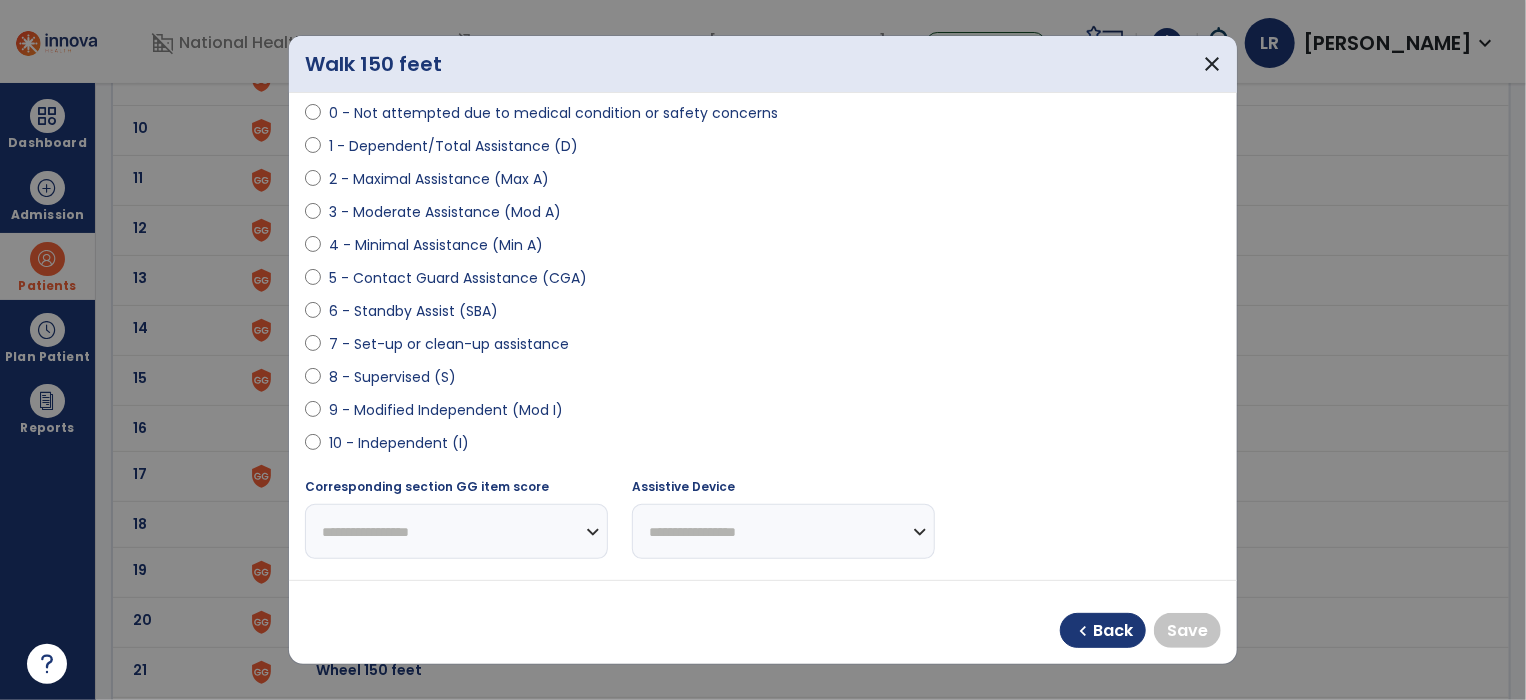 select on "**********" 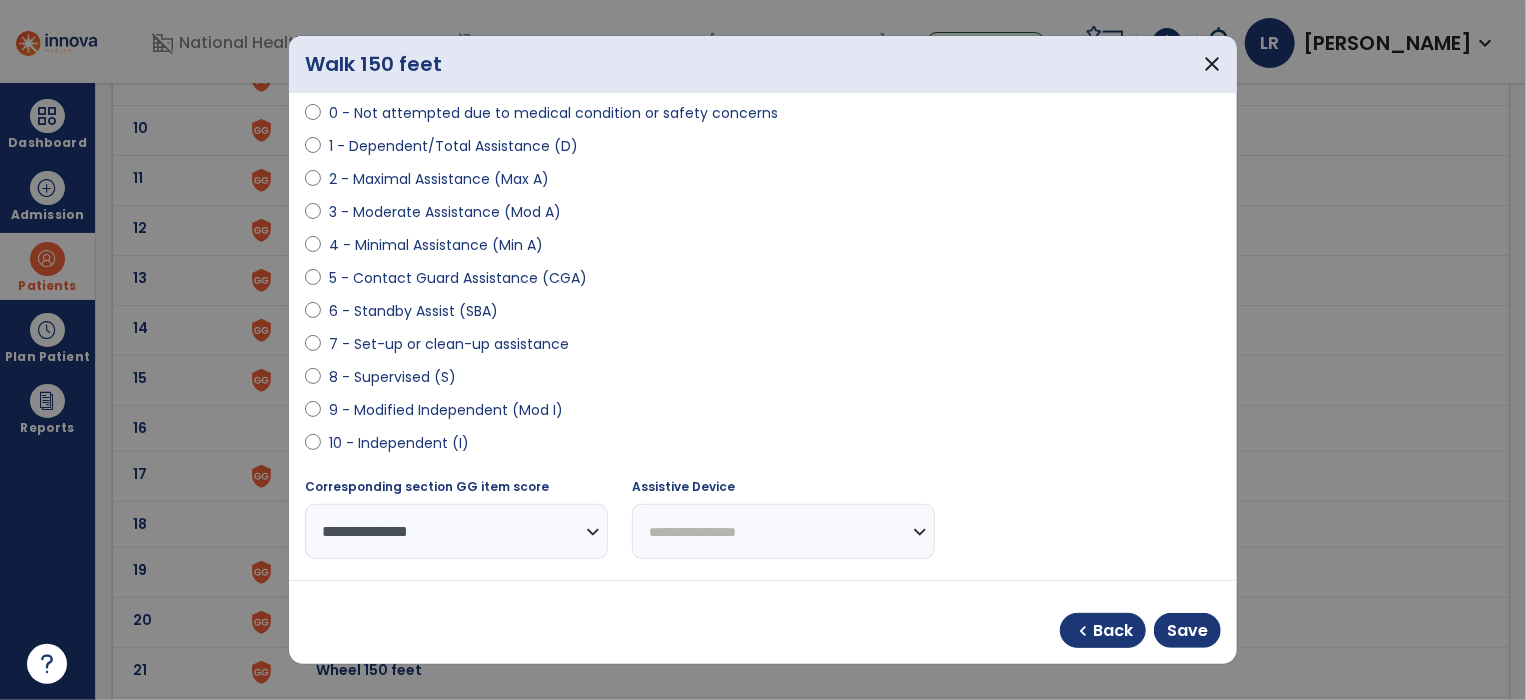 click on "**********" at bounding box center [783, 531] 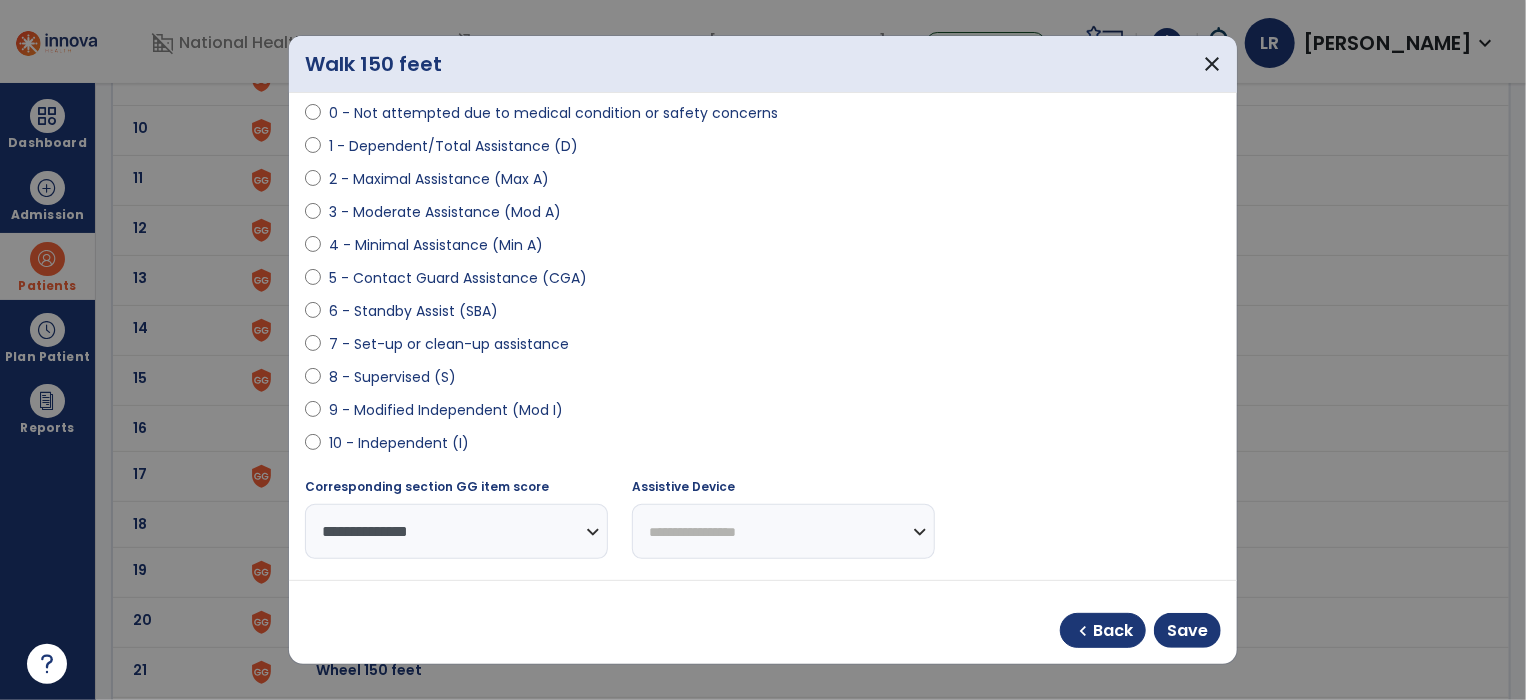 select on "********" 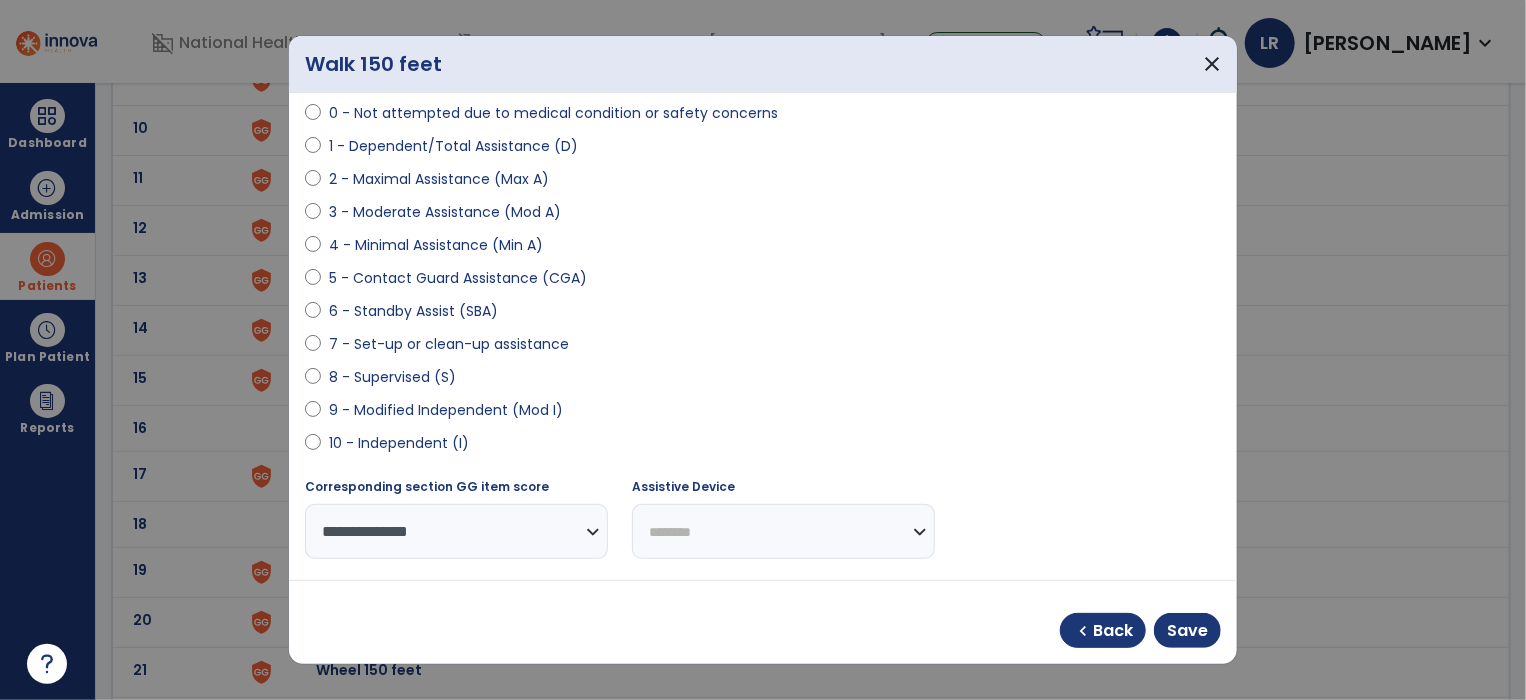 click on "**********" at bounding box center [783, 531] 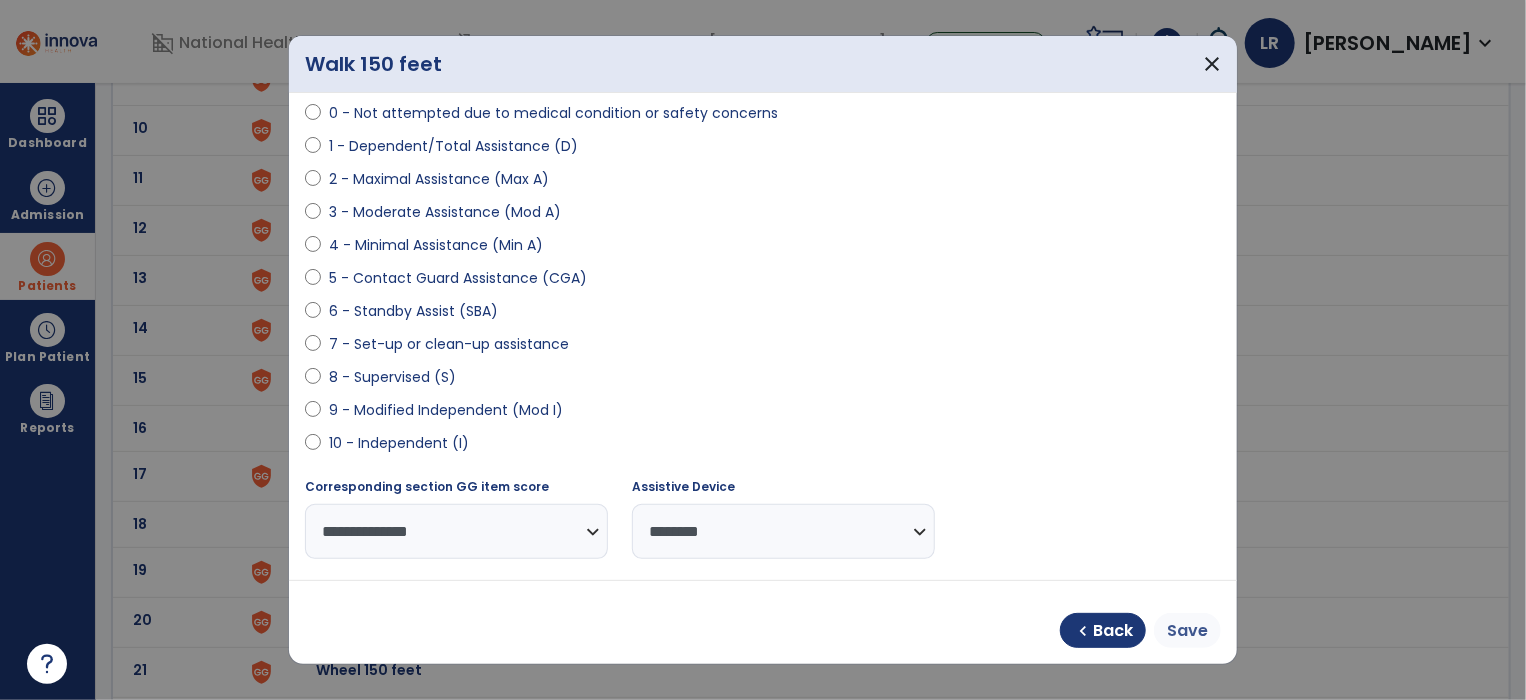 click on "Save" at bounding box center [1187, 631] 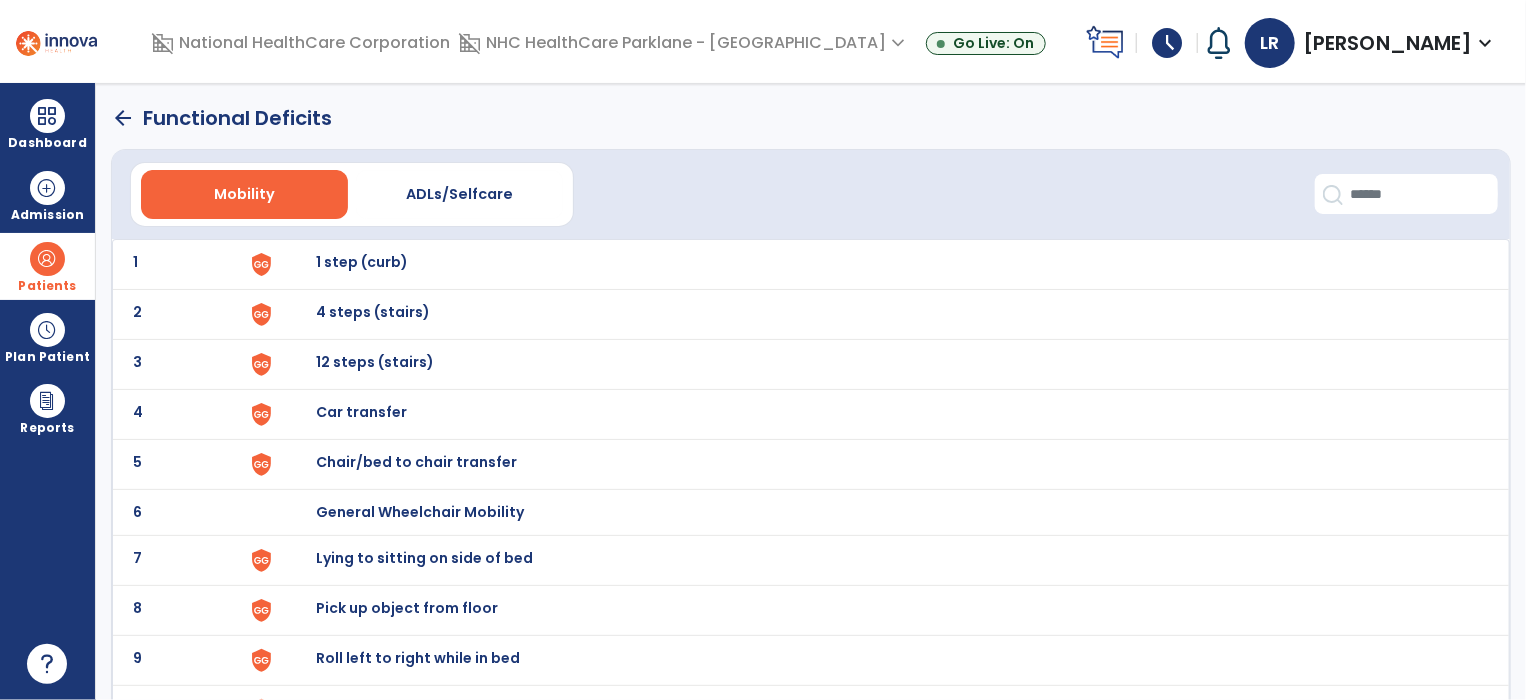 scroll, scrollTop: 0, scrollLeft: 0, axis: both 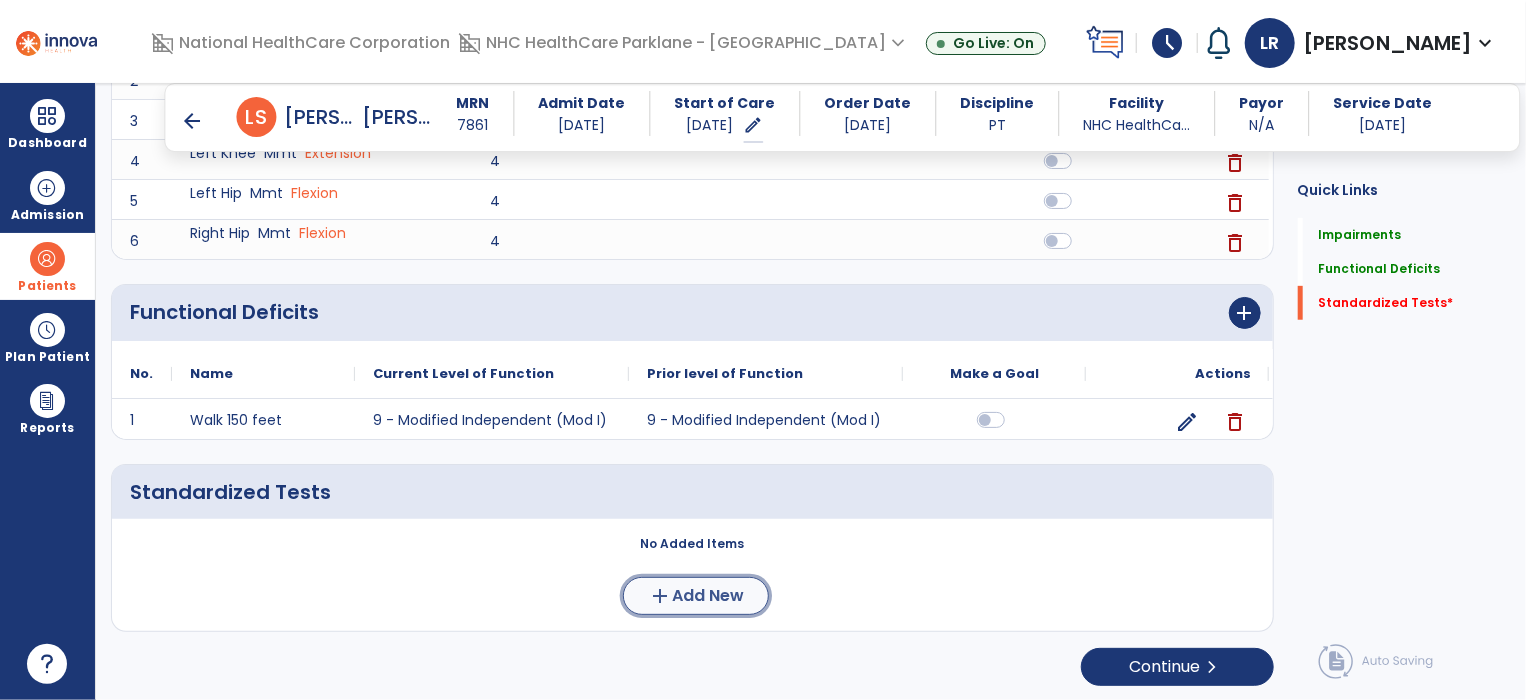 click on "Add New" 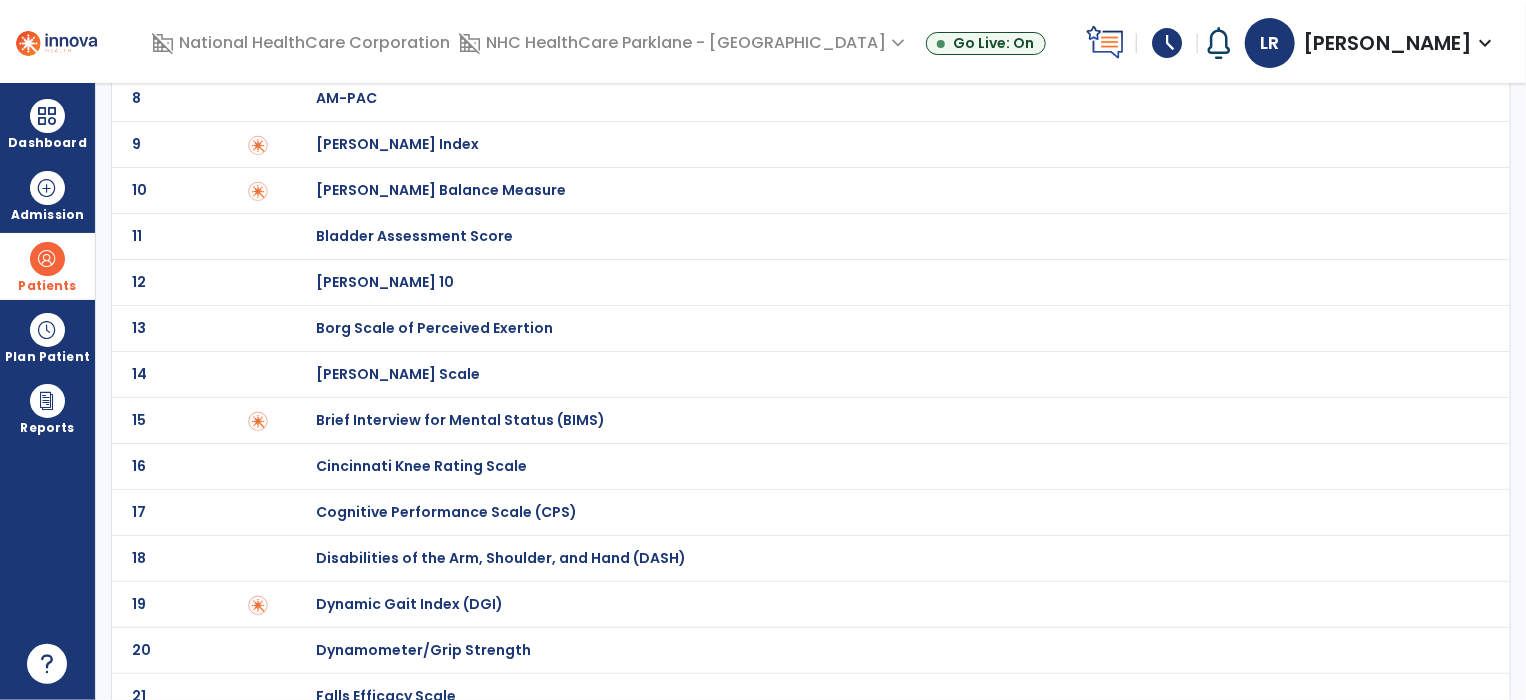 scroll, scrollTop: 0, scrollLeft: 0, axis: both 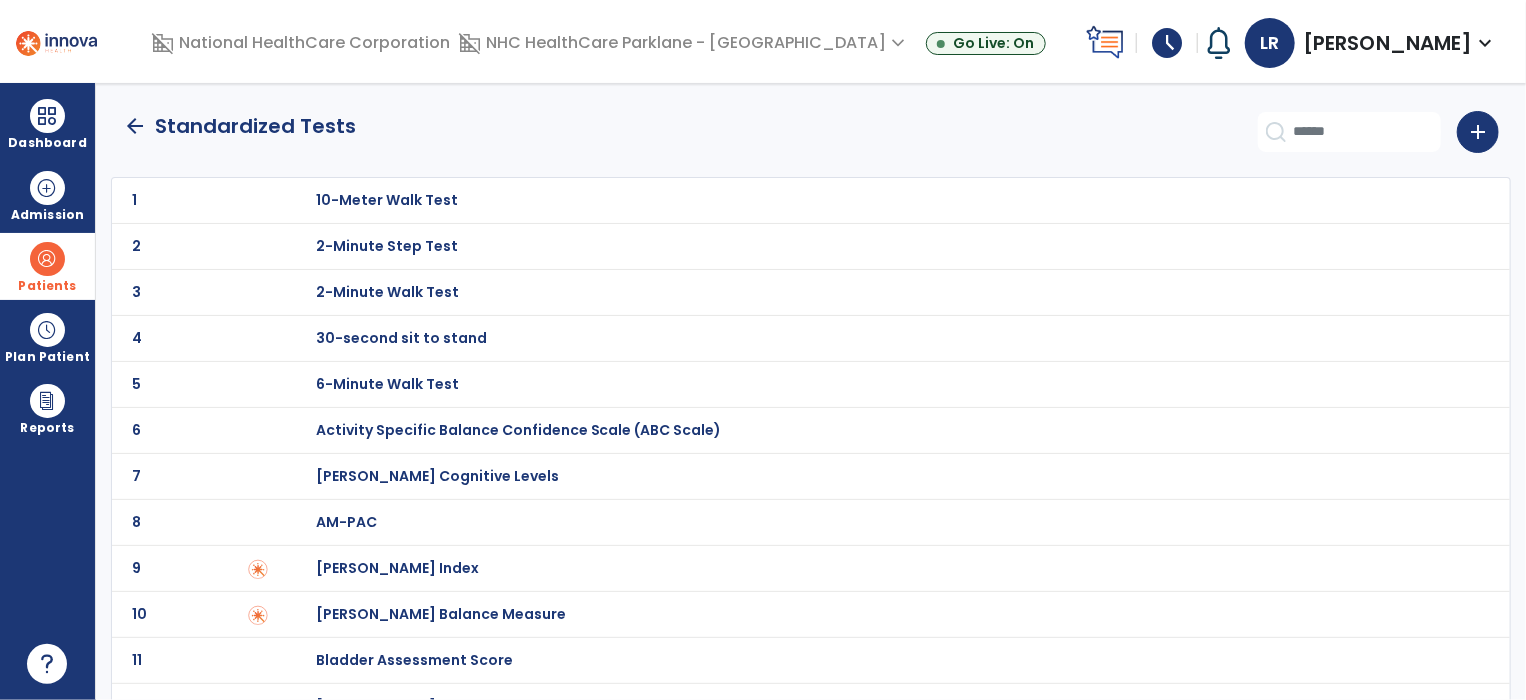 click on "3 2-Minute Walk Test" 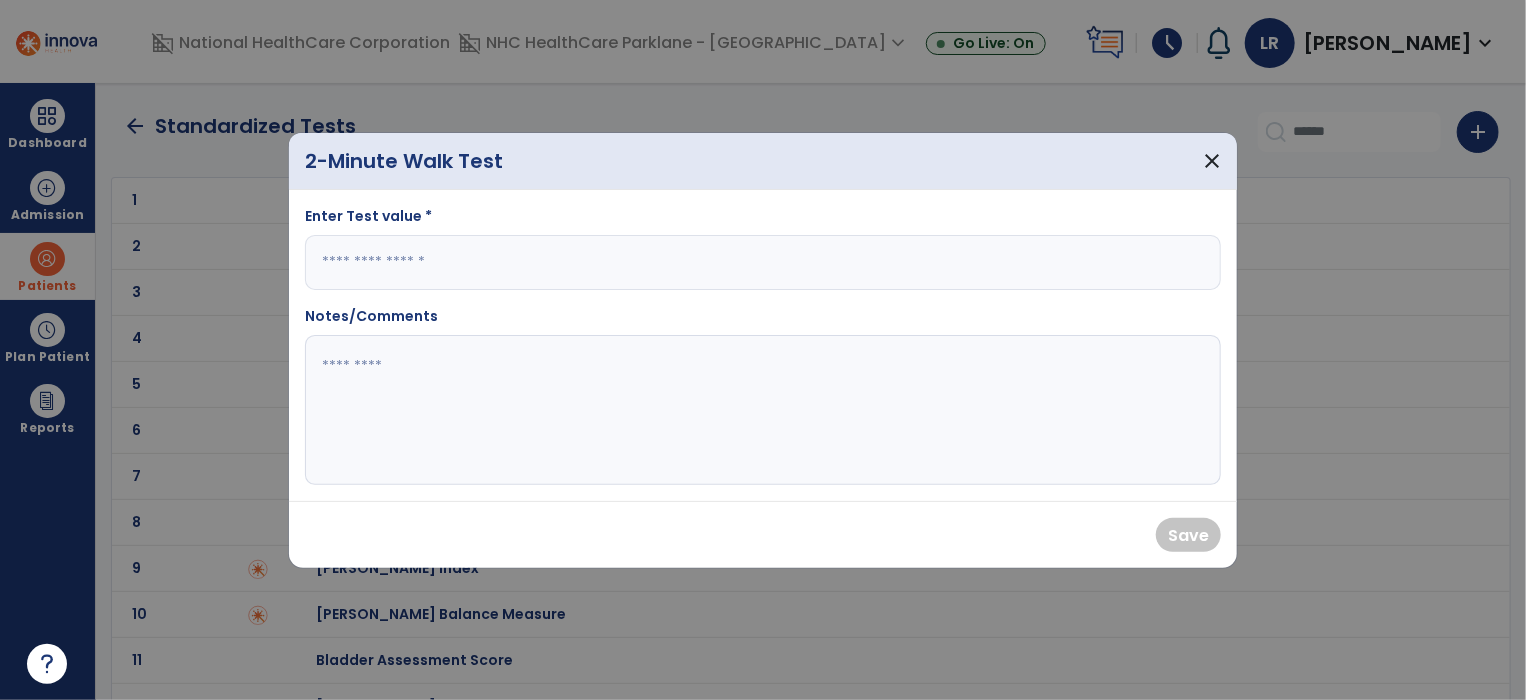 click at bounding box center [763, 262] 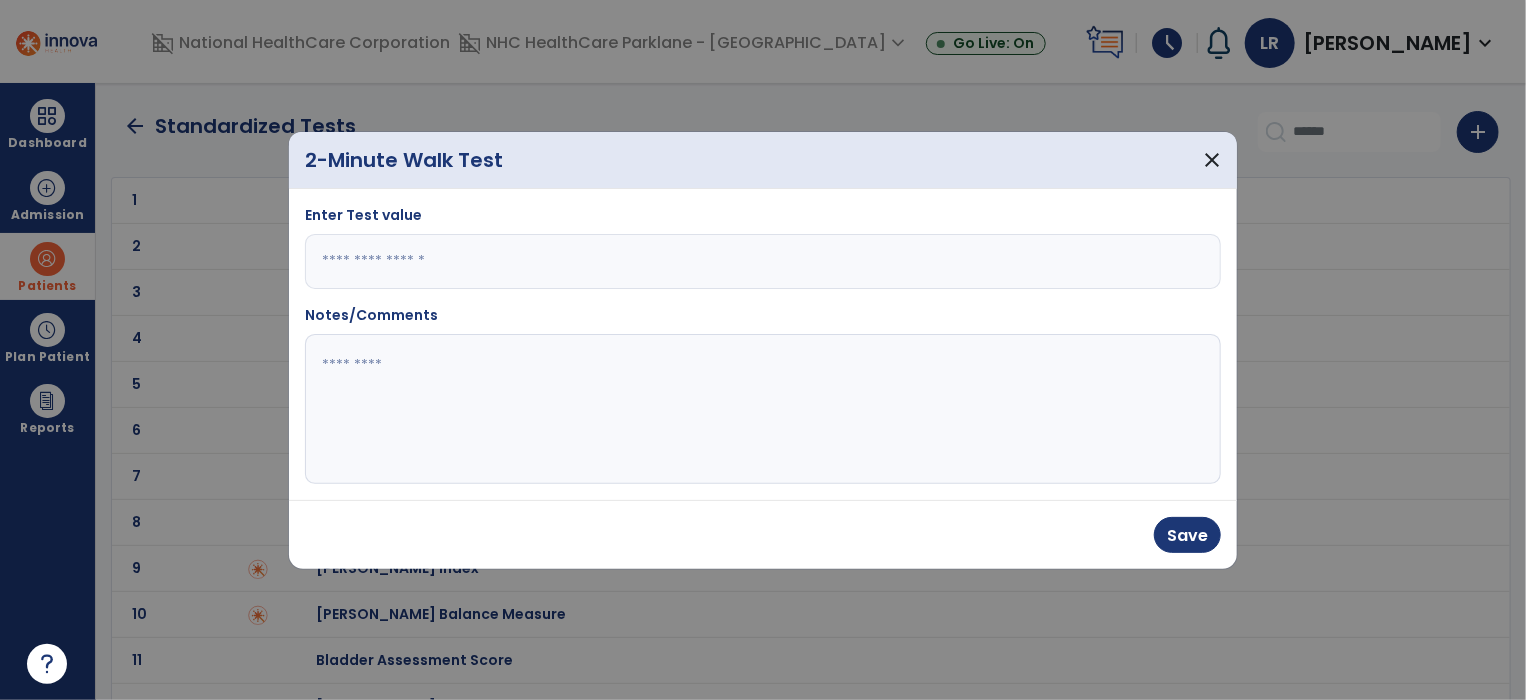 type on "***" 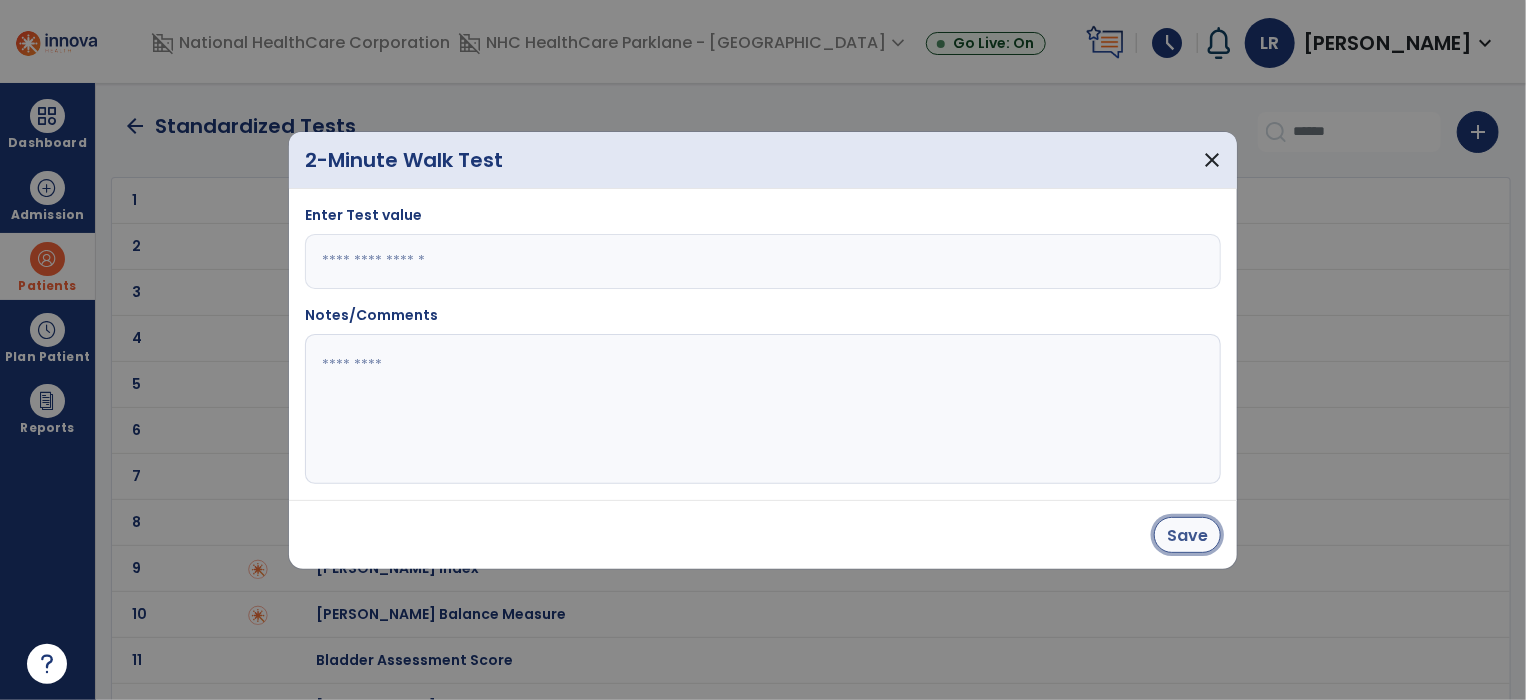 click on "Save" at bounding box center (1187, 535) 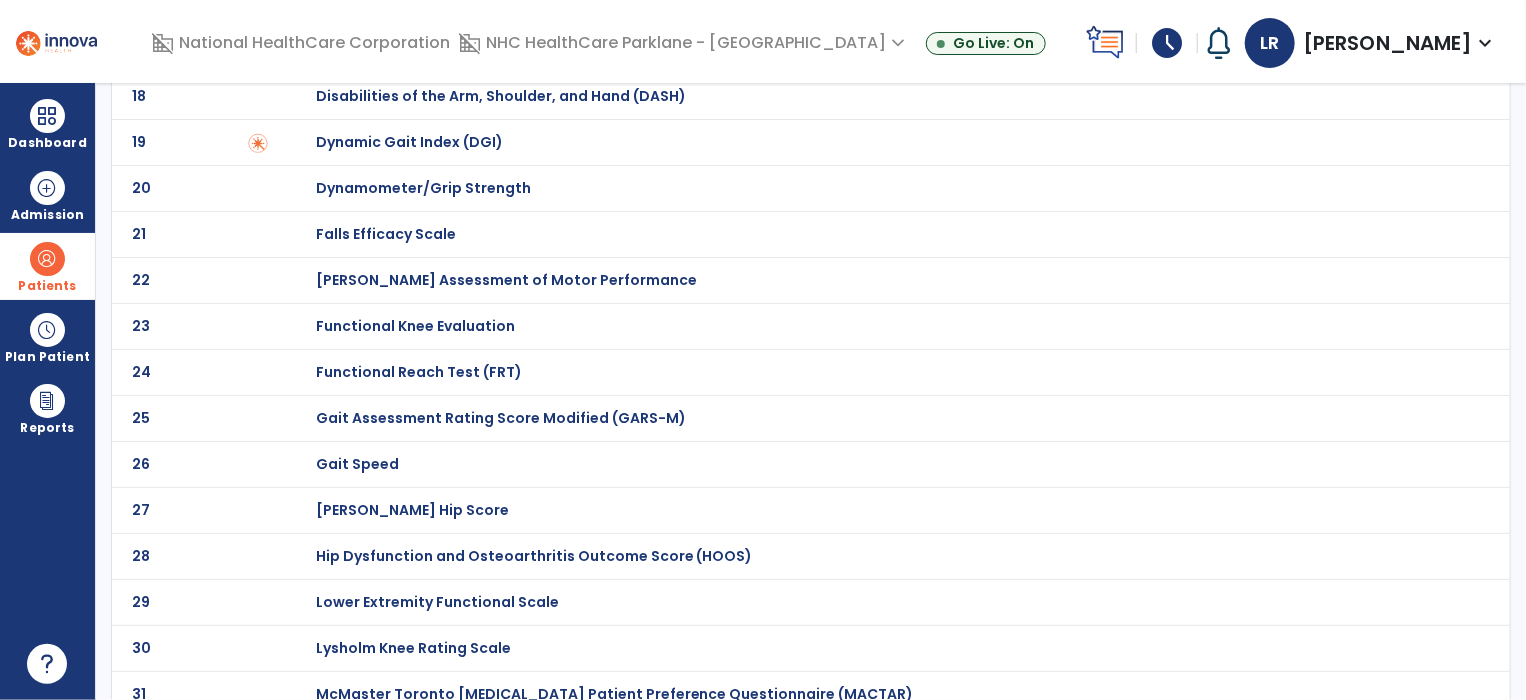 scroll, scrollTop: 887, scrollLeft: 0, axis: vertical 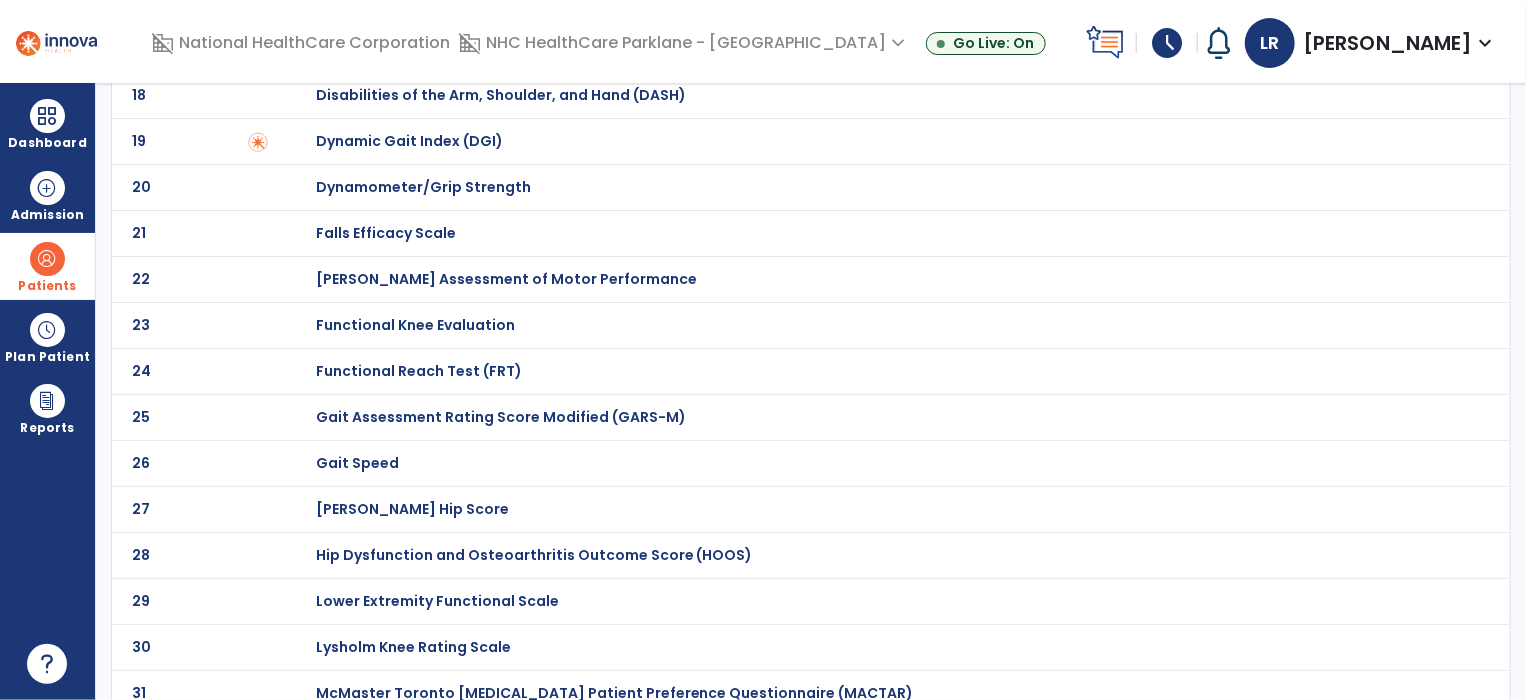 click on "Gait Speed" at bounding box center (883, -687) 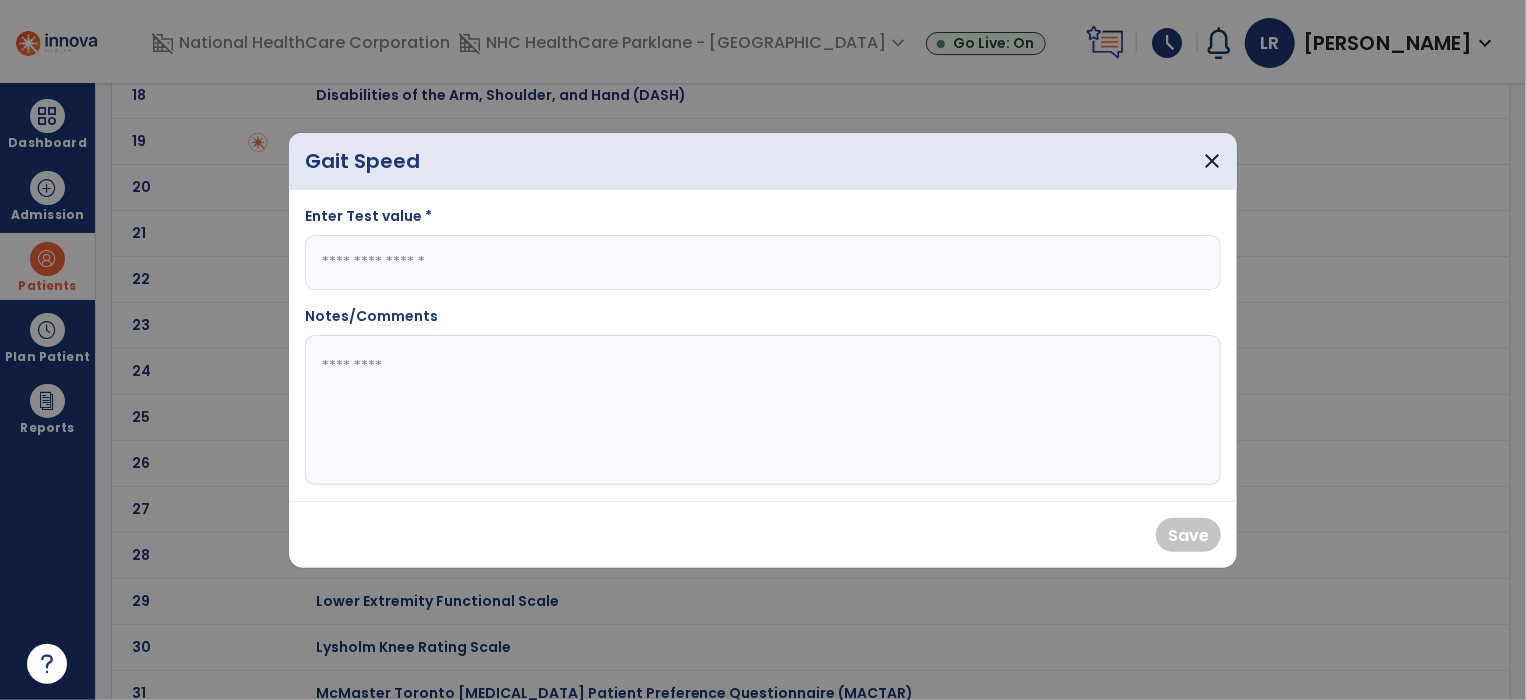 click at bounding box center [763, 262] 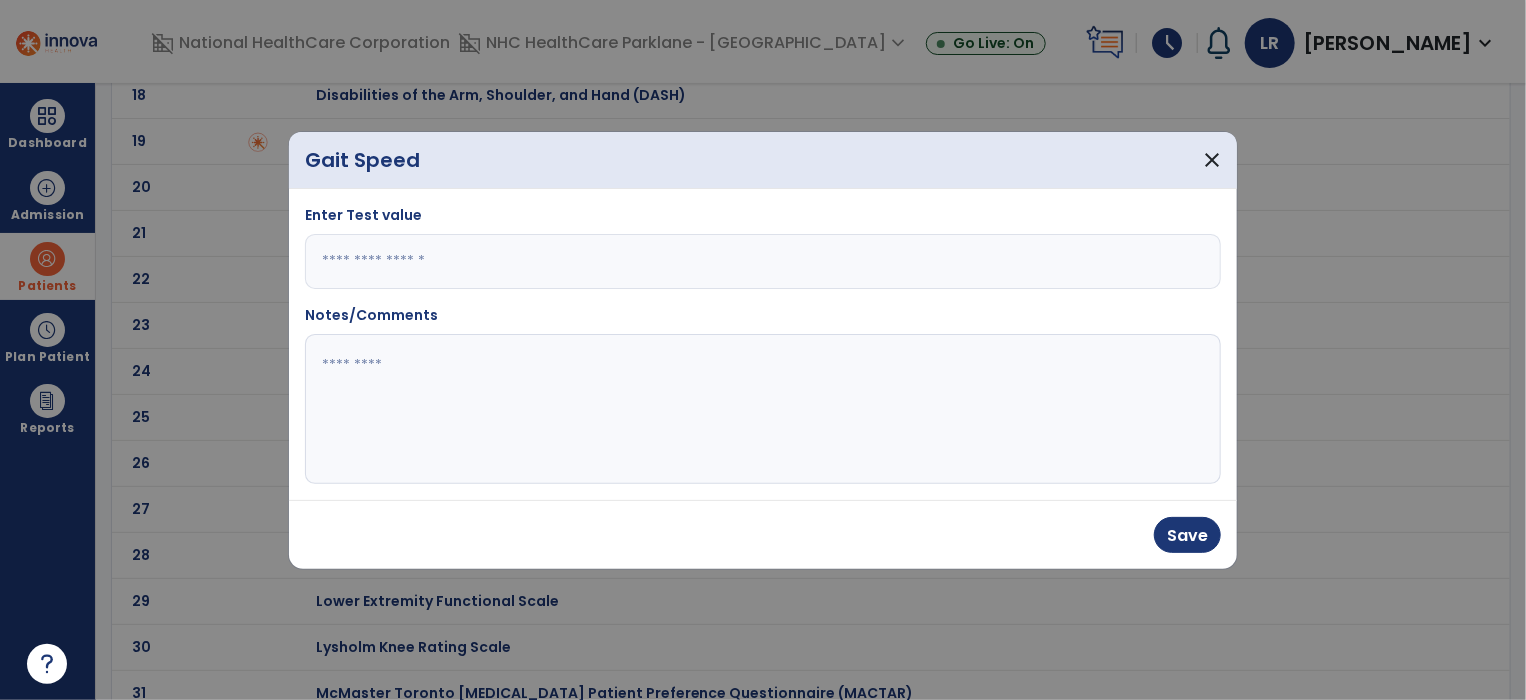 type on "***" 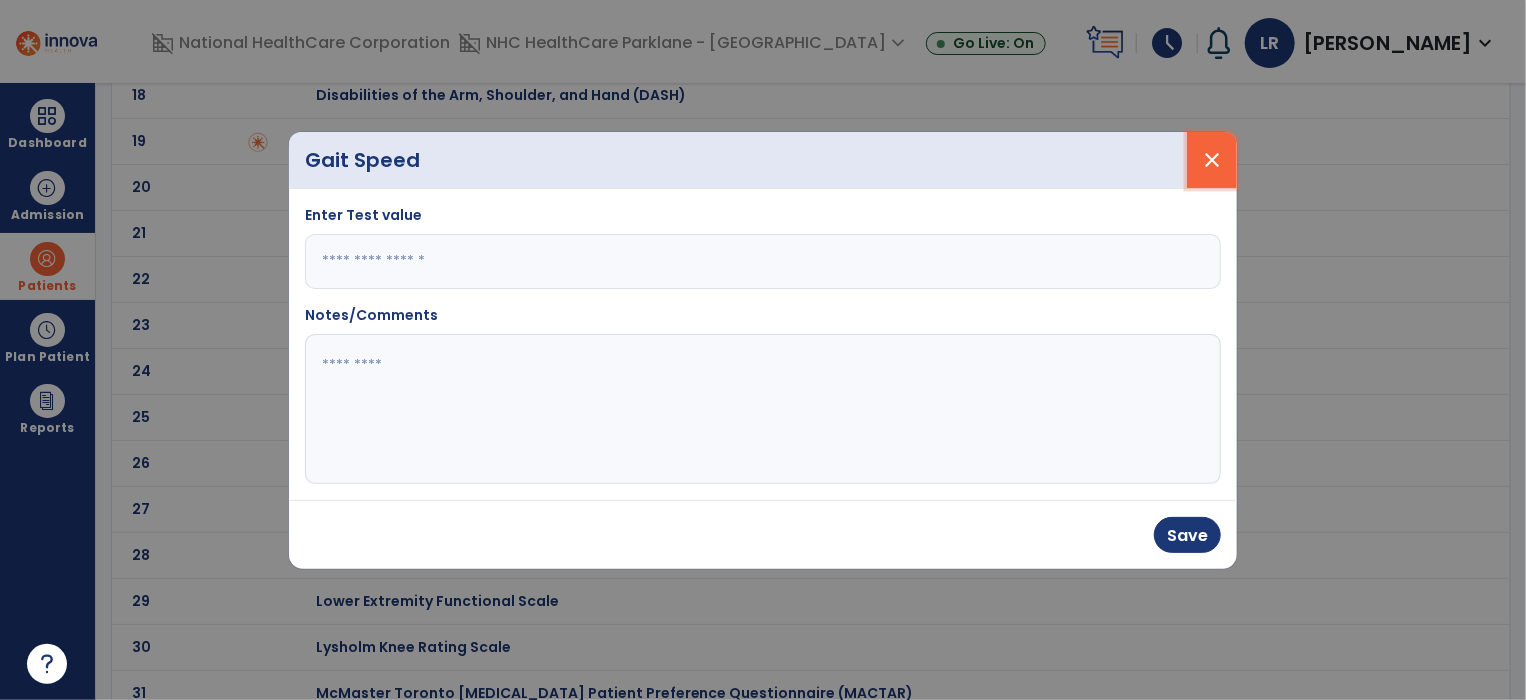 click on "close" at bounding box center [1212, 160] 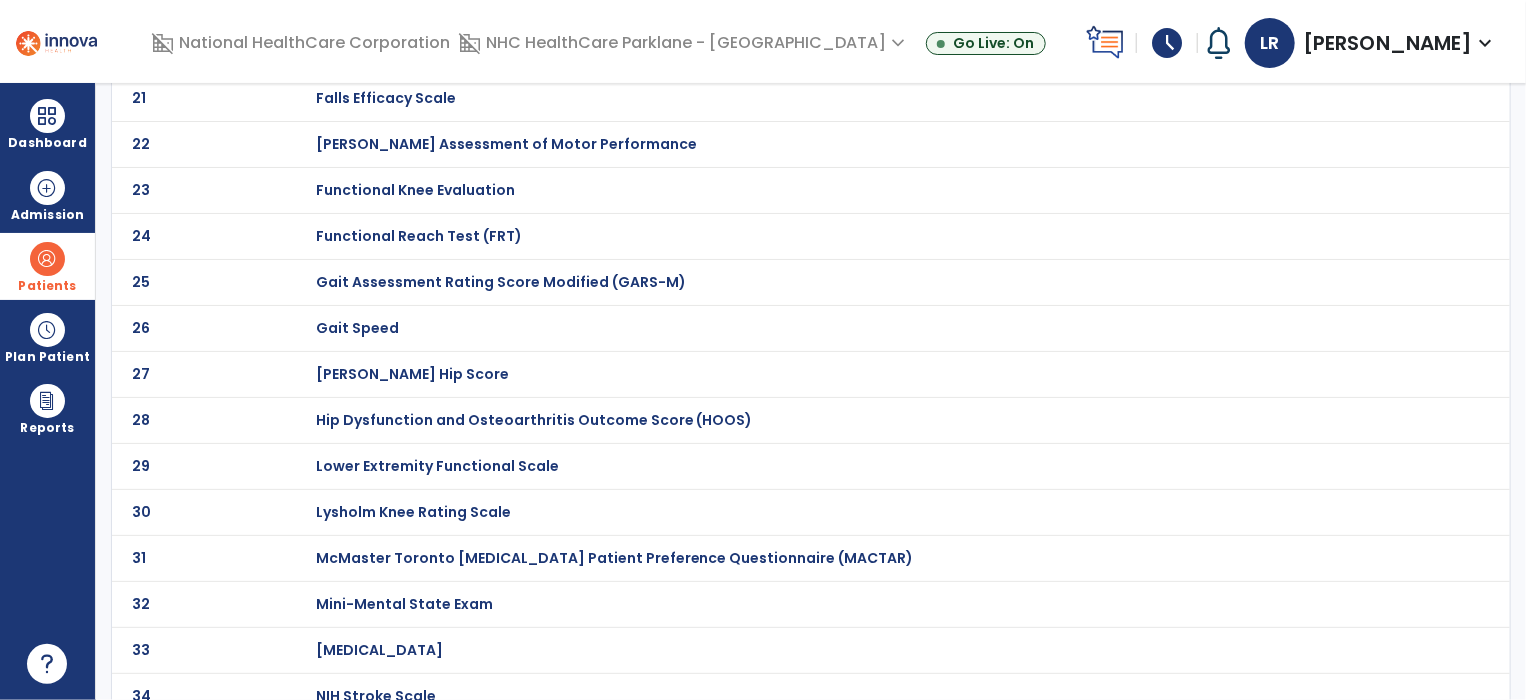 scroll, scrollTop: 1023, scrollLeft: 0, axis: vertical 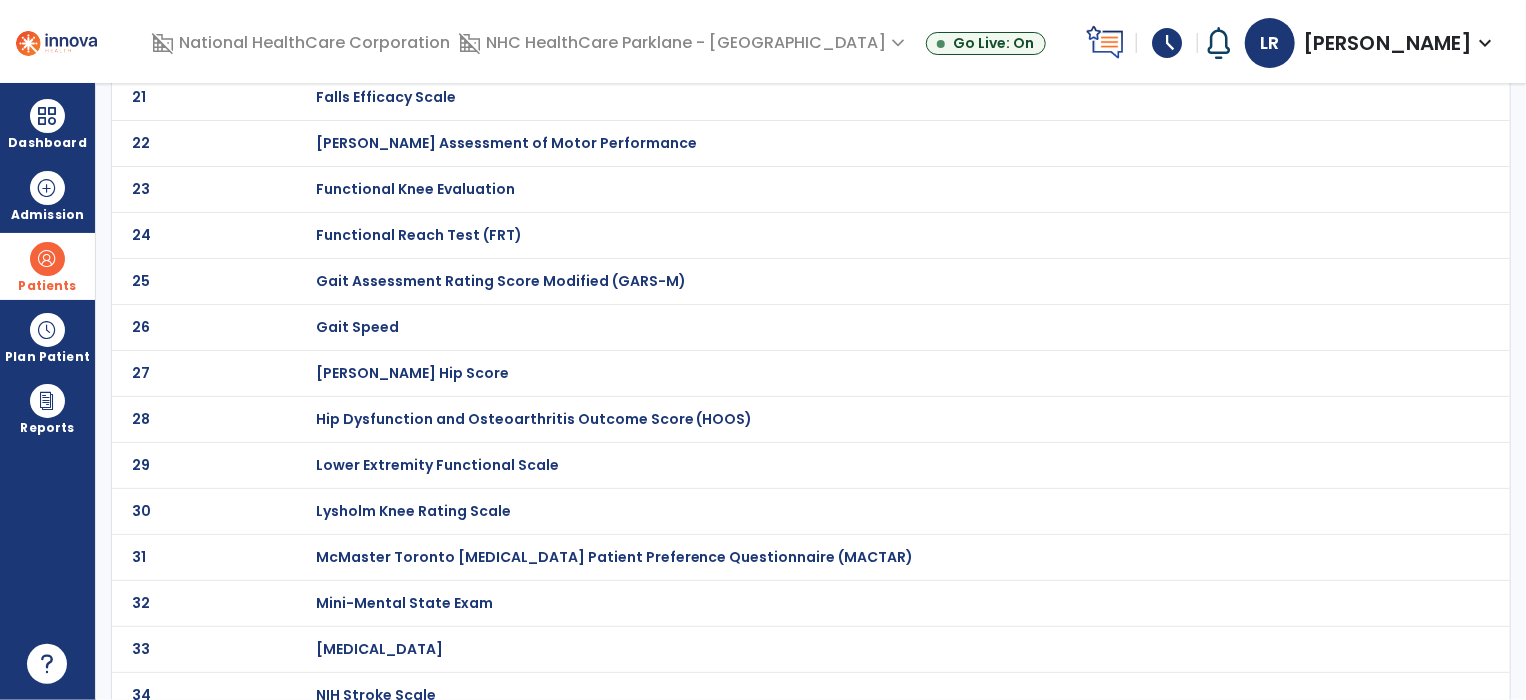 click on "Gait Speed" at bounding box center (387, -823) 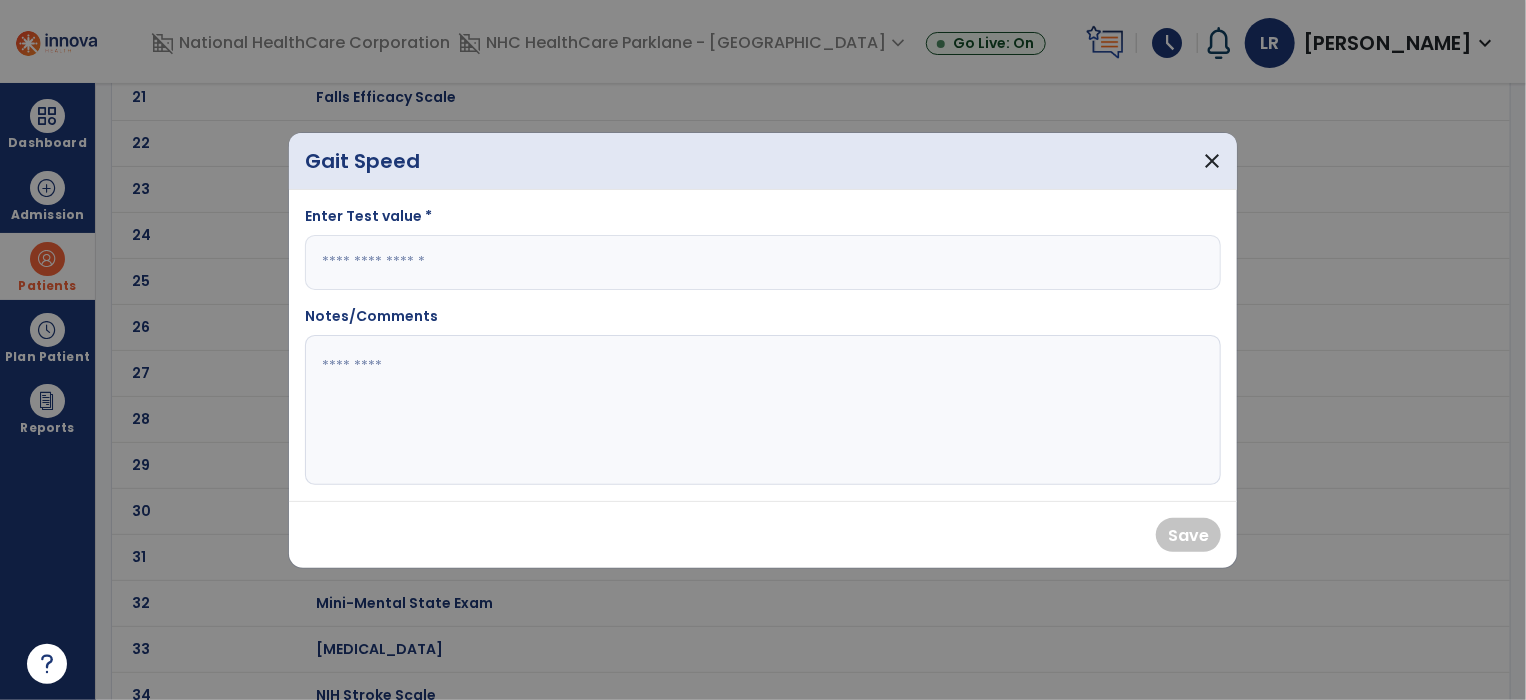 click at bounding box center (763, 262) 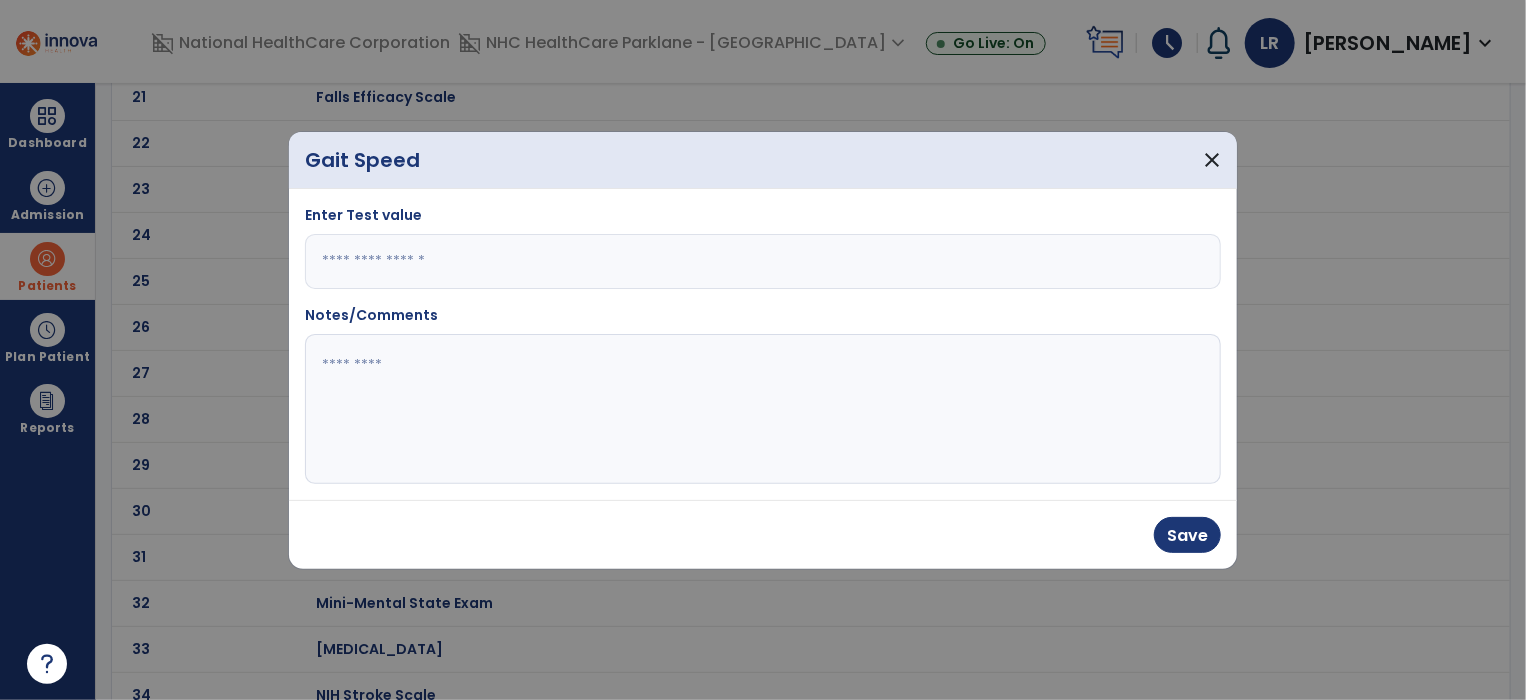 type on "***" 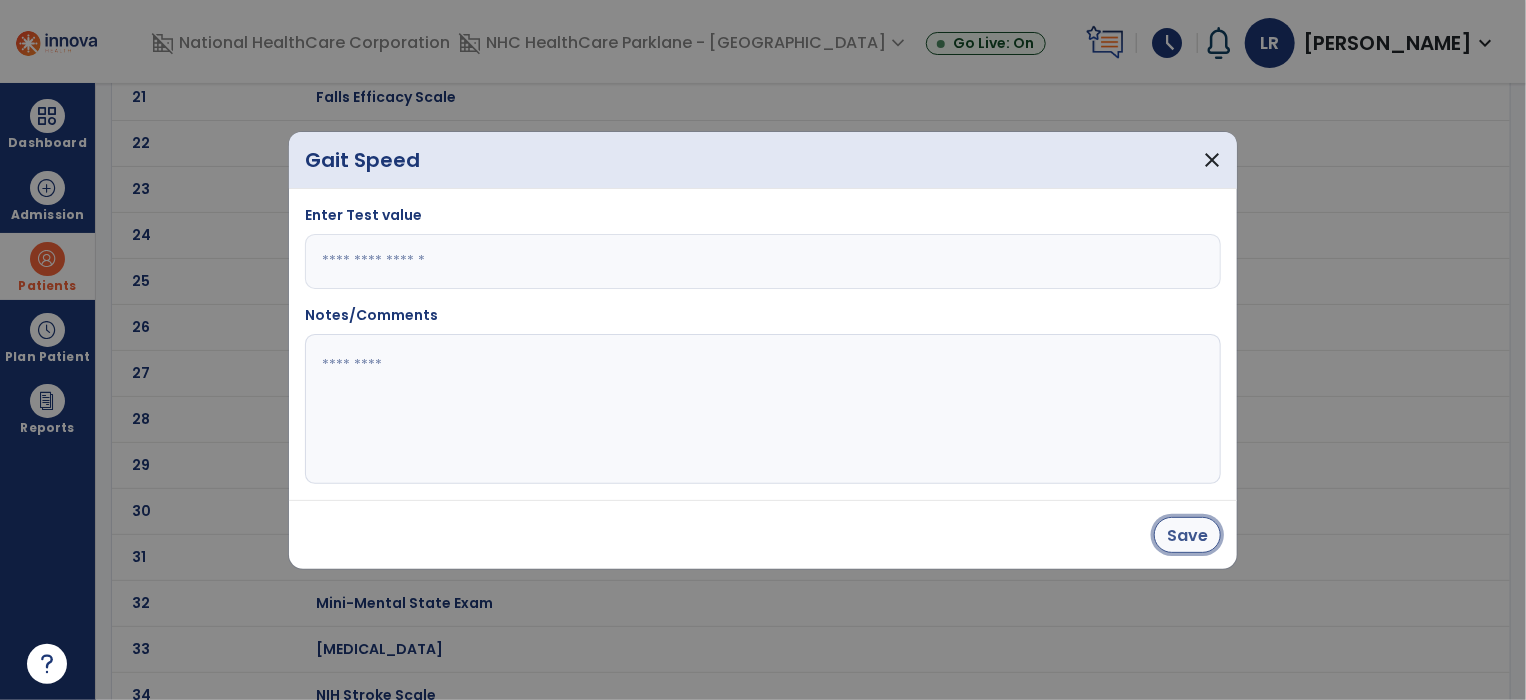 click on "Save" at bounding box center (1187, 535) 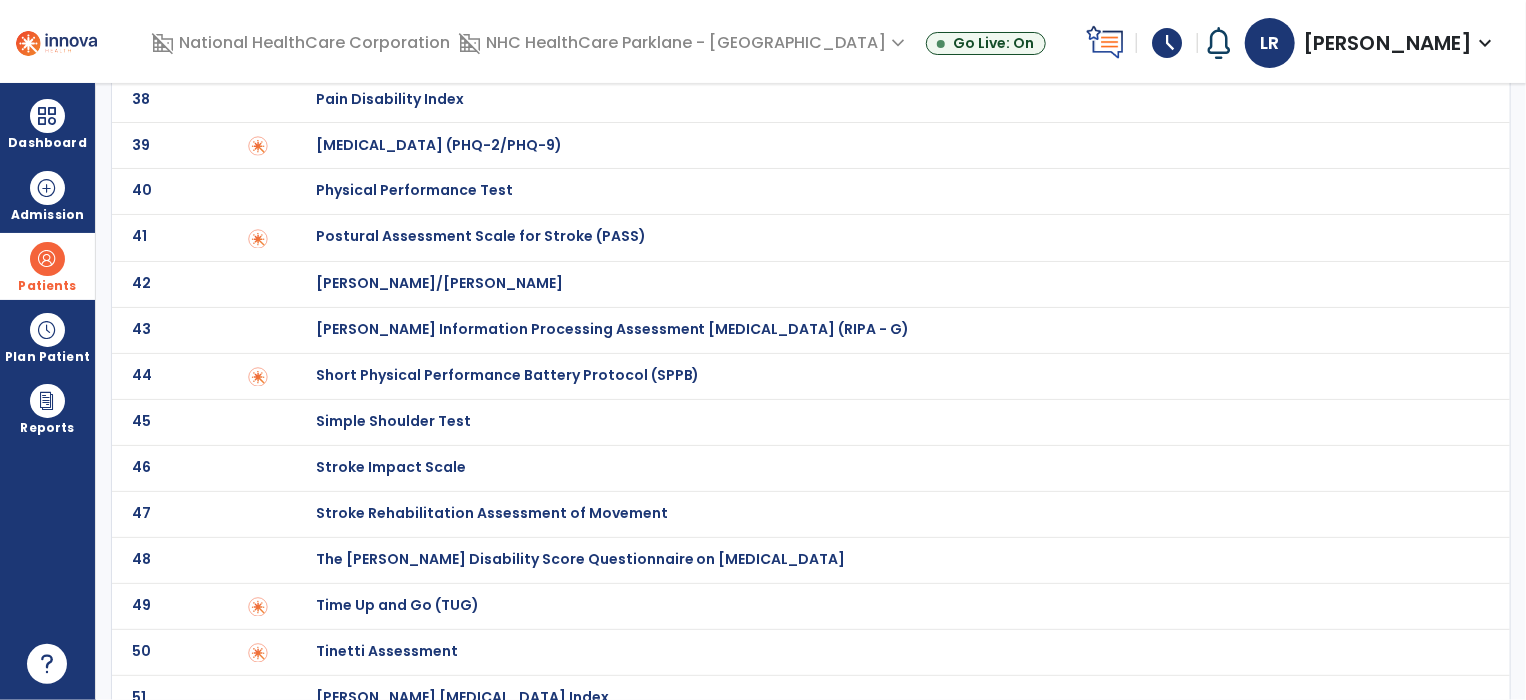 scroll, scrollTop: 1815, scrollLeft: 0, axis: vertical 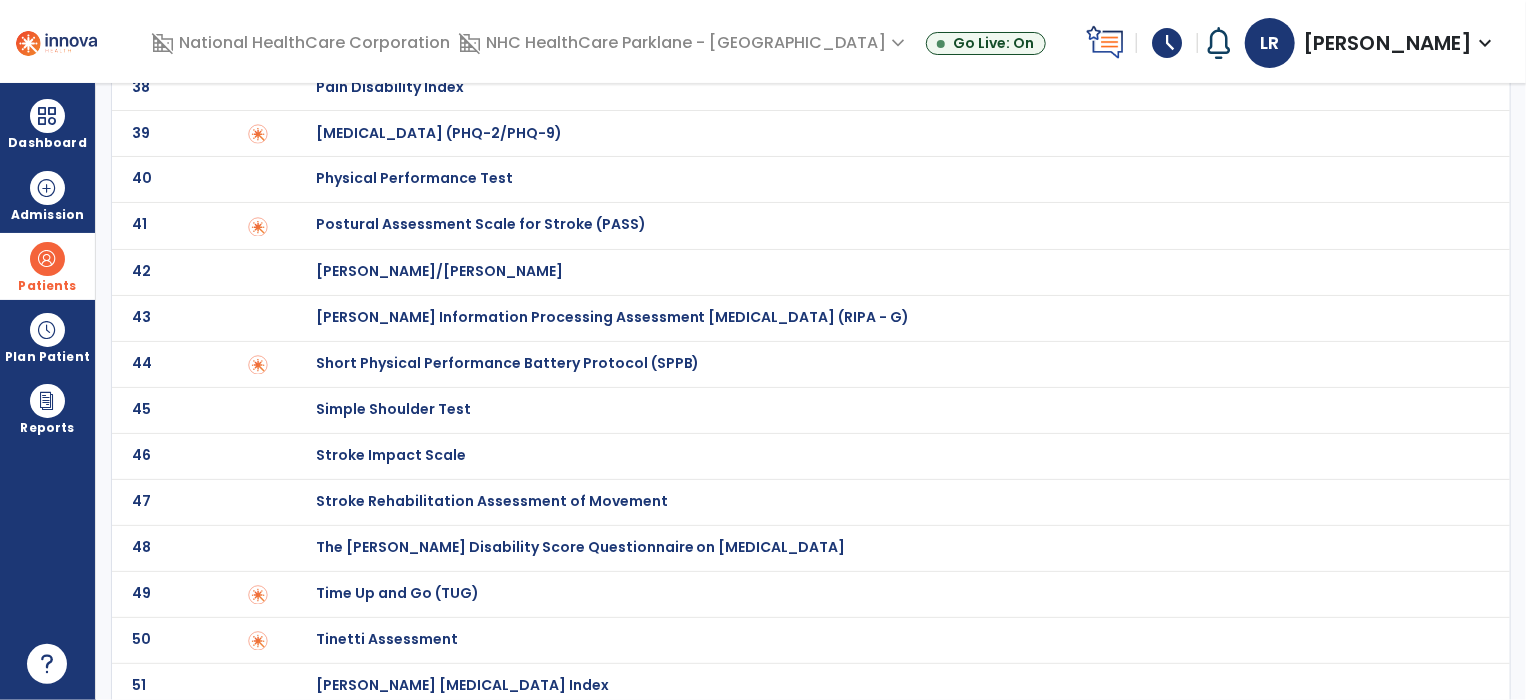 click on "Time Up and Go (TUG)" at bounding box center (387, -1615) 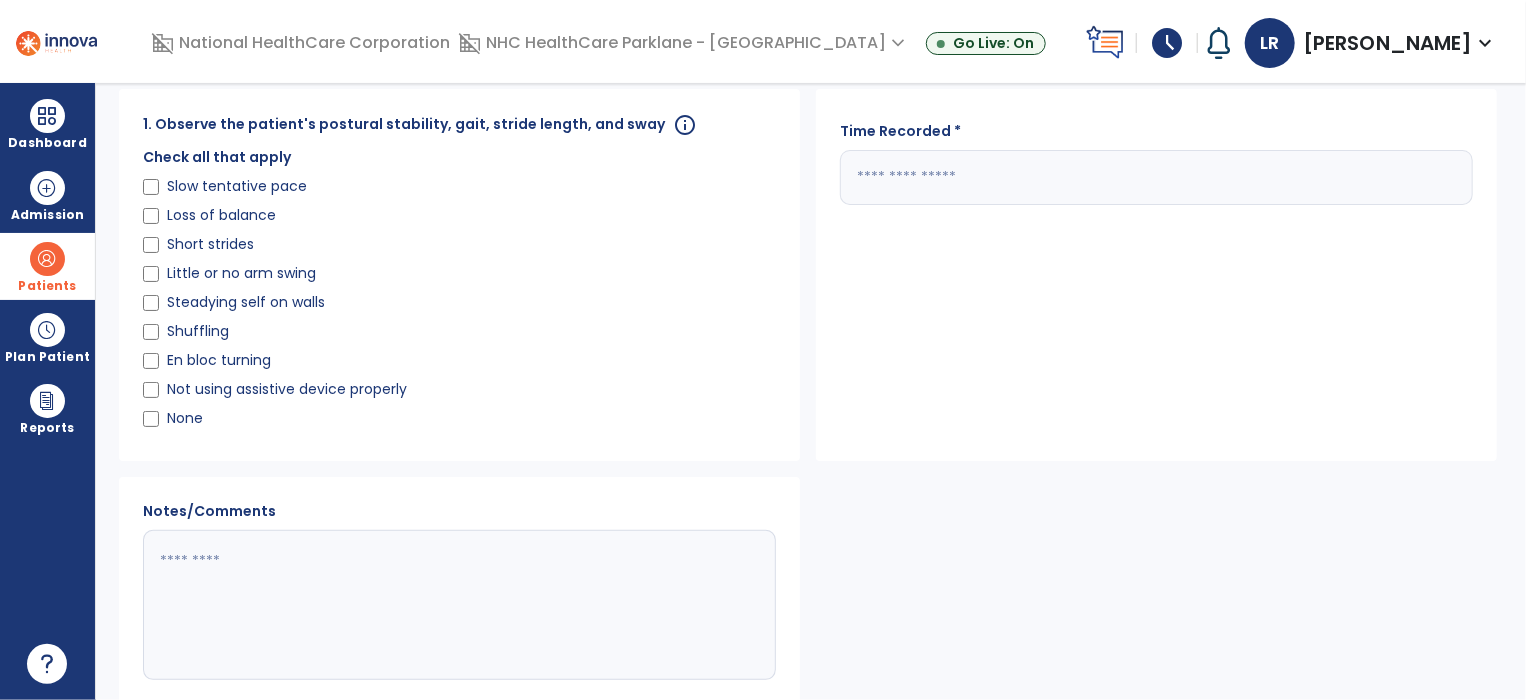 scroll, scrollTop: 88, scrollLeft: 0, axis: vertical 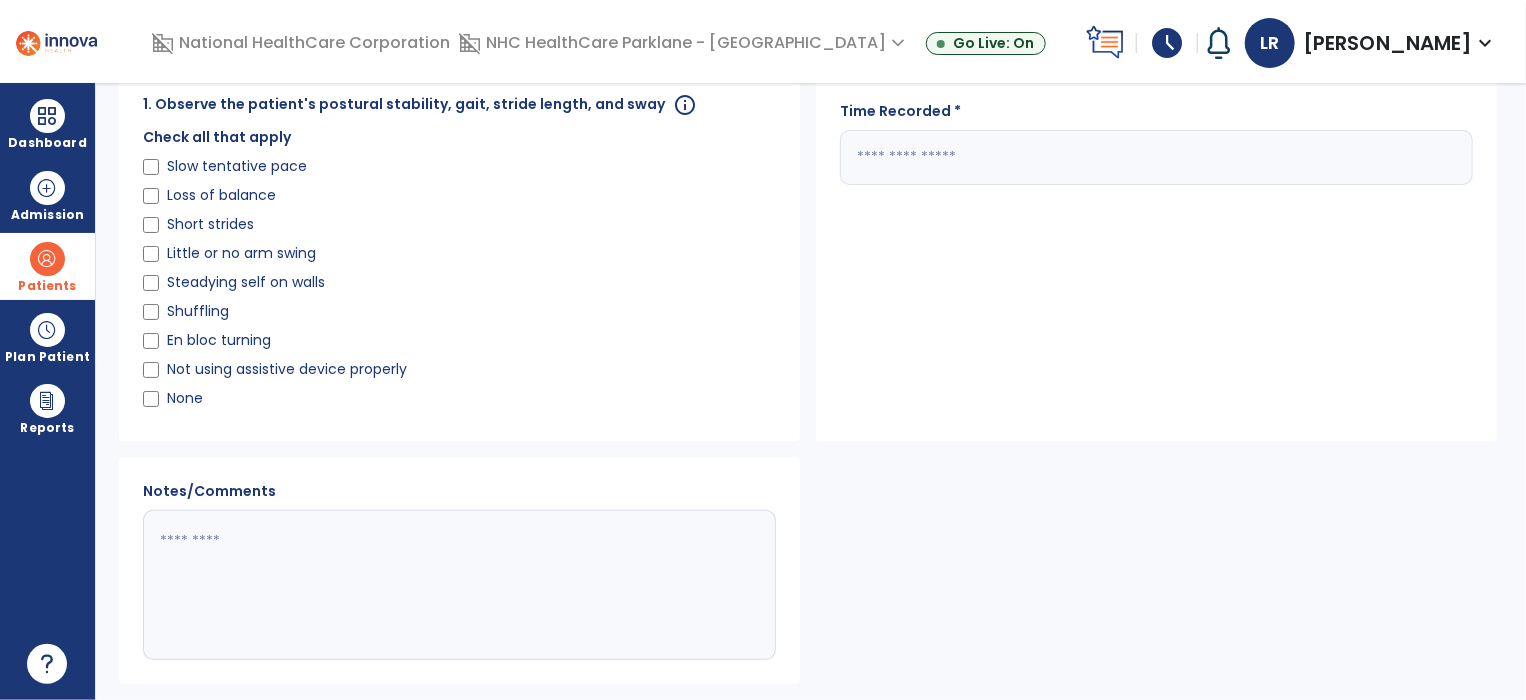 click 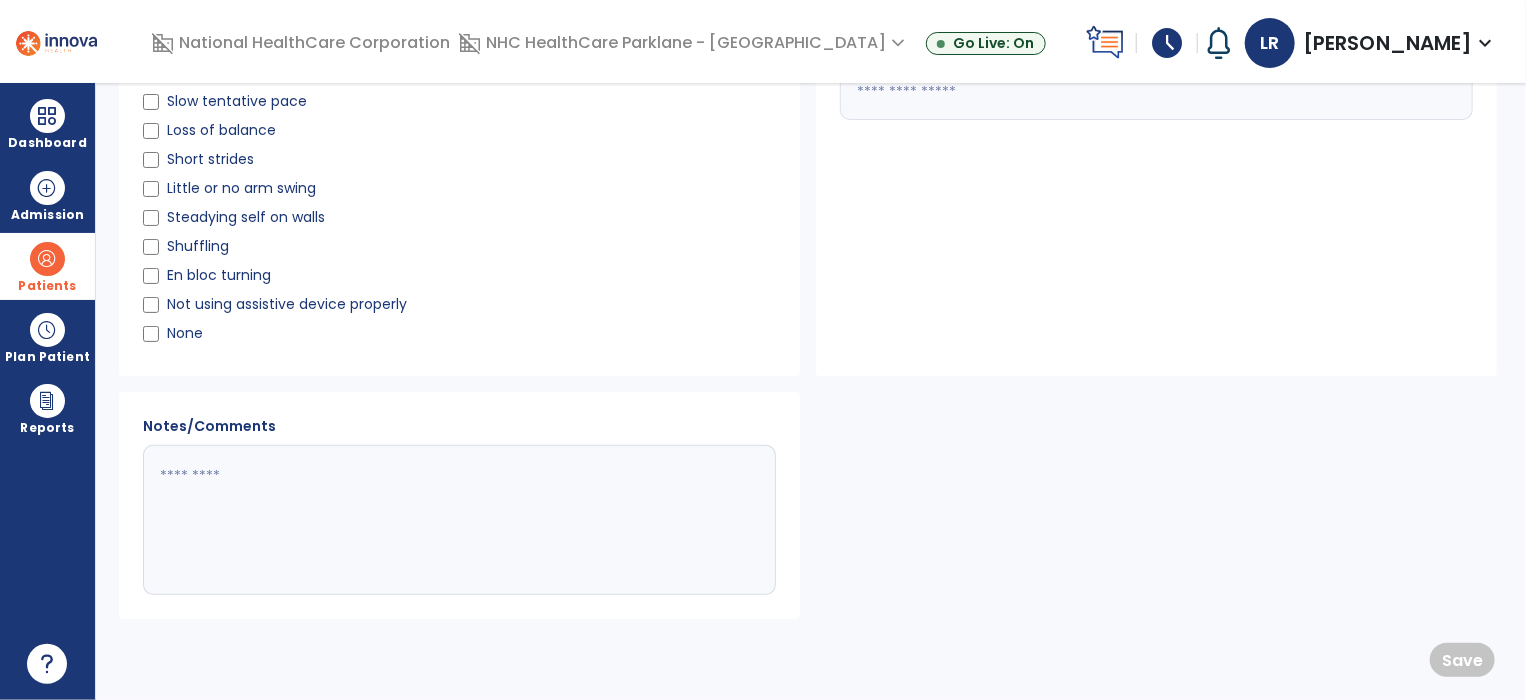 scroll, scrollTop: 94, scrollLeft: 0, axis: vertical 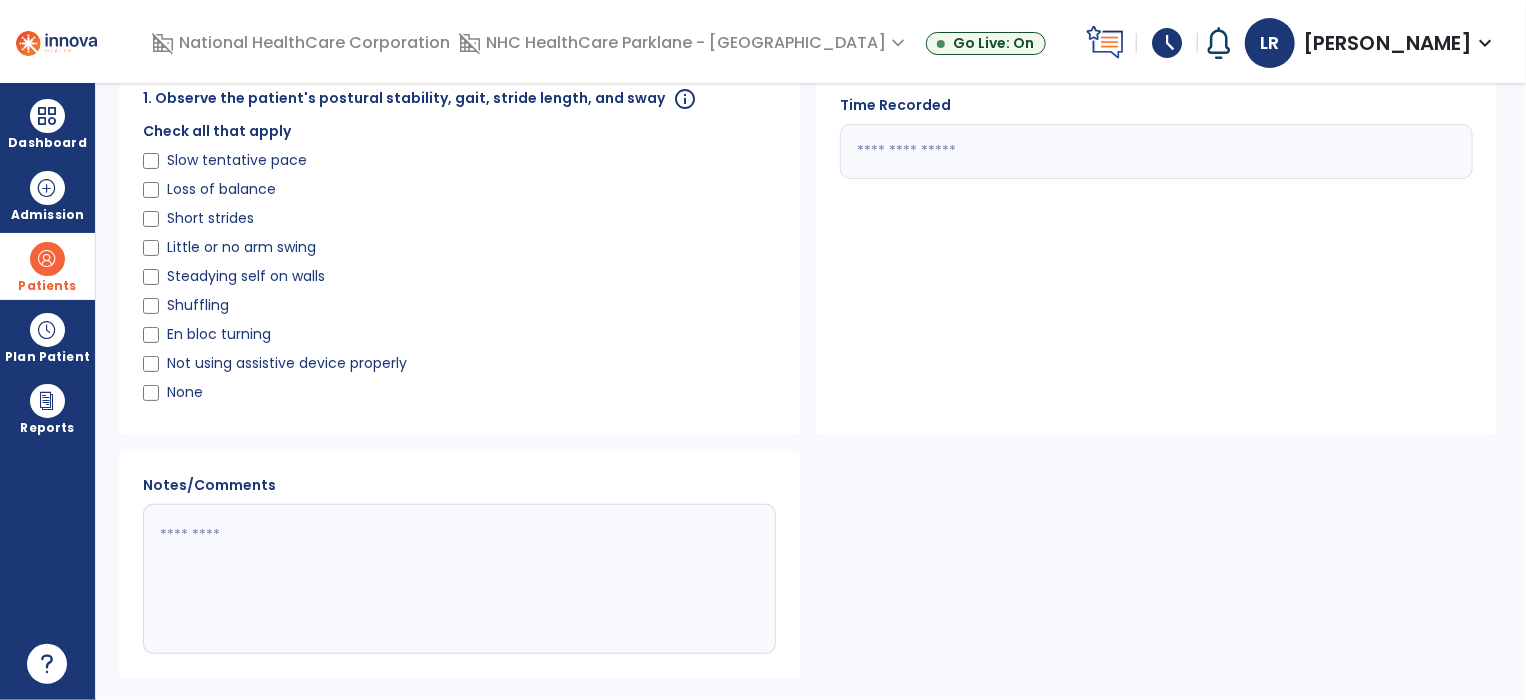 type on "**" 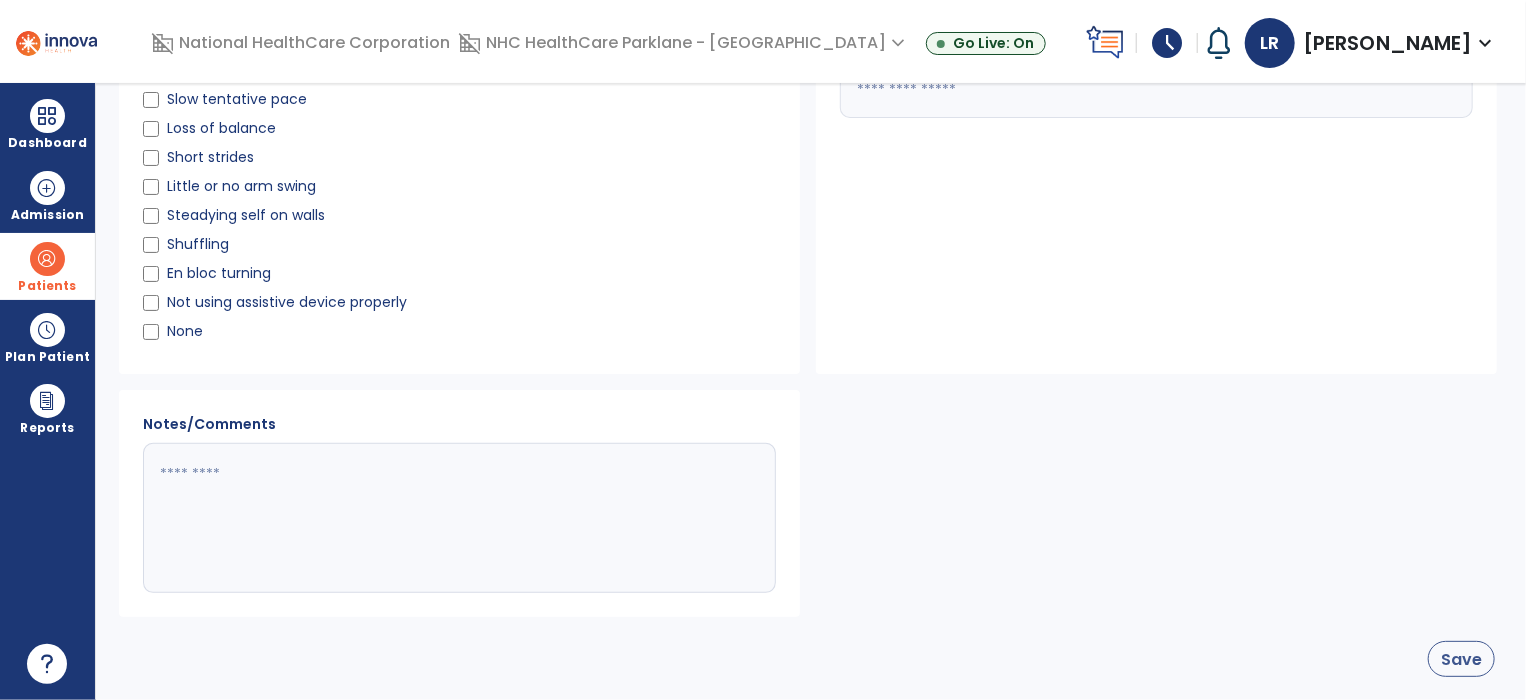 click on "Save" 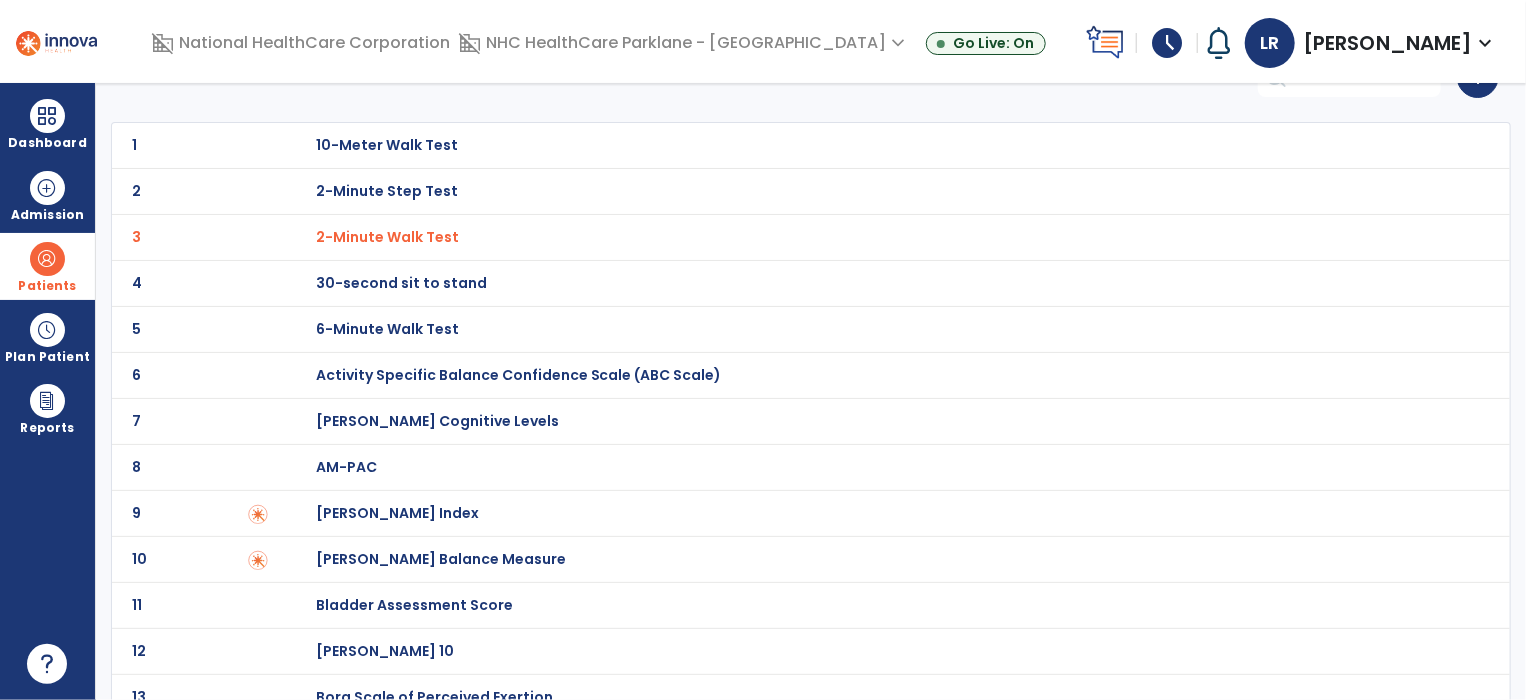 scroll, scrollTop: 0, scrollLeft: 0, axis: both 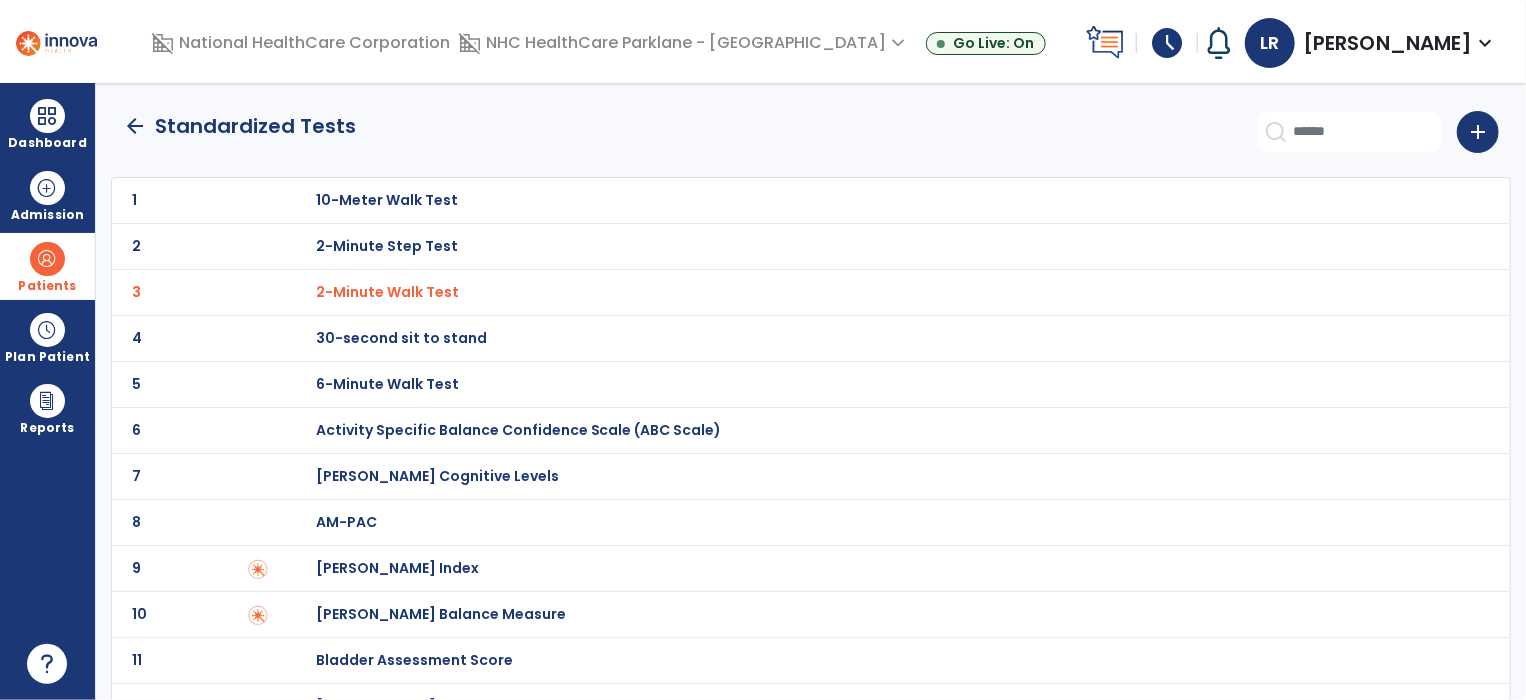 click on "30-second sit to stand" at bounding box center [387, 200] 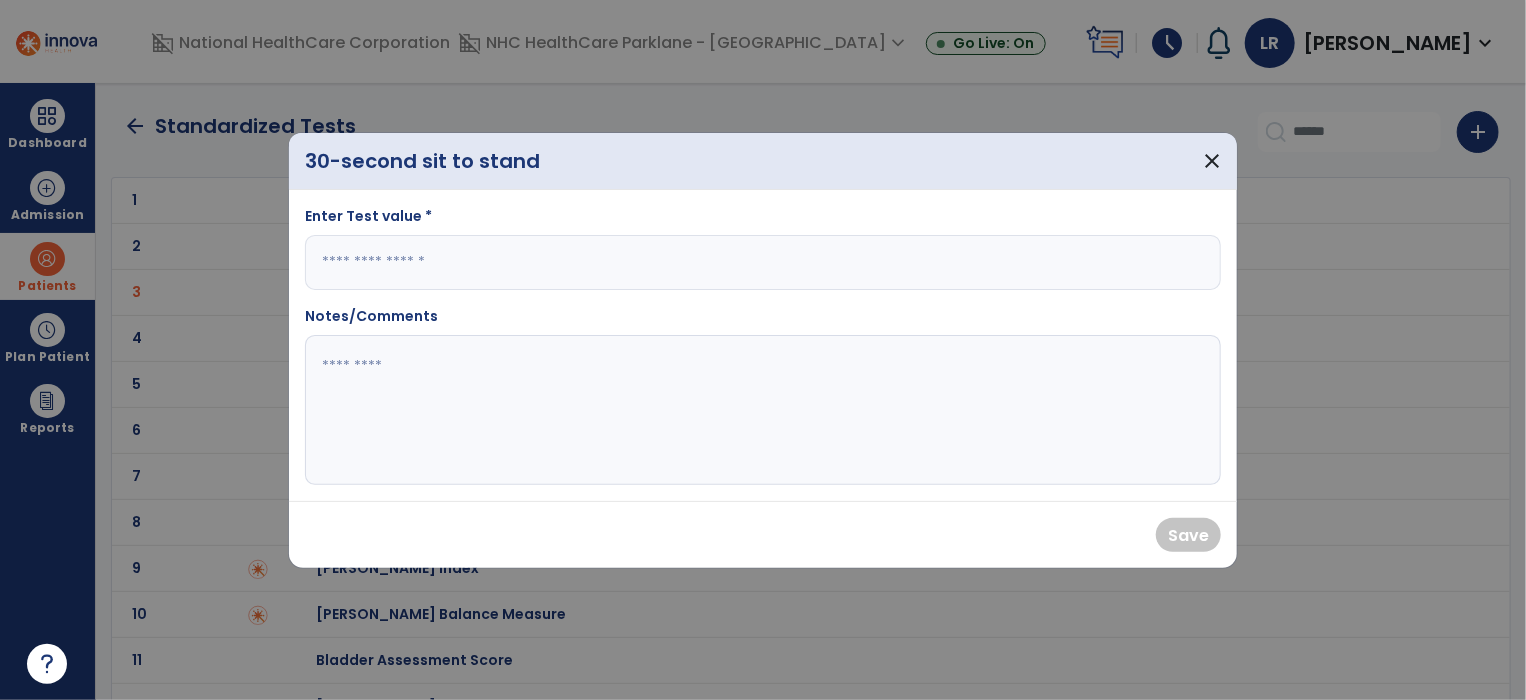 click at bounding box center (763, 262) 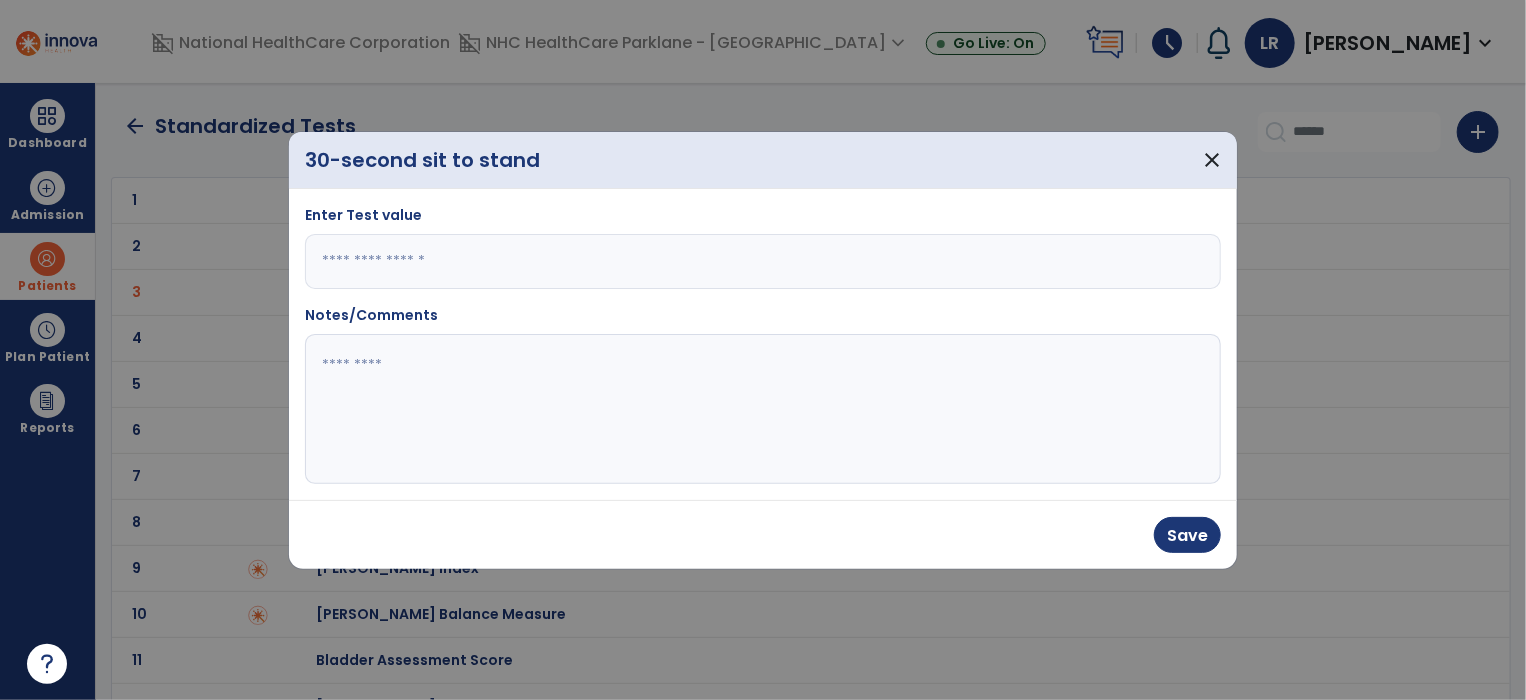 type on "*" 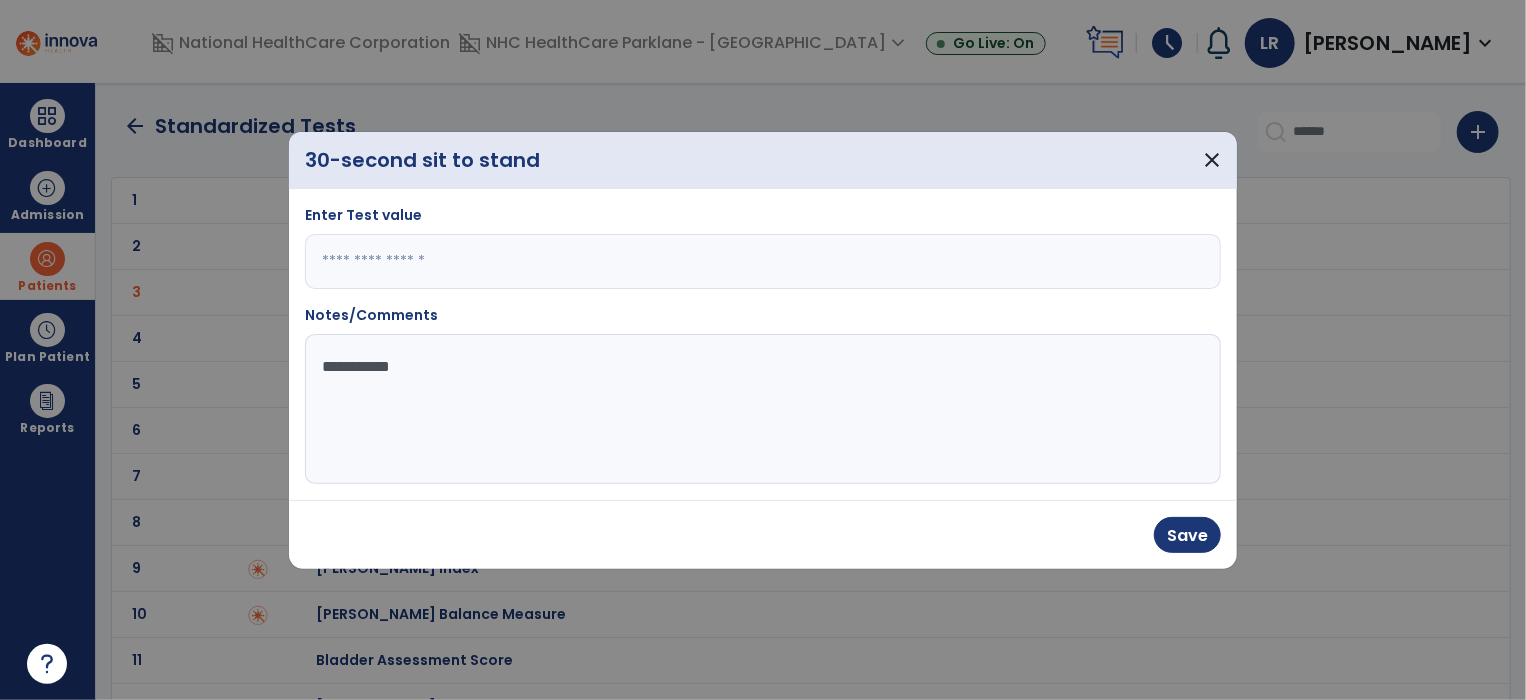 type on "**********" 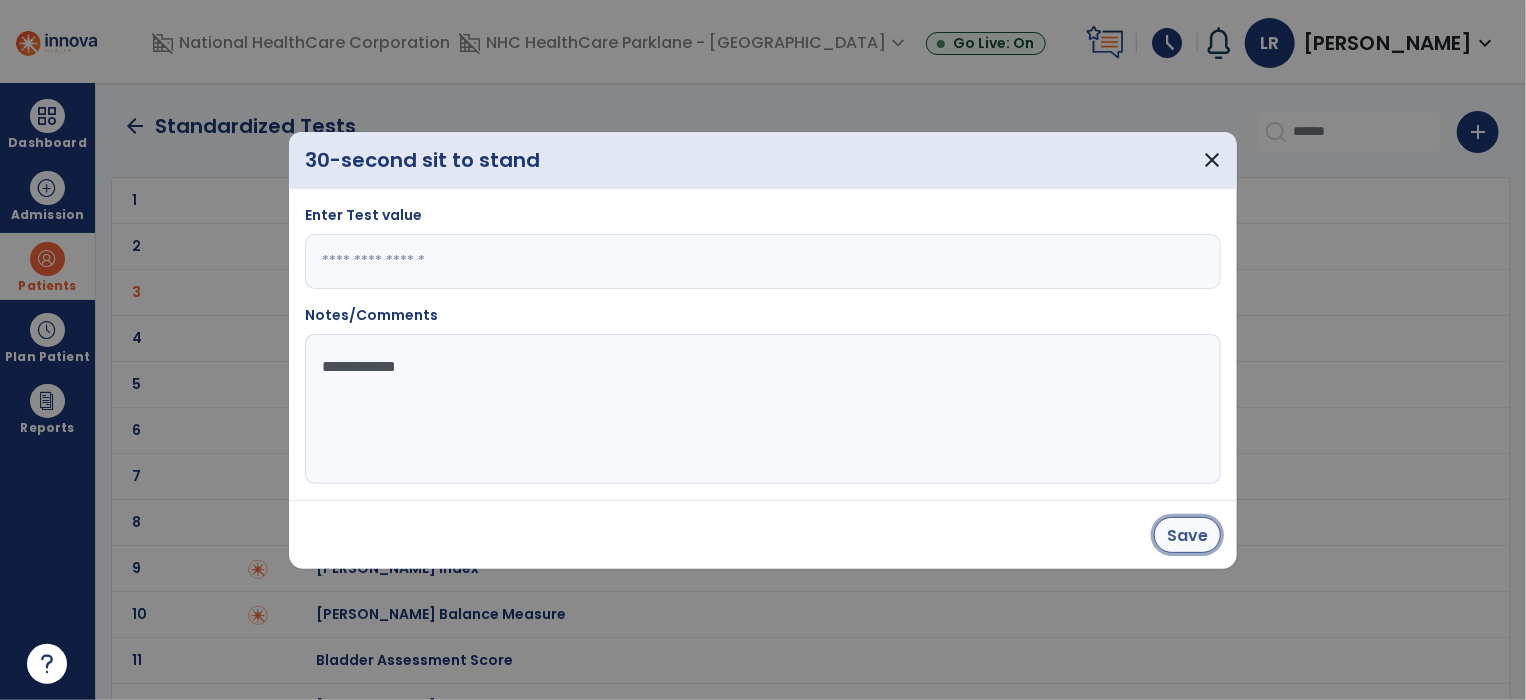 click on "Save" at bounding box center (1187, 535) 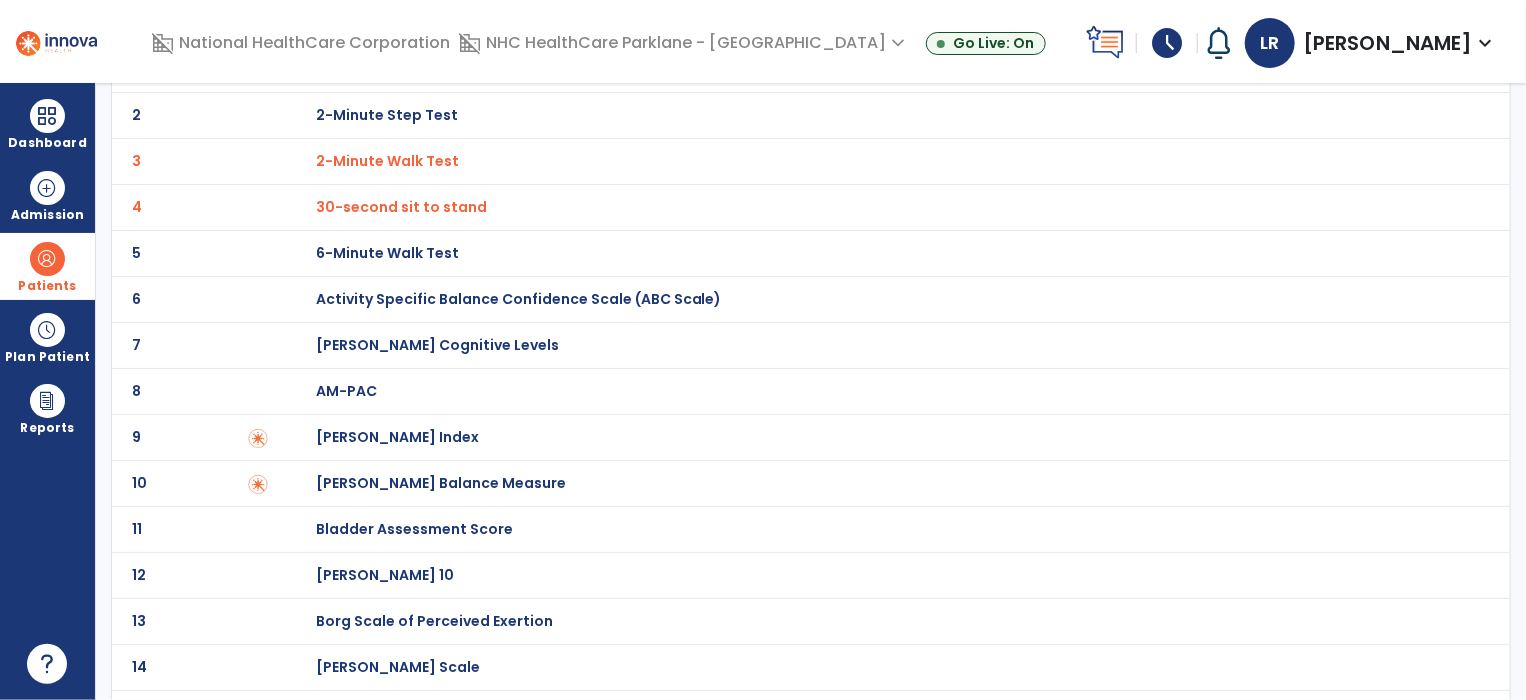scroll, scrollTop: 0, scrollLeft: 0, axis: both 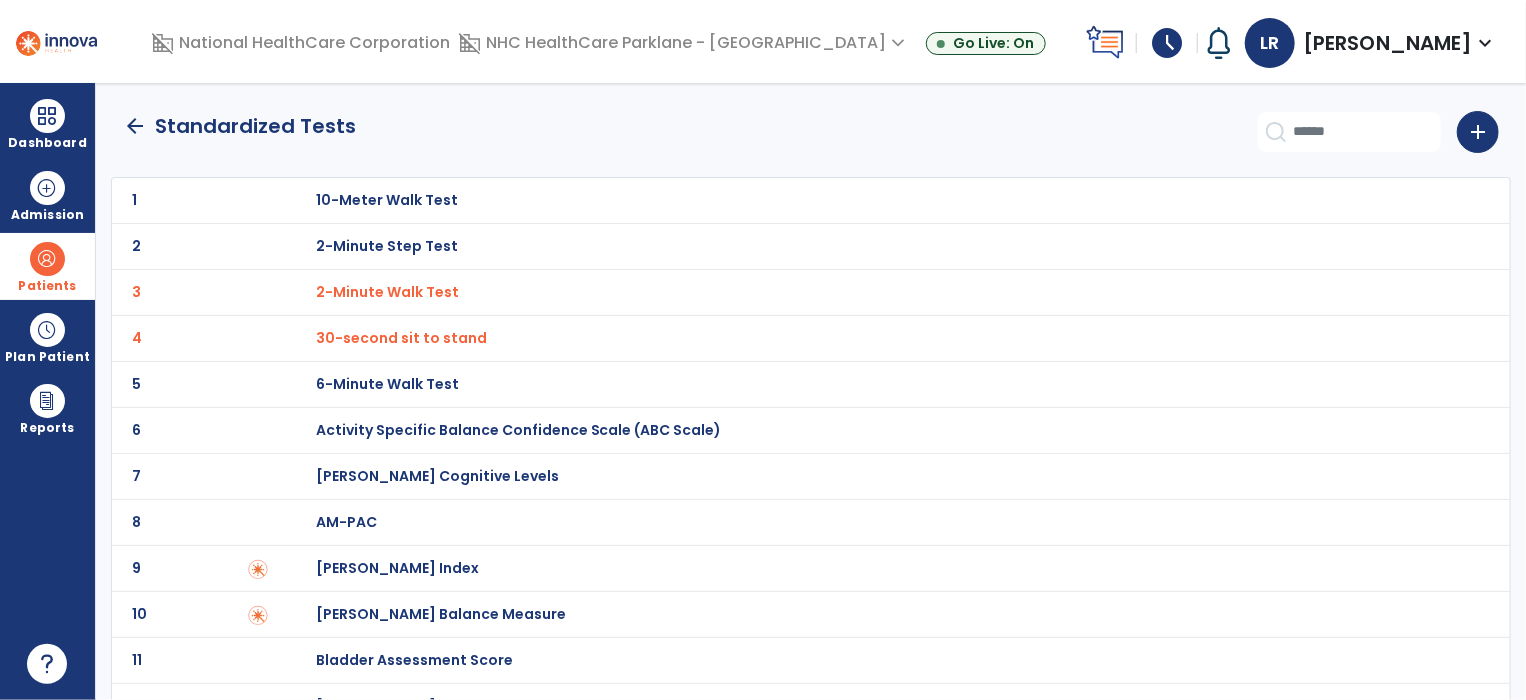 click on "arrow_back" 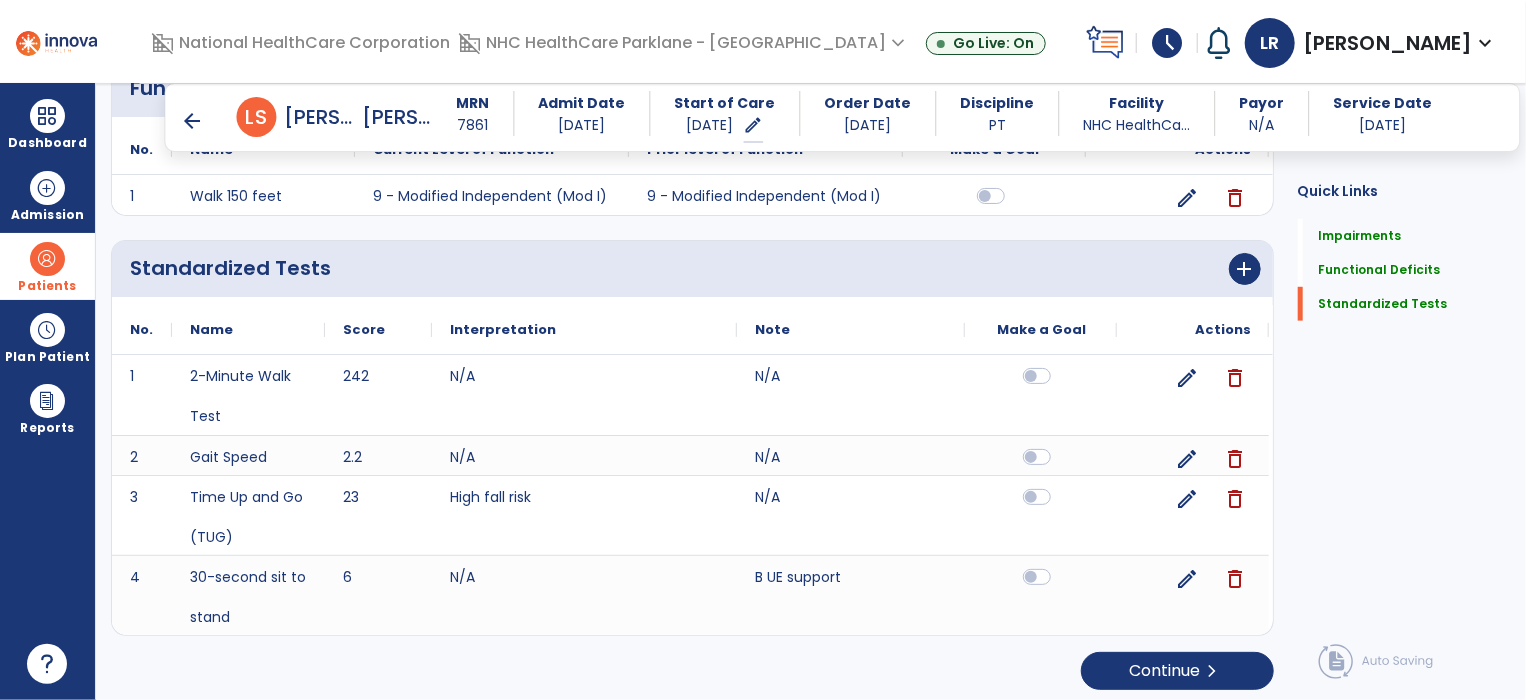 scroll, scrollTop: 652, scrollLeft: 0, axis: vertical 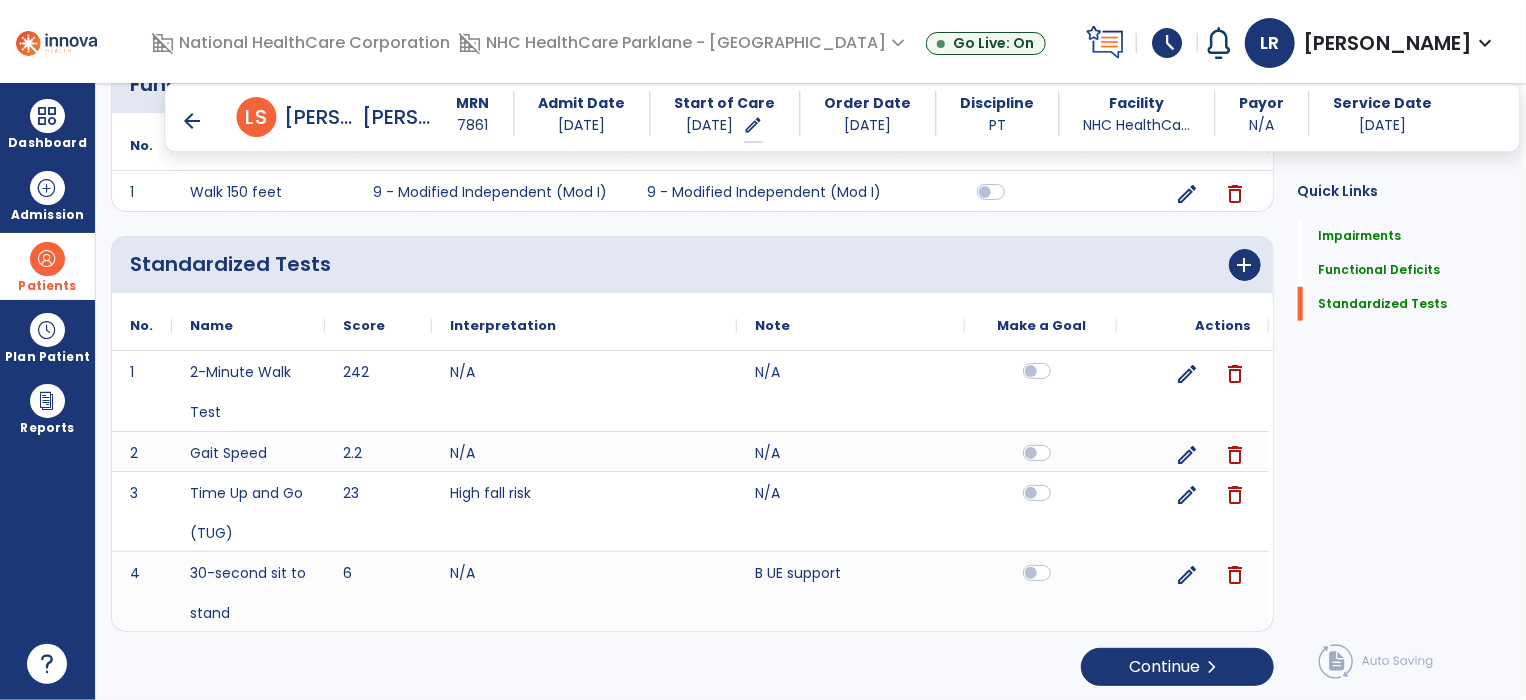 click 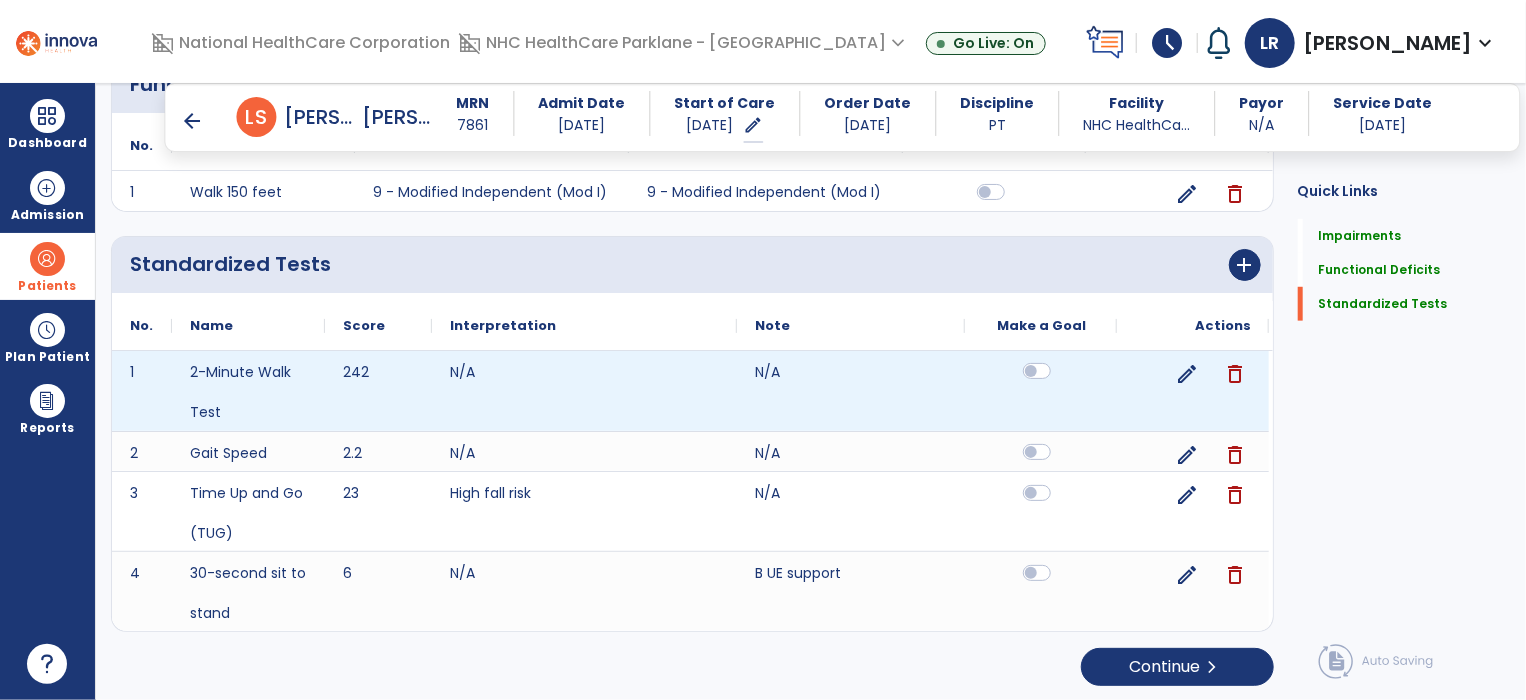 click 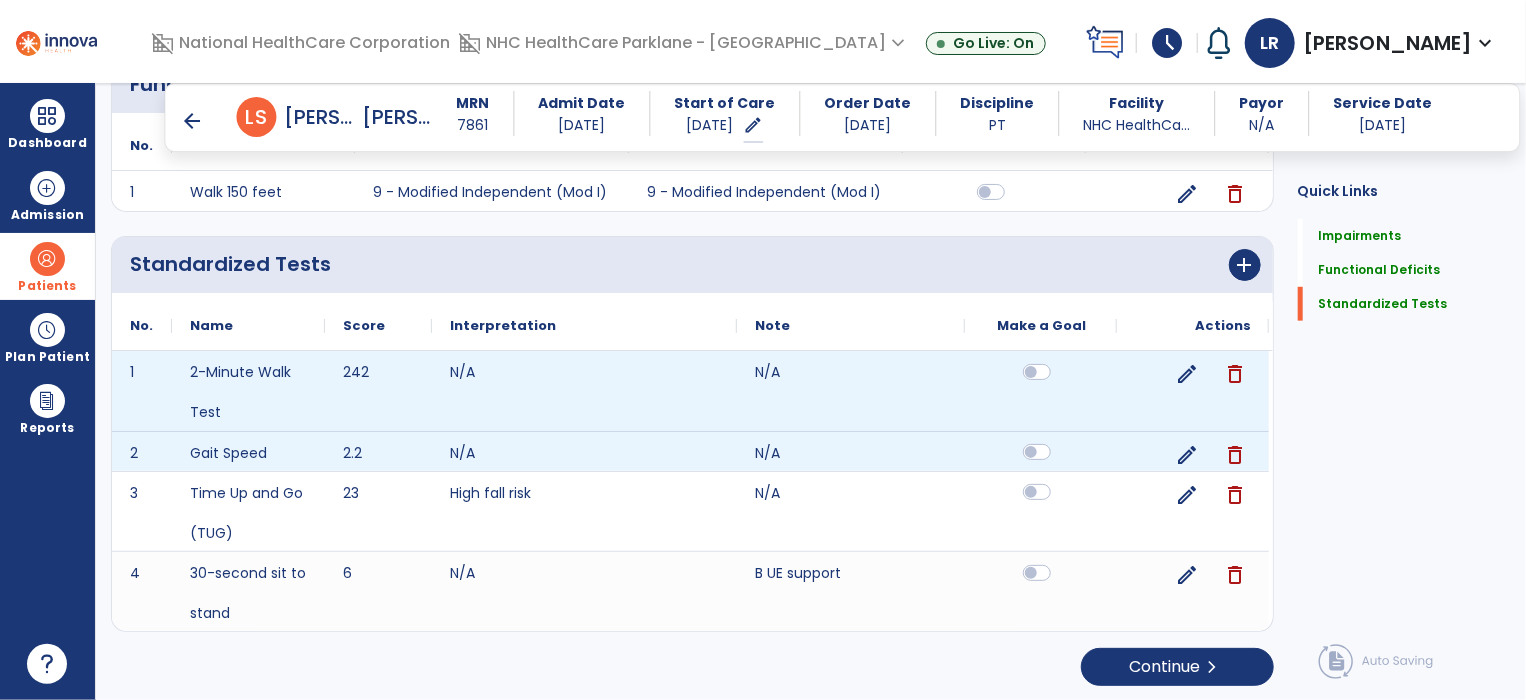 click 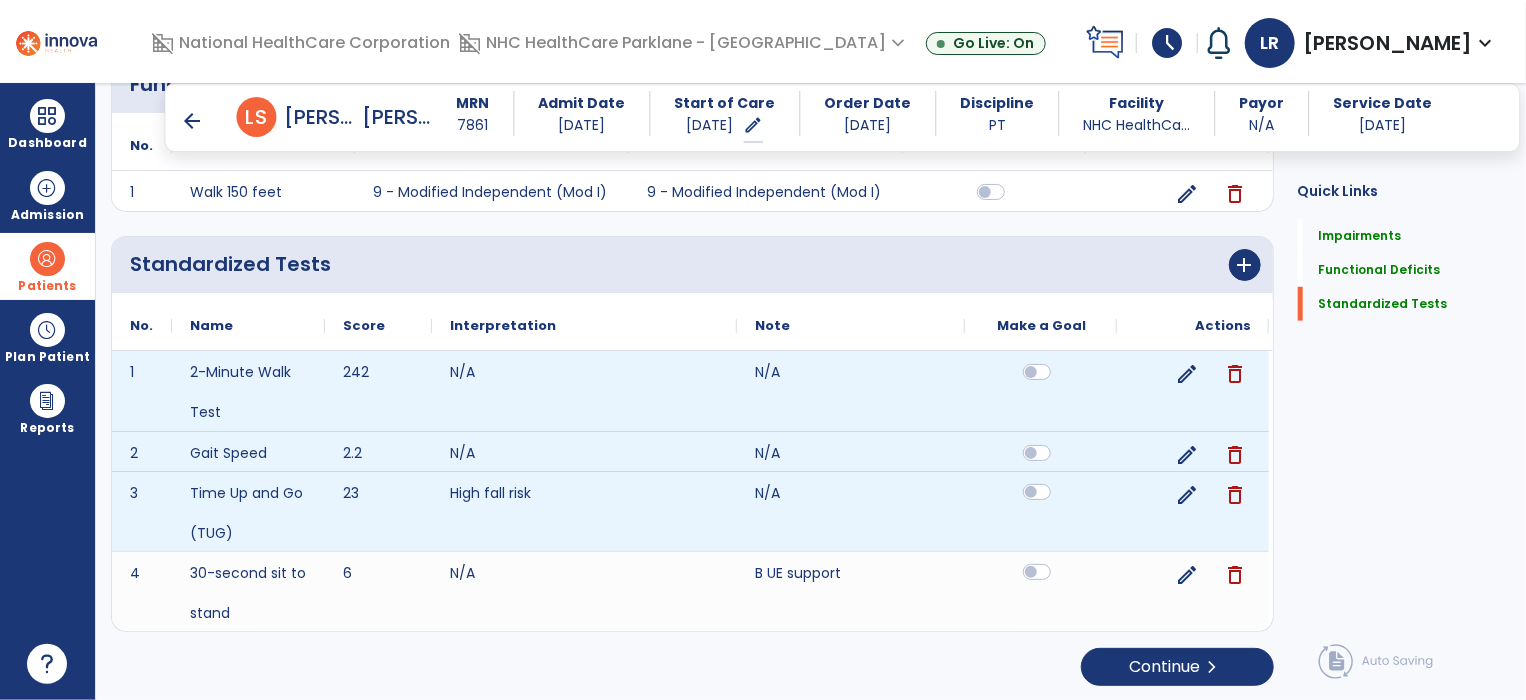 click 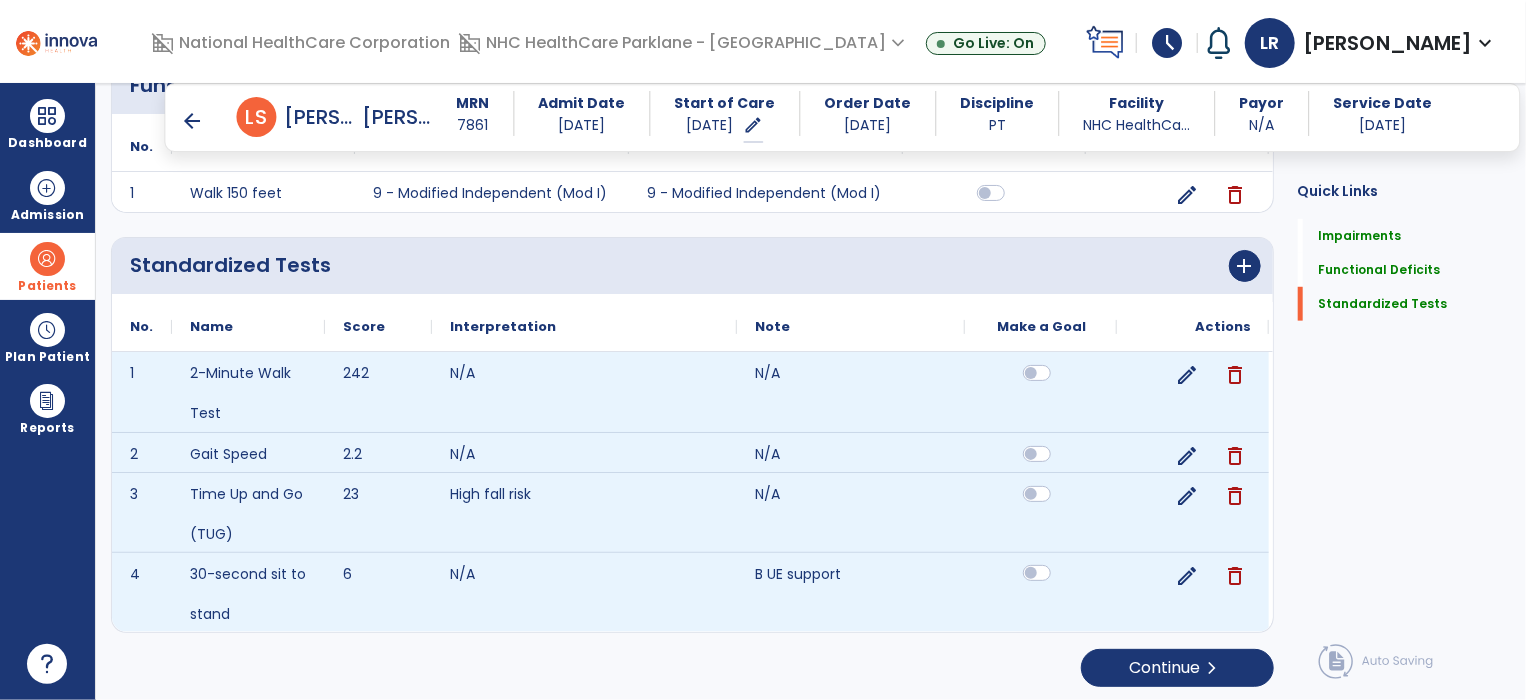 scroll, scrollTop: 652, scrollLeft: 0, axis: vertical 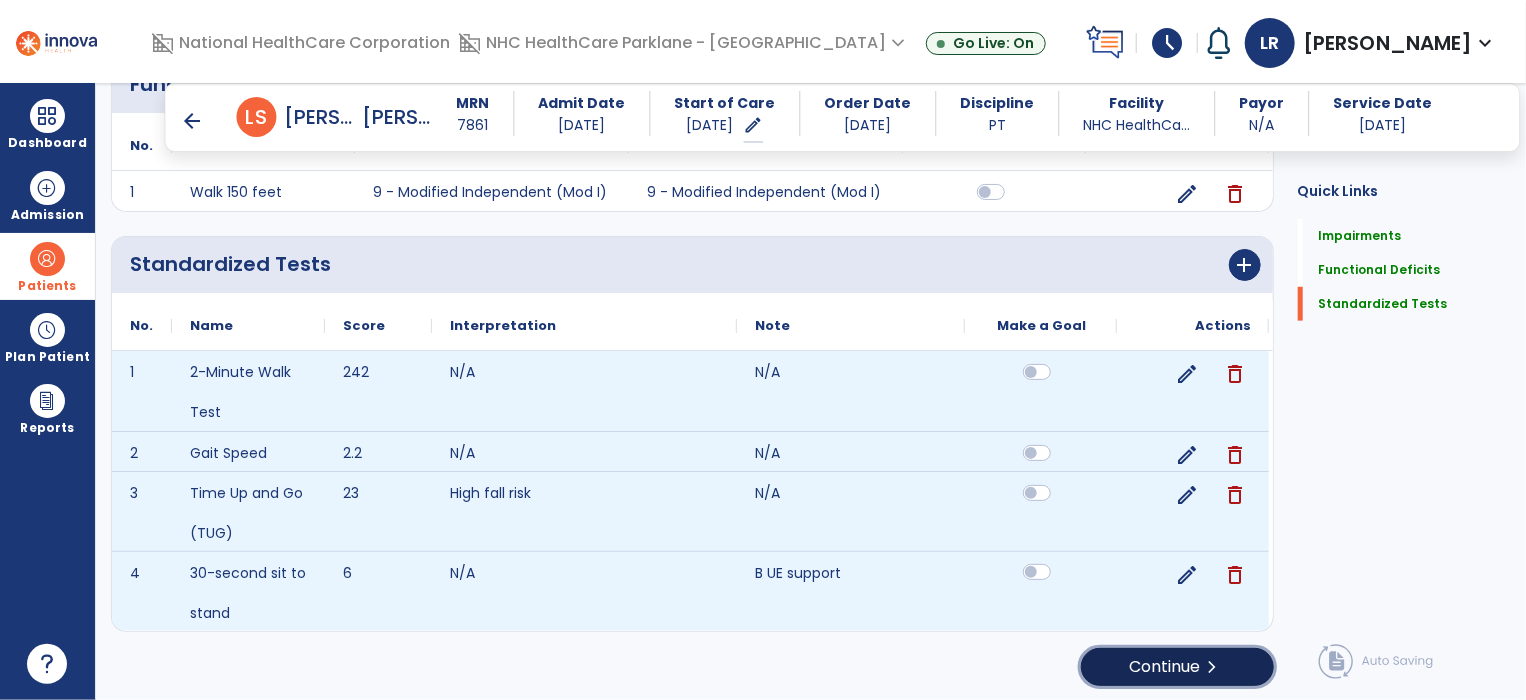 click on "Continue  chevron_right" 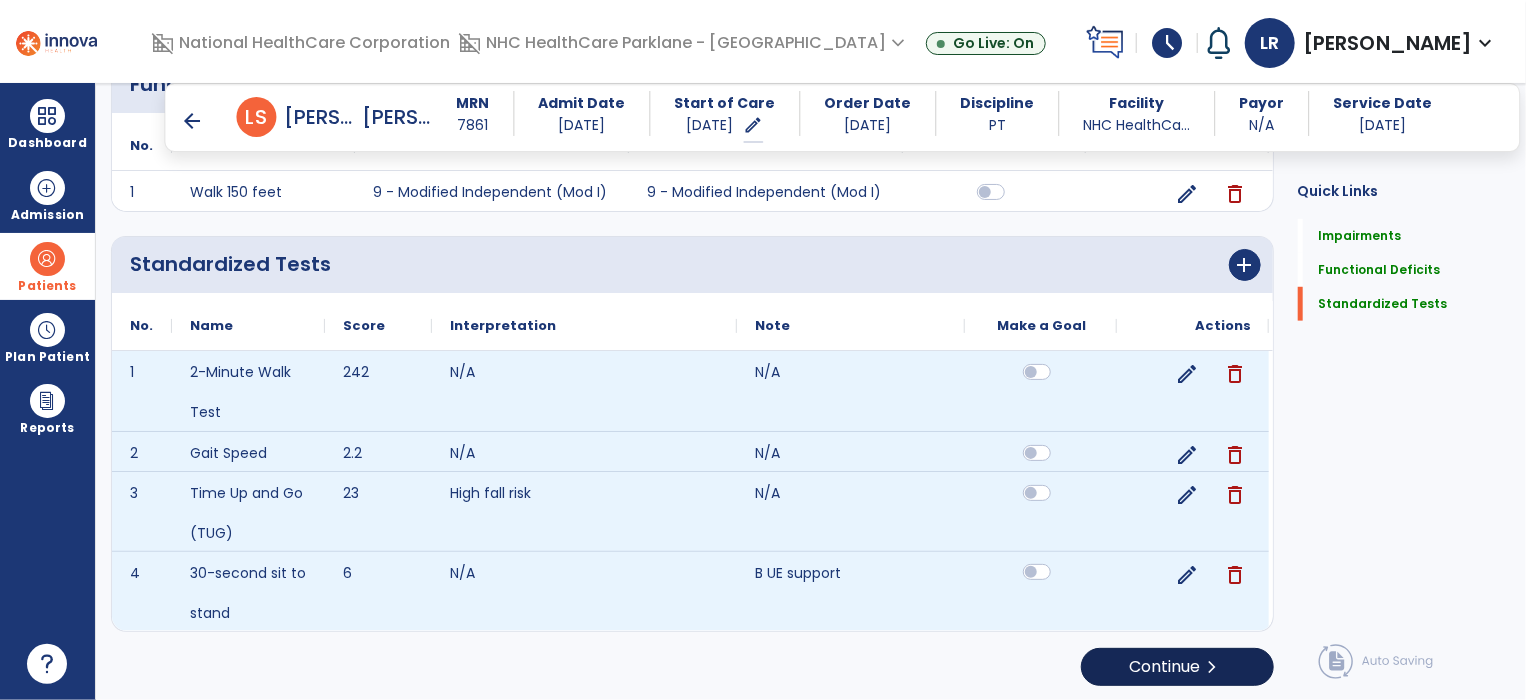 scroll, scrollTop: 0, scrollLeft: 0, axis: both 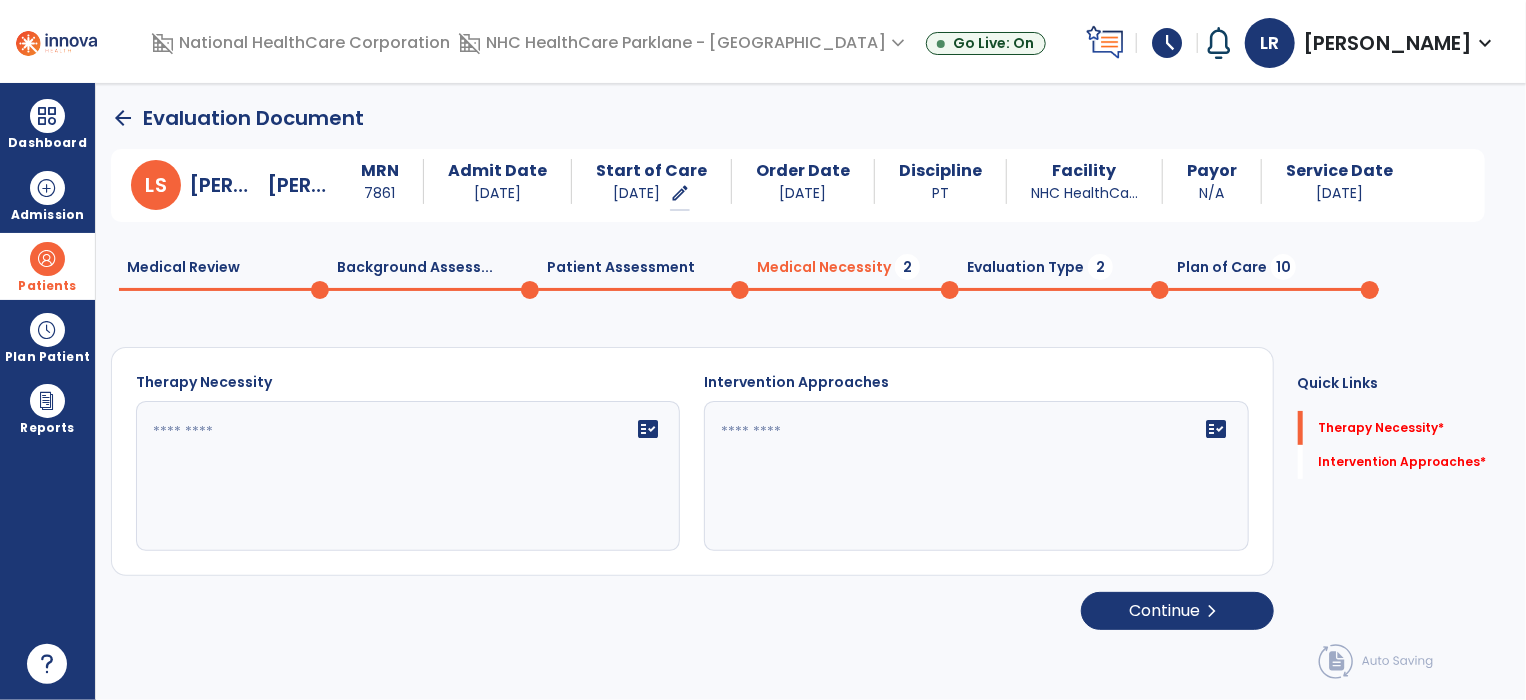 click 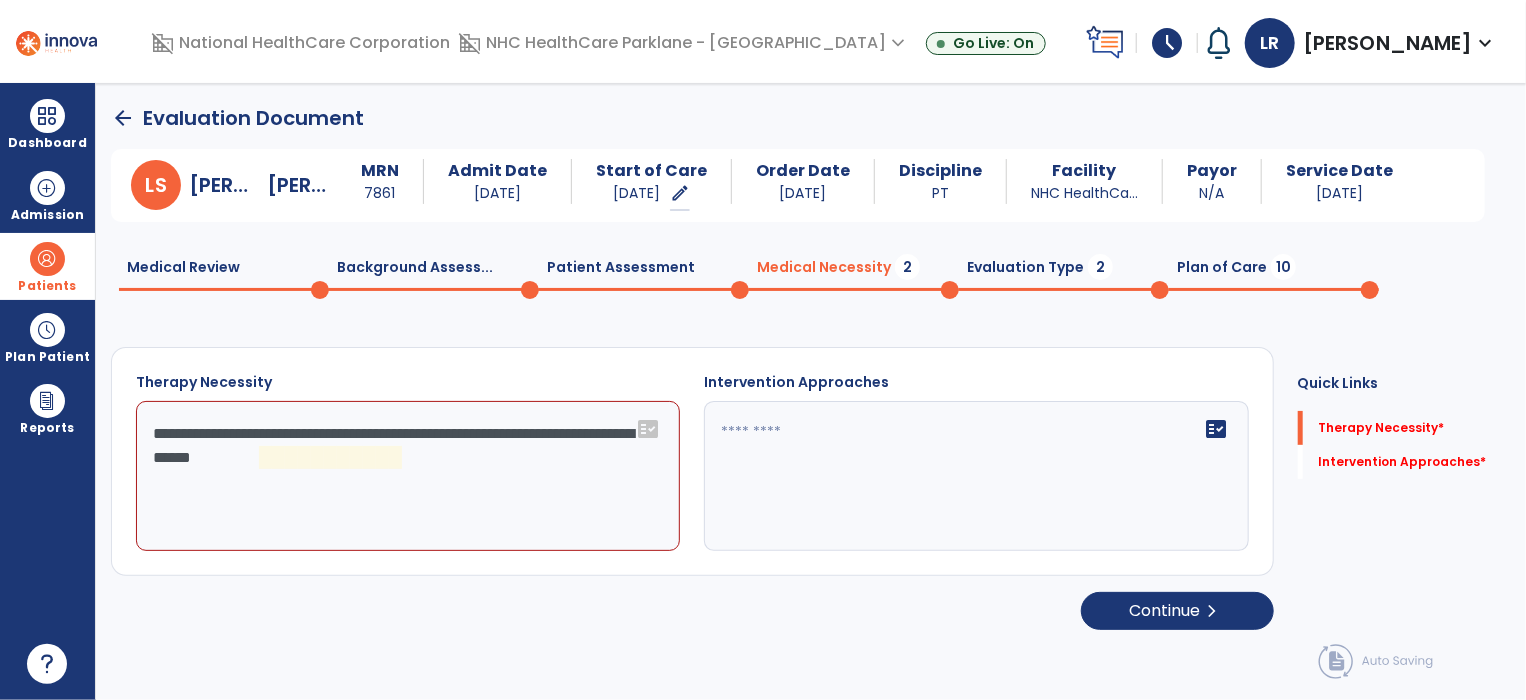 click on "**********" 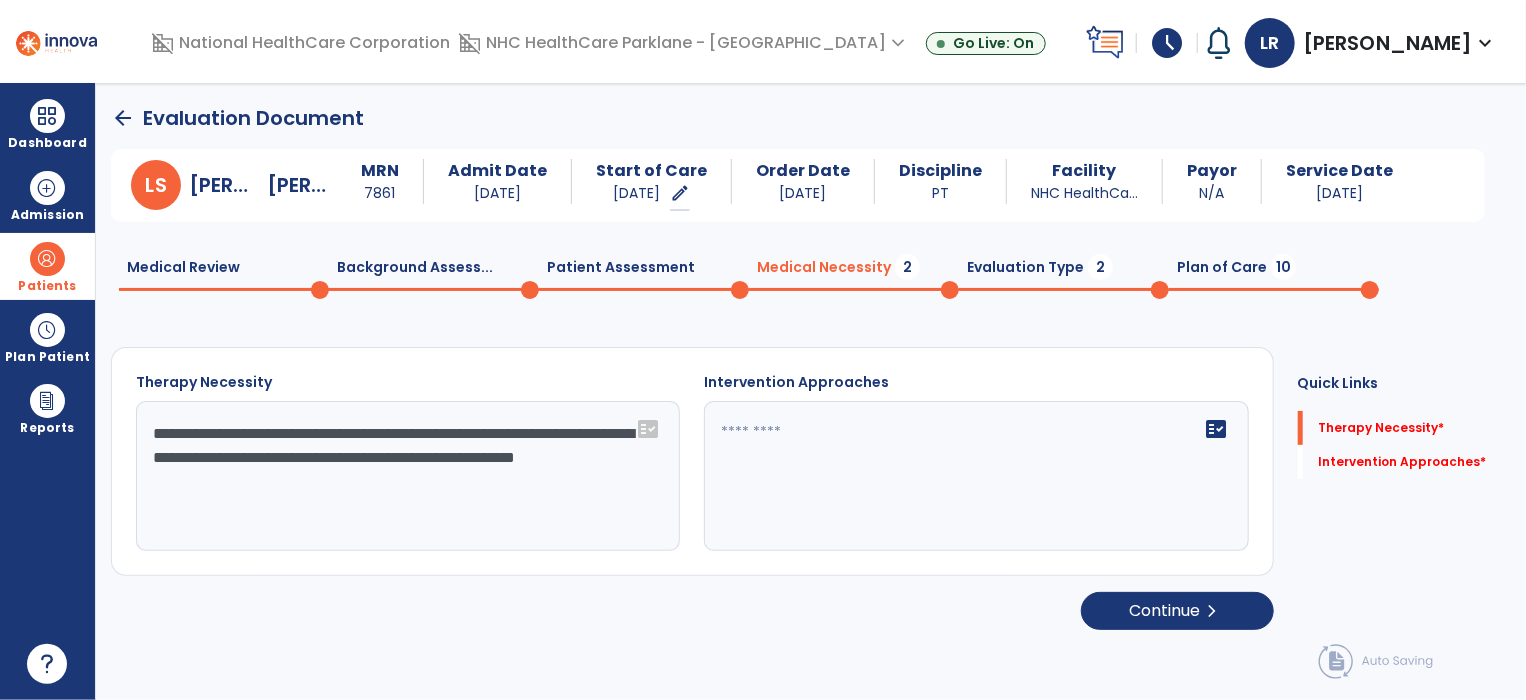 type on "**********" 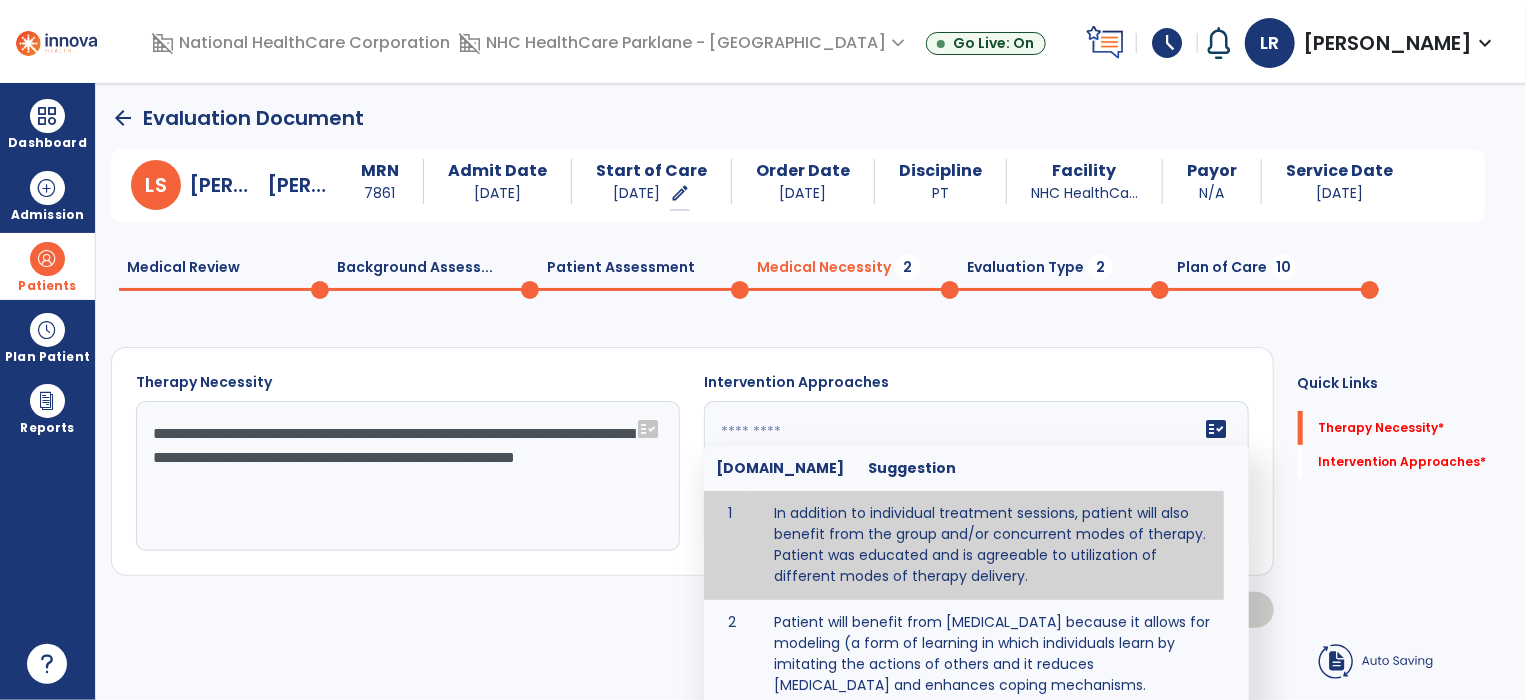 type on "**********" 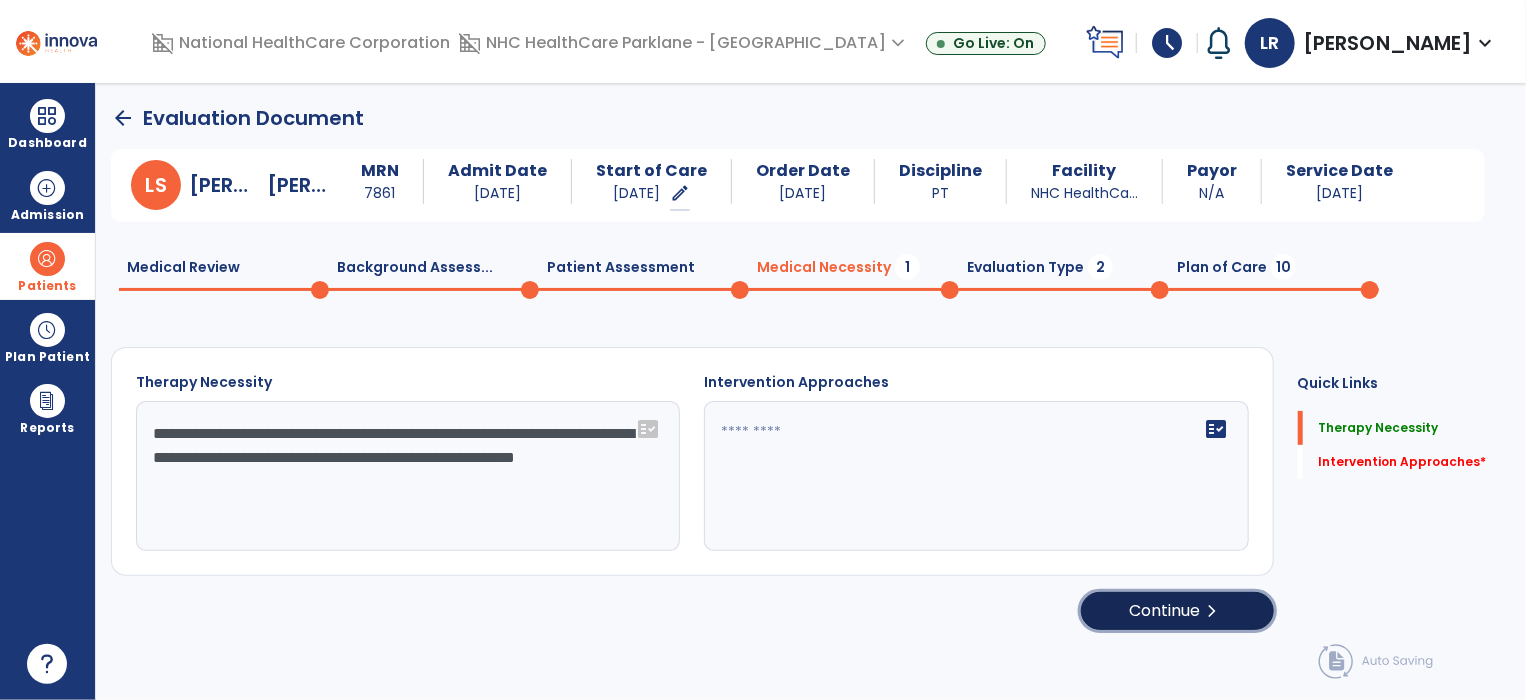 click on "Continue  chevron_right" 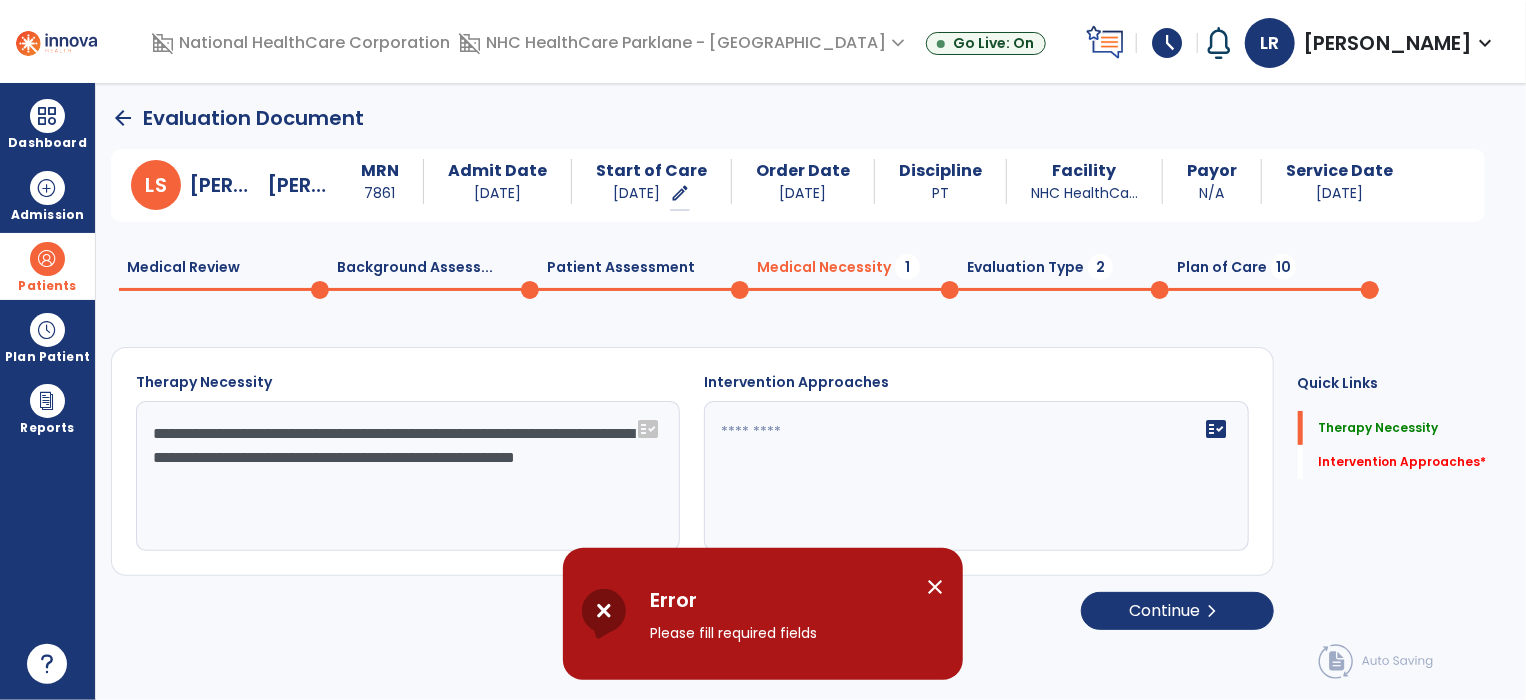 click on "fact_check" 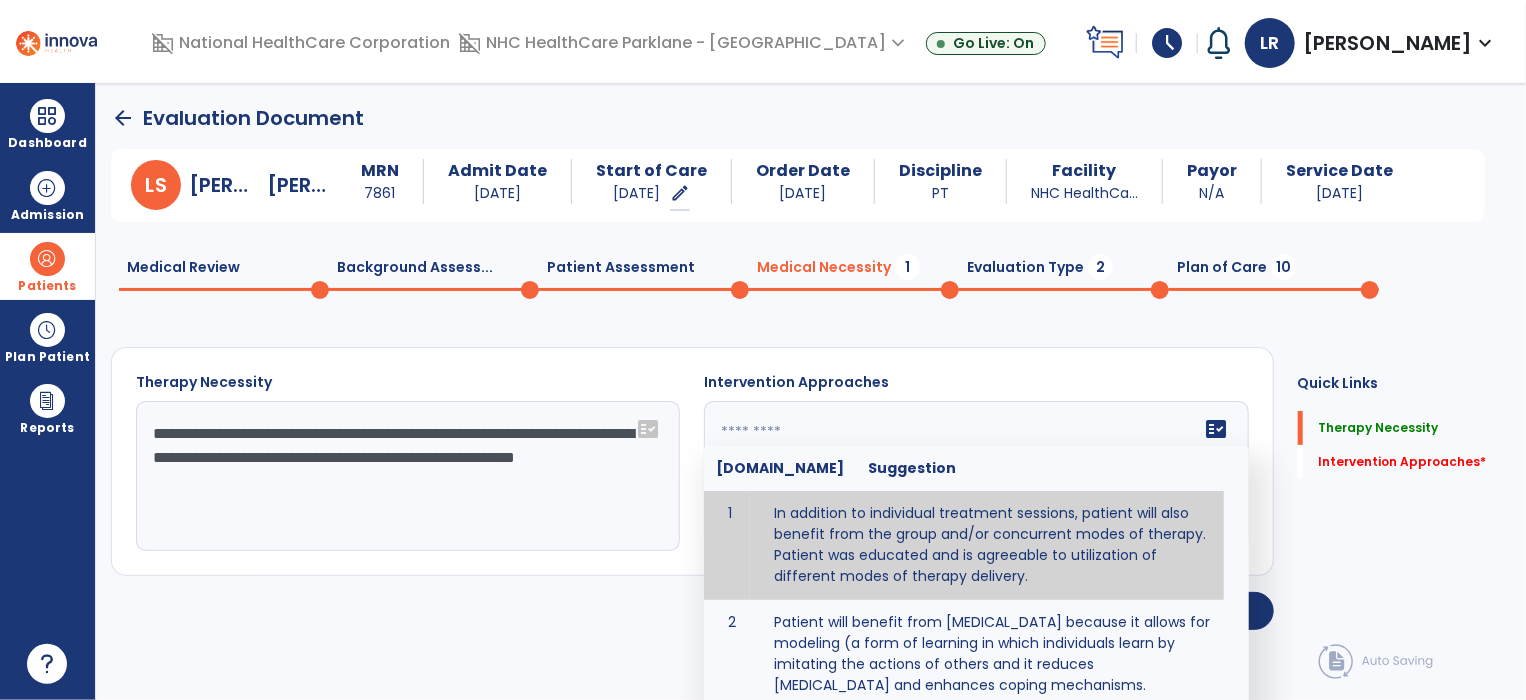 type on "**********" 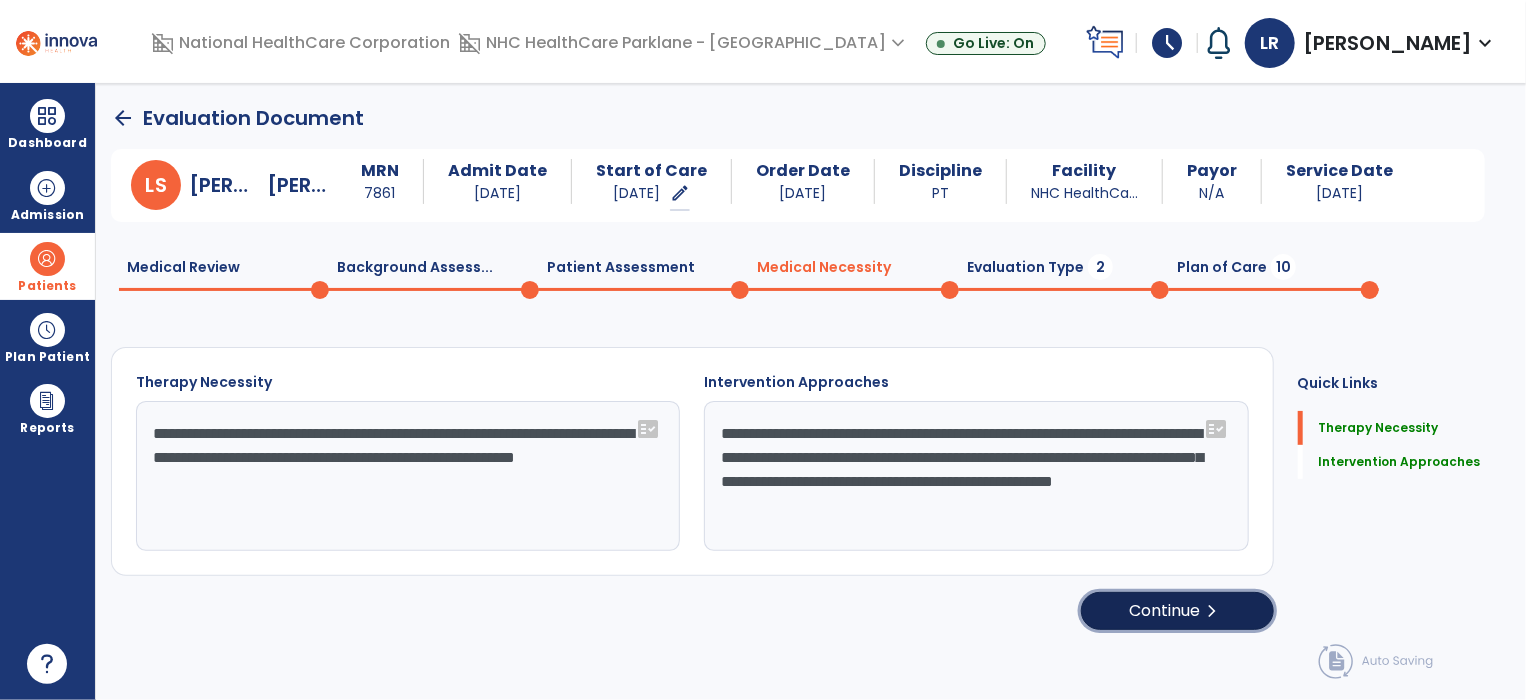 click on "Continue  chevron_right" 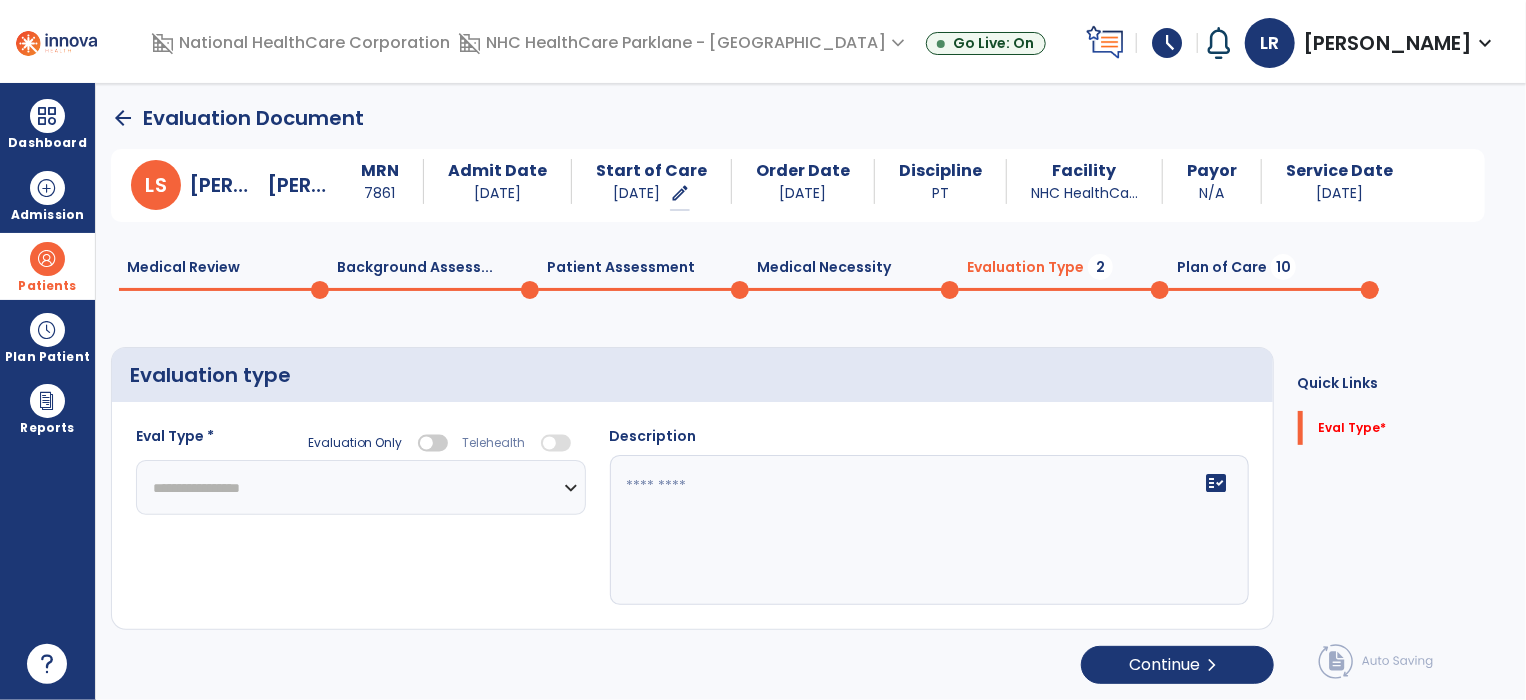 click on "**********" 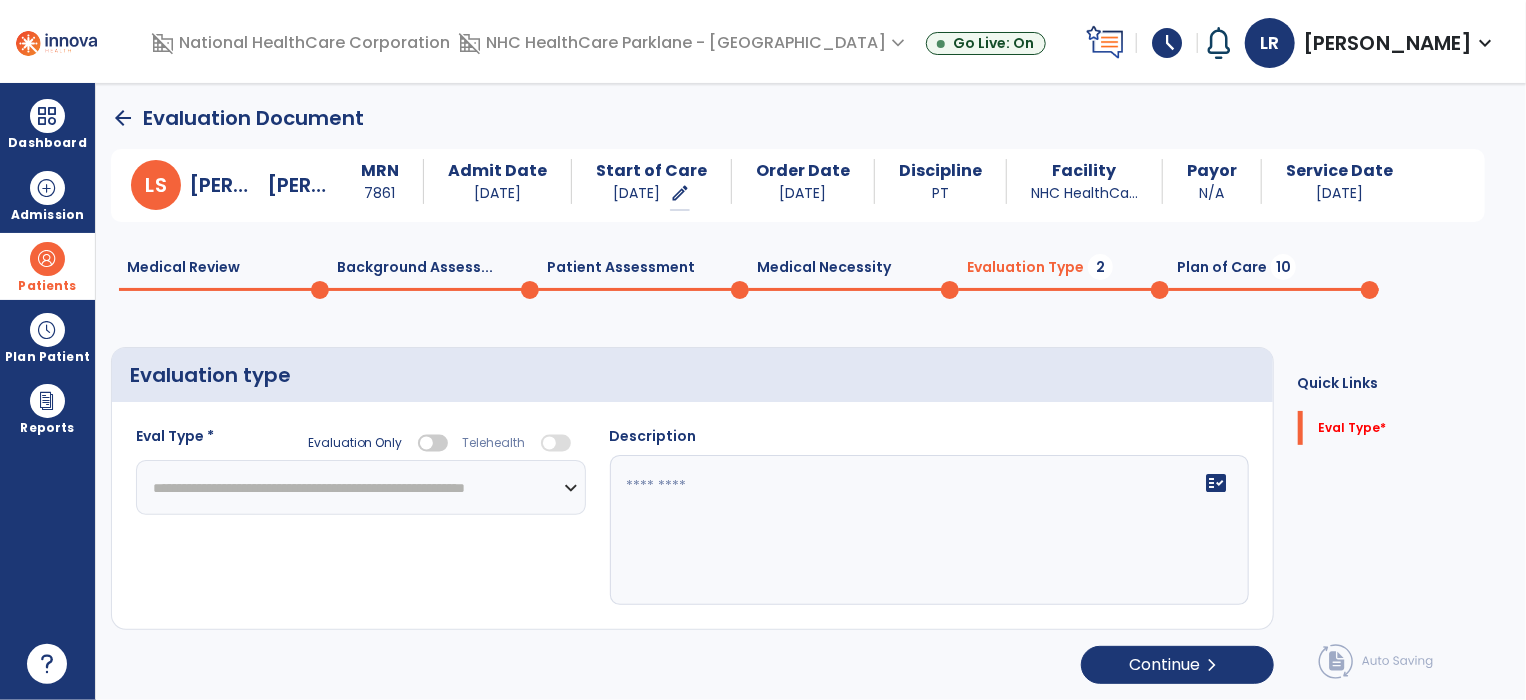 click on "**********" 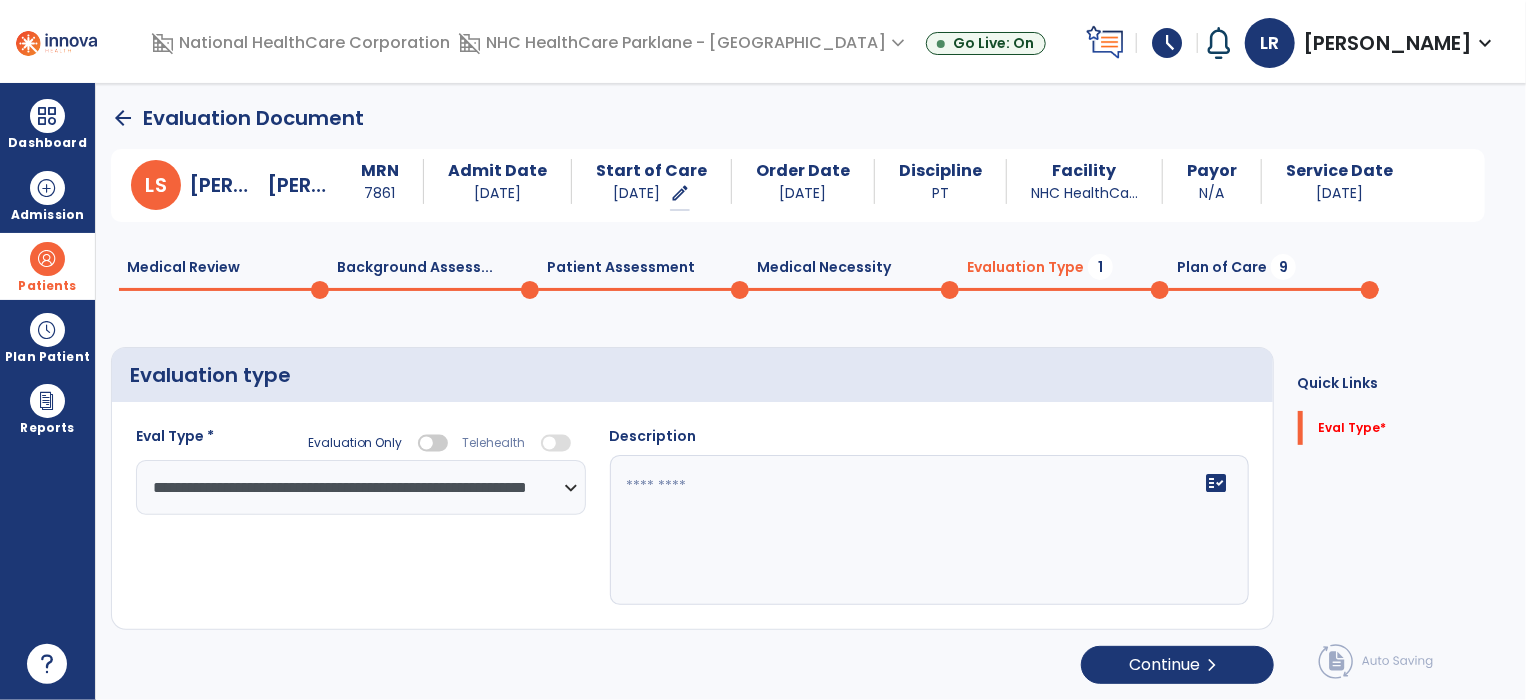 click 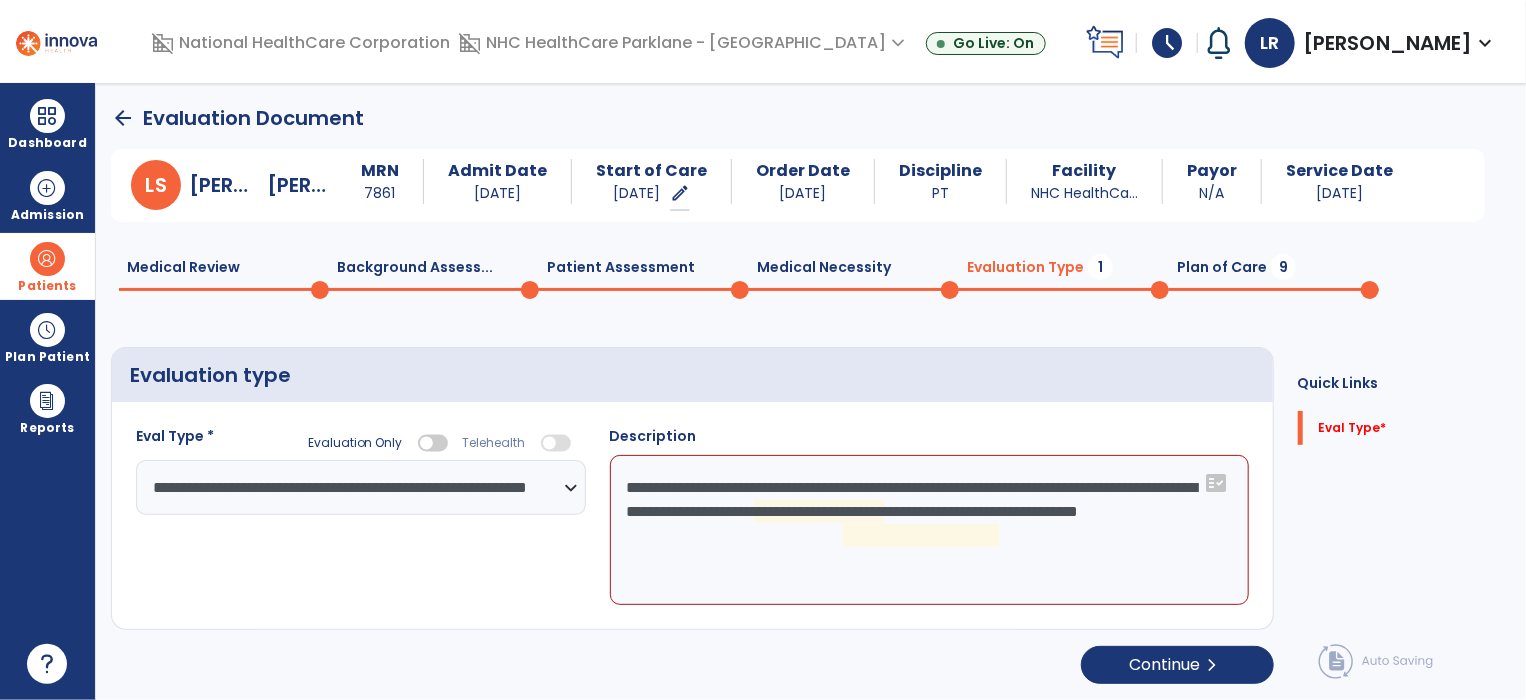 click on "**********" 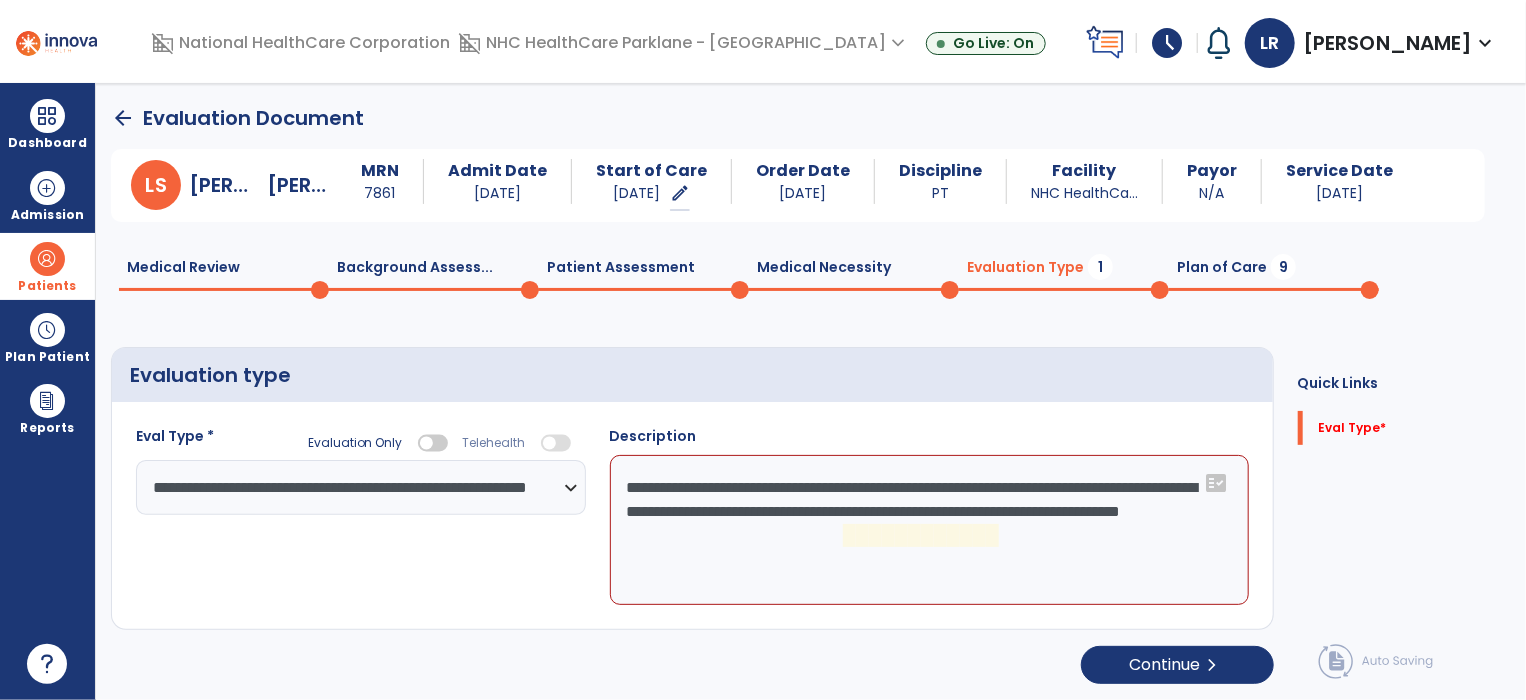 click on "**********" 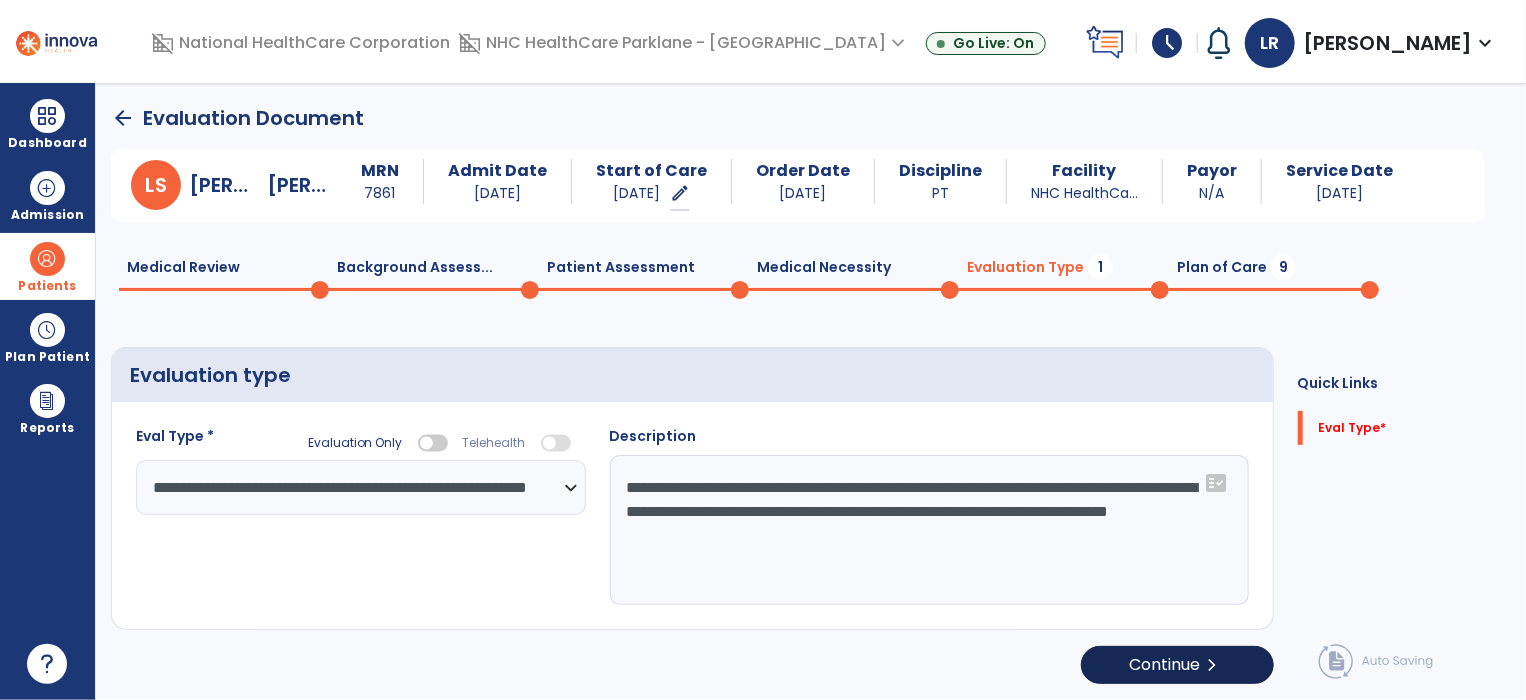 type on "**********" 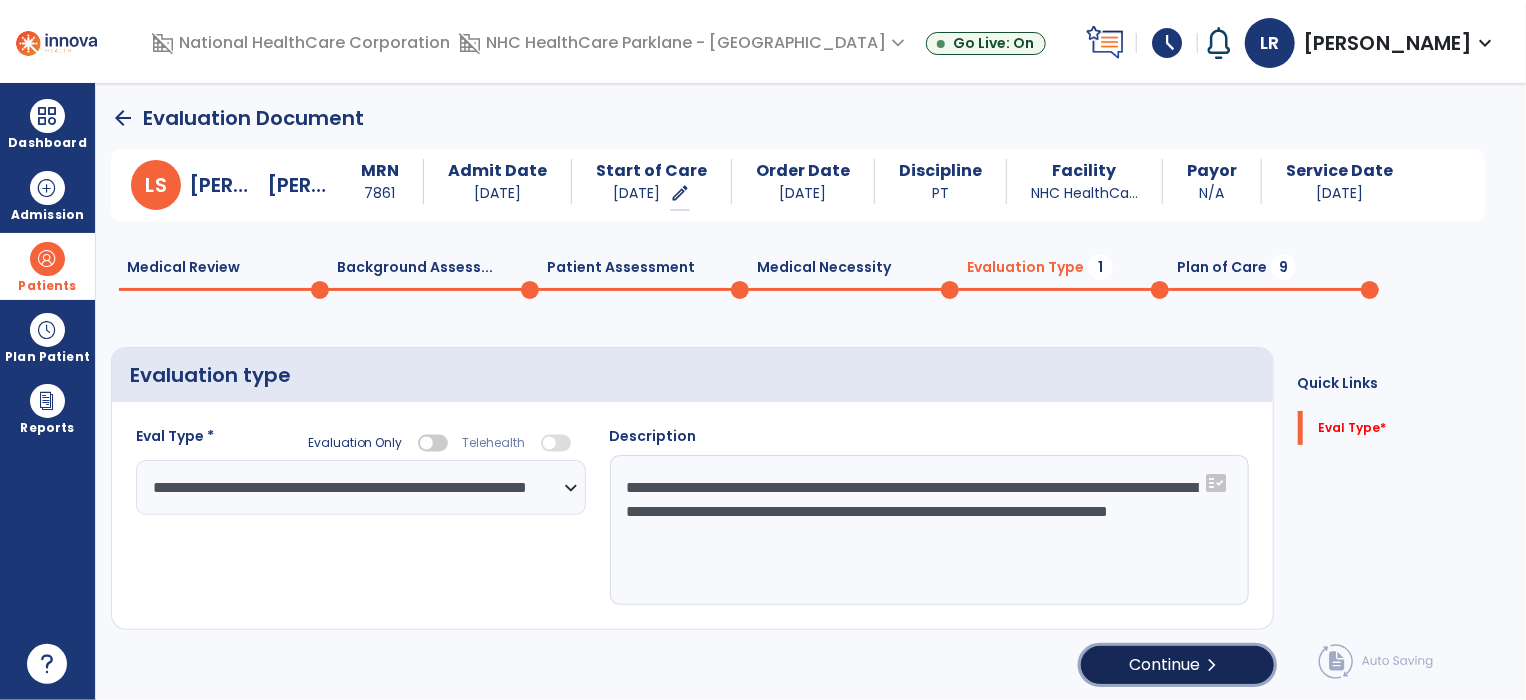 click on "Continue  chevron_right" 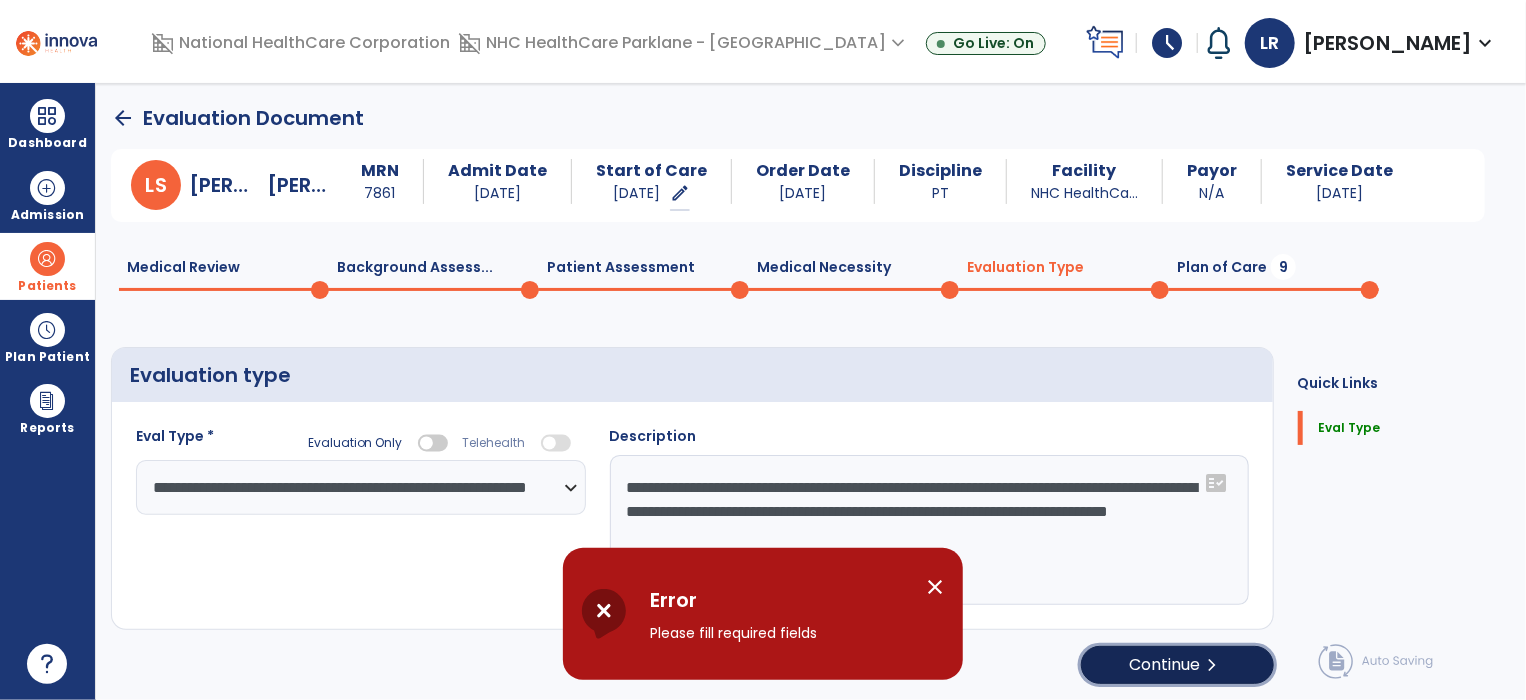 click on "Continue  chevron_right" 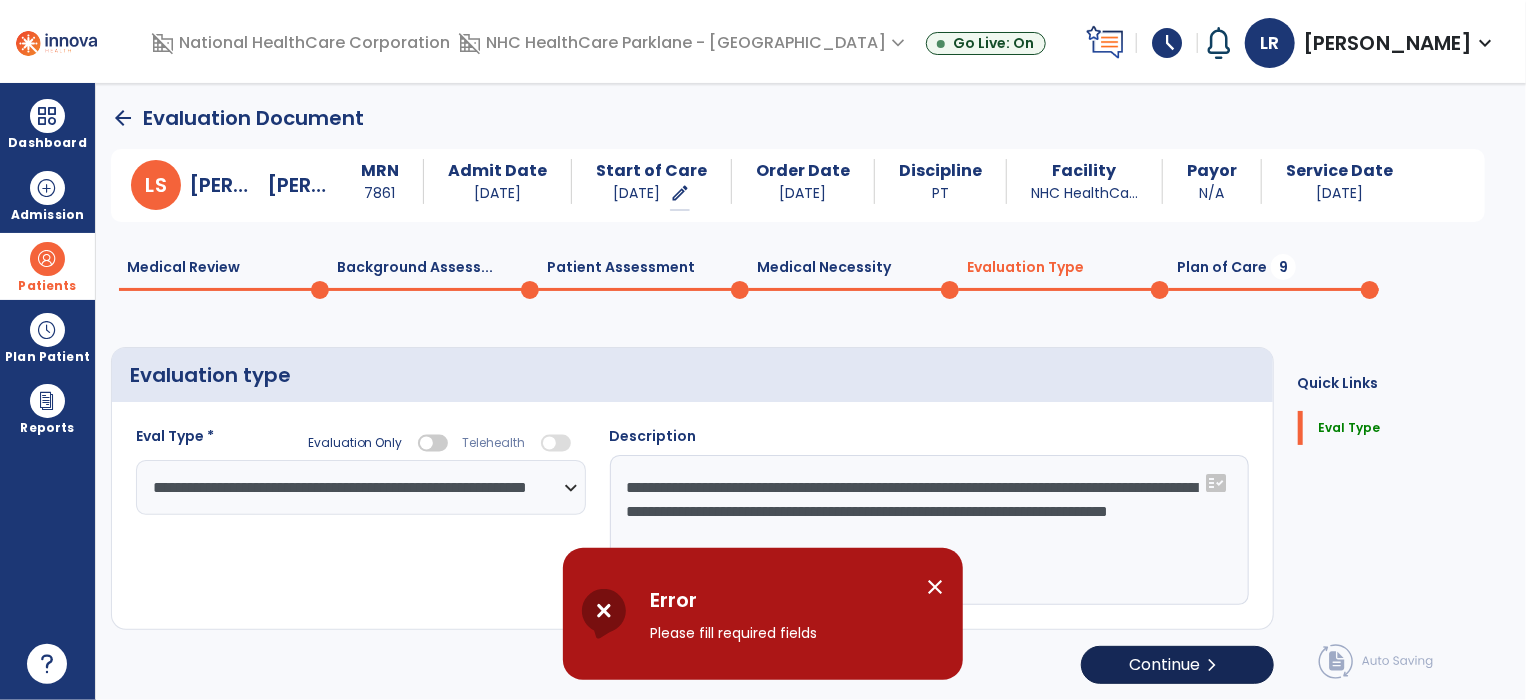 select on "*****" 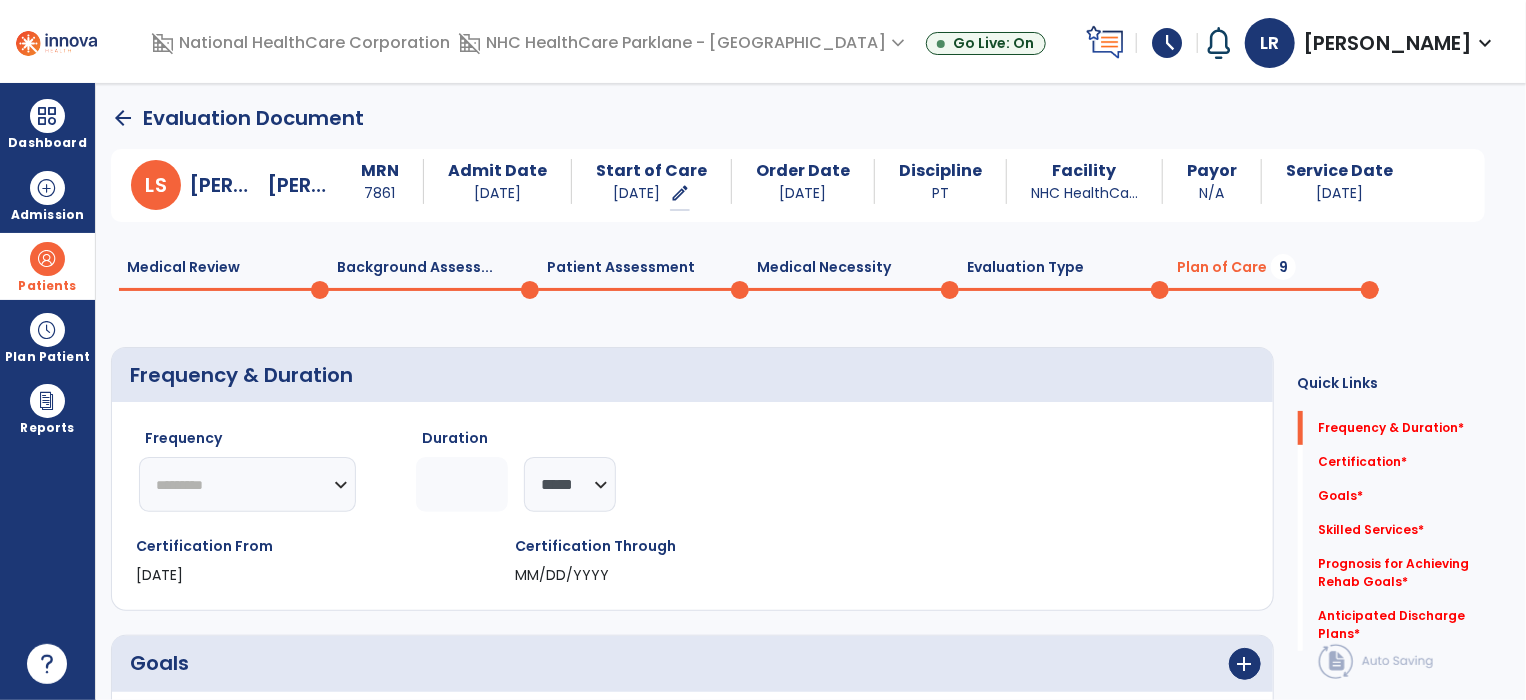 click on "********* ** ** ** ** ** ** **" 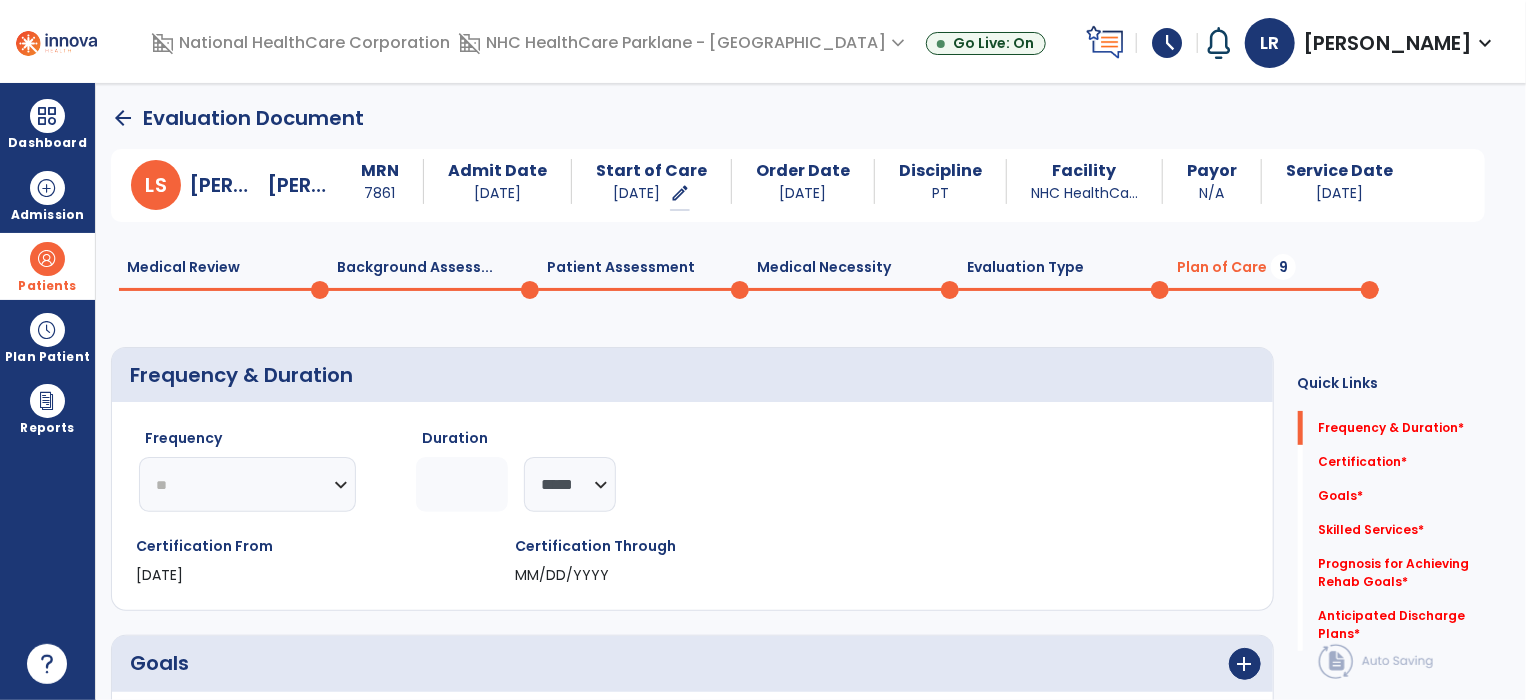 click on "********* ** ** ** ** ** ** **" 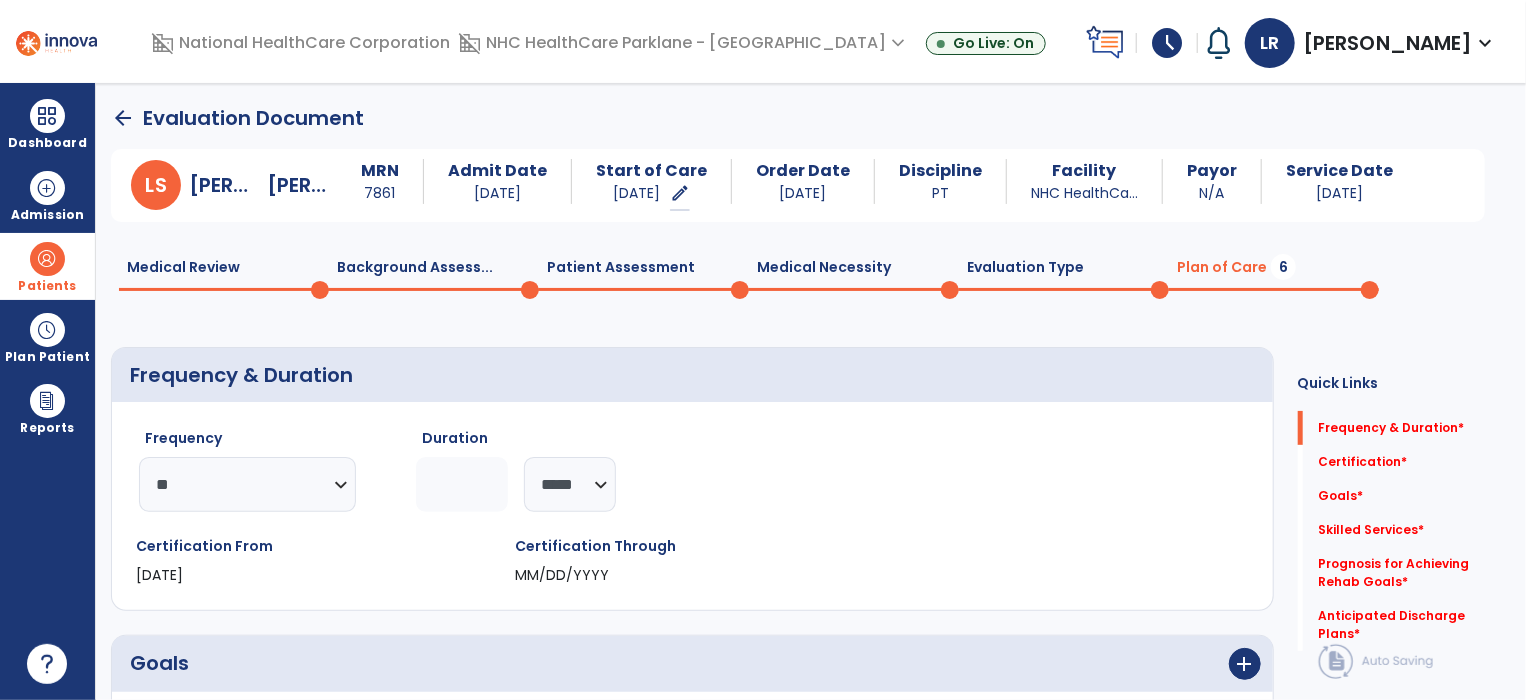 click 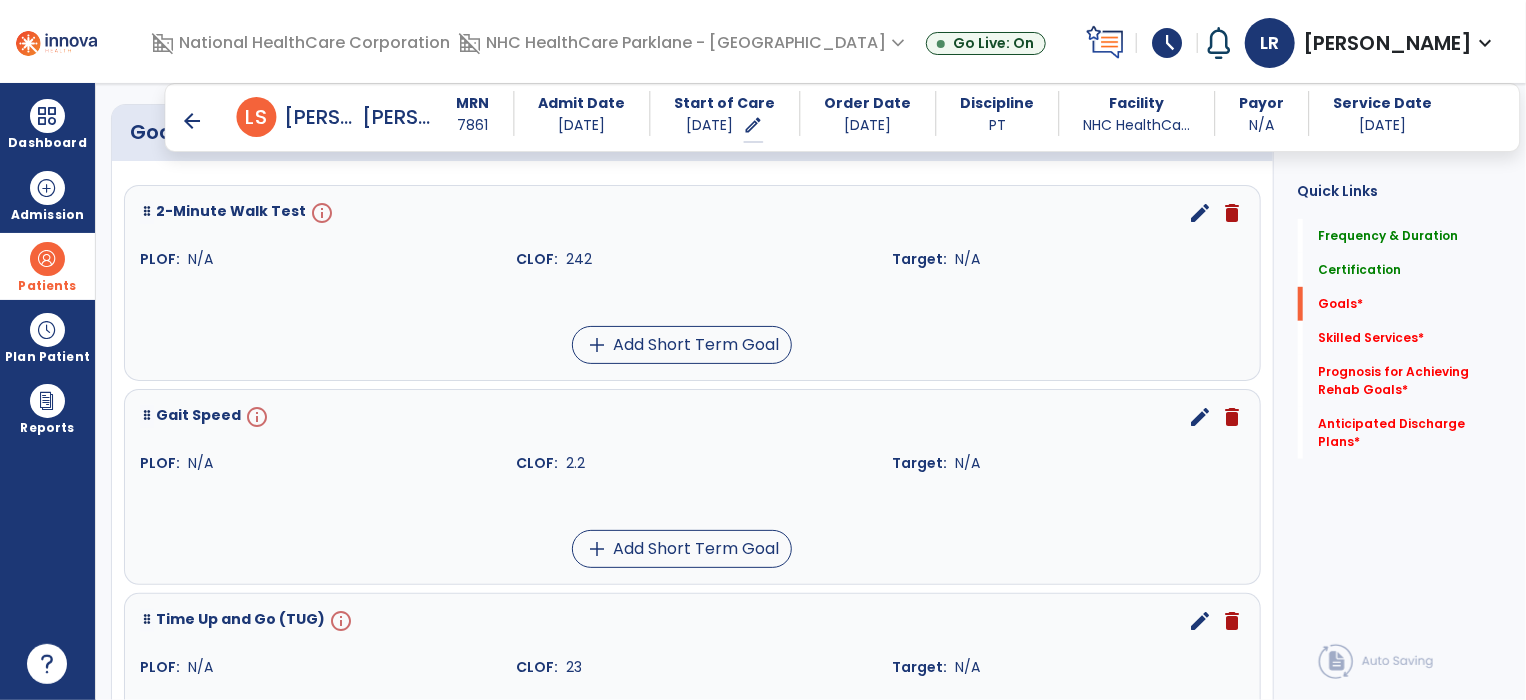 scroll, scrollTop: 514, scrollLeft: 0, axis: vertical 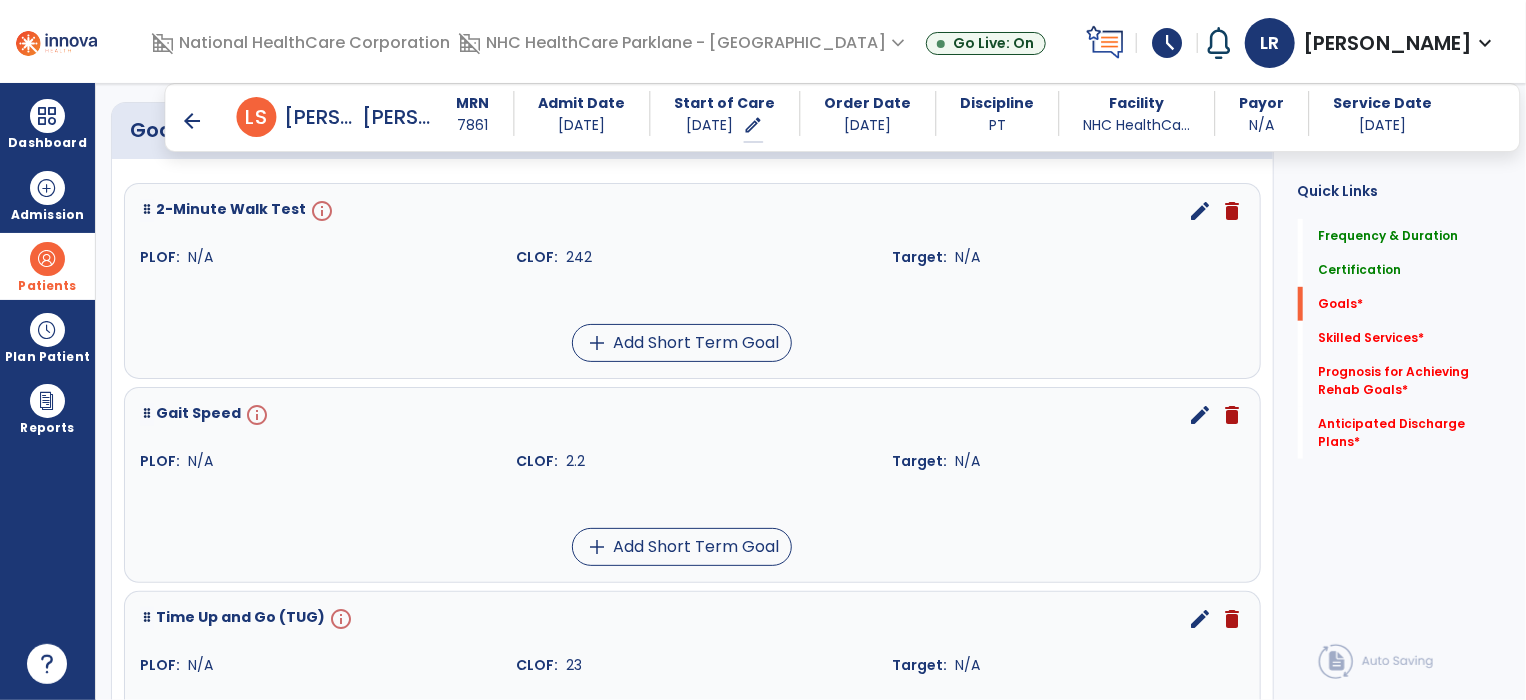 type on "**" 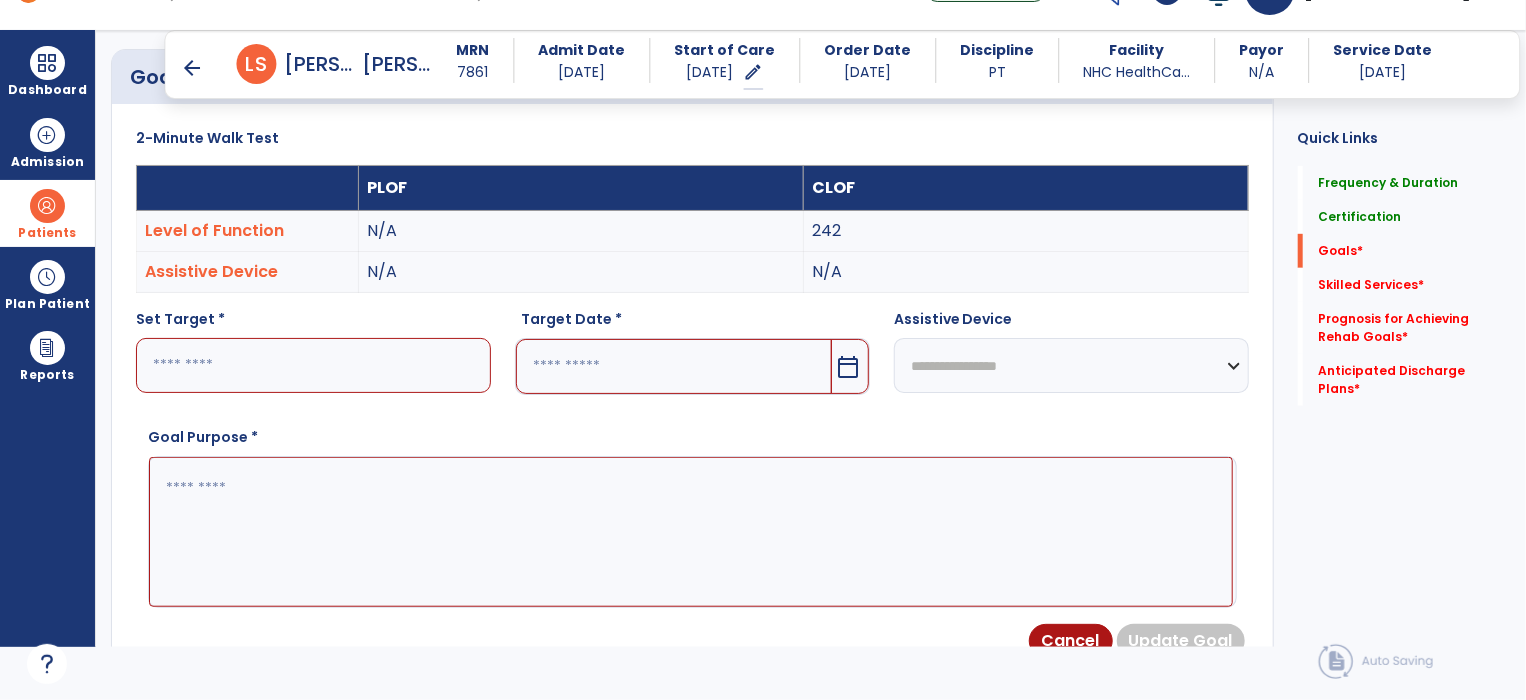 scroll, scrollTop: 83, scrollLeft: 0, axis: vertical 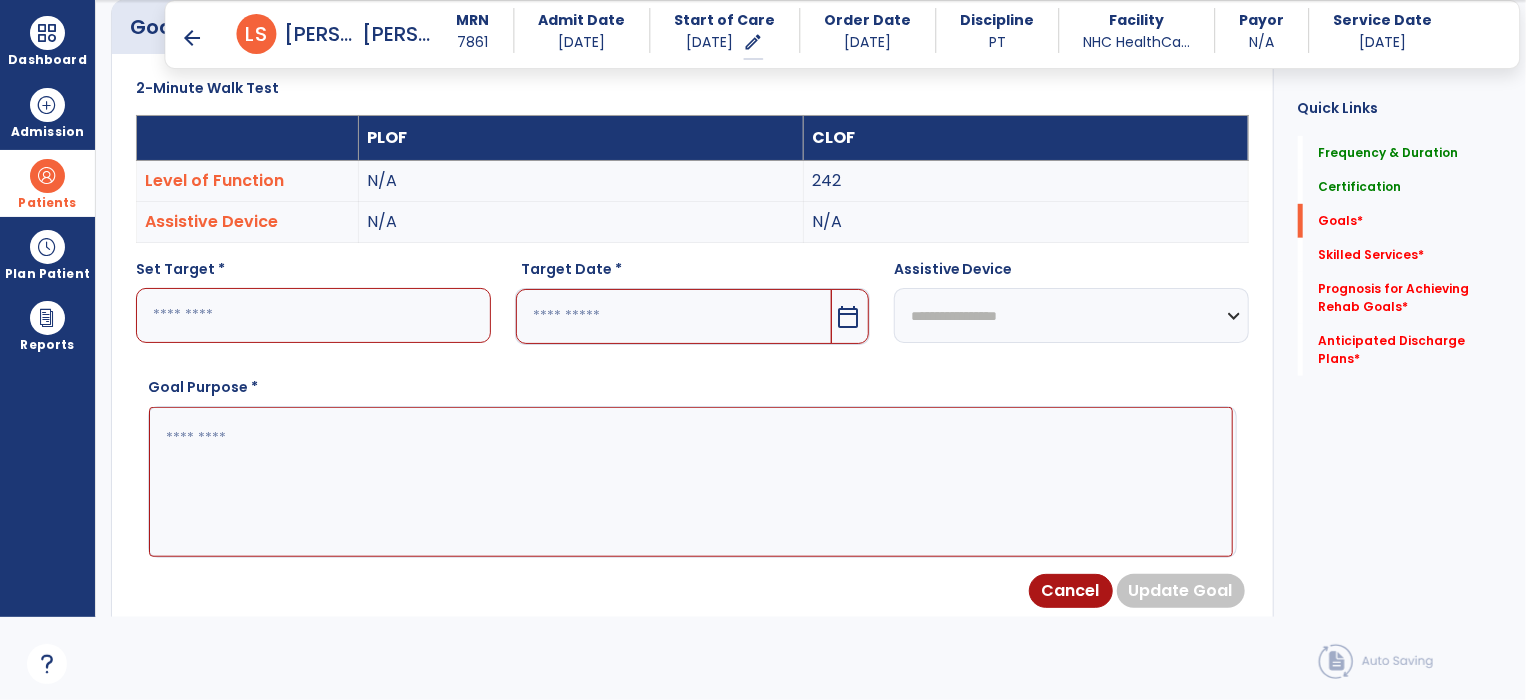 click at bounding box center [313, 315] 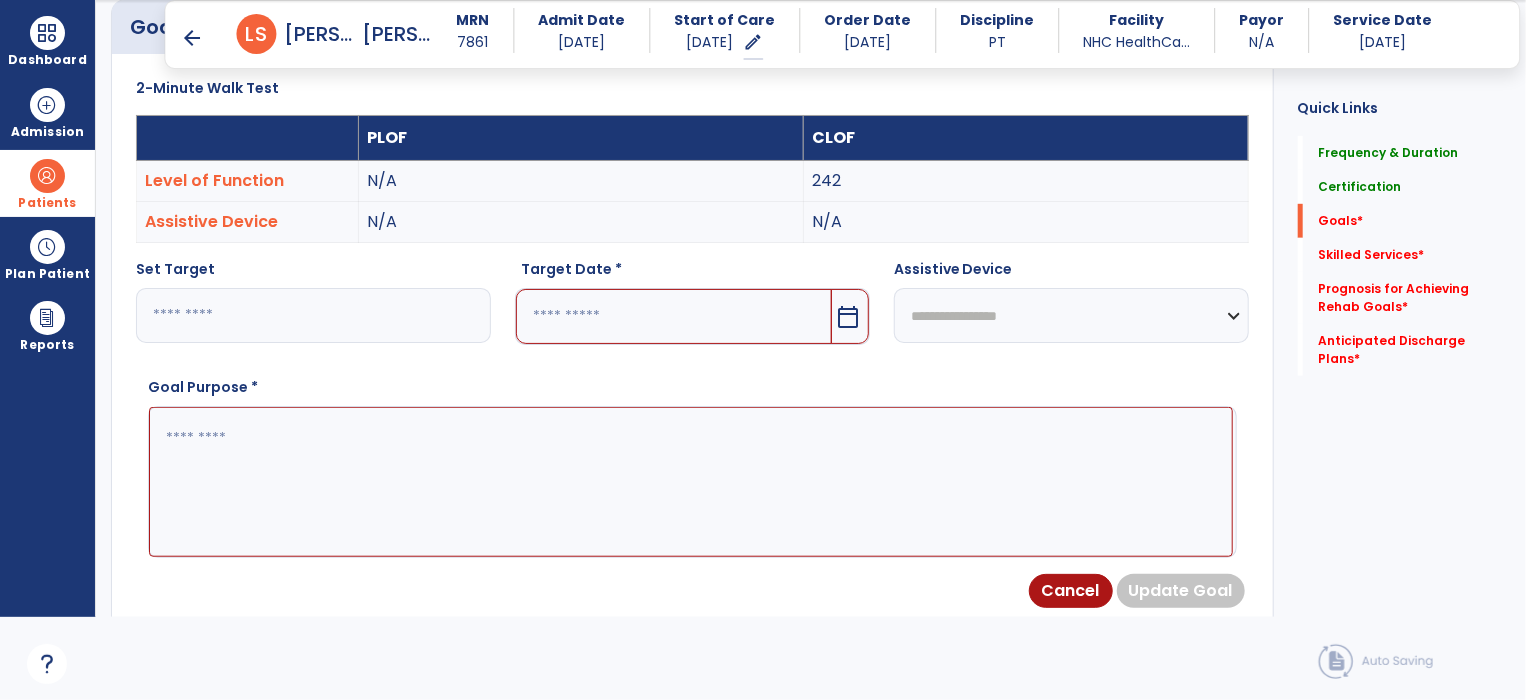 type on "***" 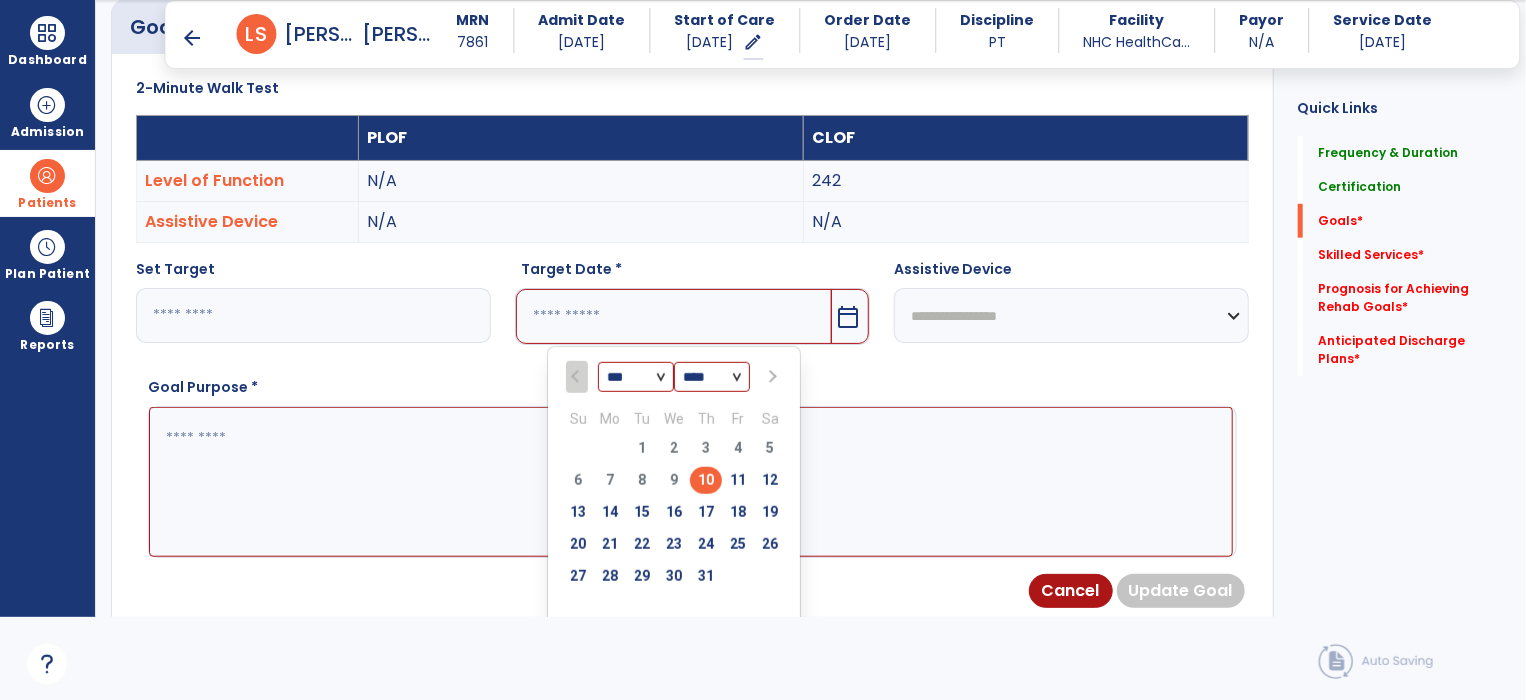 click on "*** *** *** ***" at bounding box center [636, 378] 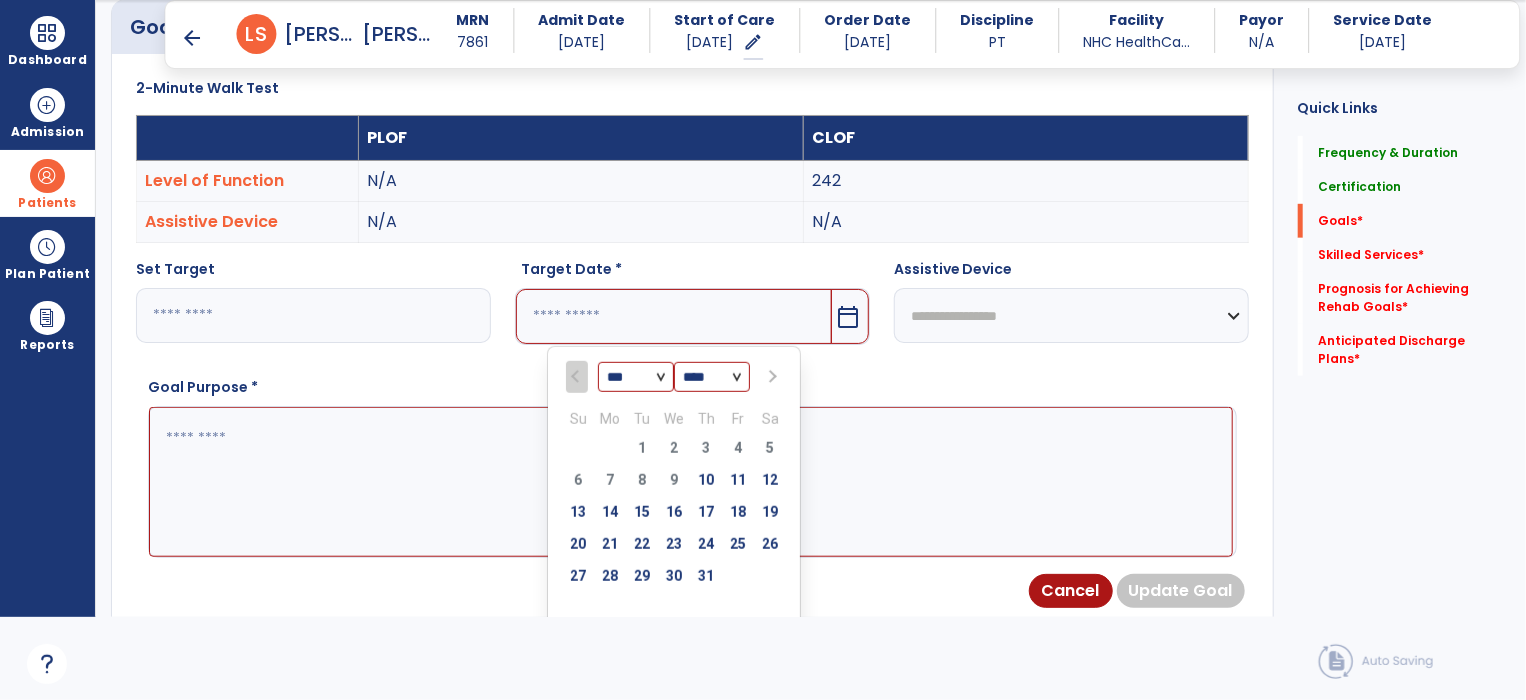 select on "**" 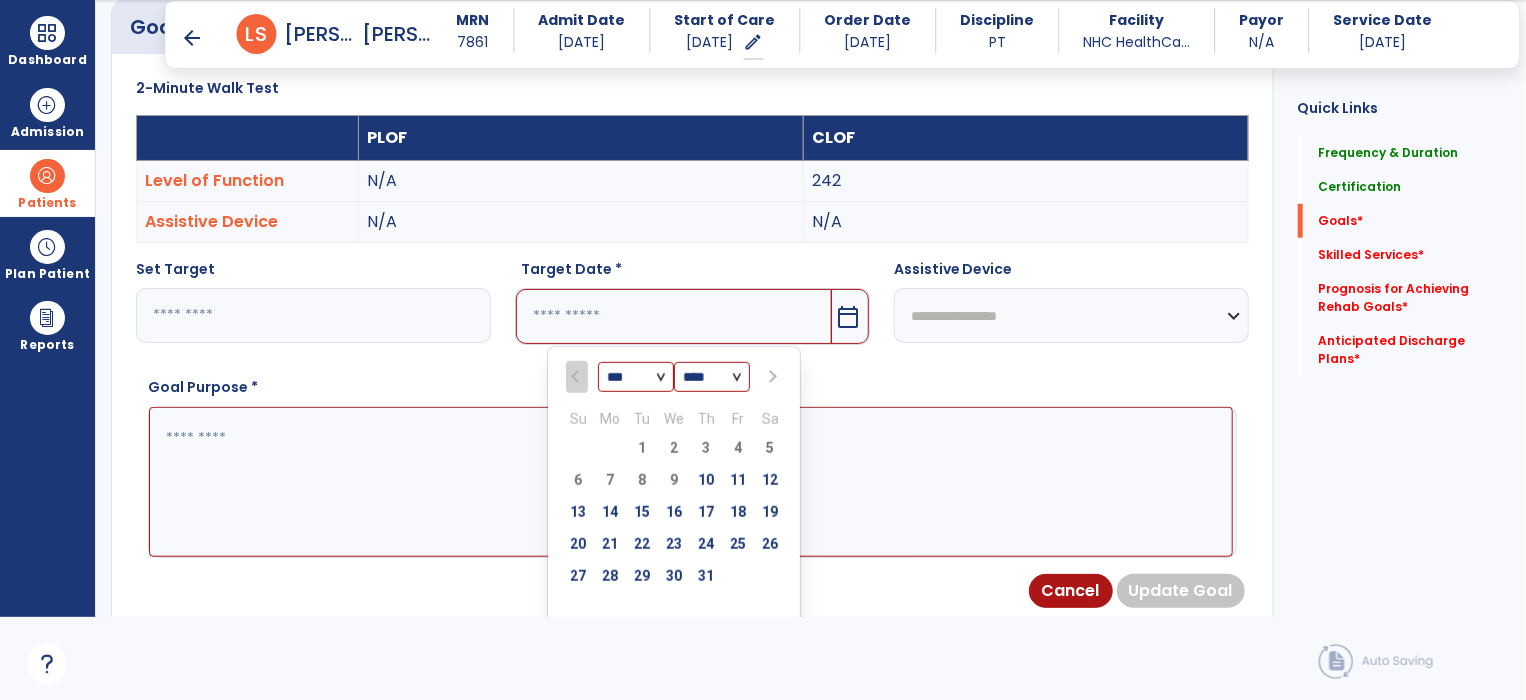 click on "*** *** *** ***" at bounding box center (636, 378) 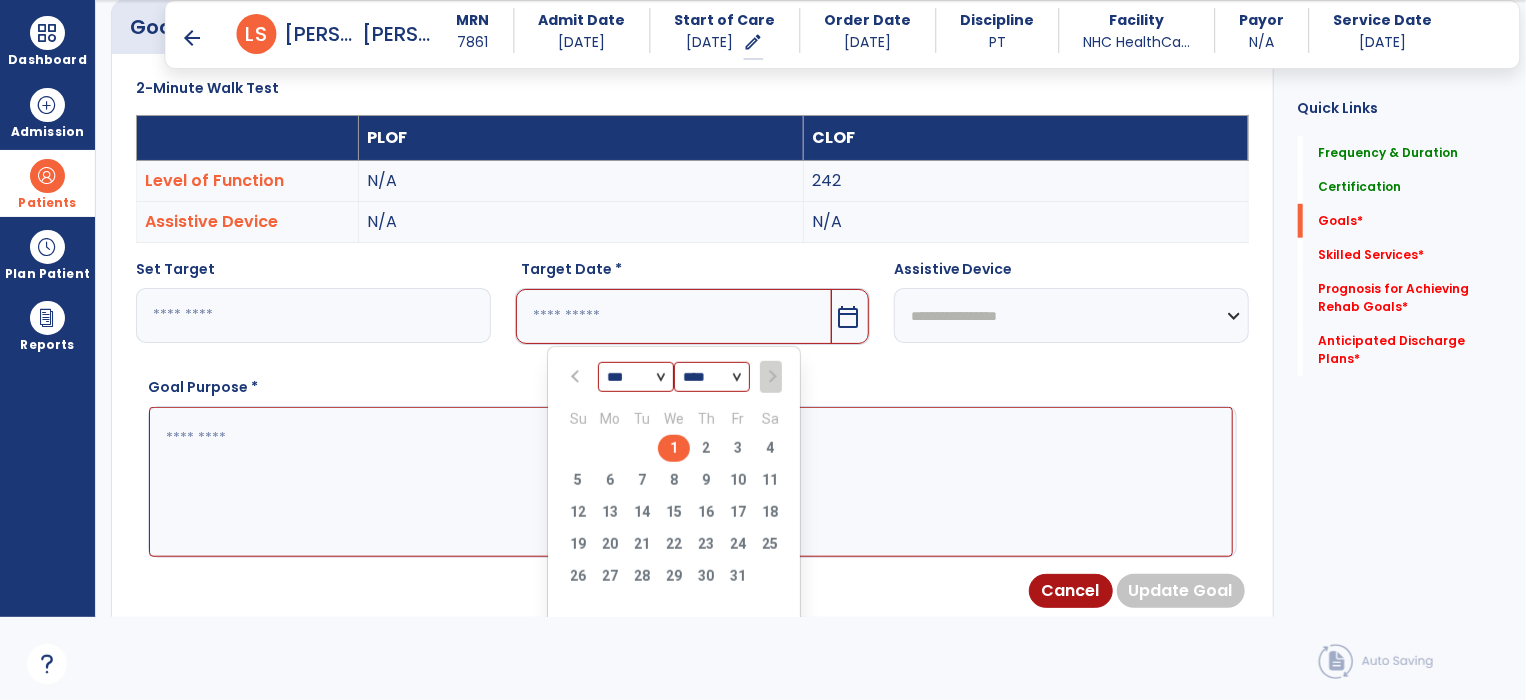 click on "1" at bounding box center (674, 448) 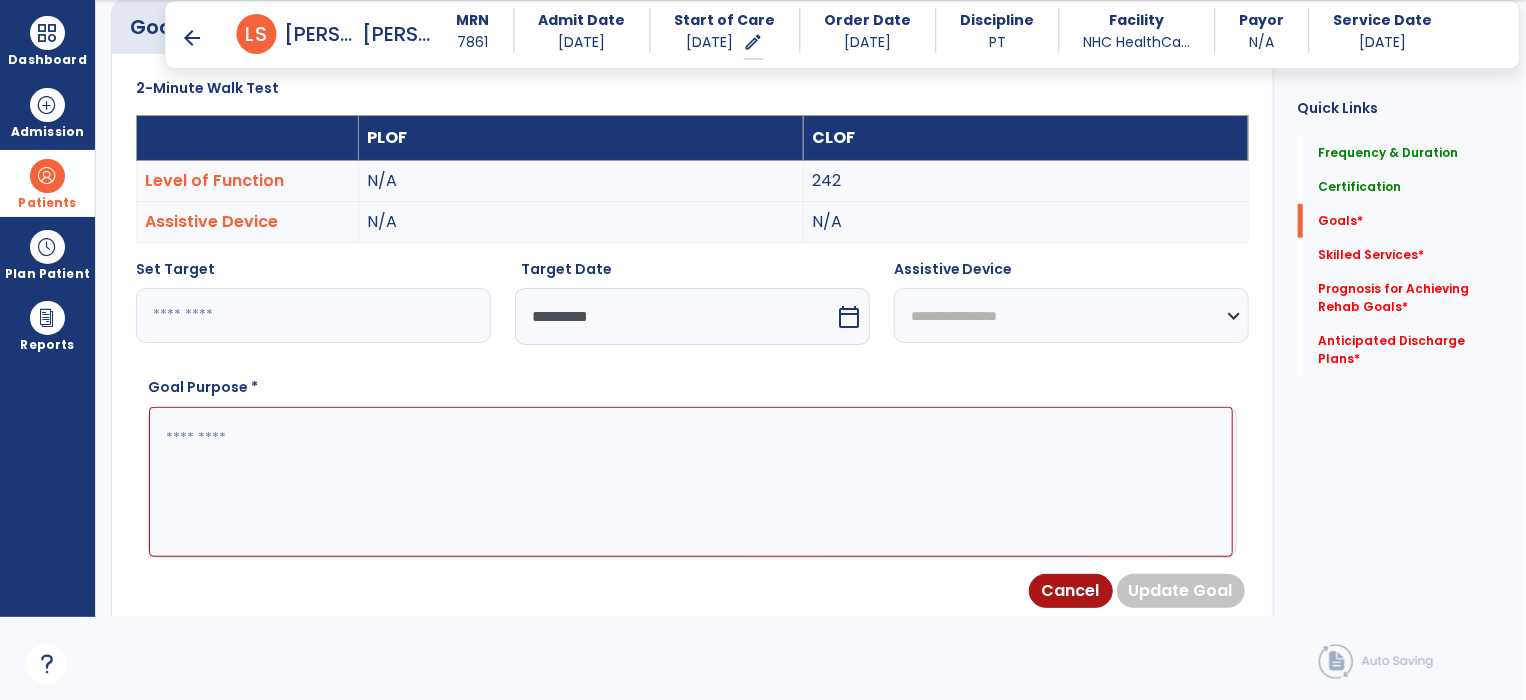 click on "**********" at bounding box center [1071, 315] 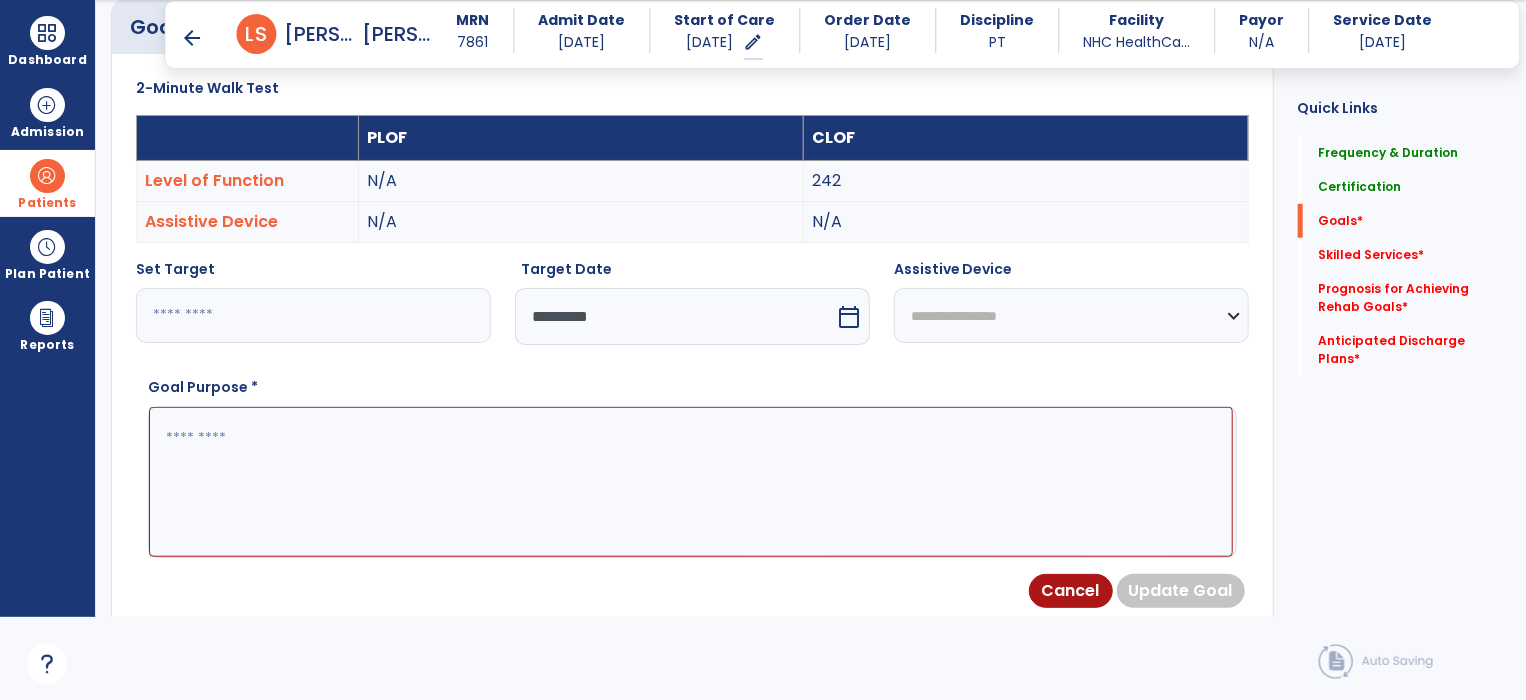 select on "********" 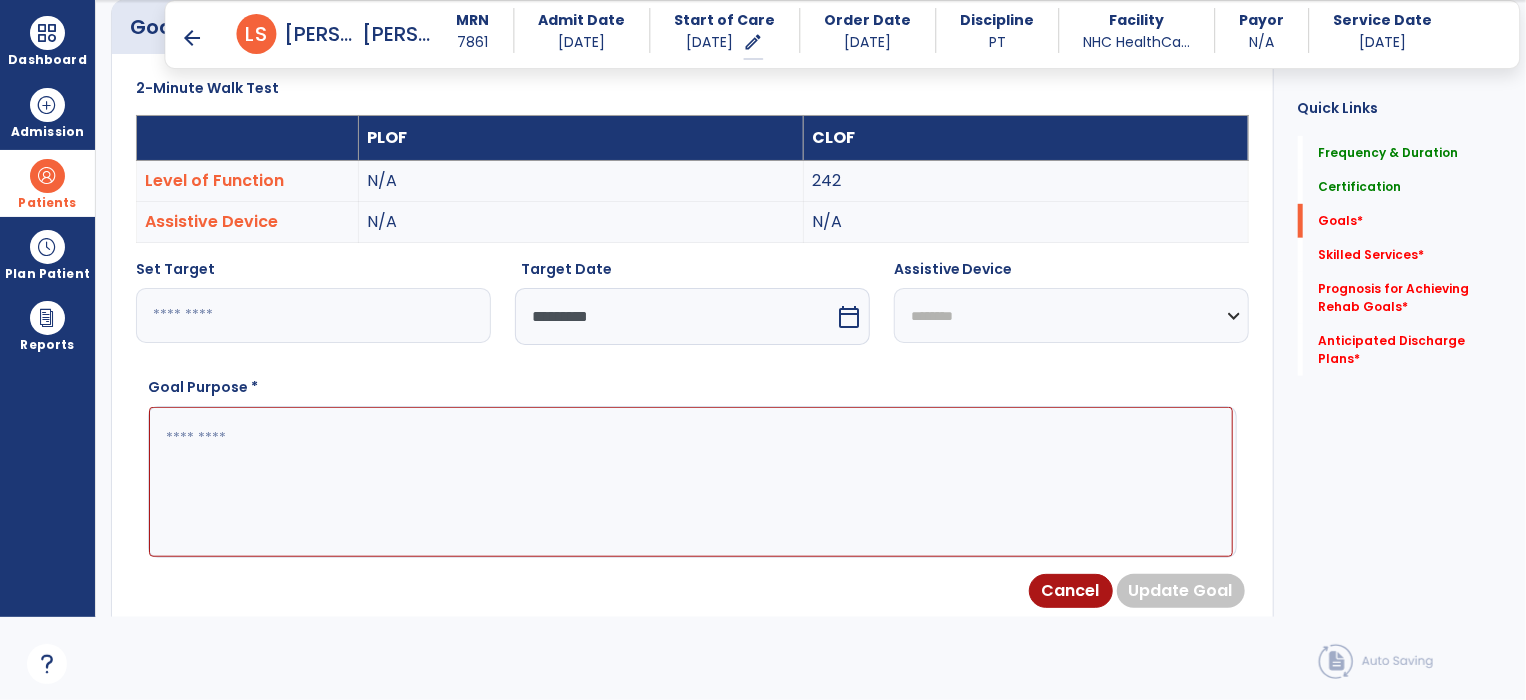 click on "**********" at bounding box center (1071, 315) 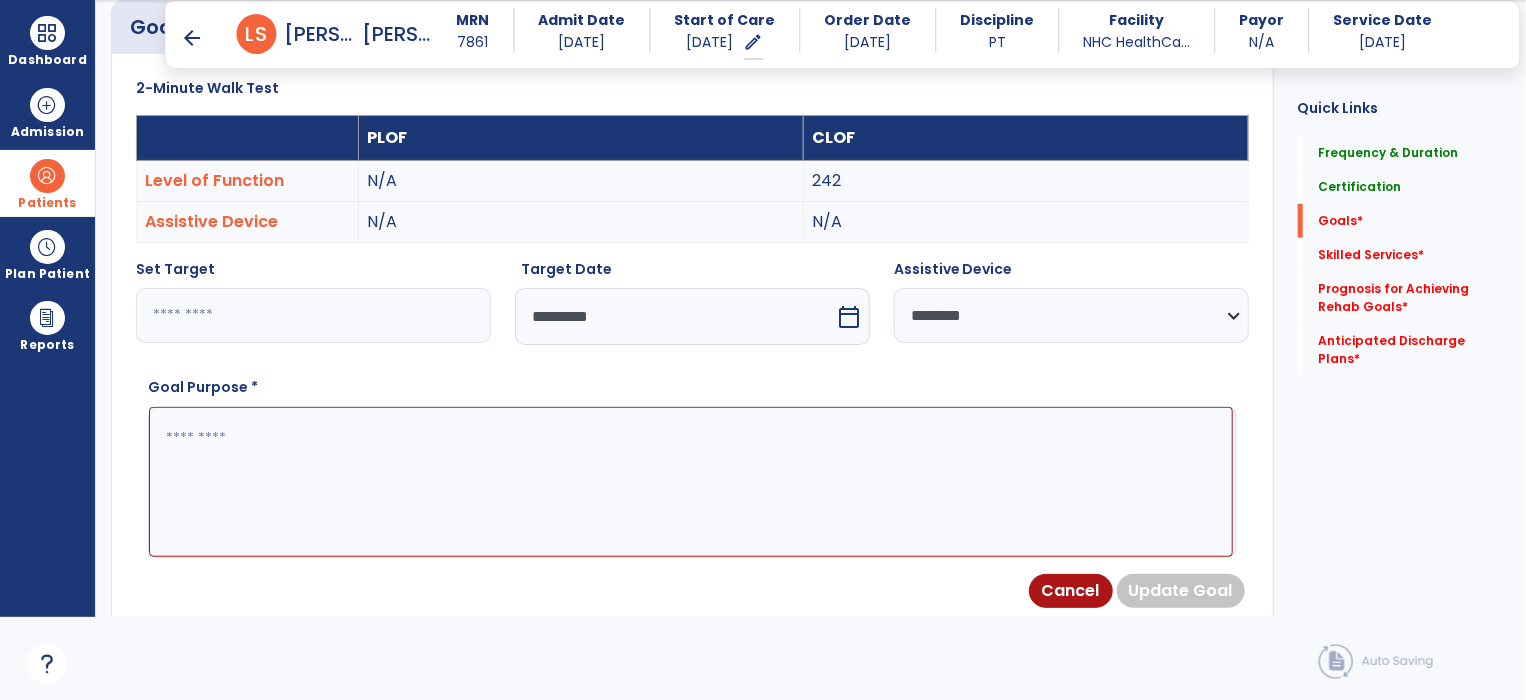 click at bounding box center (691, 482) 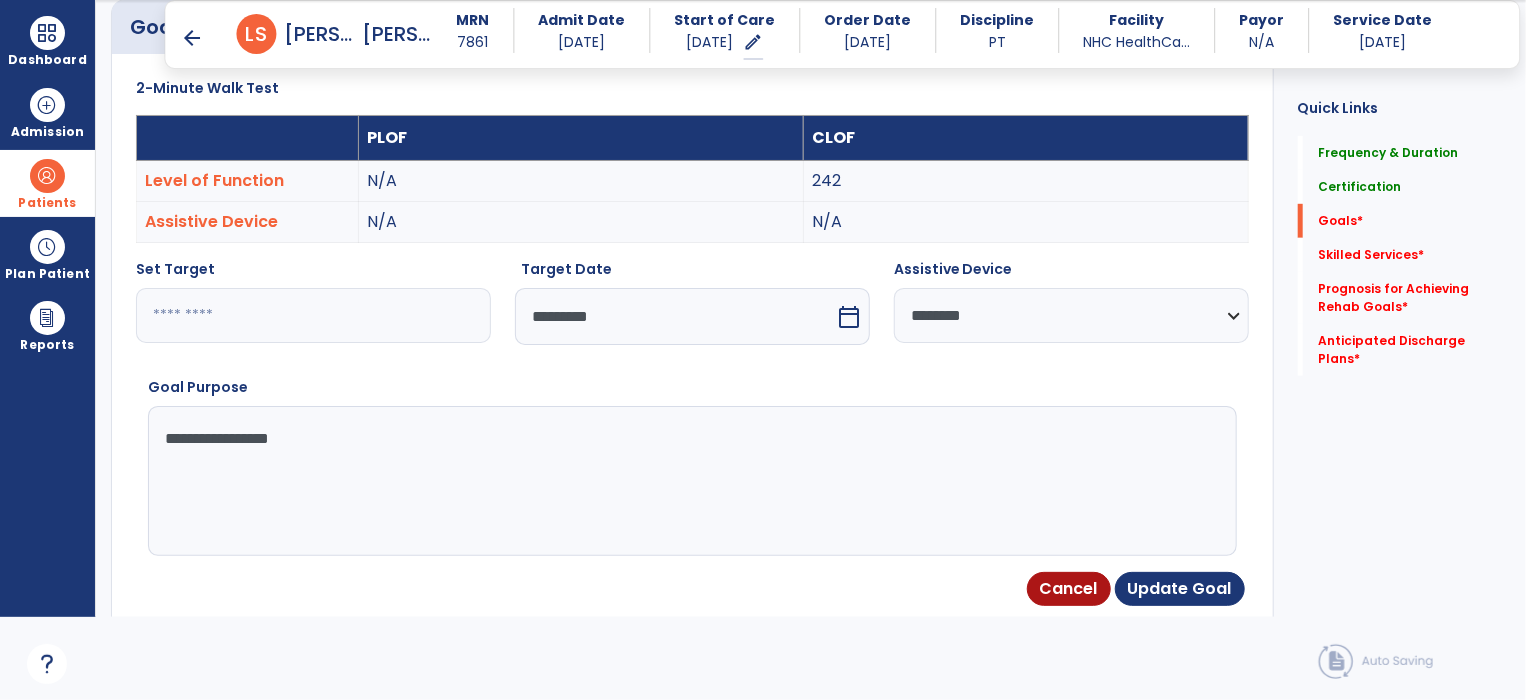 type on "**********" 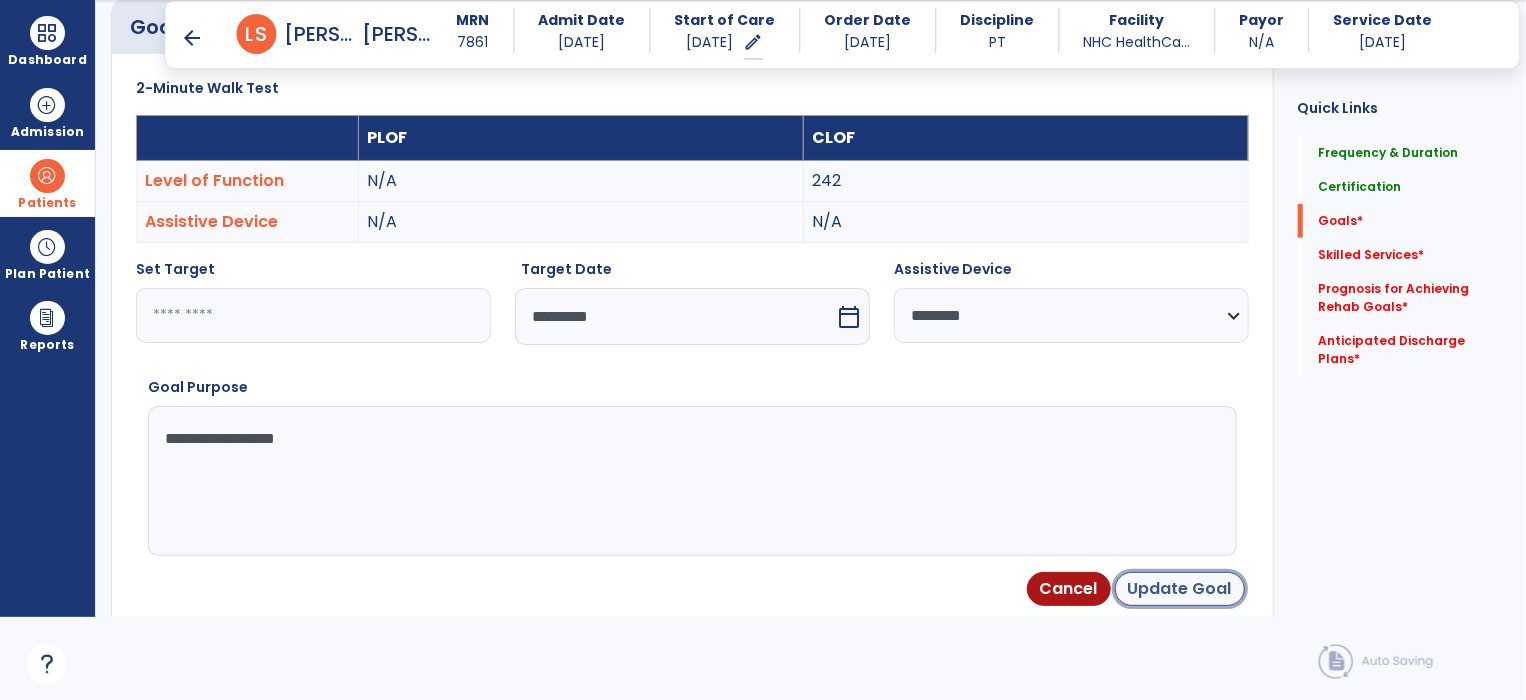 click on "Update Goal" at bounding box center [1180, 589] 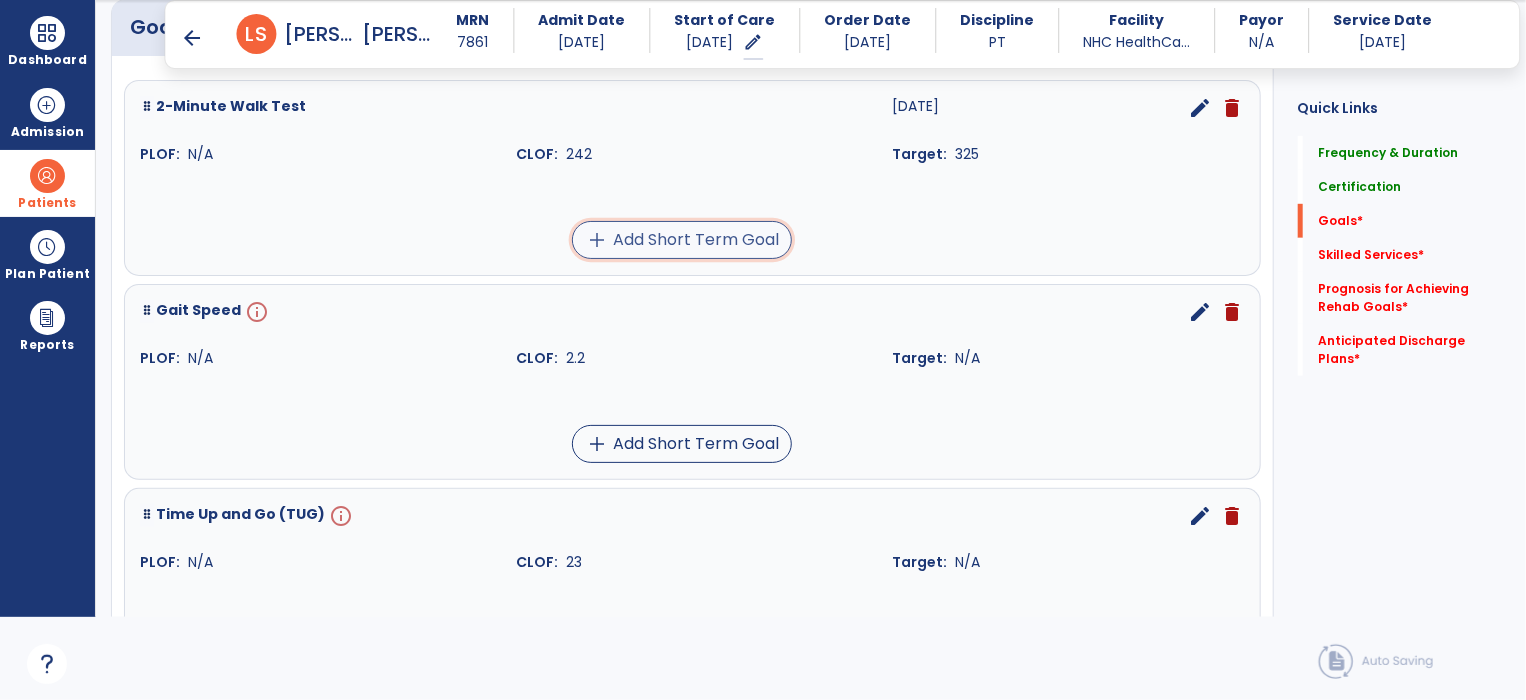 click on "add  Add Short Term Goal" at bounding box center (682, 240) 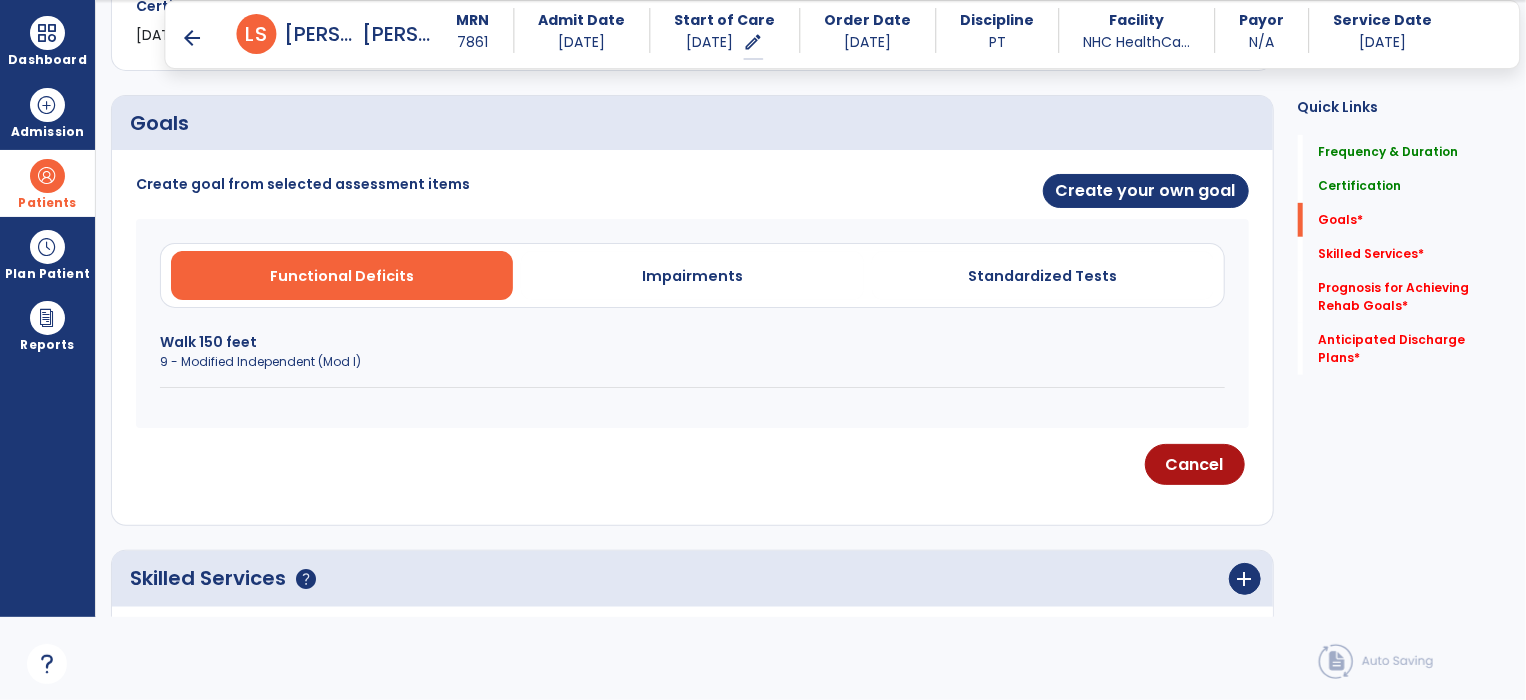 scroll, scrollTop: 428, scrollLeft: 0, axis: vertical 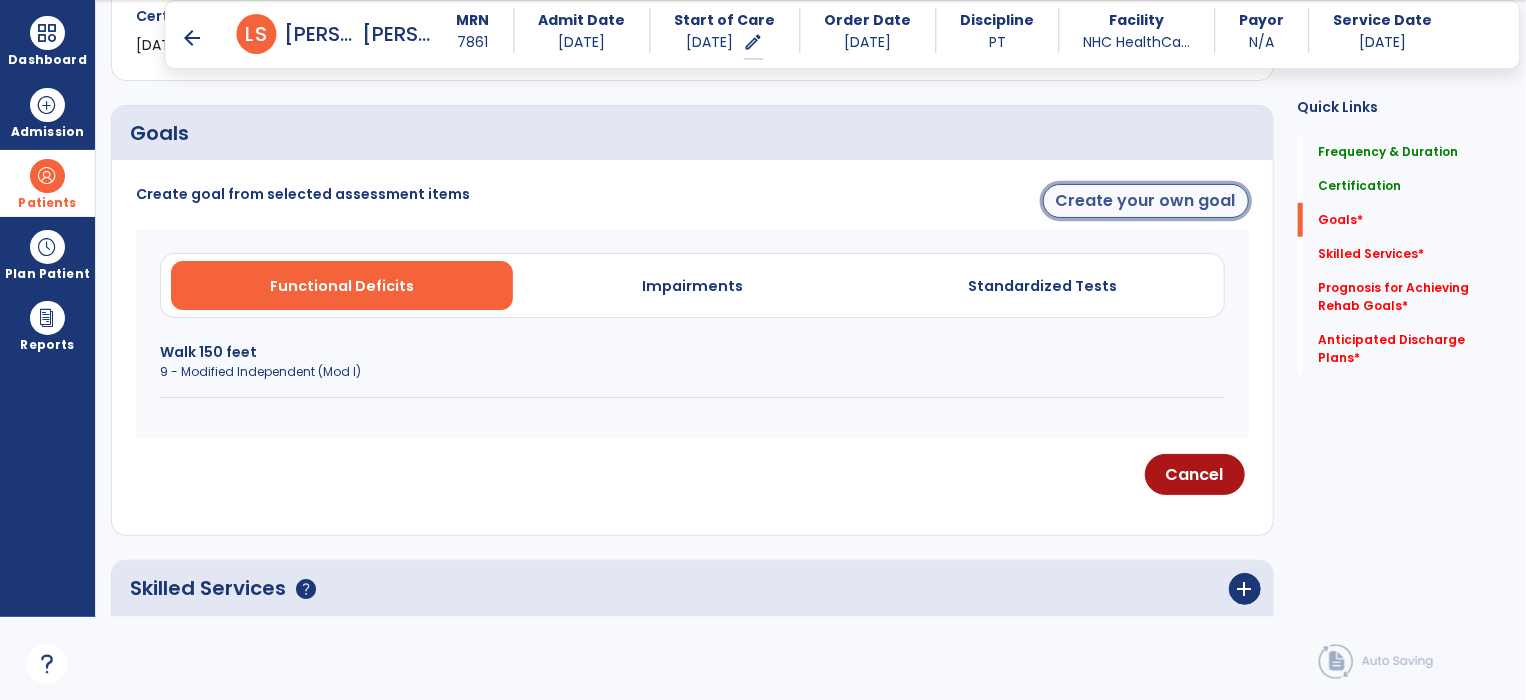 click on "Create your own goal" at bounding box center [1146, 201] 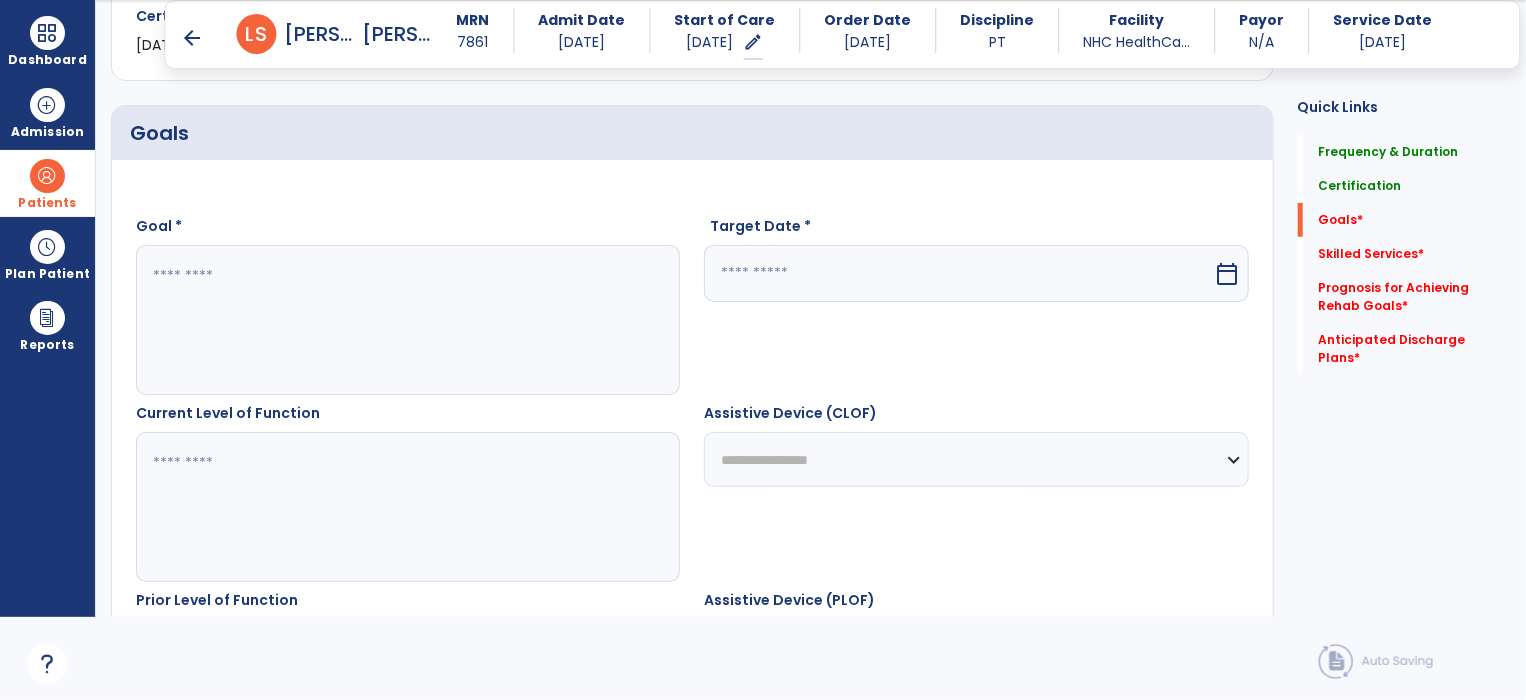 click at bounding box center (407, 320) 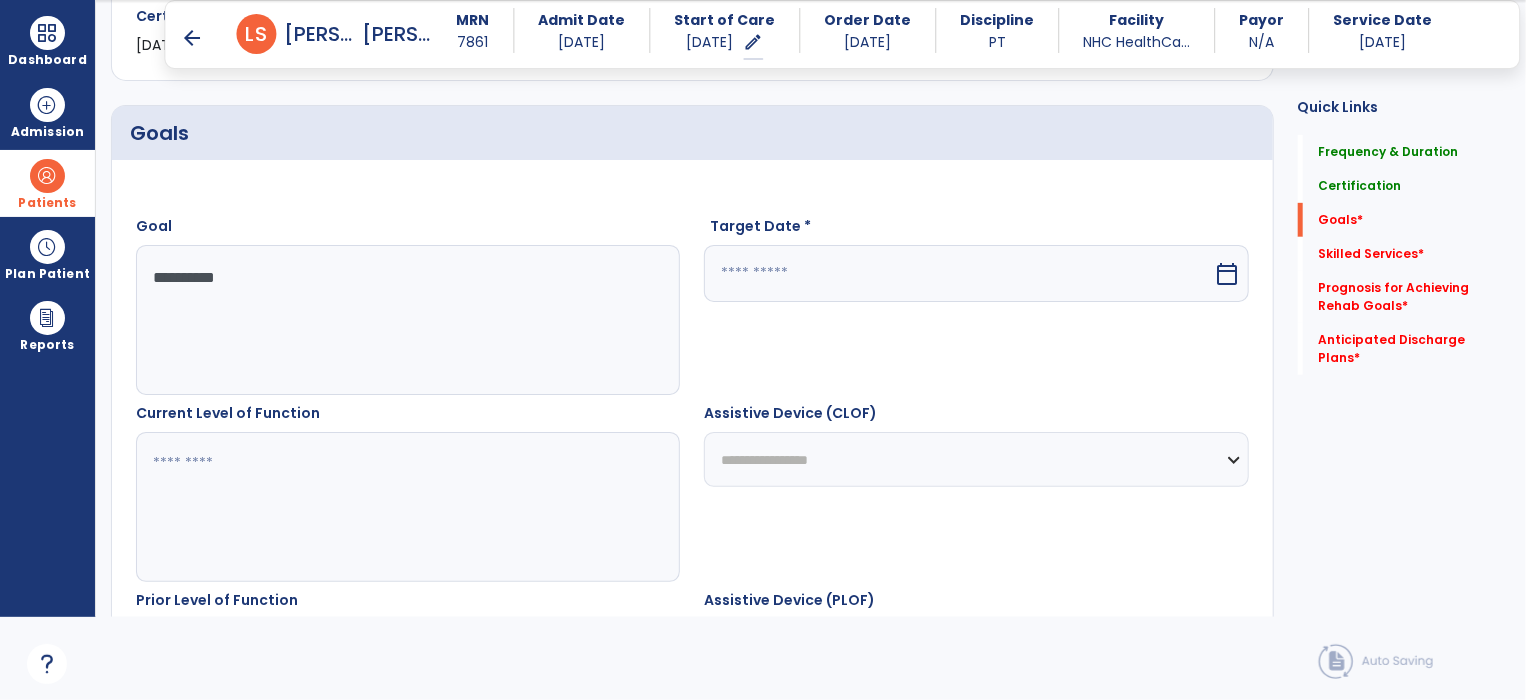 type on "**********" 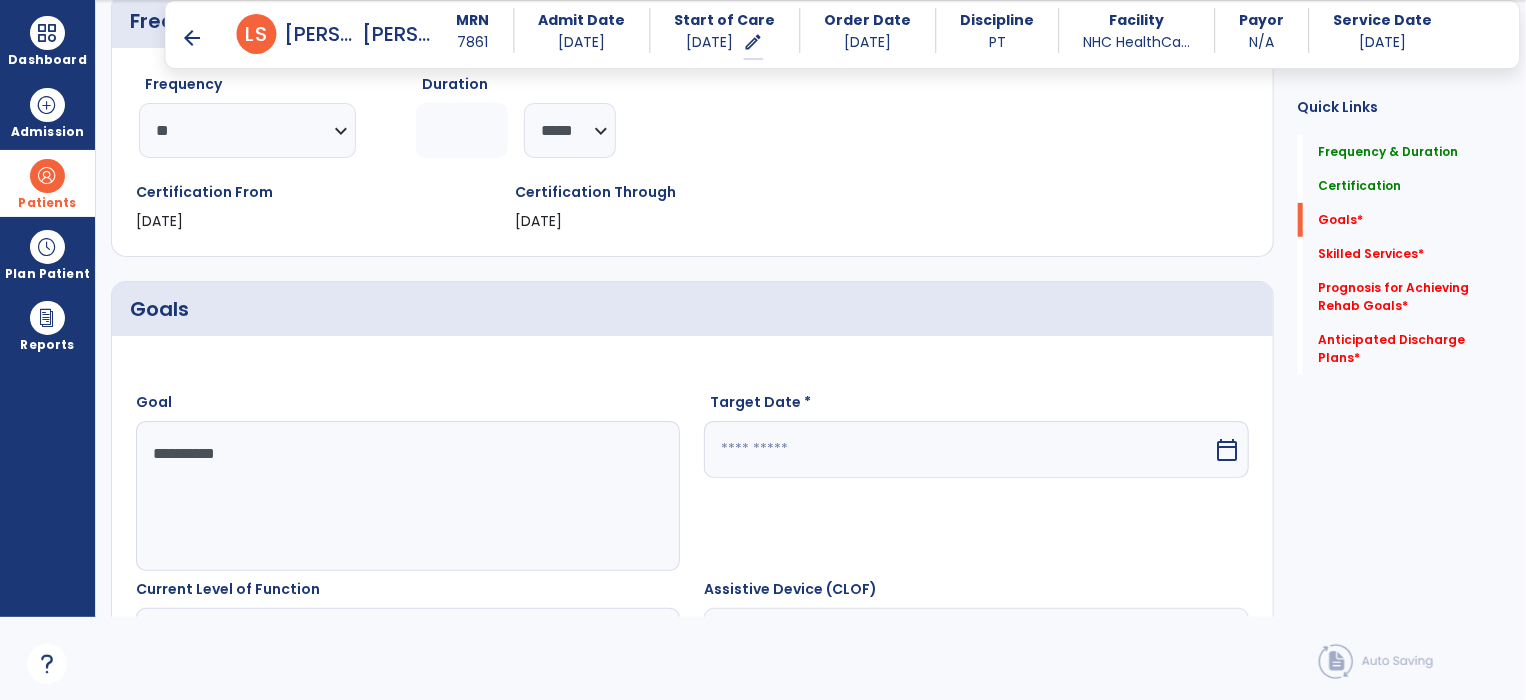scroll, scrollTop: 0, scrollLeft: 0, axis: both 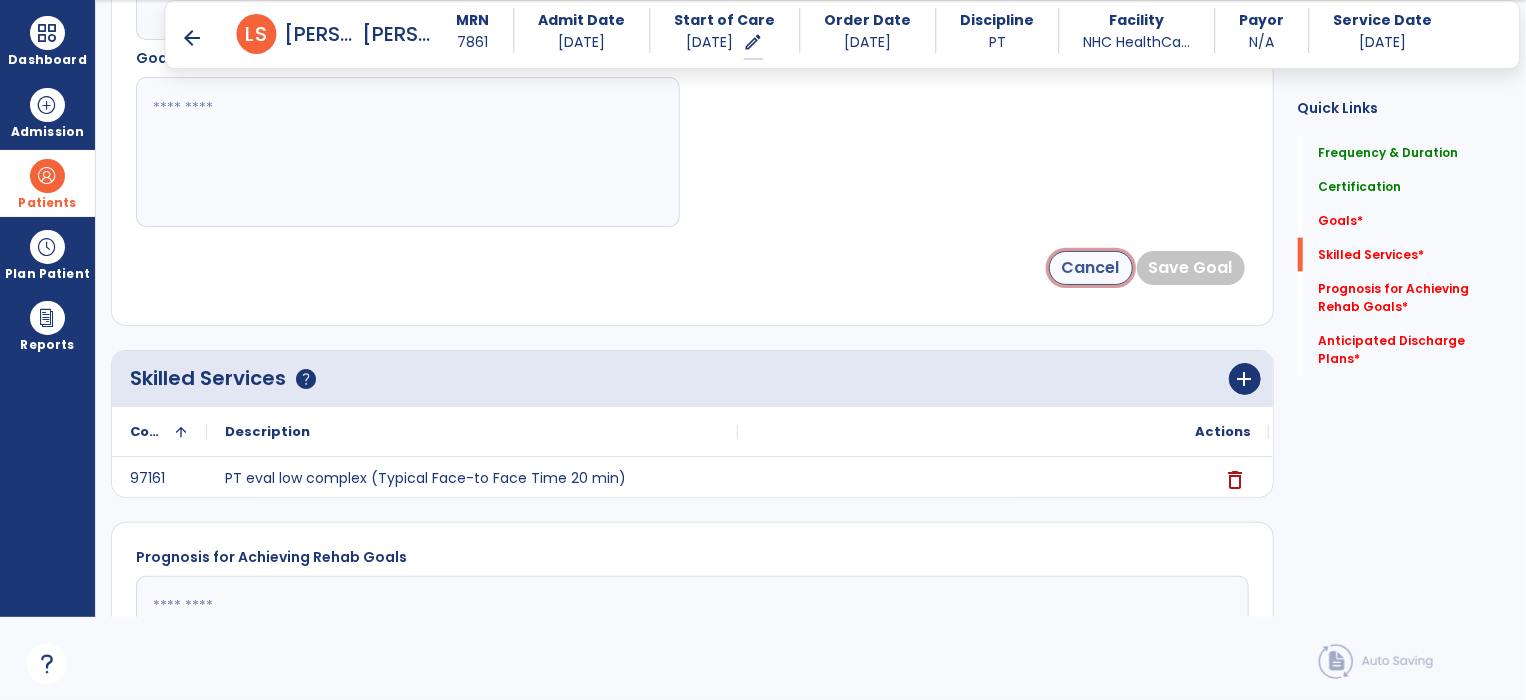click on "Cancel" at bounding box center (1091, 268) 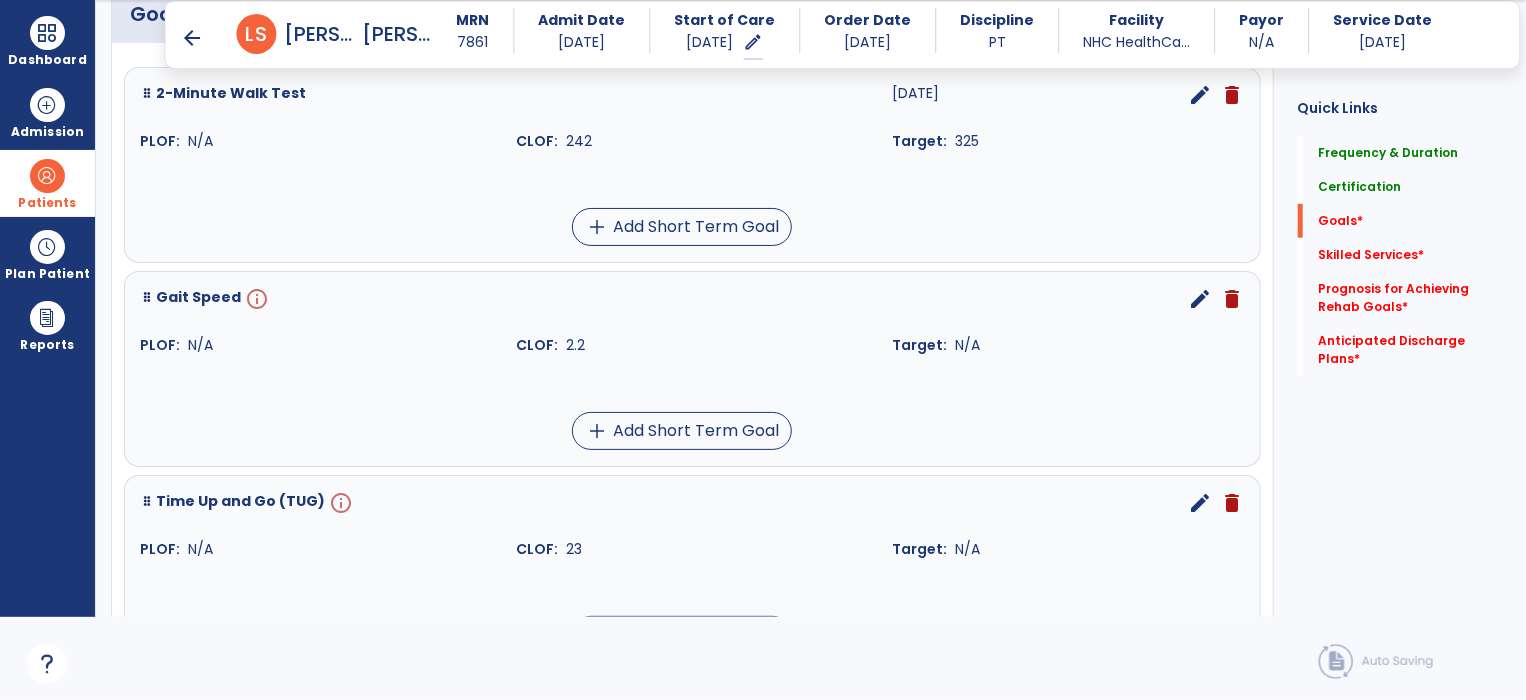 scroll, scrollTop: 548, scrollLeft: 0, axis: vertical 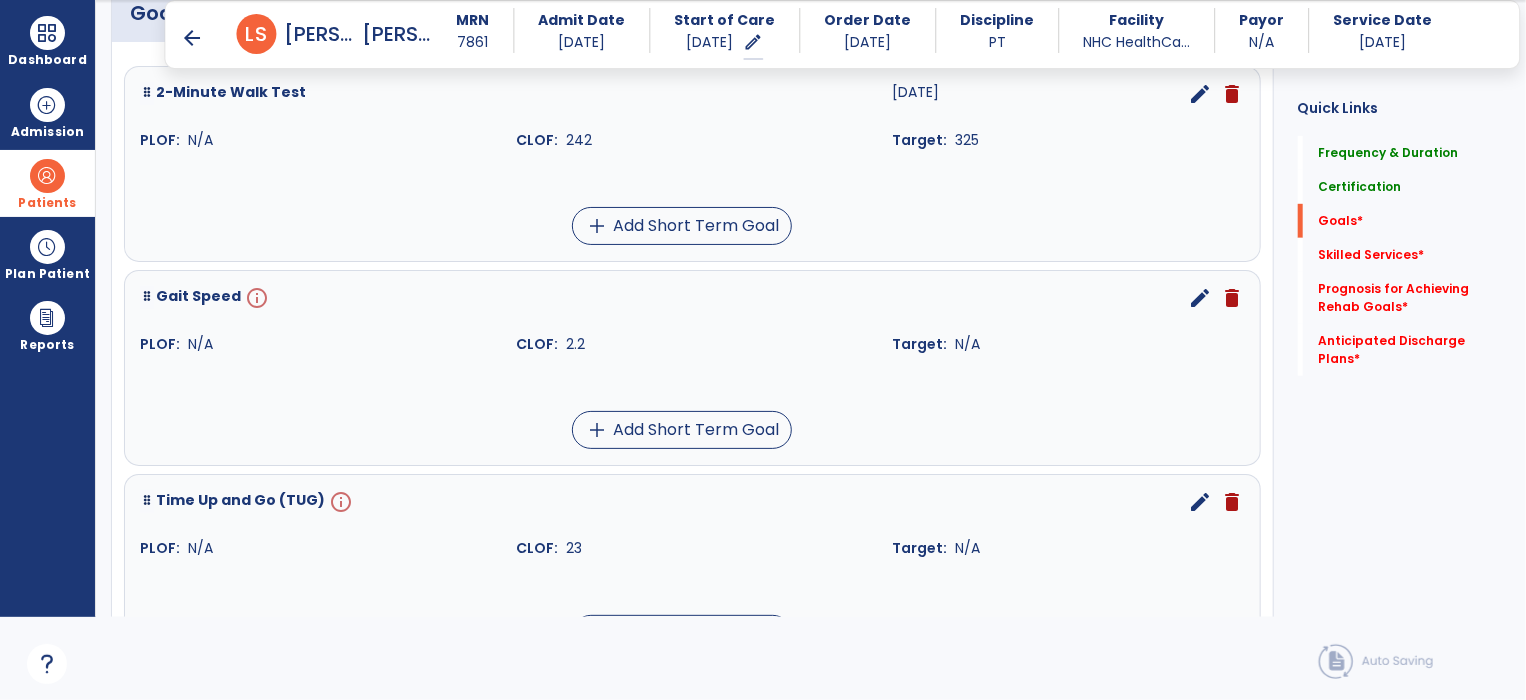 click on "edit" at bounding box center [1201, 298] 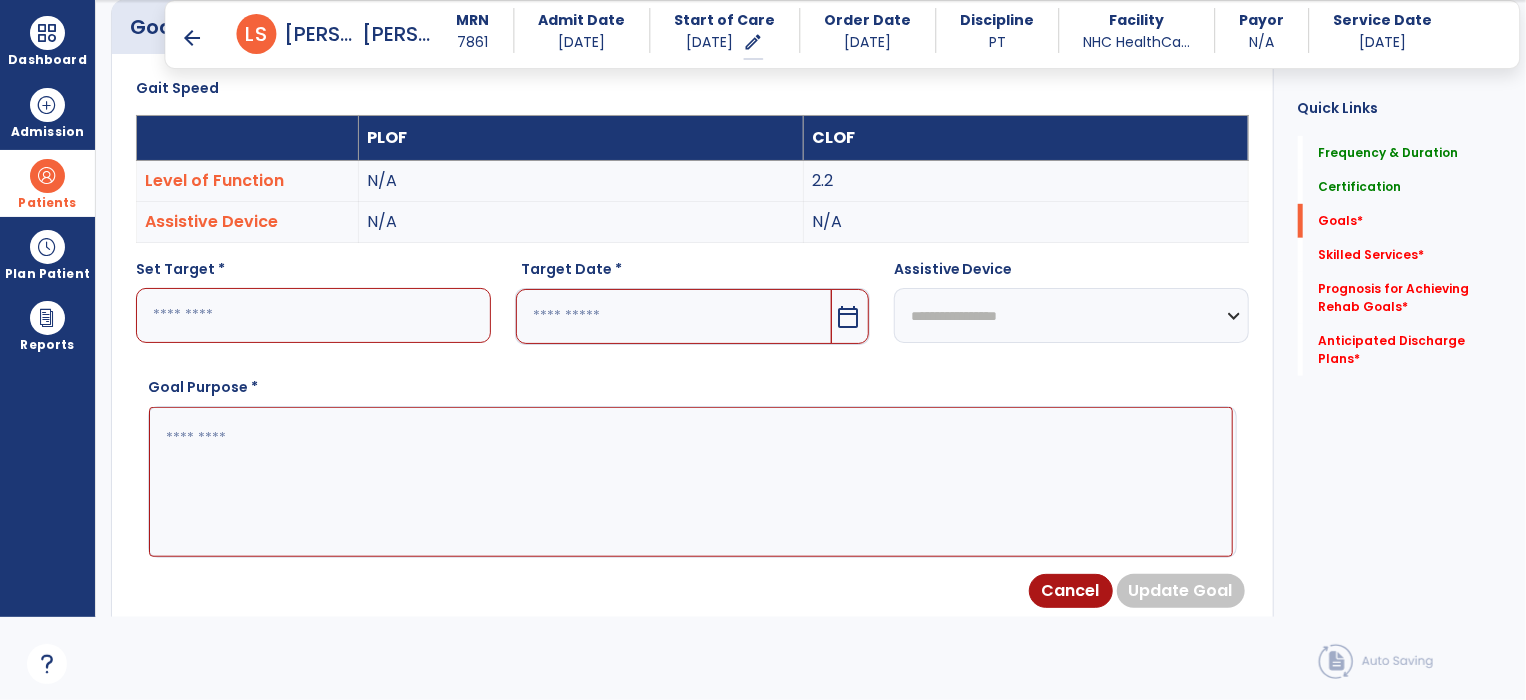 click at bounding box center (313, 315) 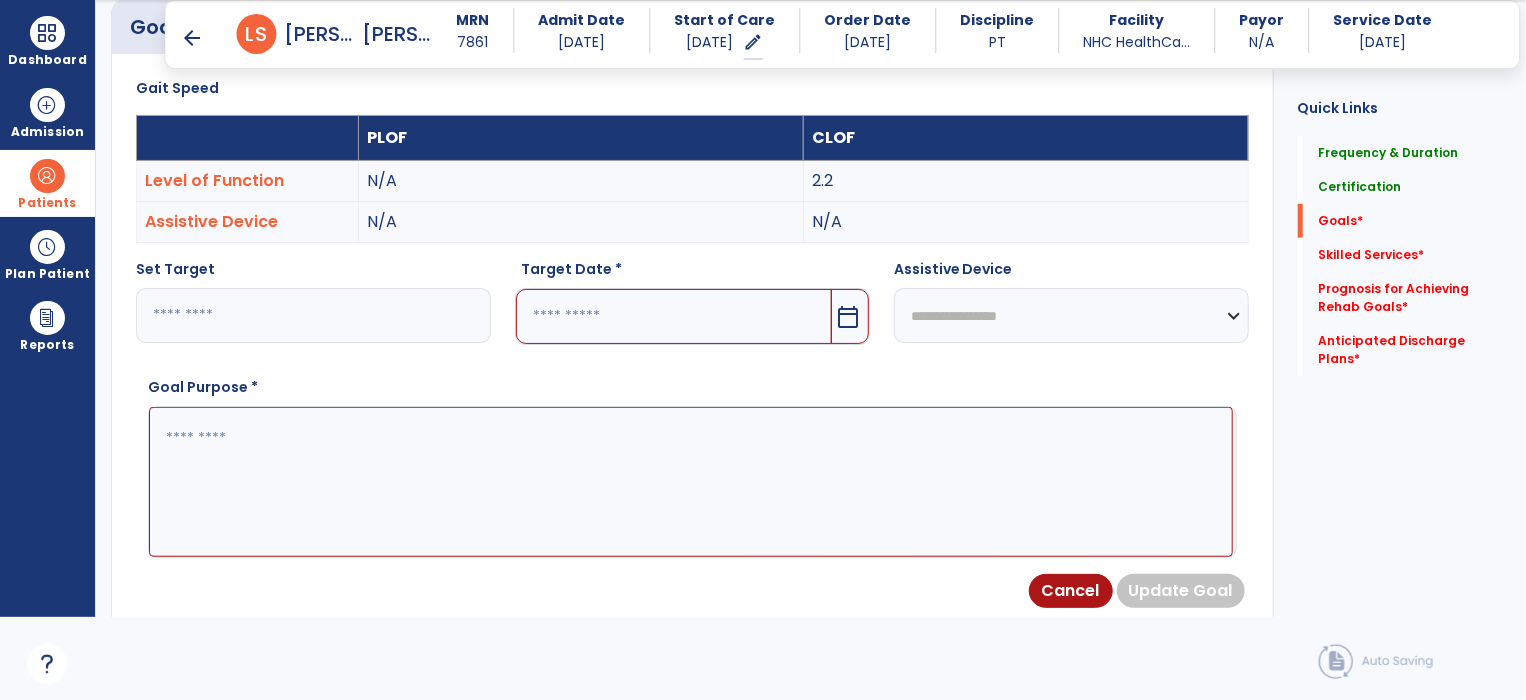 type on "****" 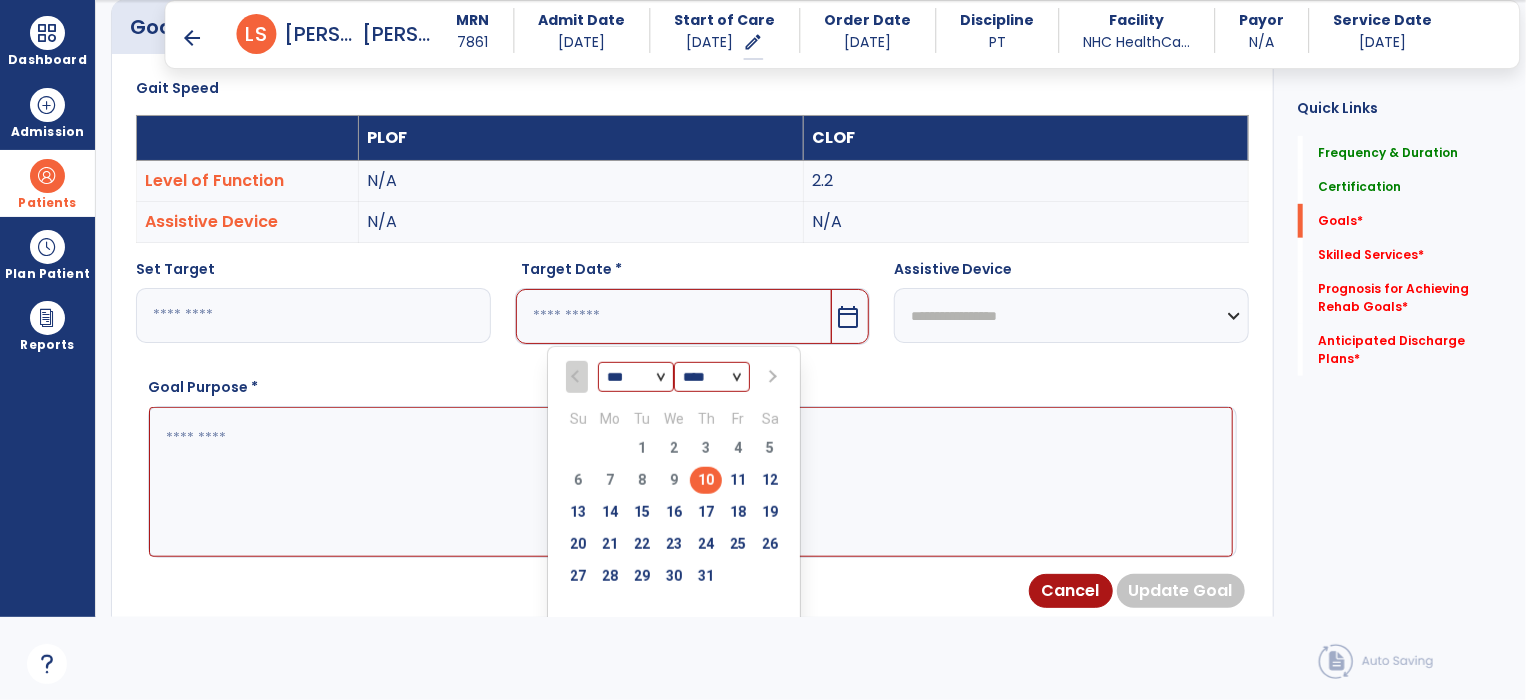 click on "*** *** *** ***" at bounding box center [636, 378] 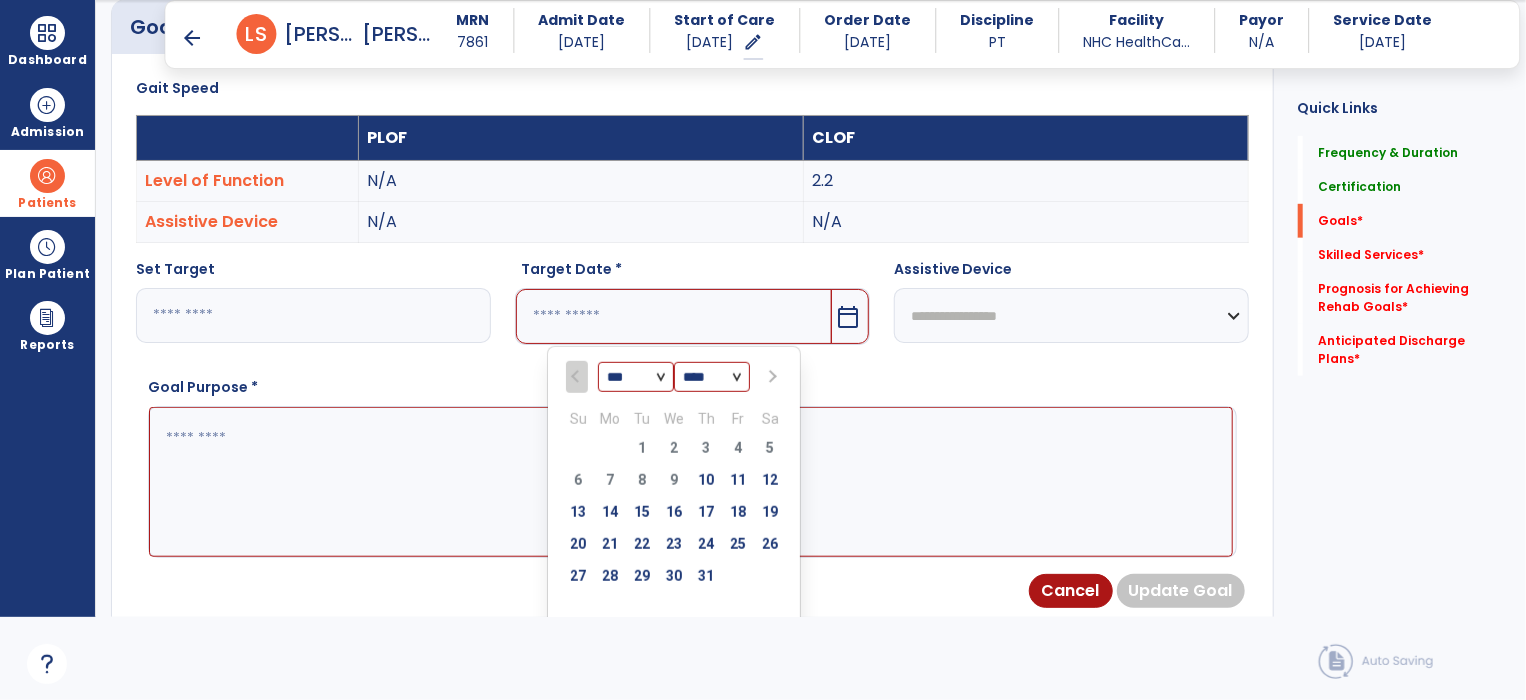 select on "**" 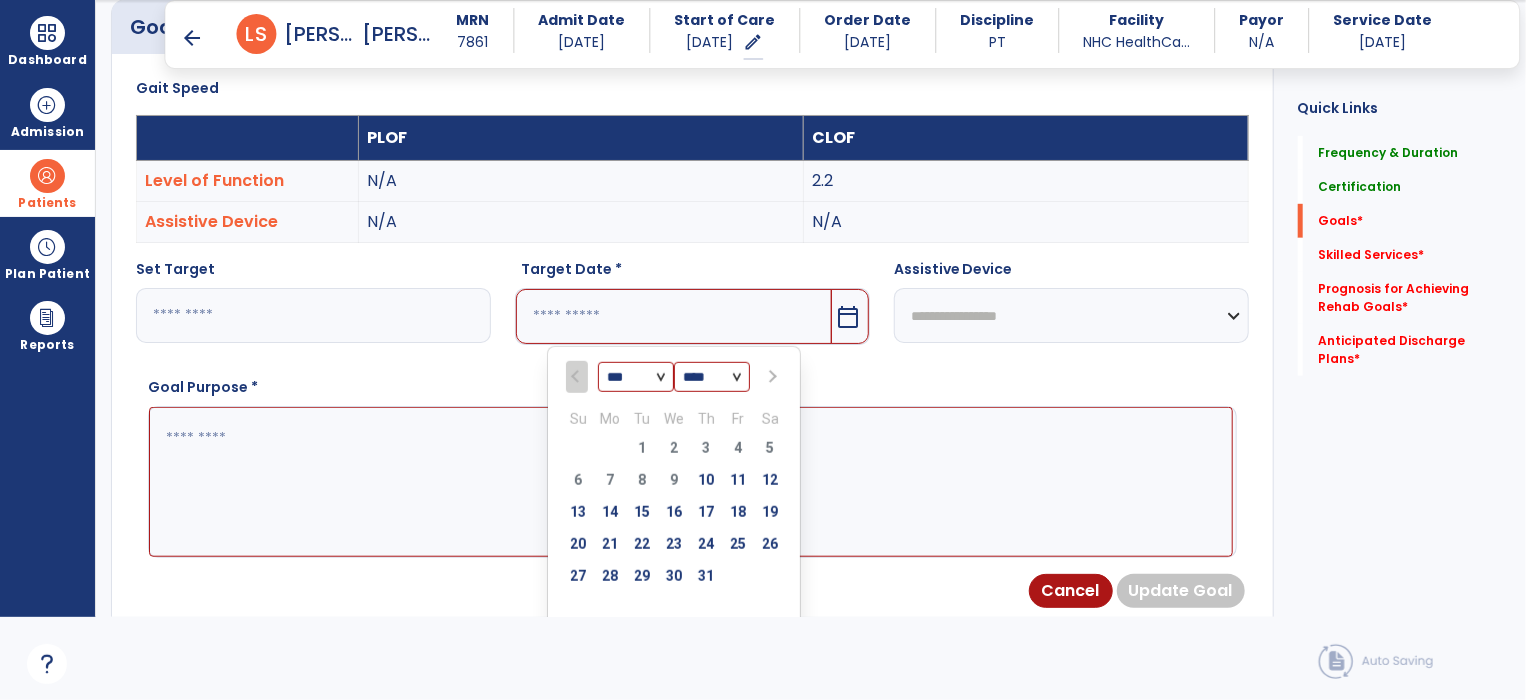 click on "*** *** *** ***" at bounding box center [636, 378] 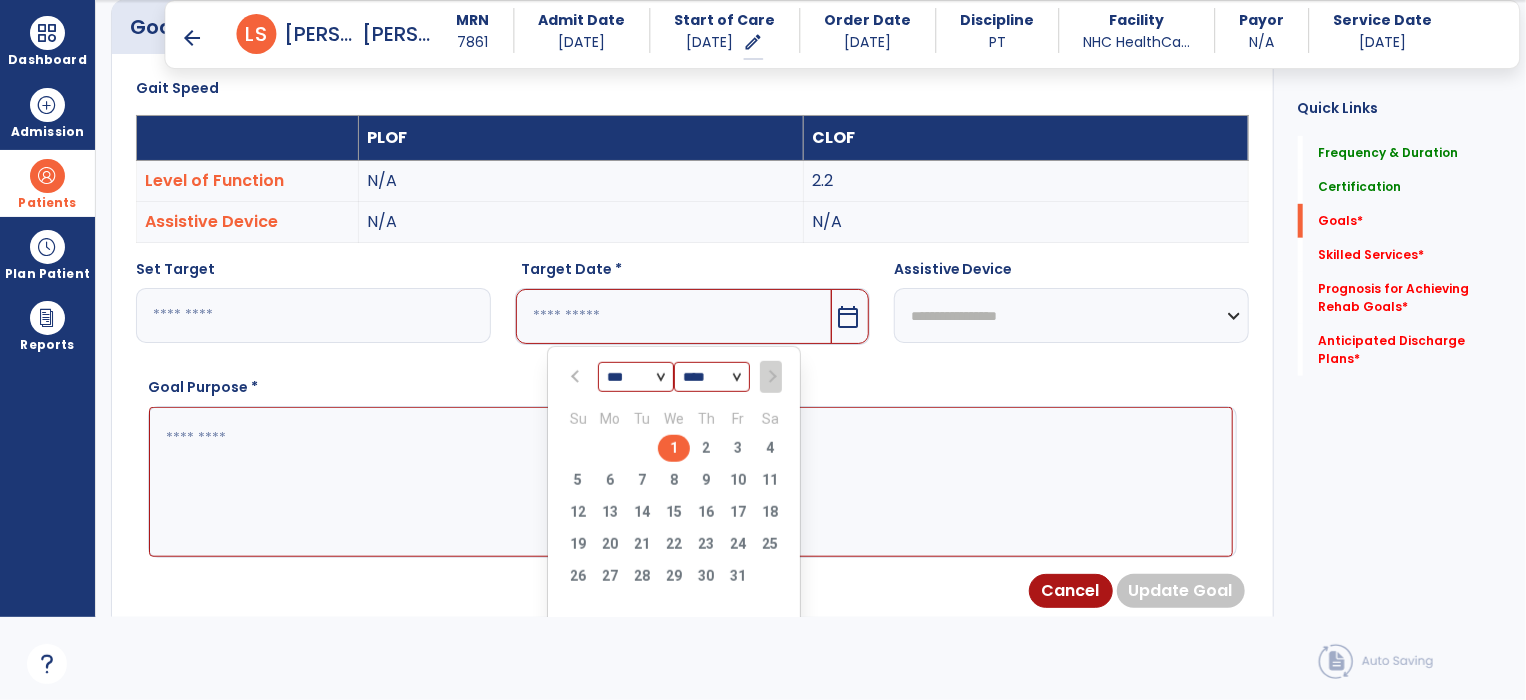 click on "1" at bounding box center (674, 448) 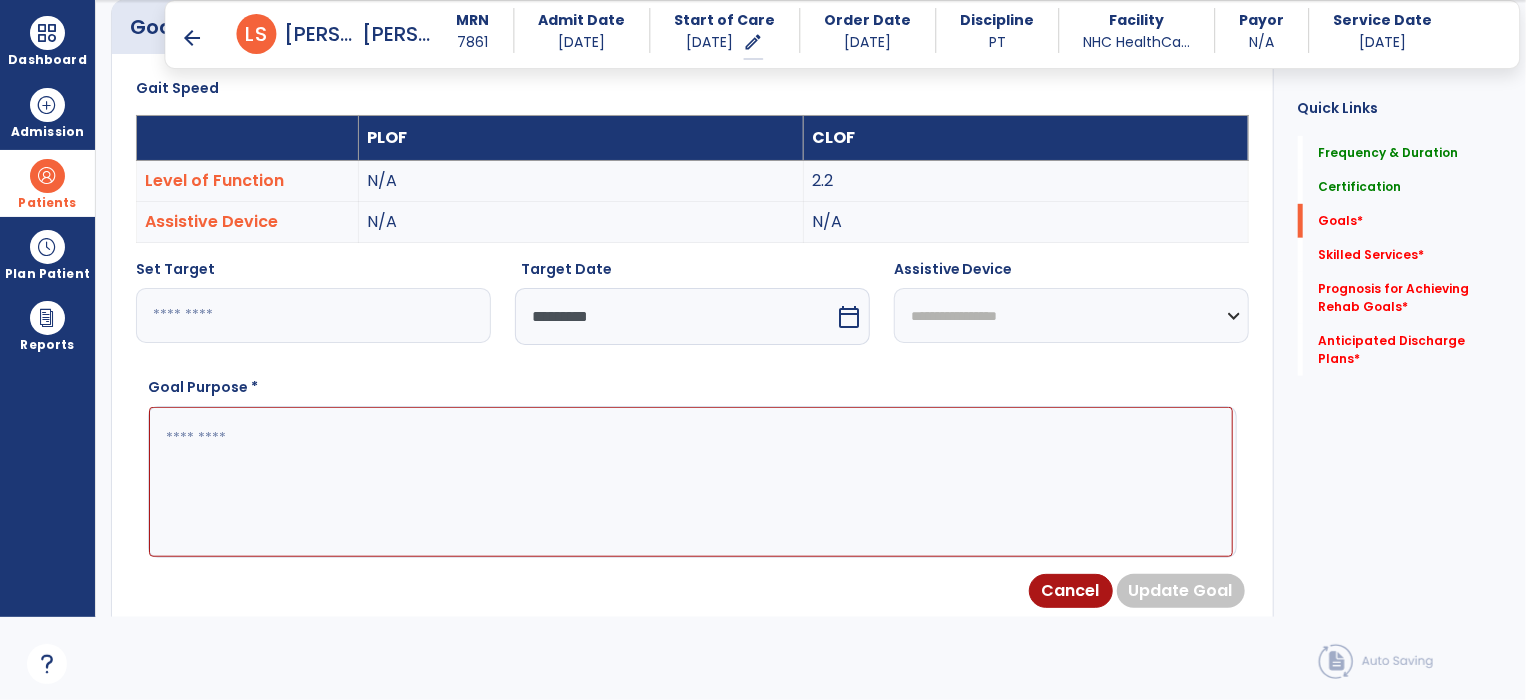 click on "**********" at bounding box center [1071, 315] 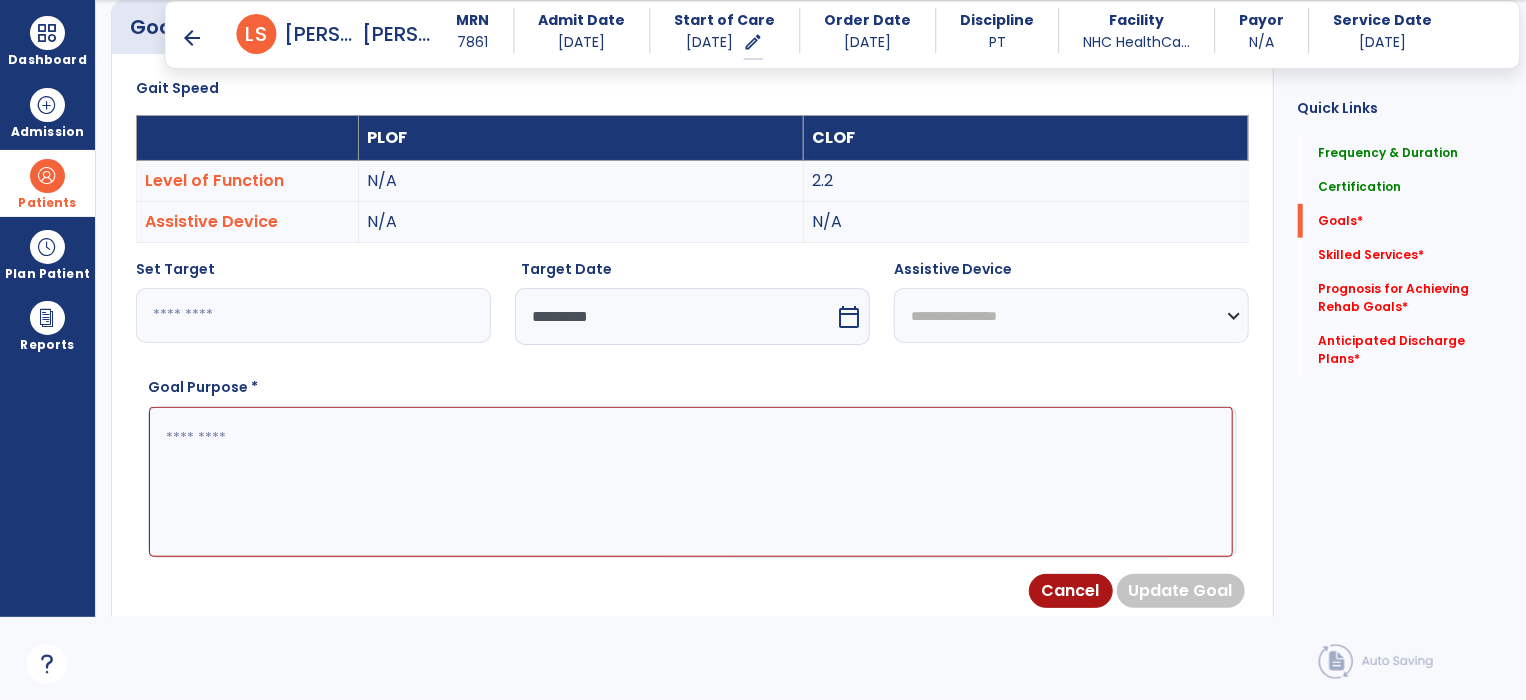 select on "********" 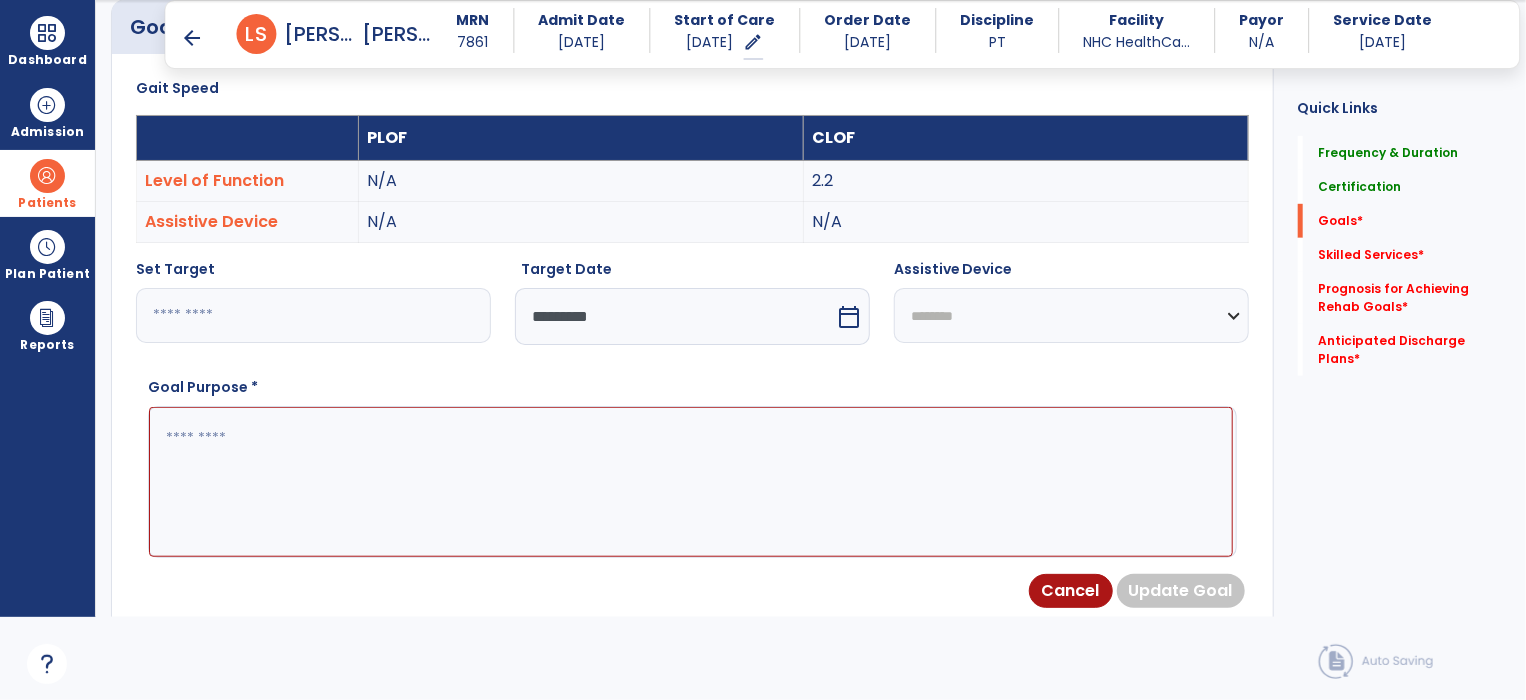 click on "**********" at bounding box center [1071, 315] 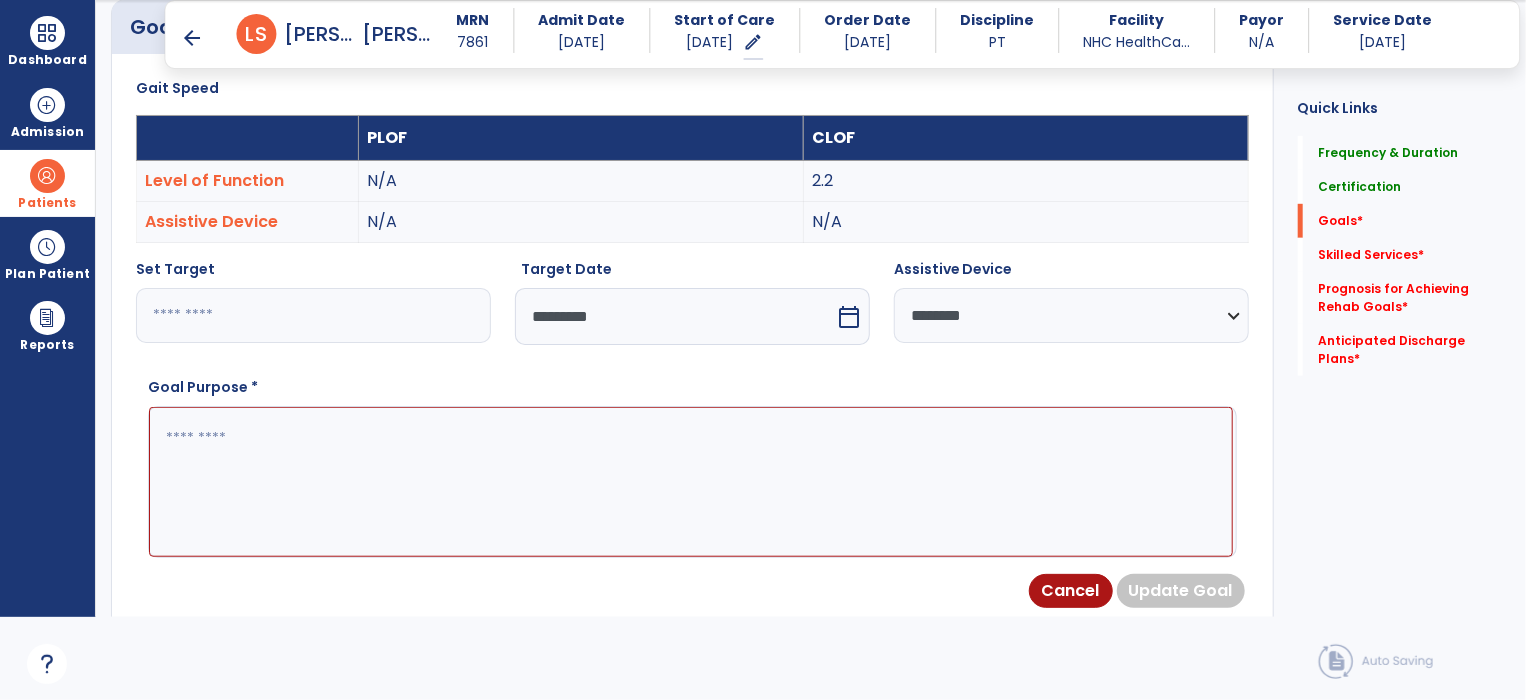 click at bounding box center [691, 482] 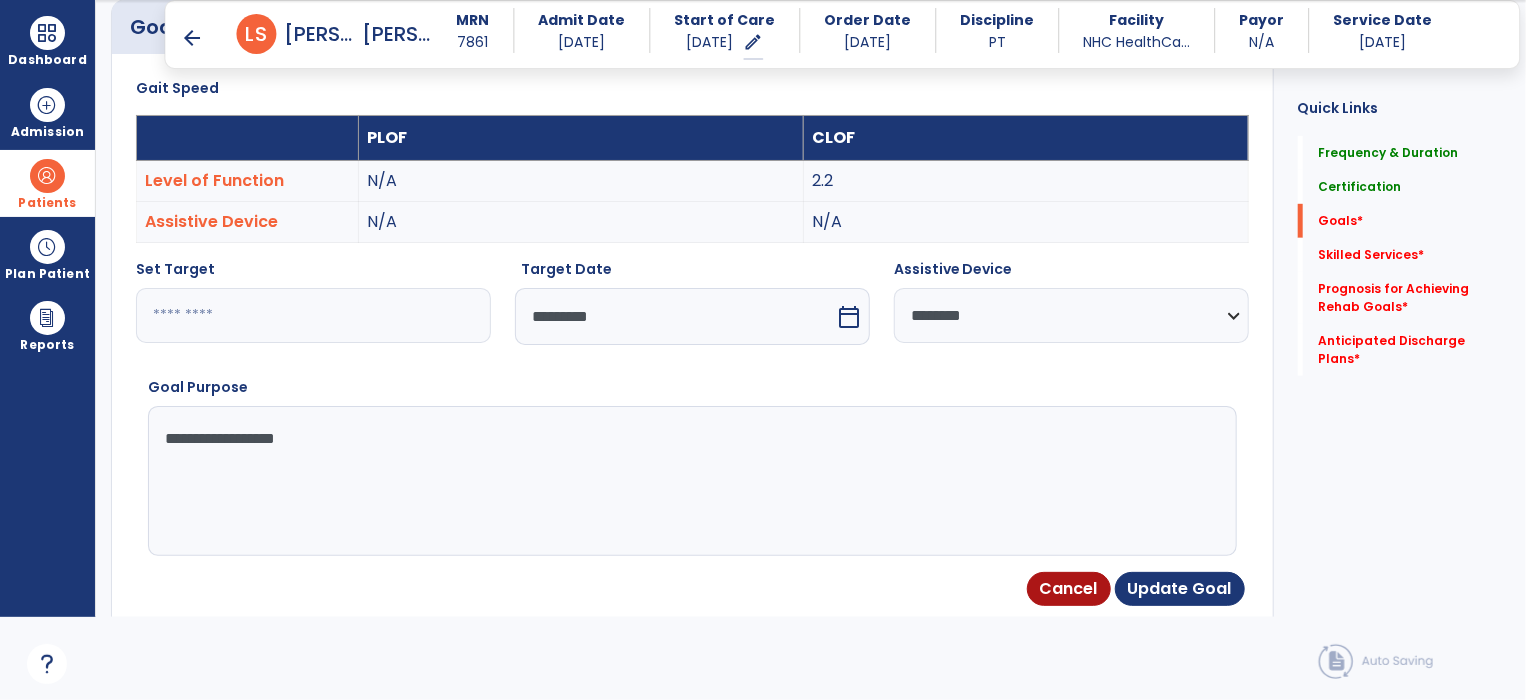 type on "**********" 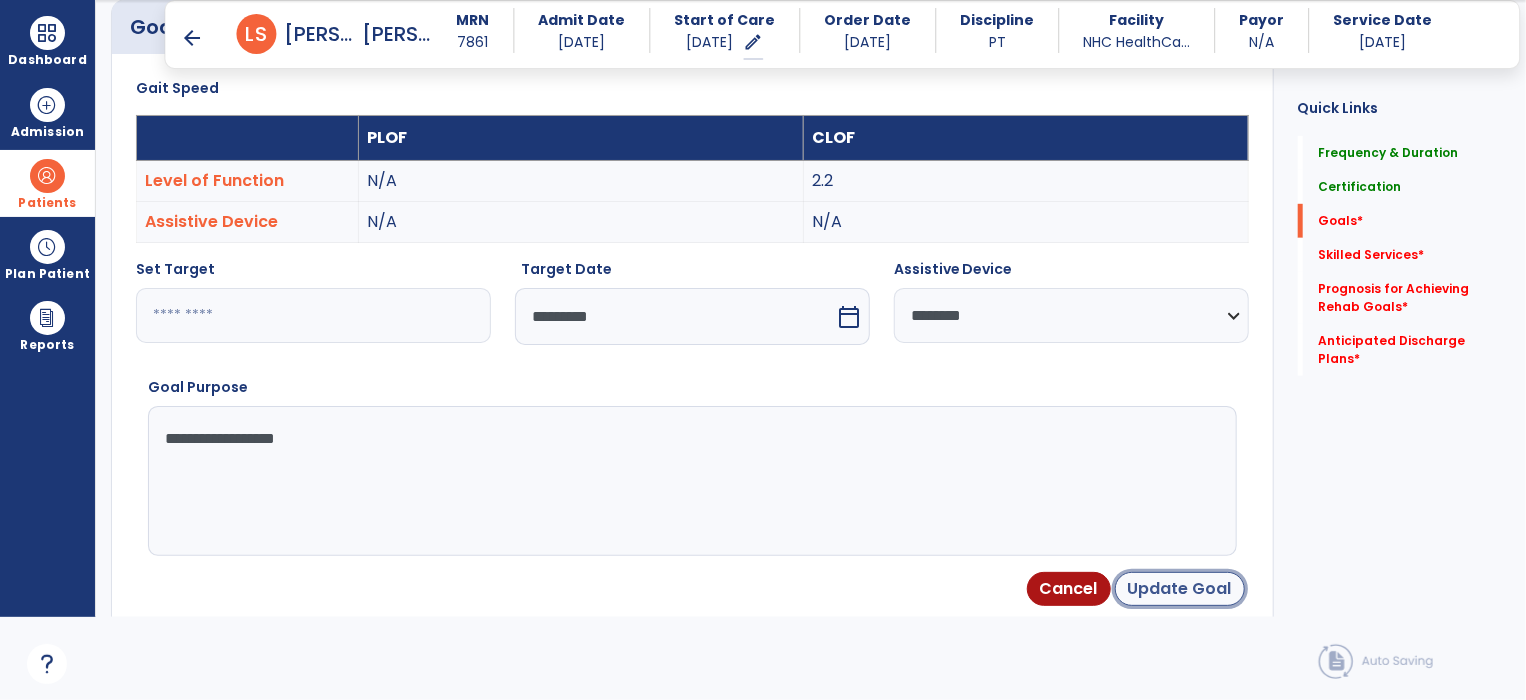 click on "Update Goal" at bounding box center (1180, 589) 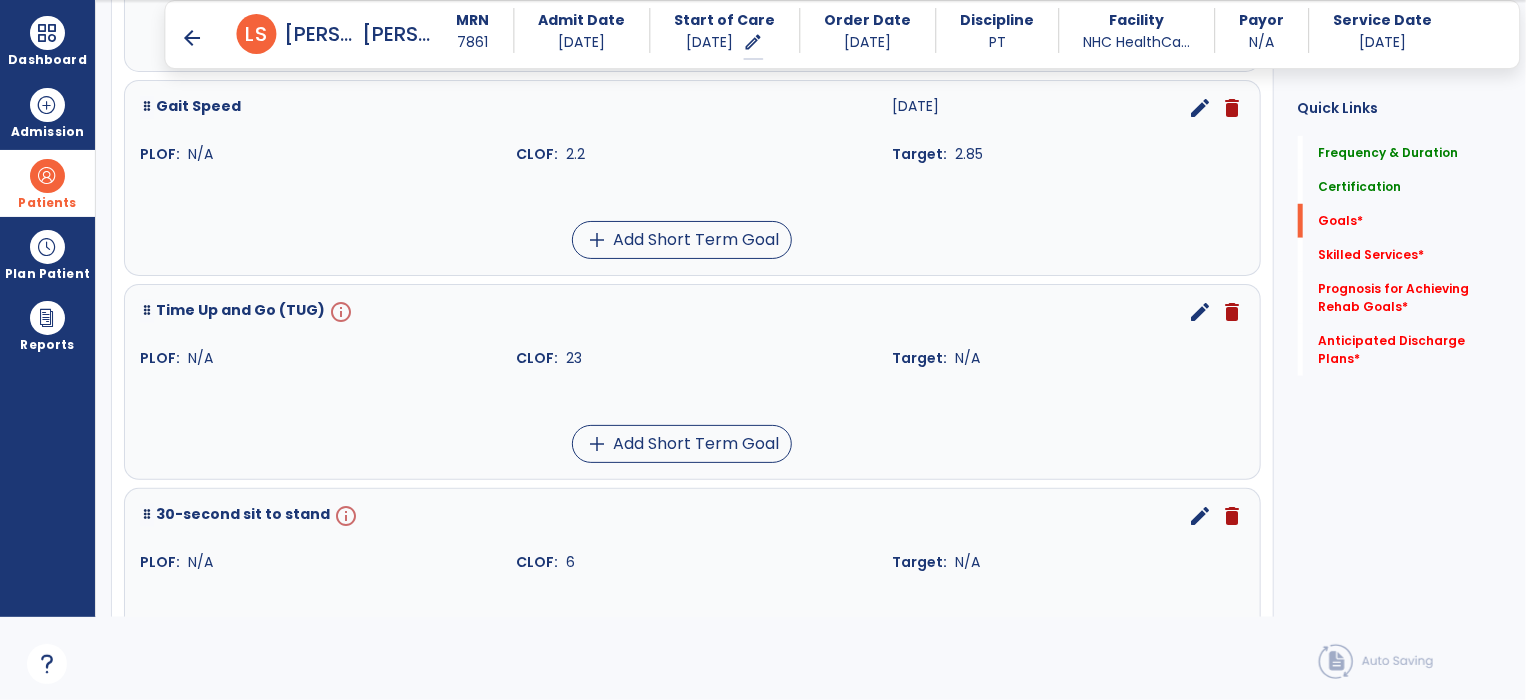 scroll, scrollTop: 738, scrollLeft: 0, axis: vertical 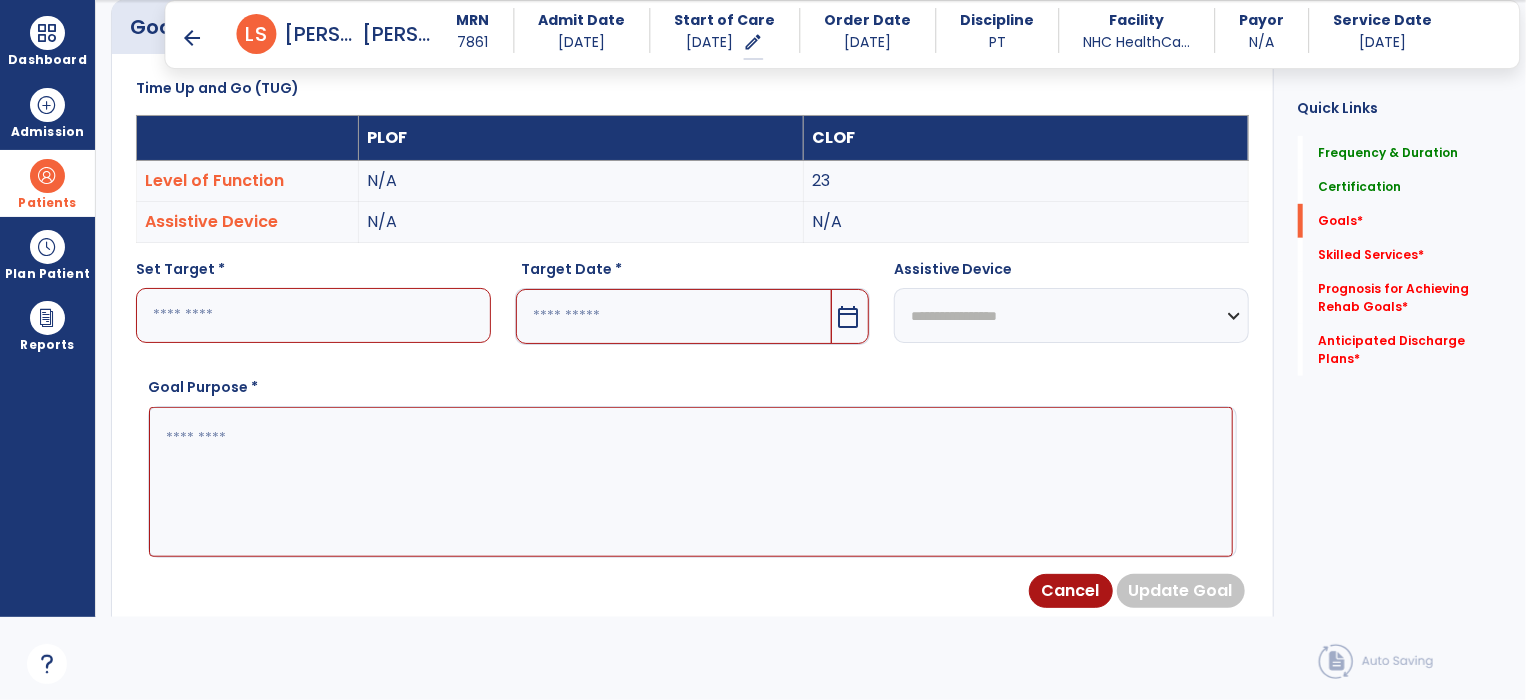 click at bounding box center (313, 315) 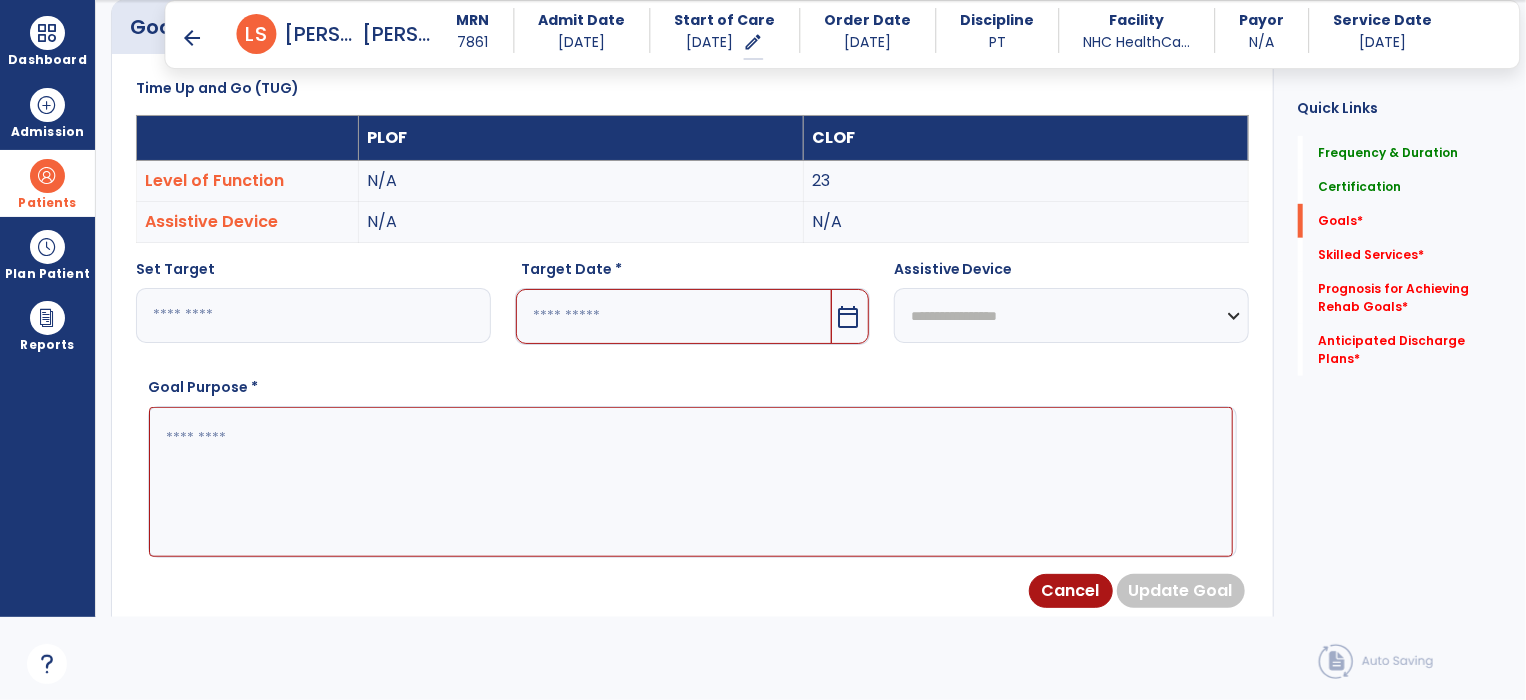 type on "**" 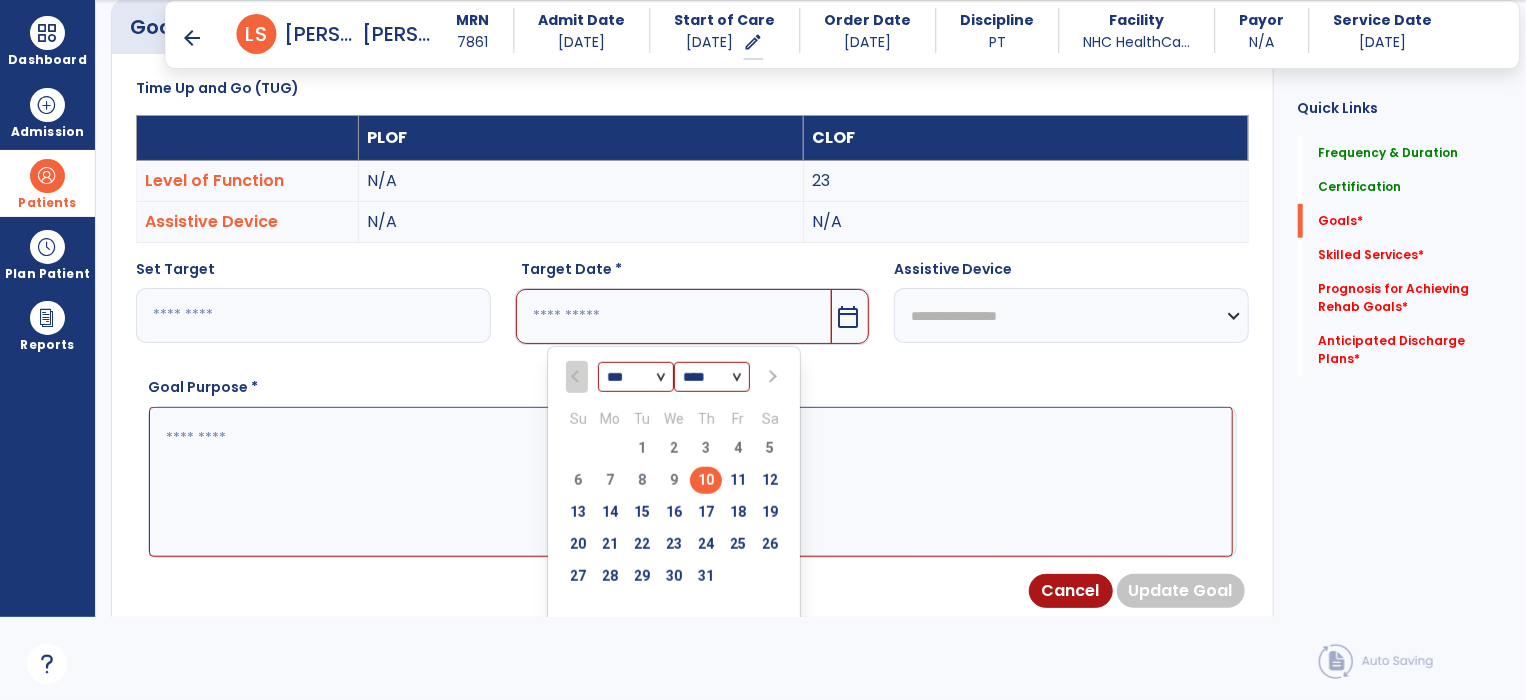 click on "*** *** *** ***" at bounding box center [636, 378] 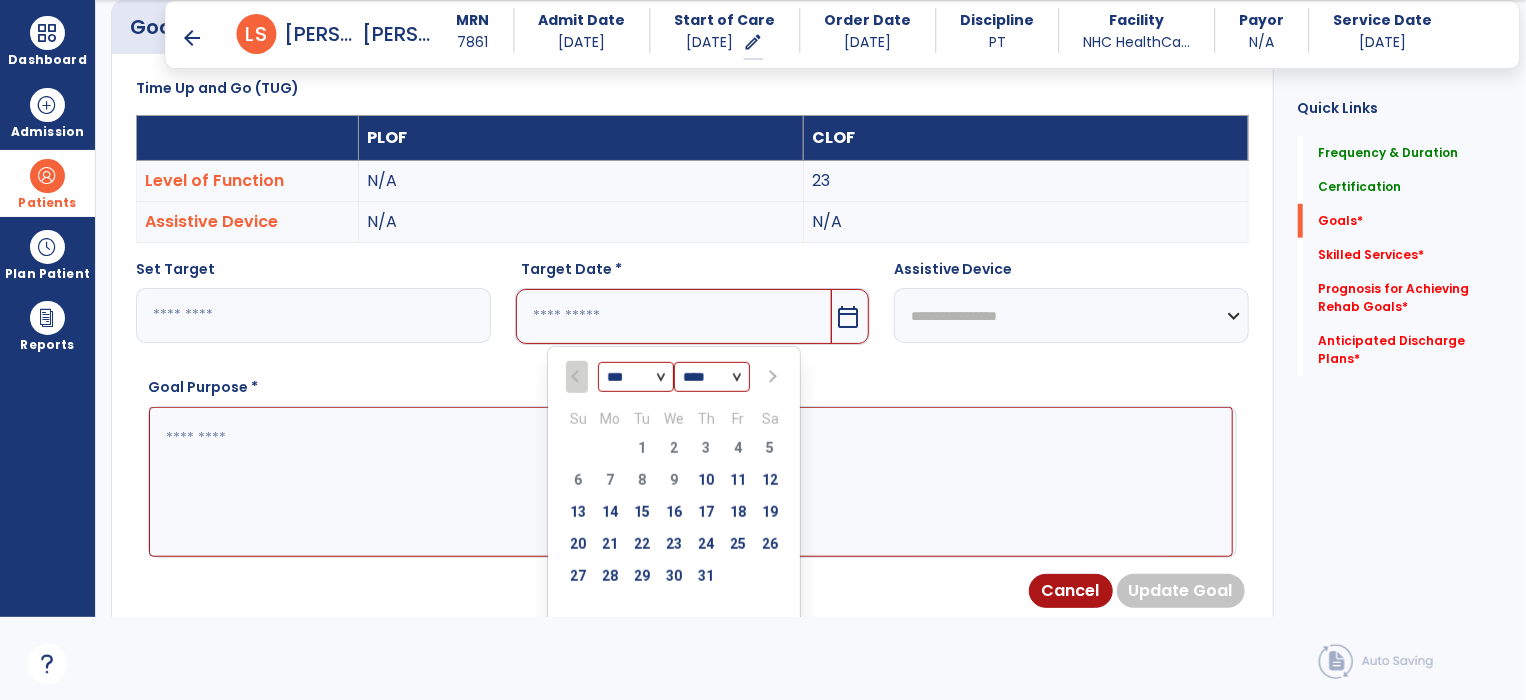 select on "**" 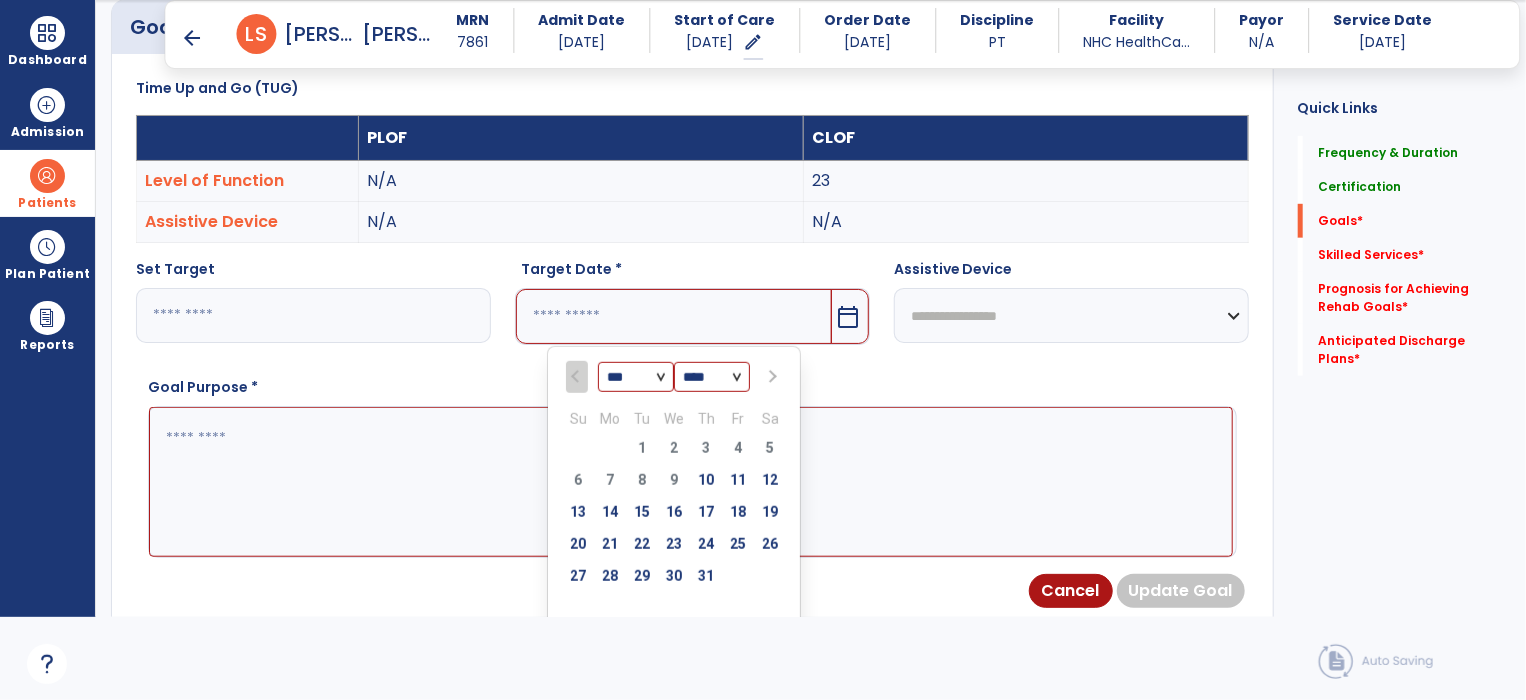 click on "*** *** *** ***" at bounding box center (636, 378) 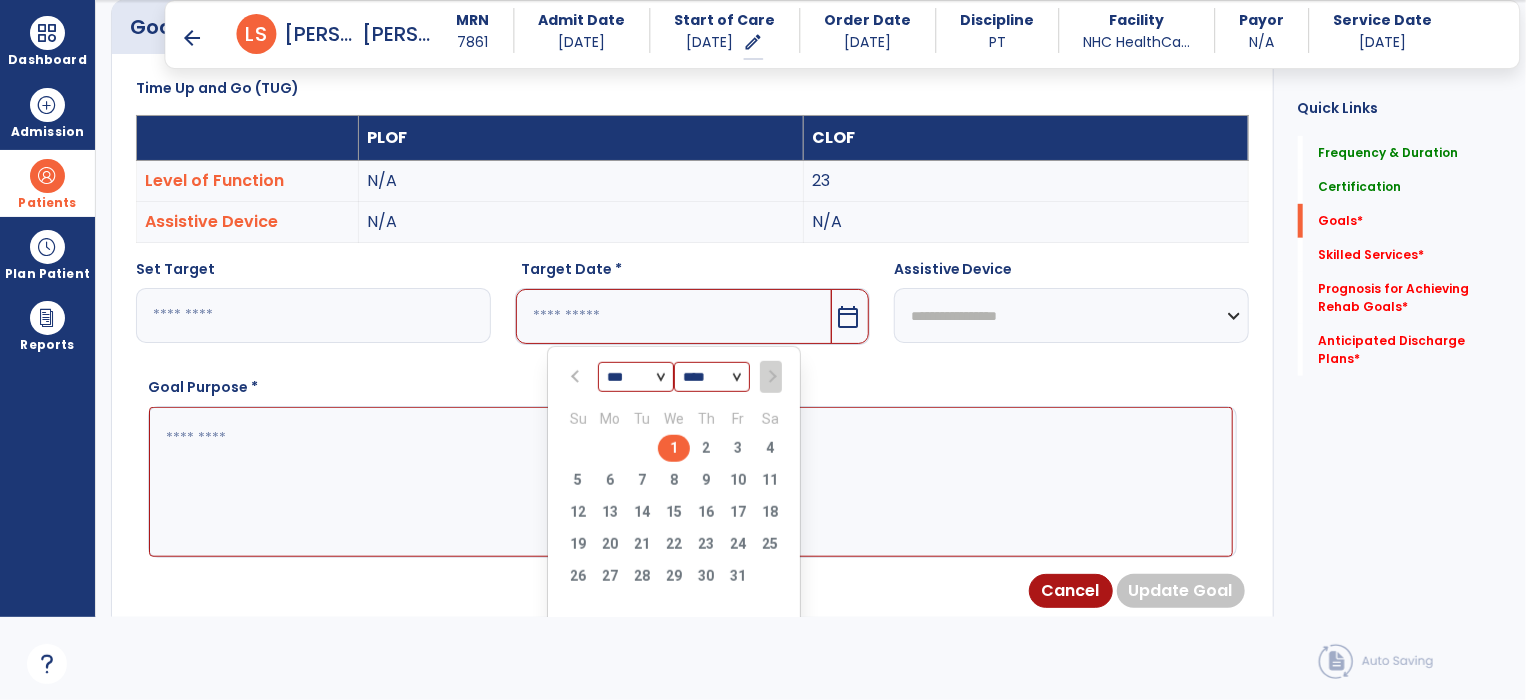 click on "1" at bounding box center (674, 448) 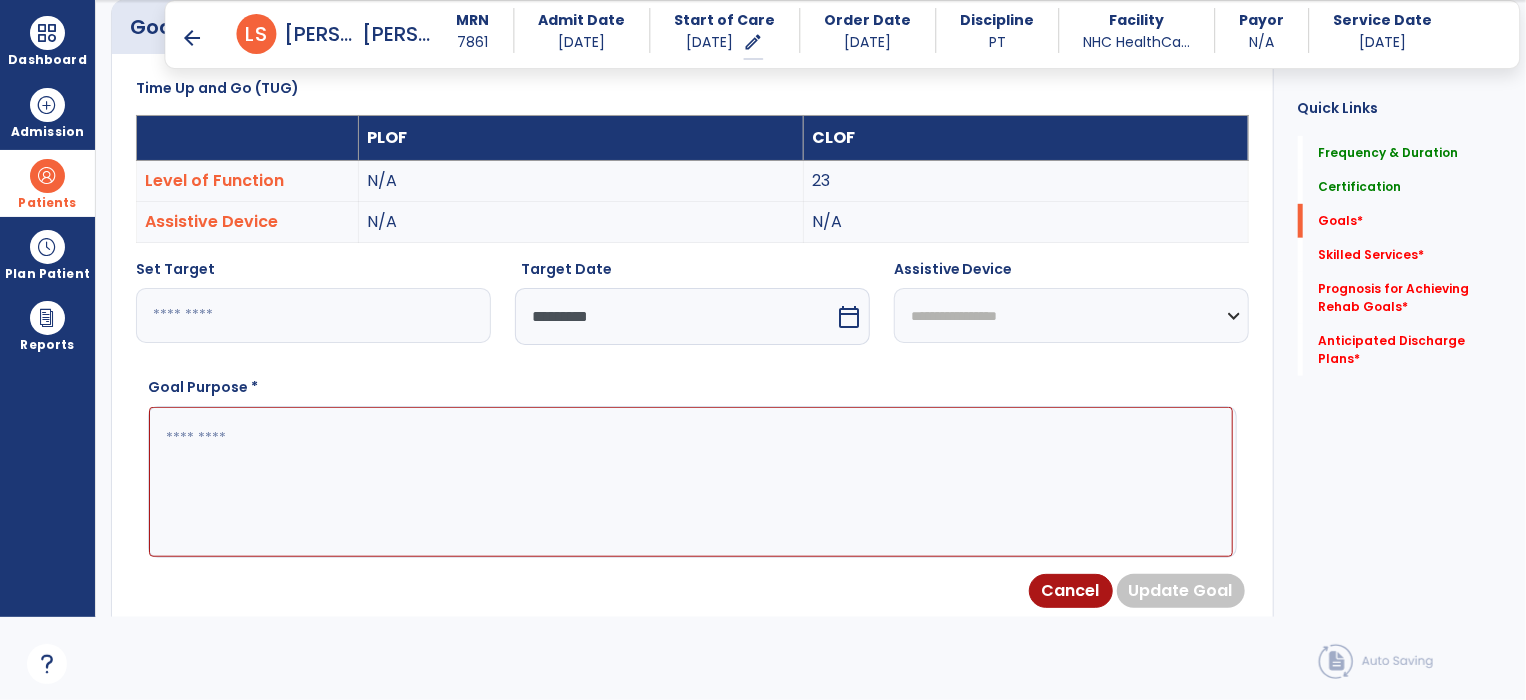 click on "**********" at bounding box center (1071, 315) 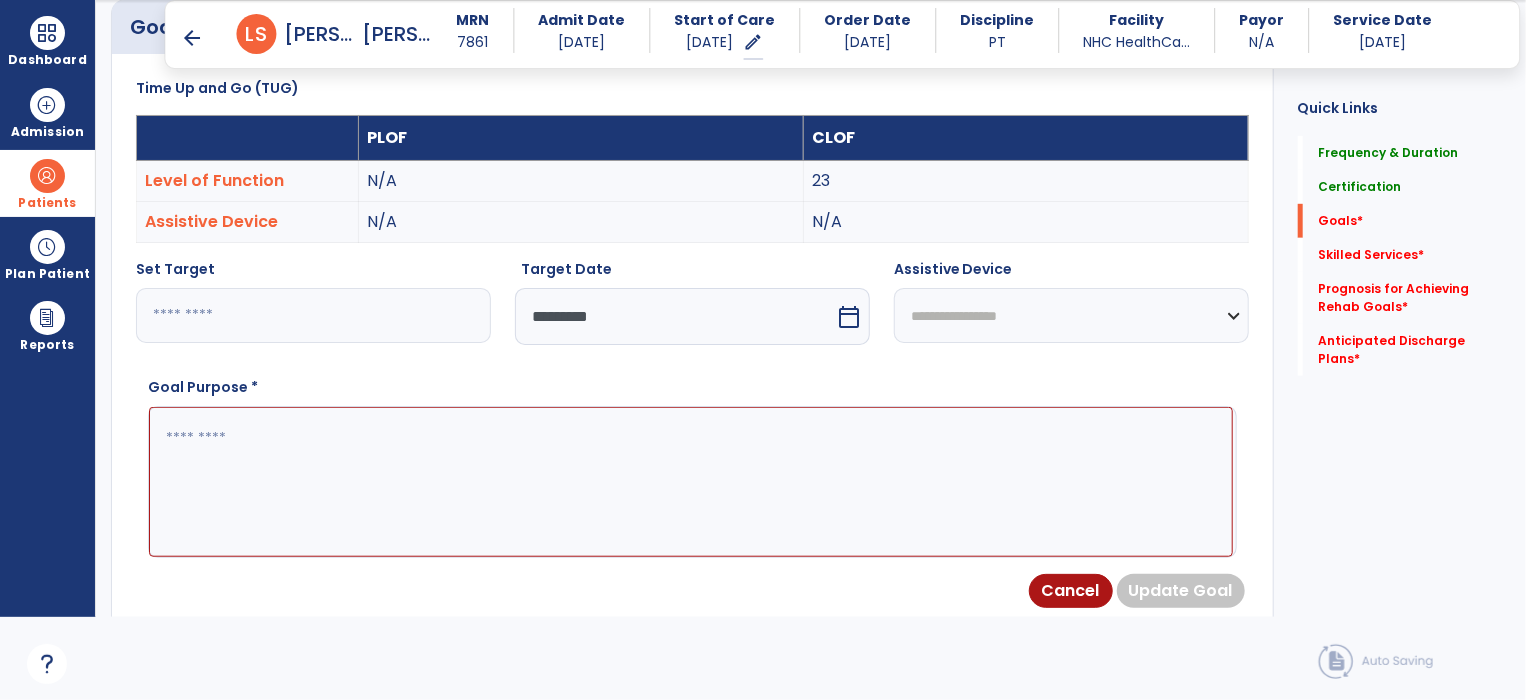 select on "********" 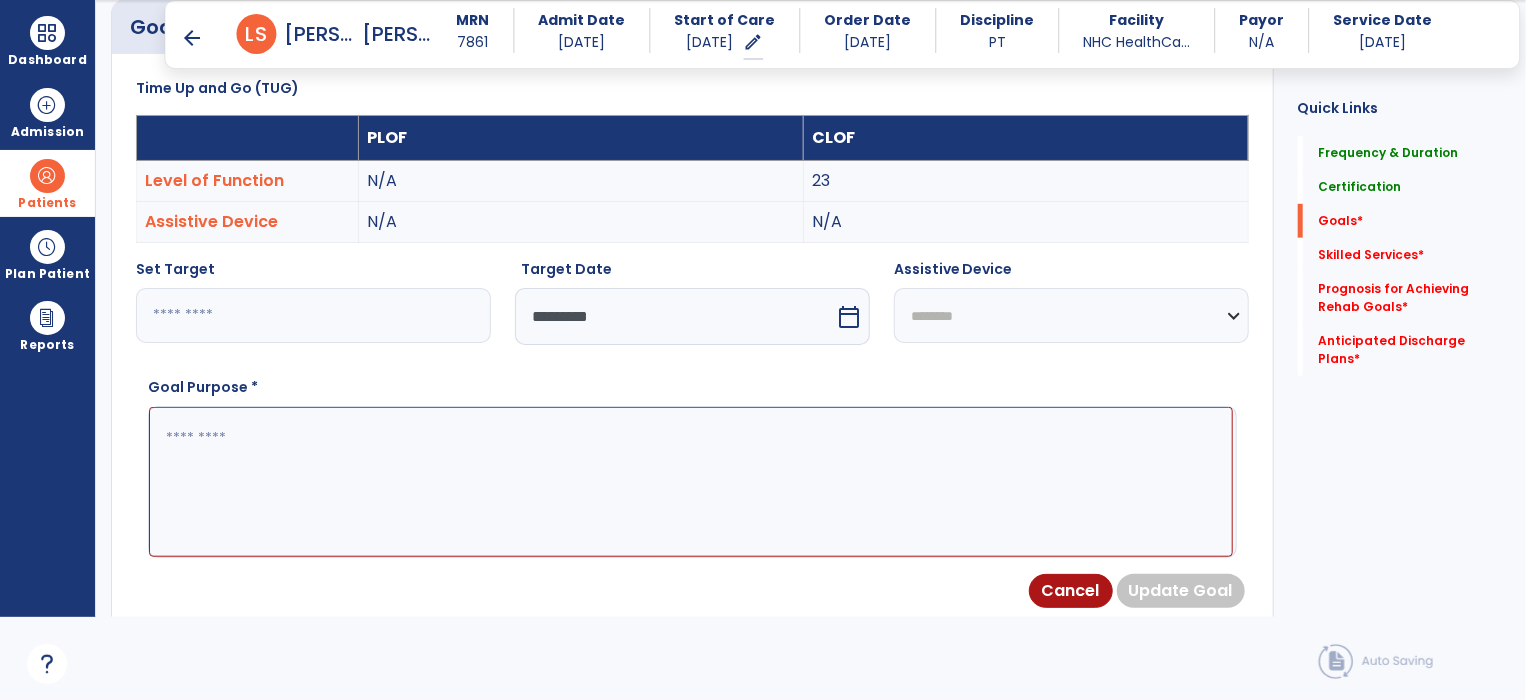 click on "**********" at bounding box center [1071, 315] 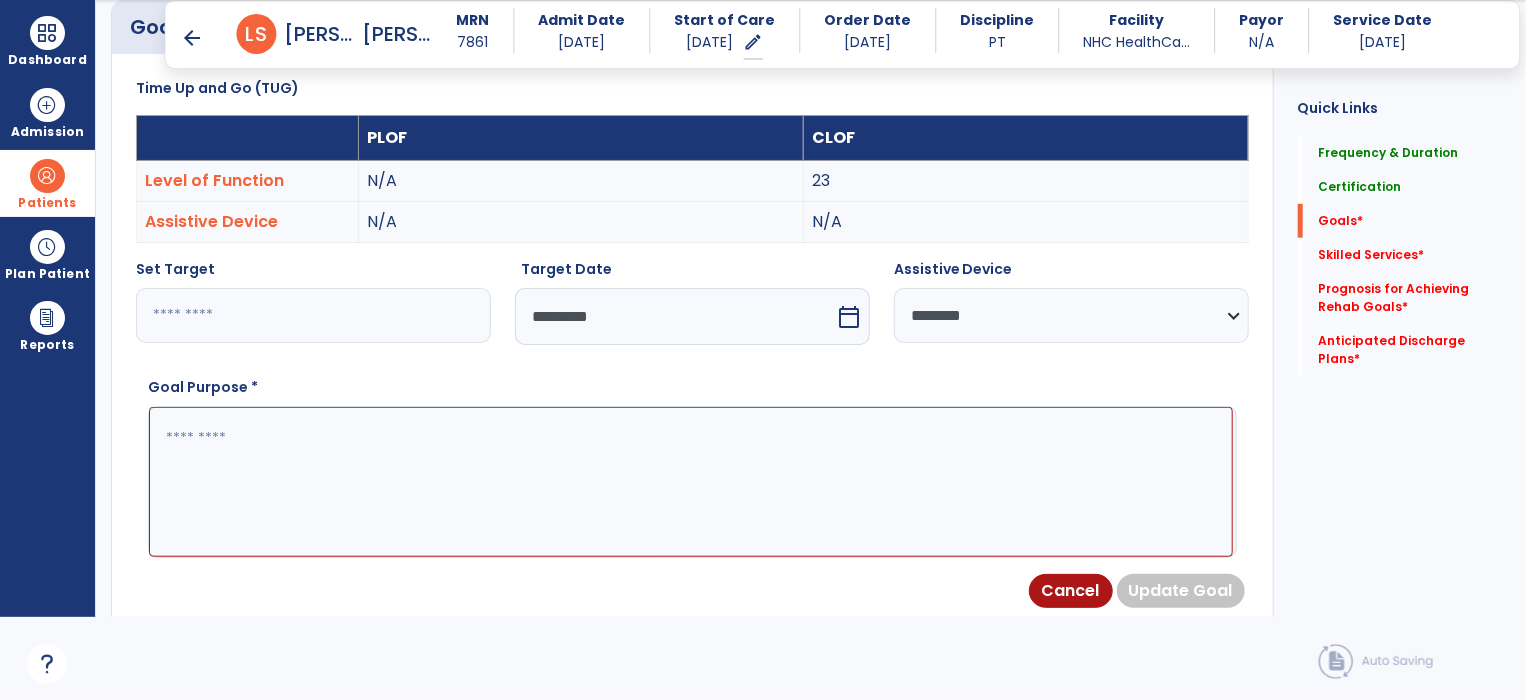 click at bounding box center (691, 482) 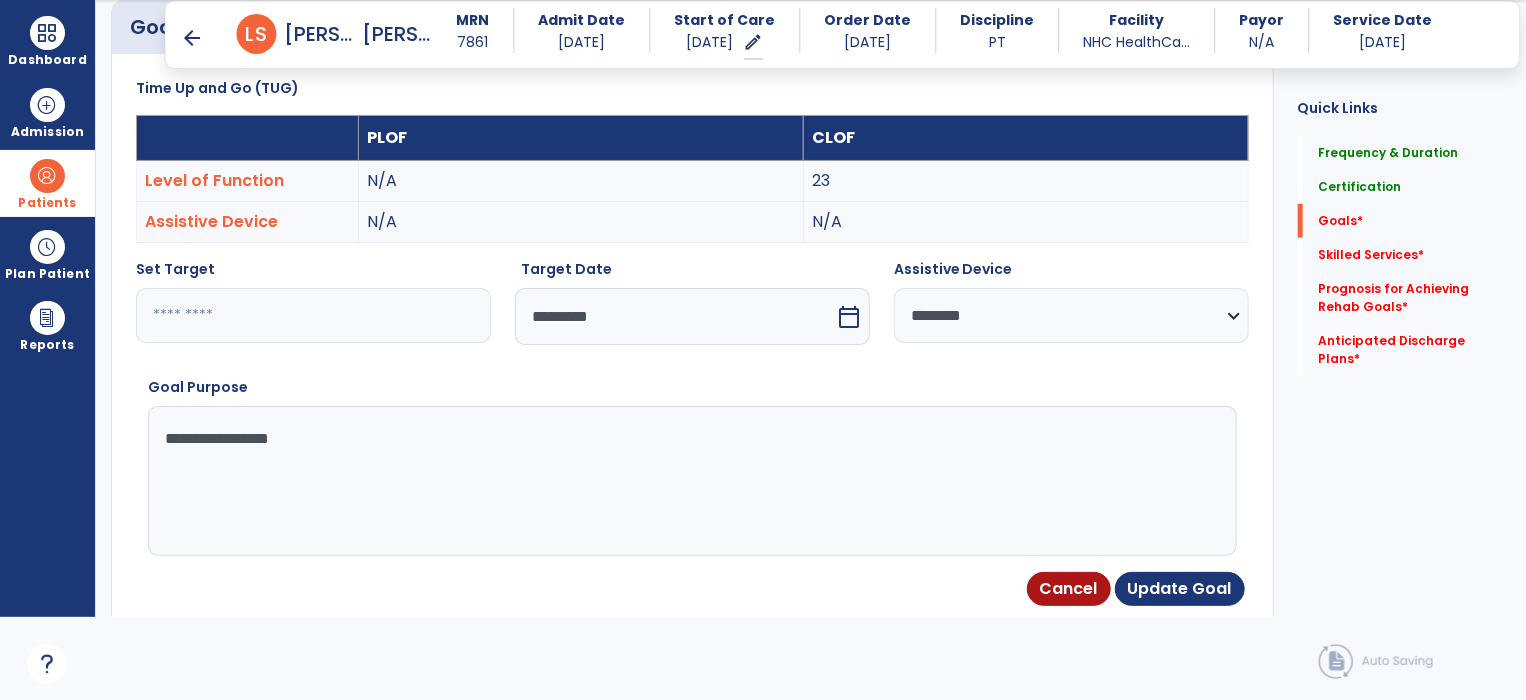 type on "**********" 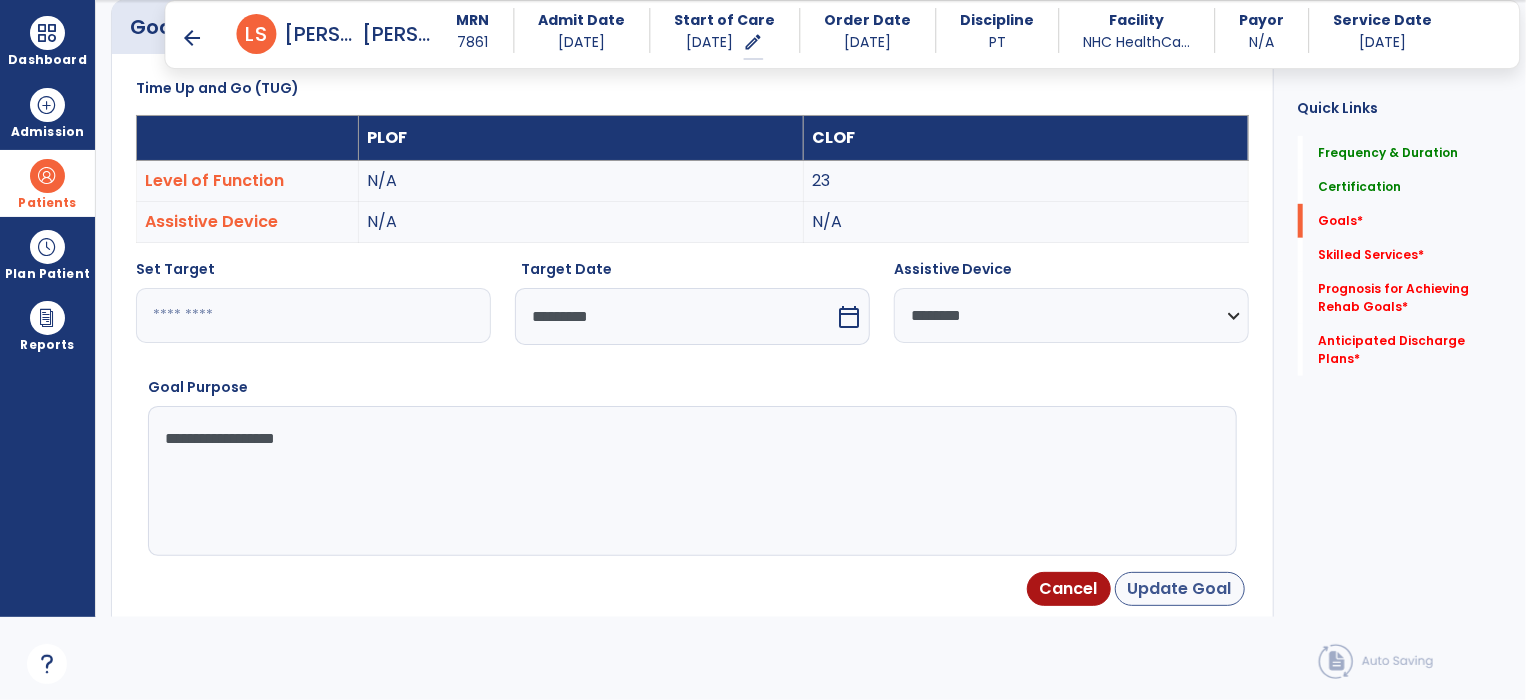 click on "Update Goal" at bounding box center [1180, 589] 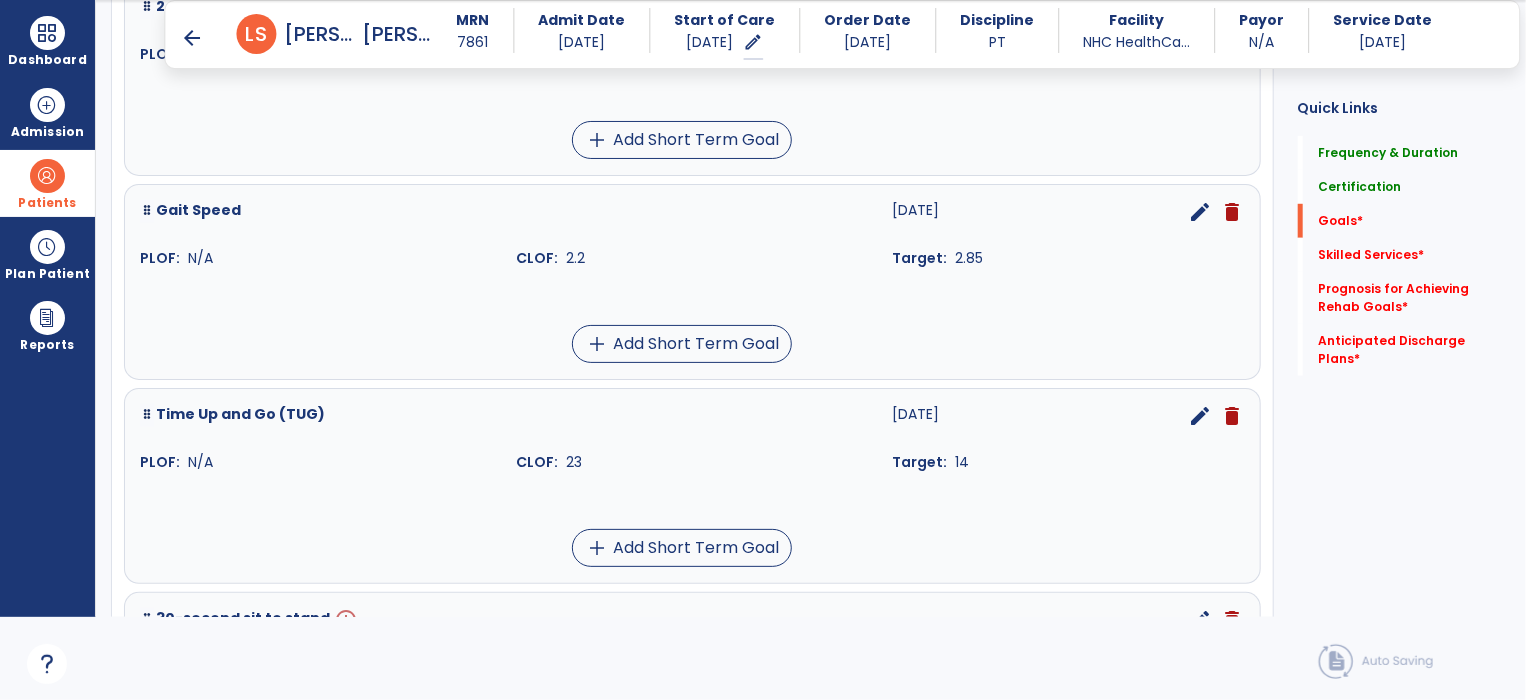 scroll, scrollTop: 728, scrollLeft: 0, axis: vertical 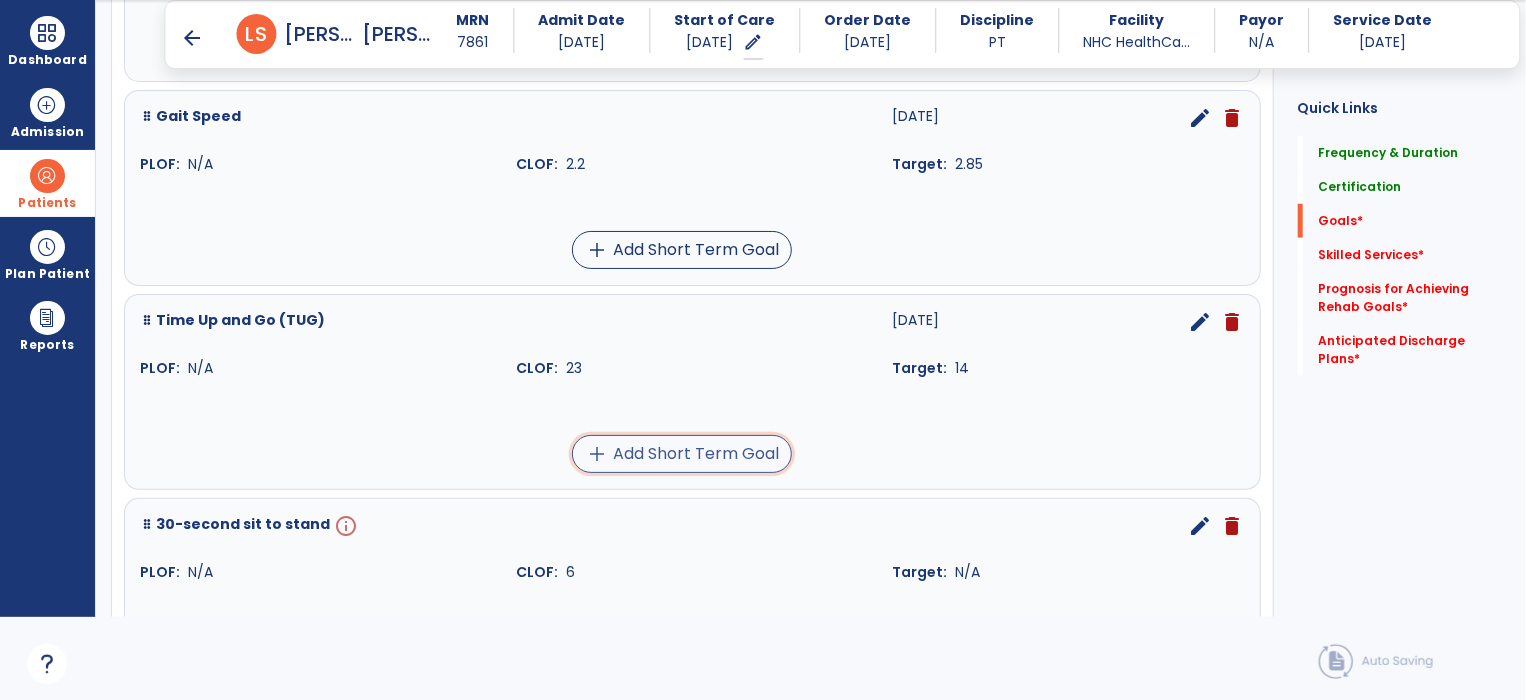 click on "add  Add Short Term Goal" at bounding box center [682, 454] 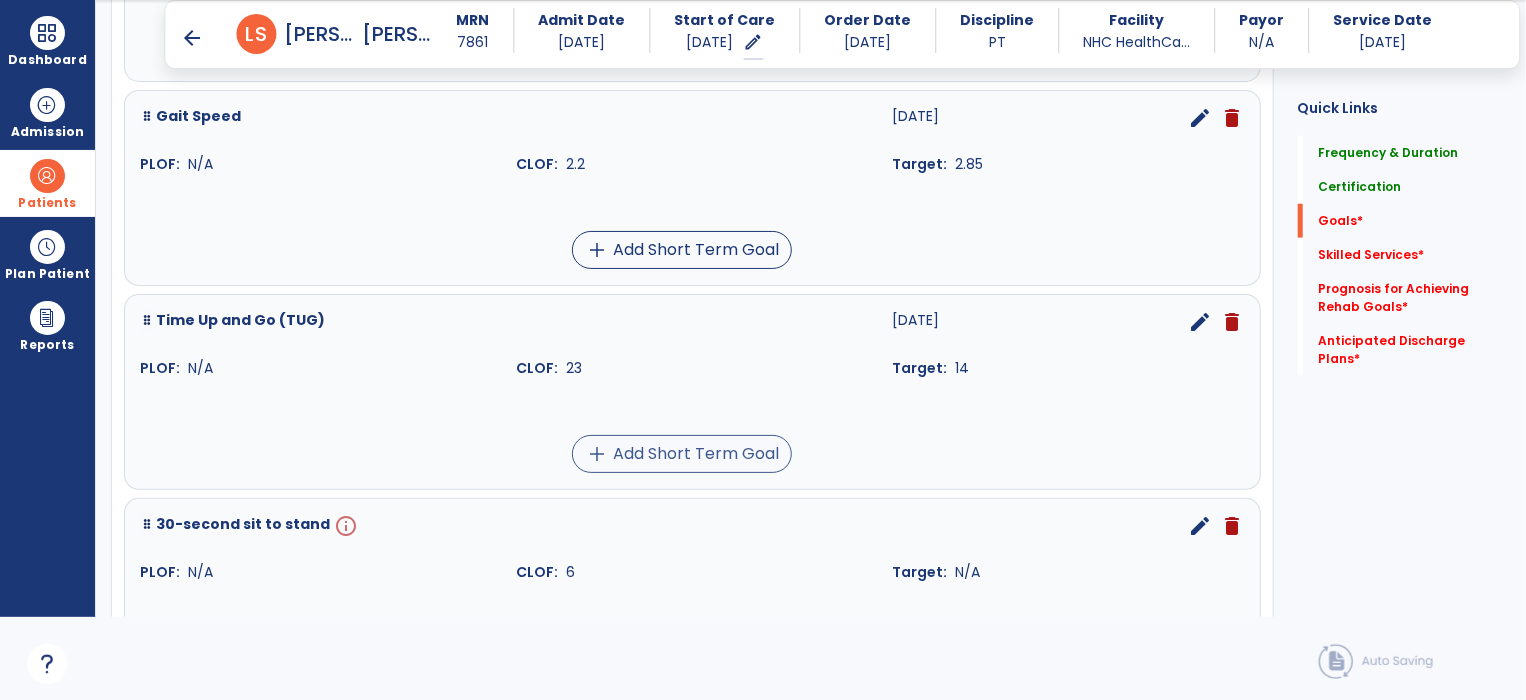scroll, scrollTop: 0, scrollLeft: 0, axis: both 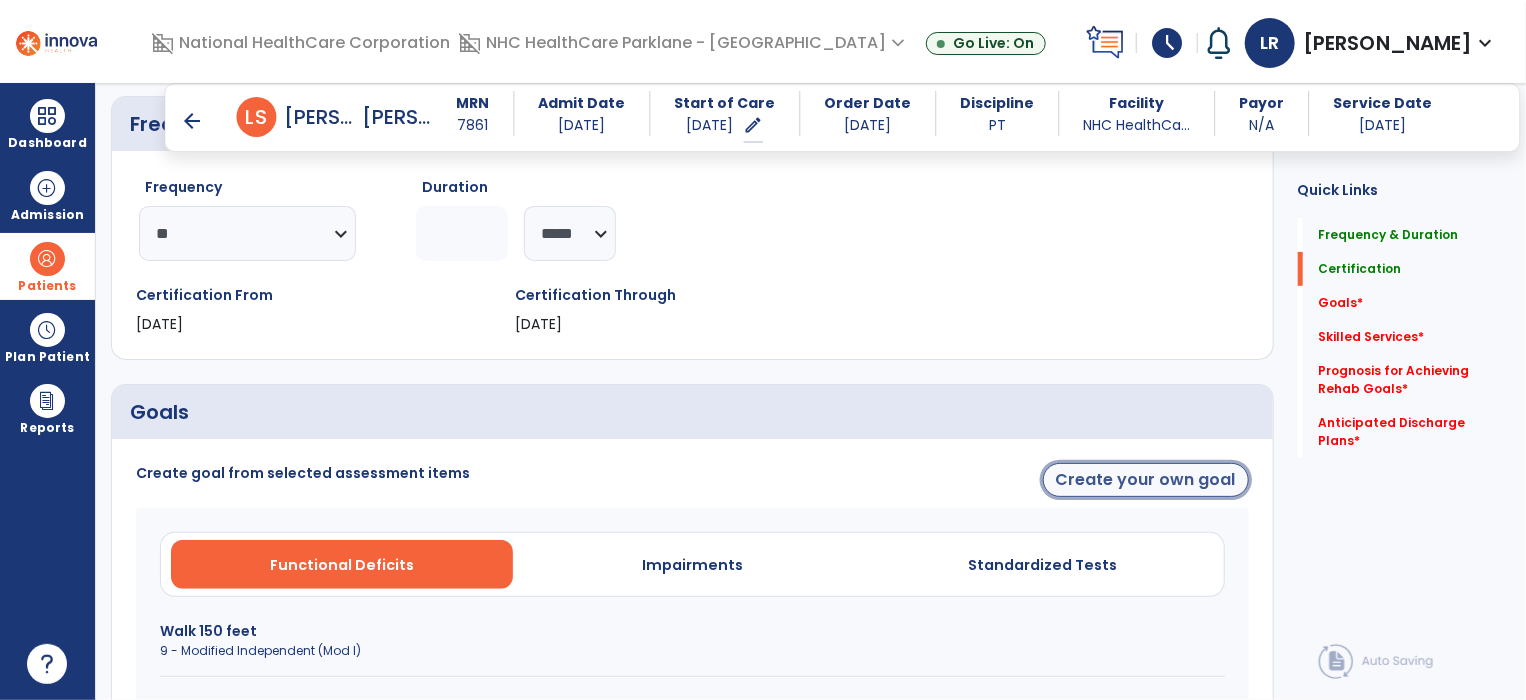 click on "Create your own goal" at bounding box center (1146, 480) 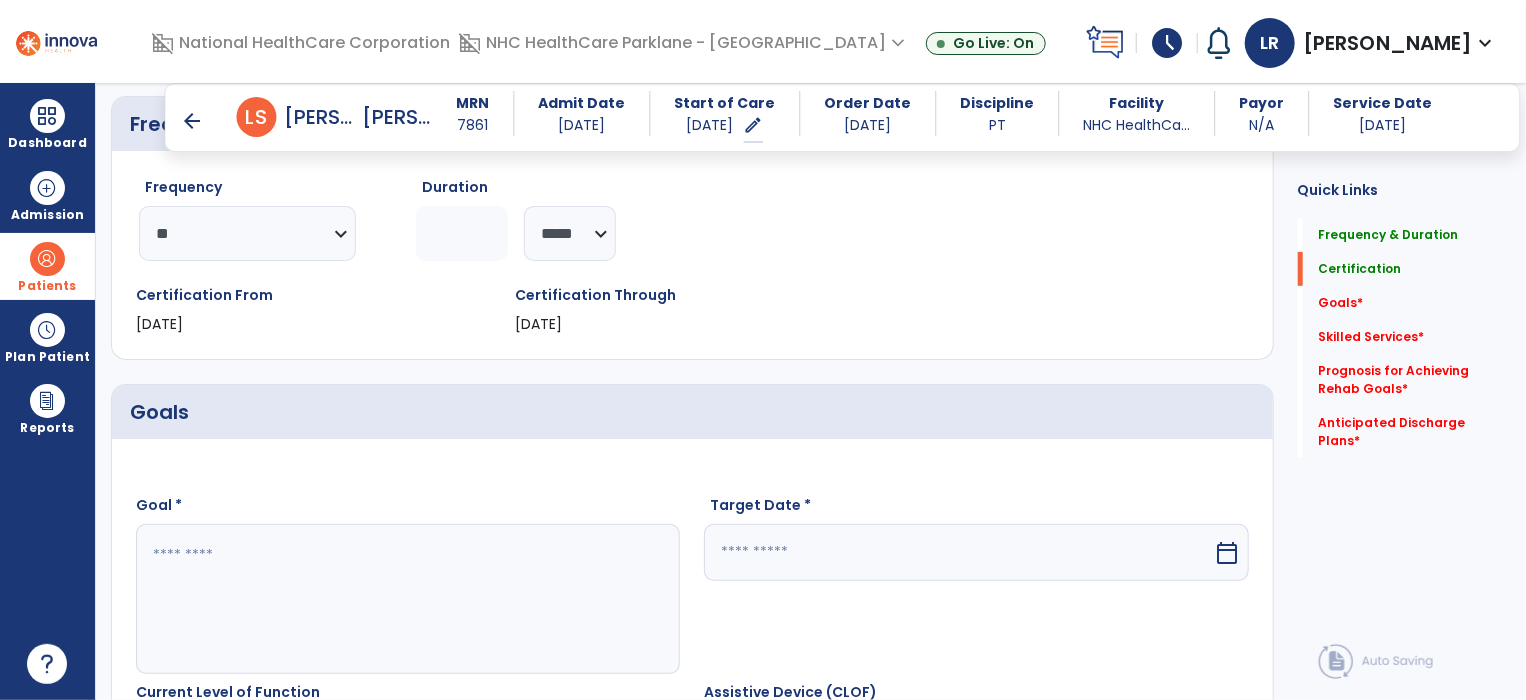 click at bounding box center [407, 599] 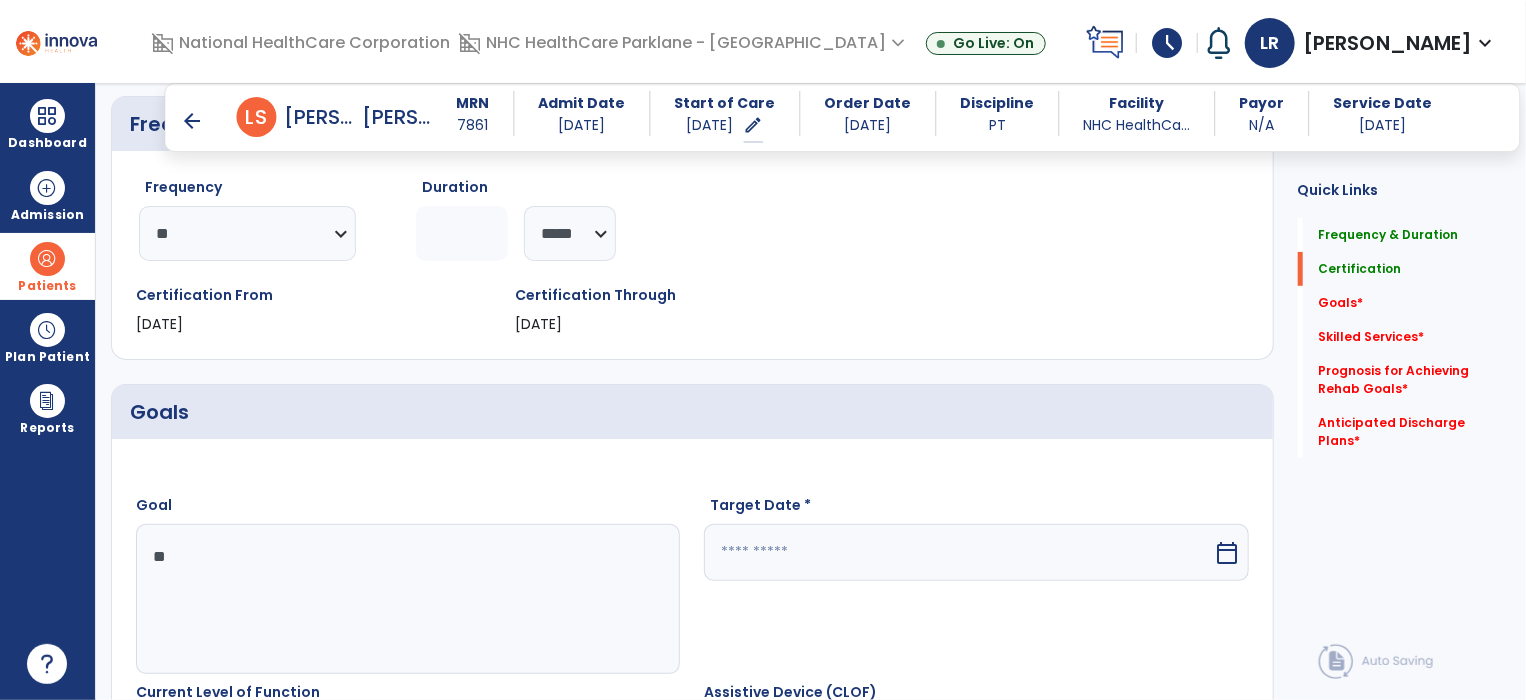 type on "*" 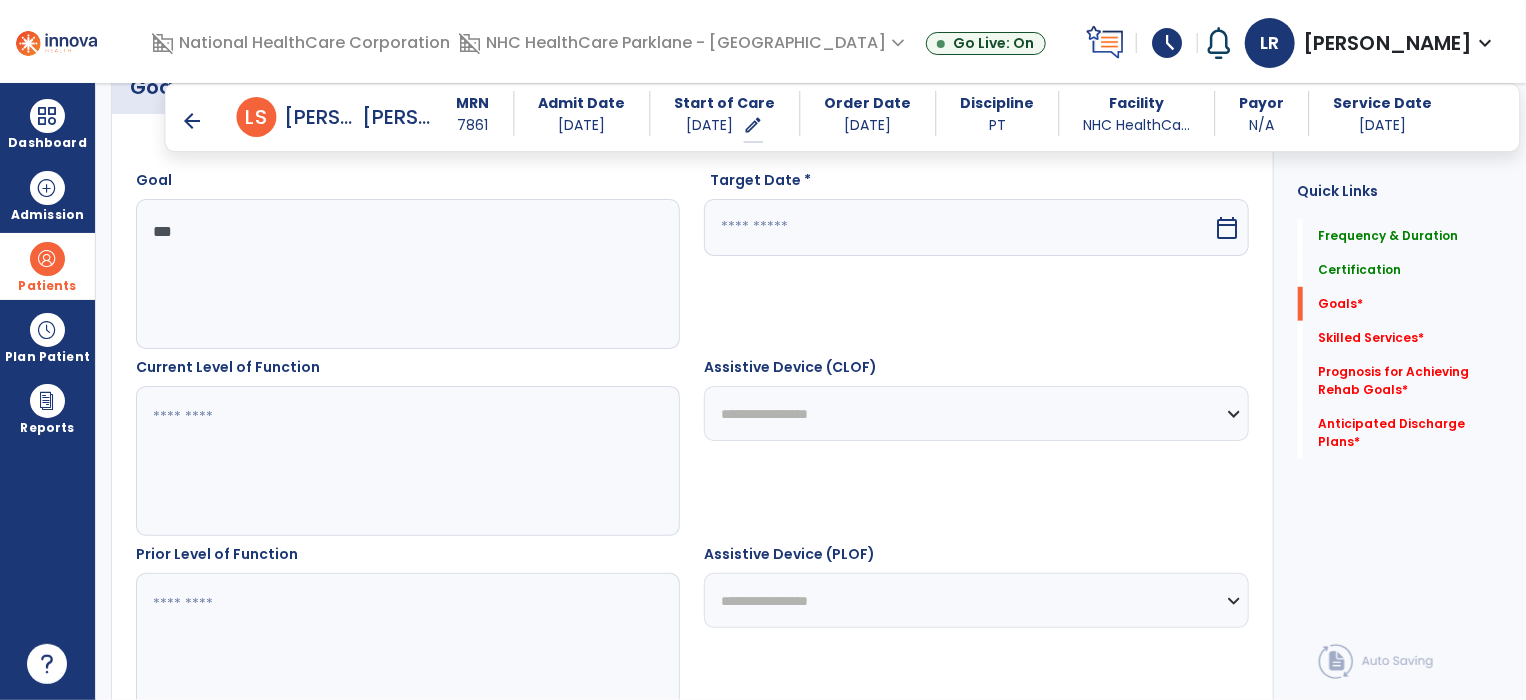 scroll, scrollTop: 556, scrollLeft: 0, axis: vertical 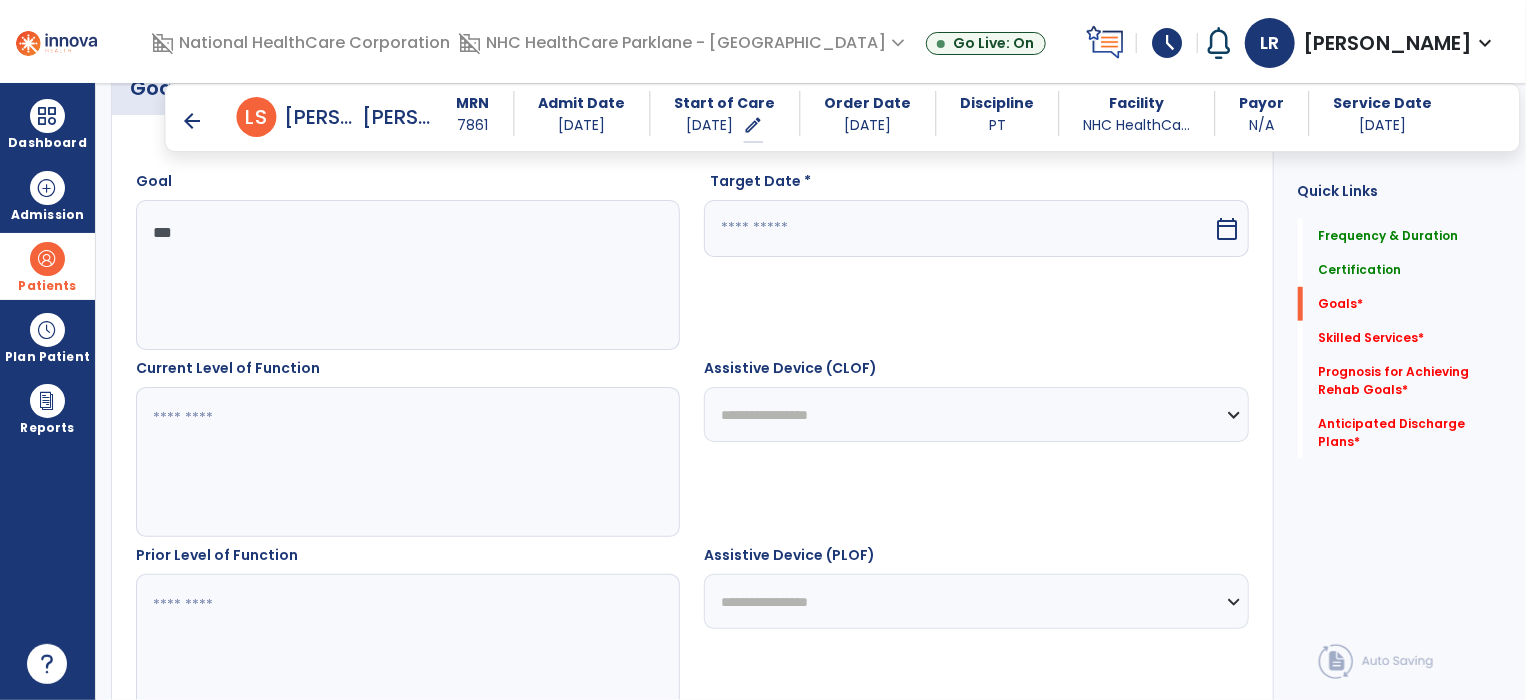 type on "***" 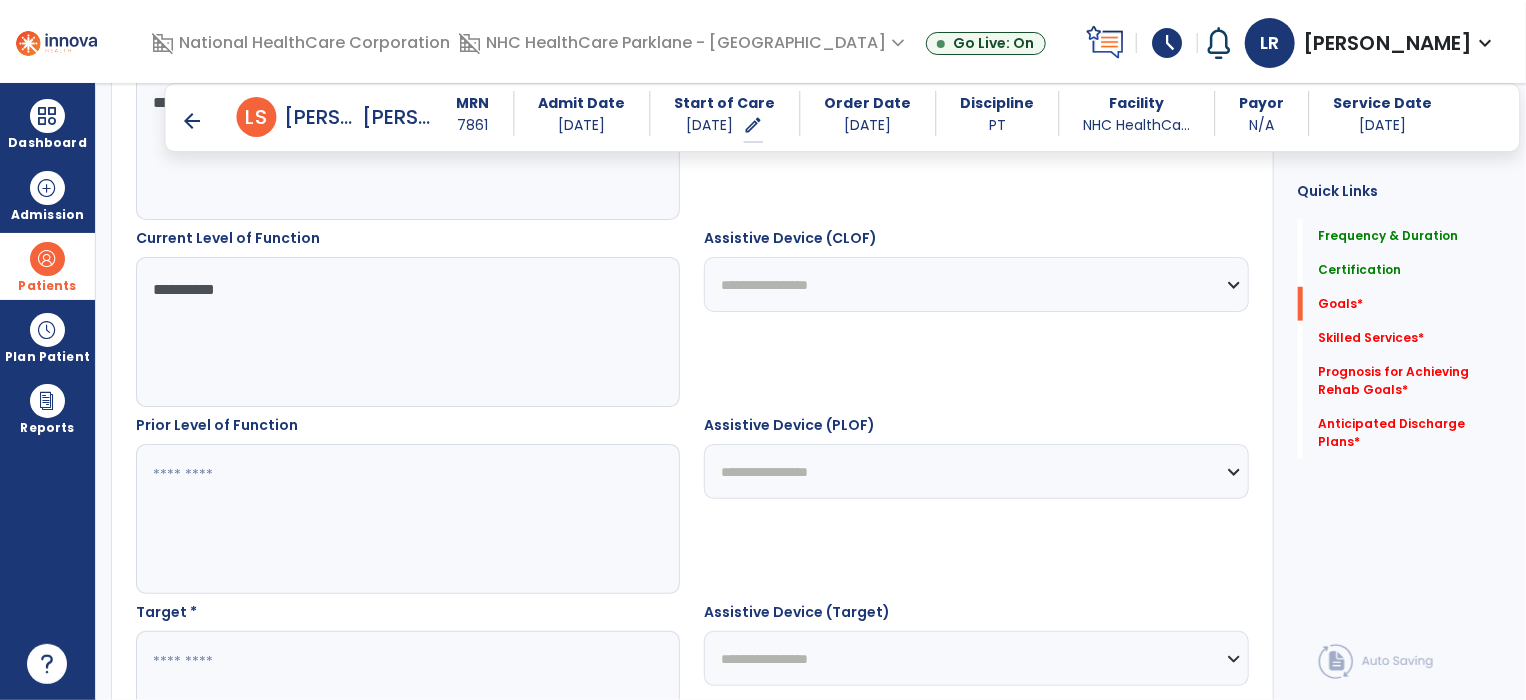 scroll, scrollTop: 688, scrollLeft: 0, axis: vertical 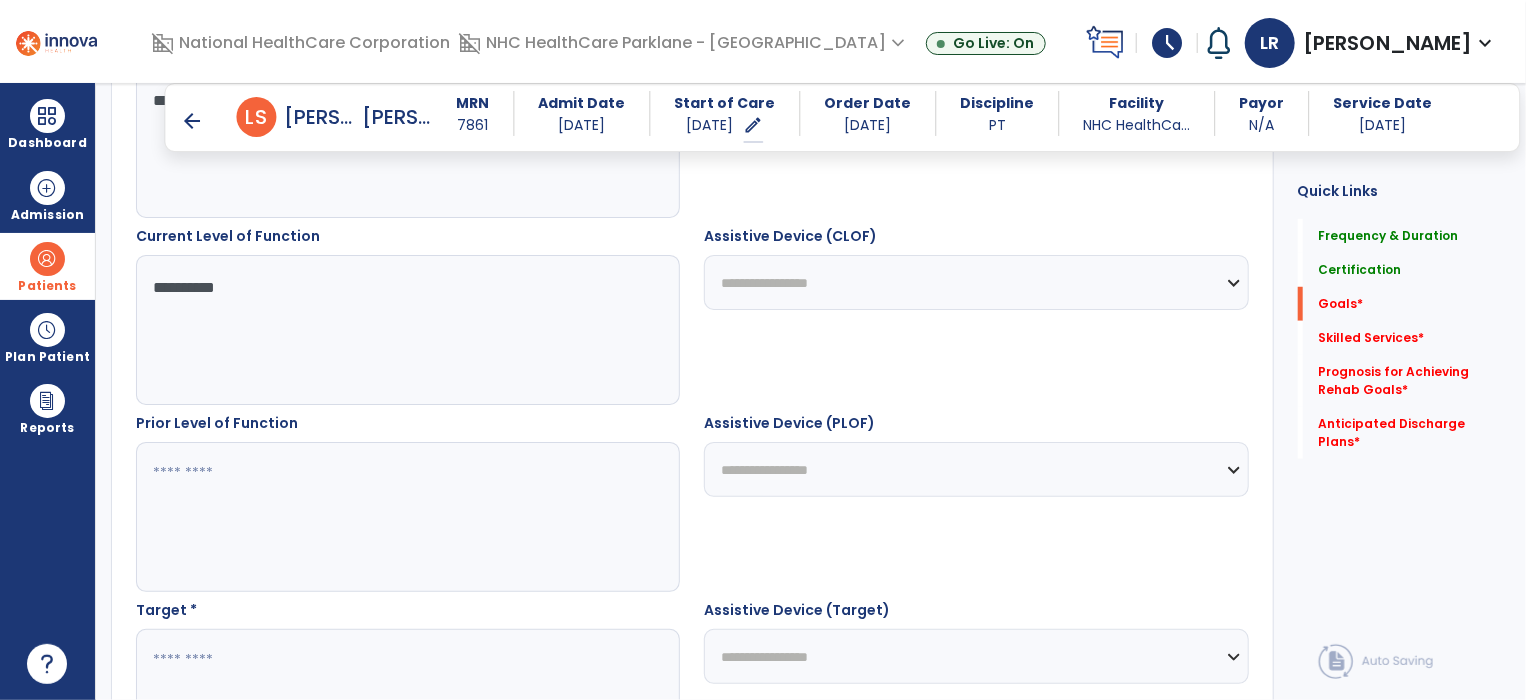 type on "**********" 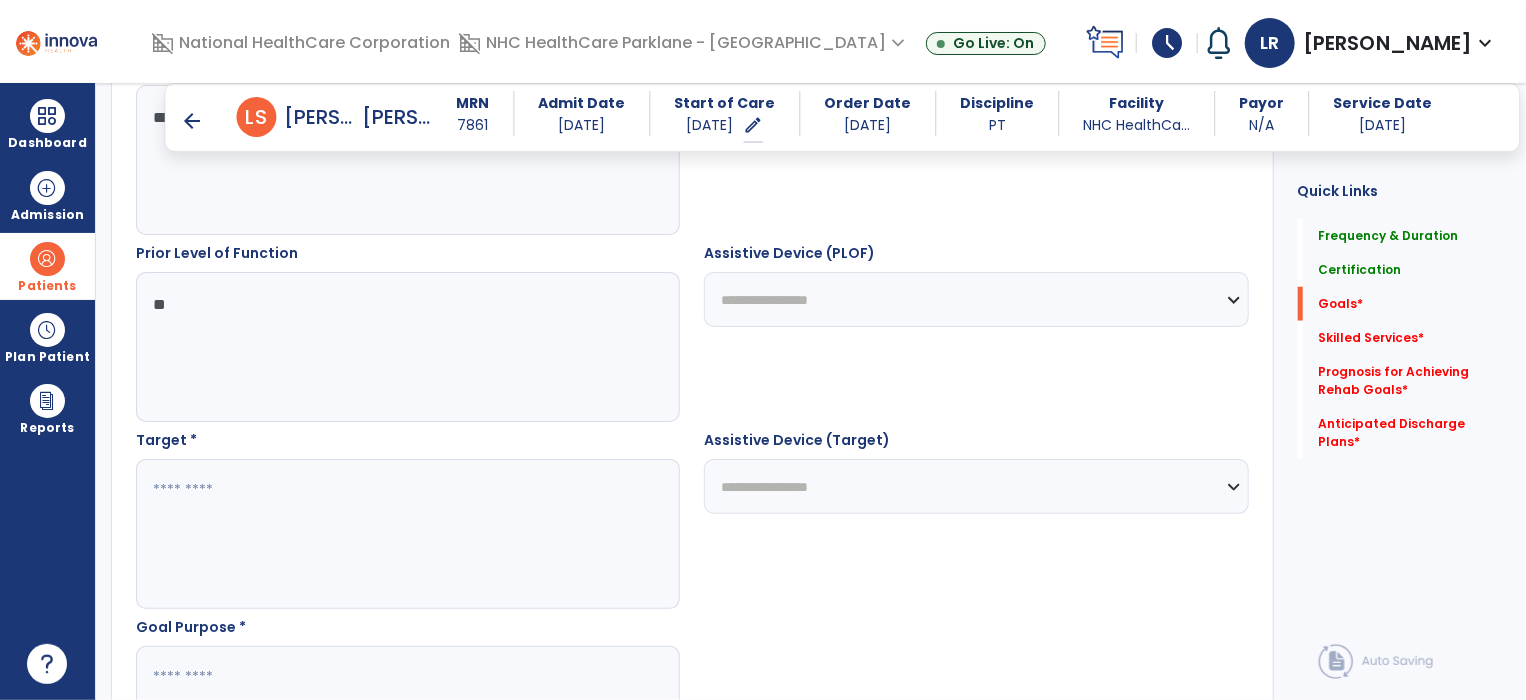 scroll, scrollTop: 864, scrollLeft: 0, axis: vertical 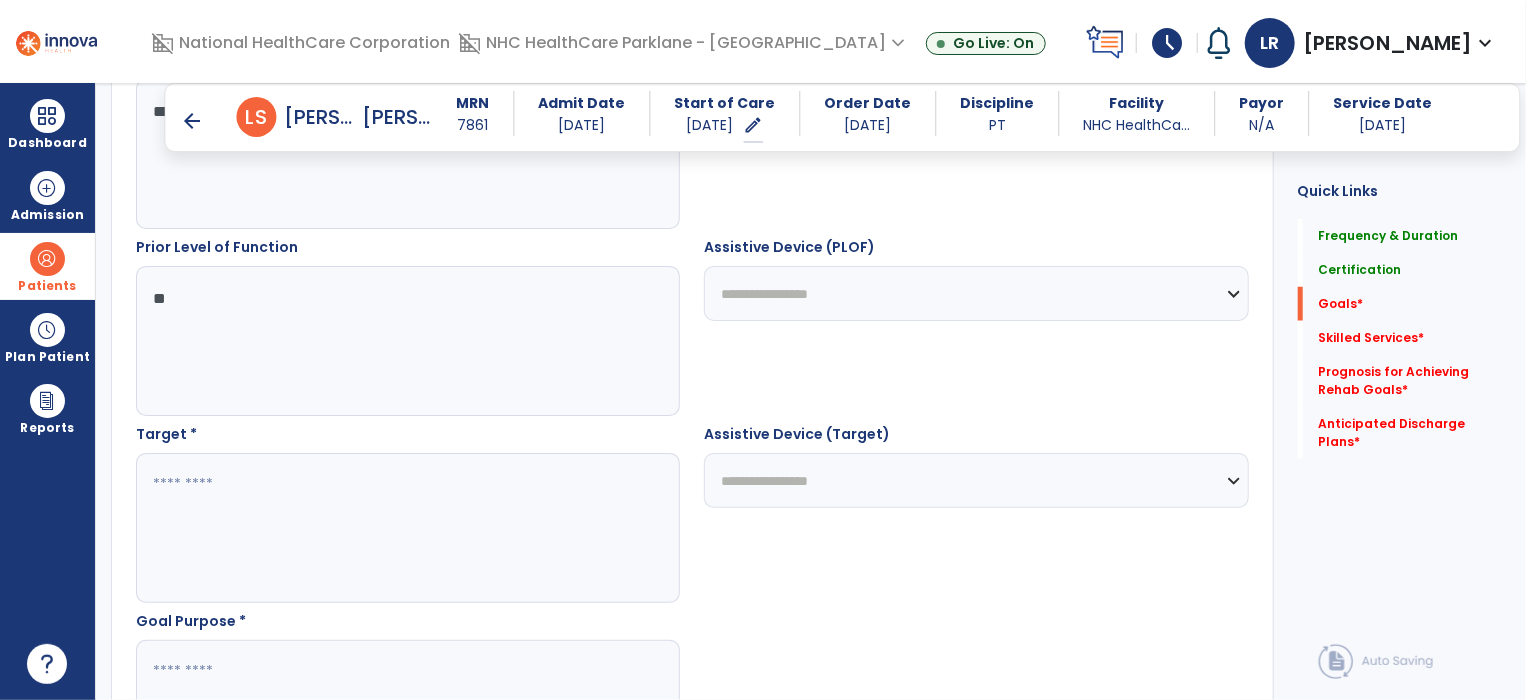 type on "*" 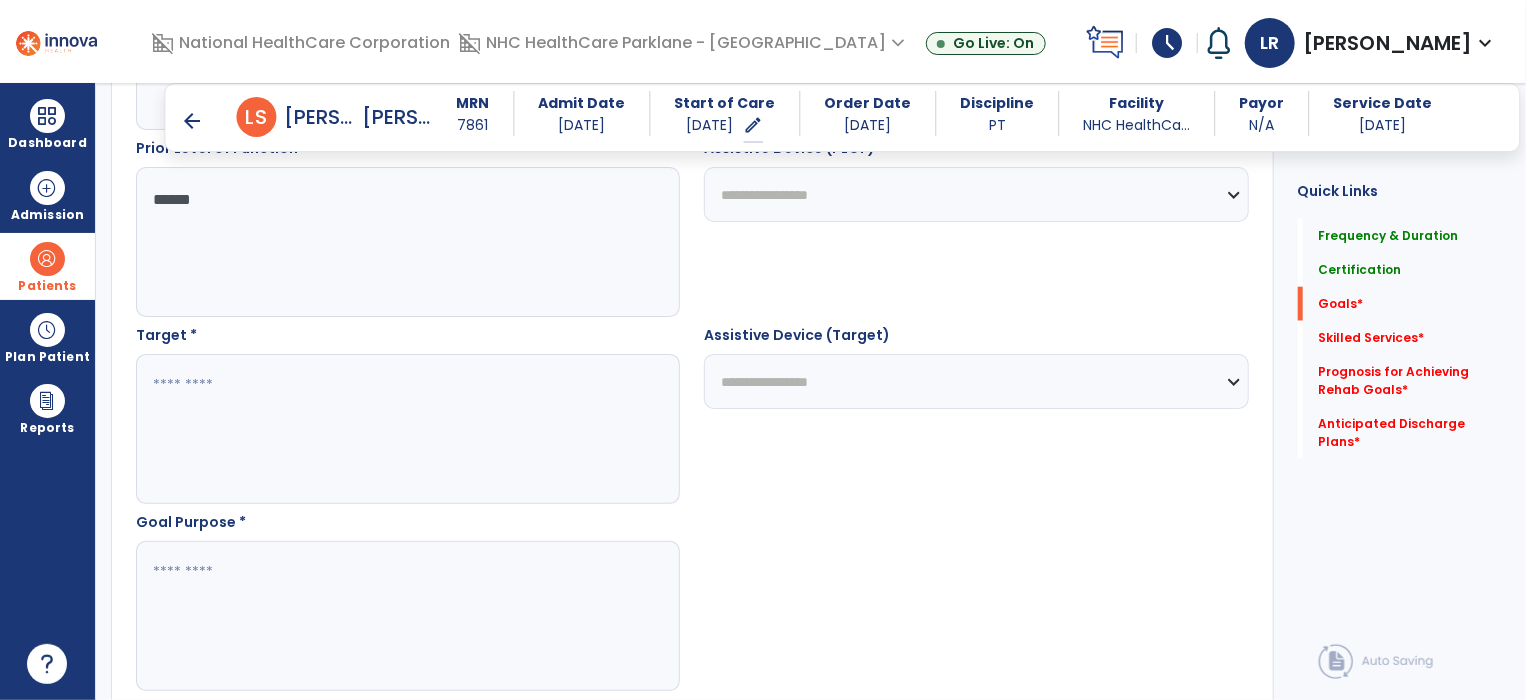 scroll, scrollTop: 964, scrollLeft: 0, axis: vertical 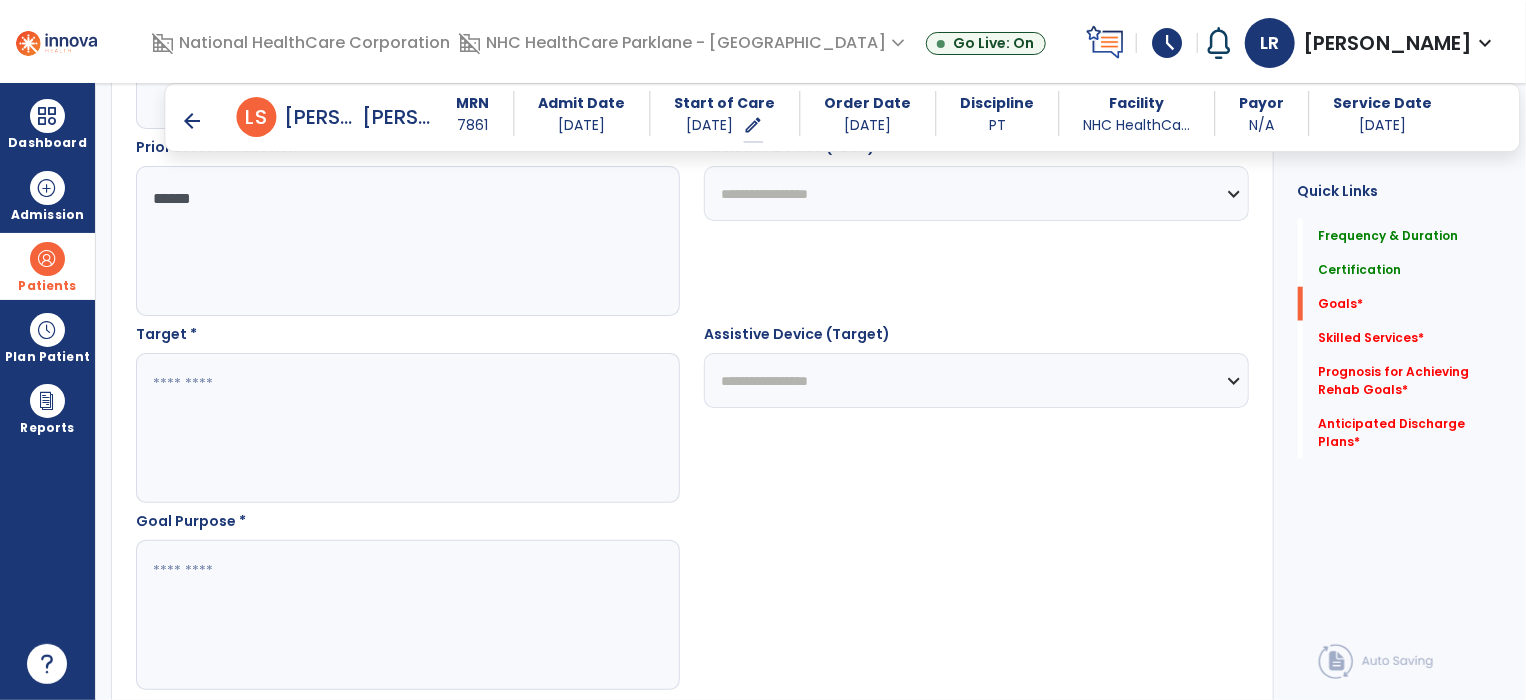 type on "******" 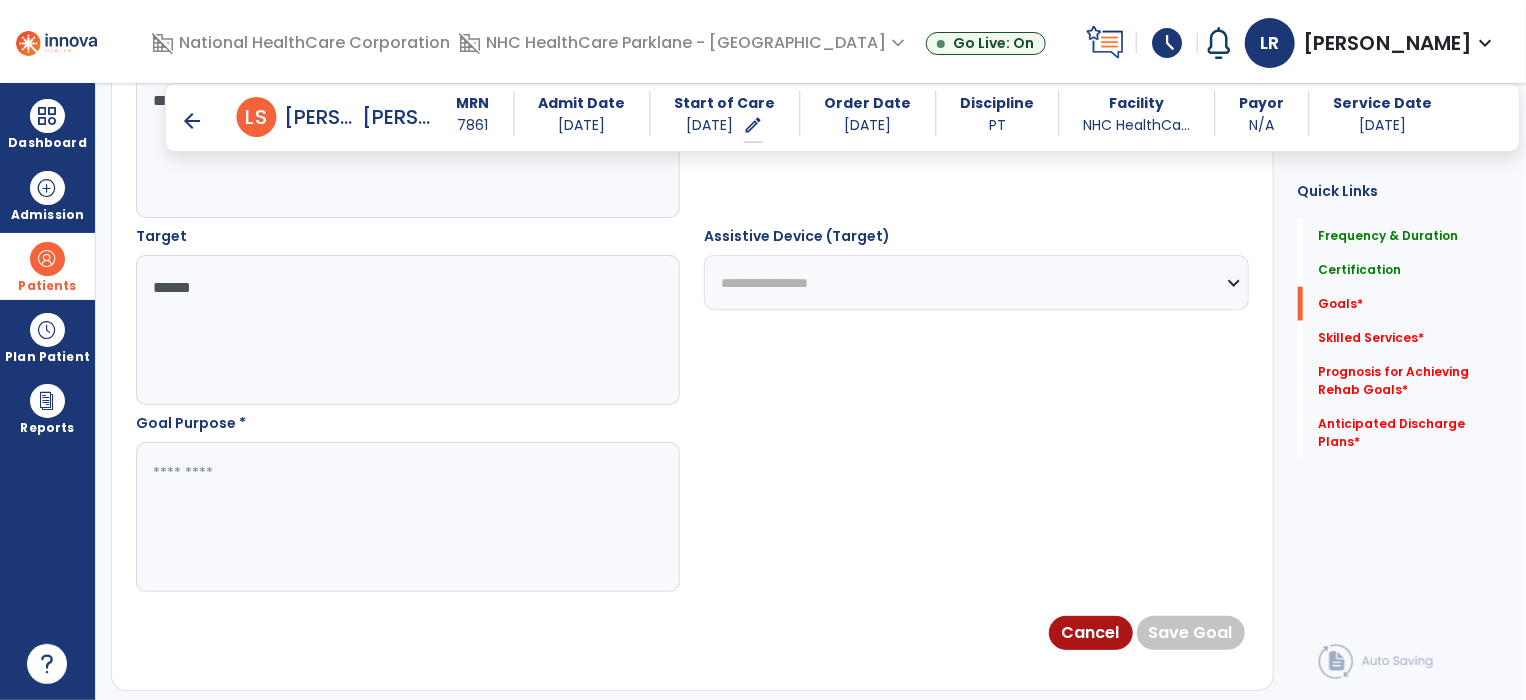 scroll, scrollTop: 1061, scrollLeft: 0, axis: vertical 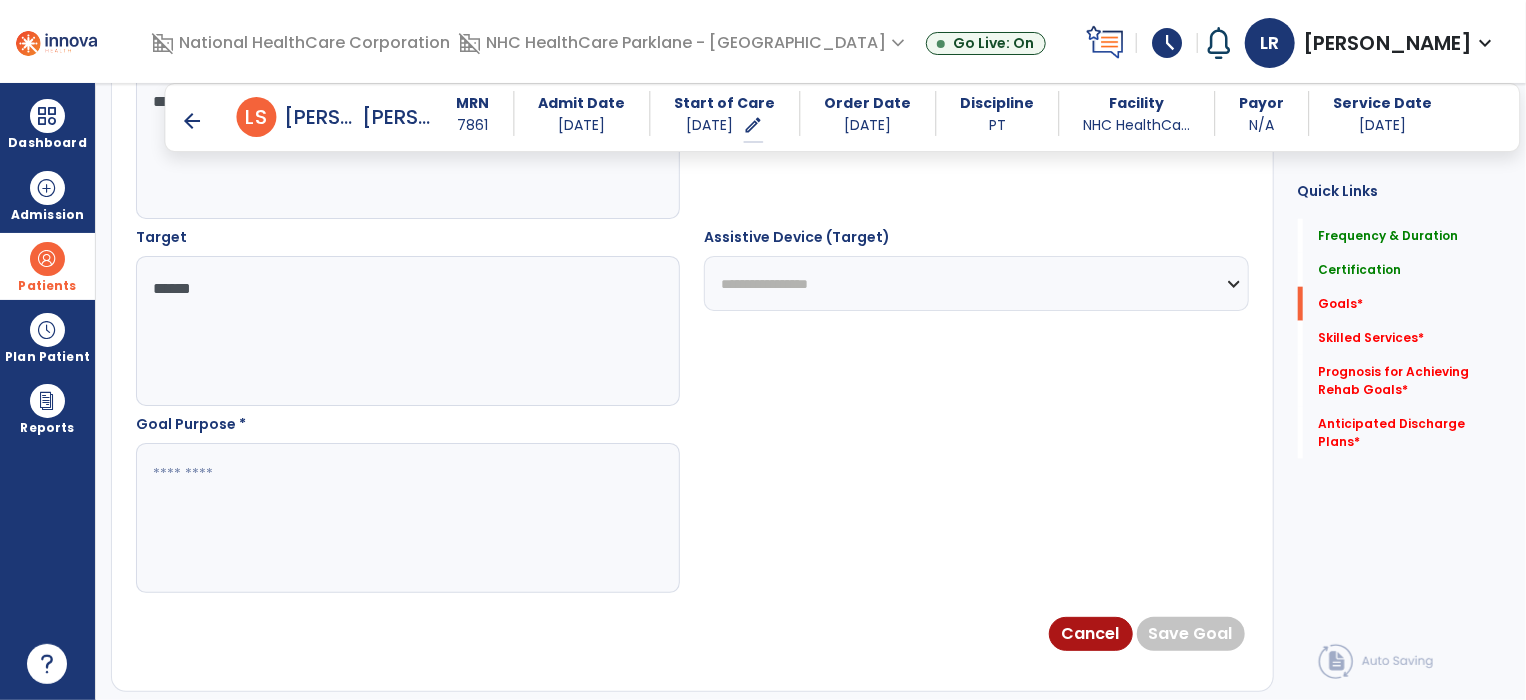 type on "******" 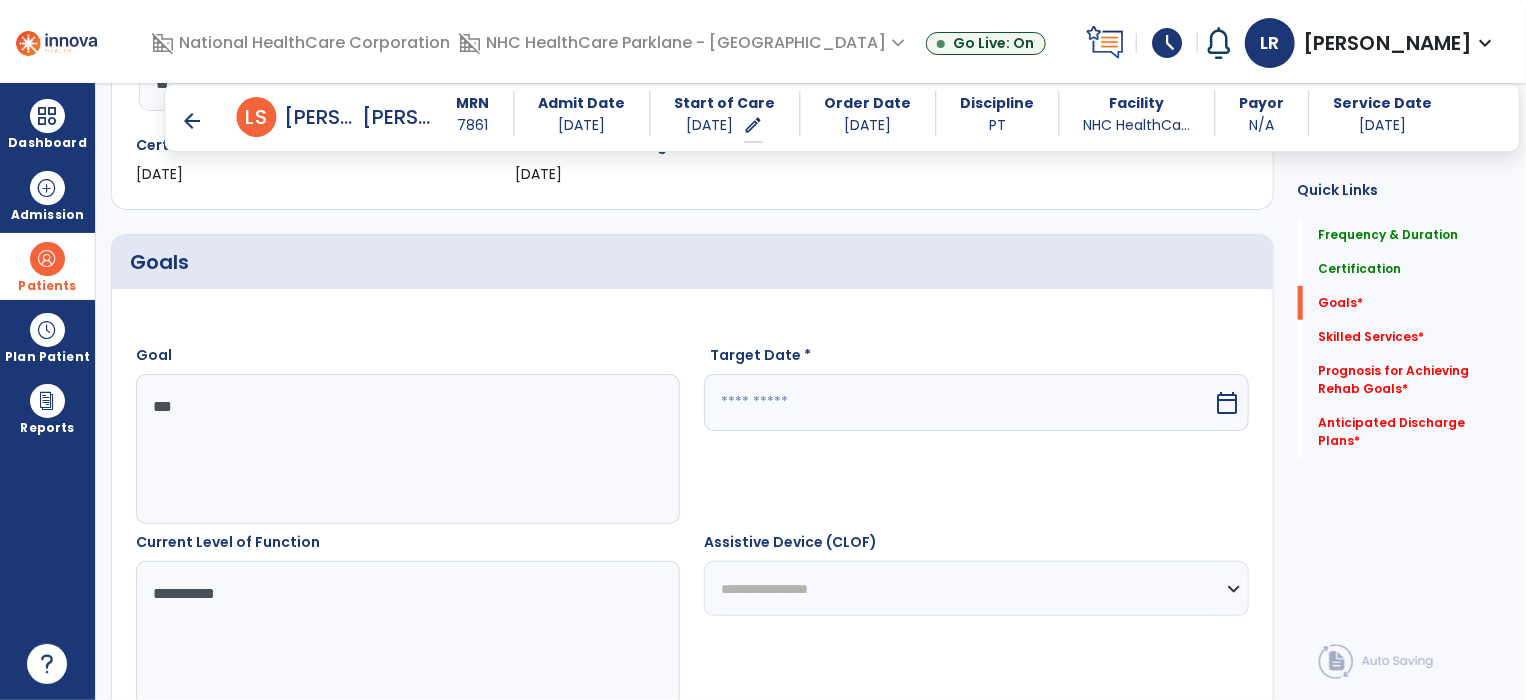 scroll, scrollTop: 381, scrollLeft: 0, axis: vertical 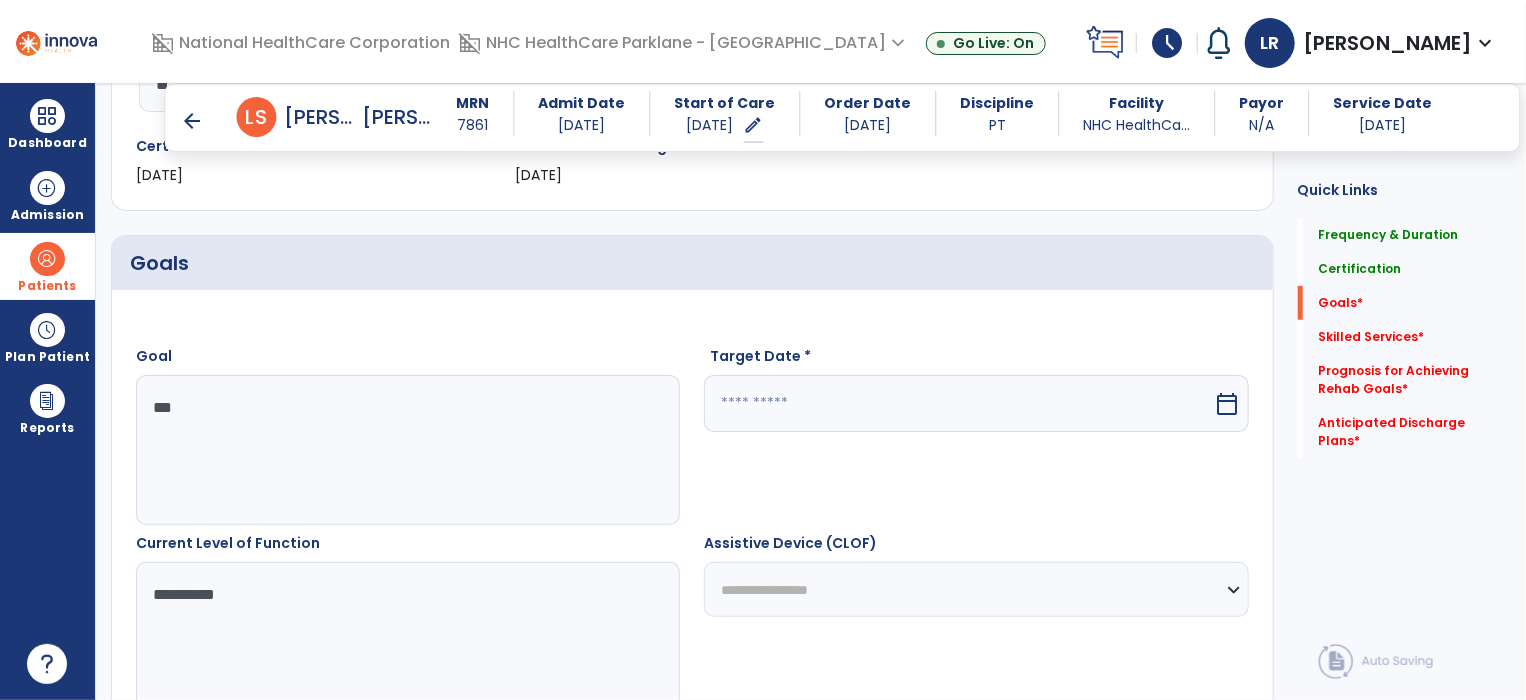 type on "**********" 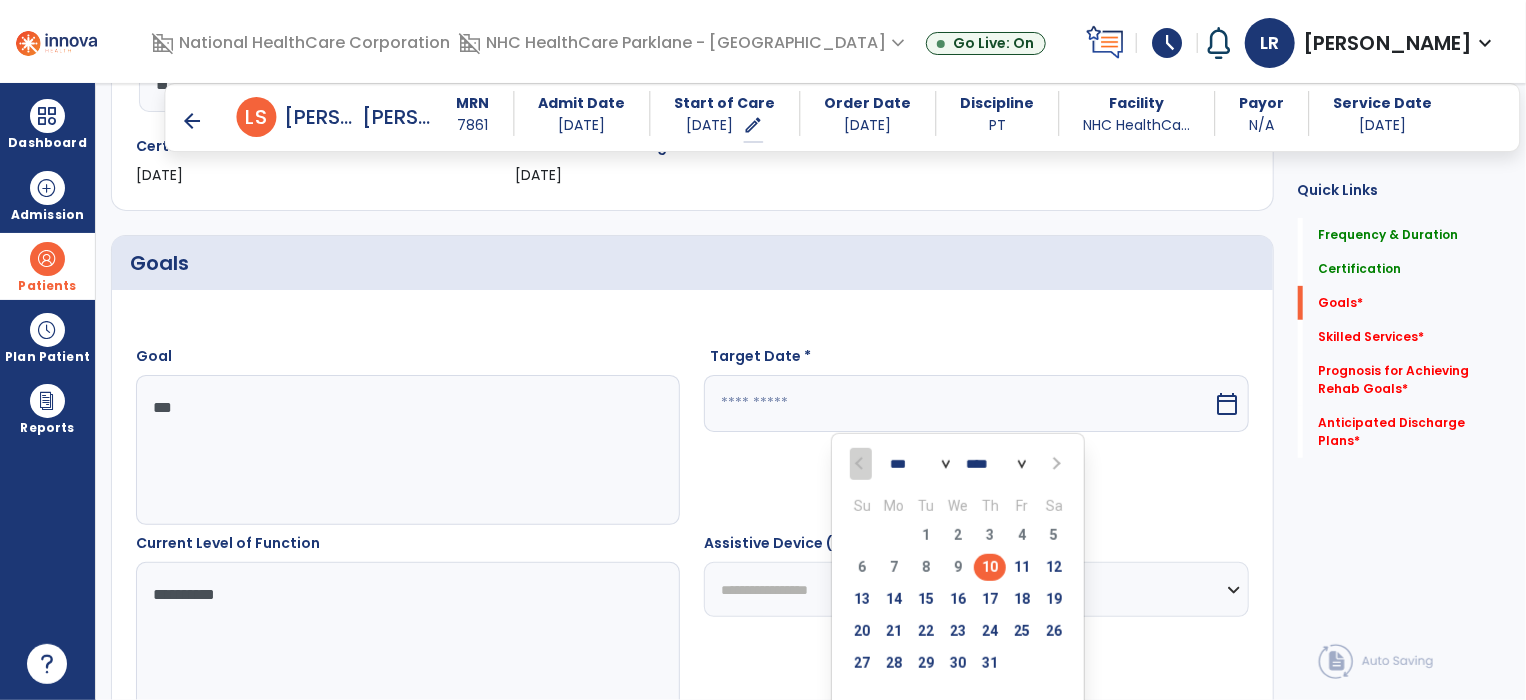 click on "*** *** *** ***" at bounding box center [920, 465] 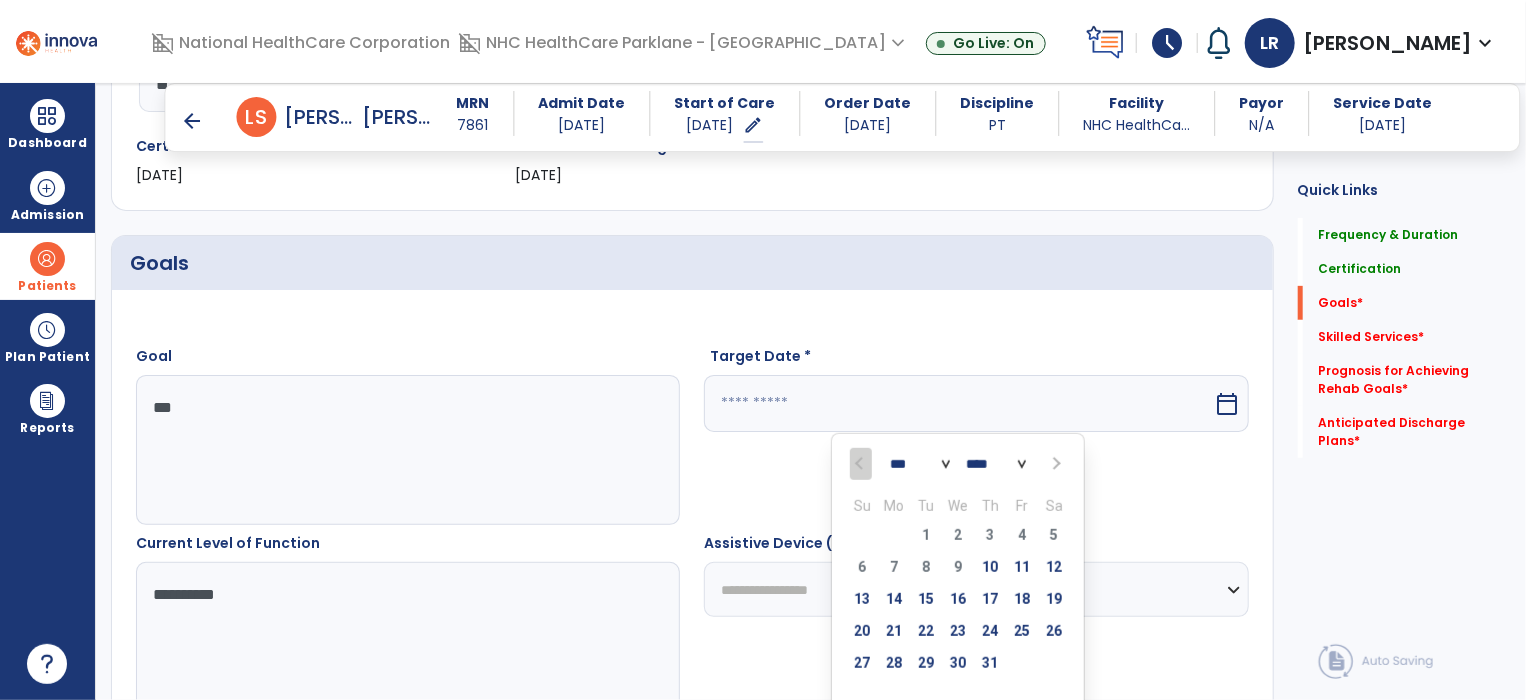 select on "*" 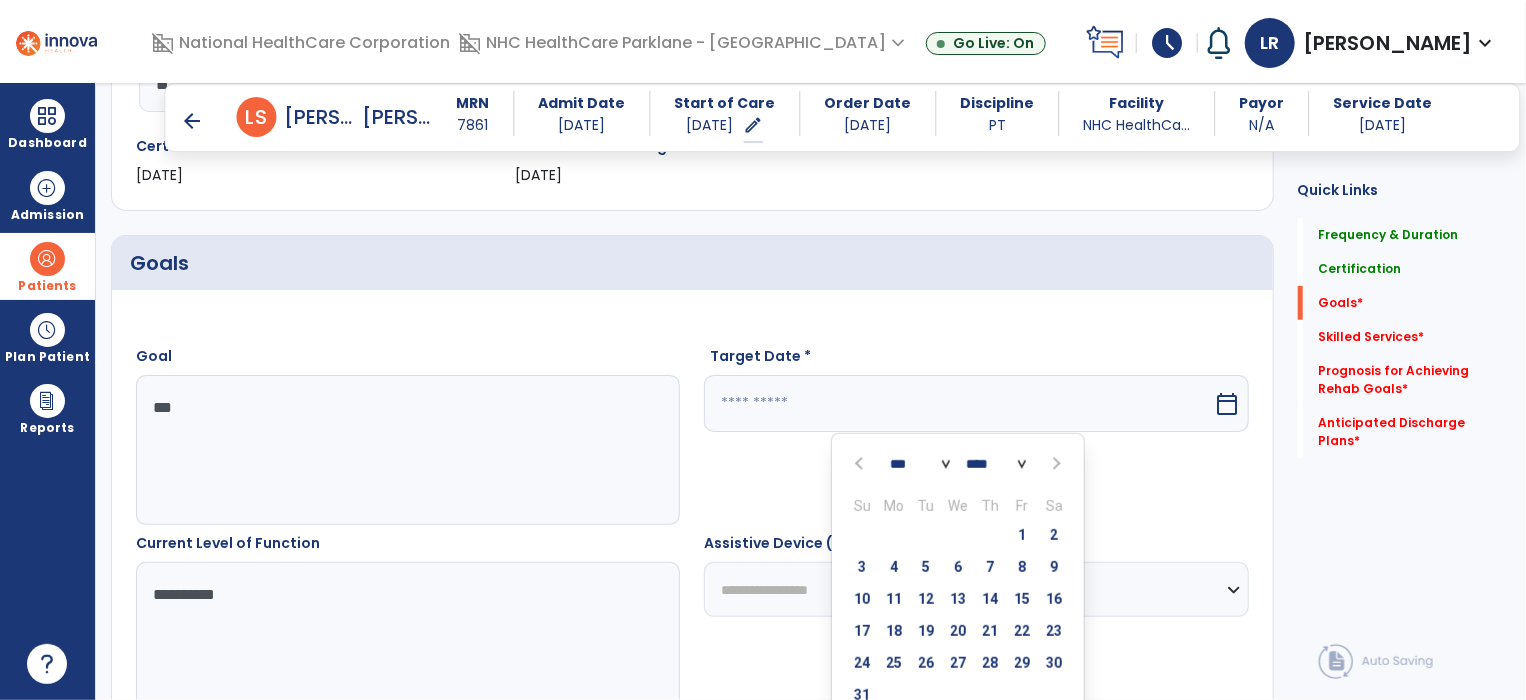scroll, scrollTop: 444, scrollLeft: 0, axis: vertical 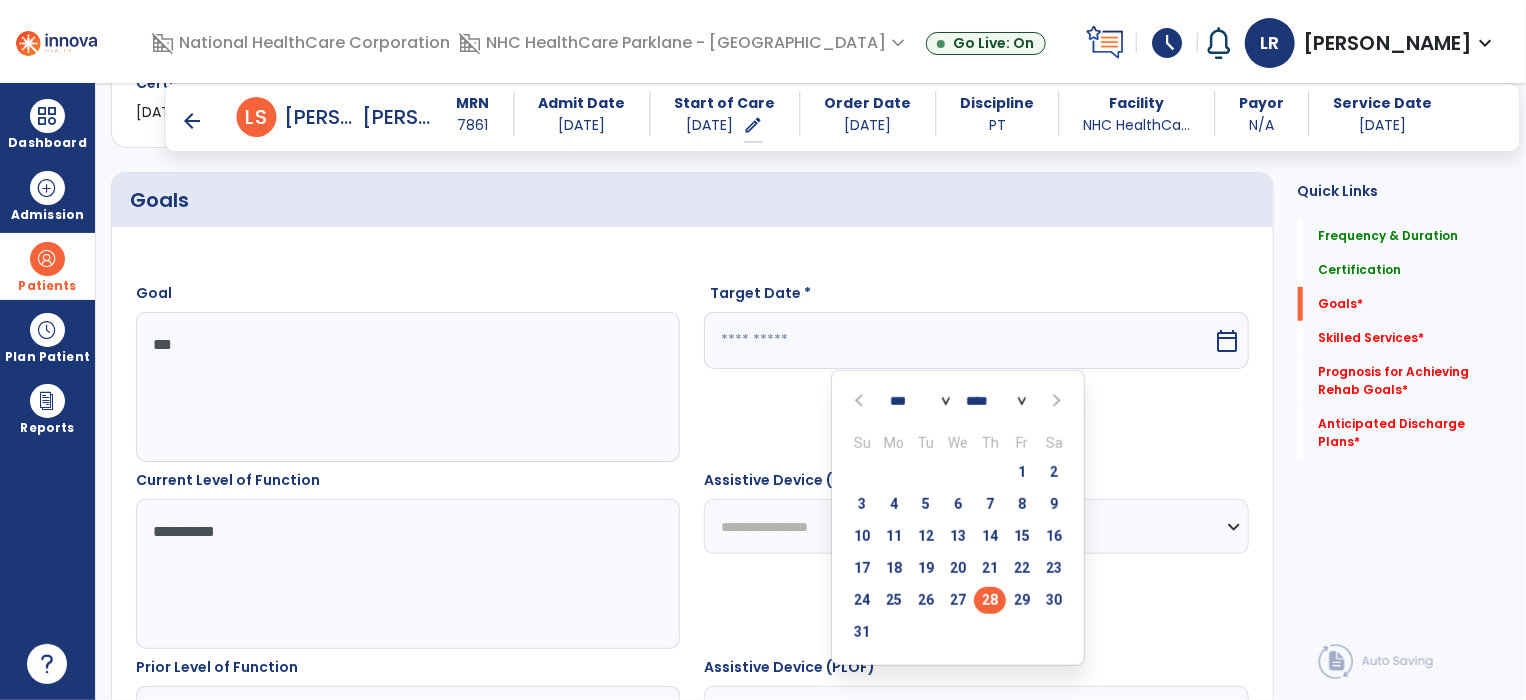 click on "28" at bounding box center (990, 600) 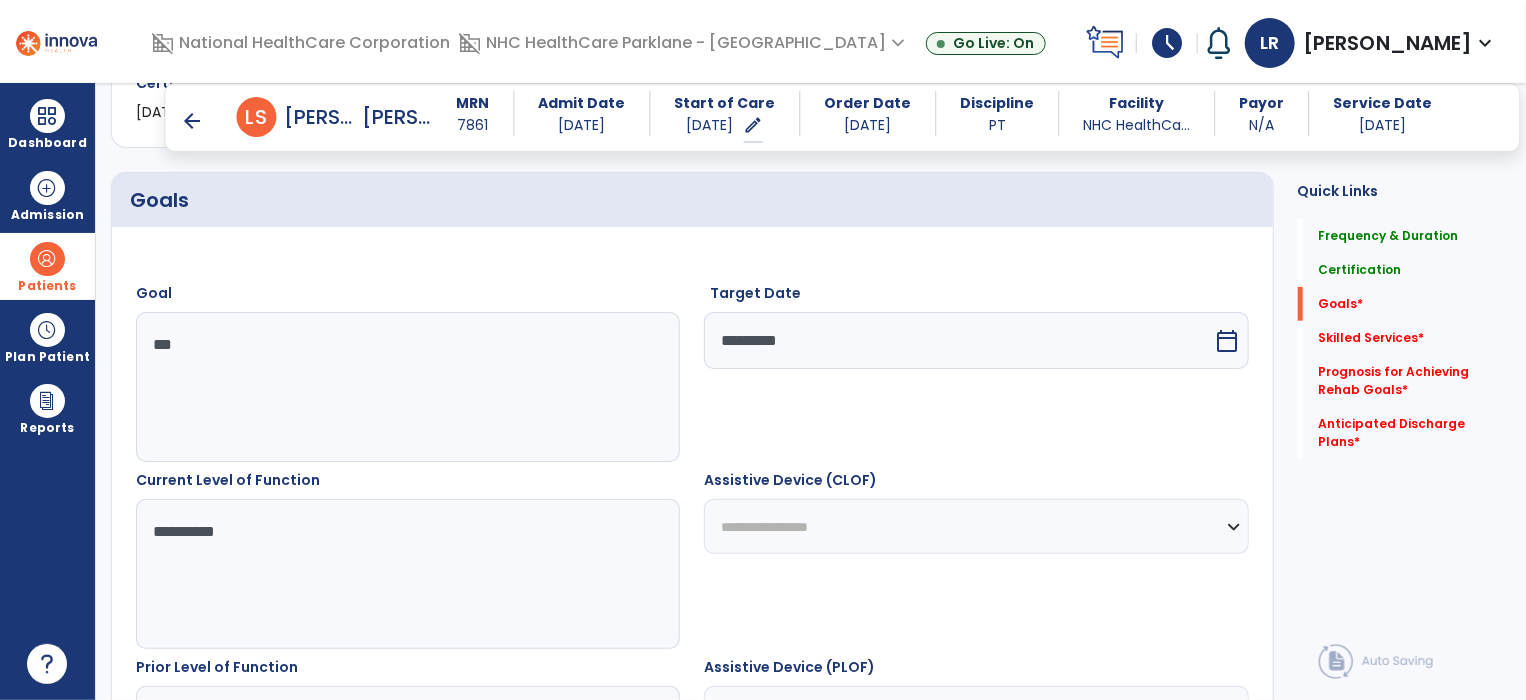 click on "**********" at bounding box center (976, 526) 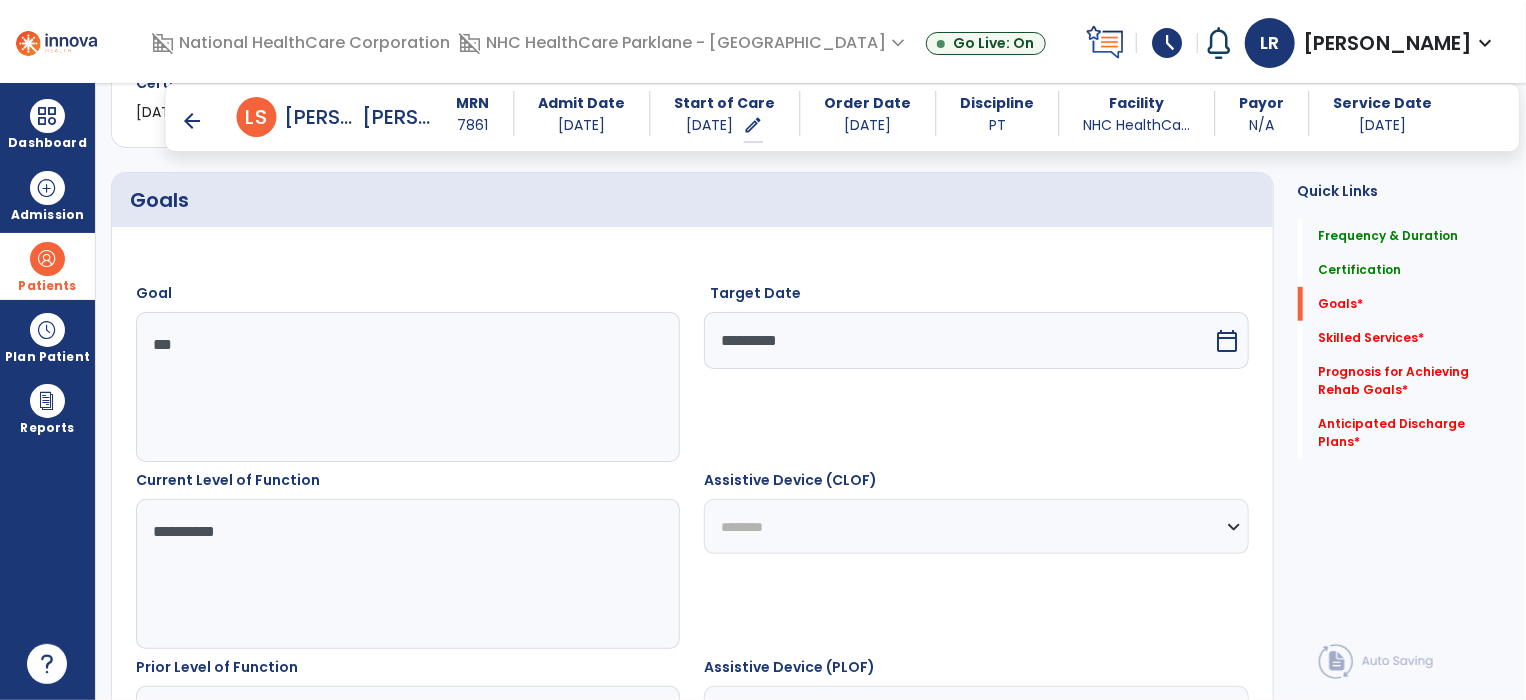 click on "**********" at bounding box center [976, 526] 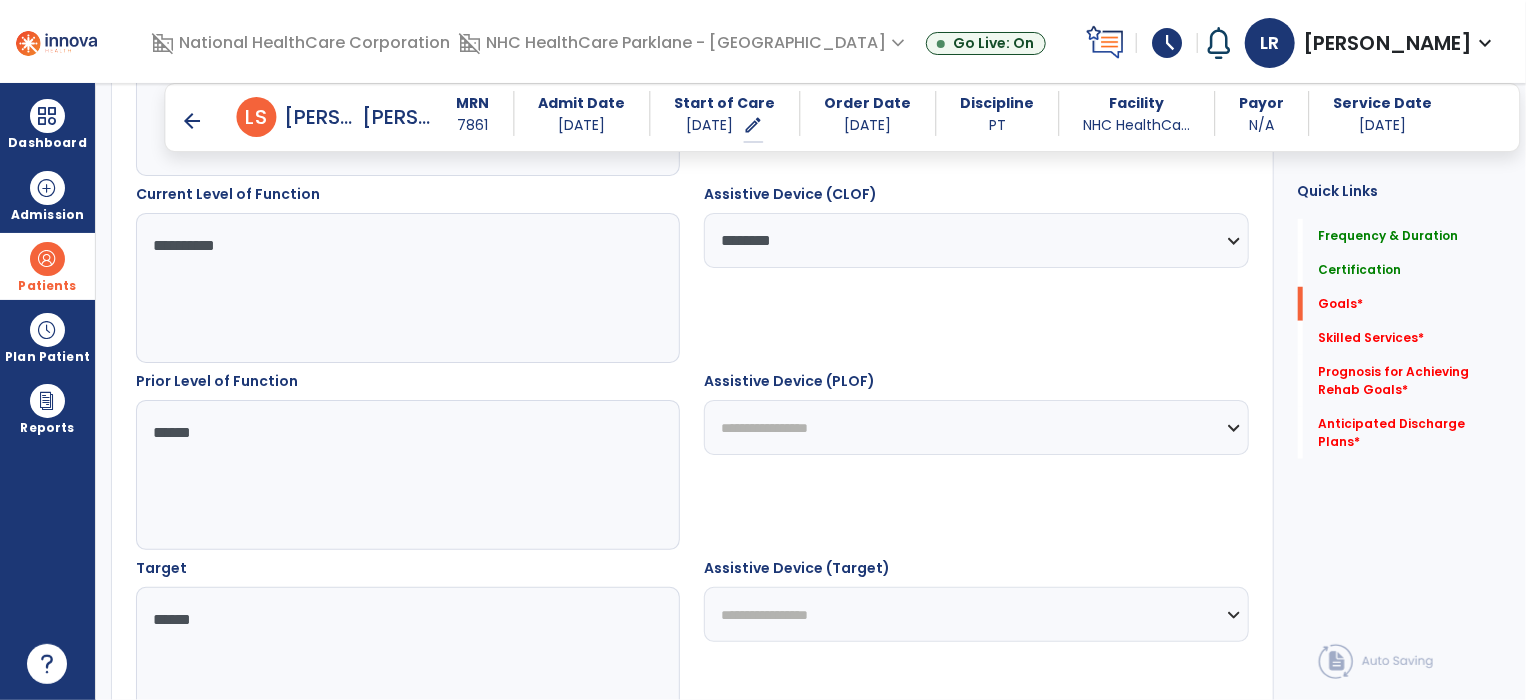 scroll, scrollTop: 731, scrollLeft: 0, axis: vertical 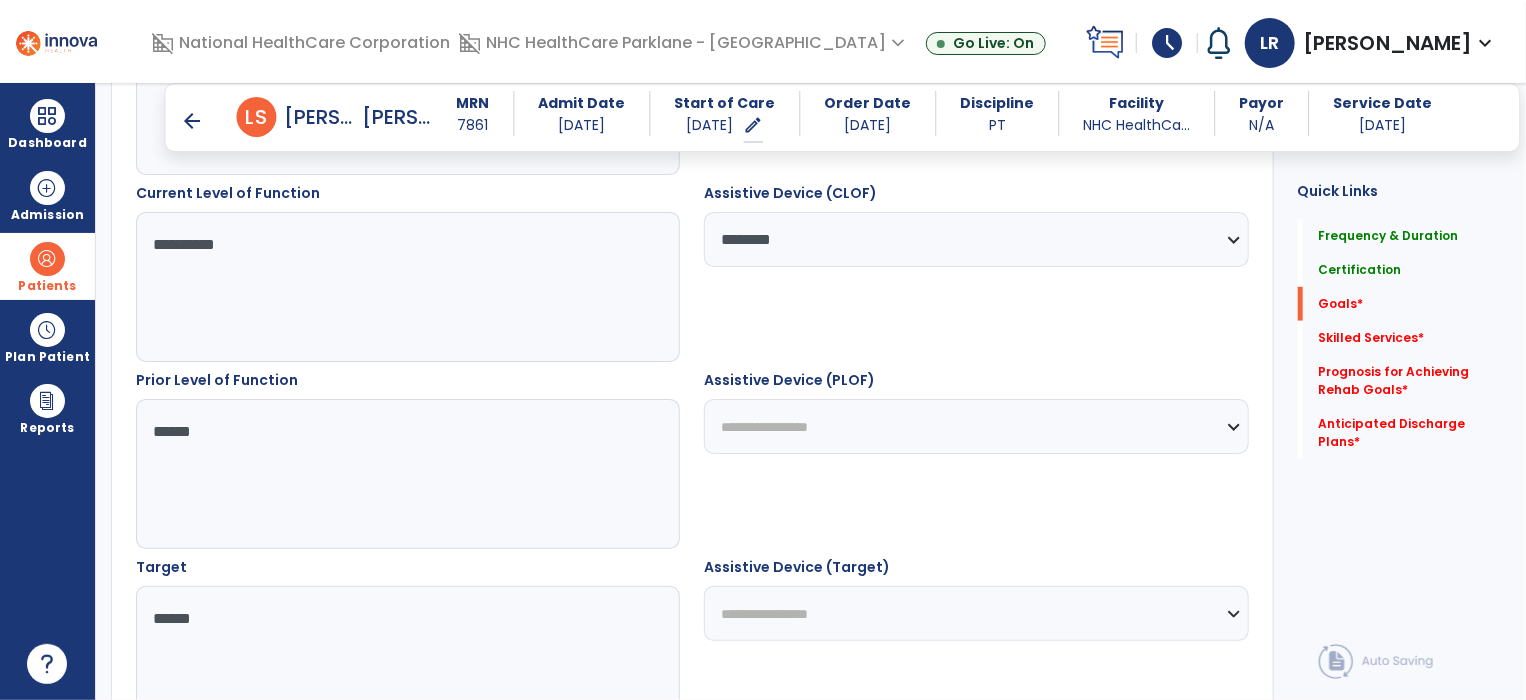 click on "**********" at bounding box center [976, 426] 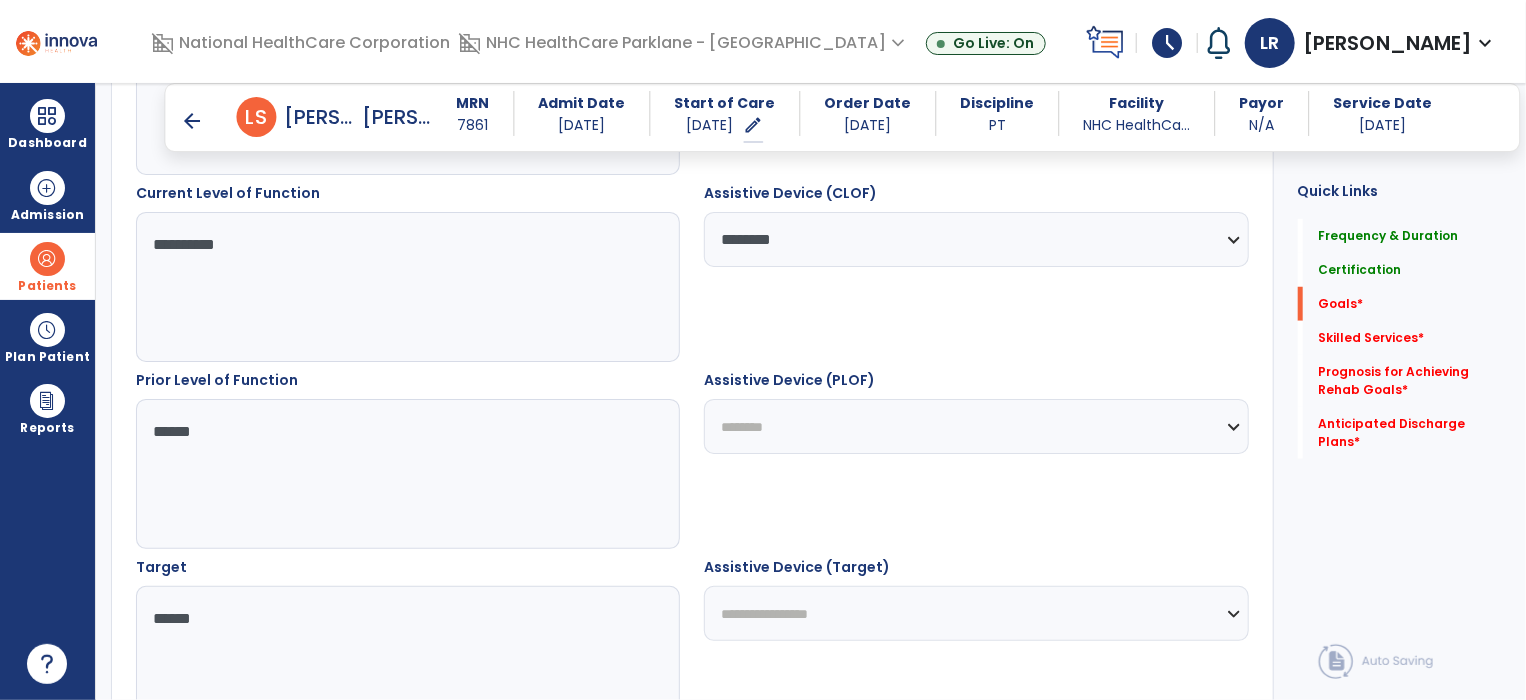 click on "**********" at bounding box center (976, 426) 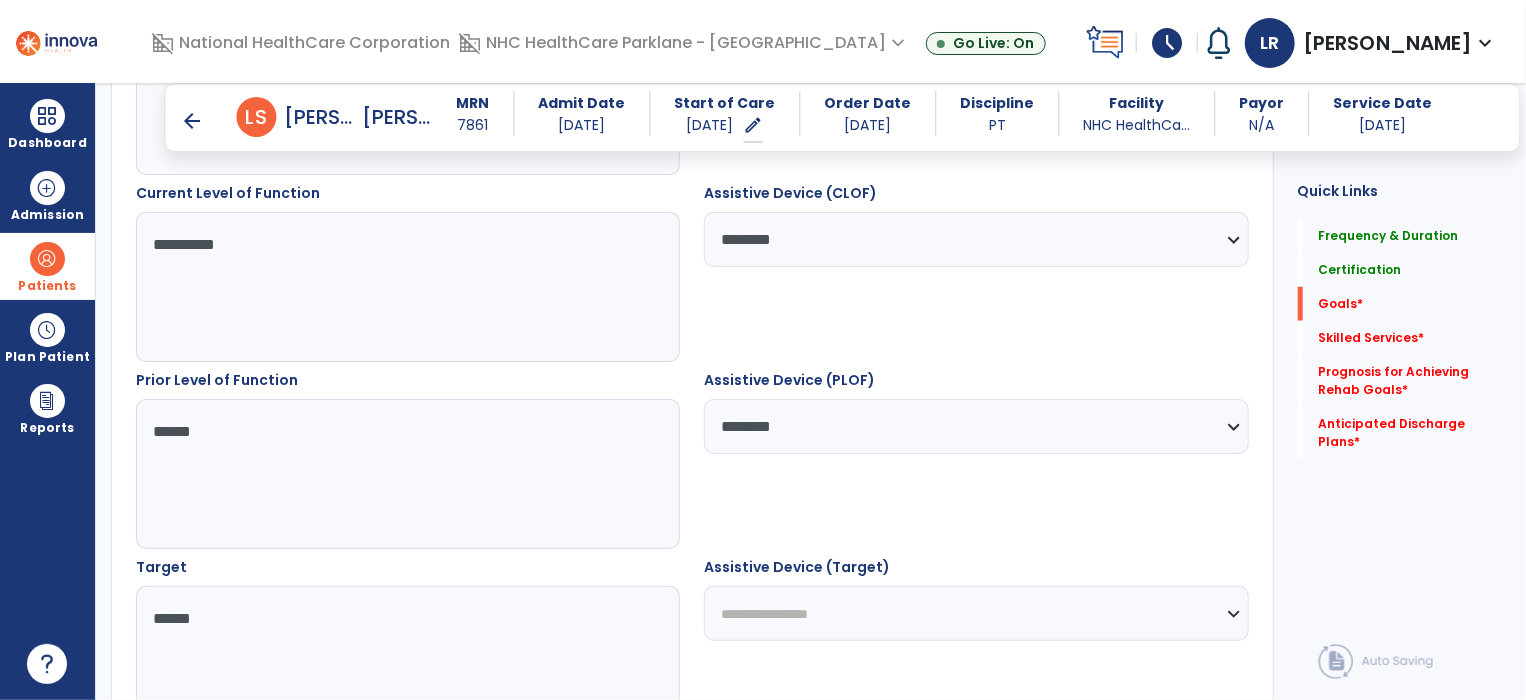 click on "**********" at bounding box center (976, 613) 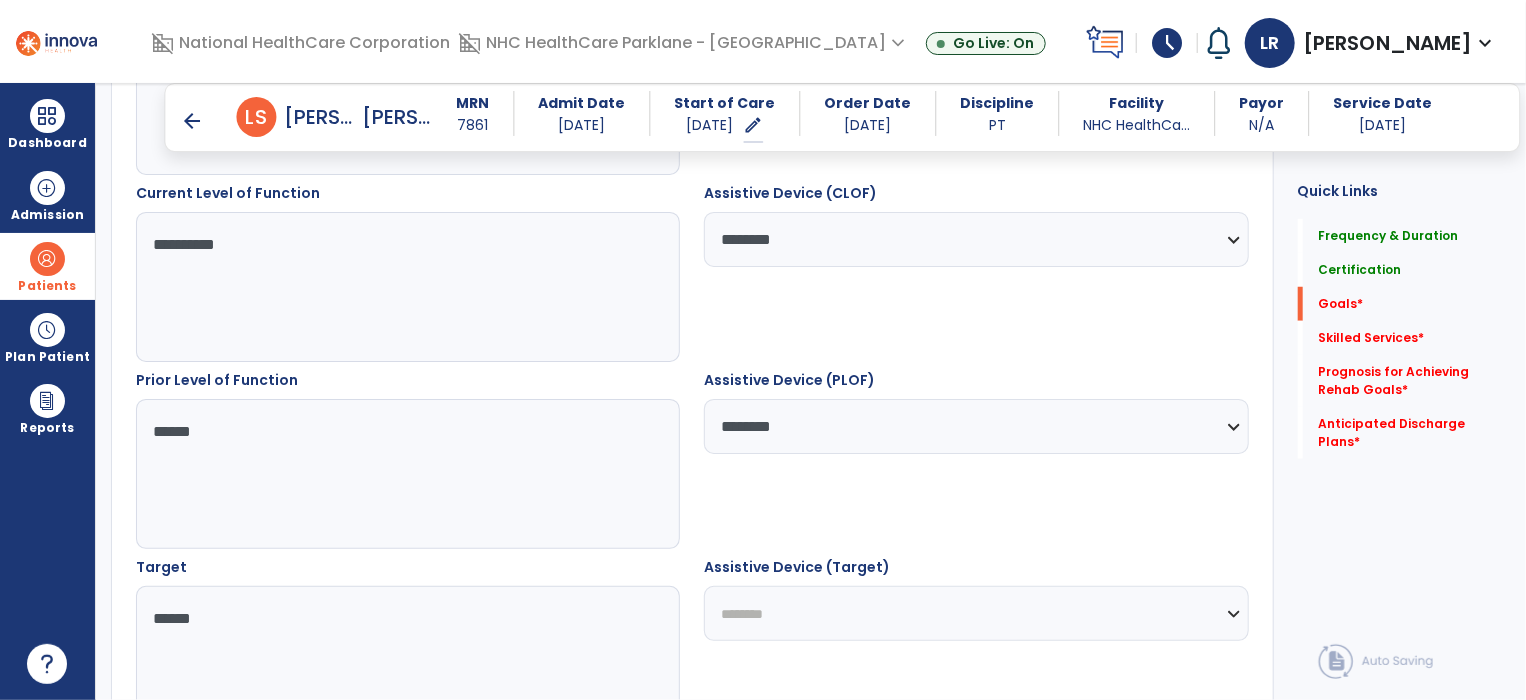 click on "**********" at bounding box center (976, 613) 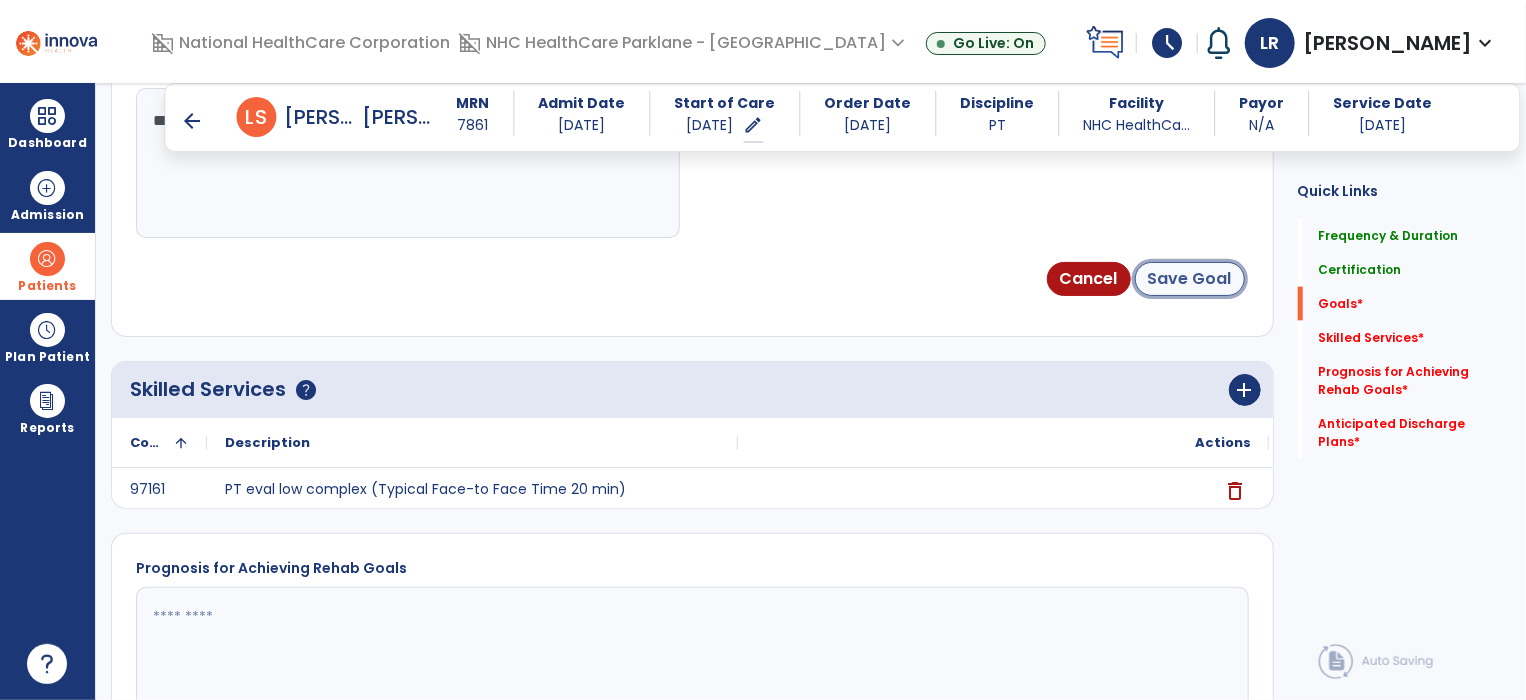 click on "Save Goal" at bounding box center [1190, 279] 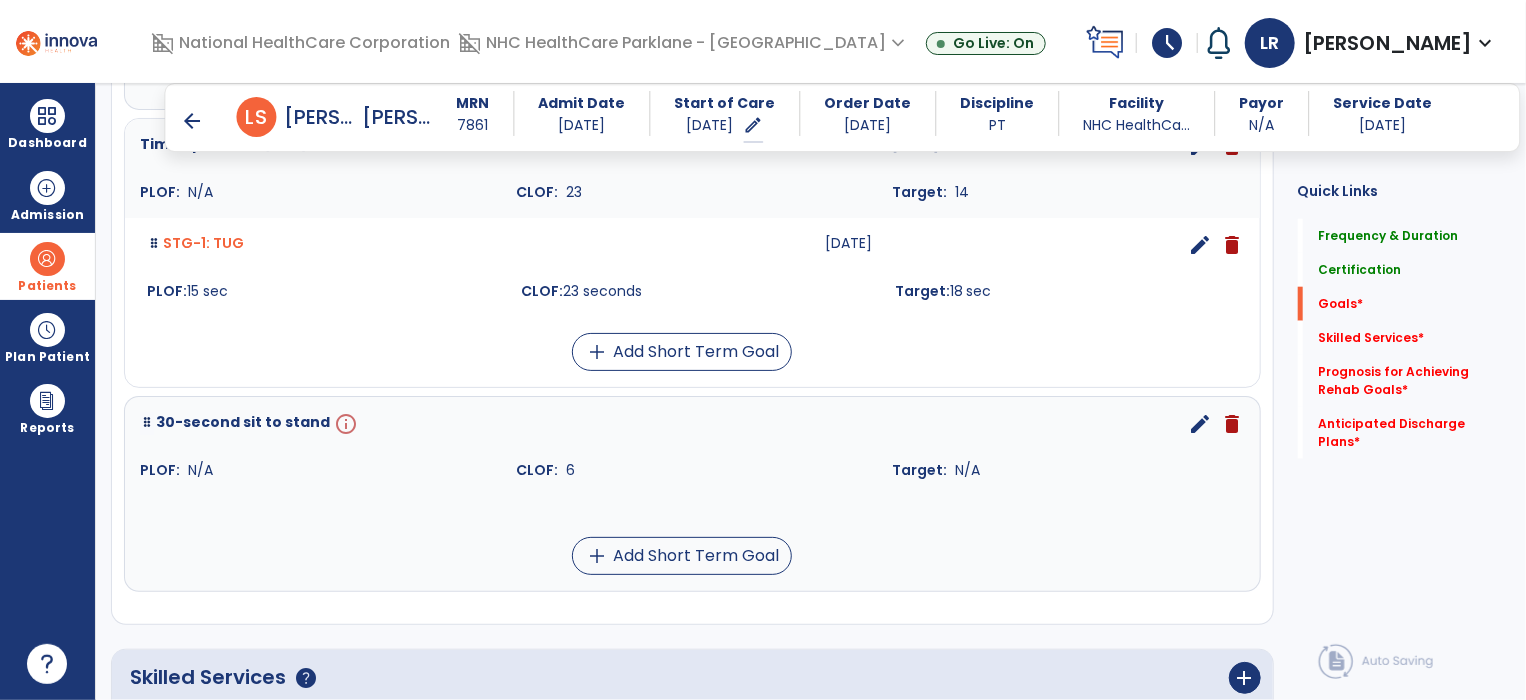 scroll, scrollTop: 987, scrollLeft: 0, axis: vertical 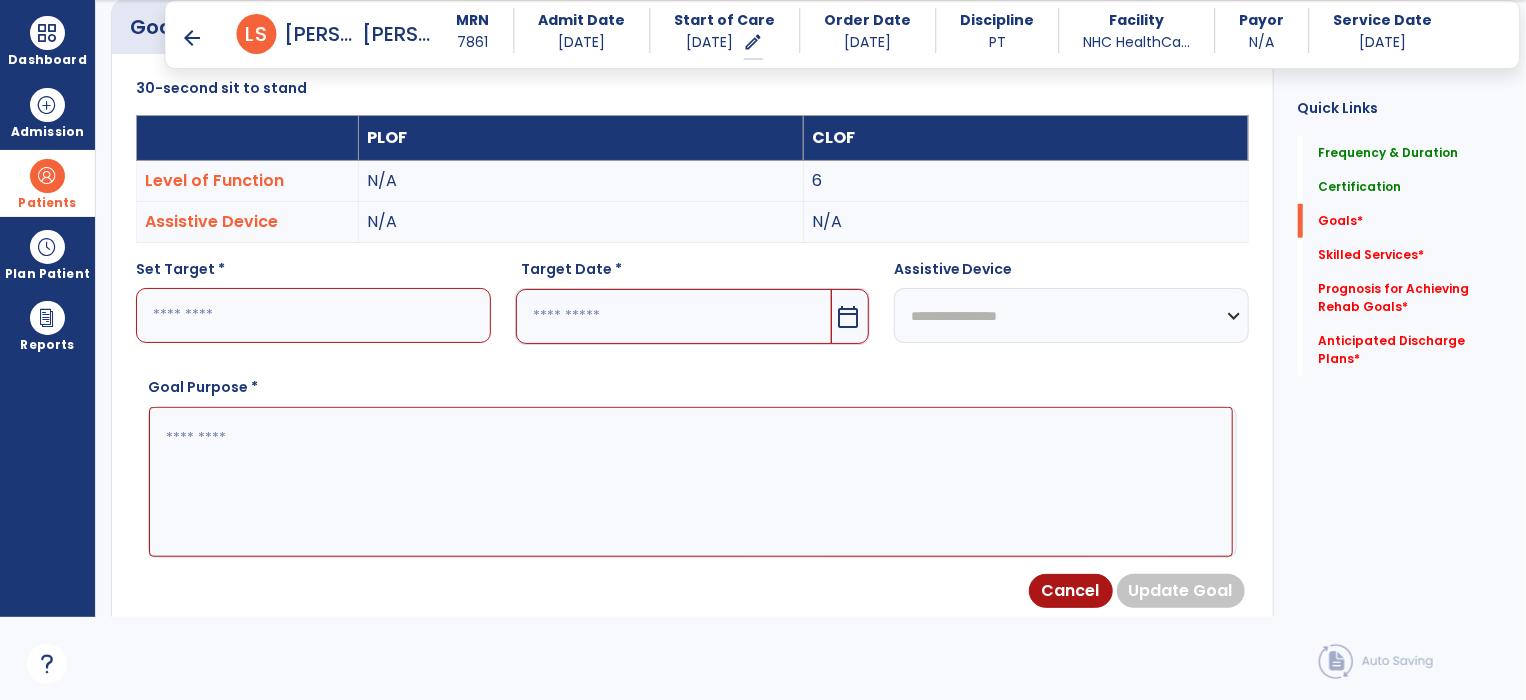click at bounding box center [313, 315] 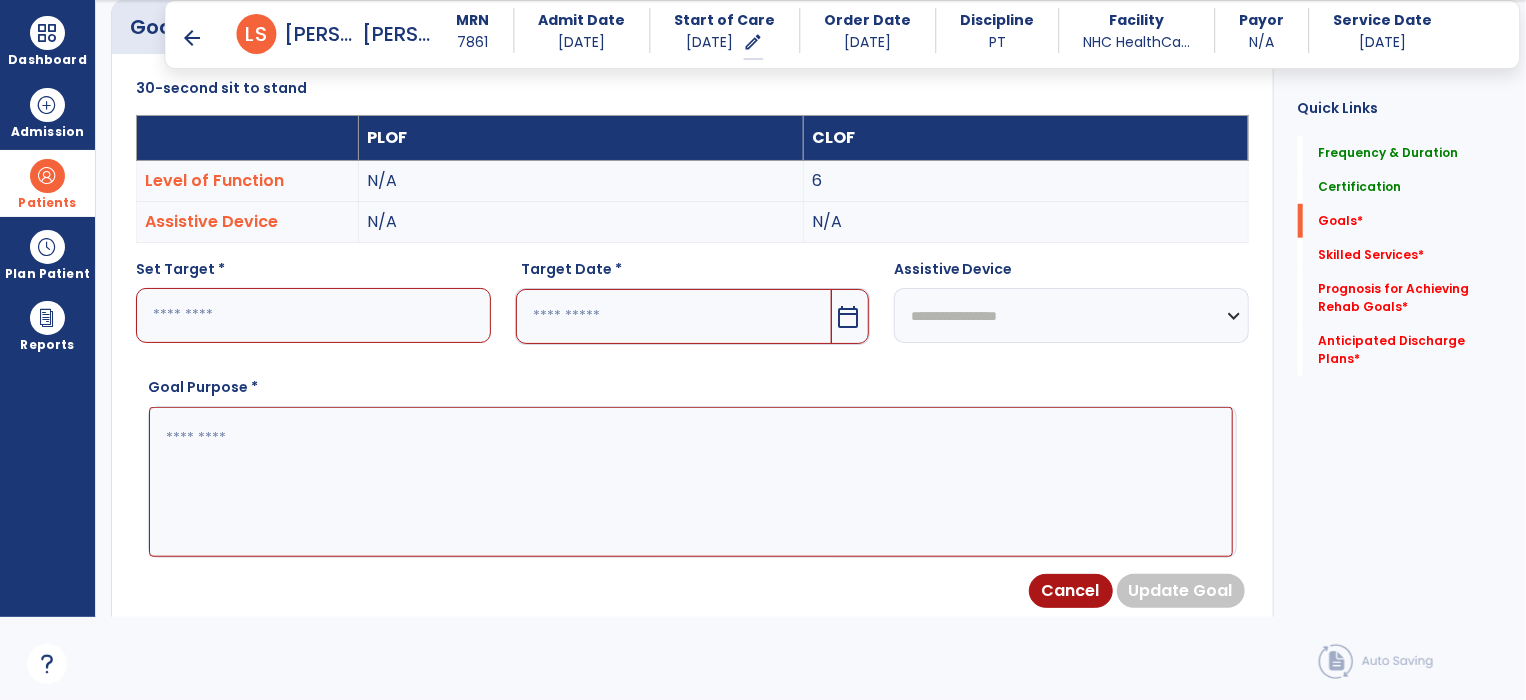 type on "*" 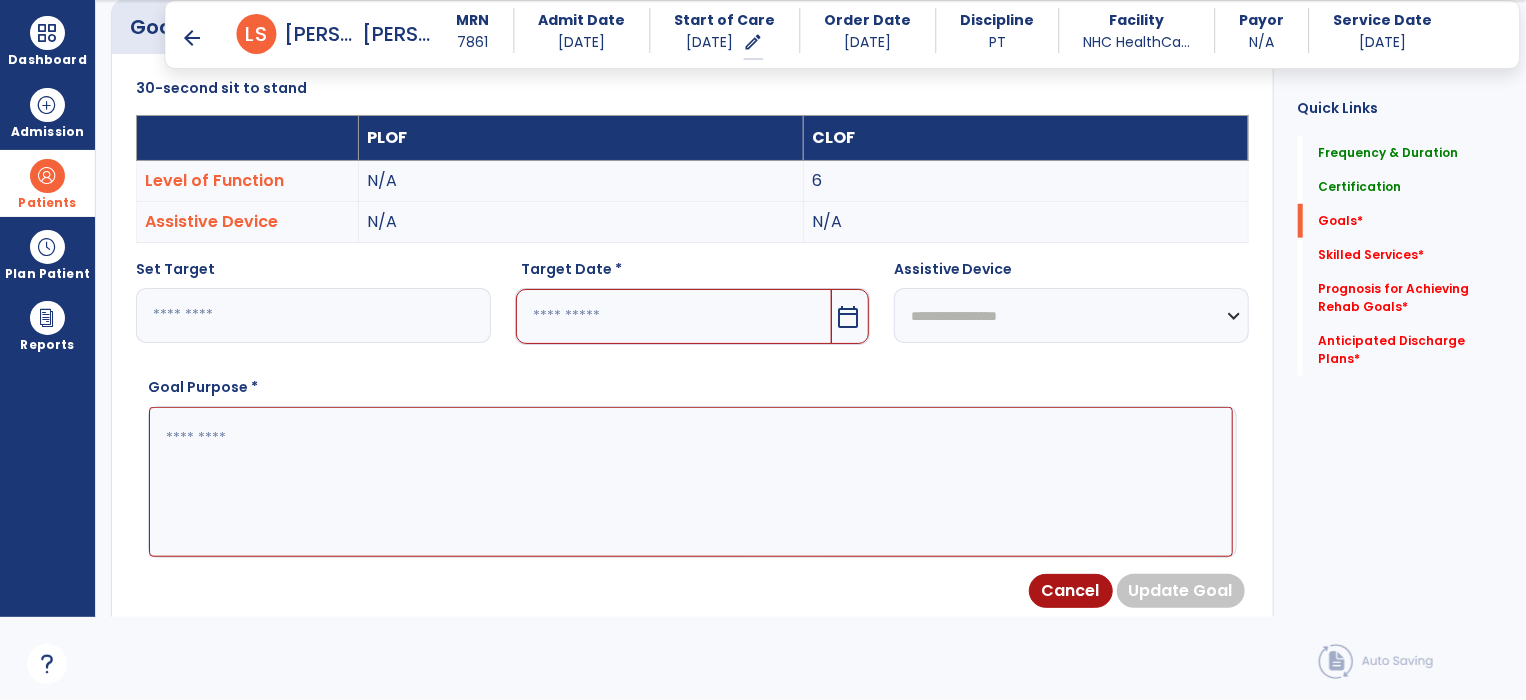 type on "**" 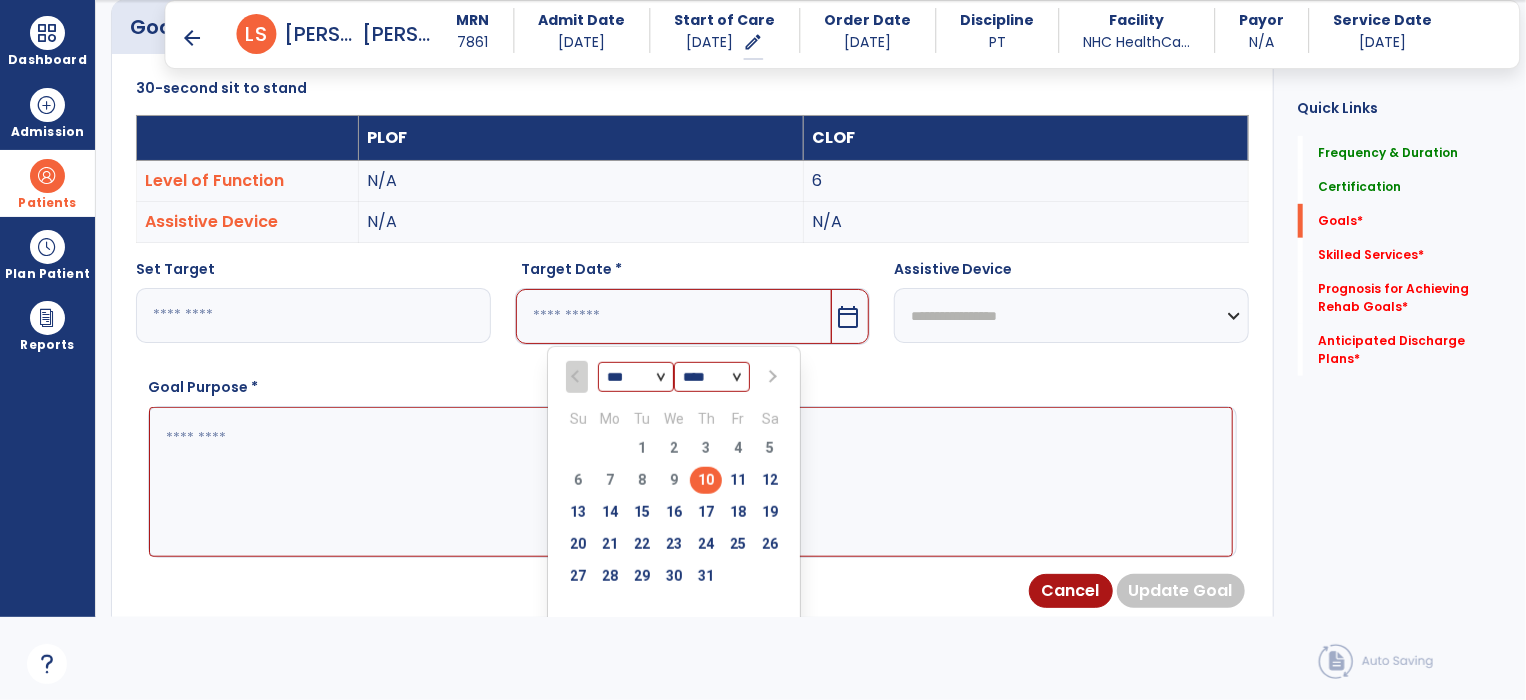 click on "*** *** *** ***" at bounding box center [636, 378] 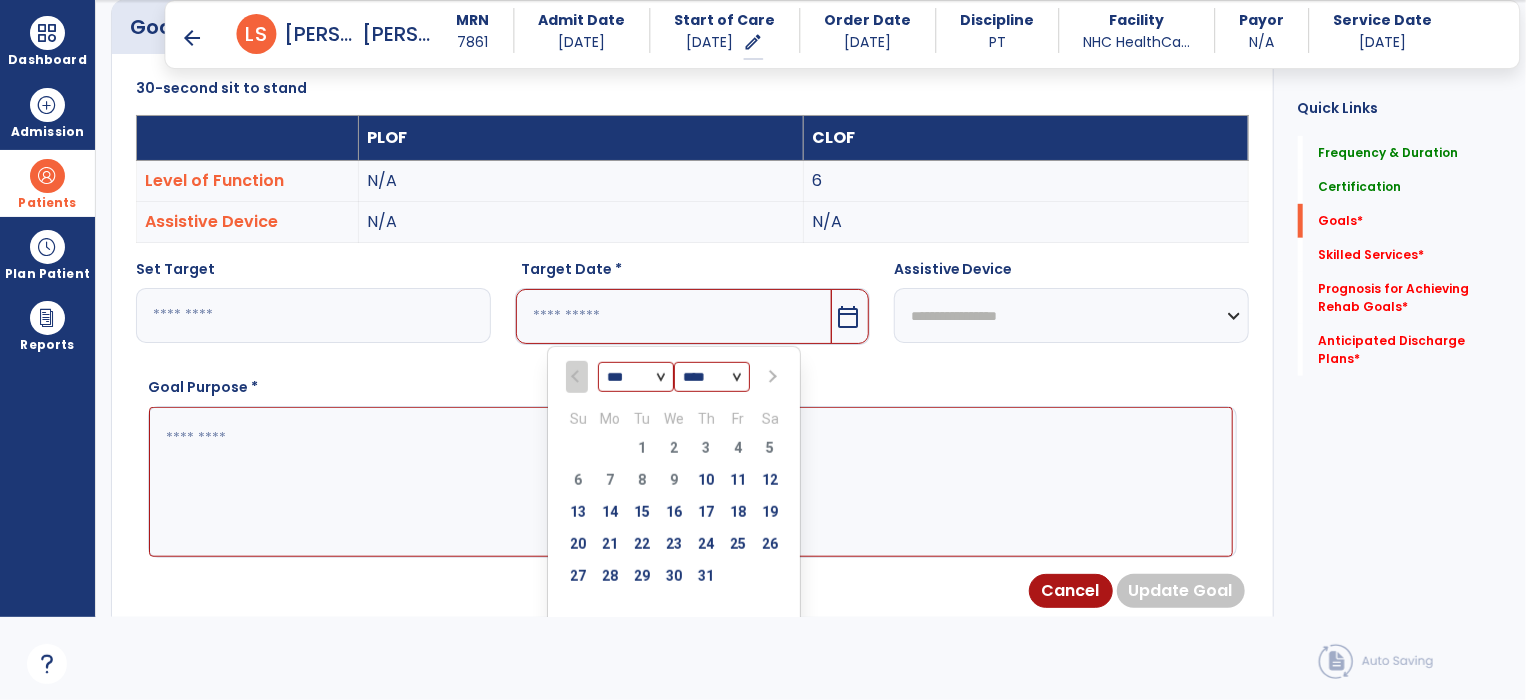 select on "**" 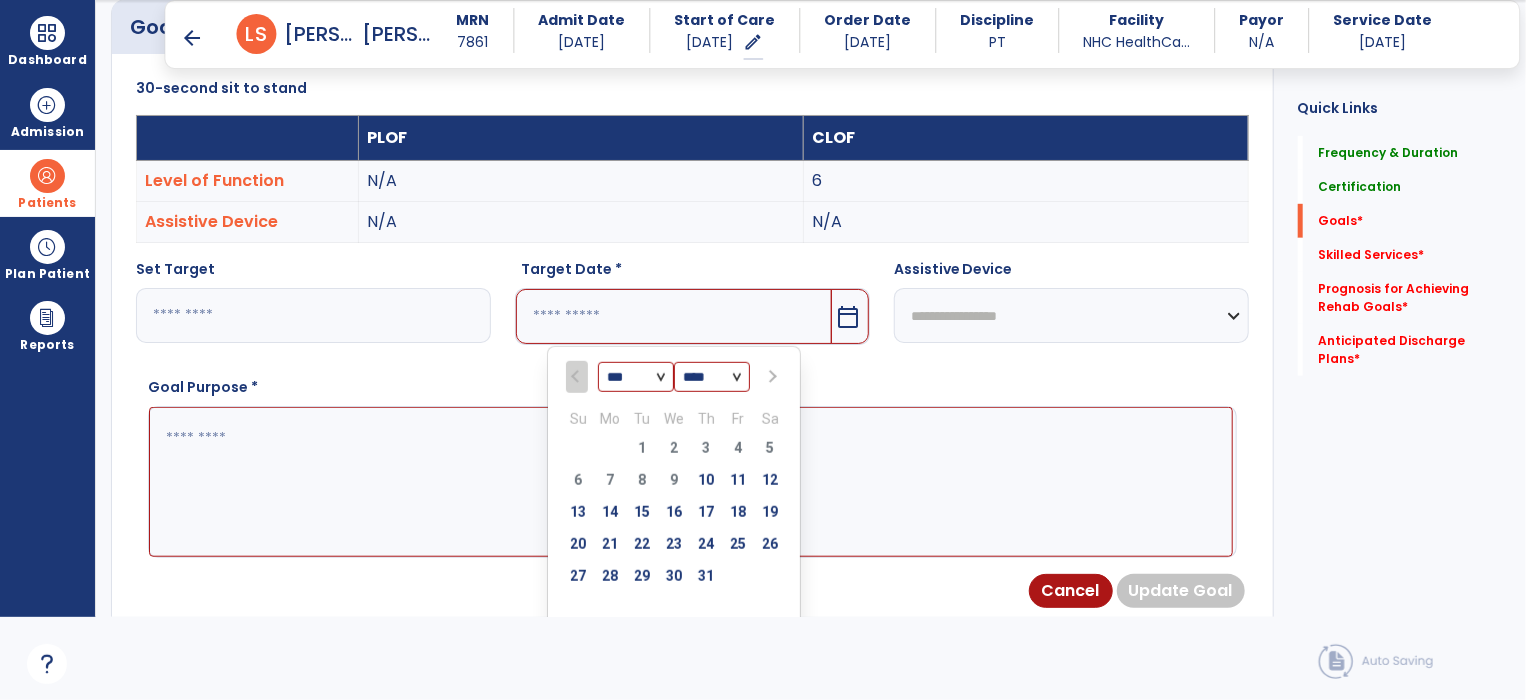 click on "*** *** *** ***" at bounding box center [636, 378] 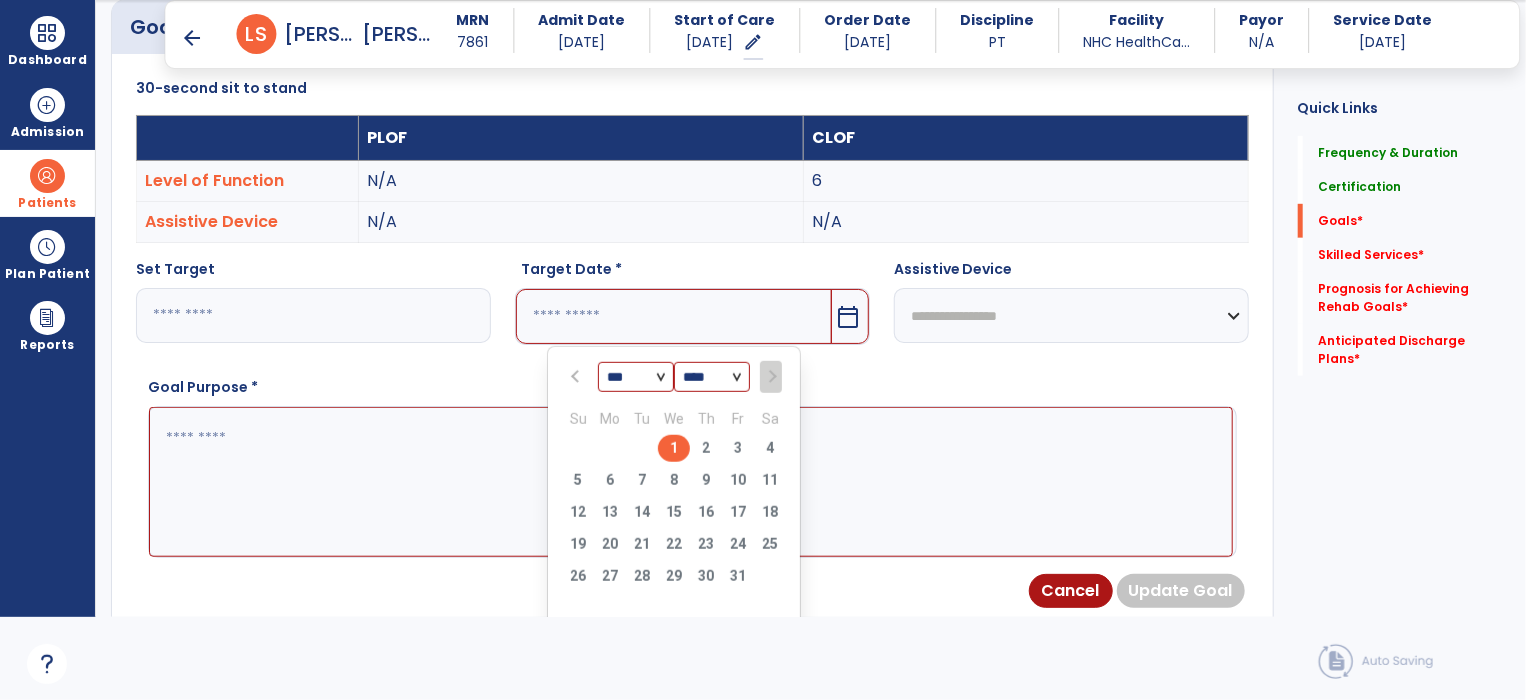 click on "1" at bounding box center [674, 448] 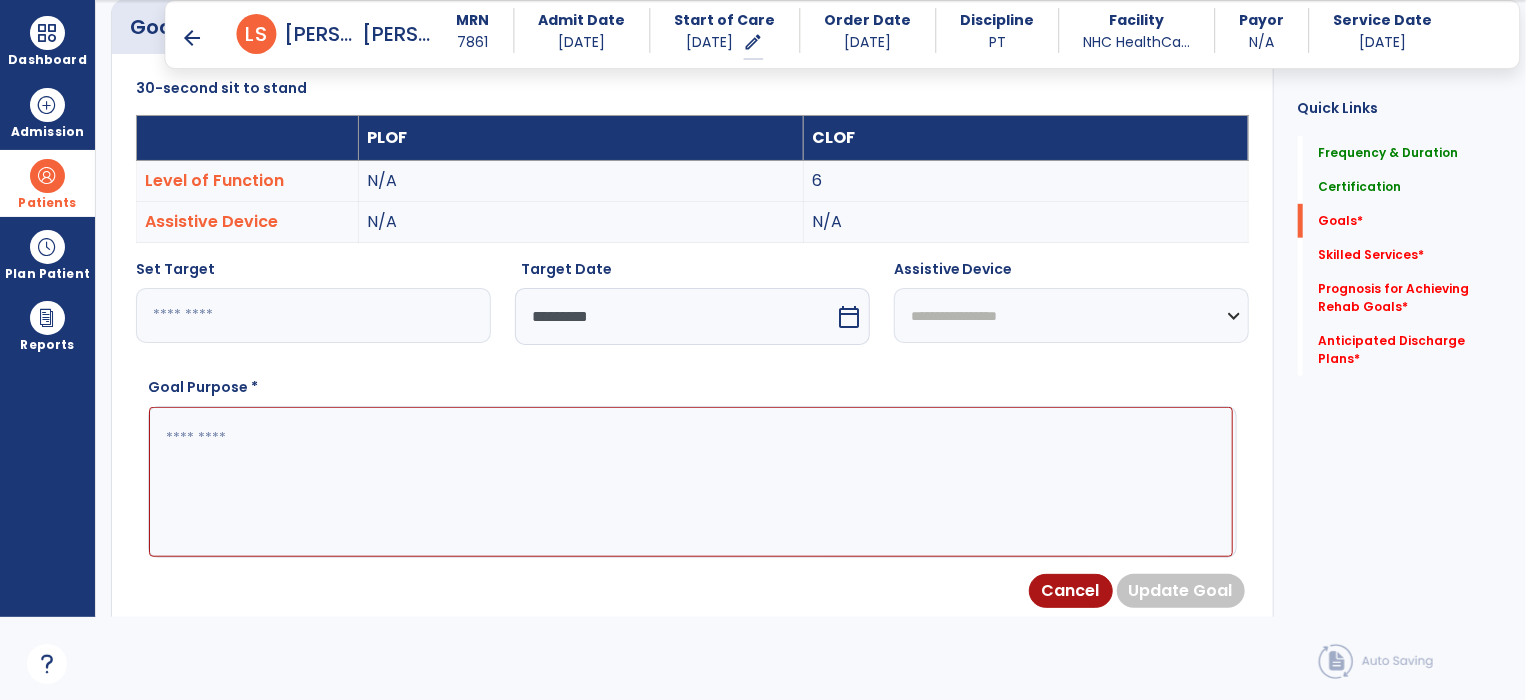 click at bounding box center (691, 482) 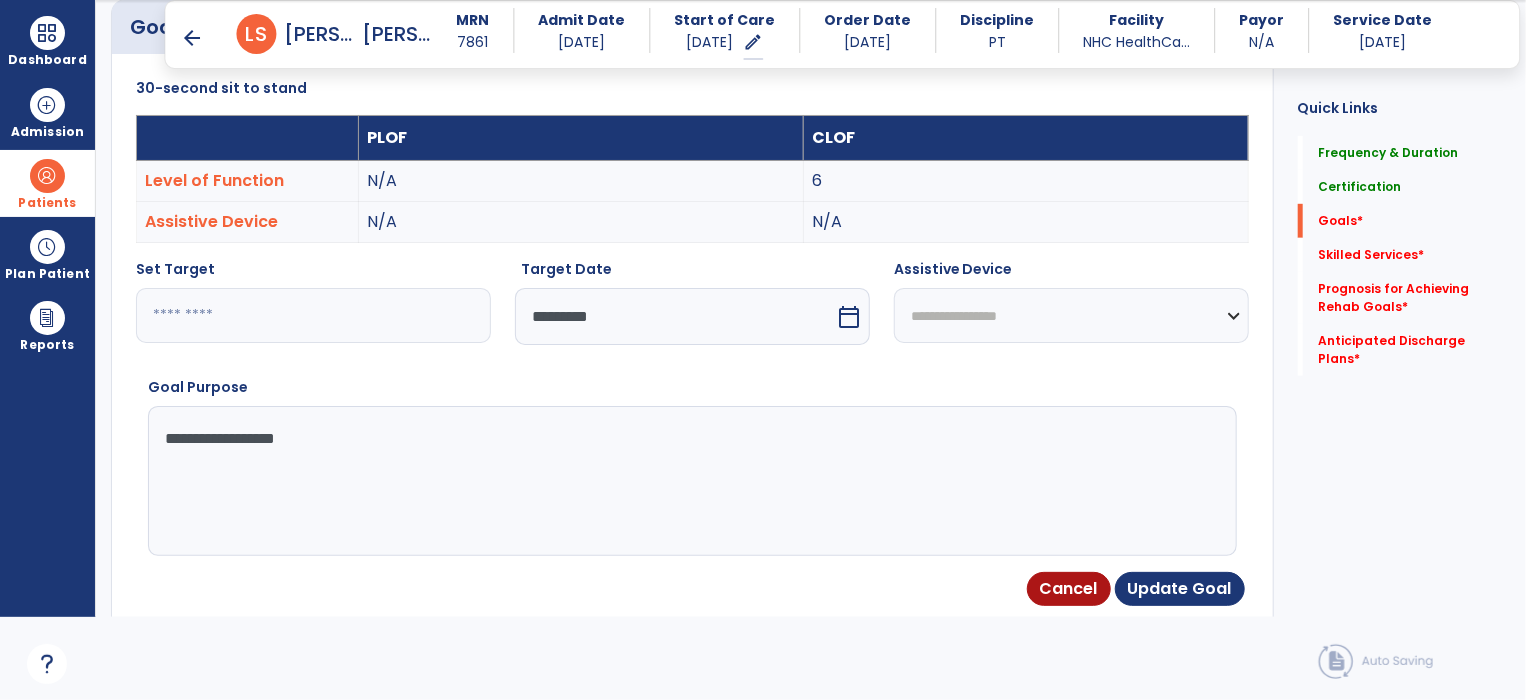 type on "**********" 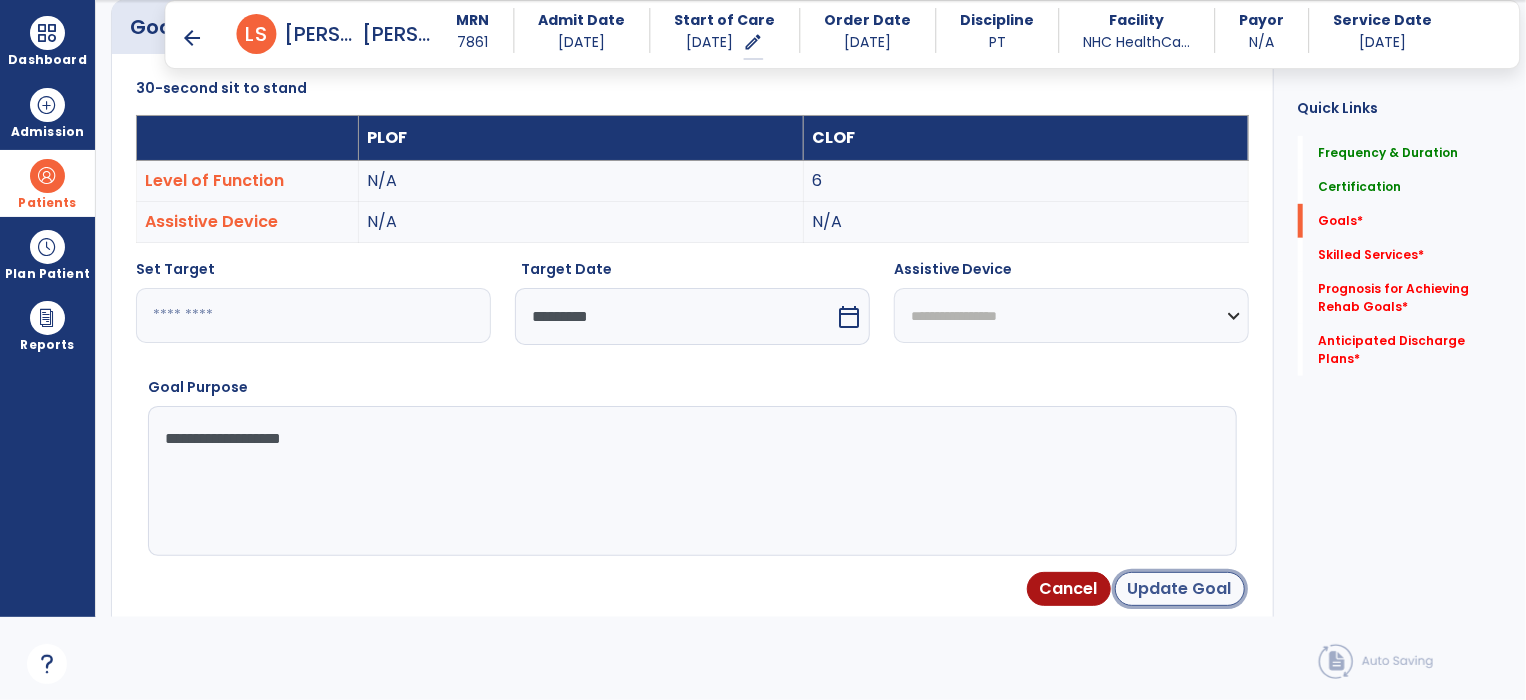 click on "Update Goal" at bounding box center [1180, 589] 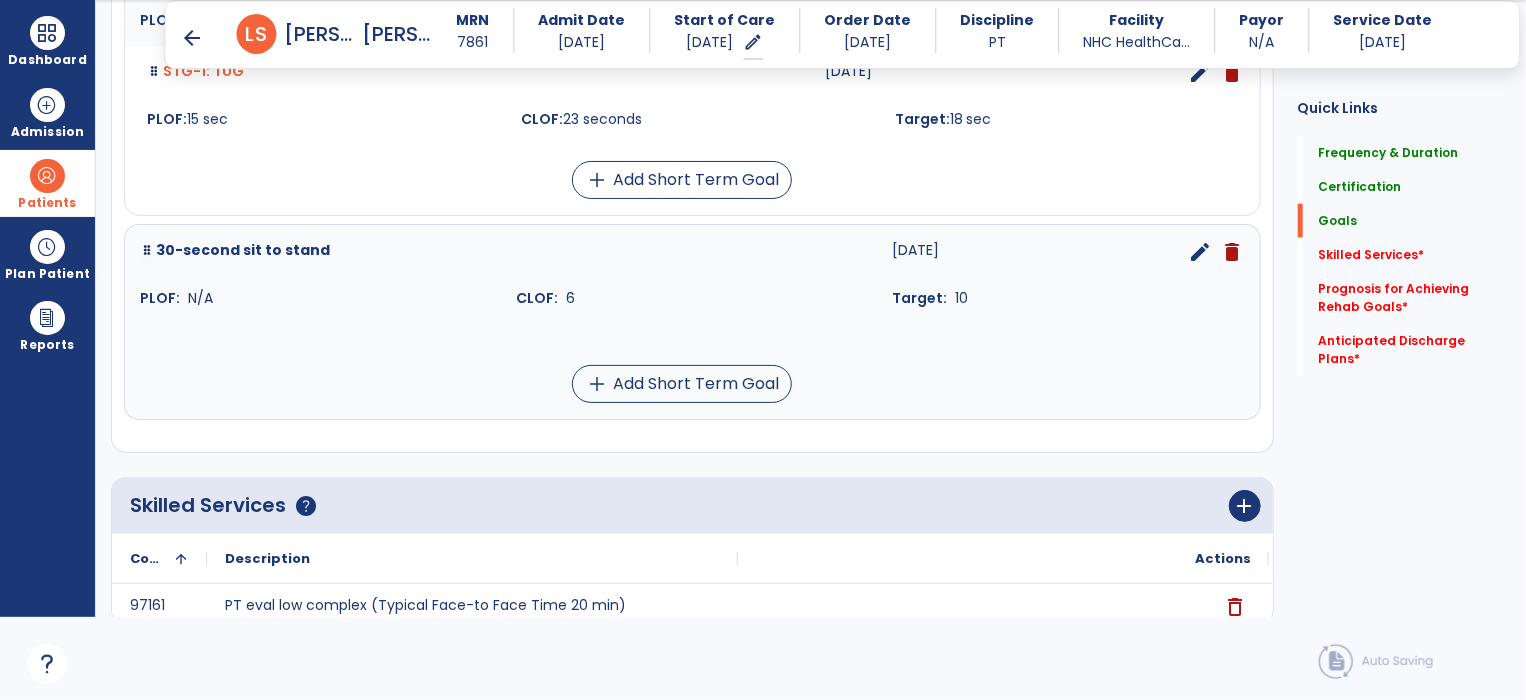 scroll, scrollTop: 1088, scrollLeft: 0, axis: vertical 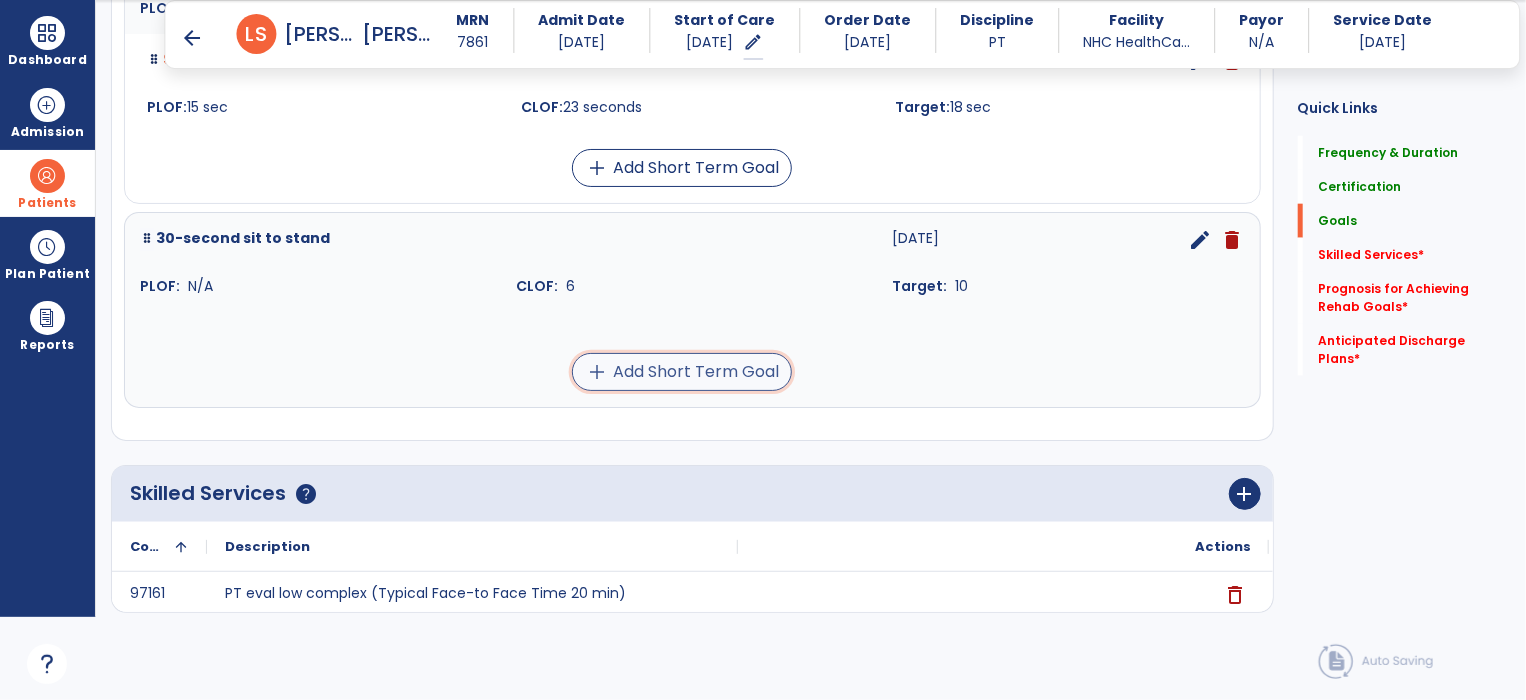 click on "add  Add Short Term Goal" at bounding box center [682, 372] 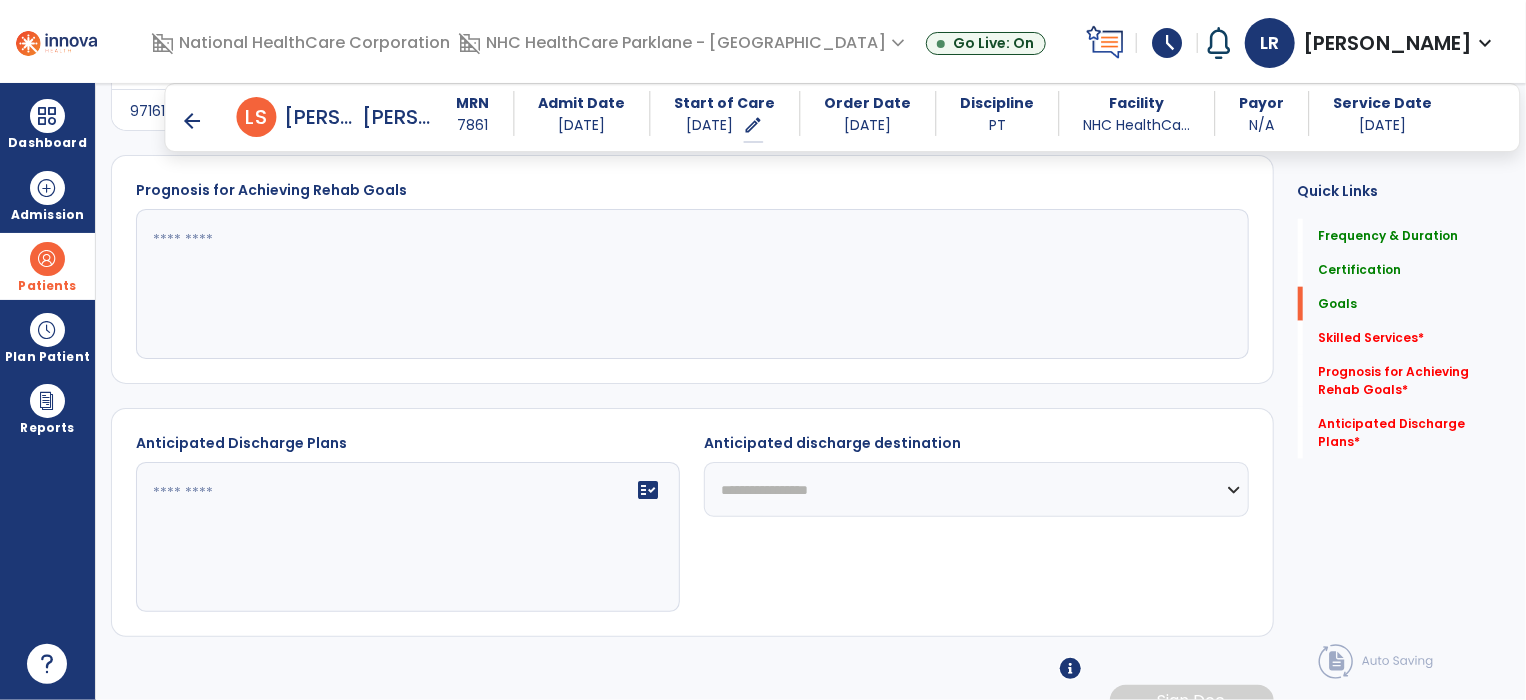 scroll, scrollTop: 0, scrollLeft: 0, axis: both 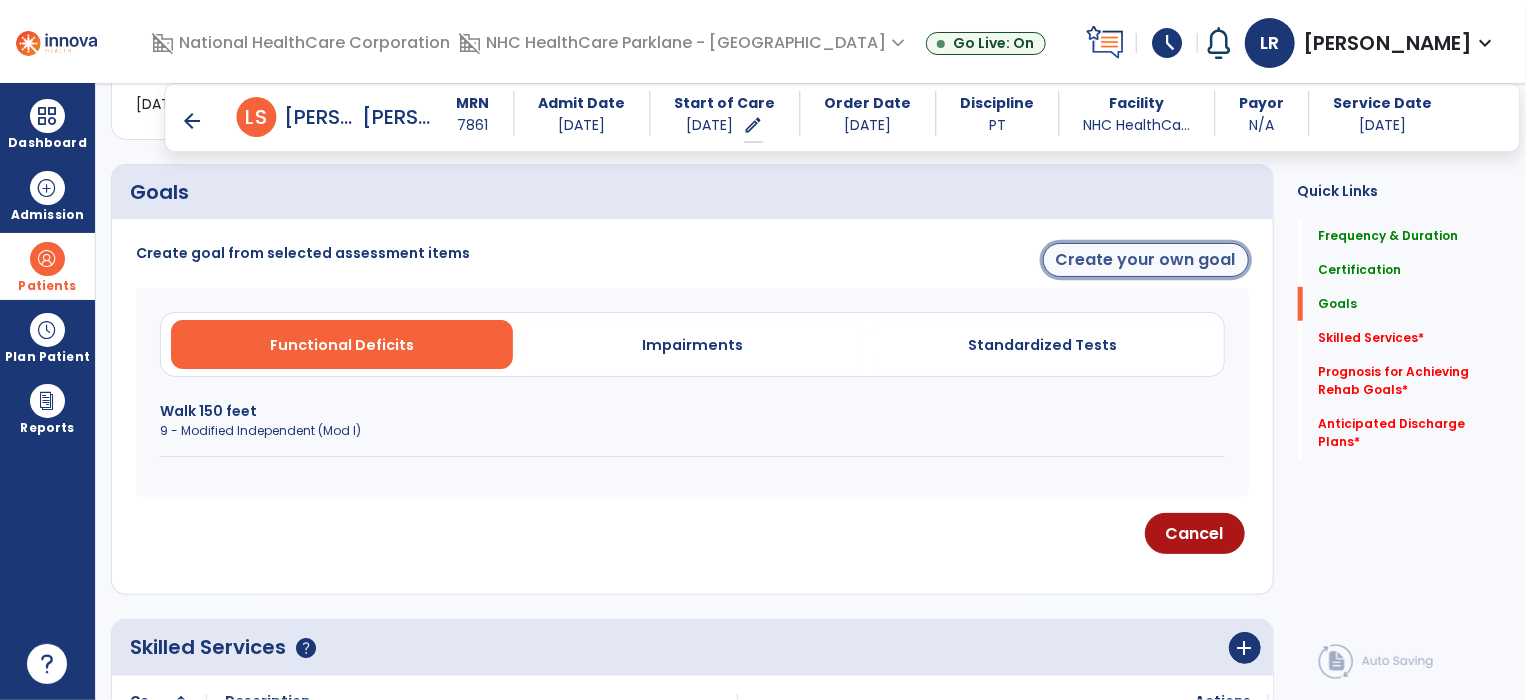 click on "Create your own goal" at bounding box center (1146, 260) 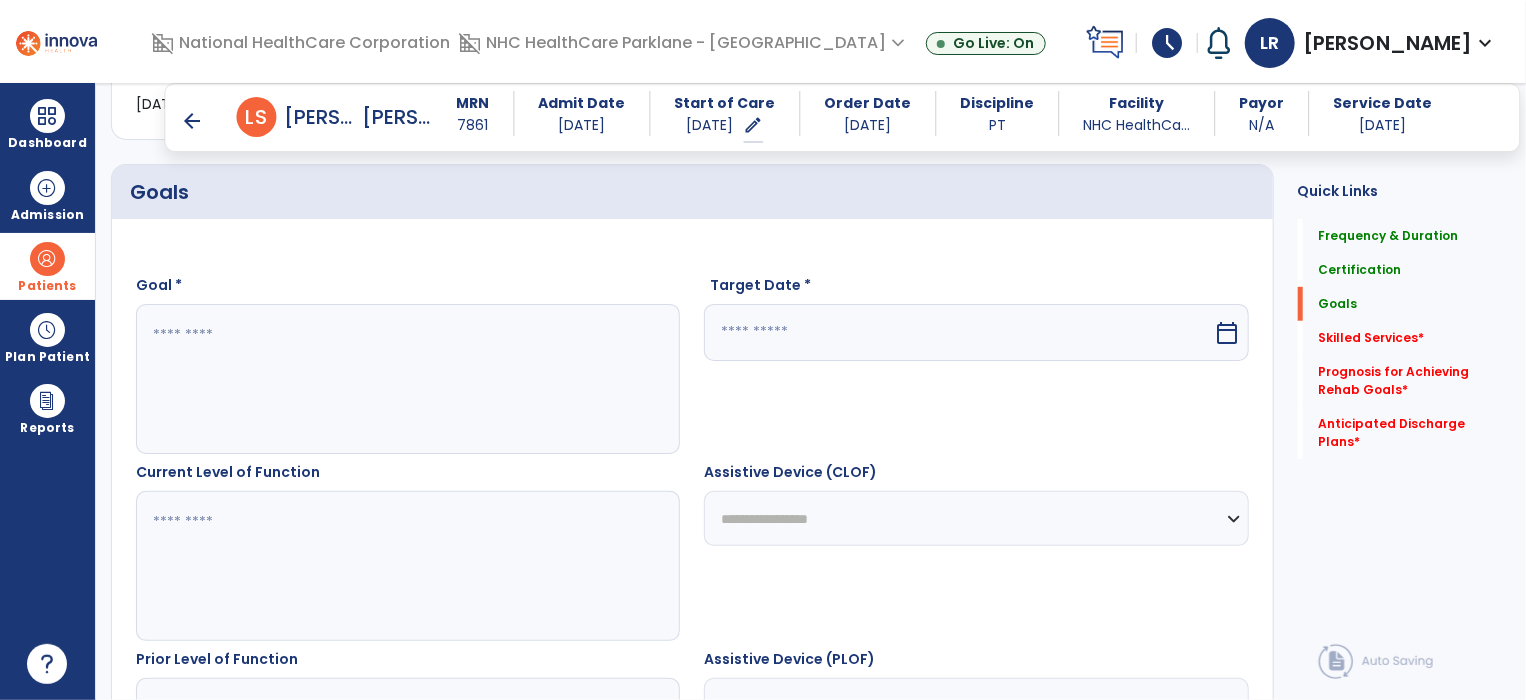 click at bounding box center (407, 379) 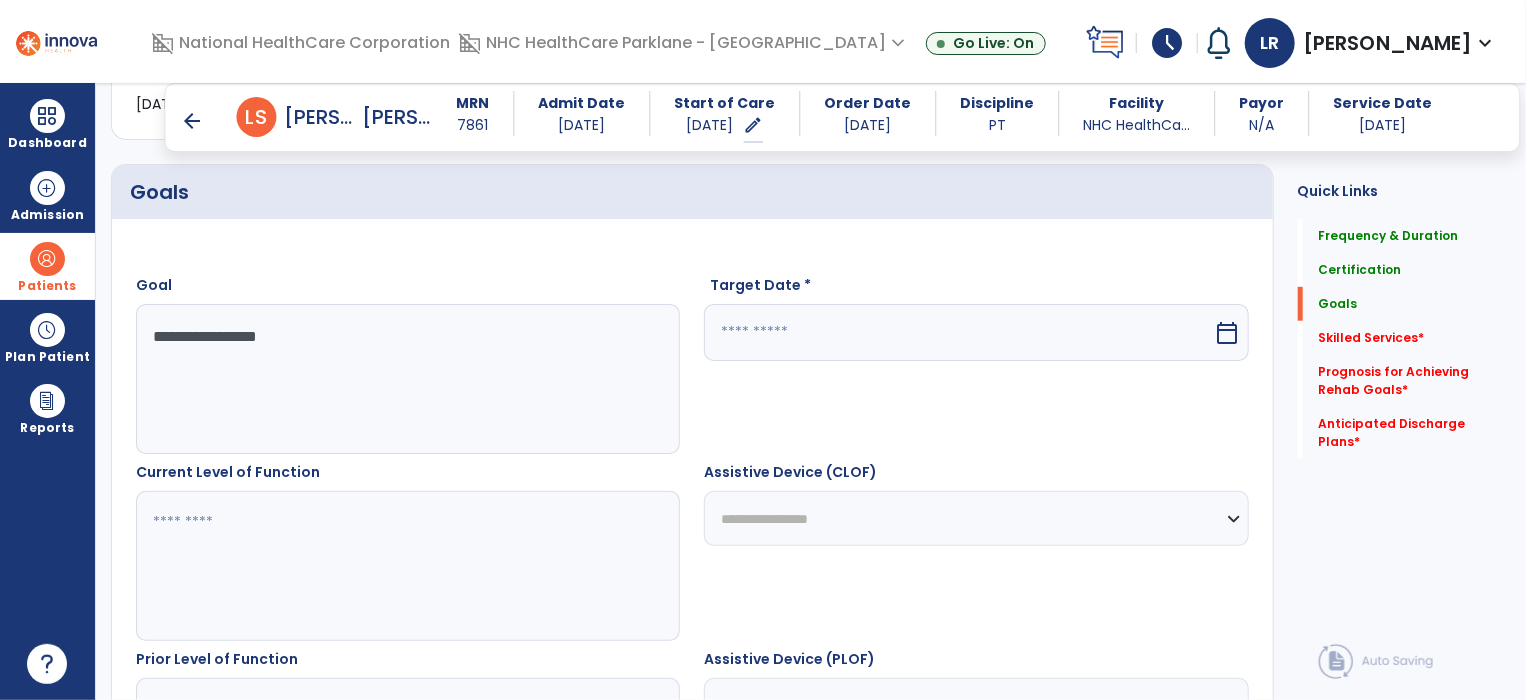 type on "**********" 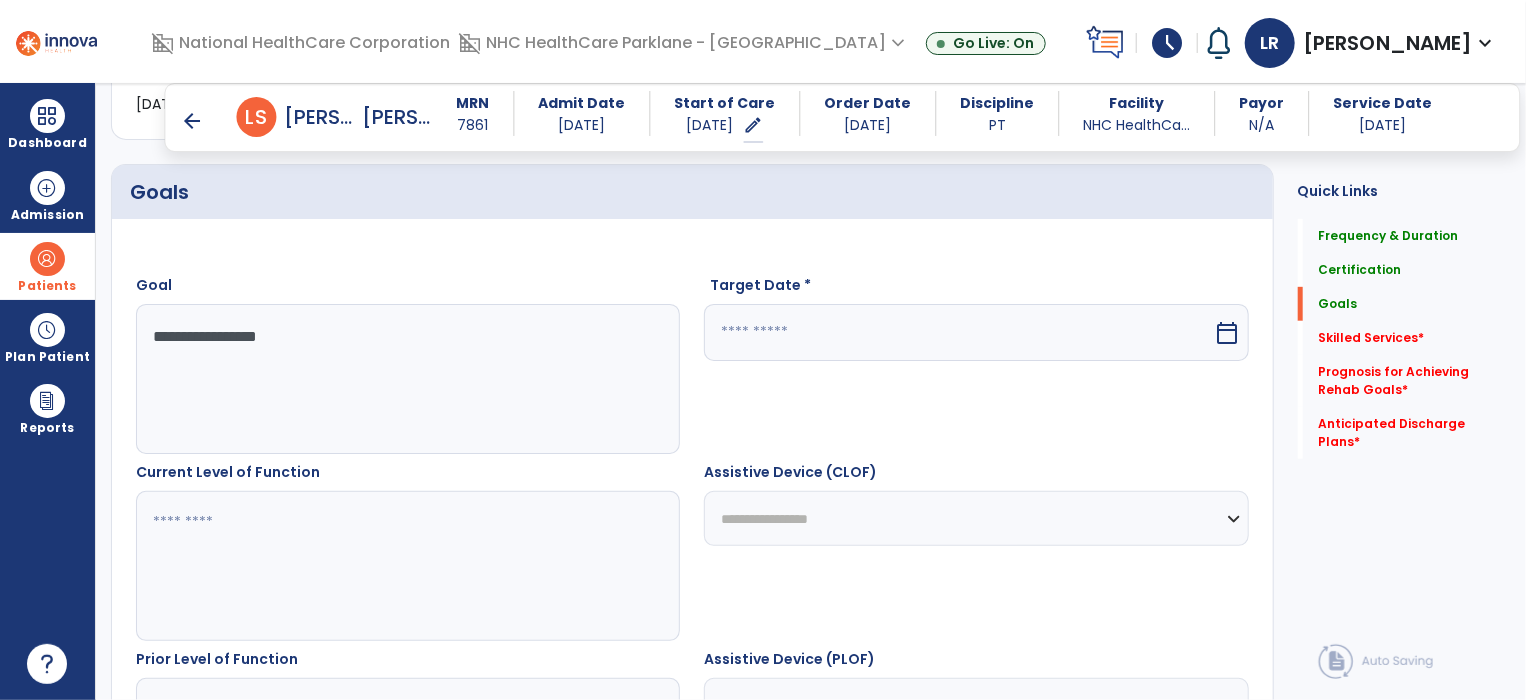 click at bounding box center (407, 566) 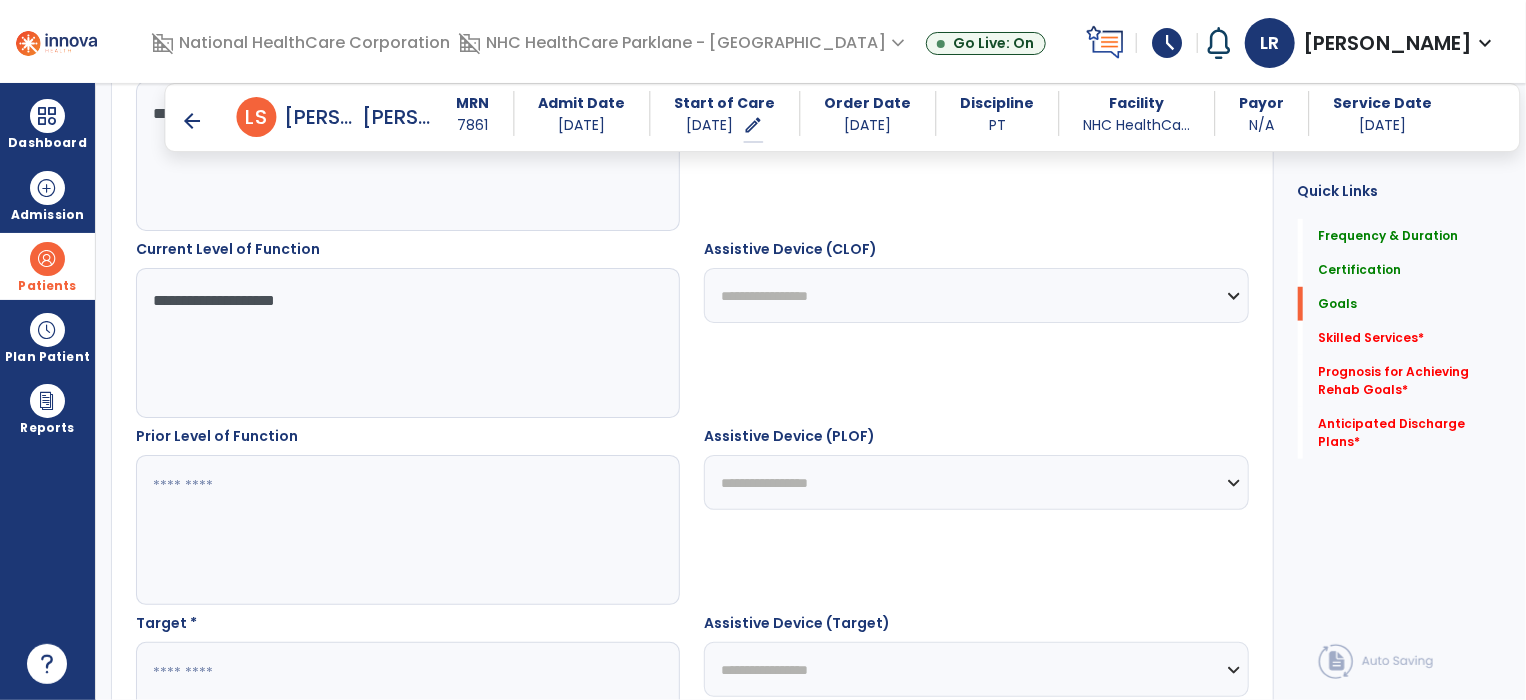 scroll, scrollTop: 684, scrollLeft: 0, axis: vertical 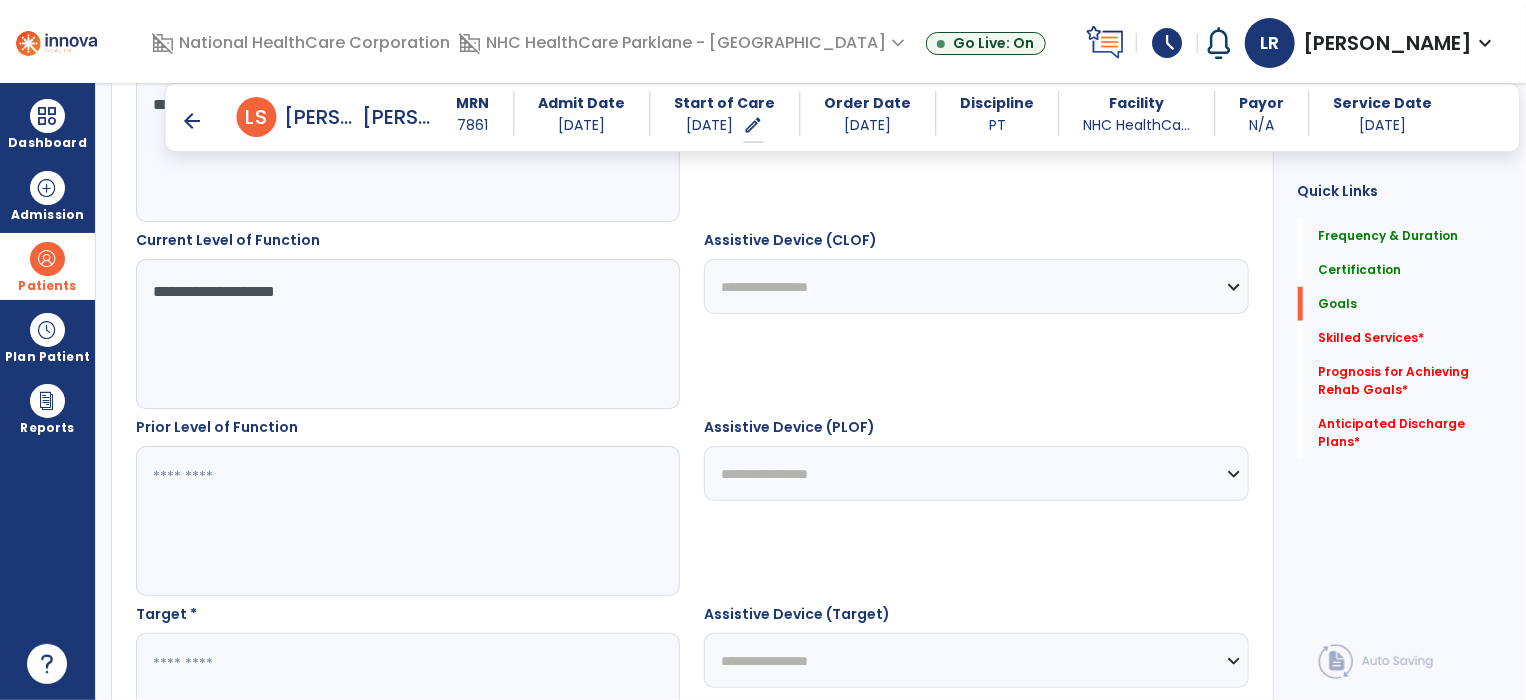 type on "**********" 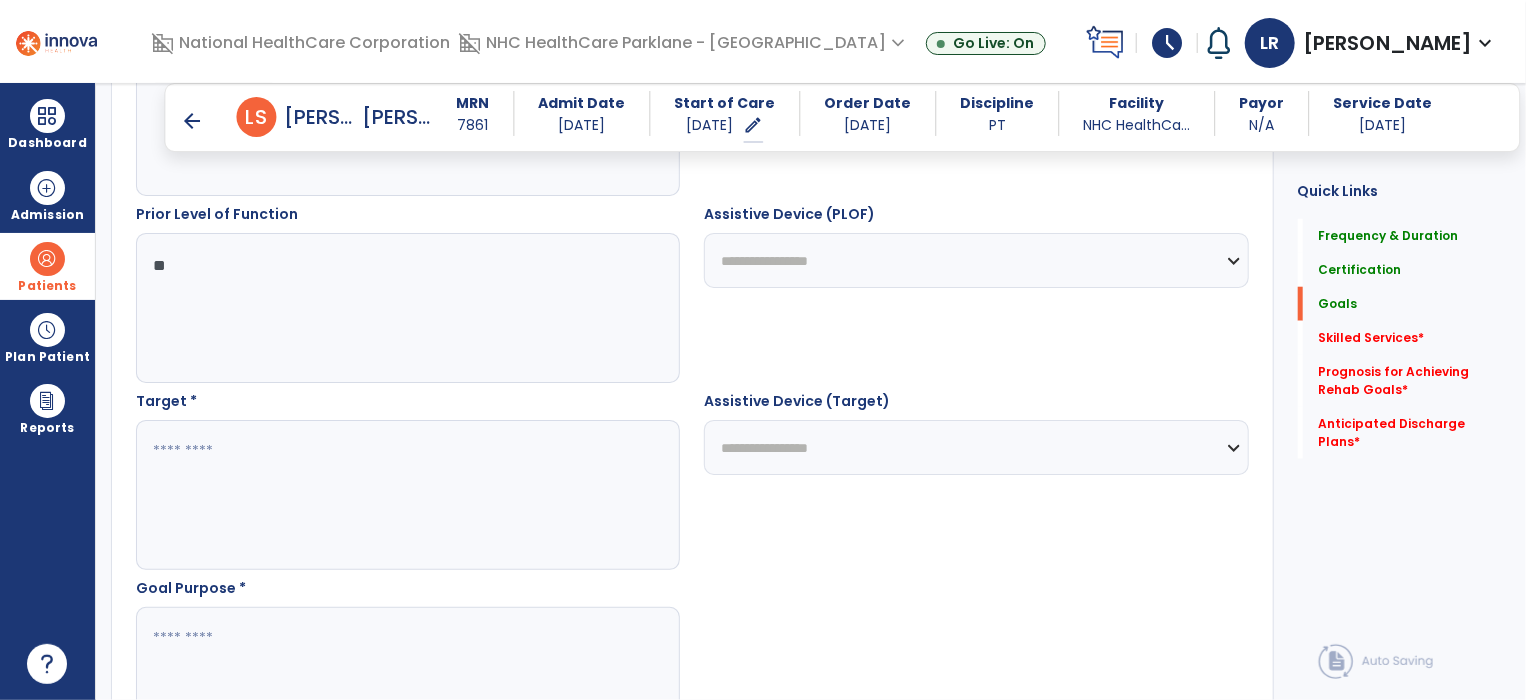 scroll, scrollTop: 896, scrollLeft: 0, axis: vertical 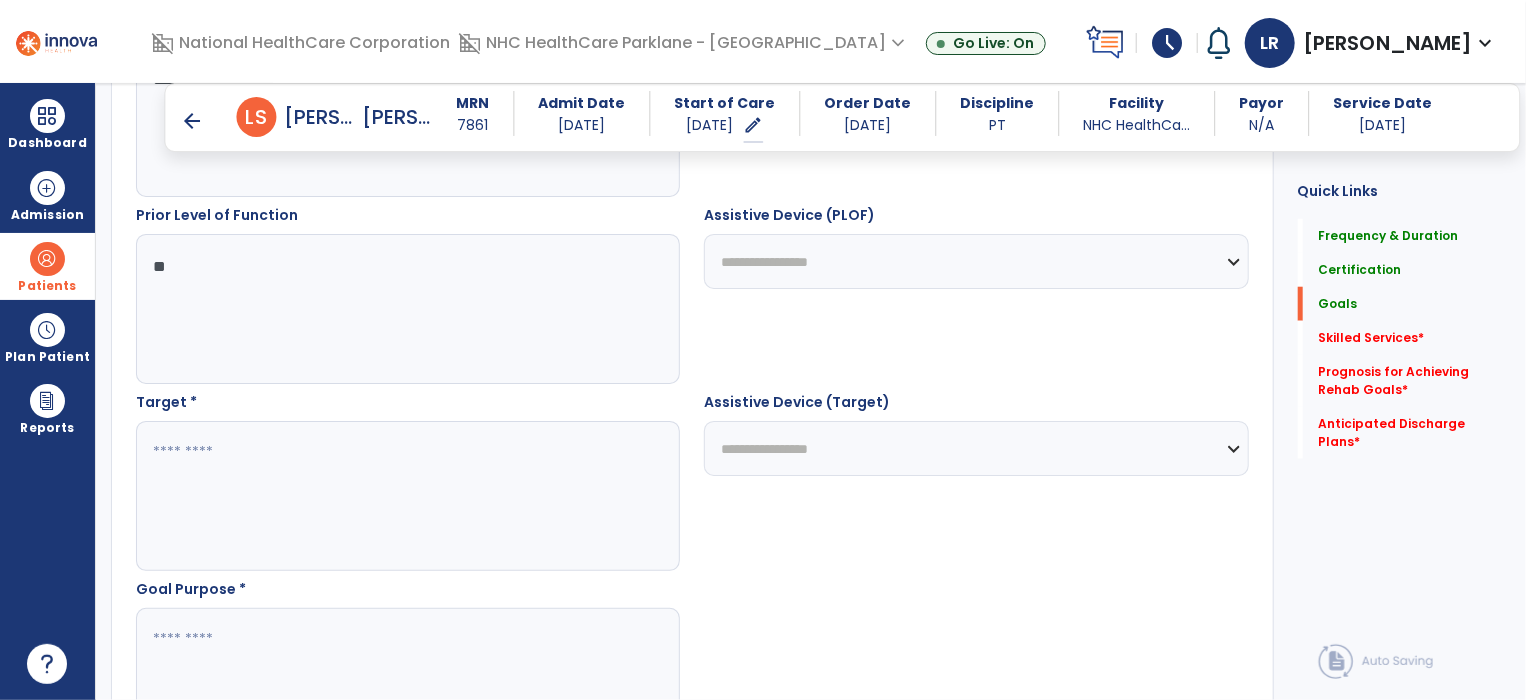 type on "**" 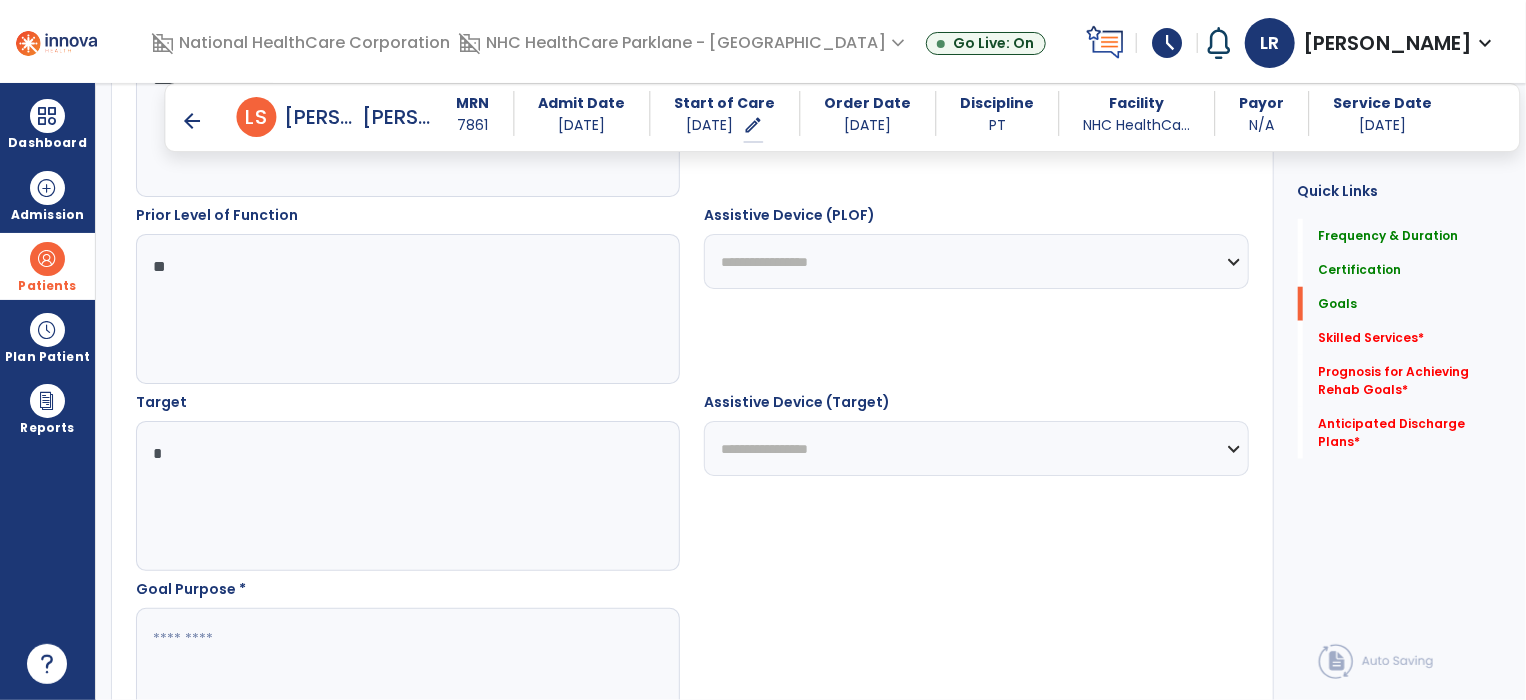 scroll, scrollTop: 1021, scrollLeft: 0, axis: vertical 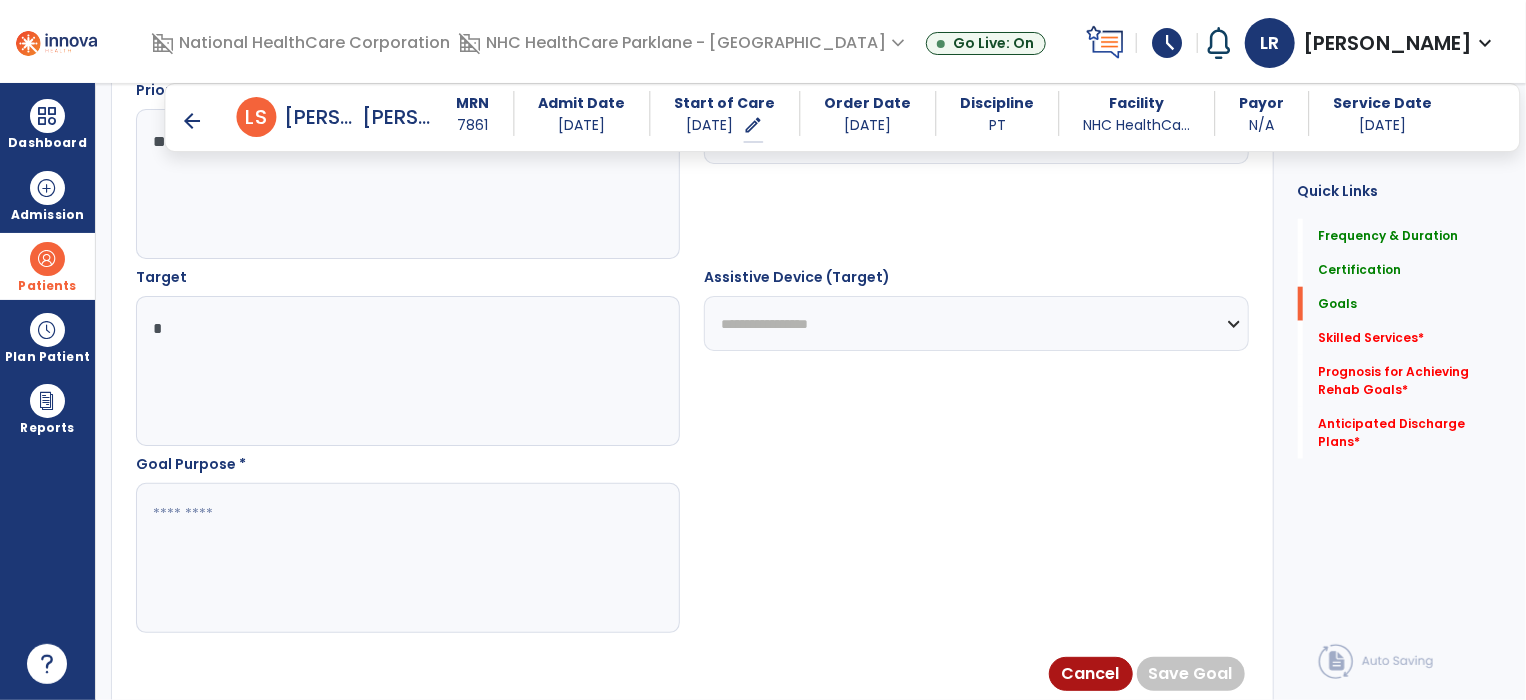 type on "*" 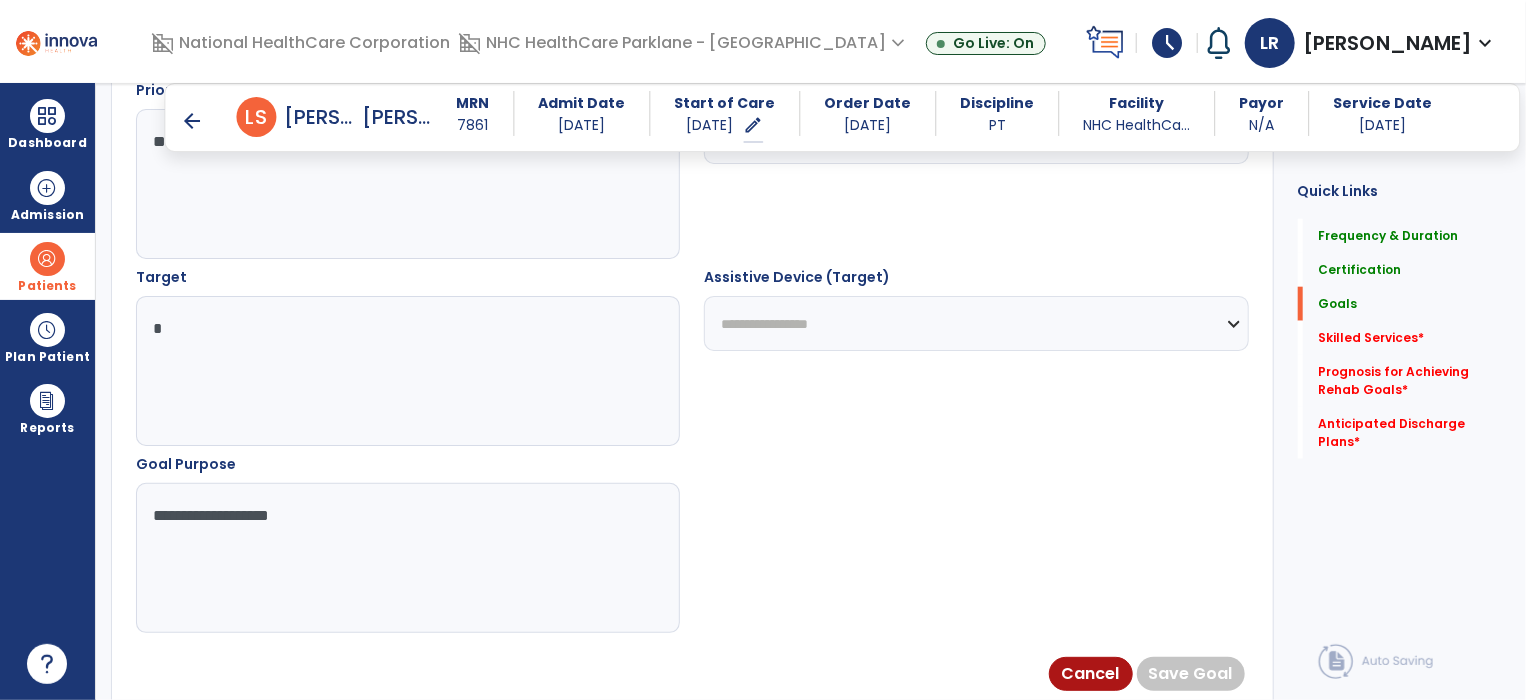 type on "**********" 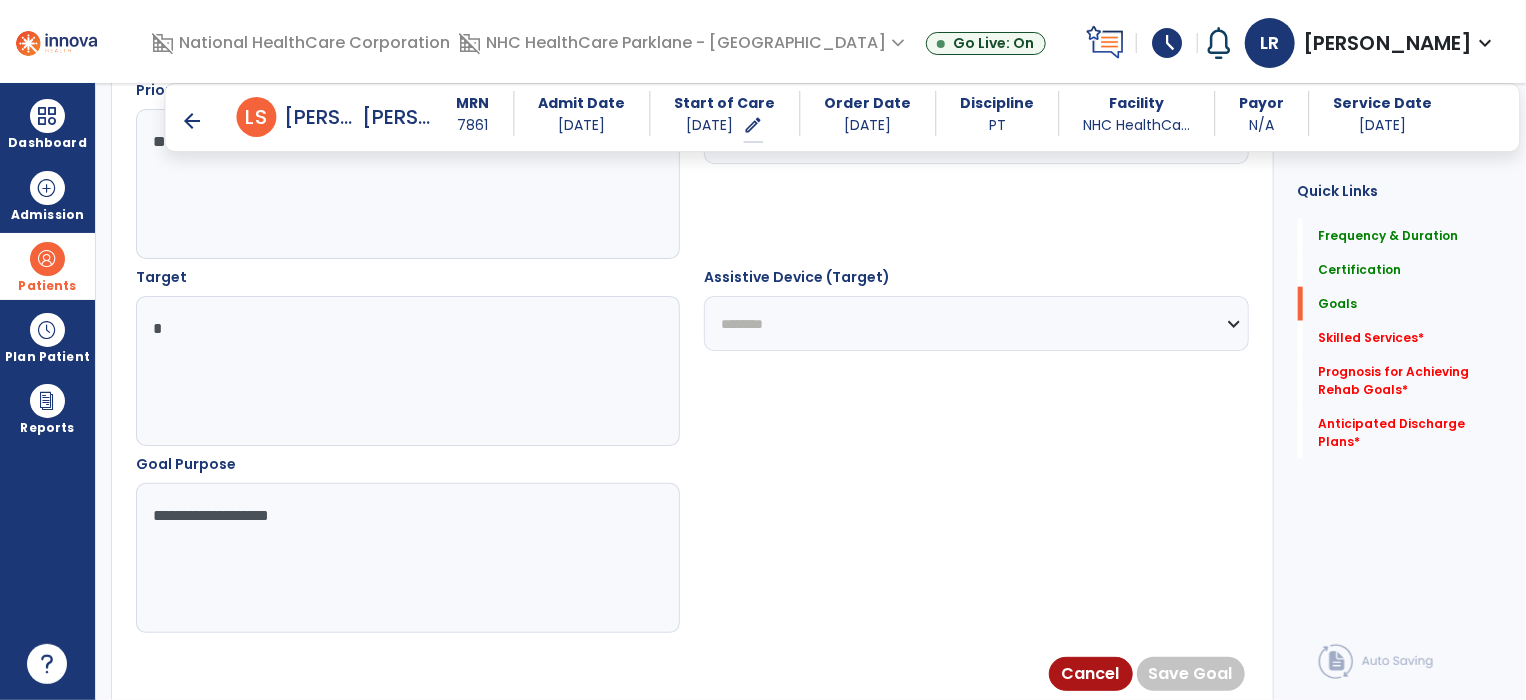 click on "**********" at bounding box center [976, 323] 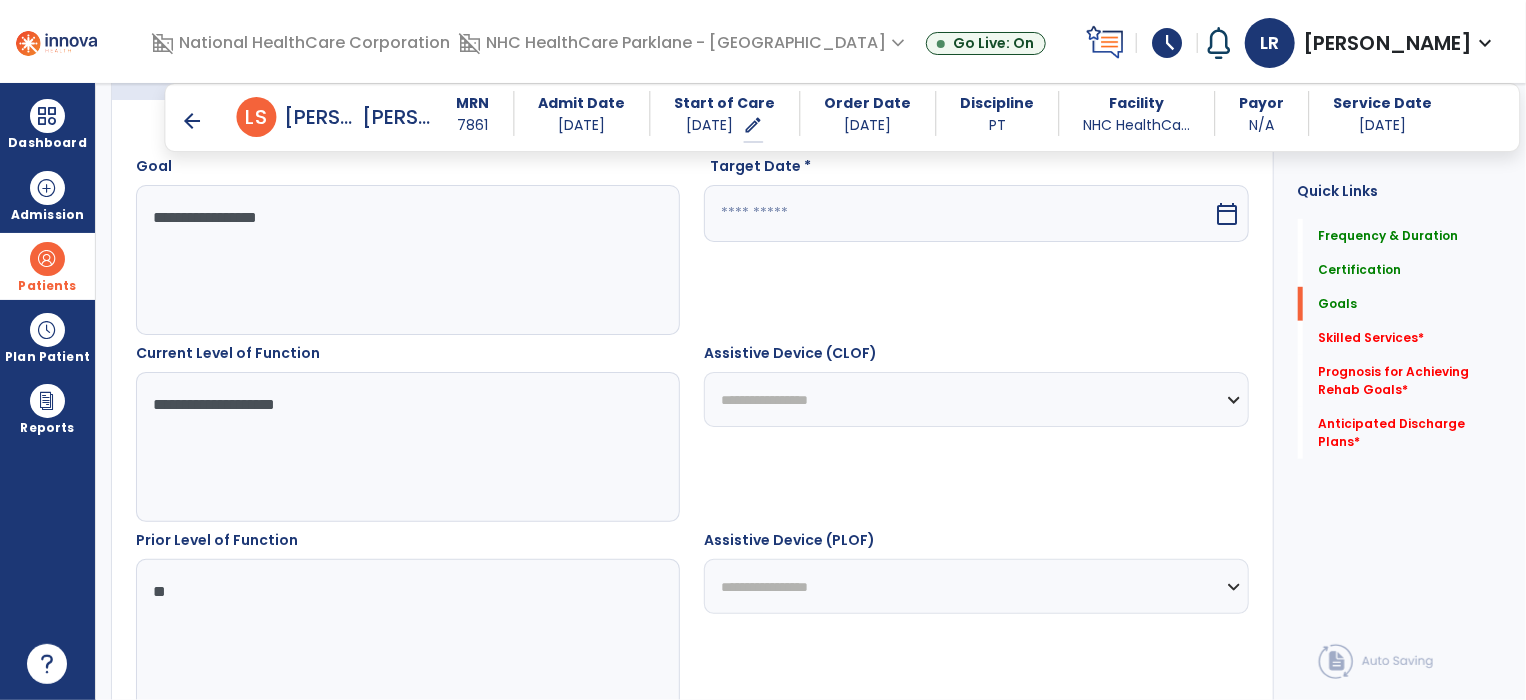 scroll, scrollTop: 571, scrollLeft: 0, axis: vertical 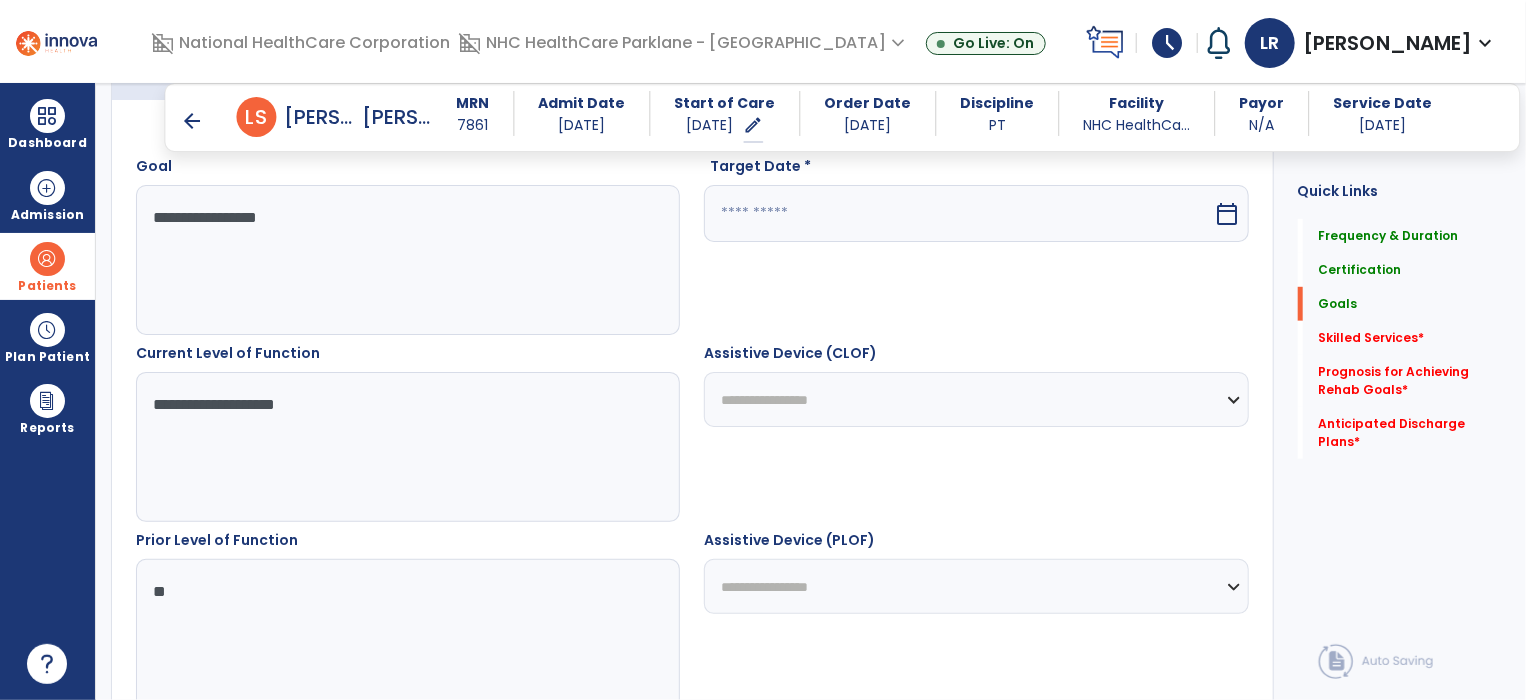 click on "calendar_today" at bounding box center (1228, 214) 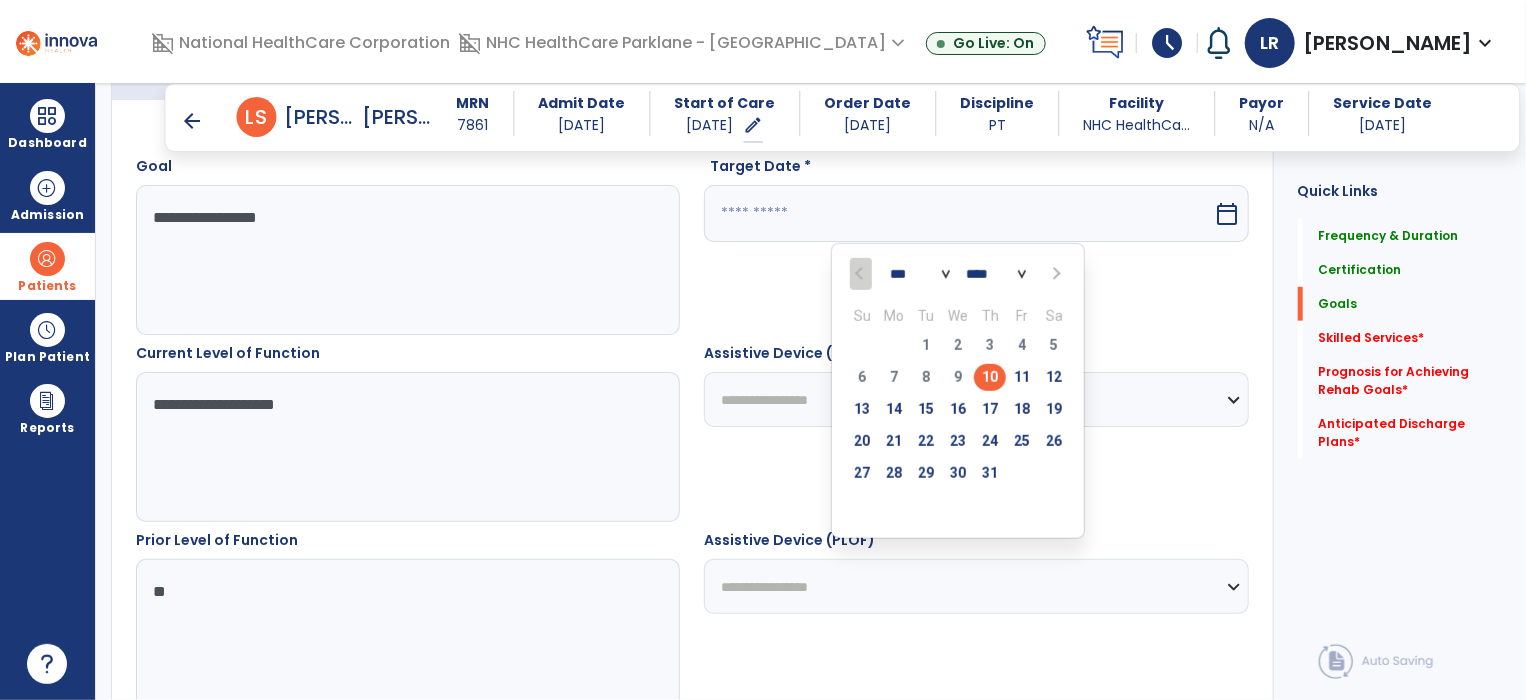 click on "*** *** *** ***" at bounding box center (920, 275) 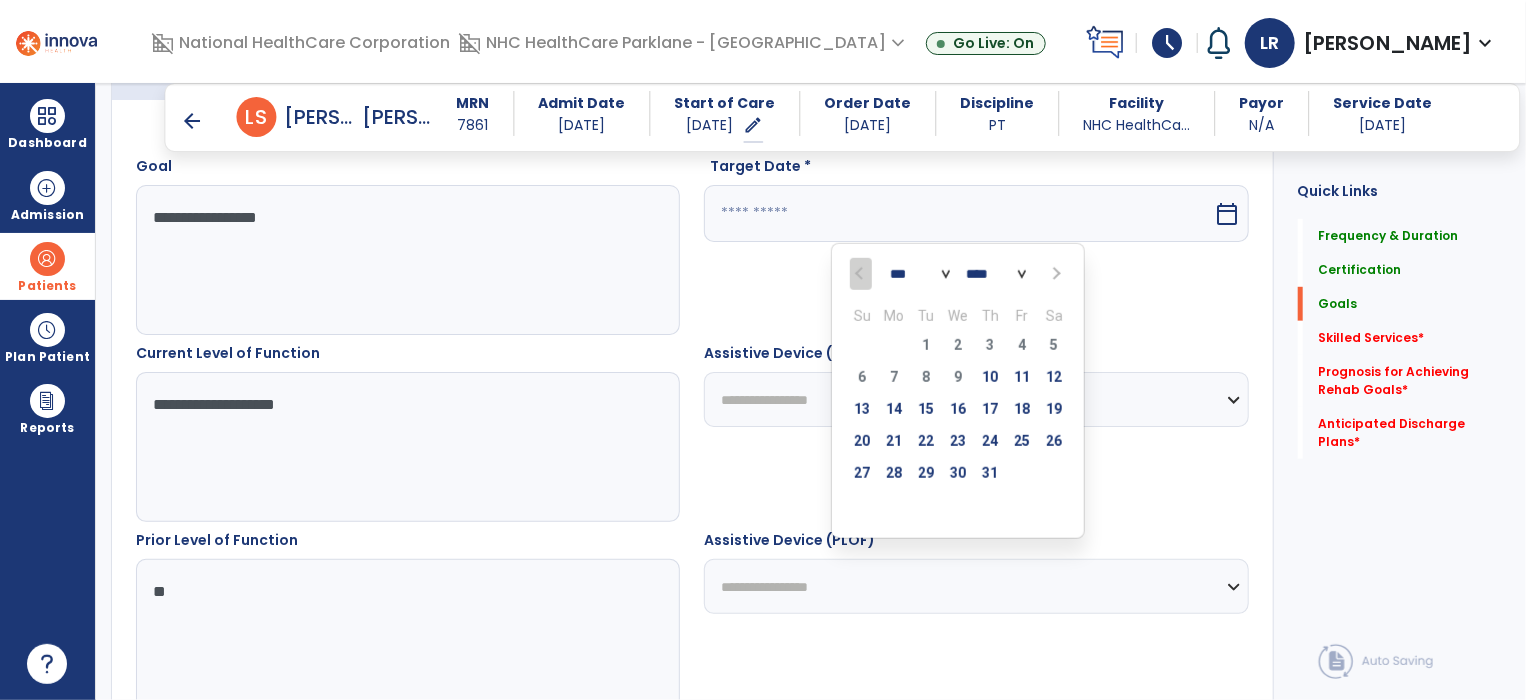 select on "*" 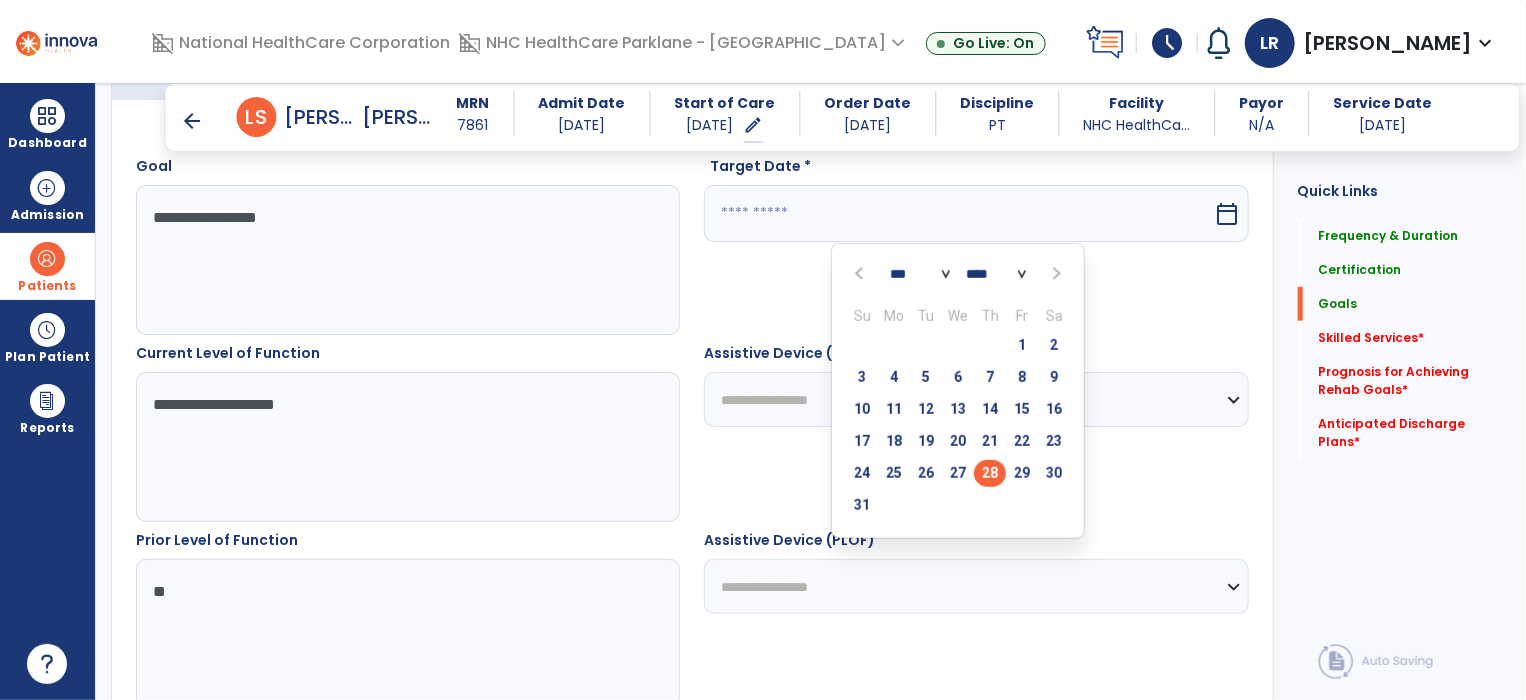 click on "28" at bounding box center (990, 473) 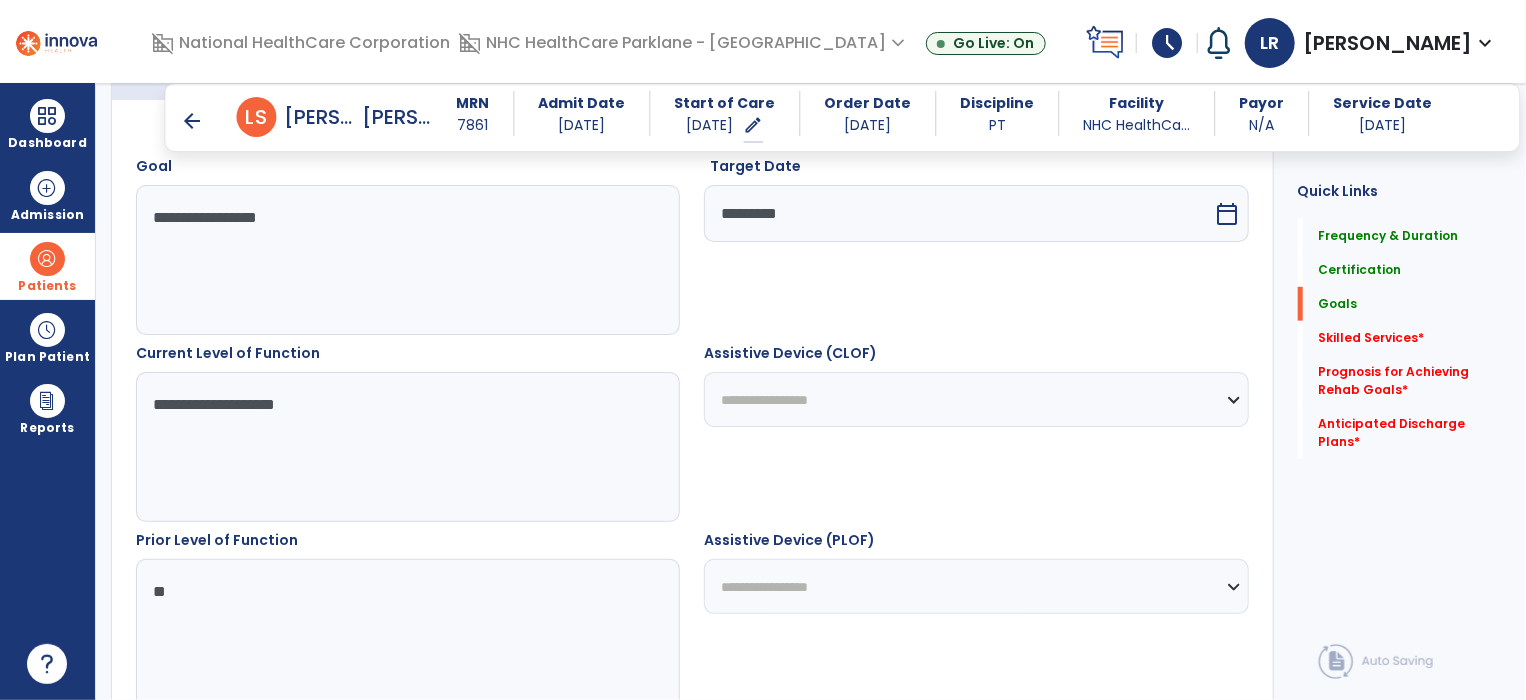 click on "**********" at bounding box center (976, 399) 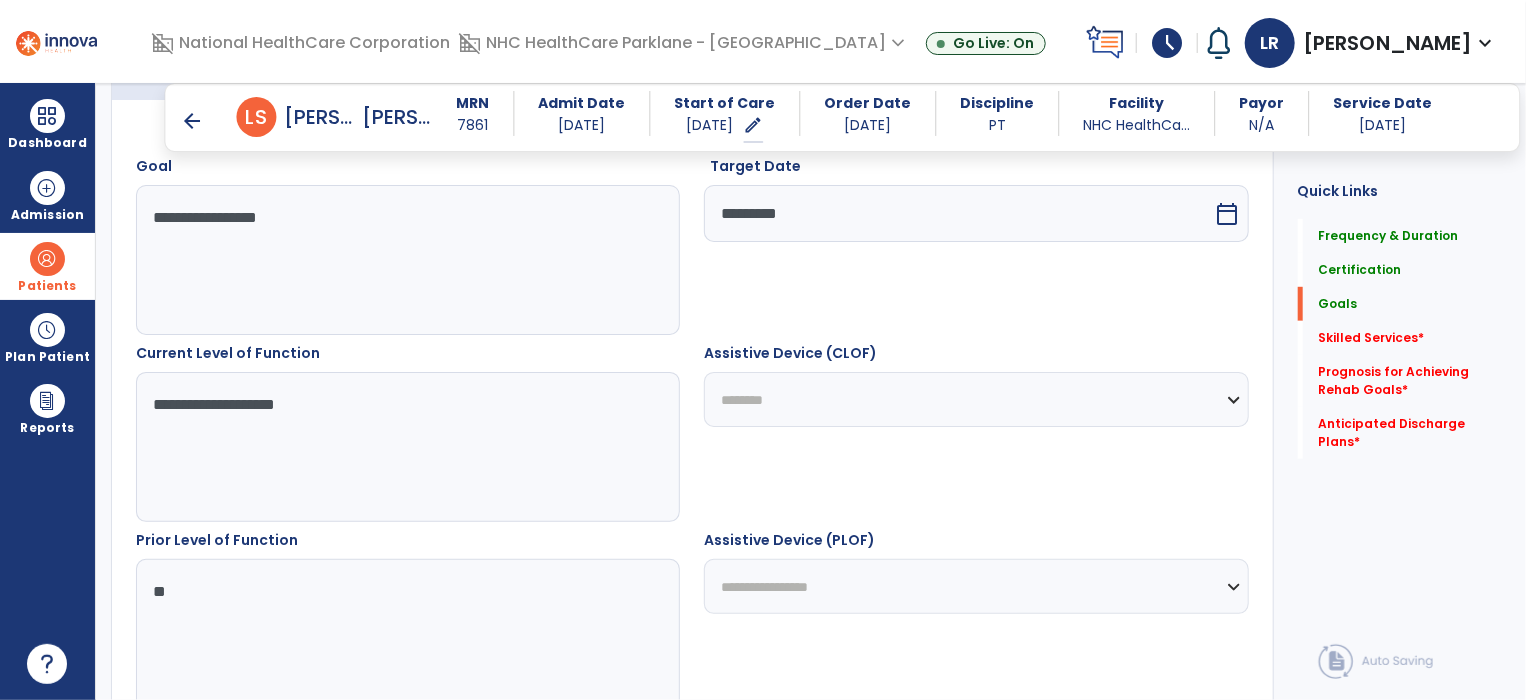click on "**********" at bounding box center (976, 399) 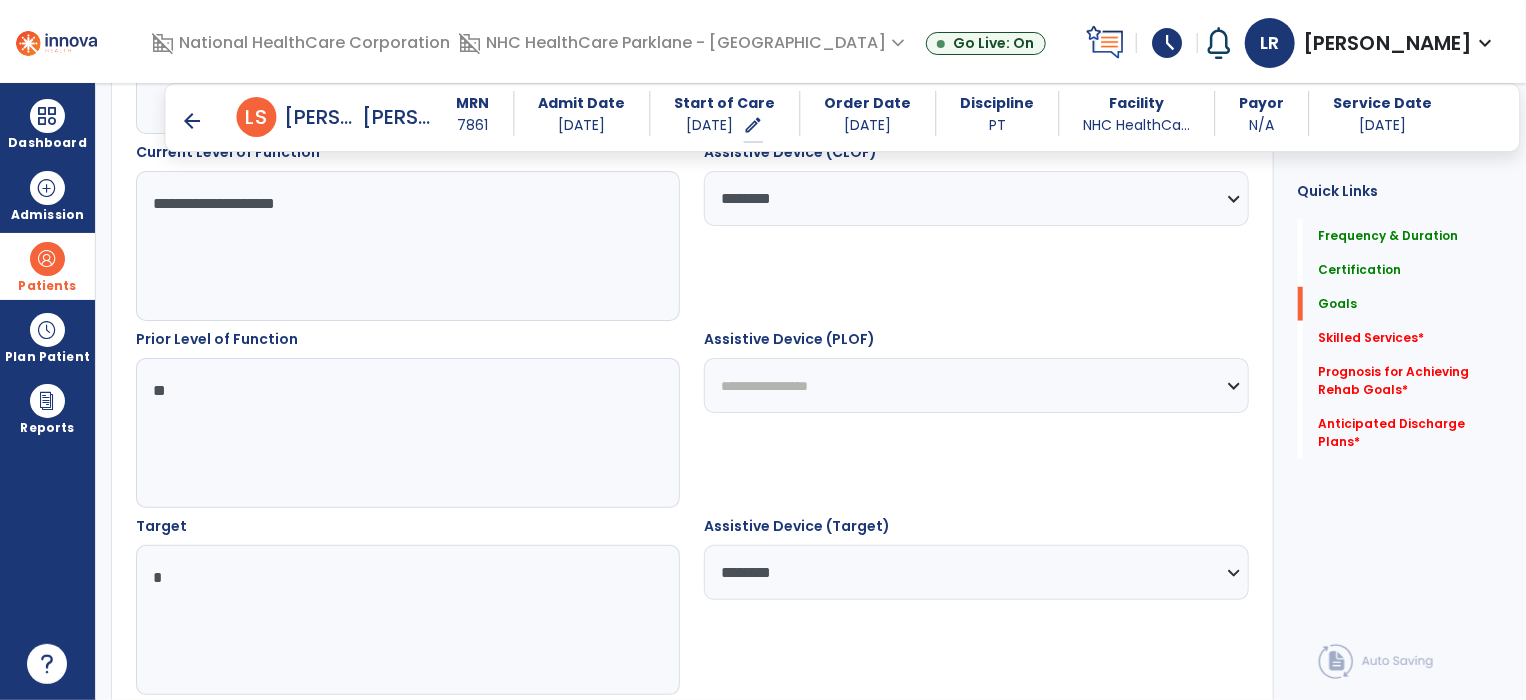 scroll, scrollTop: 772, scrollLeft: 0, axis: vertical 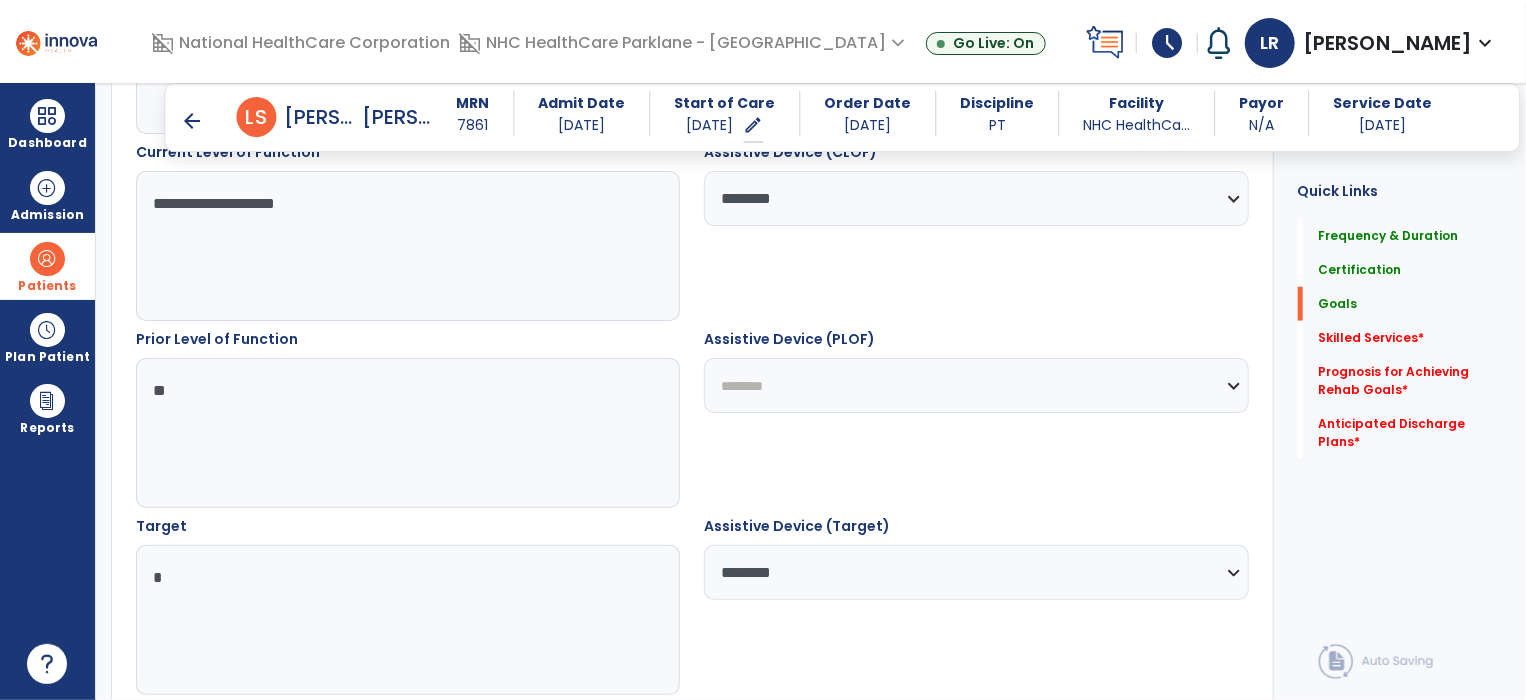 click on "**********" at bounding box center (976, 385) 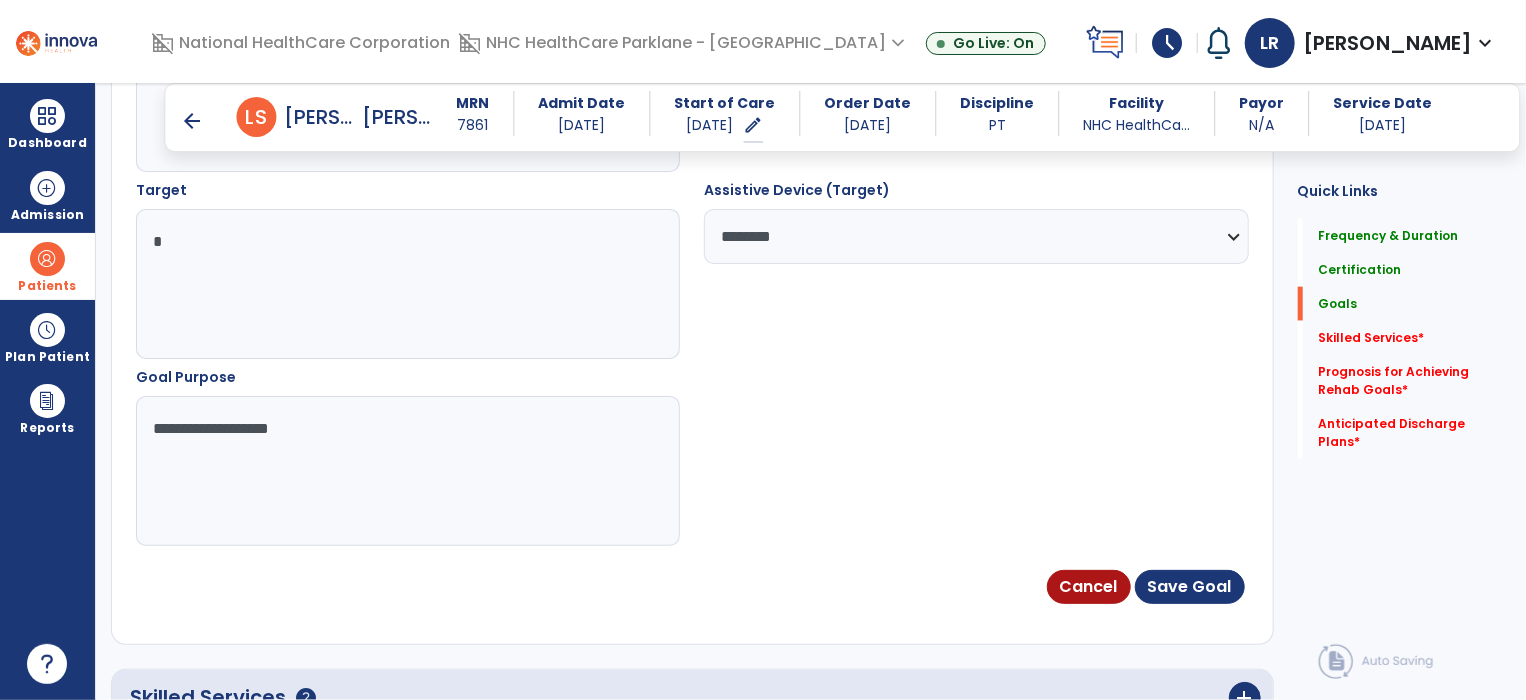 scroll, scrollTop: 1124, scrollLeft: 0, axis: vertical 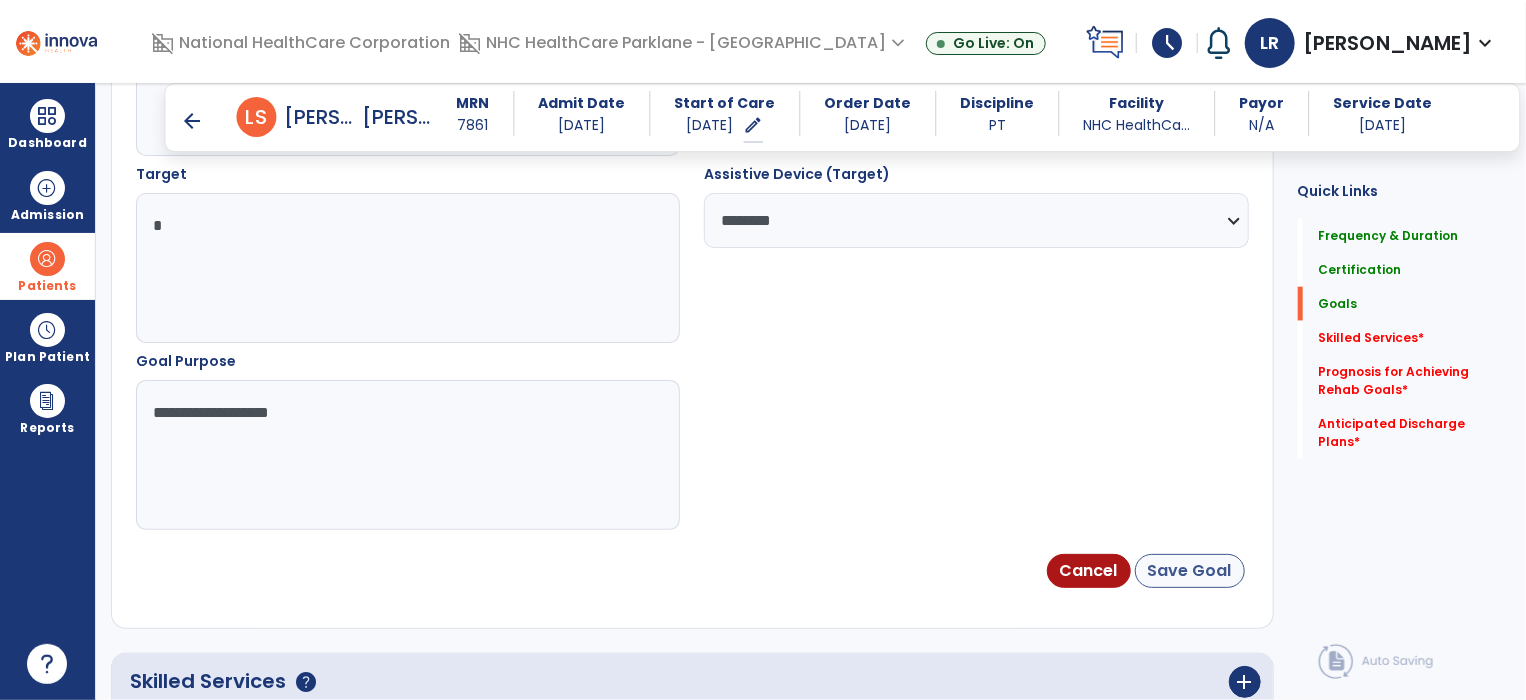 click on "Save Goal" at bounding box center [1190, 571] 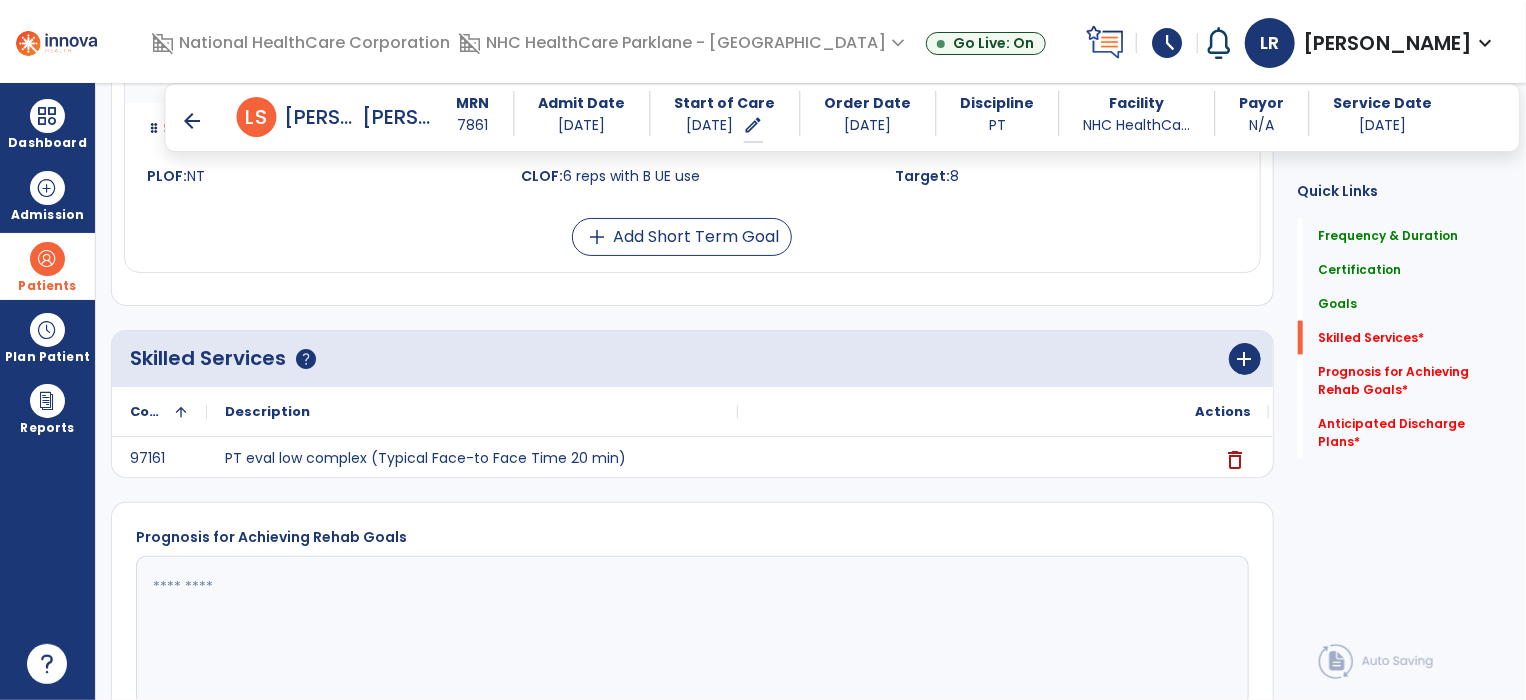 scroll, scrollTop: 1436, scrollLeft: 0, axis: vertical 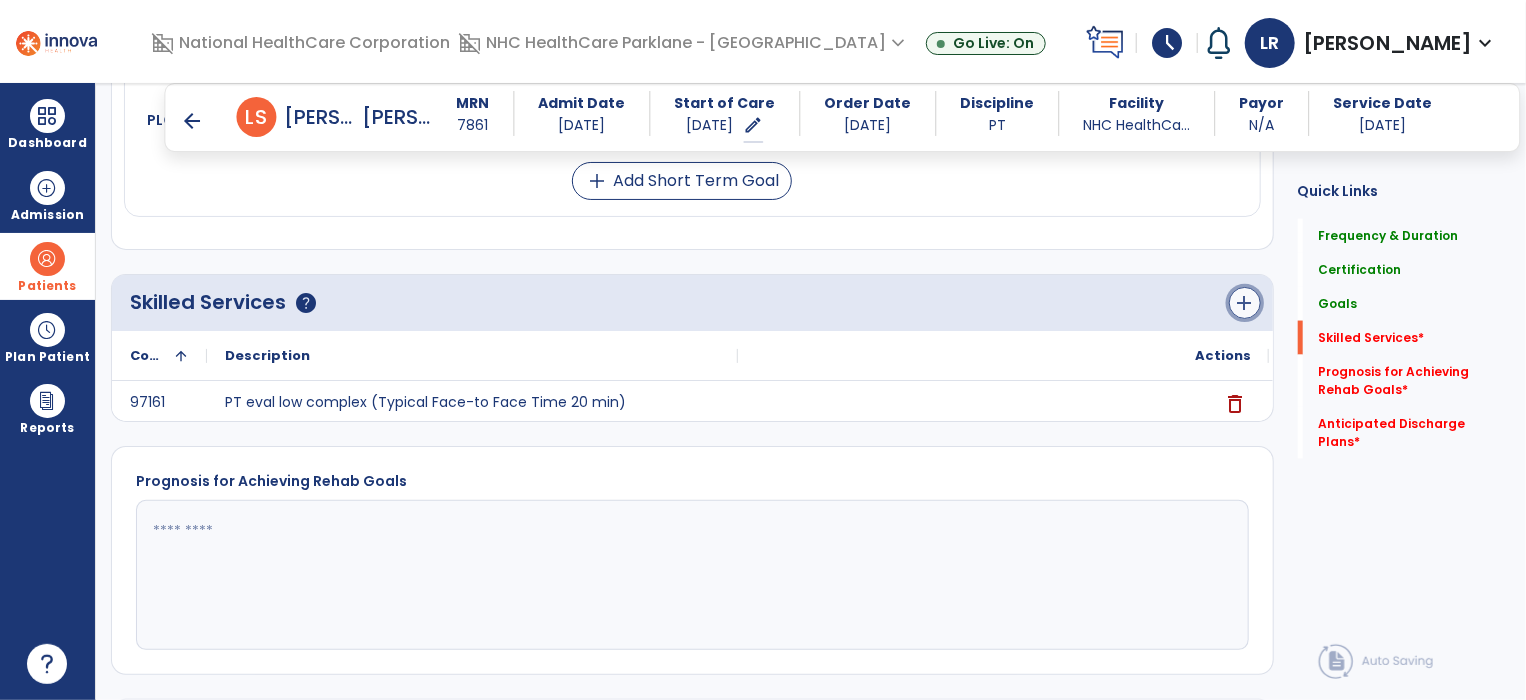 click on "add" 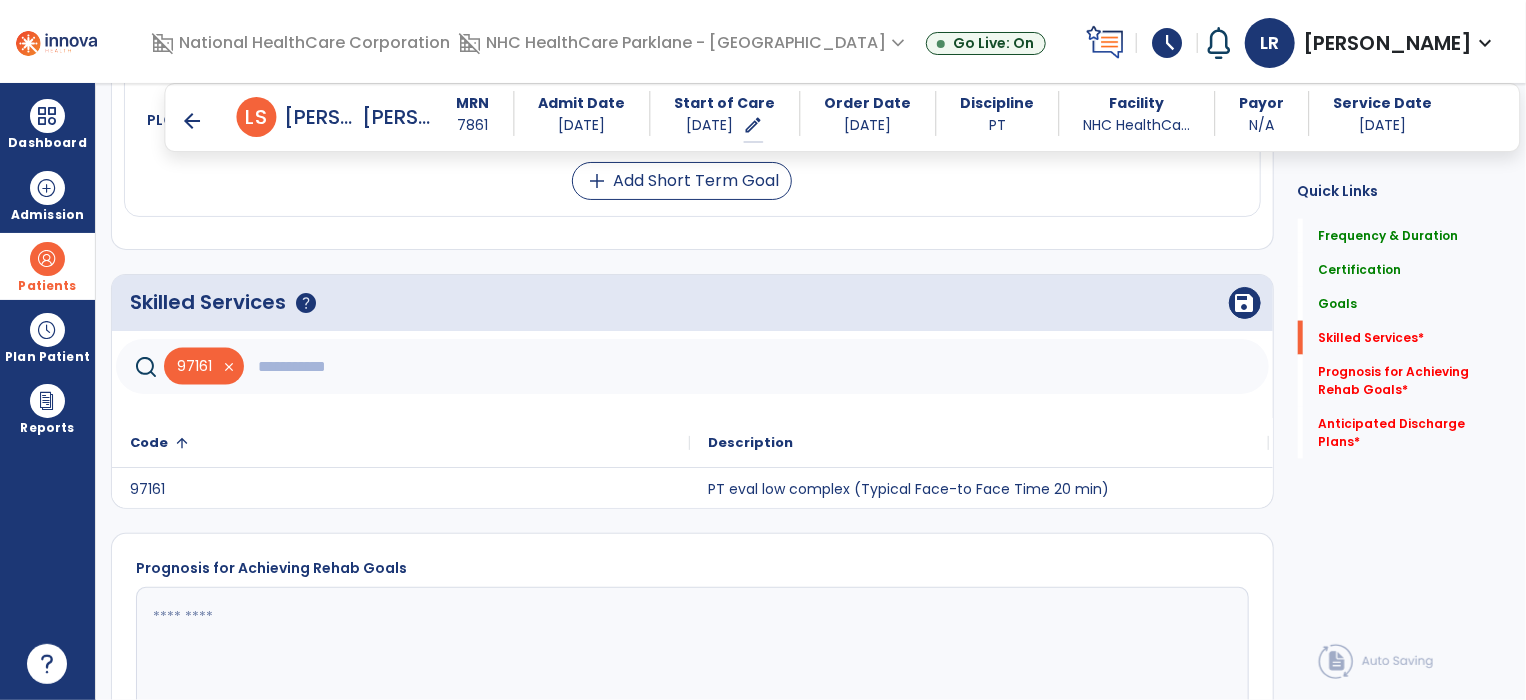 click 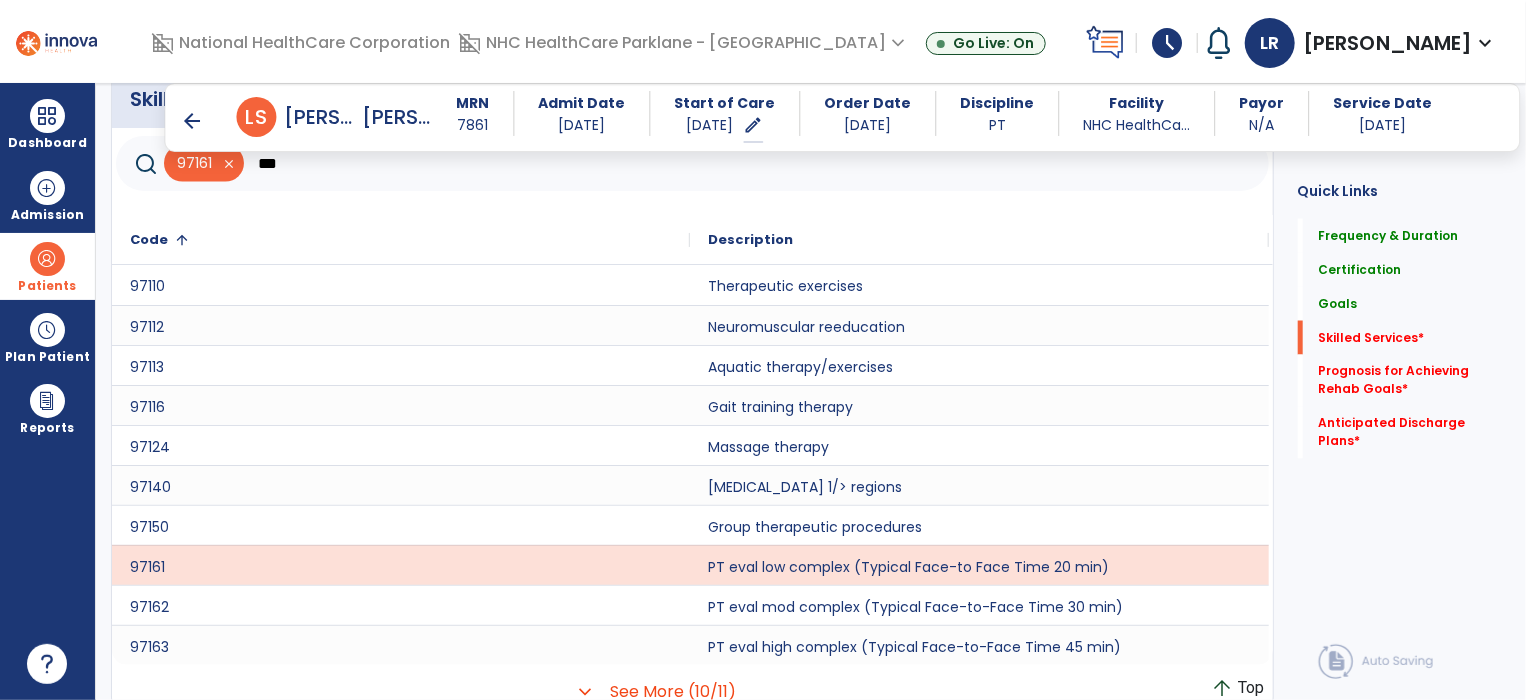 scroll, scrollTop: 1647, scrollLeft: 0, axis: vertical 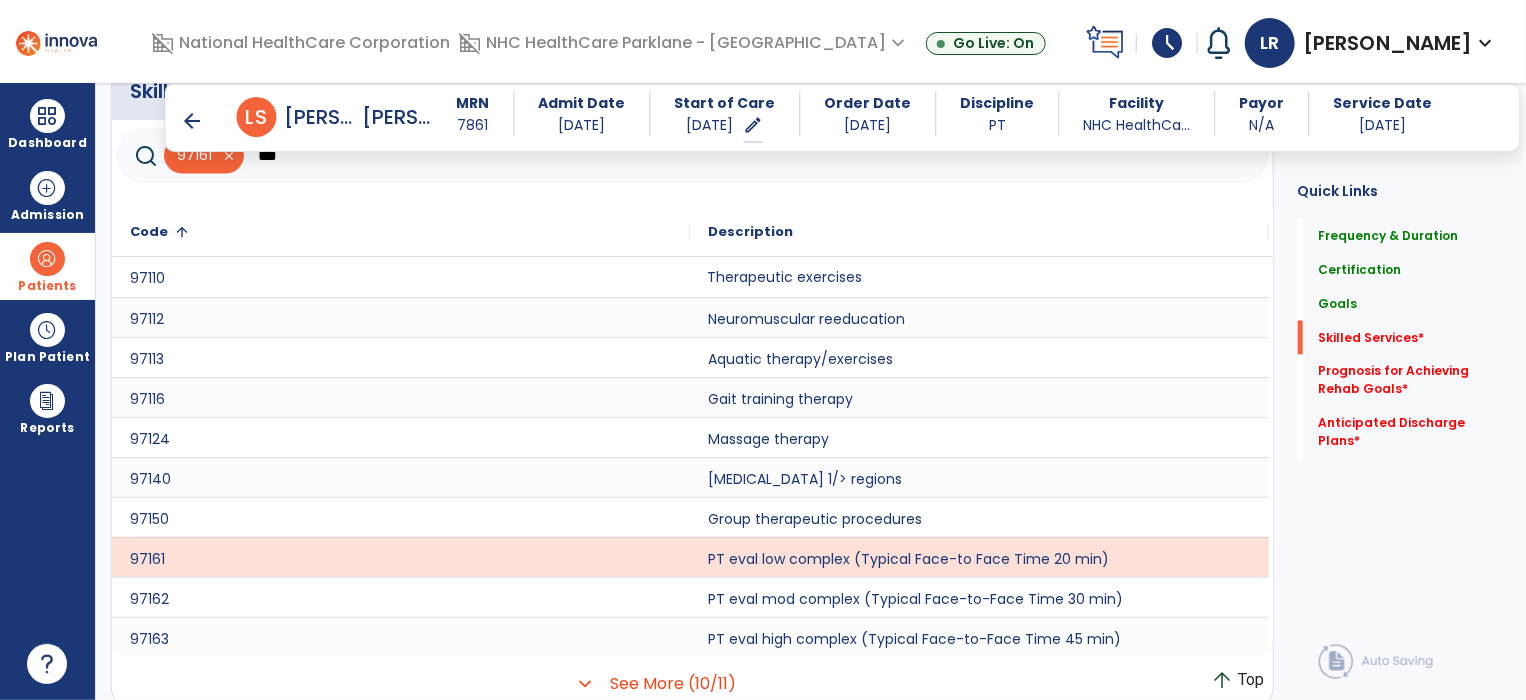 click on "Therapeutic exercises" 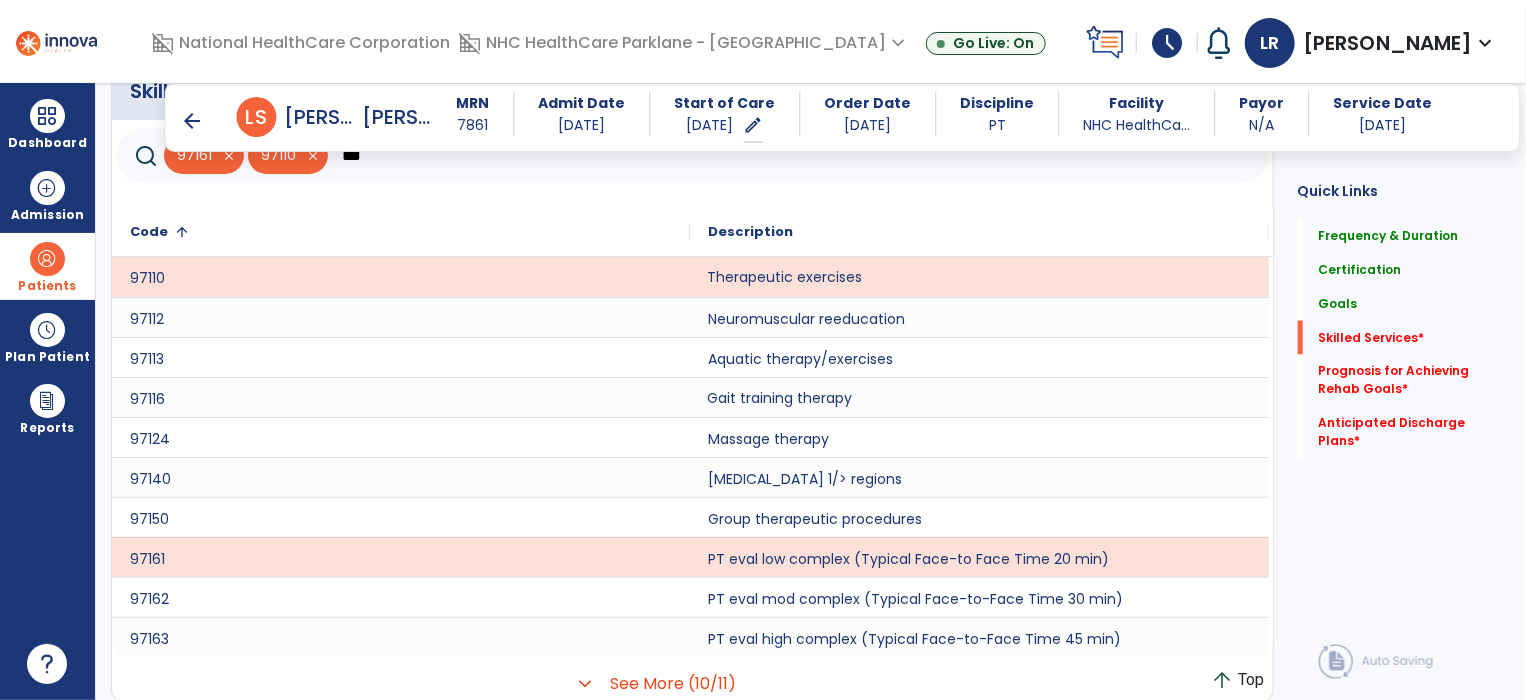 click on "Gait training therapy" 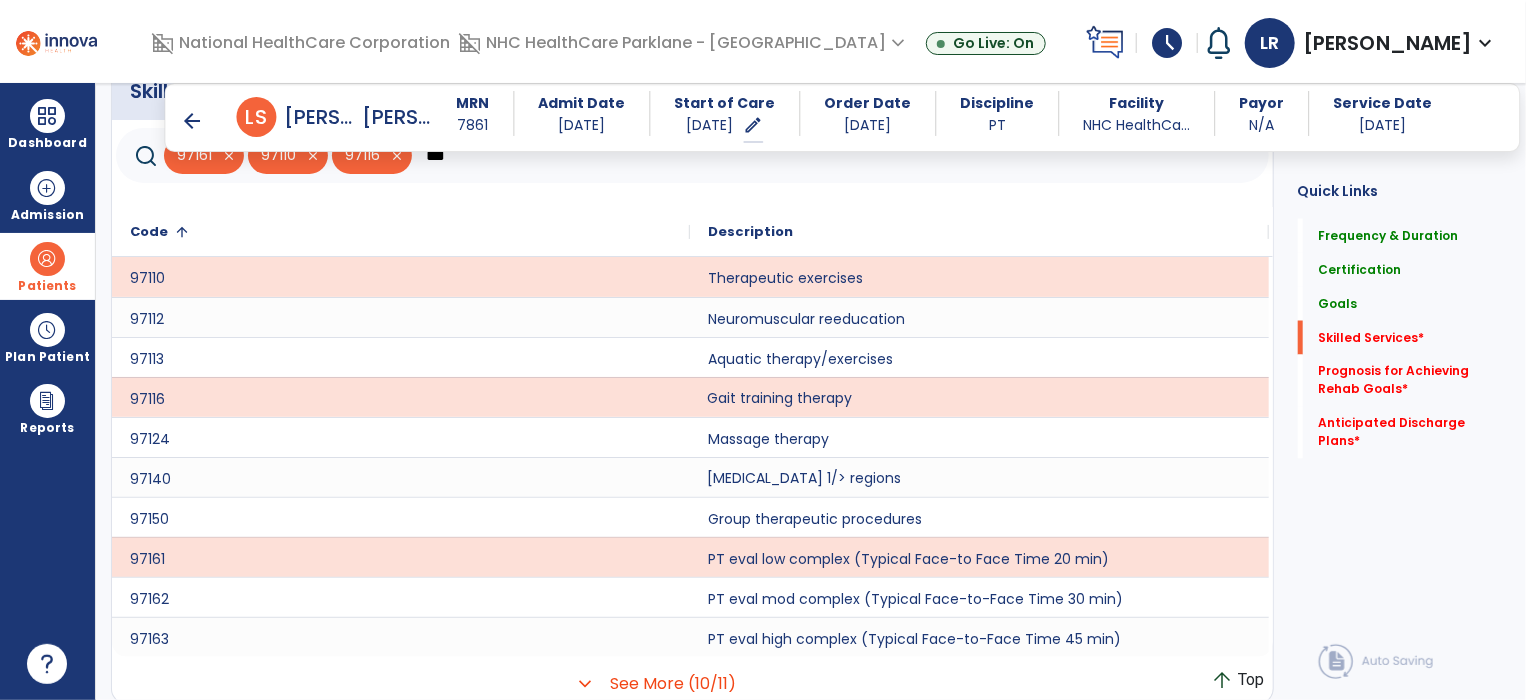 click on "[MEDICAL_DATA] 1/> regions" 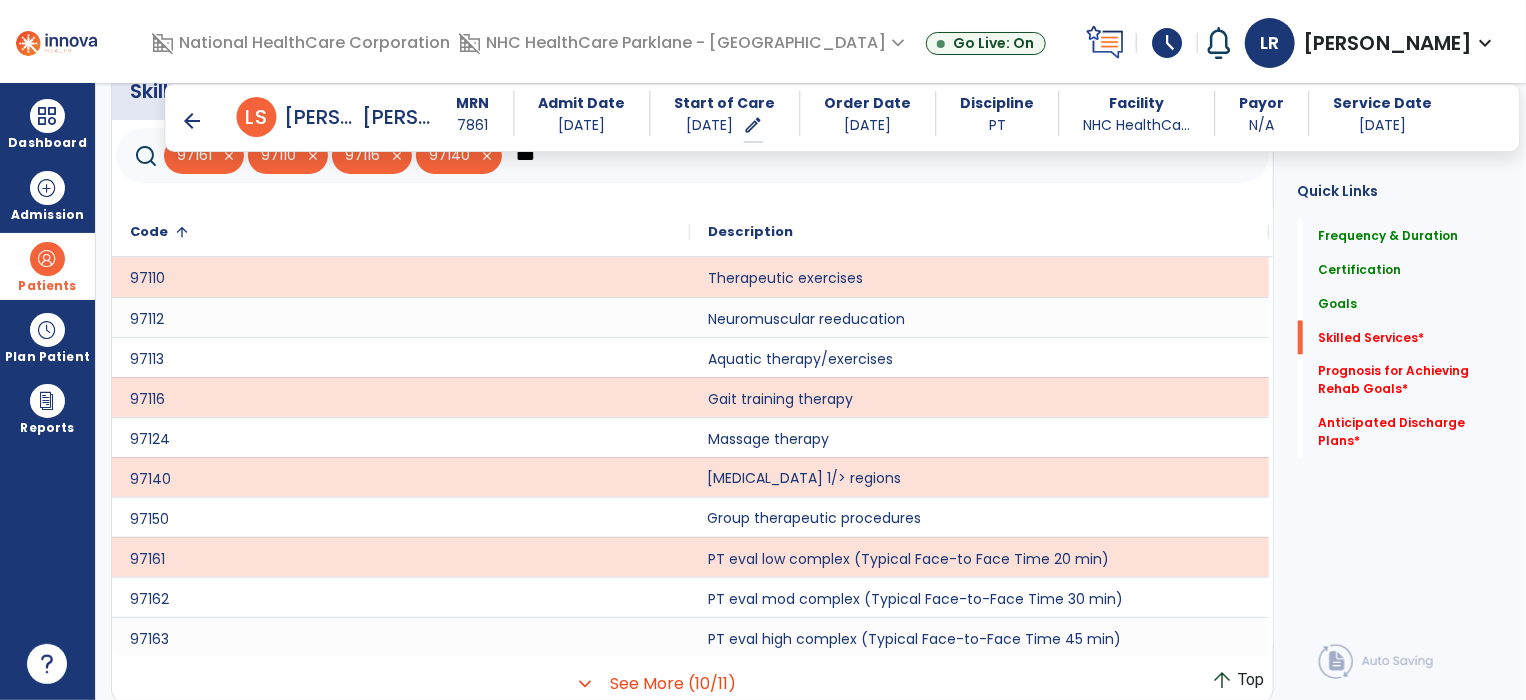 click on "Group therapeutic procedures" 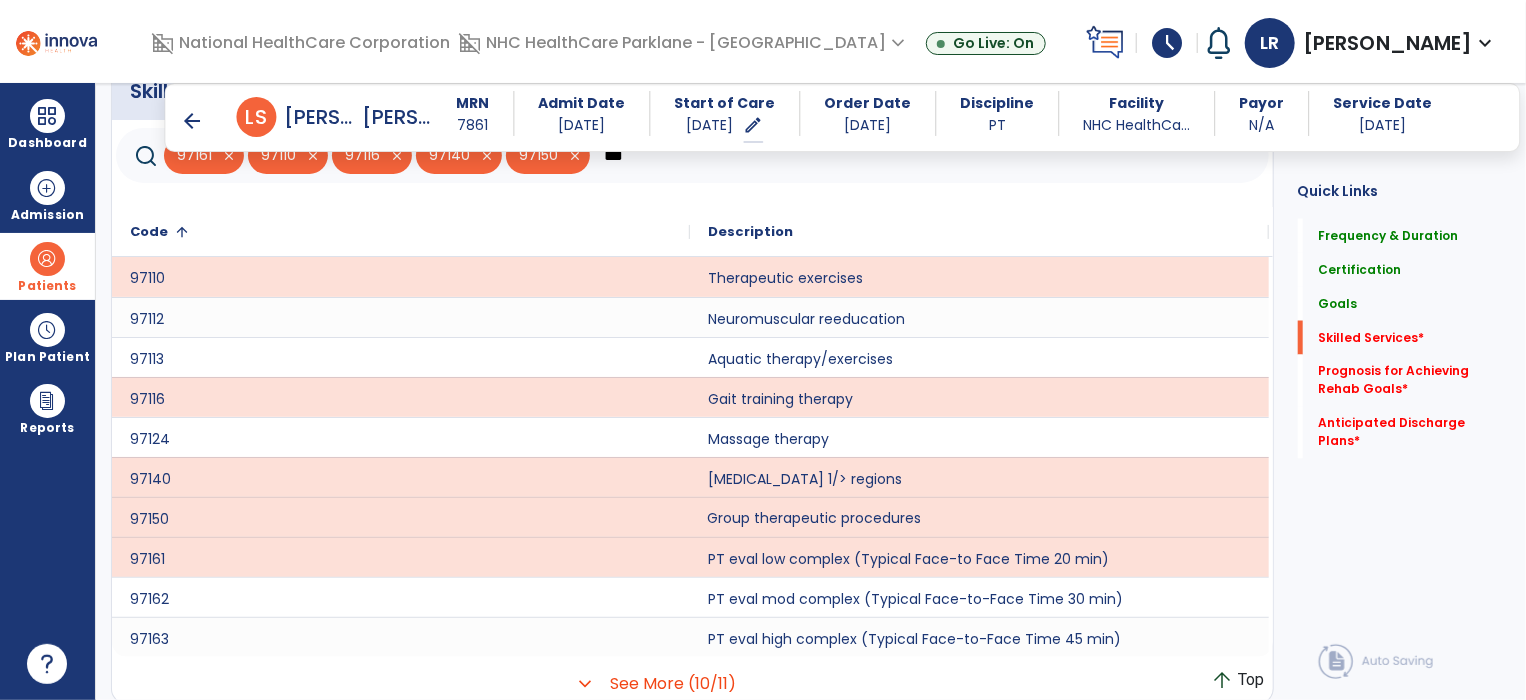 scroll, scrollTop: 1557, scrollLeft: 0, axis: vertical 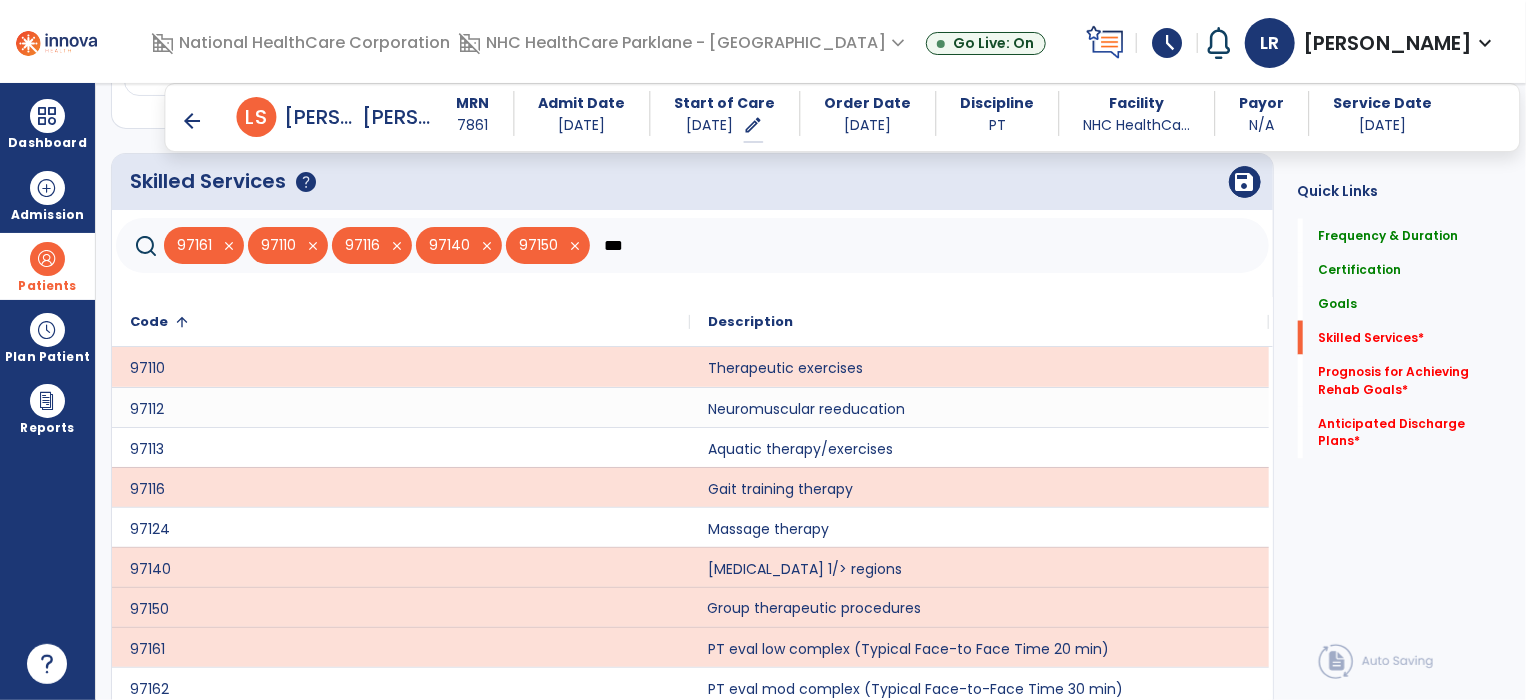 click on "***" 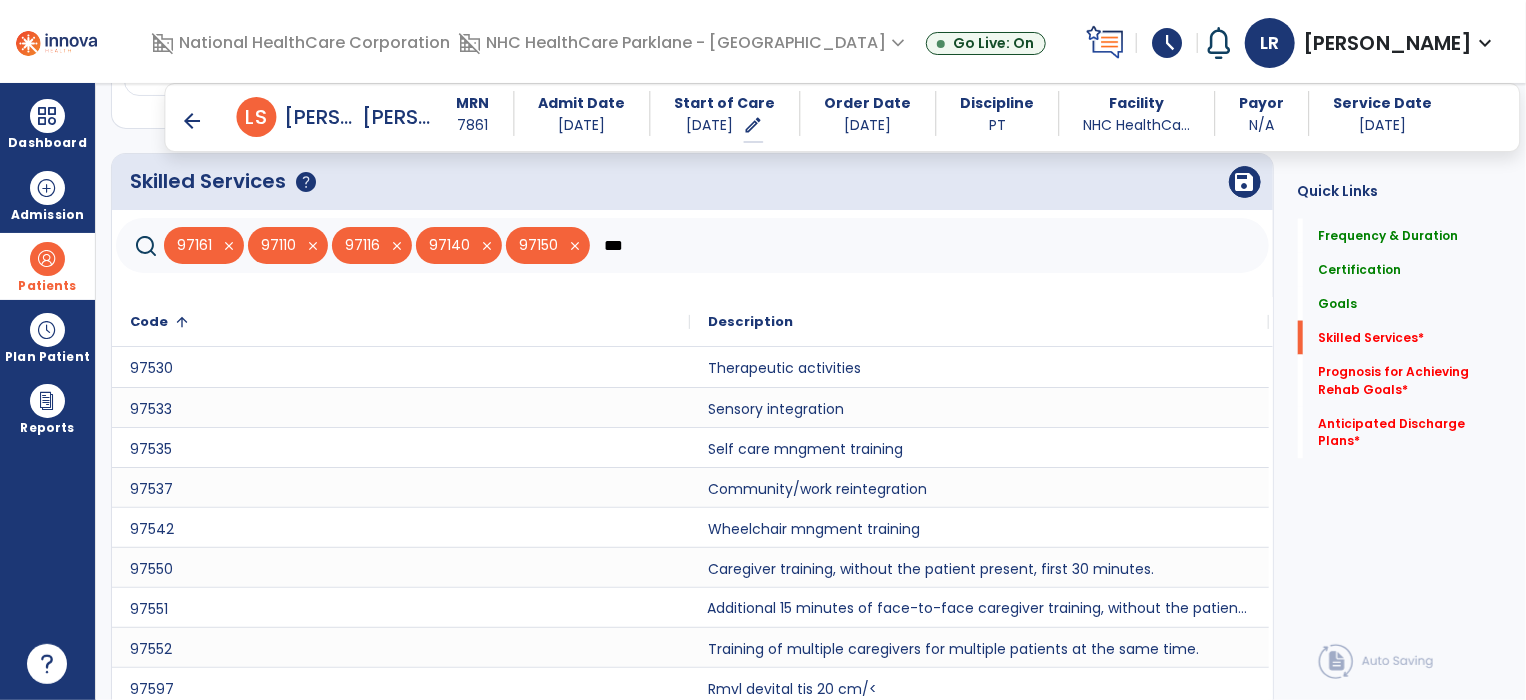 type on "***" 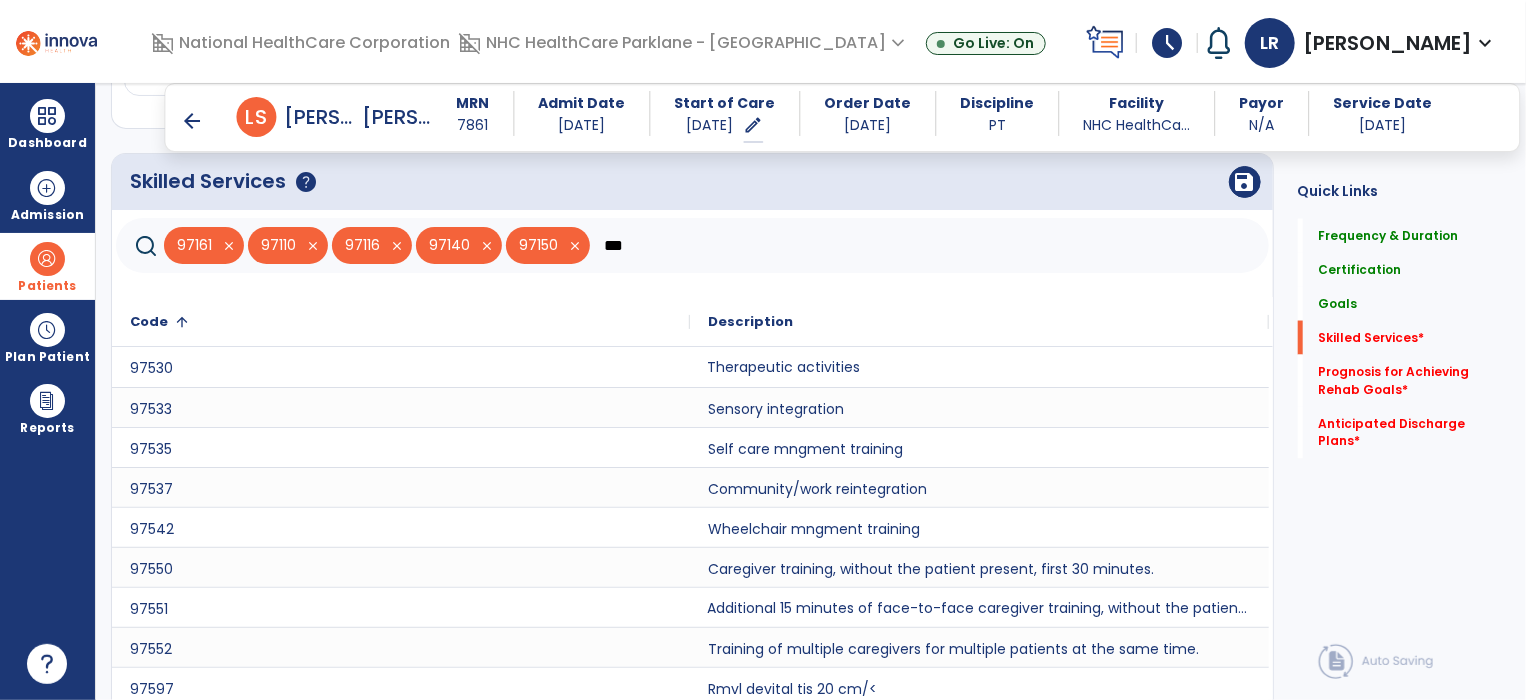 click on "Therapeutic activities" 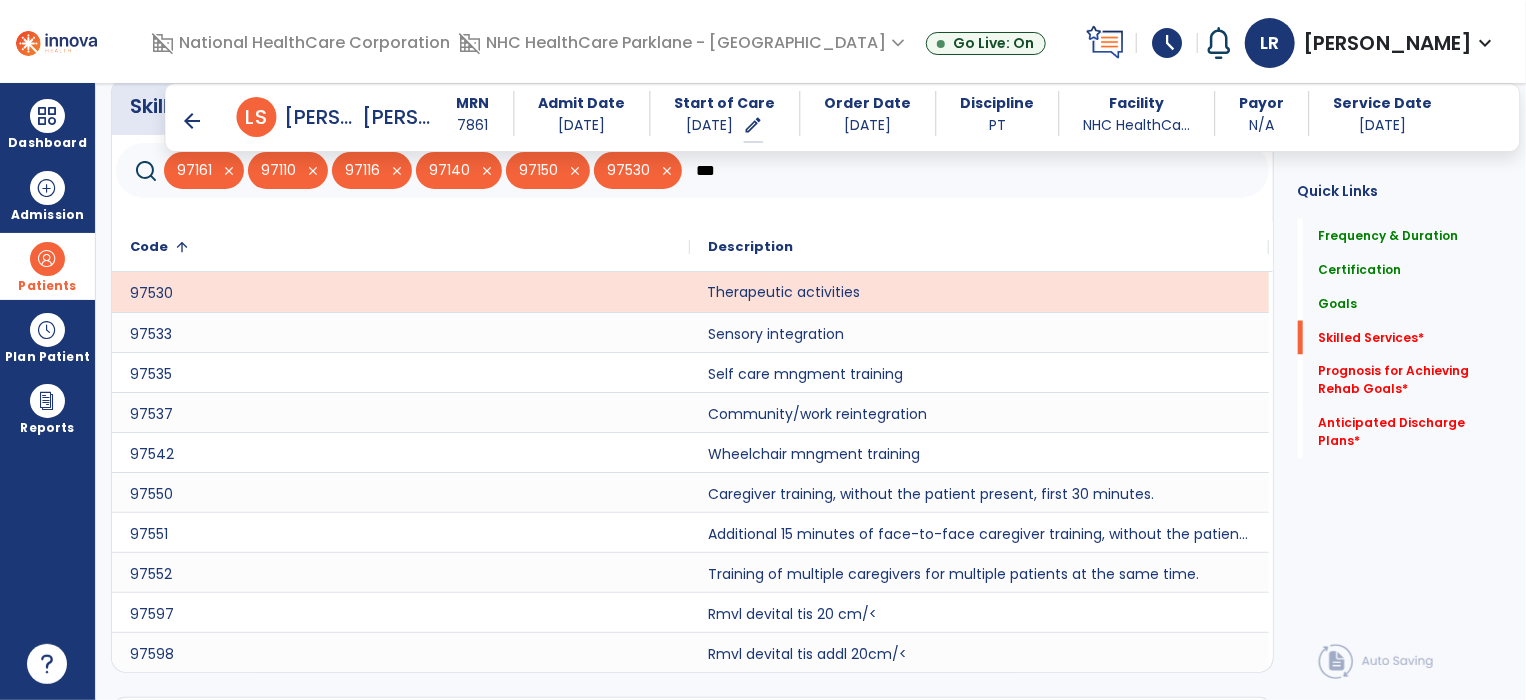 scroll, scrollTop: 1699, scrollLeft: 0, axis: vertical 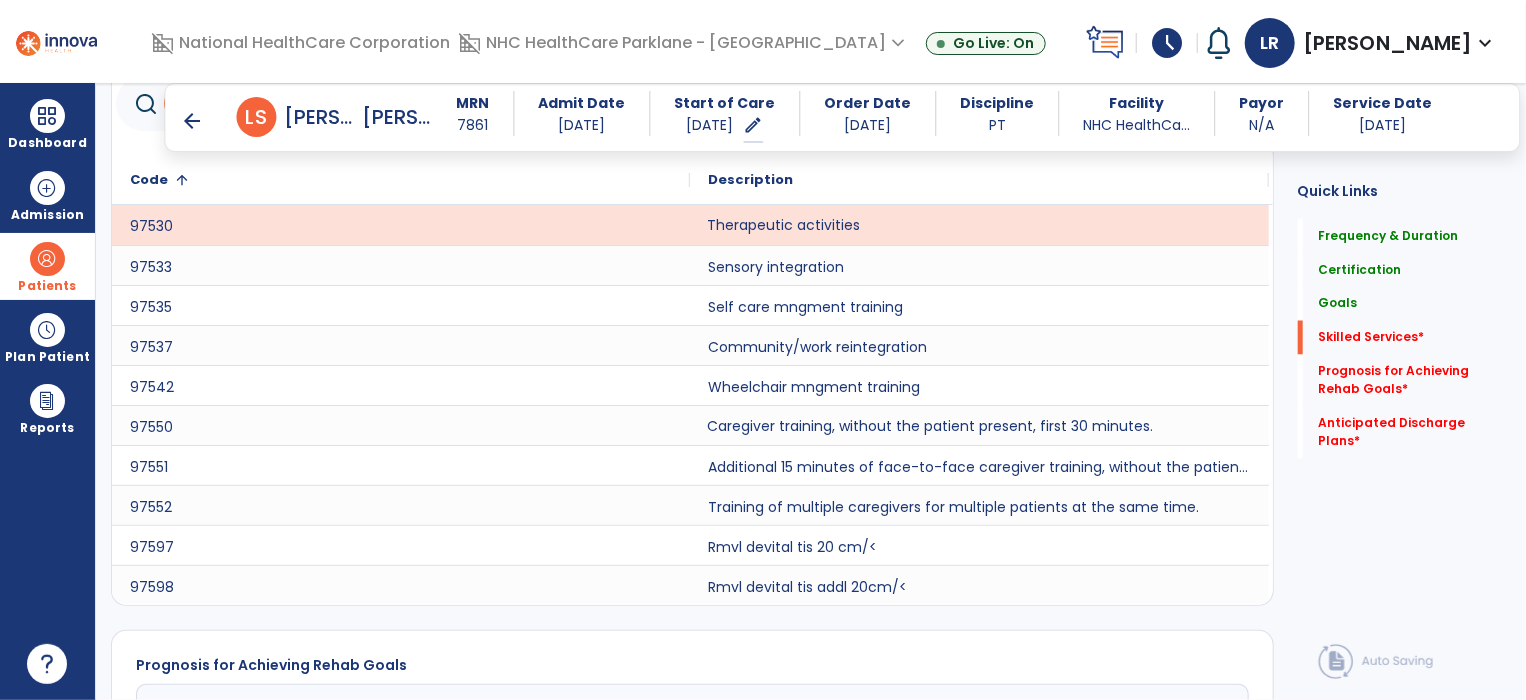 click on "Caregiver training, without the patient present, first 30 minutes." 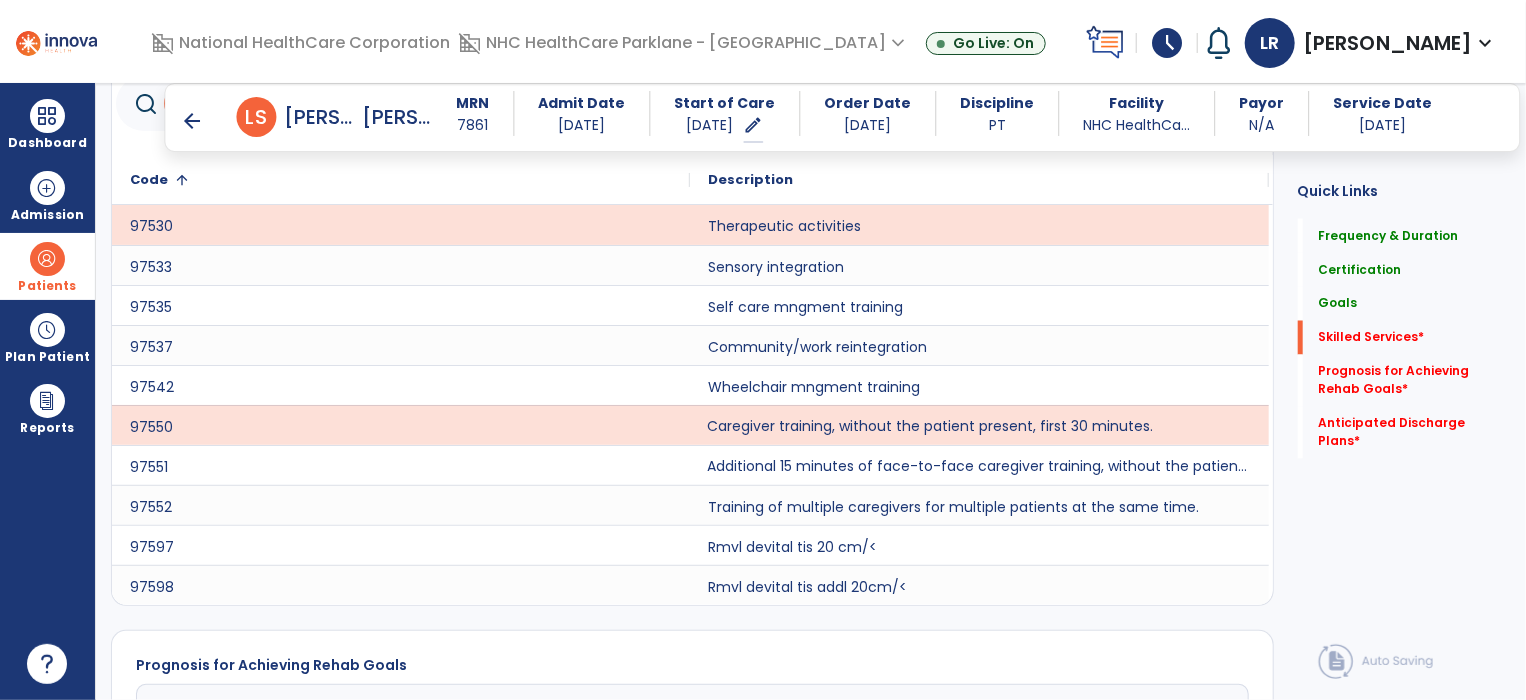 click on "Additional 15 minutes of face-to-face caregiver training, without the patient present, after 97550 is billed." 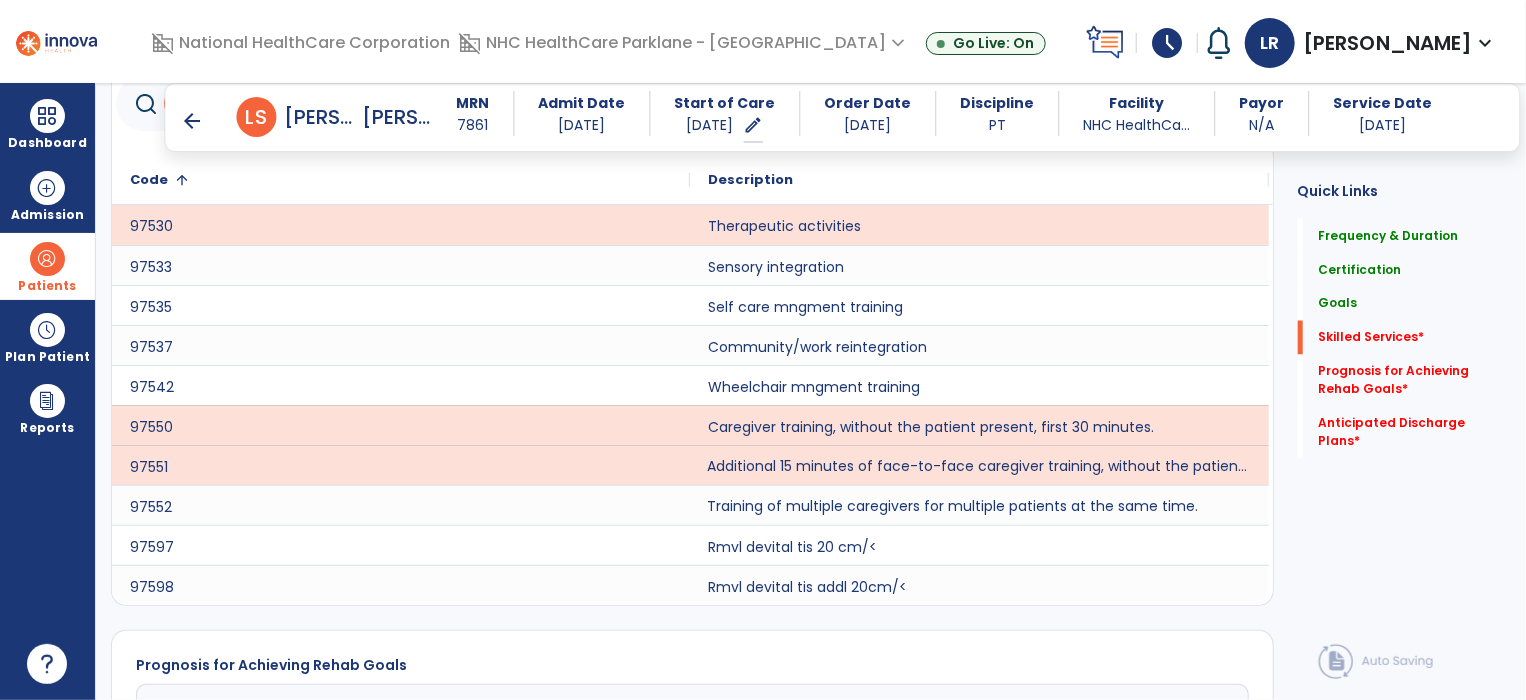 click on "Training of multiple caregivers for multiple patients at the same time." 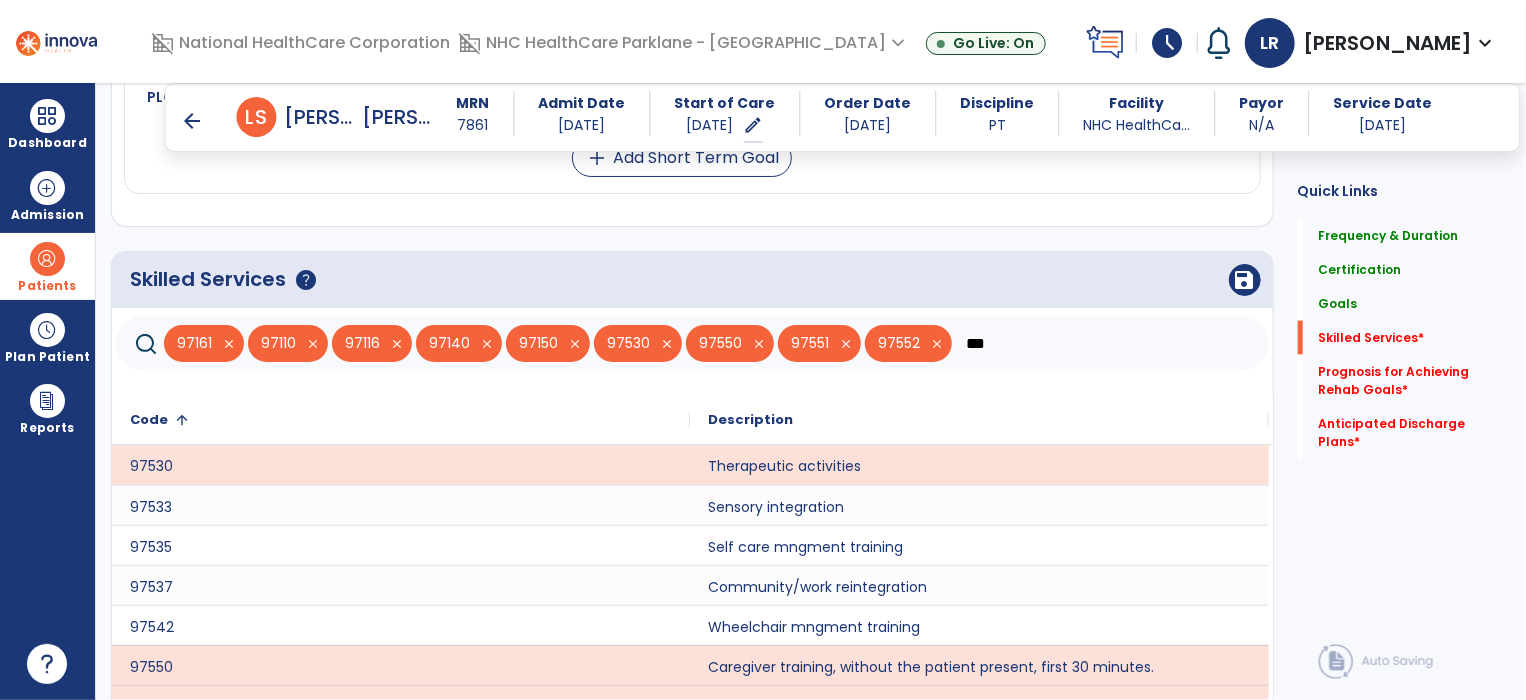 scroll, scrollTop: 1459, scrollLeft: 0, axis: vertical 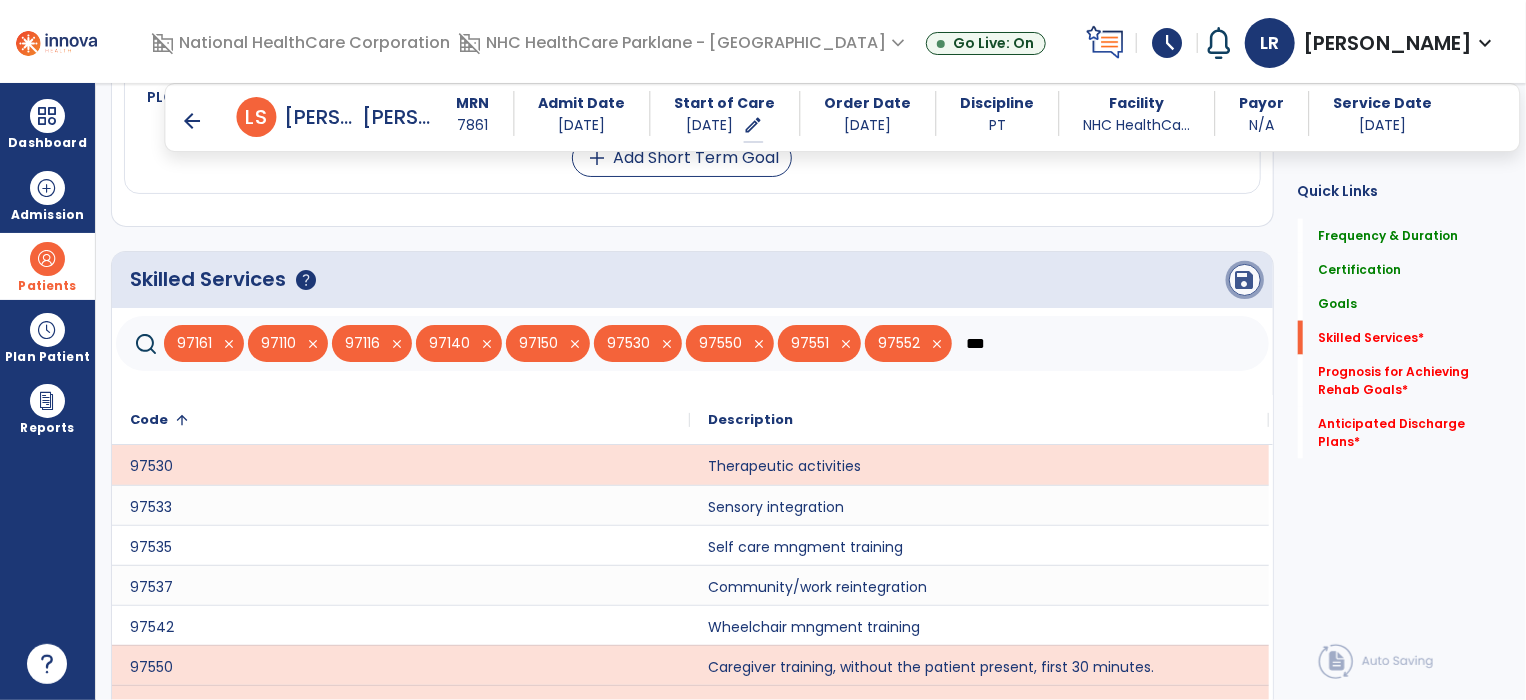 click on "save" 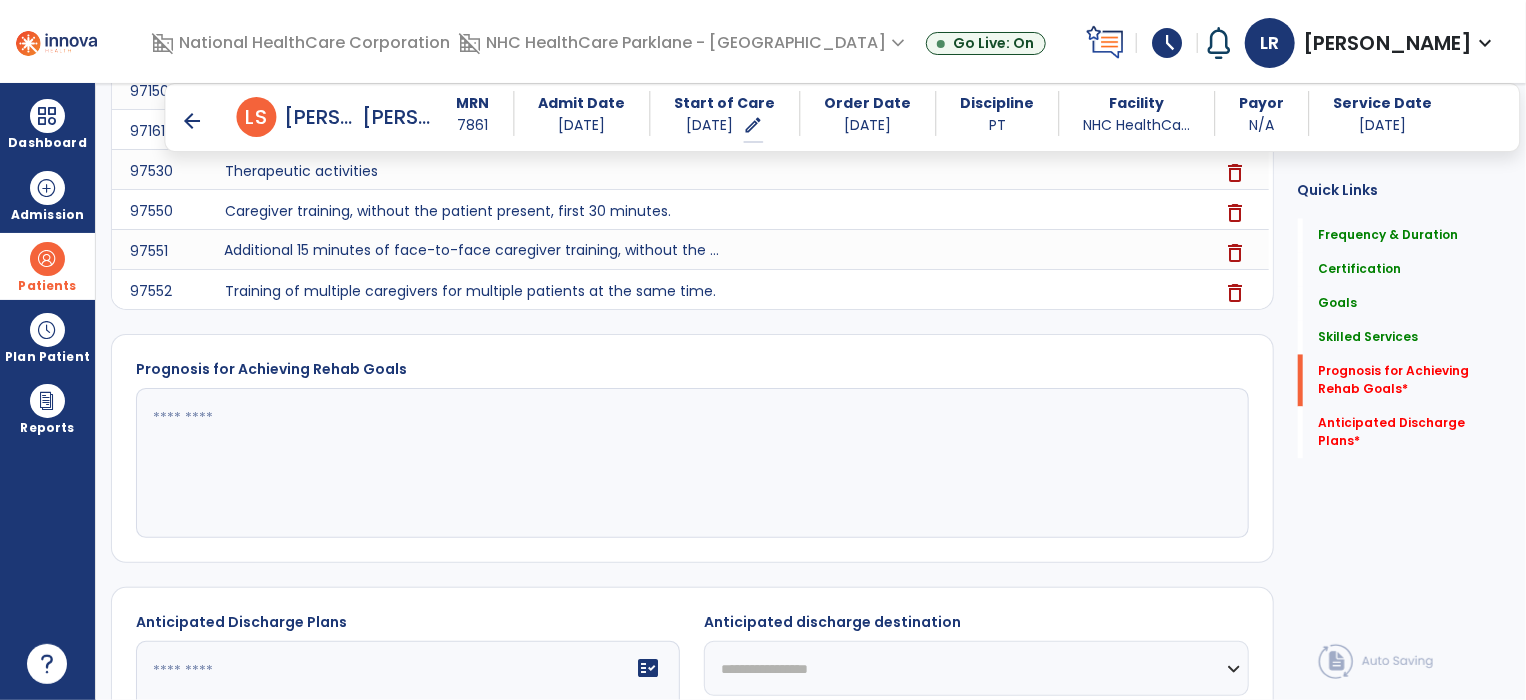 scroll, scrollTop: 1867, scrollLeft: 0, axis: vertical 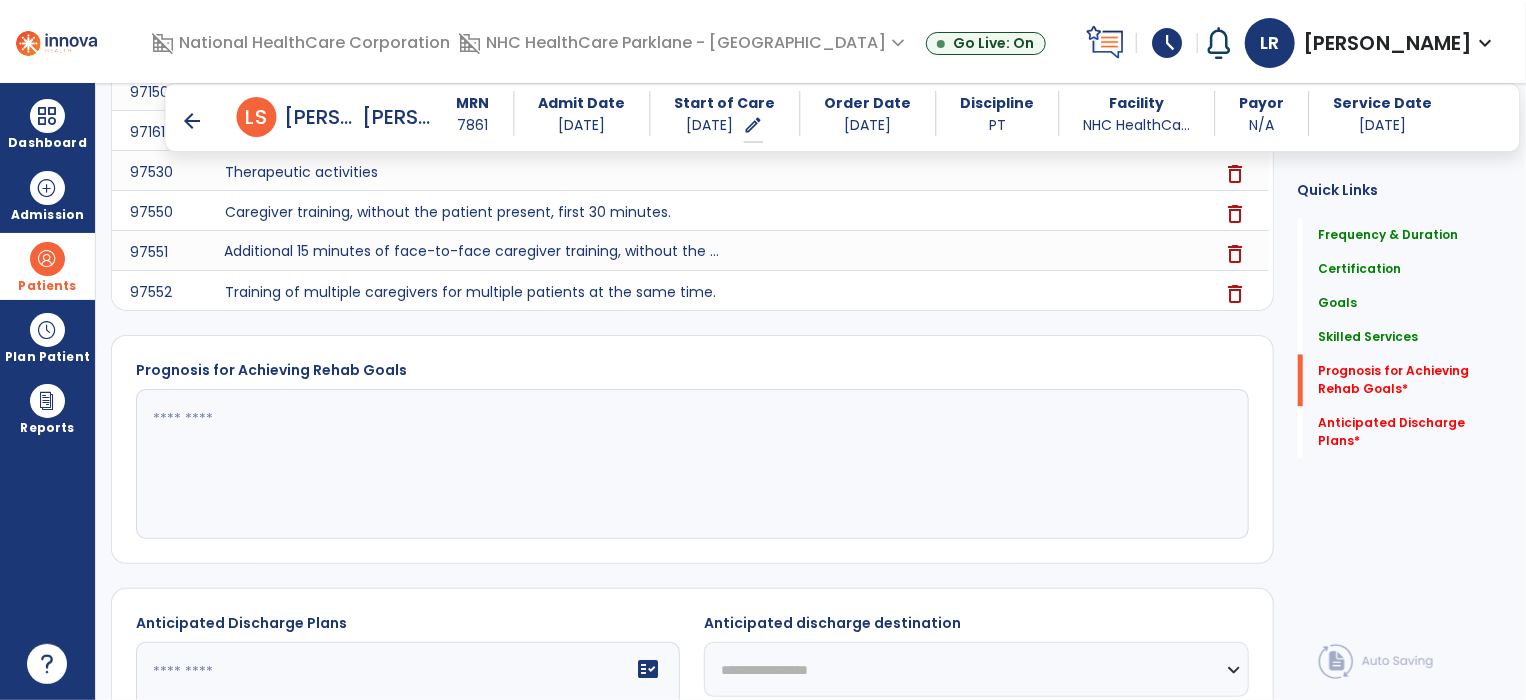 click 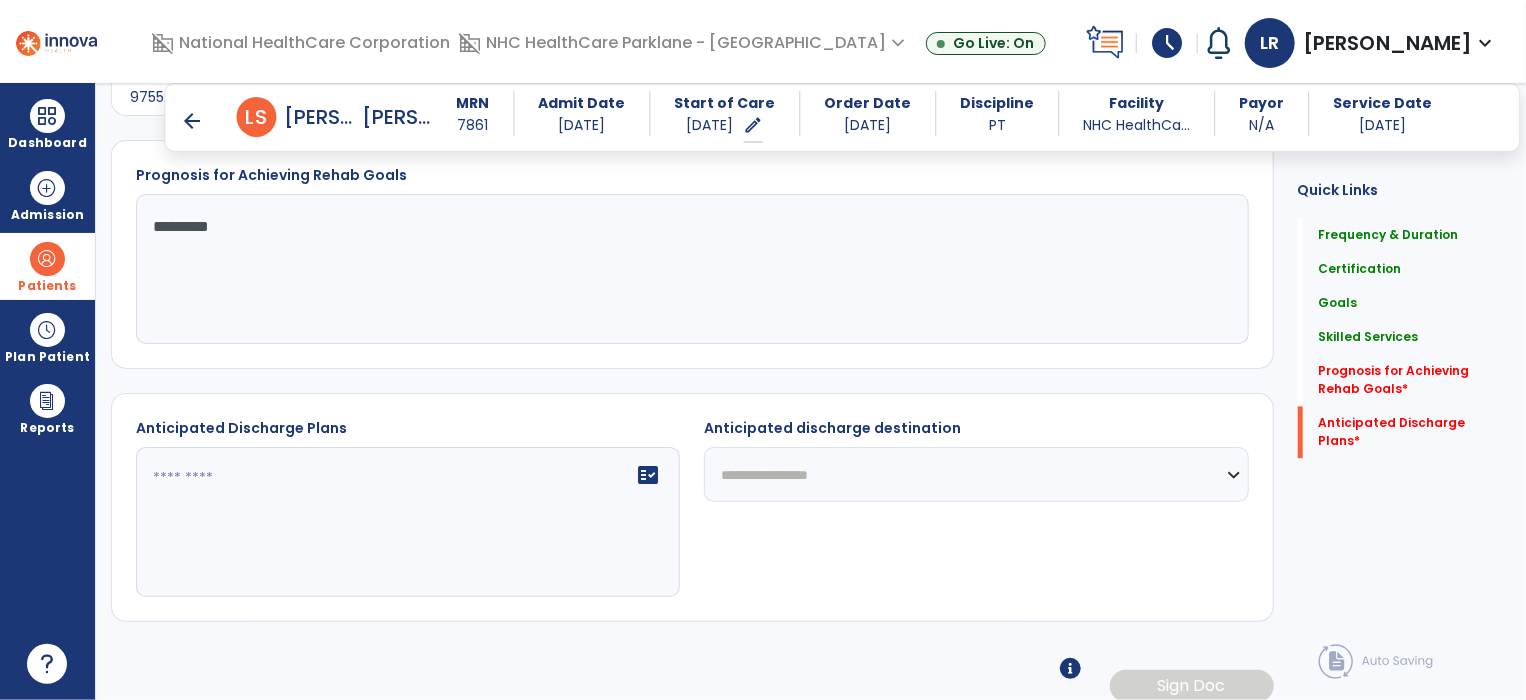 scroll, scrollTop: 2075, scrollLeft: 0, axis: vertical 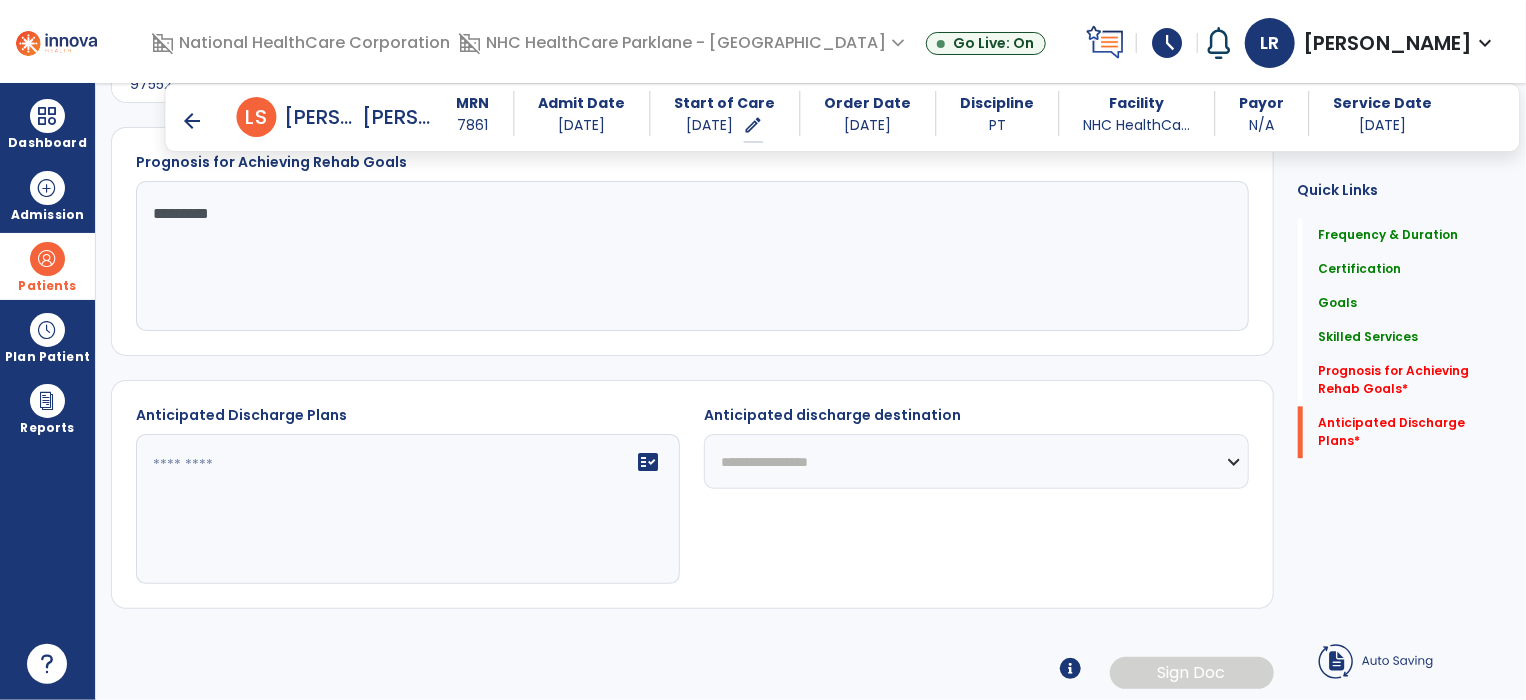 type on "*********" 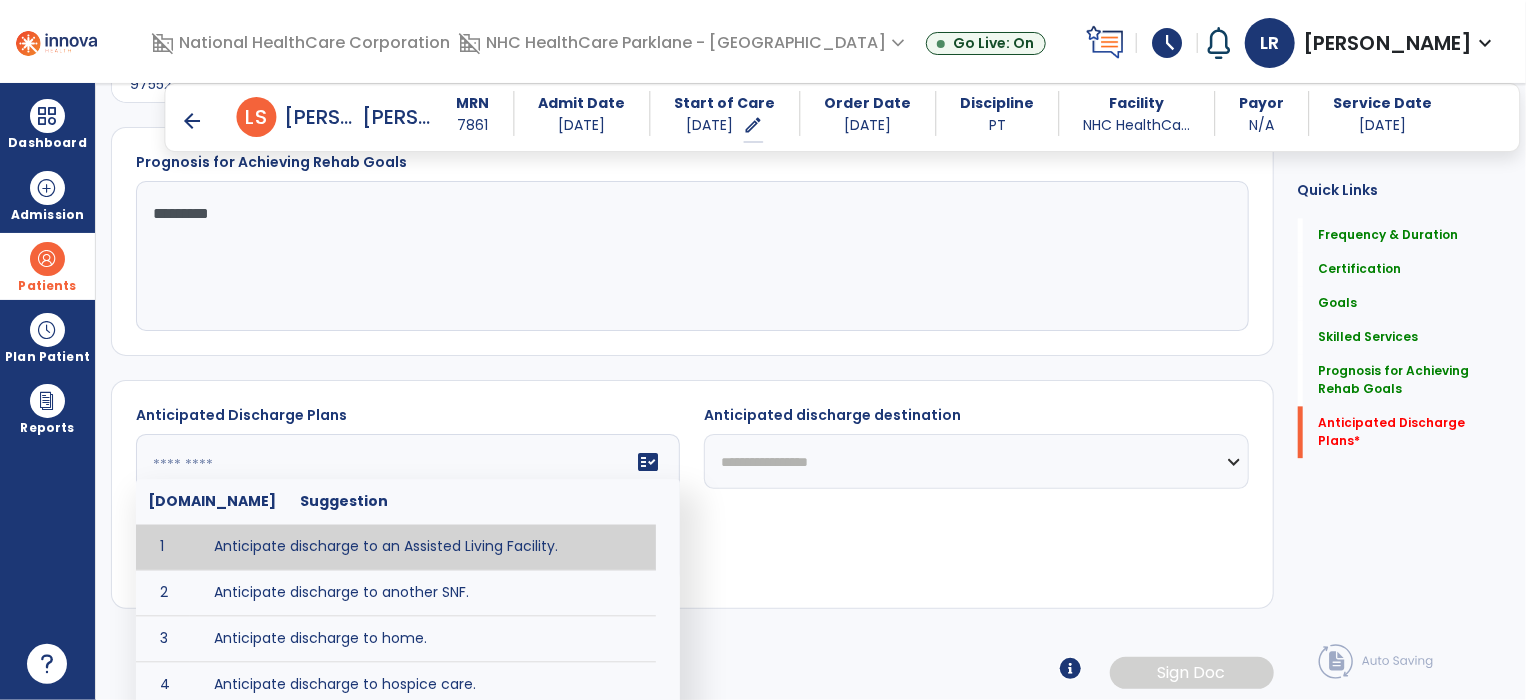 type on "**********" 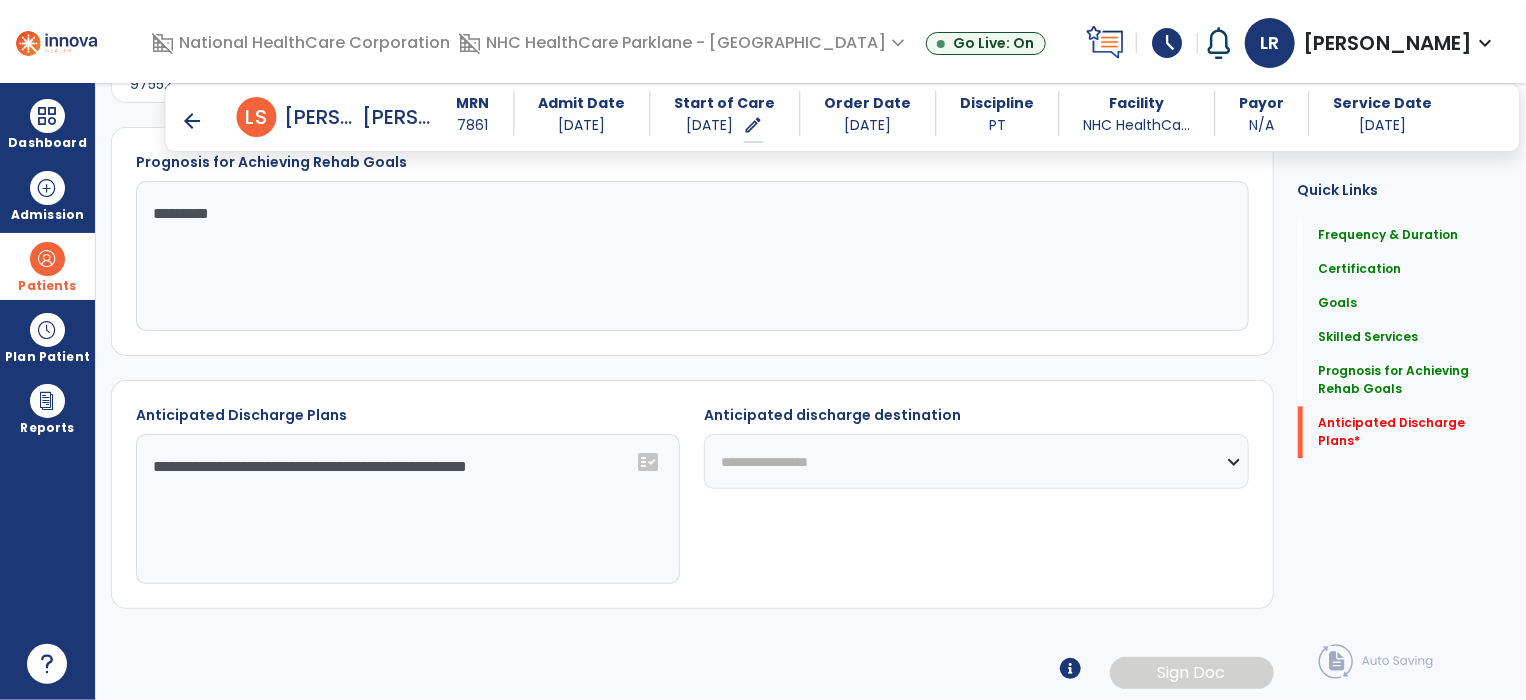 click on "**********" 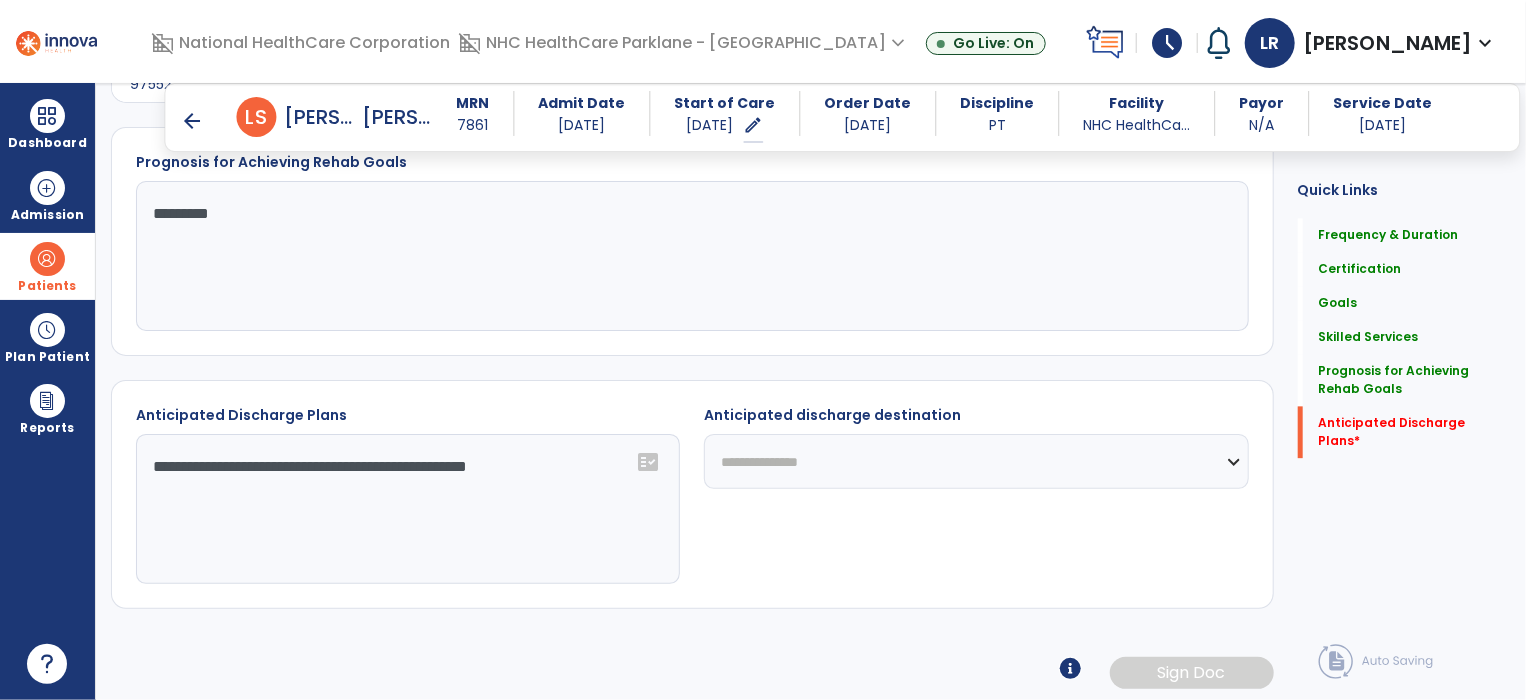 click on "**********" 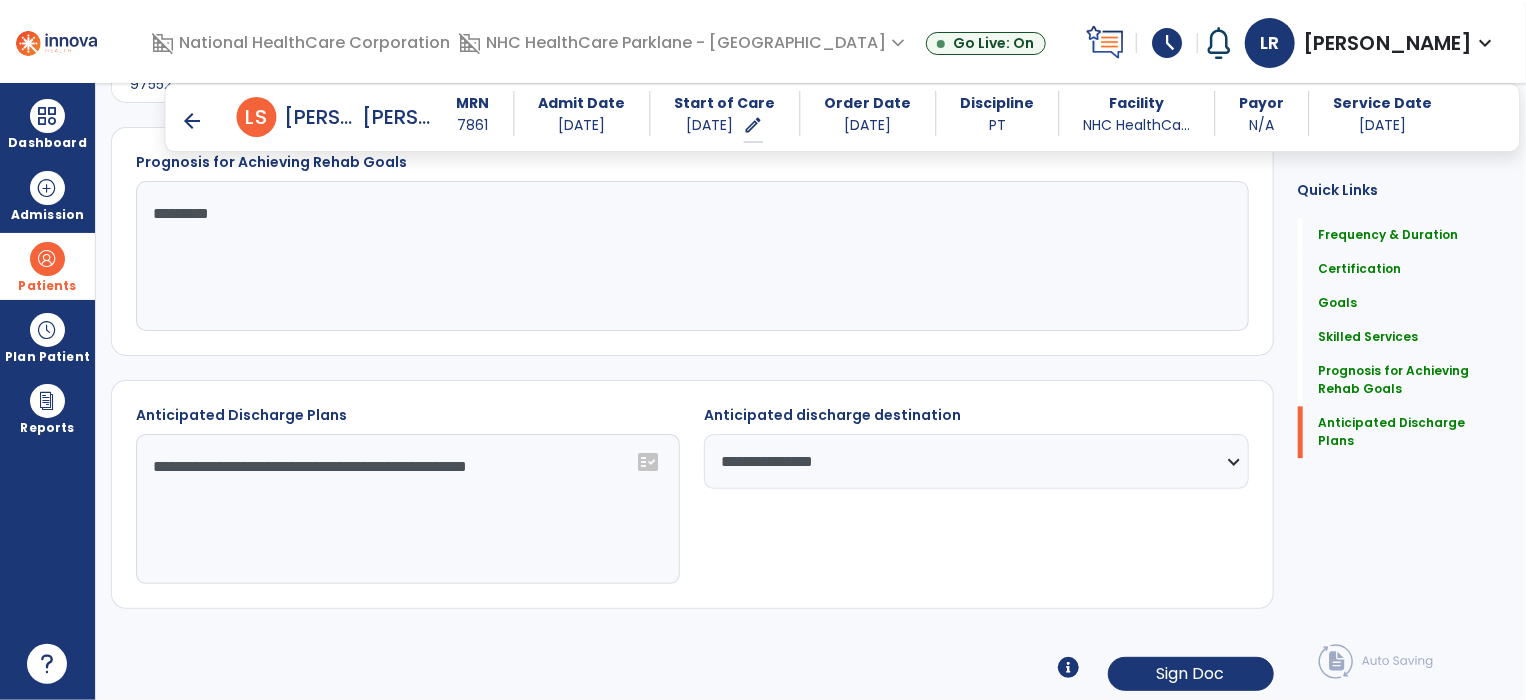 scroll, scrollTop: 2076, scrollLeft: 0, axis: vertical 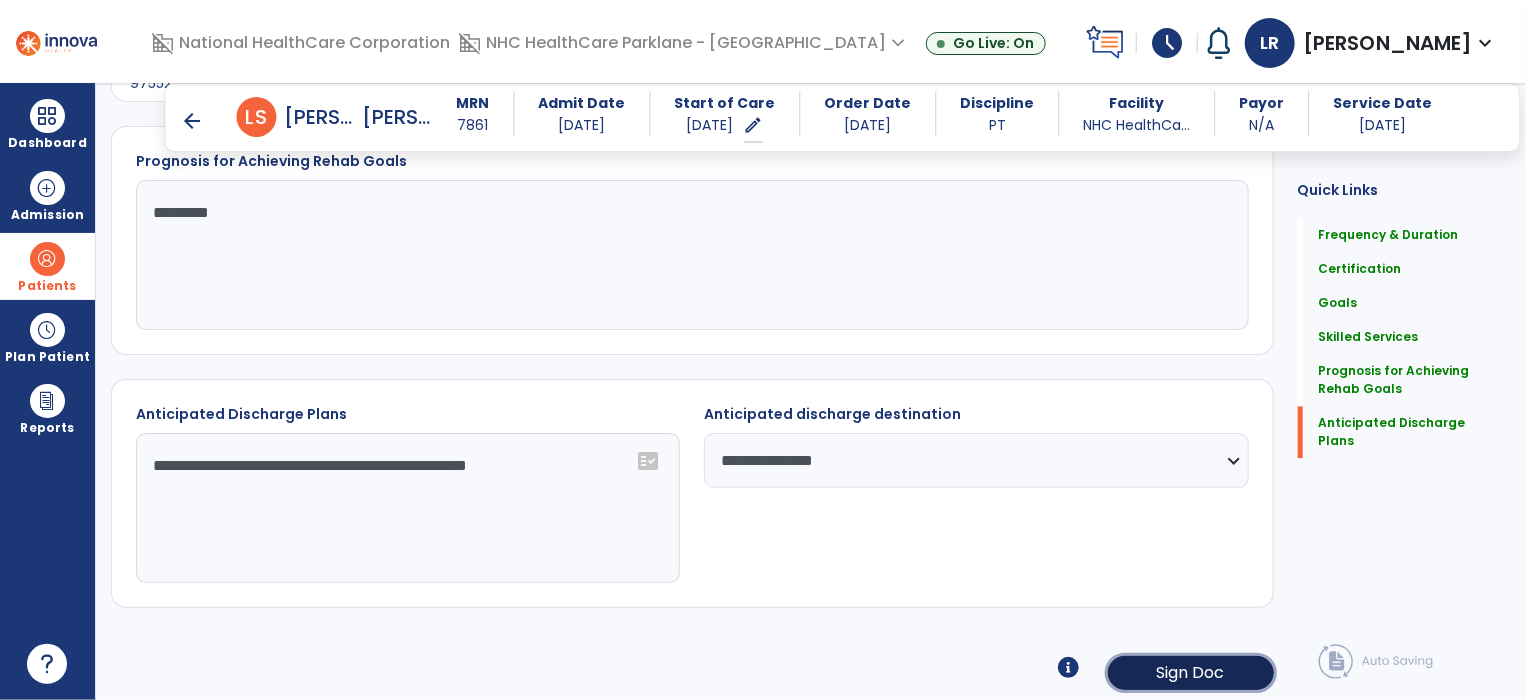 click on "Sign Doc" 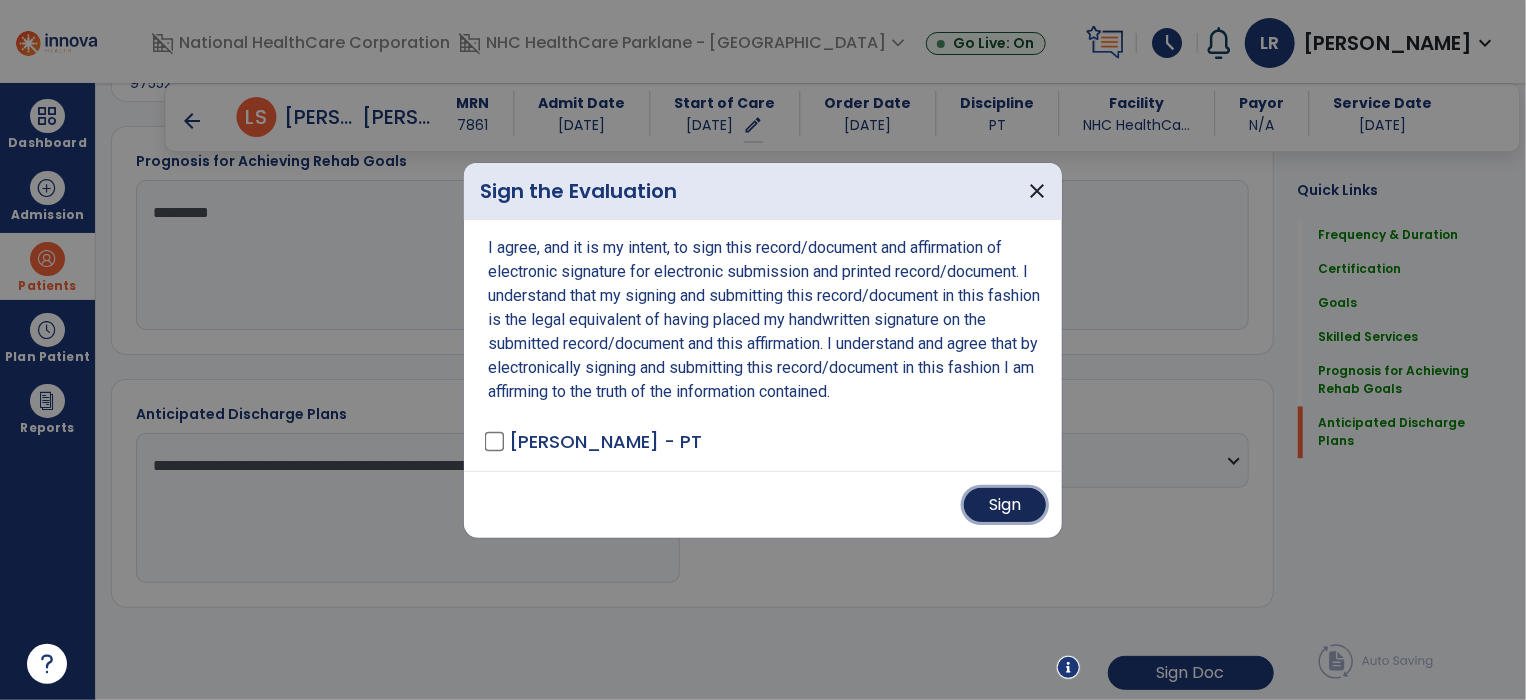 click on "Sign" at bounding box center [1005, 505] 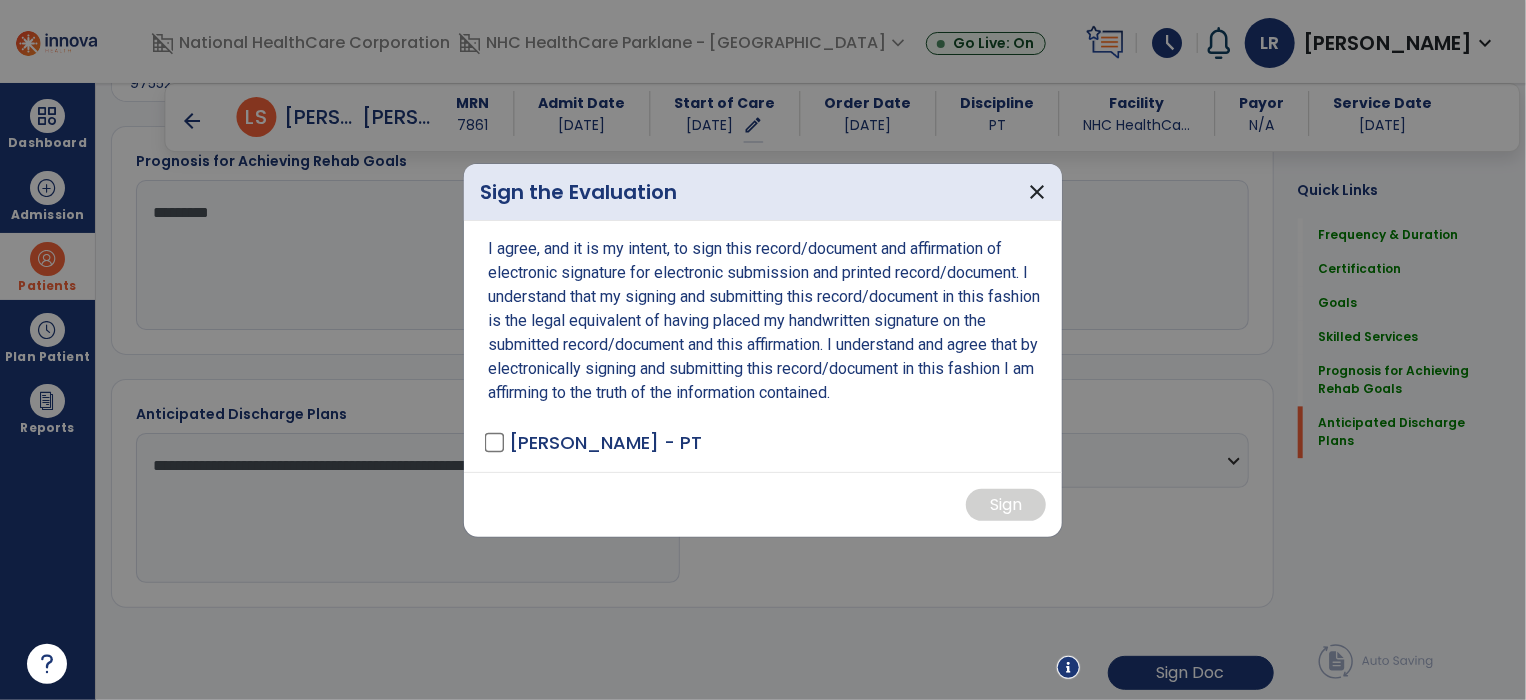 scroll, scrollTop: 2075, scrollLeft: 0, axis: vertical 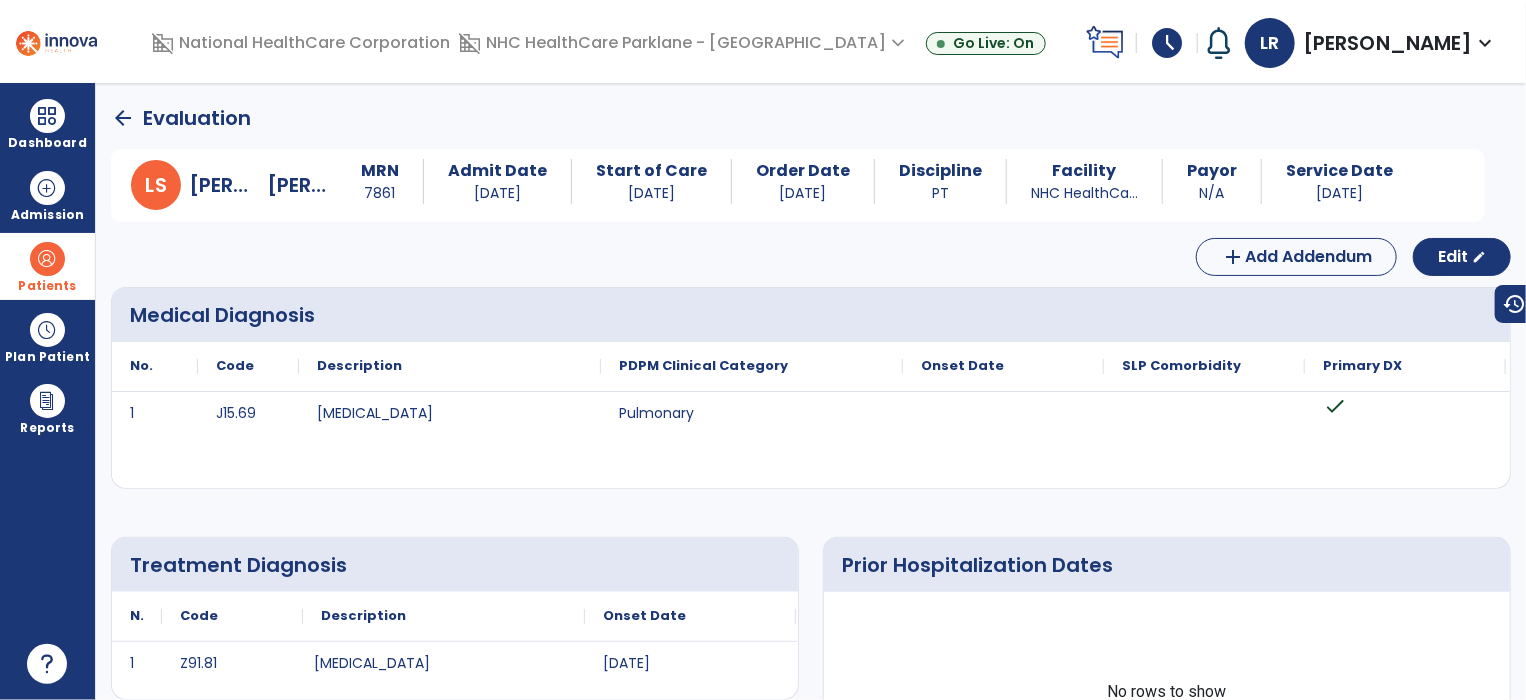 click at bounding box center [47, 259] 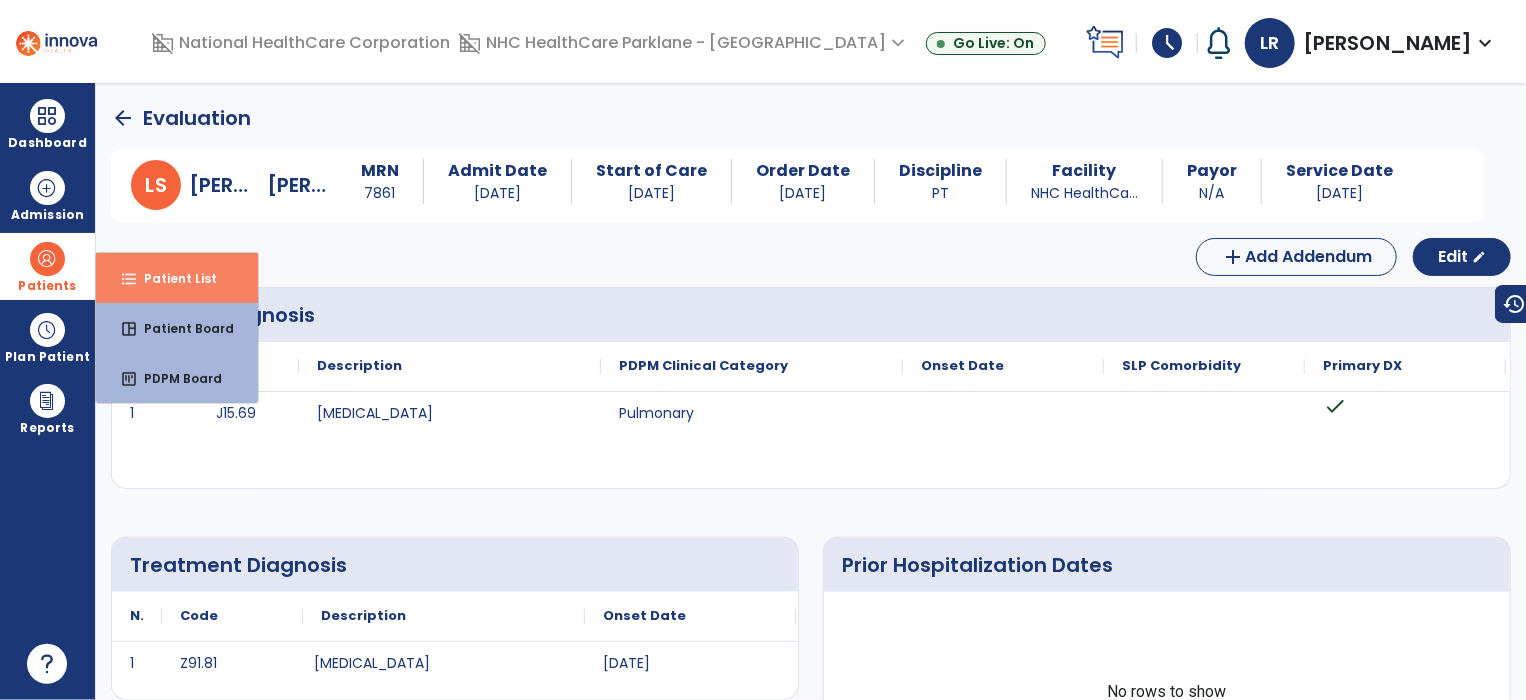 click on "Patient List" at bounding box center [172, 278] 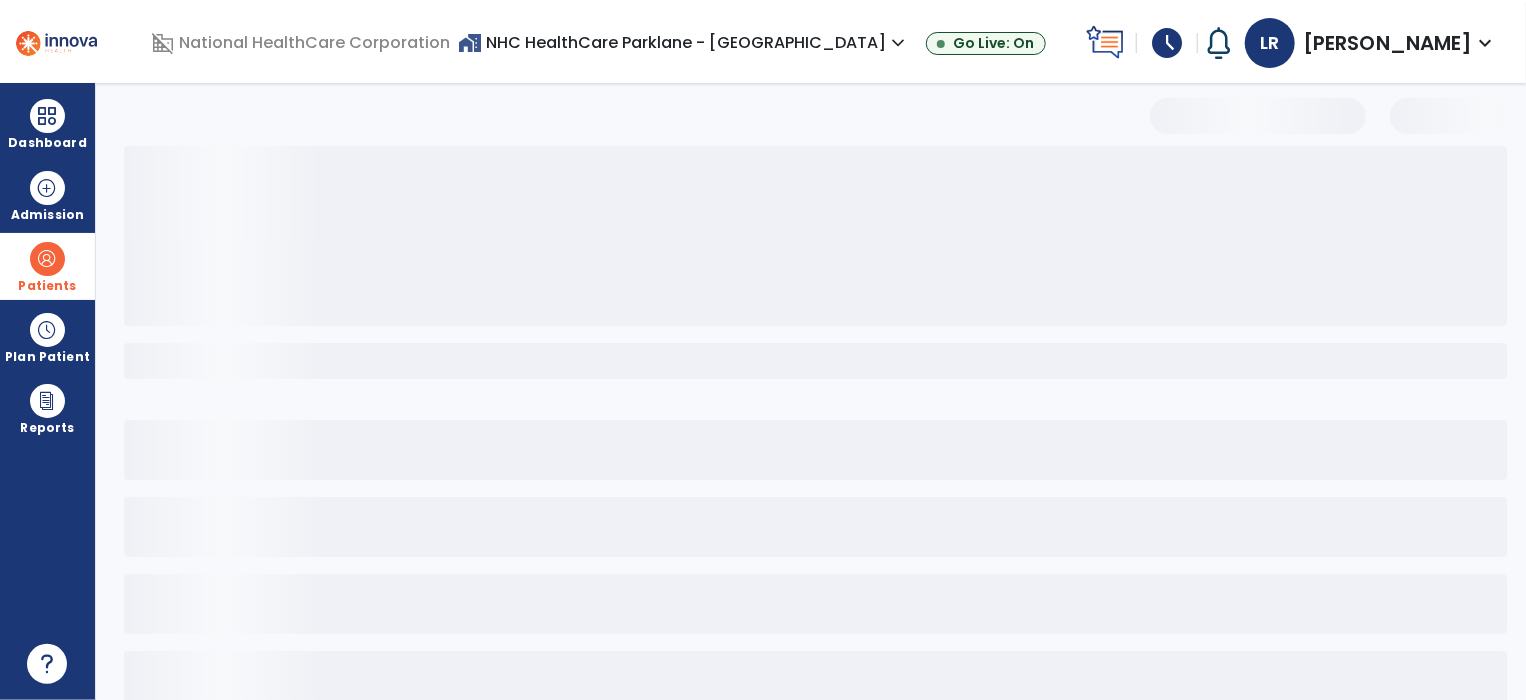select on "***" 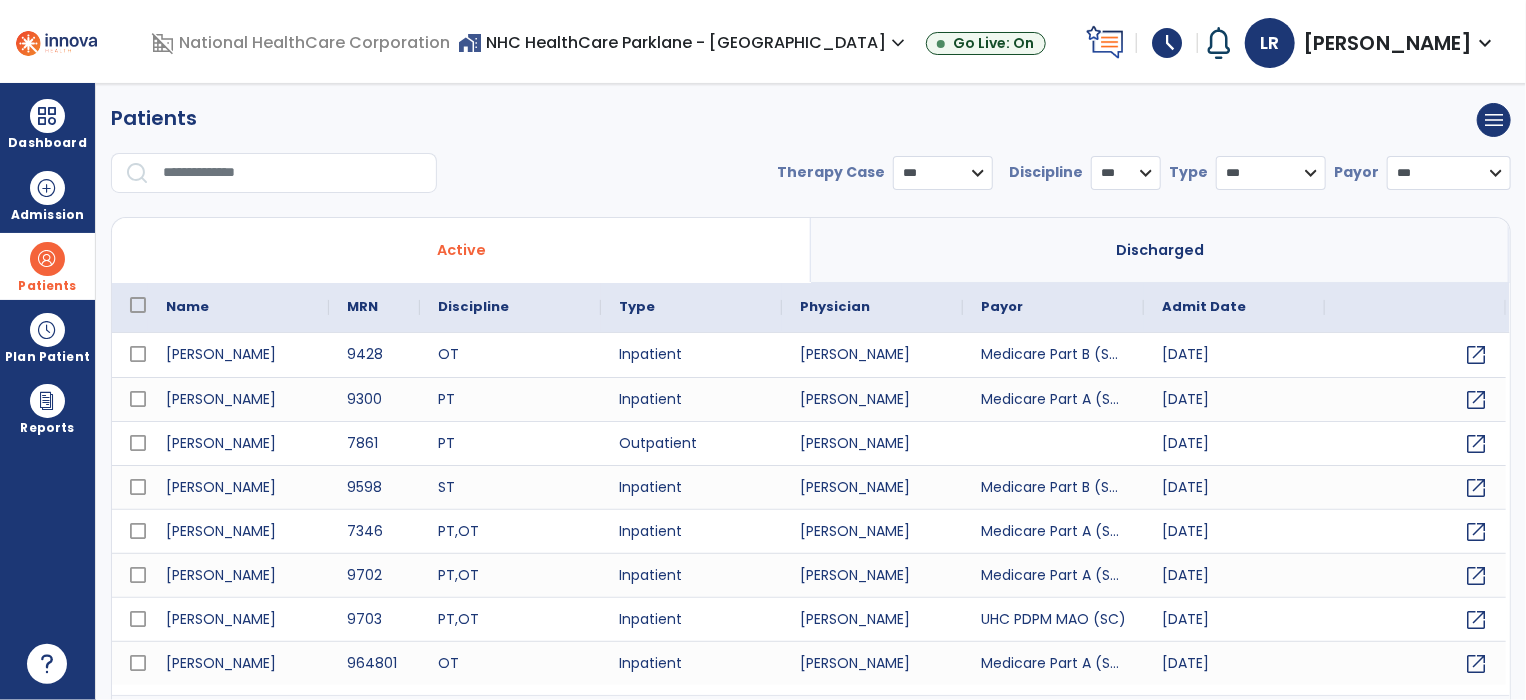 click at bounding box center (293, 173) 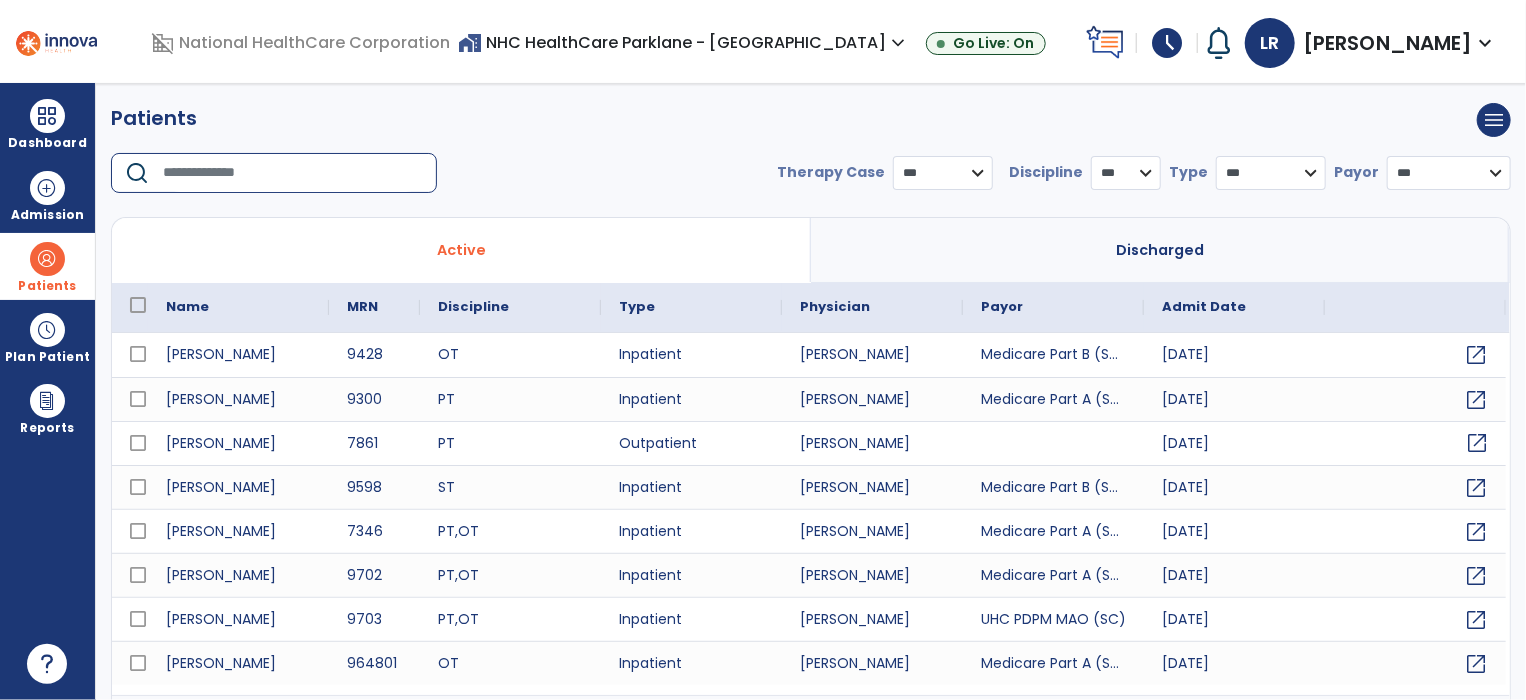 click on "open_in_new" at bounding box center [1477, 443] 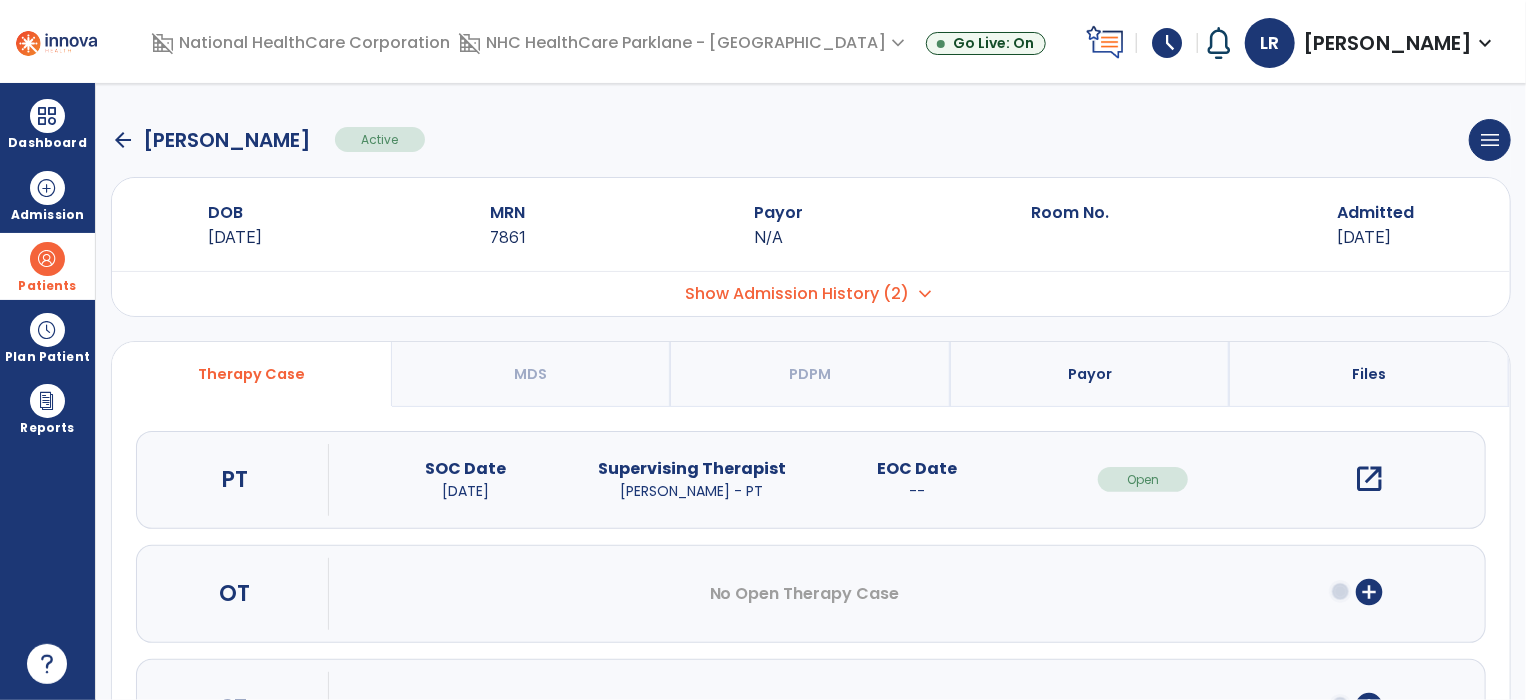 click on "open_in_new" at bounding box center (1369, 479) 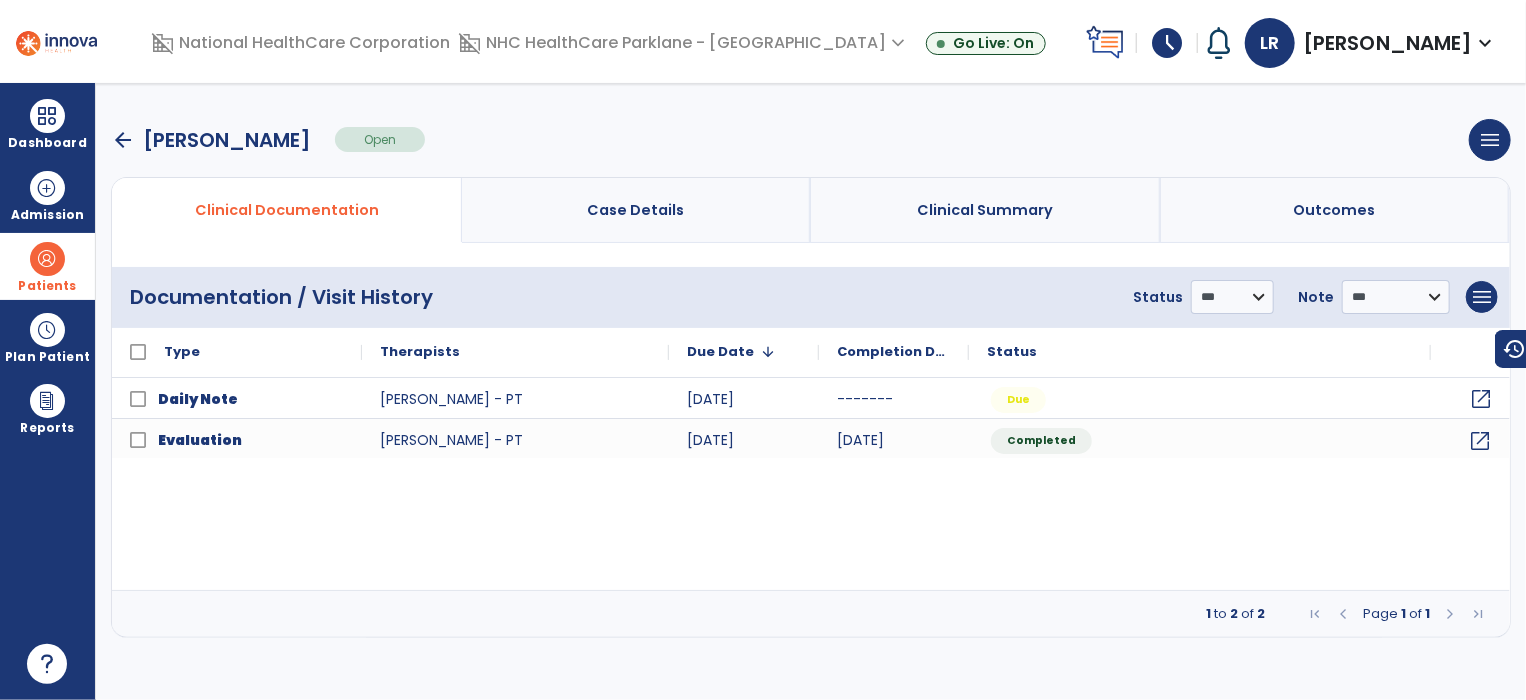 click on "open_in_new" 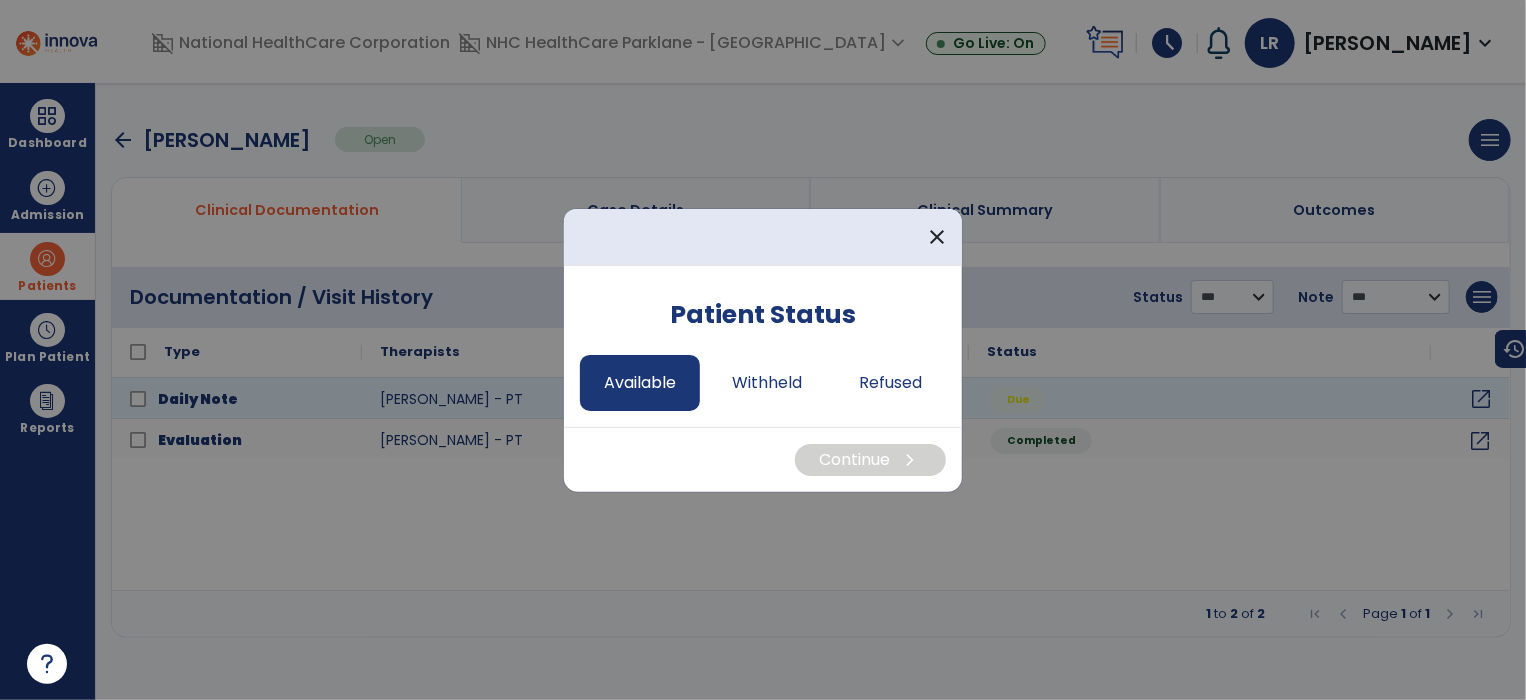 click on "Available" at bounding box center (640, 383) 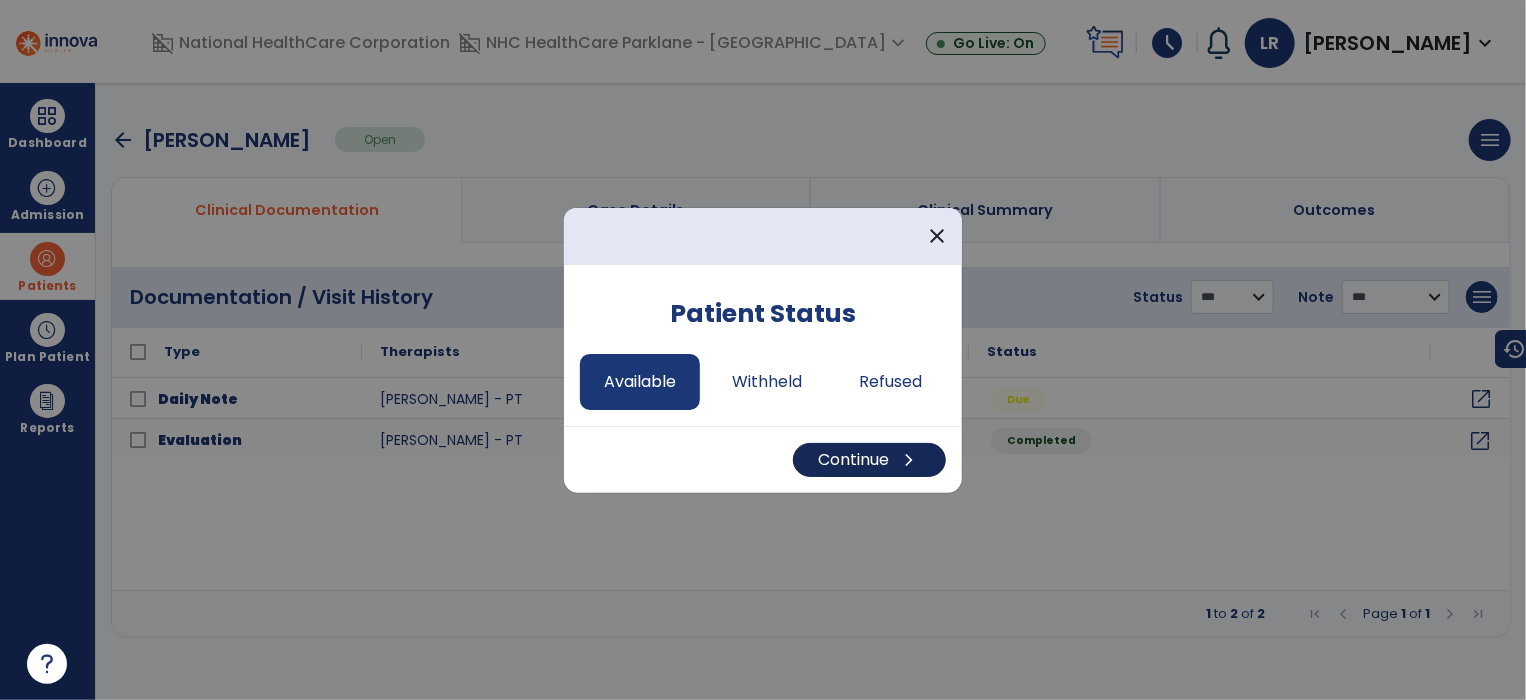 click on "Continue   chevron_right" at bounding box center (869, 460) 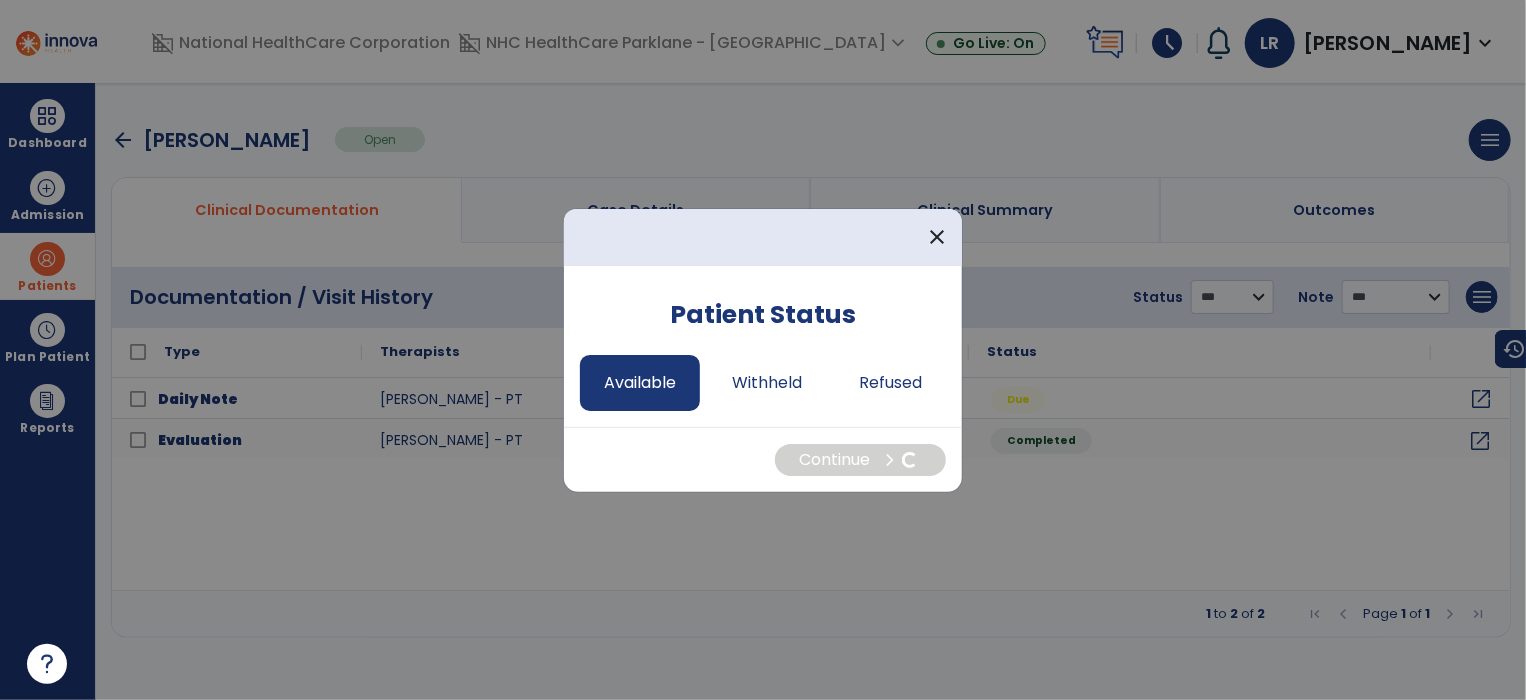 select on "*" 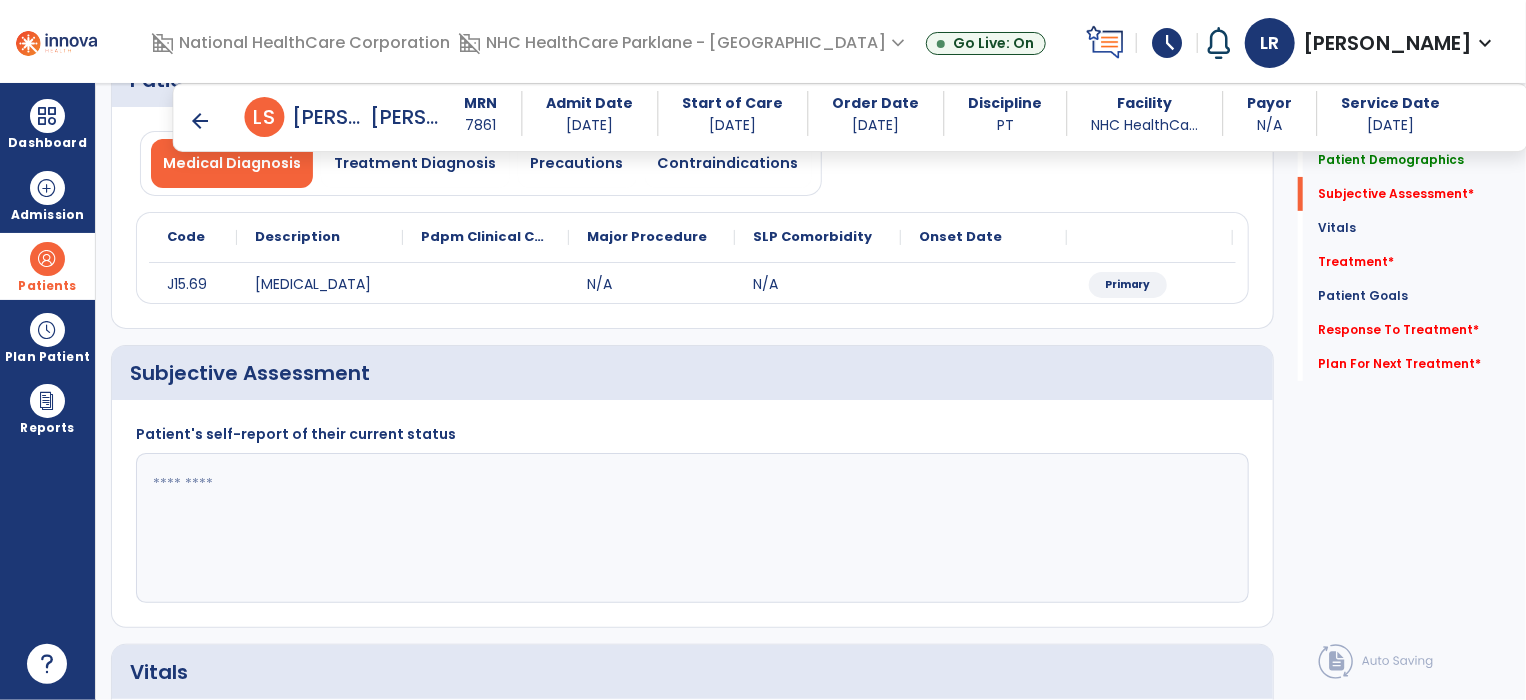 scroll, scrollTop: 252, scrollLeft: 0, axis: vertical 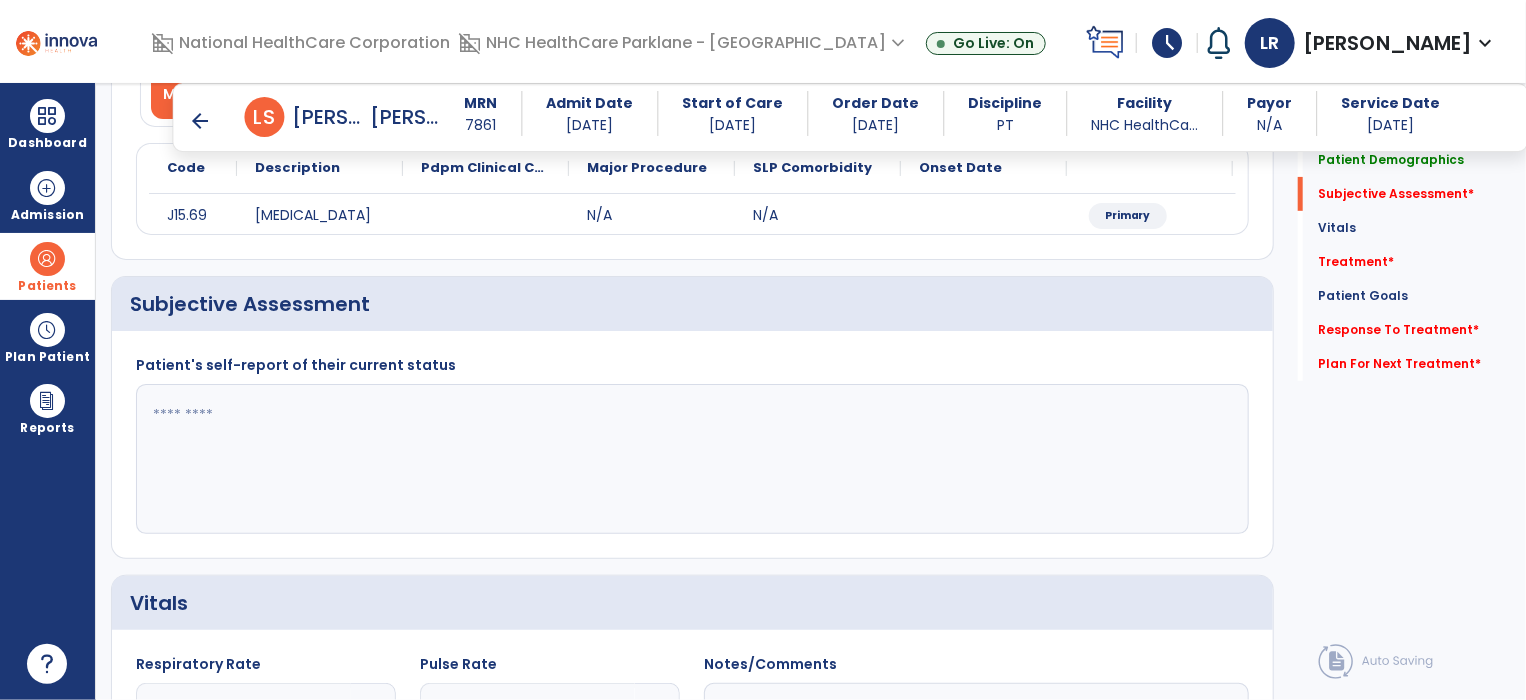 click 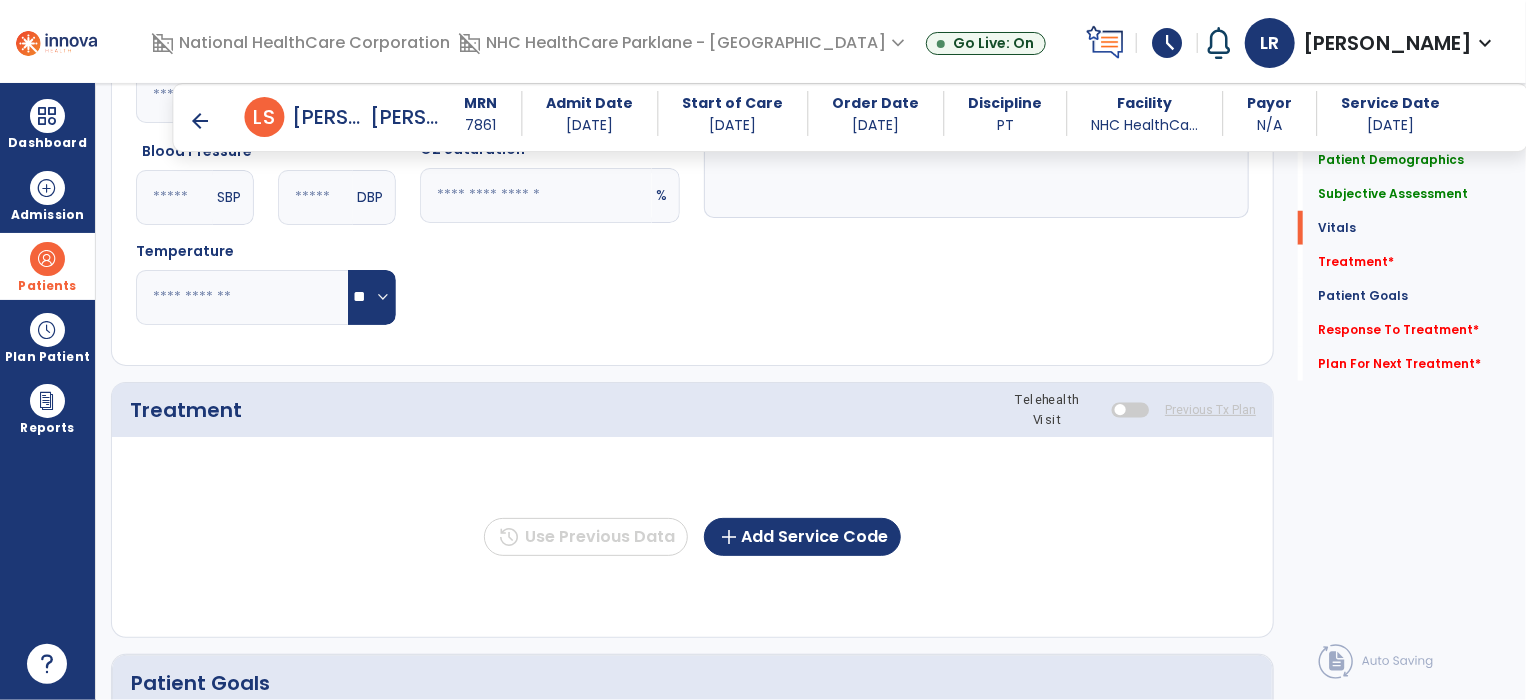 scroll, scrollTop: 868, scrollLeft: 0, axis: vertical 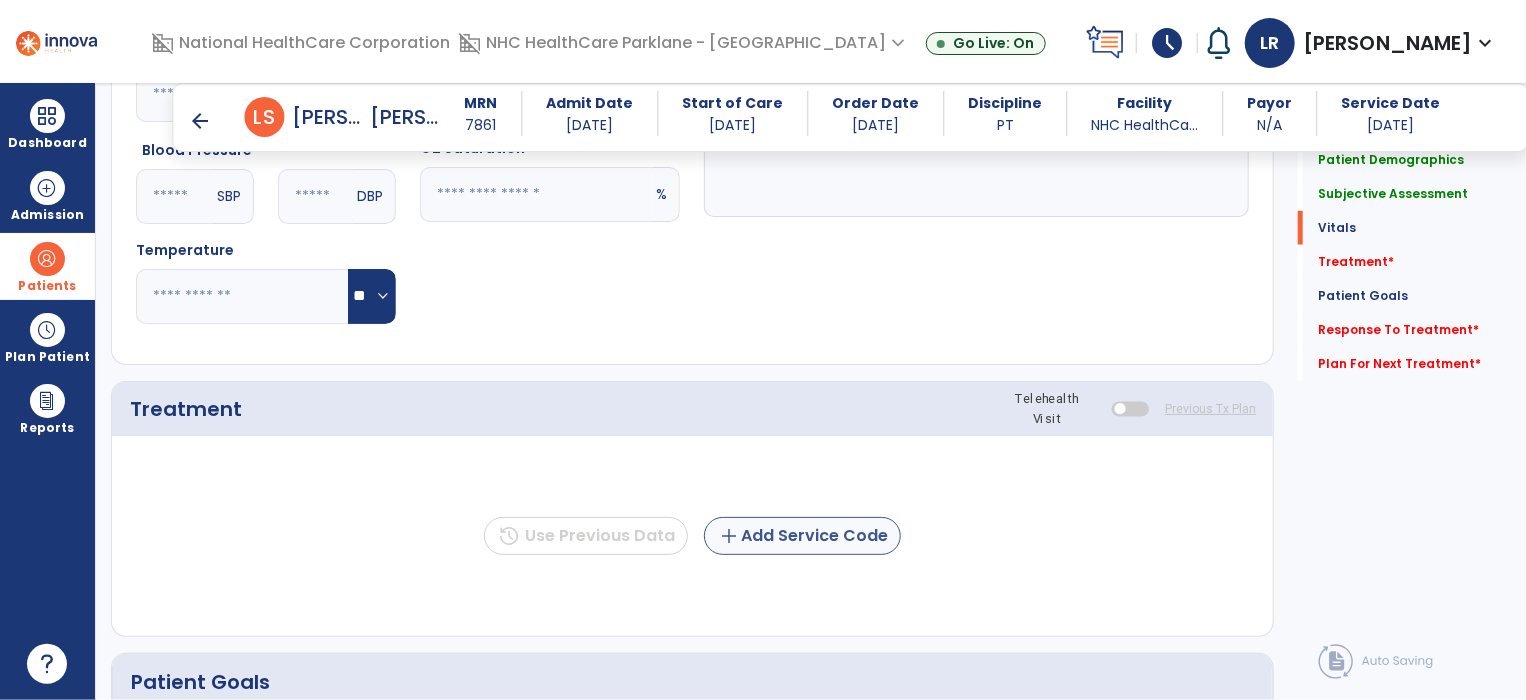 type on "**********" 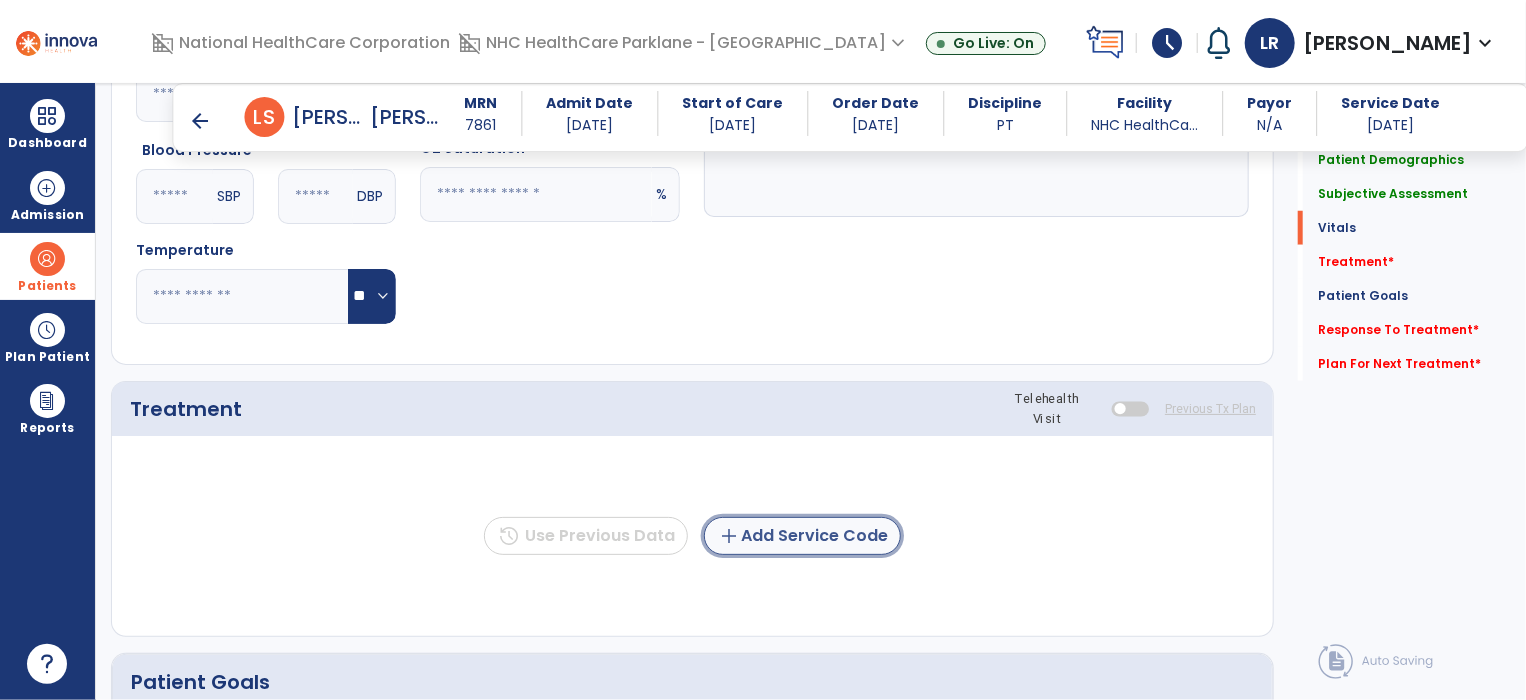 click on "add  Add Service Code" 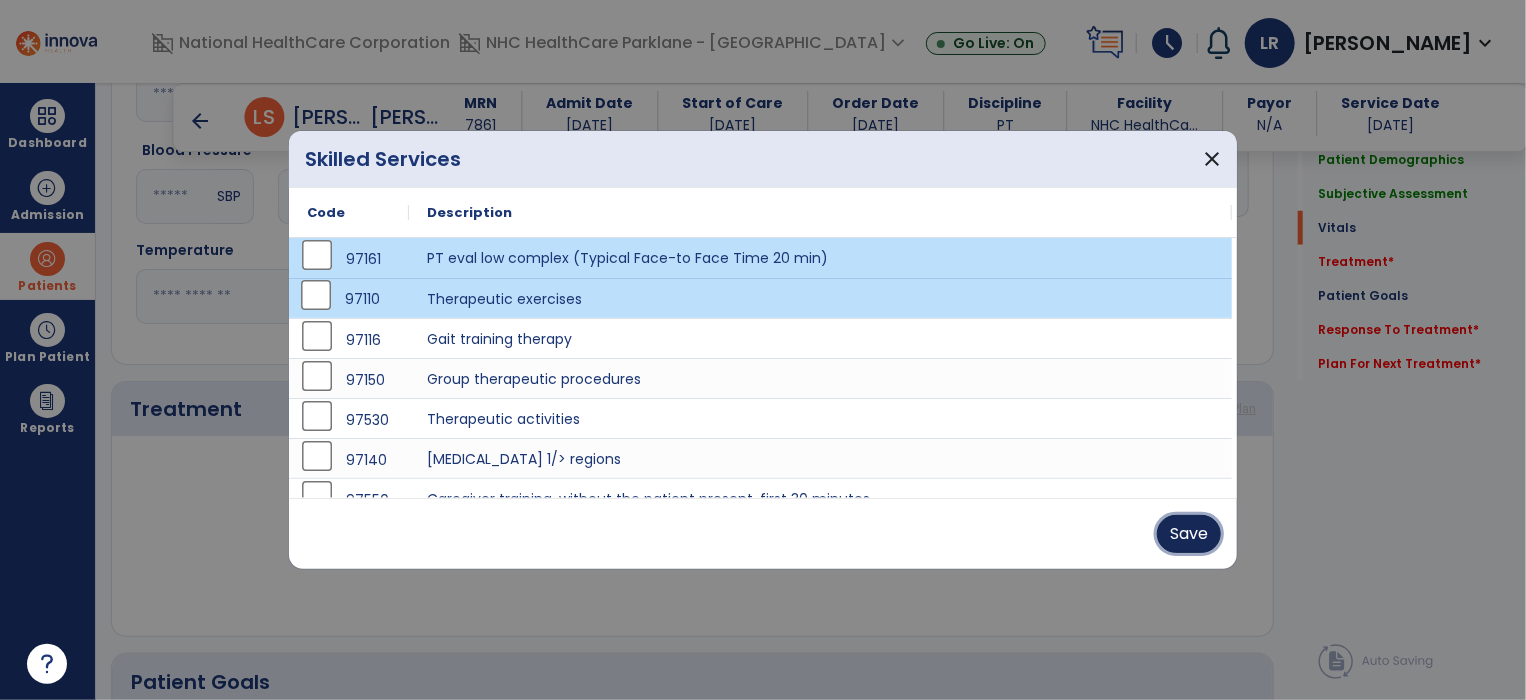 click on "Save" at bounding box center (1189, 534) 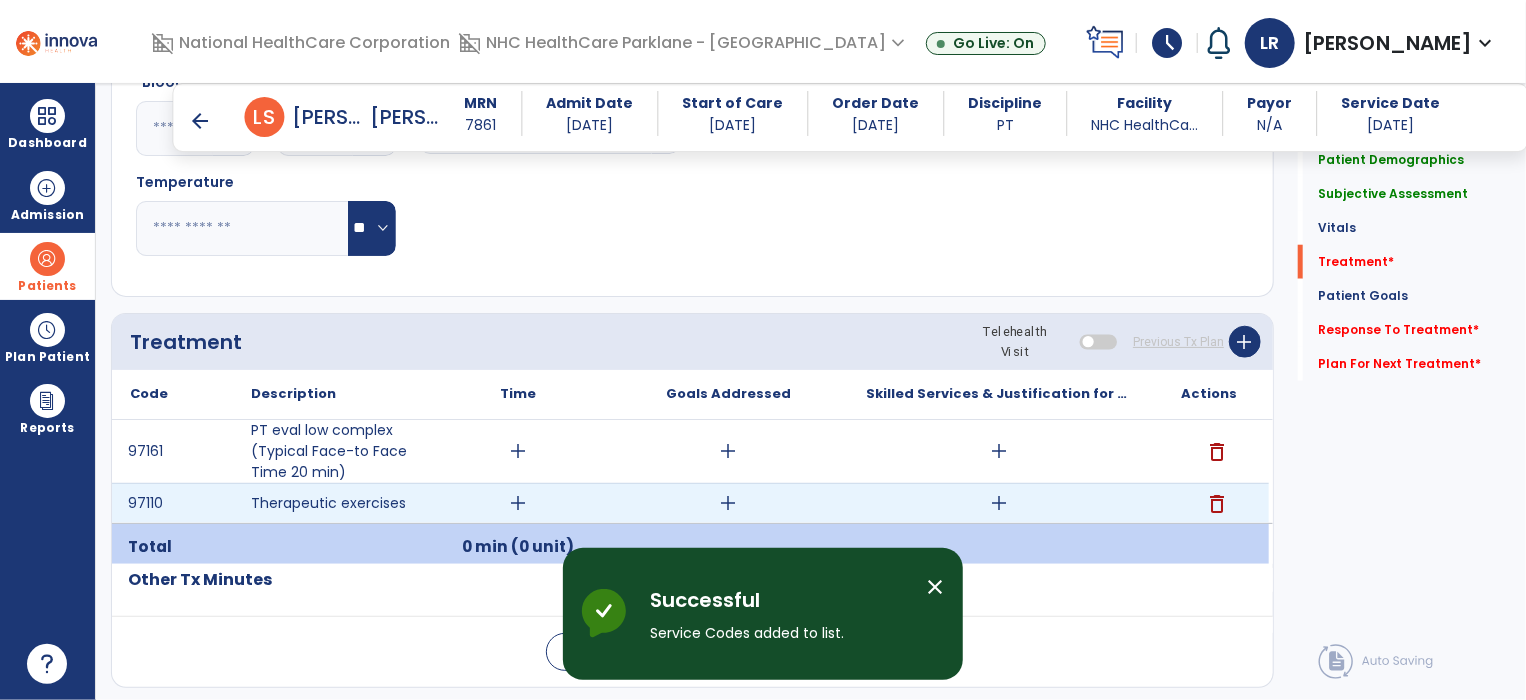 scroll, scrollTop: 936, scrollLeft: 0, axis: vertical 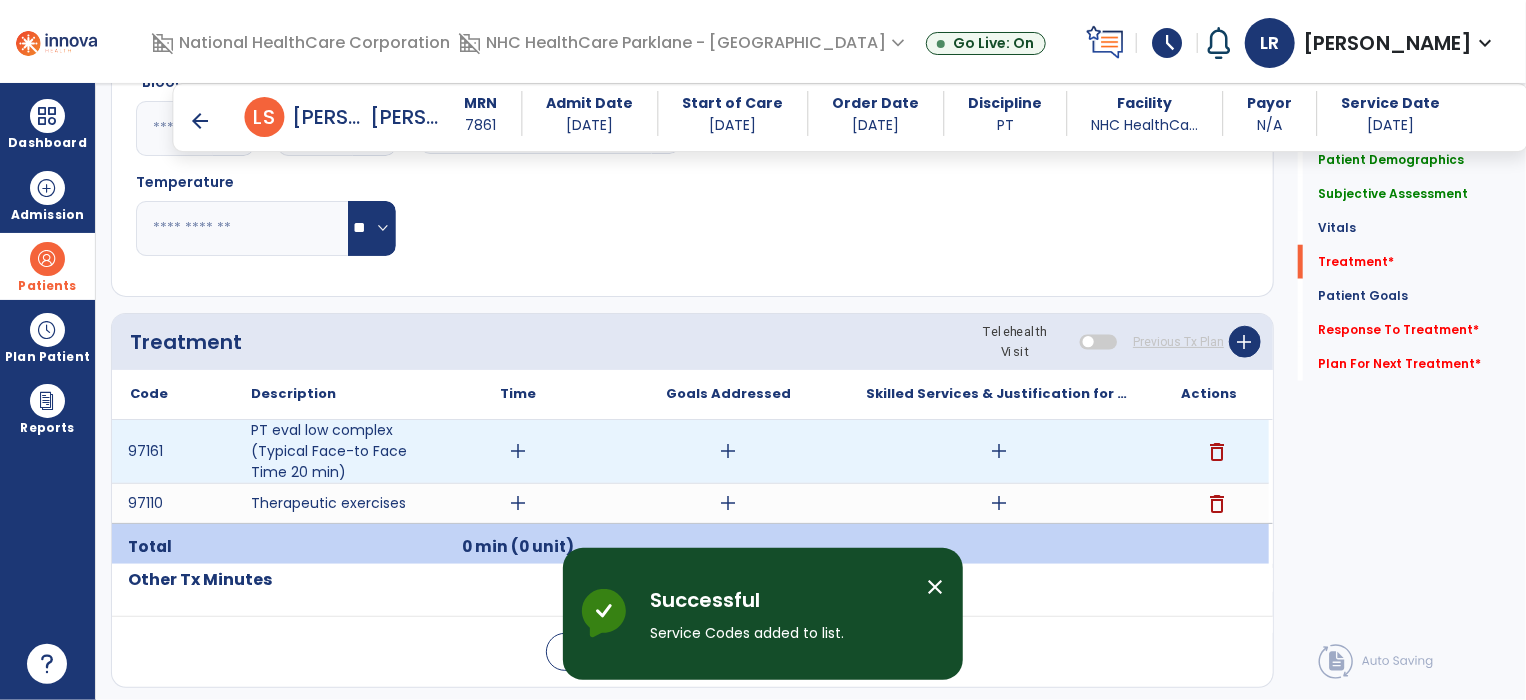 click on "add" at bounding box center [518, 451] 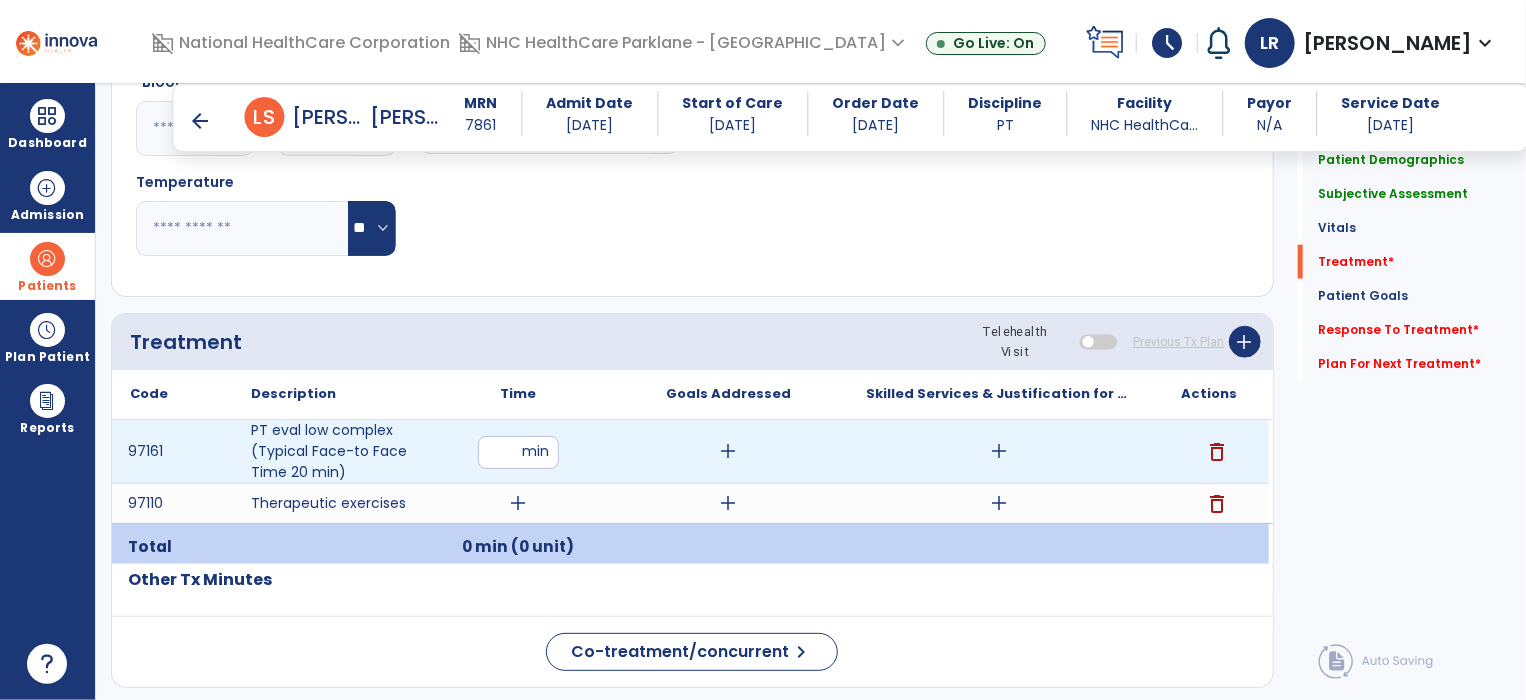 type on "**" 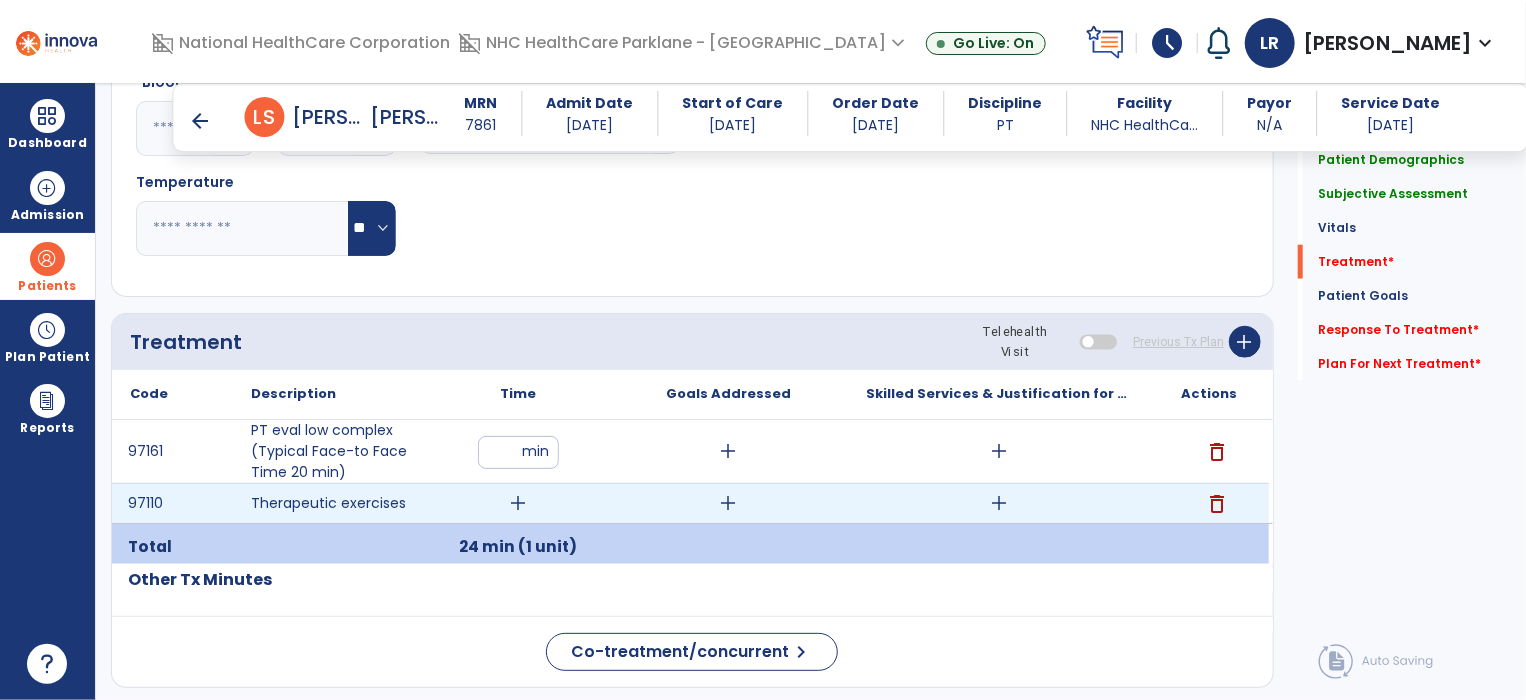 click on "add" at bounding box center (518, 503) 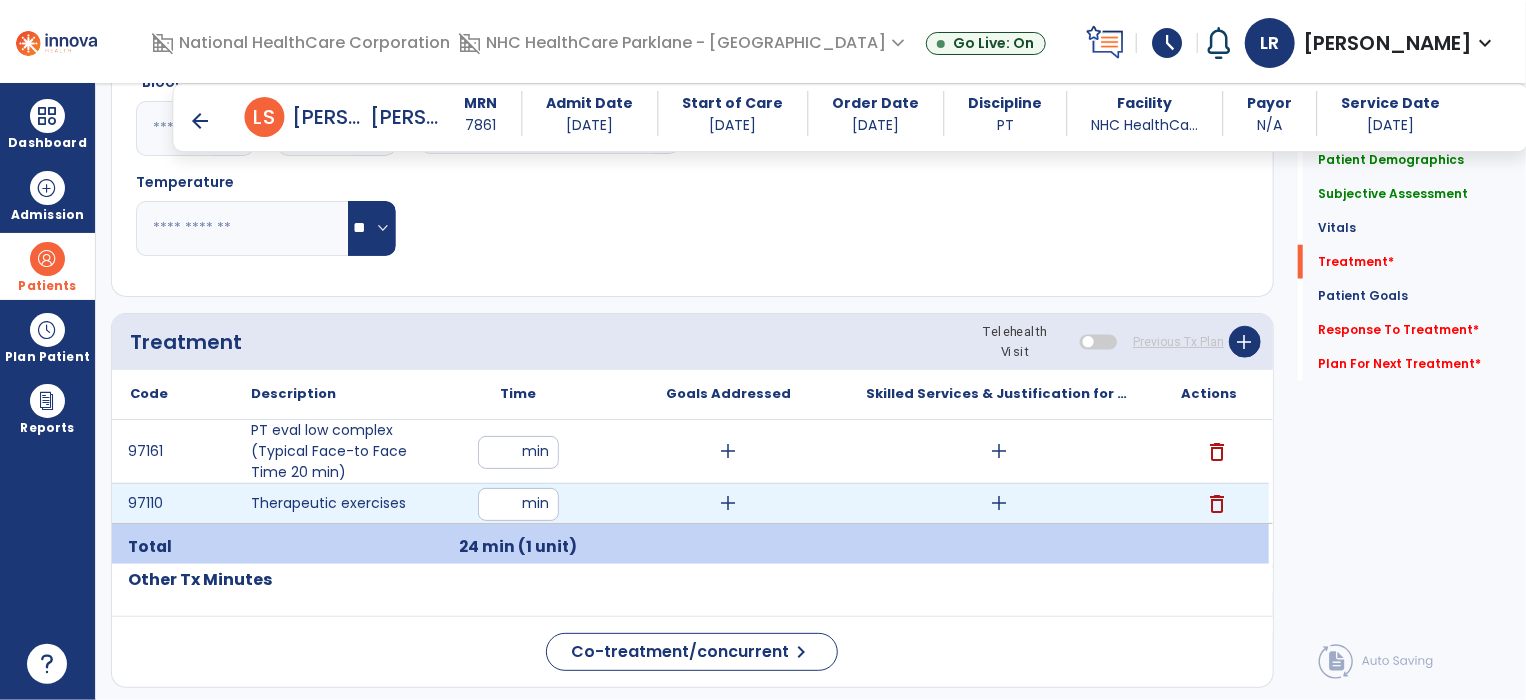 type on "**" 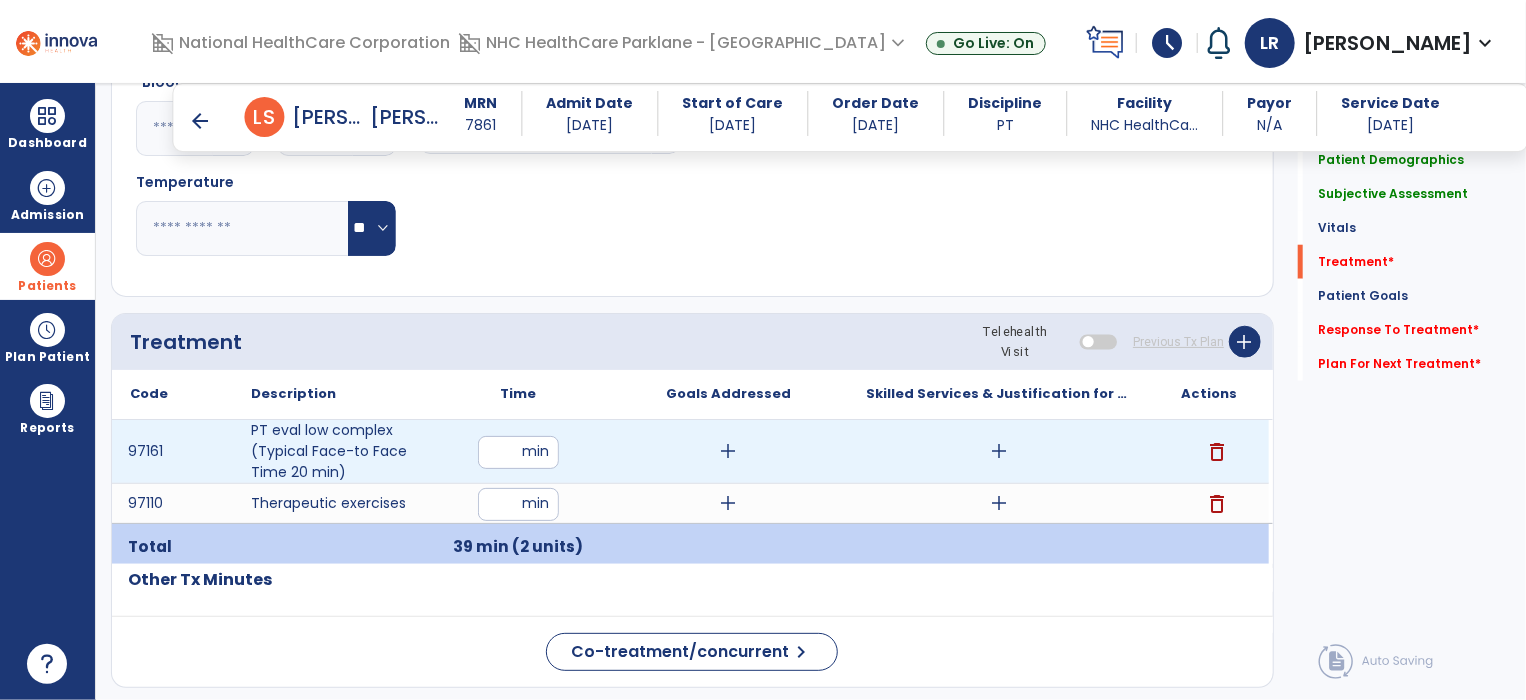 click on "add" at bounding box center [999, 451] 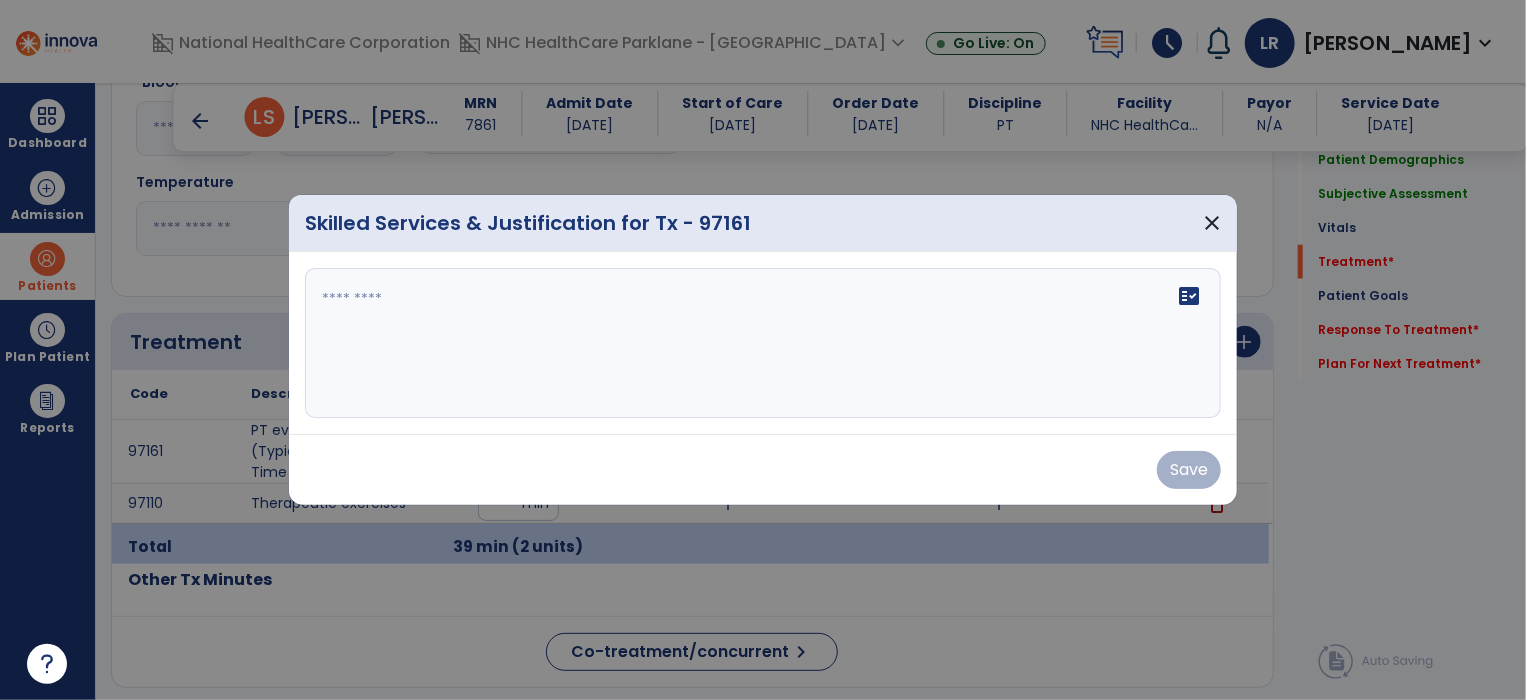 click on "fact_check" at bounding box center (763, 343) 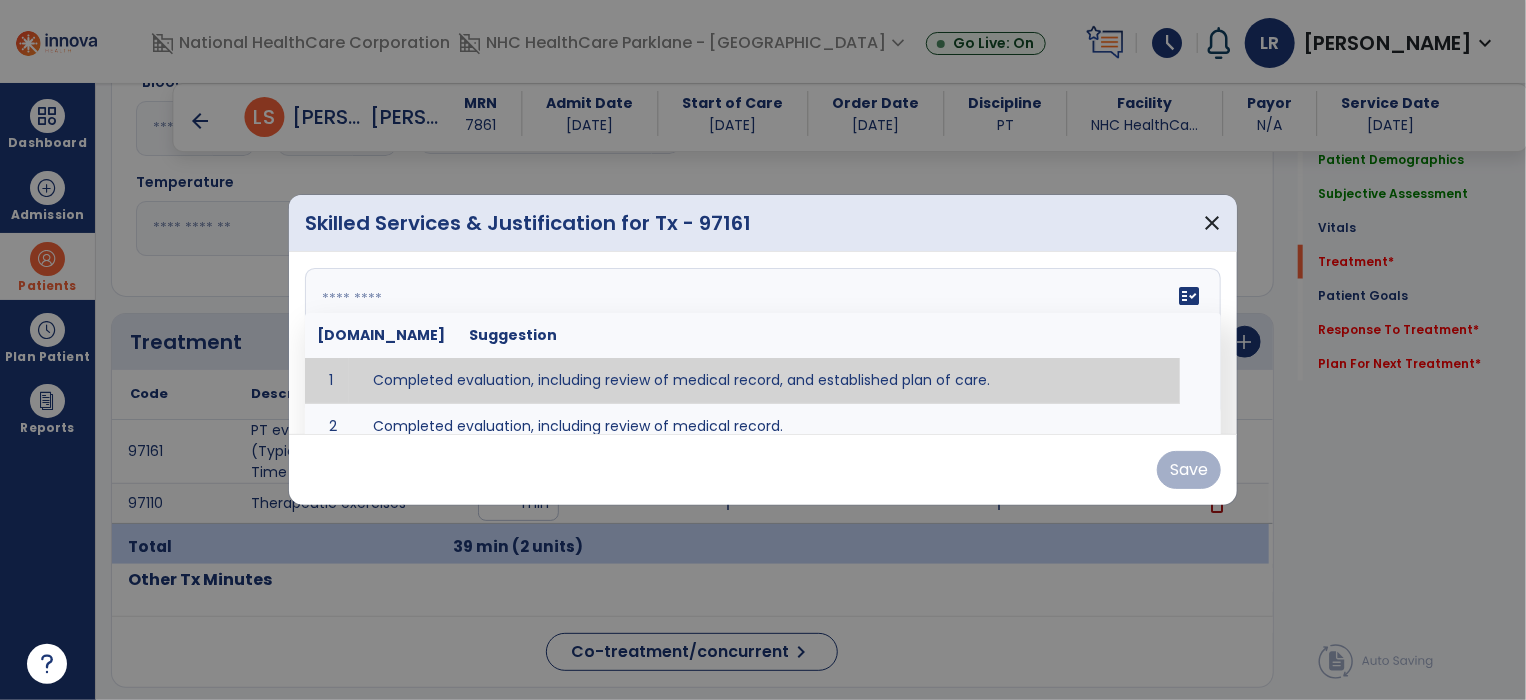 type on "**********" 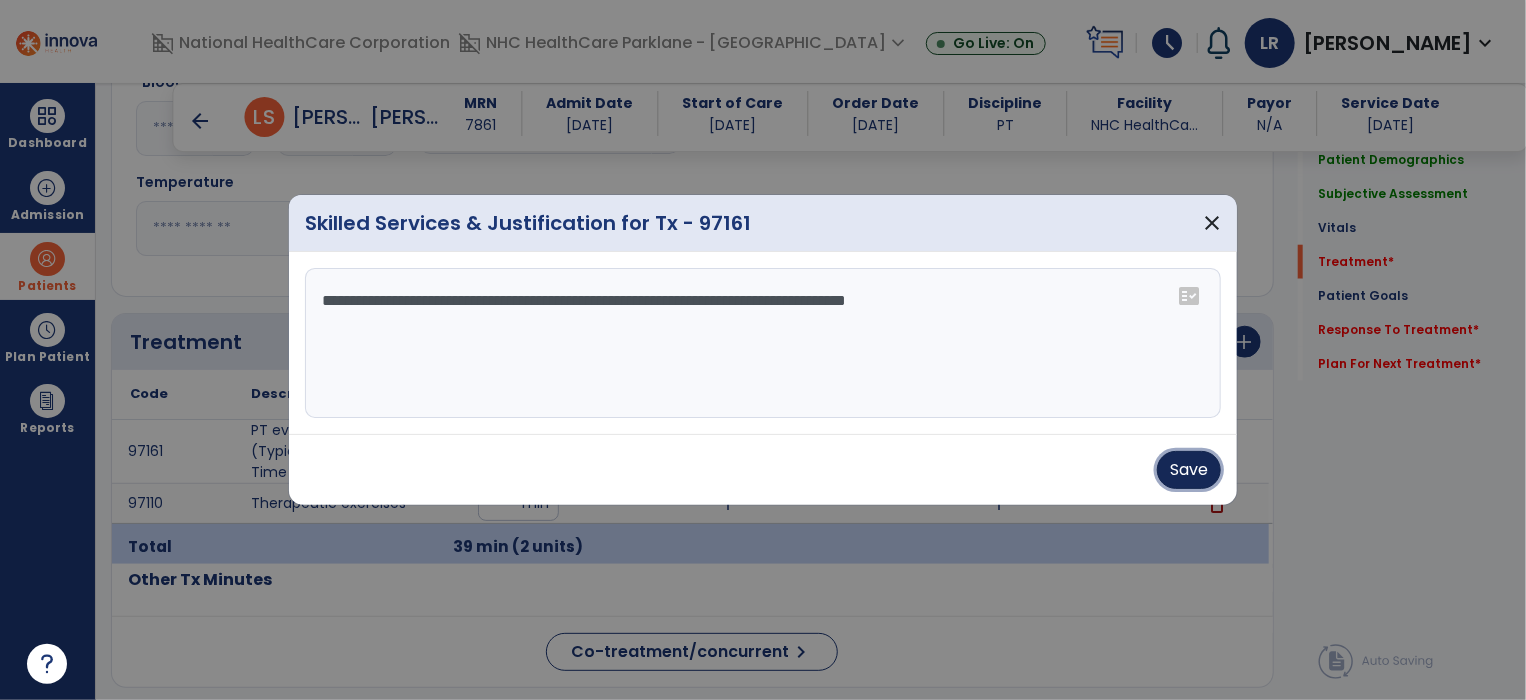 click on "Save" at bounding box center (1189, 470) 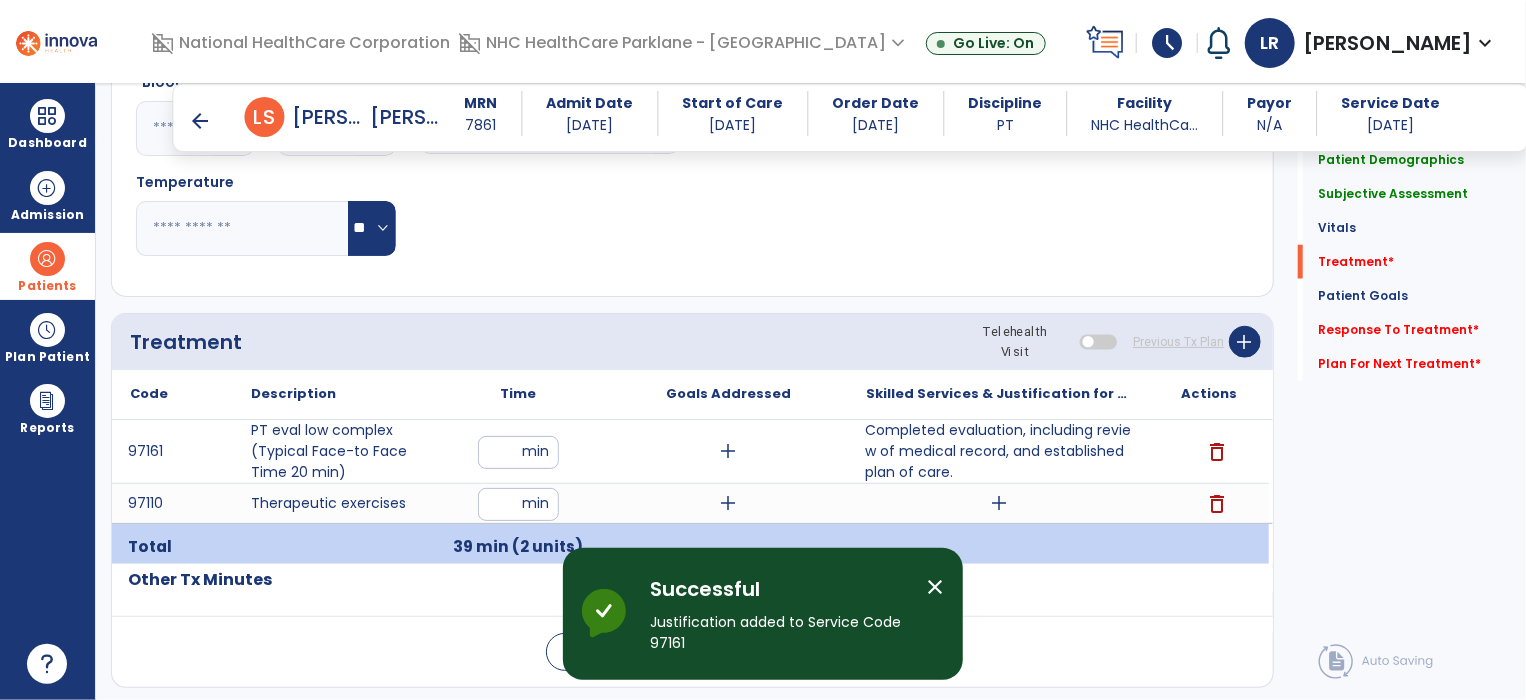 click on "add" at bounding box center [999, 503] 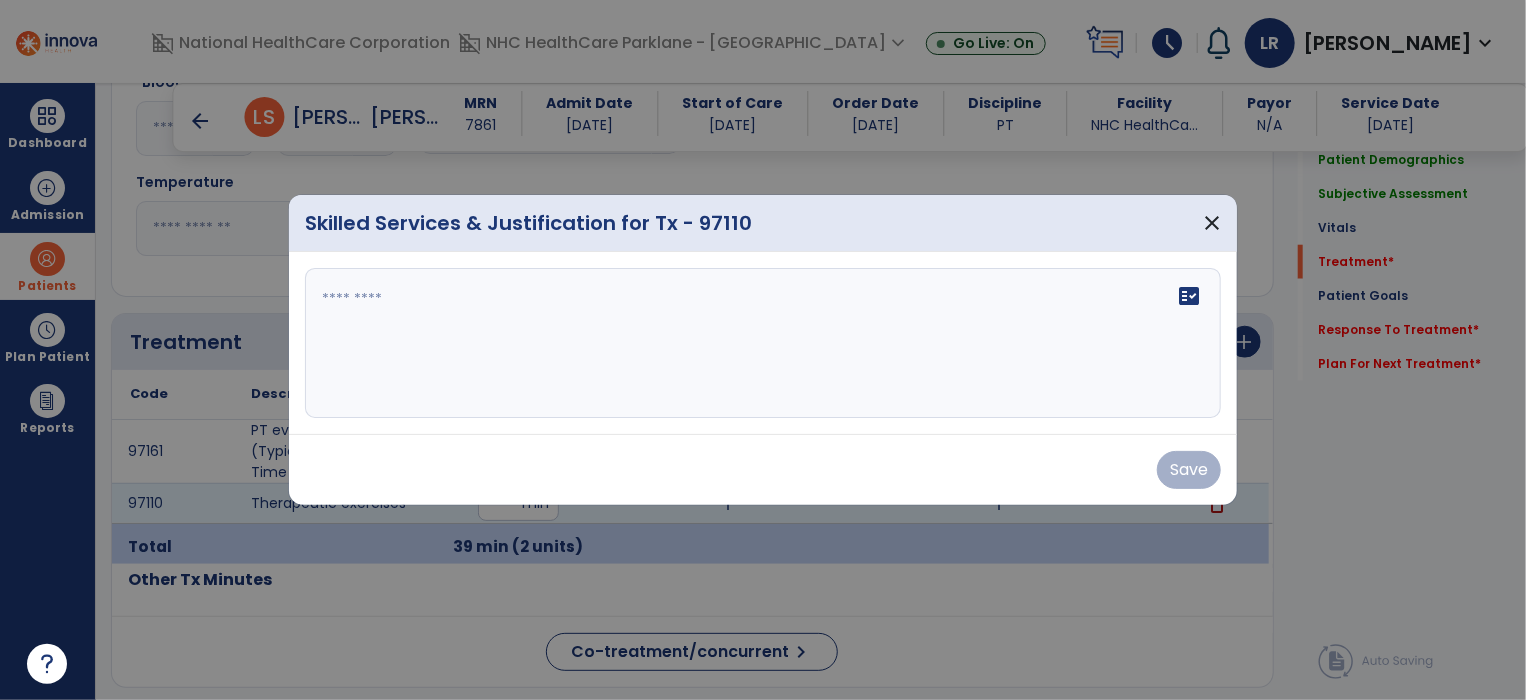 click on "fact_check" at bounding box center [763, 343] 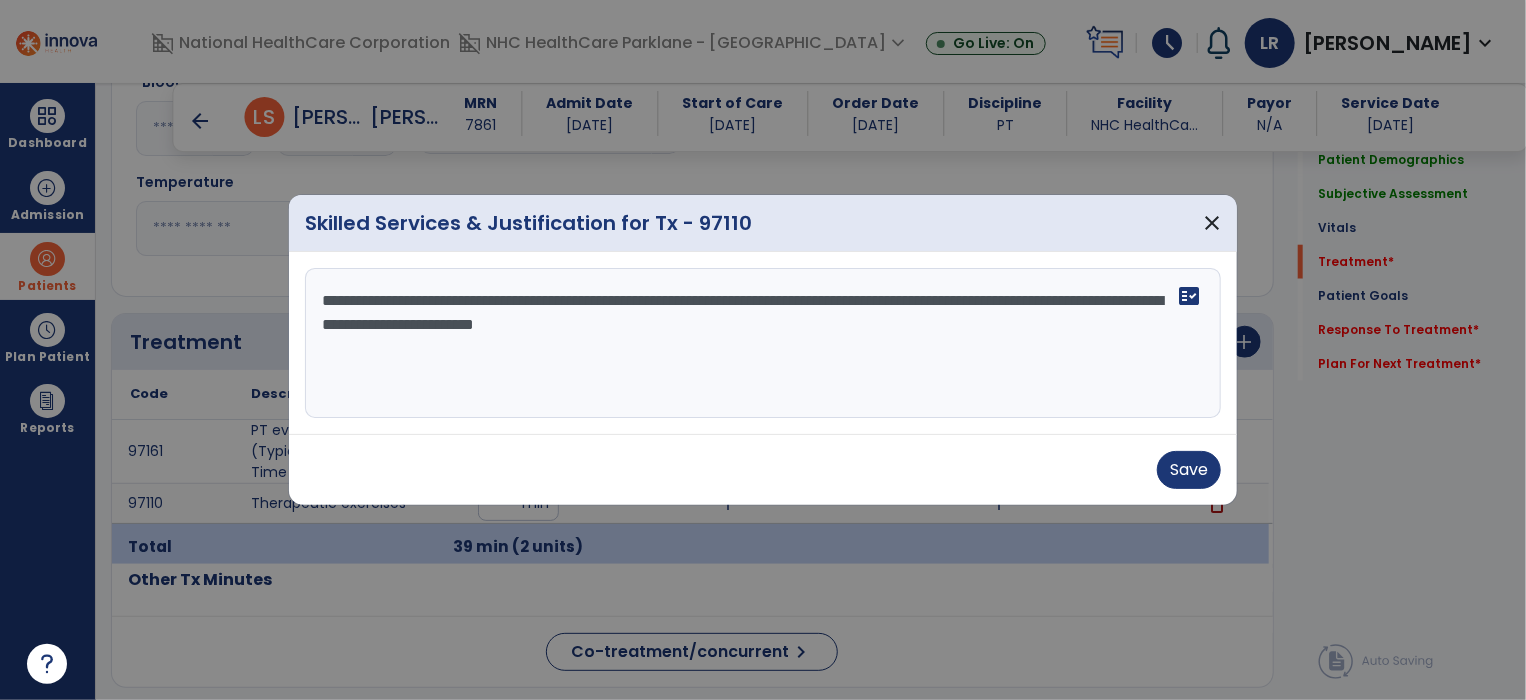 click on "**********" at bounding box center [763, 343] 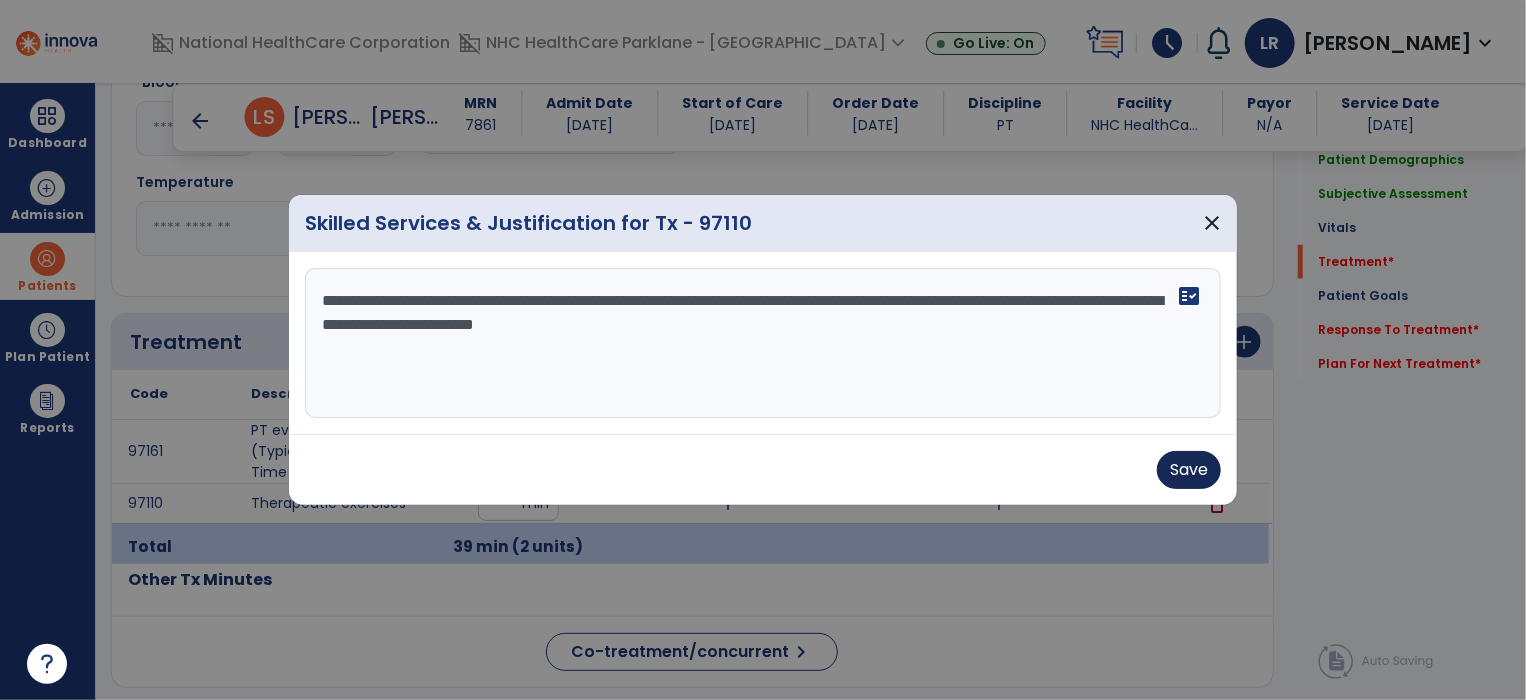 type on "**********" 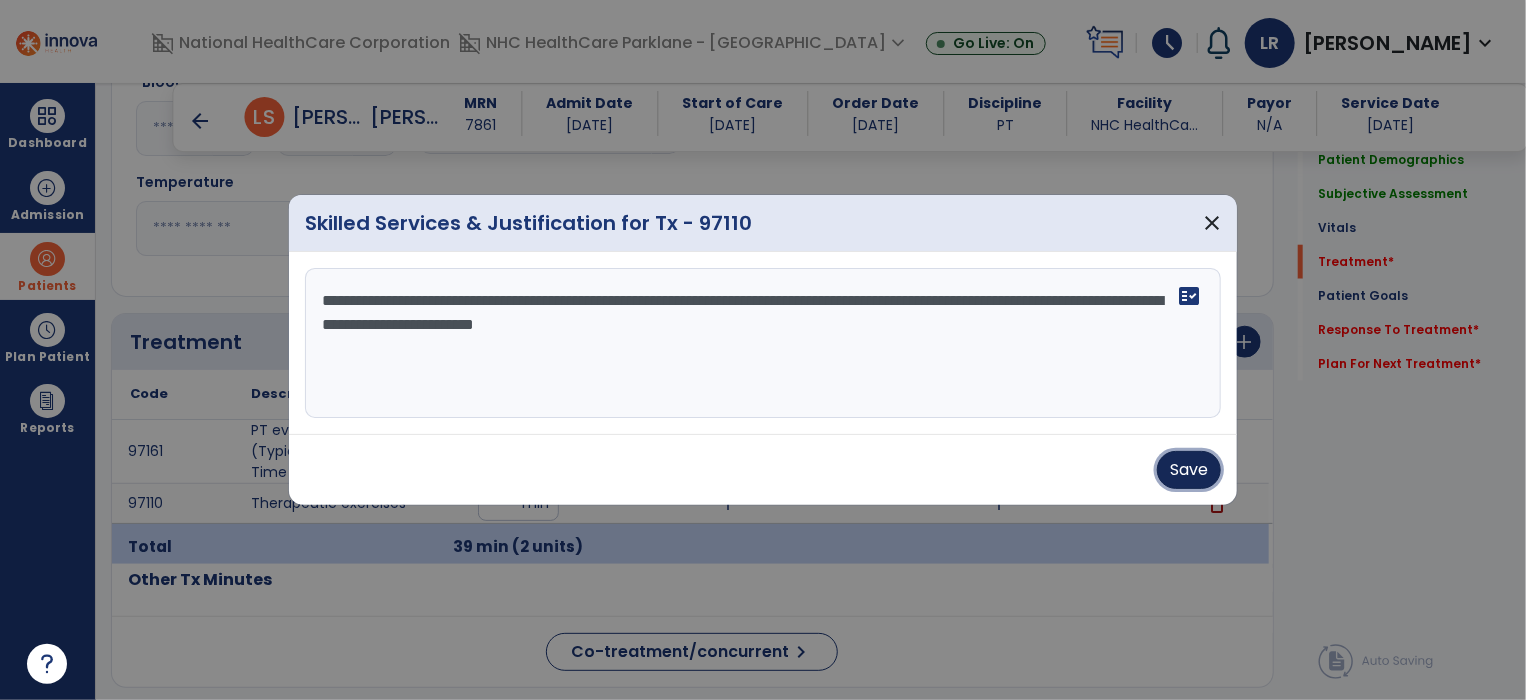 click on "Save" at bounding box center [1189, 470] 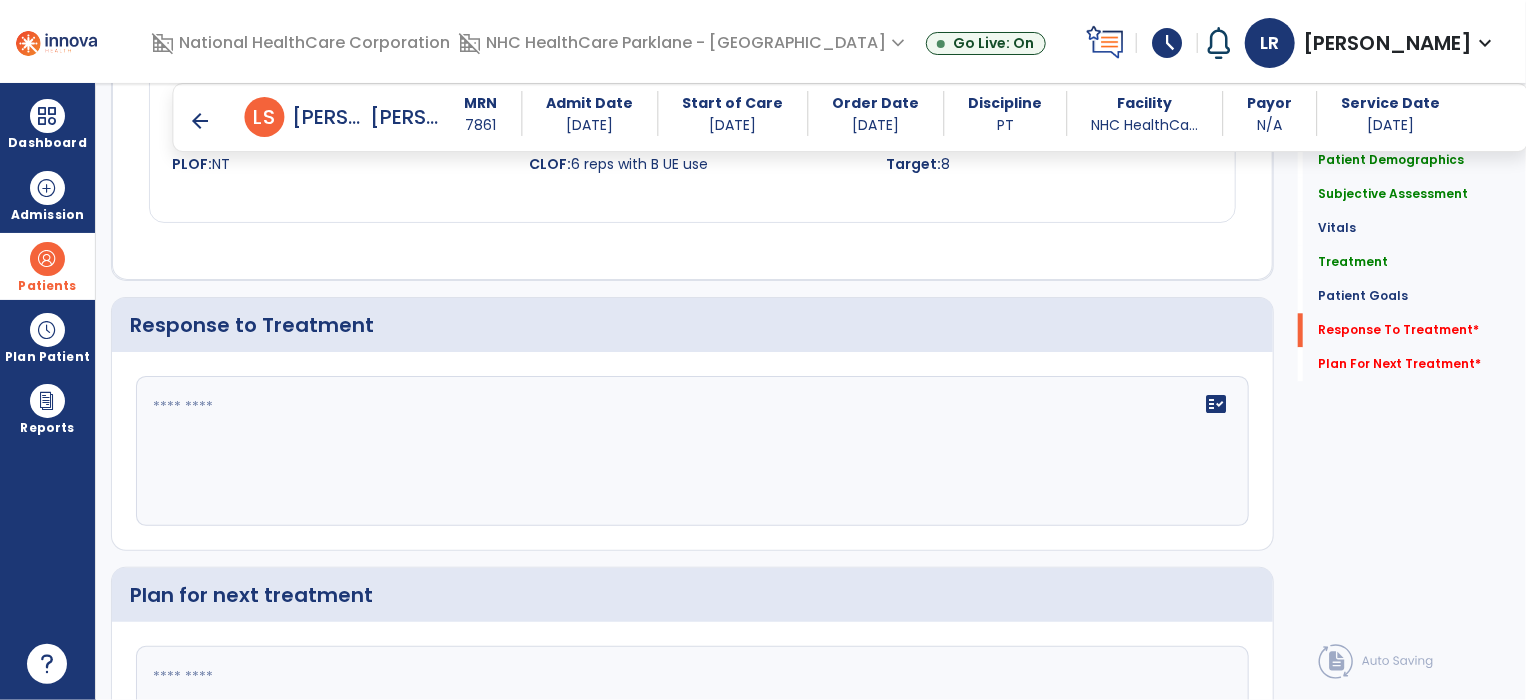 scroll, scrollTop: 2444, scrollLeft: 0, axis: vertical 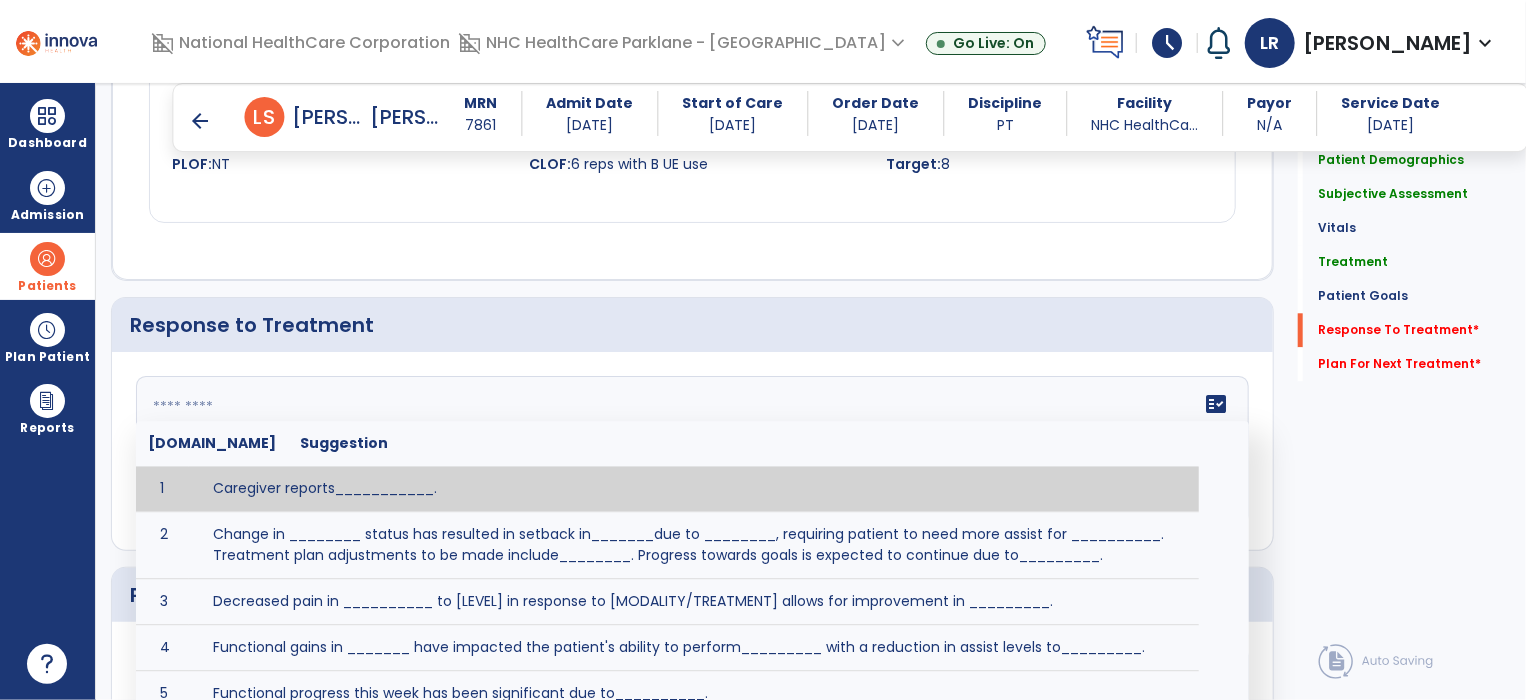 click on "fact_check  [DOMAIN_NAME] Suggestion 1 Caregiver reports___________. 2 Change in ________ status has resulted in setback in_______due to ________, requiring patient to need more assist for __________.   Treatment plan adjustments to be made include________.  Progress towards goals is expected to continue due to_________. 3 Decreased pain in __________ to [LEVEL] in response to [MODALITY/TREATMENT] allows for improvement in _________. 4 Functional gains in _______ have impacted the patient's ability to perform_________ with a reduction in assist levels to_________. 5 Functional progress this week has been significant due to__________. 6 Gains in ________ have improved the patient's ability to perform ______with decreased levels of assist to___________. 7 Improvement in ________allows patient to tolerate higher levels of challenges in_________. 8 Pain in [AREA] has decreased to [LEVEL] in response to [TREATMENT/MODALITY], allowing fore ease in completing__________. 9 10 11 12 13 14 15 16 17 18 19 20 21" 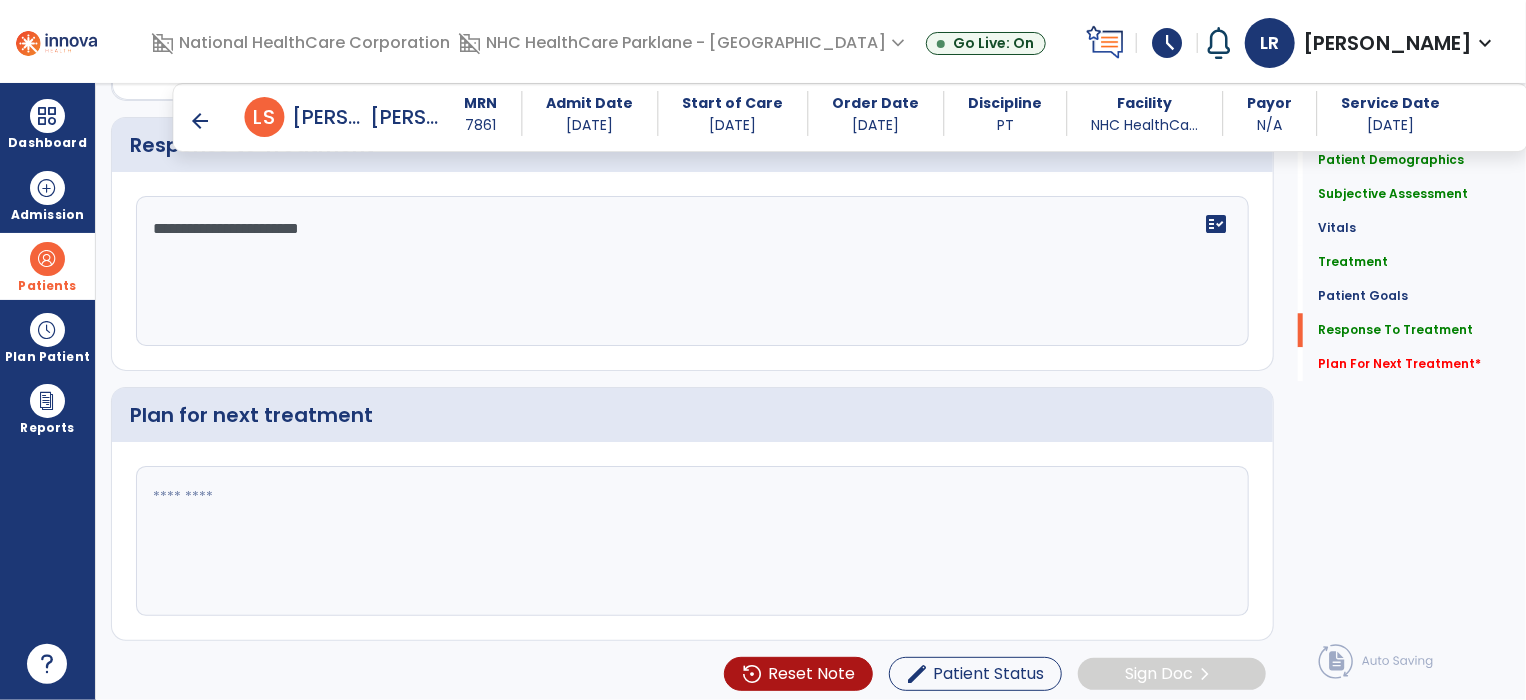 type on "**********" 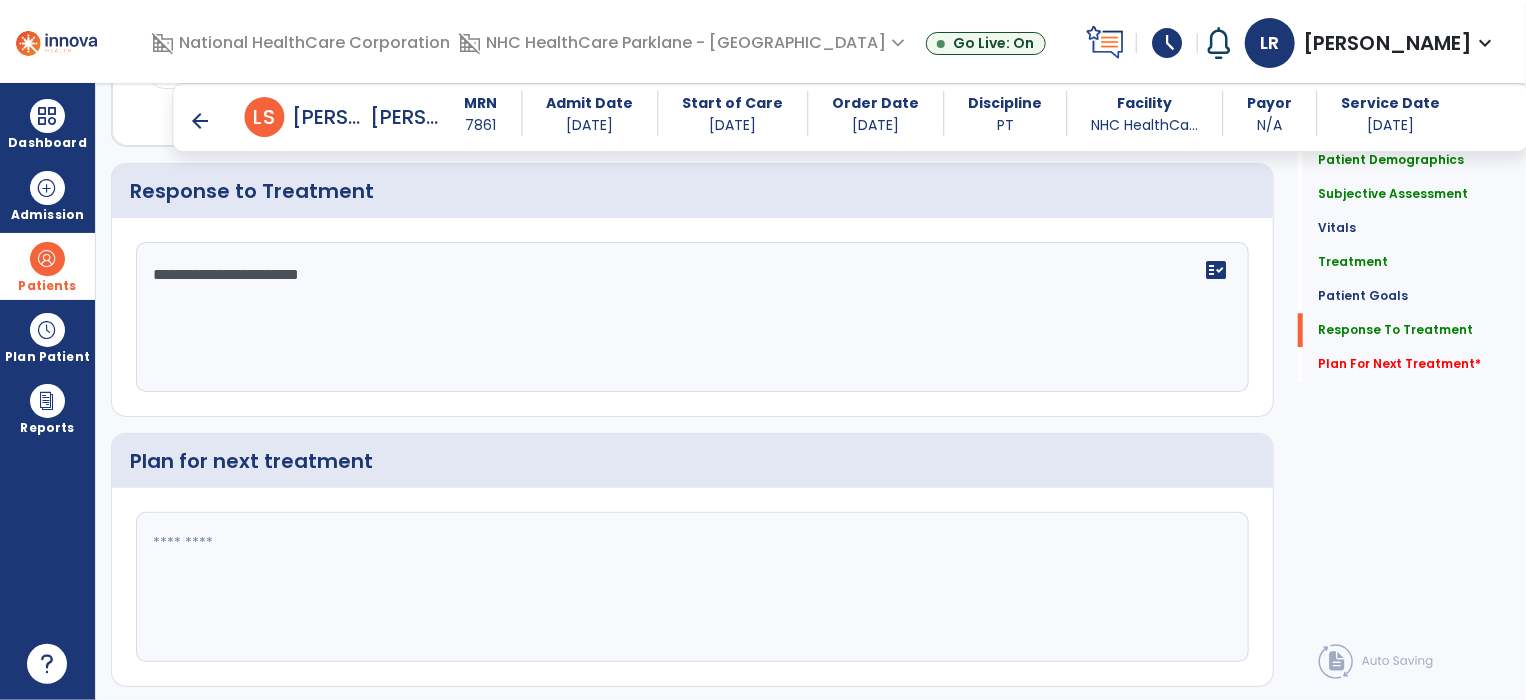 scroll, scrollTop: 2624, scrollLeft: 0, axis: vertical 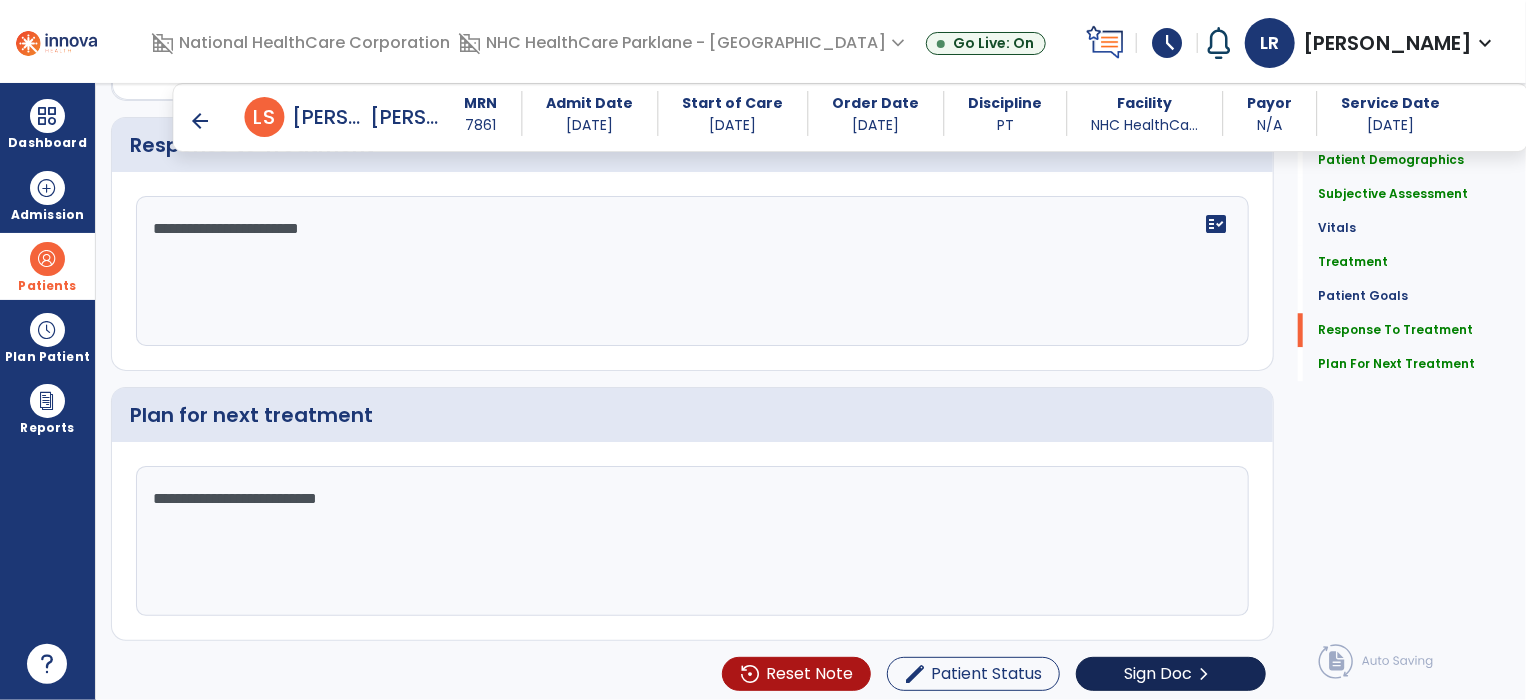 type on "**********" 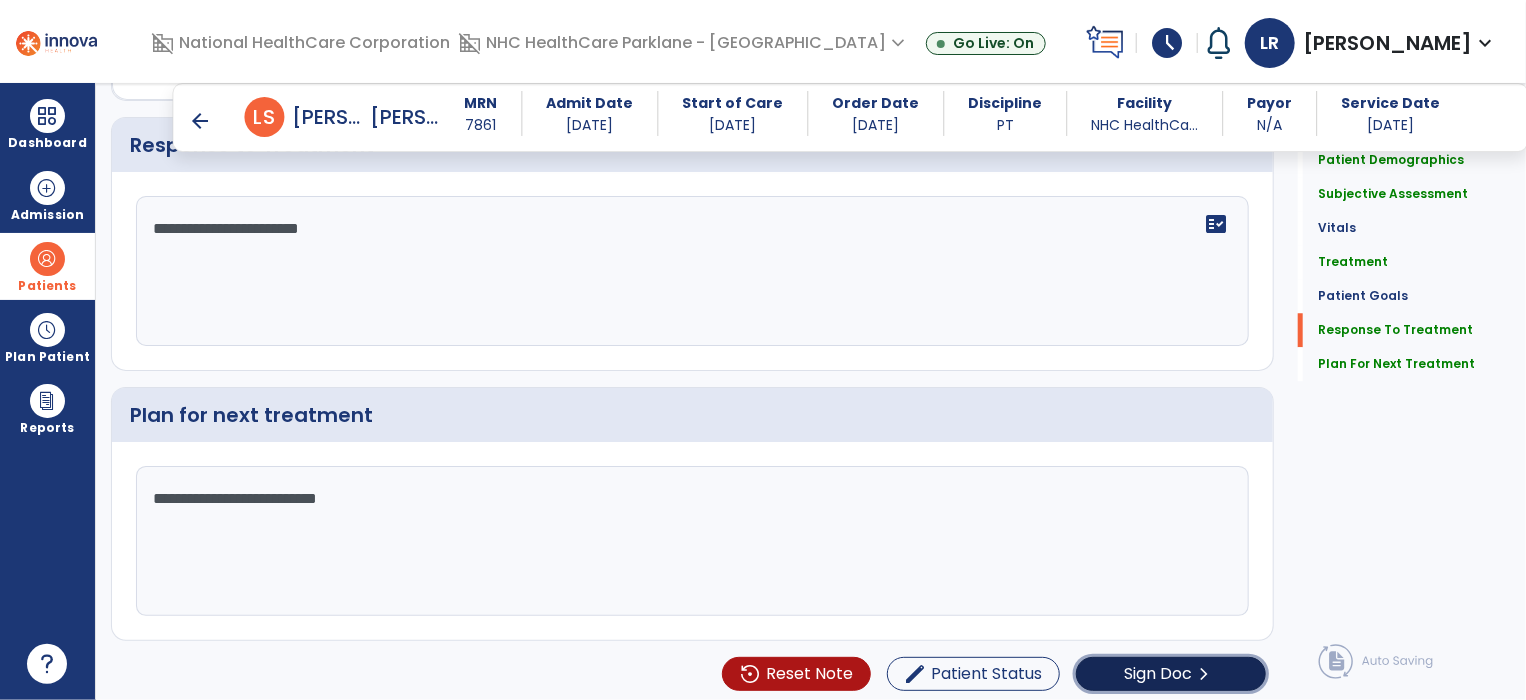click on "Sign Doc" 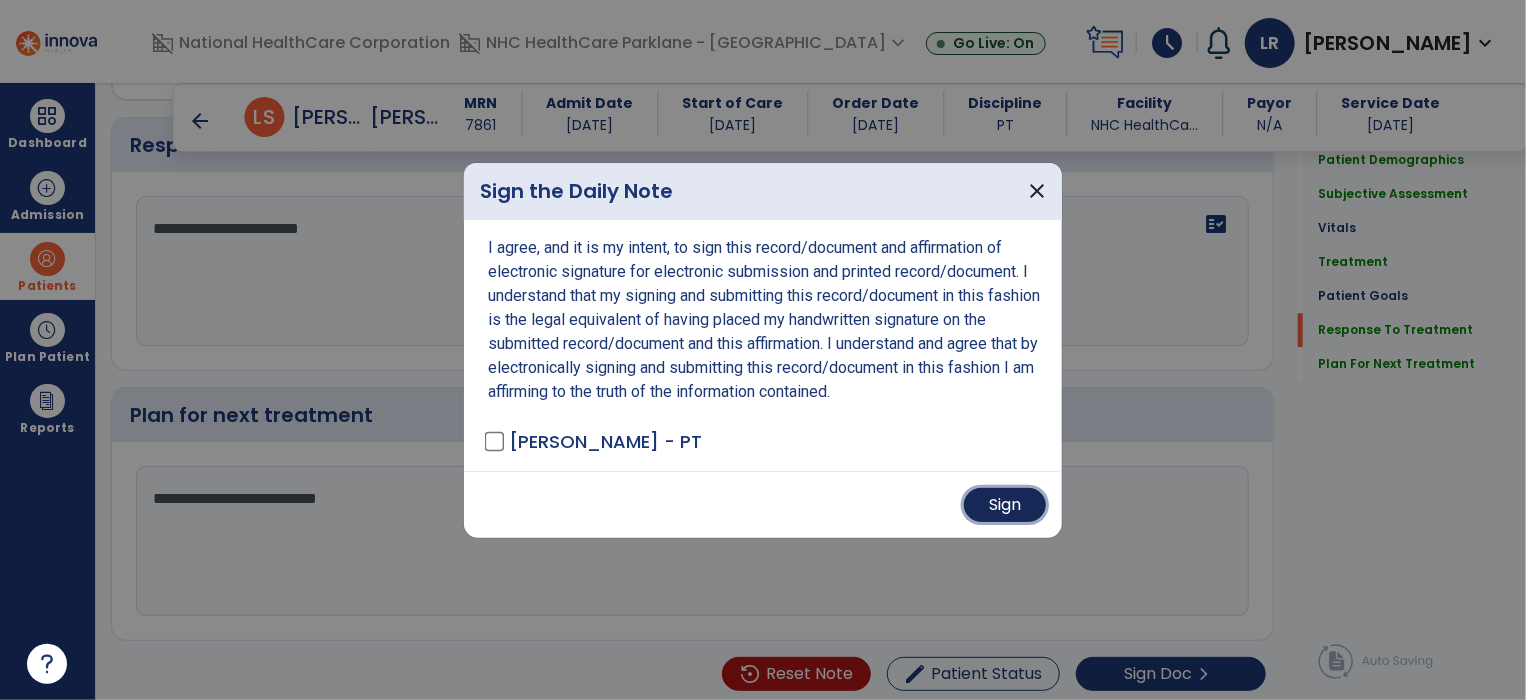 click on "Sign" at bounding box center (1005, 505) 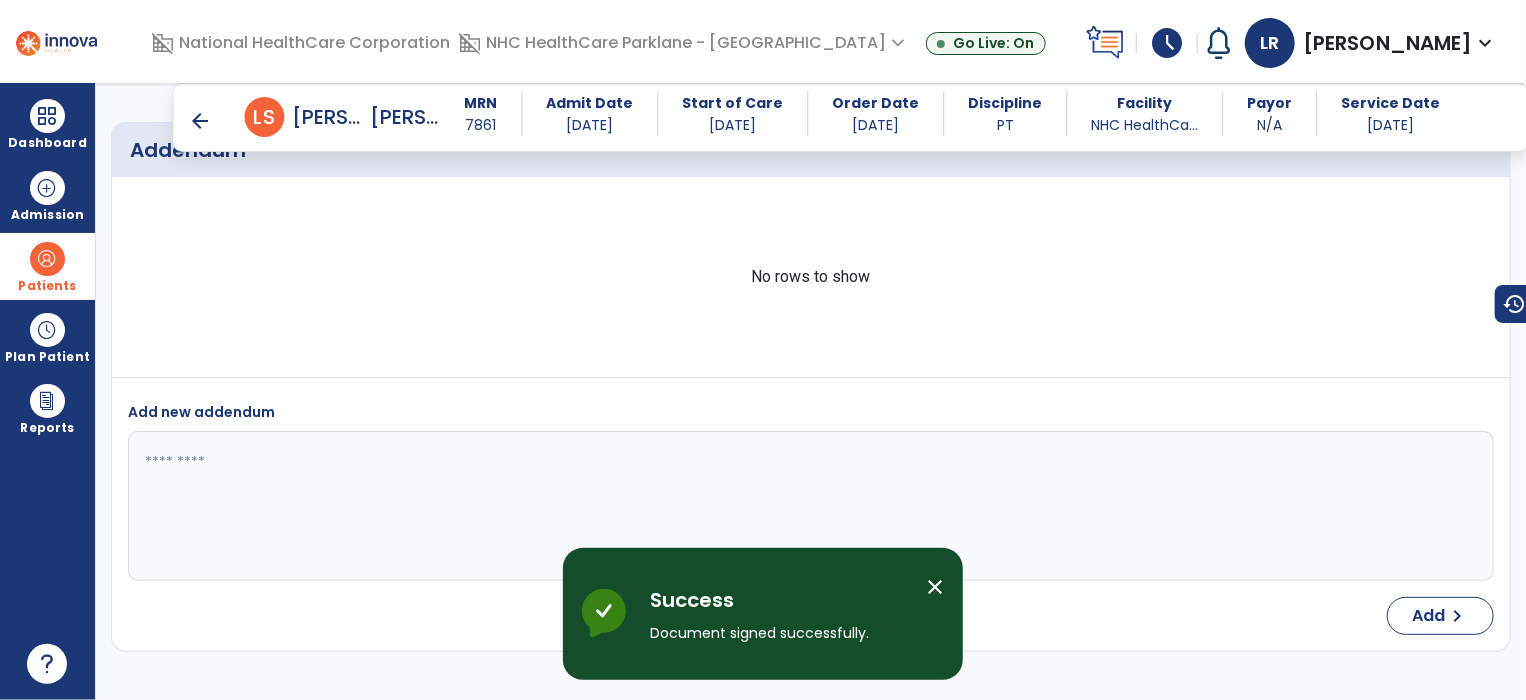 scroll, scrollTop: 3384, scrollLeft: 0, axis: vertical 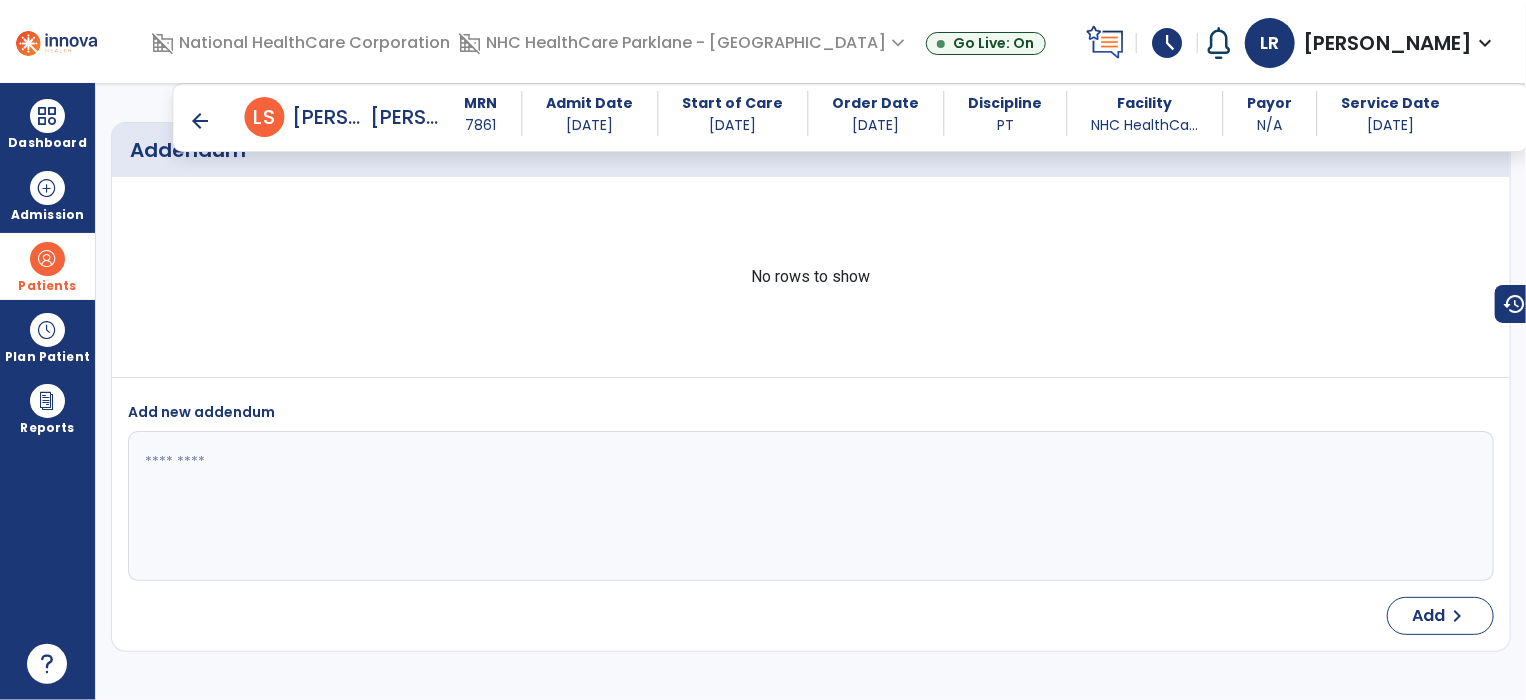 click on "schedule" at bounding box center [1167, 43] 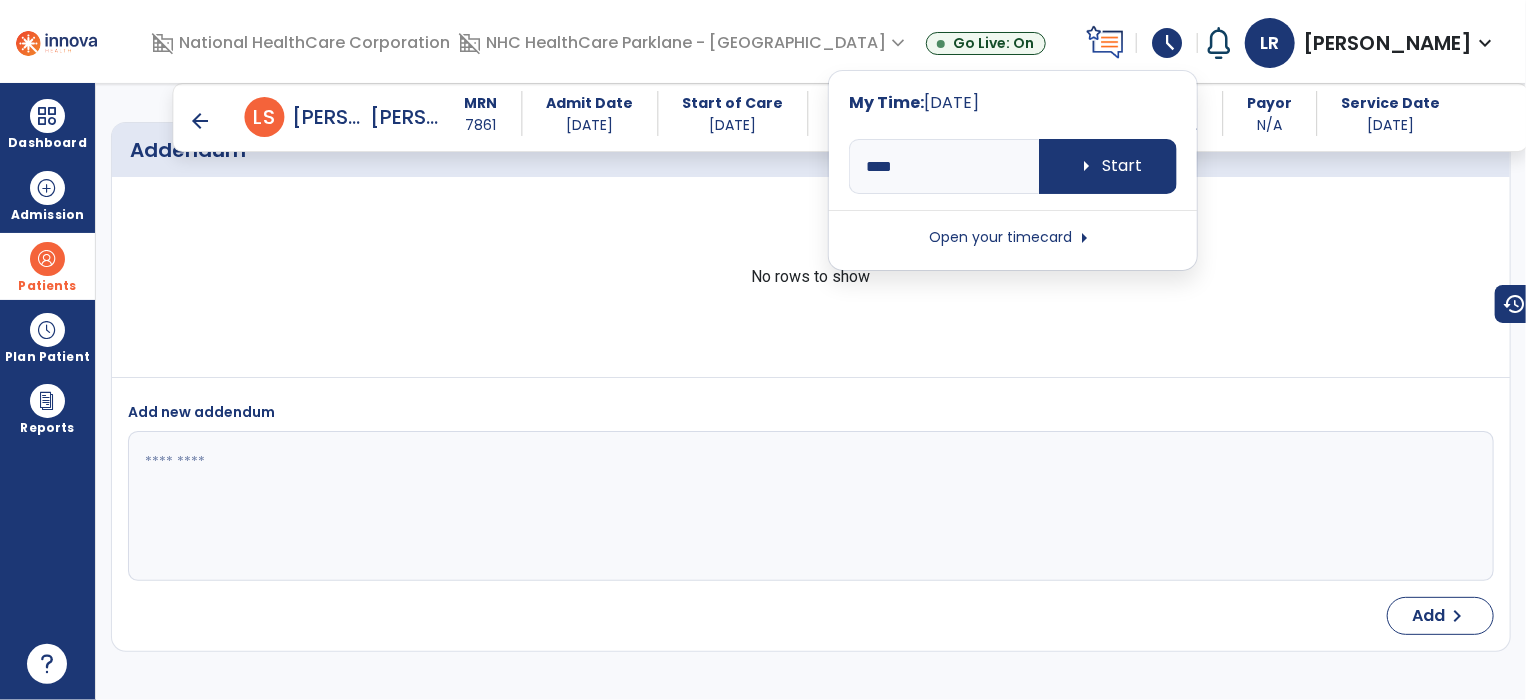 click on "Open your timecard  arrow_right" at bounding box center (1013, 238) 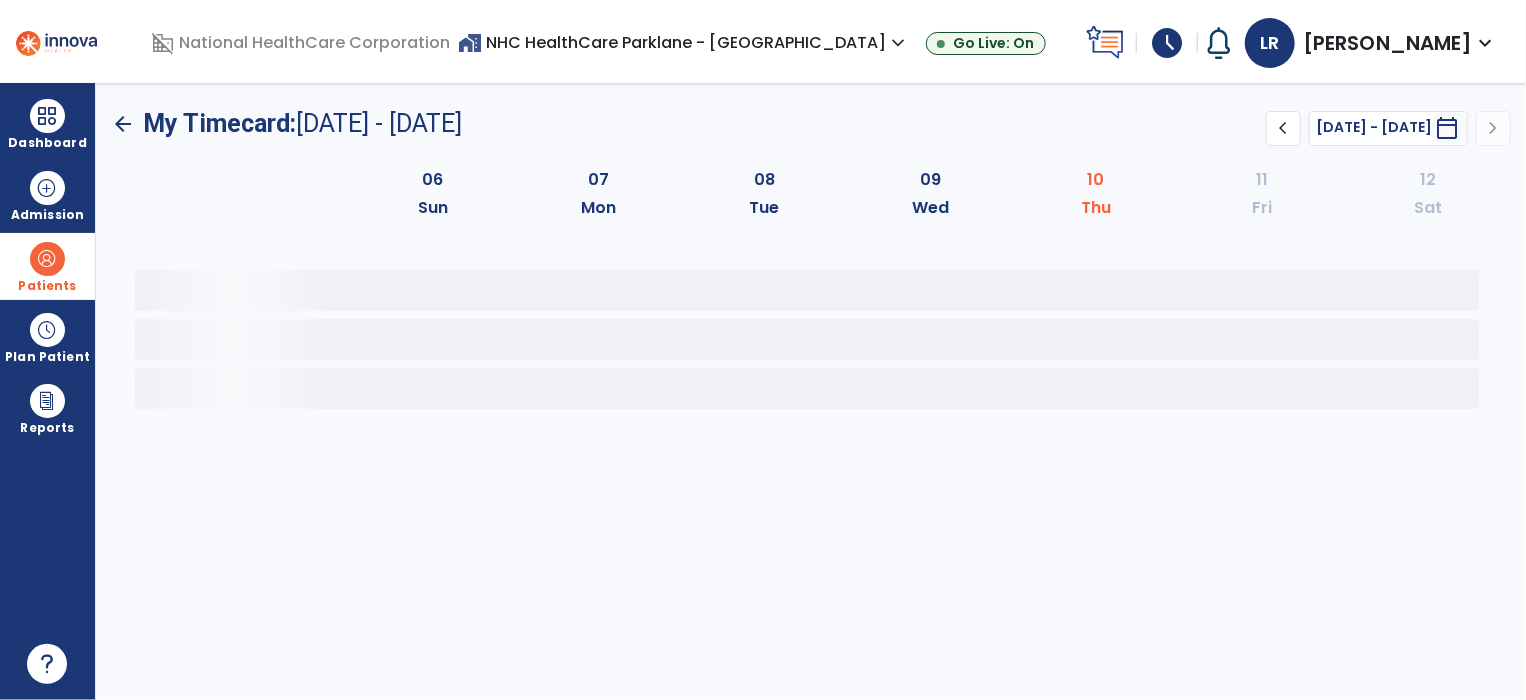 scroll, scrollTop: 0, scrollLeft: 0, axis: both 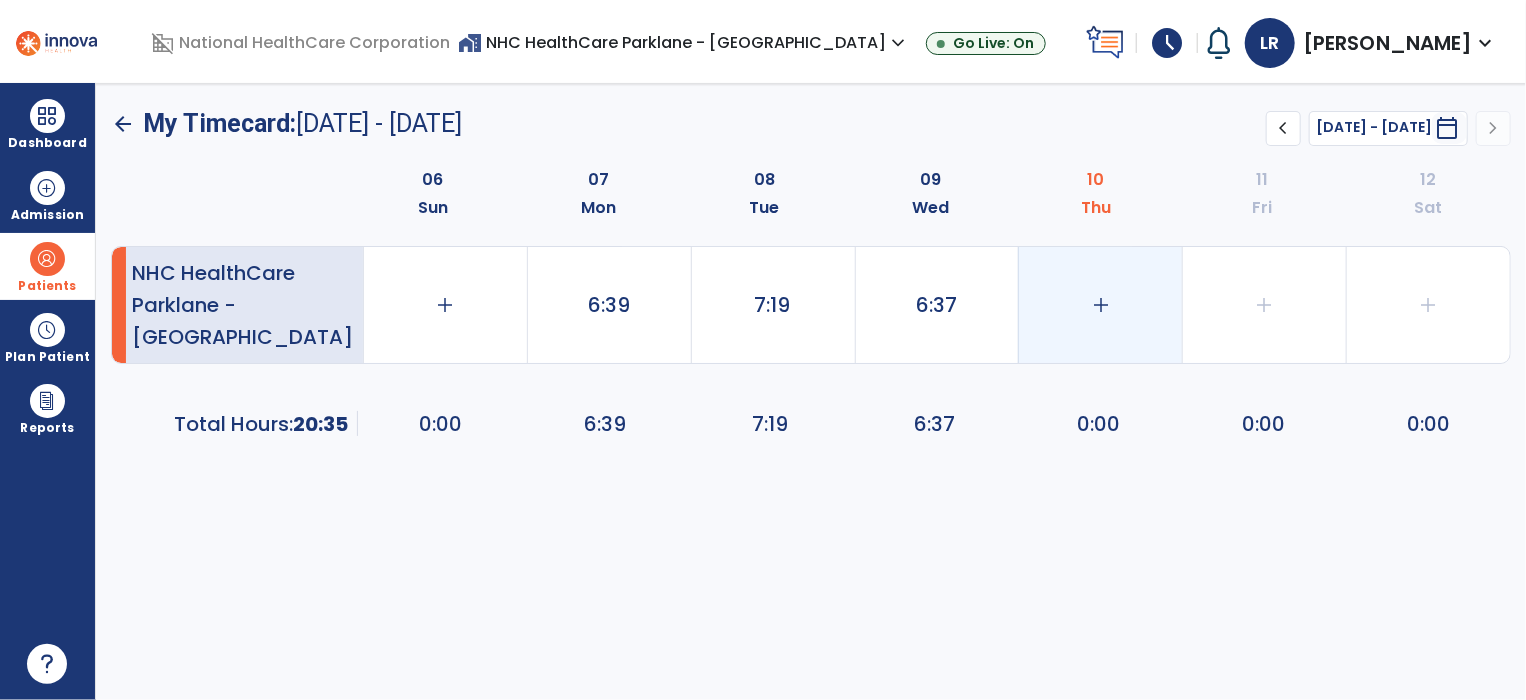 click on "add" 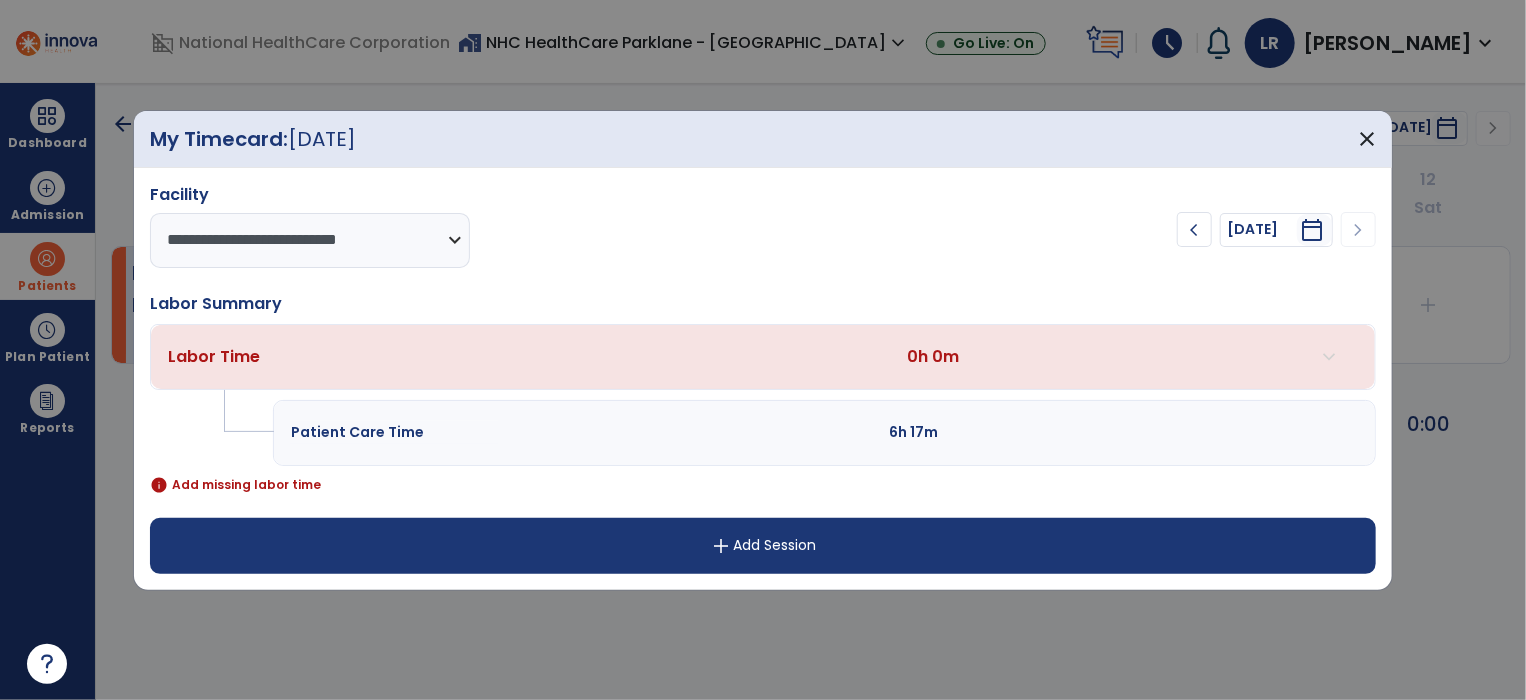 click on "add" at bounding box center [722, 546] 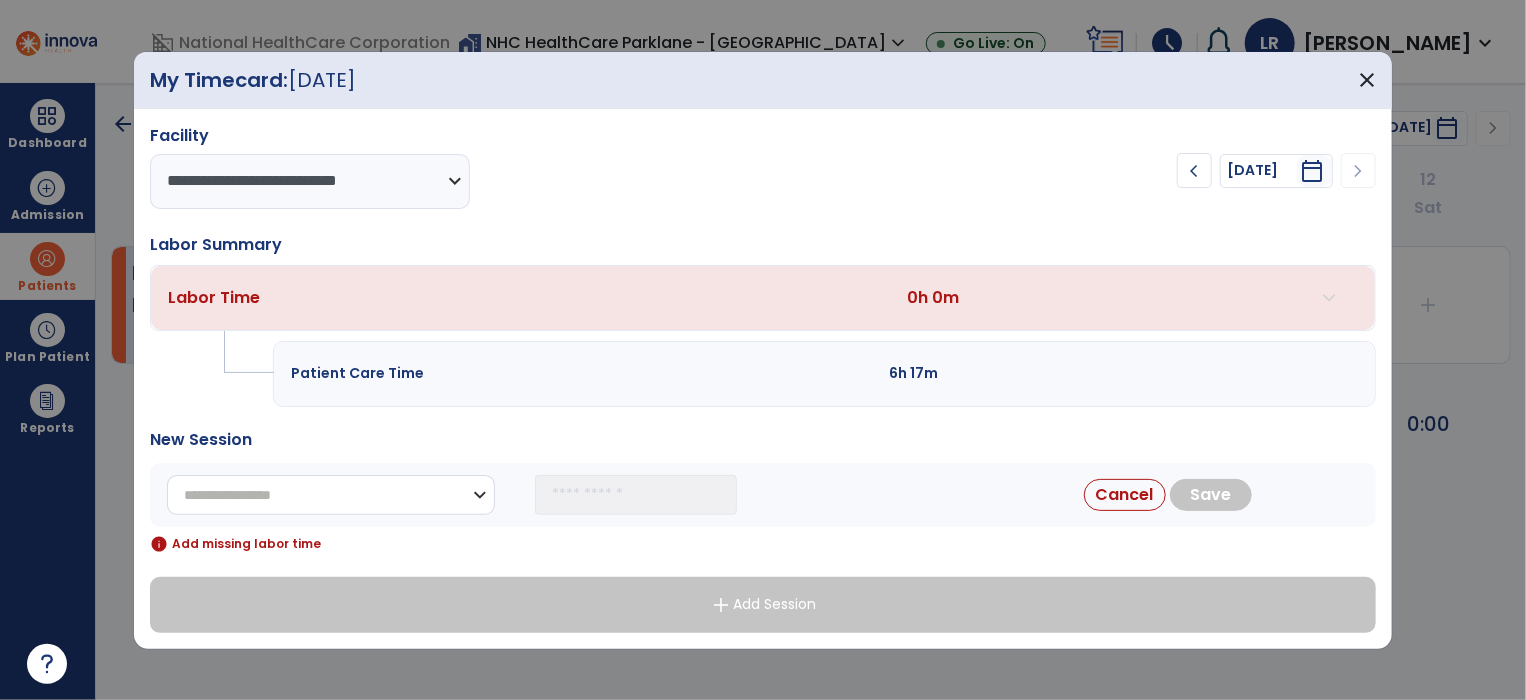 click on "**********" at bounding box center [331, 495] 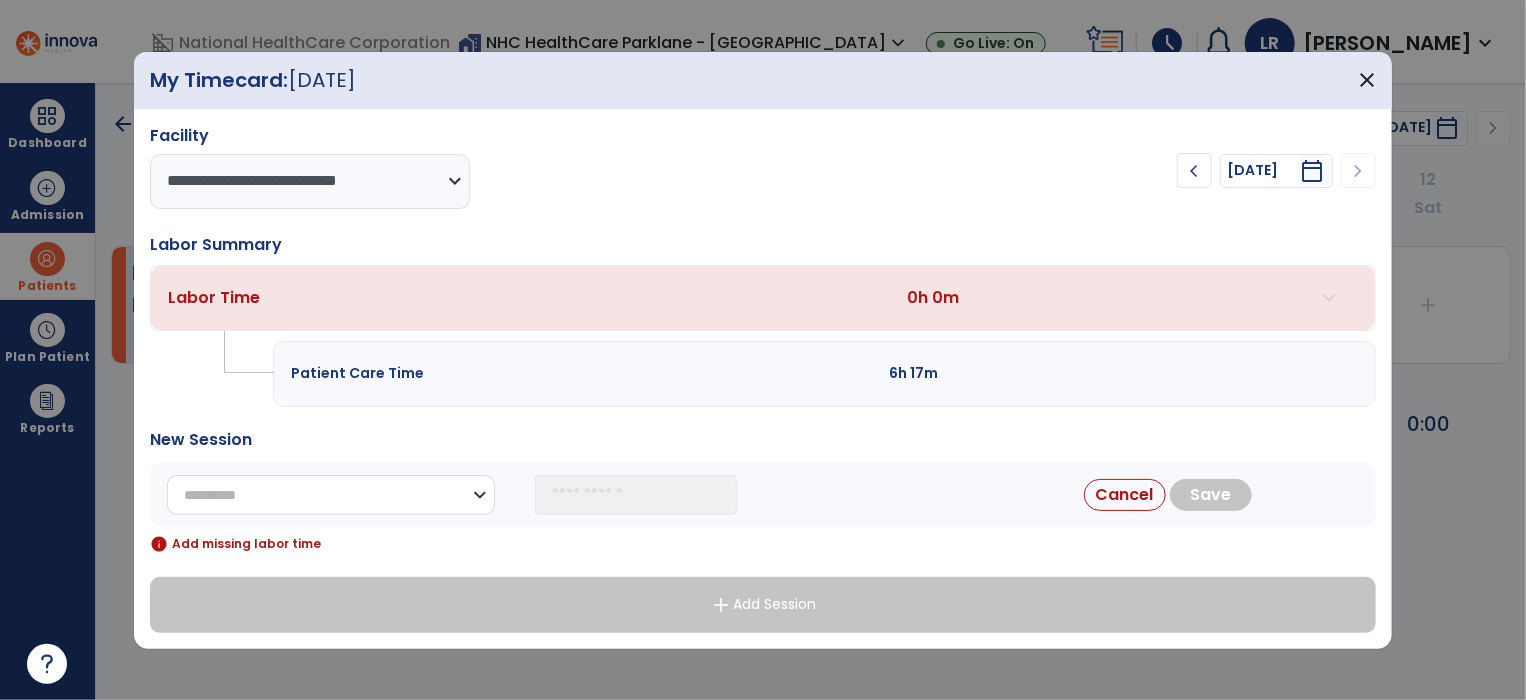 click on "**********" at bounding box center [331, 495] 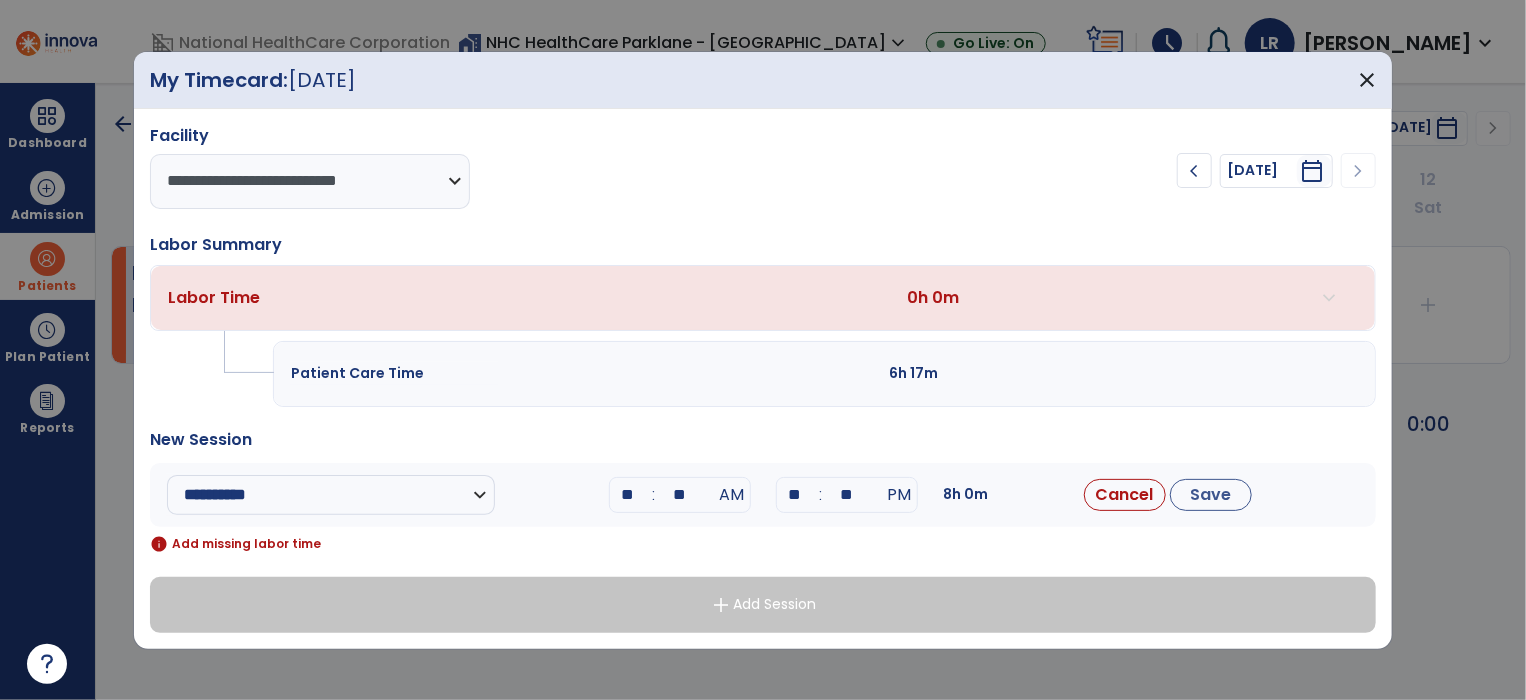 click on "**" at bounding box center [680, 495] 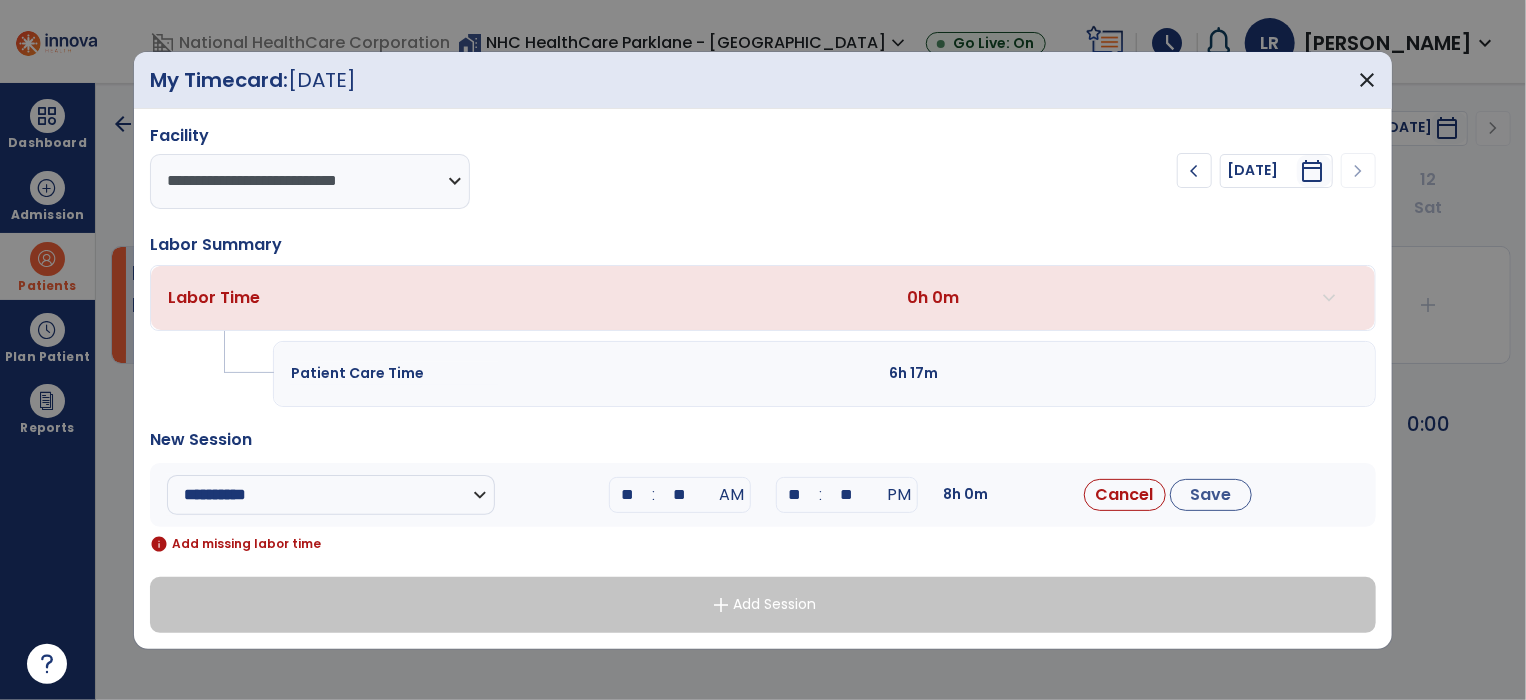 type on "**" 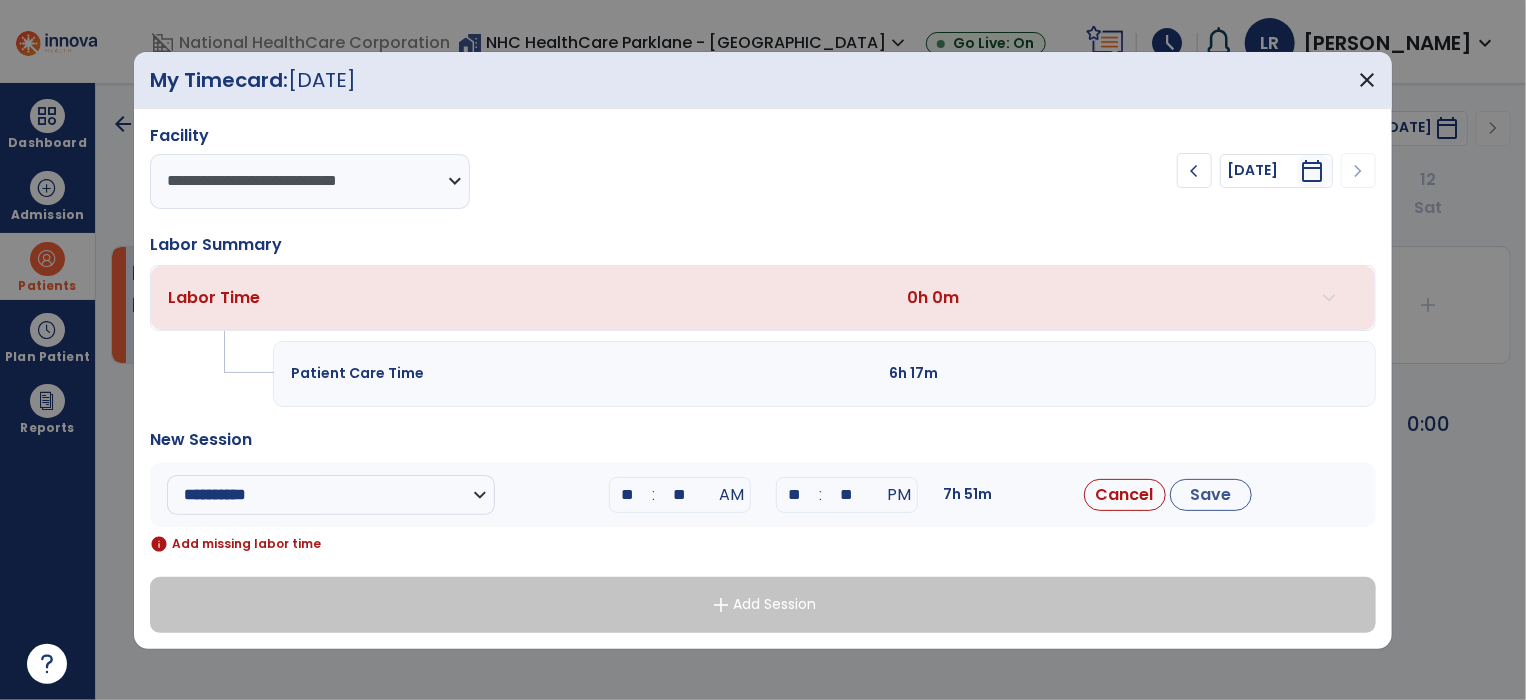 type on "*" 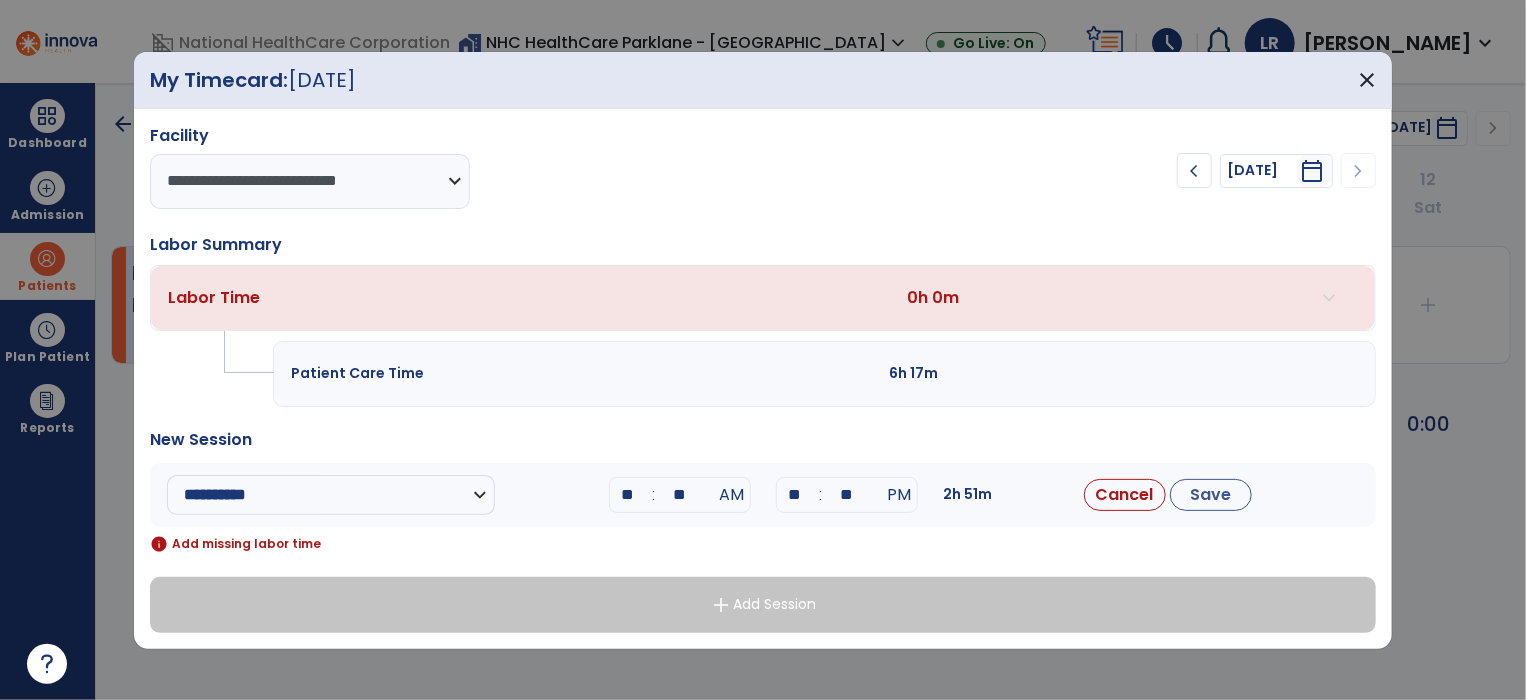 type on "*" 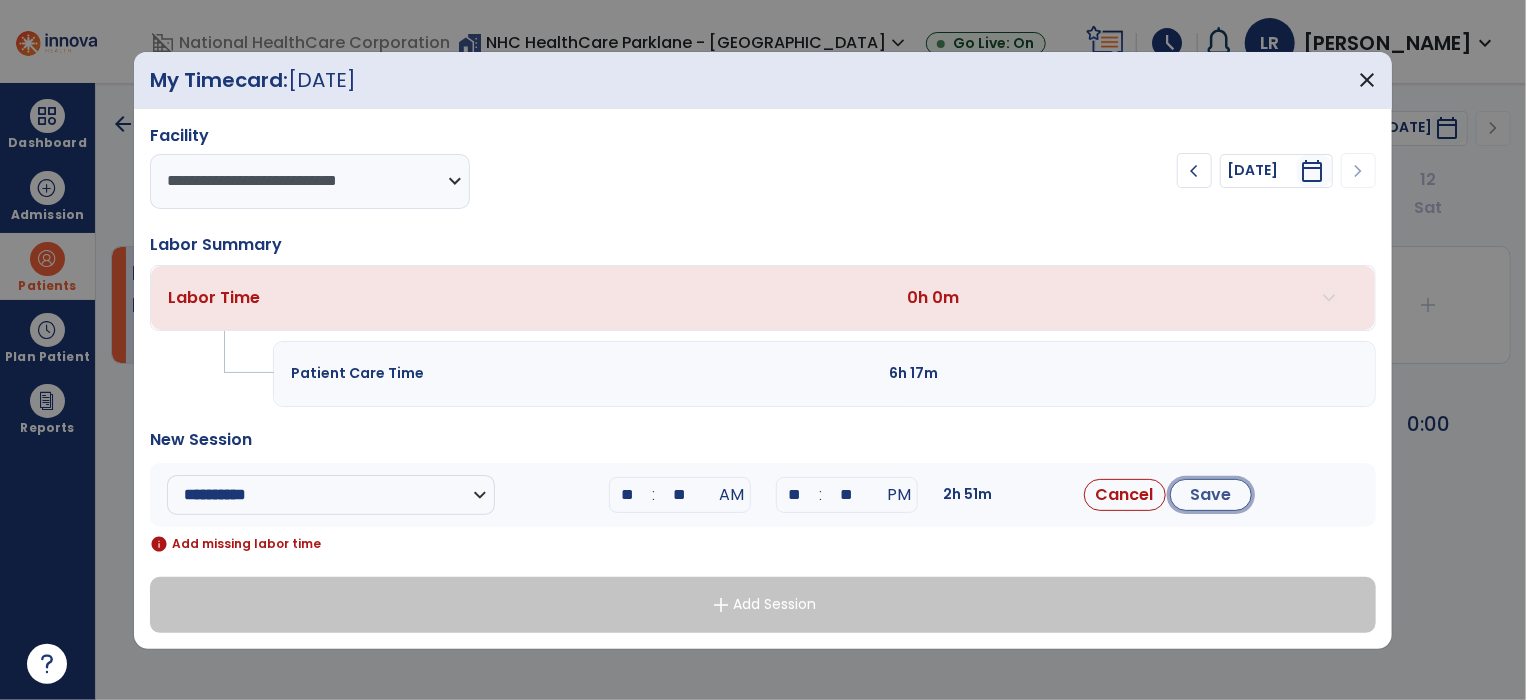 click on "Save" at bounding box center [1211, 495] 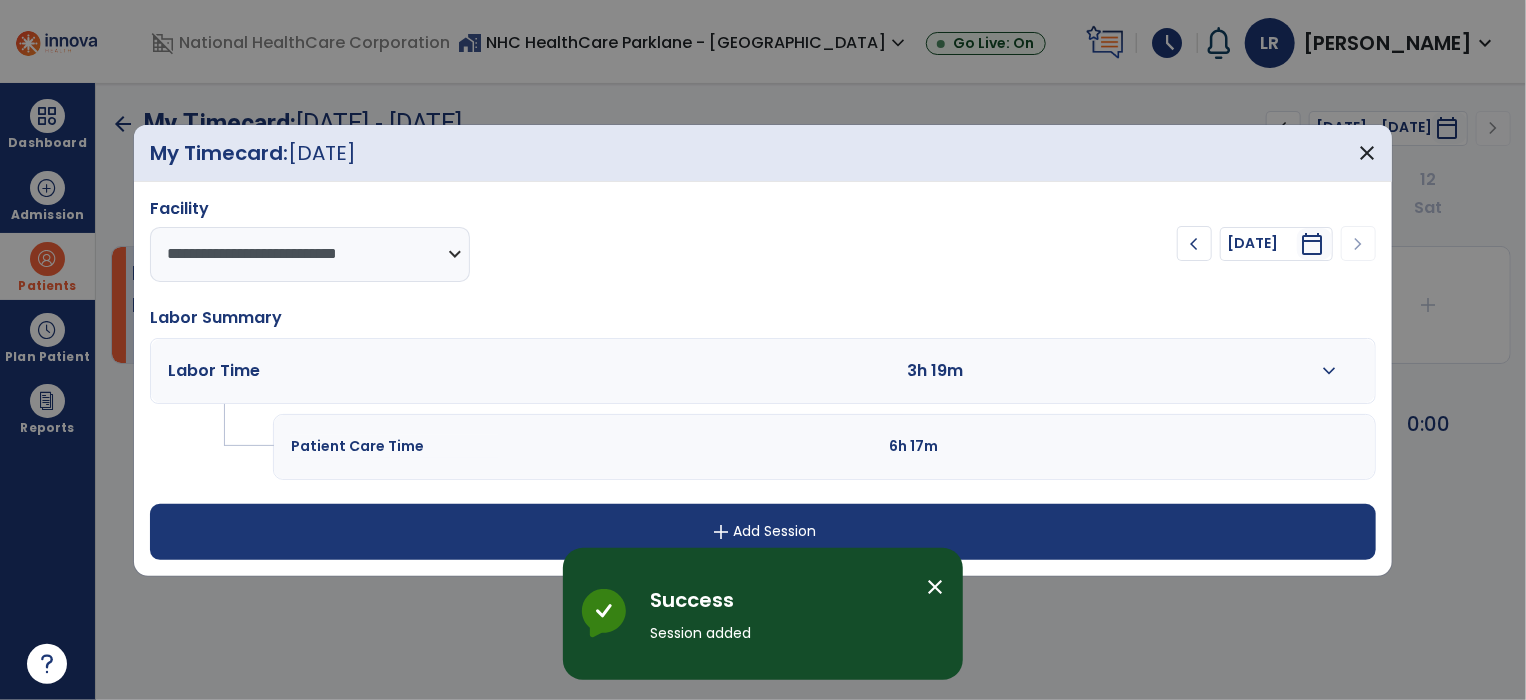 click on "add  Add Session" at bounding box center (763, 532) 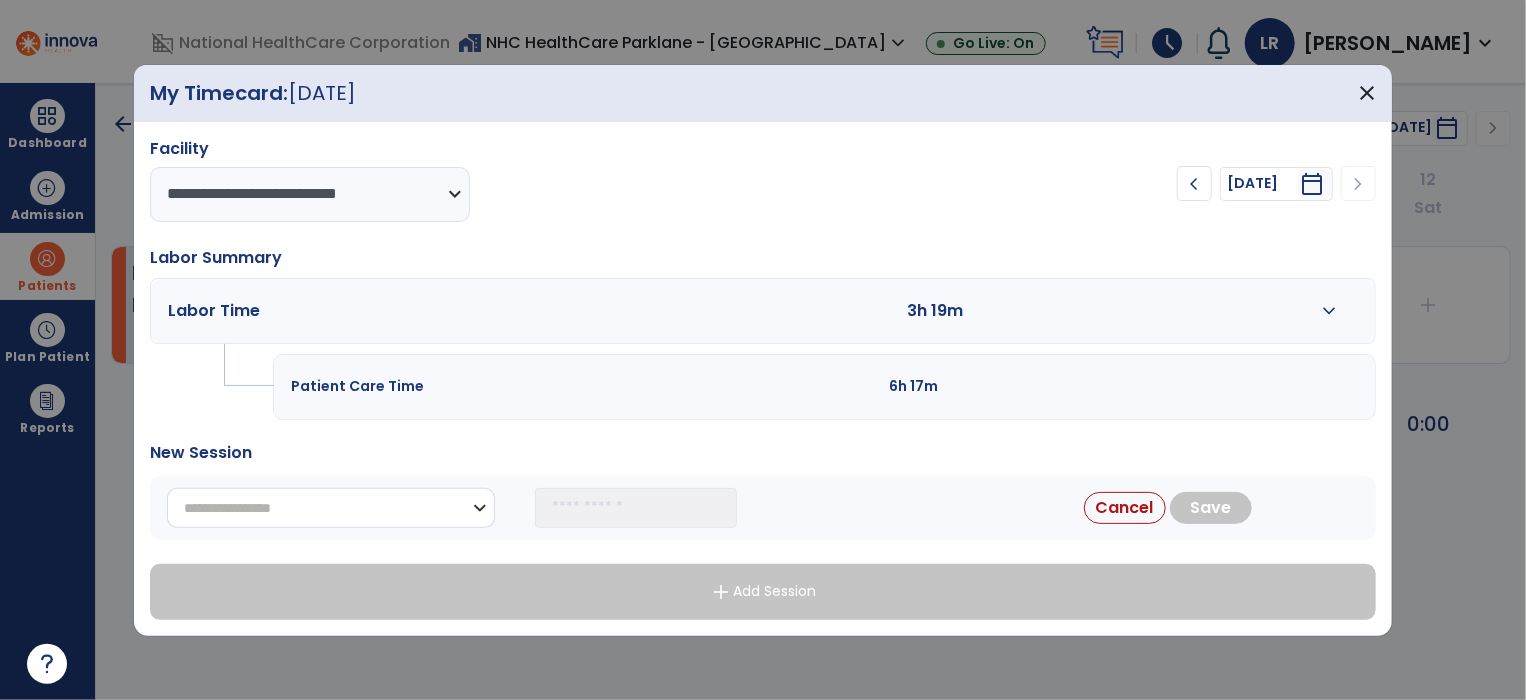 click on "**********" at bounding box center (331, 508) 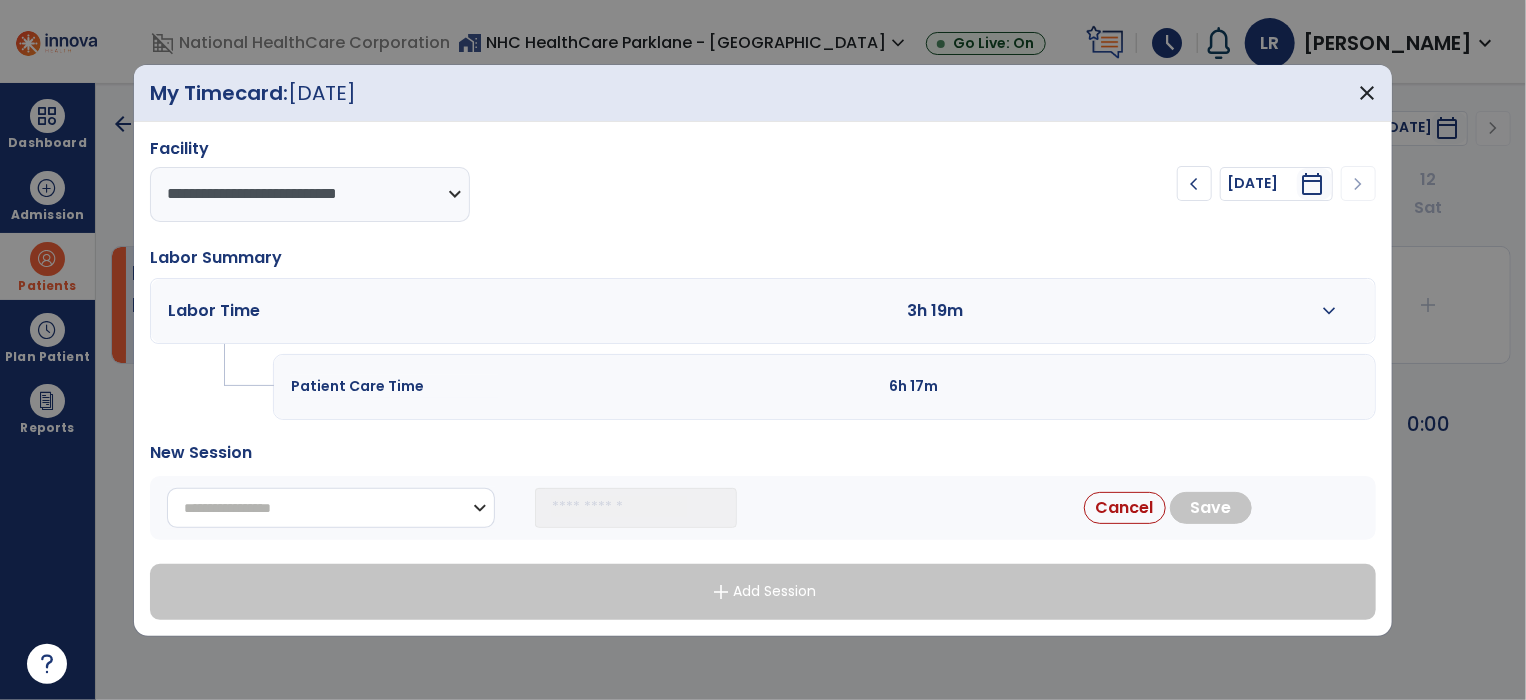 select on "**********" 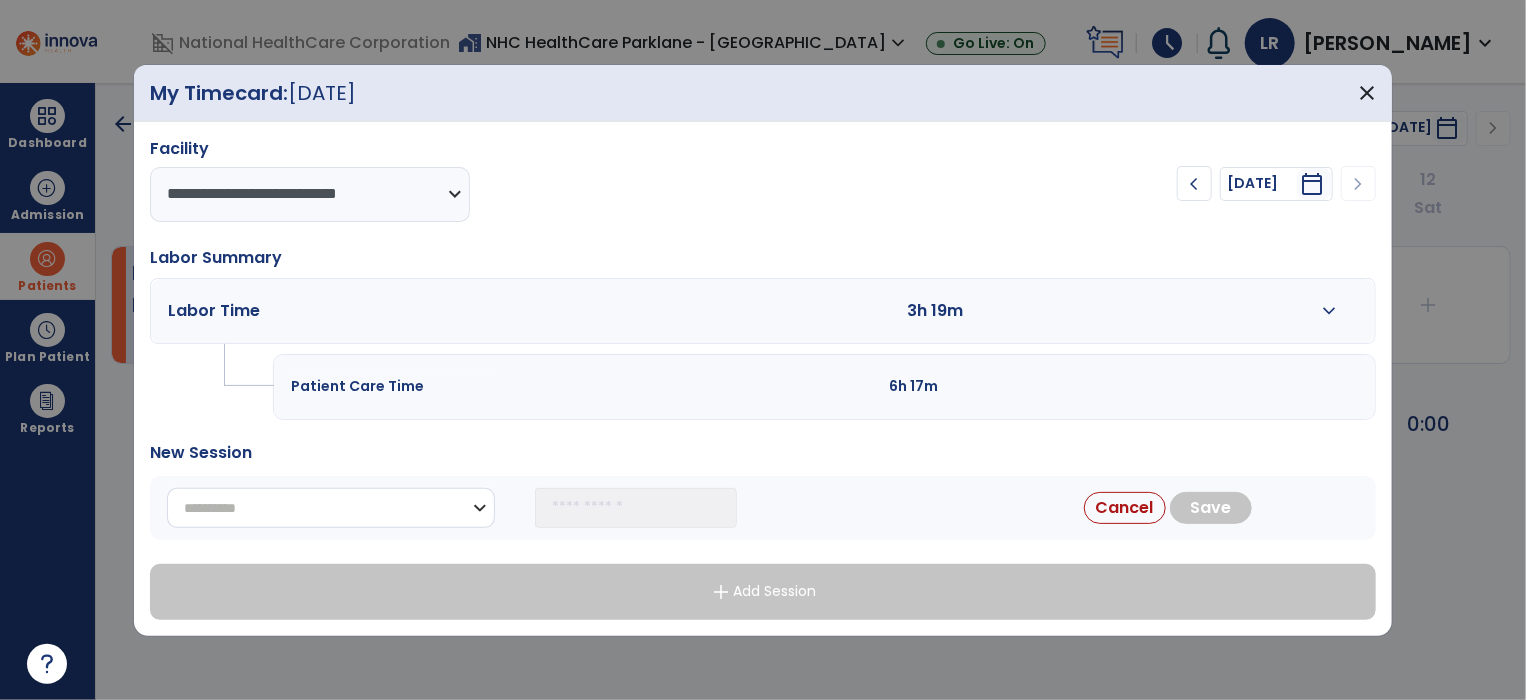 click on "**********" at bounding box center [331, 508] 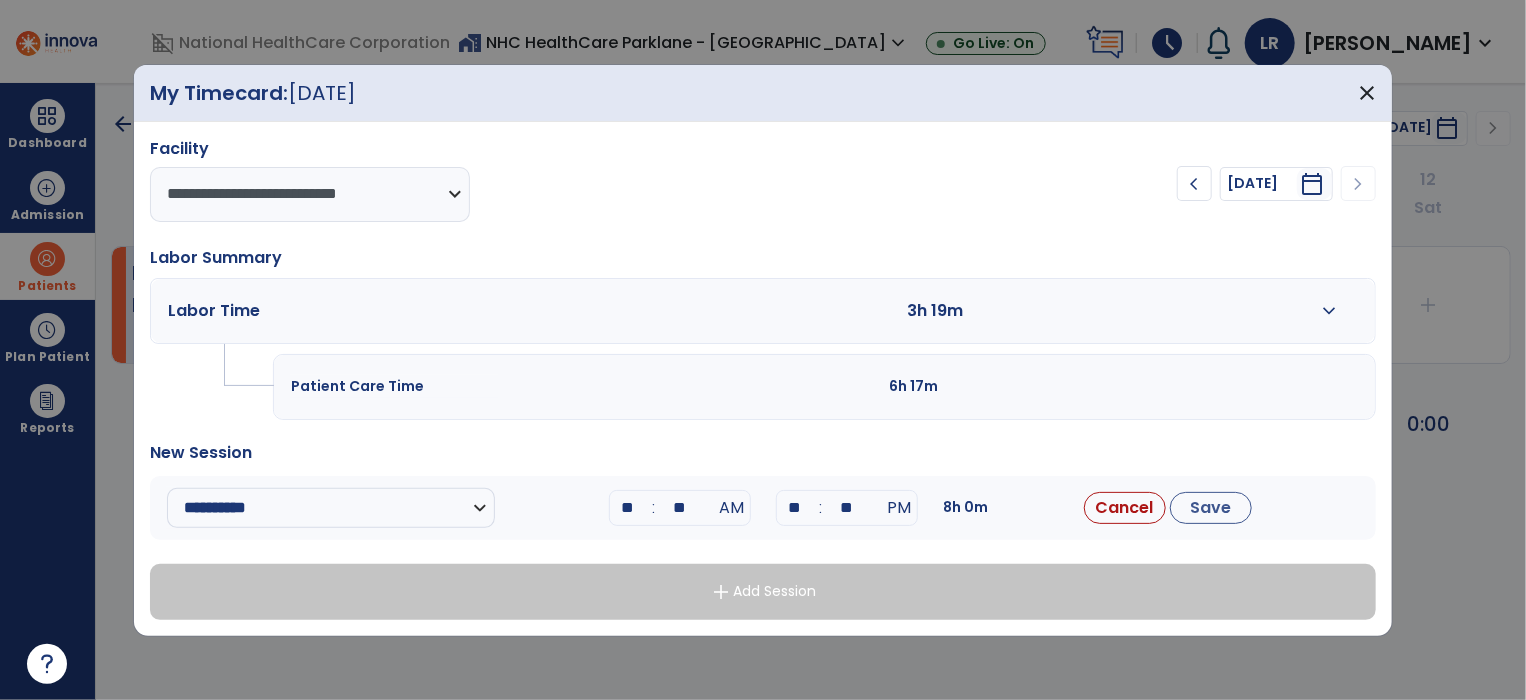 click on "**" at bounding box center [628, 508] 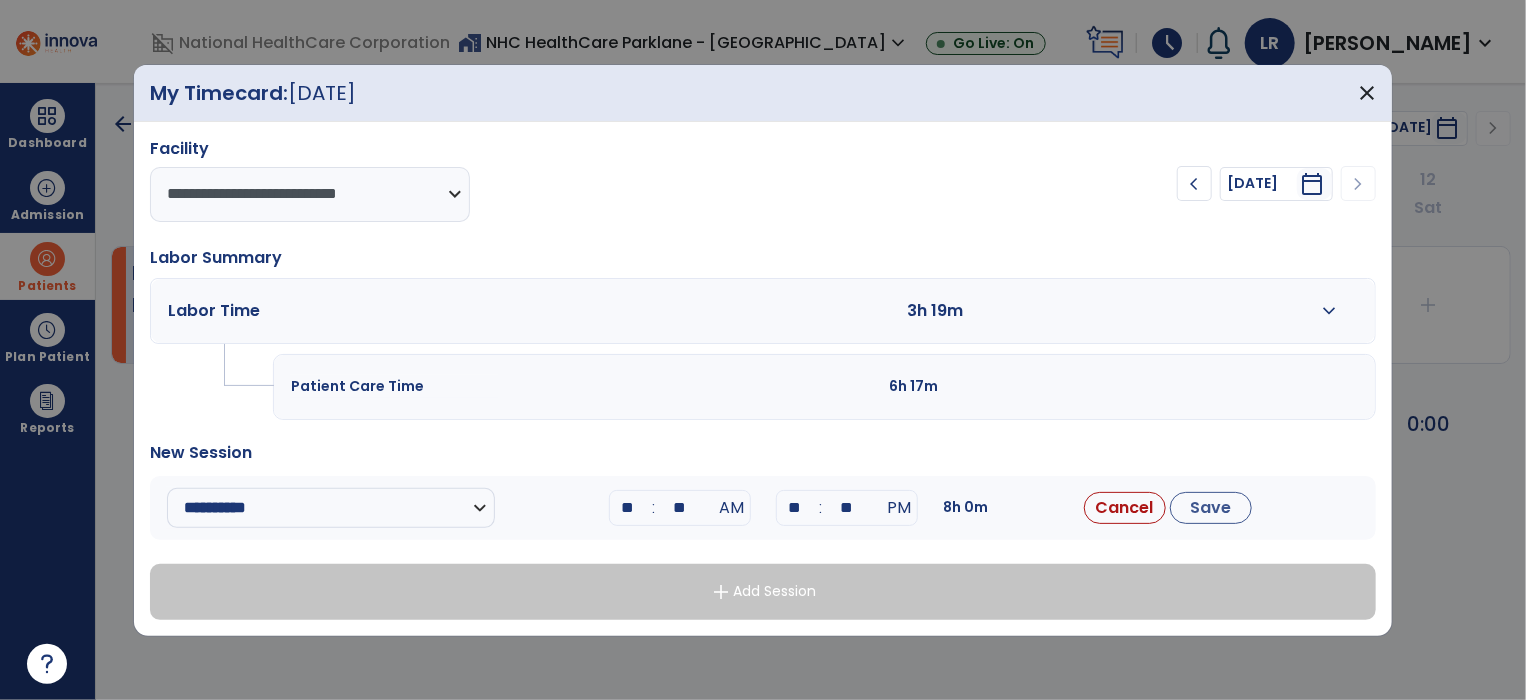 type on "**" 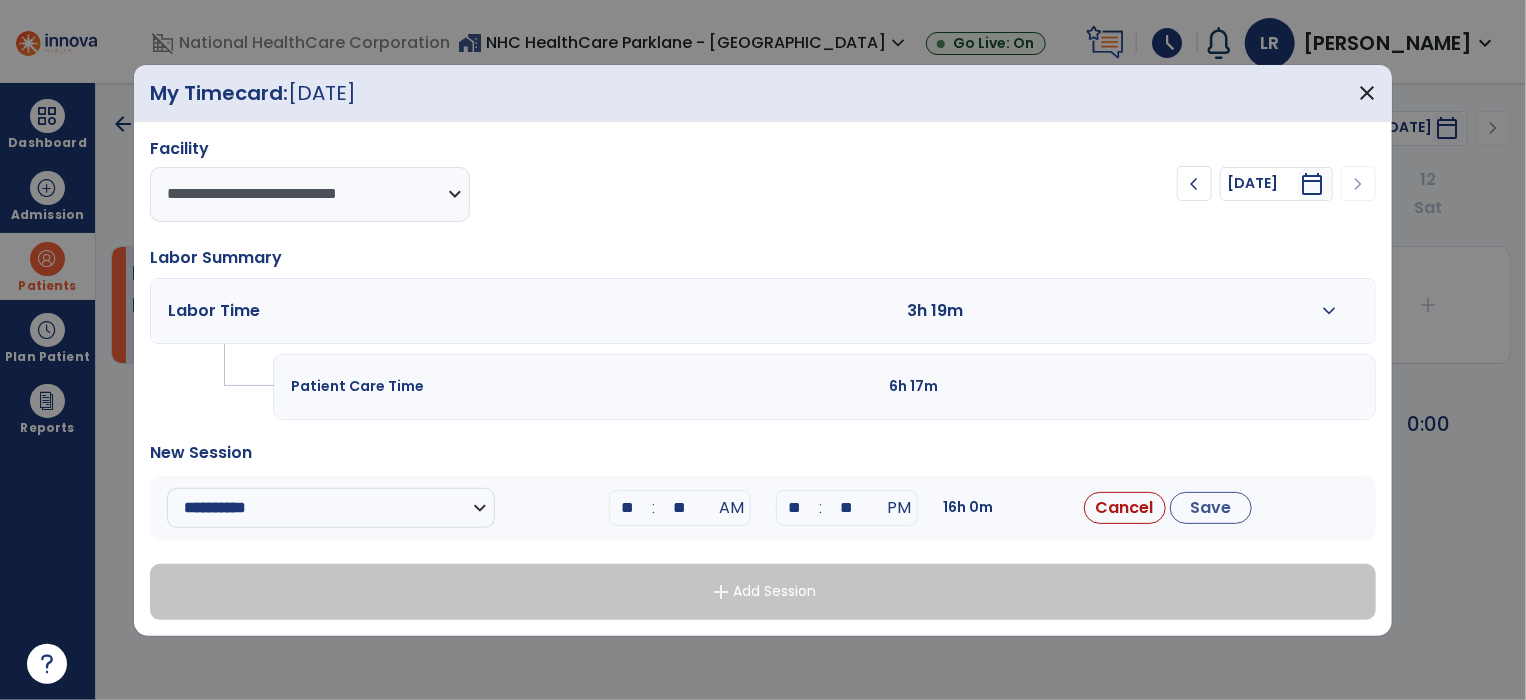type on "*" 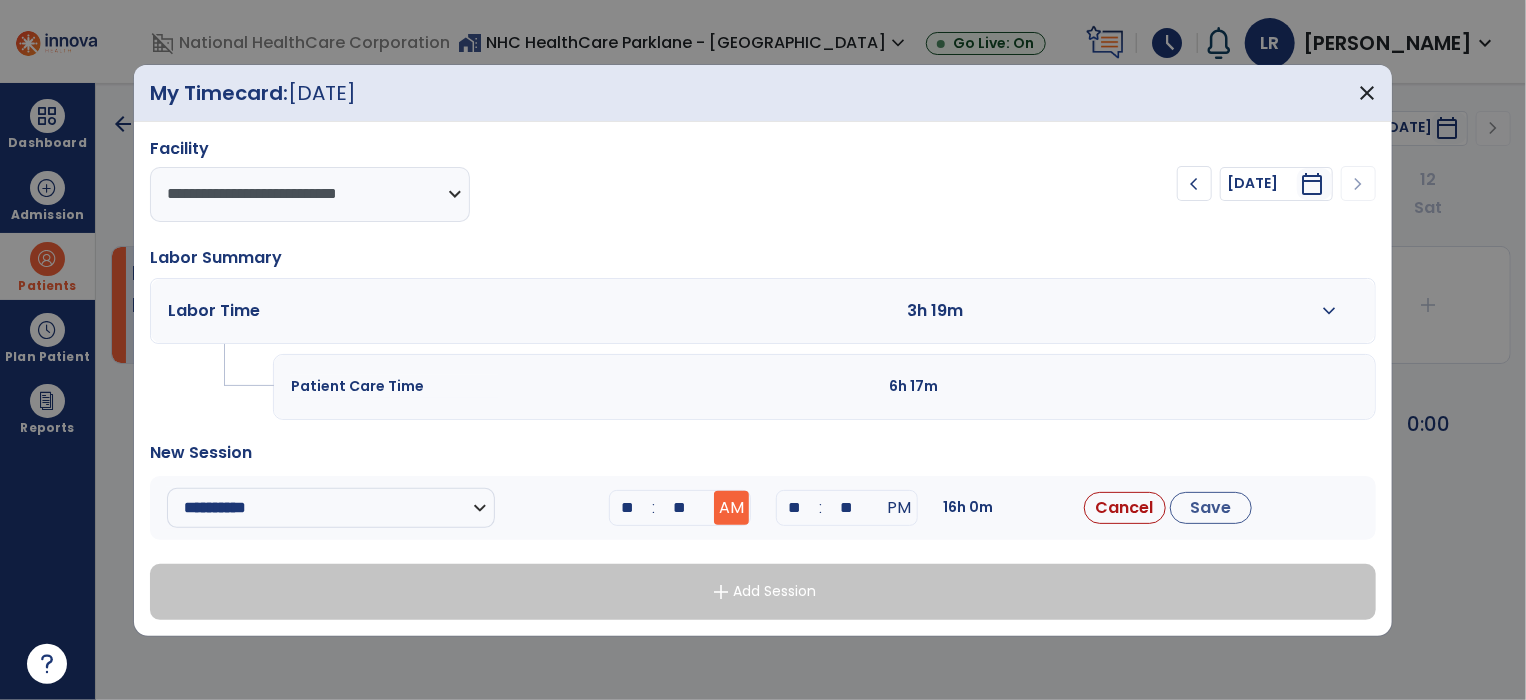 type on "**" 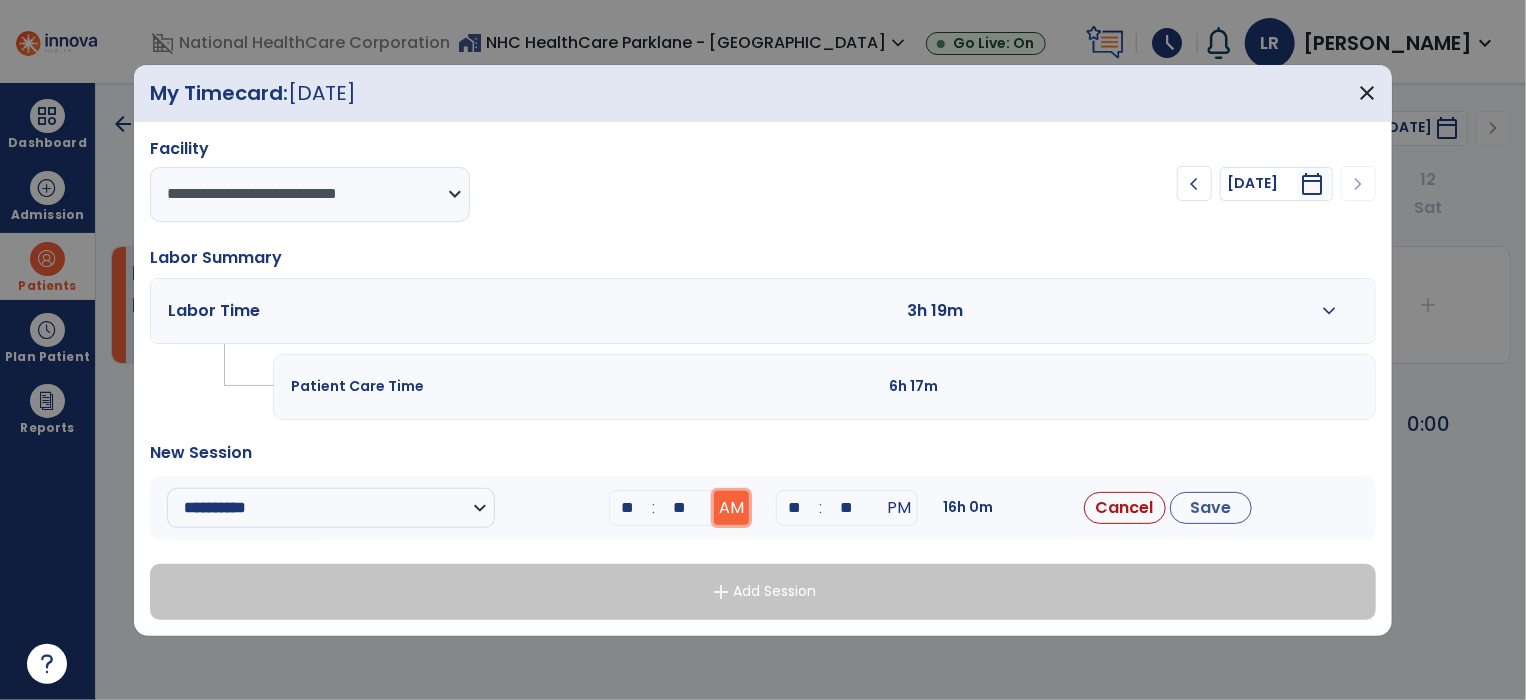 click on "AM" at bounding box center [731, 508] 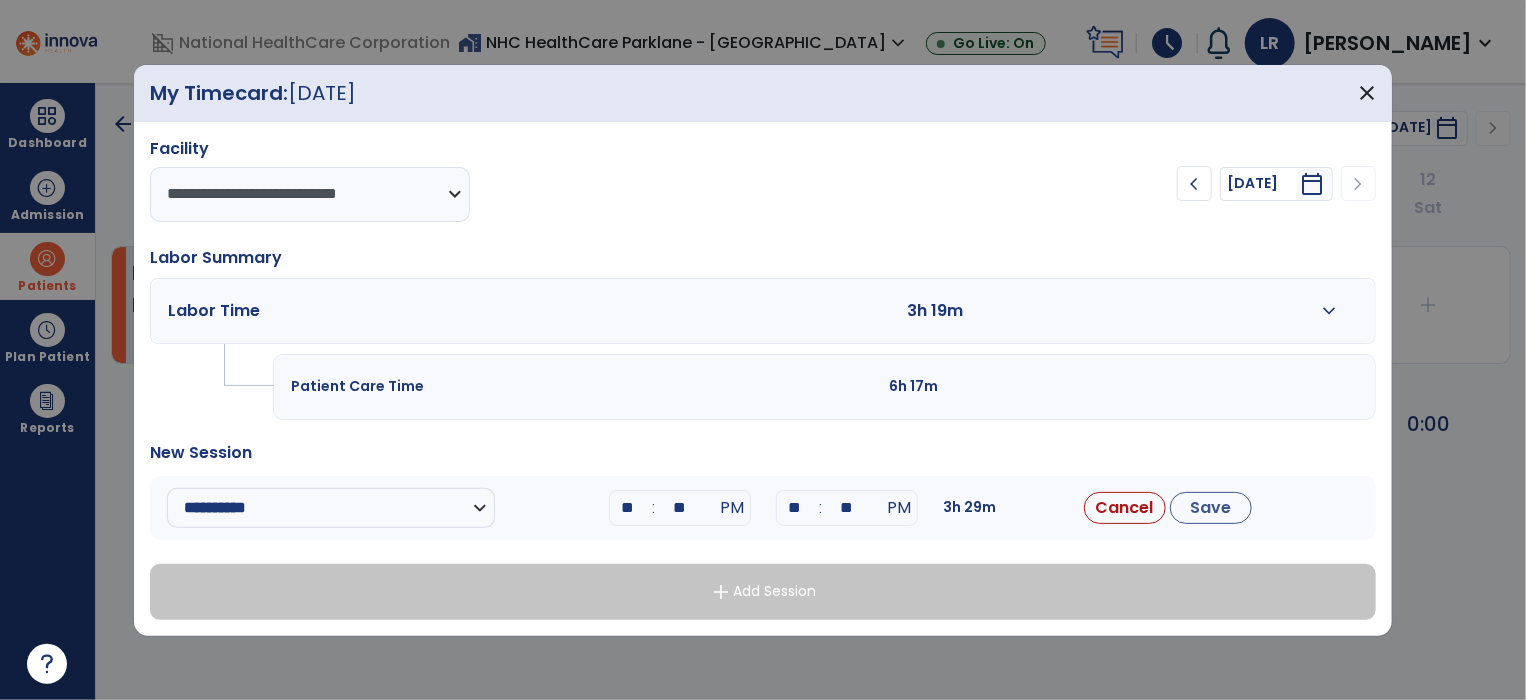 click on "**" at bounding box center (795, 508) 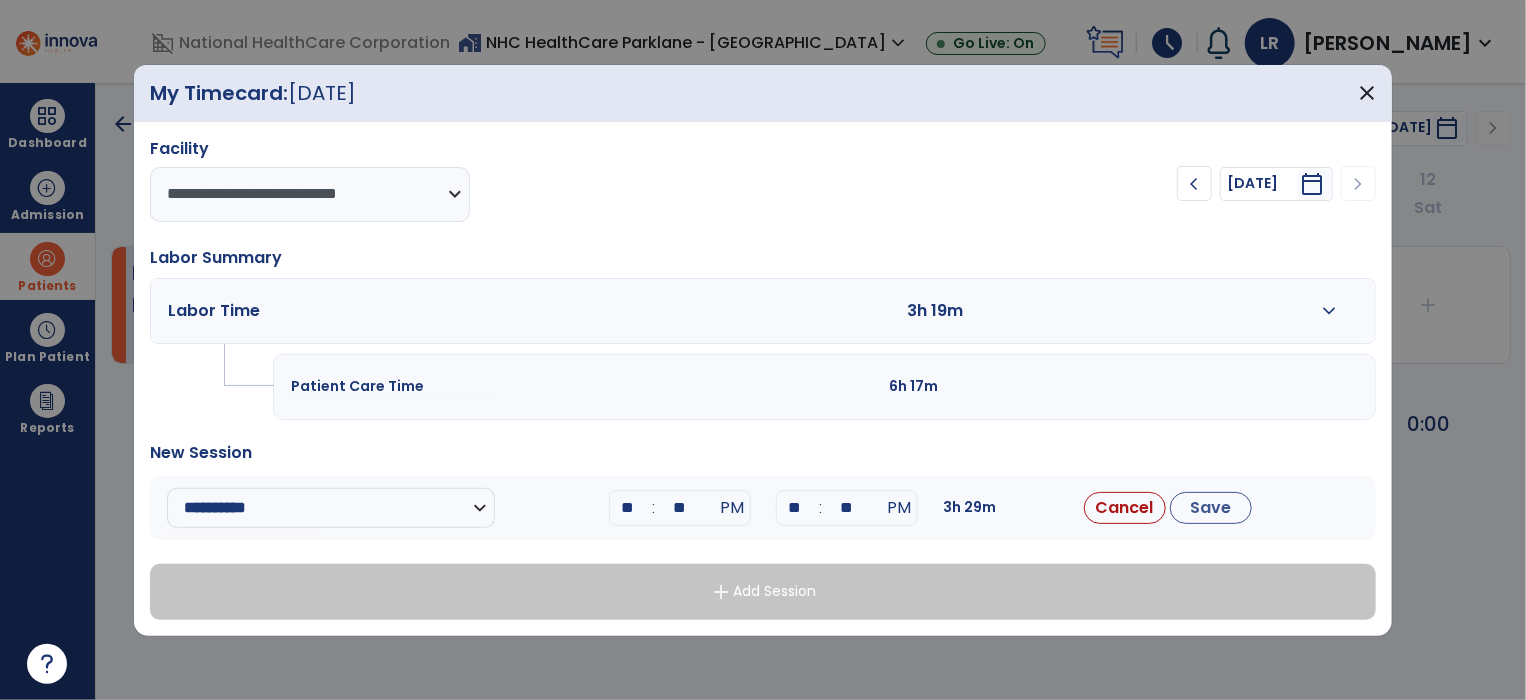 type on "*" 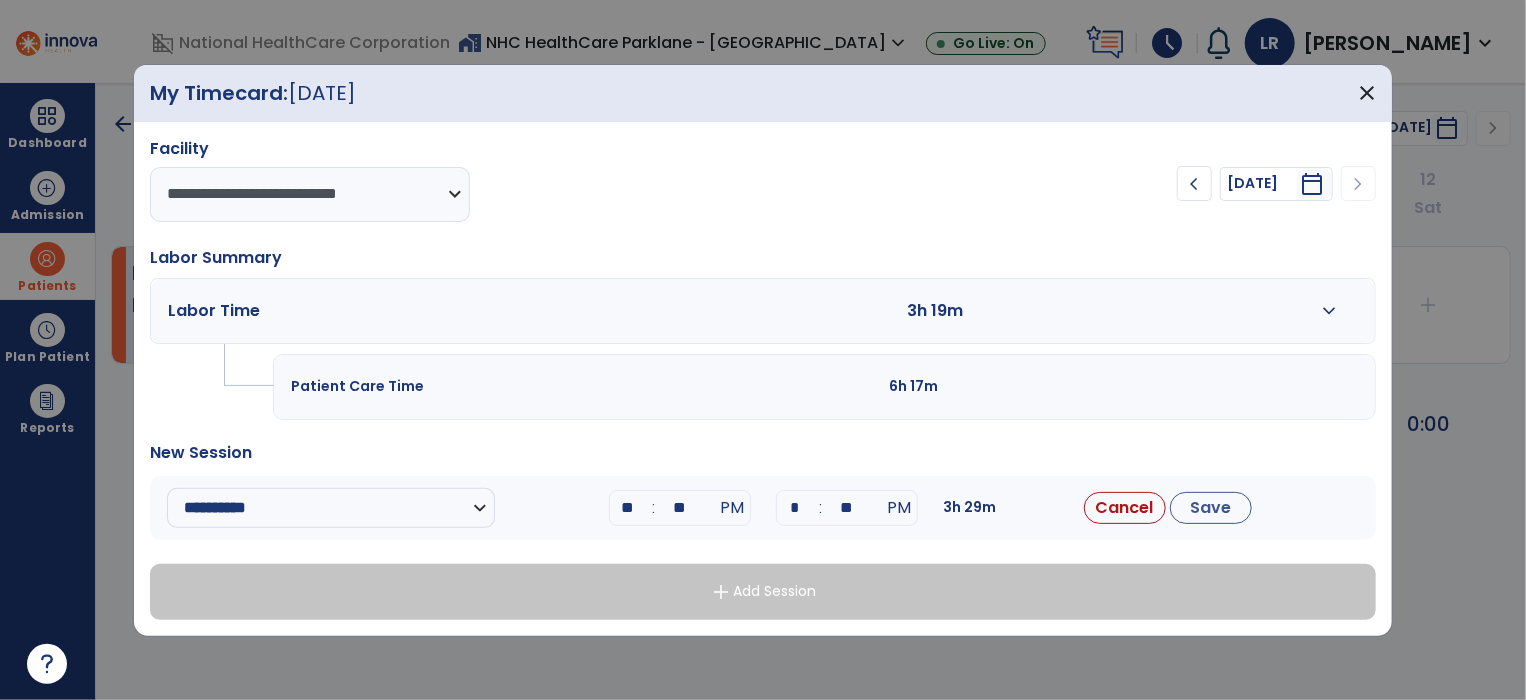 click on "**" at bounding box center [847, 508] 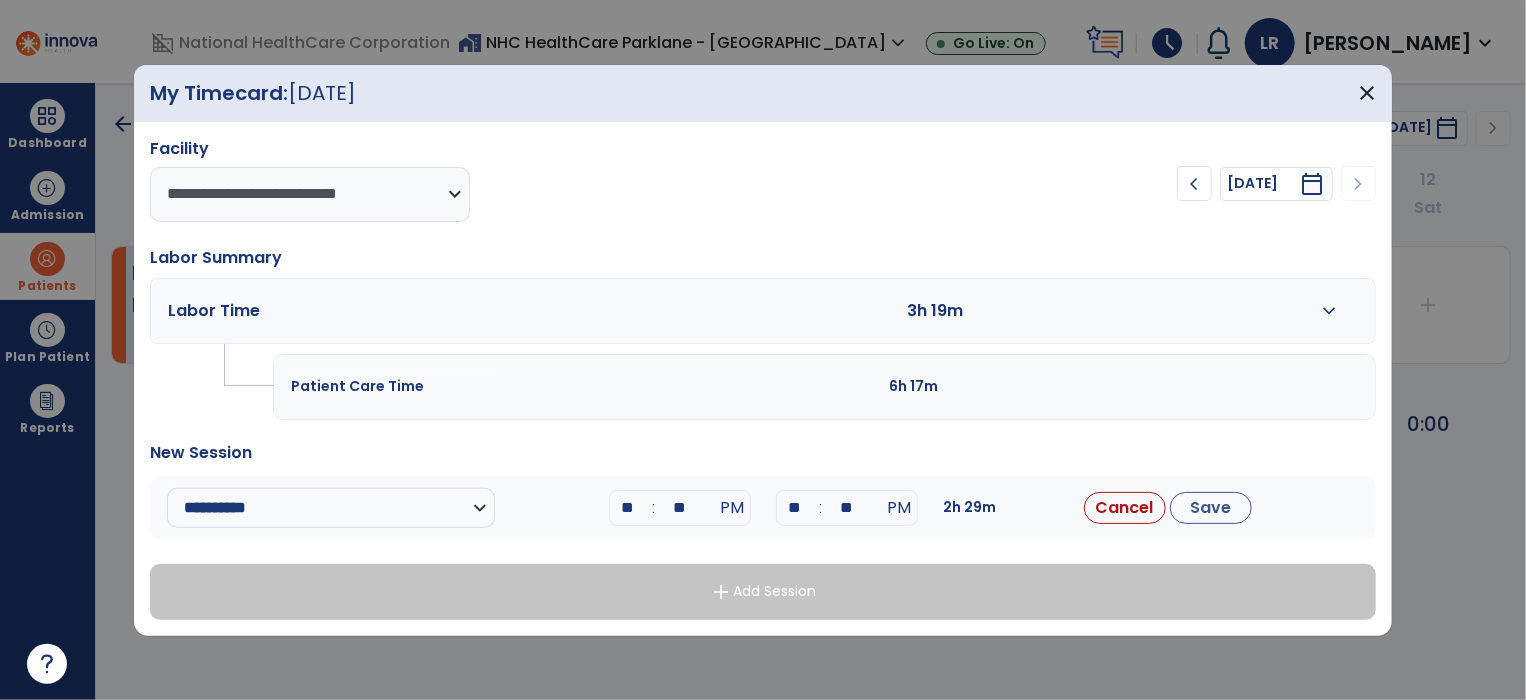 type on "*" 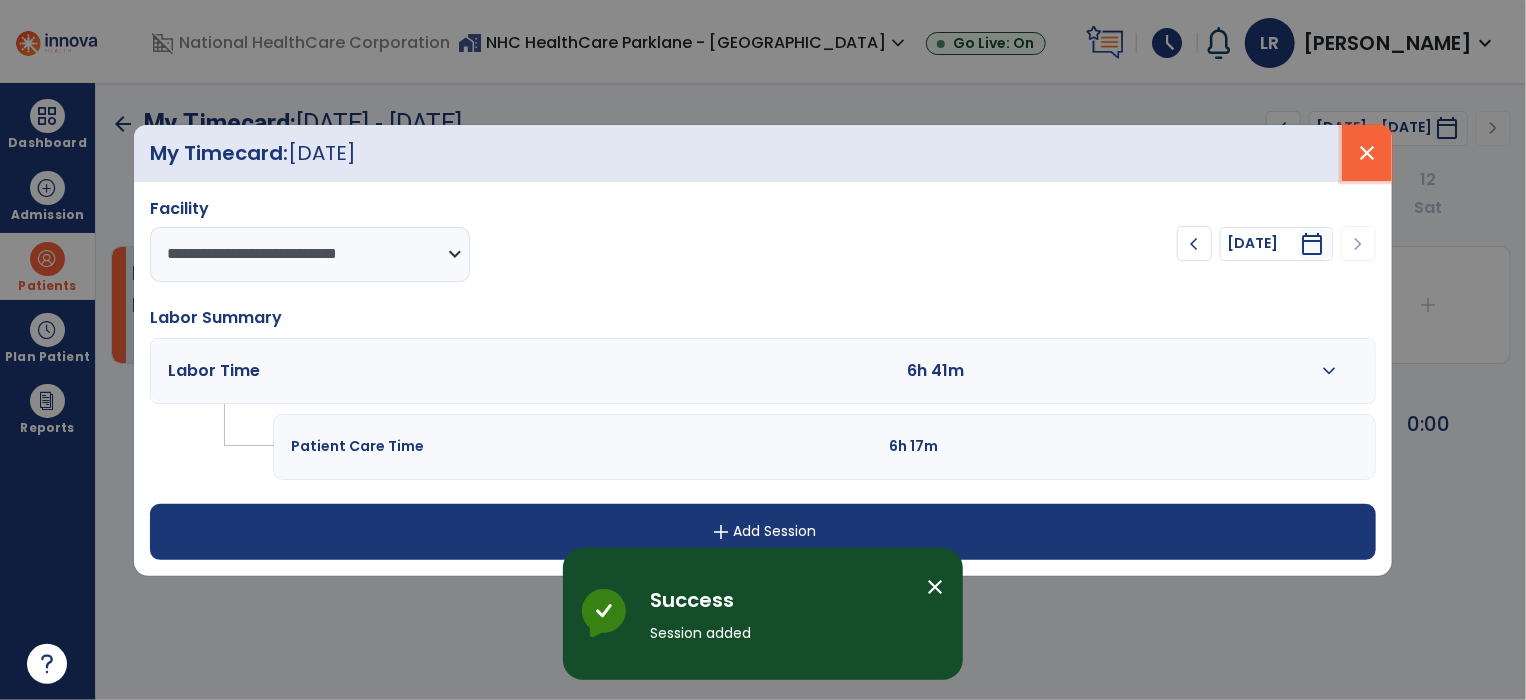 click on "close" at bounding box center (1367, 153) 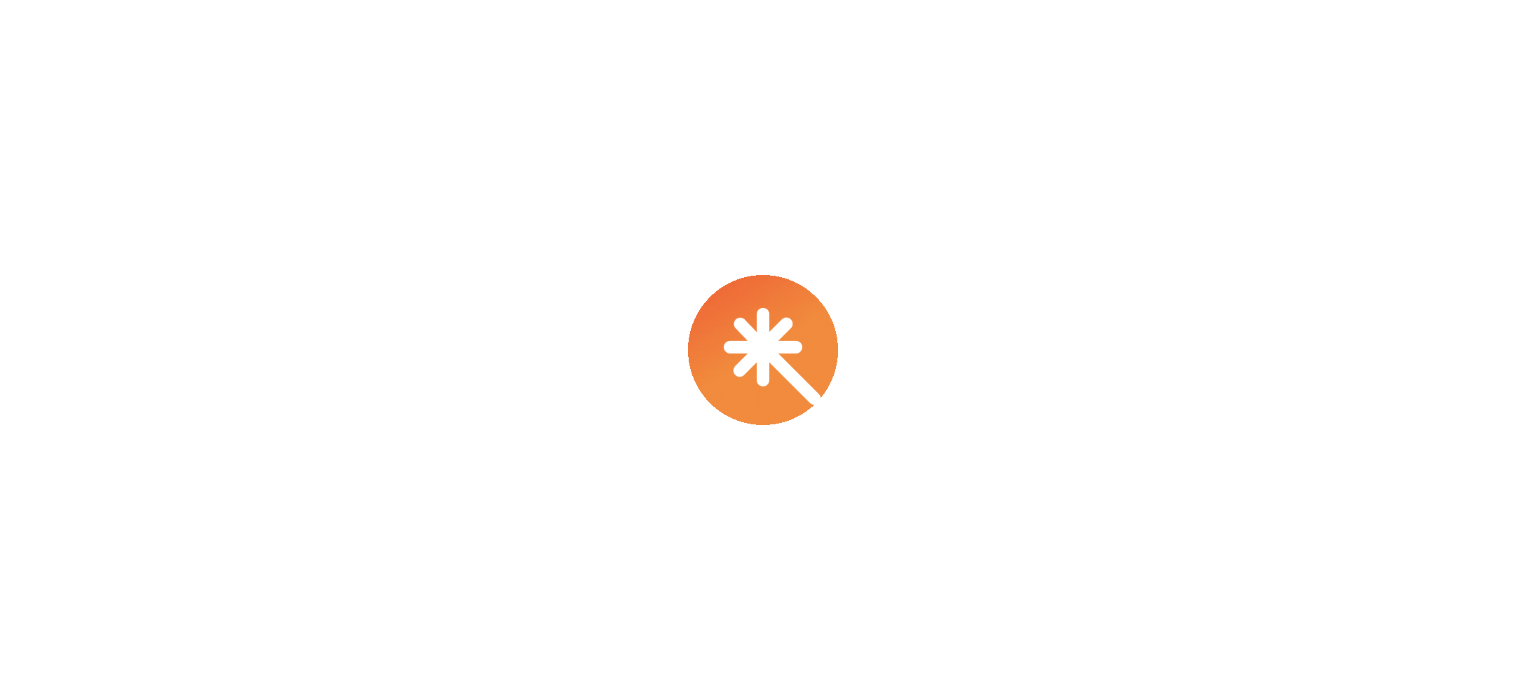 scroll, scrollTop: 0, scrollLeft: 0, axis: both 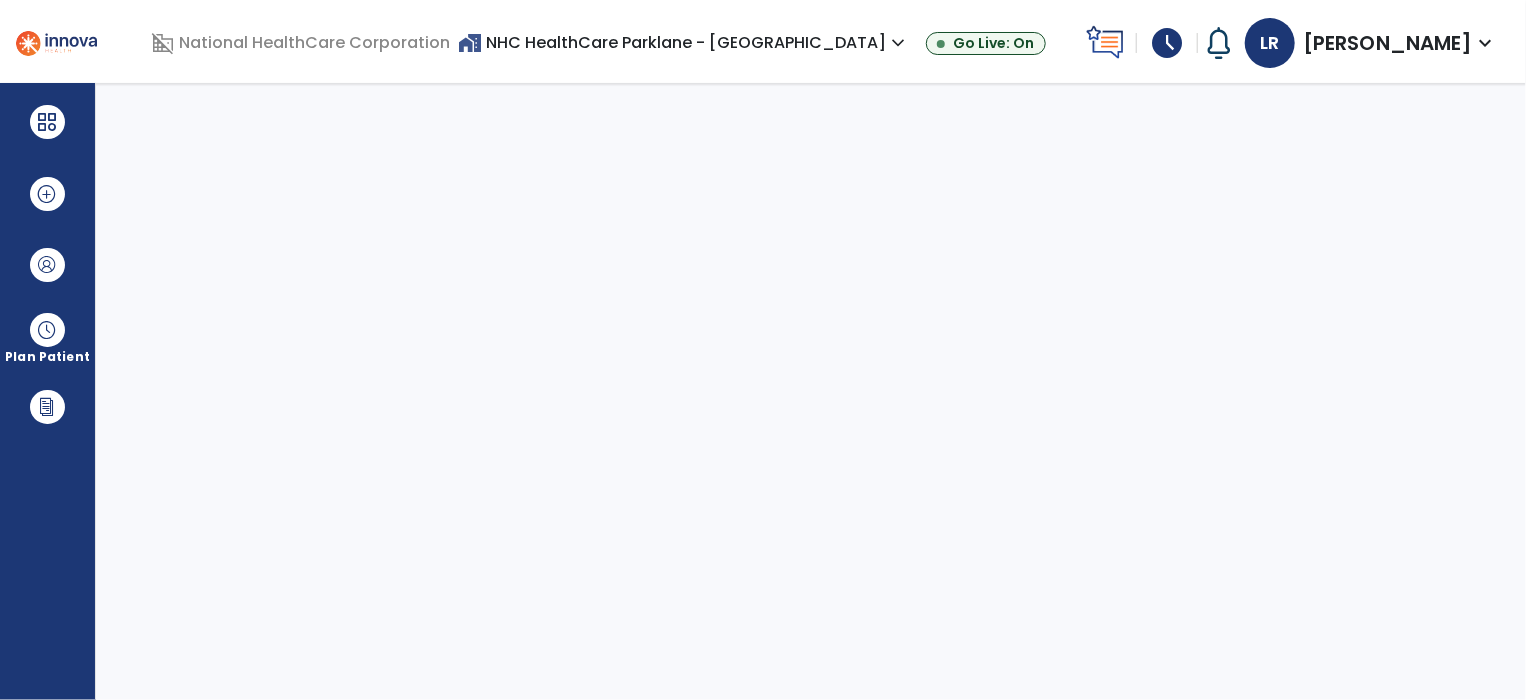 select on "****" 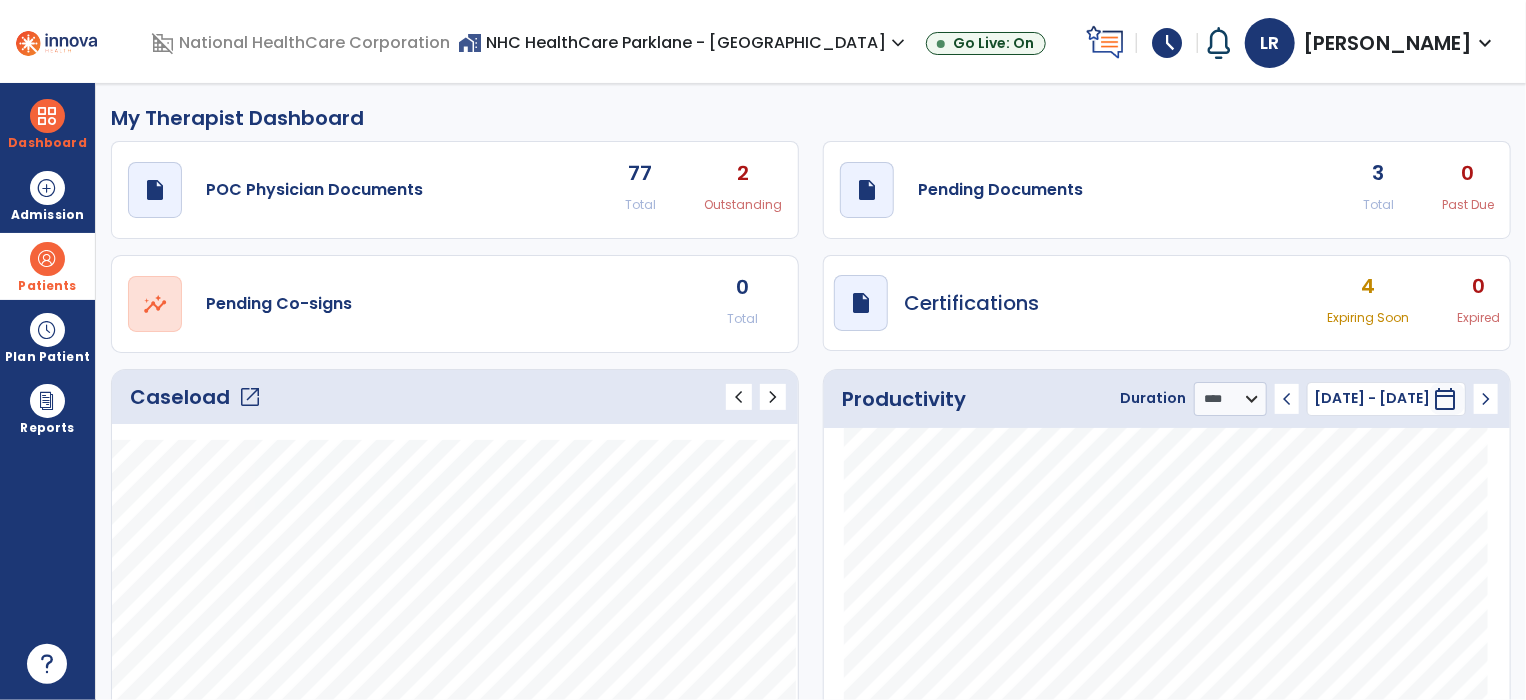 click at bounding box center (47, 259) 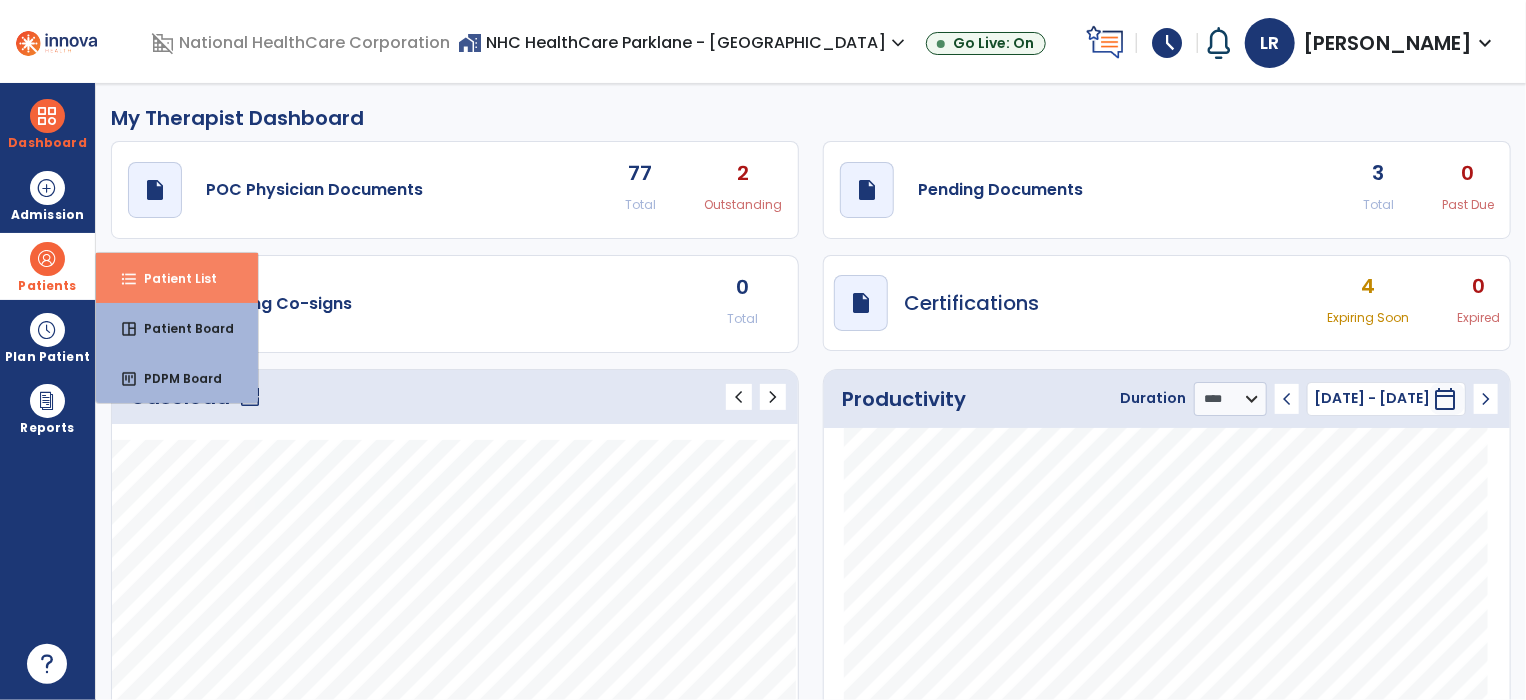 click on "format_list_bulleted  Patient List" at bounding box center [177, 278] 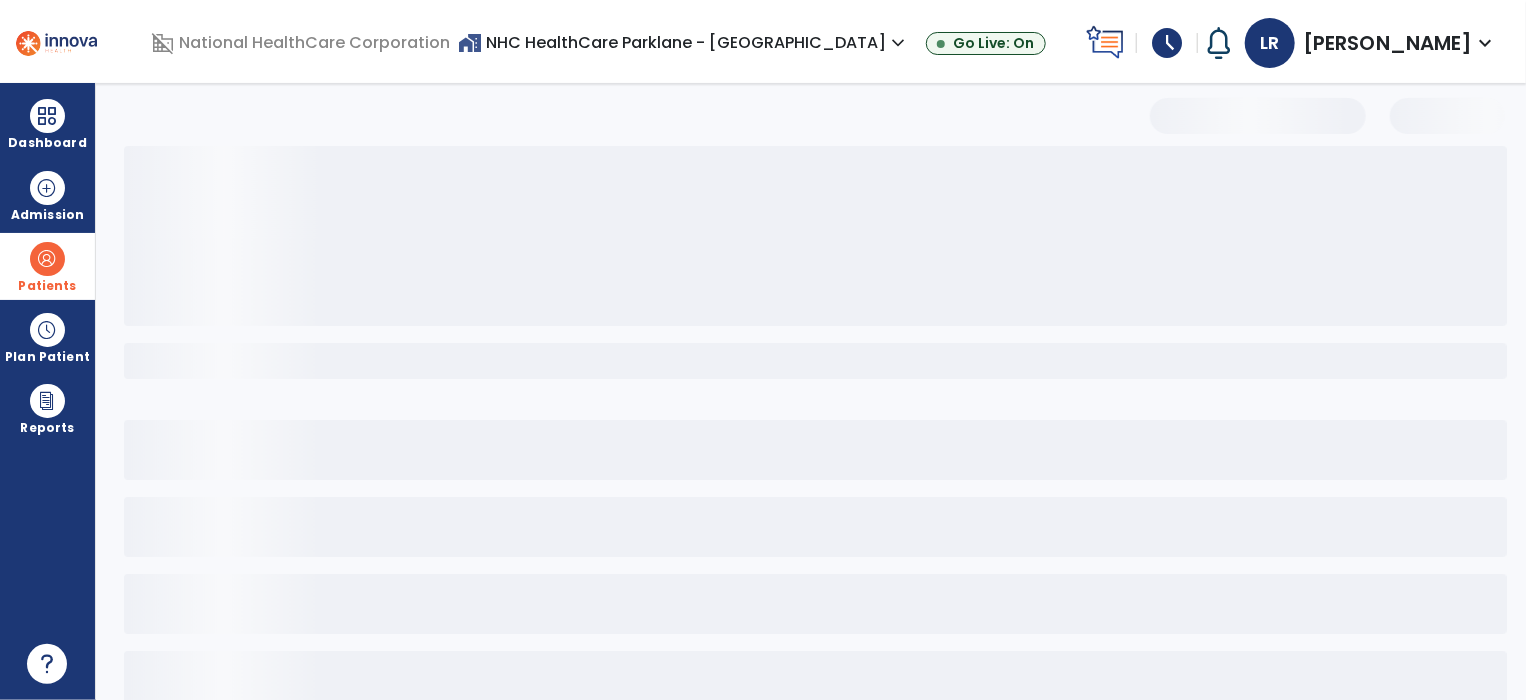 select on "***" 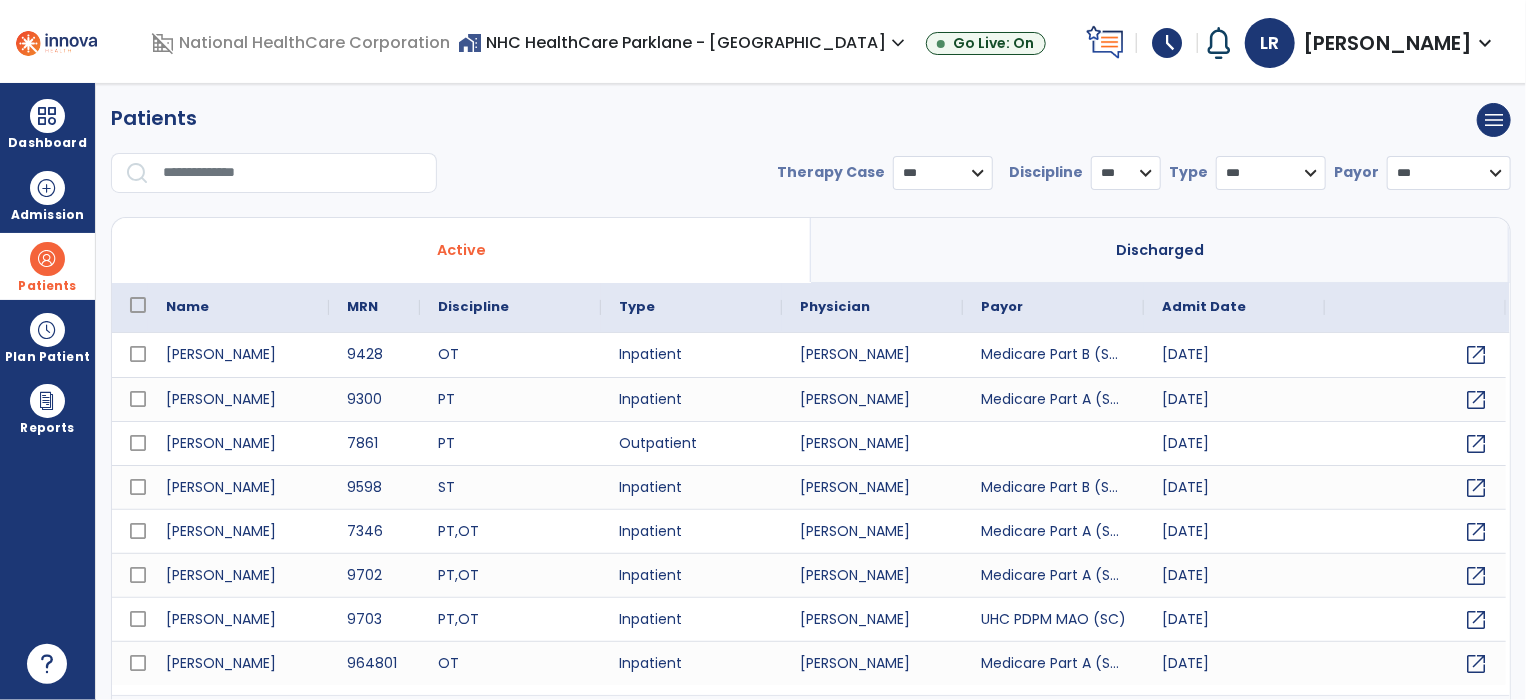 click on "Discharged" at bounding box center [1160, 250] 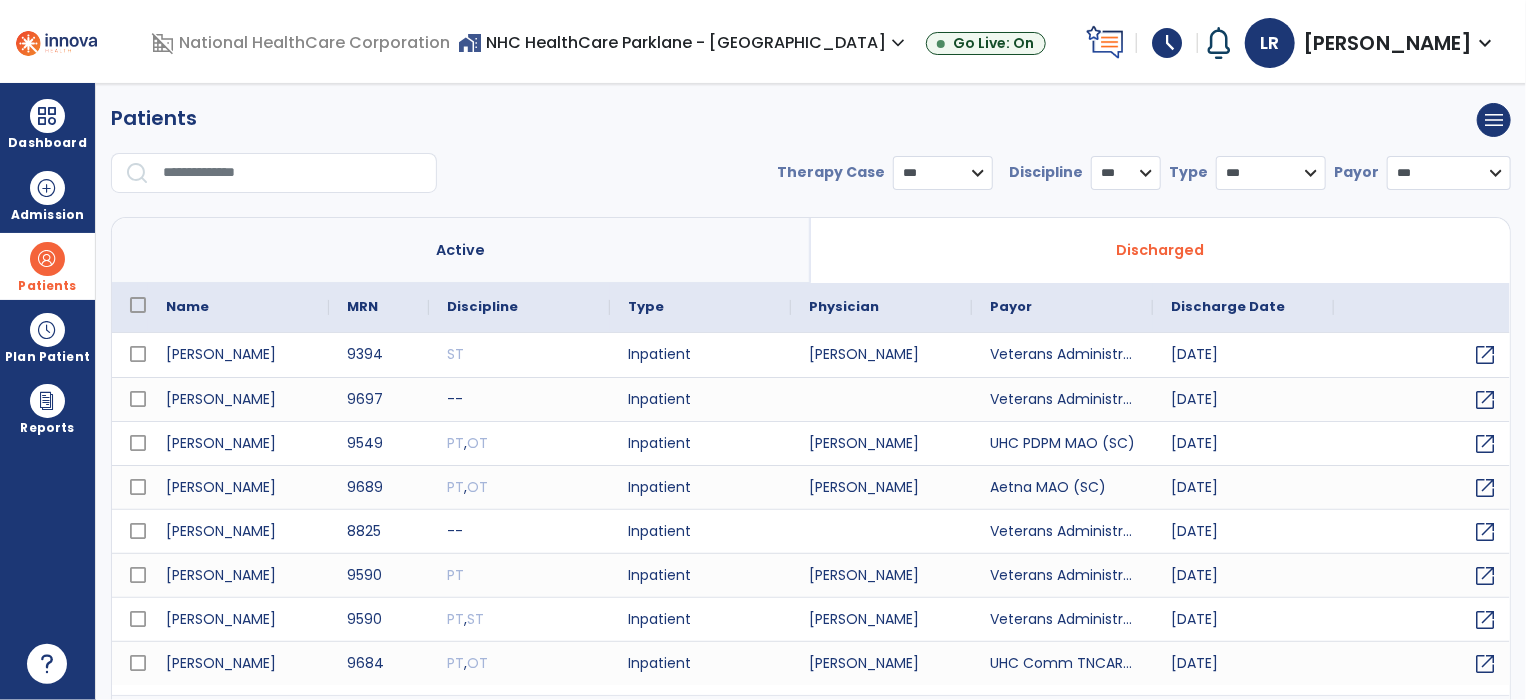 click at bounding box center [293, 173] 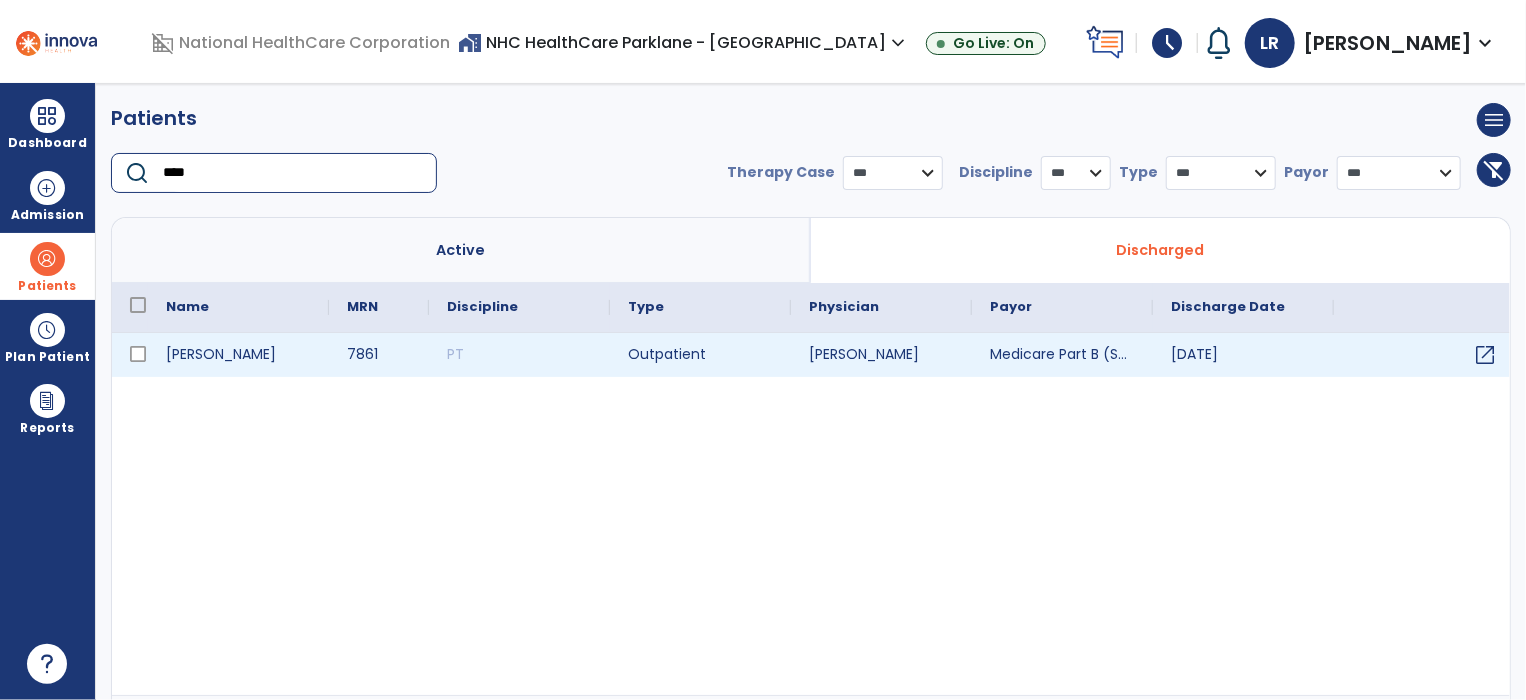 type on "****" 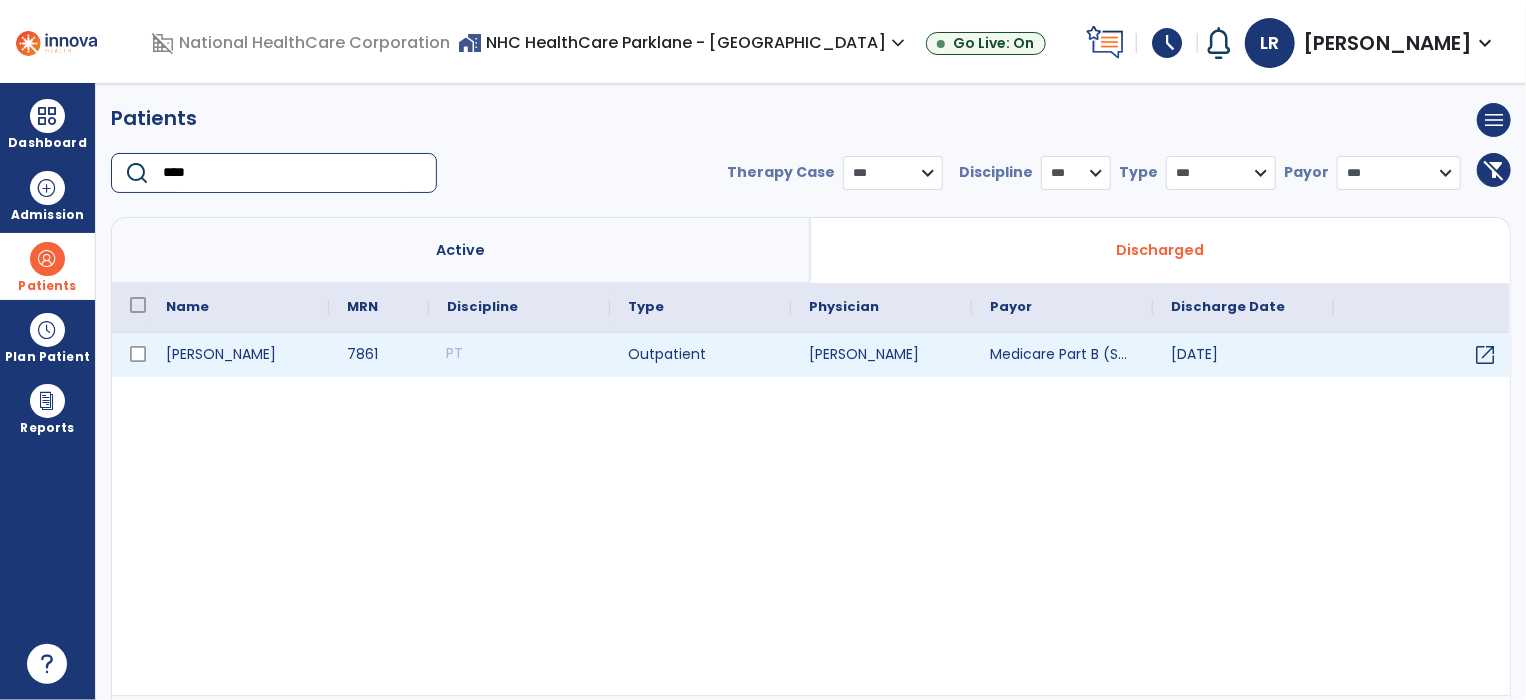 click on "PT" at bounding box center [519, 355] 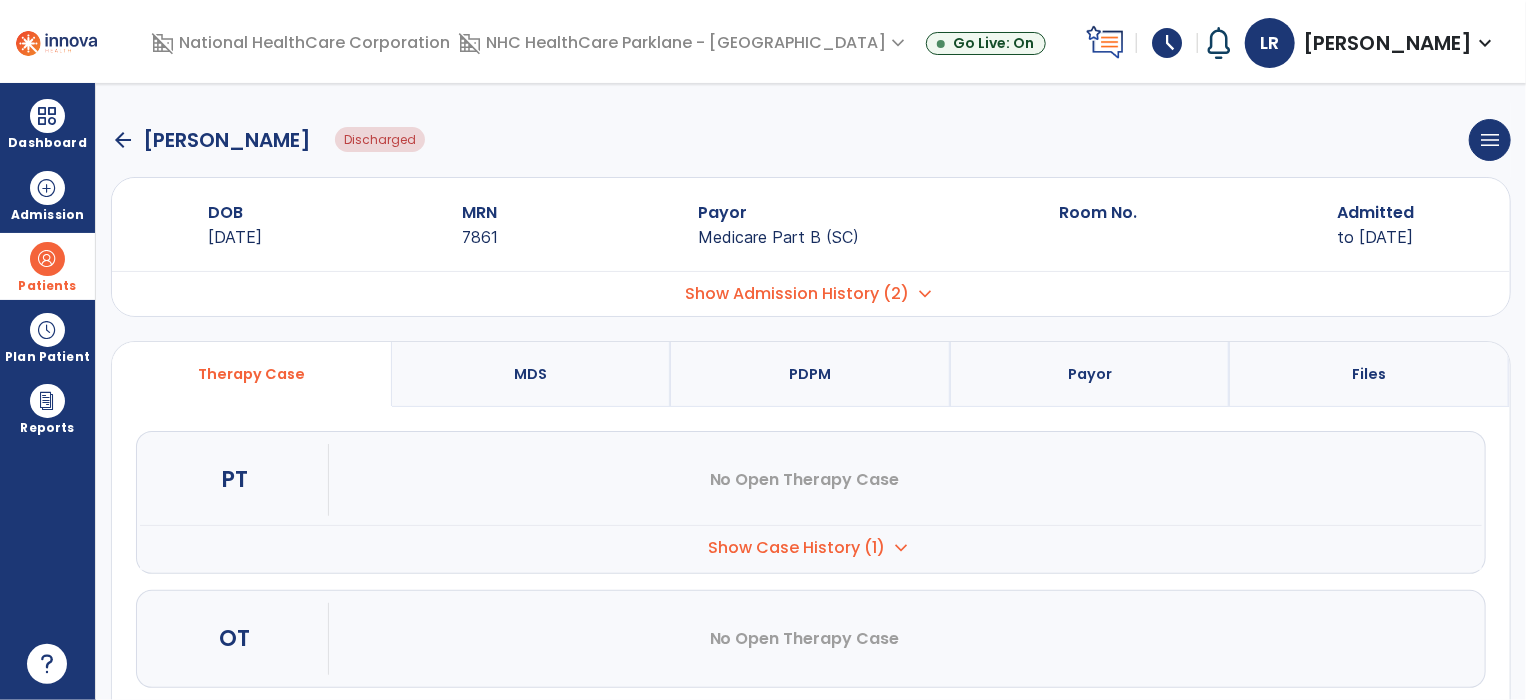 click on "Show Case History (1)" at bounding box center [797, 548] 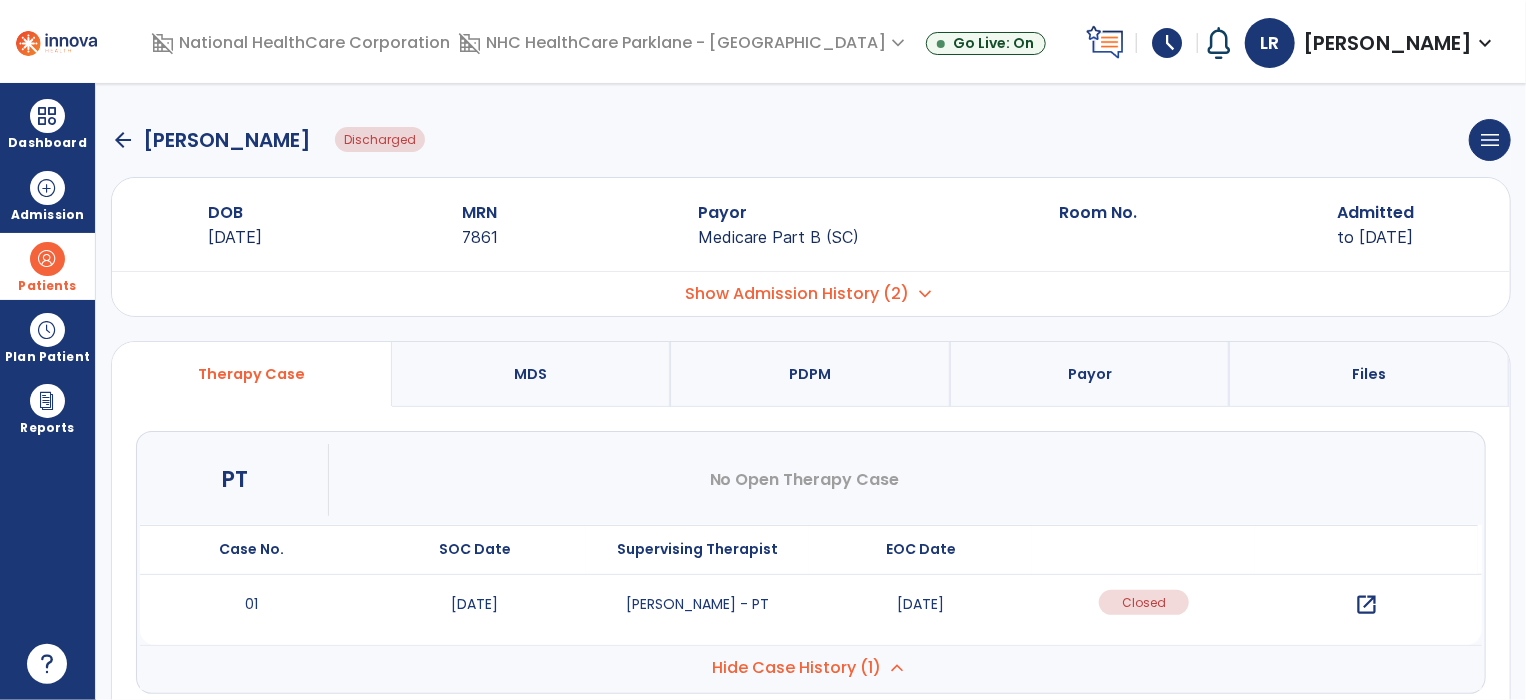click on "open_in_new" at bounding box center [1366, 605] 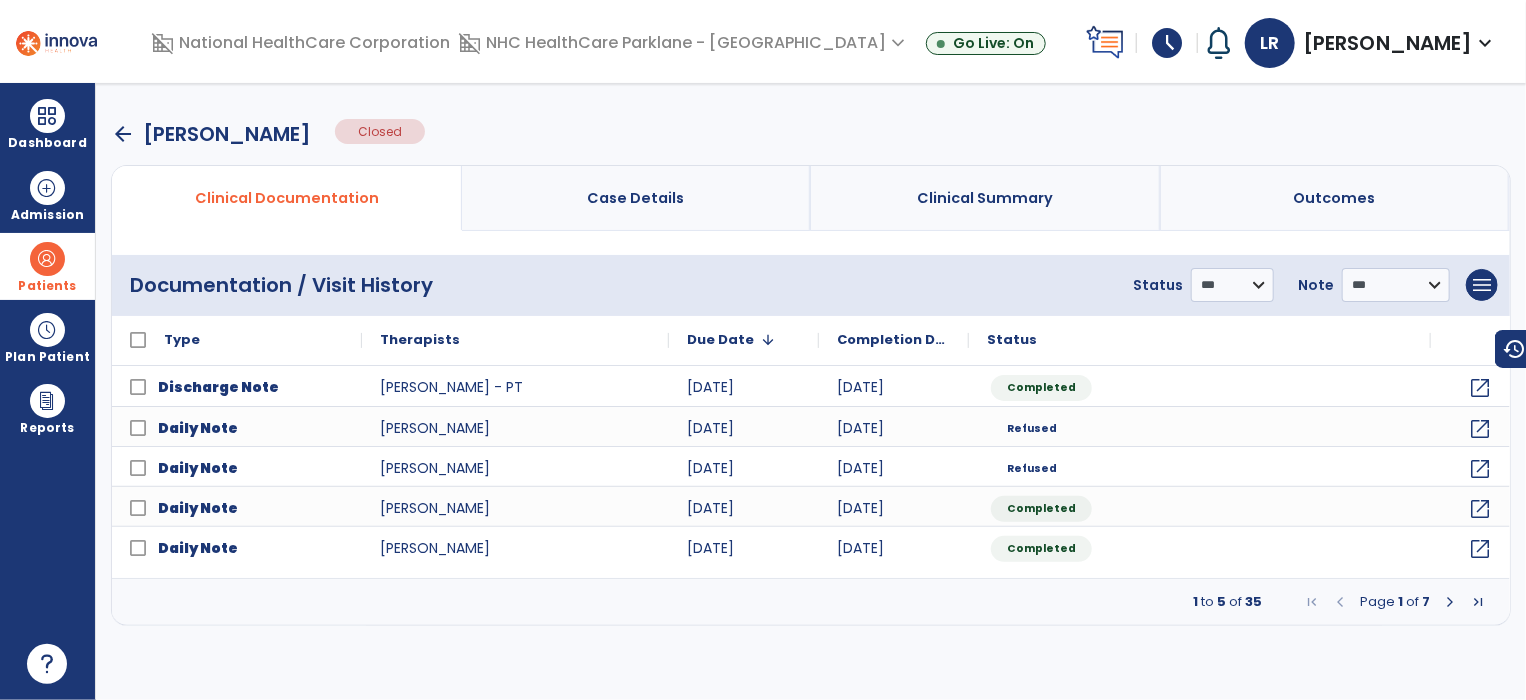 click at bounding box center [1478, 602] 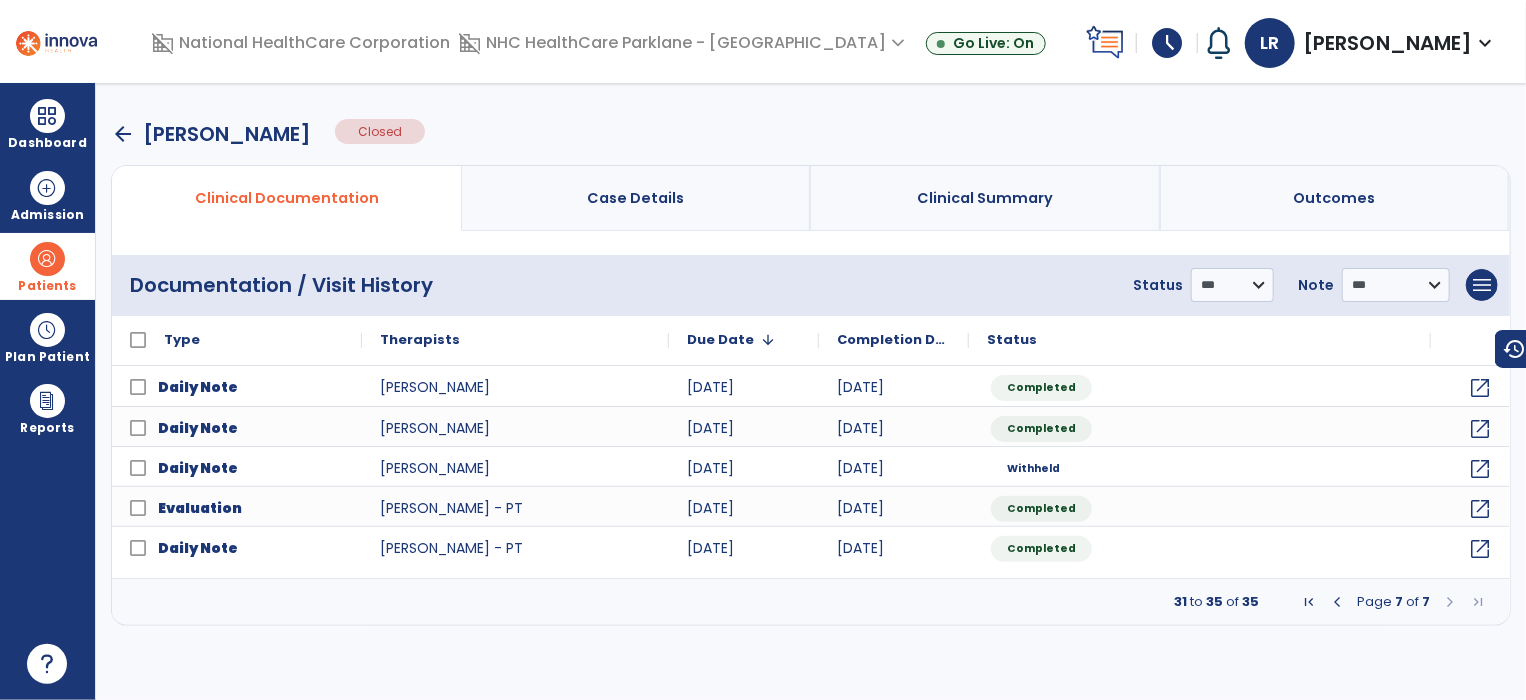 click at bounding box center (1478, 602) 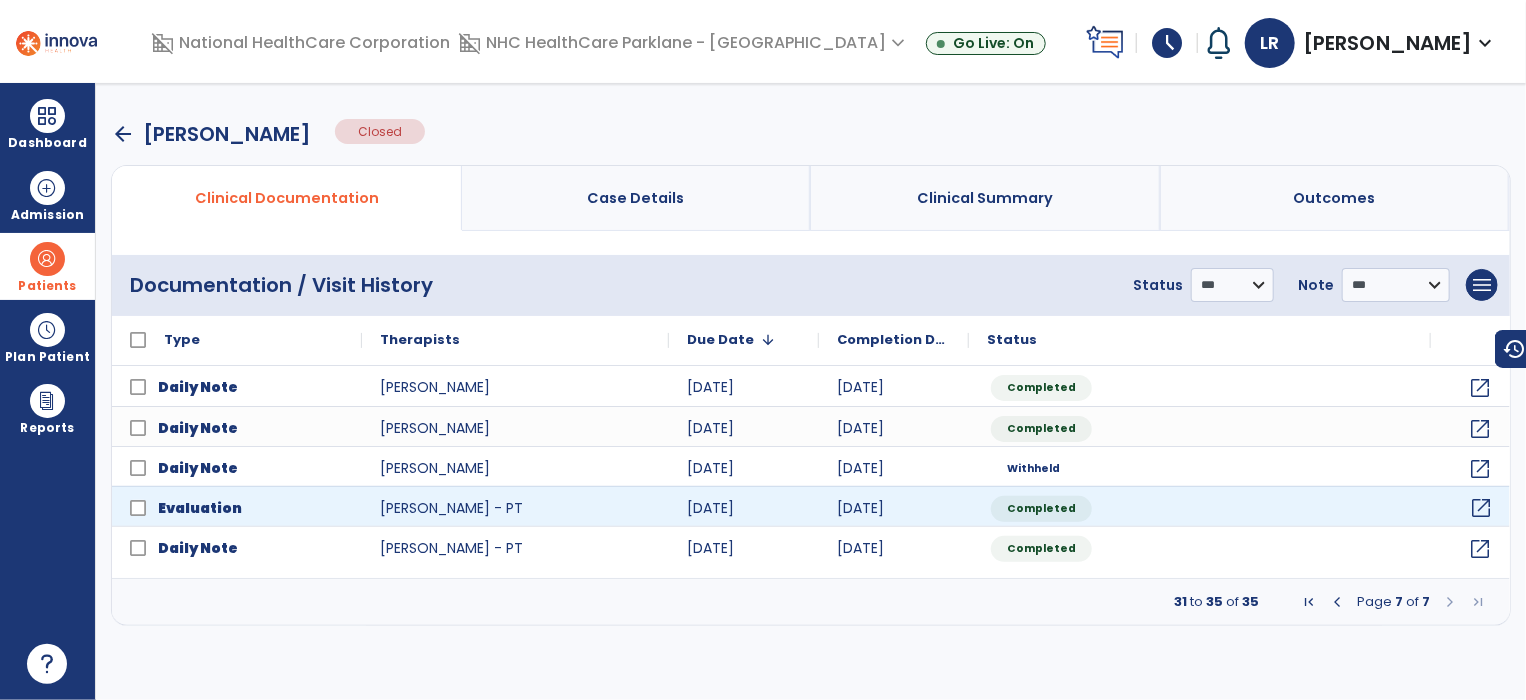 click on "open_in_new" 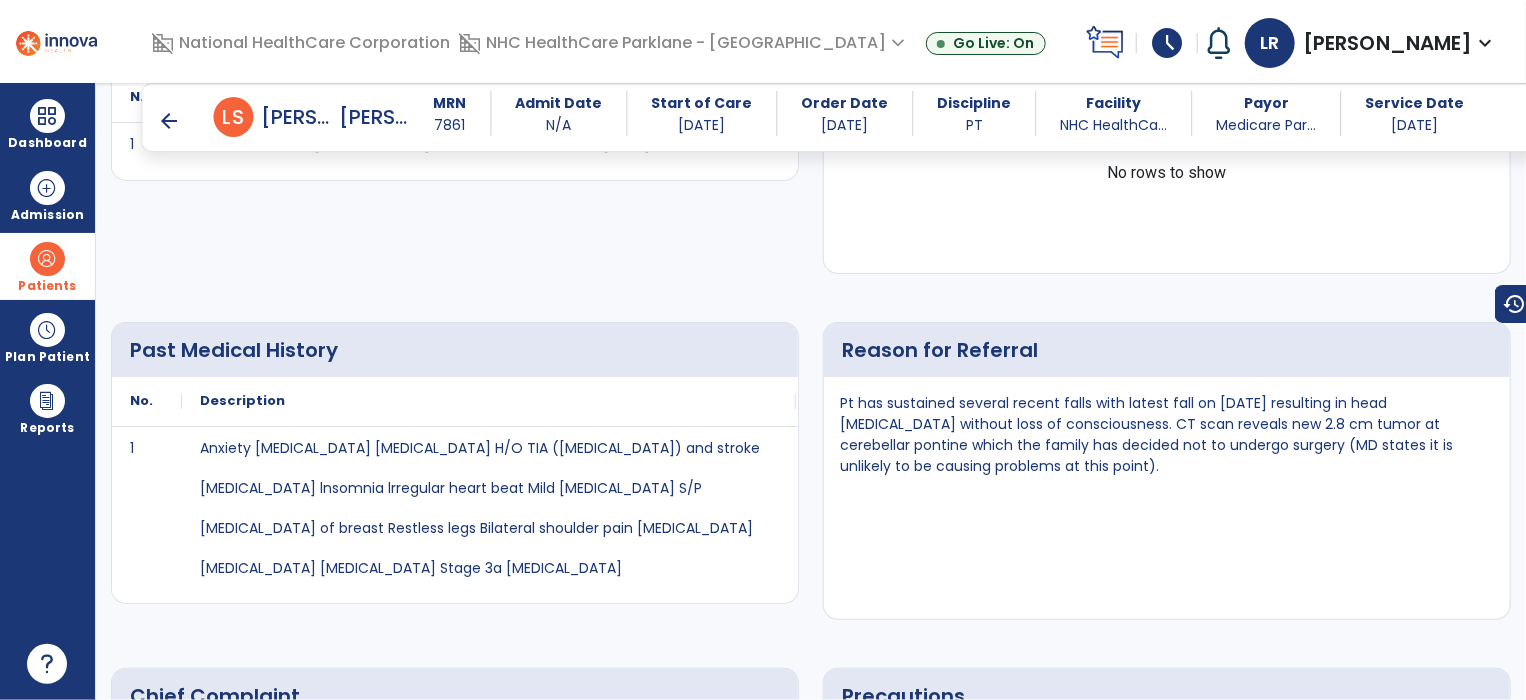 scroll, scrollTop: 508, scrollLeft: 0, axis: vertical 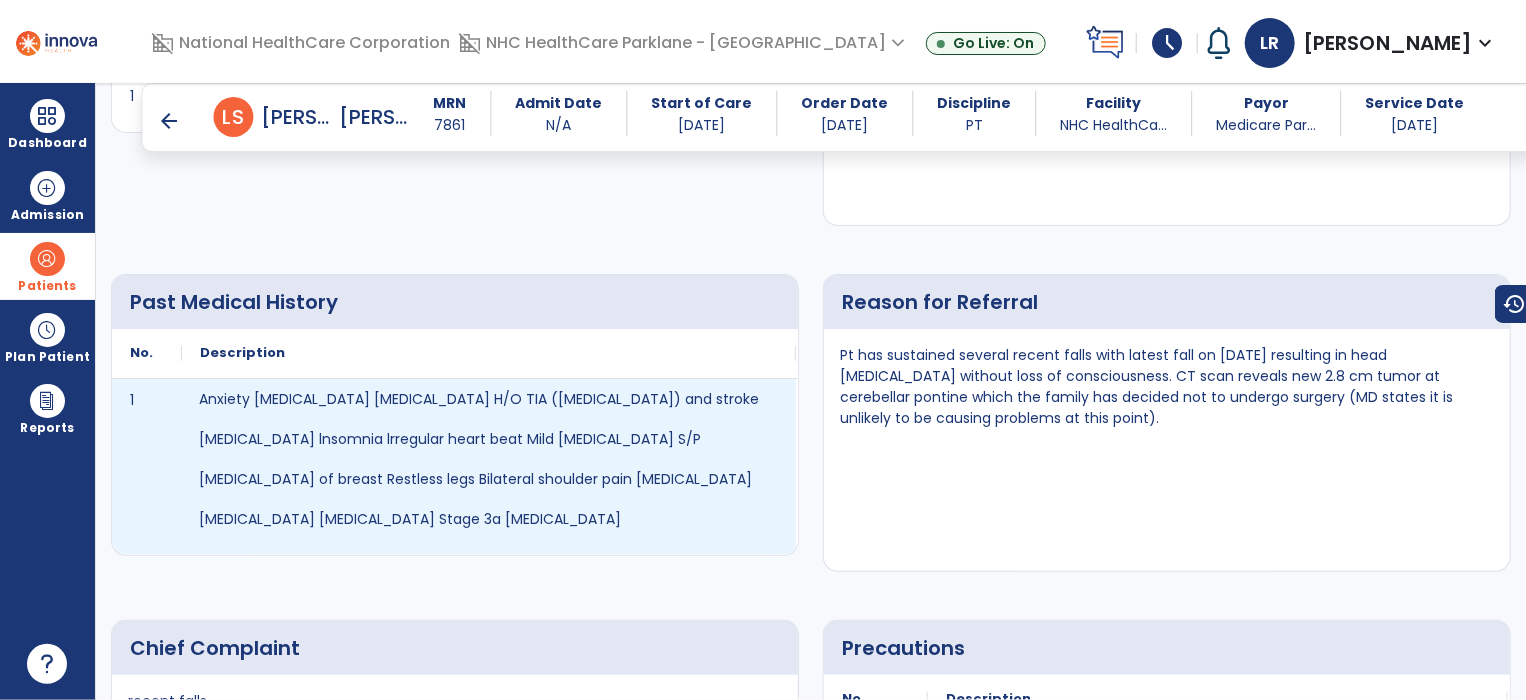 drag, startPoint x: 193, startPoint y: 399, endPoint x: 364, endPoint y: 459, distance: 181.22086 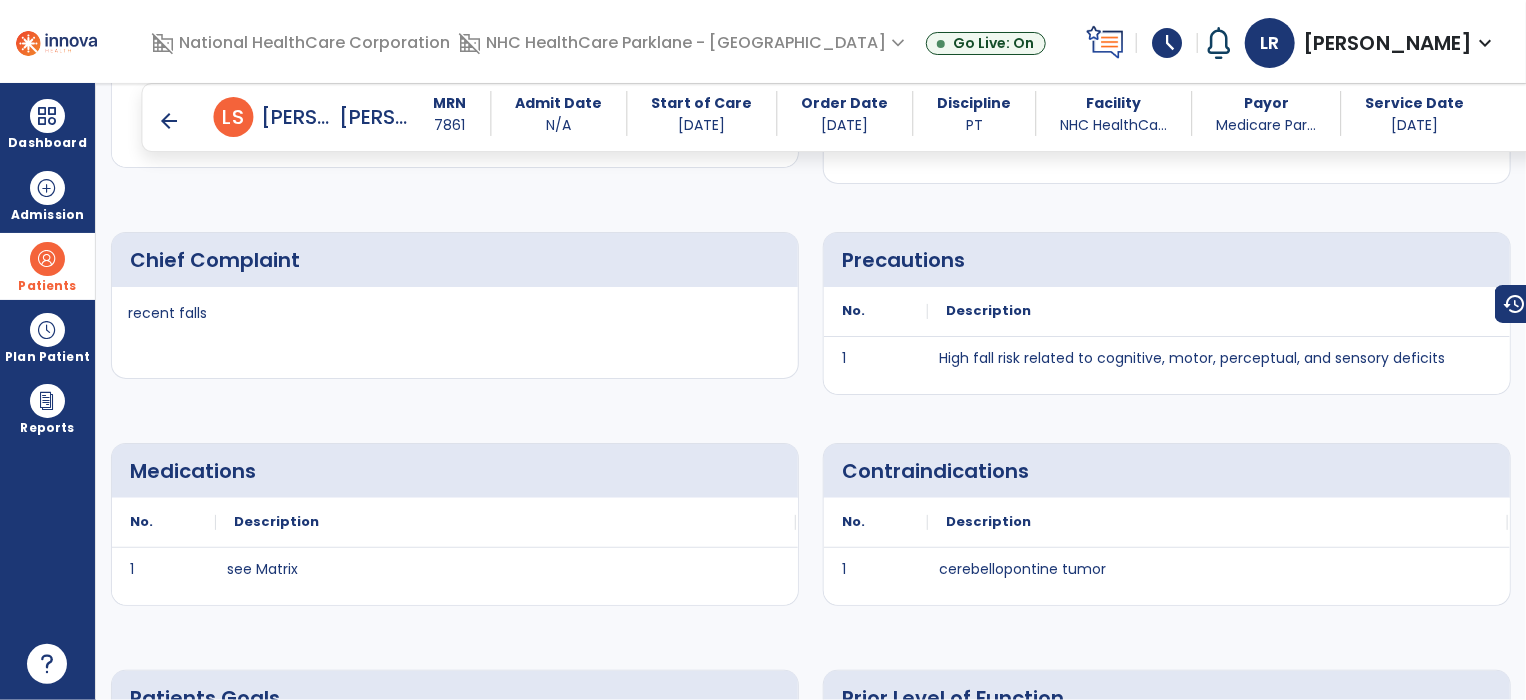 scroll, scrollTop: 896, scrollLeft: 0, axis: vertical 